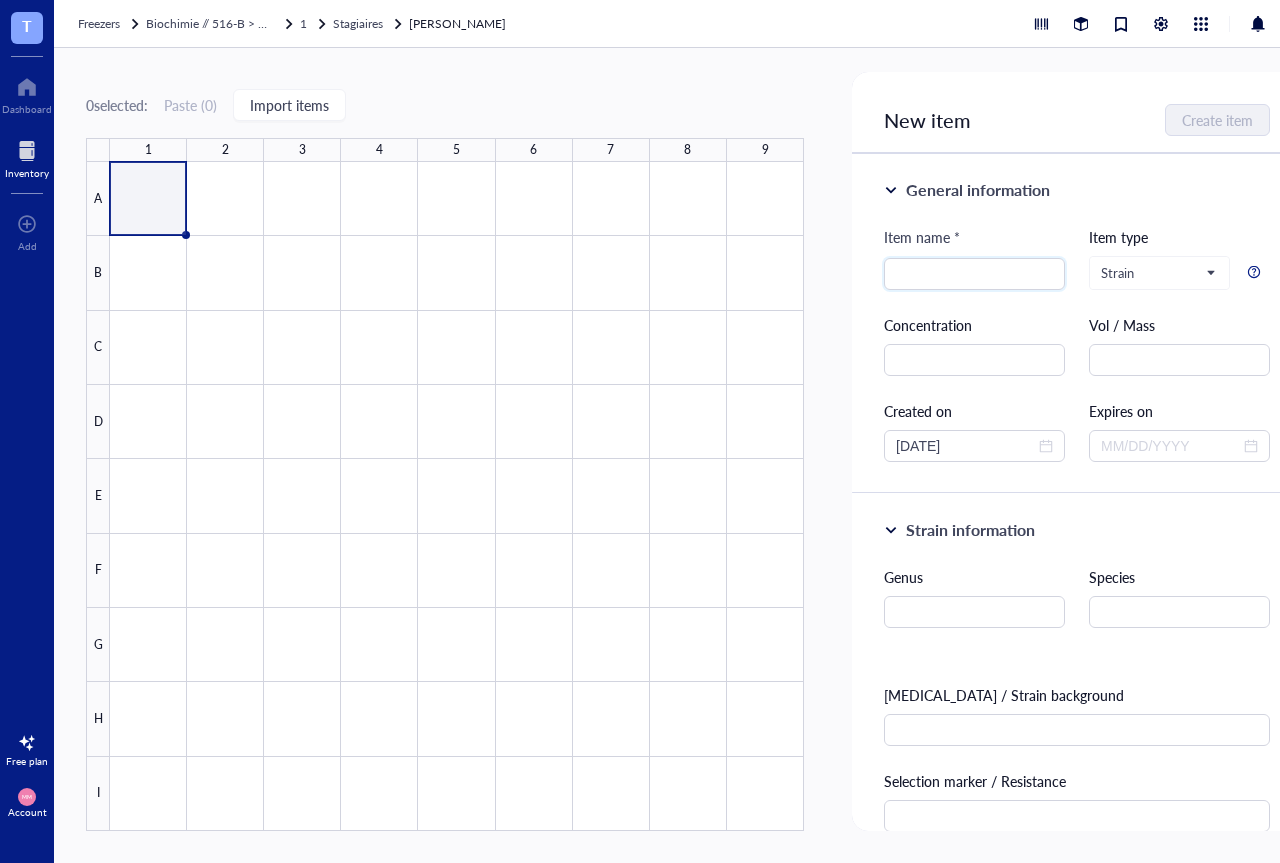 scroll, scrollTop: 0, scrollLeft: 0, axis: both 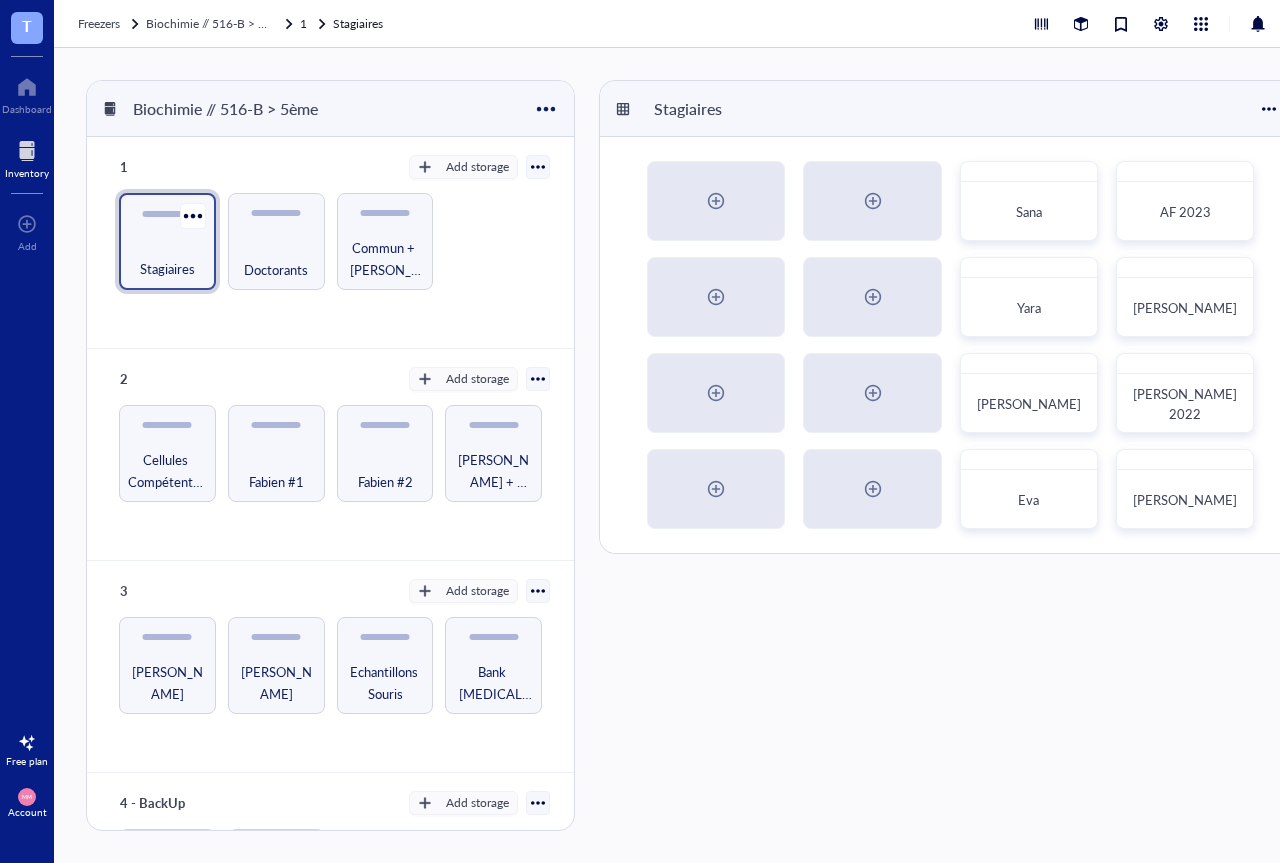 click on "Stagiaires" at bounding box center (167, 258) 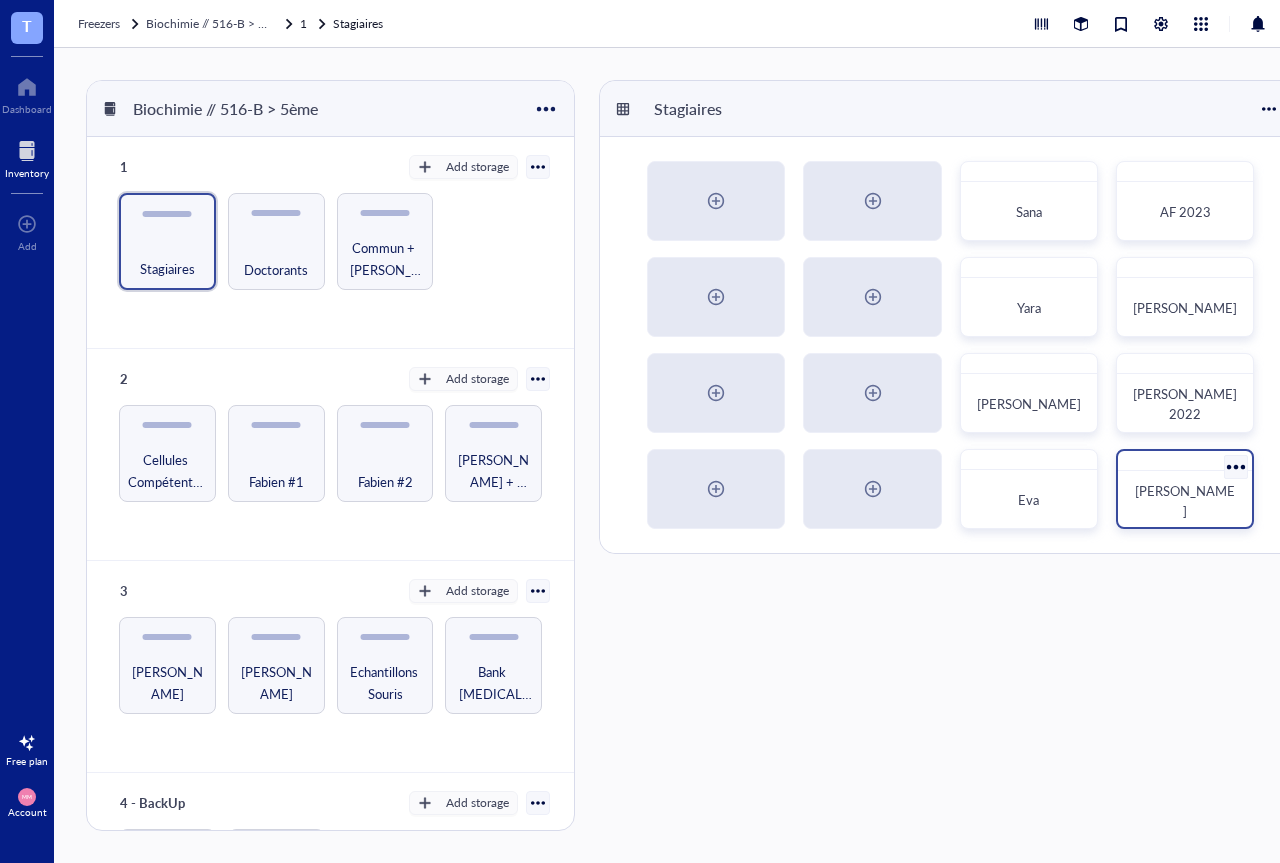 click on "[PERSON_NAME]" at bounding box center (1185, 501) 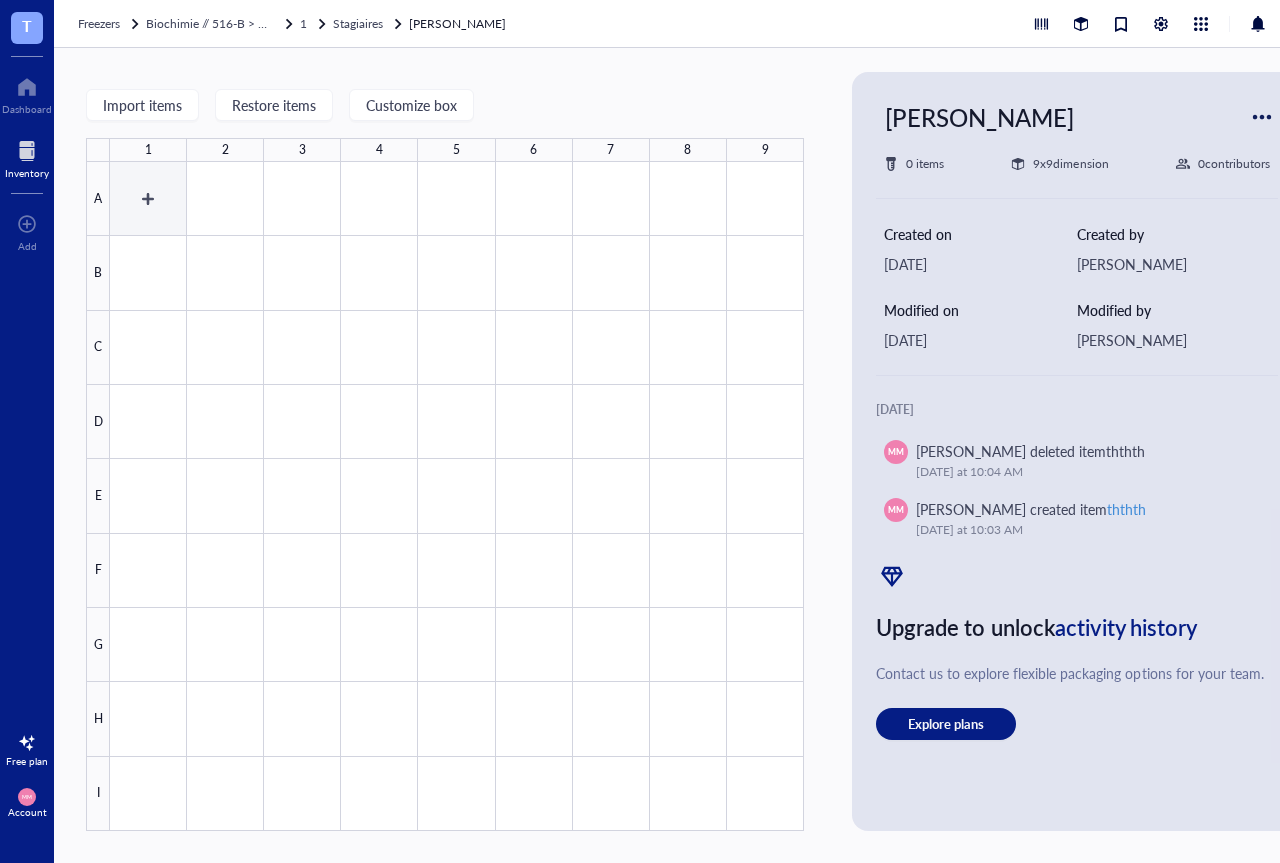 click at bounding box center [457, 496] 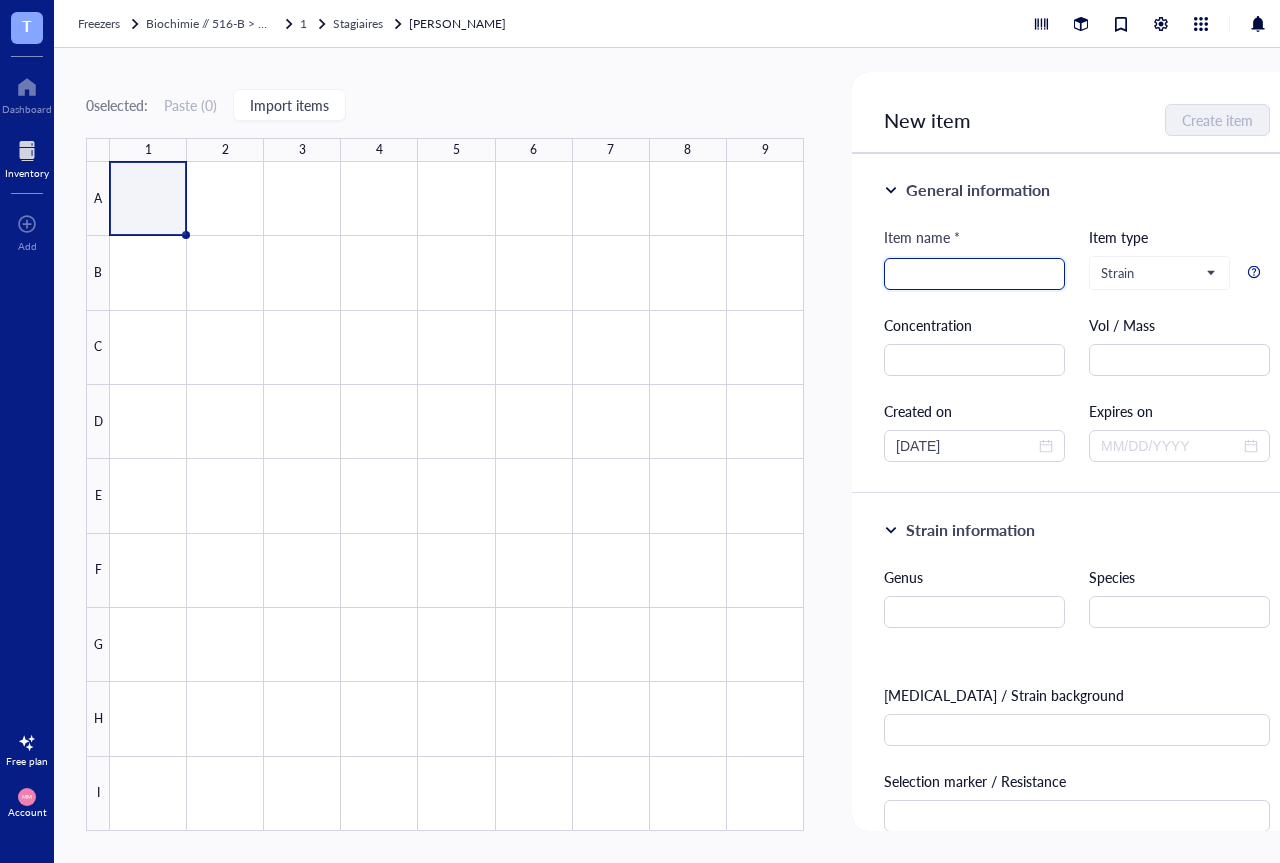 click at bounding box center [974, 274] 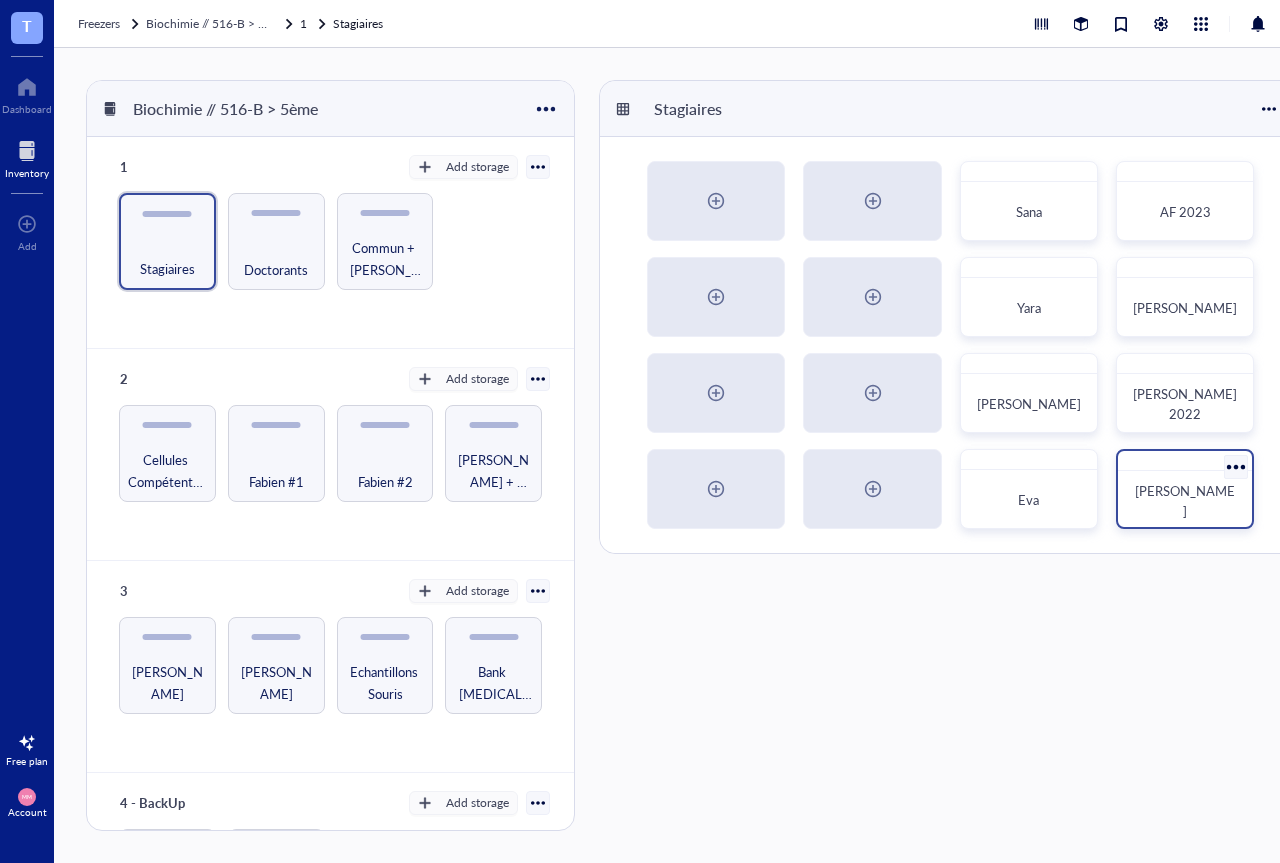 click on "[PERSON_NAME]" at bounding box center (1185, 501) 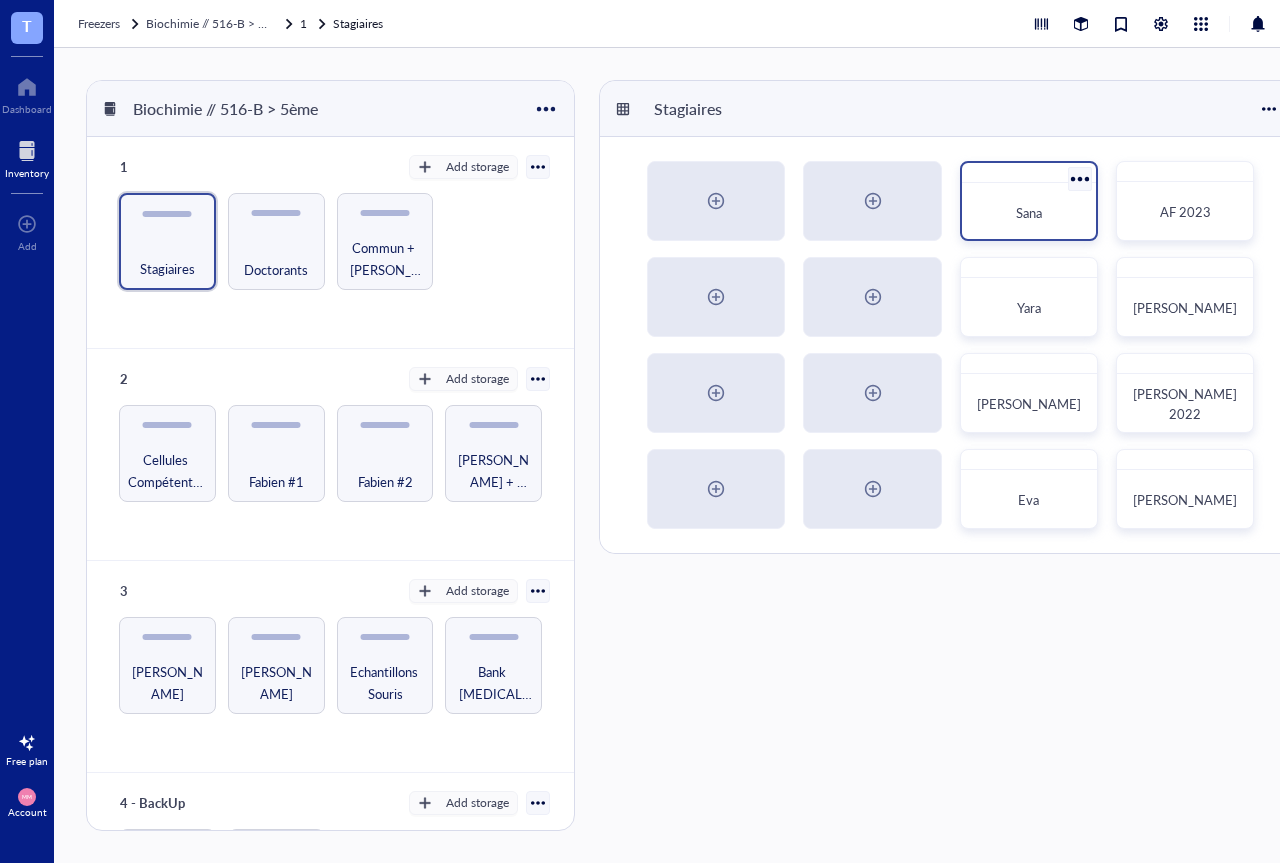 click on "Sana" at bounding box center [1029, 213] 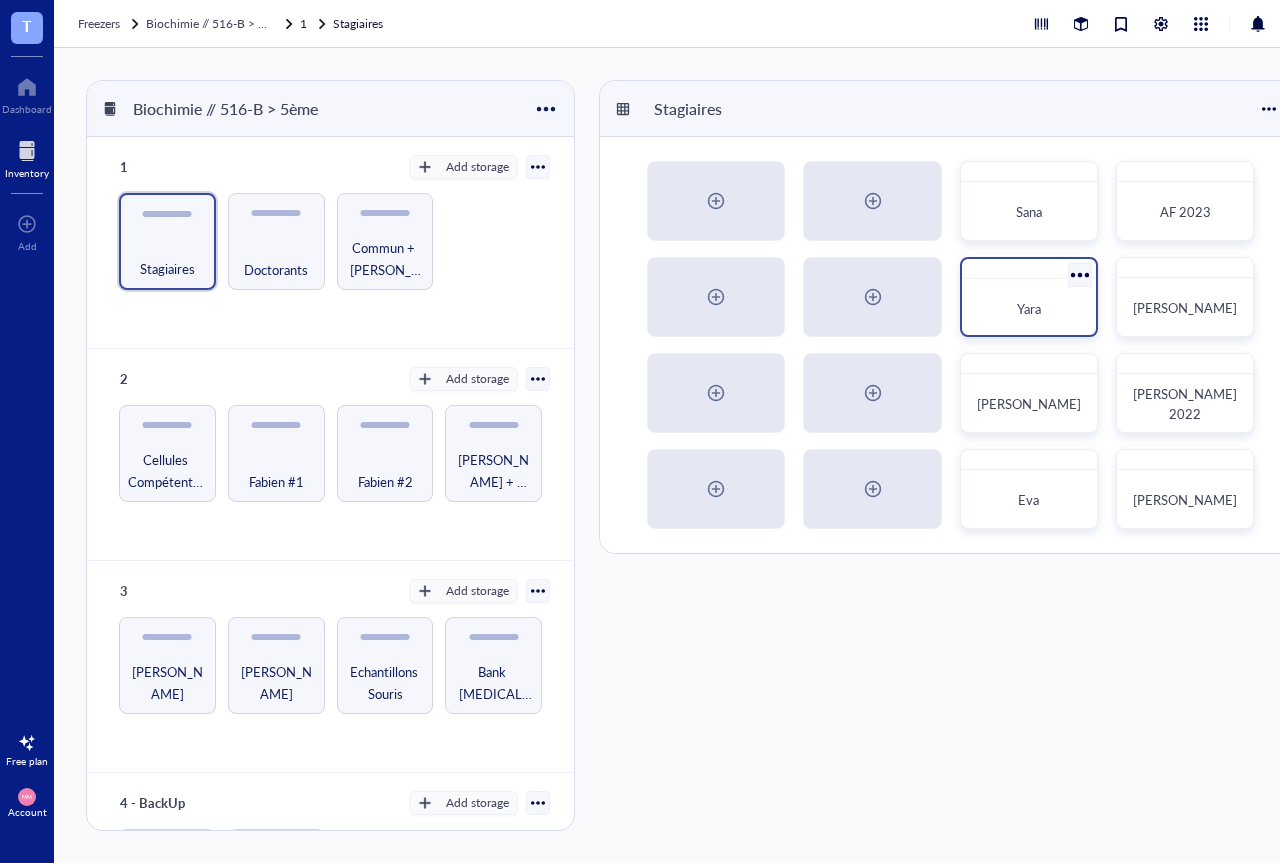 click on "Yara" at bounding box center (1029, 309) 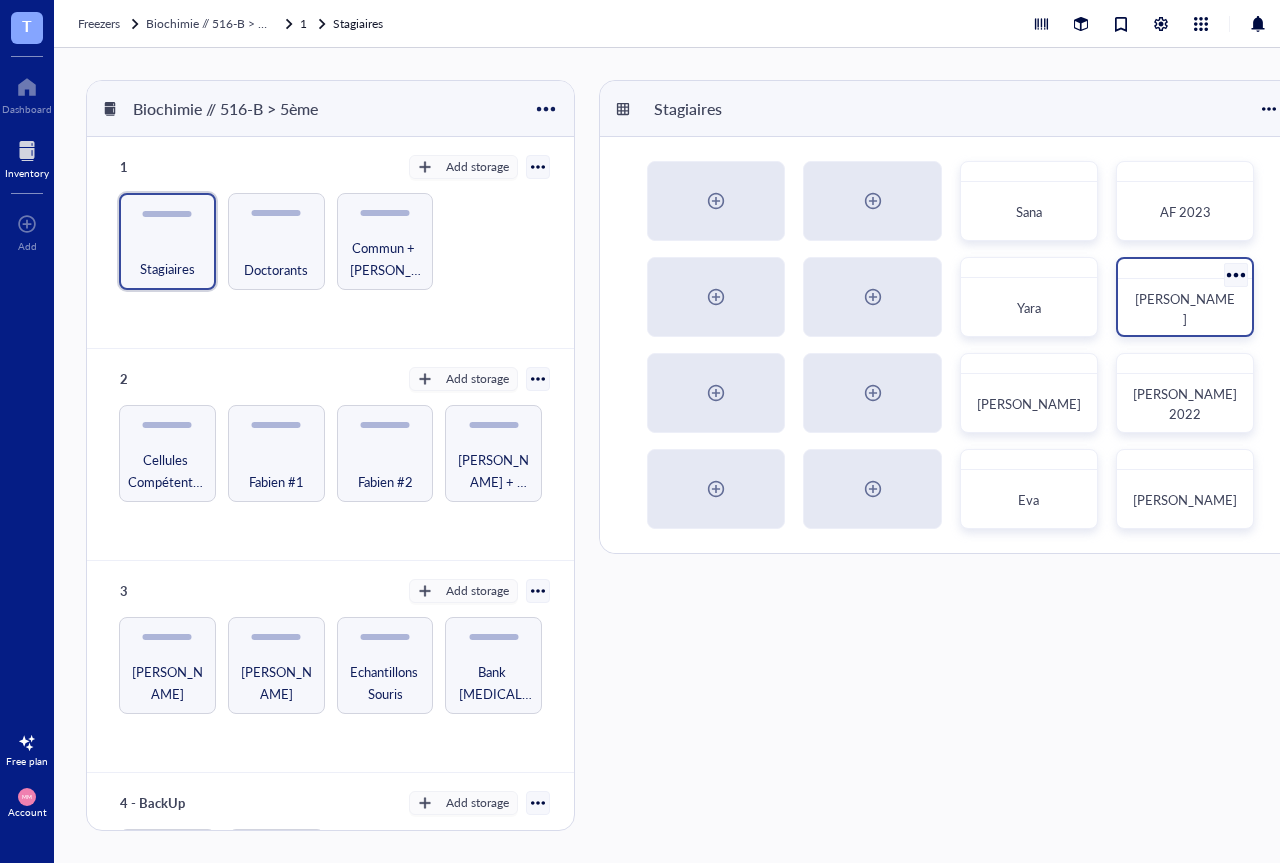click on "[PERSON_NAME]" at bounding box center (1185, 308) 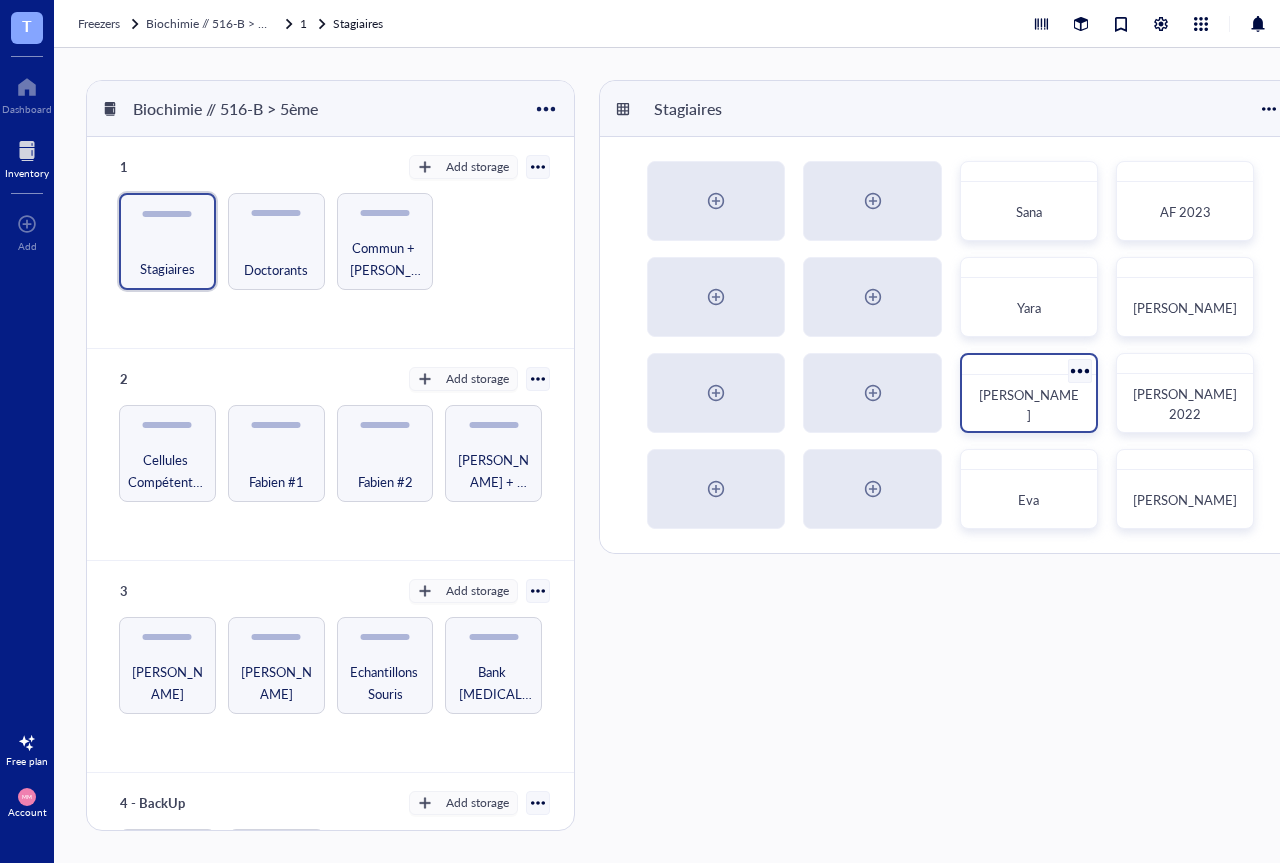 click on "[PERSON_NAME]" at bounding box center [1029, 404] 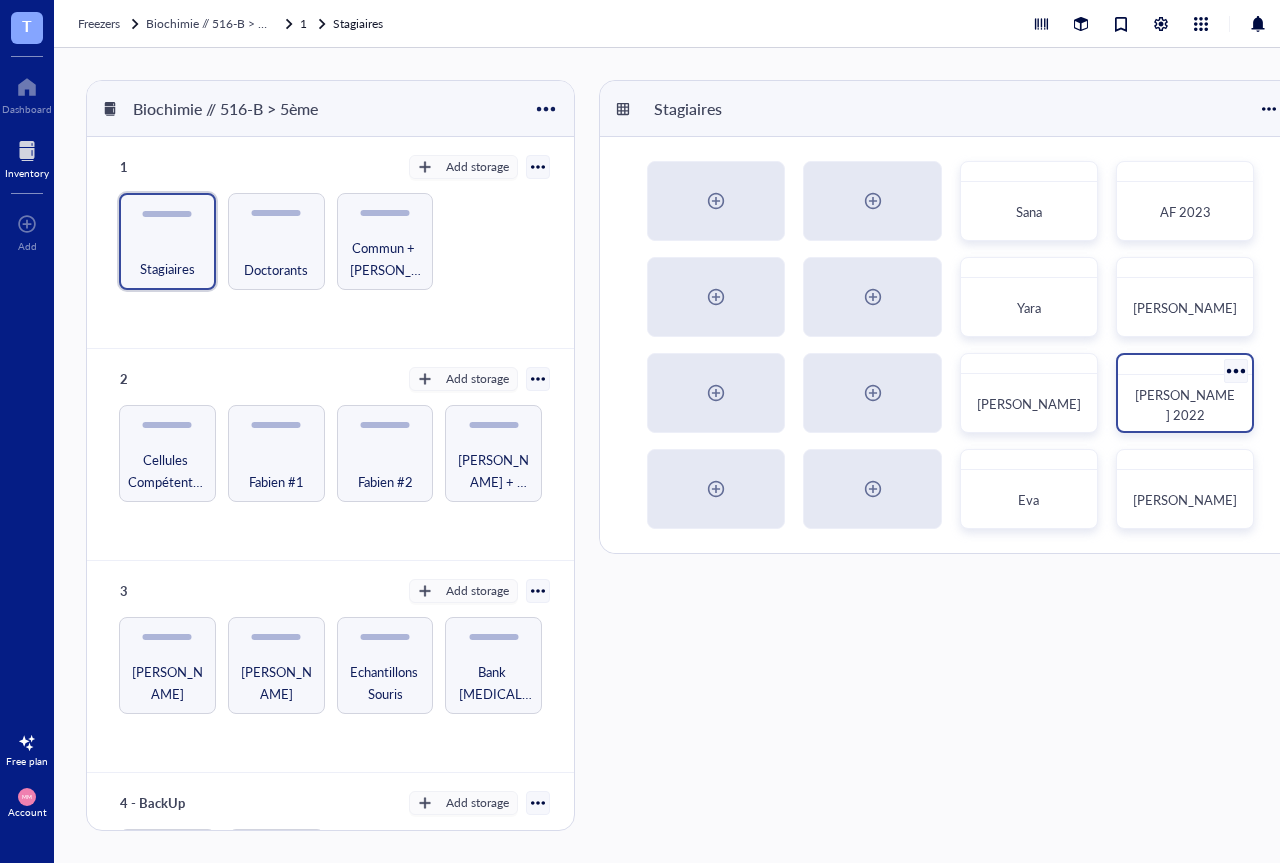 click on "[PERSON_NAME] 2022" at bounding box center [1185, 404] 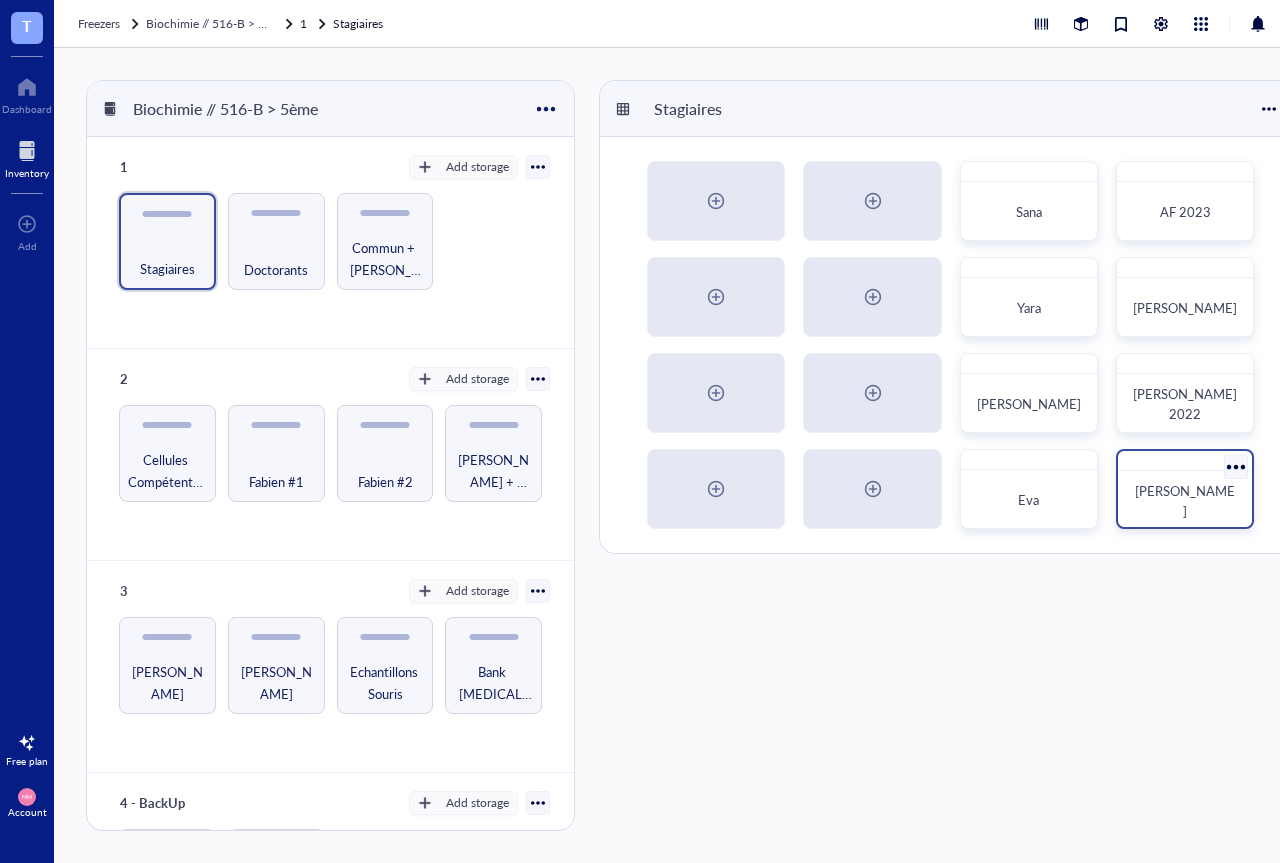 click on "[PERSON_NAME]" at bounding box center (1185, 500) 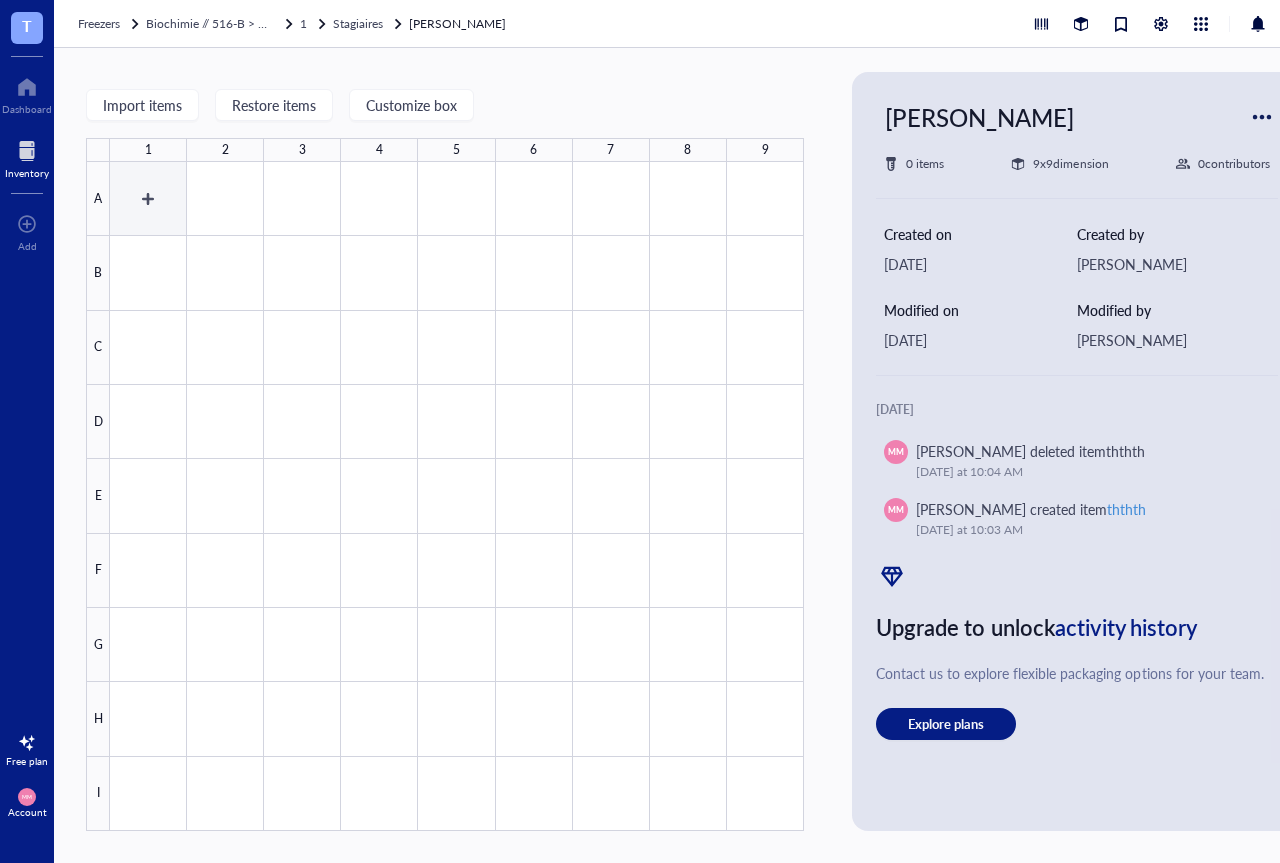 click at bounding box center [457, 496] 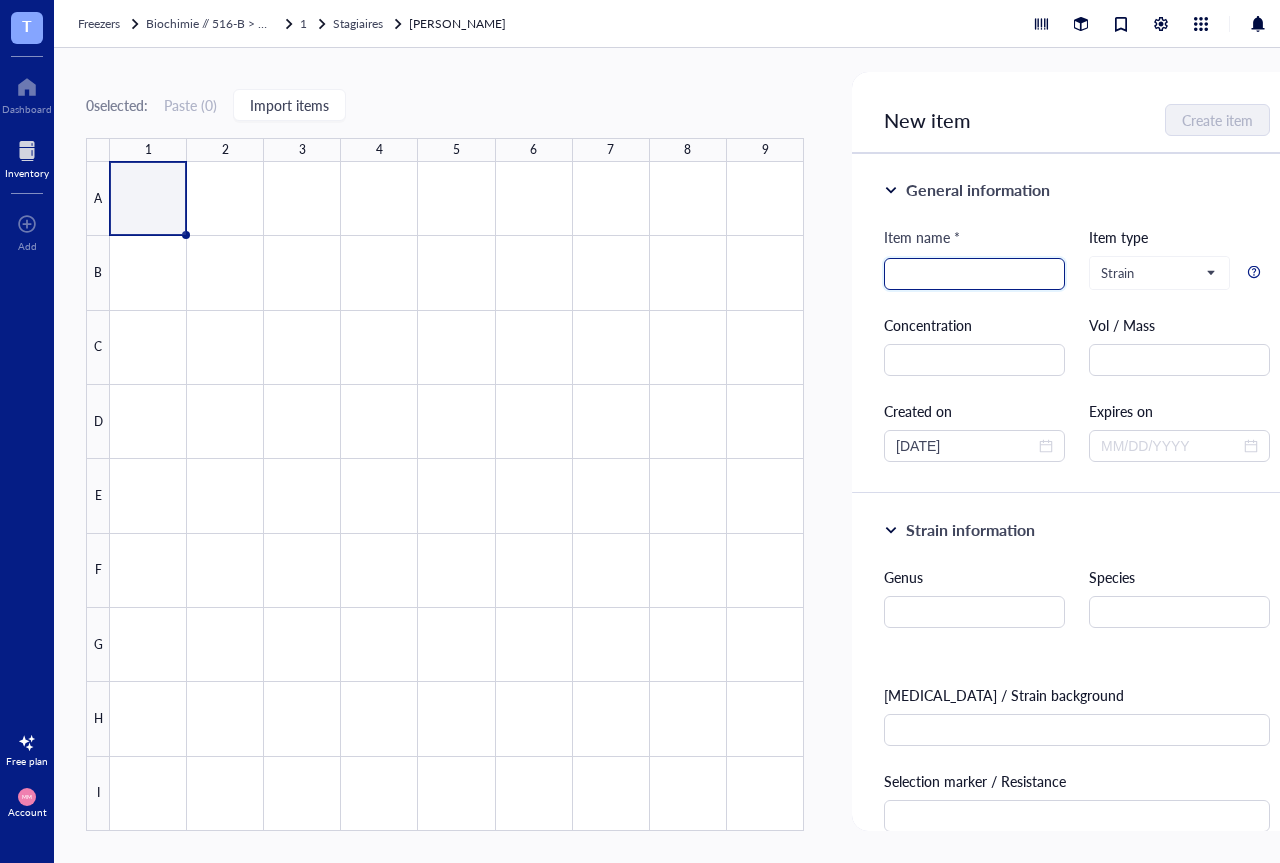 click at bounding box center [974, 274] 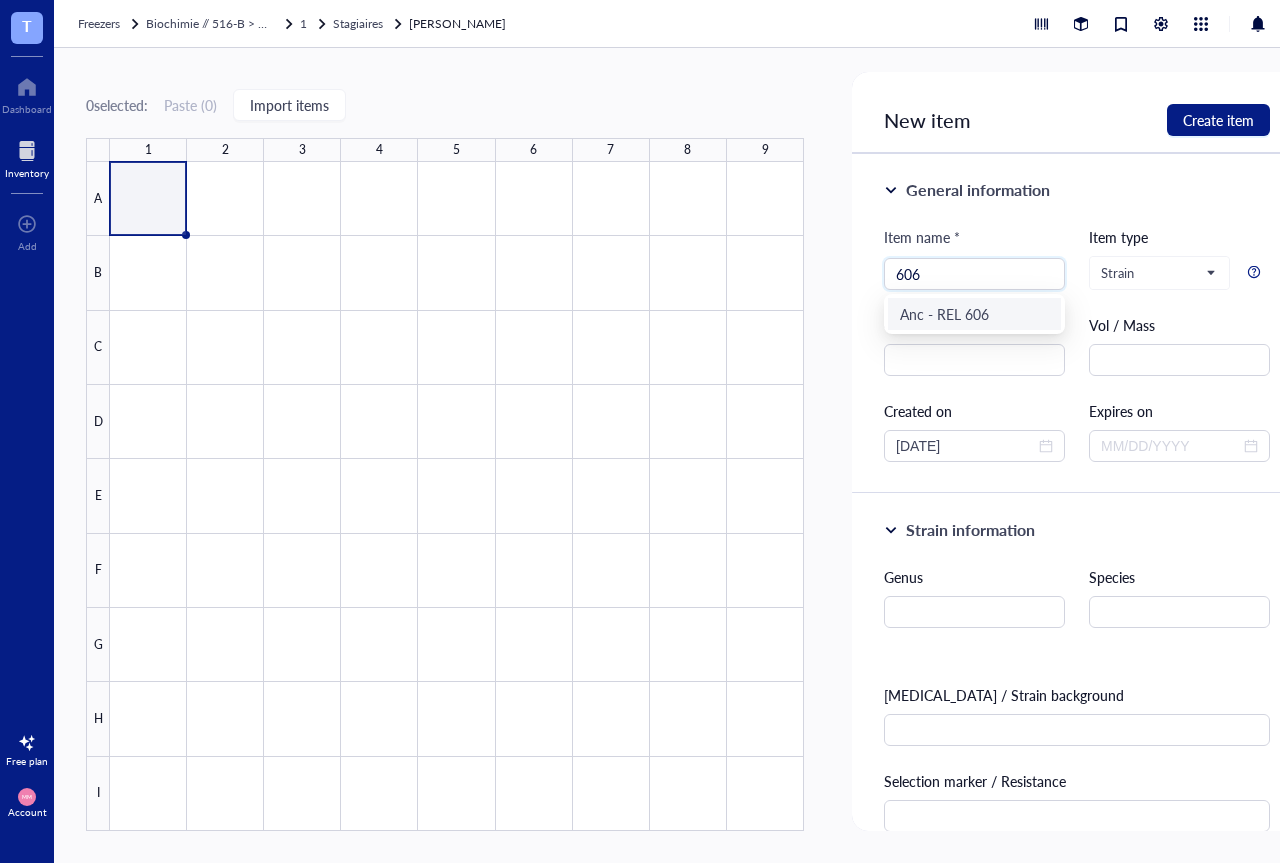 click on "Anc - REL 606" at bounding box center [974, 314] 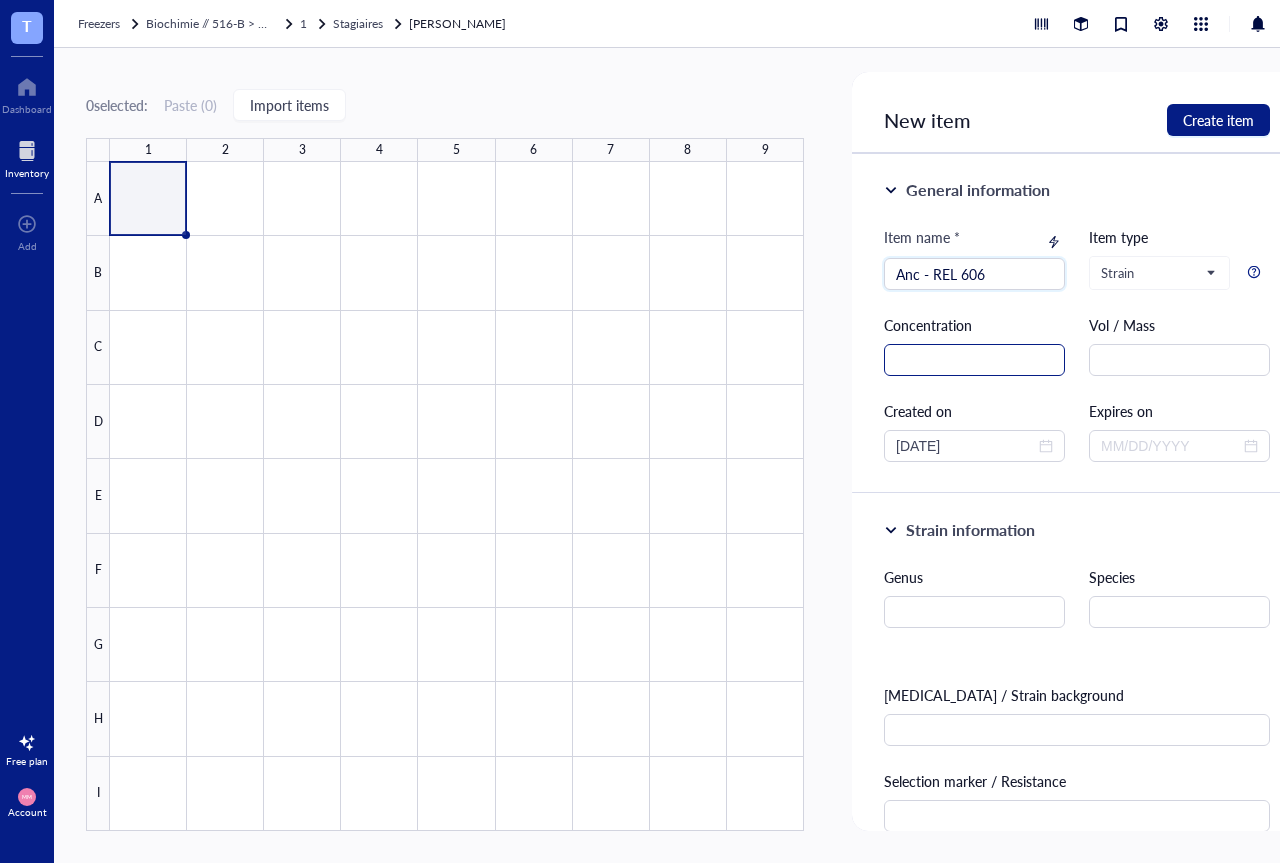 type on "Anc - REL 606" 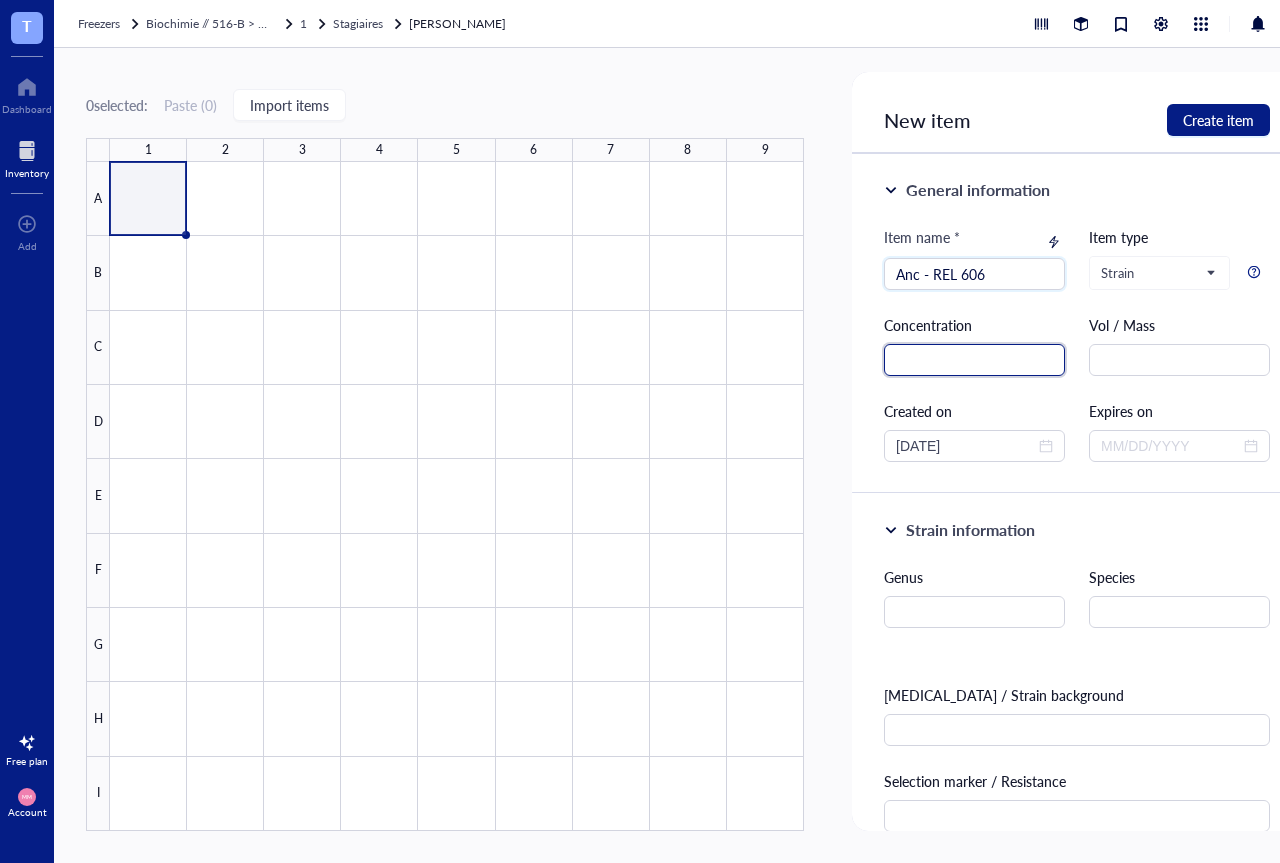 click at bounding box center (974, 360) 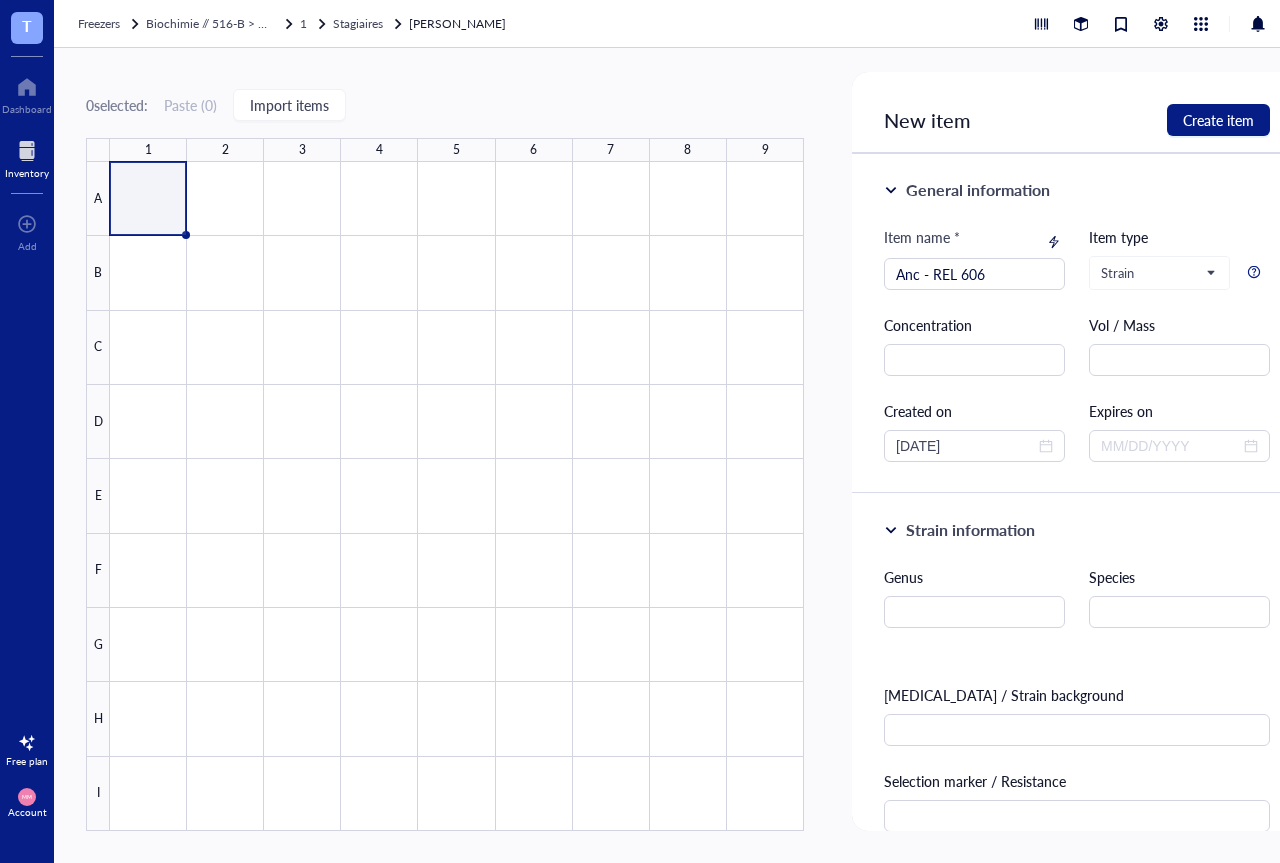click on "Item name    * Anc - REL 606 Item type   Strain Concentration Vol / Mass Created on [DATE] Expires on" at bounding box center (1077, 344) 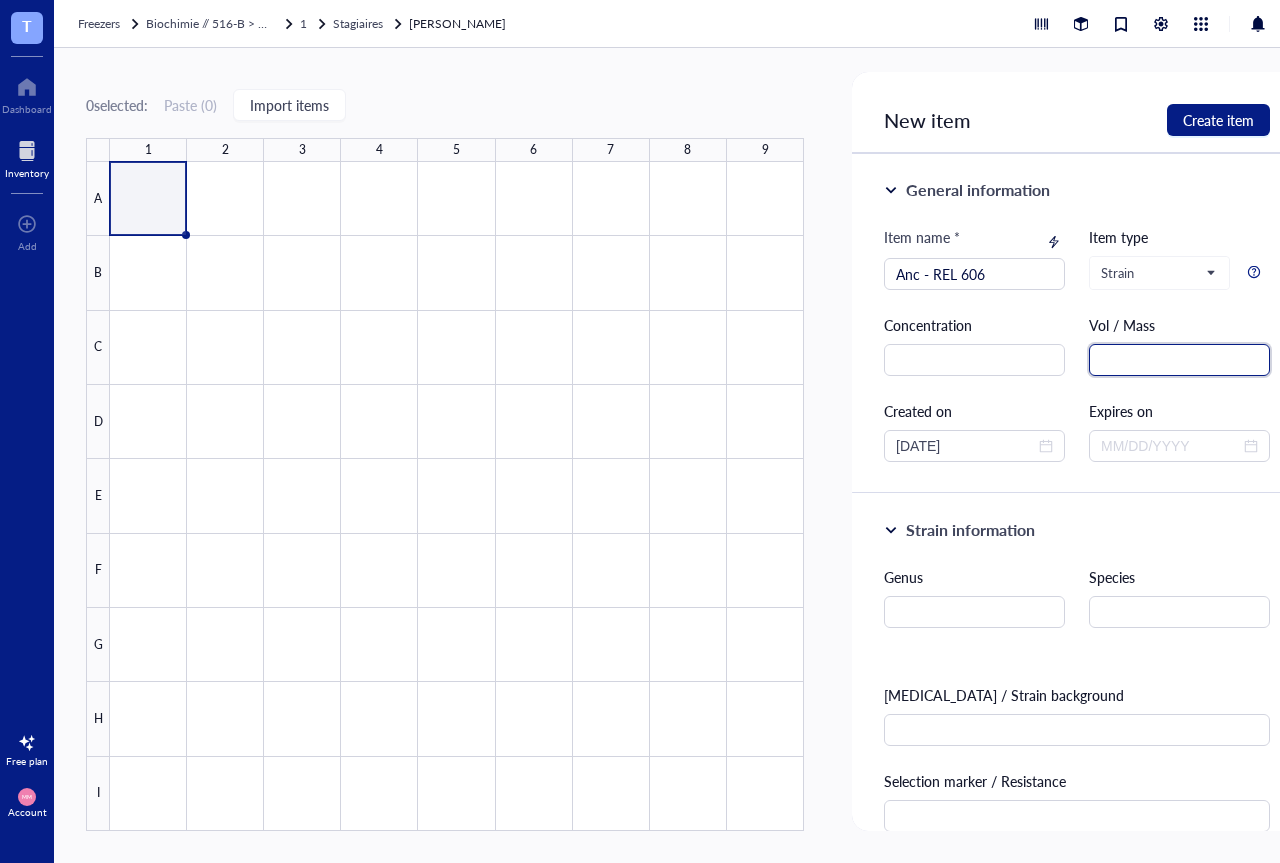 click at bounding box center [1179, 360] 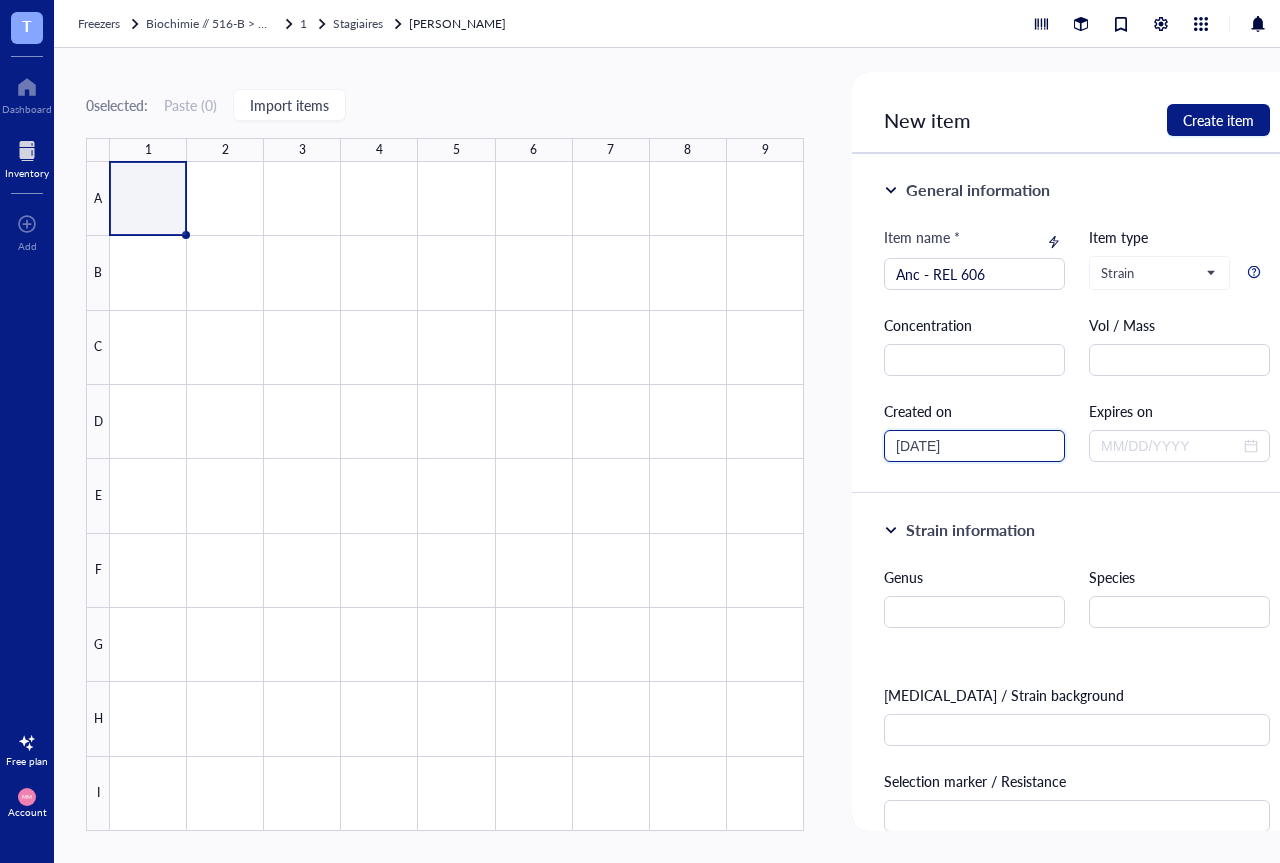 click on "[DATE]" at bounding box center [965, 446] 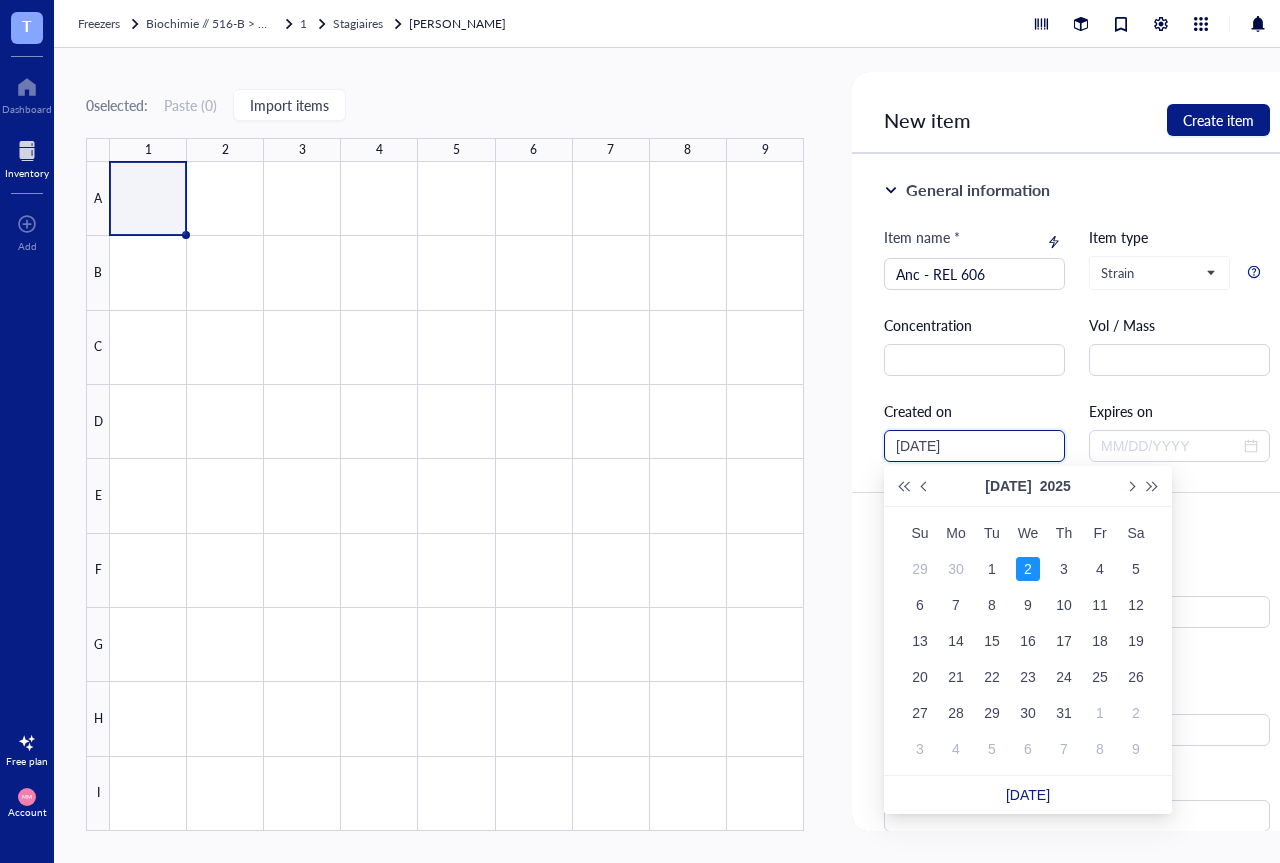 drag, startPoint x: 985, startPoint y: 449, endPoint x: 865, endPoint y: 441, distance: 120.26637 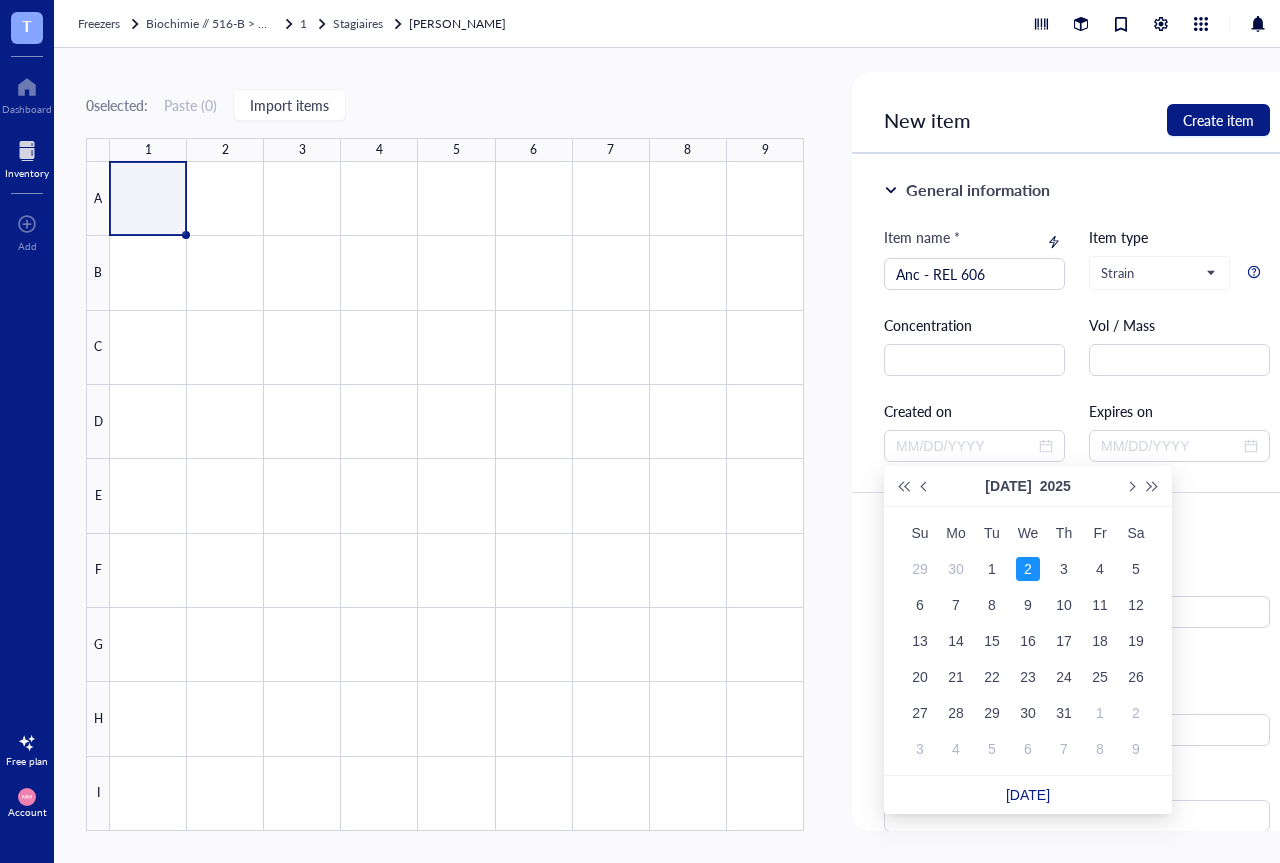 type on "[DATE]" 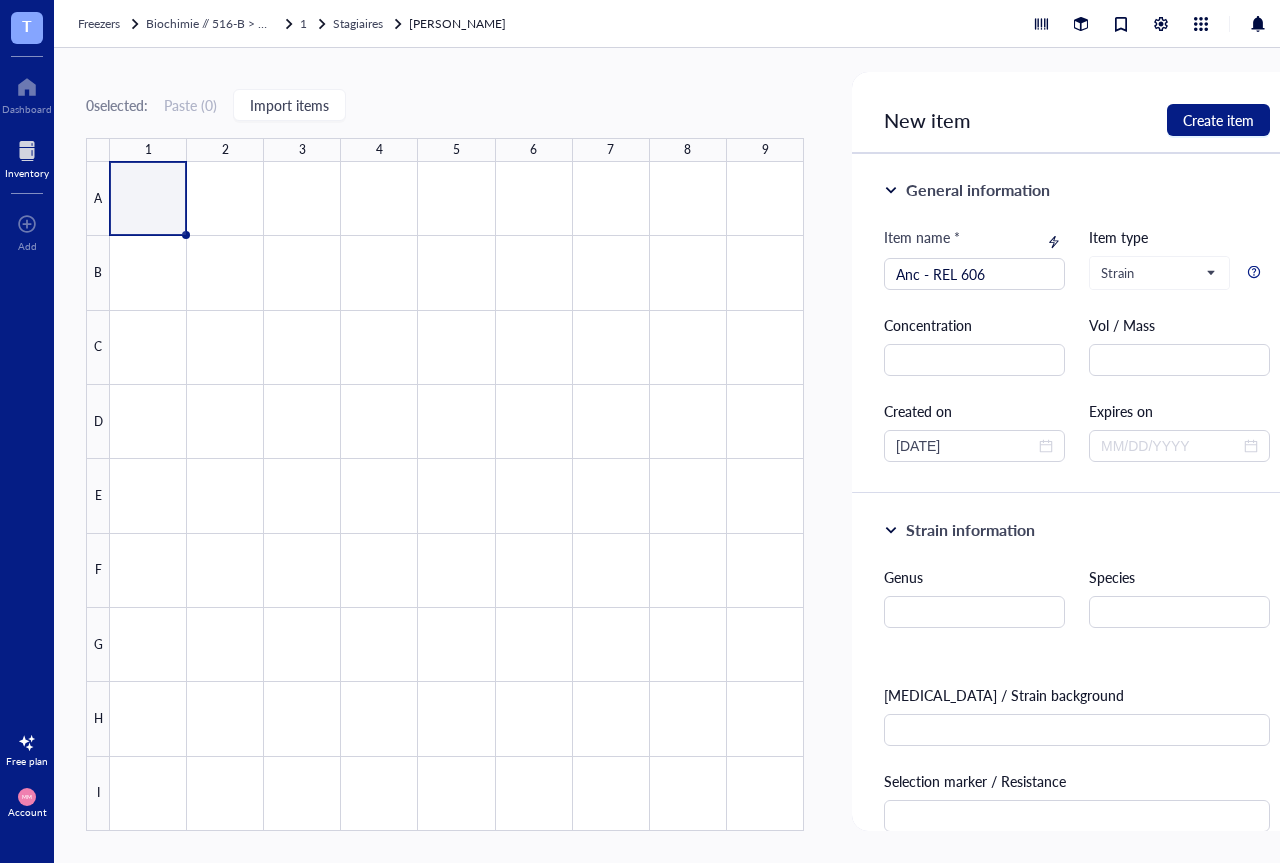 click on "General information Item name    * Anc - REL 606 Item type   Strain Concentration Vol / Mass Created on [DATE] Expires on" at bounding box center (1077, 324) 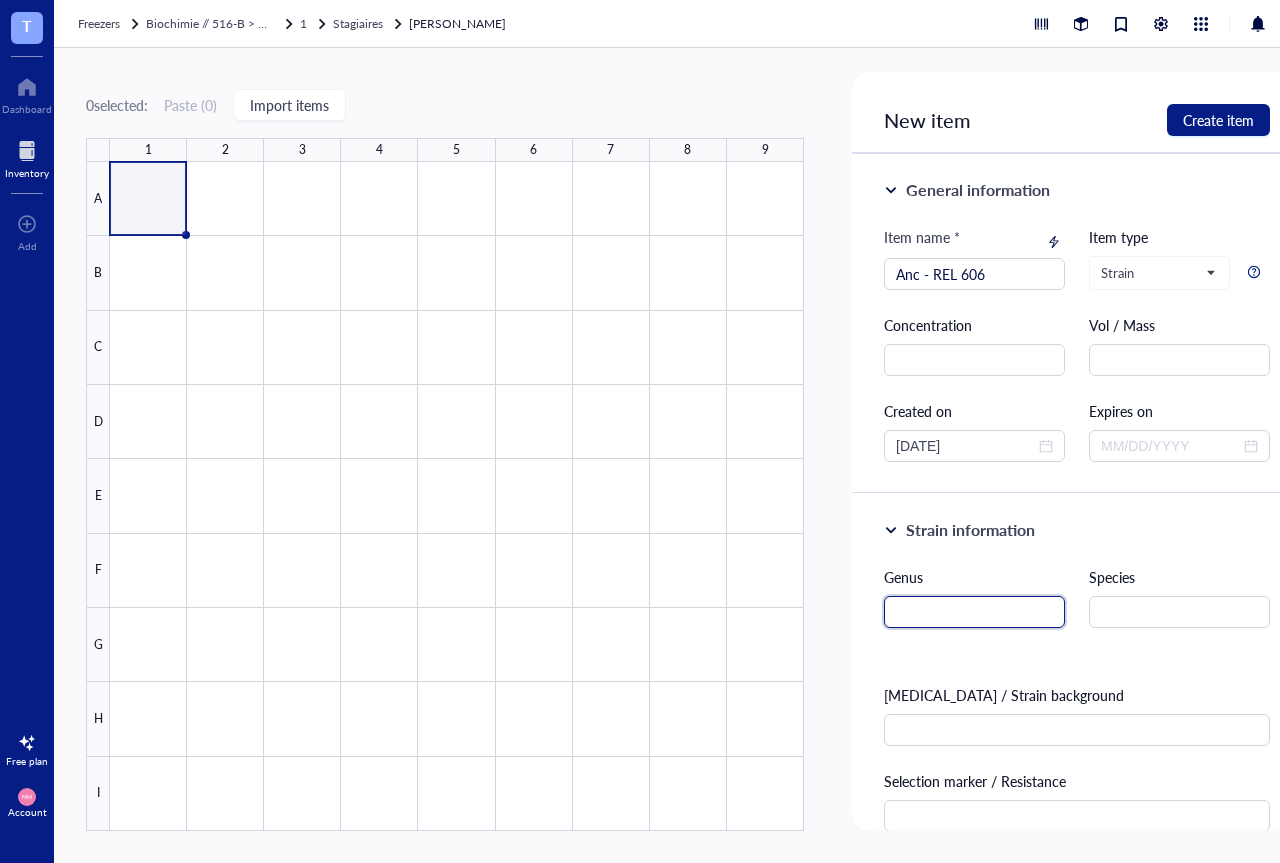 click at bounding box center [974, 612] 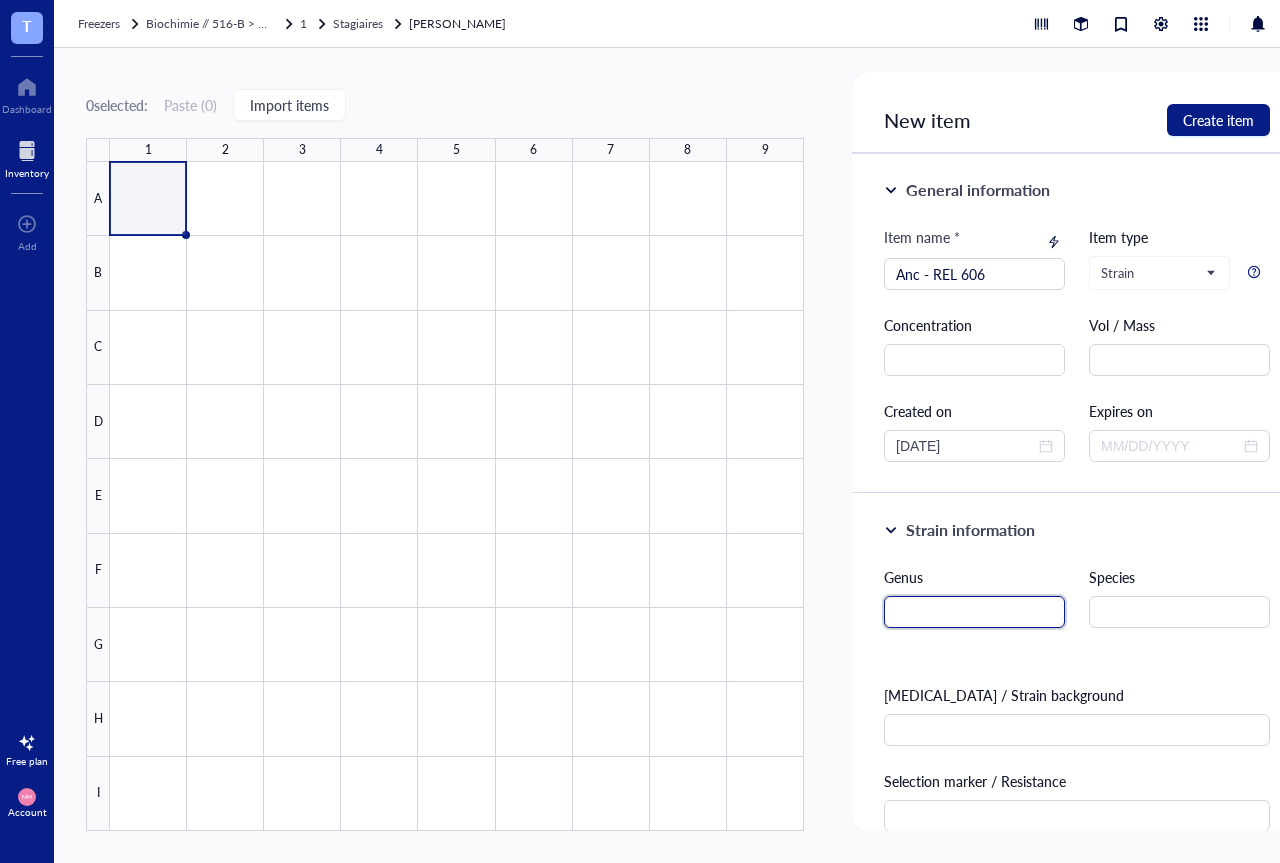 click at bounding box center (974, 612) 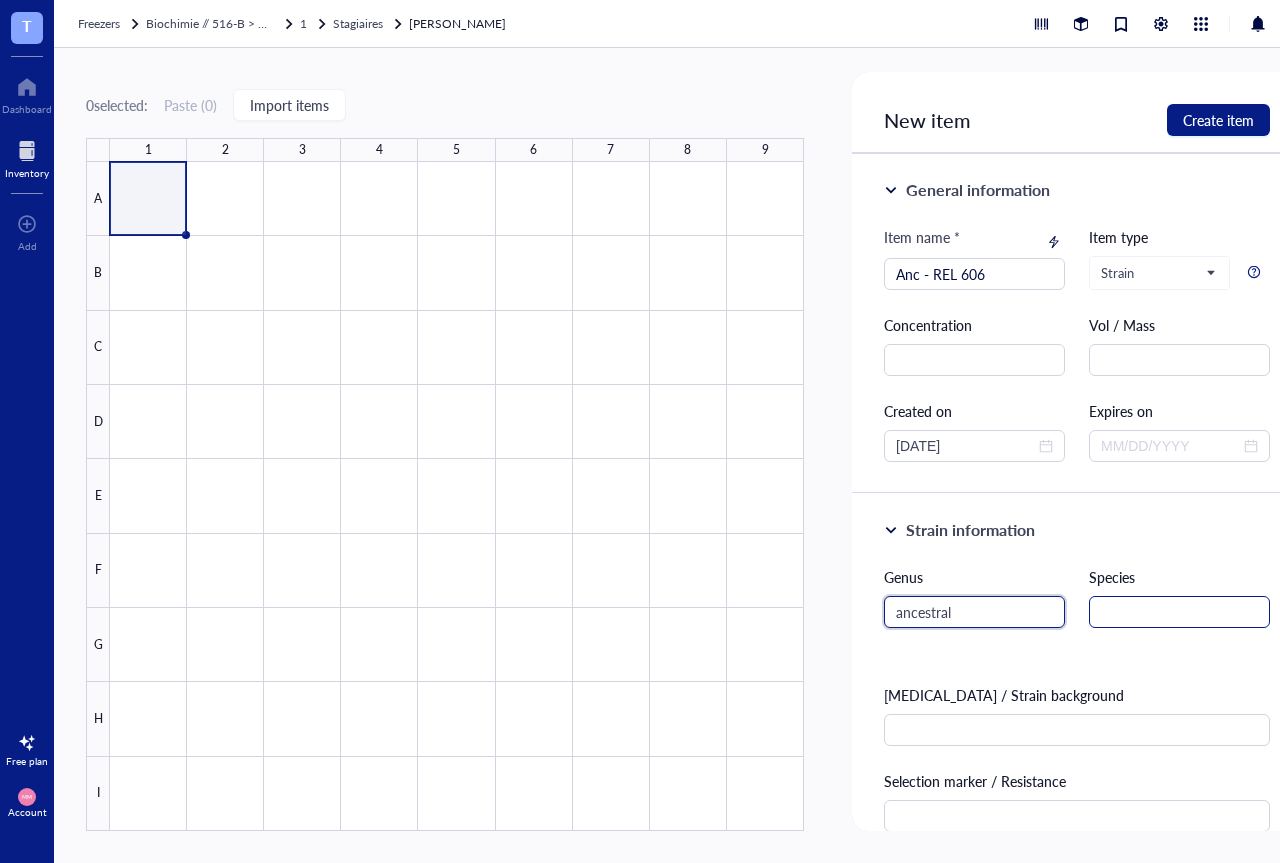 type on "ancestral" 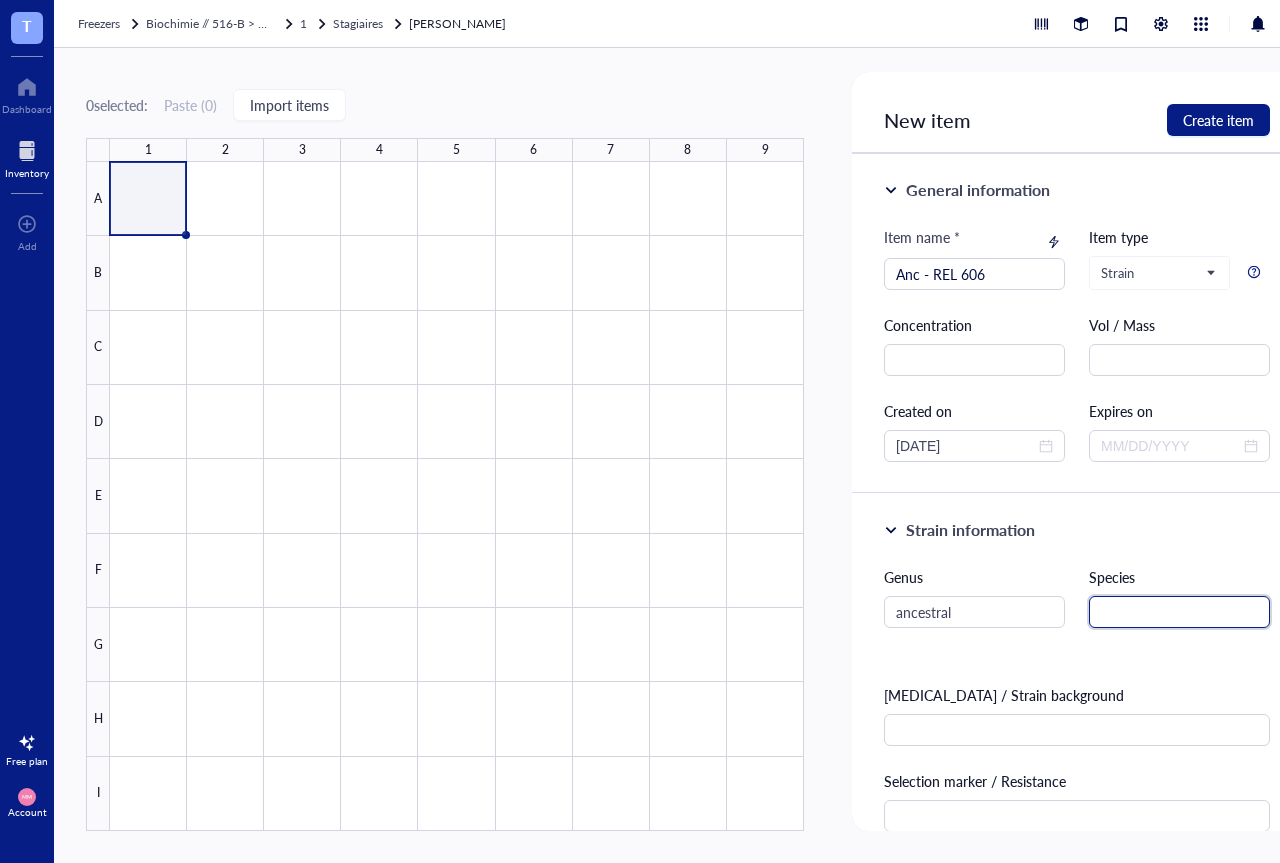 click at bounding box center [1179, 612] 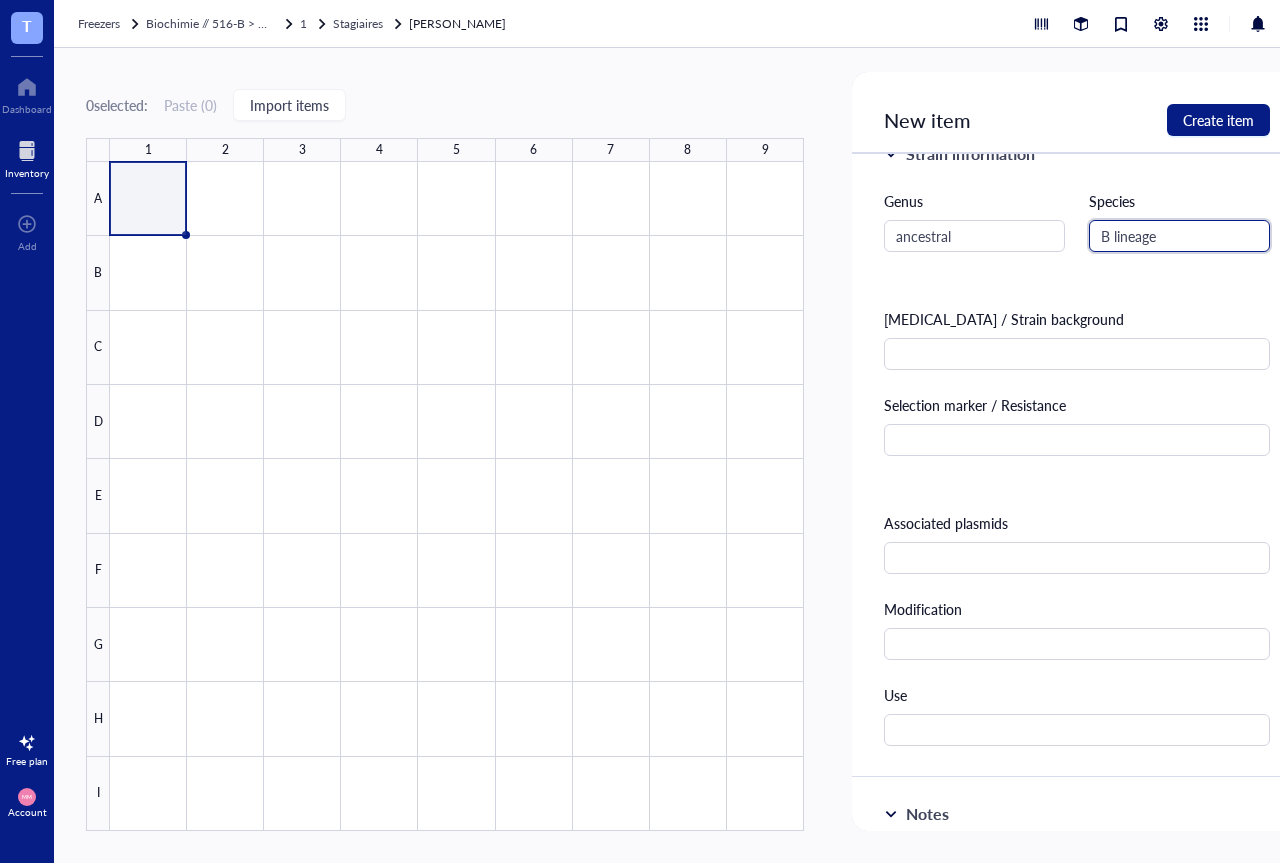 scroll, scrollTop: 378, scrollLeft: 0, axis: vertical 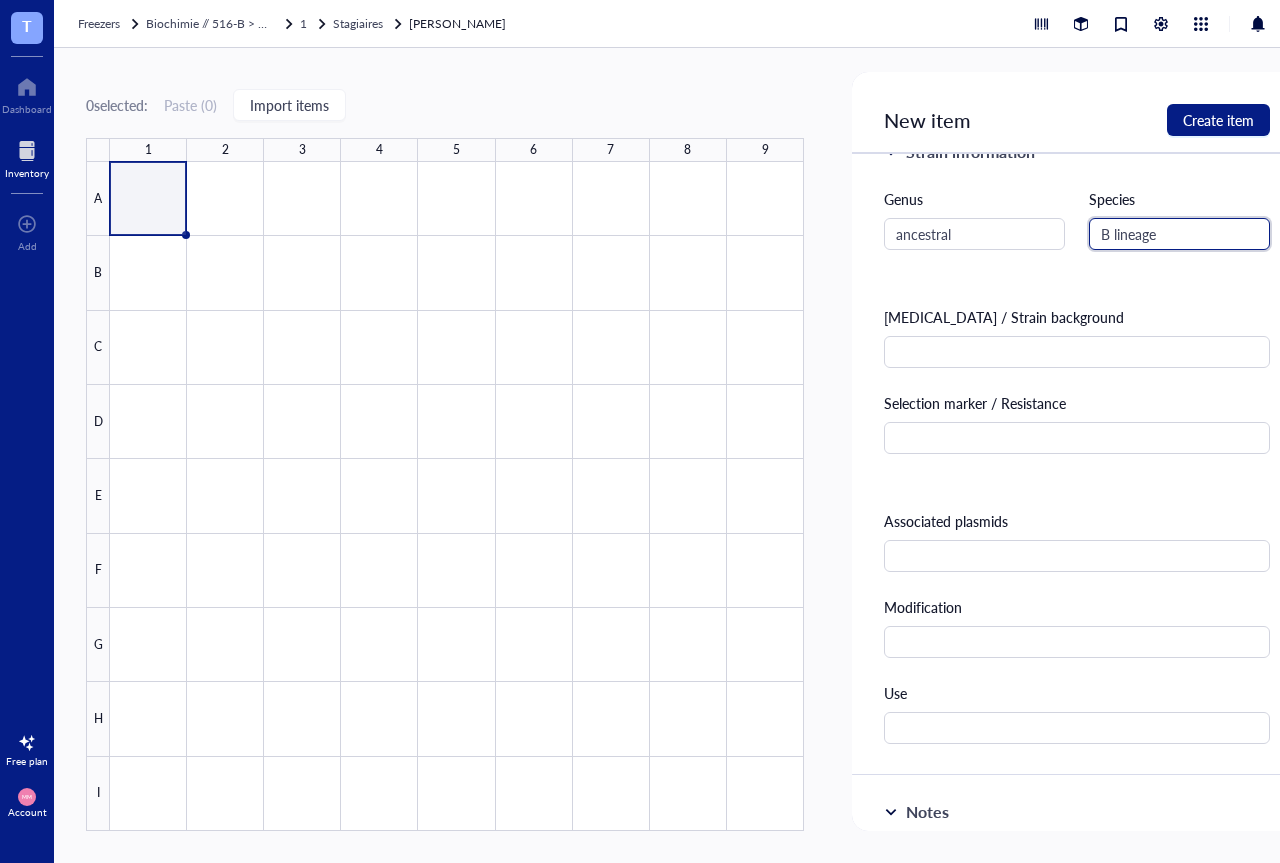 type on "B lineage" 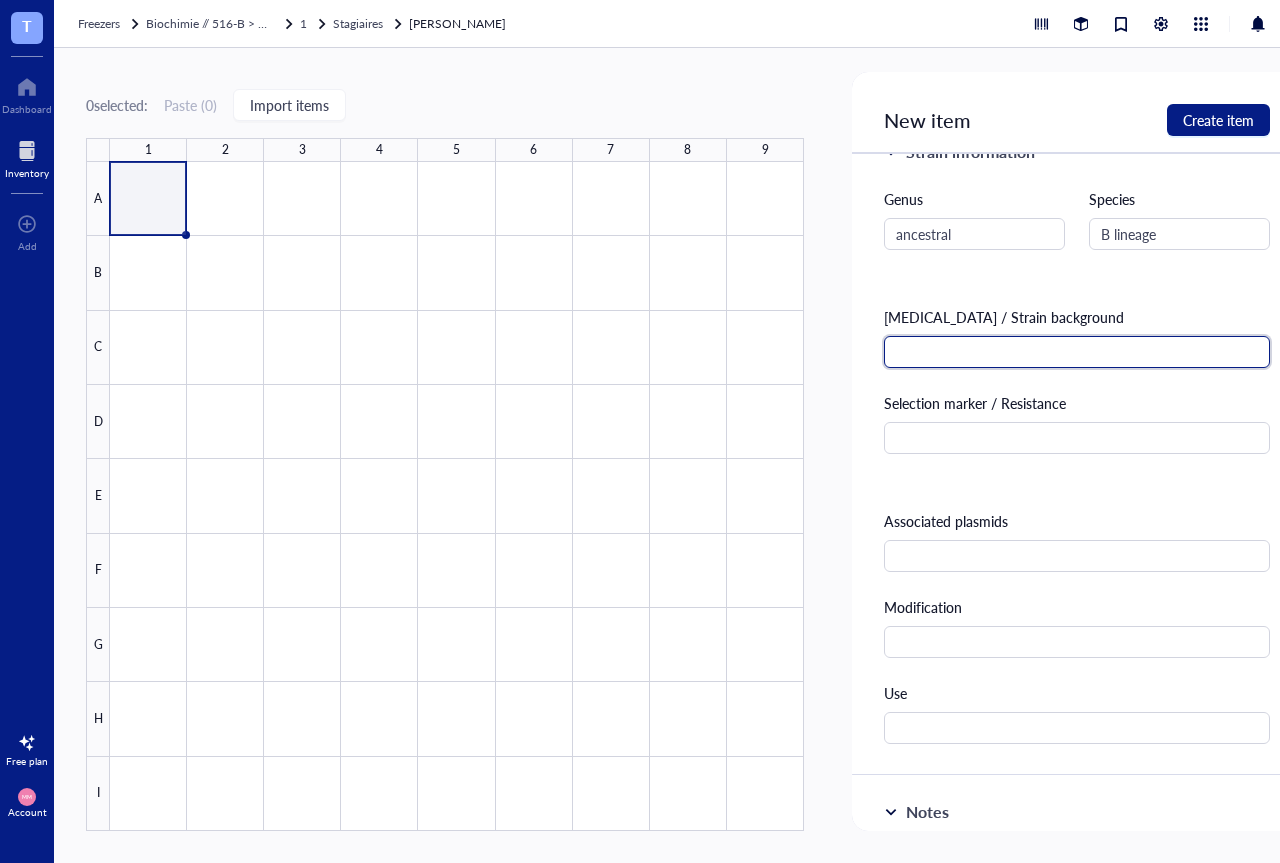 click at bounding box center (1077, 352) 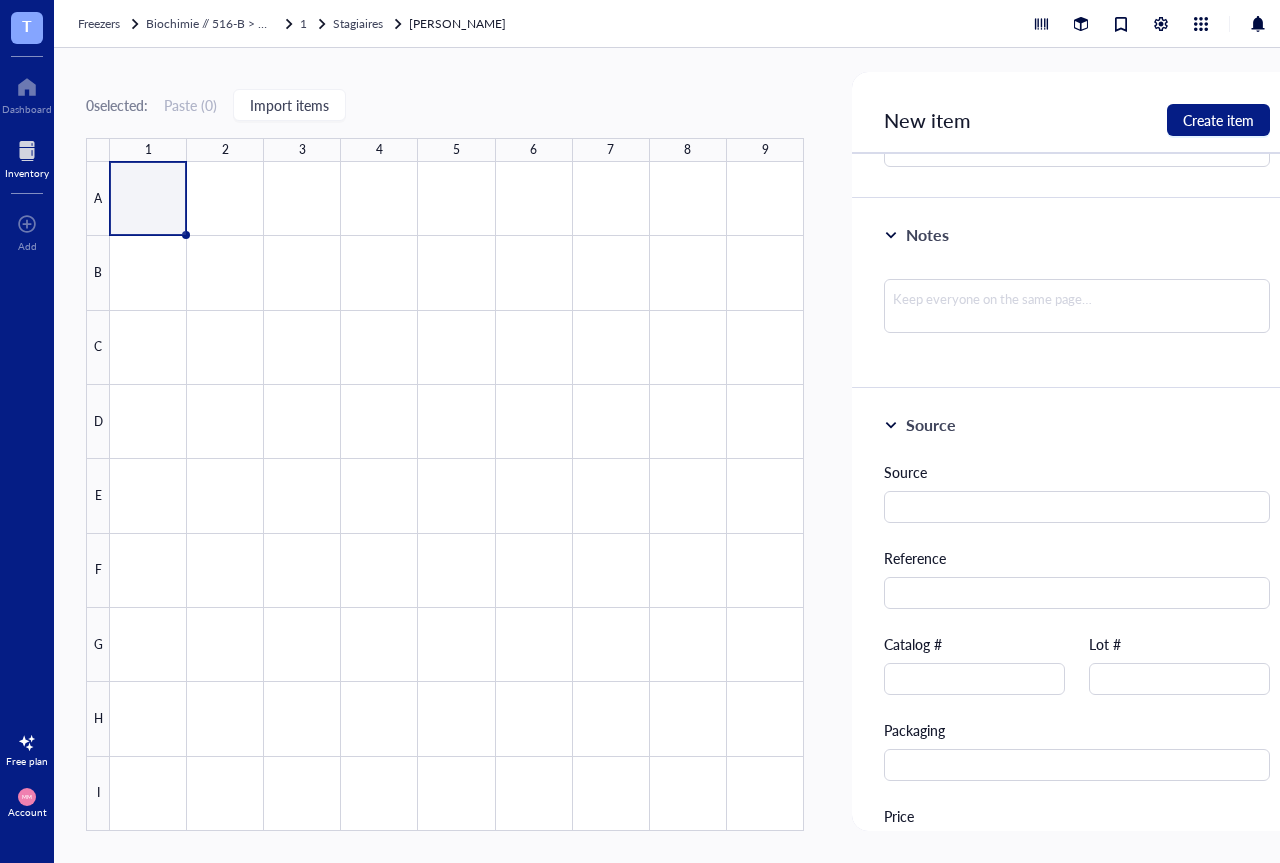 scroll, scrollTop: 1333, scrollLeft: 0, axis: vertical 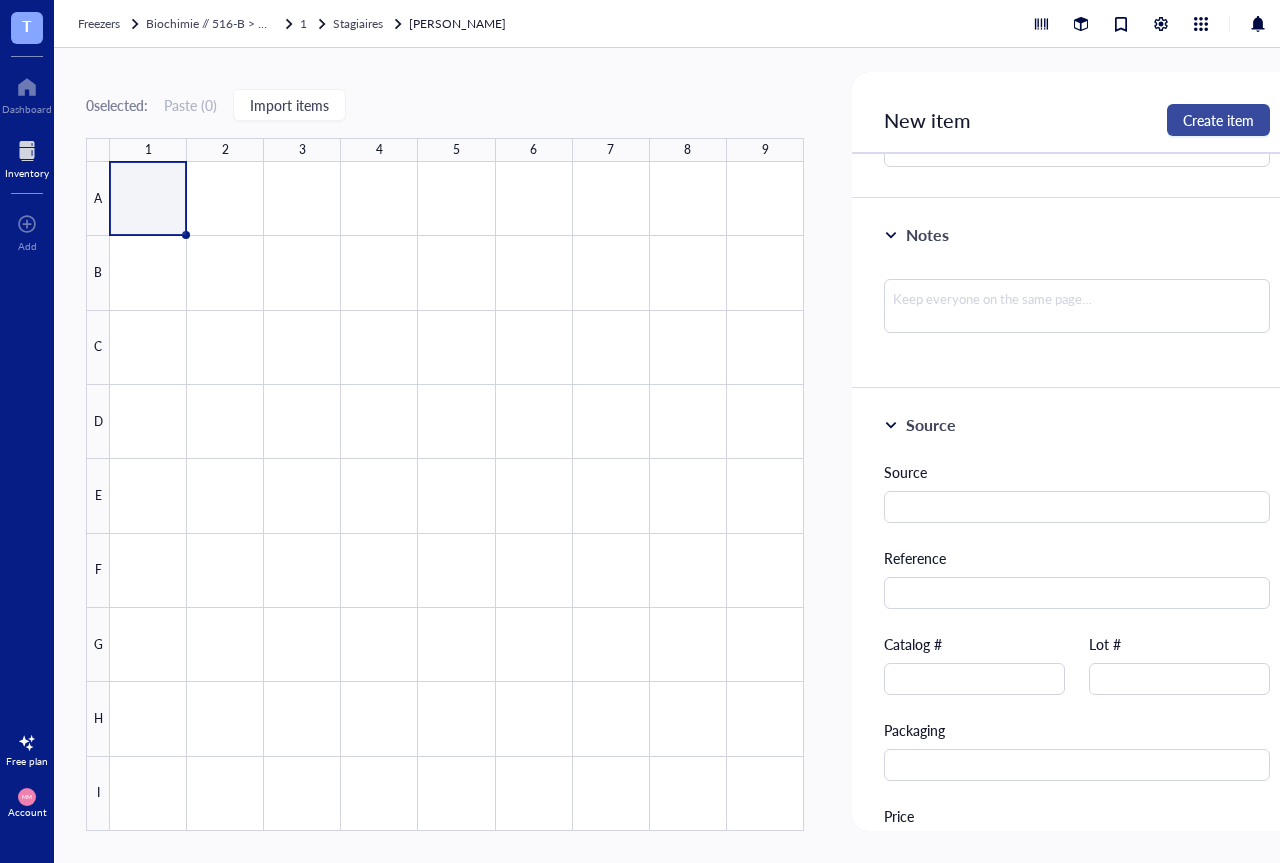 click on "Create item" at bounding box center [1218, 120] 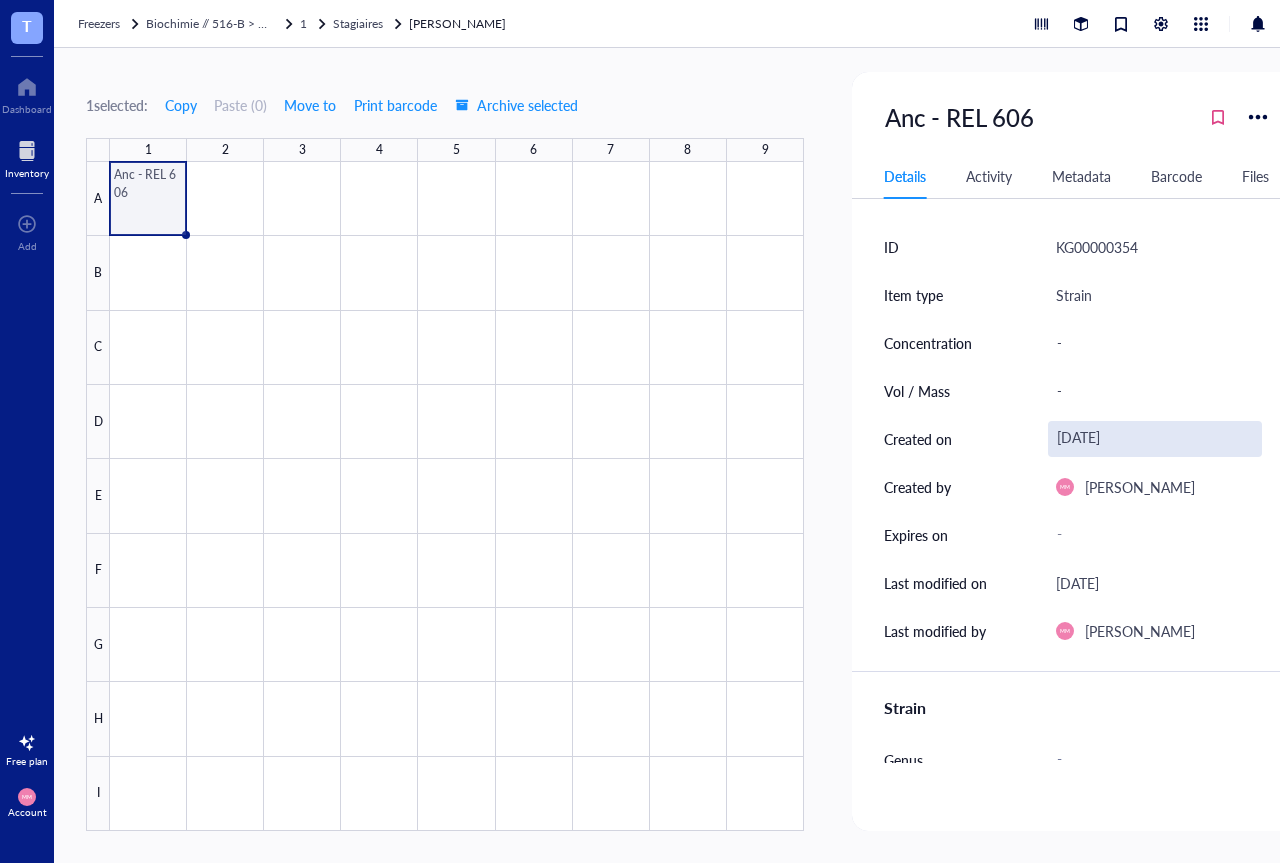 click on "[DATE]" at bounding box center (1155, 439) 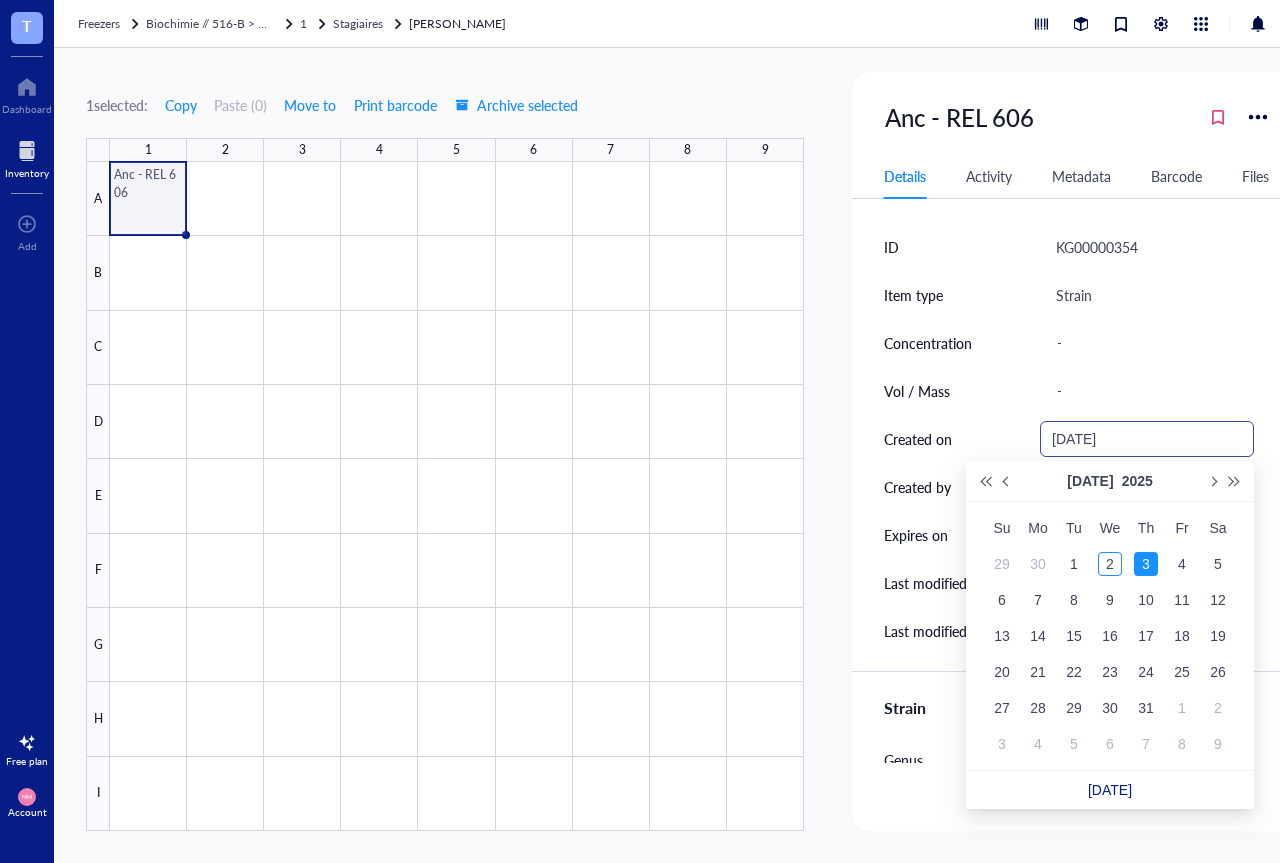drag, startPoint x: 1148, startPoint y: 438, endPoint x: 1048, endPoint y: 443, distance: 100.12492 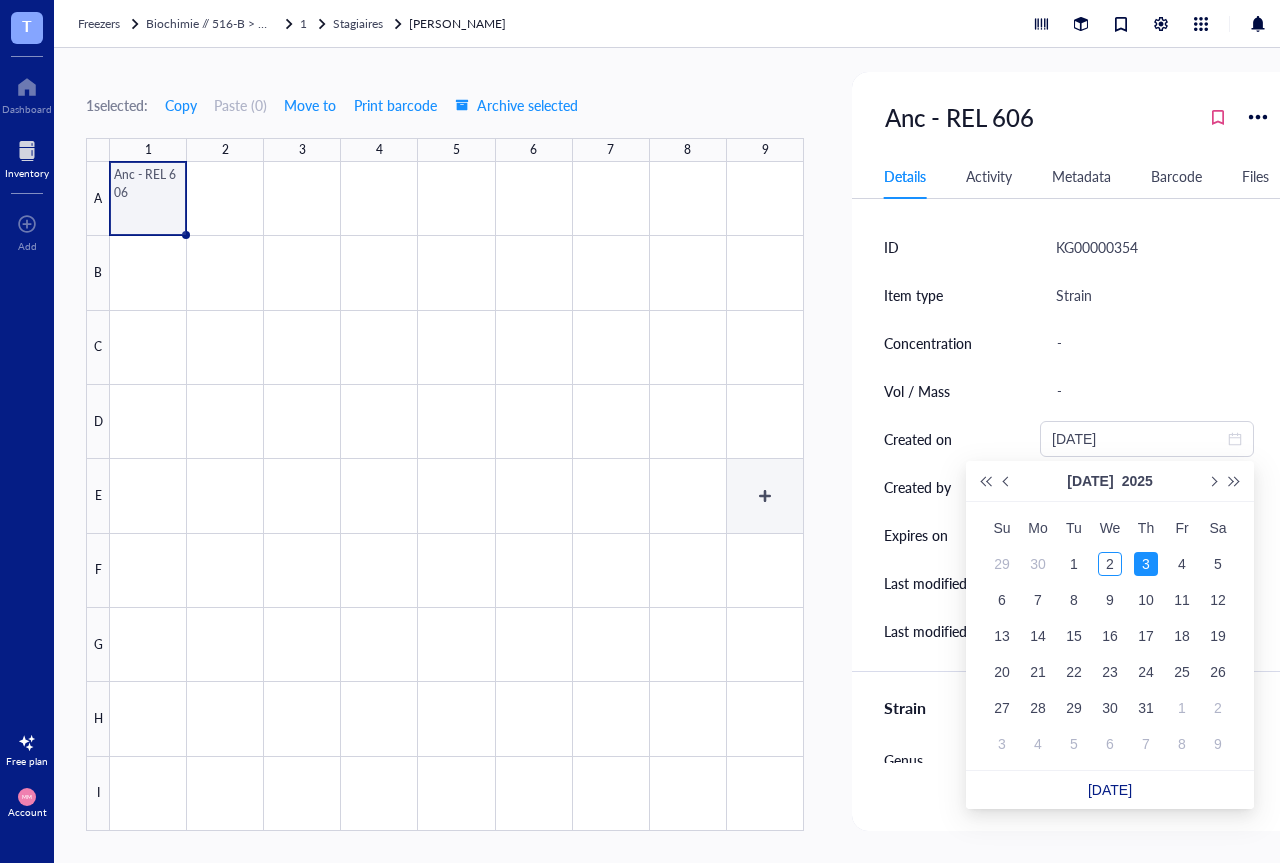 click at bounding box center [457, 496] 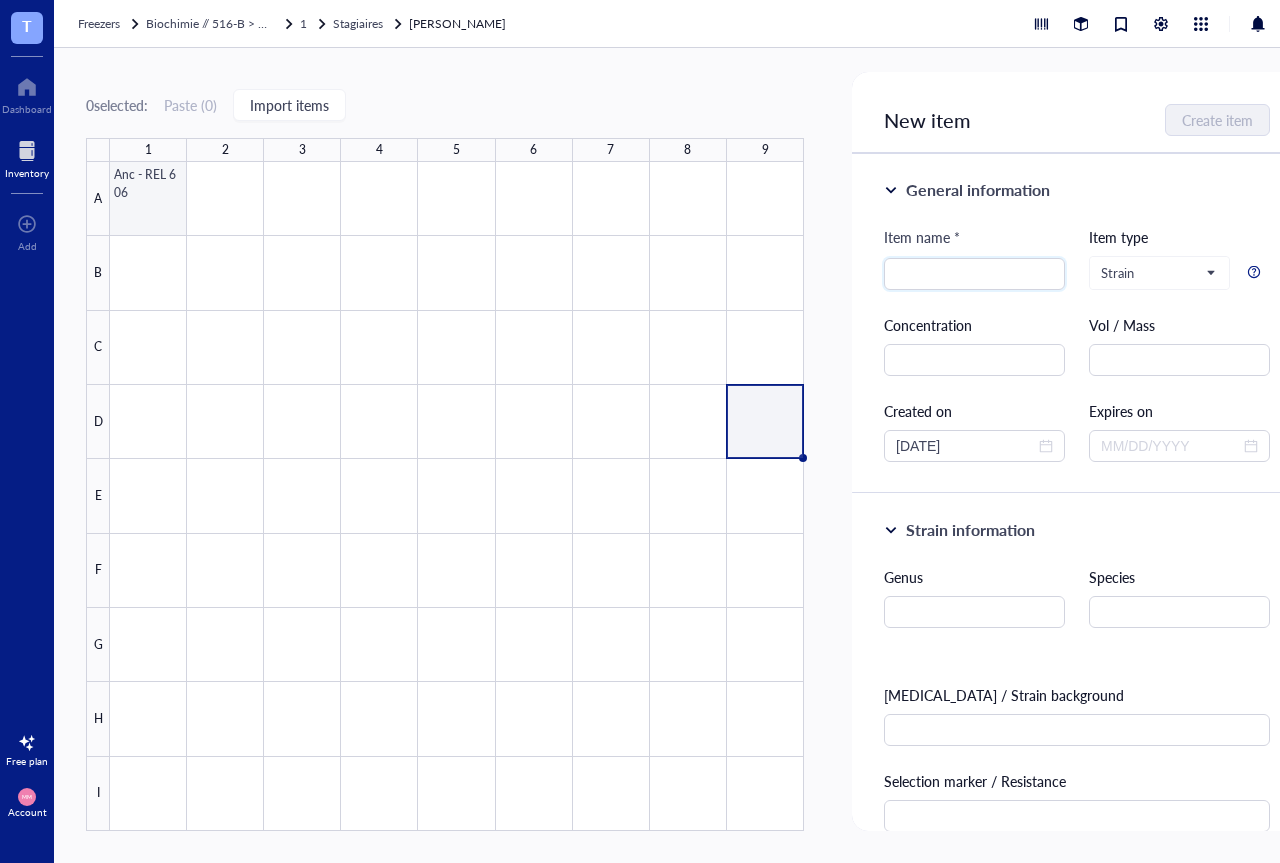 click at bounding box center [457, 496] 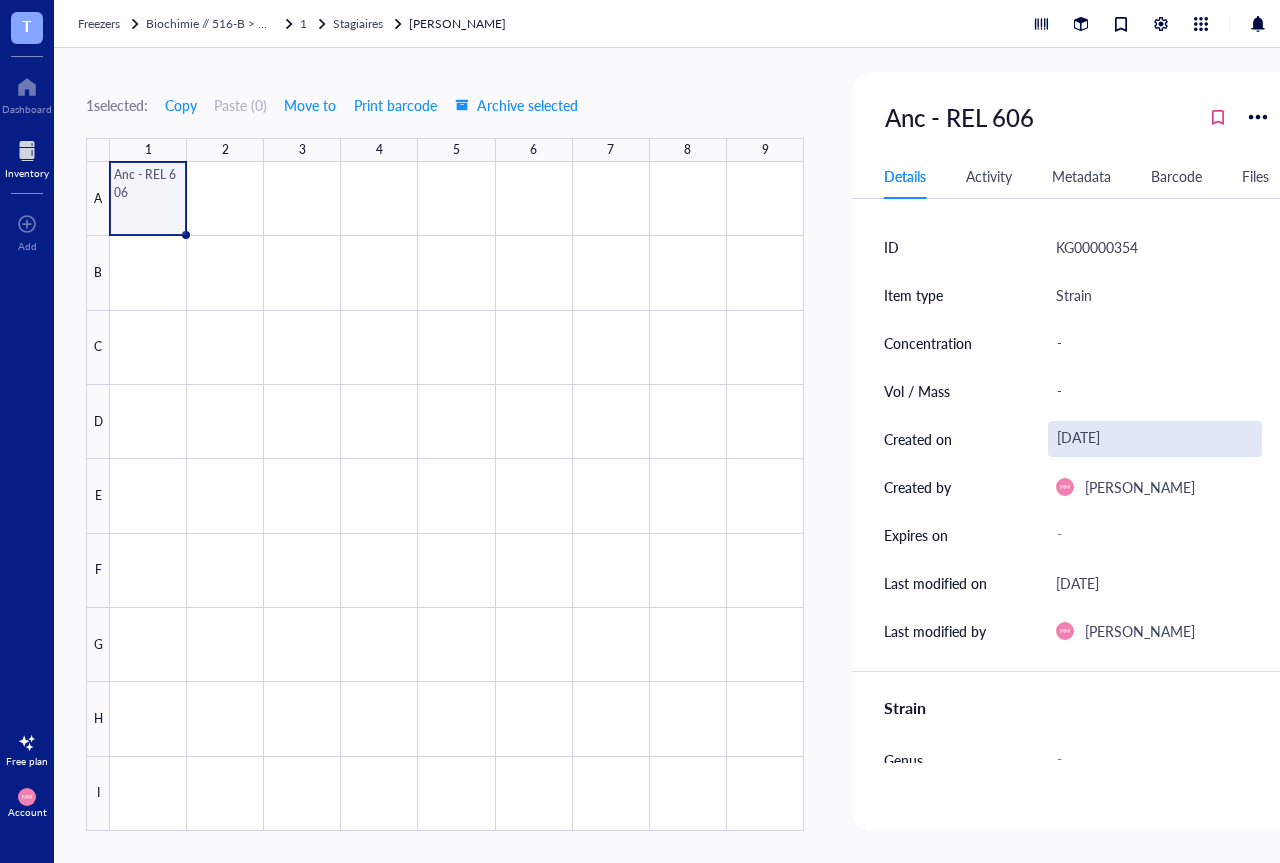 click on "[DATE]" at bounding box center [1155, 439] 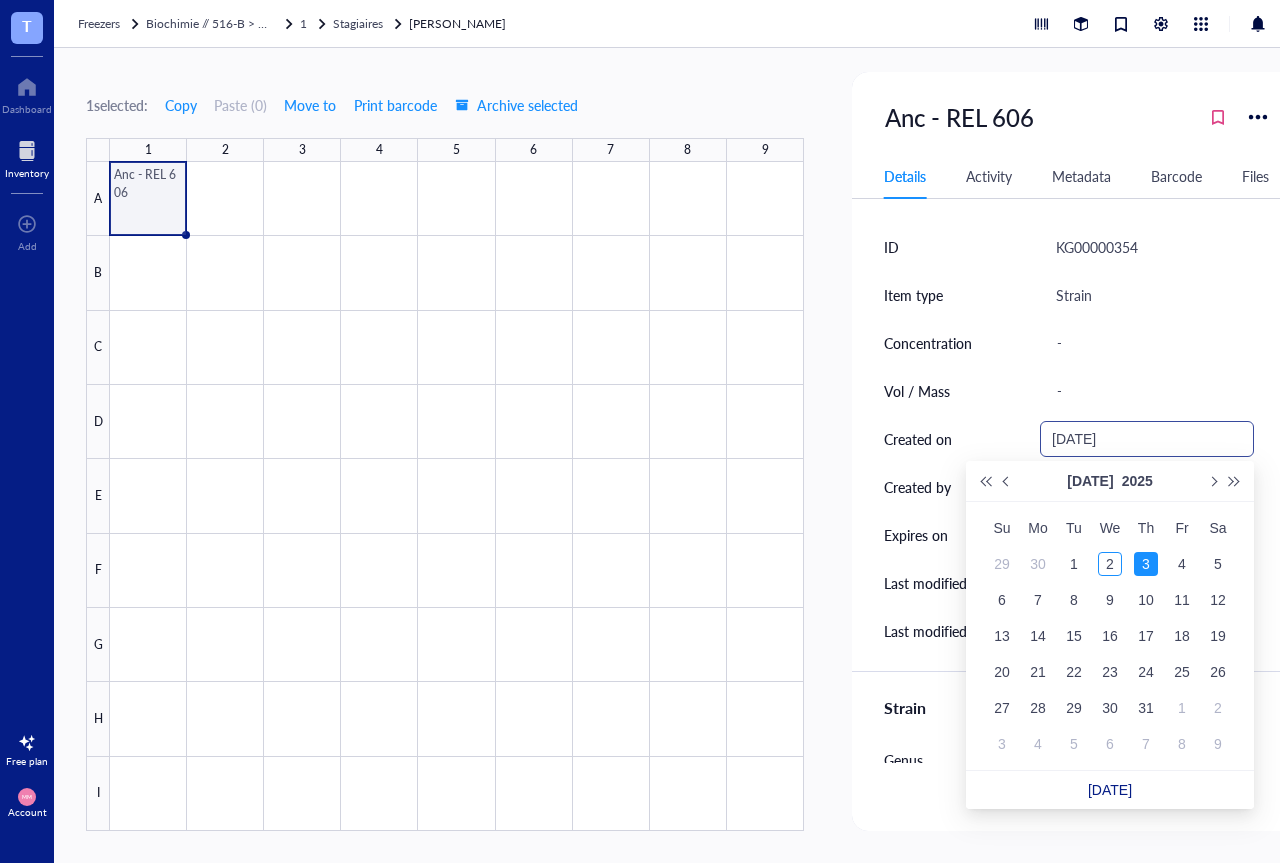drag, startPoint x: 1150, startPoint y: 439, endPoint x: 1015, endPoint y: 446, distance: 135.18137 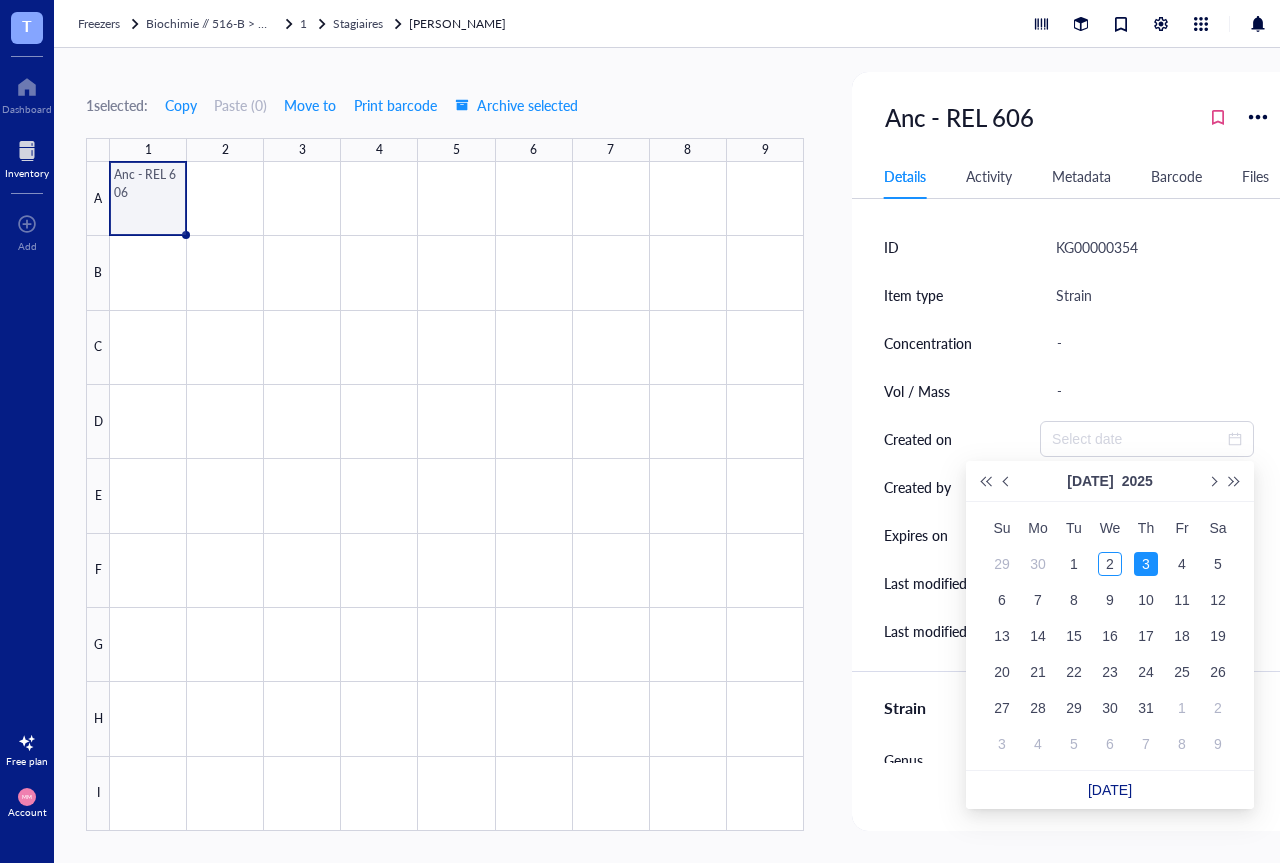 click on "1  selected: Copy Paste ( 0 ) Move to Print barcode Archive selected   1 2 3 4 5 6 7 8 9 A B C D E F G H I Anc - REL 606 Anc - REL 606 Details Activity Metadata Barcode Files ID KG00000354 Item type Strain Concentration - Vol / Mass - Created on Created by MM [PERSON_NAME]   Expires on - Last modified on [DATE] Last modified by MM [PERSON_NAME]     Strain Genus - Species - [MEDICAL_DATA] / Strain background - Selection marker / Resistance - Associated plasmids - Modification - Use - Notes Click to add note Source Vendor - Reference - Catalog # - Lot # - Packaging - Price - New item Create item General information Item name    * Item type   Strain Concentration Vol / Mass Created on [DATE] Expires on Strain information Genus Species [MEDICAL_DATA] / Strain background Selection marker / Resistance Associated plasmids Modification Use Notes Source Source Reference Catalog # Lot # Packaging Price $ Attached files Click or drag file here to upload" at bounding box center [694, 455] 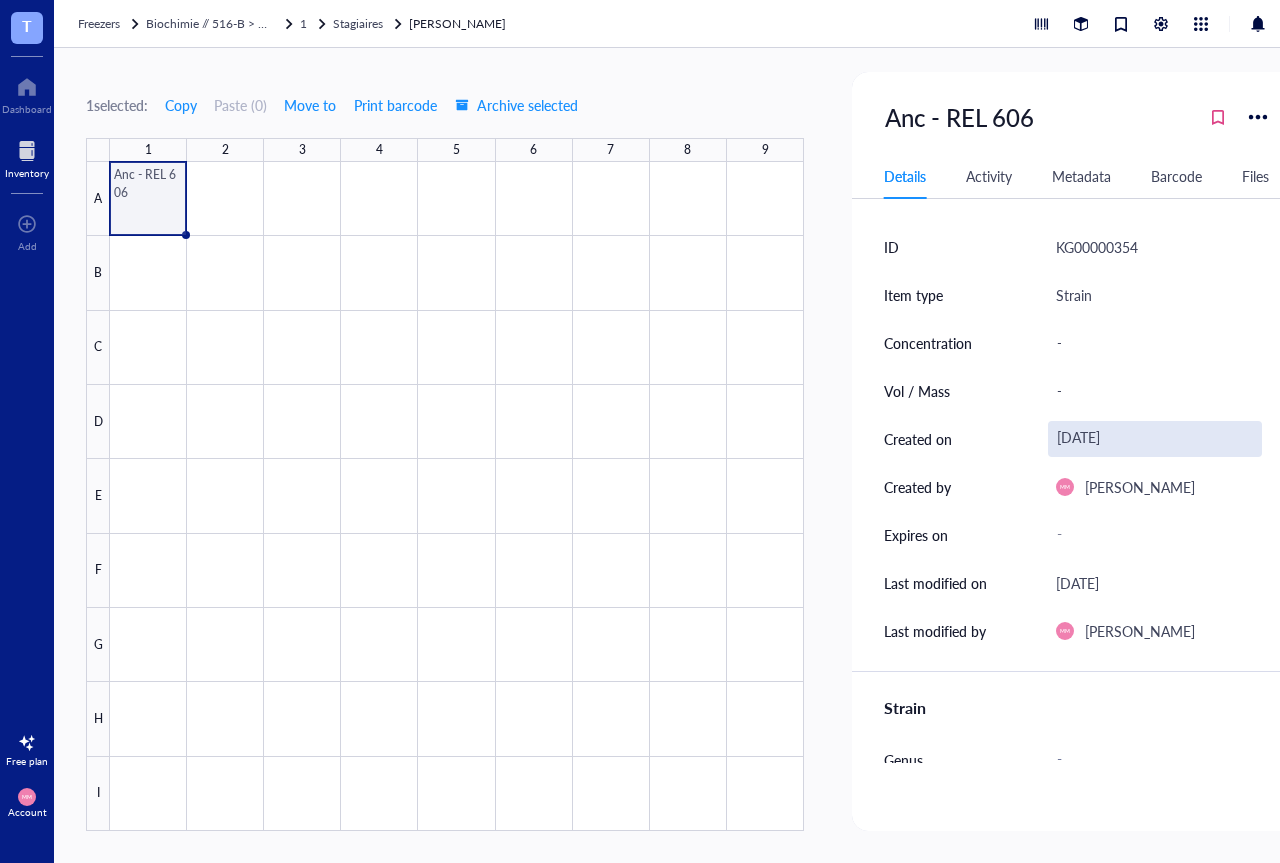 click on "[DATE]" at bounding box center (1155, 439) 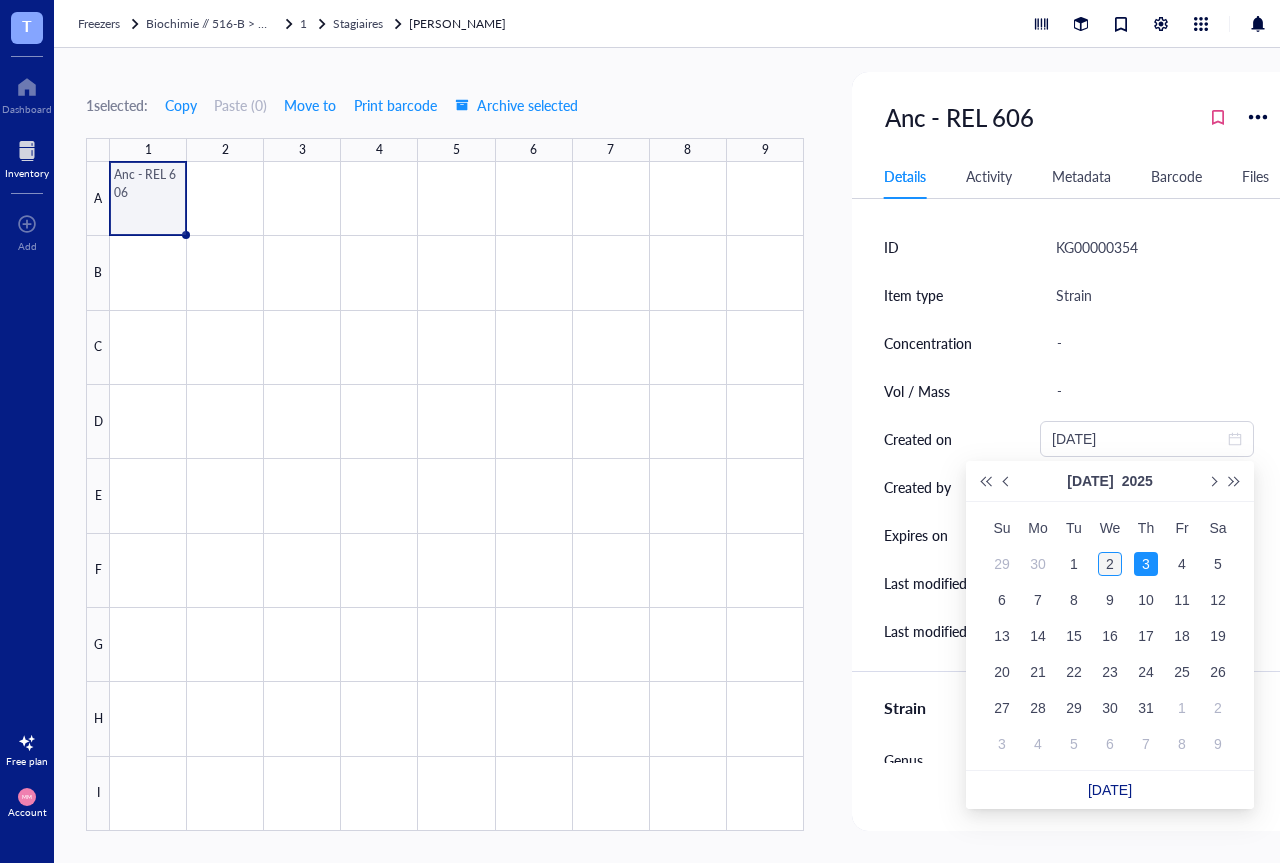 type on "[DATE]" 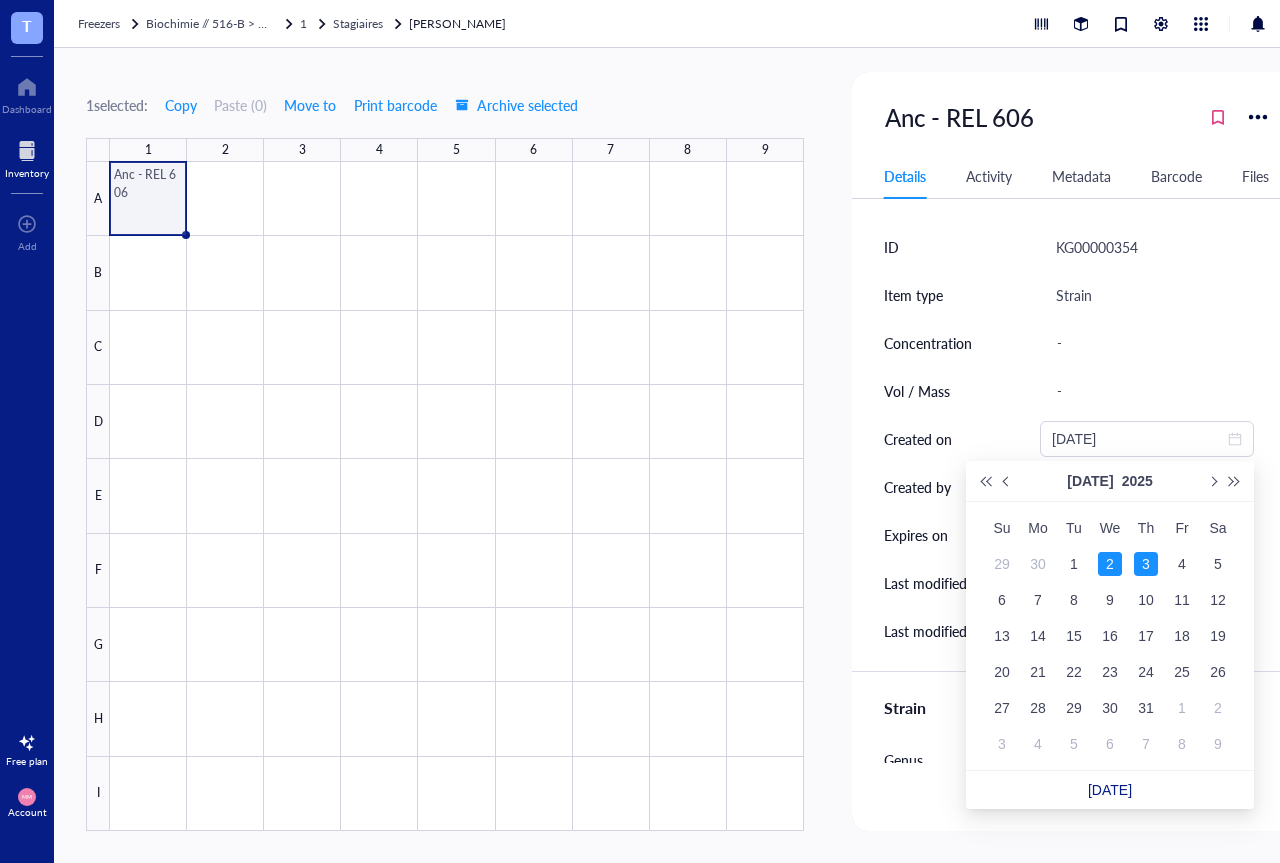 click on "2" at bounding box center (1110, 564) 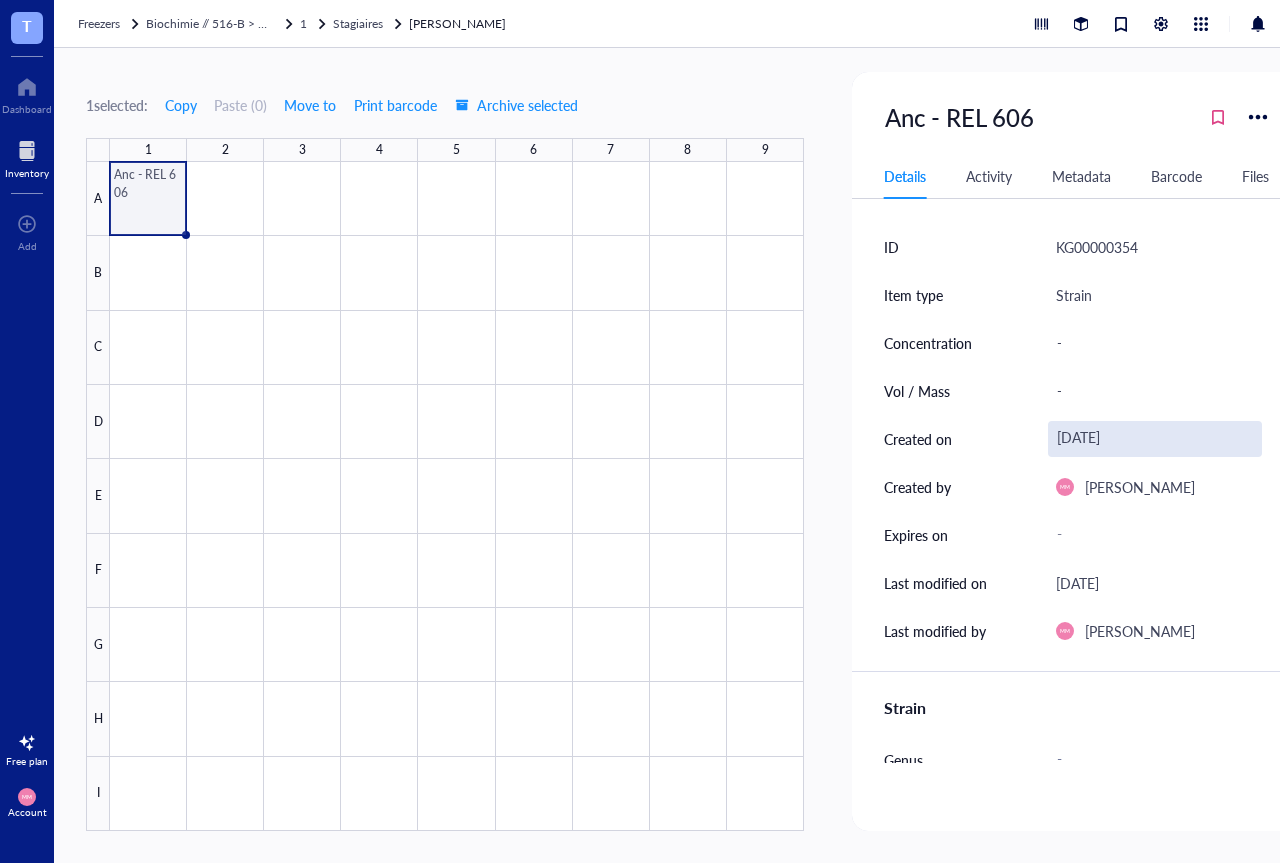 click on "[DATE]" at bounding box center (1155, 439) 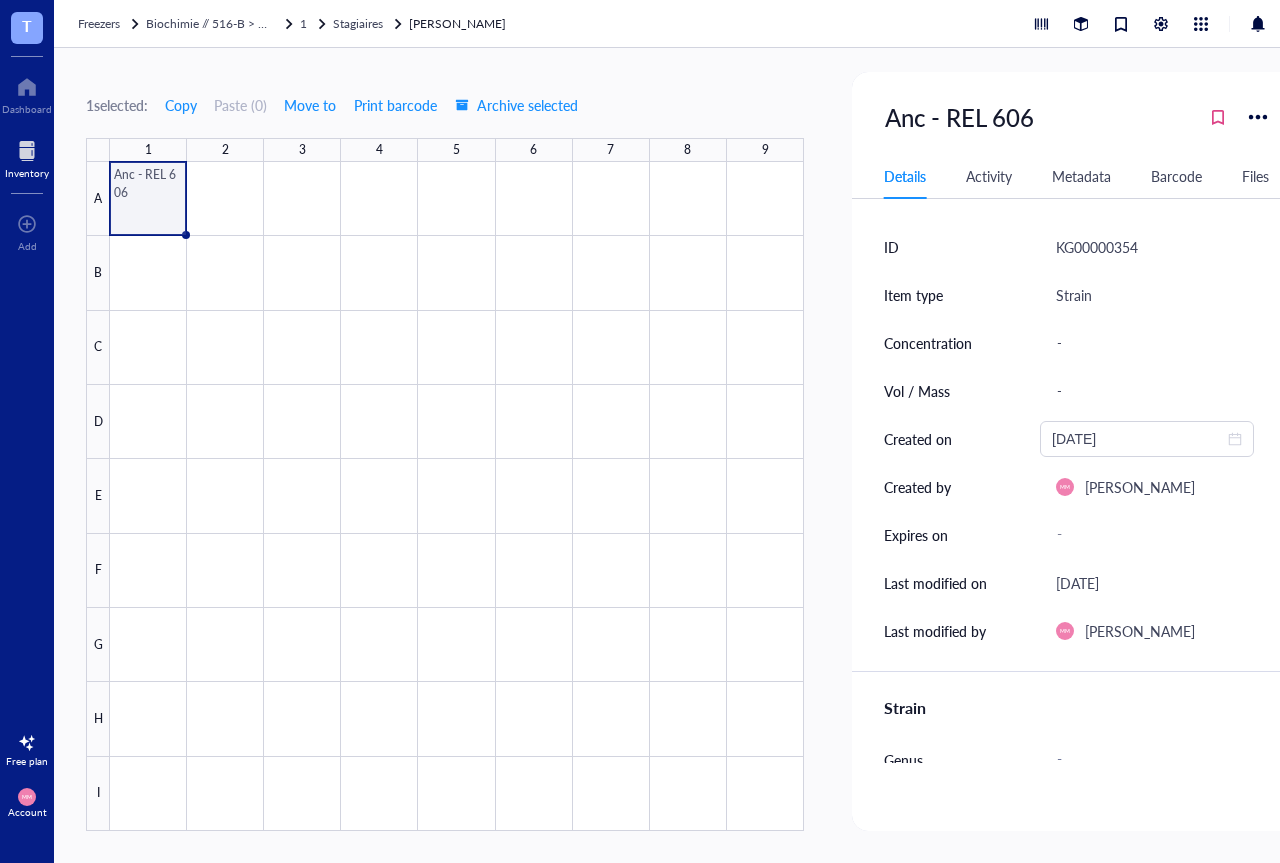 type on "[DATE]" 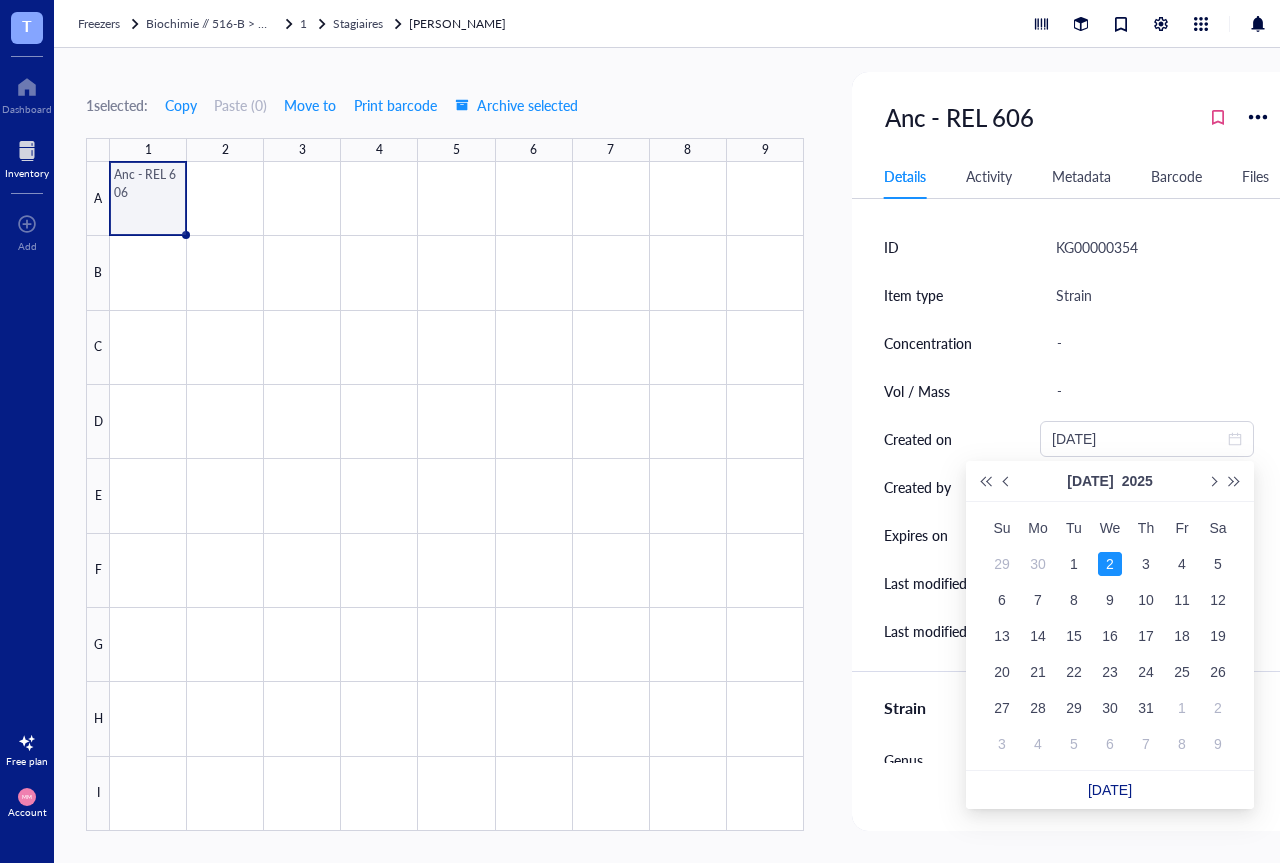 click on "2" at bounding box center [1110, 564] 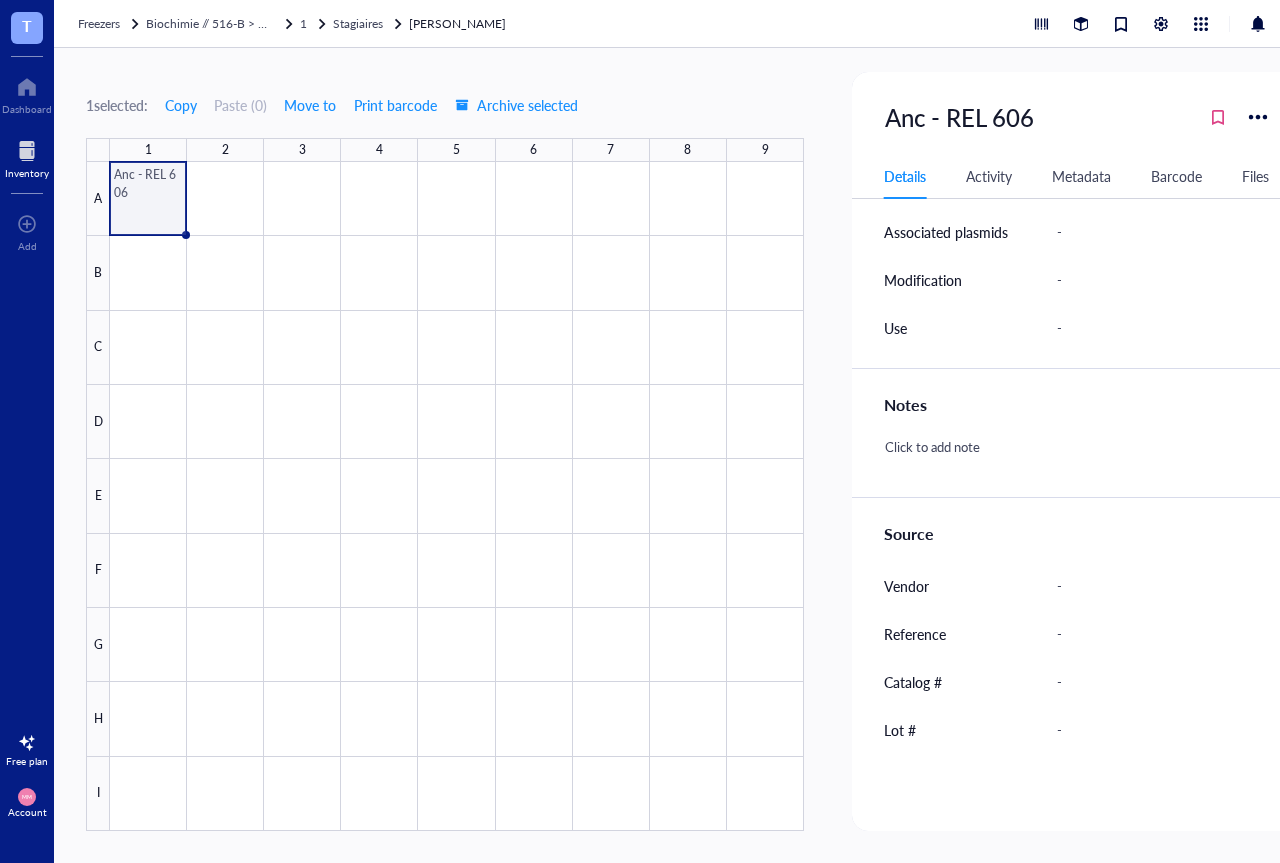 scroll, scrollTop: 240, scrollLeft: 0, axis: vertical 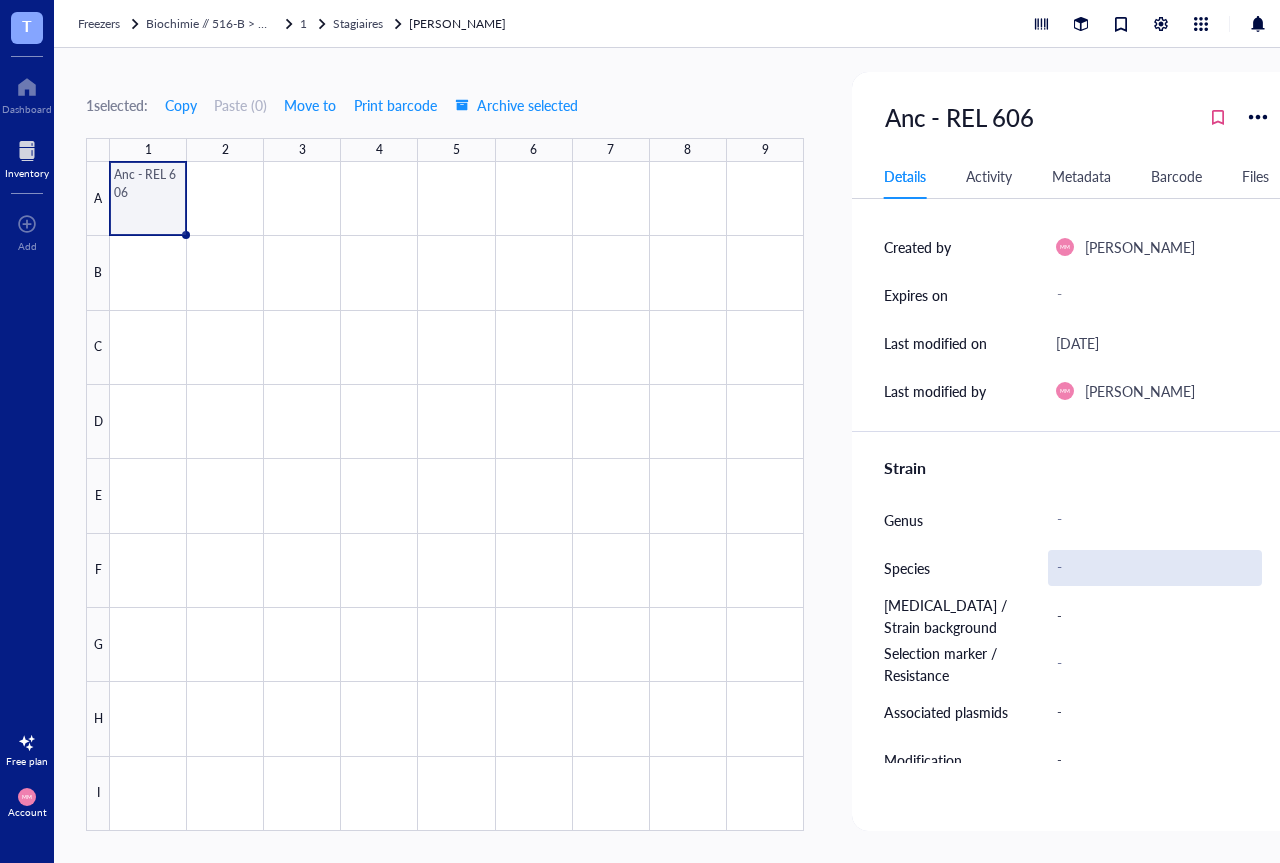 click on "-" at bounding box center [1155, 568] 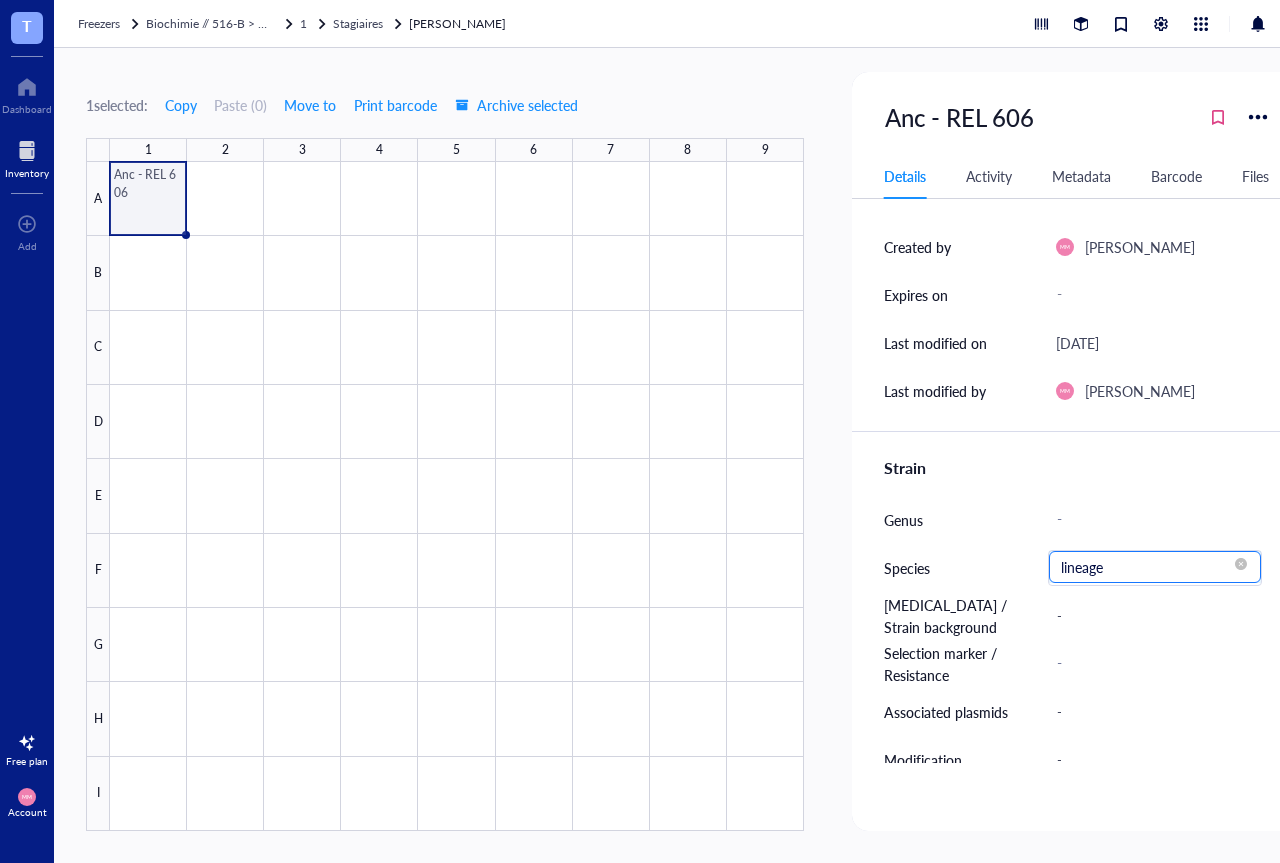 click on "lineage" at bounding box center [1155, 567] 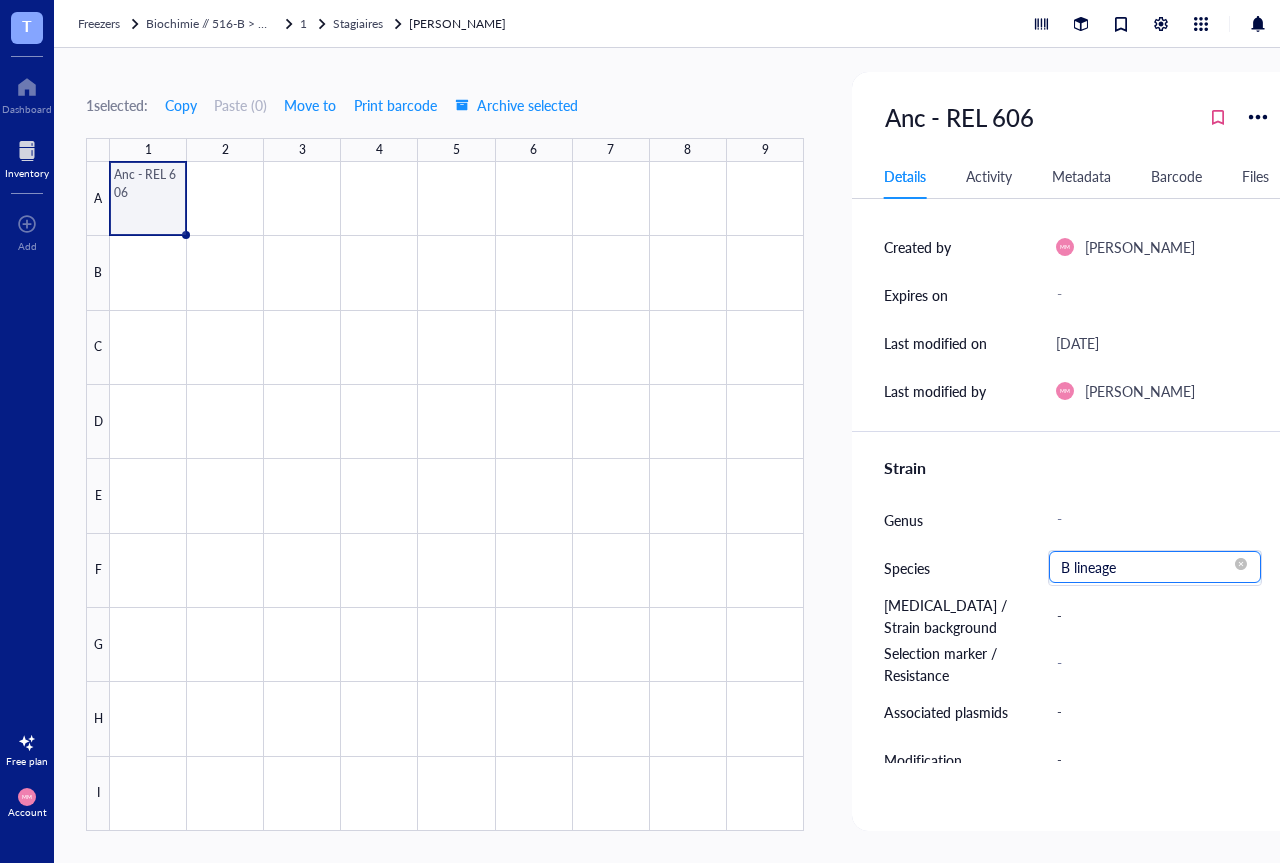 click on "-" at bounding box center [1163, 664] 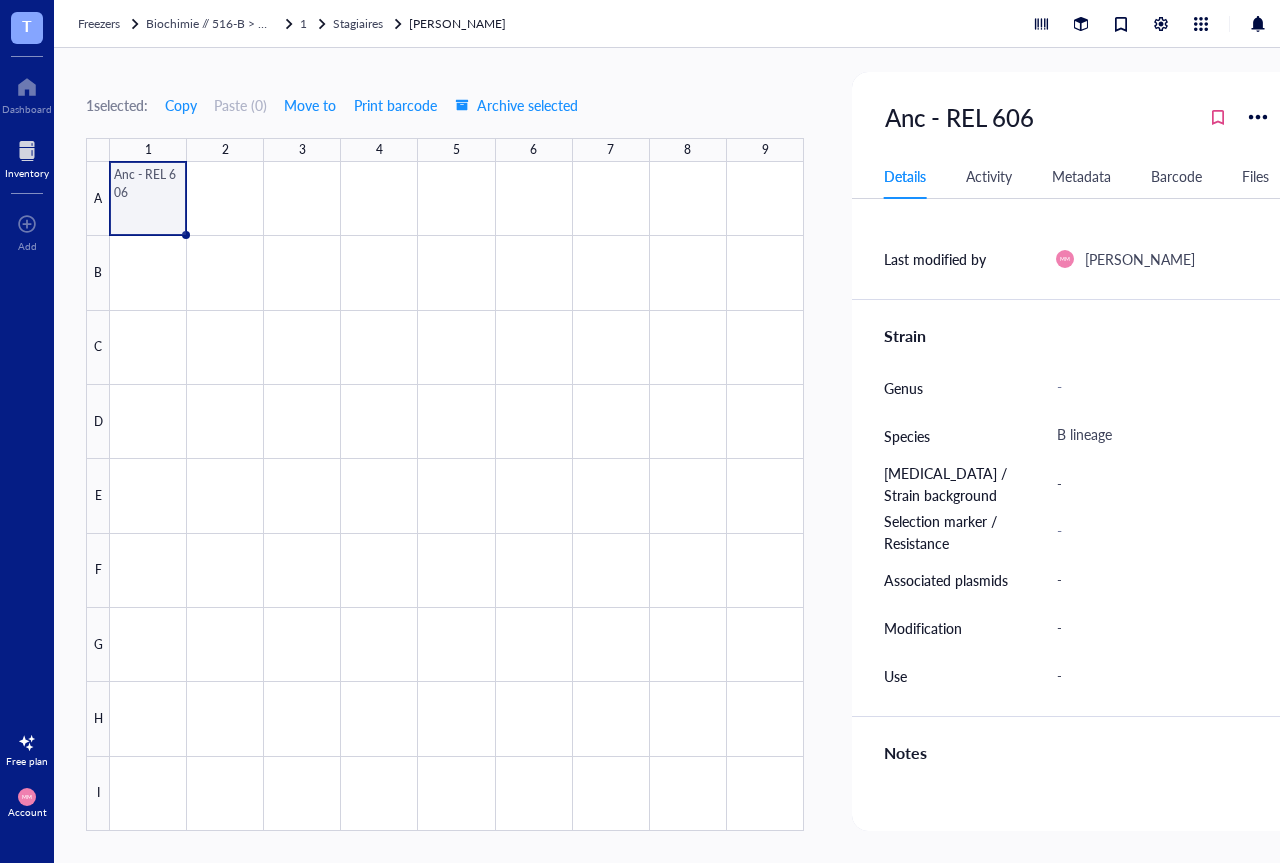 scroll, scrollTop: 343, scrollLeft: 0, axis: vertical 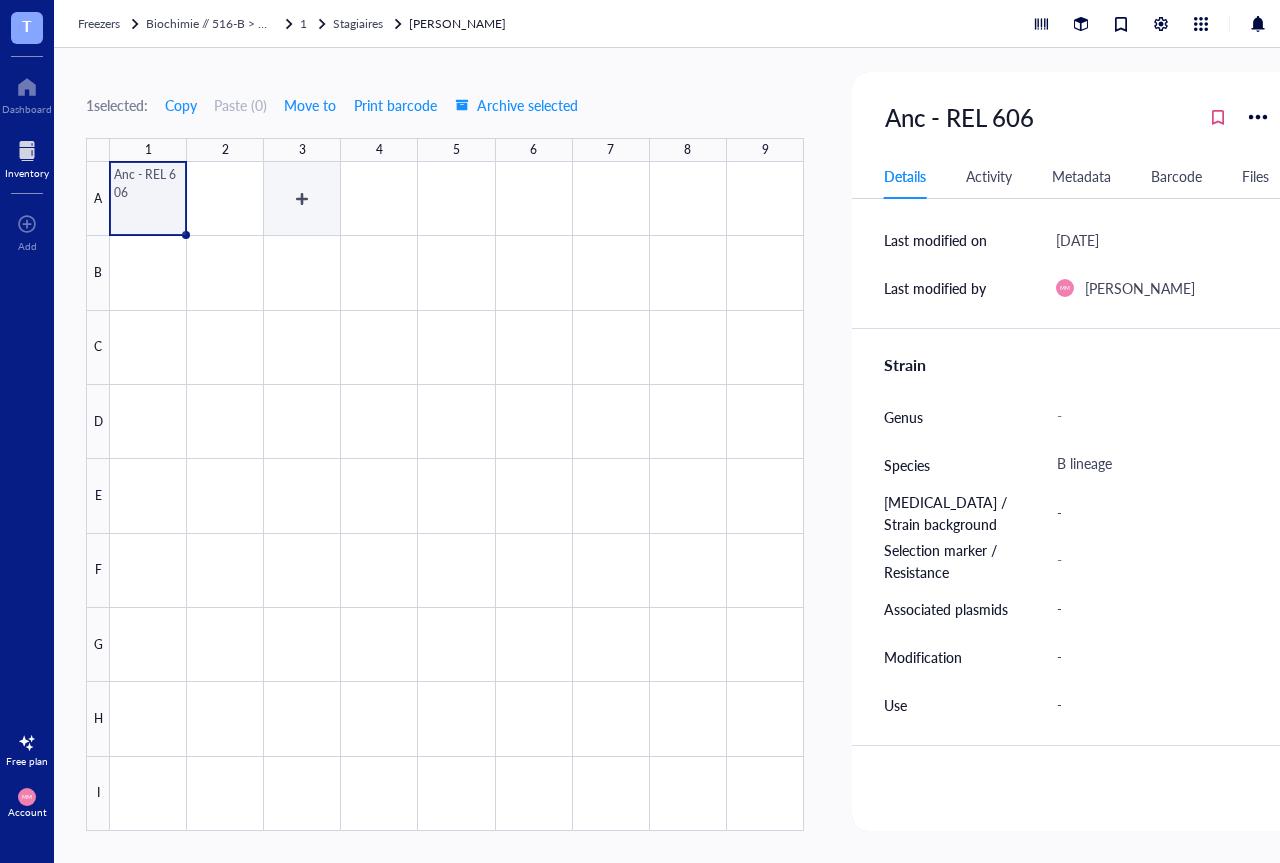click at bounding box center (457, 496) 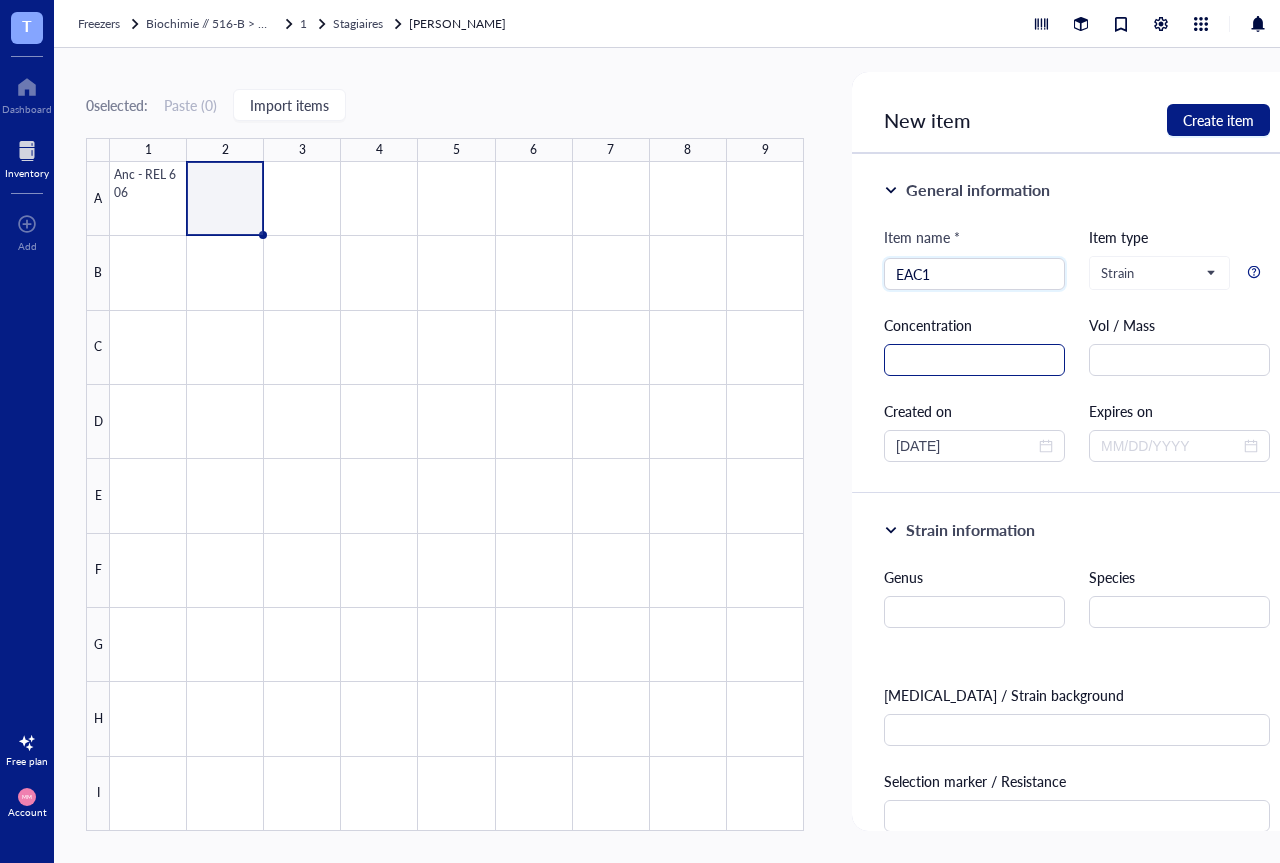 type on "EAC1" 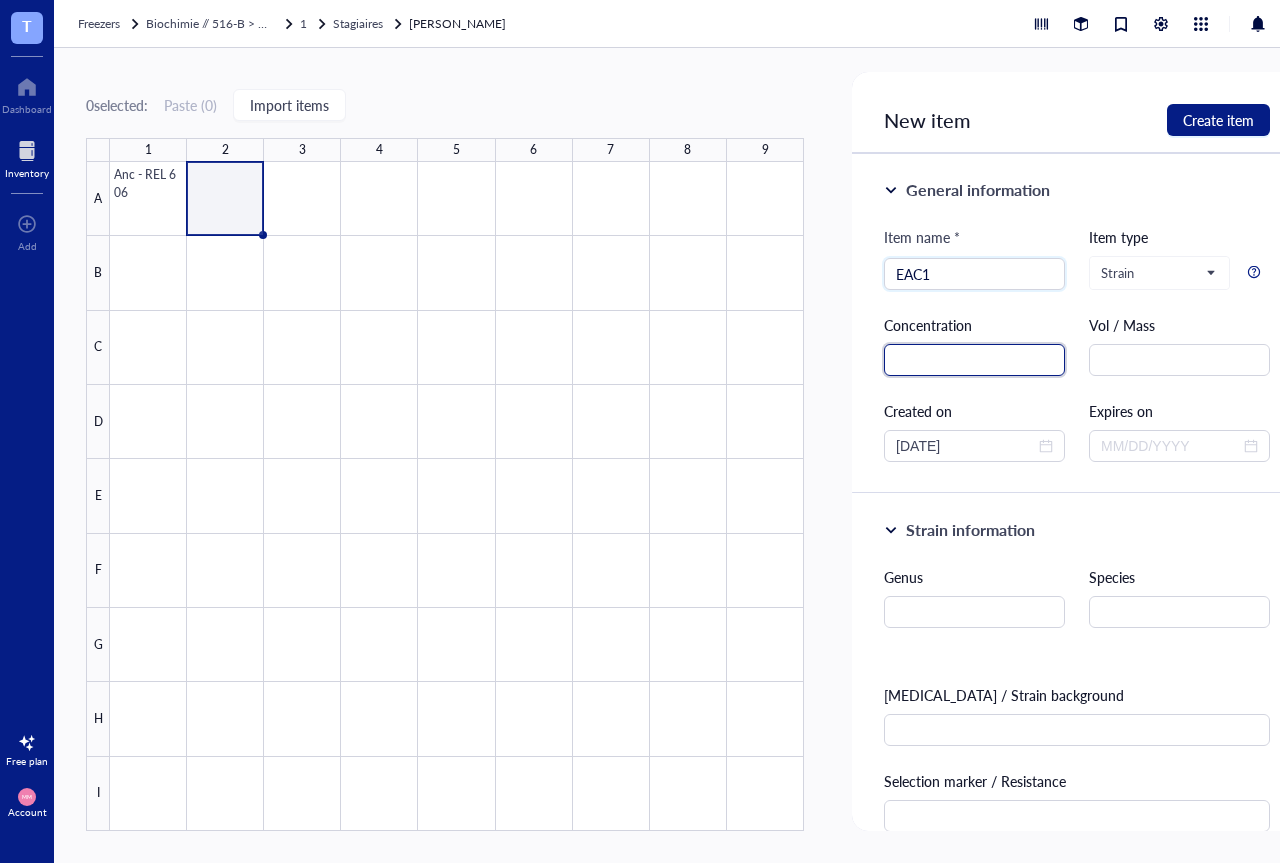 click at bounding box center (974, 360) 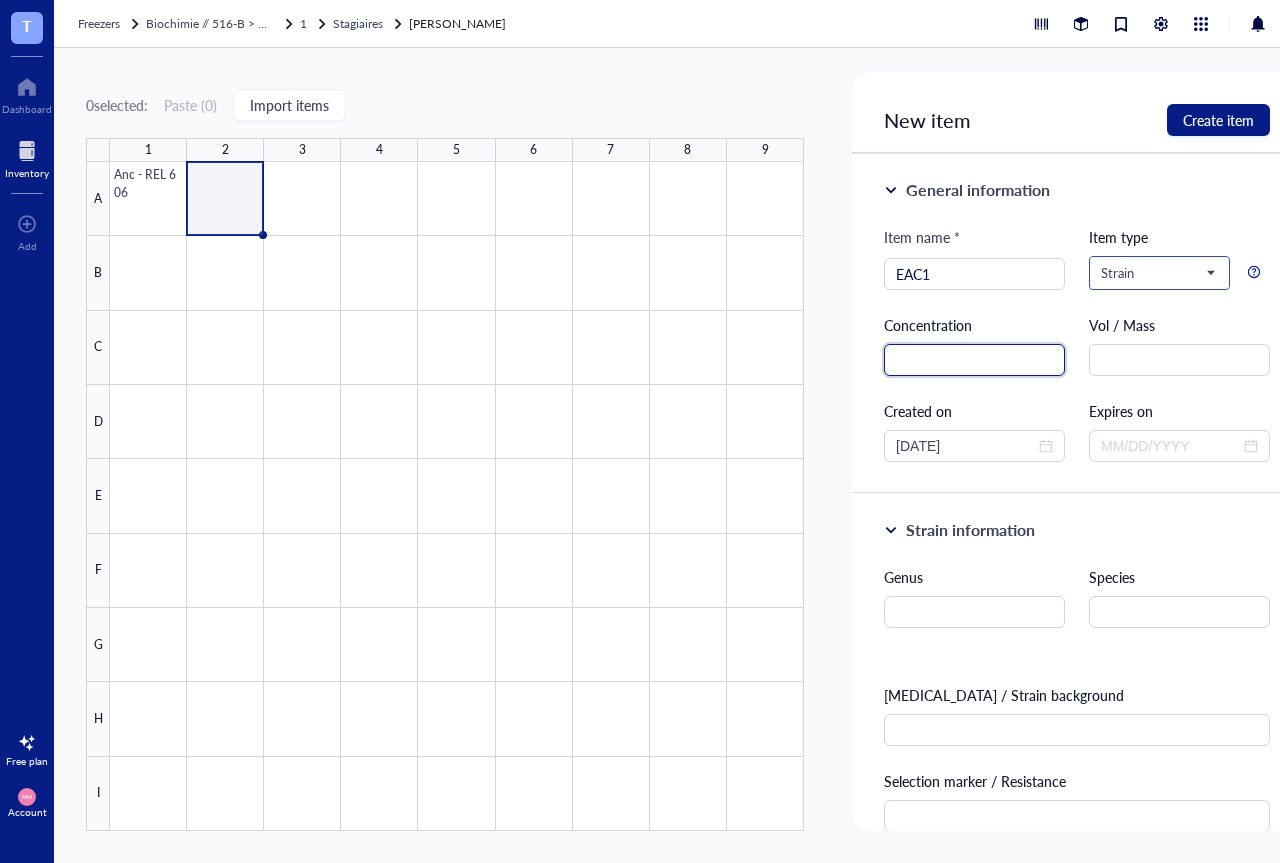 click on "Strain" at bounding box center (1157, 273) 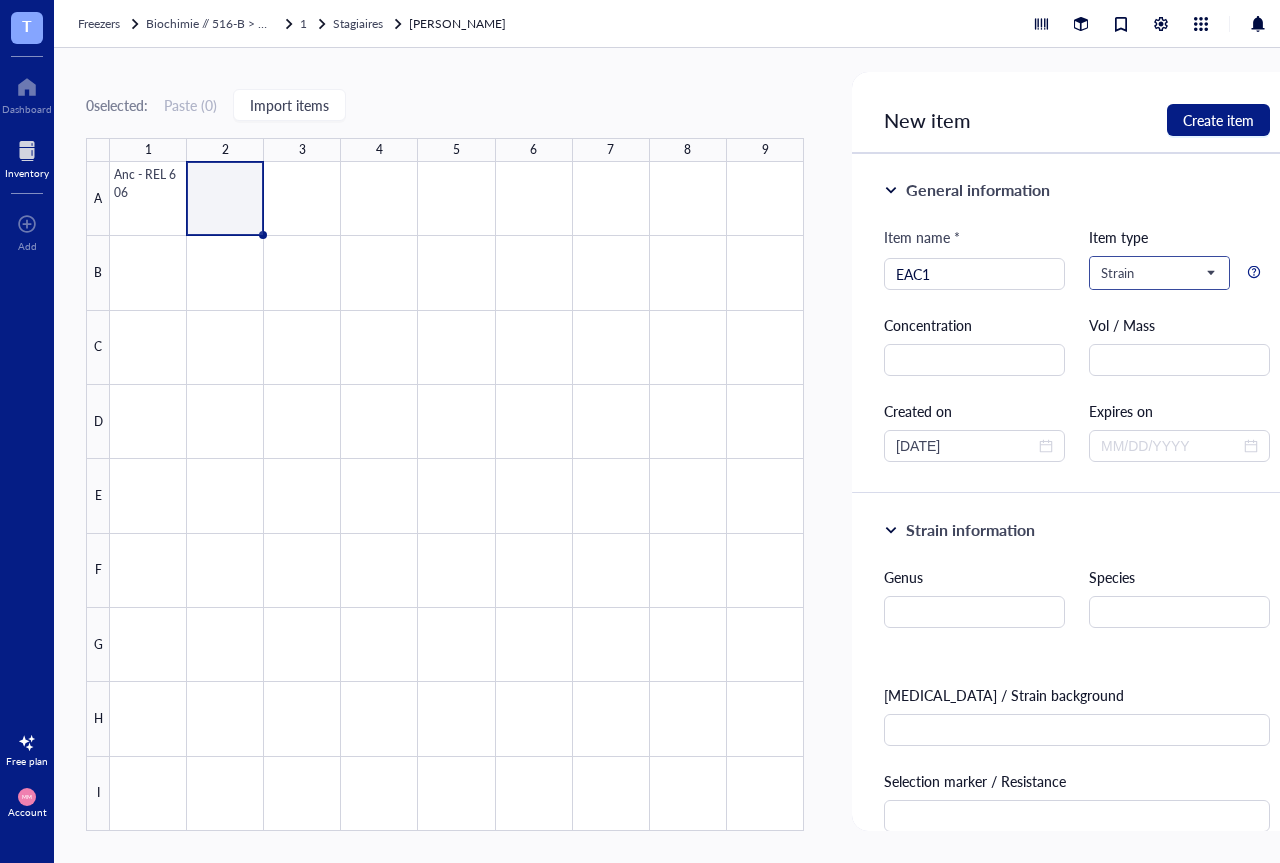click on "Strain" at bounding box center (1157, 273) 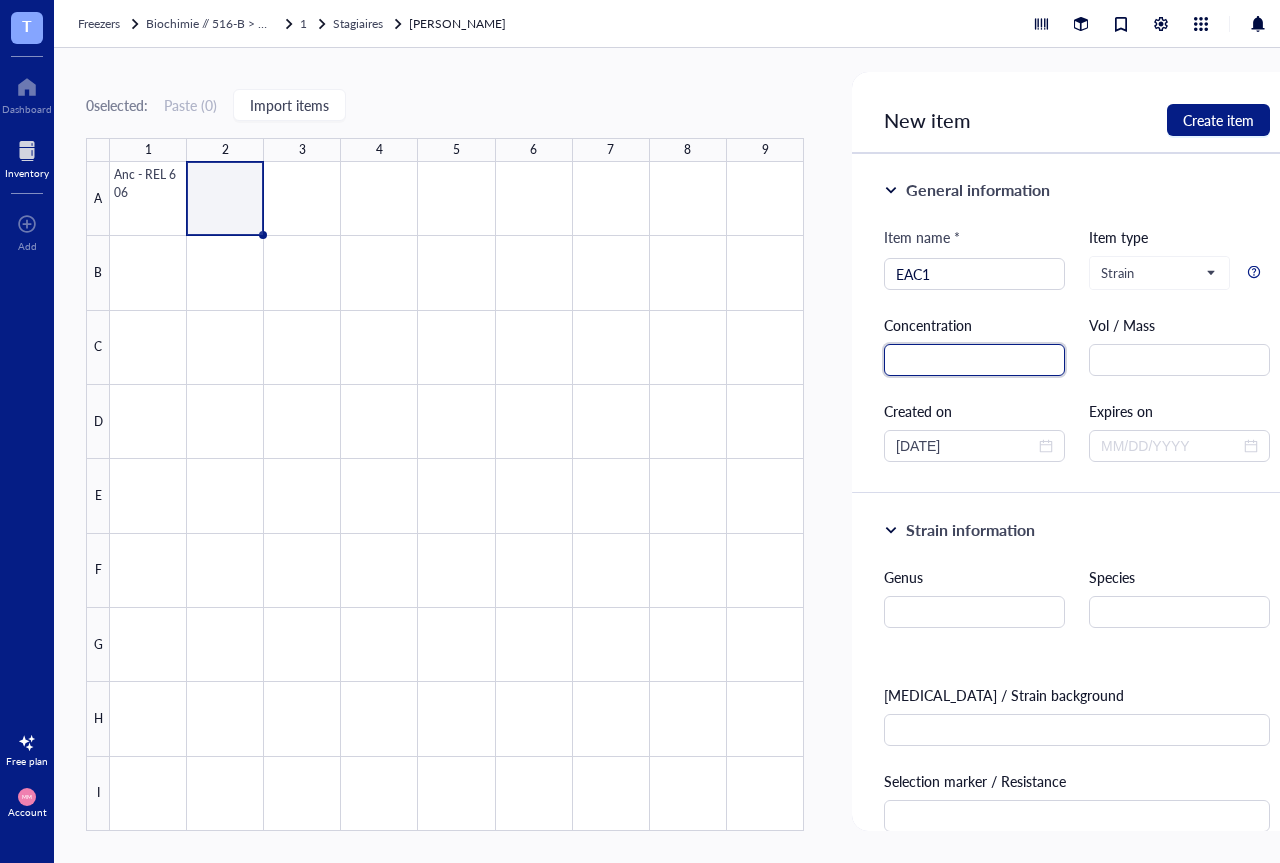 click at bounding box center [974, 360] 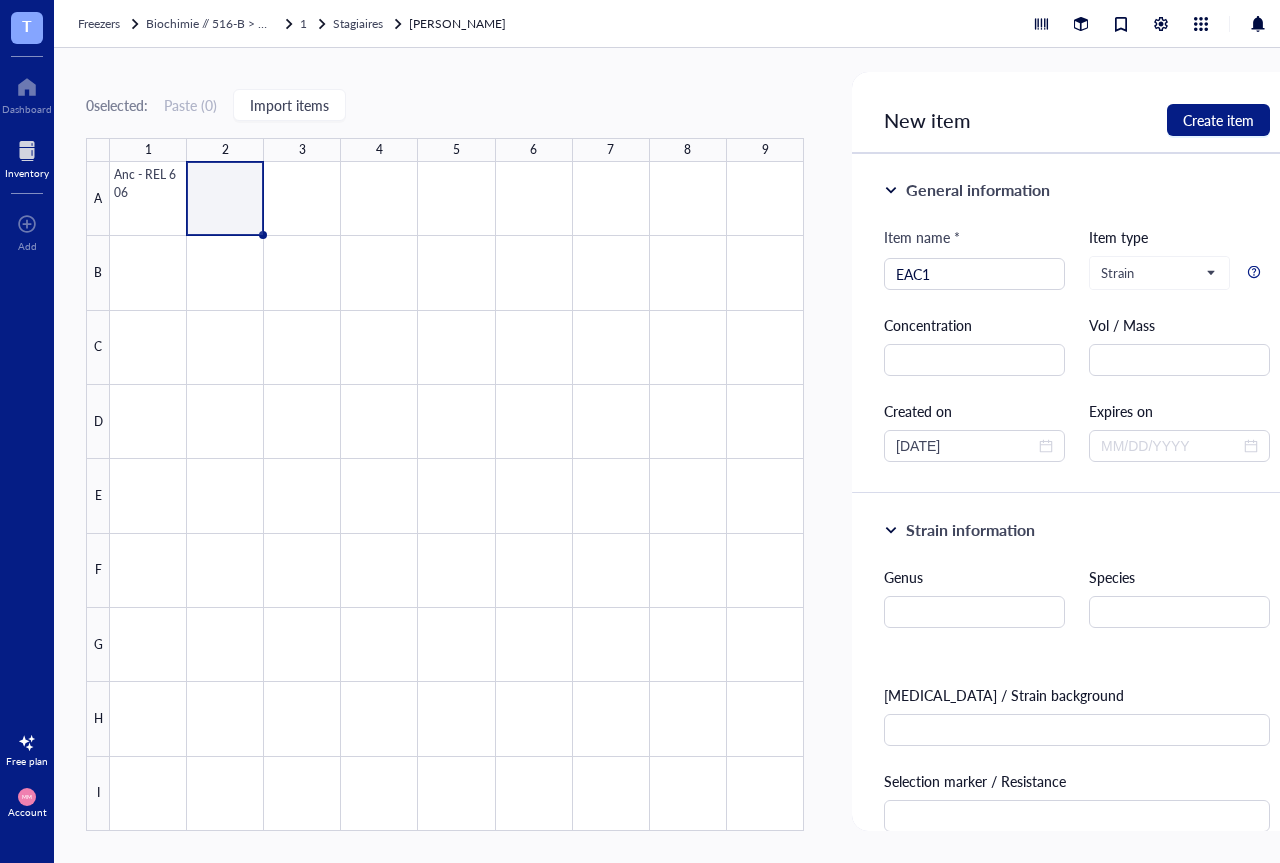 click on "General information Item name    * EAC1 Item type   Strain Default   Primer   Strain   Antibody   Chemical   Chemical probe   Plasmid   Enzyme   Cell line   Custom type Upgrade Concentration Vol / Mass Created on [DATE] Expires on" at bounding box center (1077, 324) 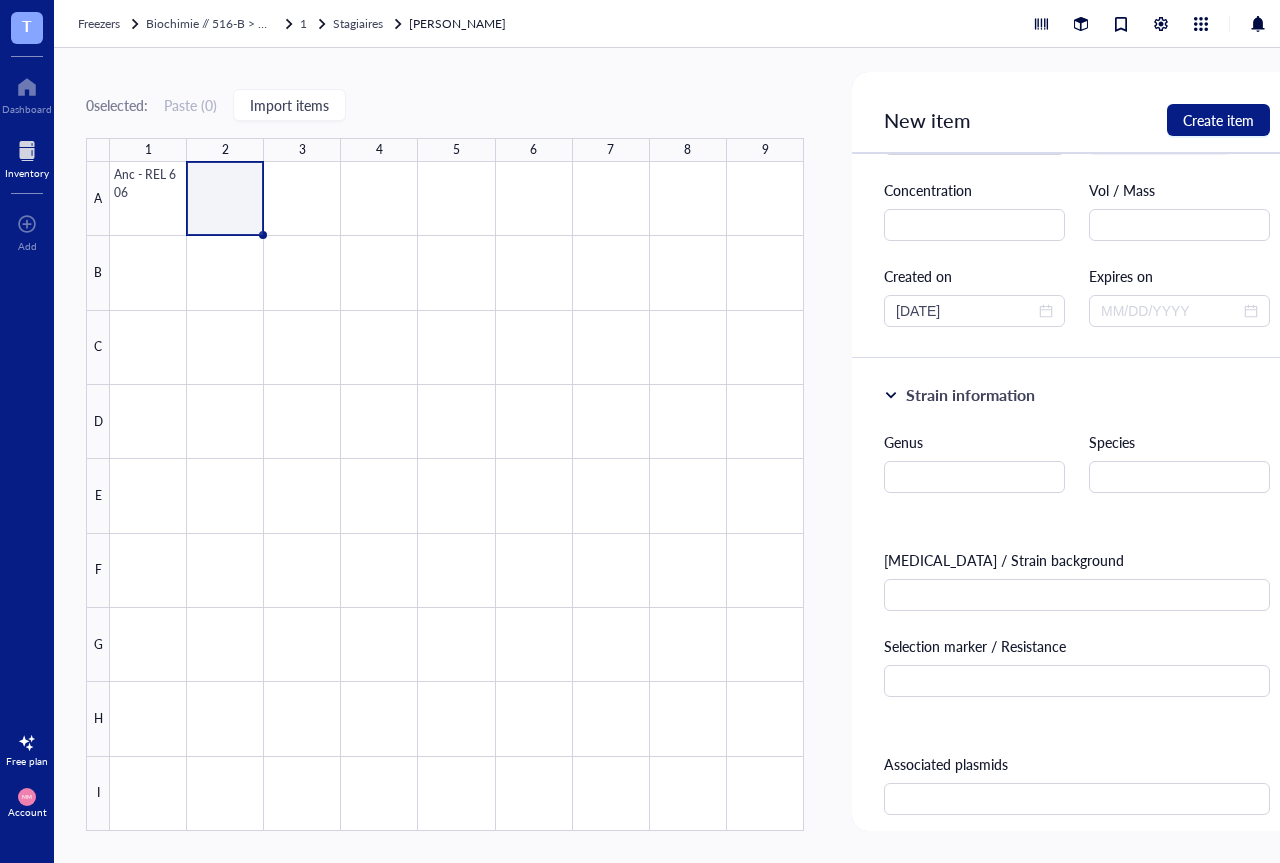 scroll, scrollTop: 252, scrollLeft: 0, axis: vertical 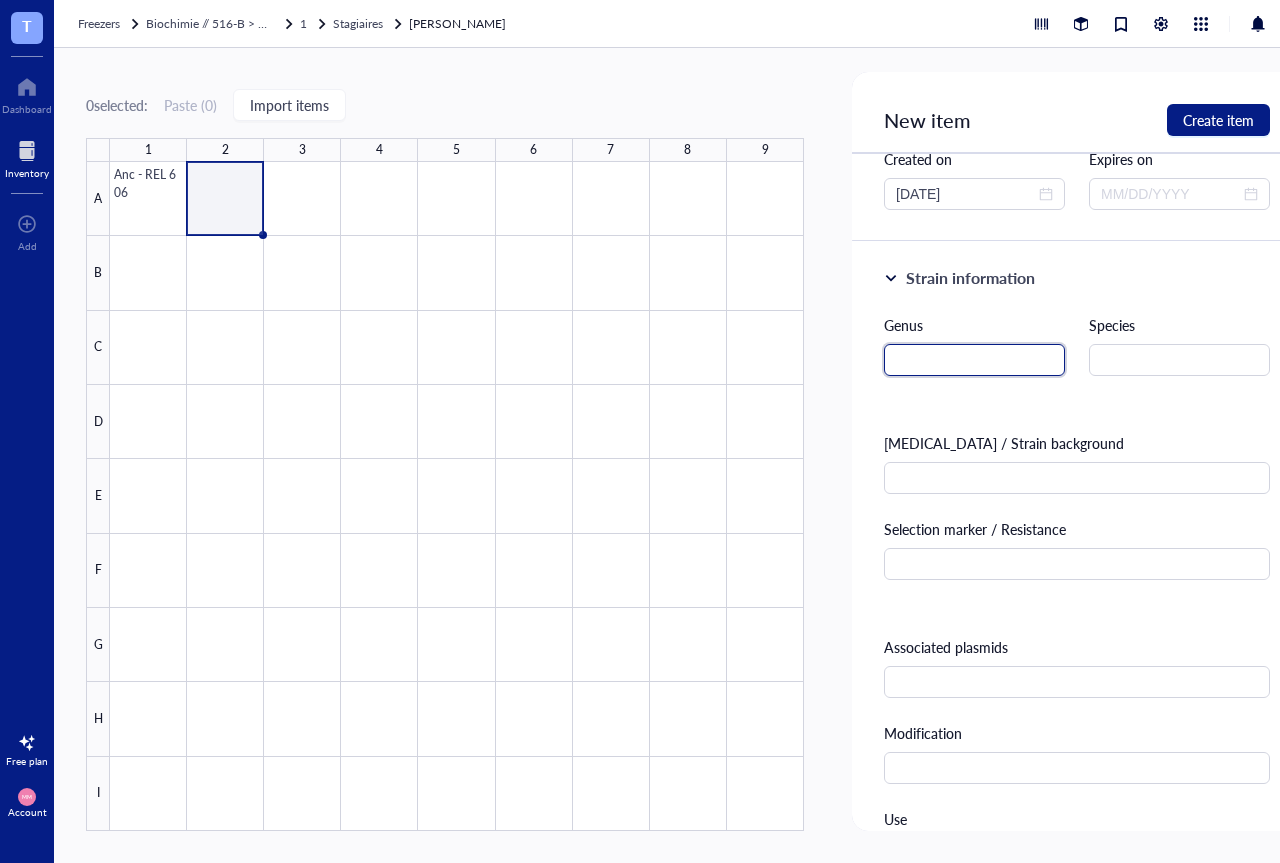 click at bounding box center [974, 360] 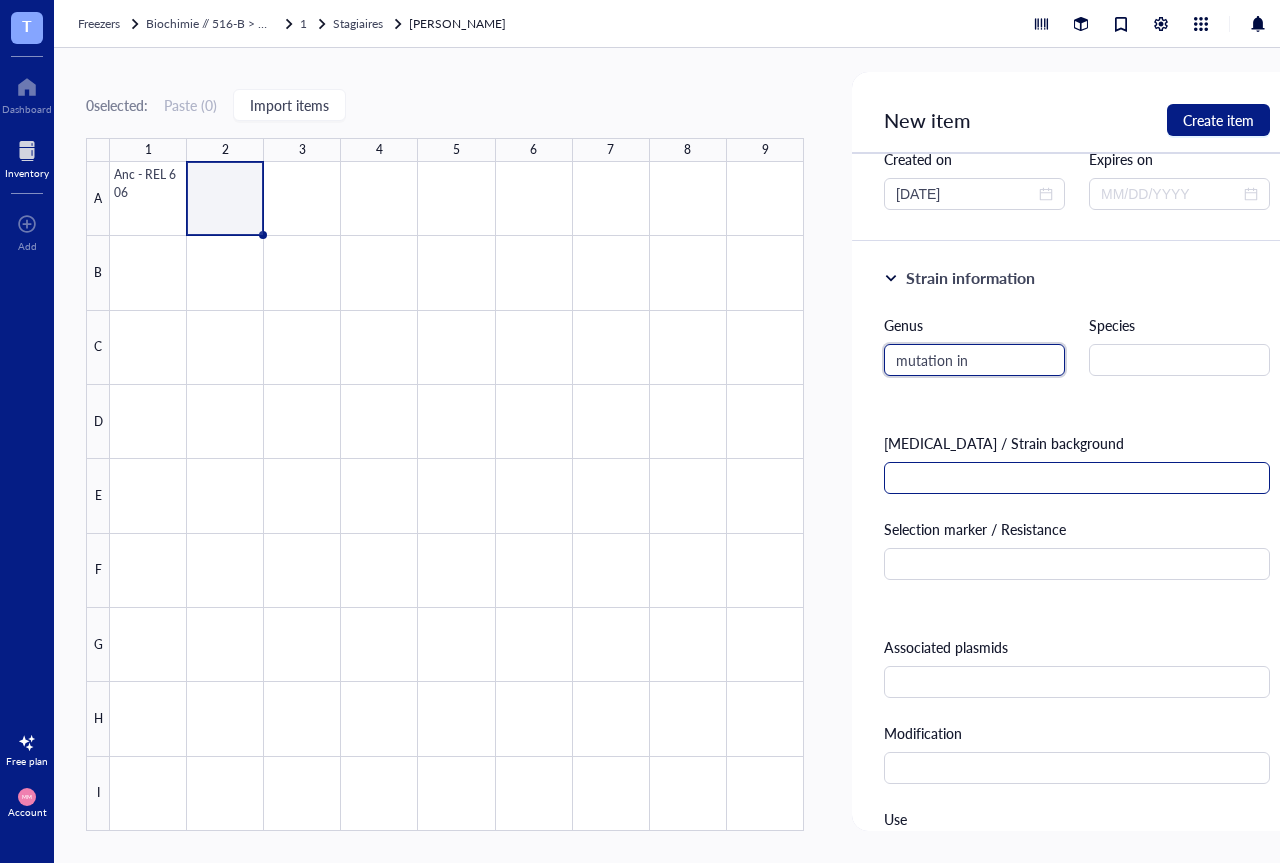 type on "mutation in" 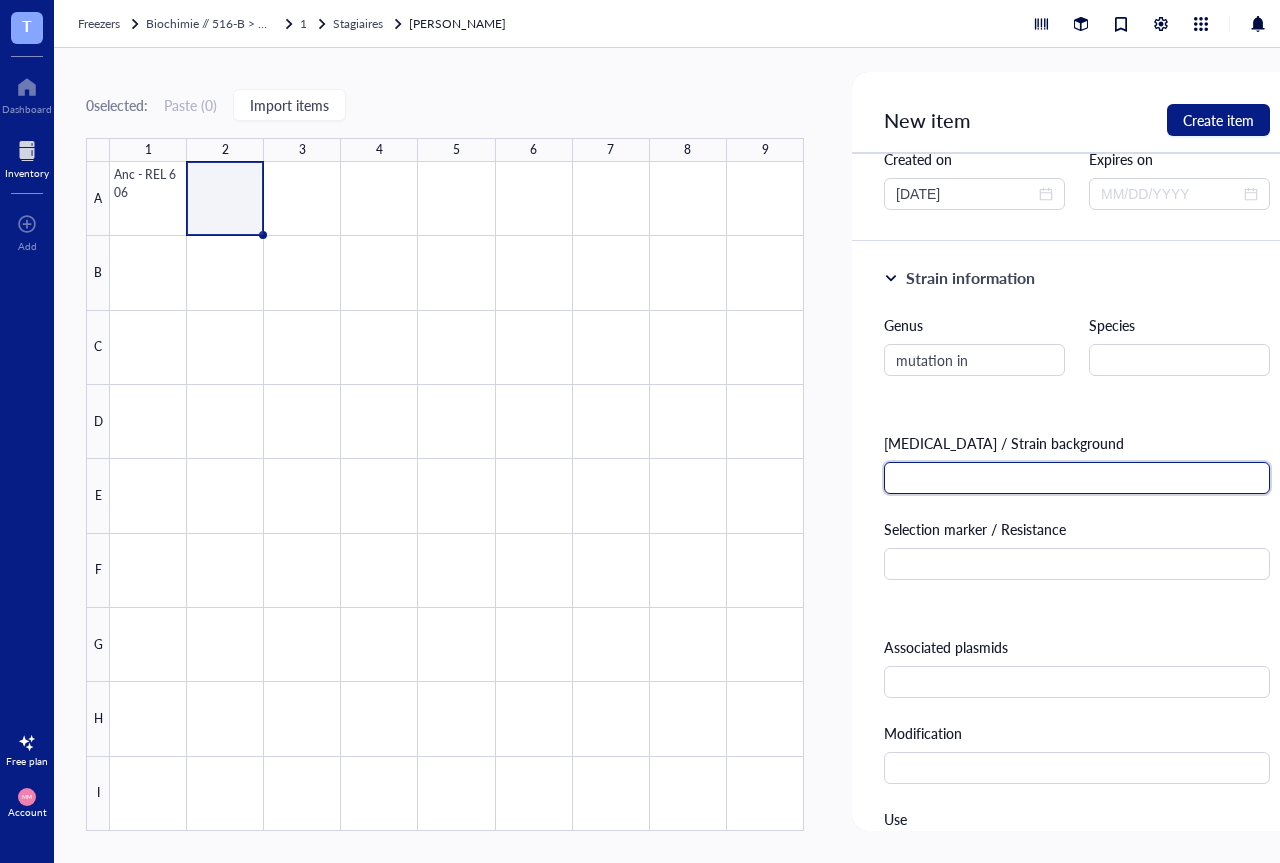 click at bounding box center [1077, 478] 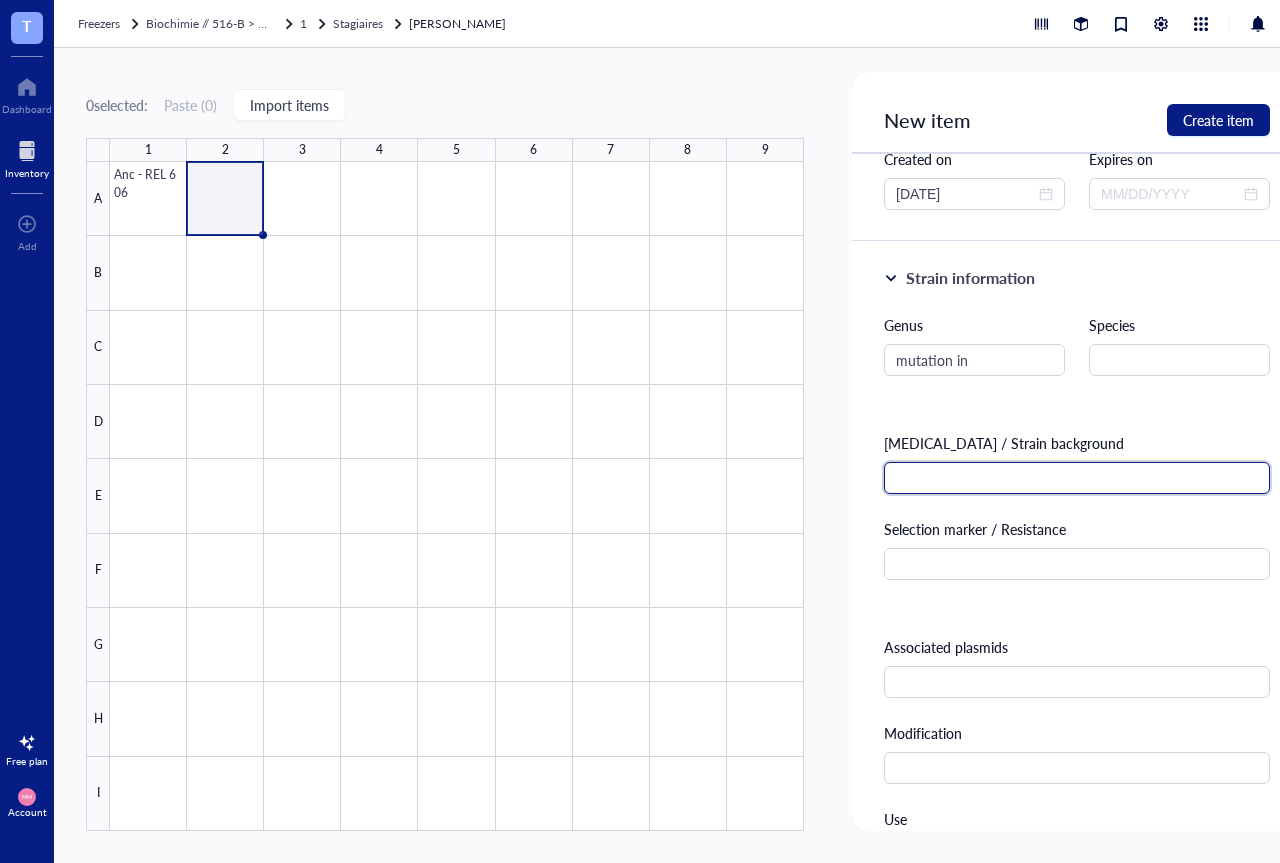 type on "6" 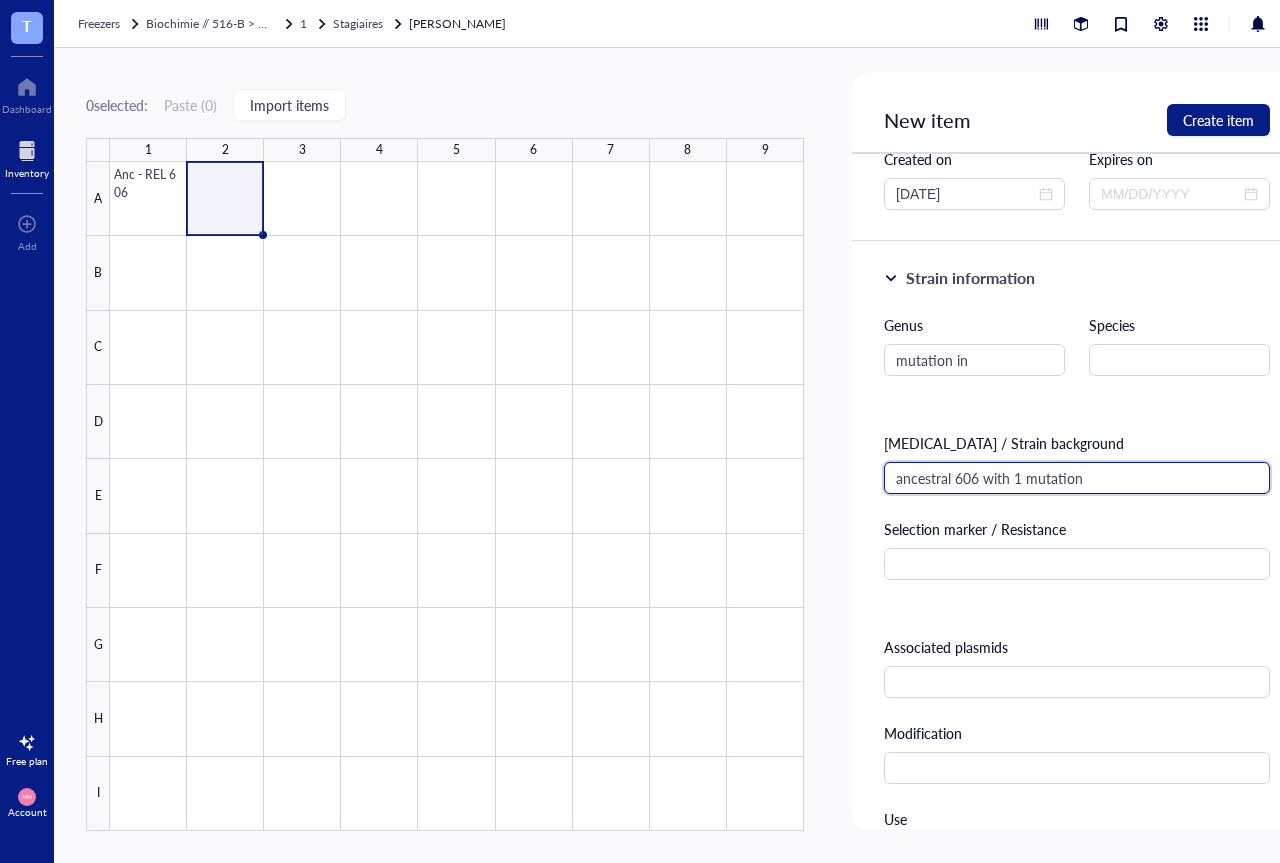 type on "ancestral 606 with 1 mutation" 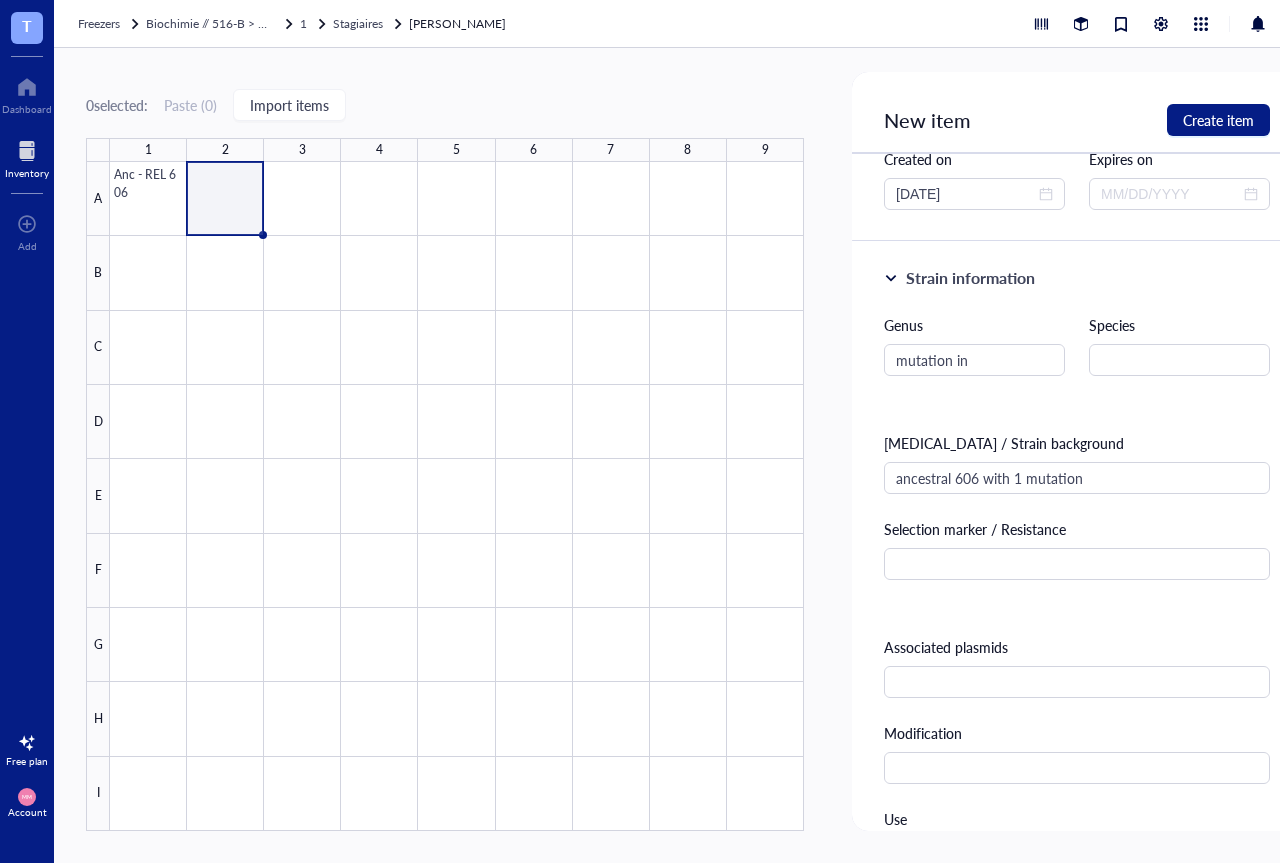 click on "Genus mutation in Species [MEDICAL_DATA] / Strain background ancestral 606 with 1 mutation Selection marker / Resistance Associated plasmids Modification Use" at bounding box center (1077, 592) 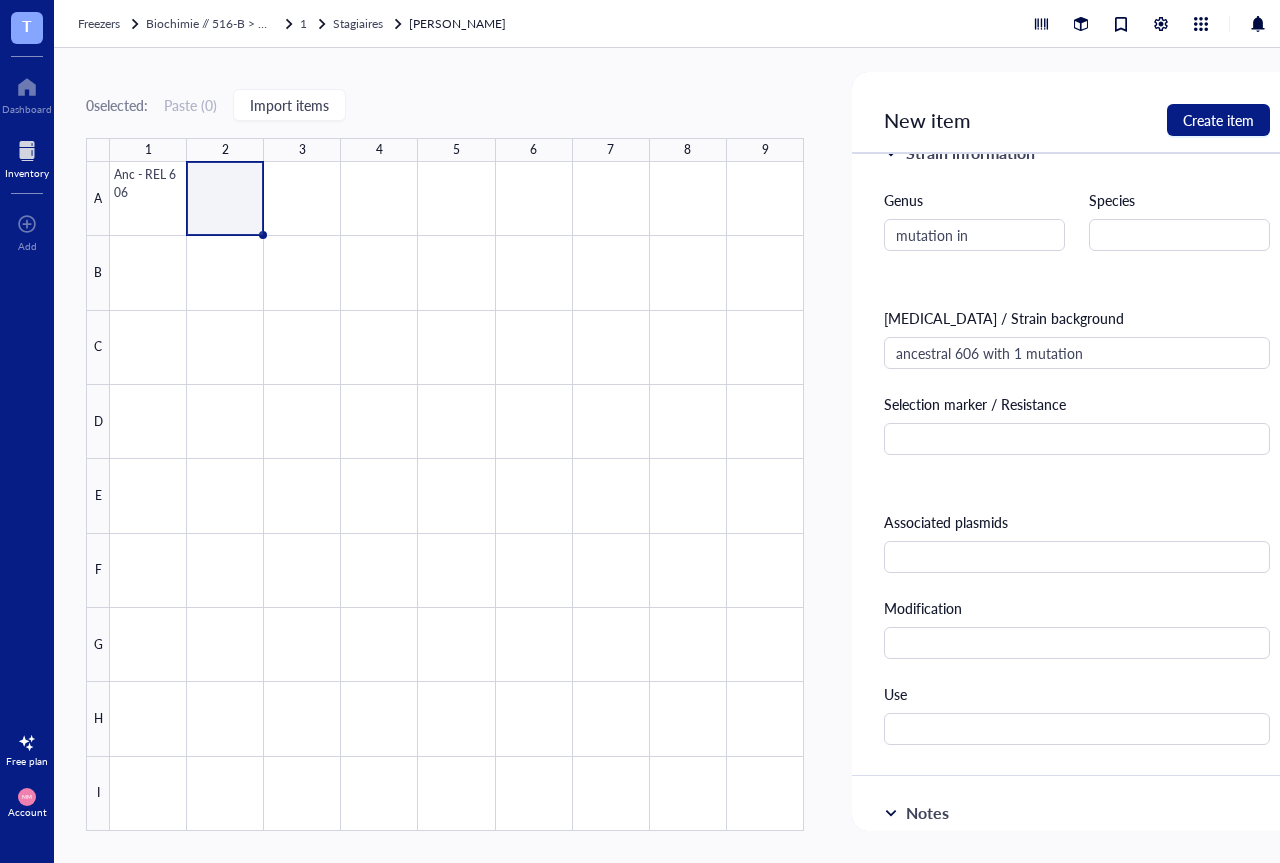 scroll, scrollTop: 378, scrollLeft: 0, axis: vertical 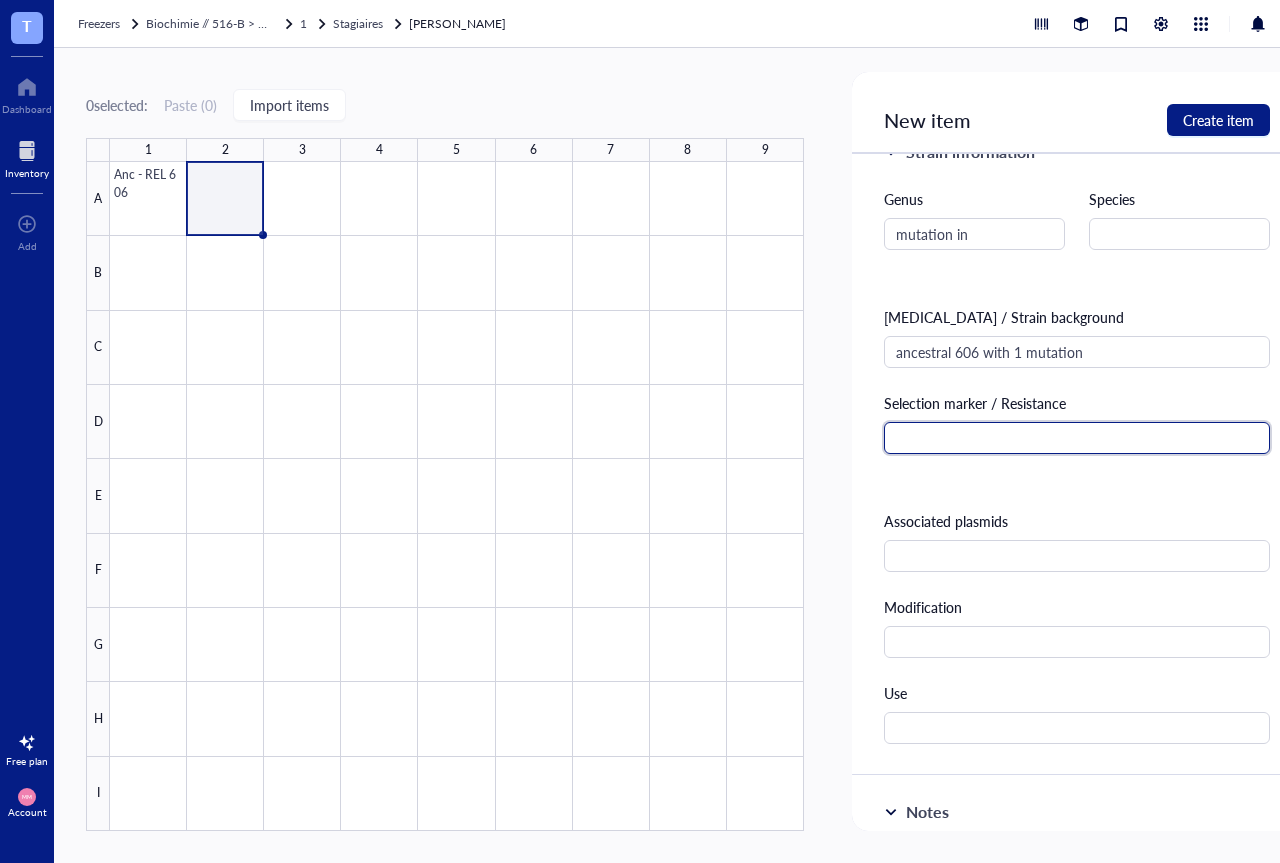 click at bounding box center (1077, 438) 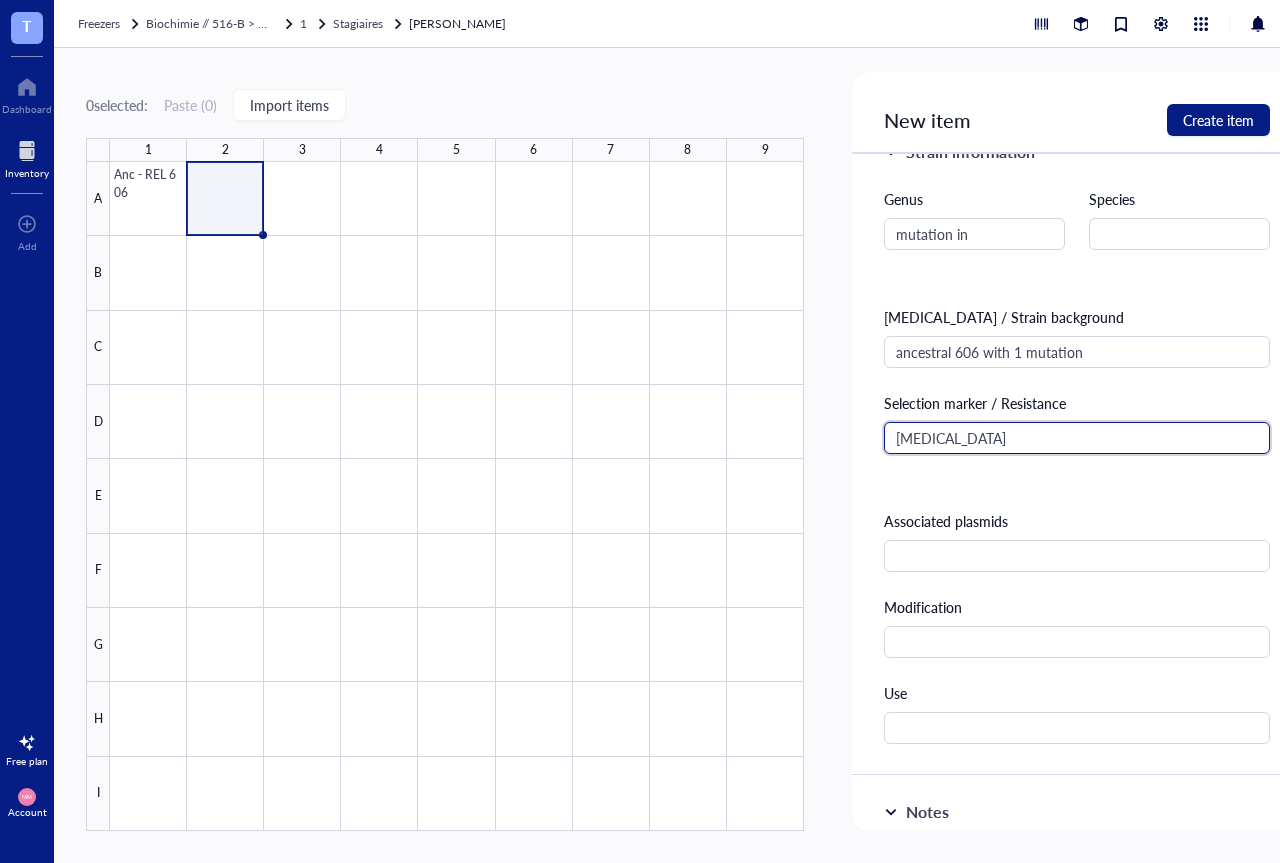 type on "kanamycine" 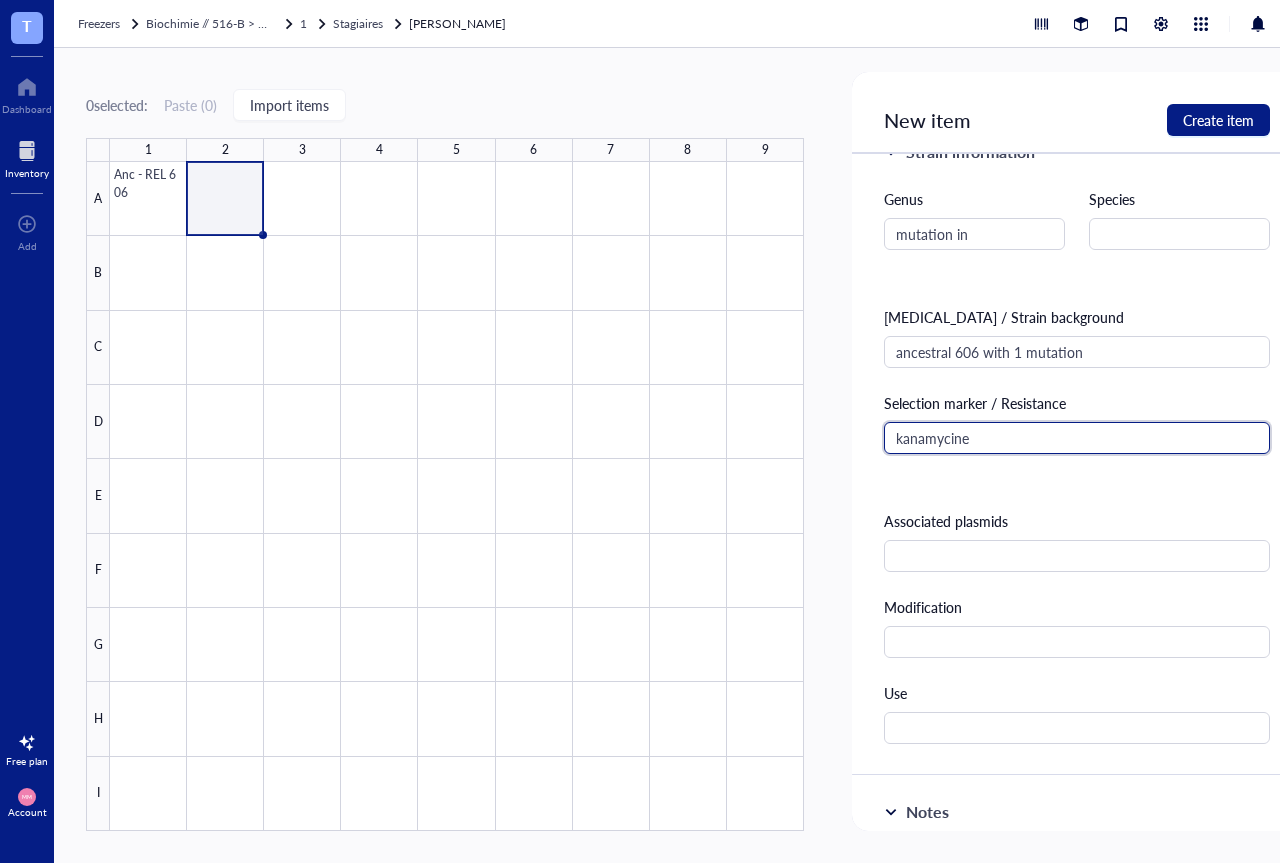 drag, startPoint x: 1001, startPoint y: 443, endPoint x: 876, endPoint y: 451, distance: 125.25574 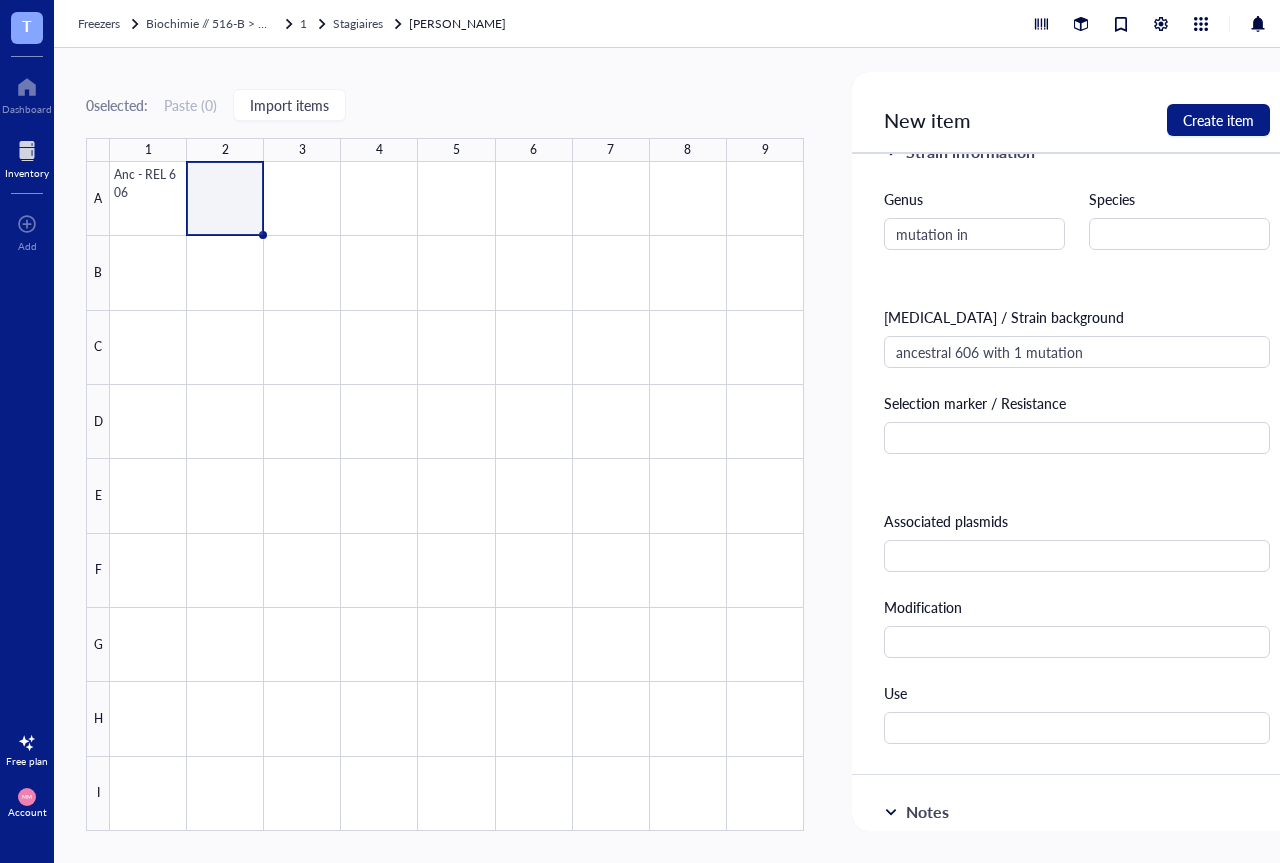 click on "Genus mutation in Species [MEDICAL_DATA] / Strain background ancestral 606 with 1 mutation Selection marker / Resistance Associated plasmids Modification Use" at bounding box center [1077, 466] 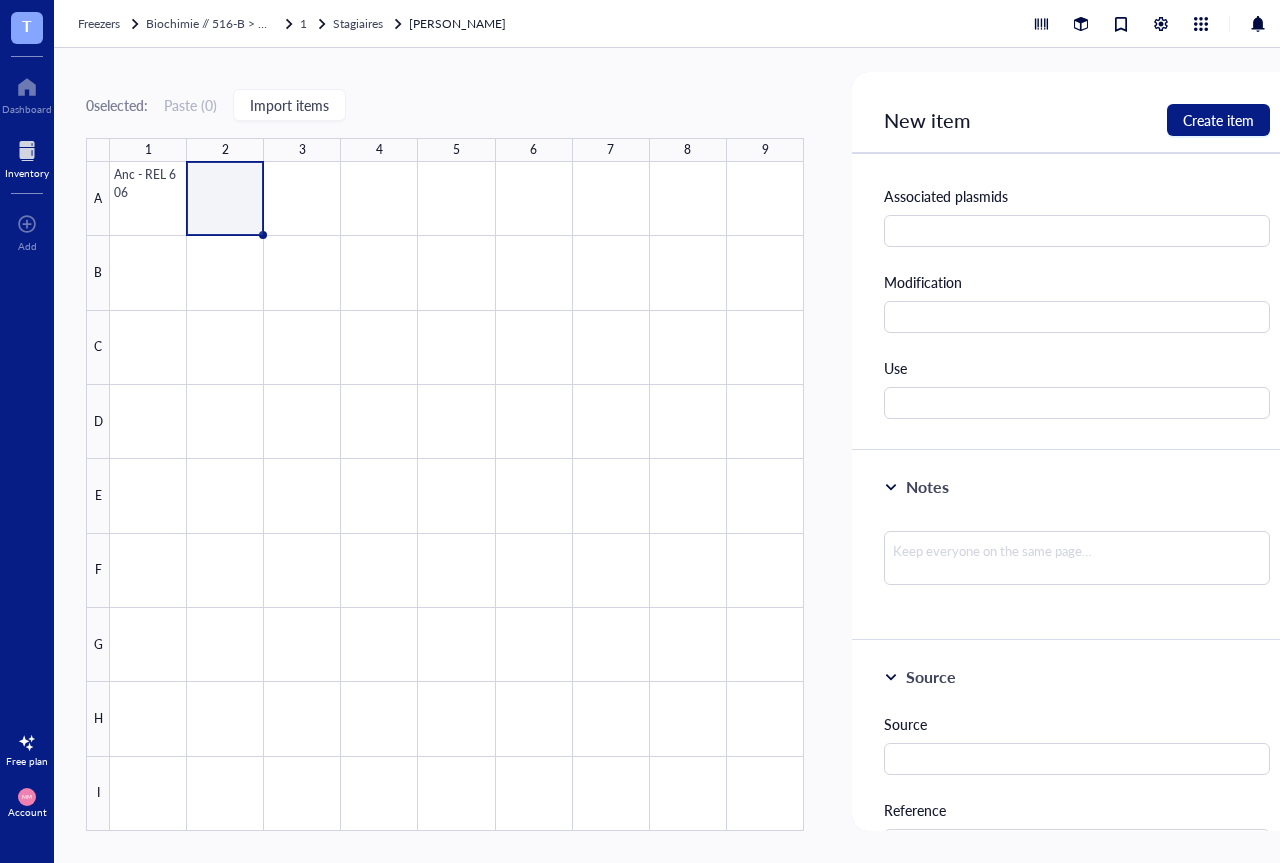 scroll, scrollTop: 756, scrollLeft: 0, axis: vertical 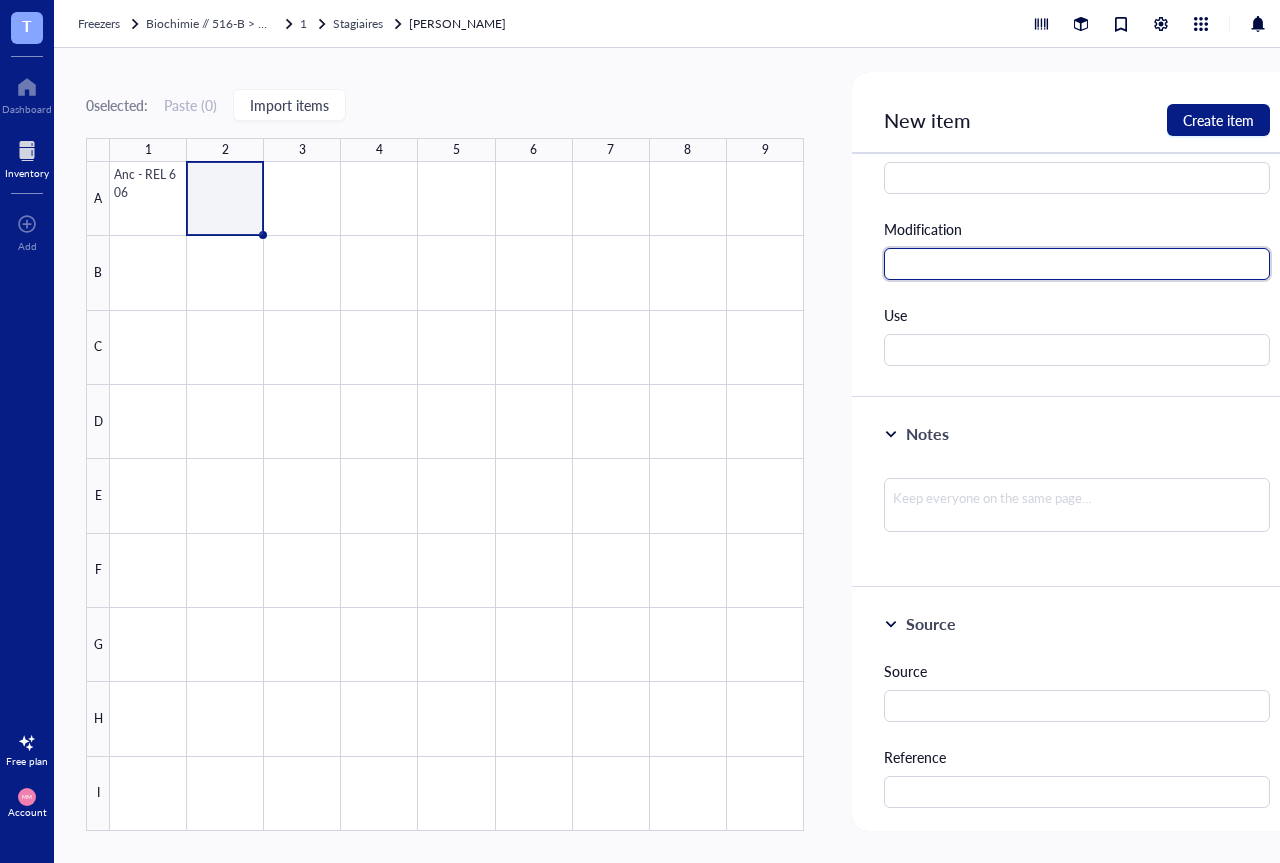 click at bounding box center (1077, 264) 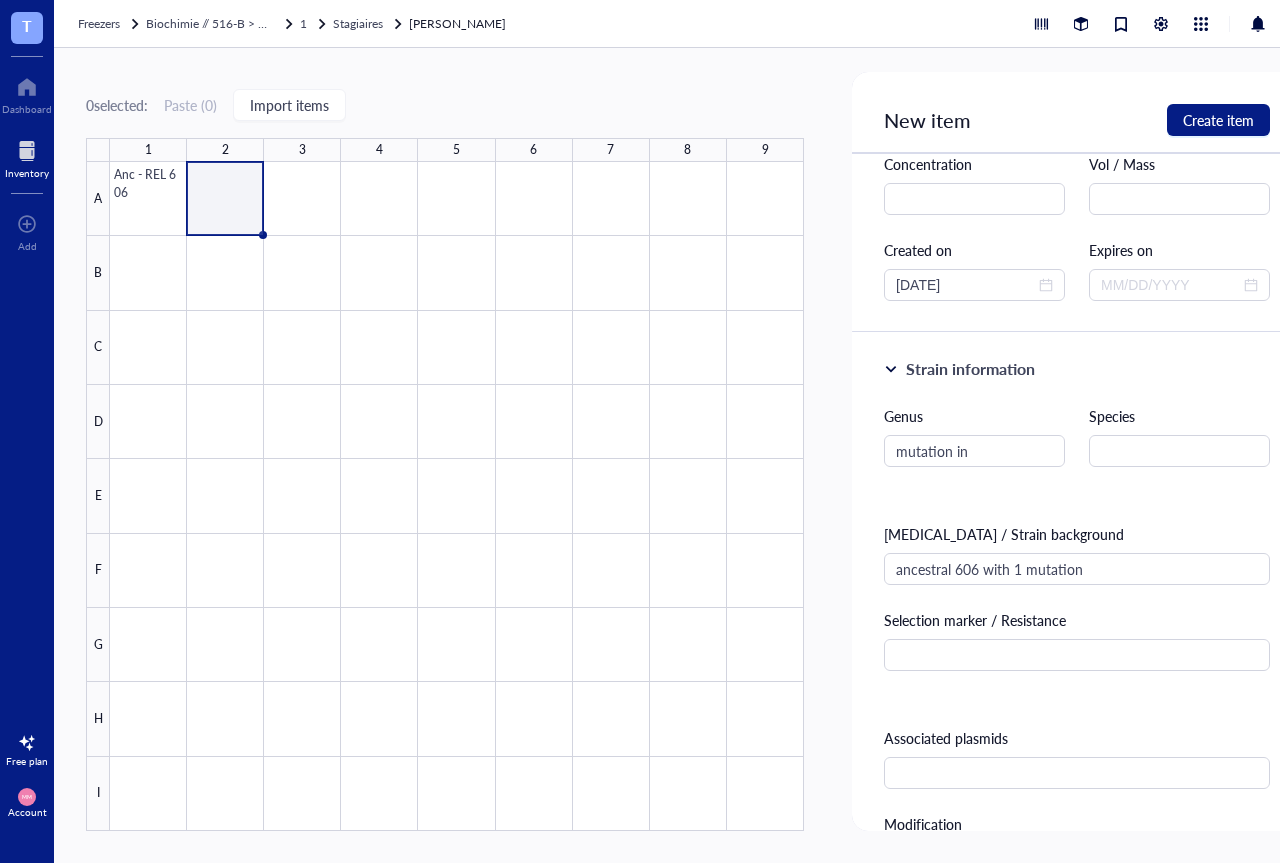 scroll, scrollTop: 126, scrollLeft: 0, axis: vertical 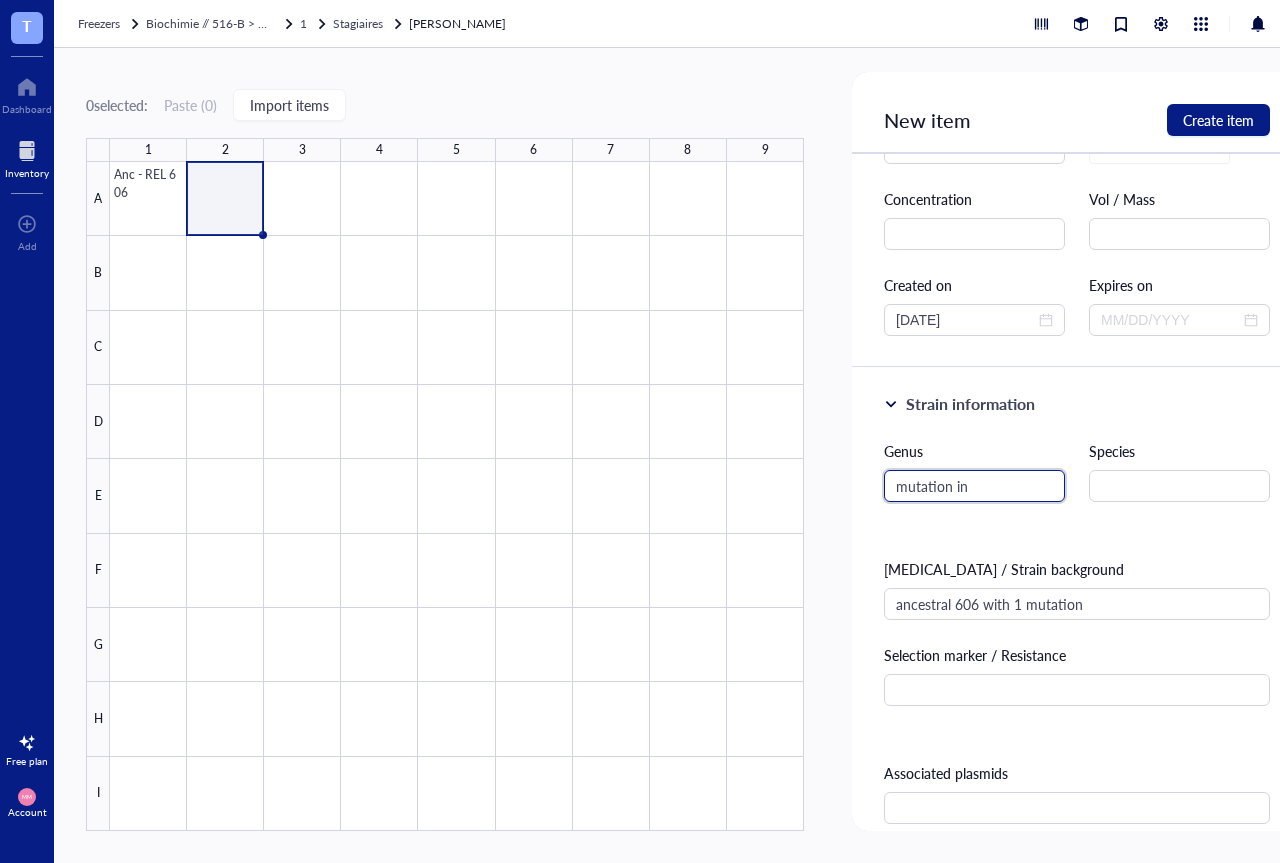click on "mutation in" at bounding box center [974, 486] 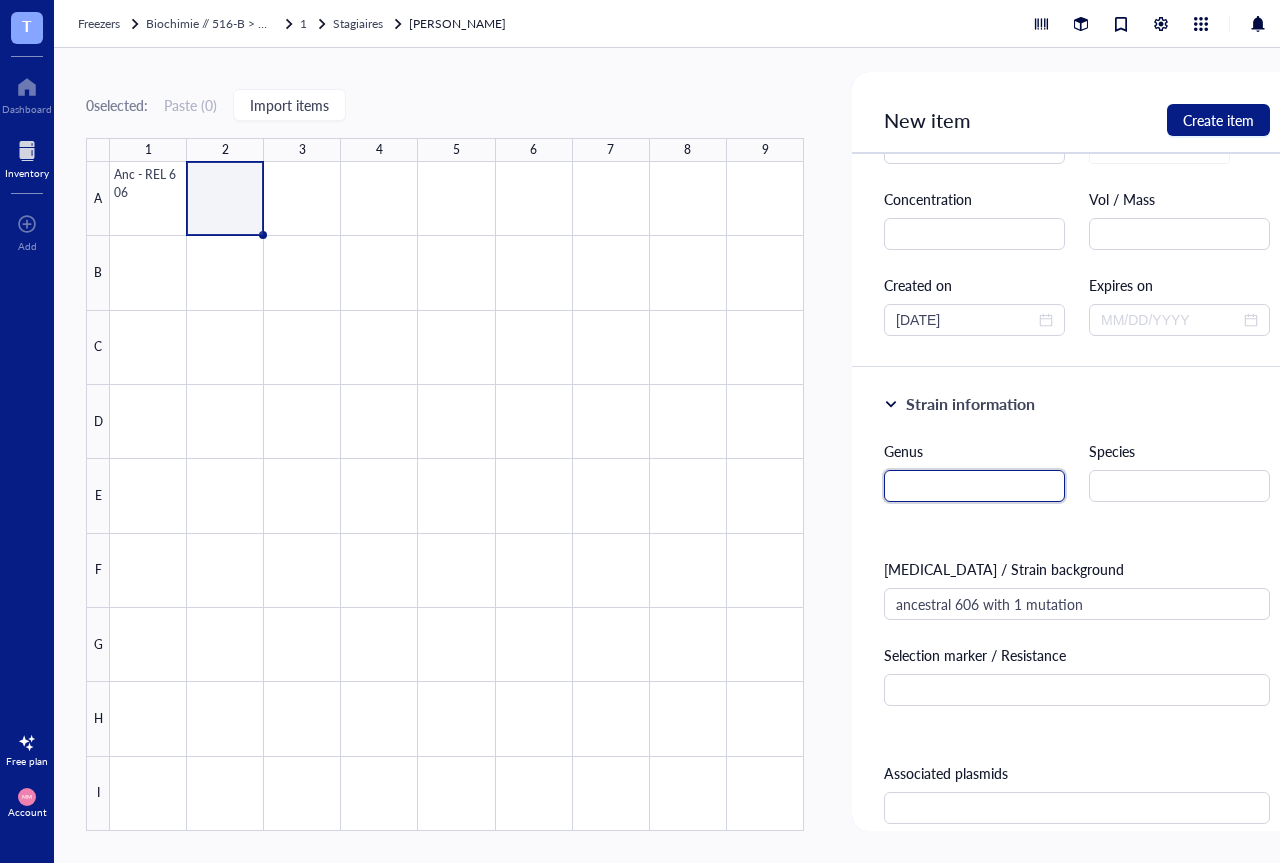 scroll, scrollTop: 252, scrollLeft: 0, axis: vertical 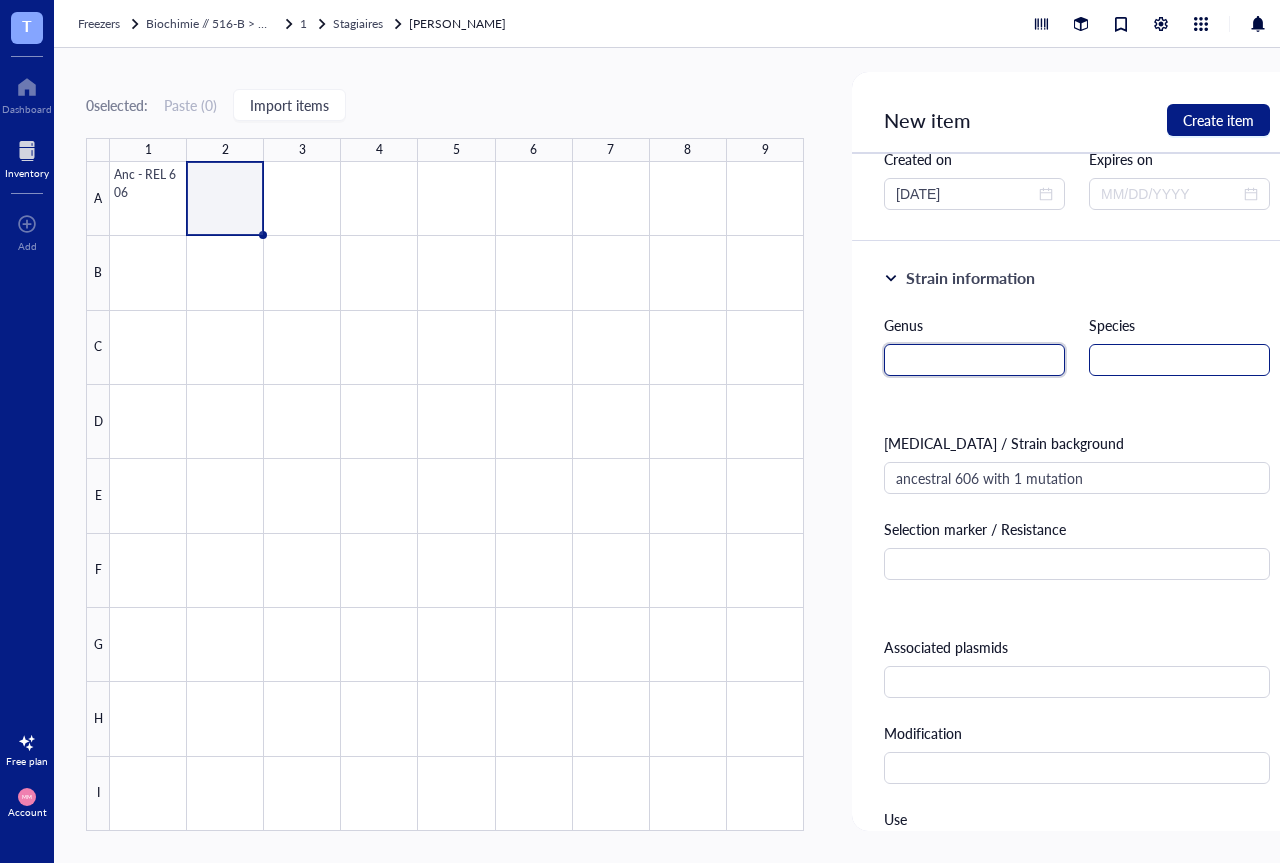 type 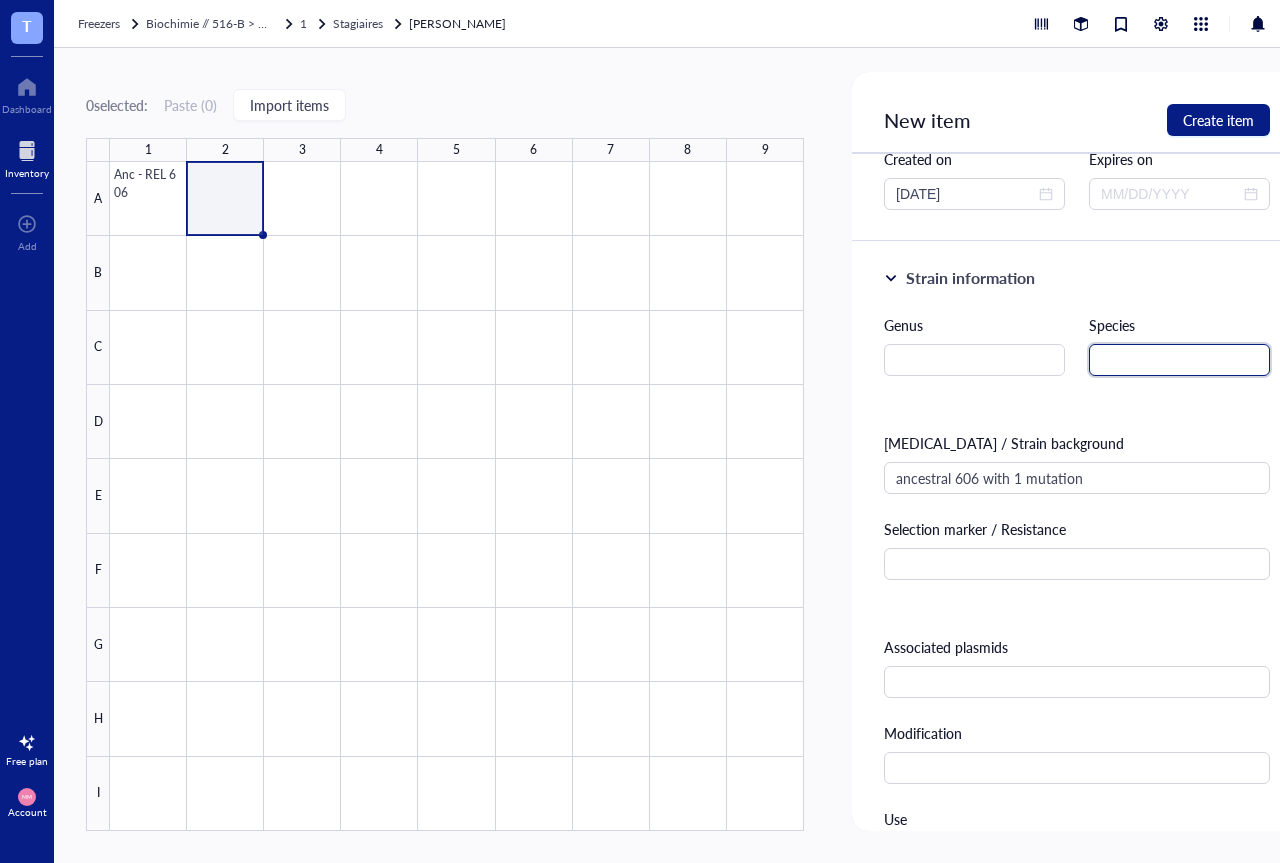 click at bounding box center [1179, 360] 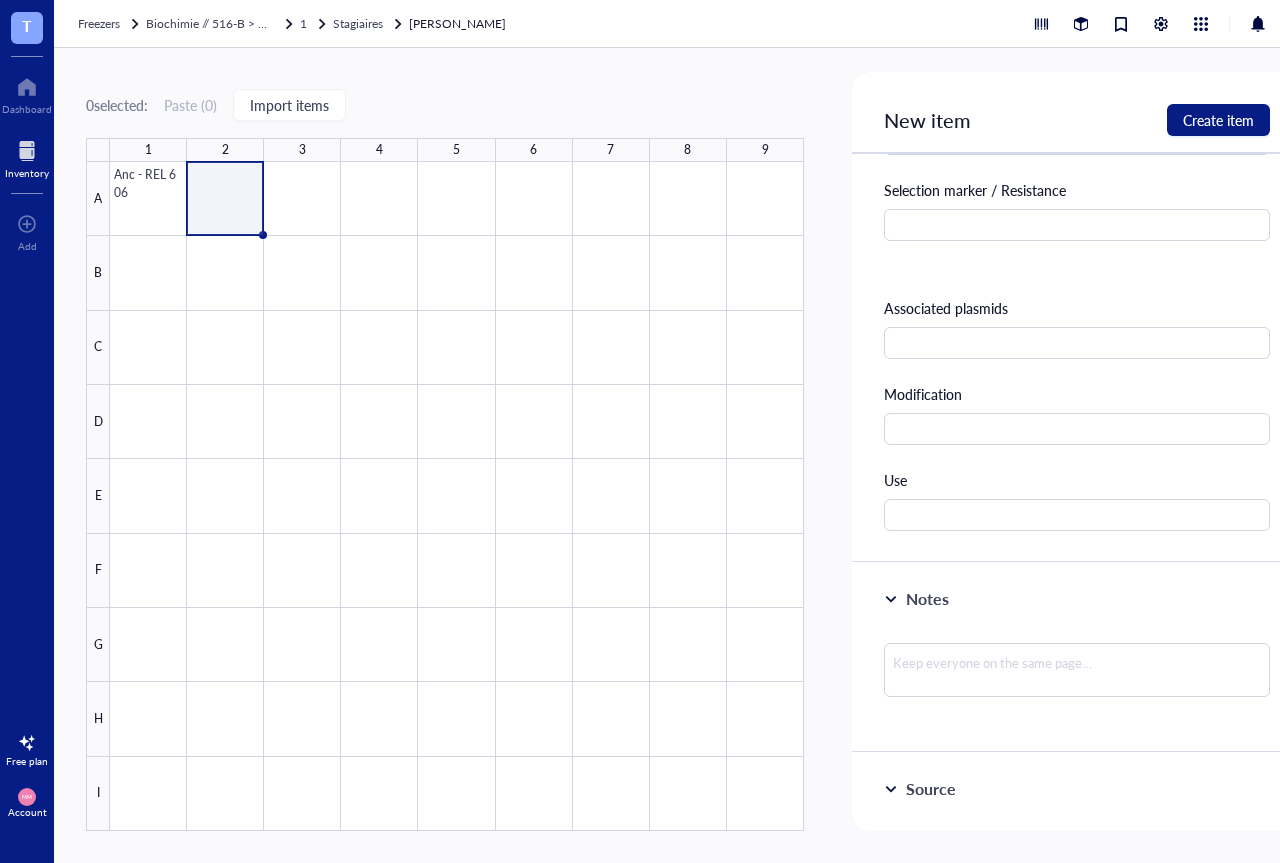 scroll, scrollTop: 630, scrollLeft: 0, axis: vertical 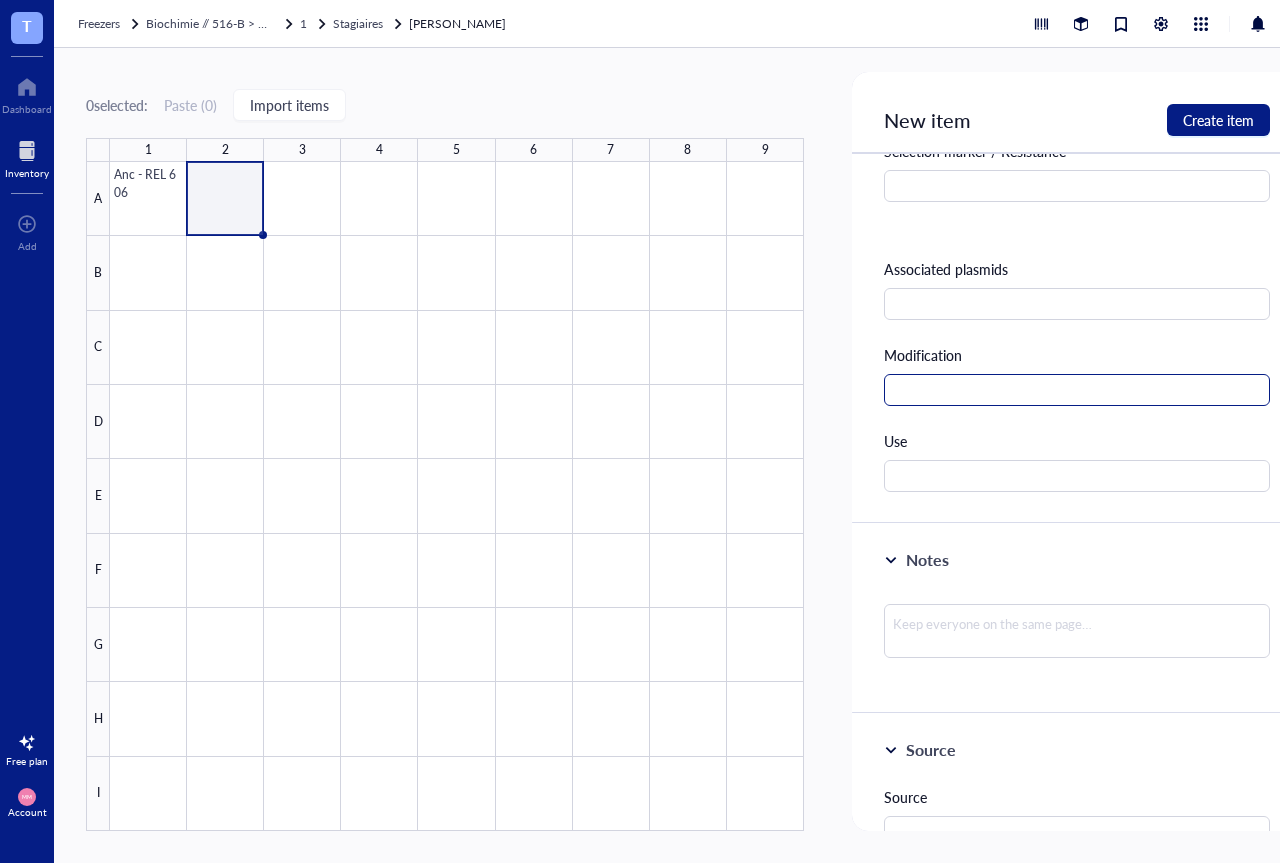 type on "B lineage" 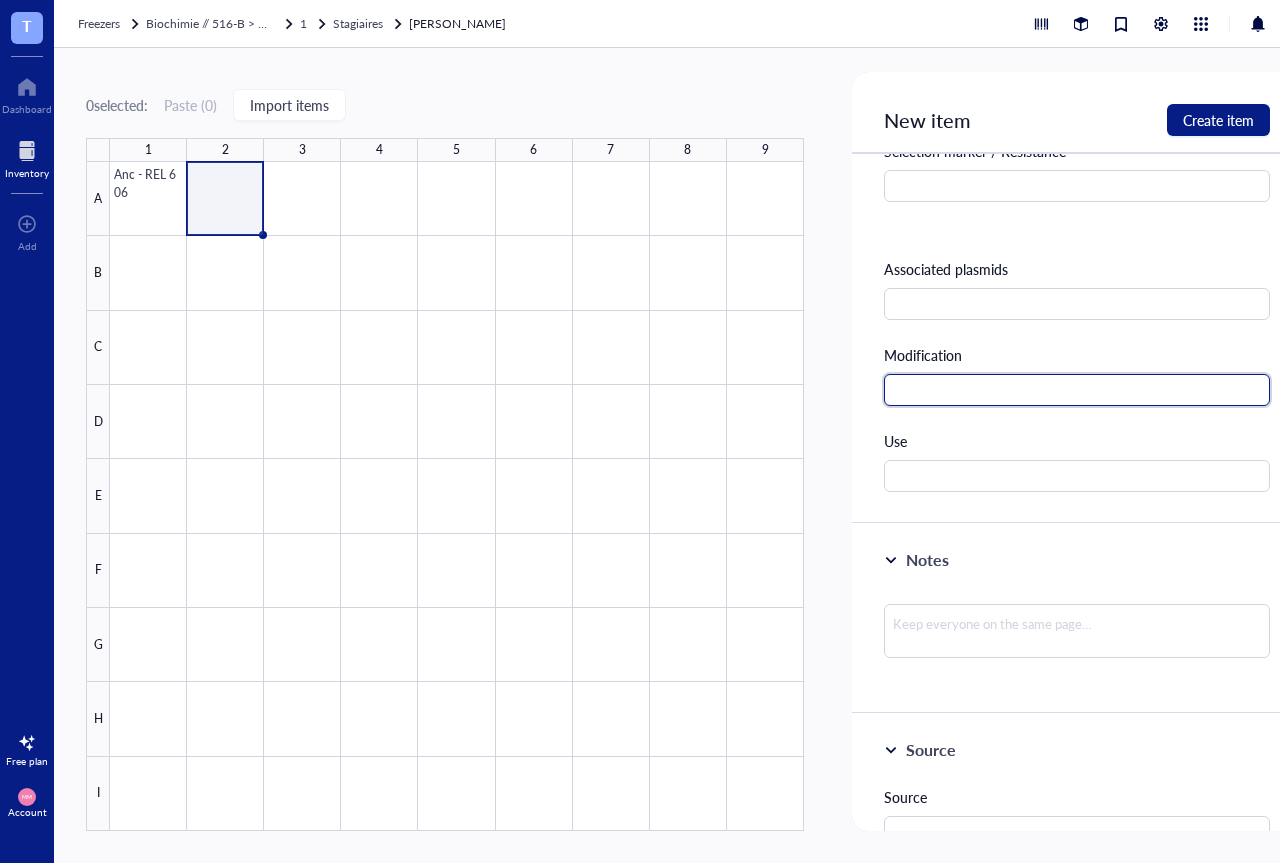 click at bounding box center (1077, 390) 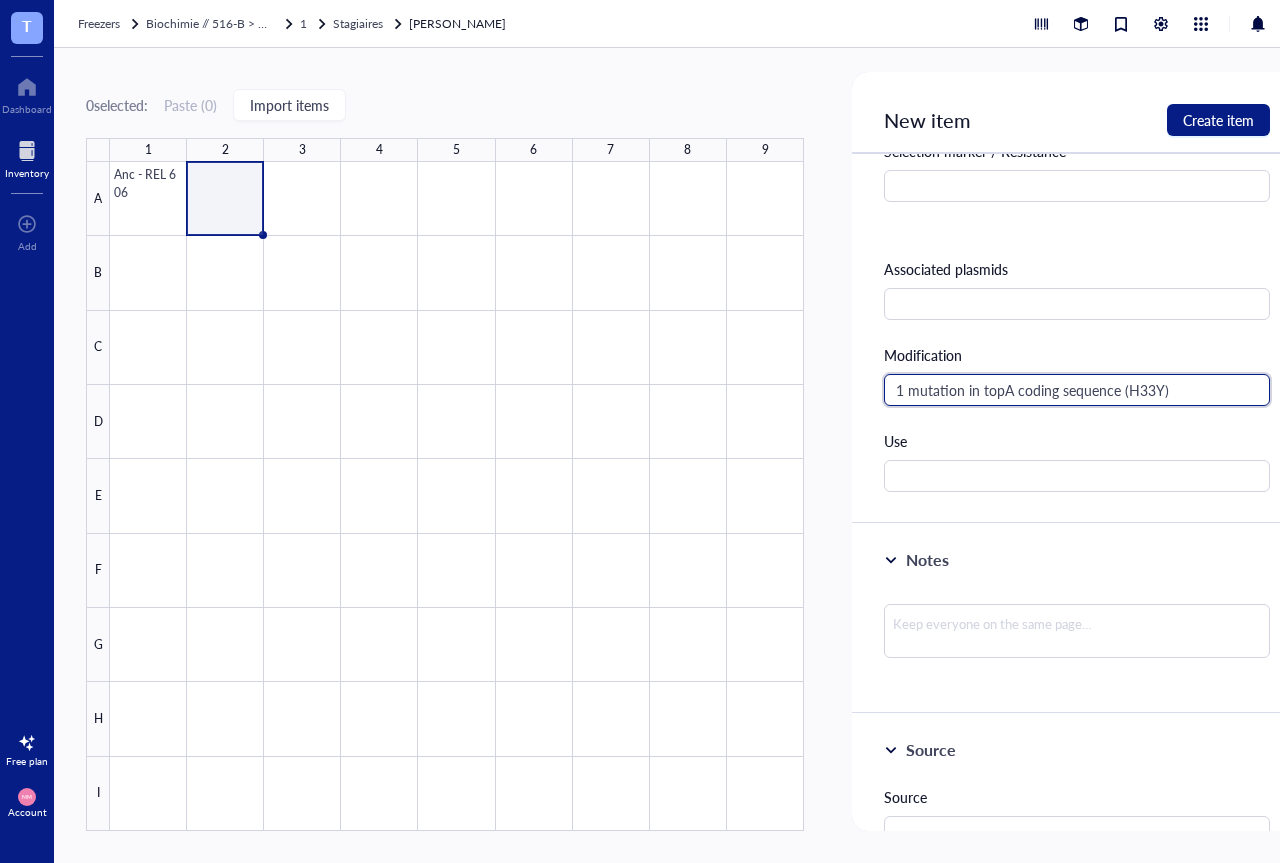 type on "1 mutation in topA coding sequence (H33Y)" 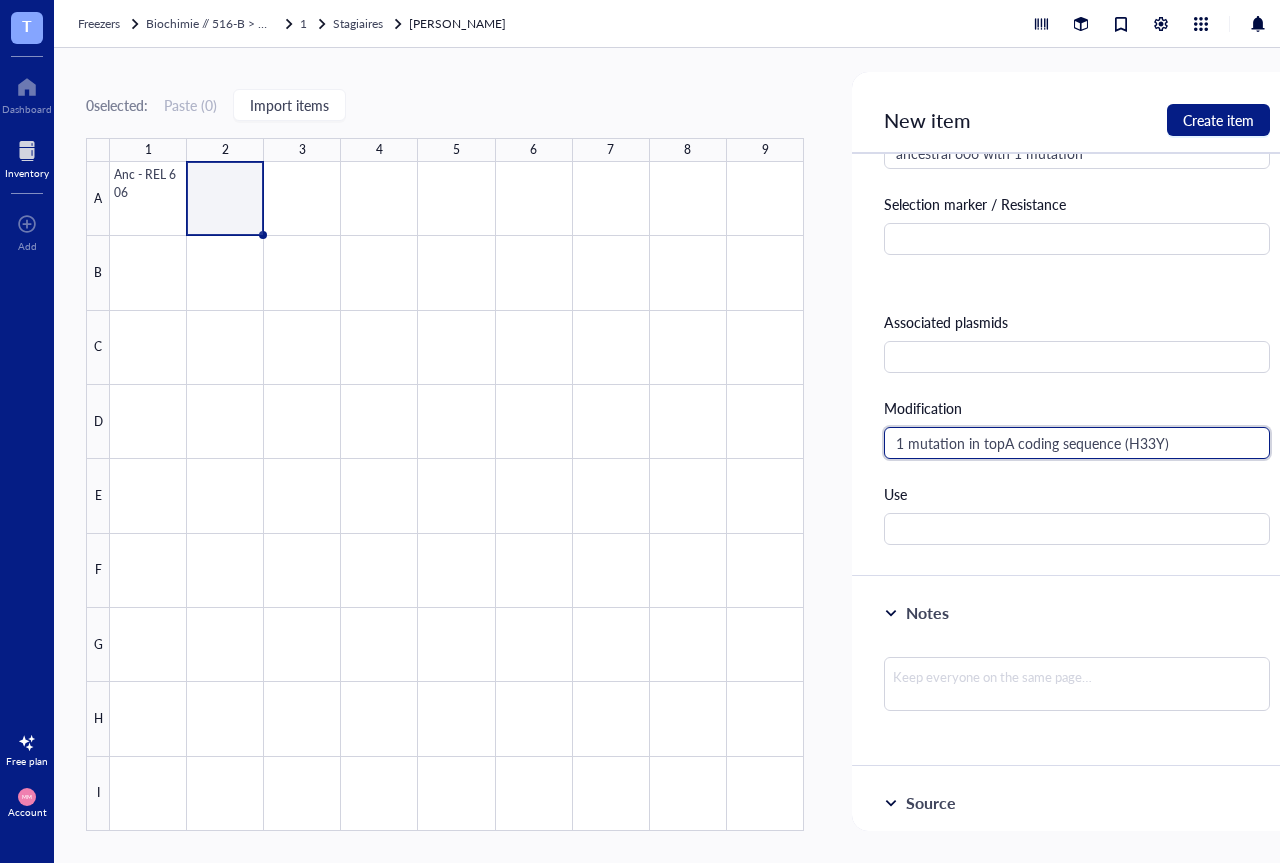 scroll, scrollTop: 0, scrollLeft: 0, axis: both 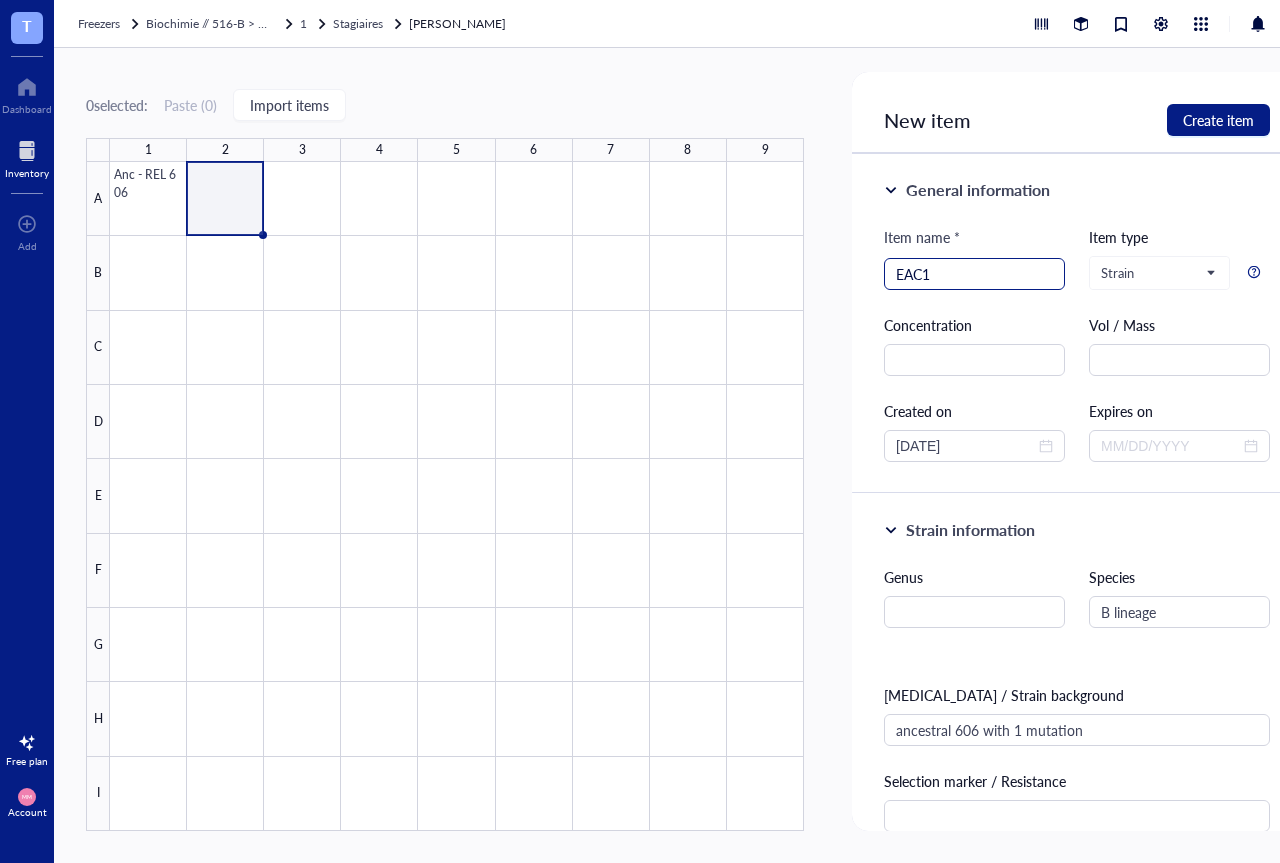 click on "EAC1" at bounding box center [974, 274] 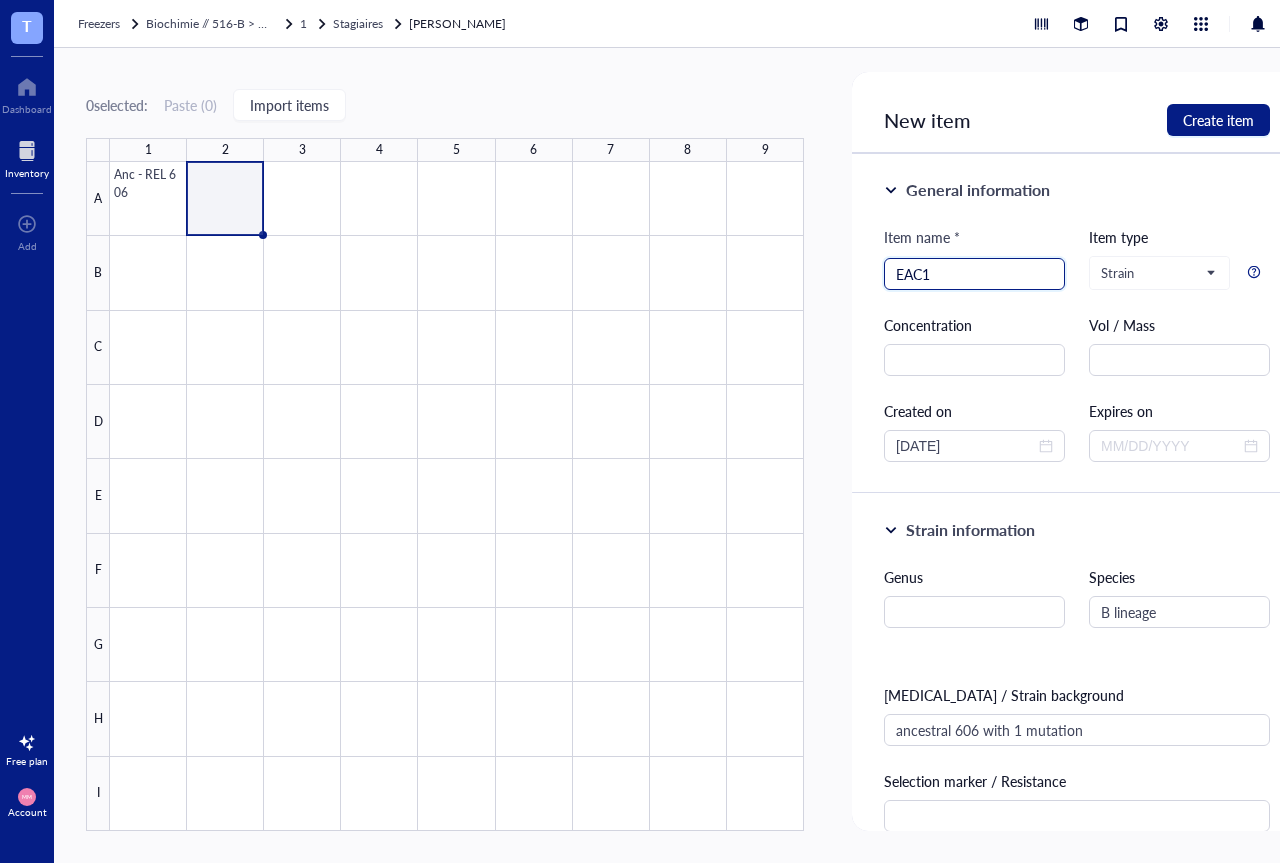 click on "EAC1" at bounding box center [974, 274] 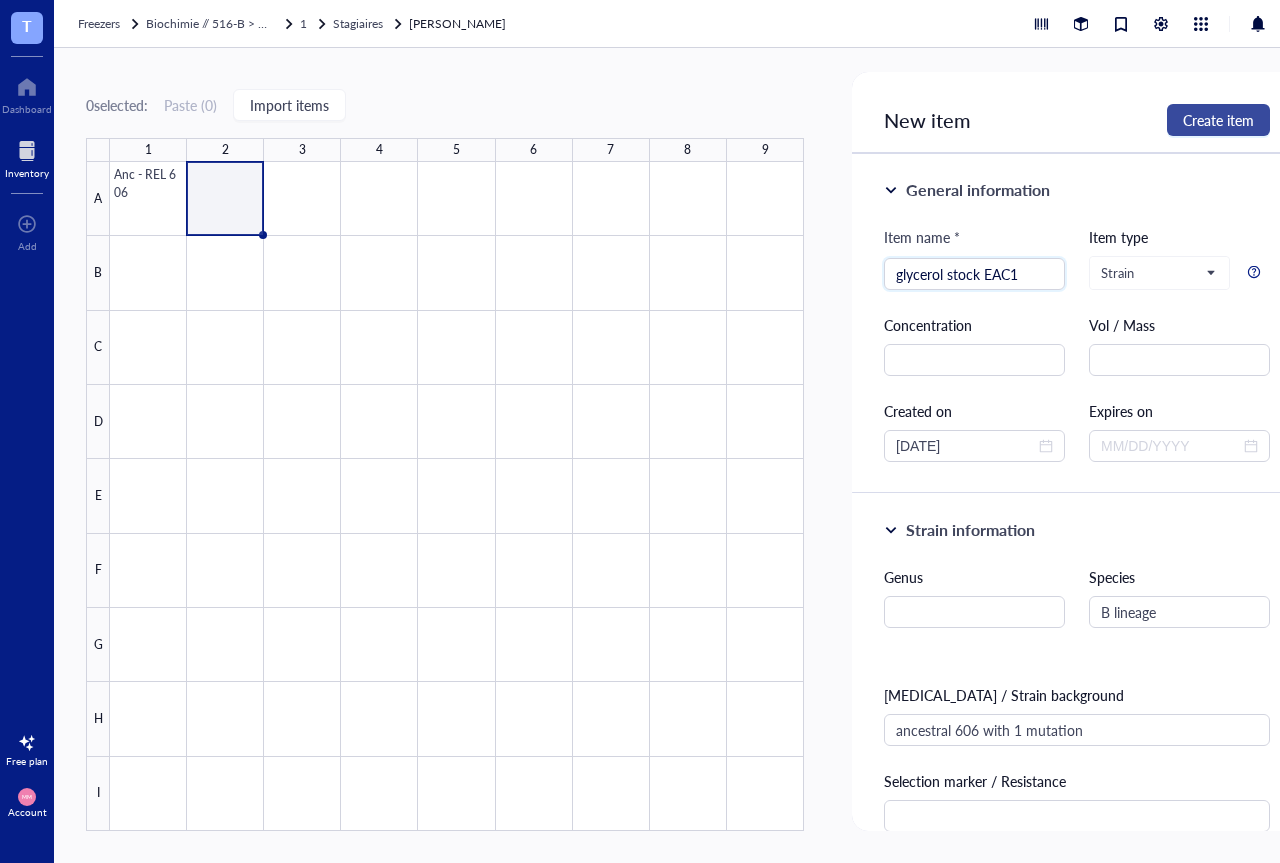 type on "glycerol stock EAC1" 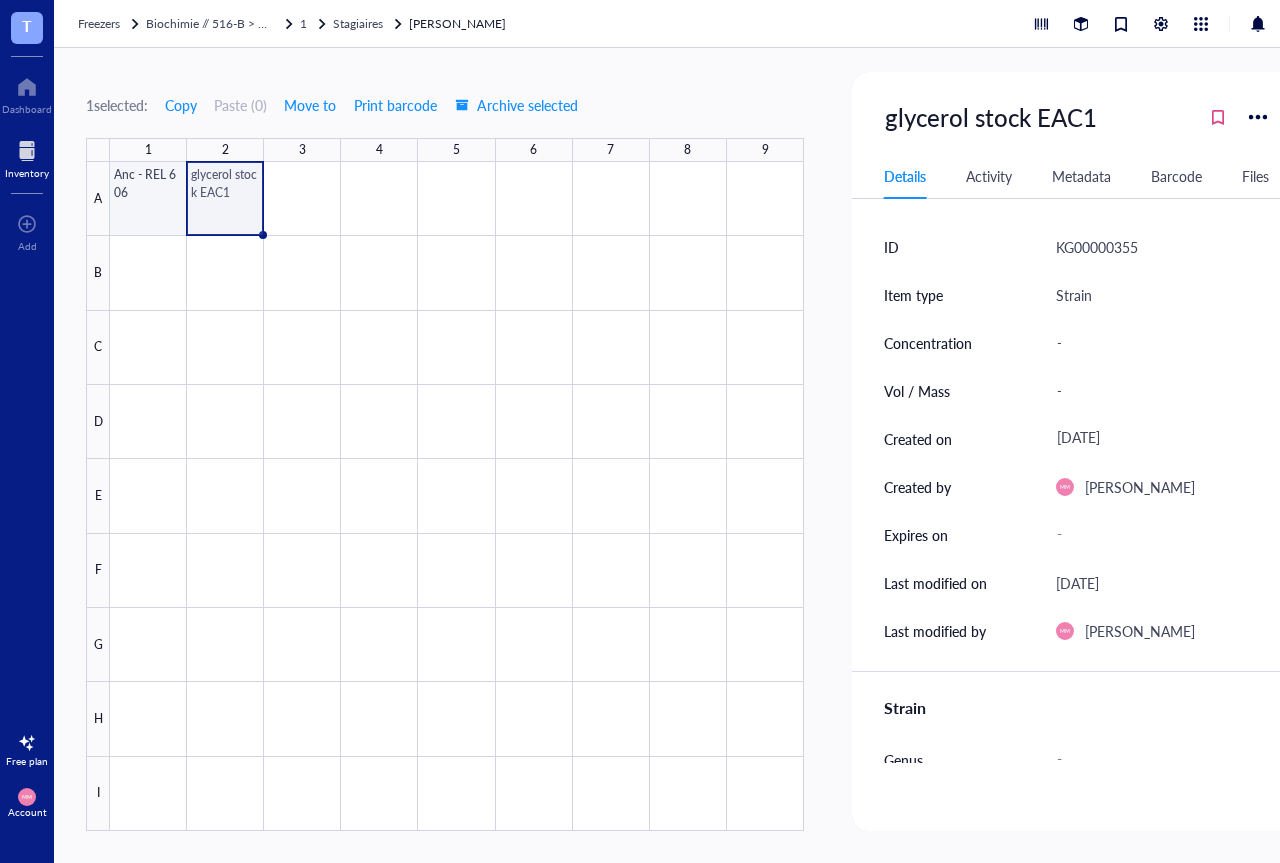 click at bounding box center (457, 496) 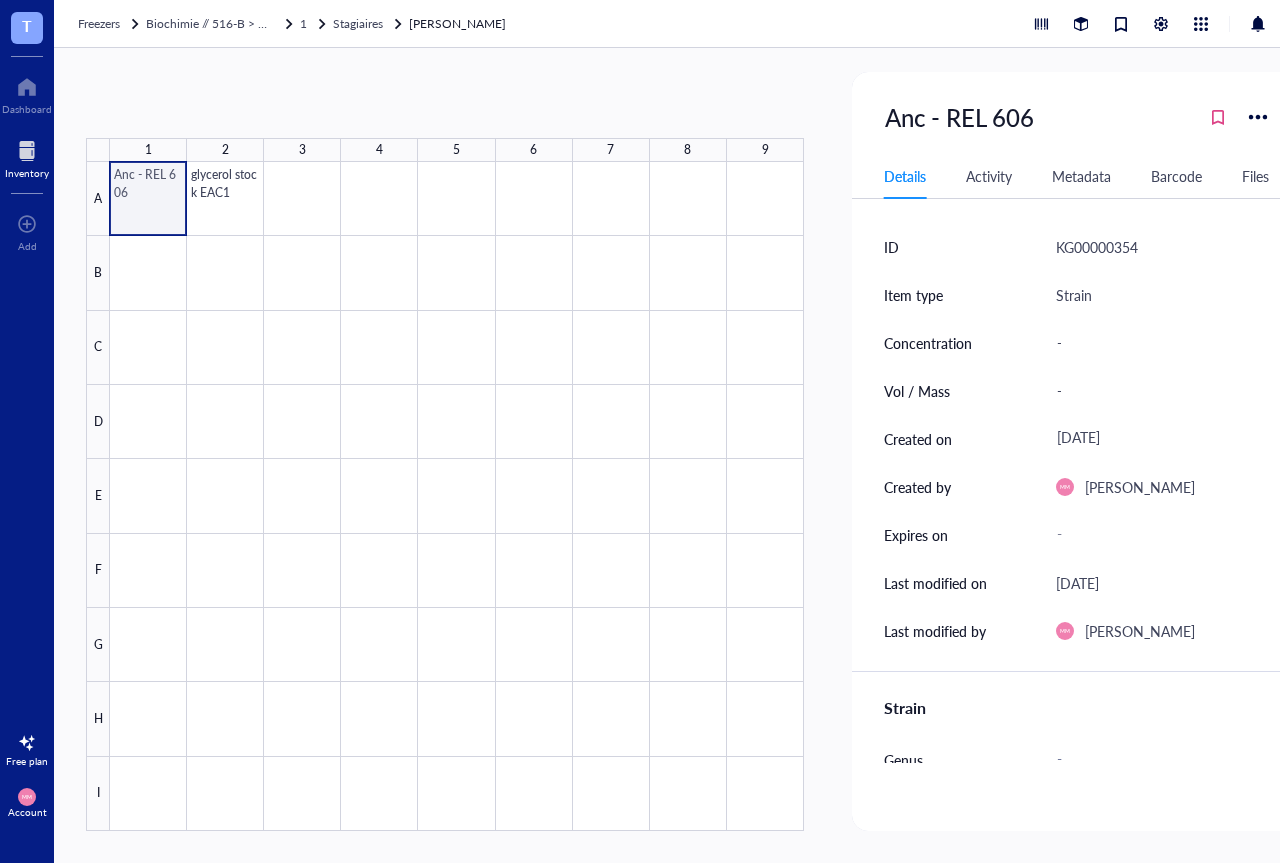 click at bounding box center (457, 496) 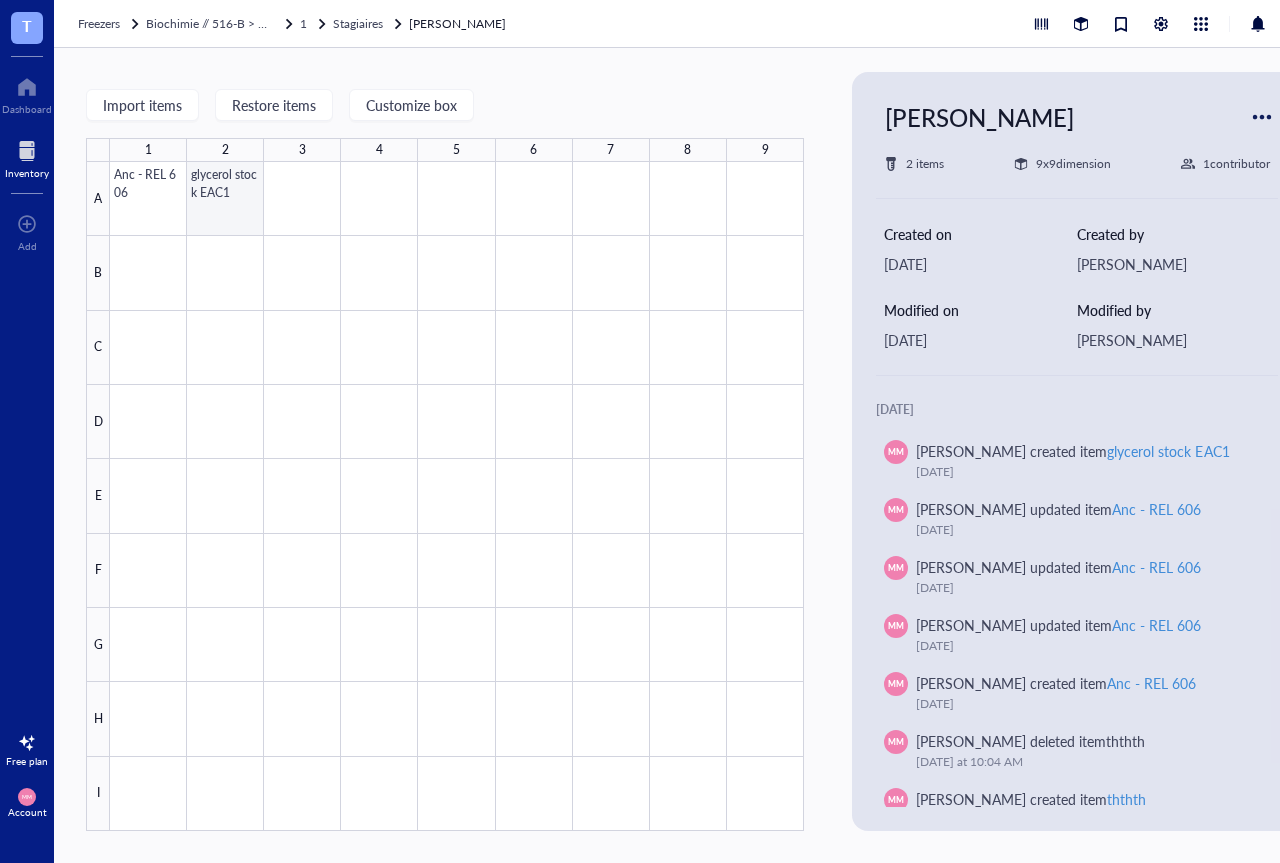 click at bounding box center (457, 496) 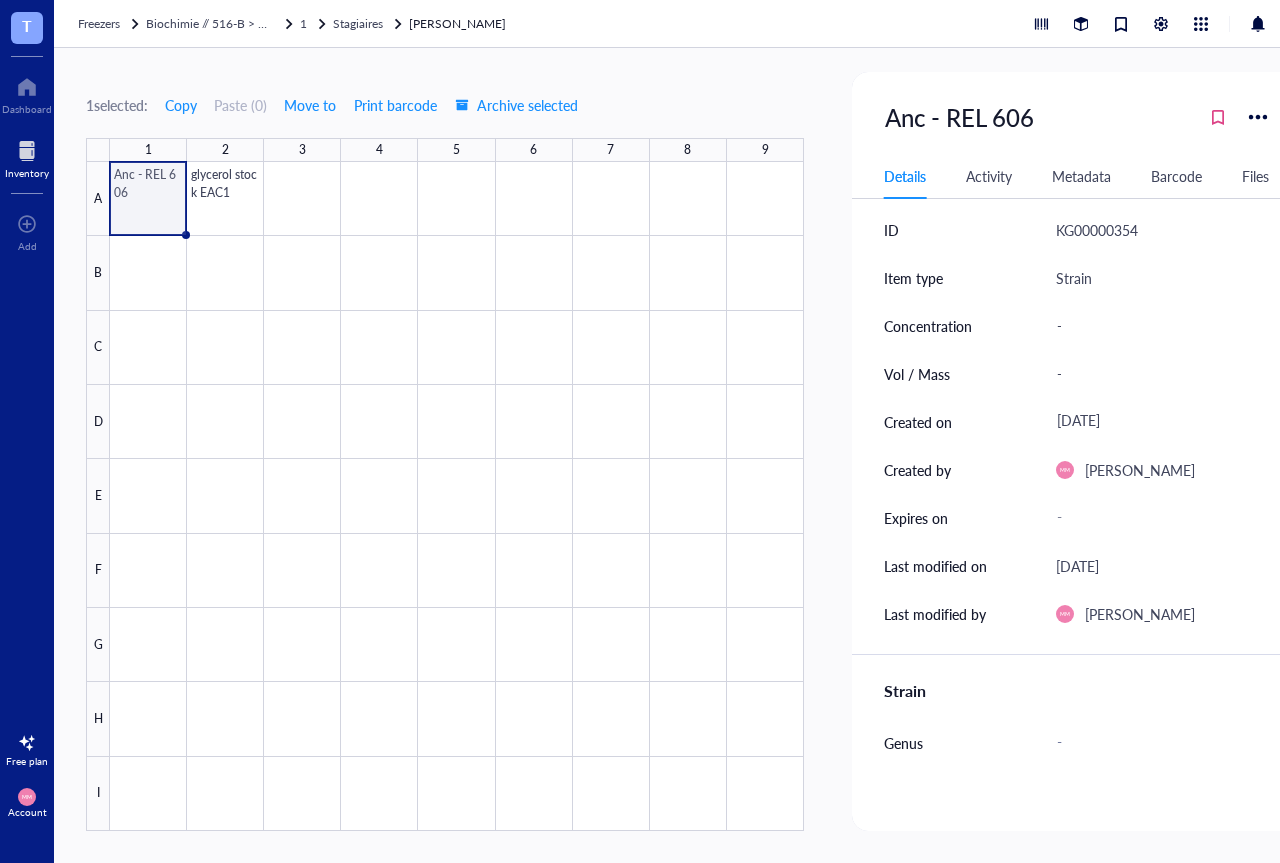 scroll, scrollTop: 0, scrollLeft: 0, axis: both 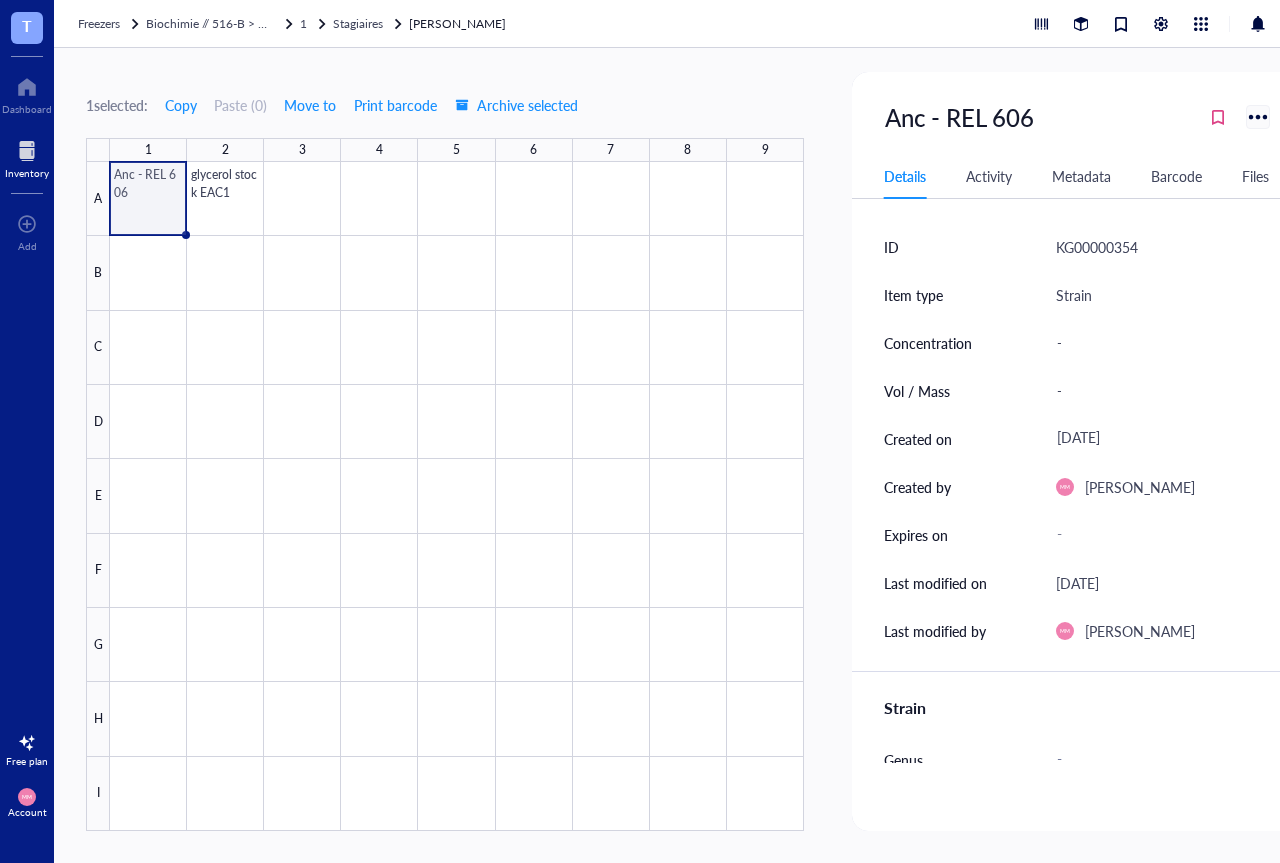 click at bounding box center [1257, 116] 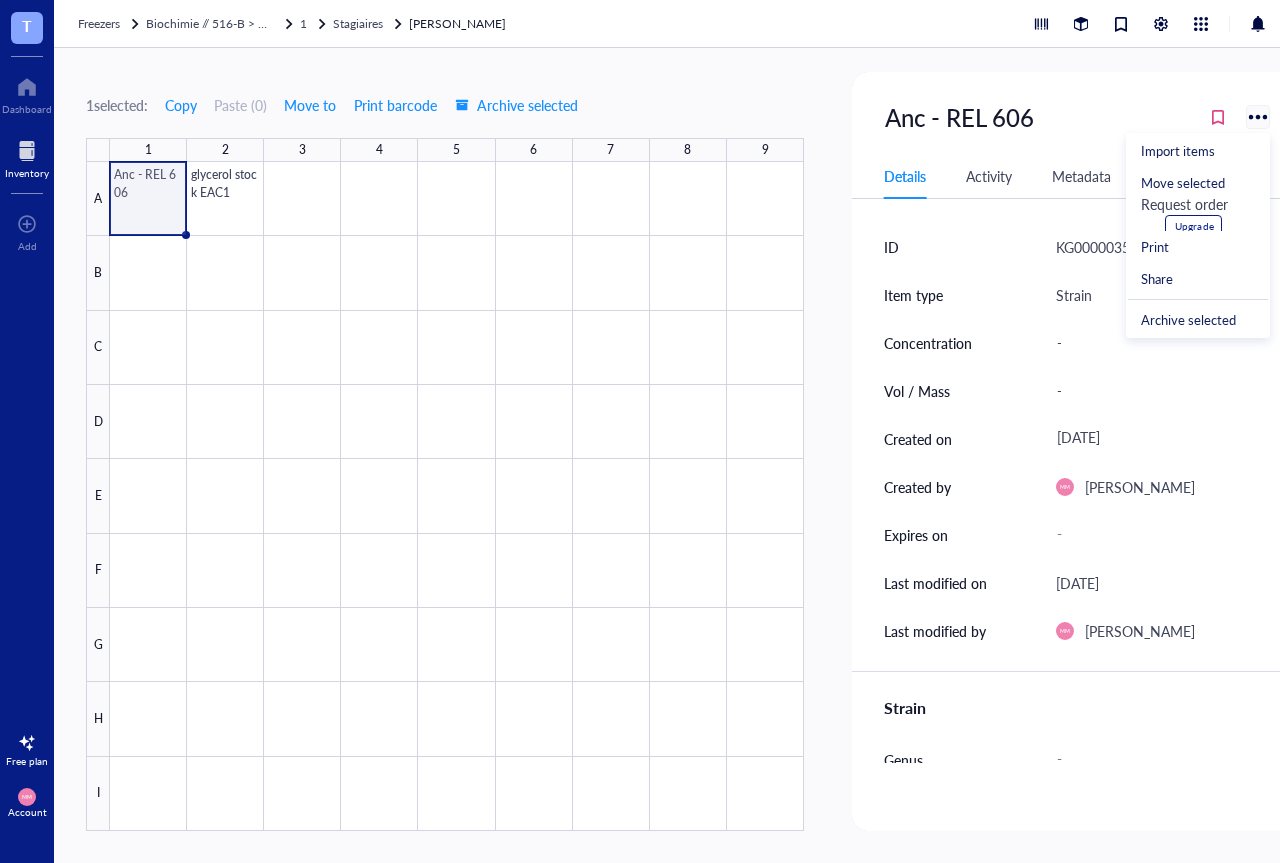 click at bounding box center [1257, 116] 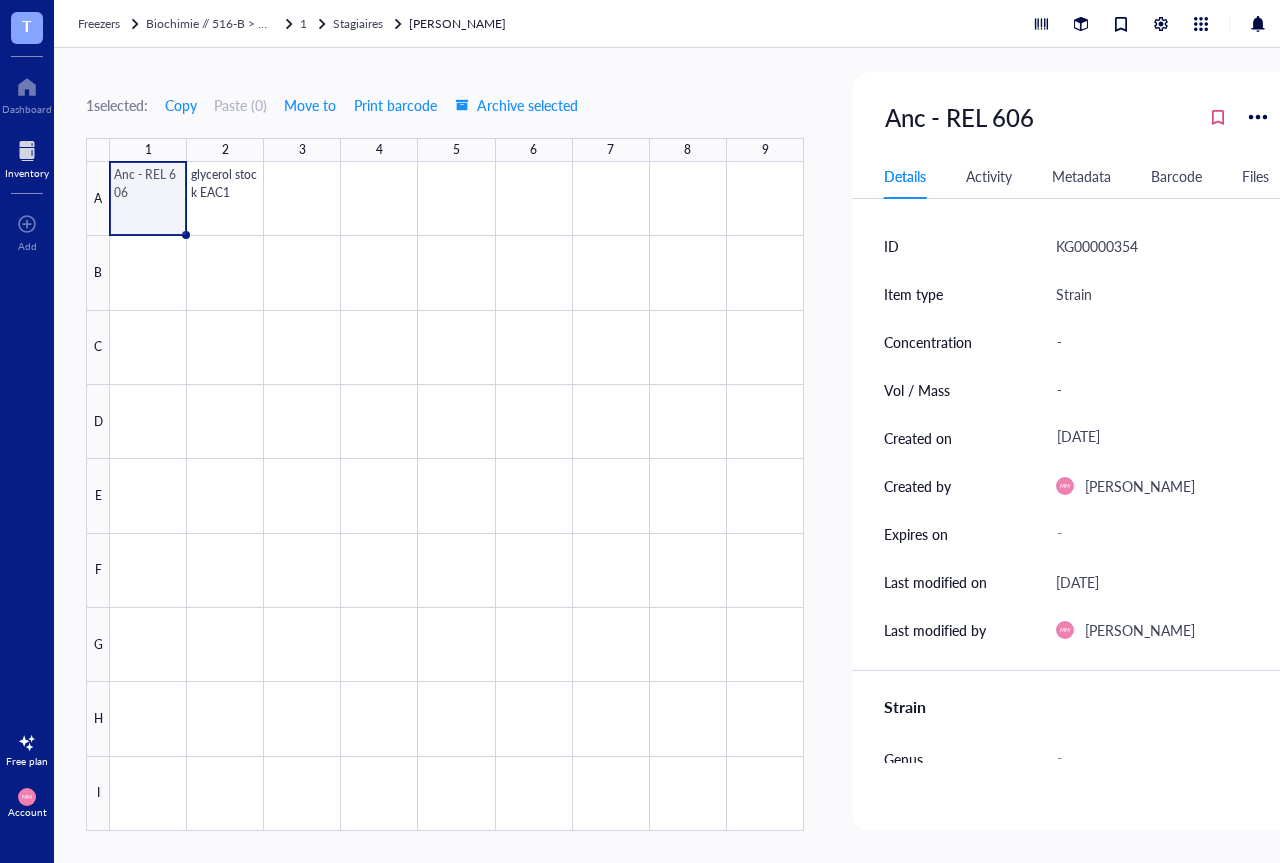 scroll, scrollTop: 0, scrollLeft: 0, axis: both 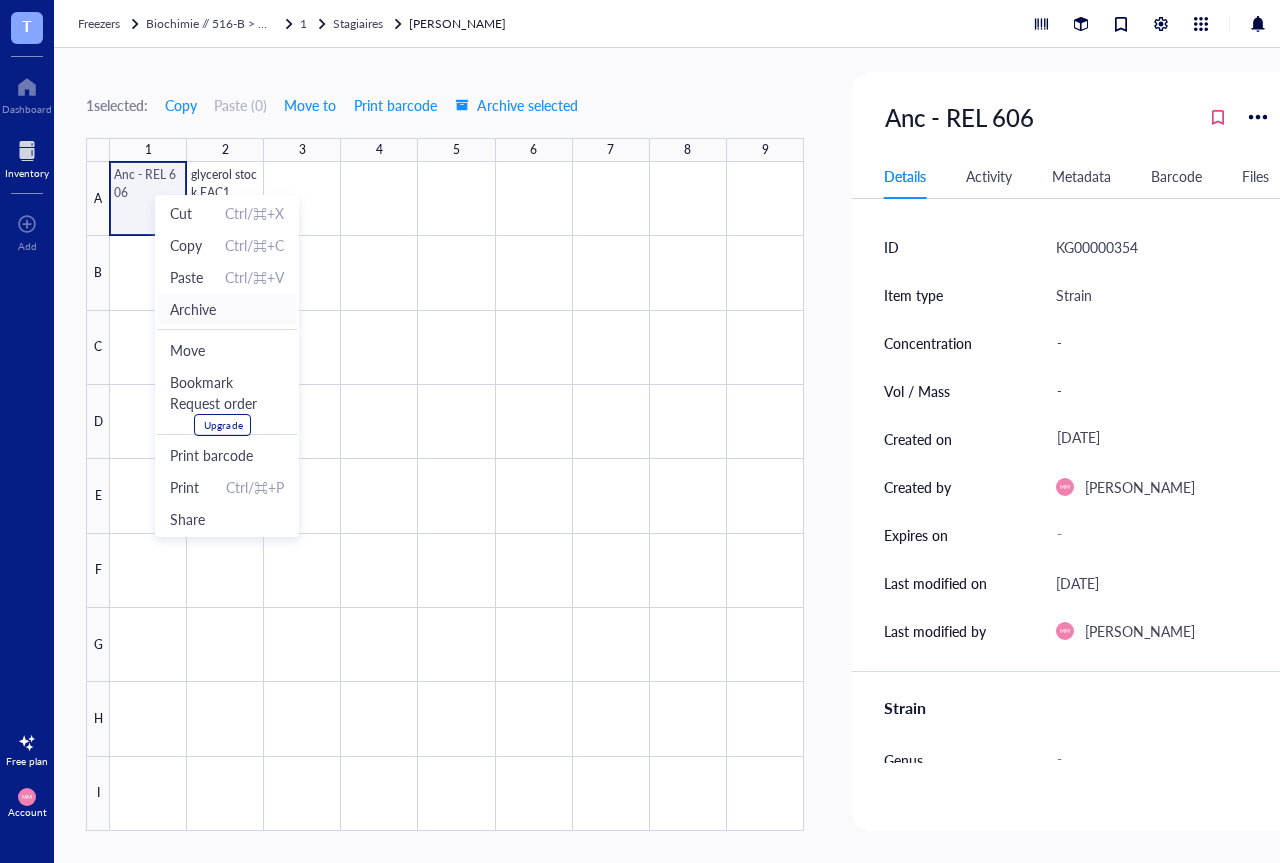 click on "Archive" at bounding box center (193, 309) 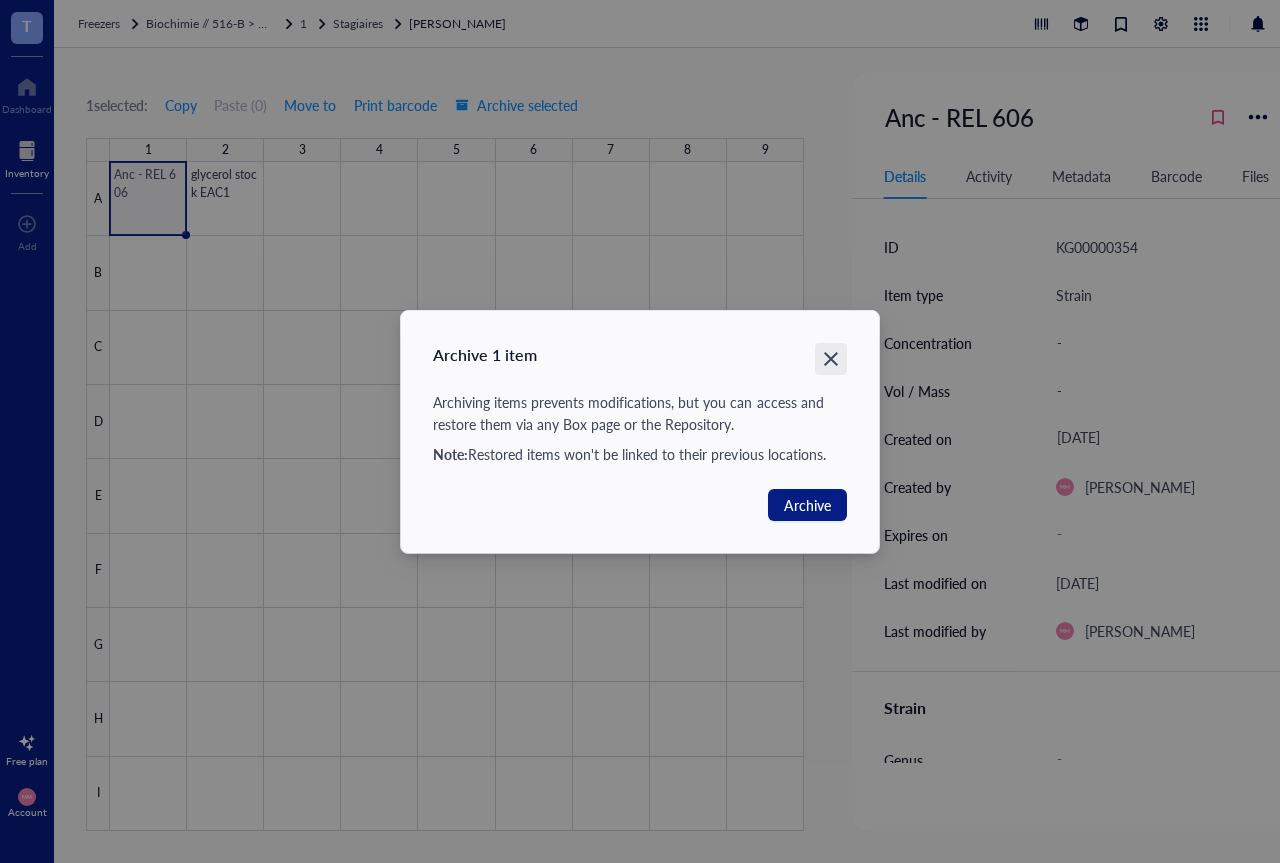 click 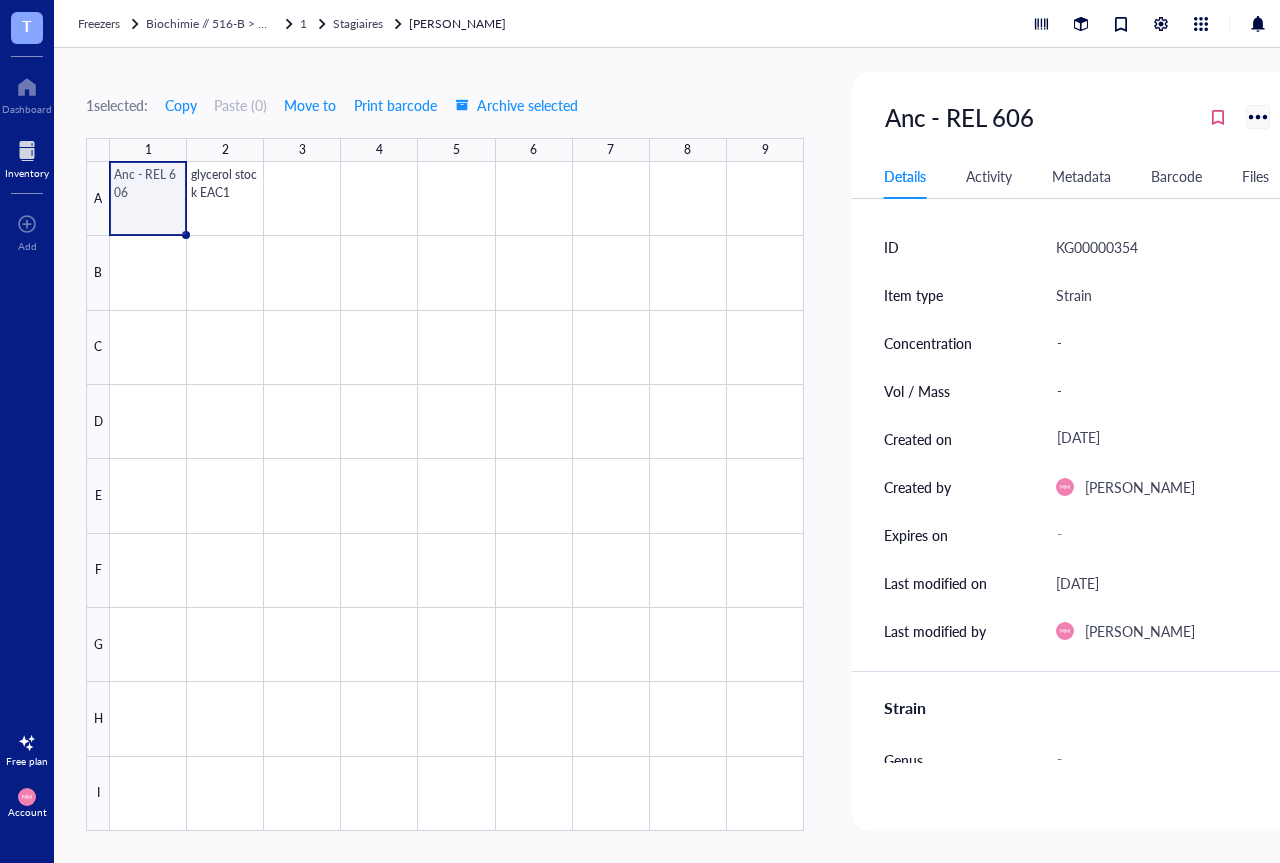 click at bounding box center (1257, 116) 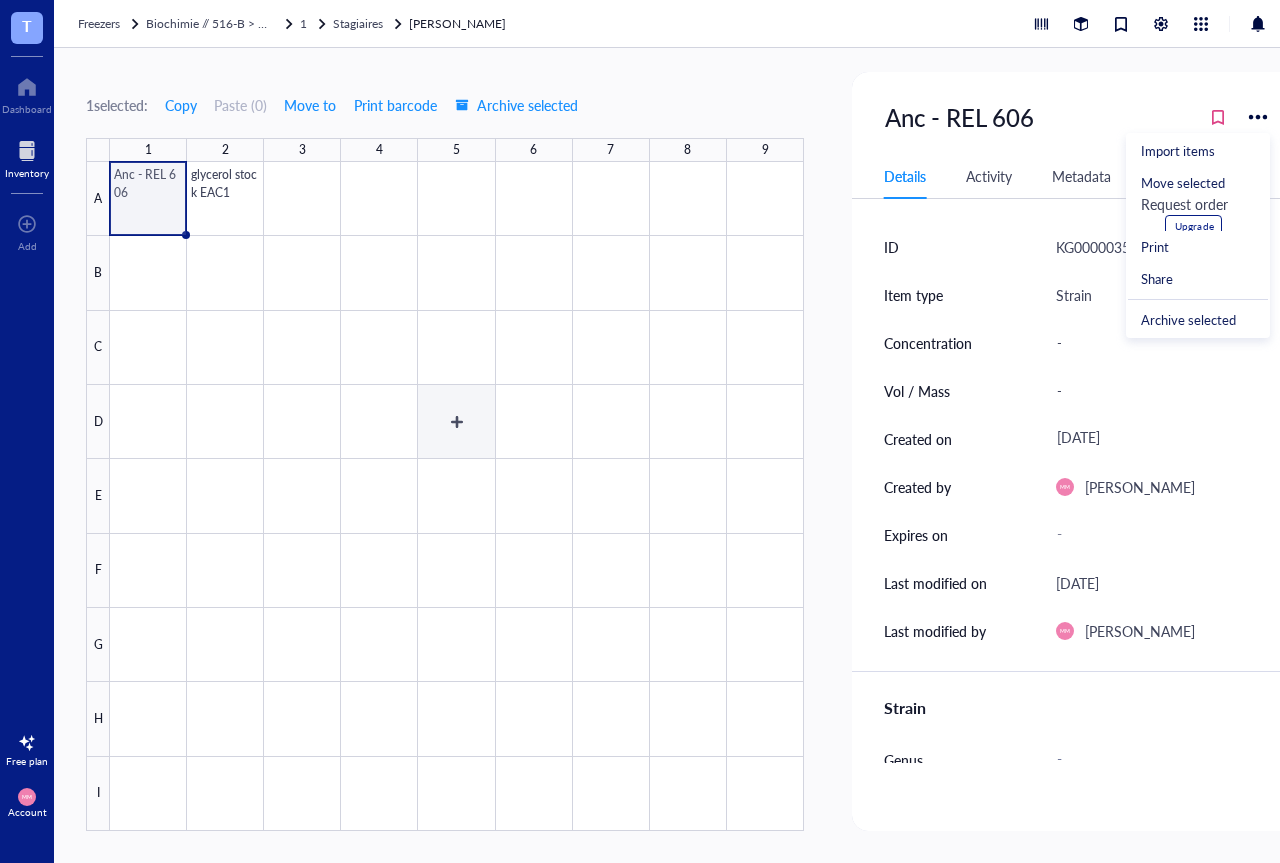 click at bounding box center (457, 496) 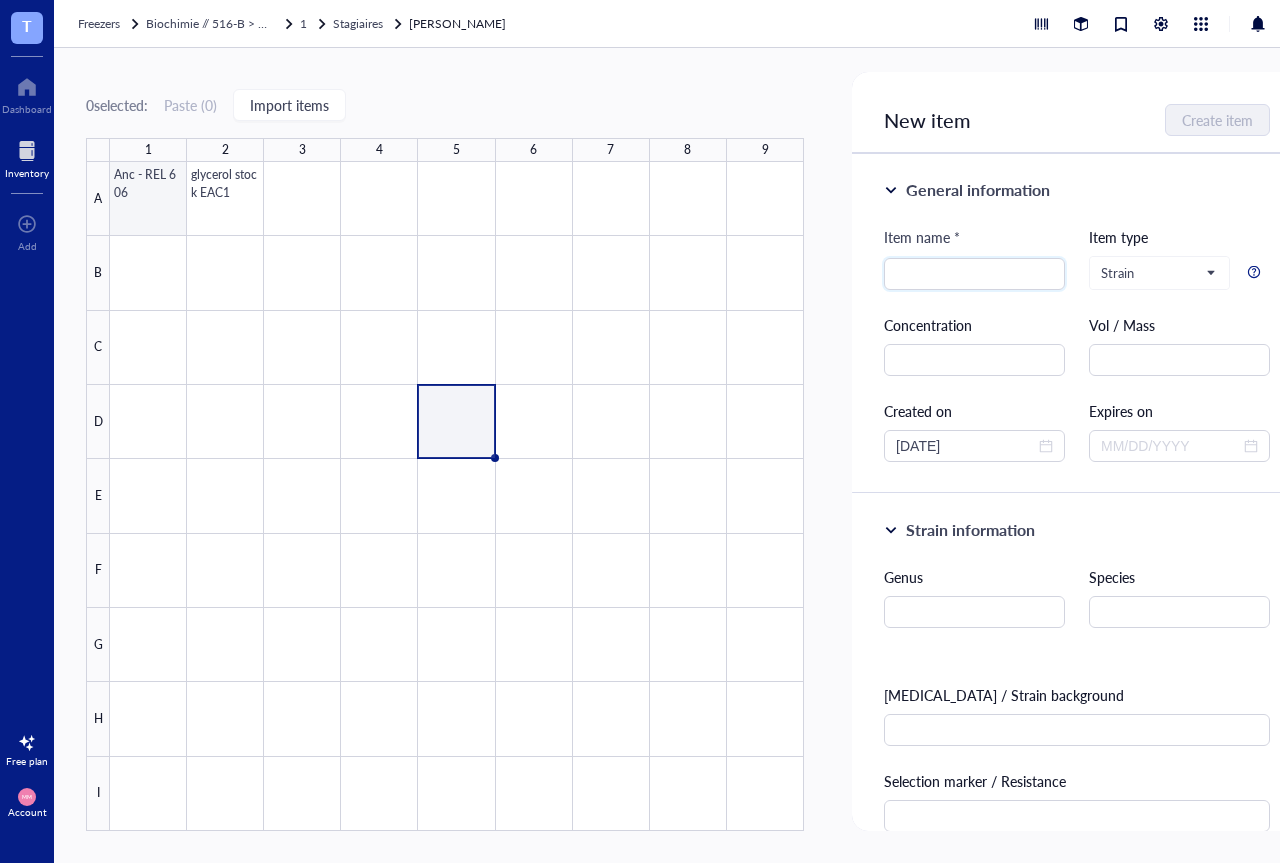 click at bounding box center (457, 496) 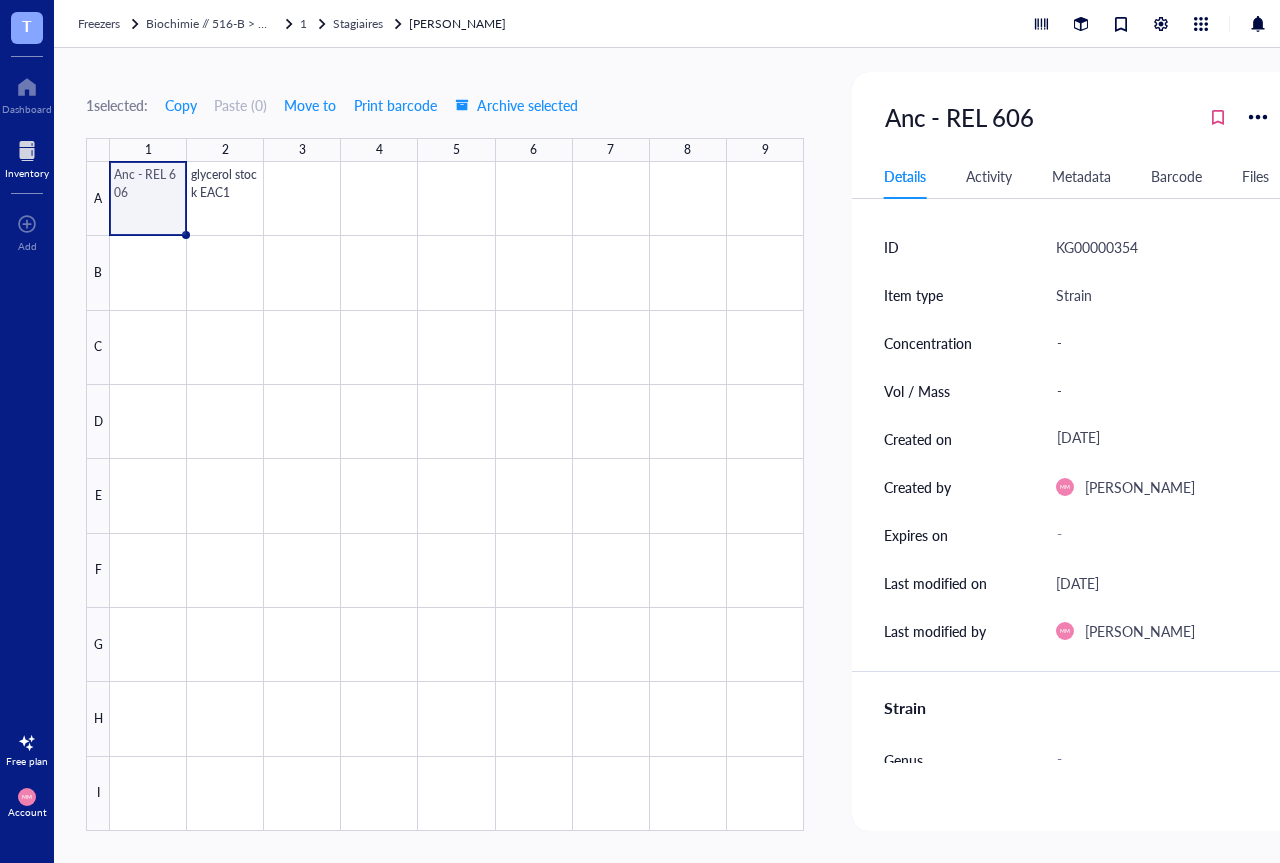 click on "Barcode" at bounding box center (1176, 176) 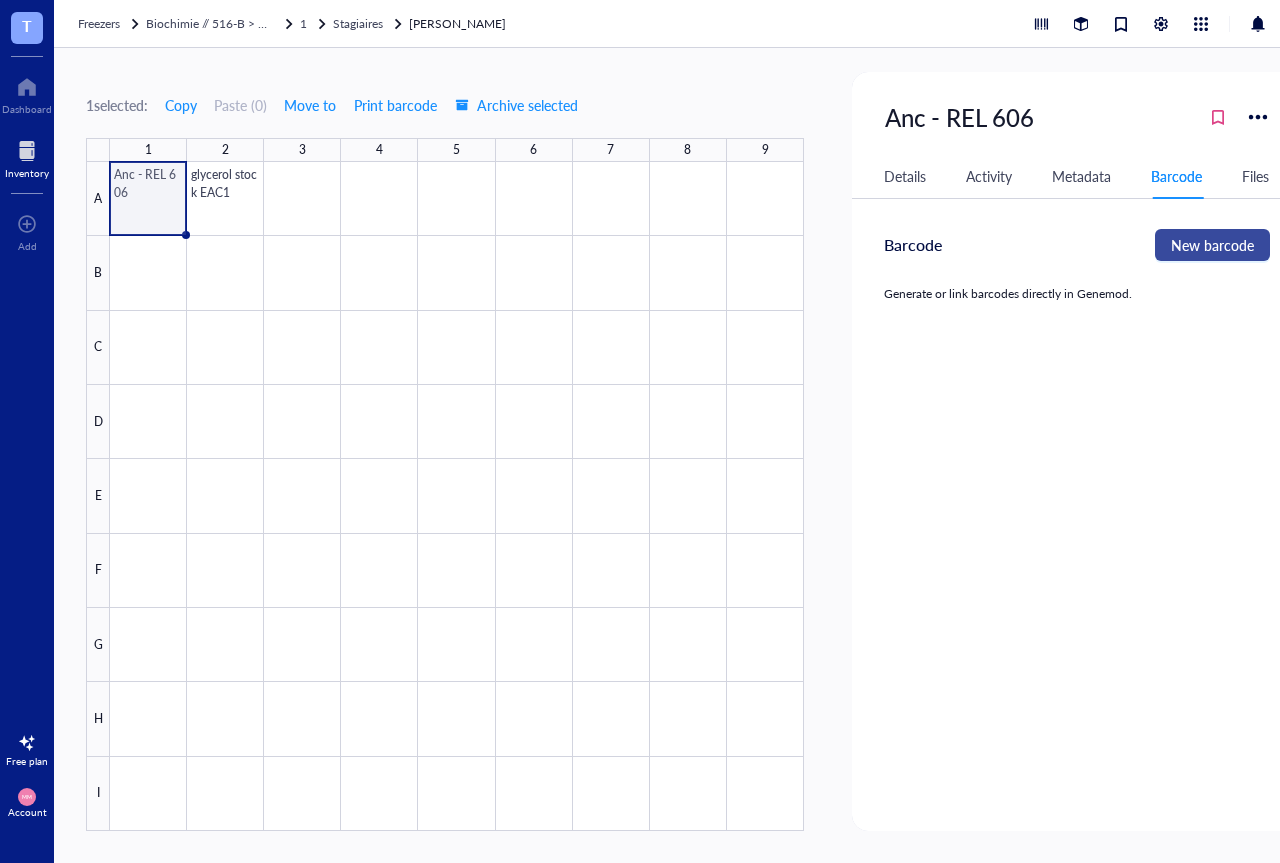 click on "New barcode" at bounding box center [1212, 245] 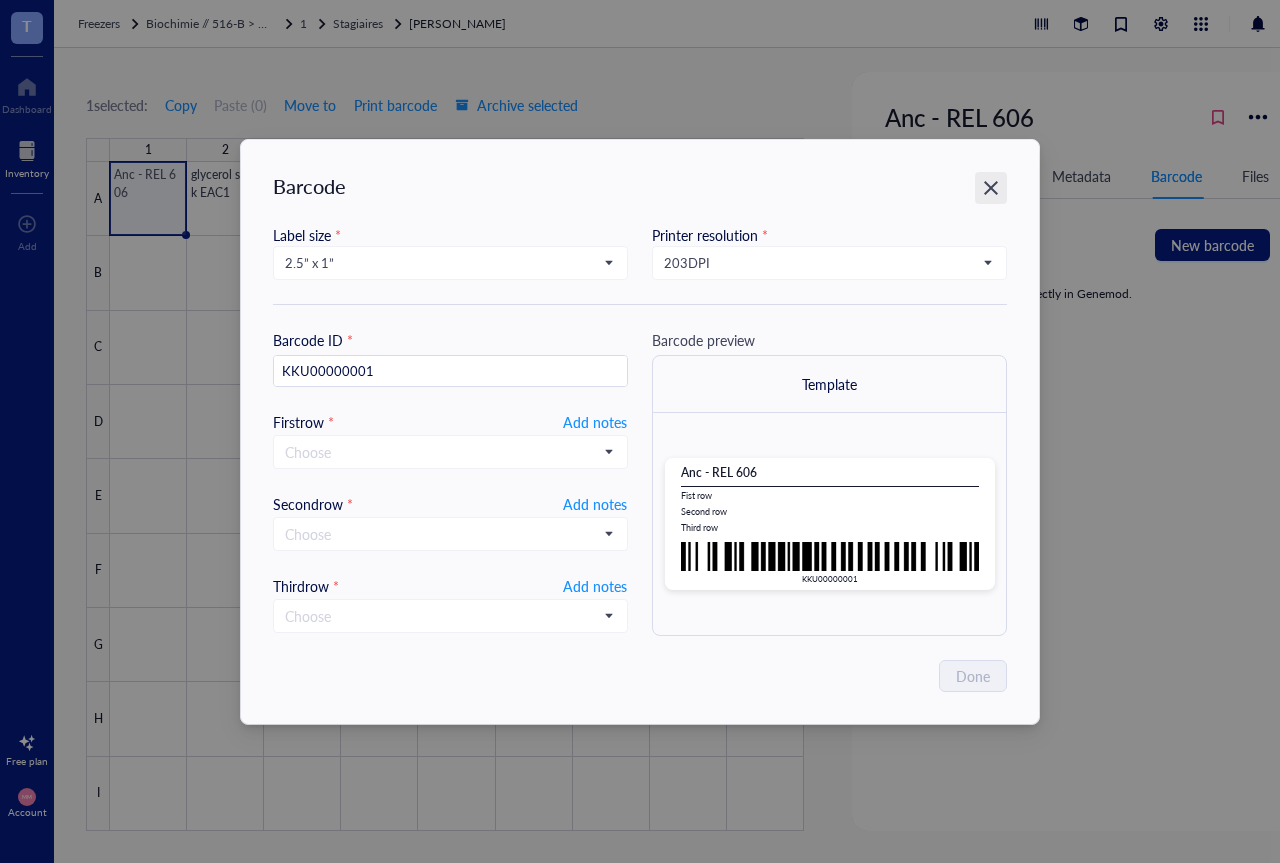 click at bounding box center (991, 188) 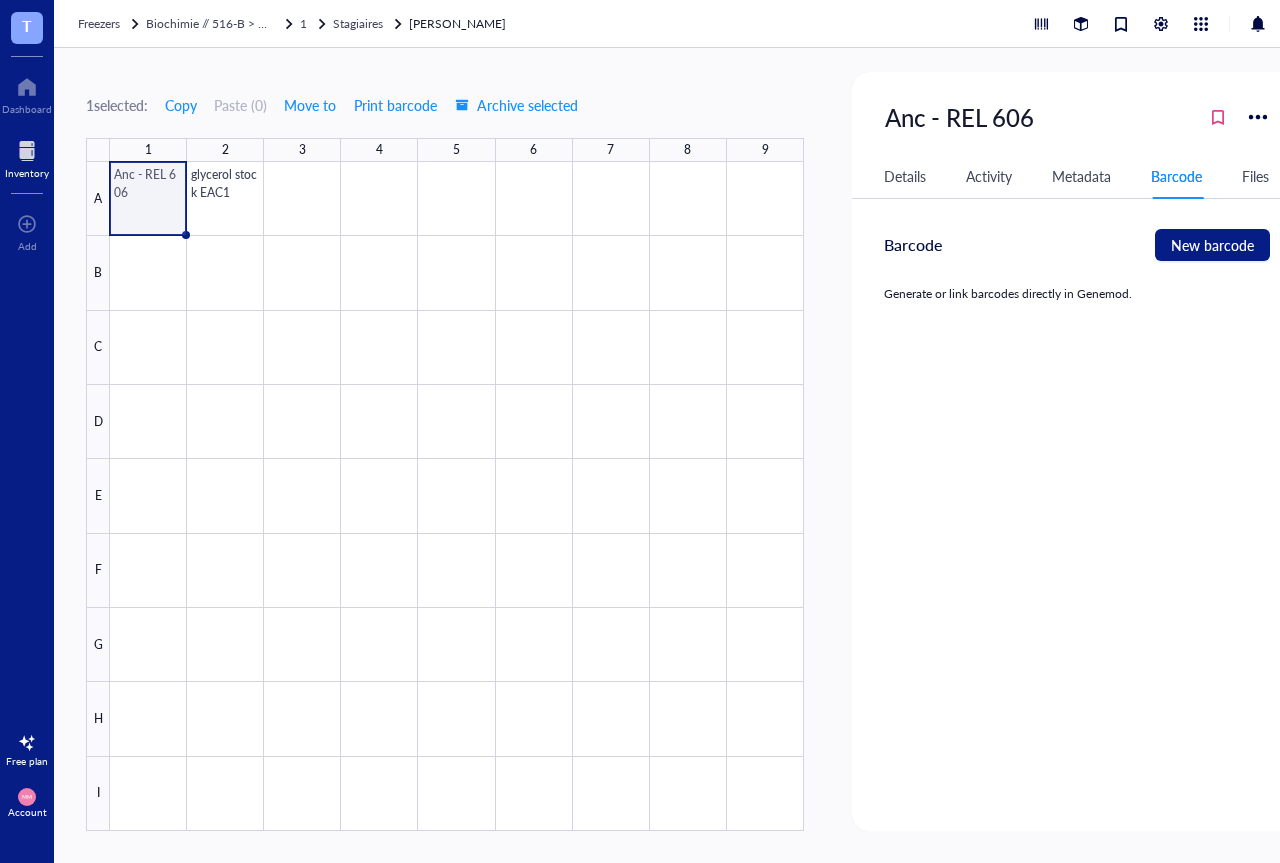 click on "Files" at bounding box center [1255, 176] 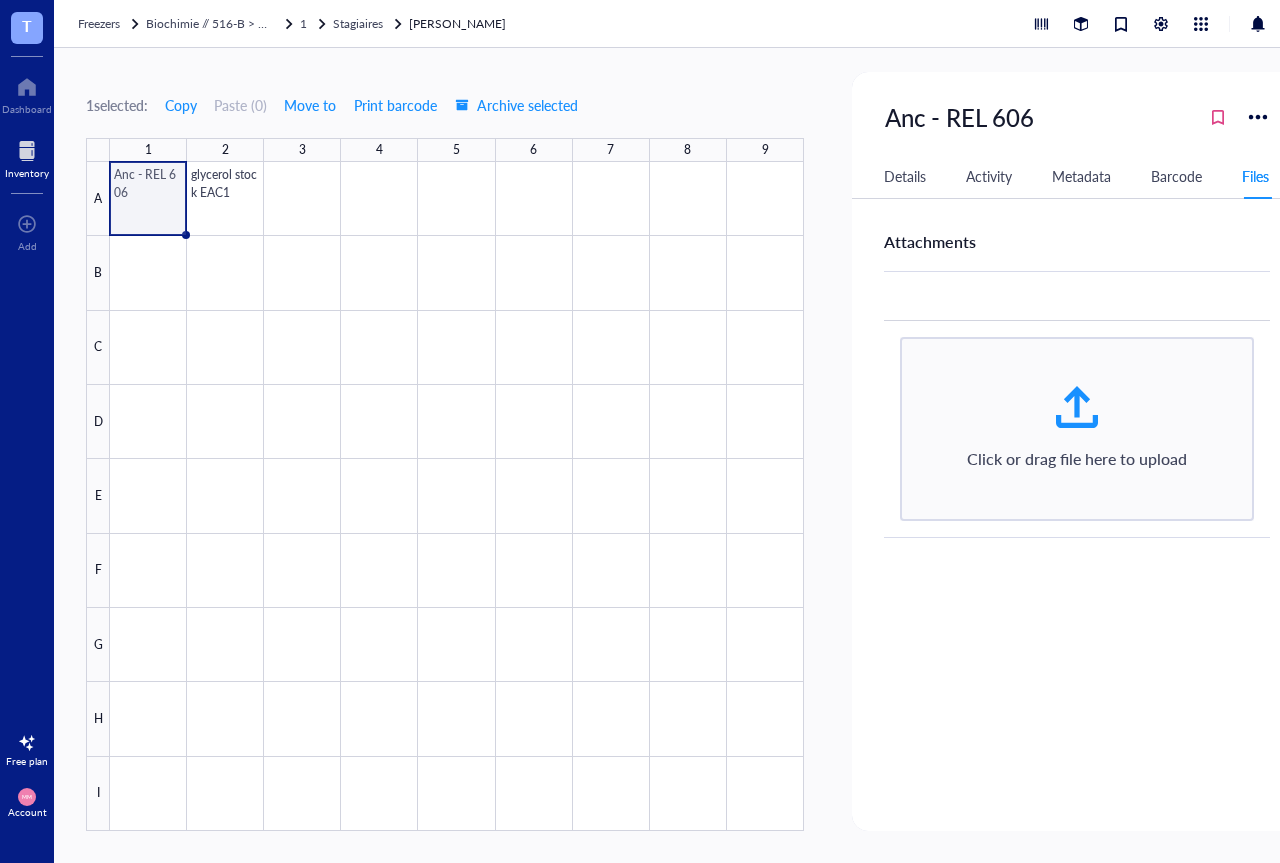 click on "Metadata" at bounding box center [1081, 176] 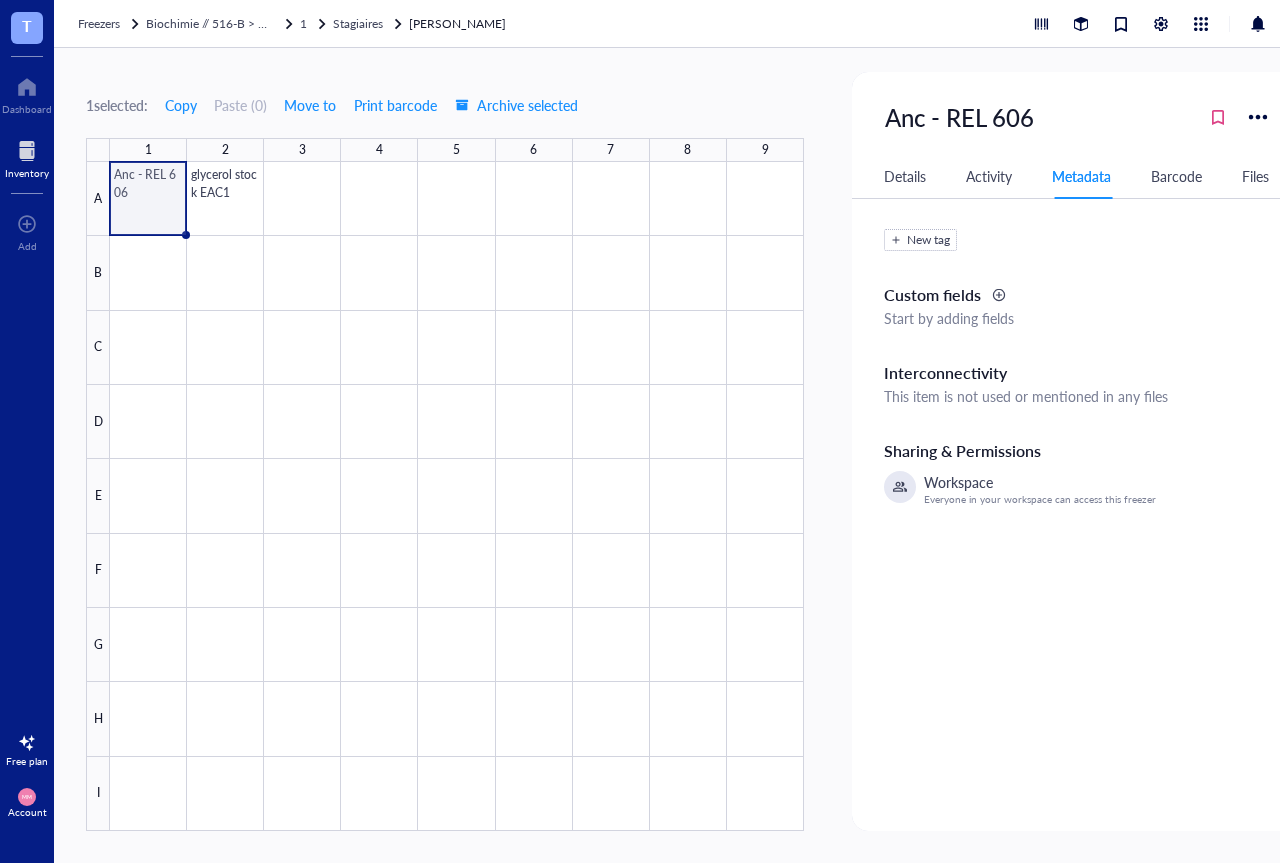 click on "Activity" at bounding box center (989, 176) 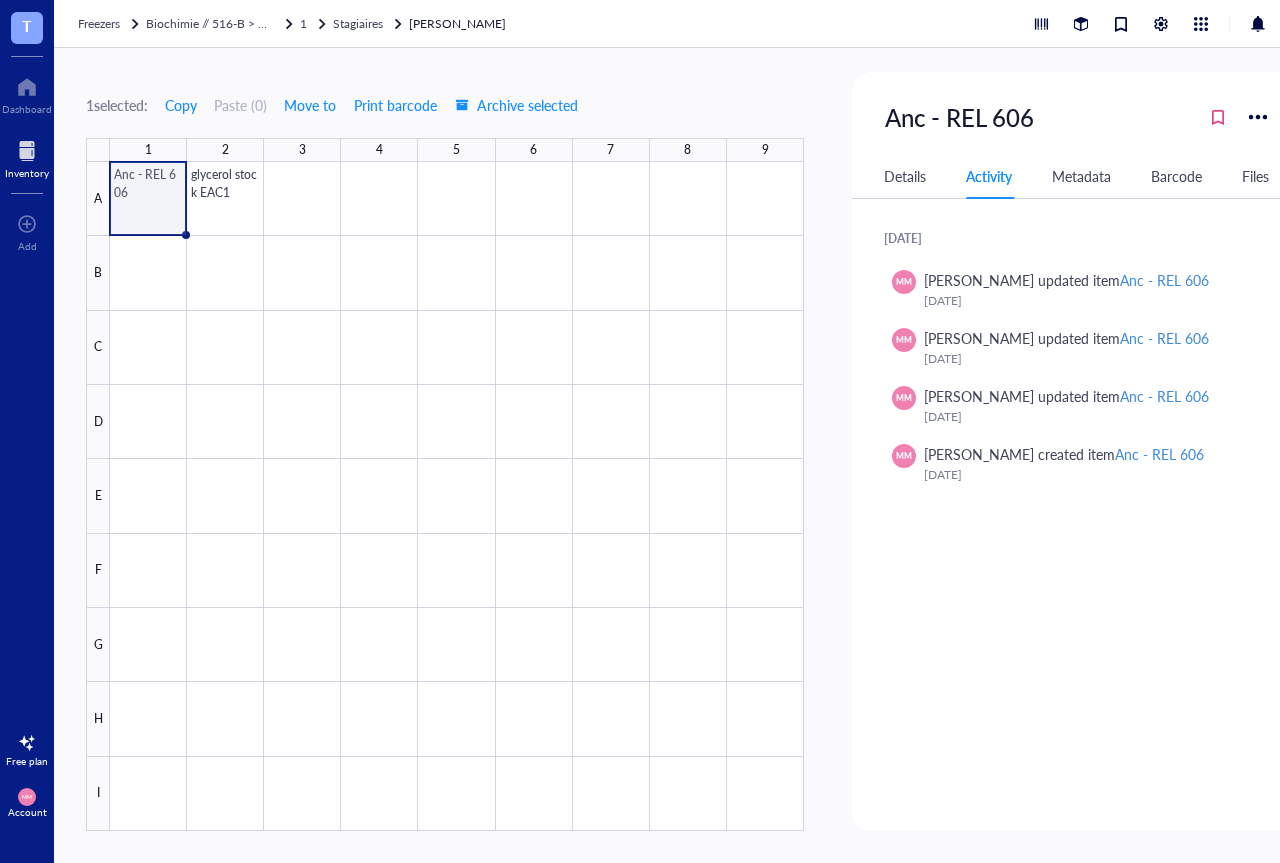 click on "Details" at bounding box center (905, 176) 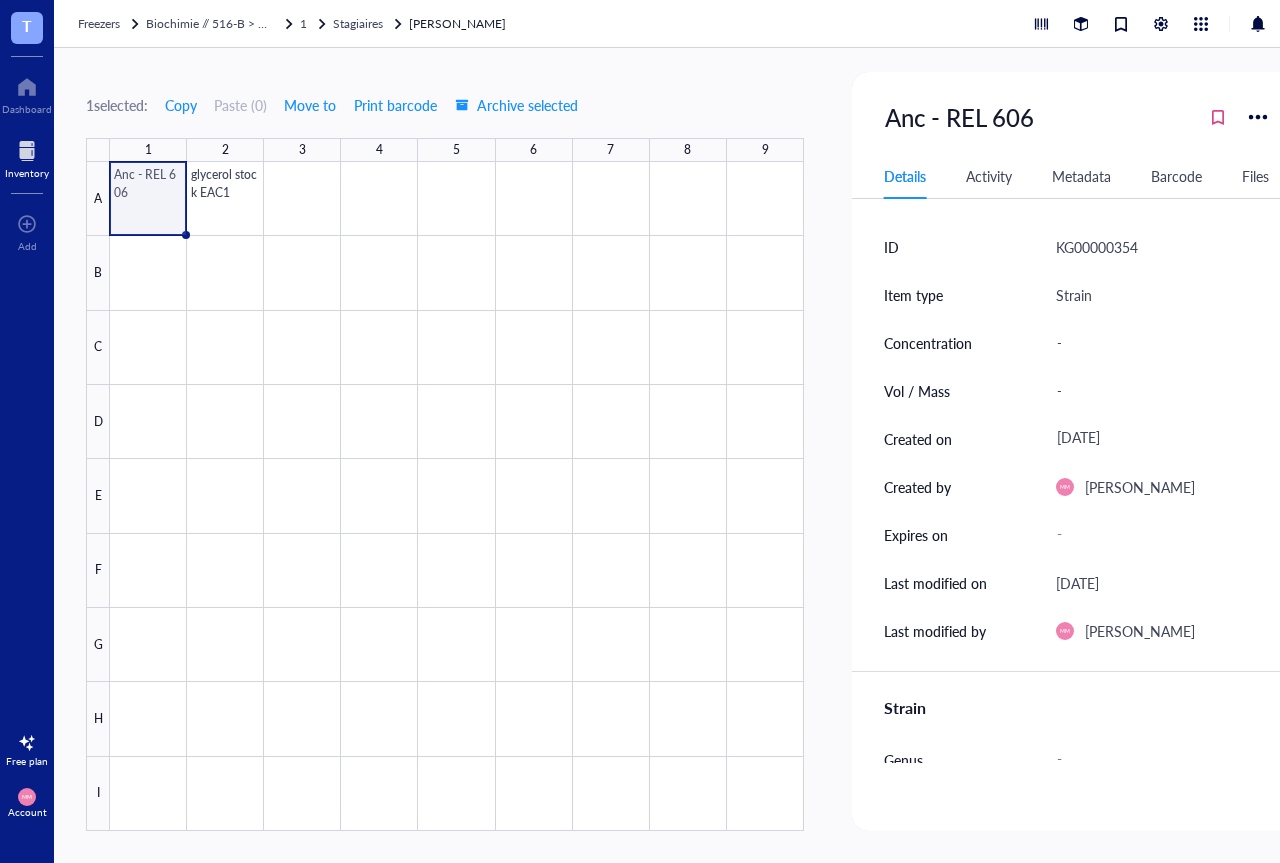 click on "Details Activity Metadata Barcode Files" at bounding box center (1077, 176) 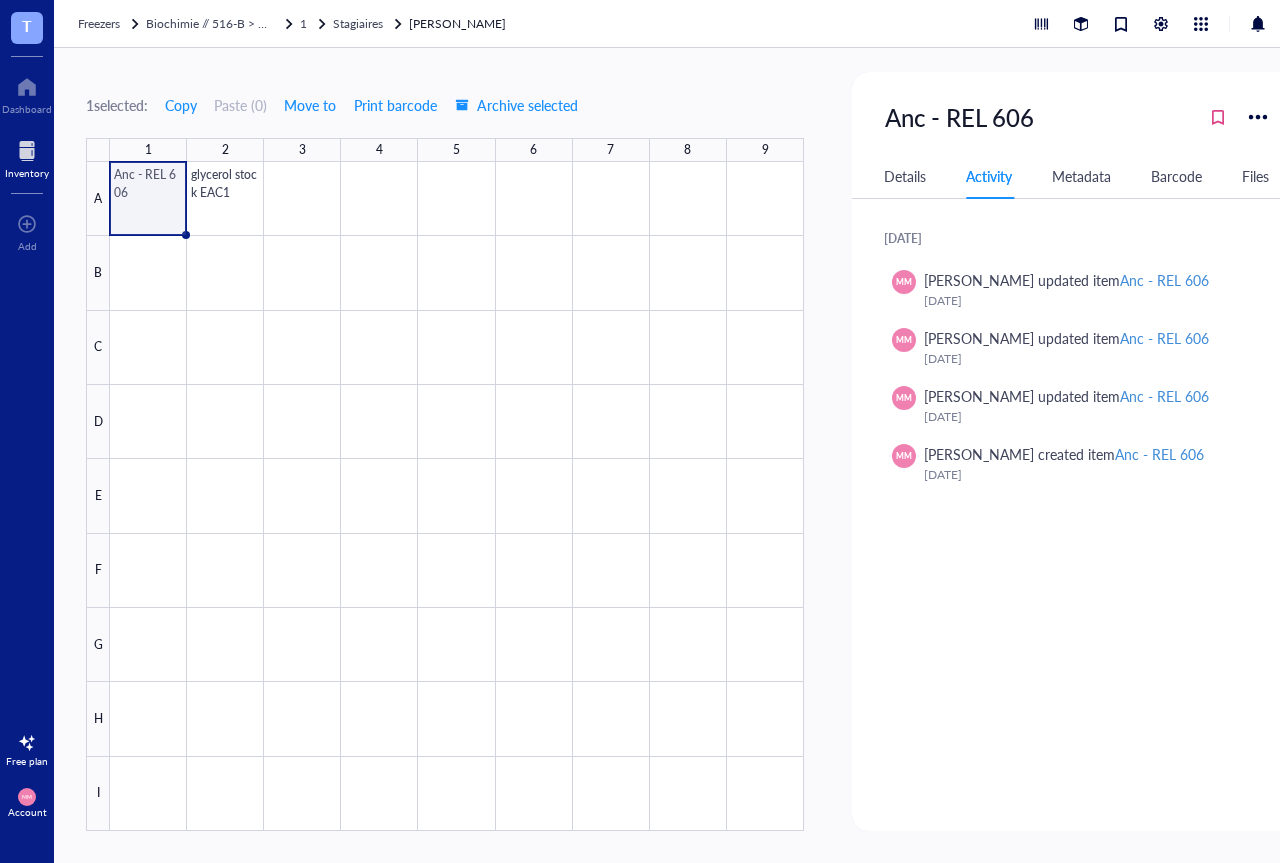 click on "Details" at bounding box center [905, 176] 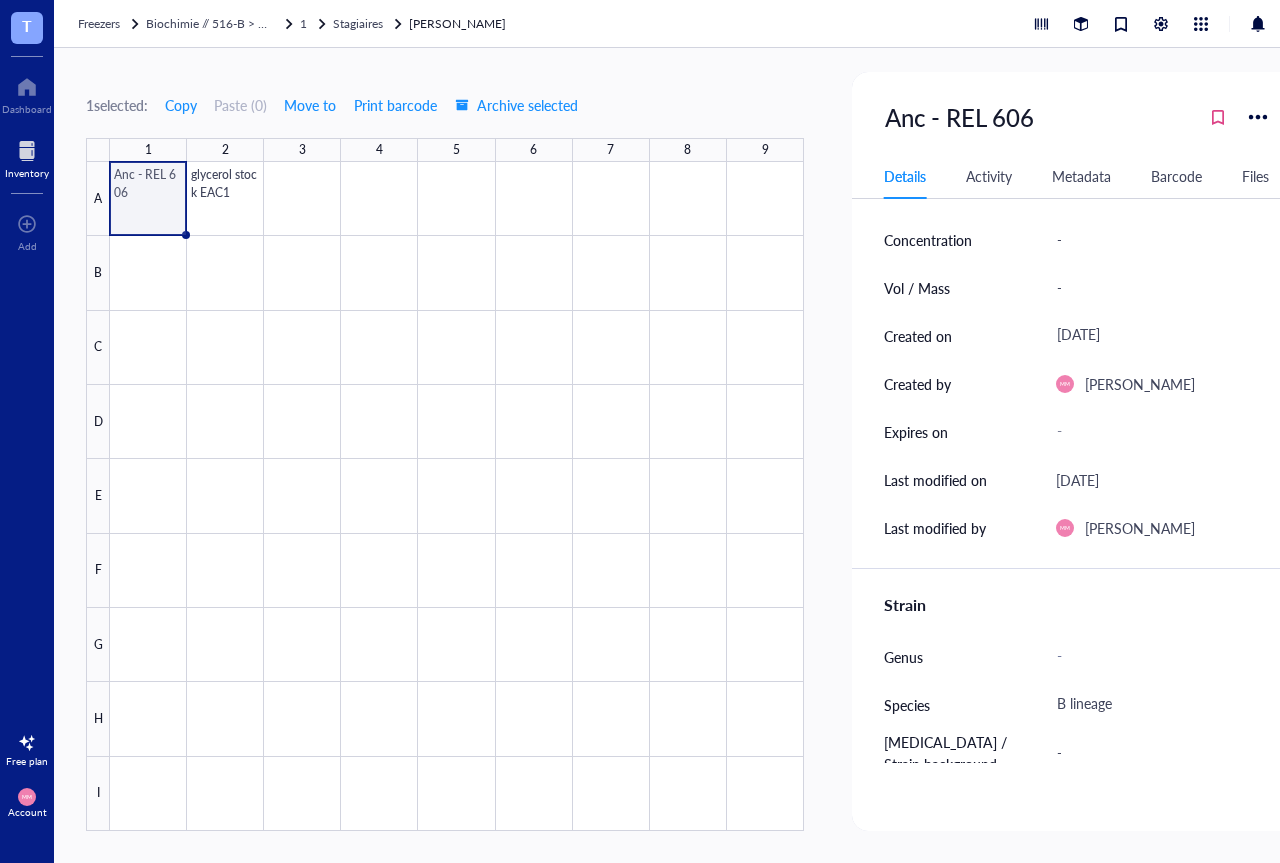 scroll, scrollTop: 0, scrollLeft: 0, axis: both 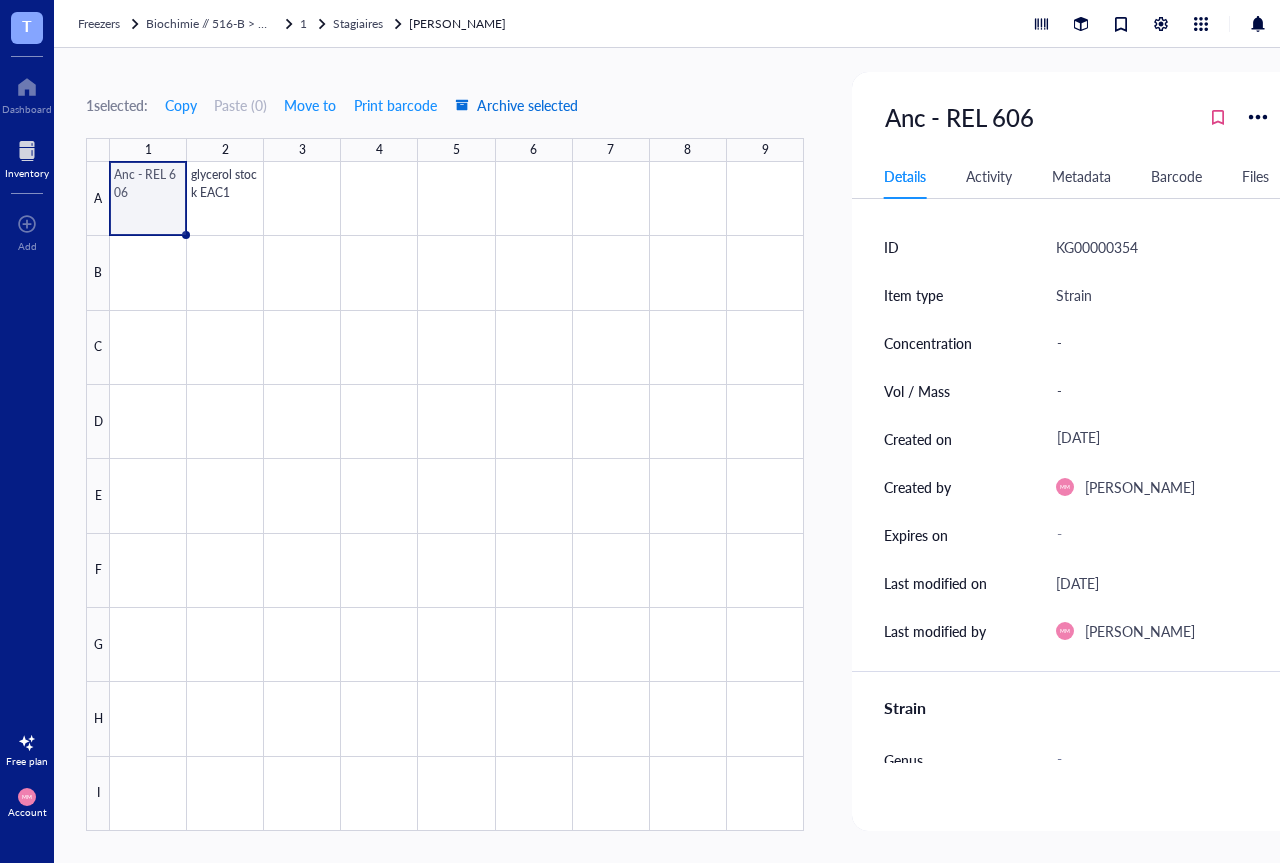 click on "Archive selected" at bounding box center [516, 105] 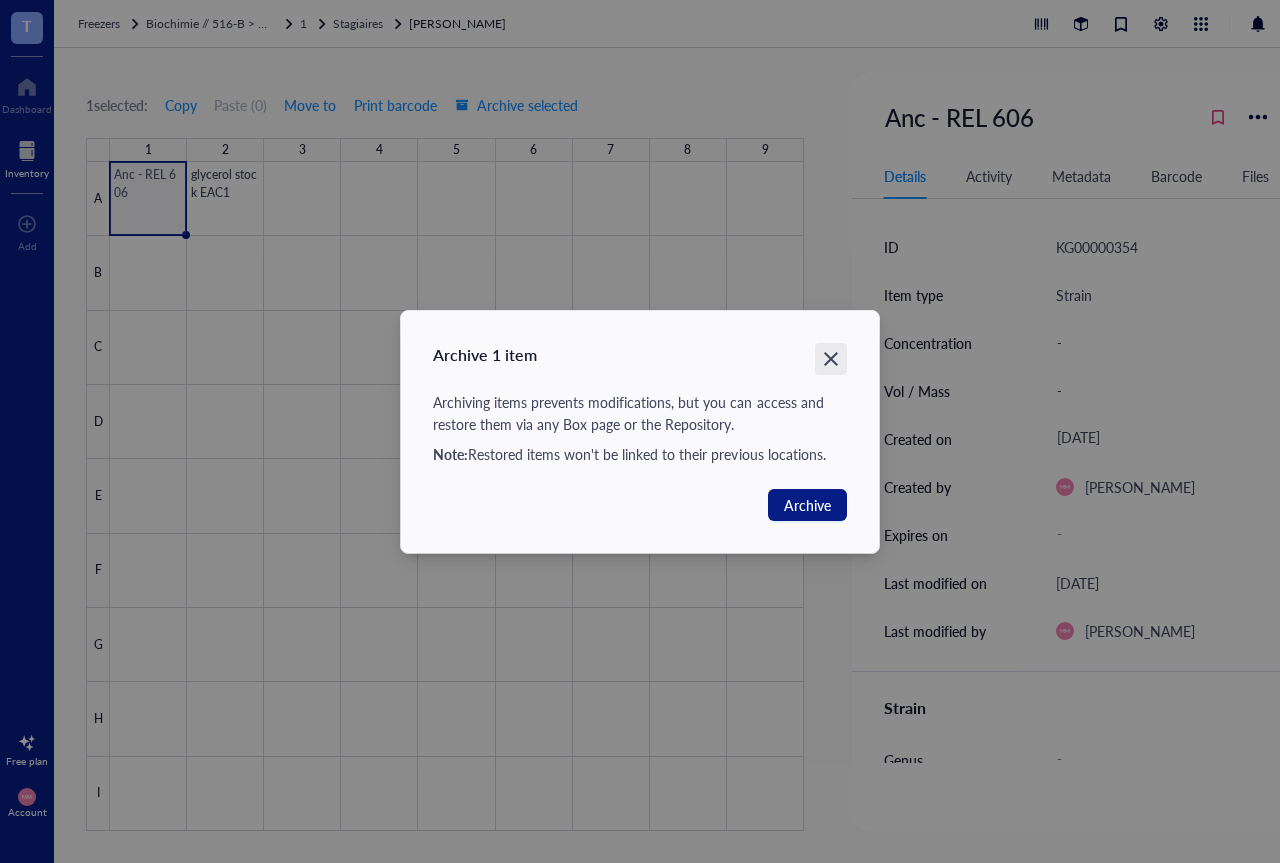 click 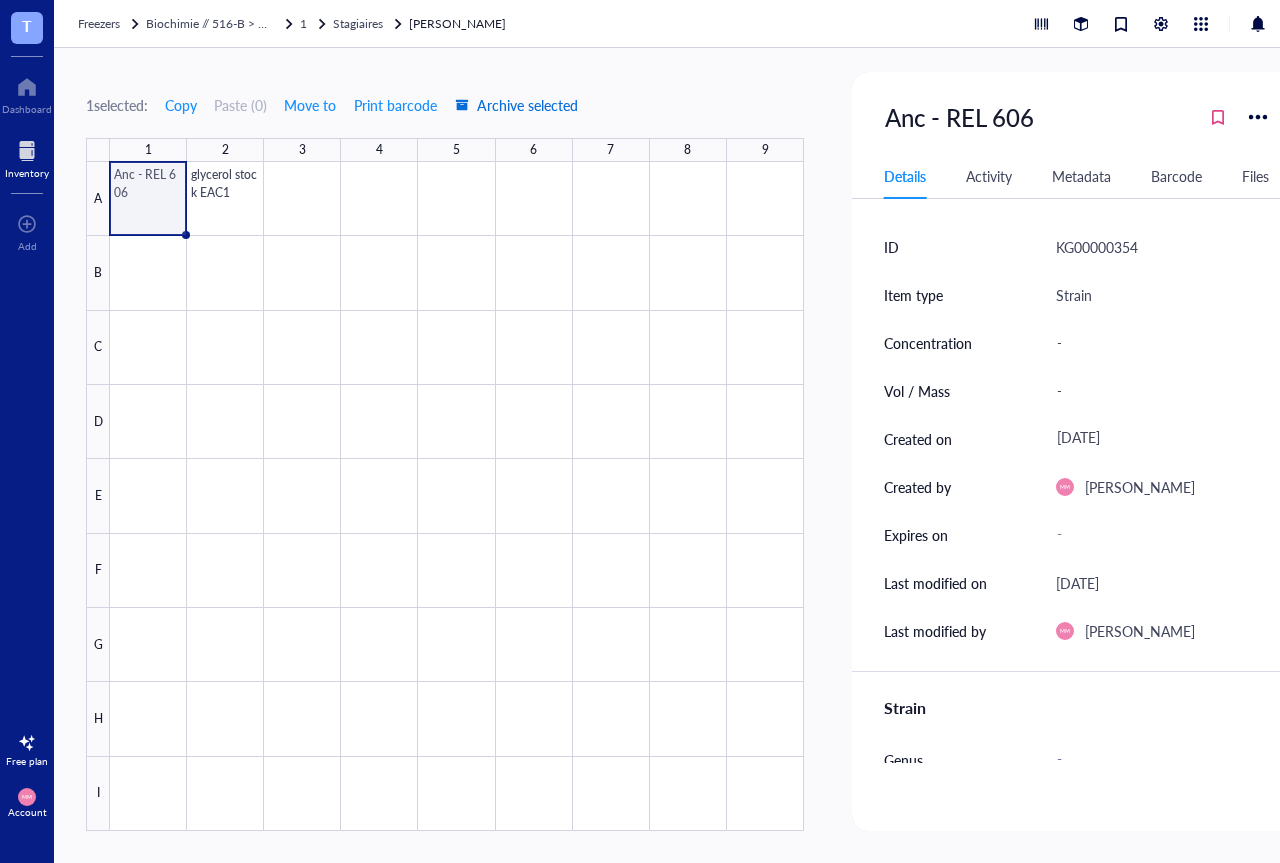 click at bounding box center [462, 105] 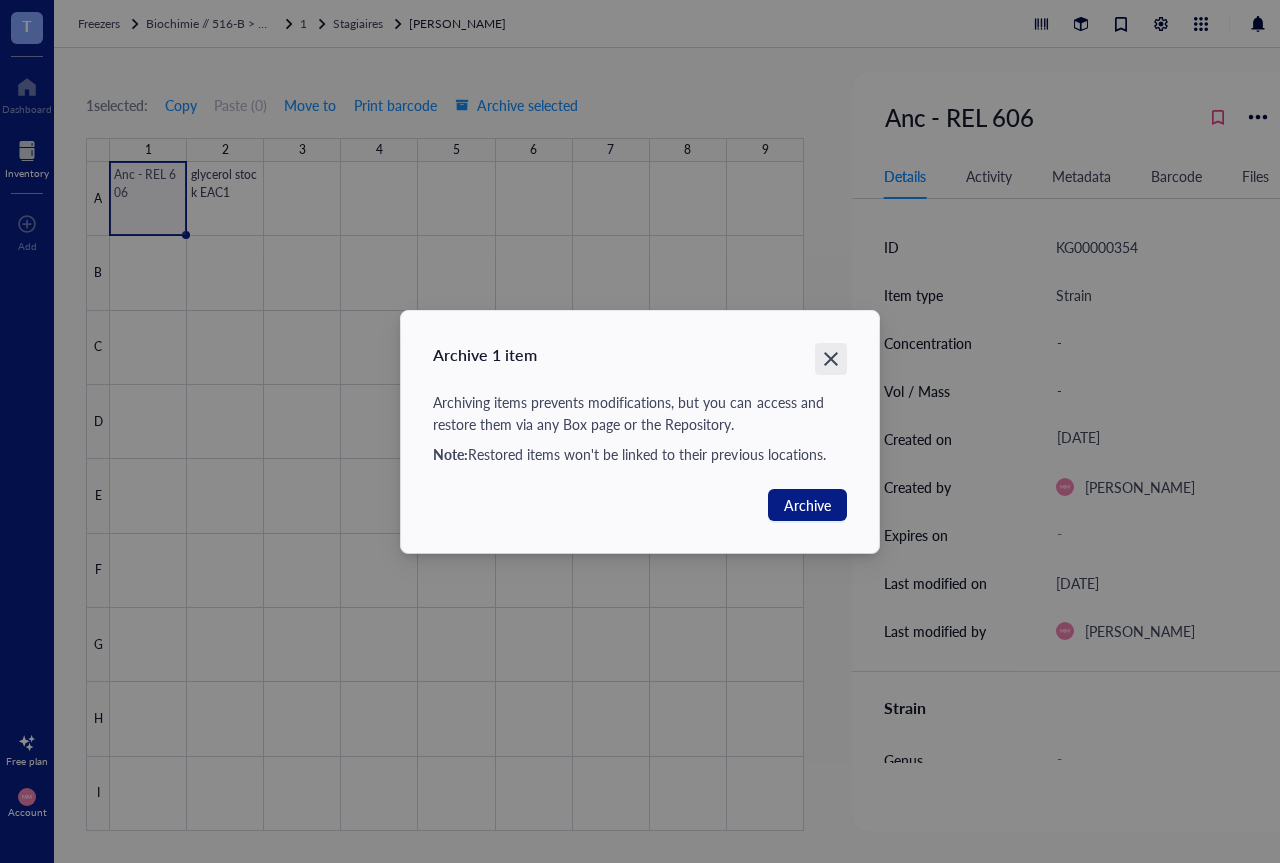 click 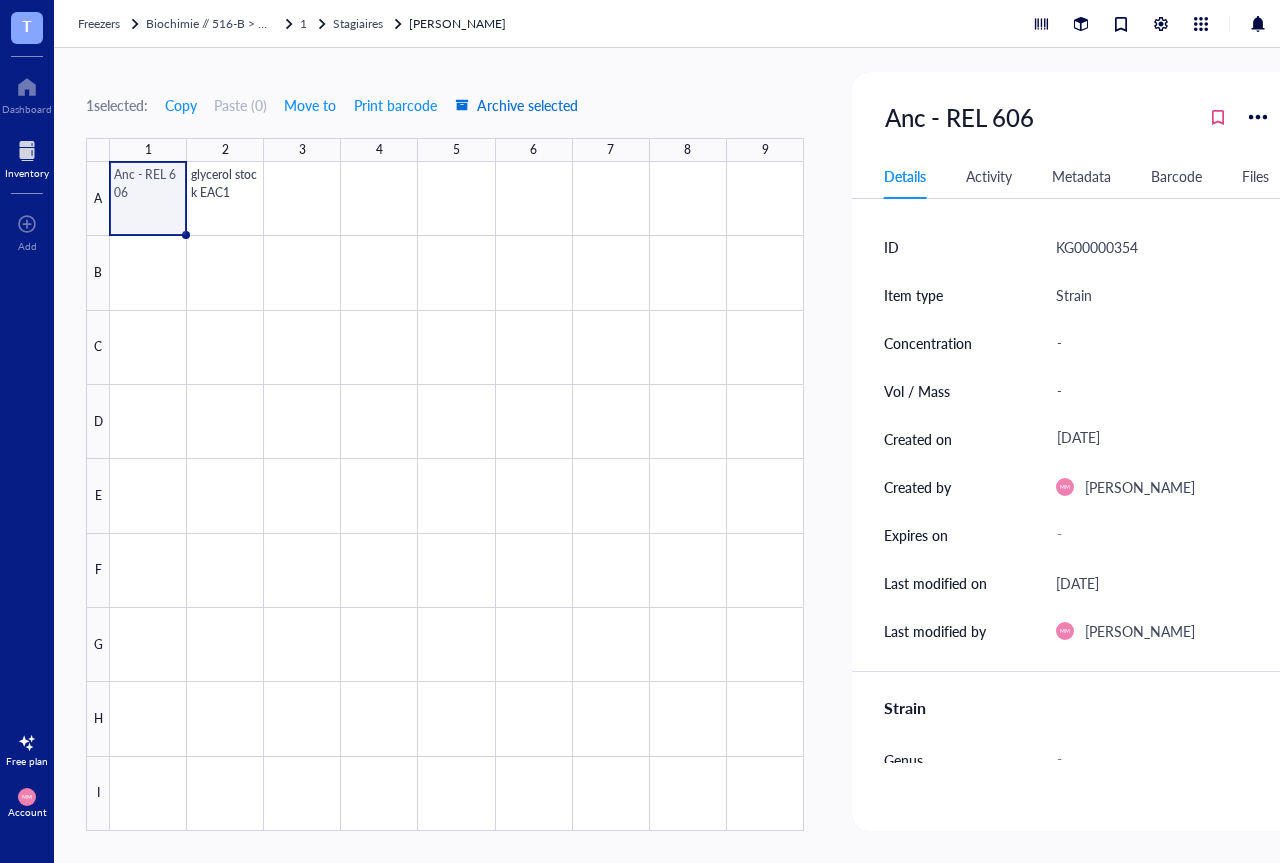 click at bounding box center [457, 496] 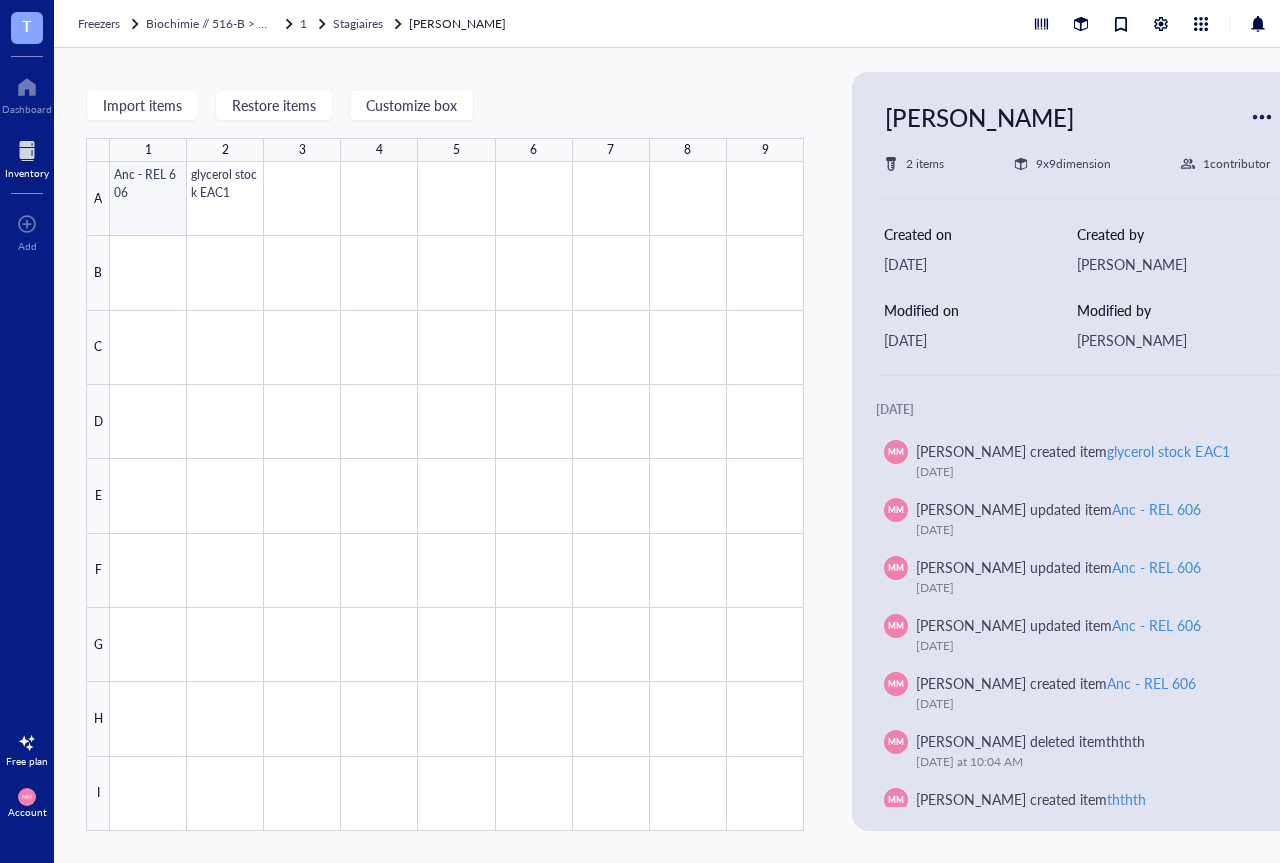 click at bounding box center (457, 496) 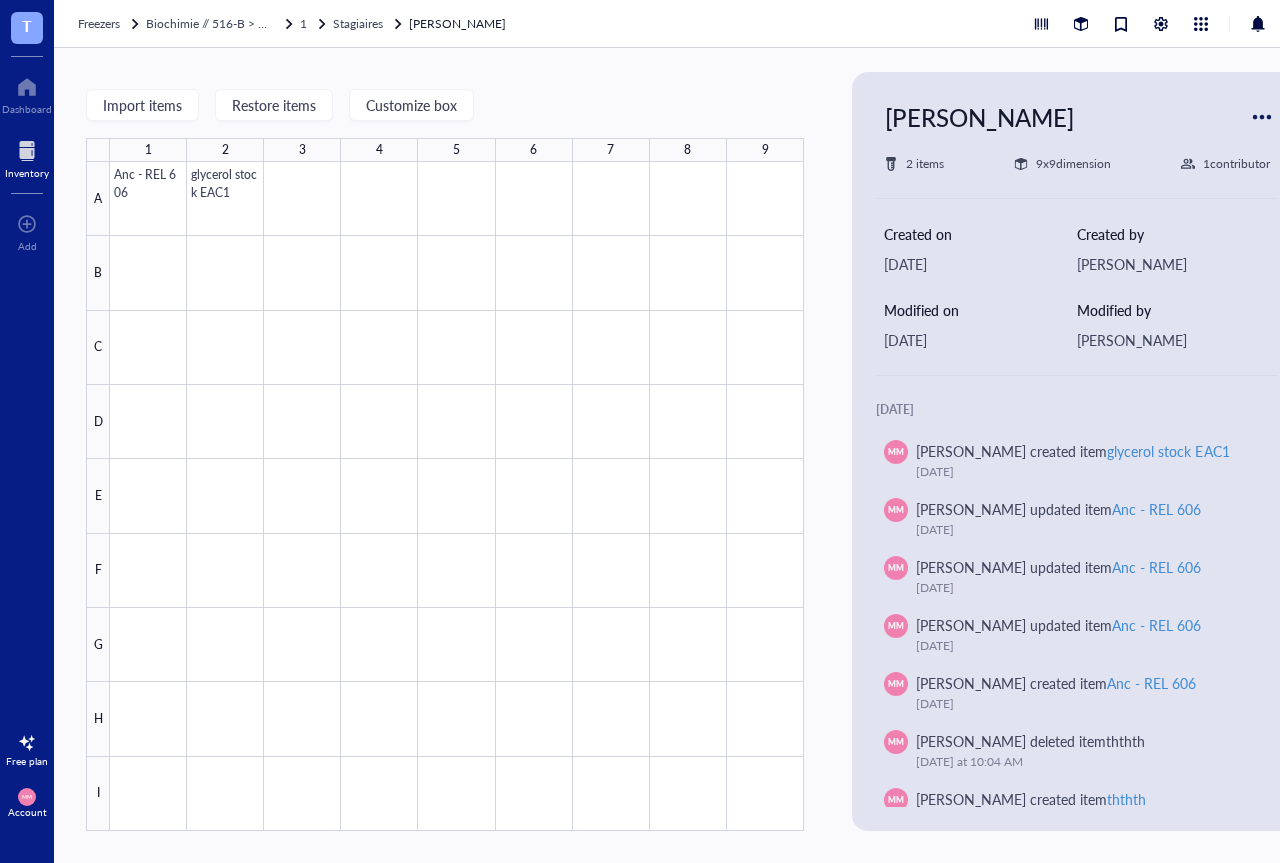 click at bounding box center [1262, 117] 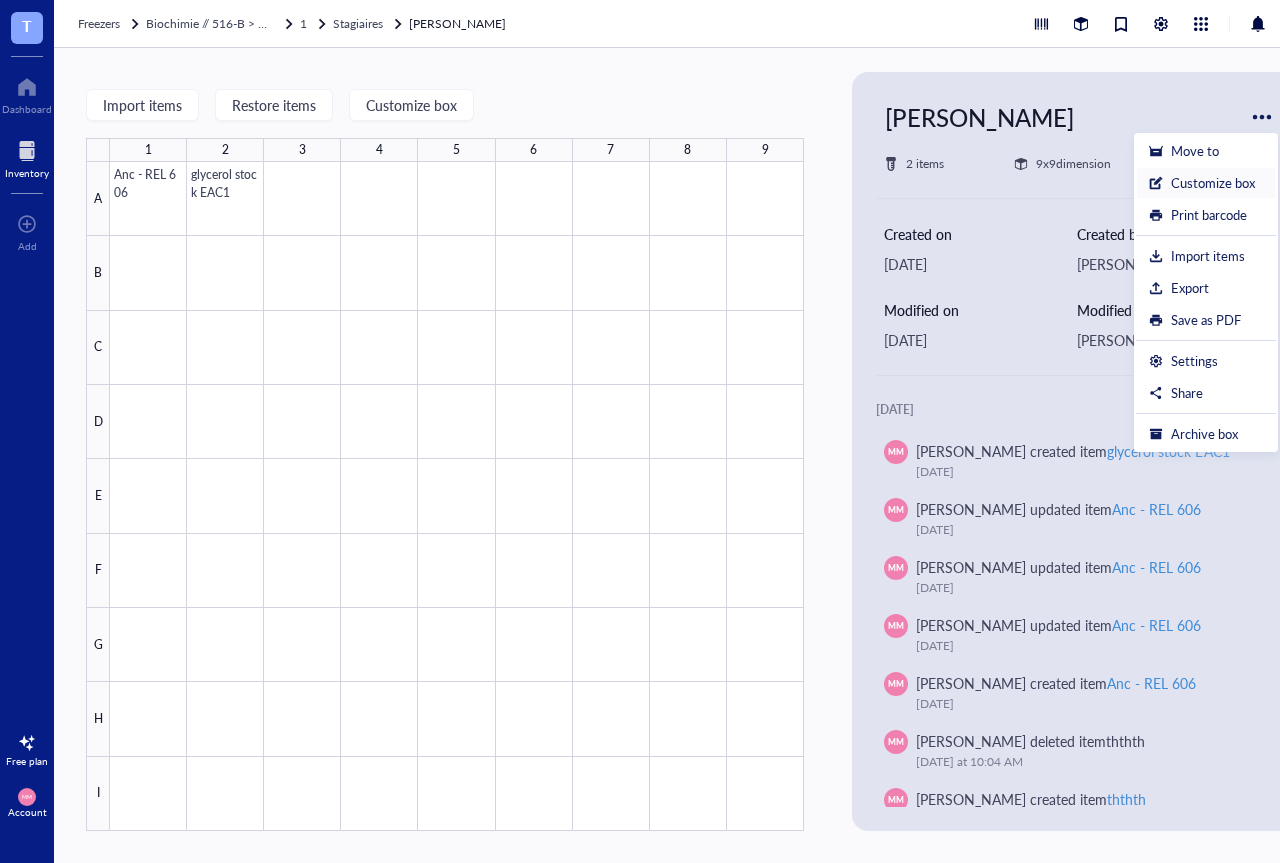 click on "Customize box" at bounding box center [1213, 183] 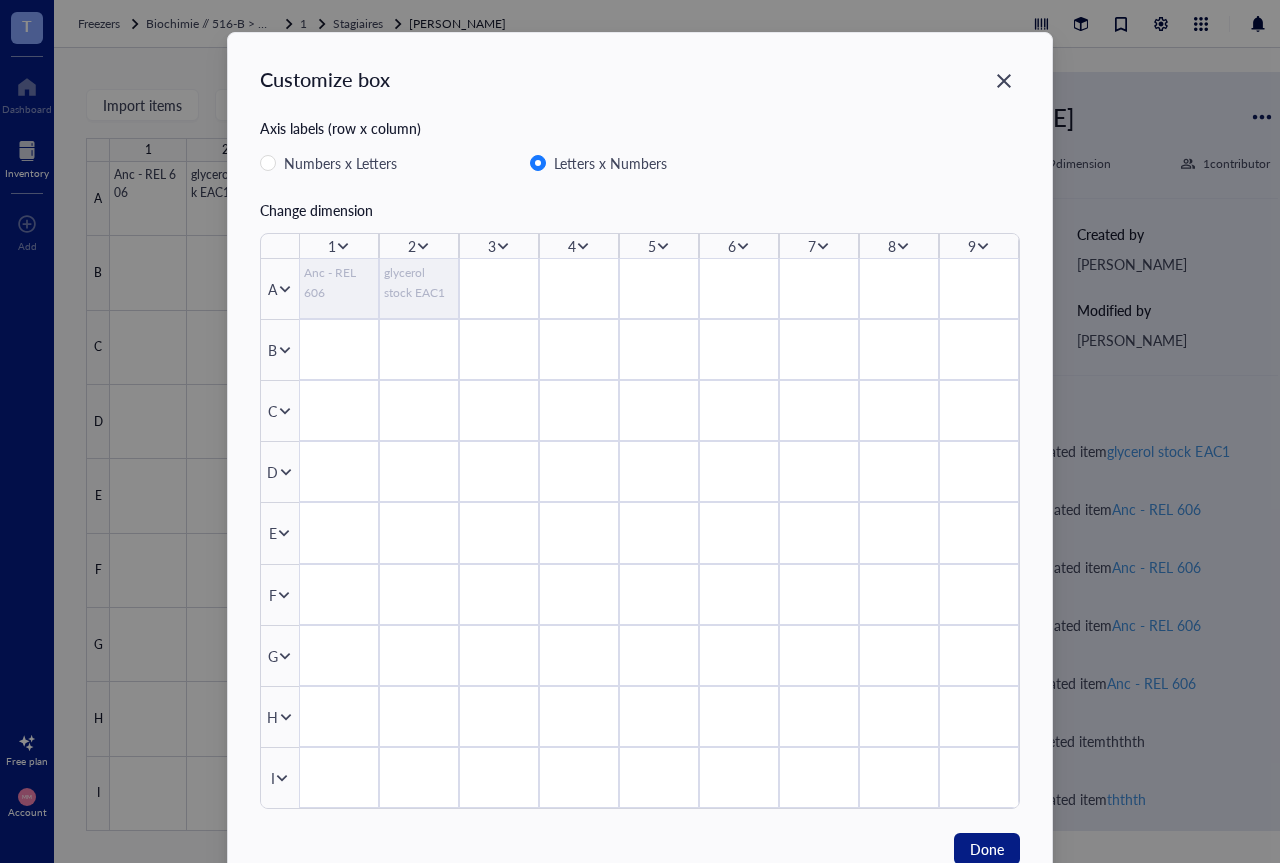 click on "Anc - REL 606" at bounding box center (339, 283) 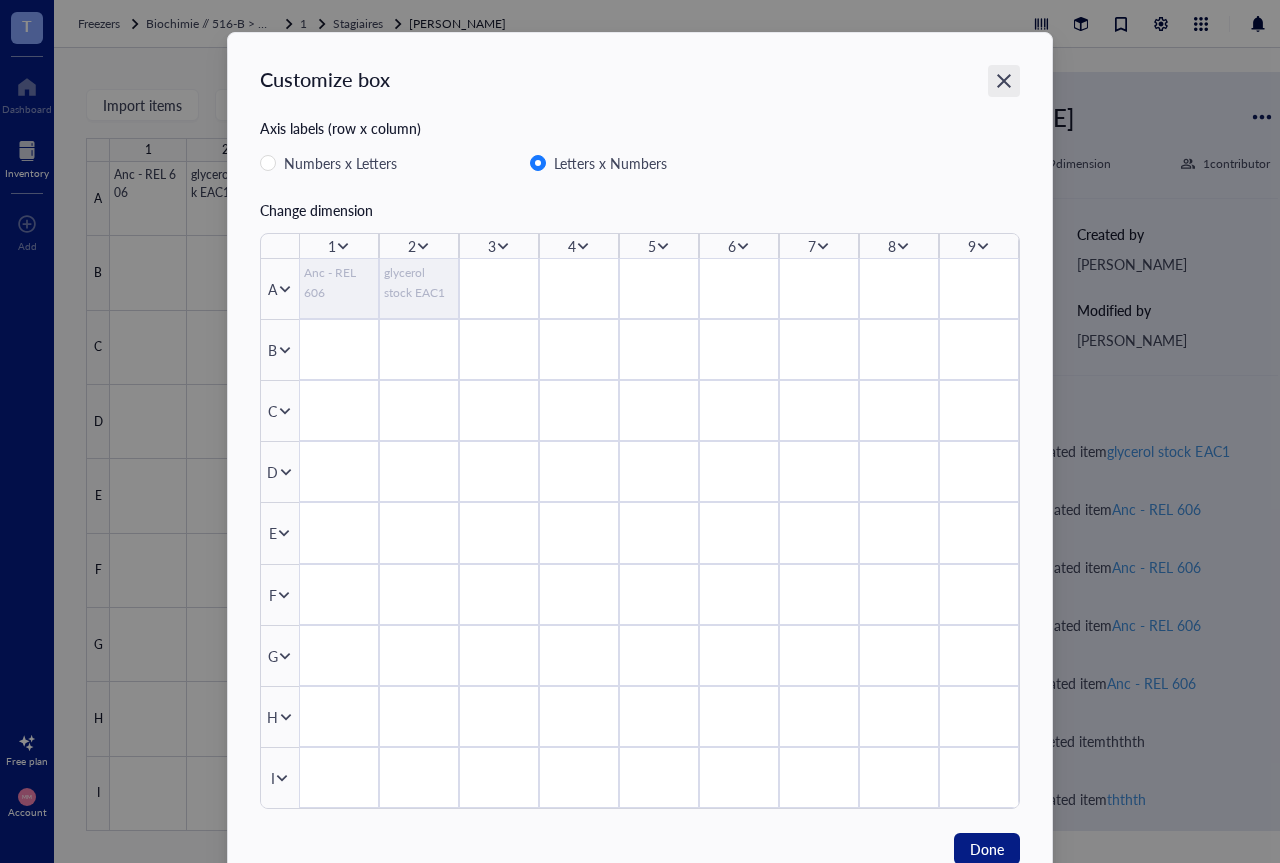 click 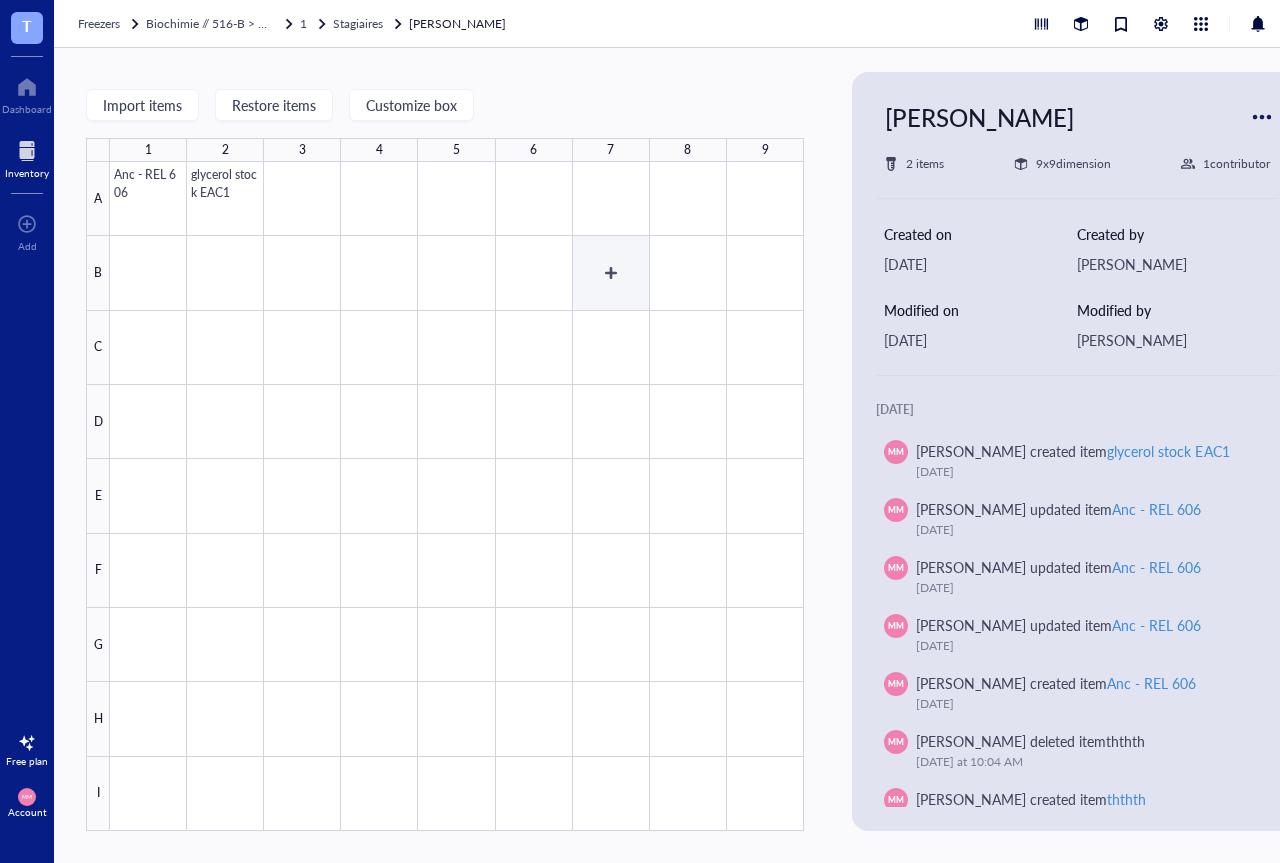 click at bounding box center [457, 496] 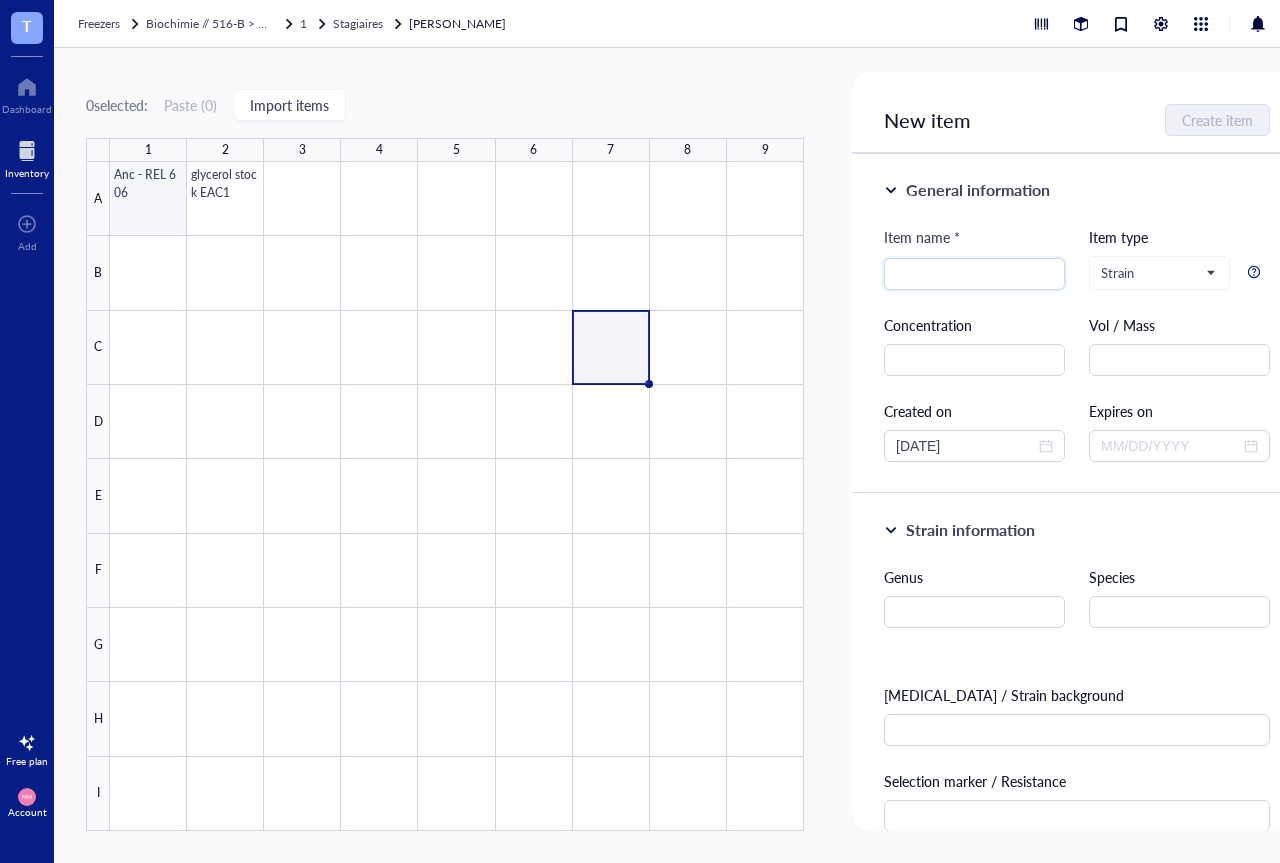click at bounding box center [457, 496] 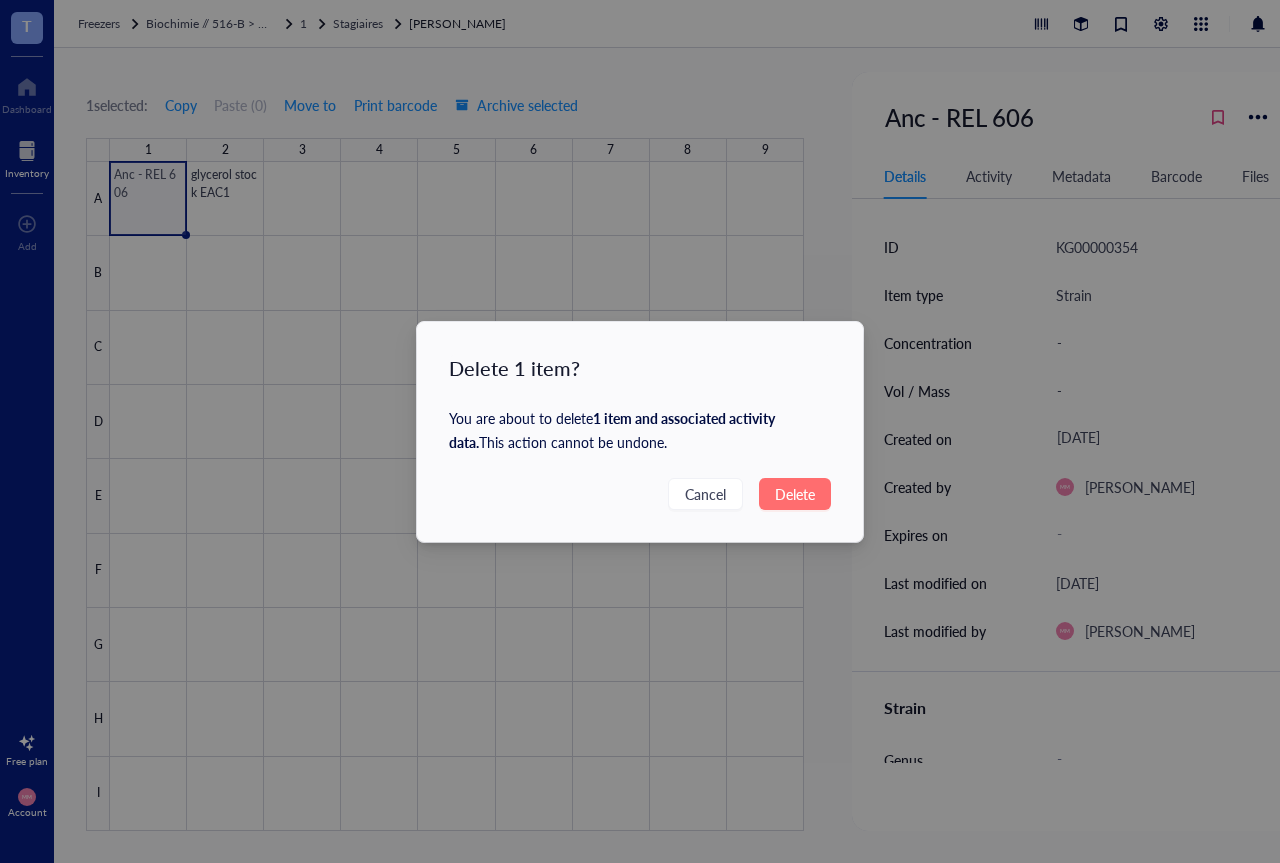click on "Delete" at bounding box center [795, 494] 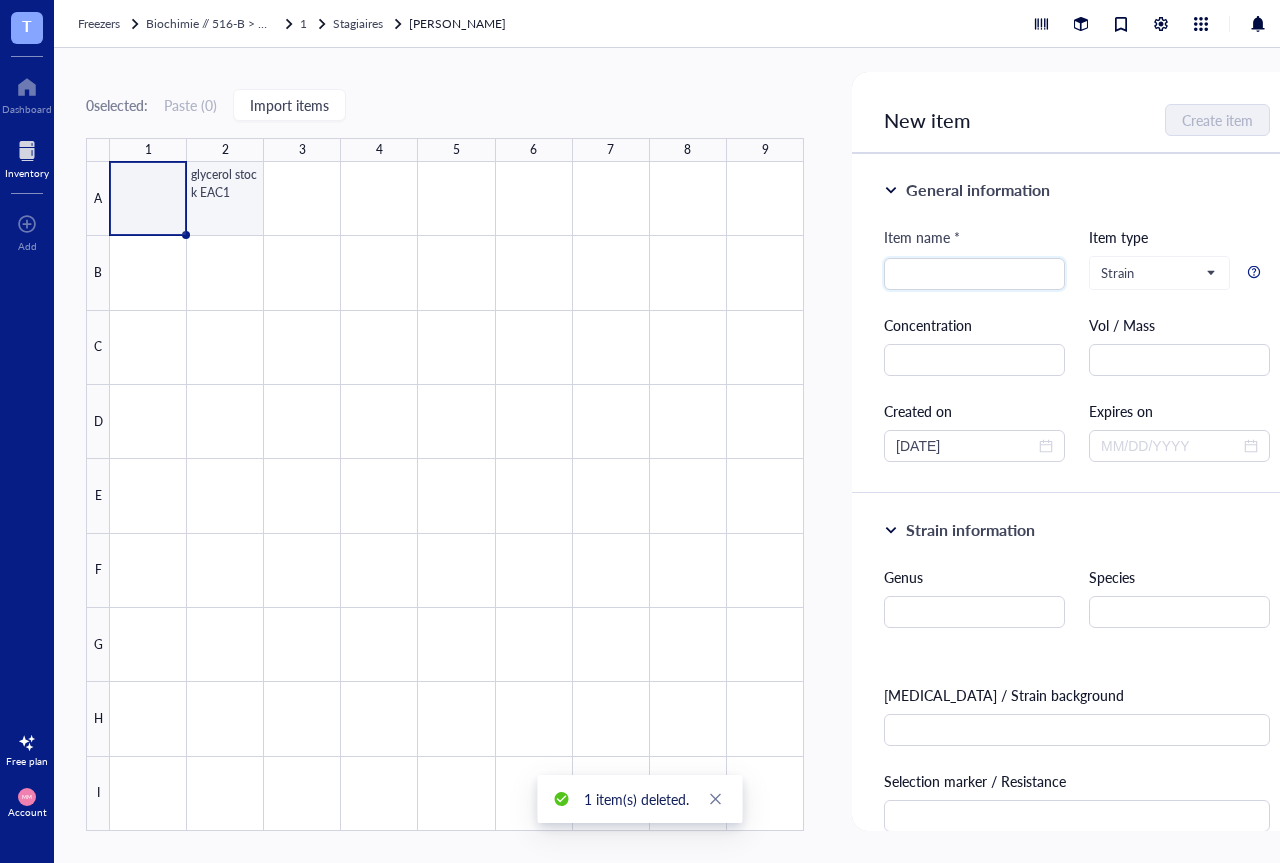 click at bounding box center (457, 496) 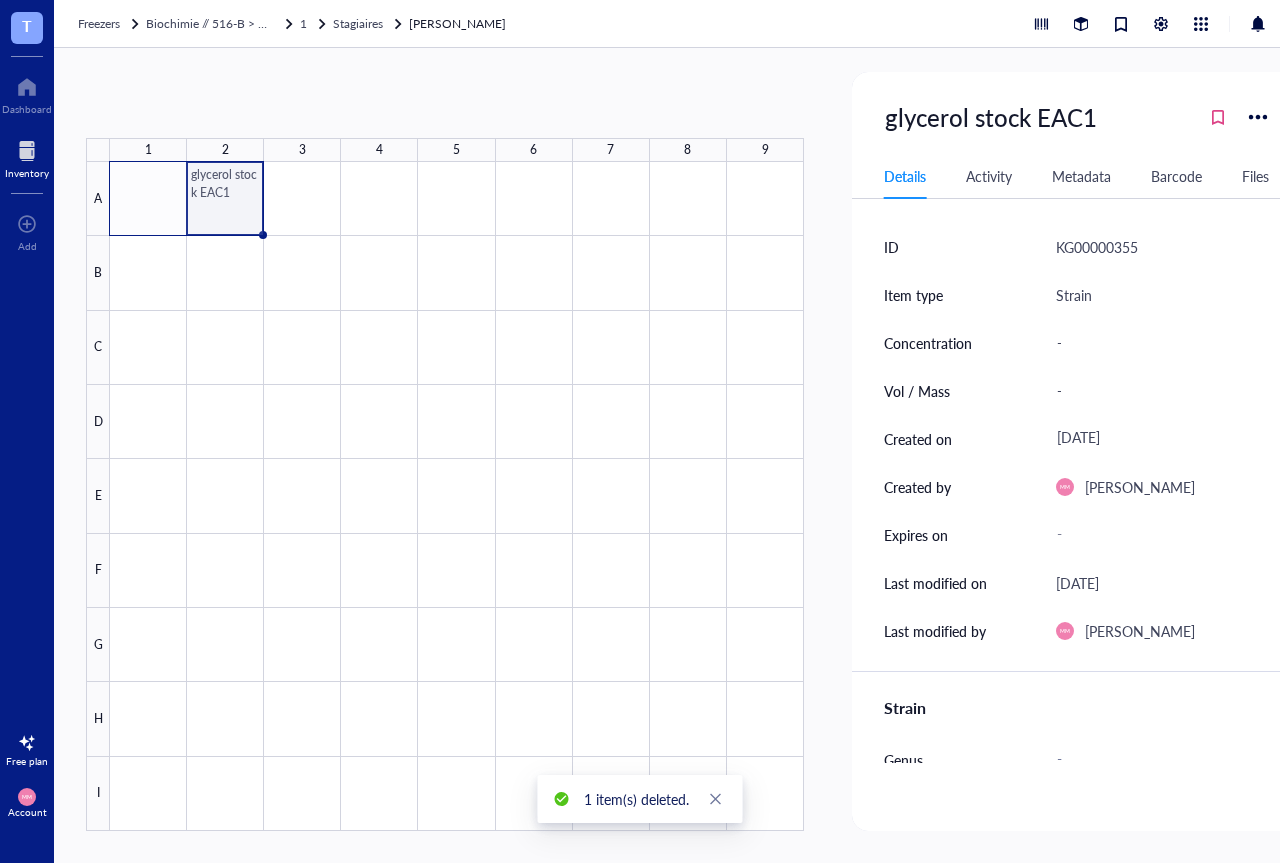 drag, startPoint x: 264, startPoint y: 235, endPoint x: 157, endPoint y: 228, distance: 107.22873 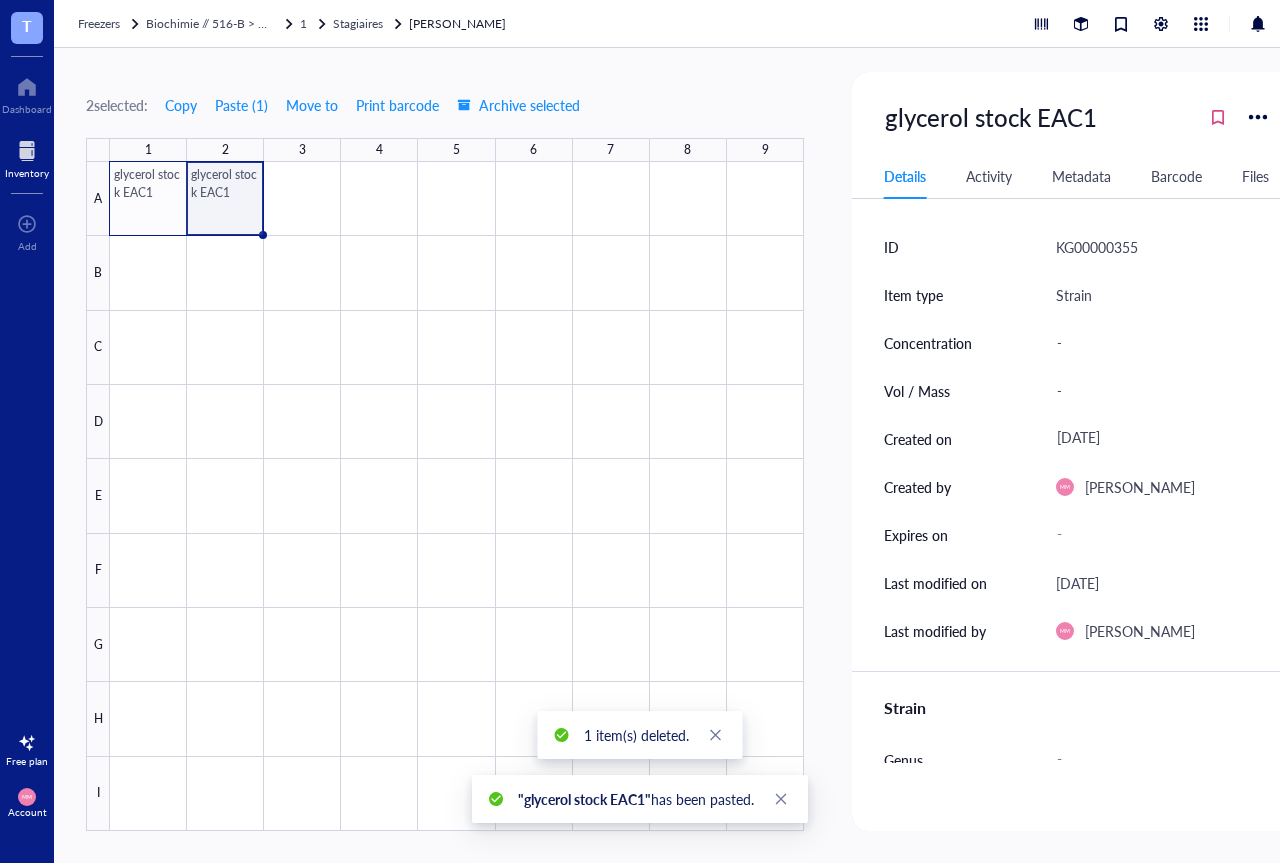 click at bounding box center [457, 496] 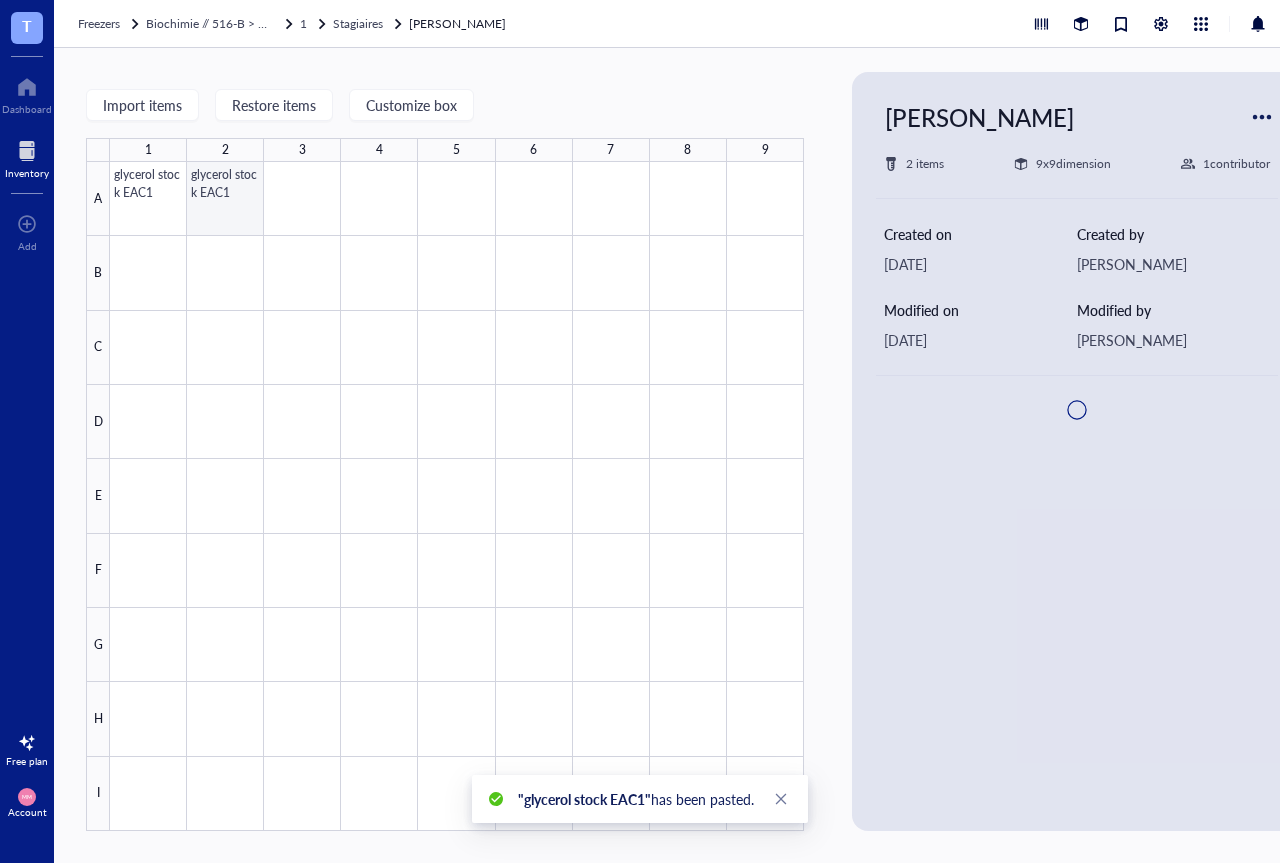 click at bounding box center [457, 496] 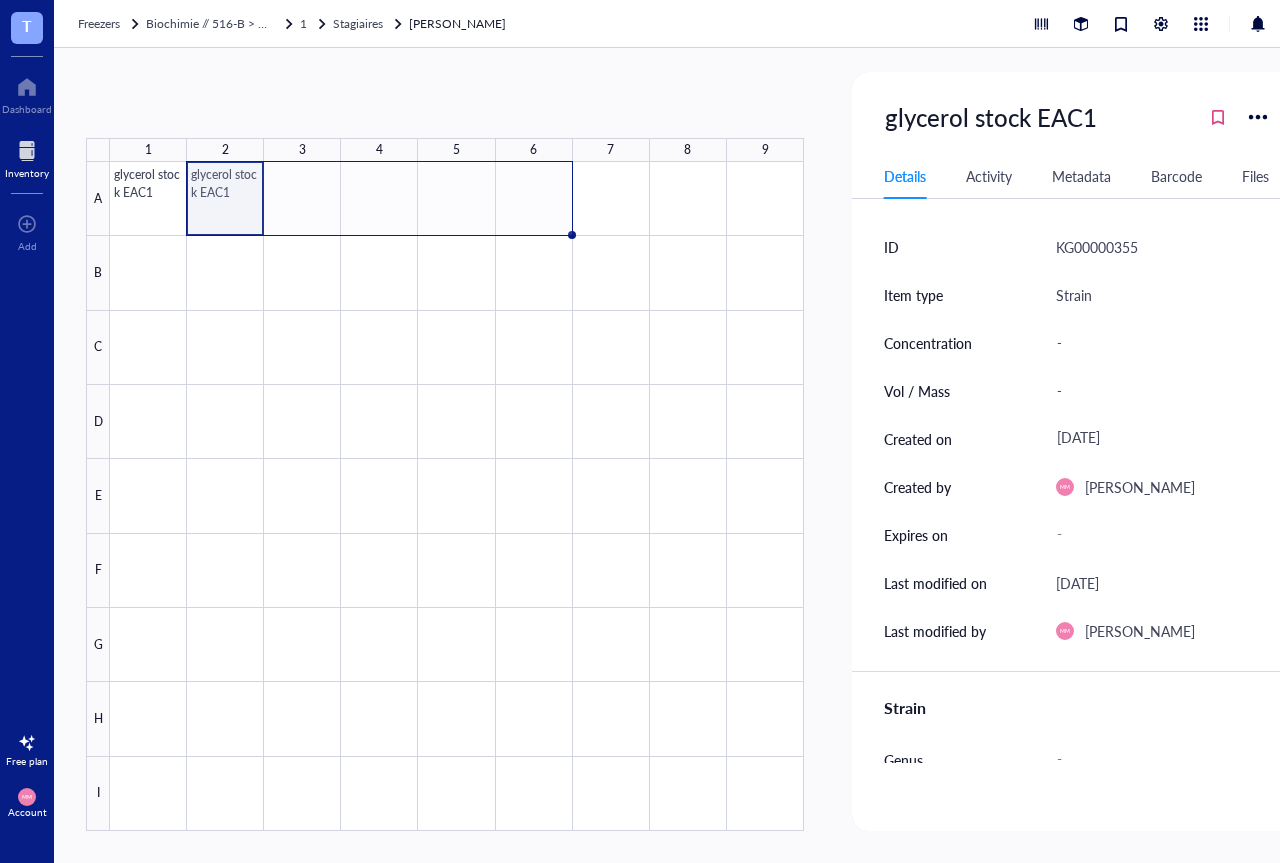 drag, startPoint x: 264, startPoint y: 234, endPoint x: 553, endPoint y: 219, distance: 289.389 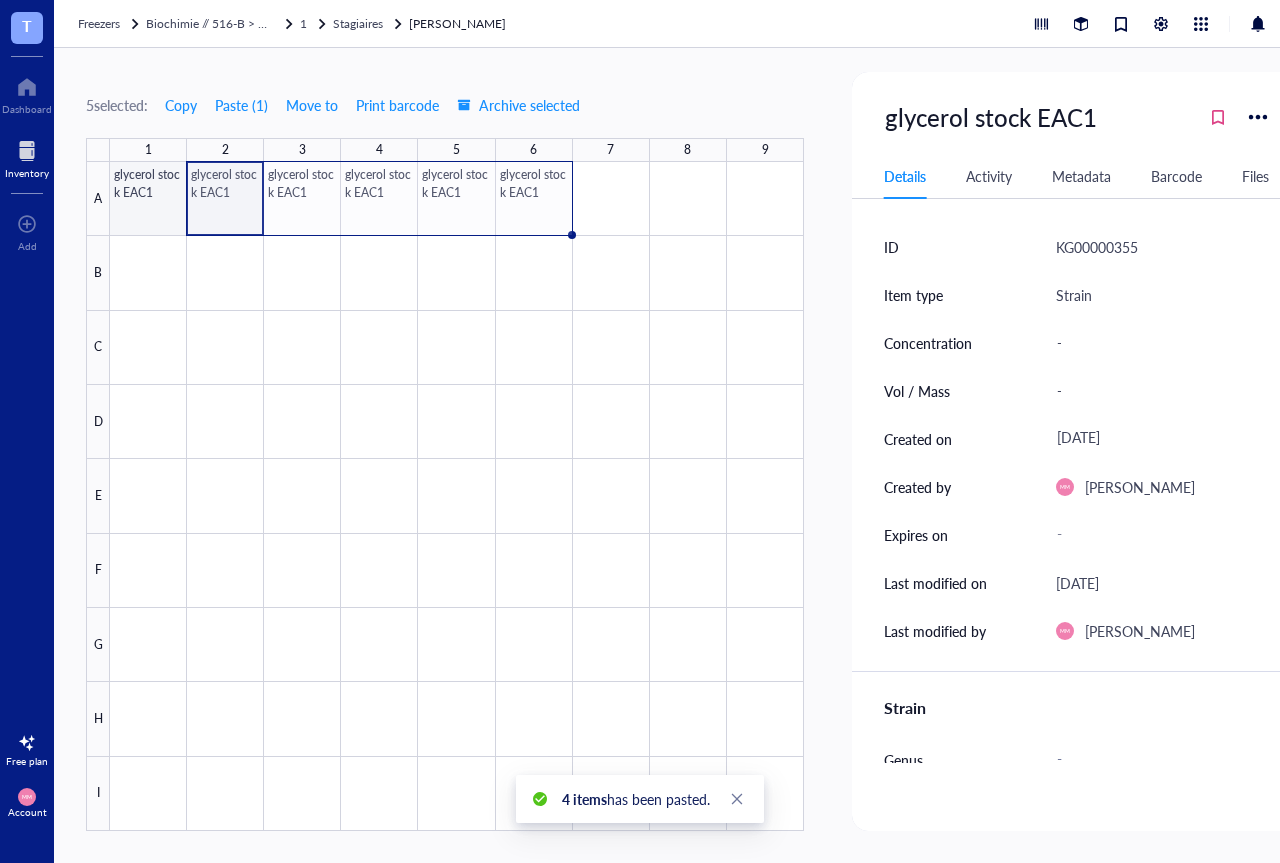 click at bounding box center (457, 496) 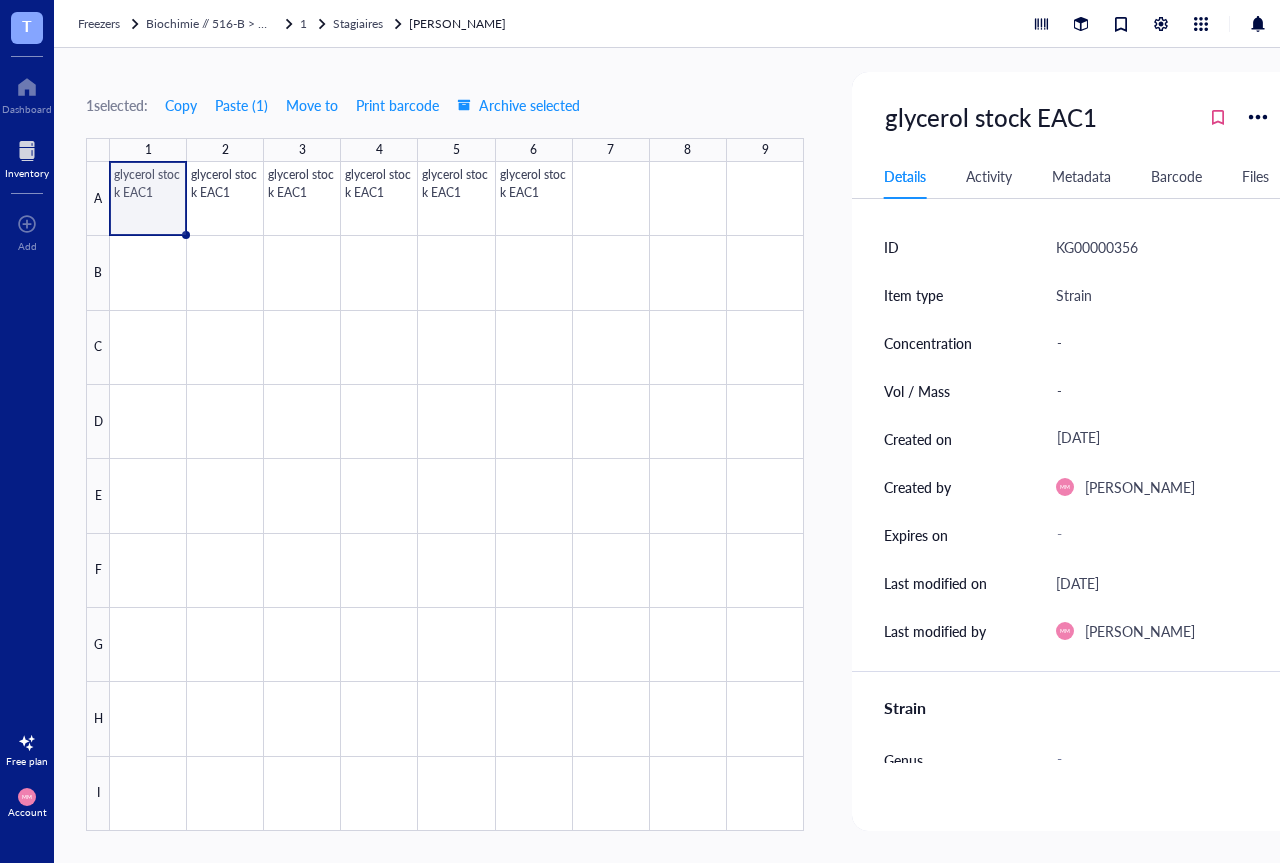click on "Activity" at bounding box center (989, 176) 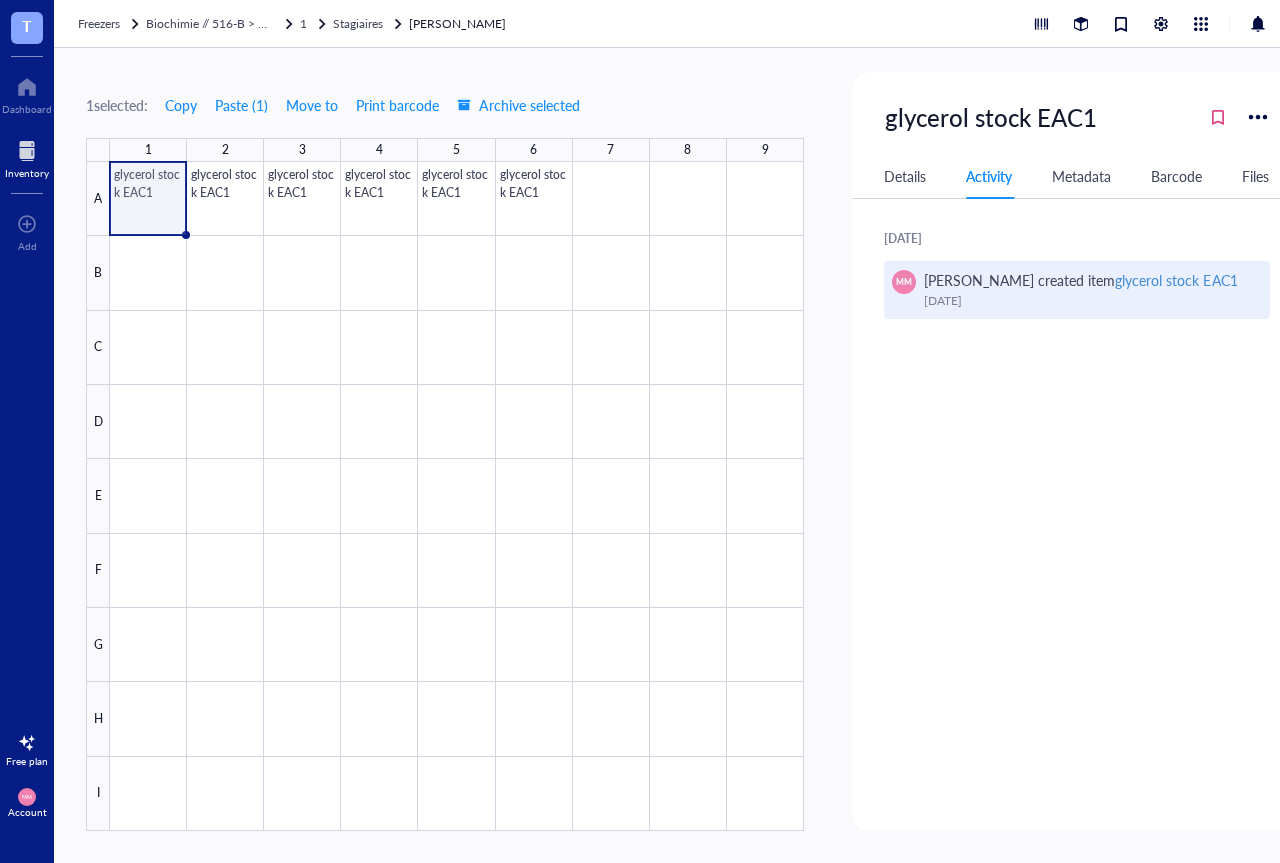 click on "glycerol stock EAC1" at bounding box center (1176, 280) 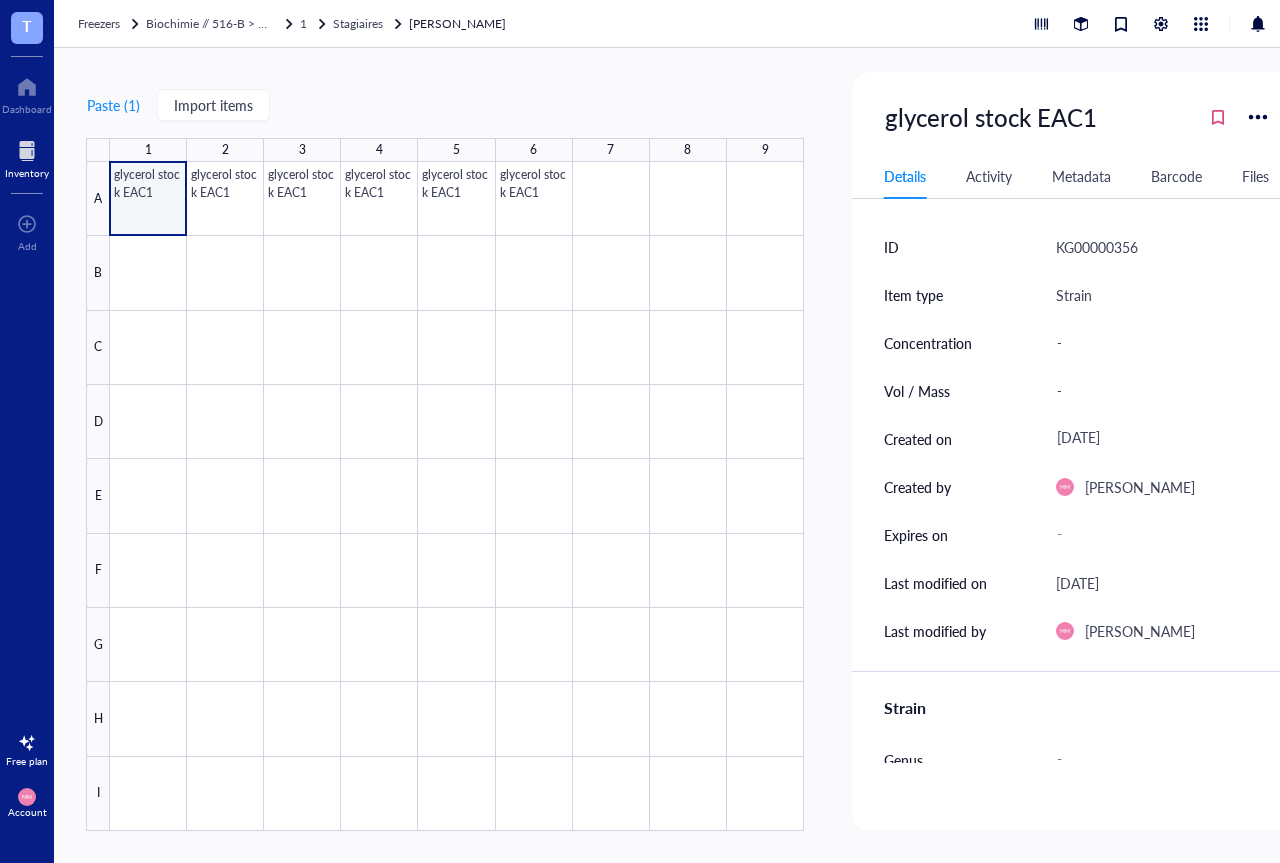 click on "Activity" at bounding box center [989, 176] 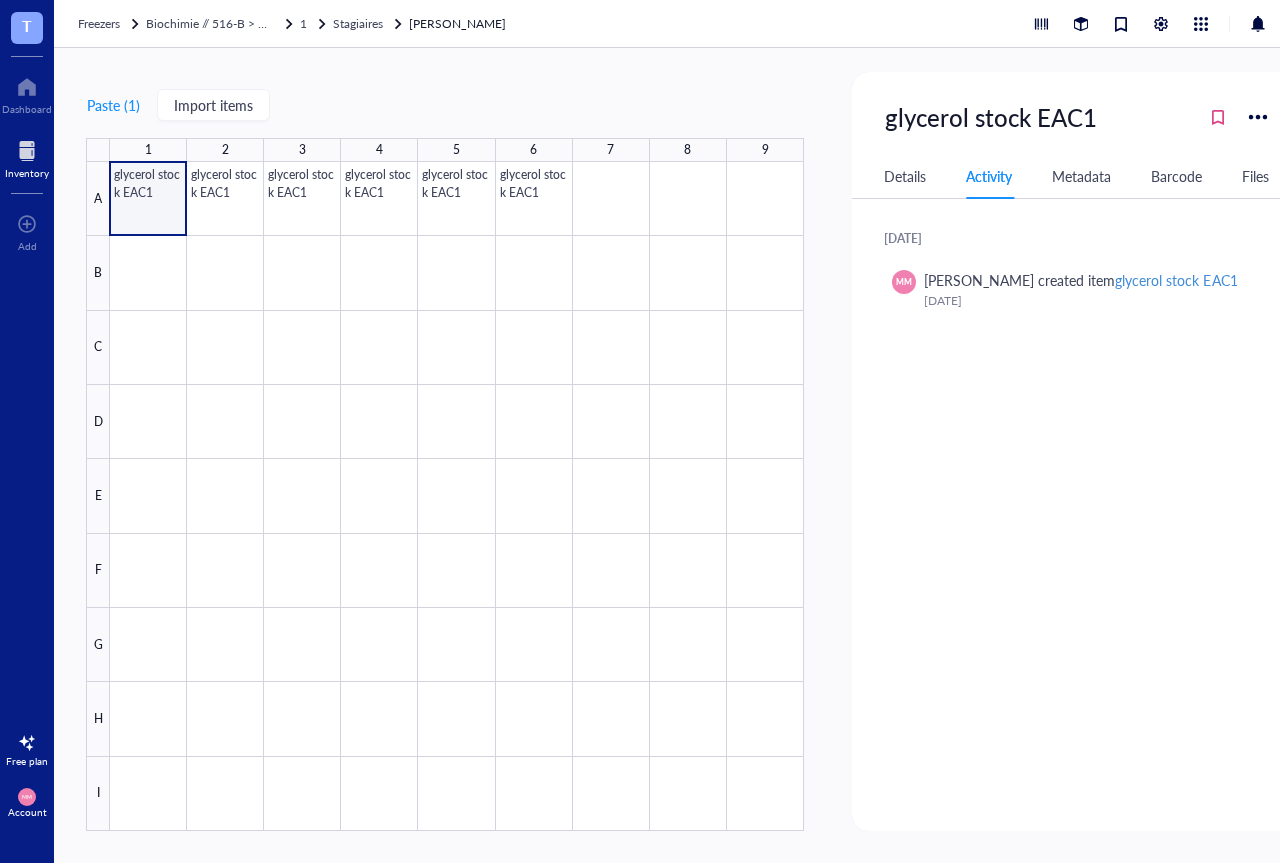 click on "Files" at bounding box center [1255, 176] 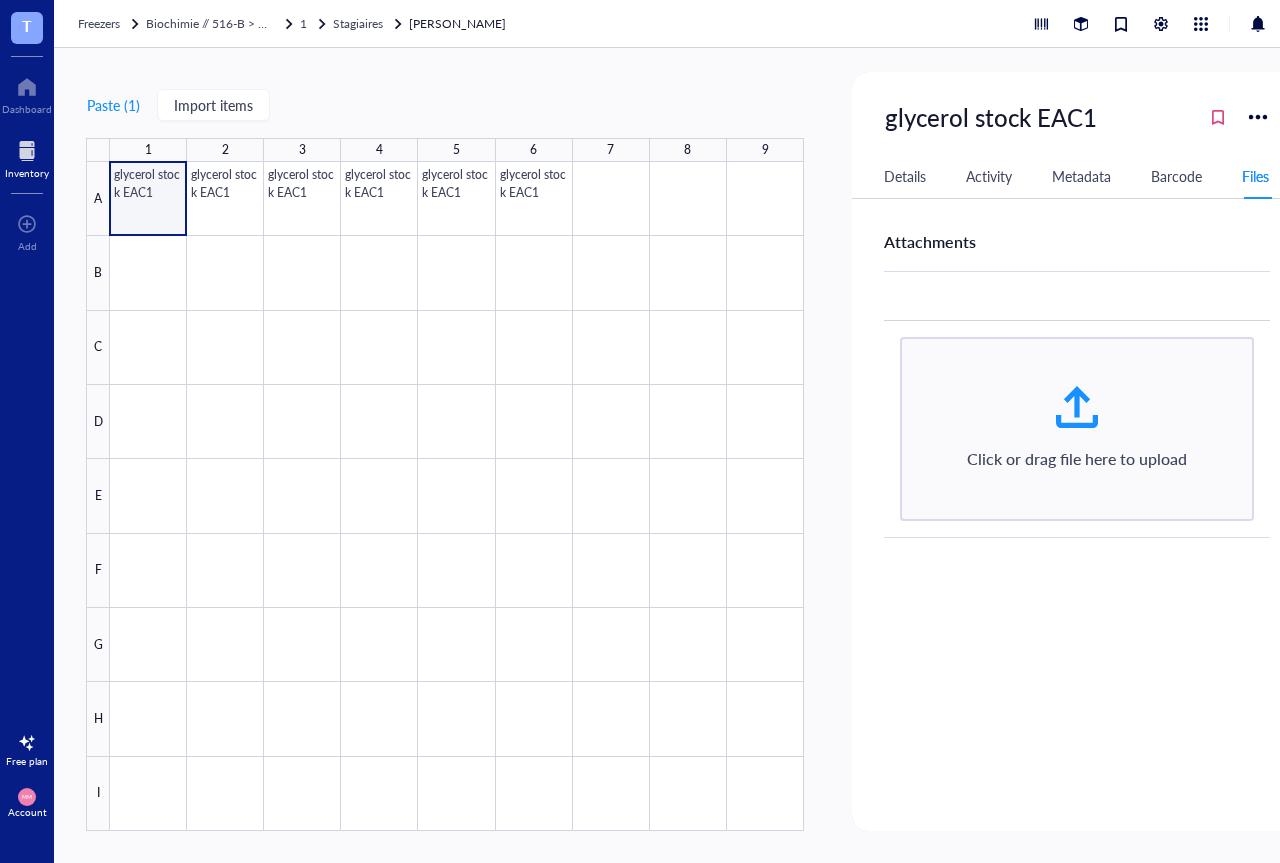 click on "Details Activity Metadata Barcode Files" at bounding box center [1077, 176] 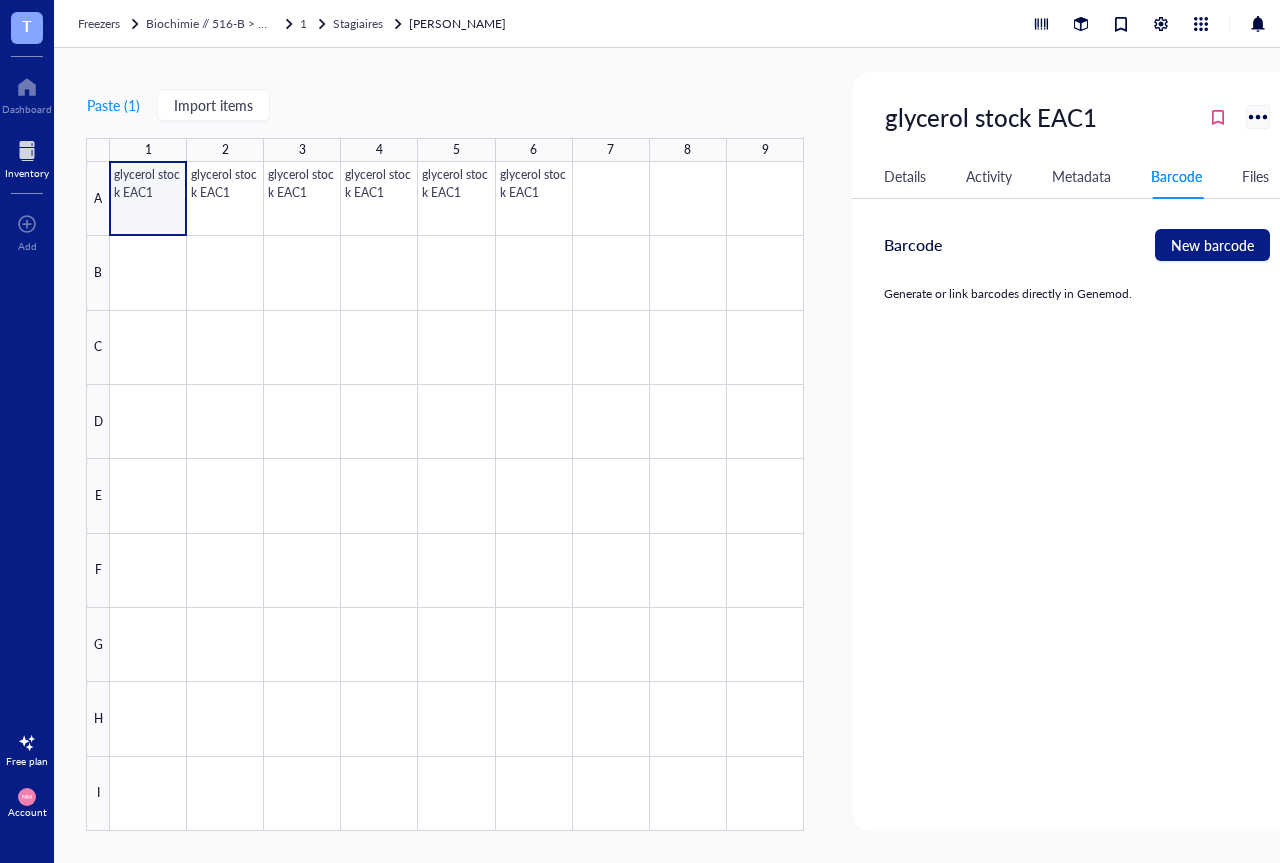 click at bounding box center (1257, 116) 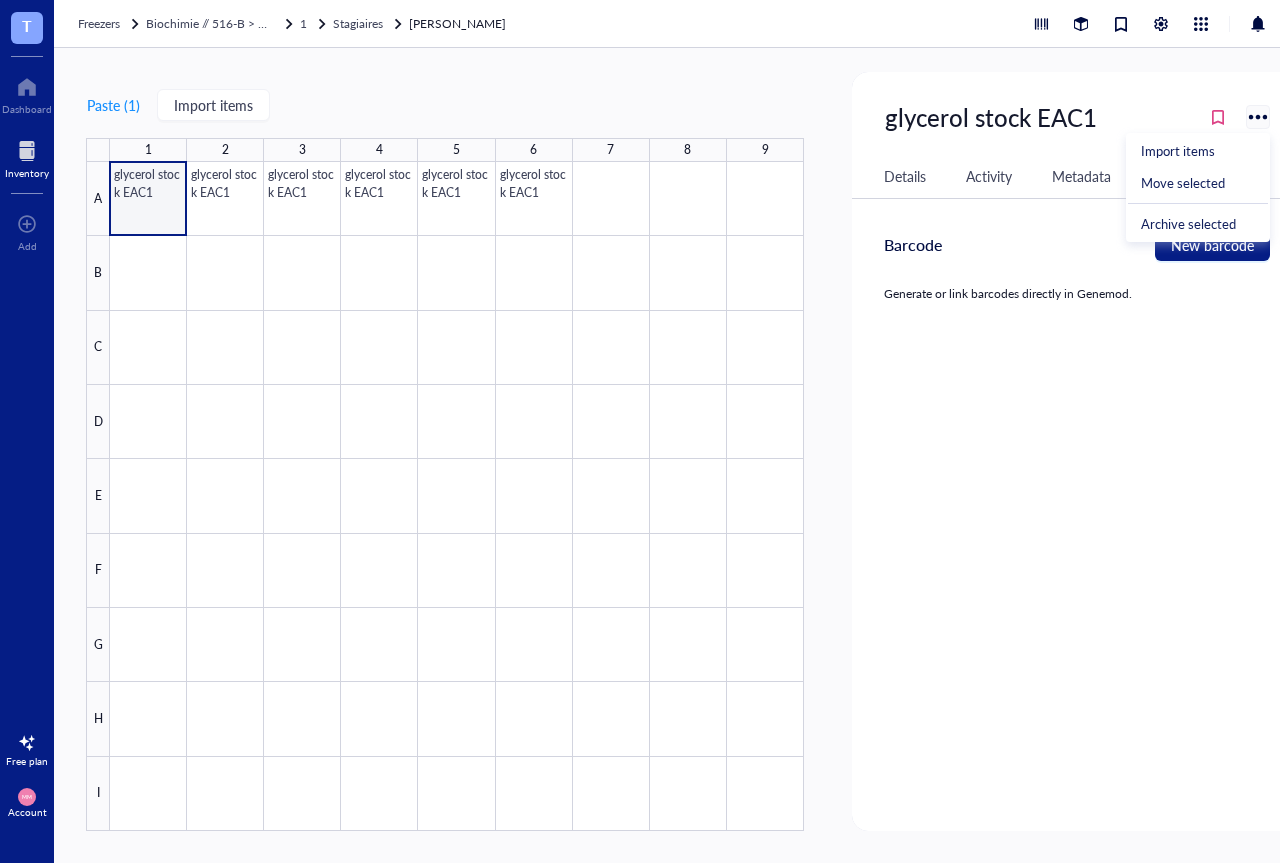 click at bounding box center (1257, 116) 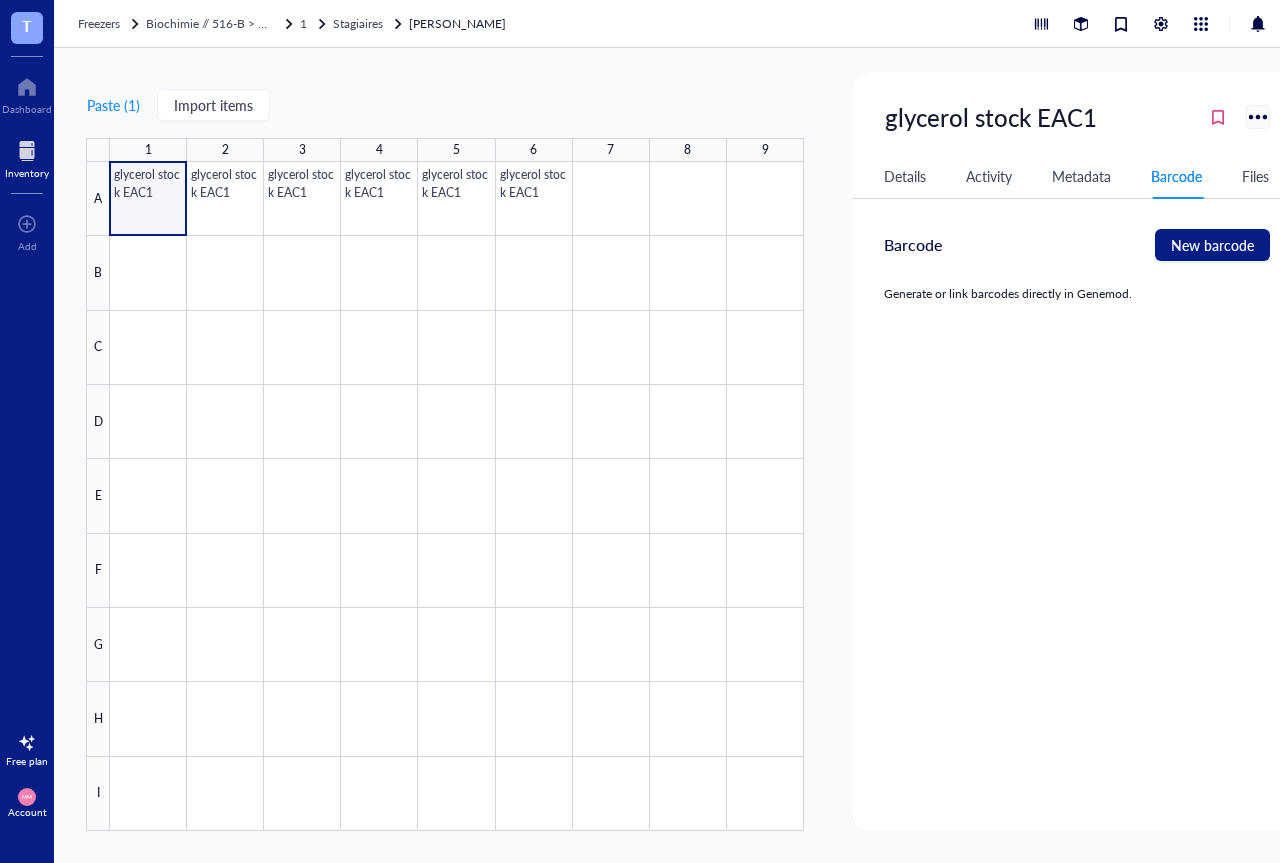 click at bounding box center (1257, 116) 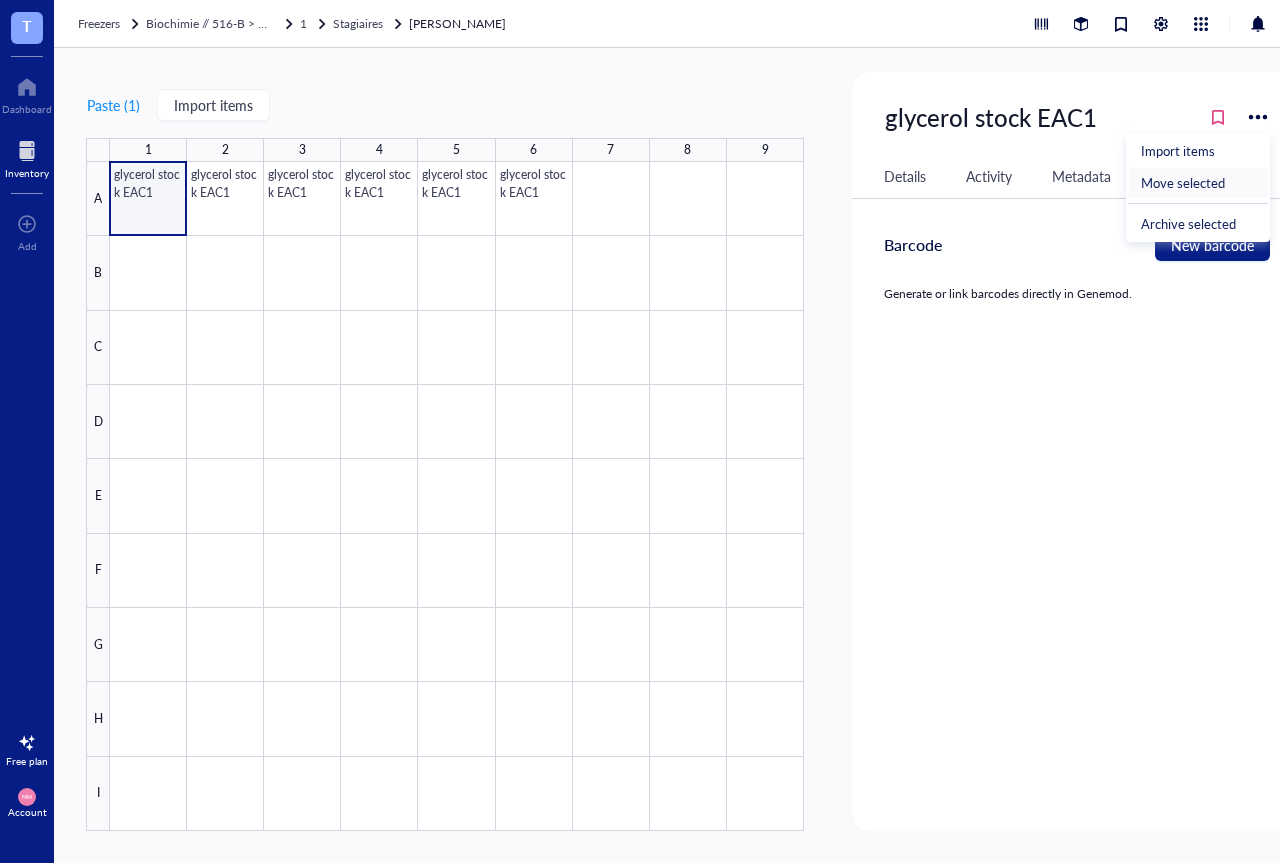 click on "Move selected" at bounding box center [1183, 183] 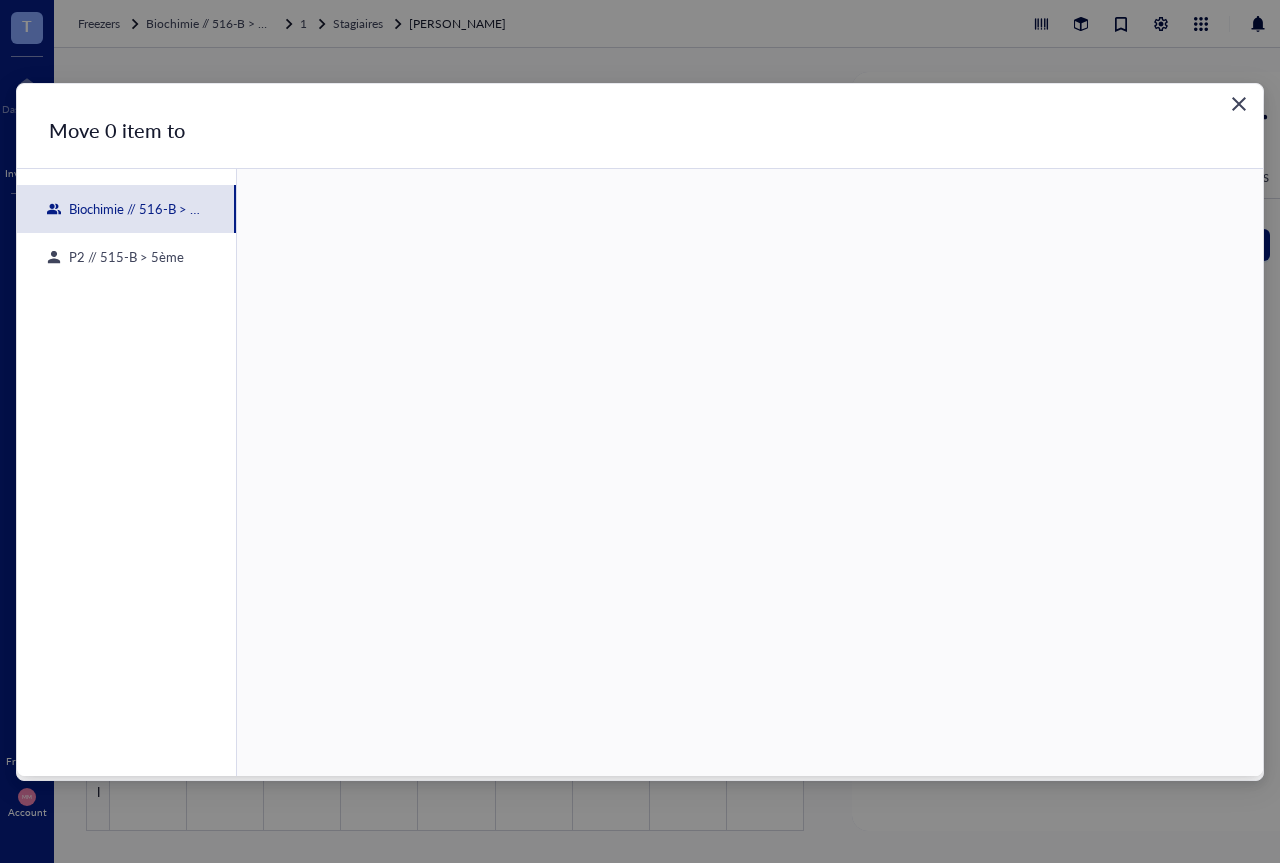 click 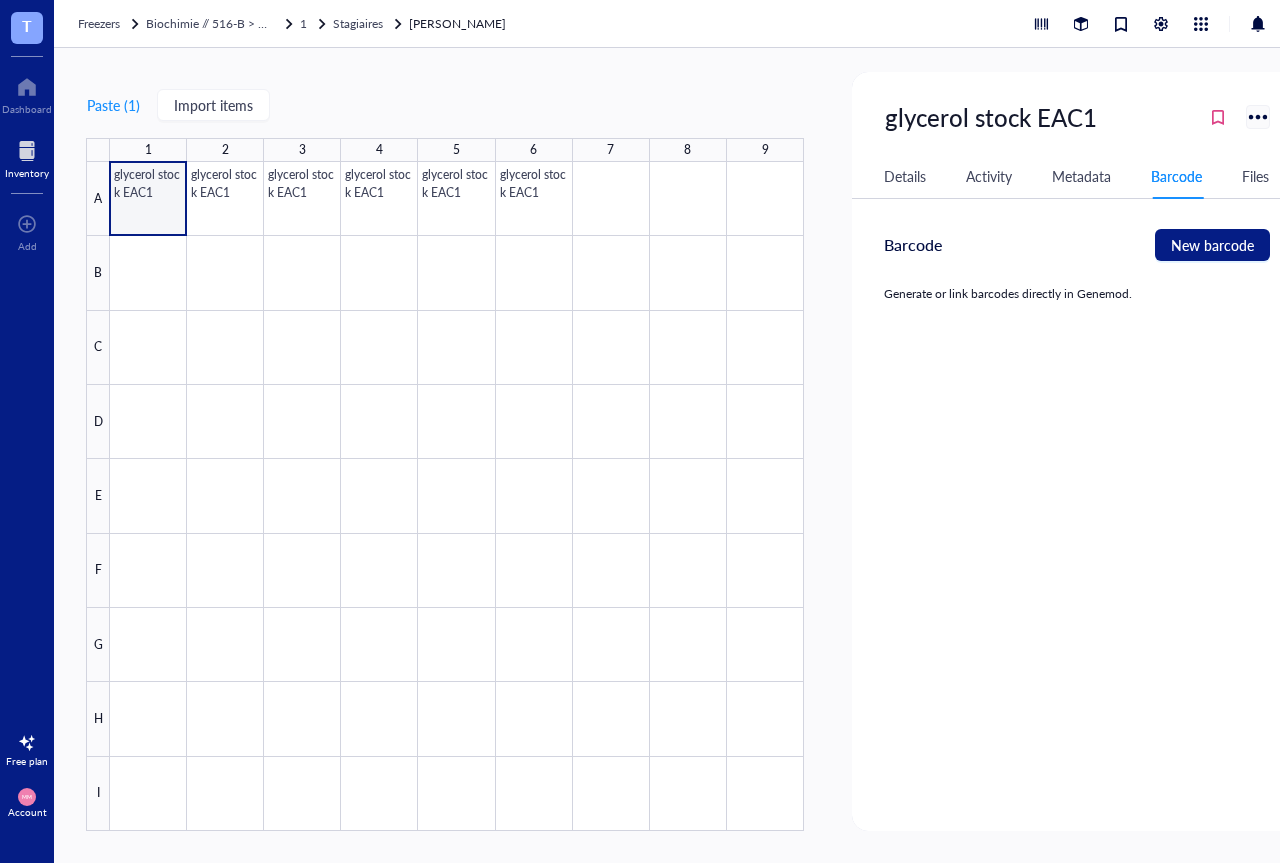 click at bounding box center [1257, 116] 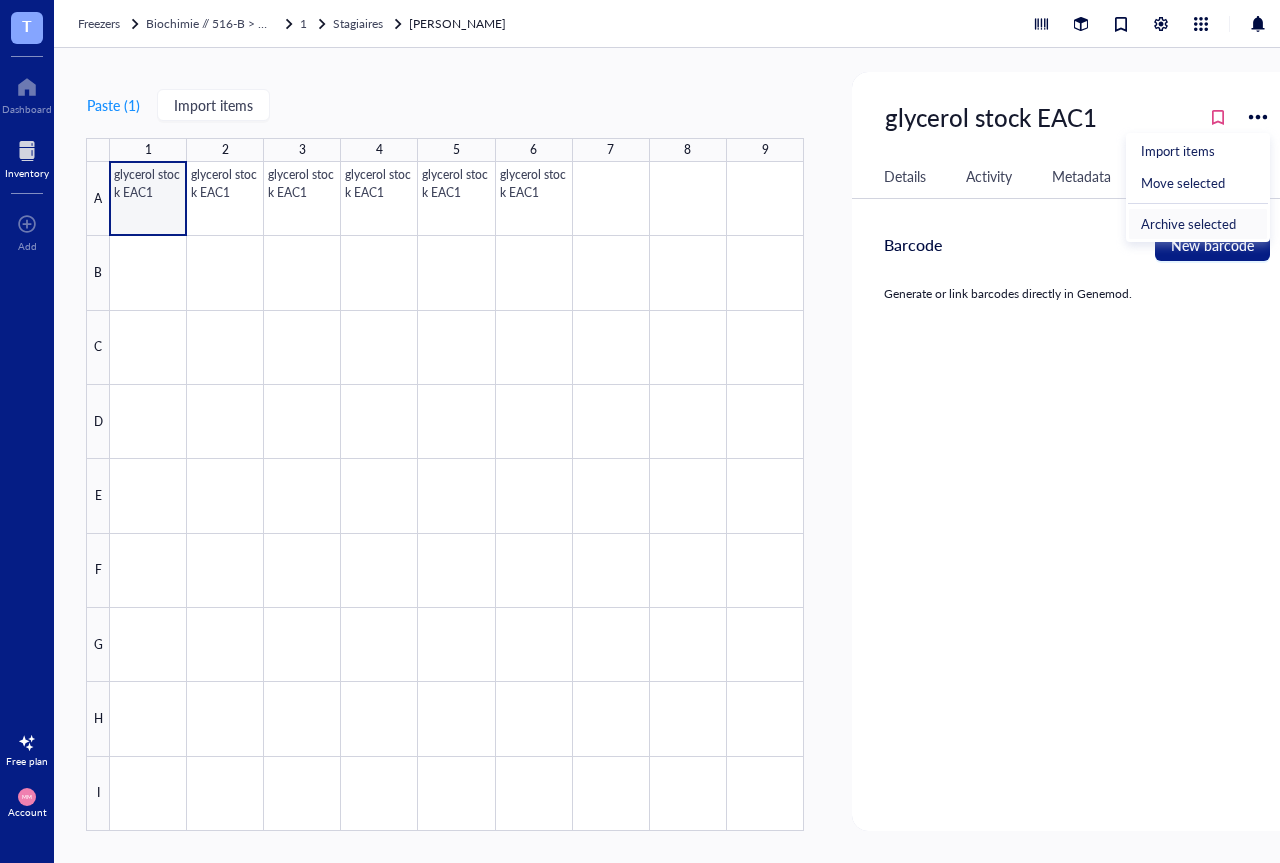 click on "Archive selected" at bounding box center [1188, 224] 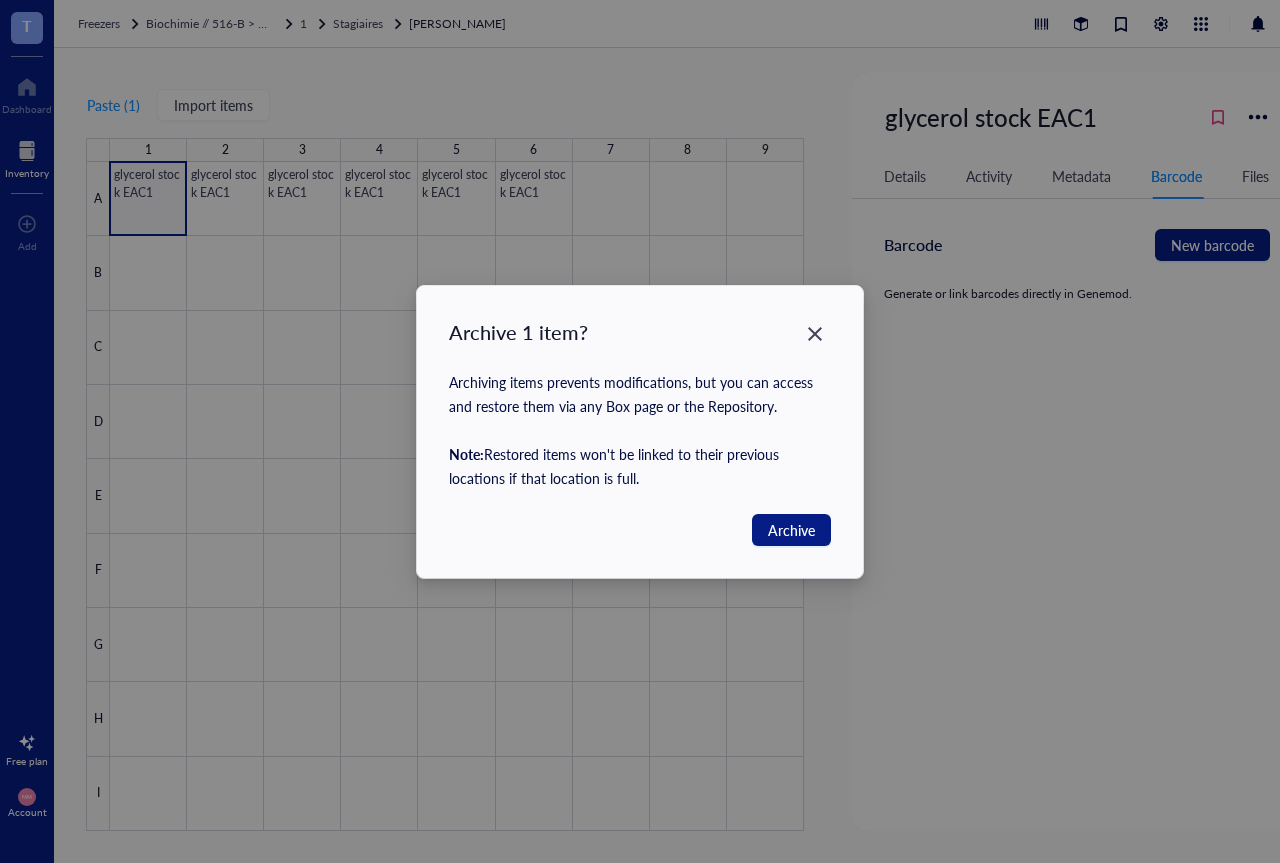 click on "Archive 1 item?" at bounding box center [640, 332] 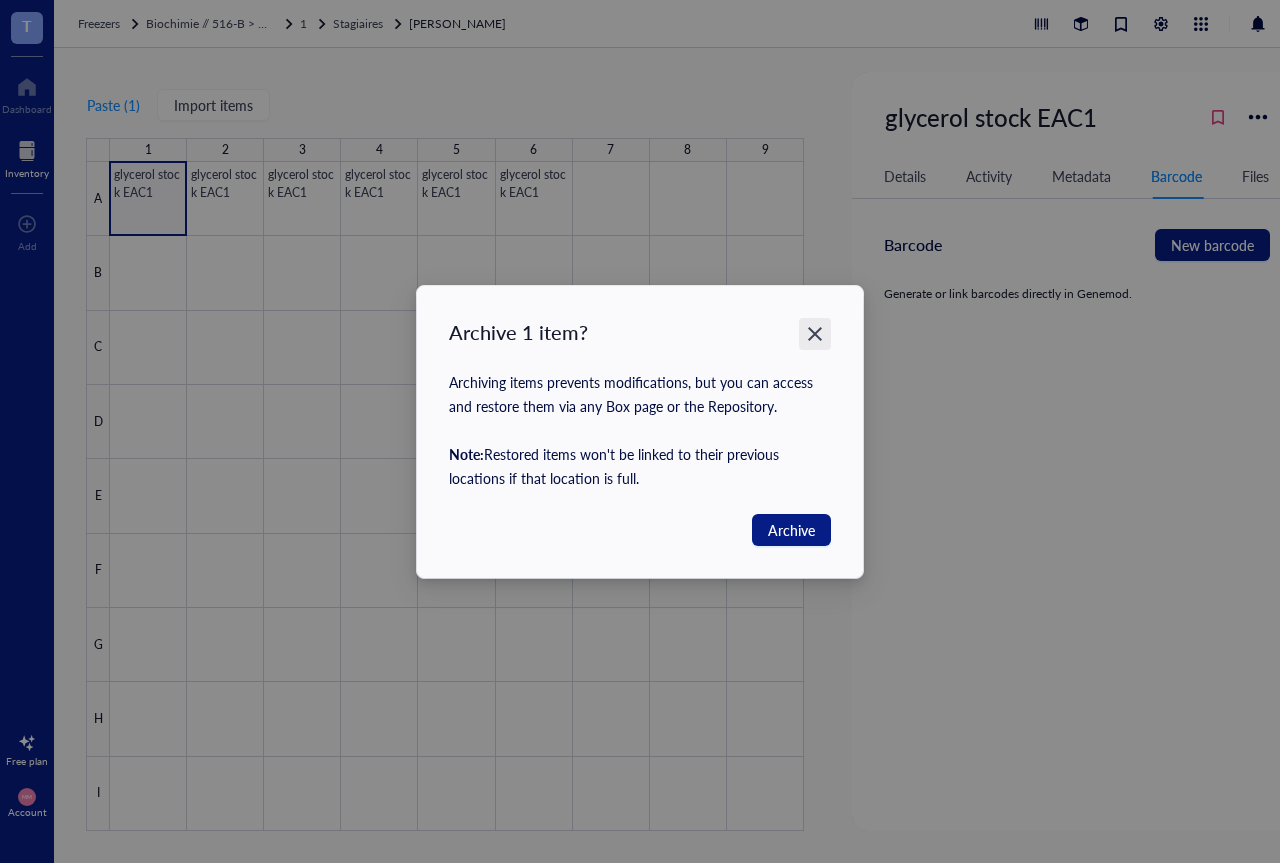 click at bounding box center (815, 334) 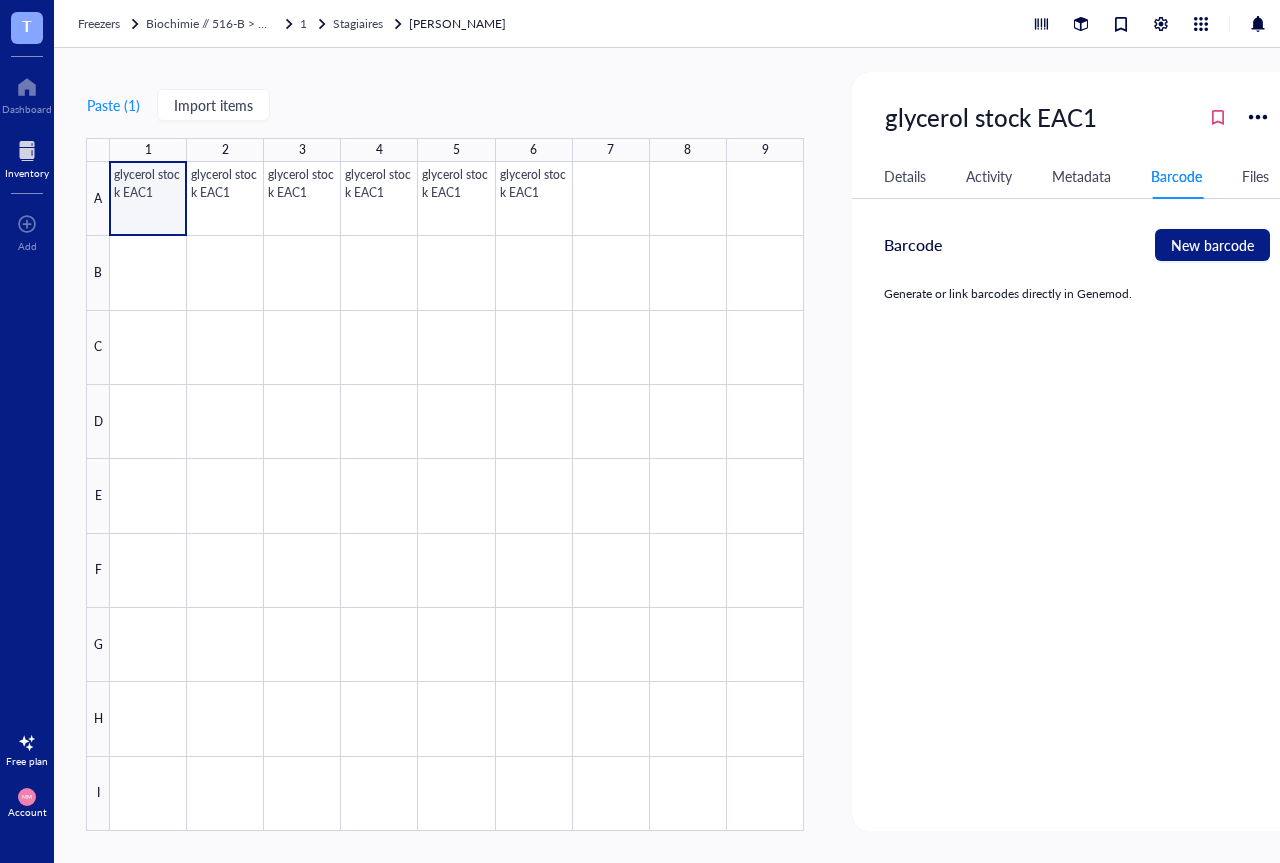 click on "Details" at bounding box center [905, 176] 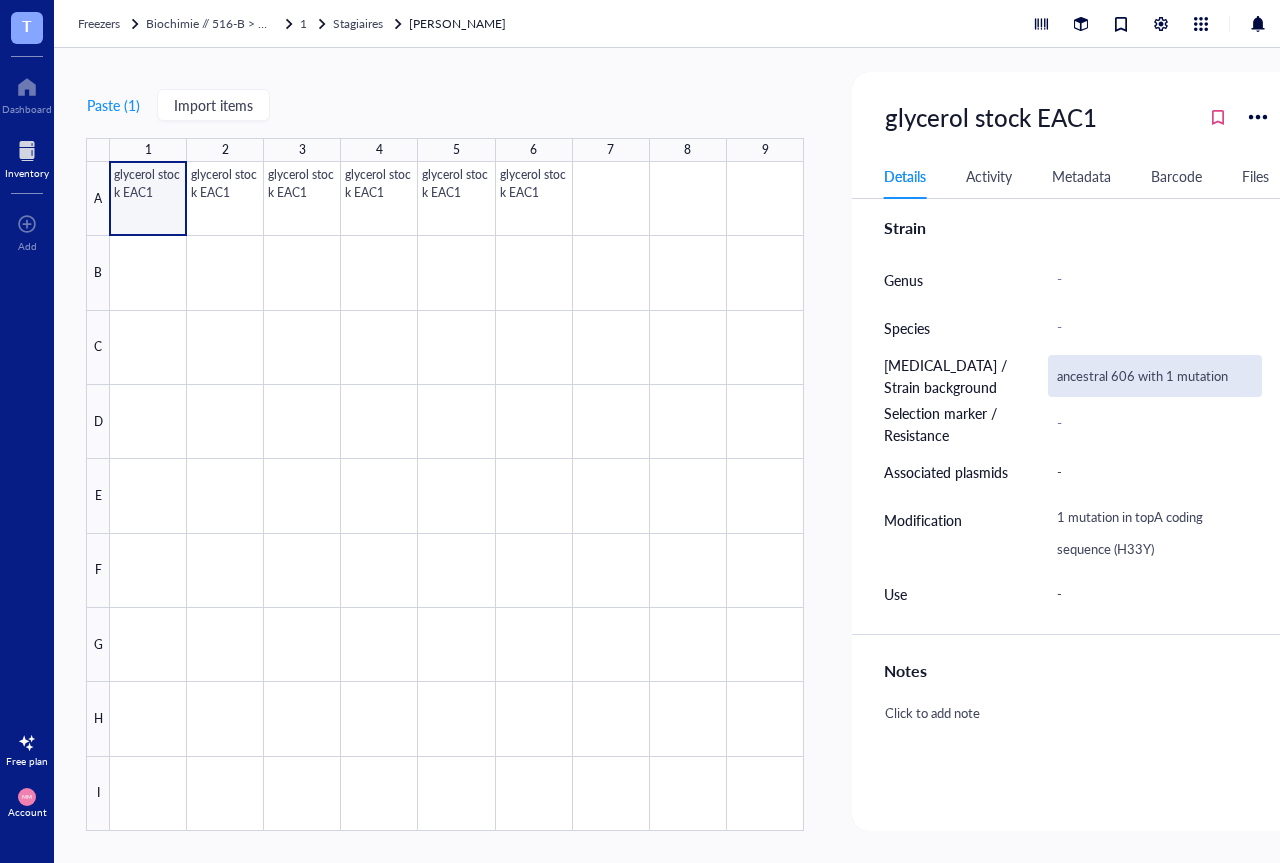 scroll, scrollTop: 0, scrollLeft: 0, axis: both 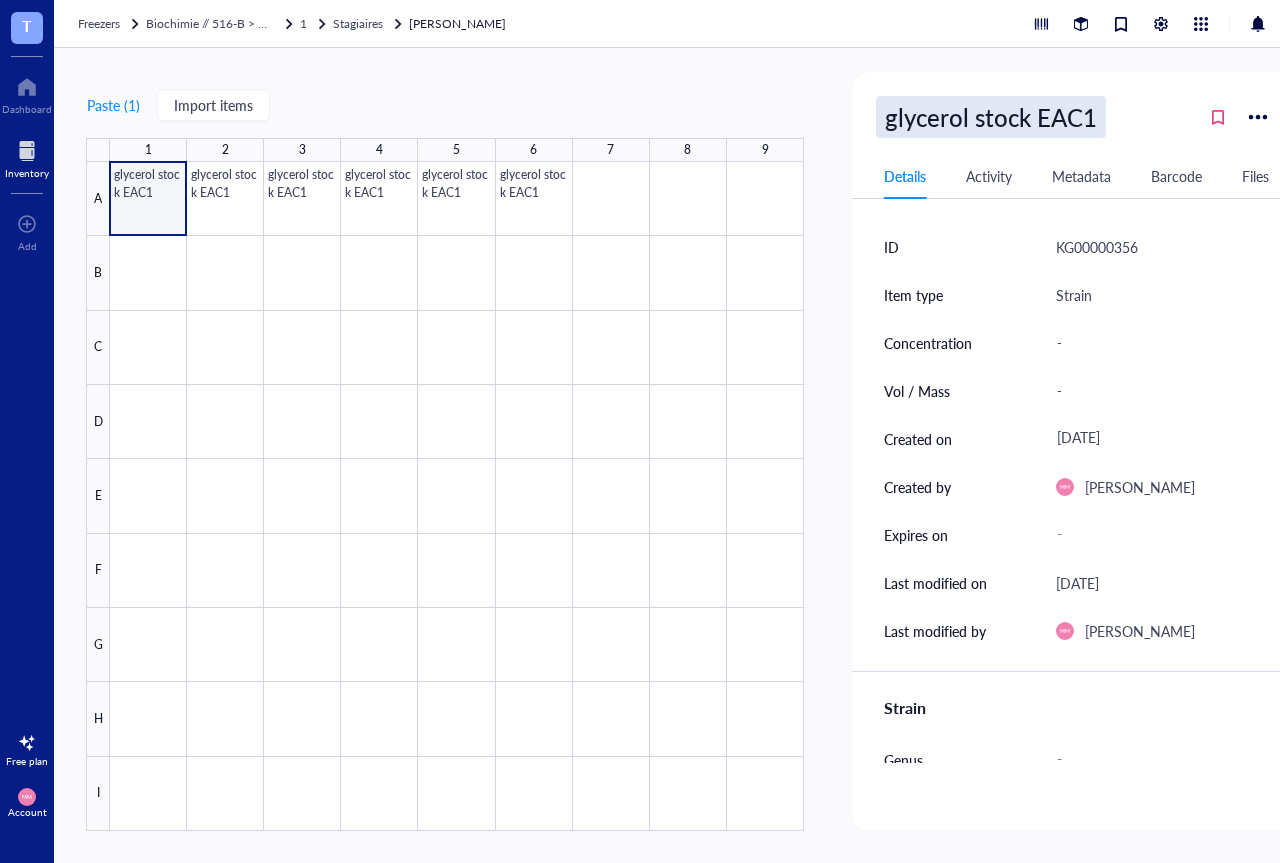 click on "glycerol stock EAC1" at bounding box center [991, 117] 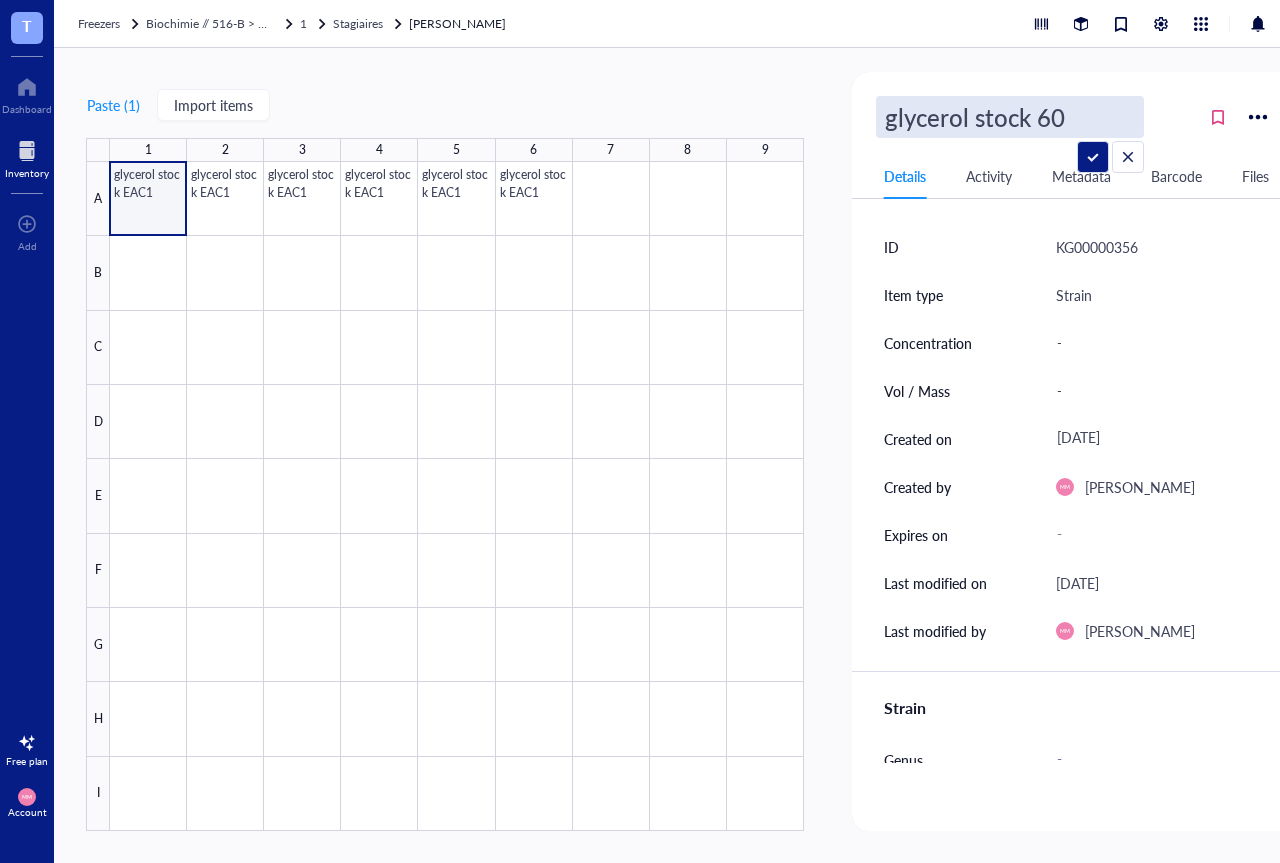 type on "glycerol stock 606" 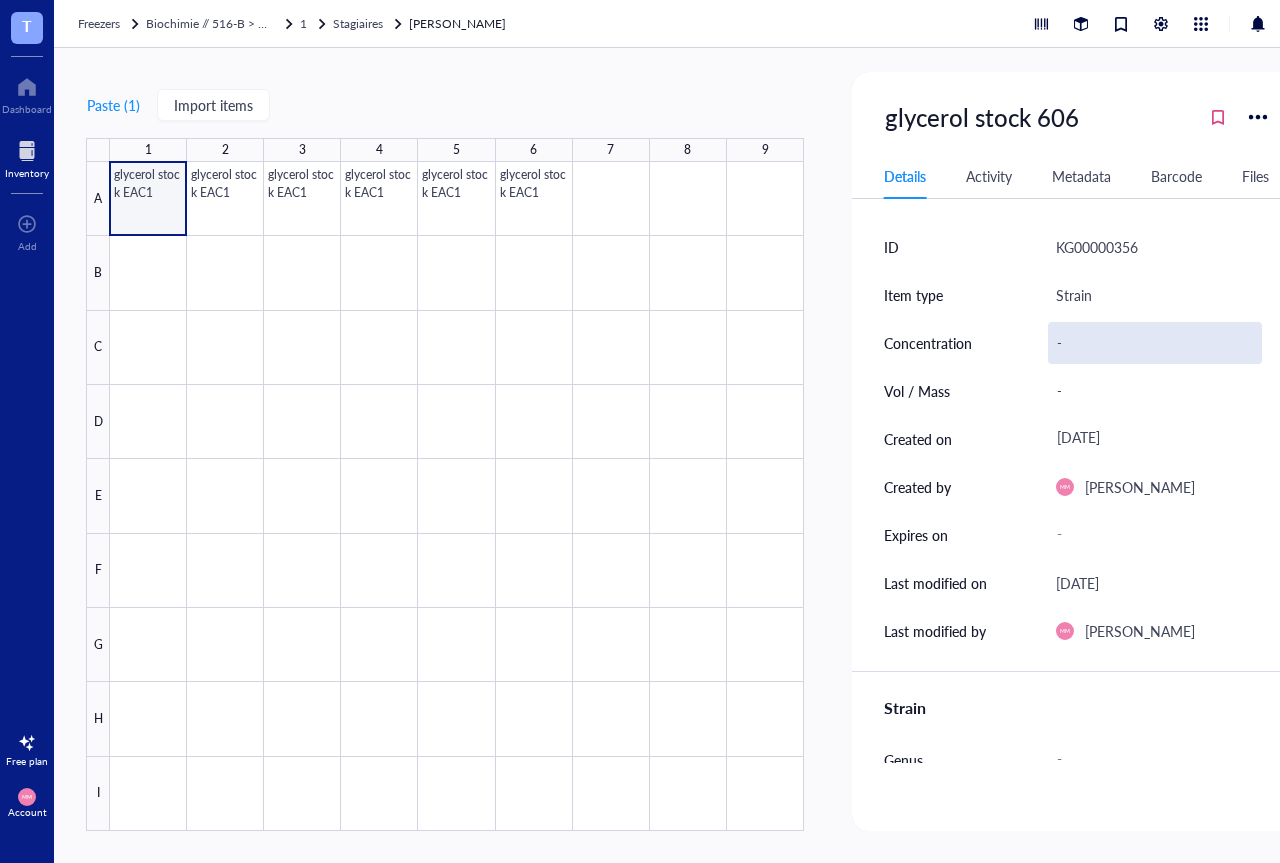 click on "-" at bounding box center (1155, 343) 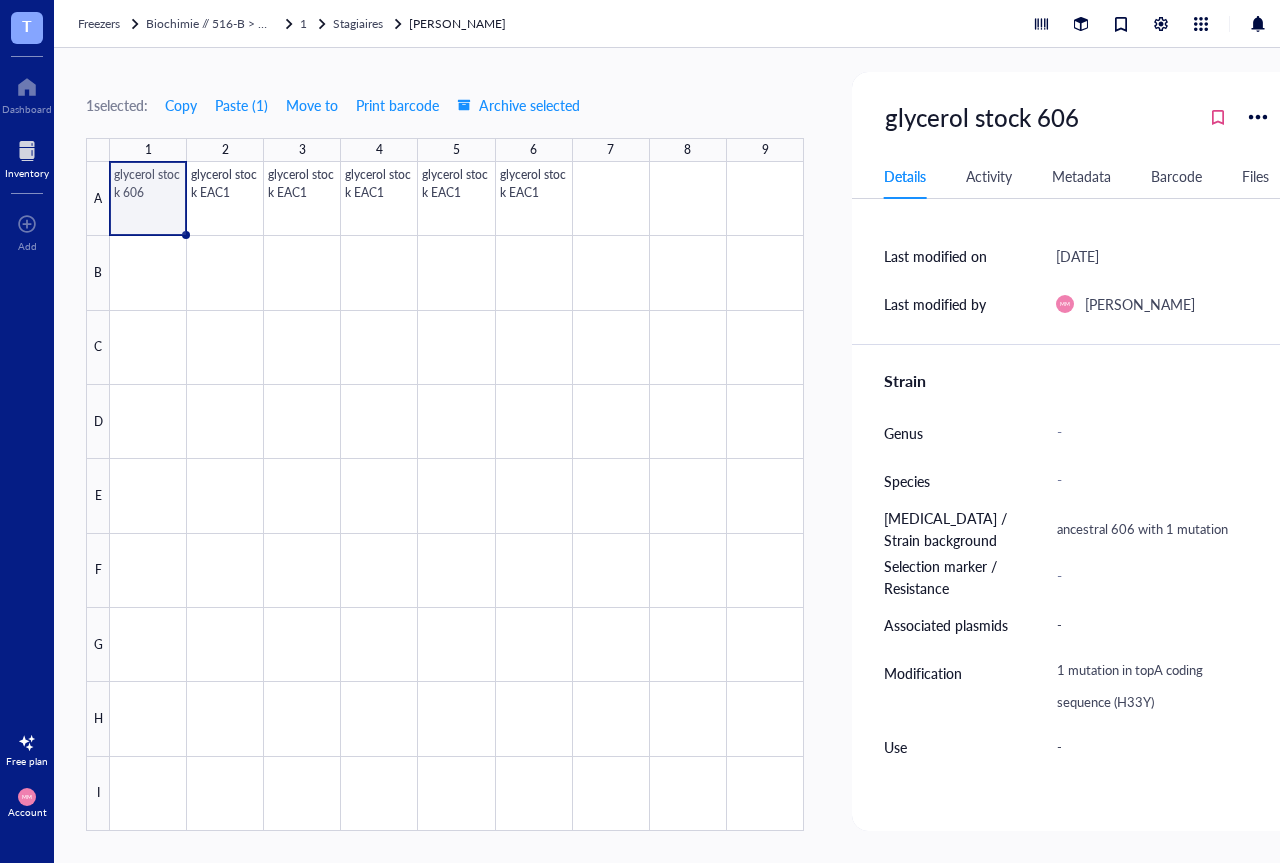 scroll, scrollTop: 360, scrollLeft: 0, axis: vertical 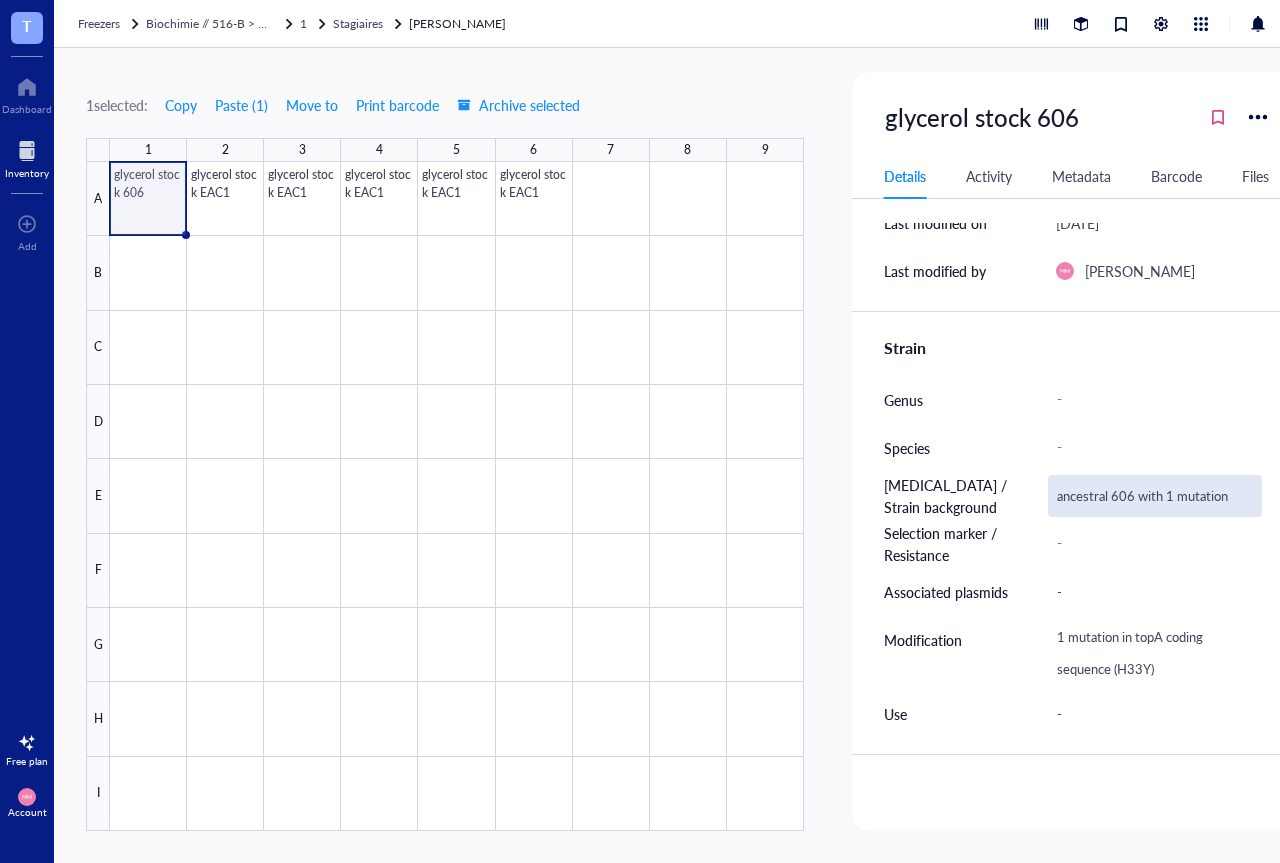 click on "ancestral 606 with 1 mutation" at bounding box center (1155, 496) 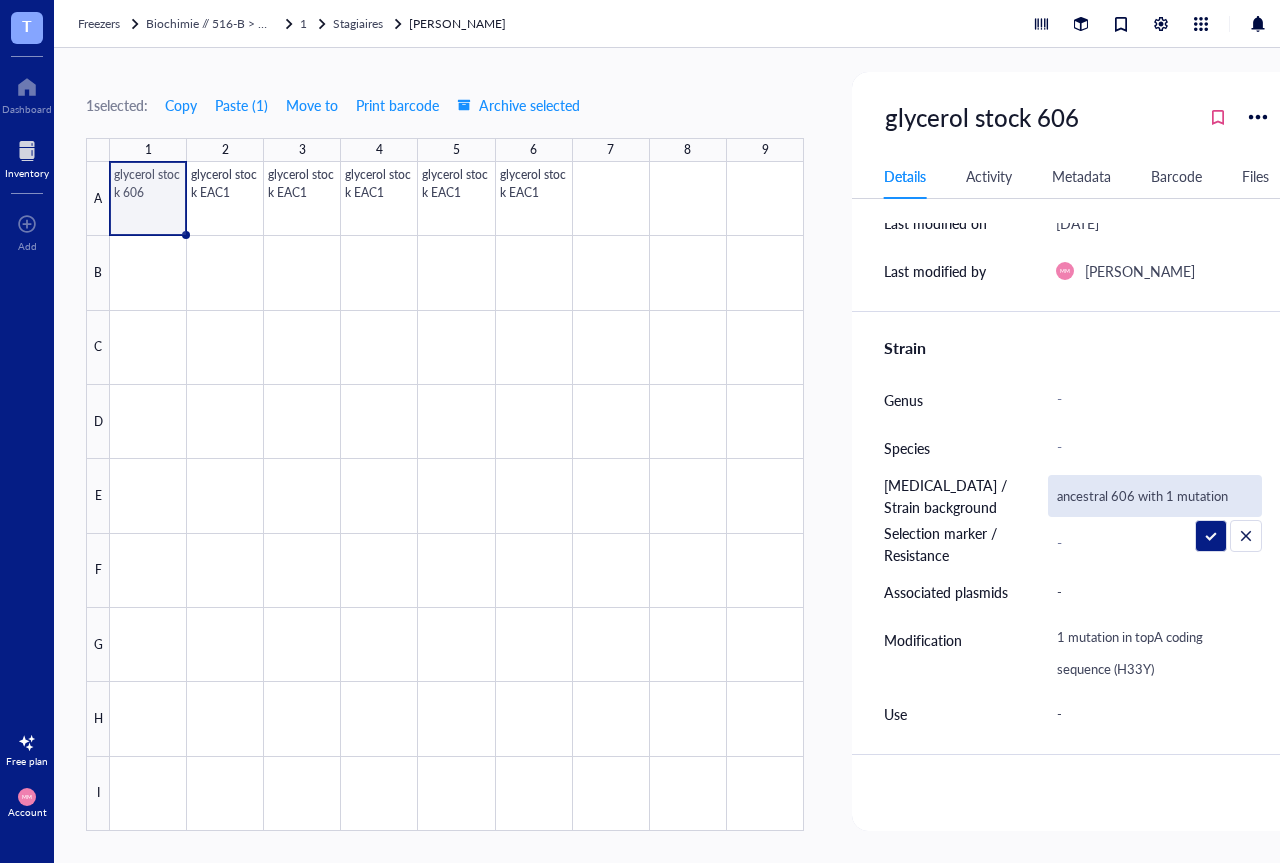 drag, startPoint x: 1236, startPoint y: 490, endPoint x: 1115, endPoint y: 497, distance: 121.20231 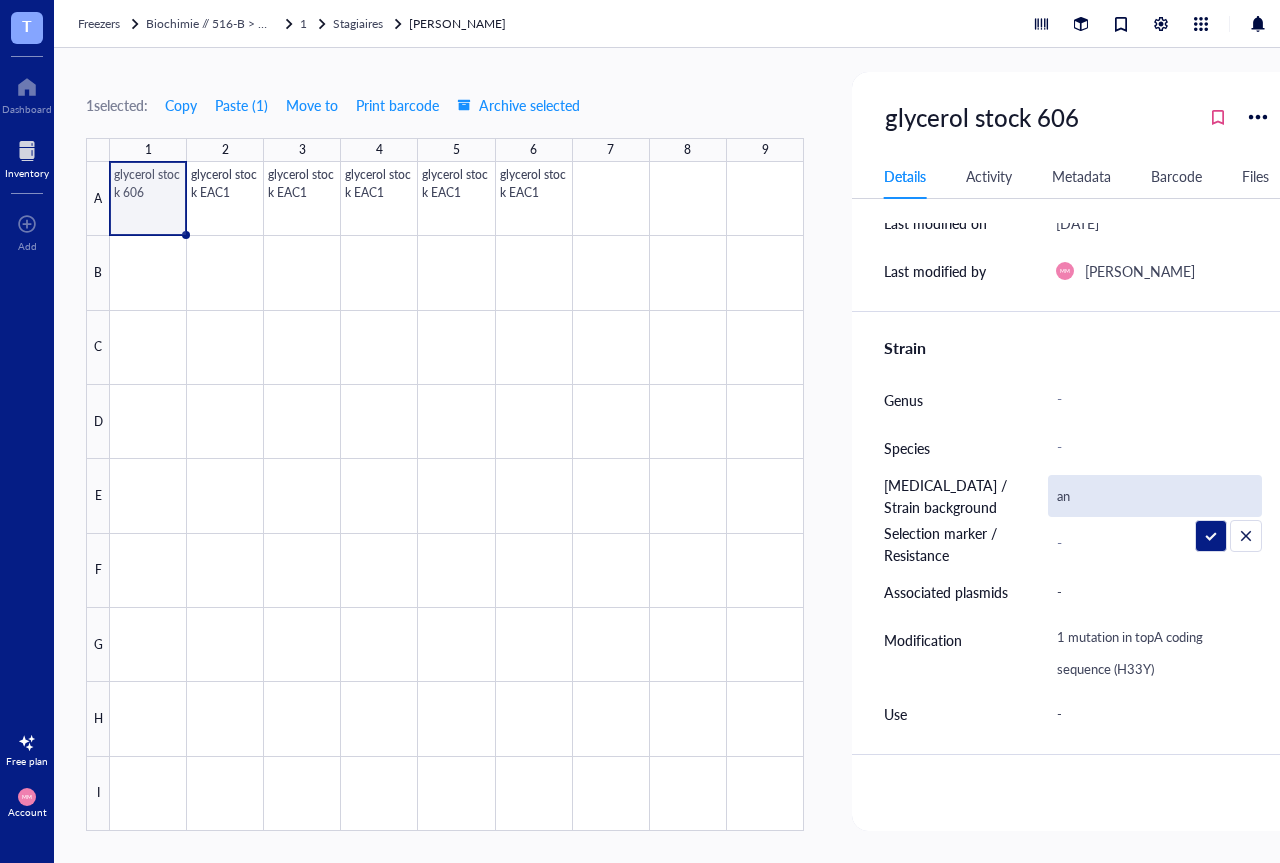 type on "a" 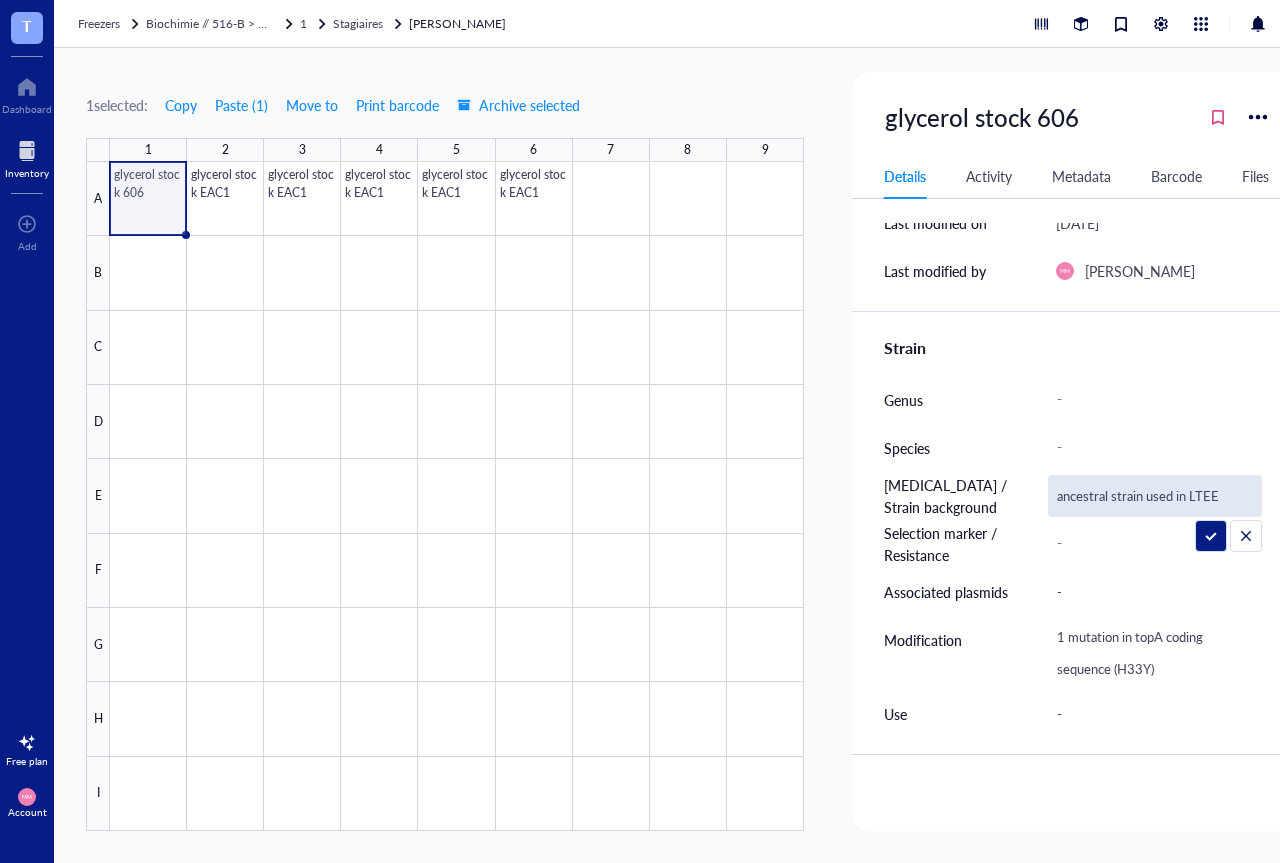 click on "ancestral strain used in LTEE" at bounding box center (1155, 496) 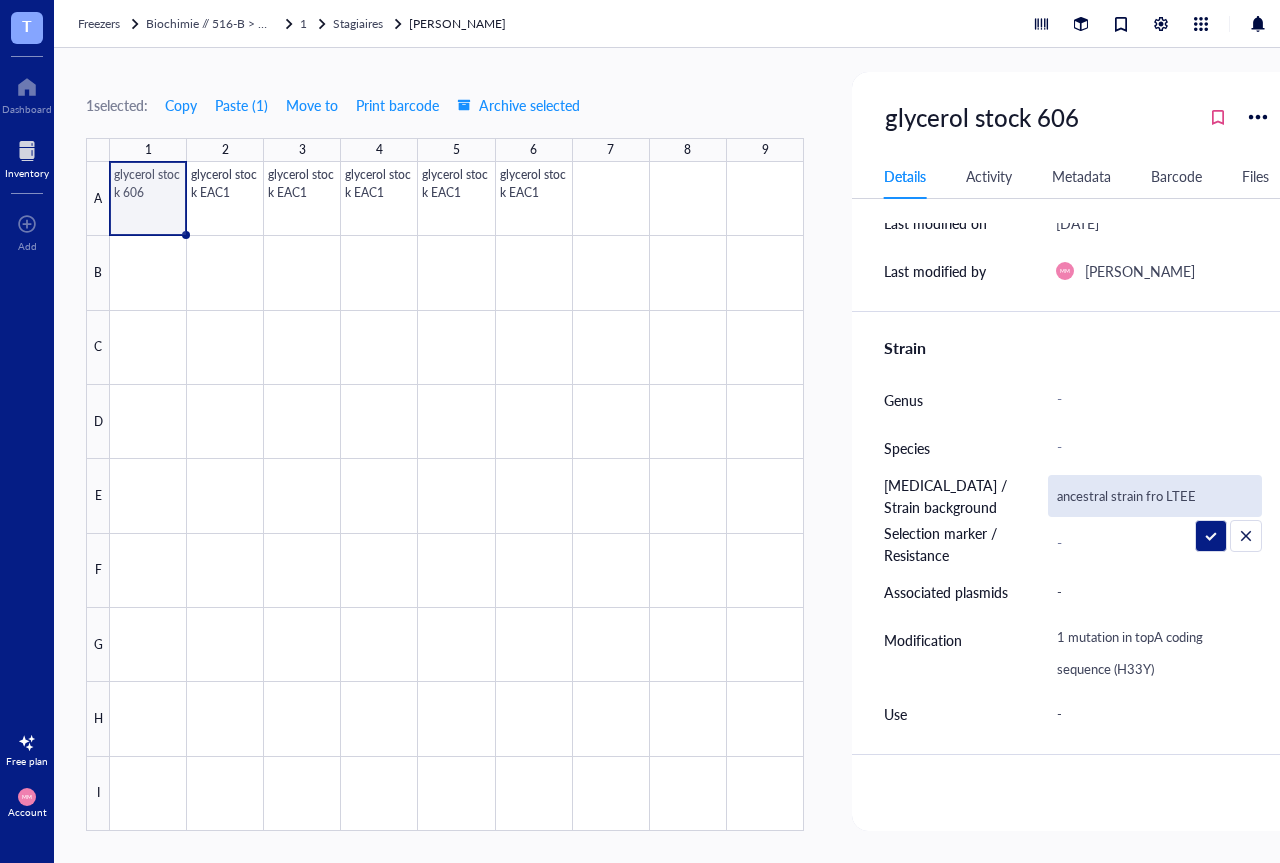 type on "ancestral strain from LTEE" 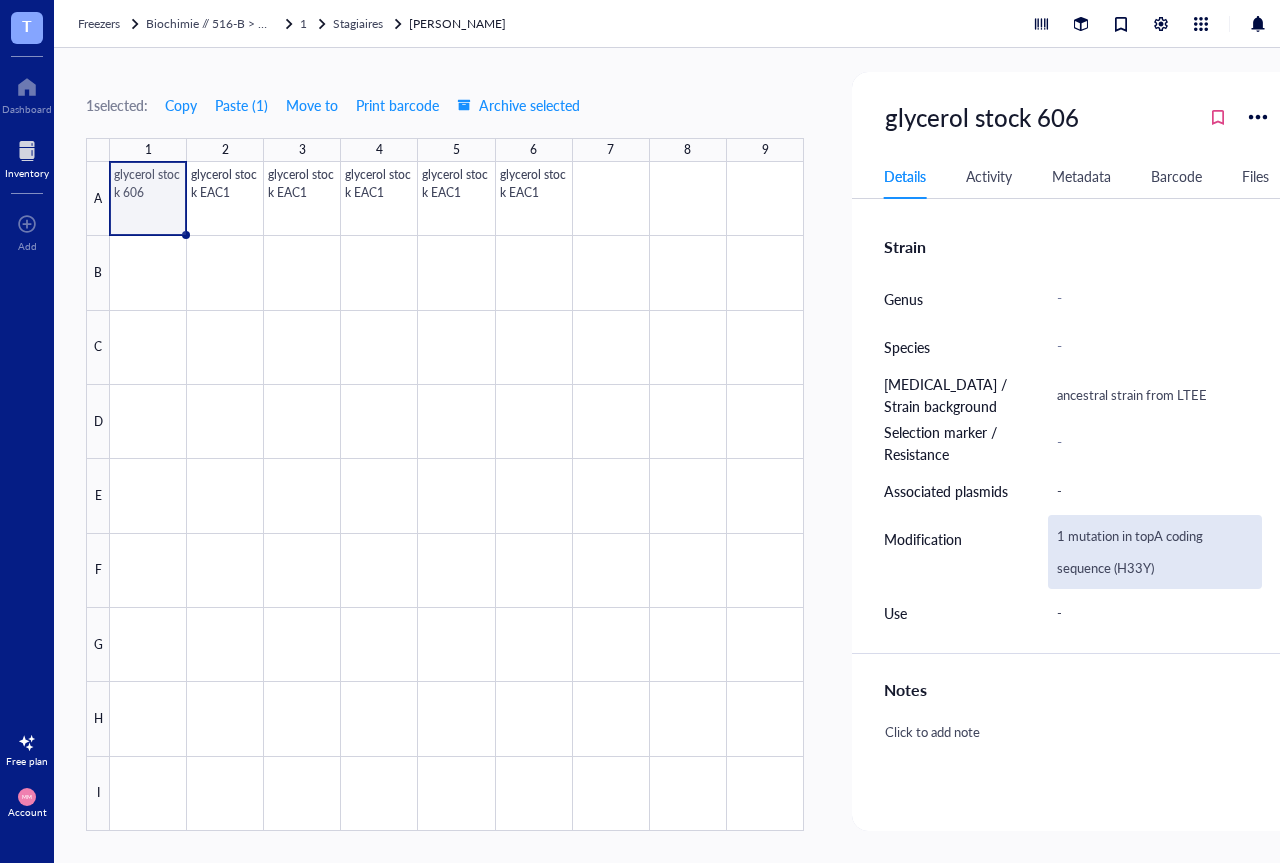 scroll, scrollTop: 480, scrollLeft: 0, axis: vertical 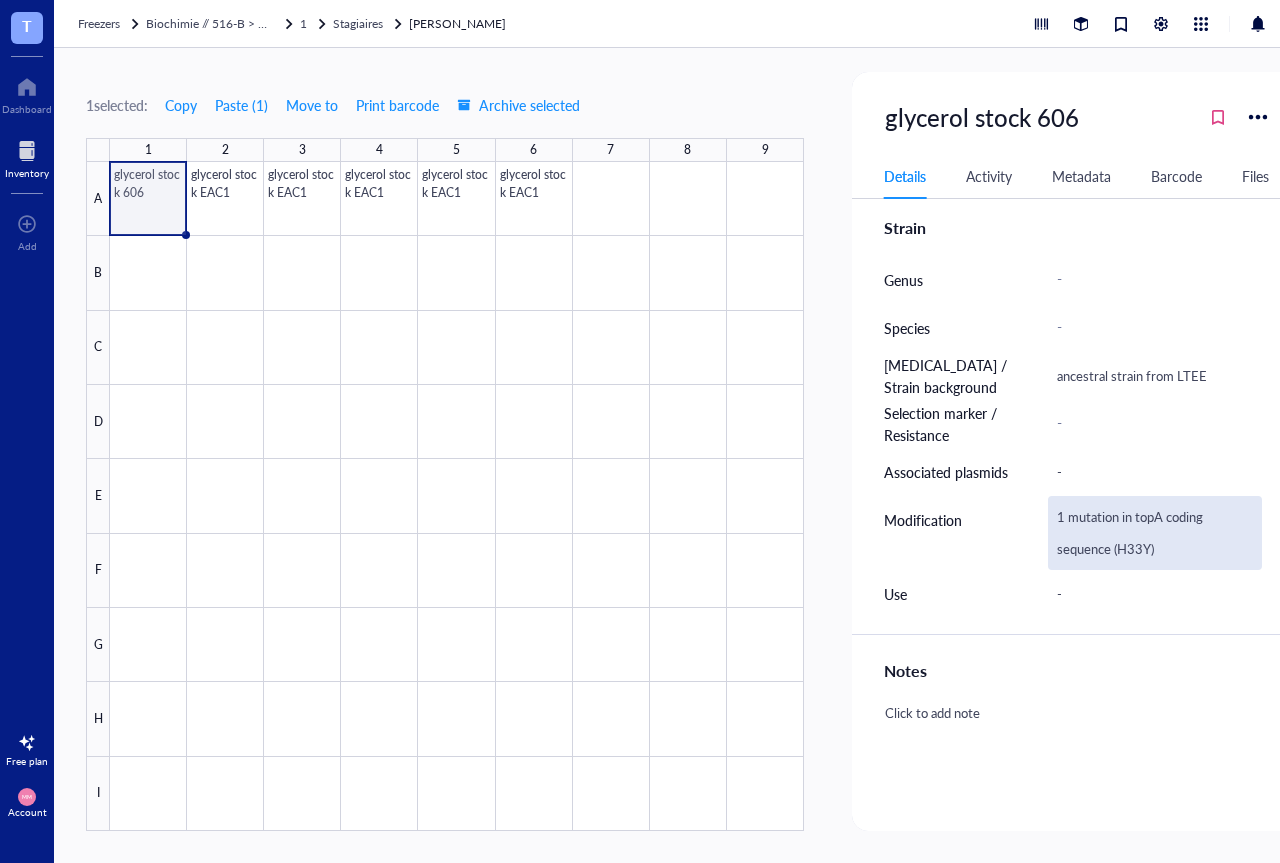 click on "1 mutation in topA coding sequence (H33Y)" at bounding box center [1155, 533] 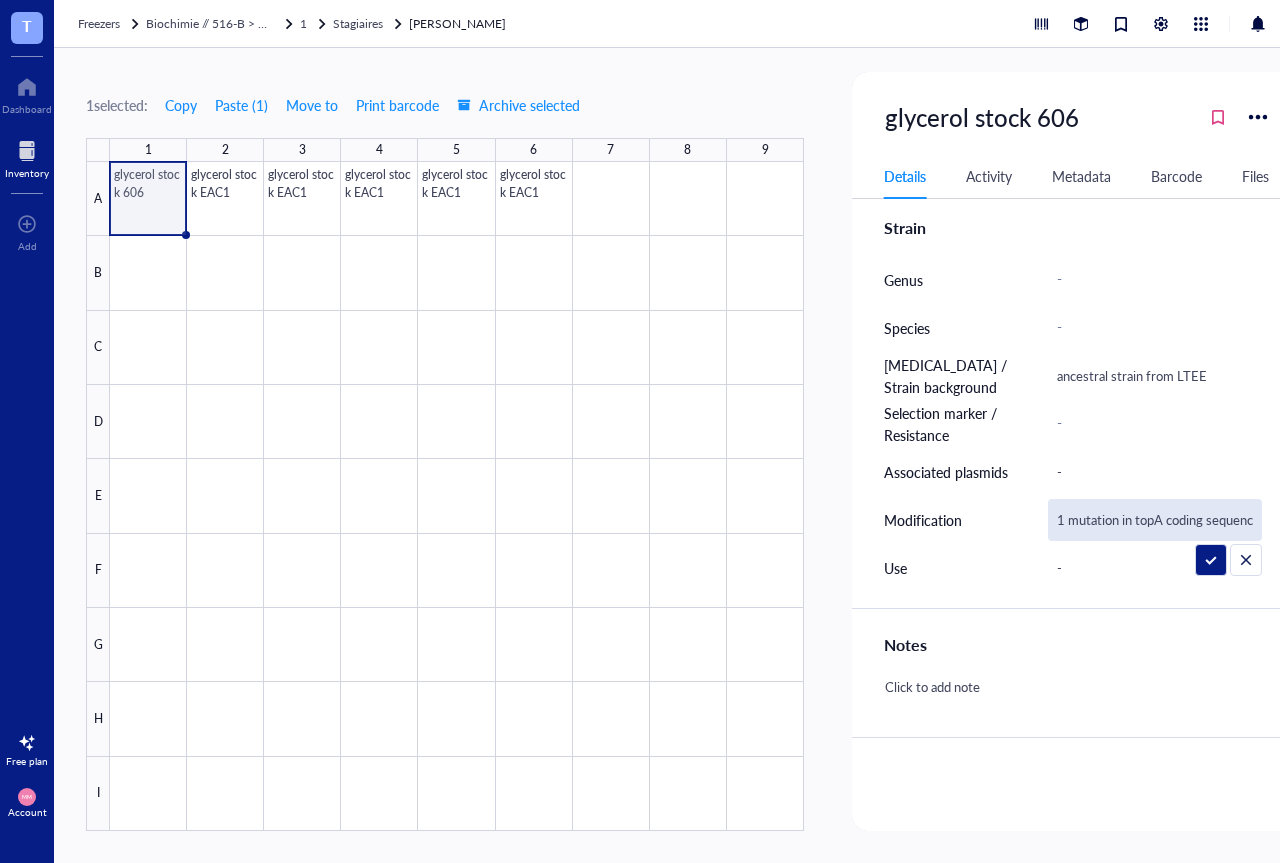 scroll, scrollTop: 0, scrollLeft: 53, axis: horizontal 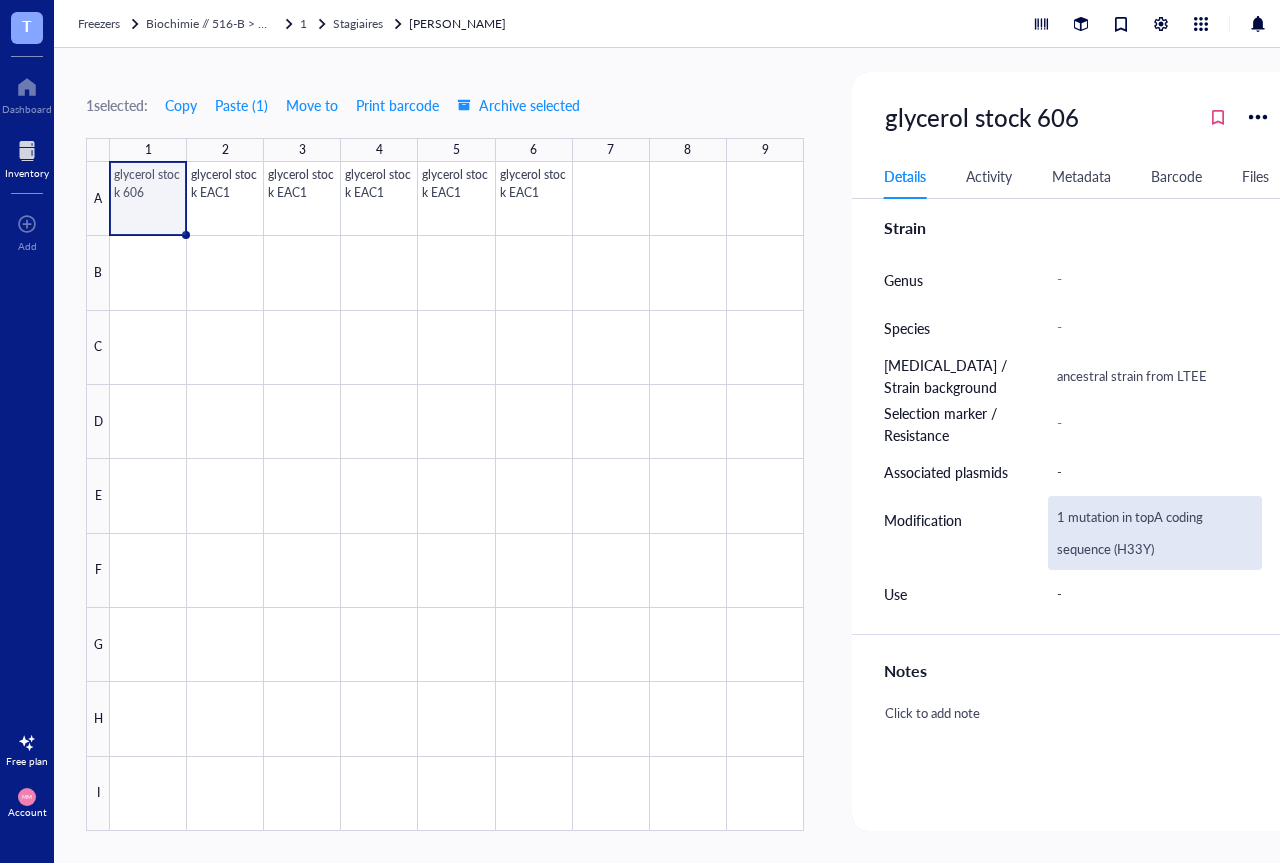 click on "1 mutation in topA coding sequence (H33Y)" at bounding box center [1155, 533] 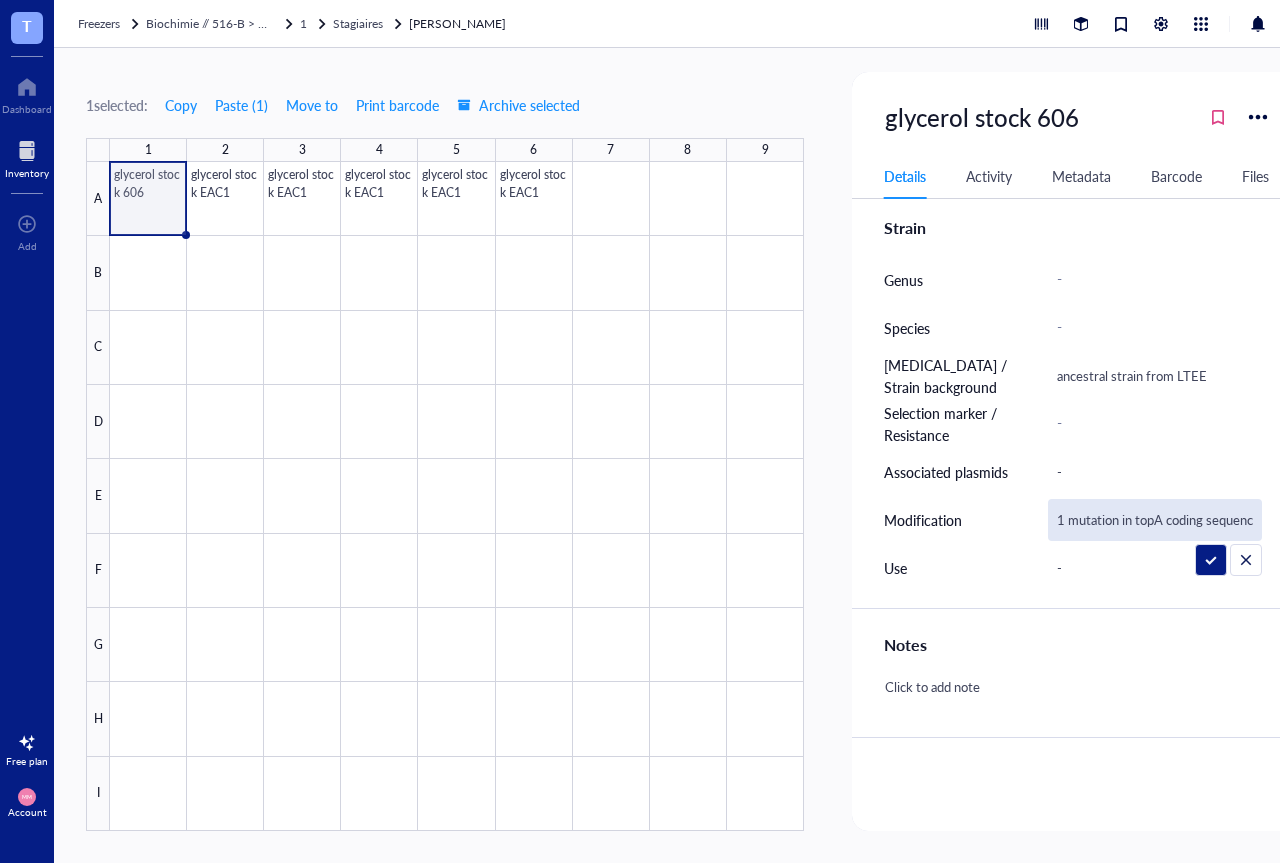 scroll, scrollTop: 0, scrollLeft: 53, axis: horizontal 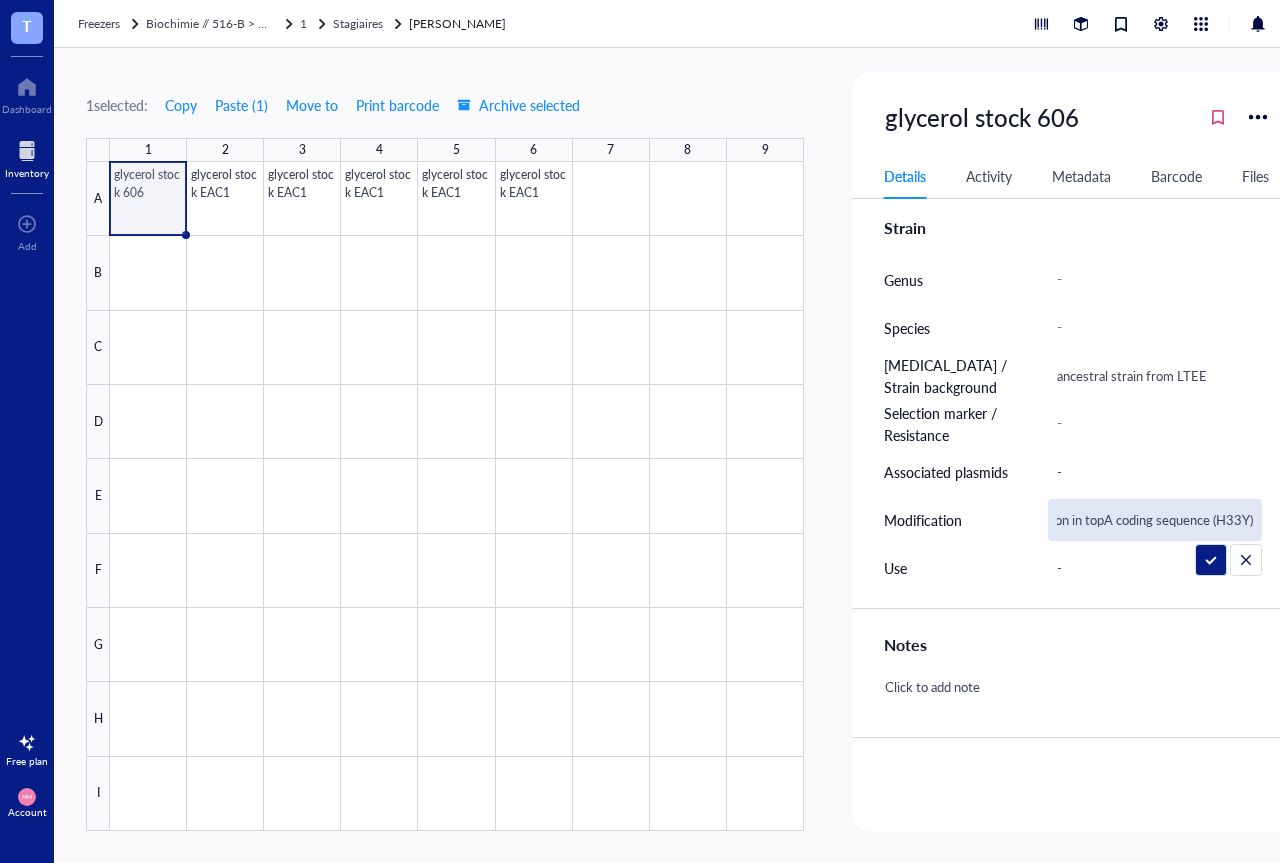drag, startPoint x: 1254, startPoint y: 515, endPoint x: 1060, endPoint y: 522, distance: 194.12625 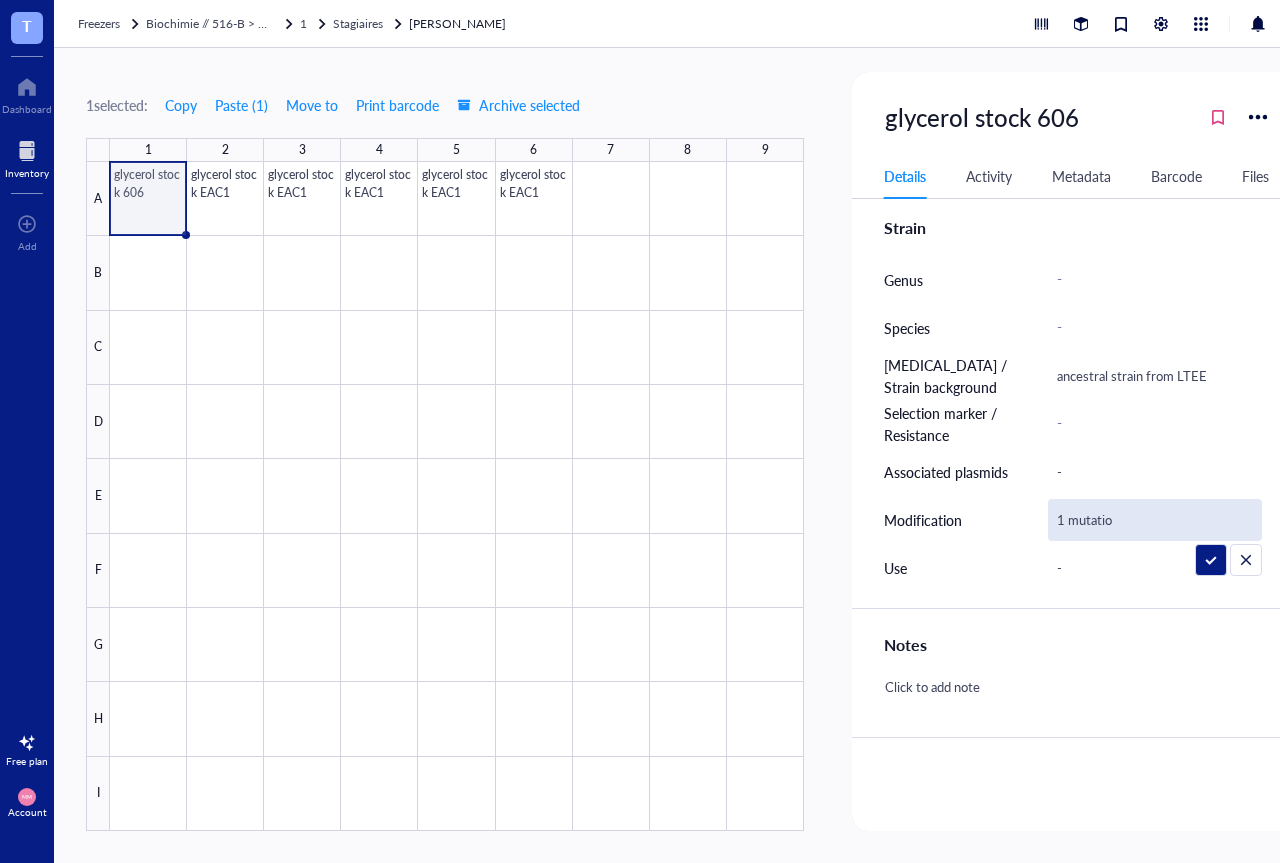scroll, scrollTop: 0, scrollLeft: 0, axis: both 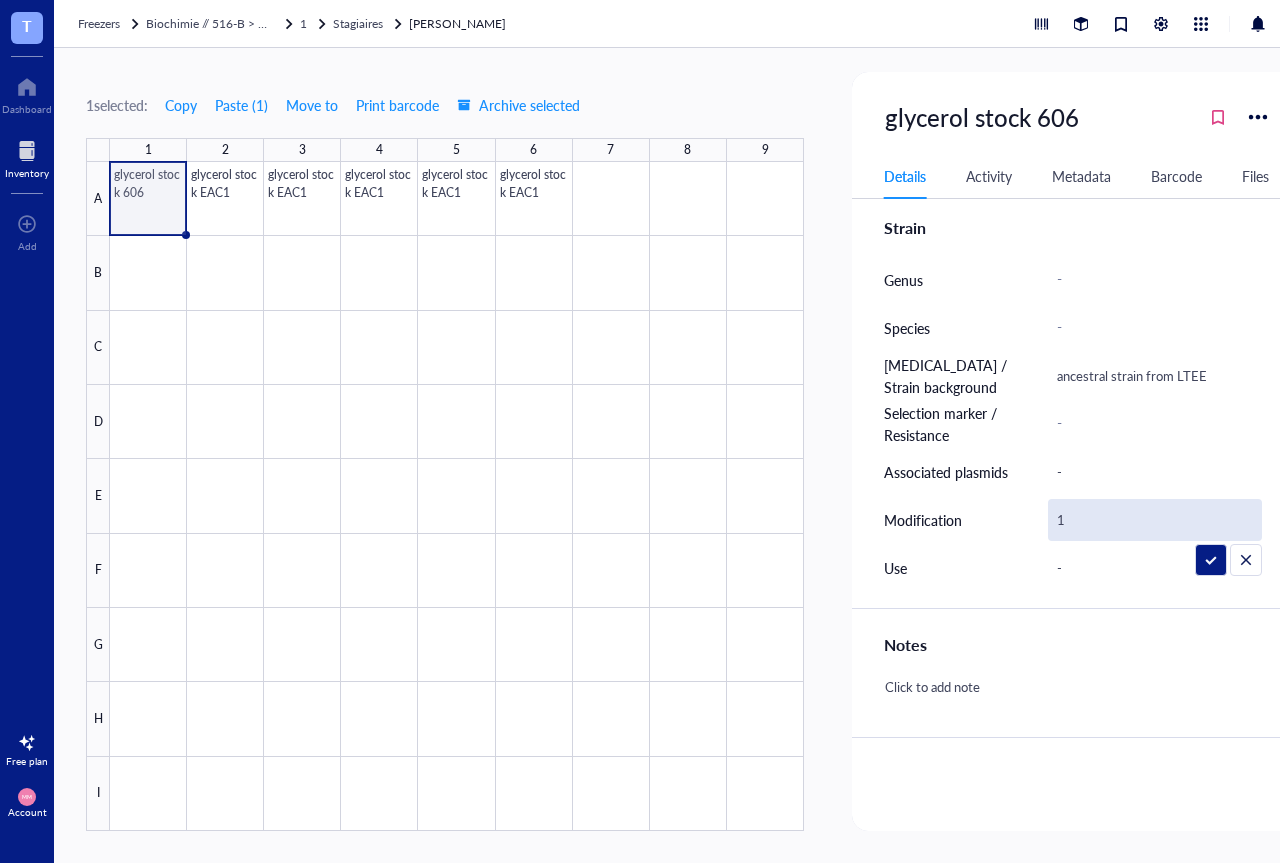type on "1" 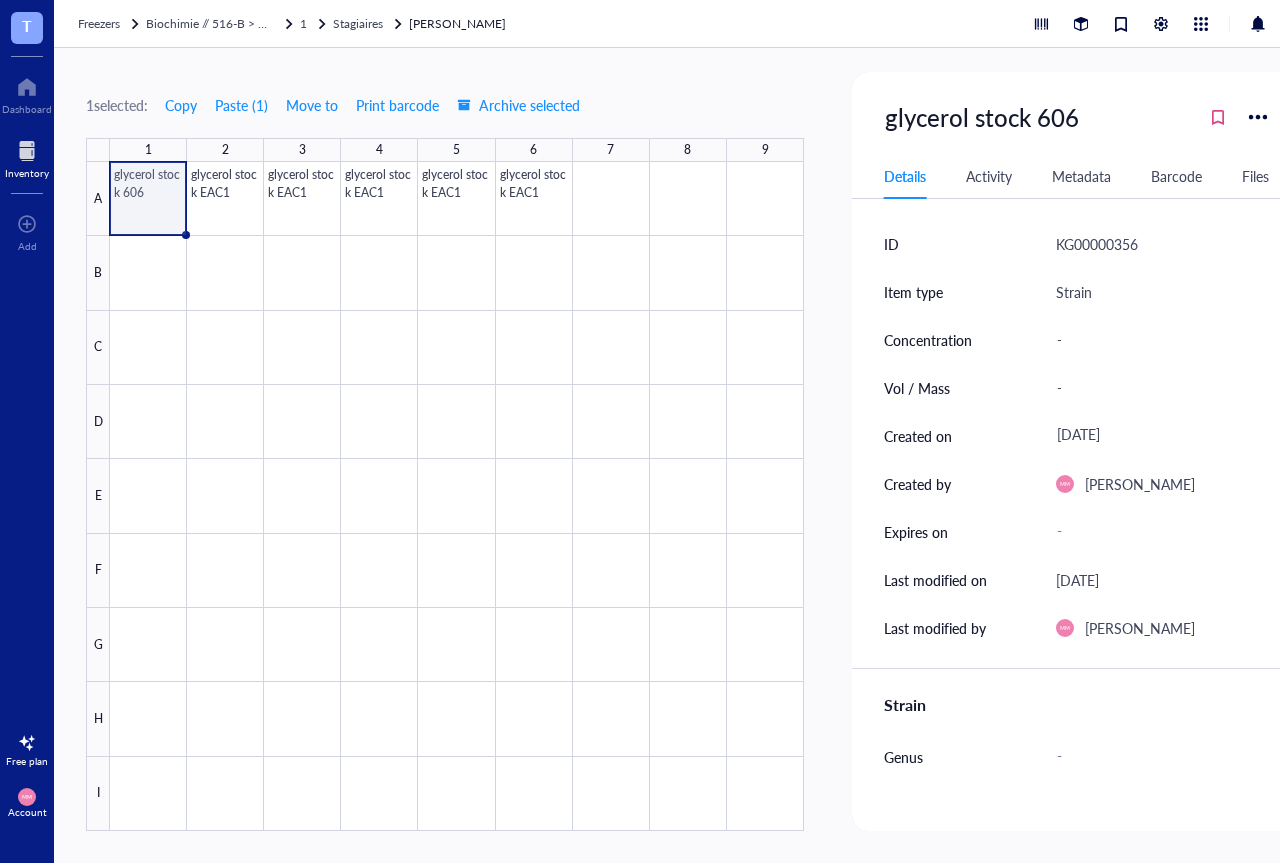 scroll, scrollTop: 0, scrollLeft: 0, axis: both 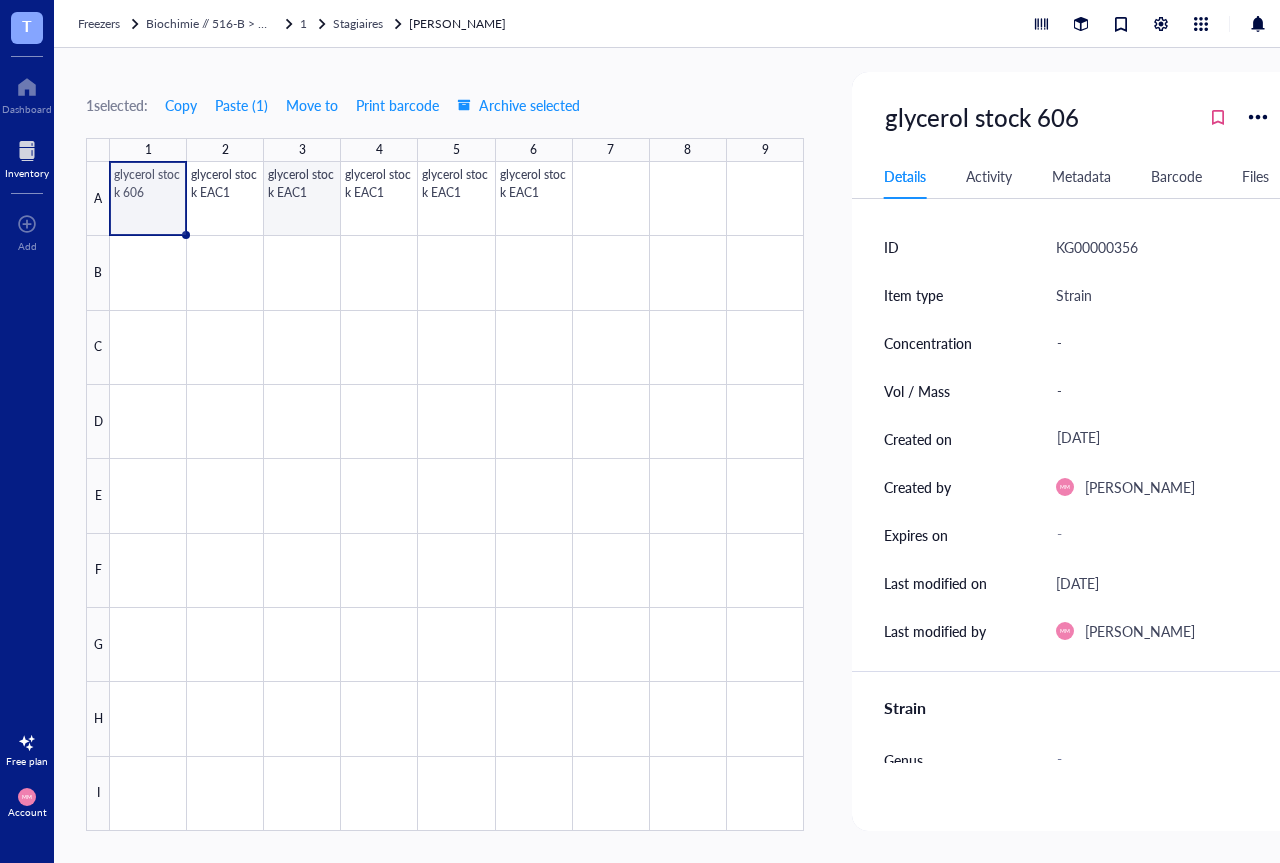click at bounding box center (457, 496) 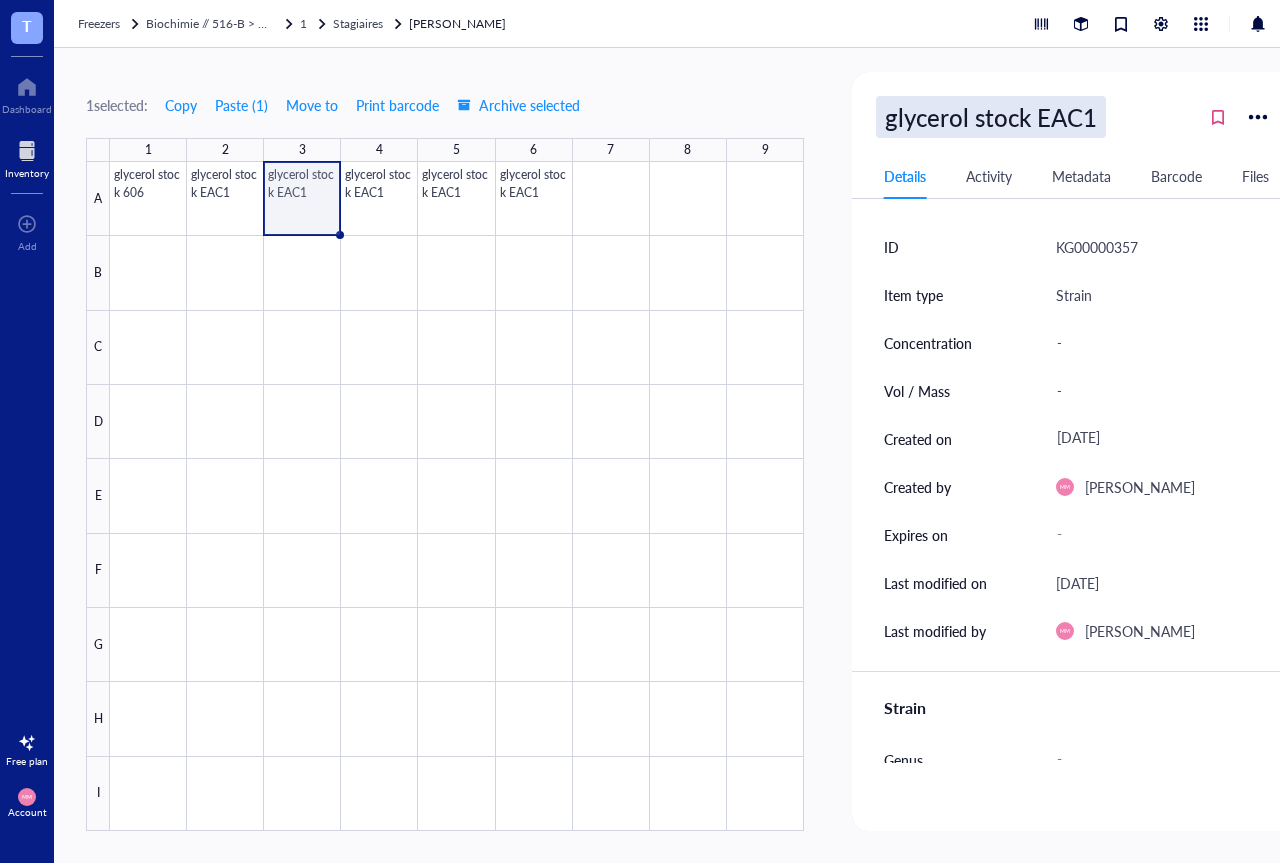 click on "glycerol stock EAC1" at bounding box center [991, 117] 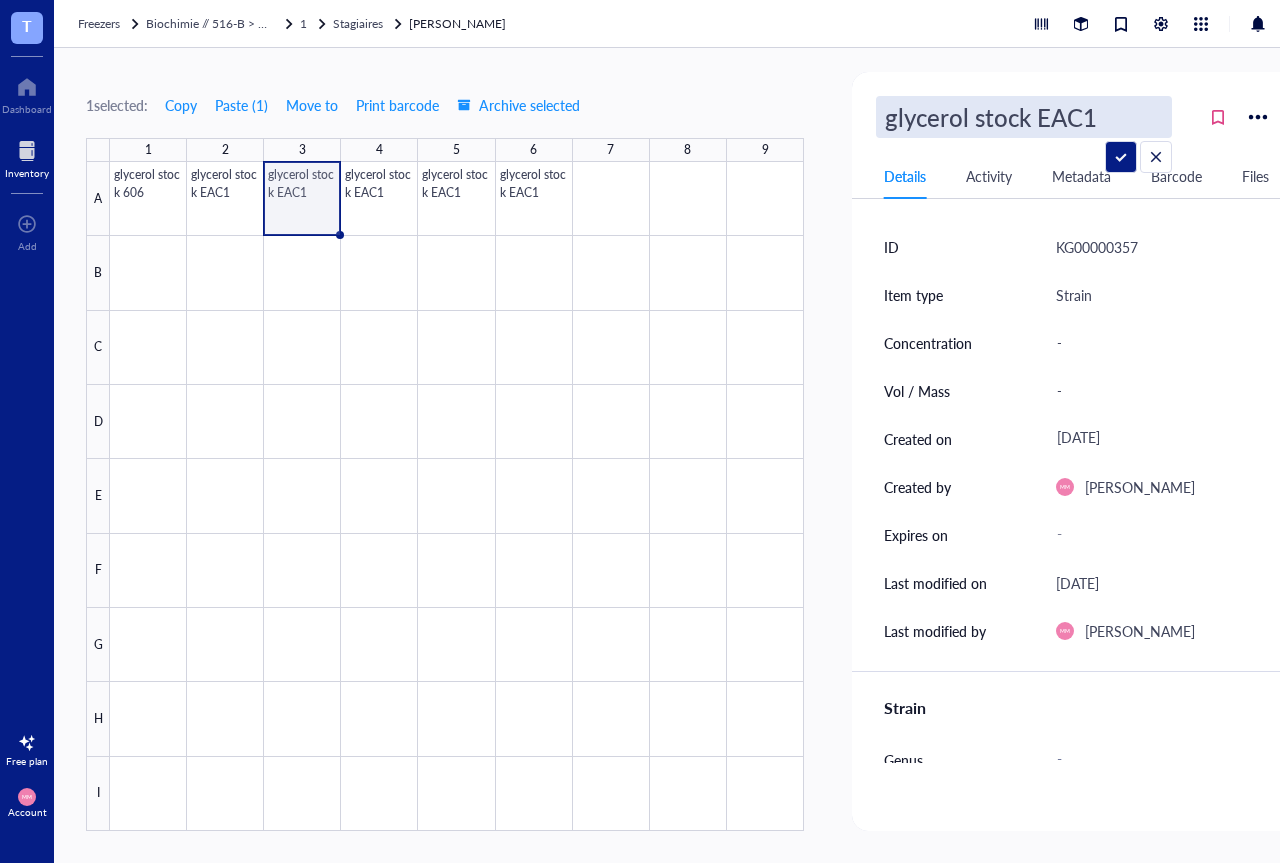 drag, startPoint x: 1095, startPoint y: 117, endPoint x: 1083, endPoint y: 117, distance: 12 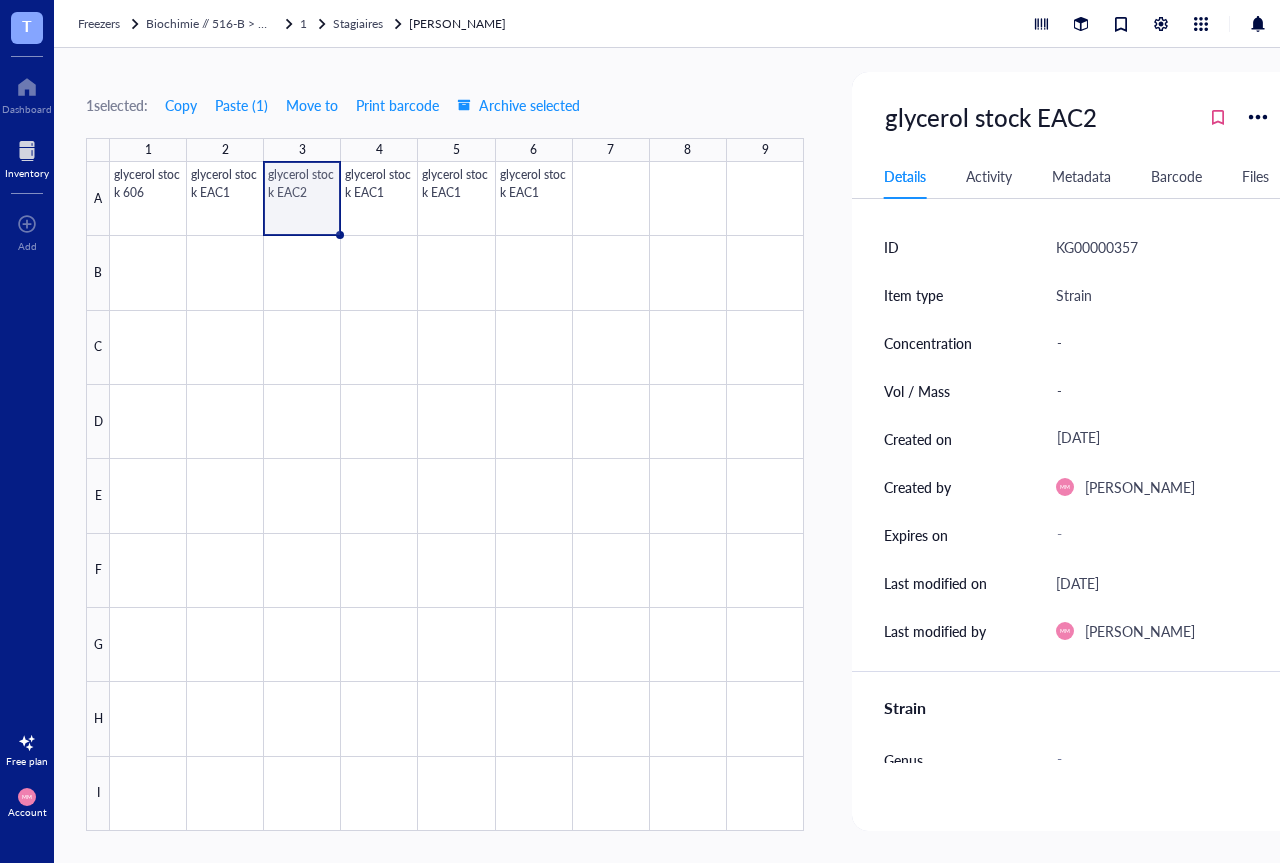 click on "Activity" at bounding box center [989, 176] 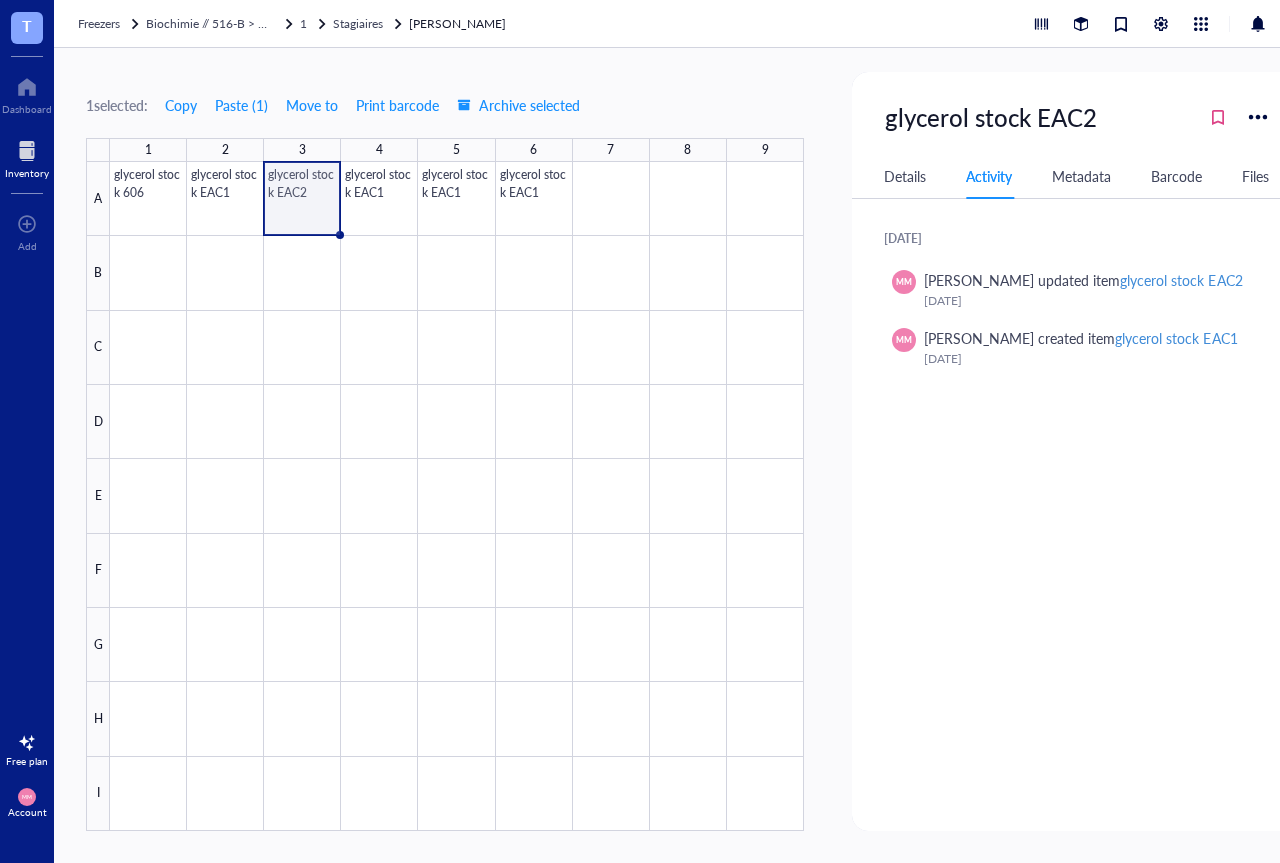 click on "Metadata" at bounding box center (1081, 176) 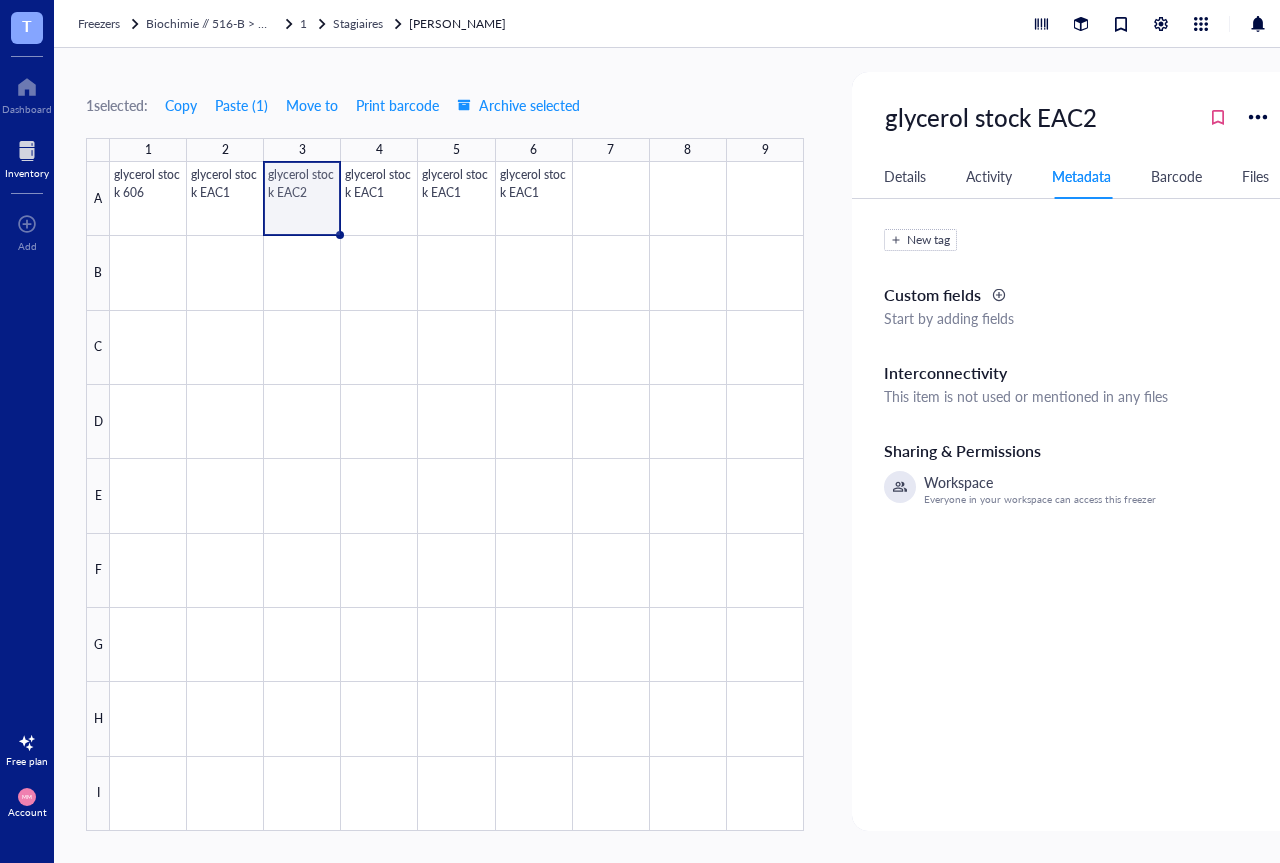 click on "Details Activity Metadata Barcode Files" at bounding box center (1077, 176) 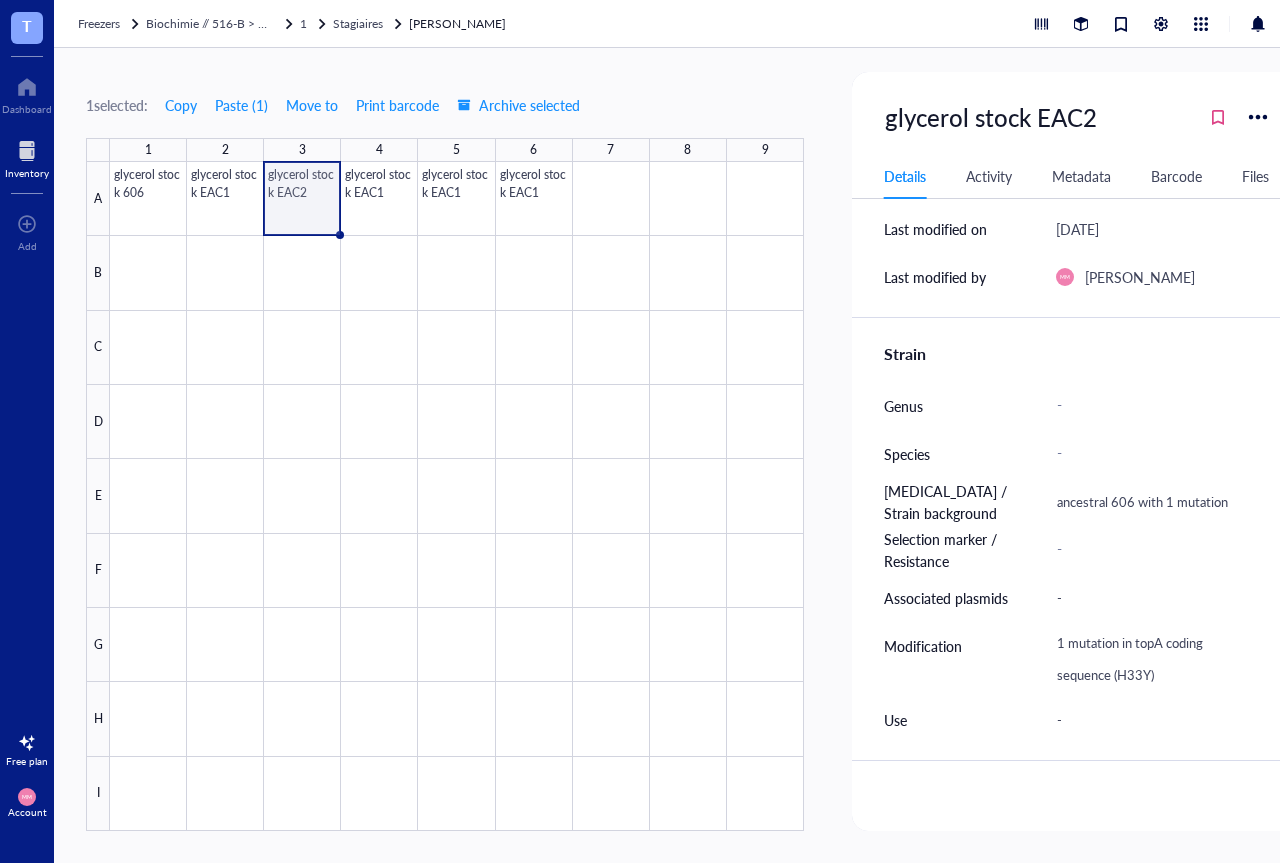 scroll, scrollTop: 360, scrollLeft: 0, axis: vertical 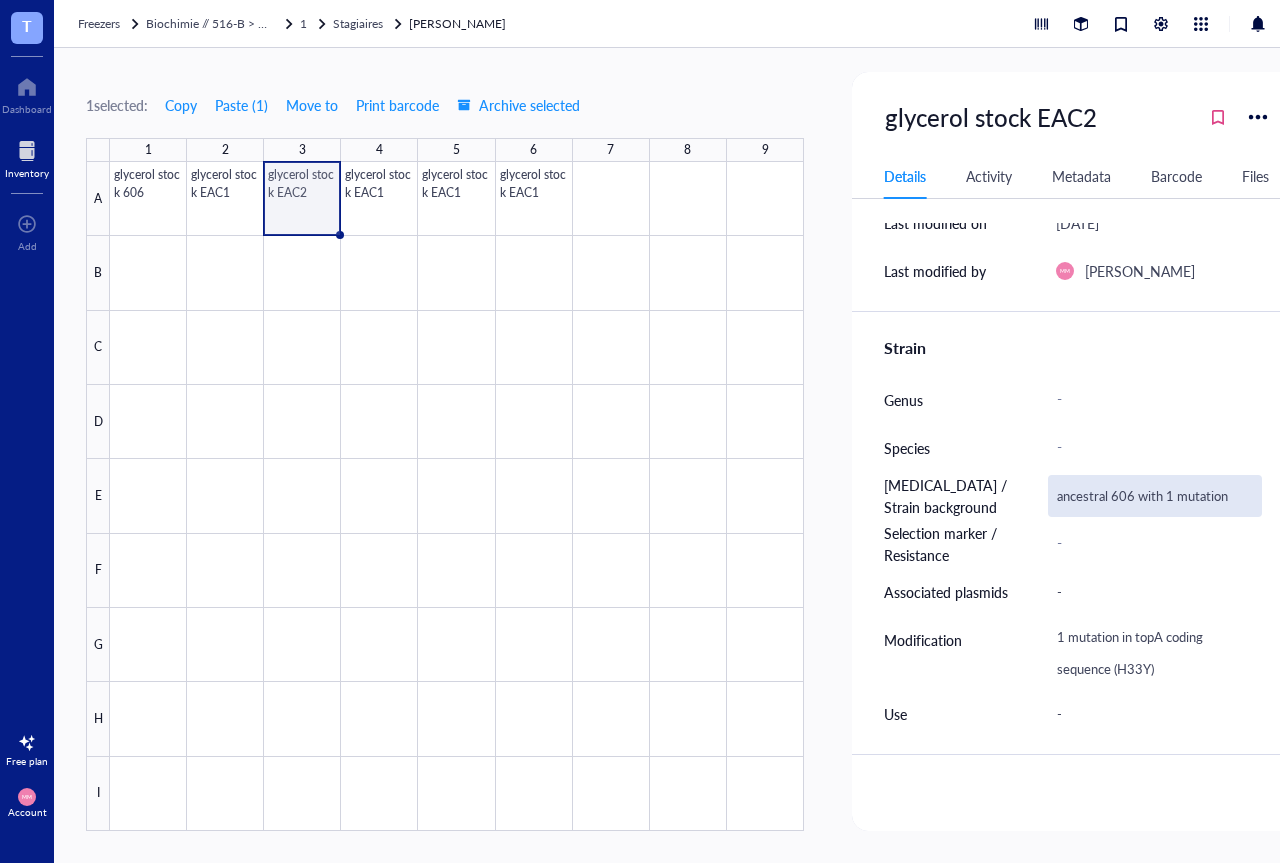 click on "ancestral 606 with 1 mutation" at bounding box center [1155, 496] 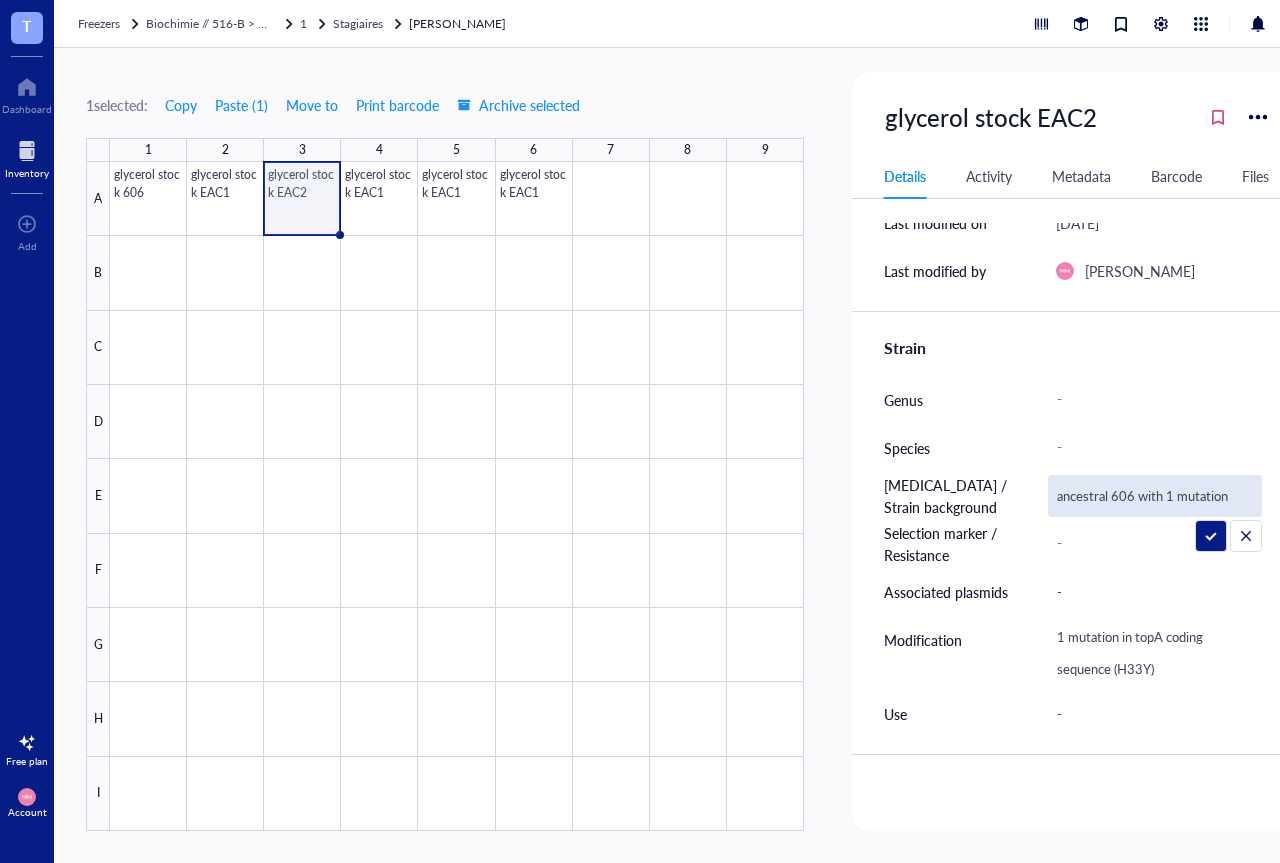 click on "ancestral 606 with 1 mutation" at bounding box center (1155, 496) 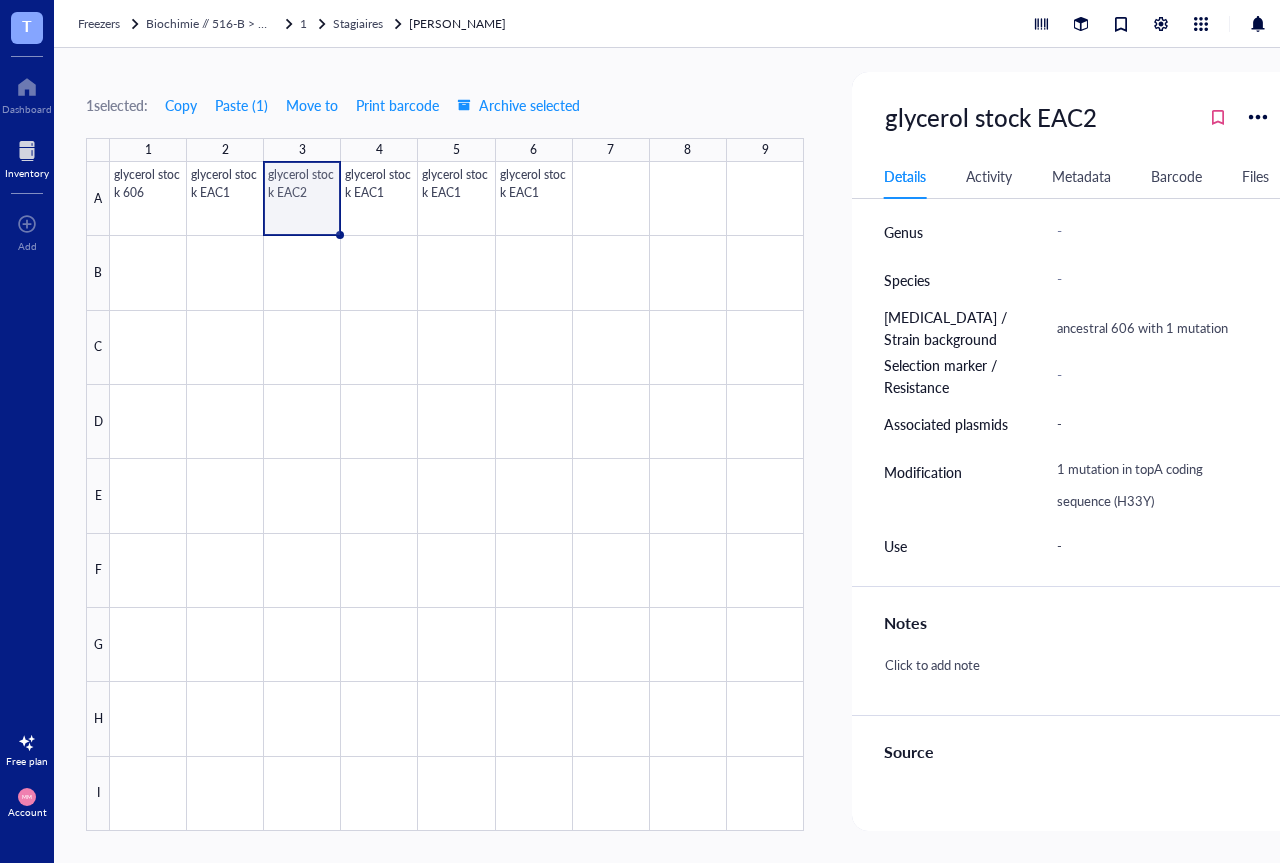 scroll, scrollTop: 600, scrollLeft: 0, axis: vertical 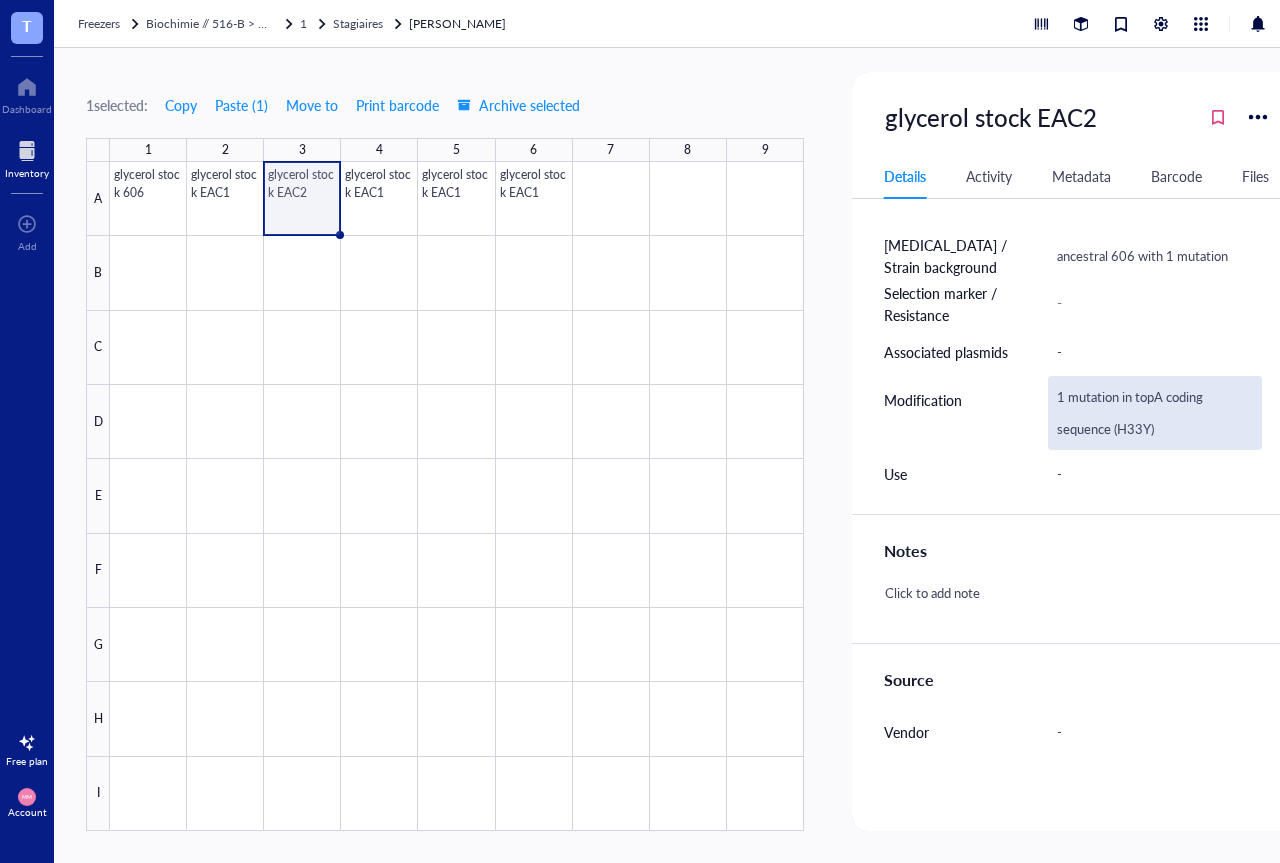click on "1 mutation in topA coding sequence (H33Y)" at bounding box center (1155, 413) 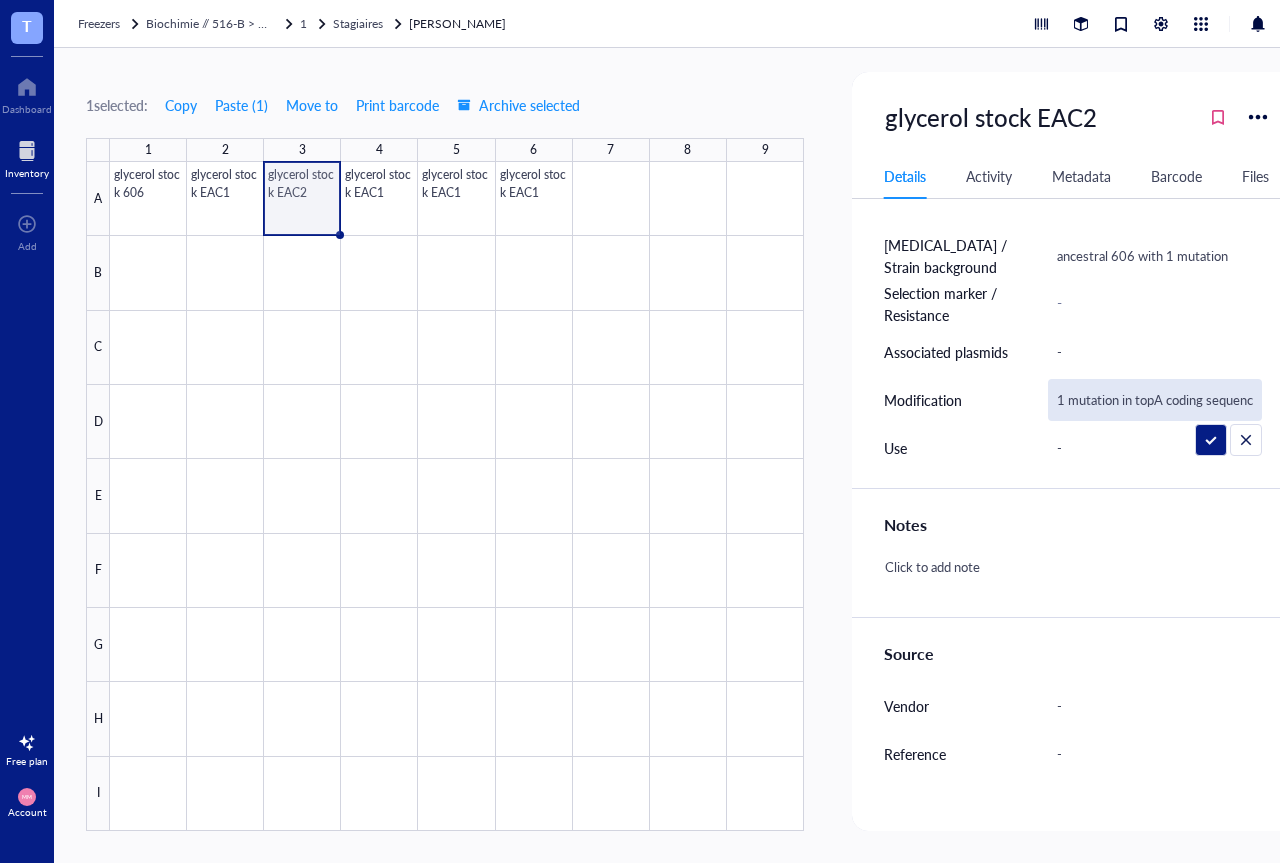 scroll, scrollTop: 0, scrollLeft: 53, axis: horizontal 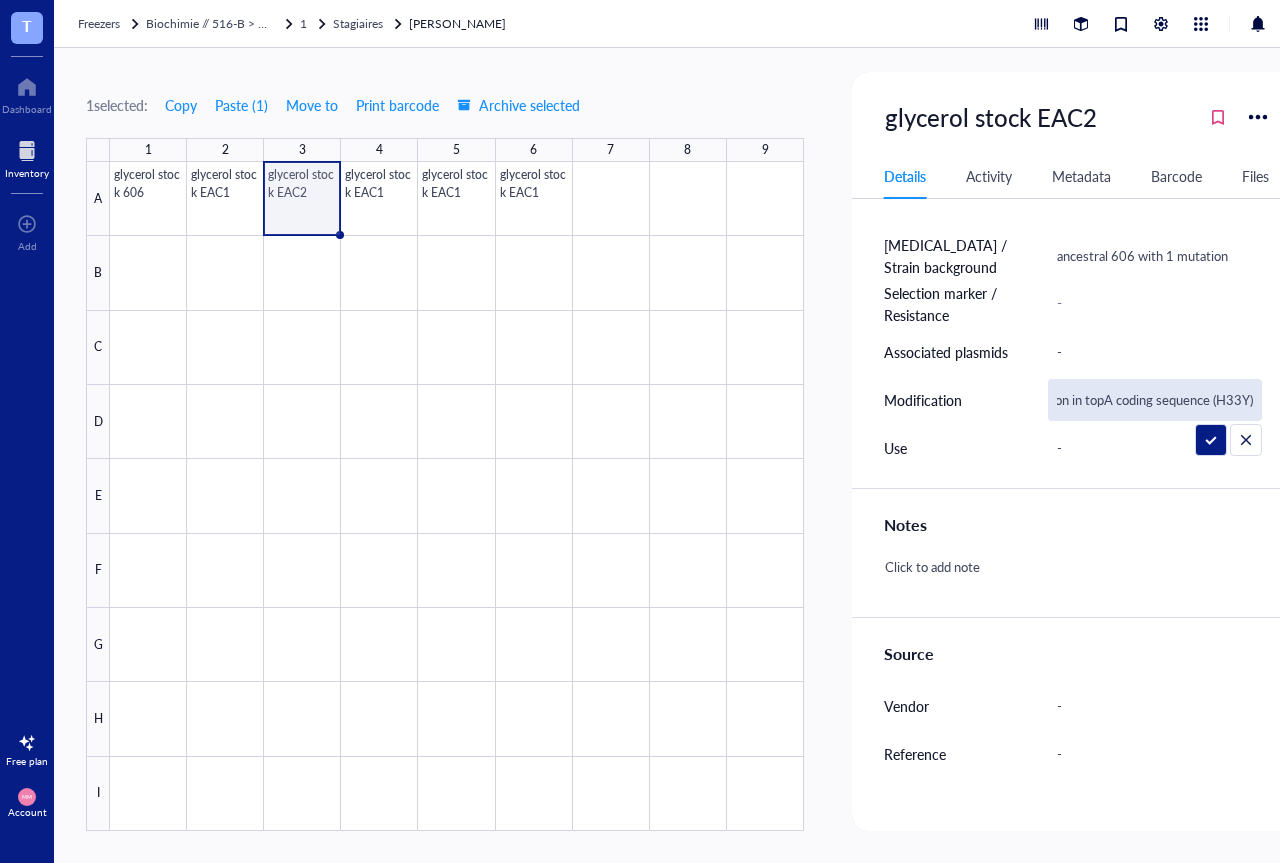 drag, startPoint x: 1253, startPoint y: 398, endPoint x: 1044, endPoint y: 394, distance: 209.03827 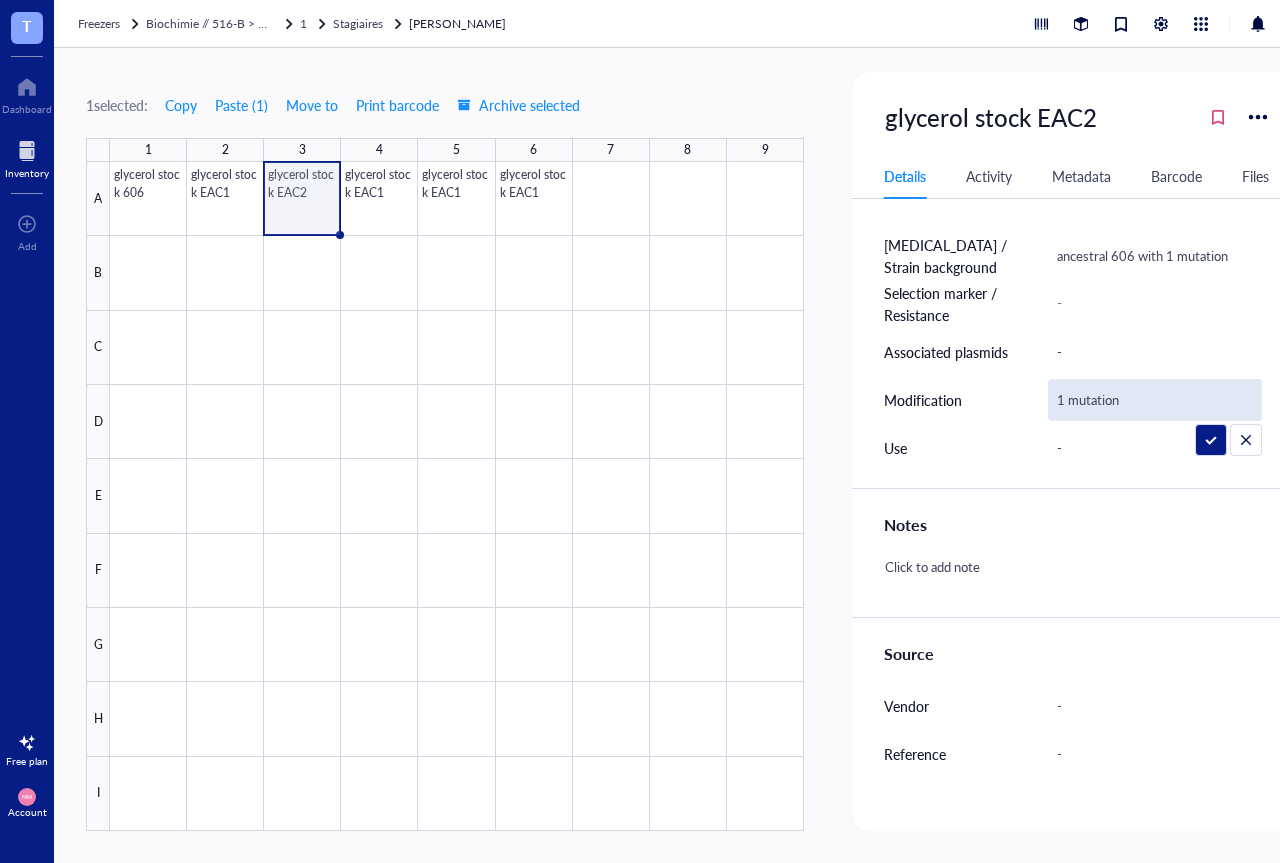 scroll, scrollTop: 0, scrollLeft: 0, axis: both 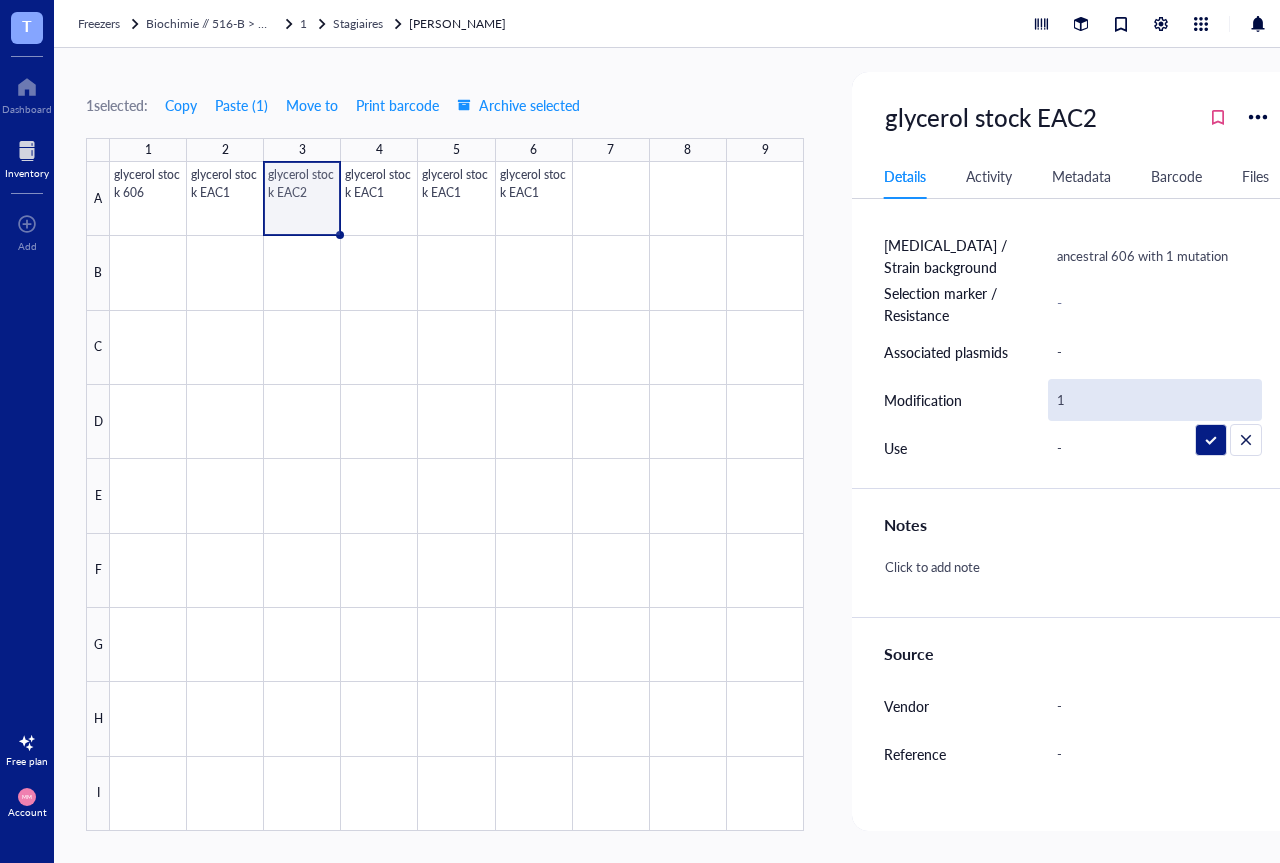 type on "1" 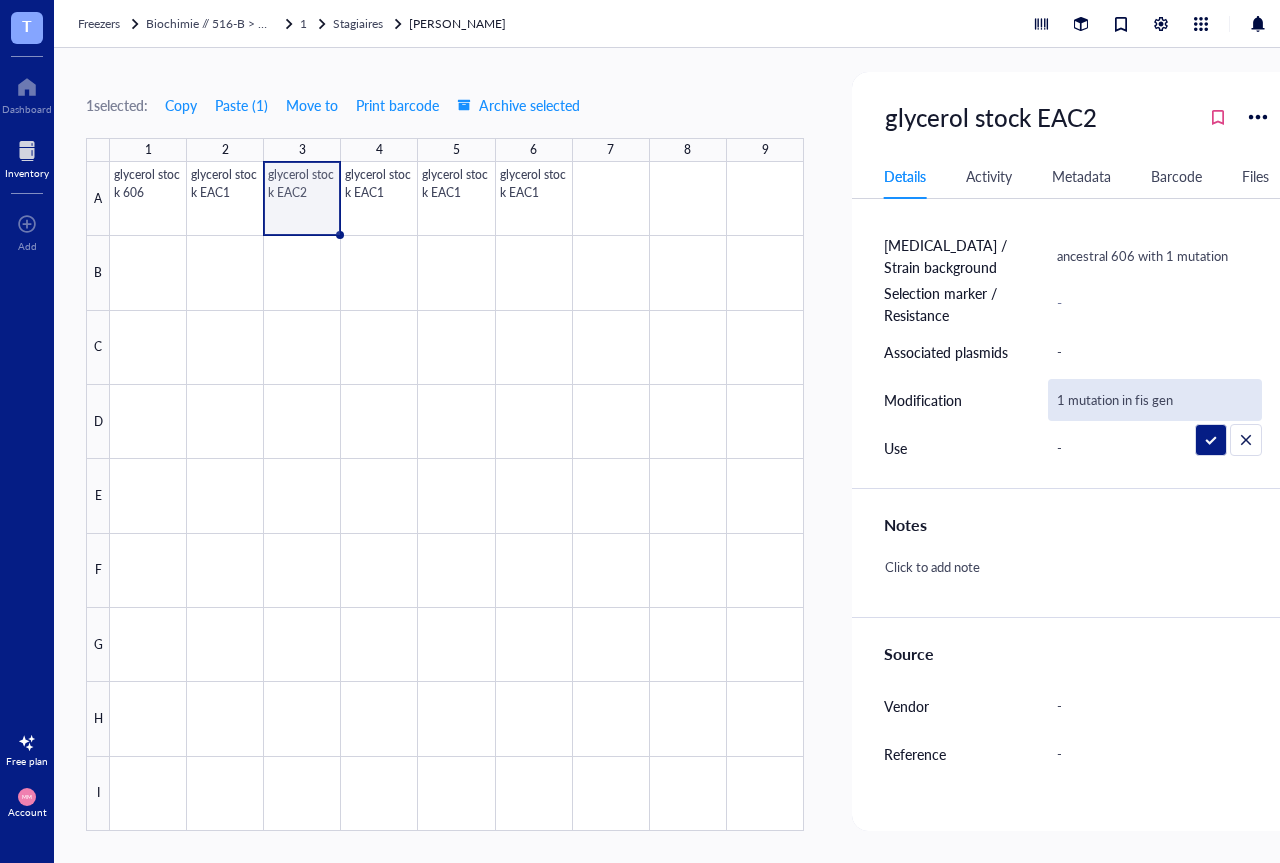 type on "1 mutation in fis gene" 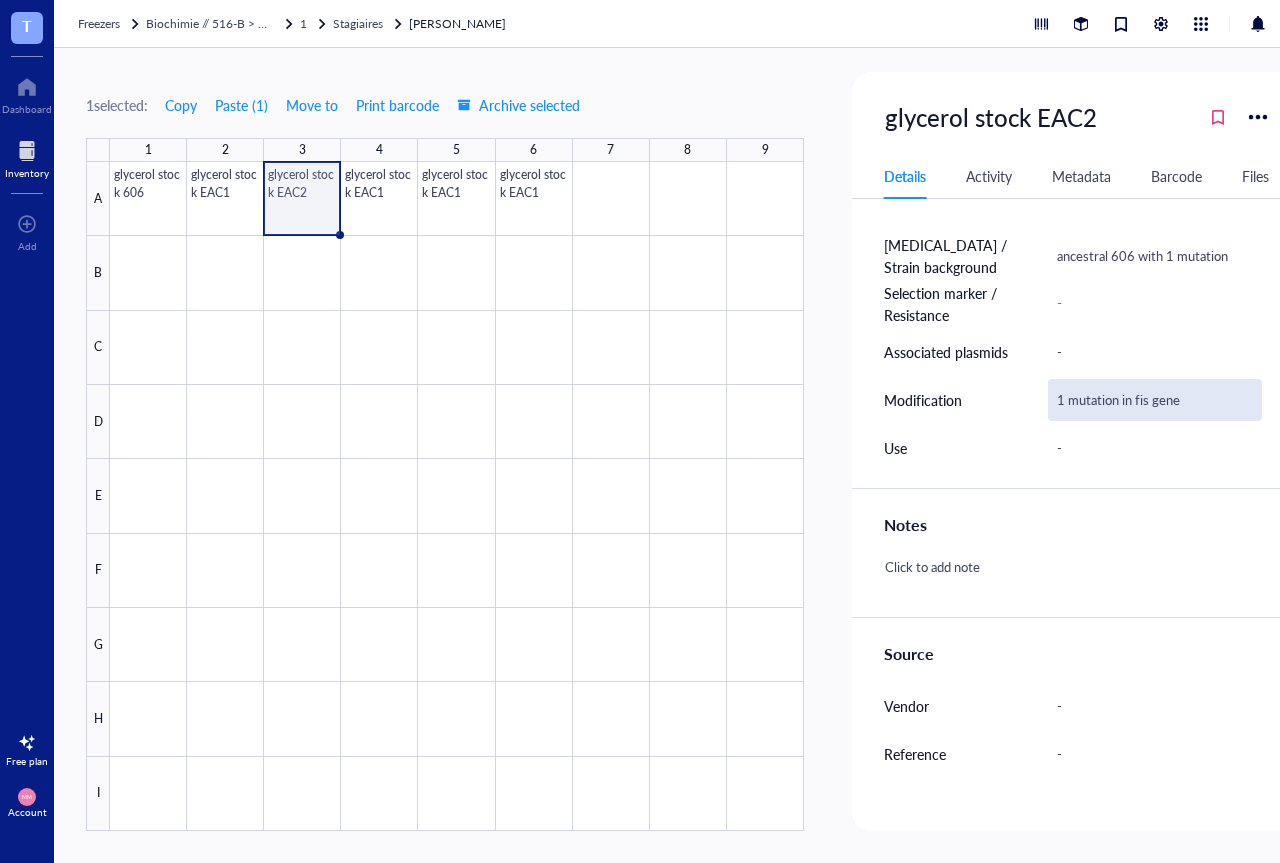 click on "1 mutation in fis gene" at bounding box center [1155, 400] 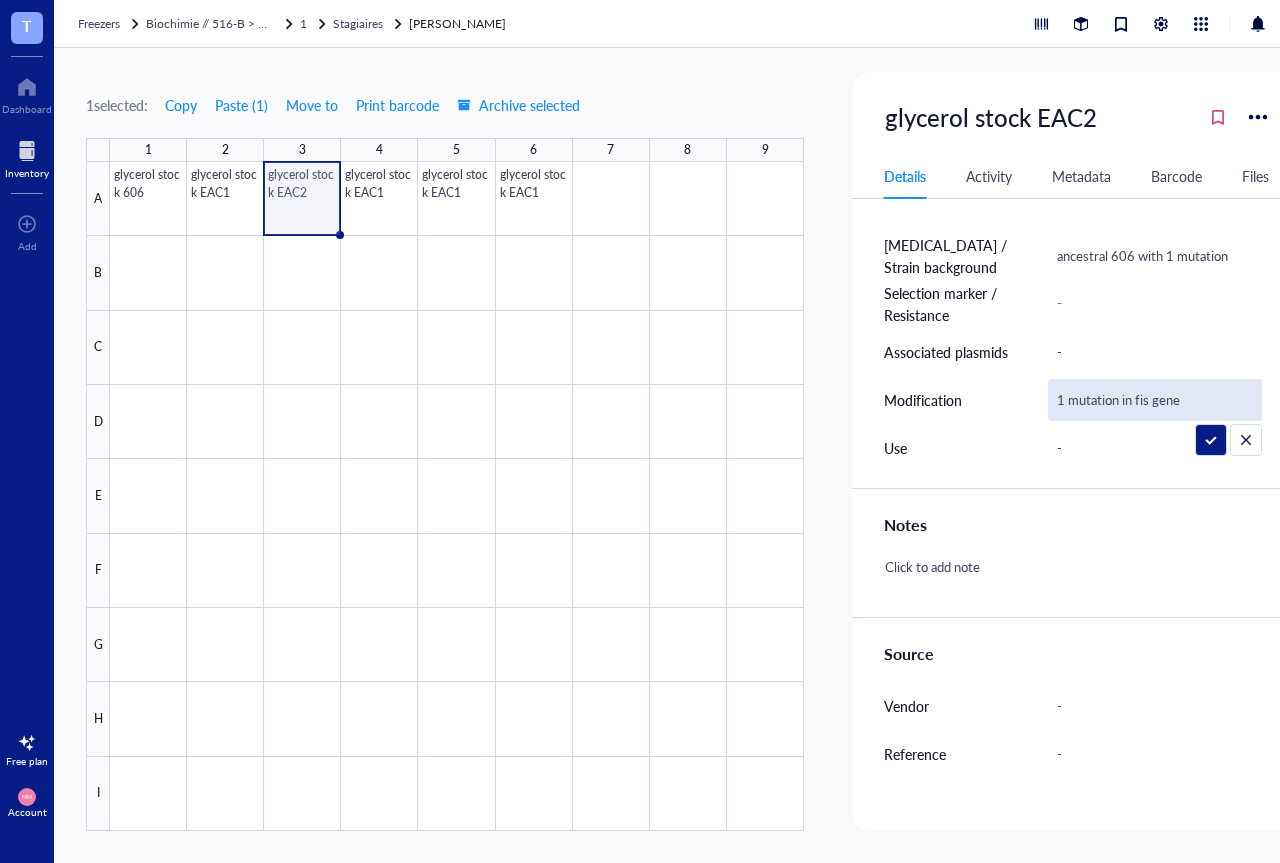 drag, startPoint x: 1190, startPoint y: 402, endPoint x: 1152, endPoint y: 401, distance: 38.013157 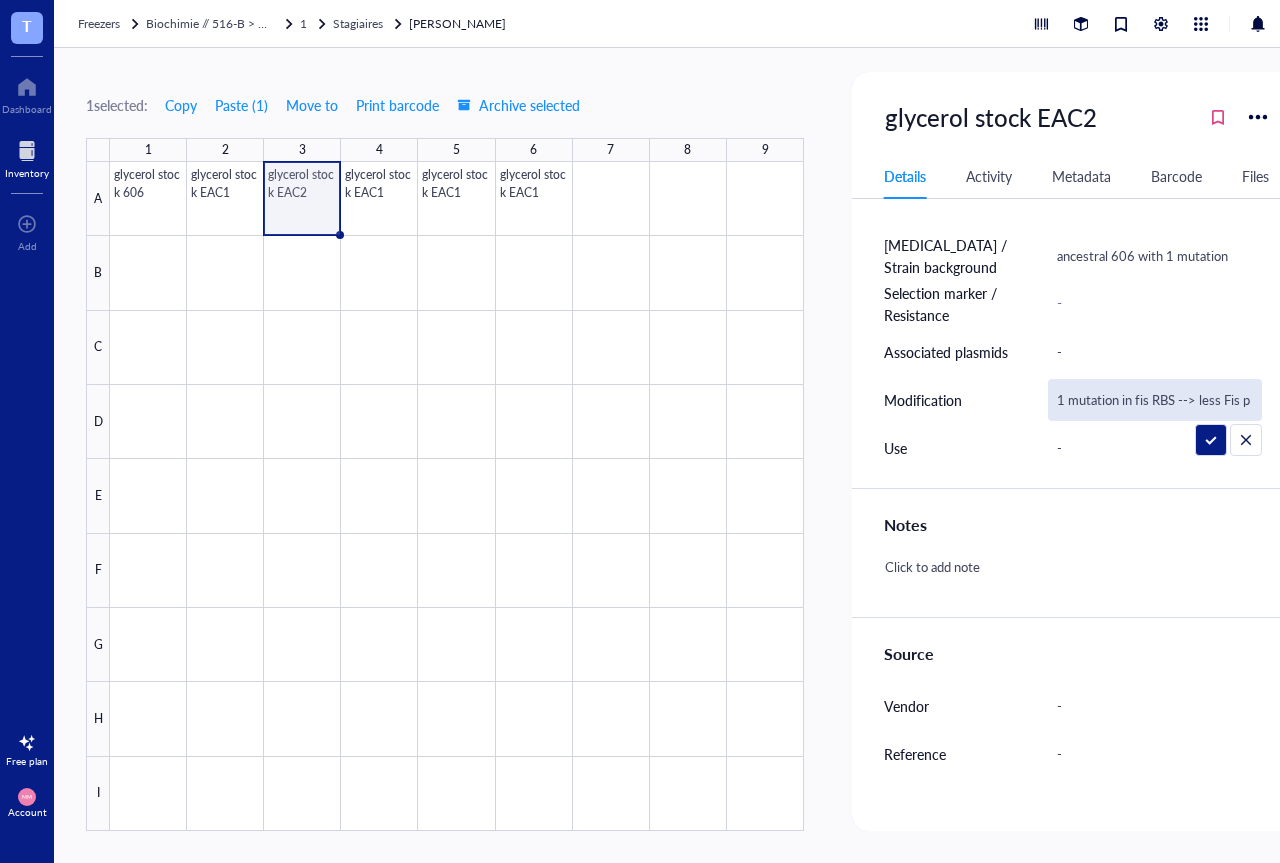 scroll, scrollTop: 0, scrollLeft: 0, axis: both 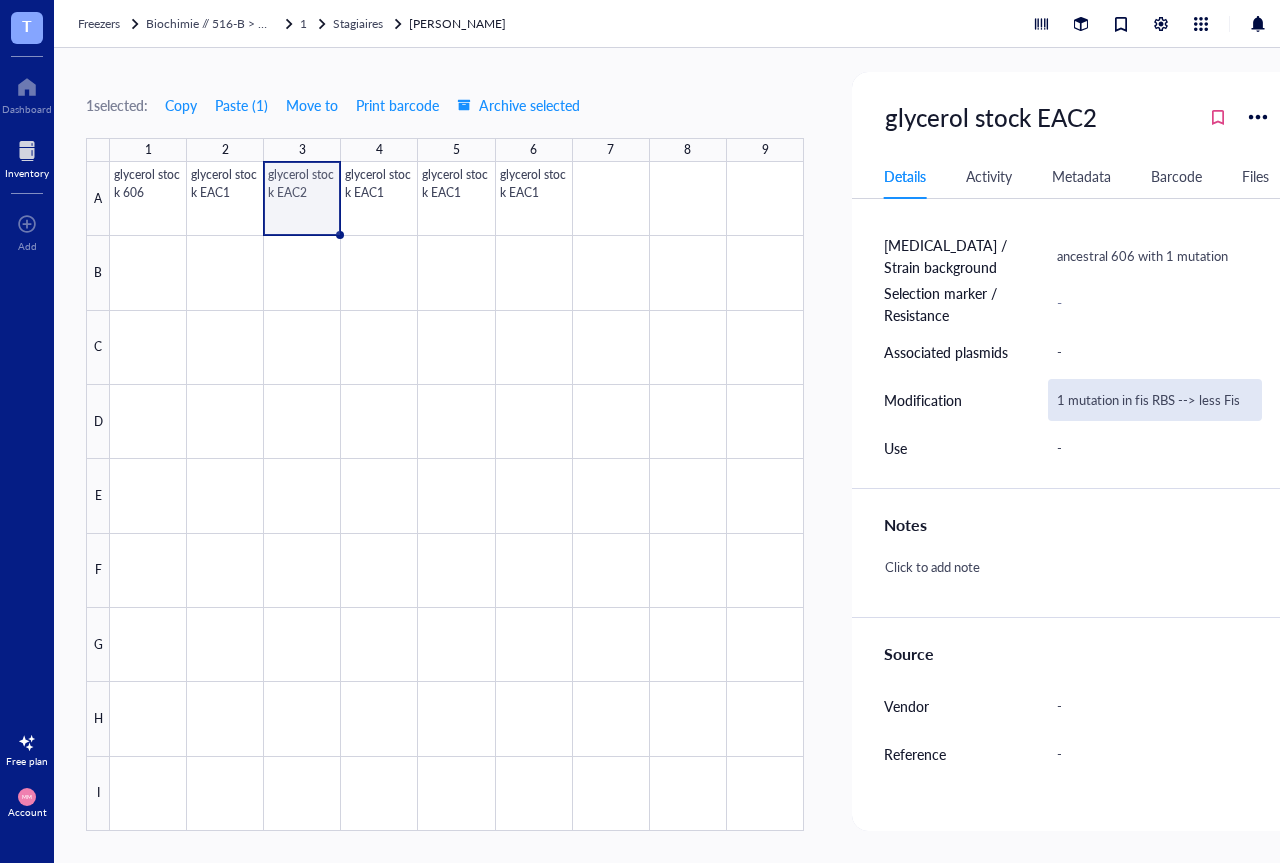 click on "1 mutation in fis RBS --> less Fis" at bounding box center (1155, 400) 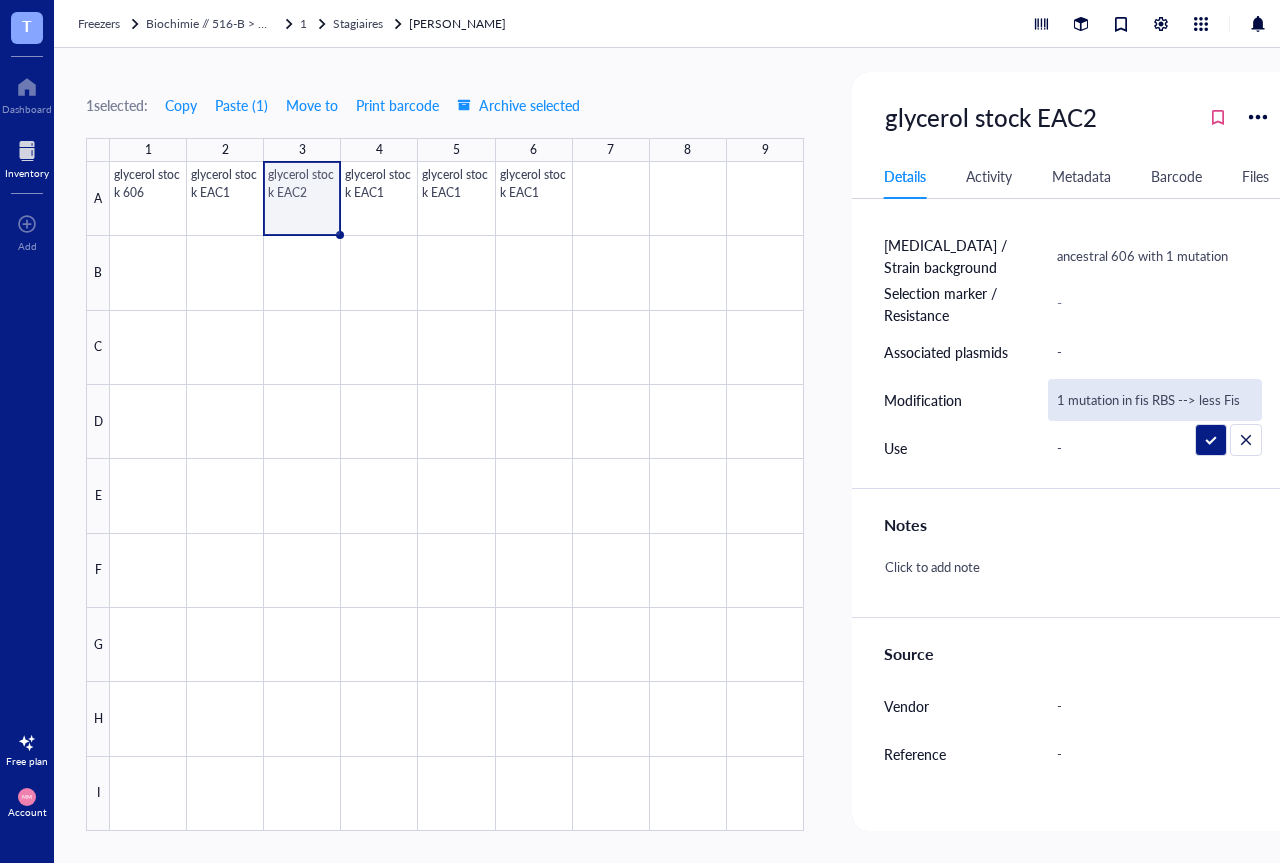 click on "1 mutation in fis RBS --> less Fis" at bounding box center (1155, 400) 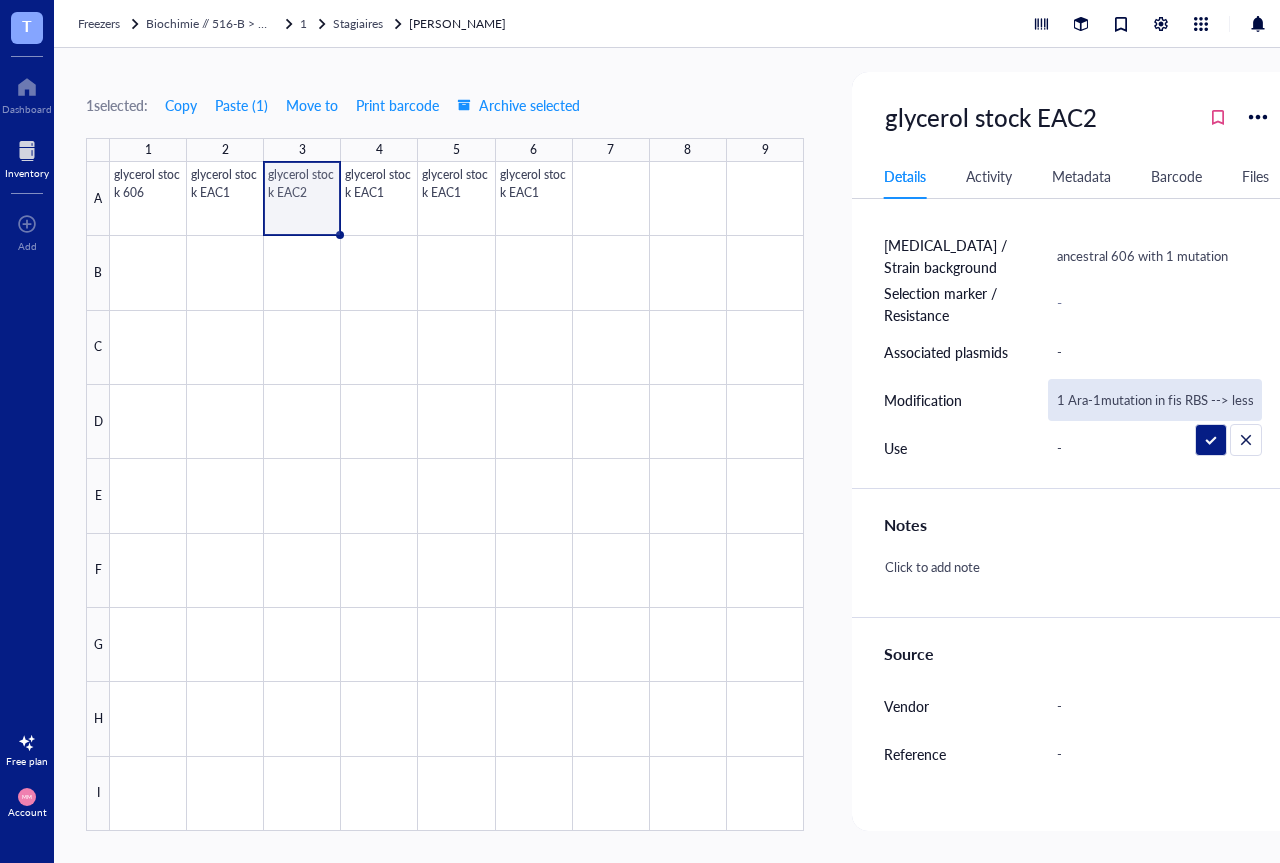 type on "1 Ara-1 mutation in fis RBS --> less Fis" 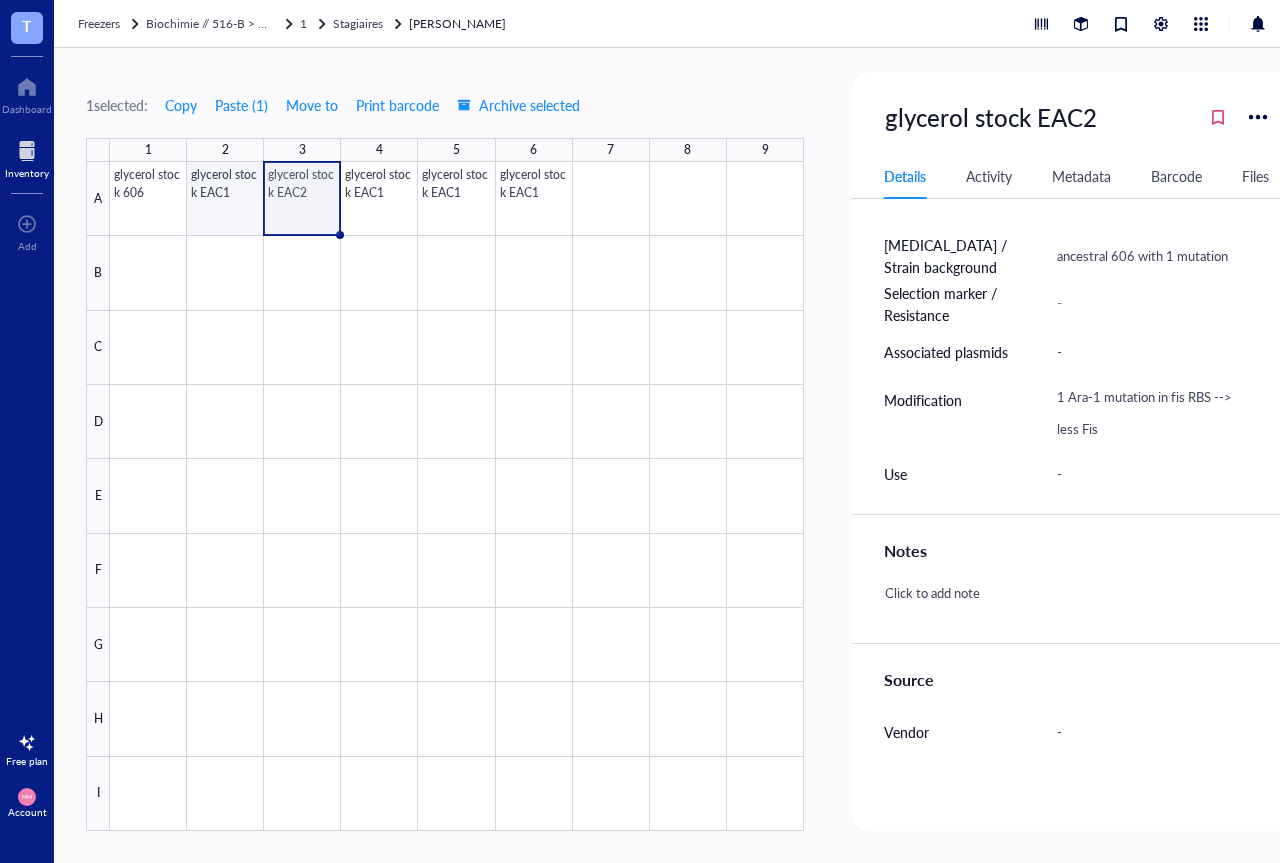 click at bounding box center [457, 496] 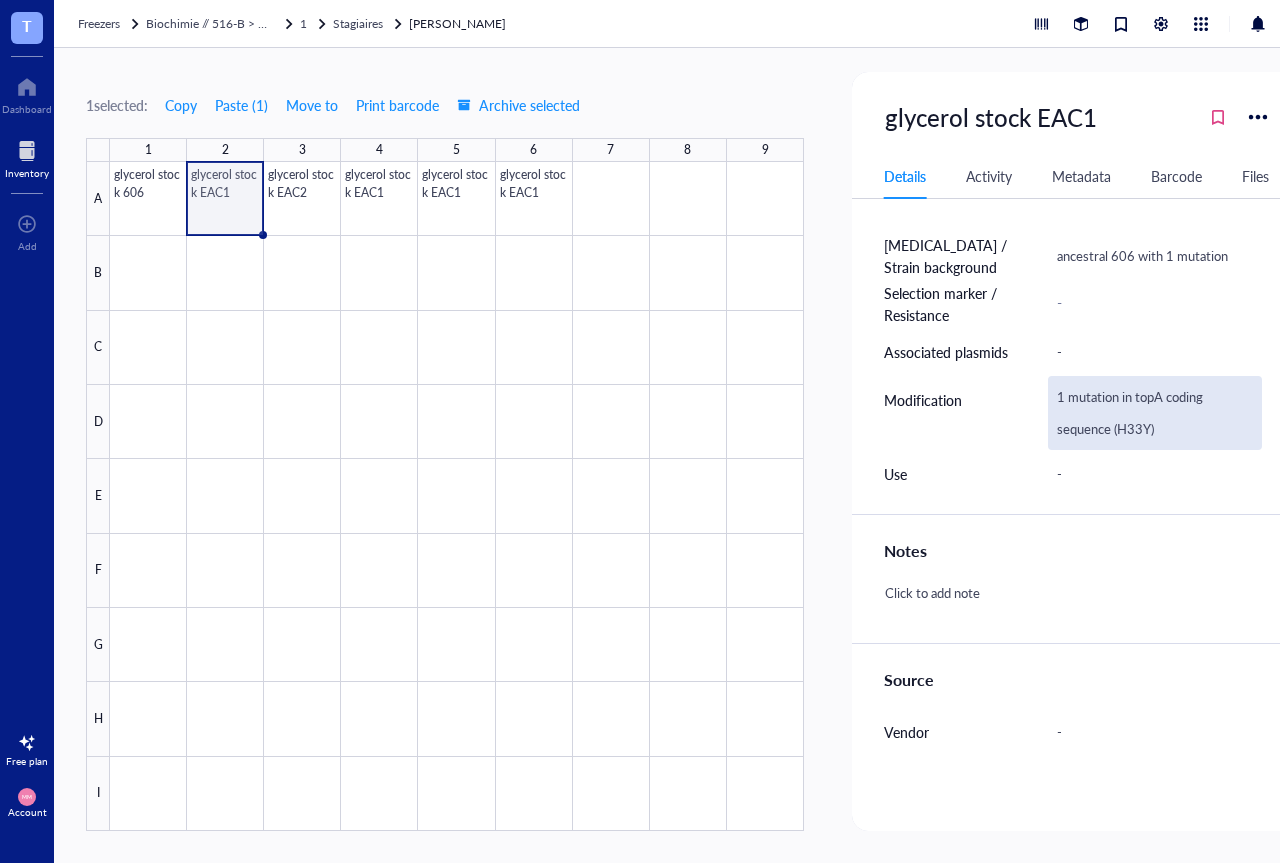 click on "1 mutation in topA coding sequence (H33Y)" at bounding box center (1155, 413) 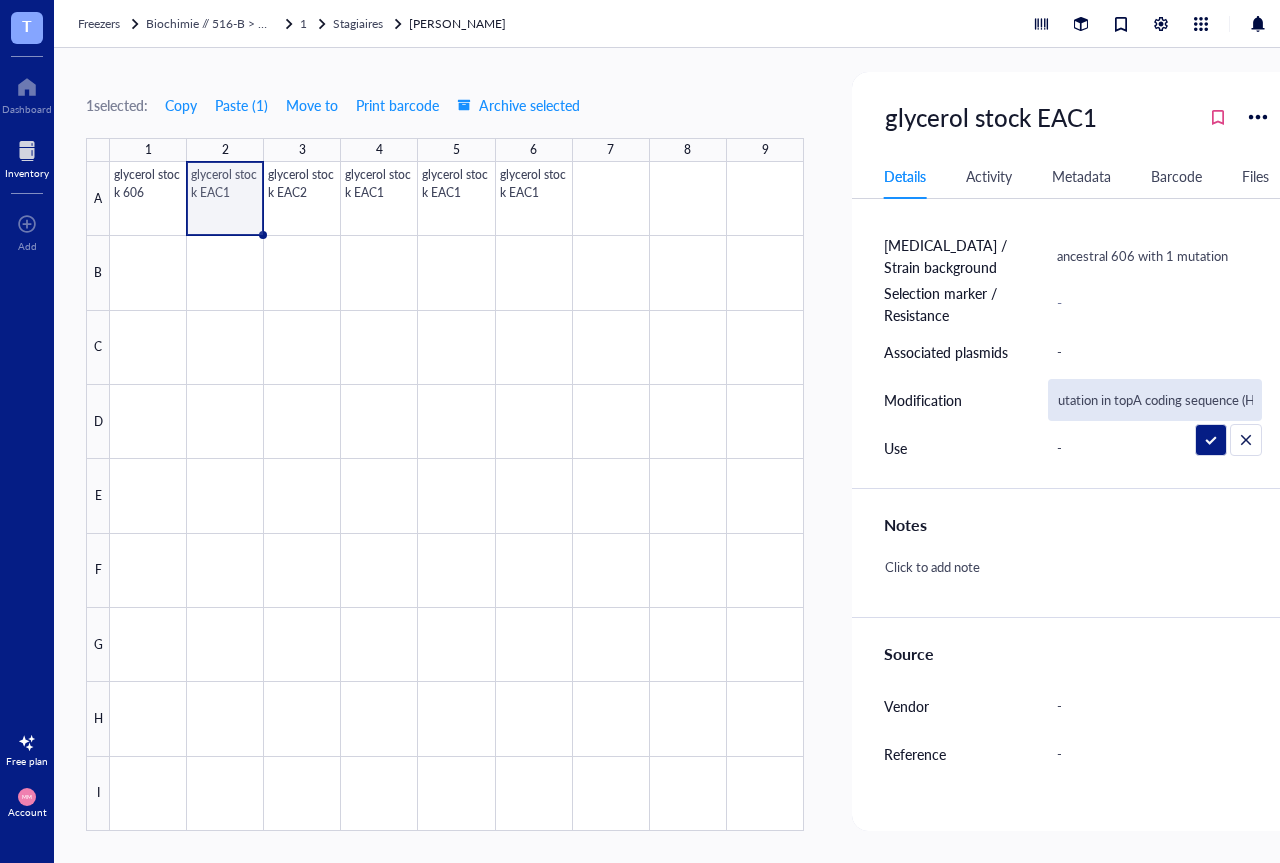 scroll, scrollTop: 0, scrollLeft: 0, axis: both 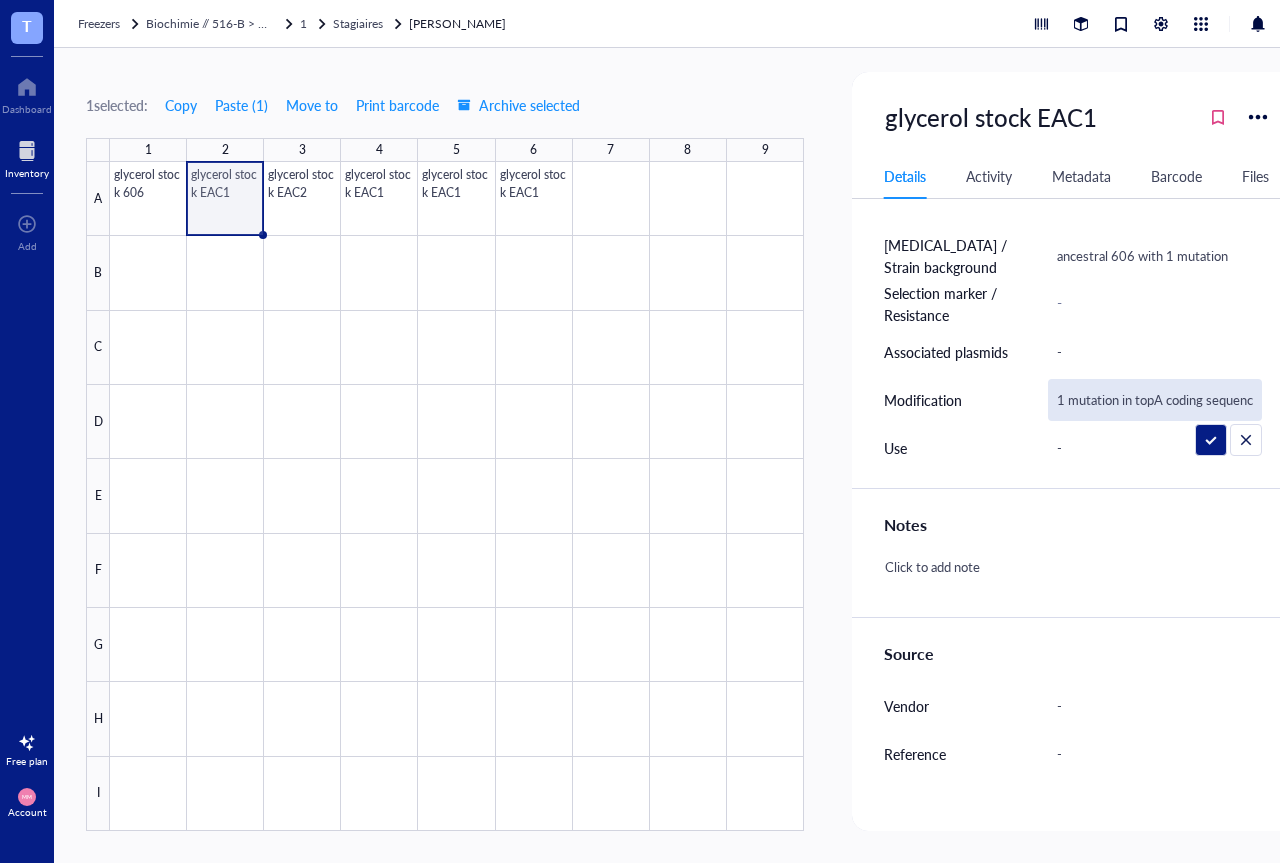 click on "1 mutation in topA coding sequence (H33Y)" at bounding box center (1155, 400) 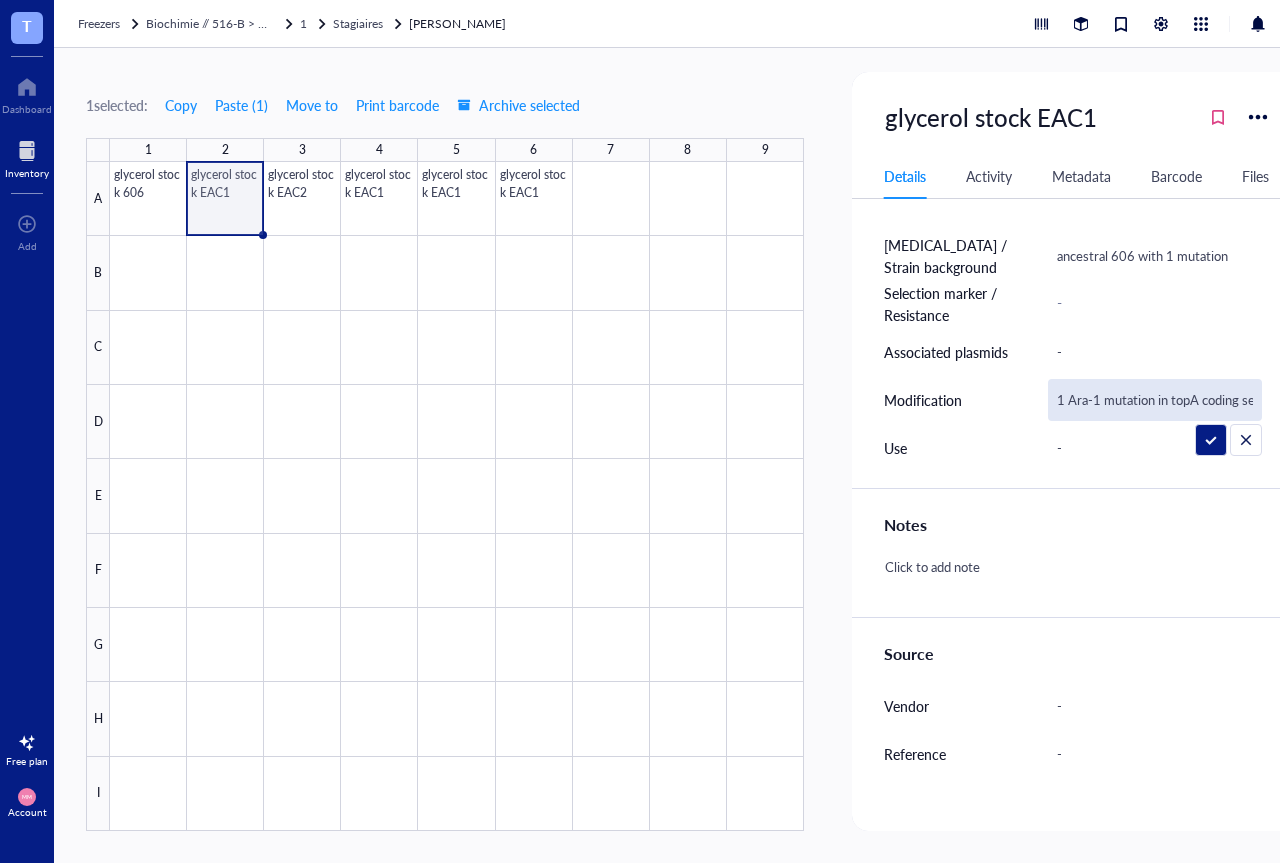 click on "1 Ara-1 mutation in topA coding sequence (H33Y)" at bounding box center [1155, 400] 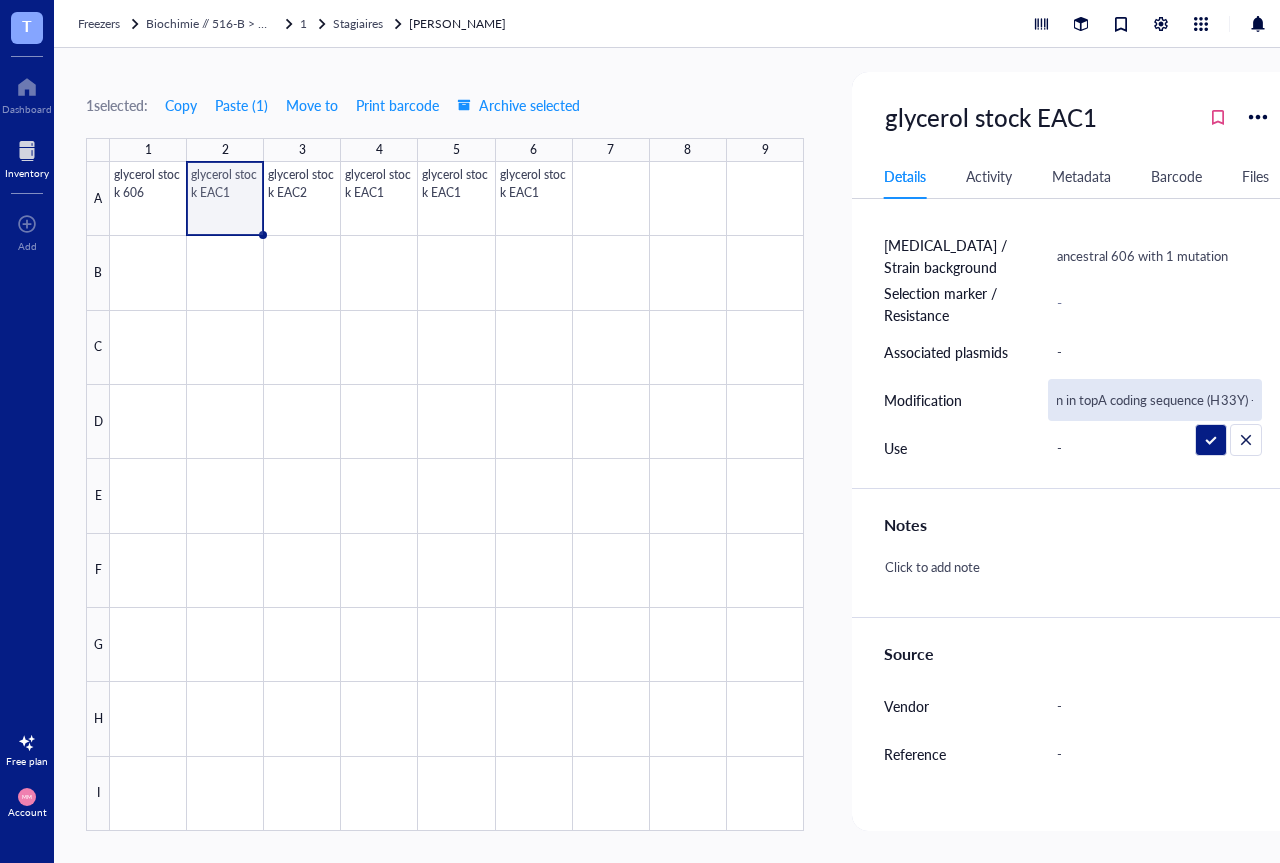 scroll, scrollTop: 0, scrollLeft: 102, axis: horizontal 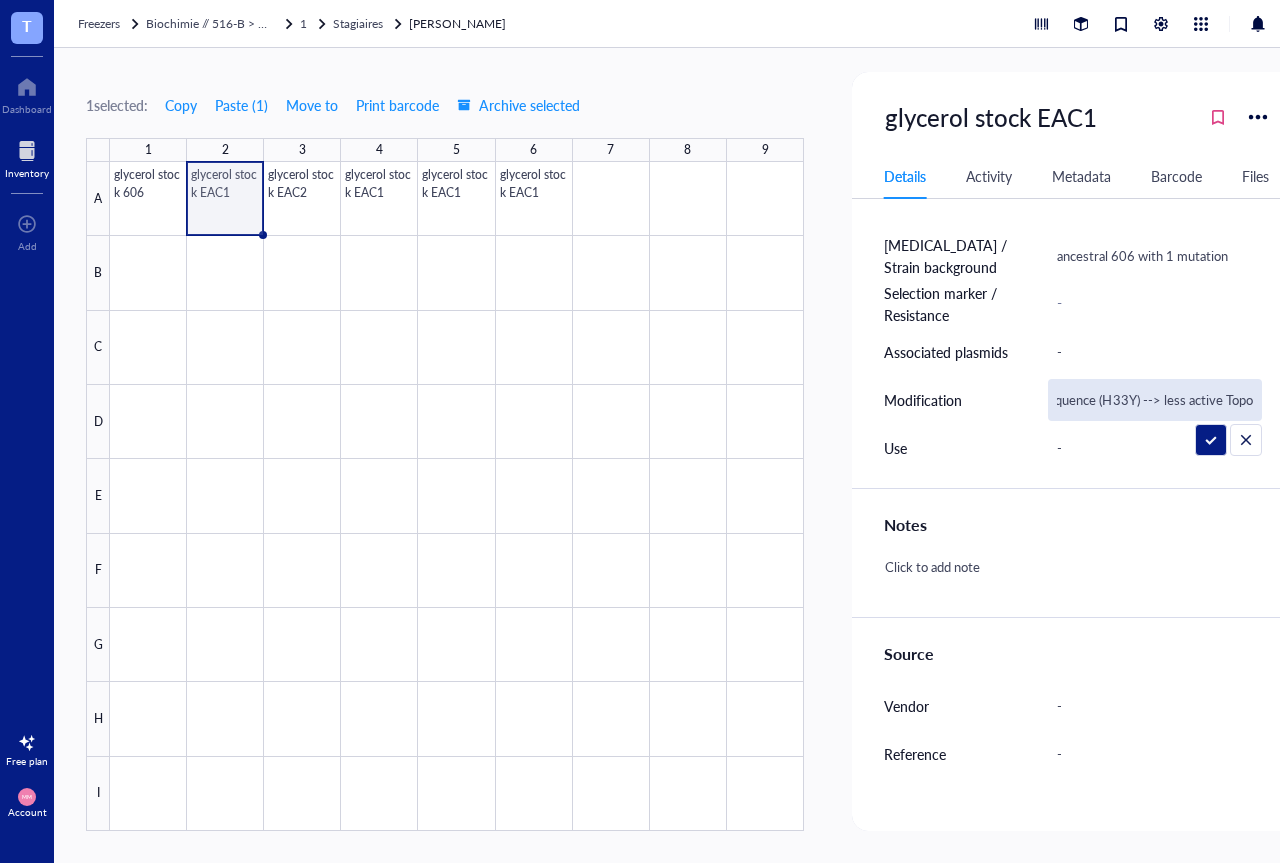 type on "1 Ara-1 mutation in topA coding sequence (H33Y) --> less active Topo1" 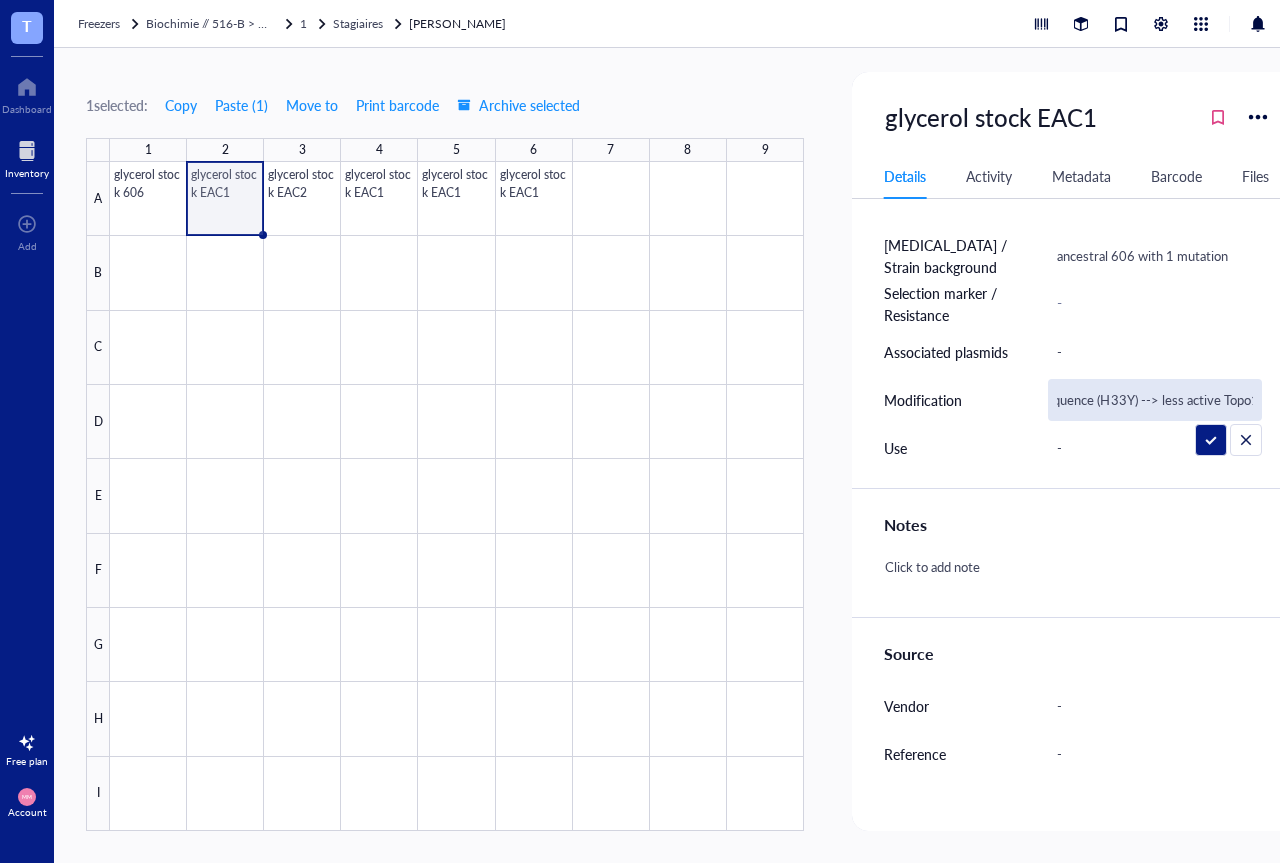 scroll, scrollTop: 0, scrollLeft: 210, axis: horizontal 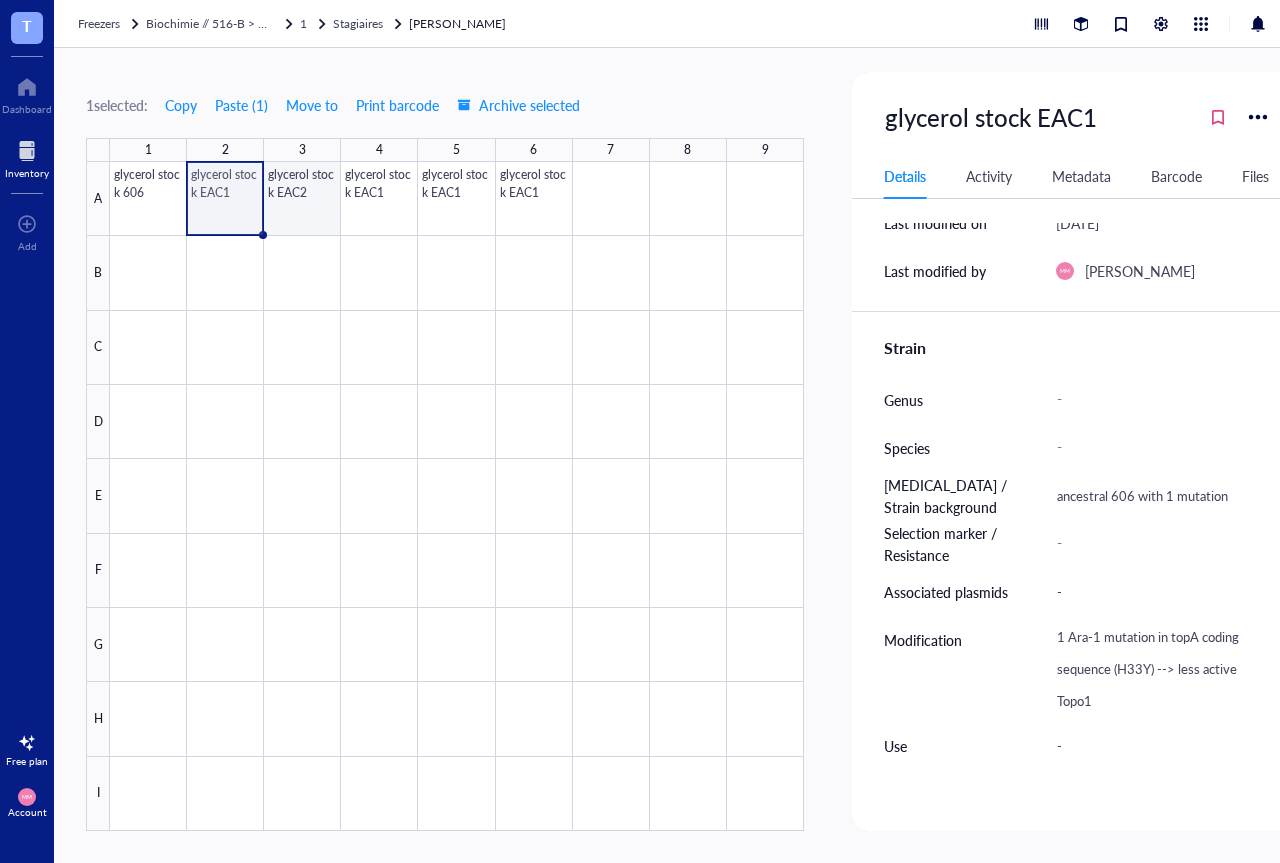 click at bounding box center (457, 496) 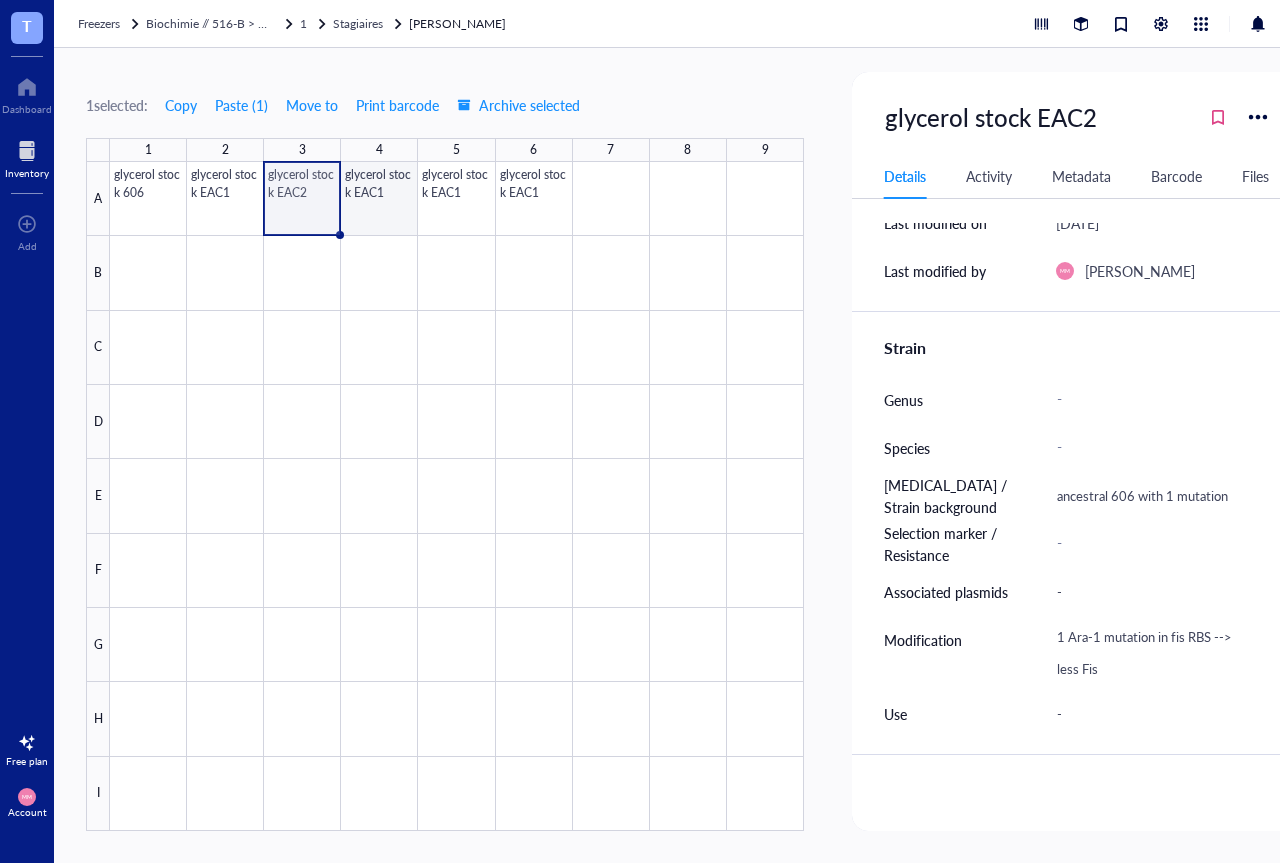 click at bounding box center [457, 496] 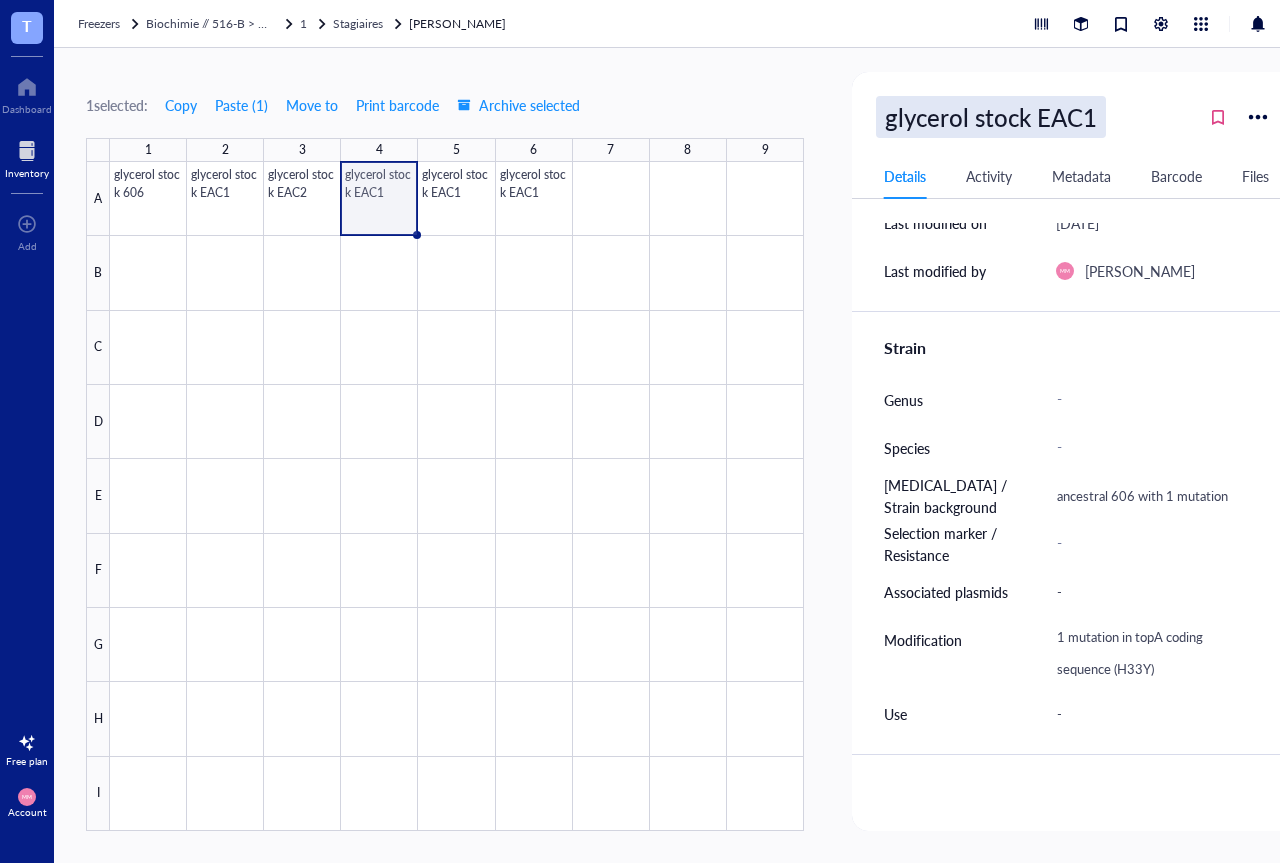 click on "glycerol stock EAC1" at bounding box center [991, 117] 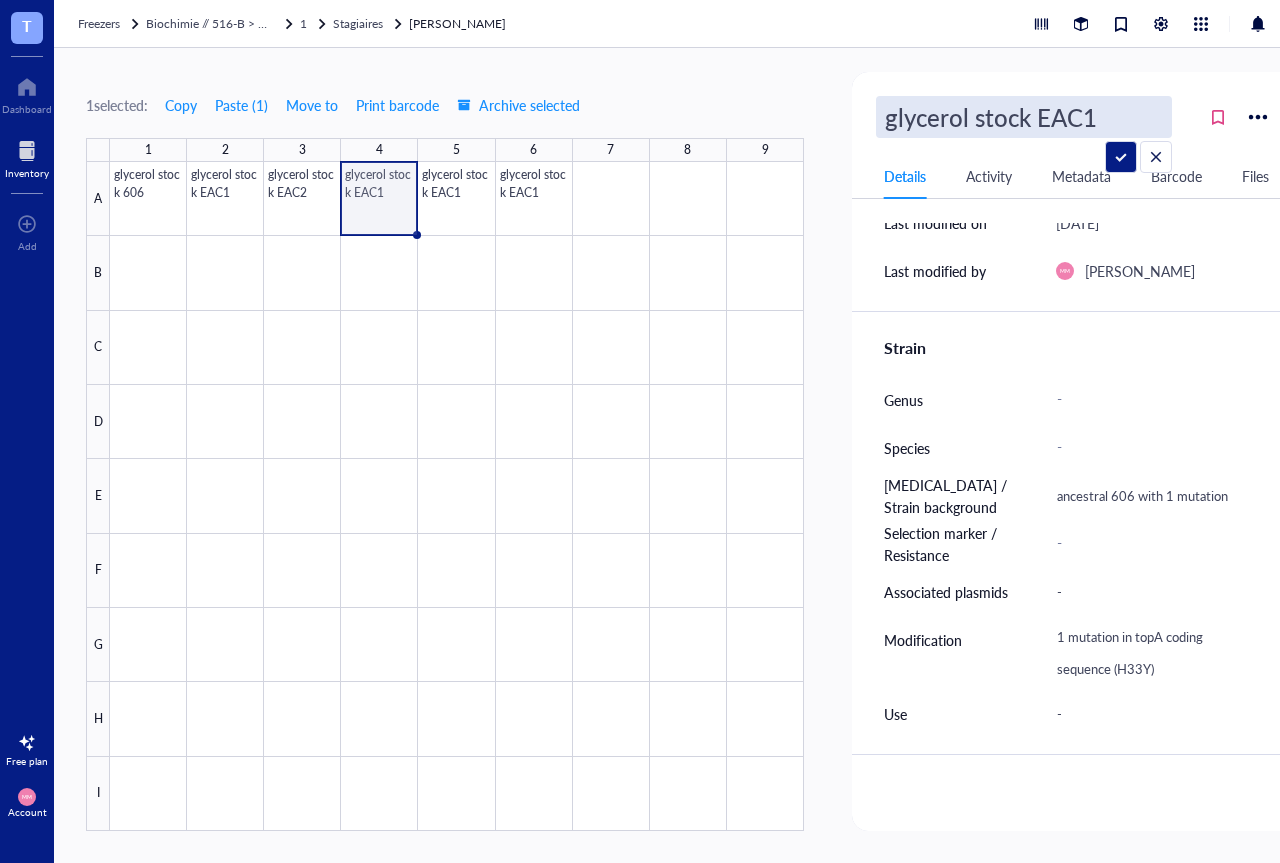 drag, startPoint x: 1101, startPoint y: 113, endPoint x: 1086, endPoint y: 116, distance: 15.297058 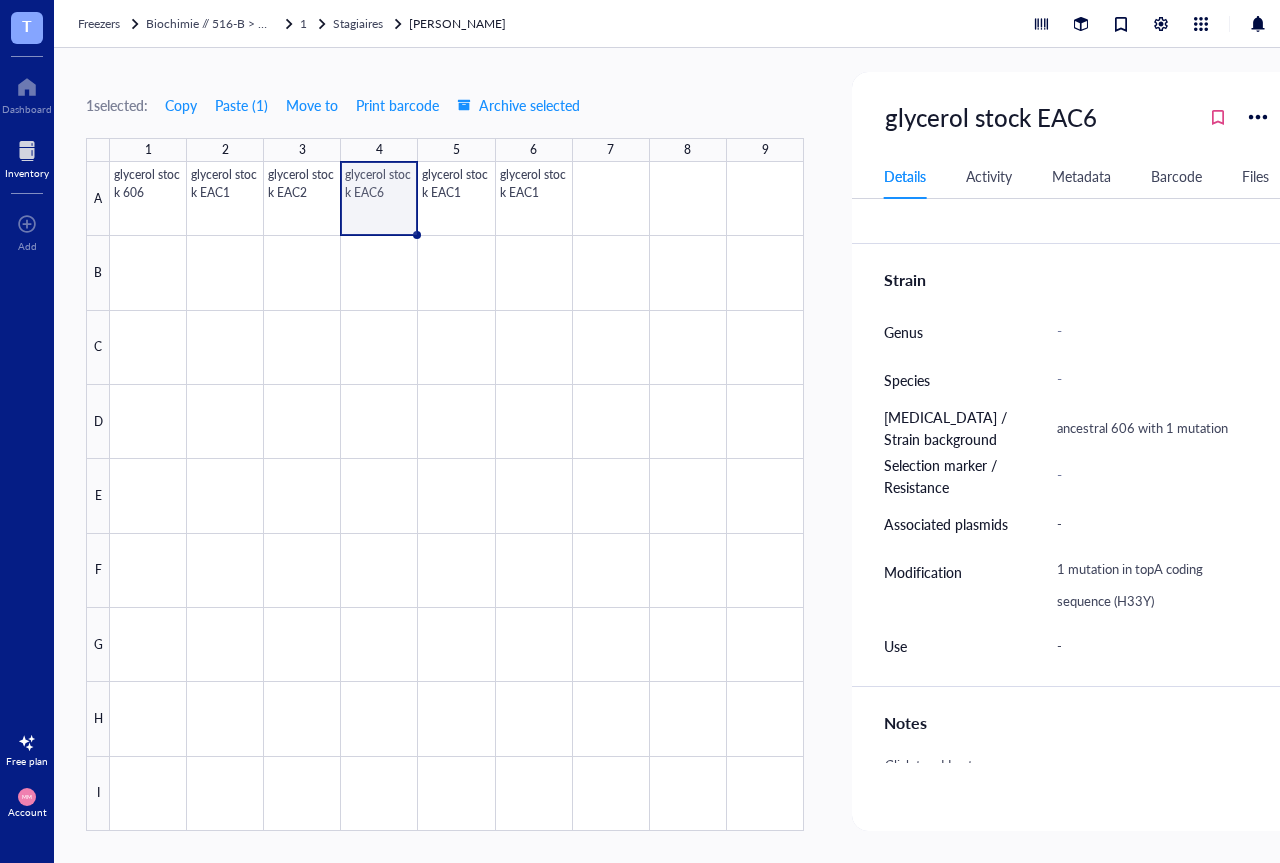 scroll, scrollTop: 480, scrollLeft: 0, axis: vertical 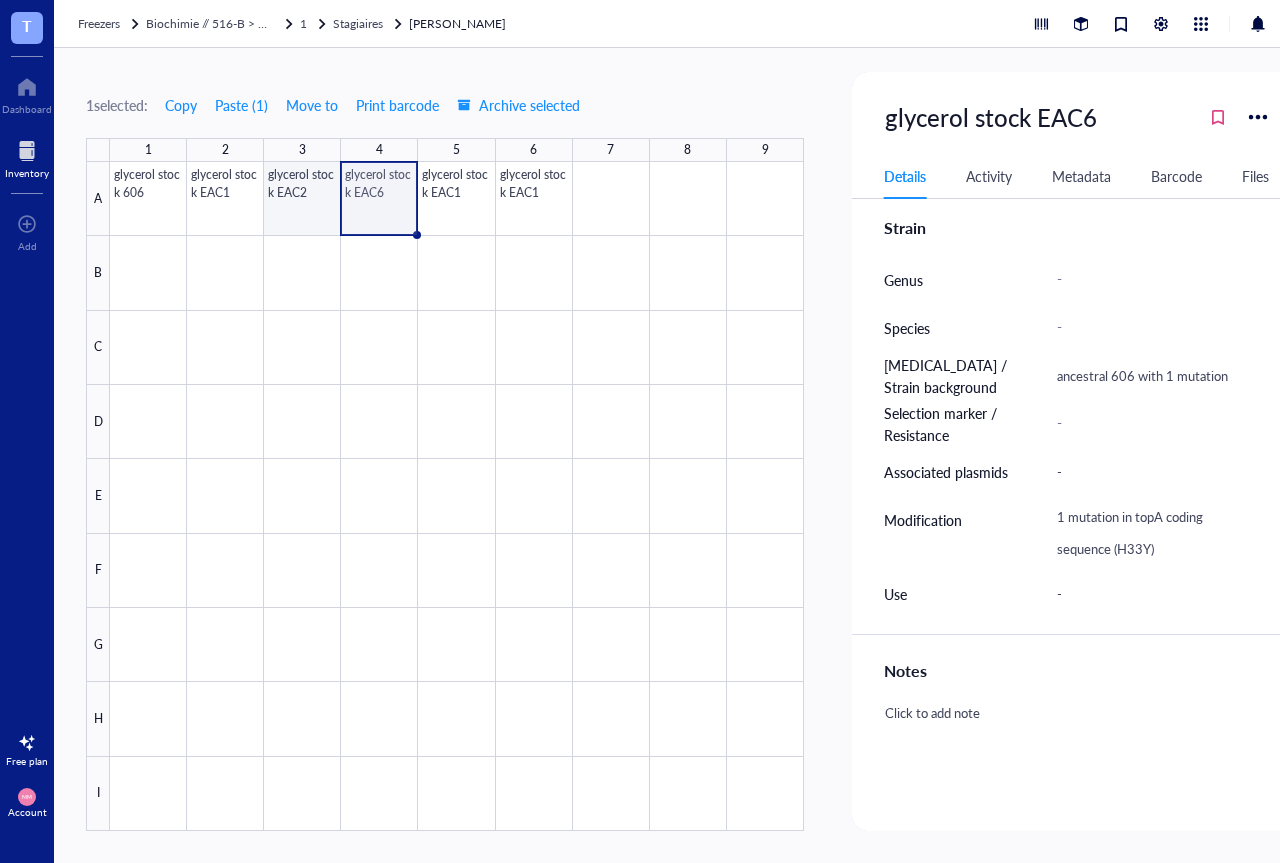 click at bounding box center [457, 496] 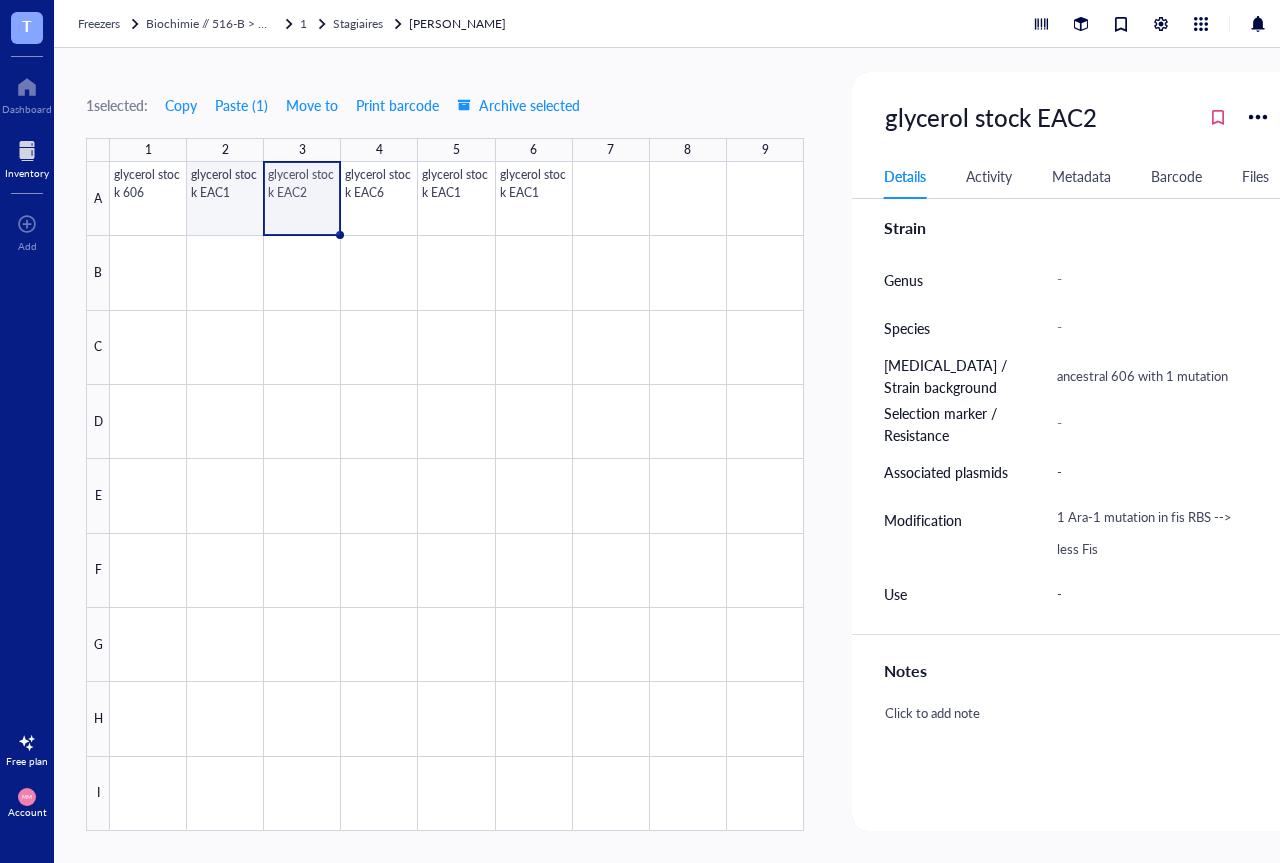 click at bounding box center [457, 496] 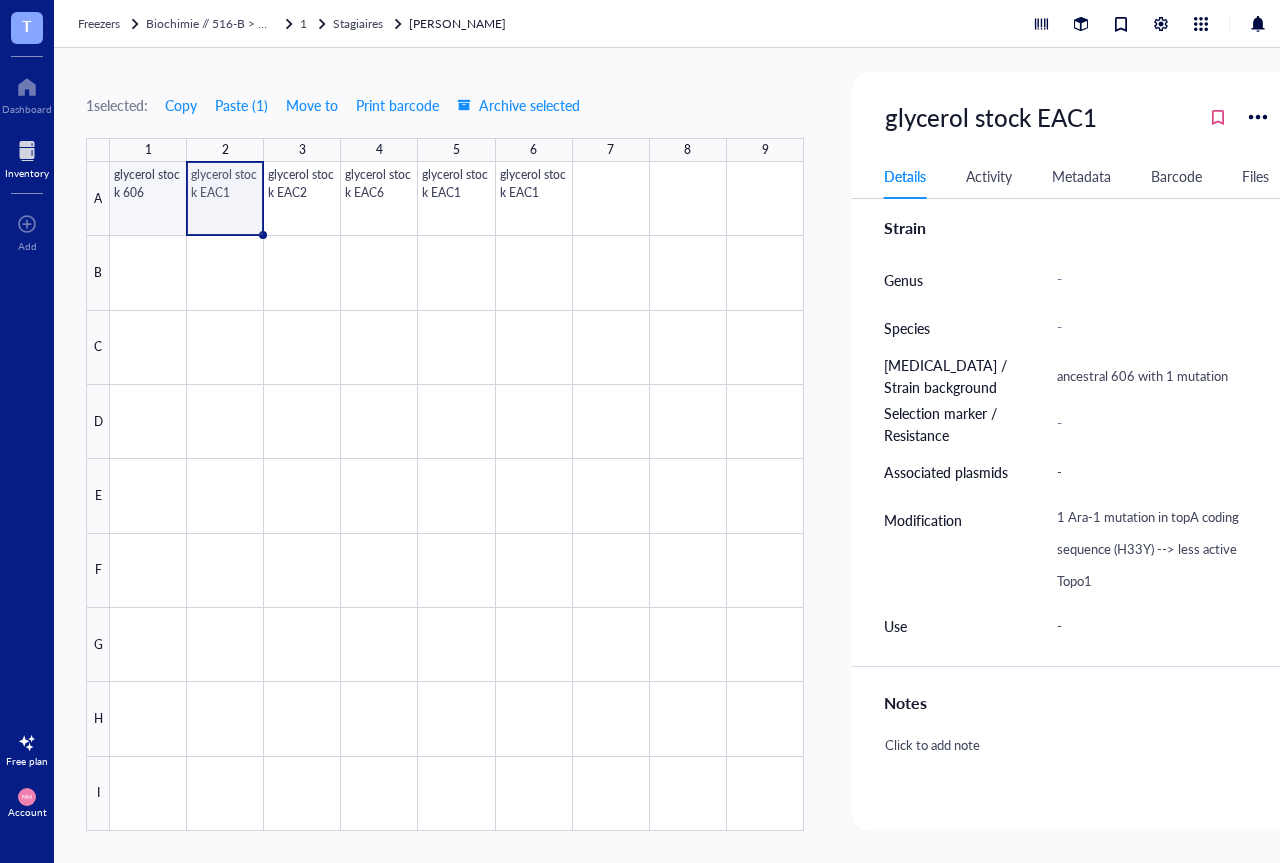 click at bounding box center [457, 496] 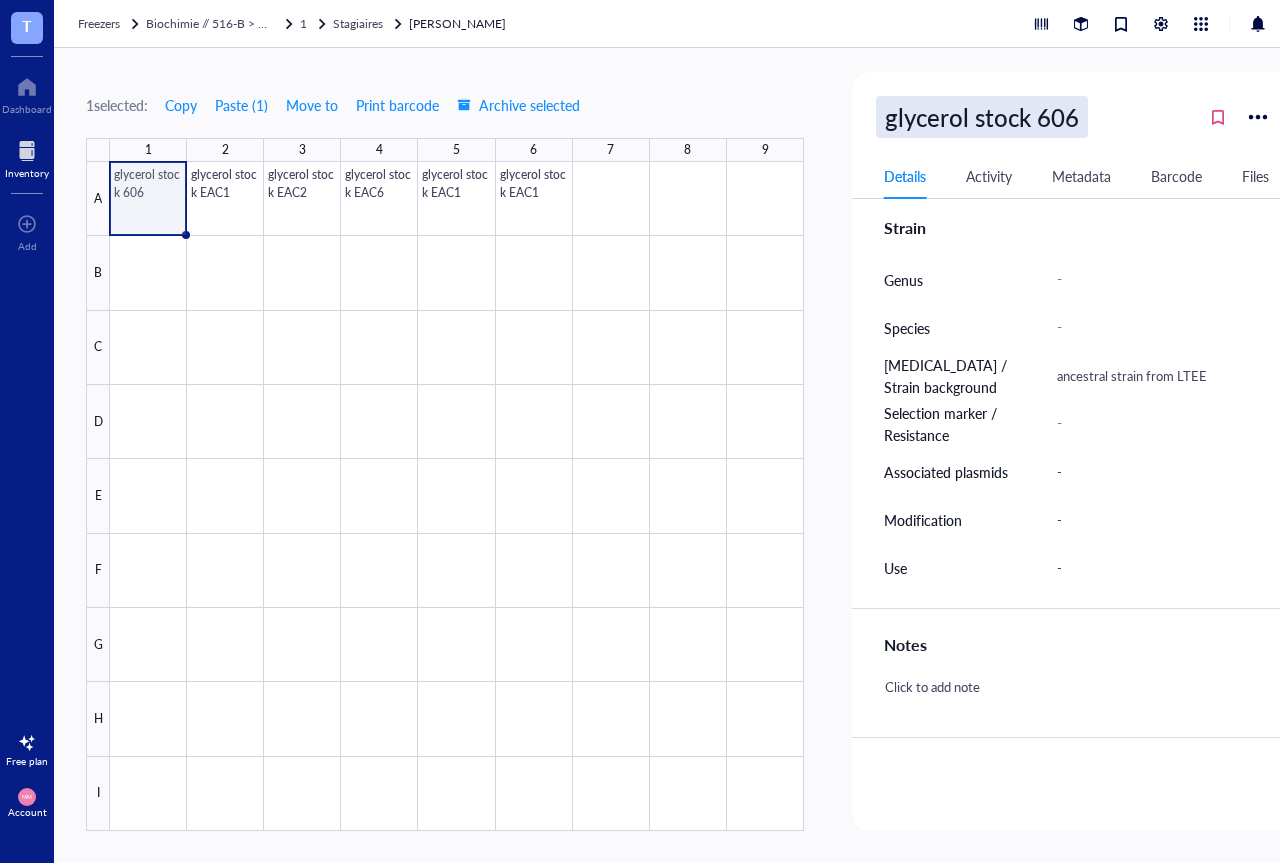 click on "glycerol stock 606" at bounding box center [982, 117] 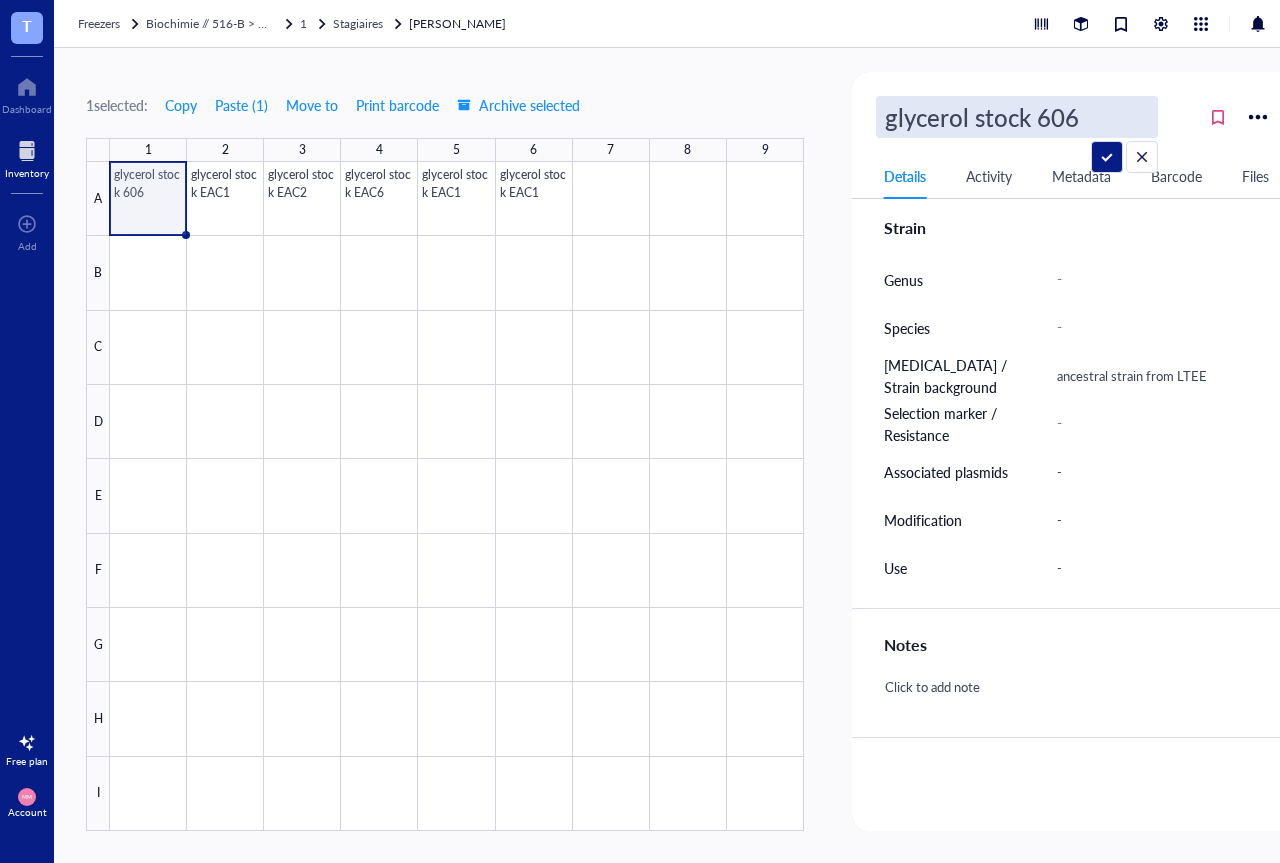 drag, startPoint x: 1080, startPoint y: 122, endPoint x: 858, endPoint y: 126, distance: 222.03603 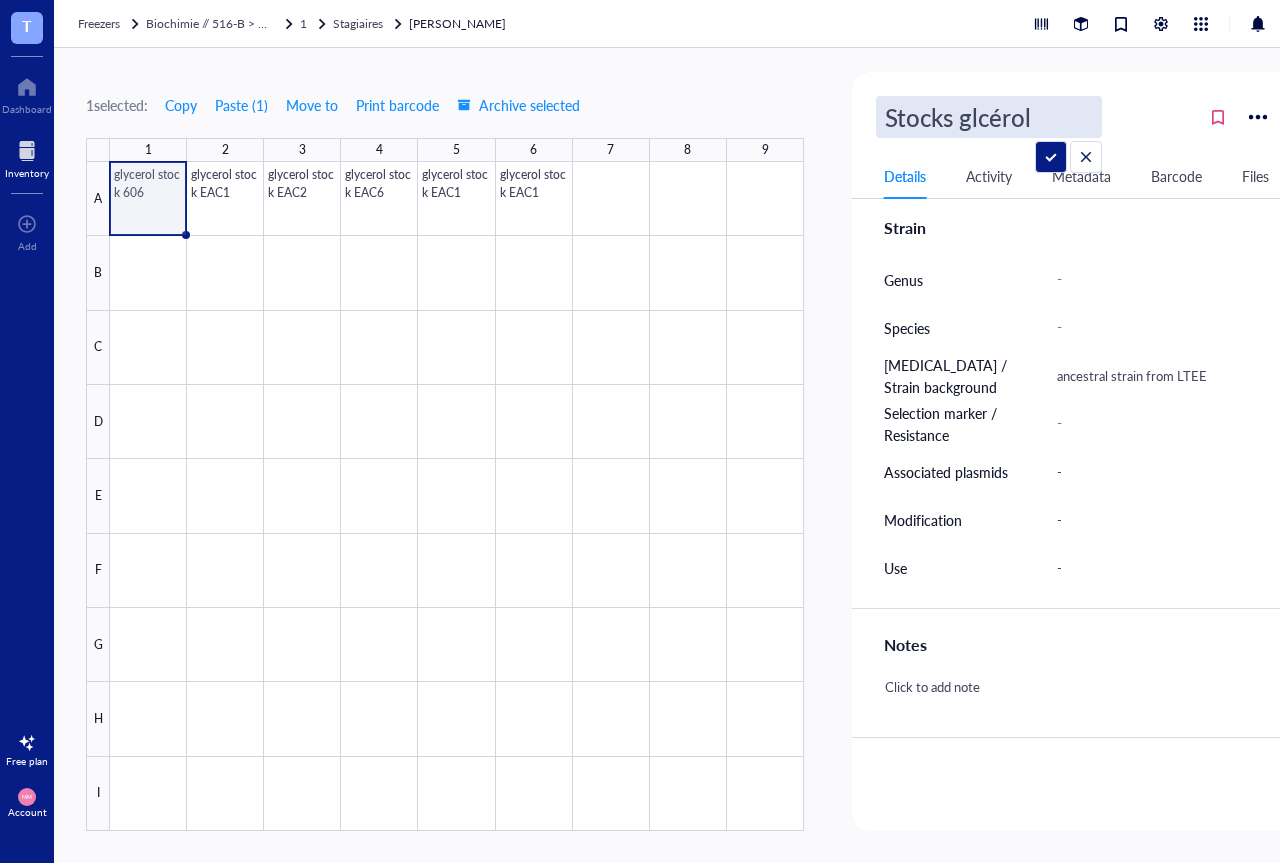 click on "Stocks glcérol" at bounding box center [989, 117] 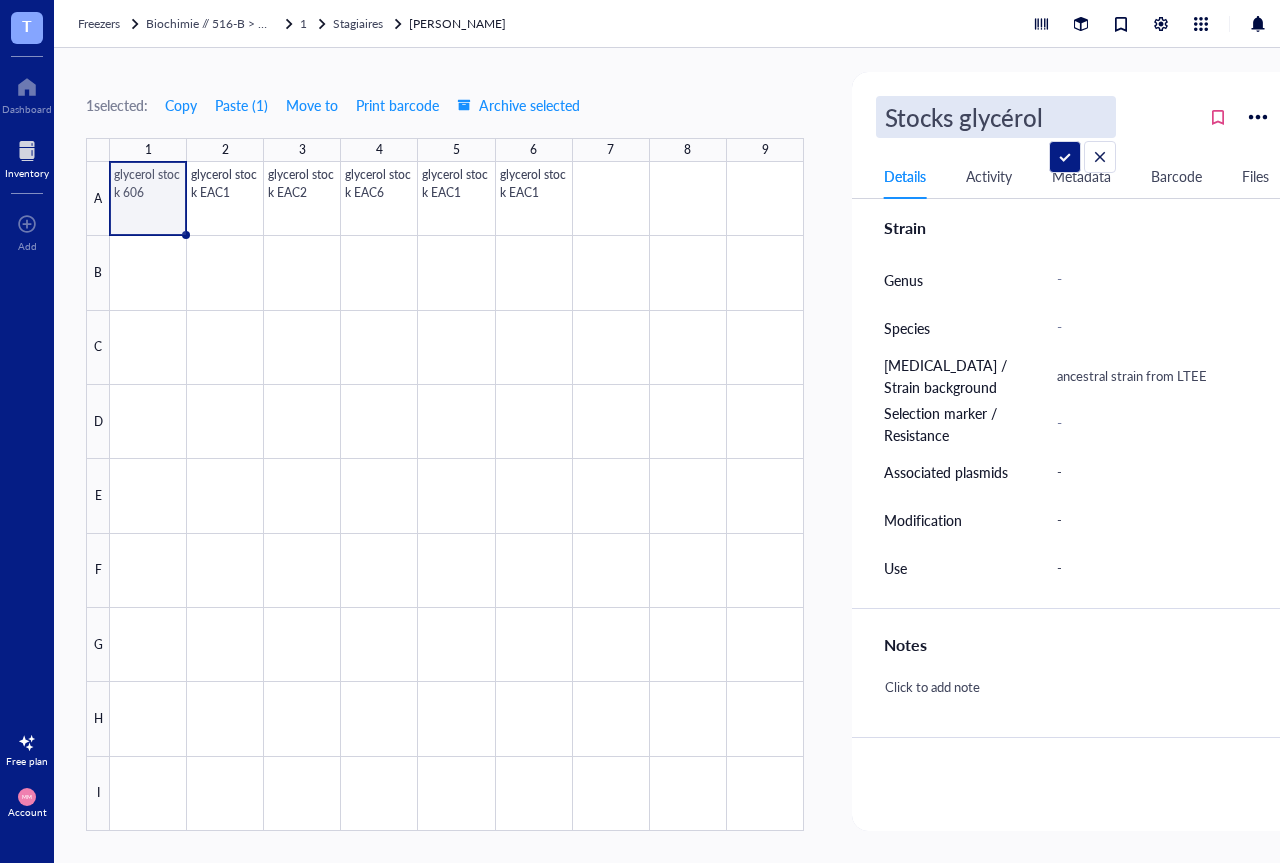 click on "Stocks glycérol" at bounding box center [996, 117] 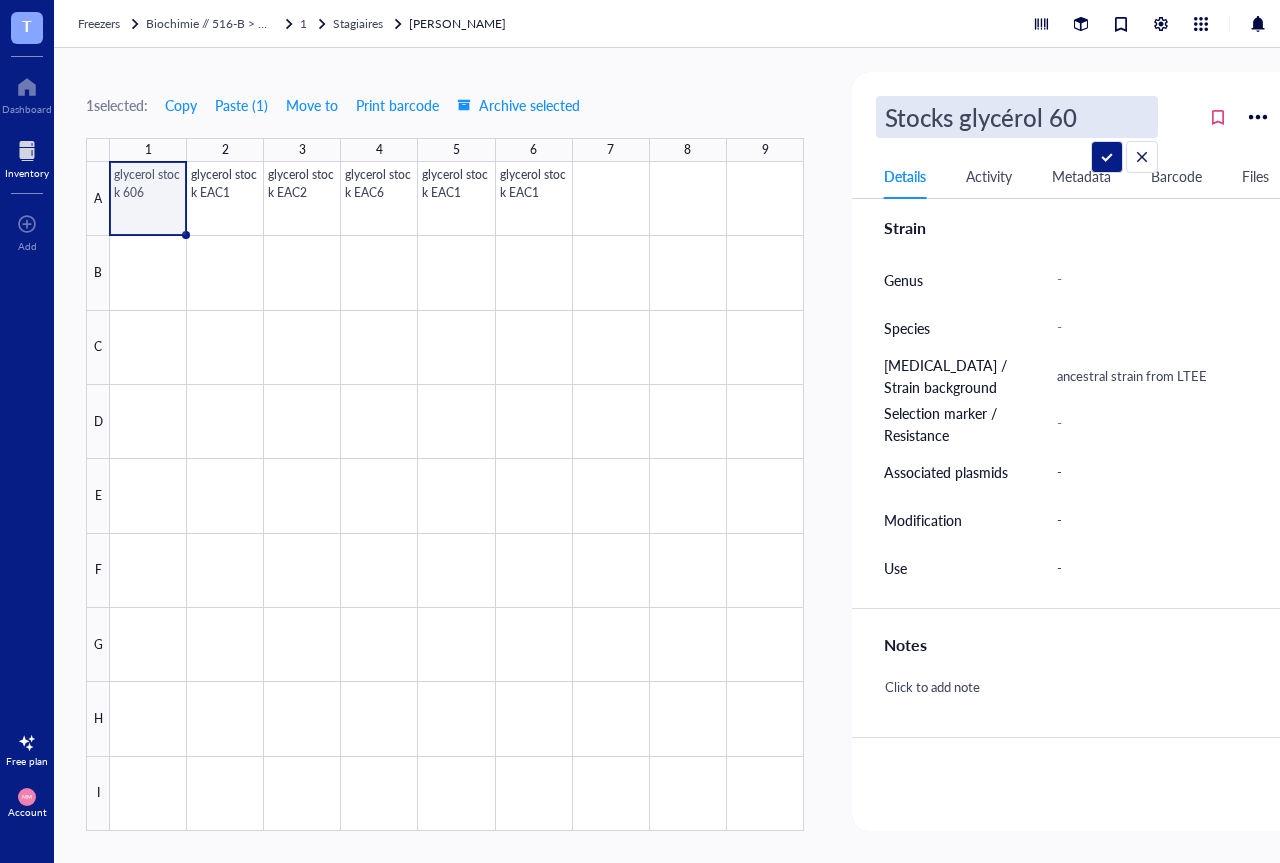 type on "Stocks glycérol 606" 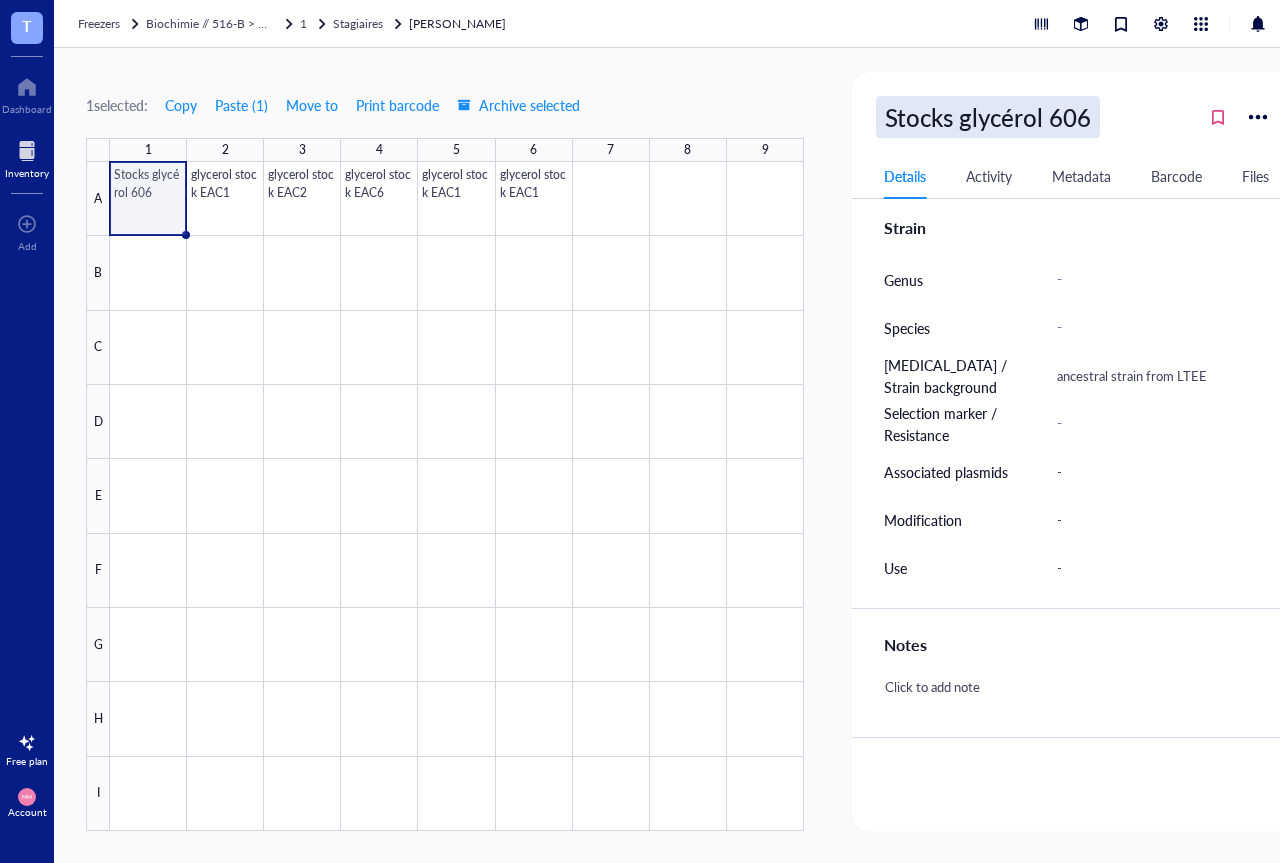click on "Stocks glycérol 606" at bounding box center (988, 117) 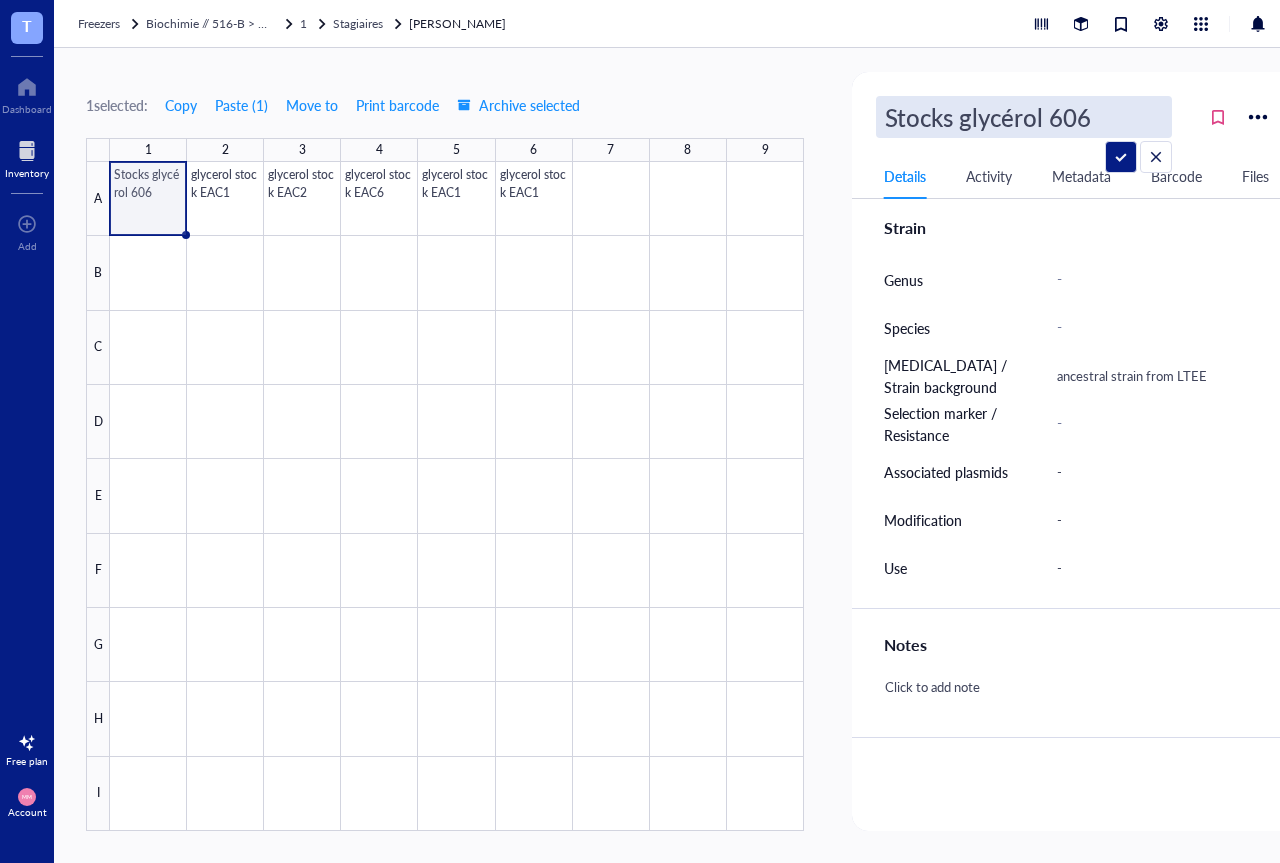 drag, startPoint x: 1094, startPoint y: 118, endPoint x: 1053, endPoint y: 123, distance: 41.303753 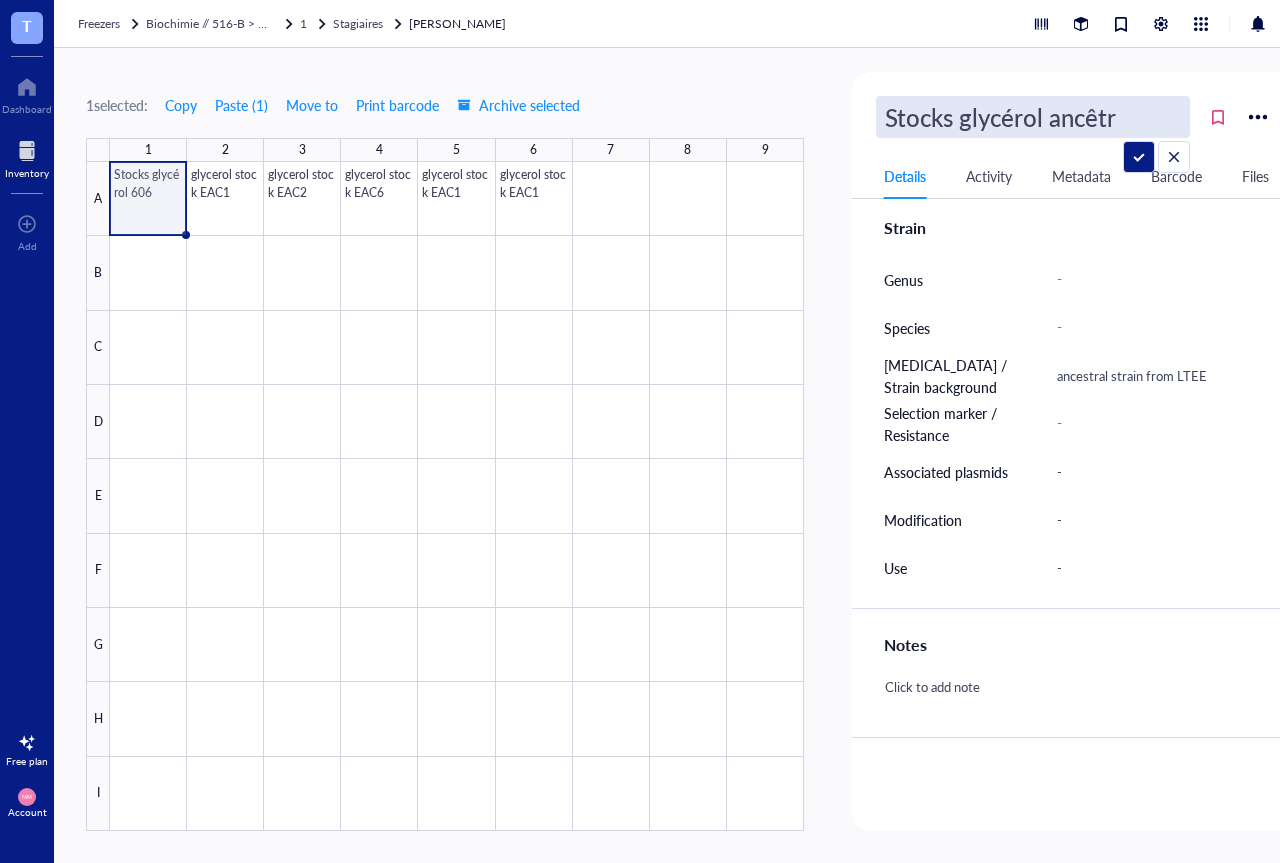 type on "Stocks glycérol ancêtre" 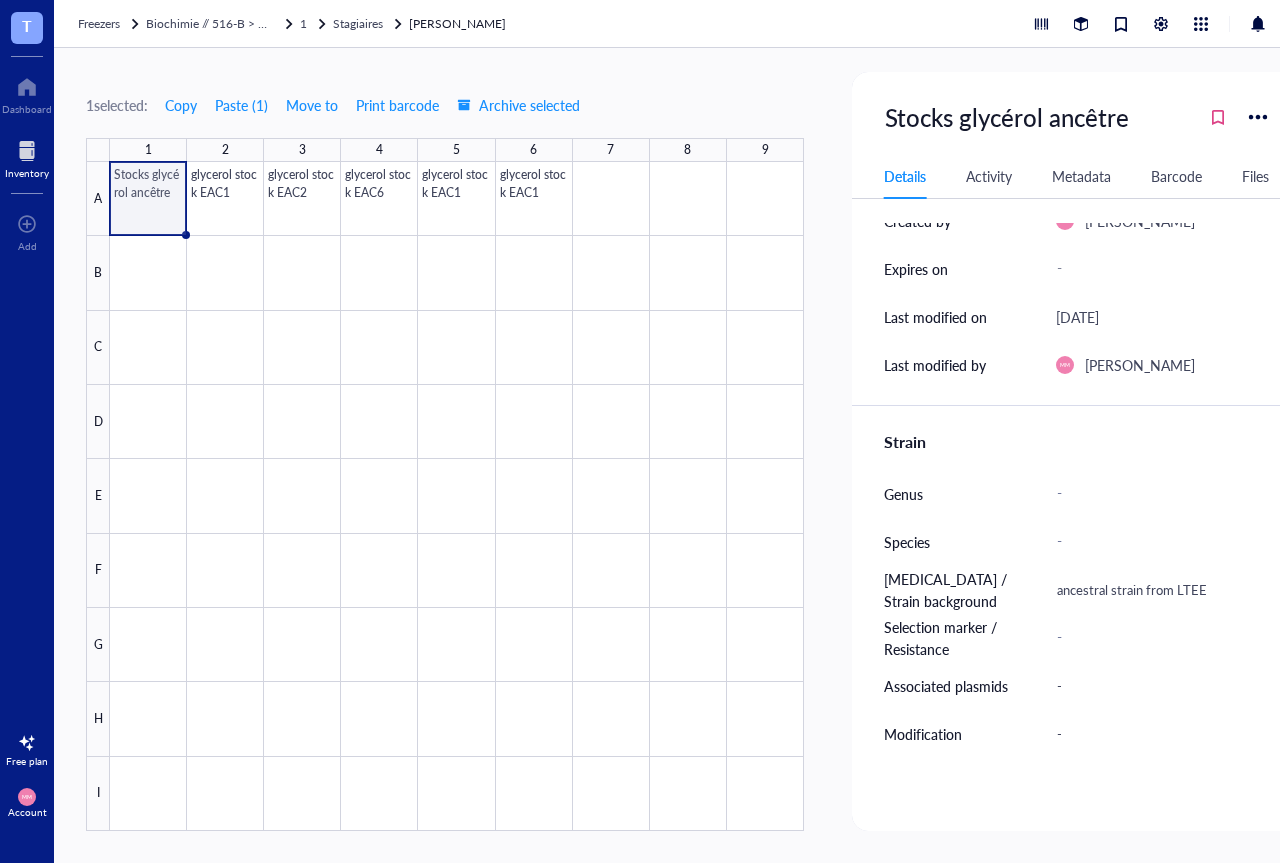 scroll, scrollTop: 480, scrollLeft: 0, axis: vertical 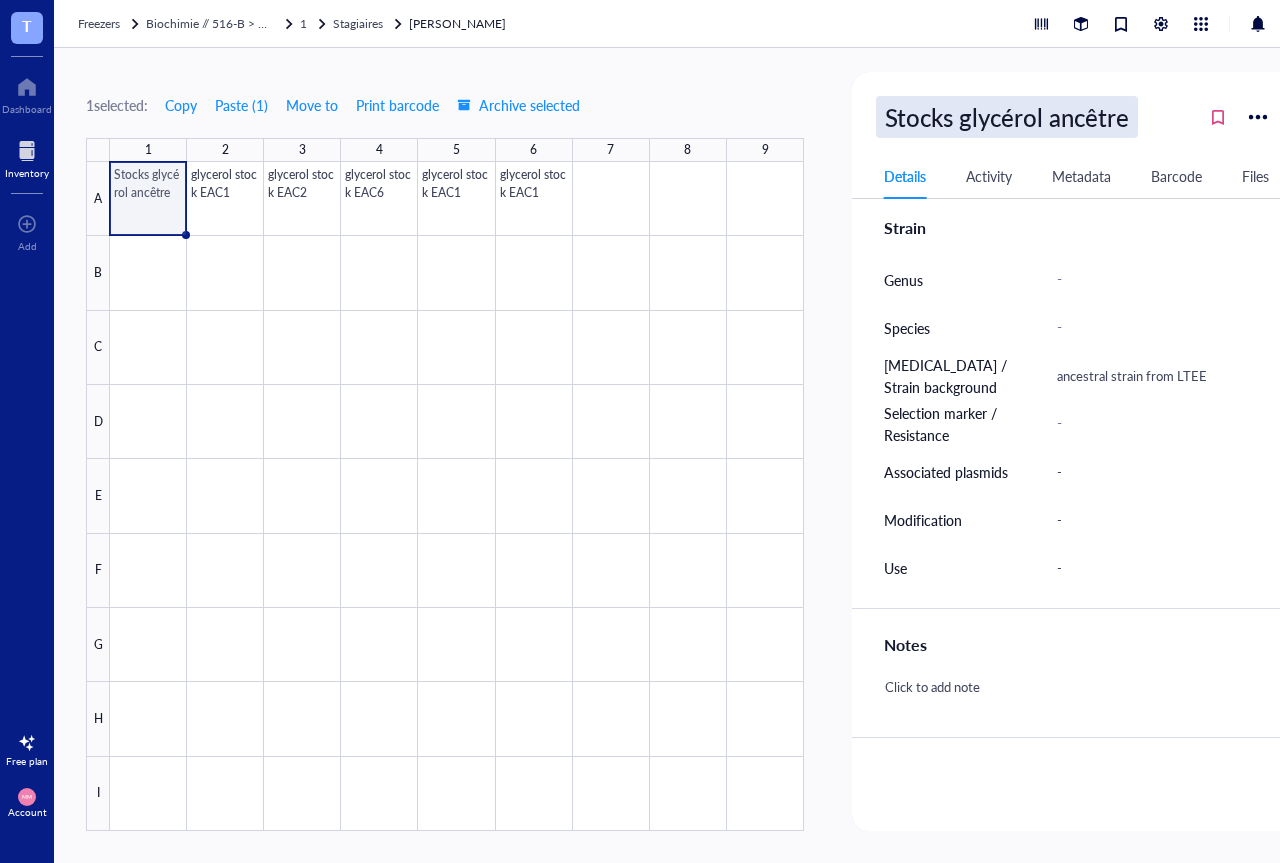 click on "Stocks glycérol ancêtre" at bounding box center (1007, 117) 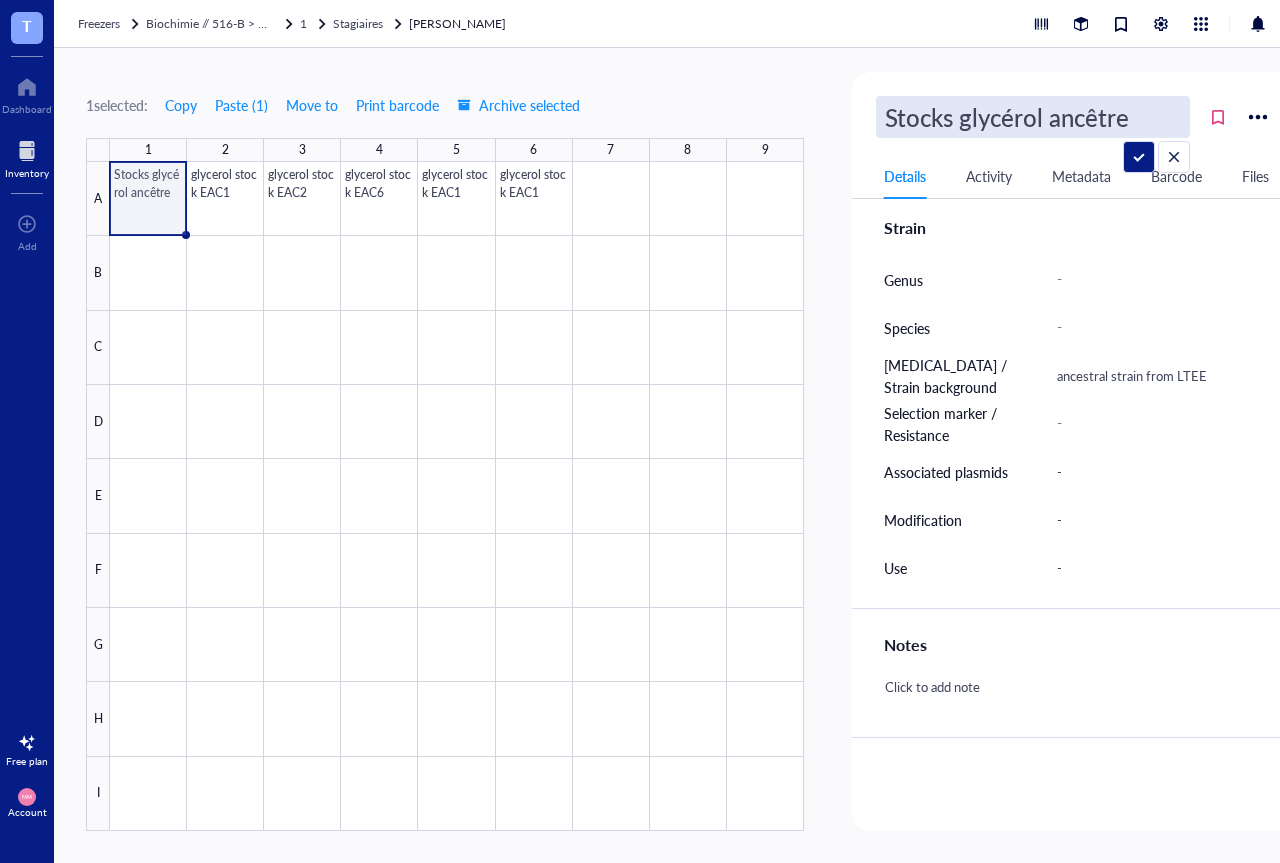 drag, startPoint x: 1141, startPoint y: 115, endPoint x: 880, endPoint y: 120, distance: 261.04788 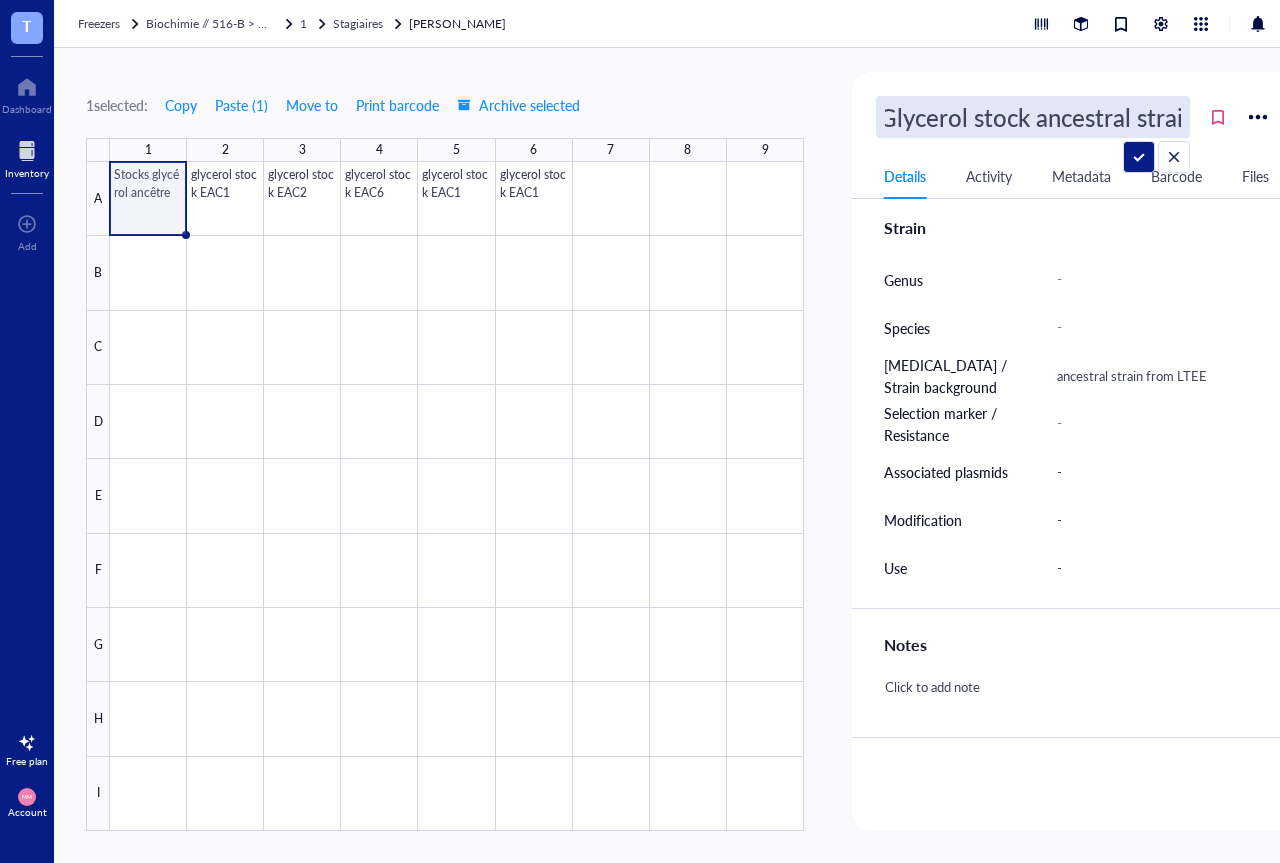 type on "Glycerol stock ancestral strain" 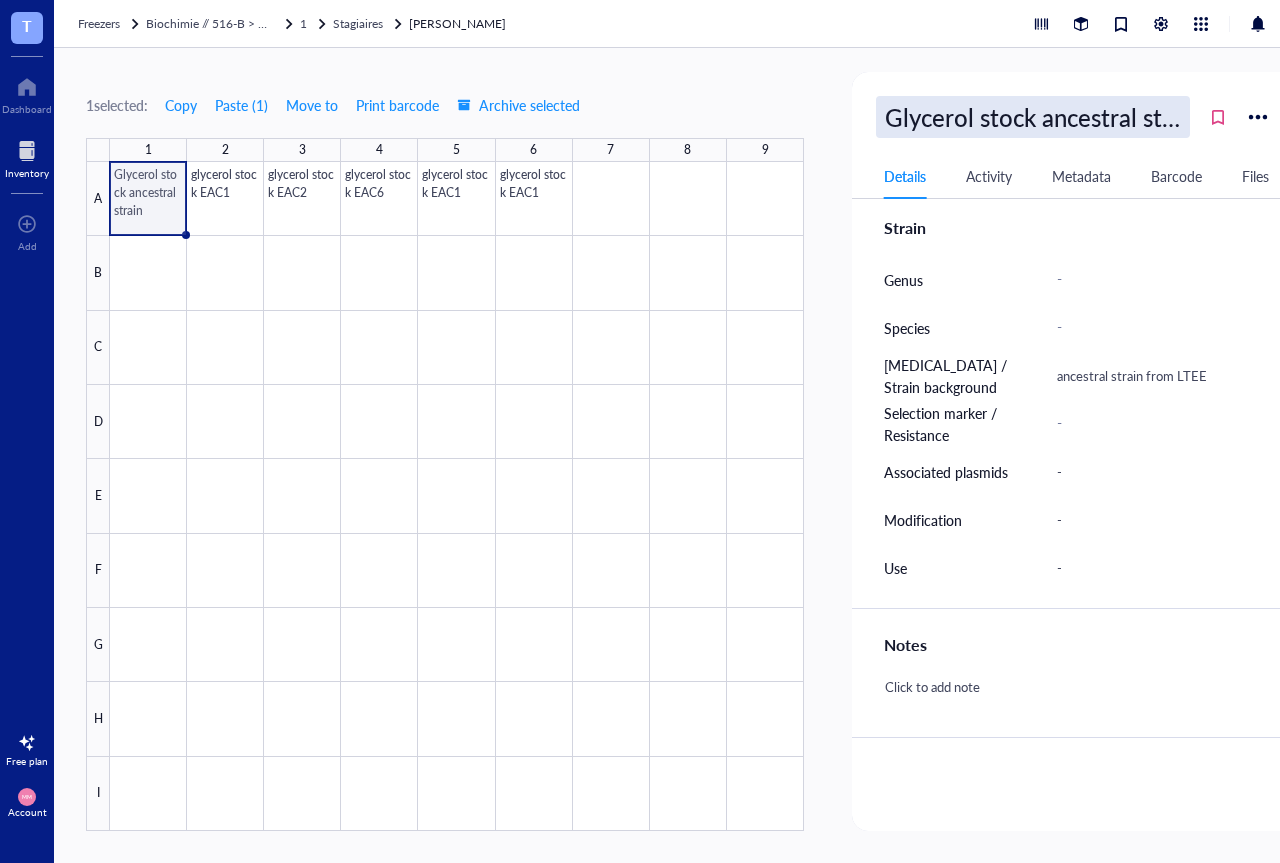 click on "Glycerol stock ancestral strain" at bounding box center [1033, 117] 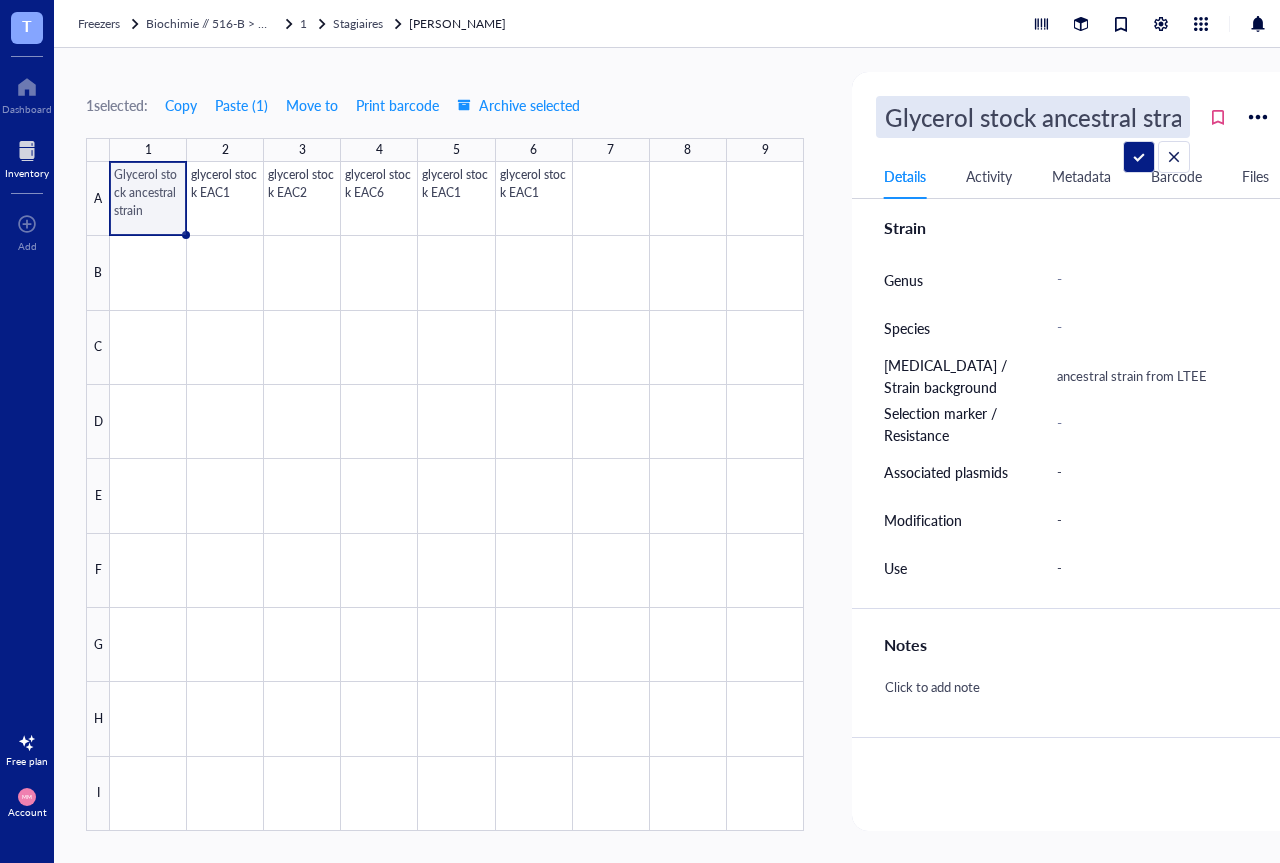 scroll, scrollTop: 0, scrollLeft: 20, axis: horizontal 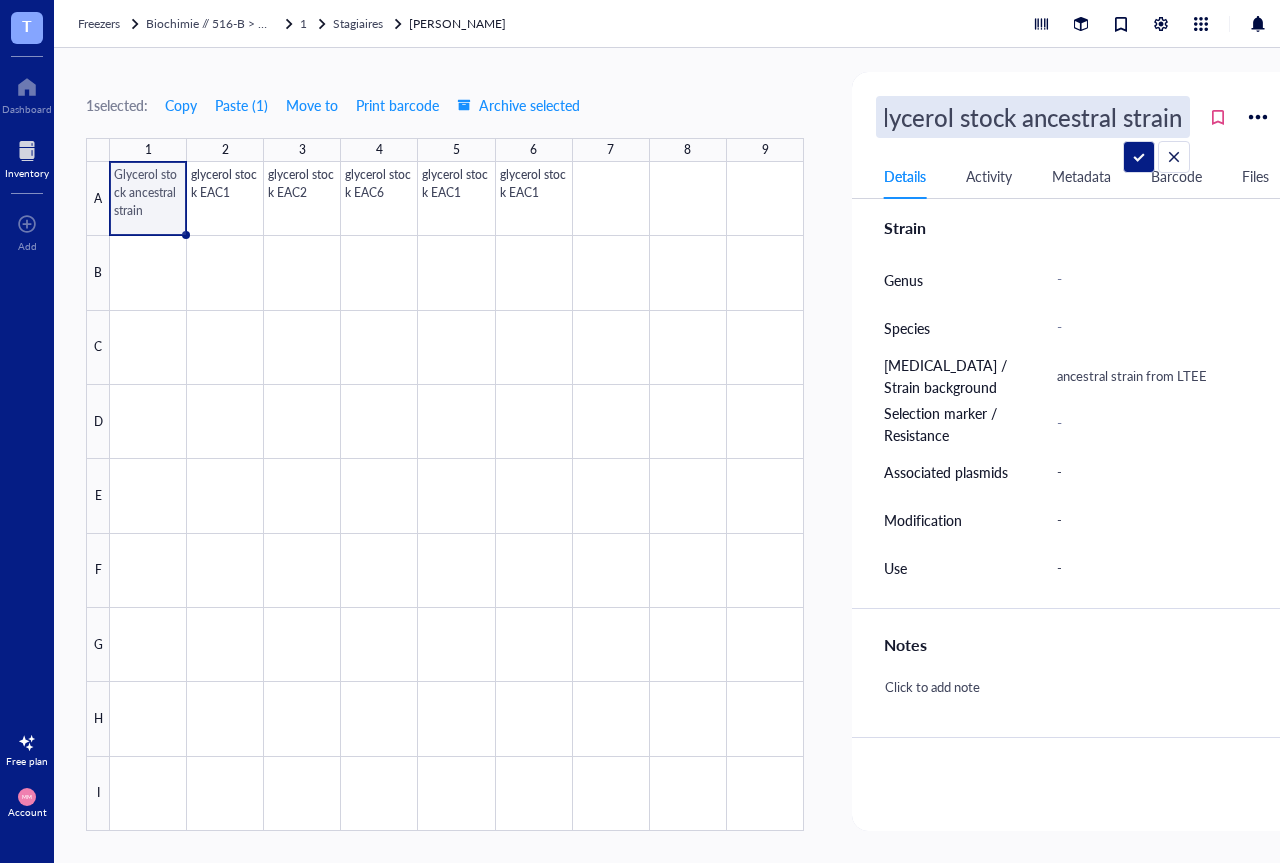 drag, startPoint x: 1178, startPoint y: 122, endPoint x: 1090, endPoint y: 126, distance: 88.09086 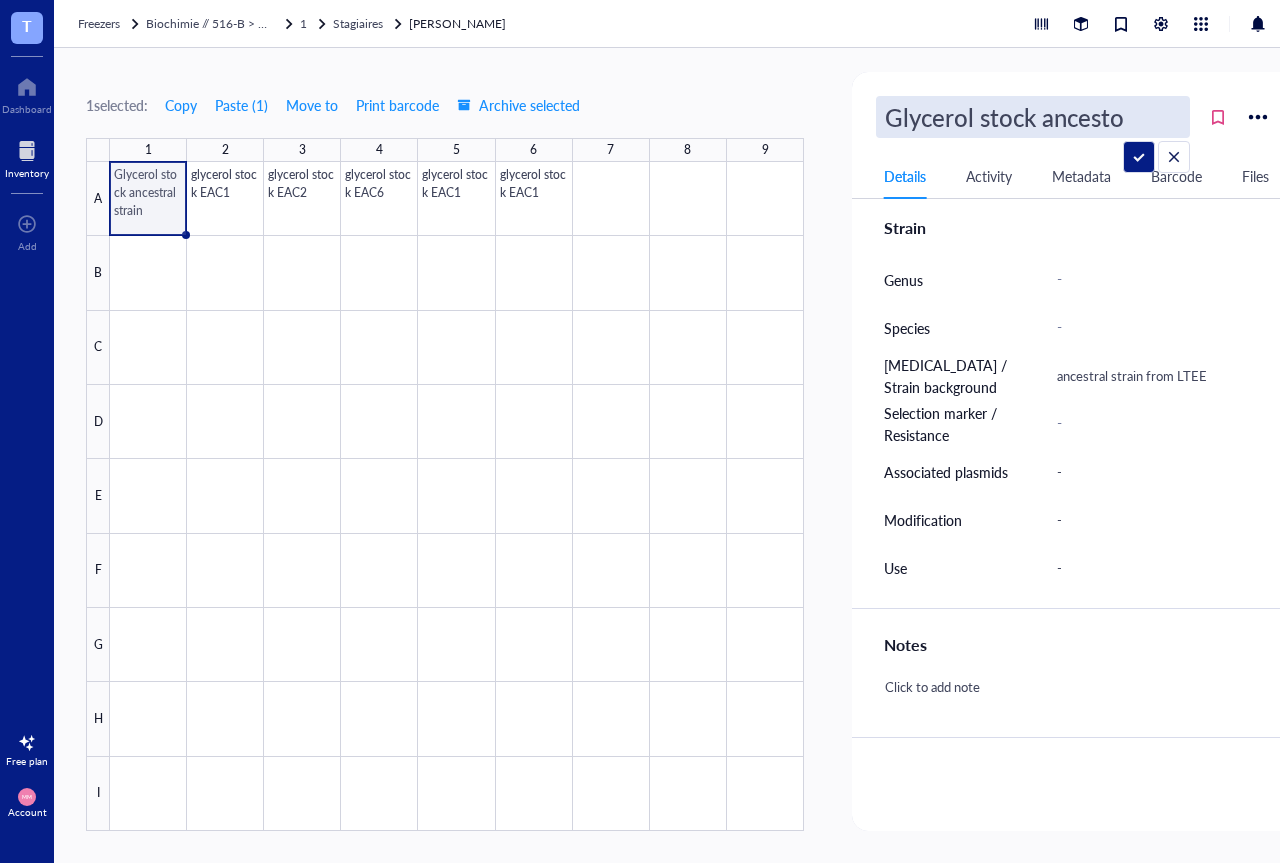 scroll, scrollTop: 0, scrollLeft: 0, axis: both 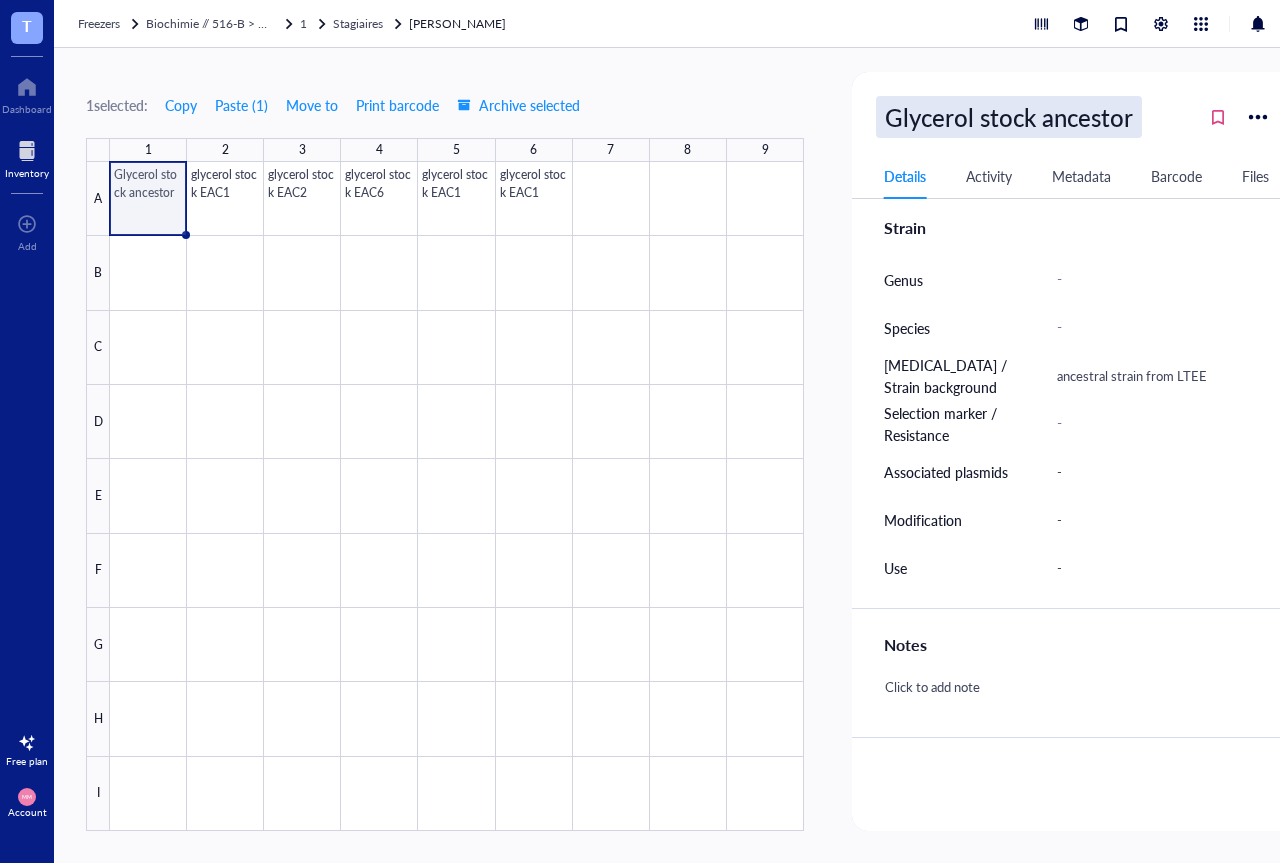 click on "Glycerol stock ancestor" at bounding box center [1009, 117] 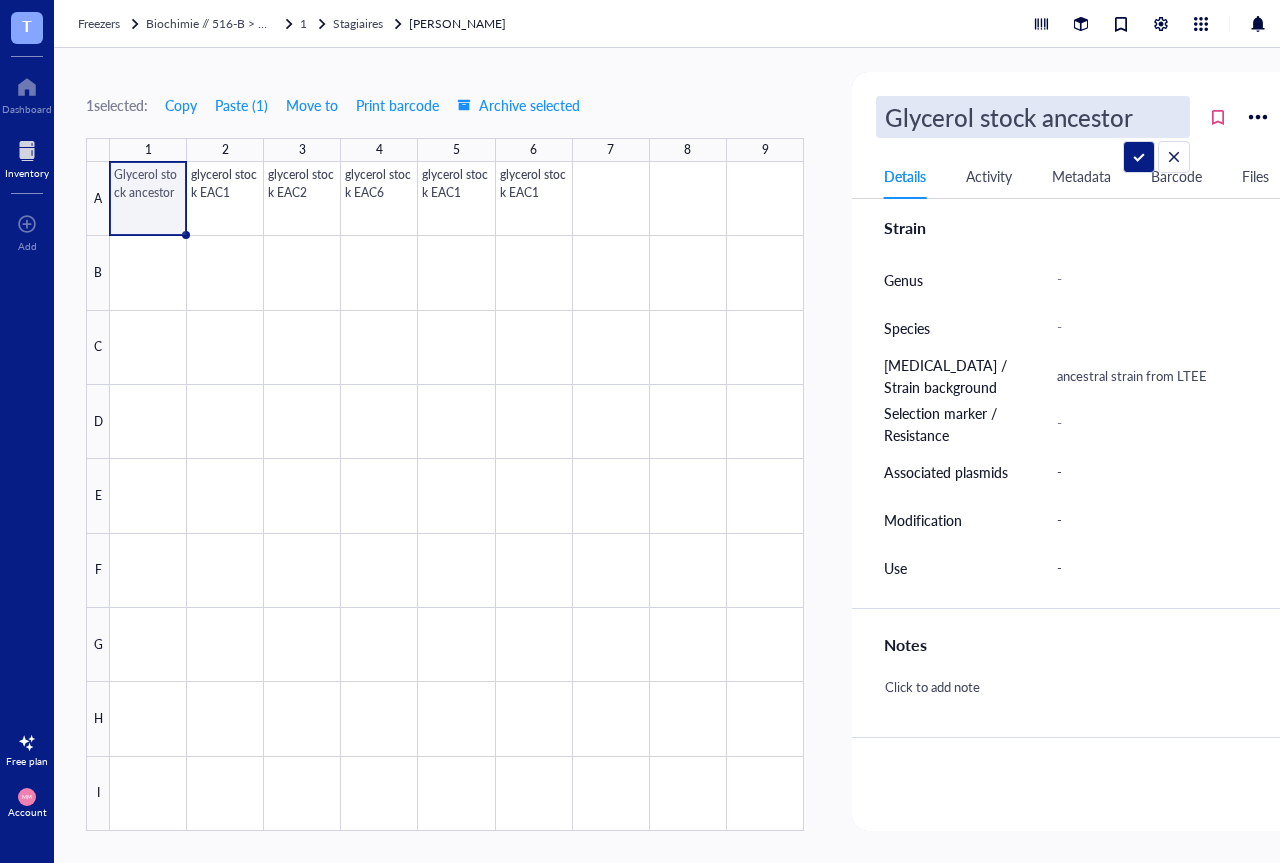 drag, startPoint x: 1146, startPoint y: 118, endPoint x: 1043, endPoint y: 123, distance: 103.121284 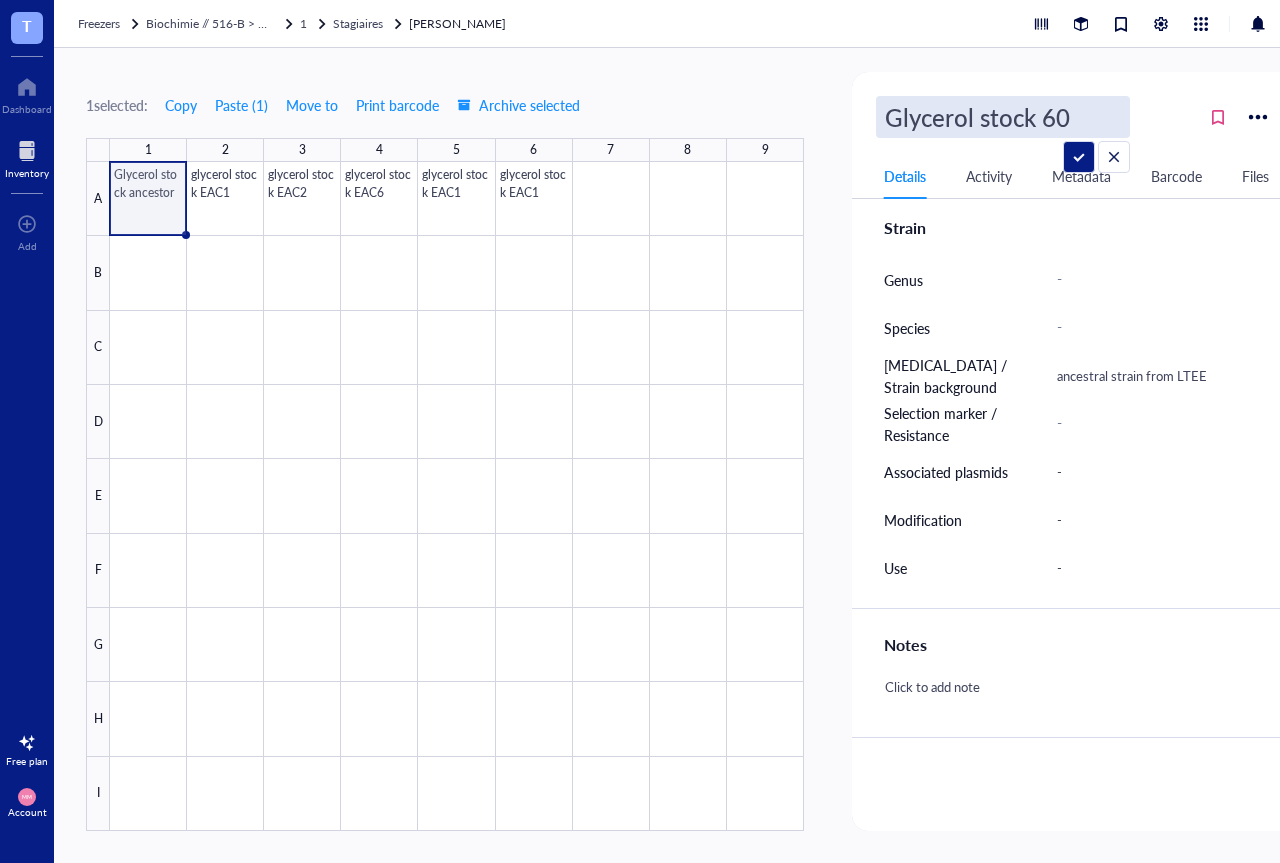 type on "Glycerol stock 606" 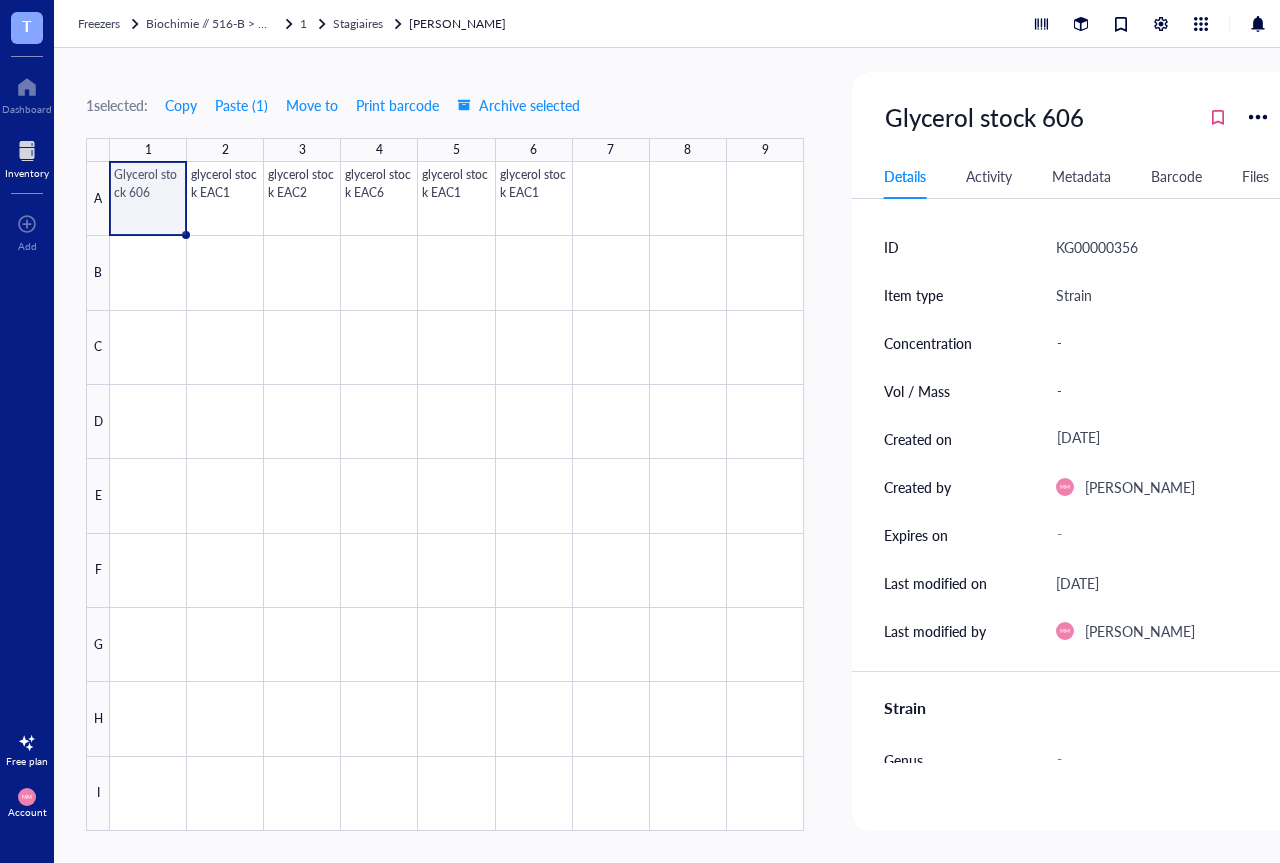 scroll, scrollTop: 480, scrollLeft: 0, axis: vertical 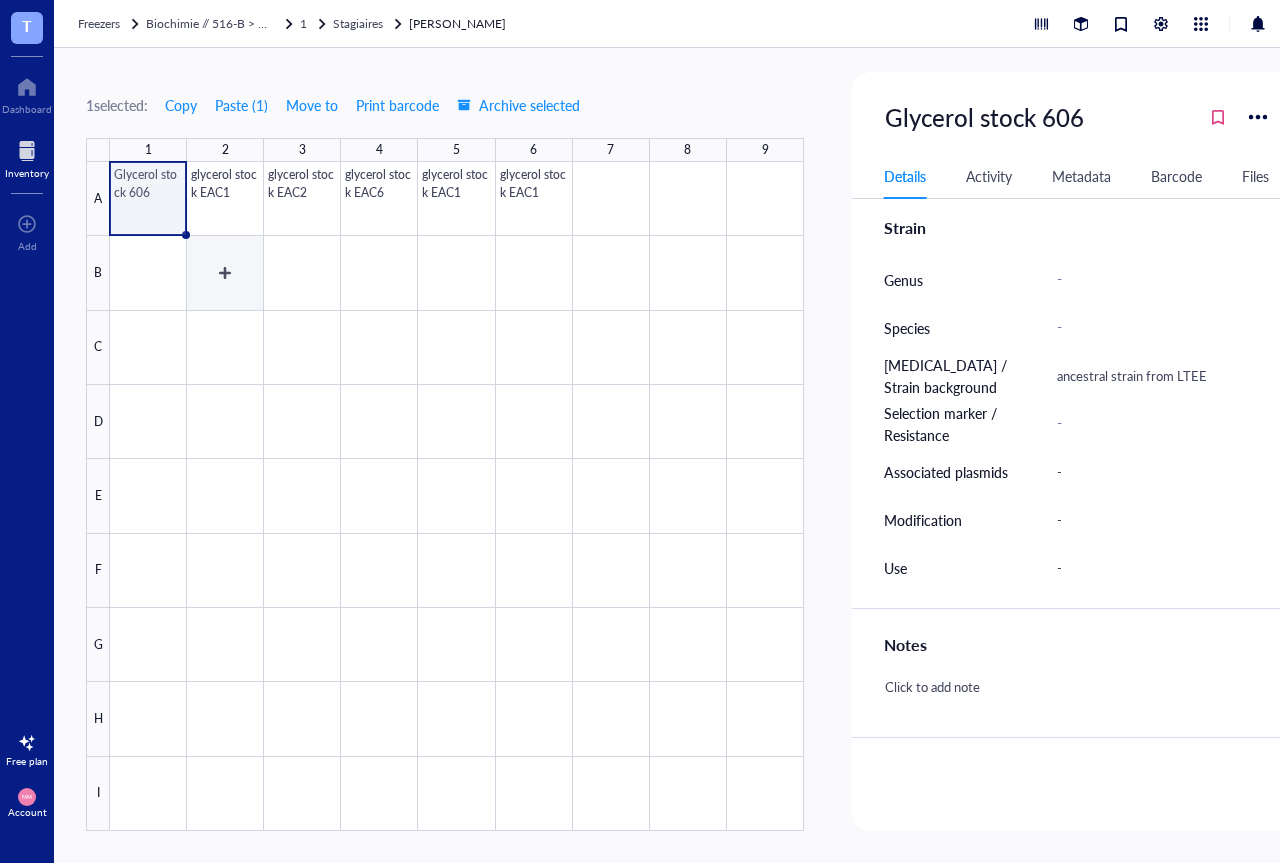 click at bounding box center [457, 496] 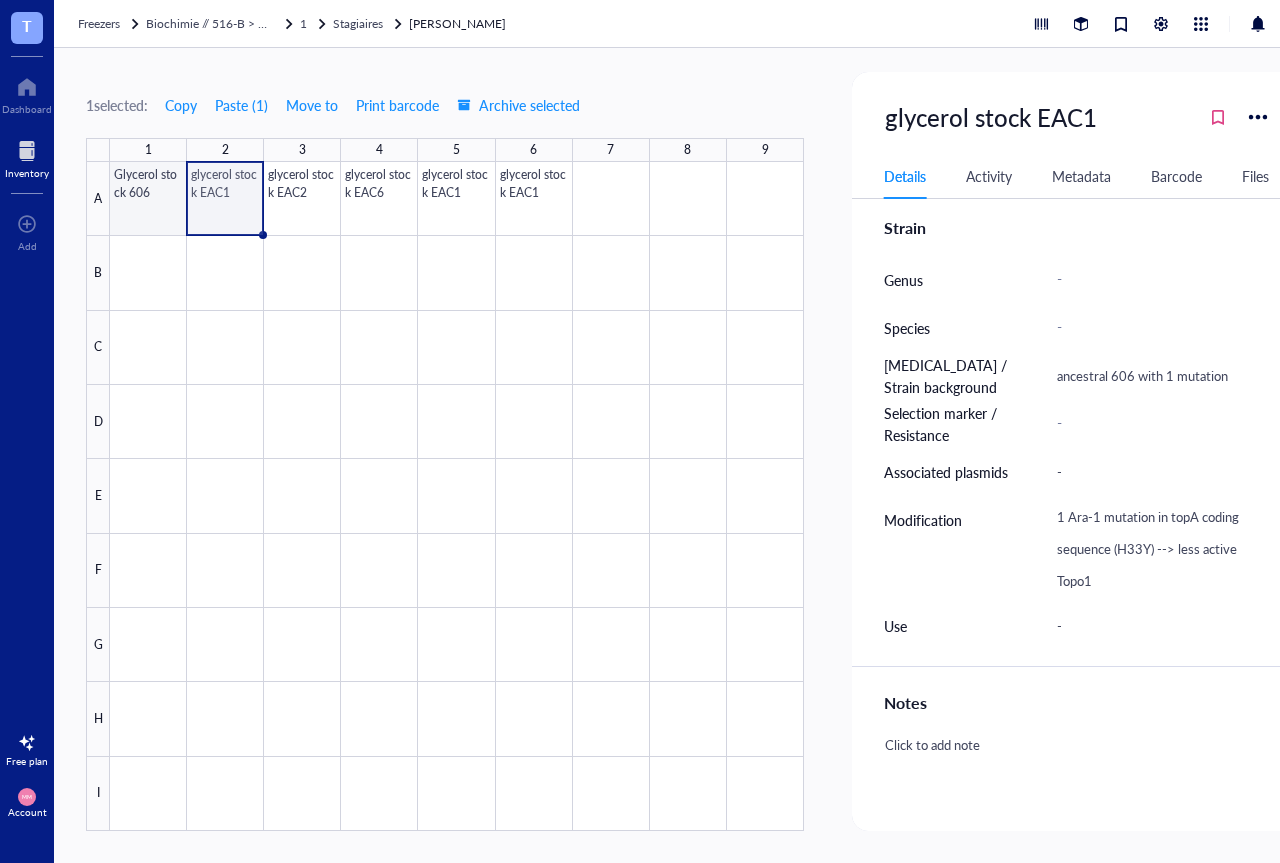 click at bounding box center [457, 496] 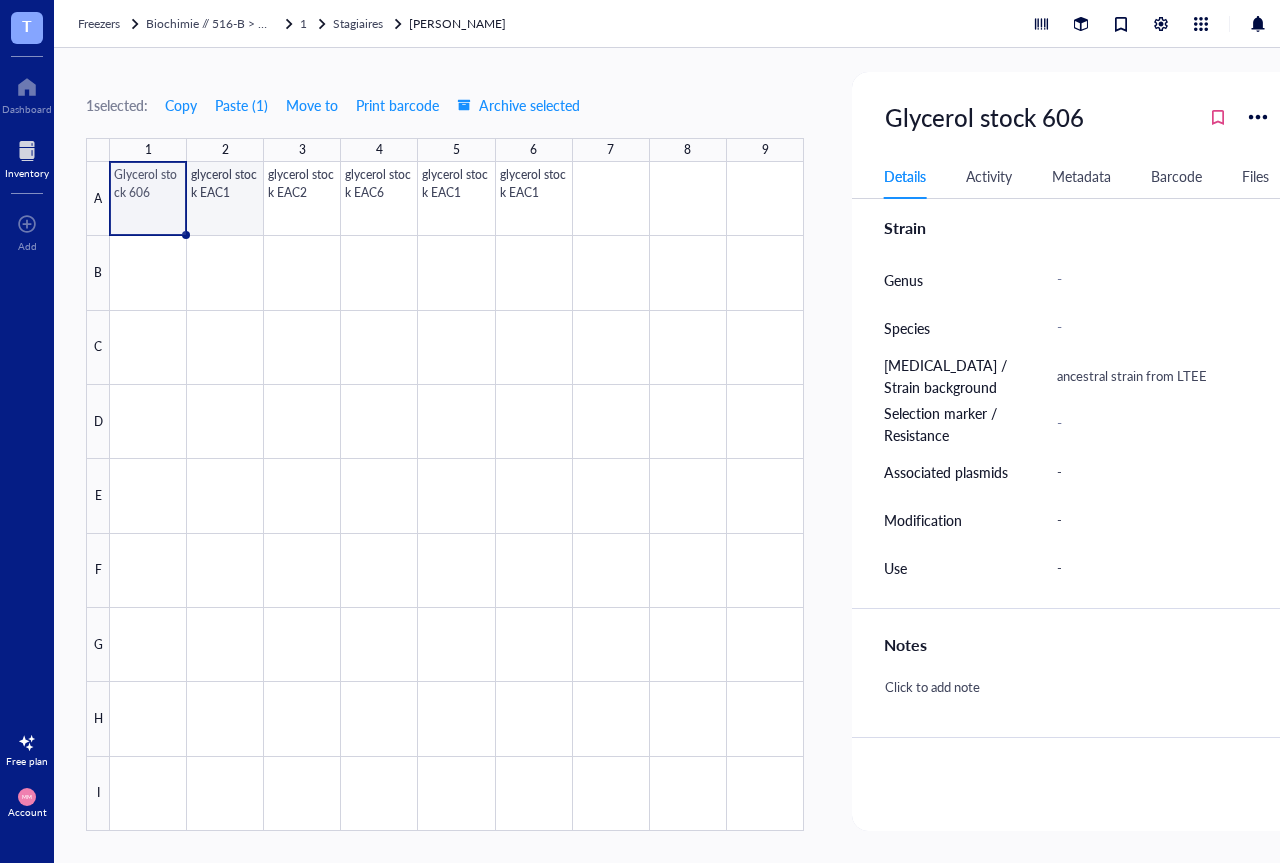 click at bounding box center (457, 496) 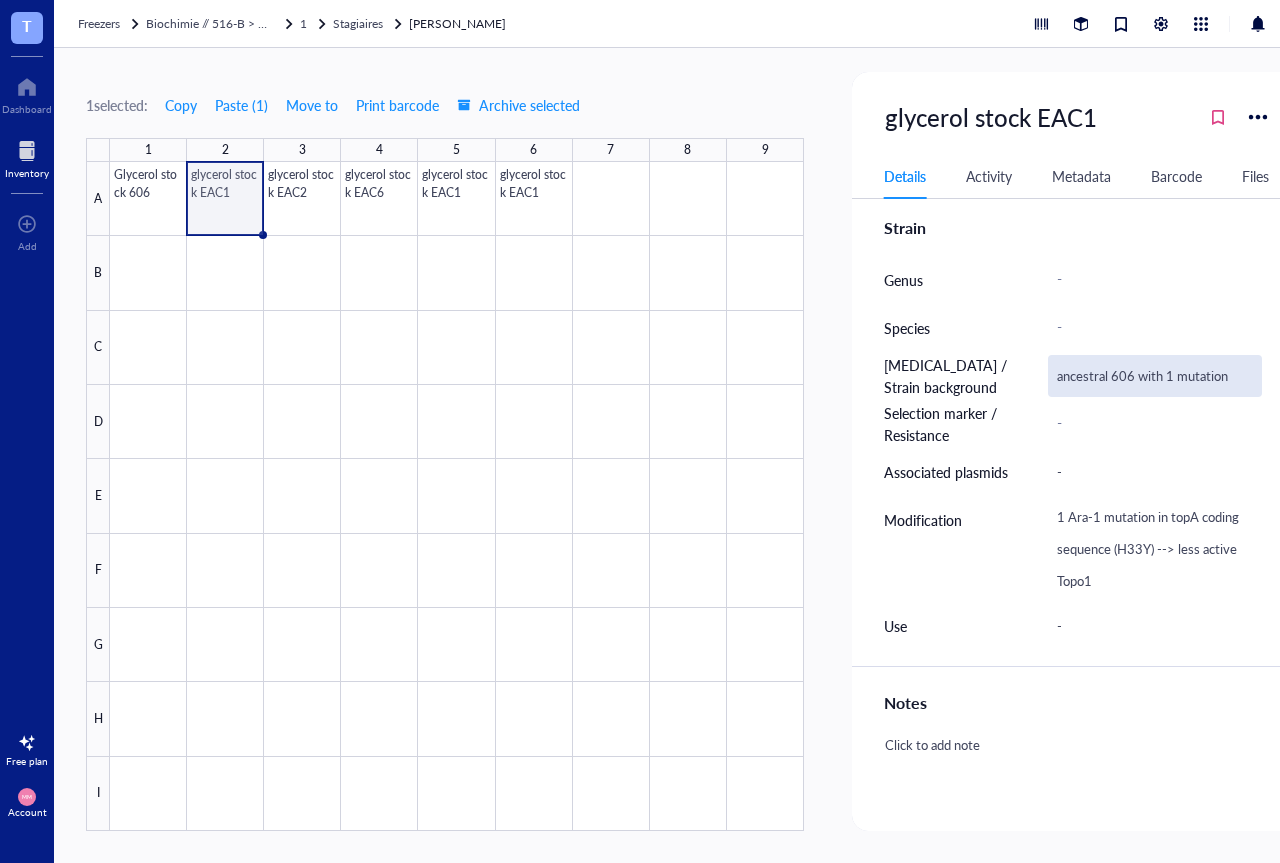 click on "ancestral 606 with 1 mutation" at bounding box center [1155, 376] 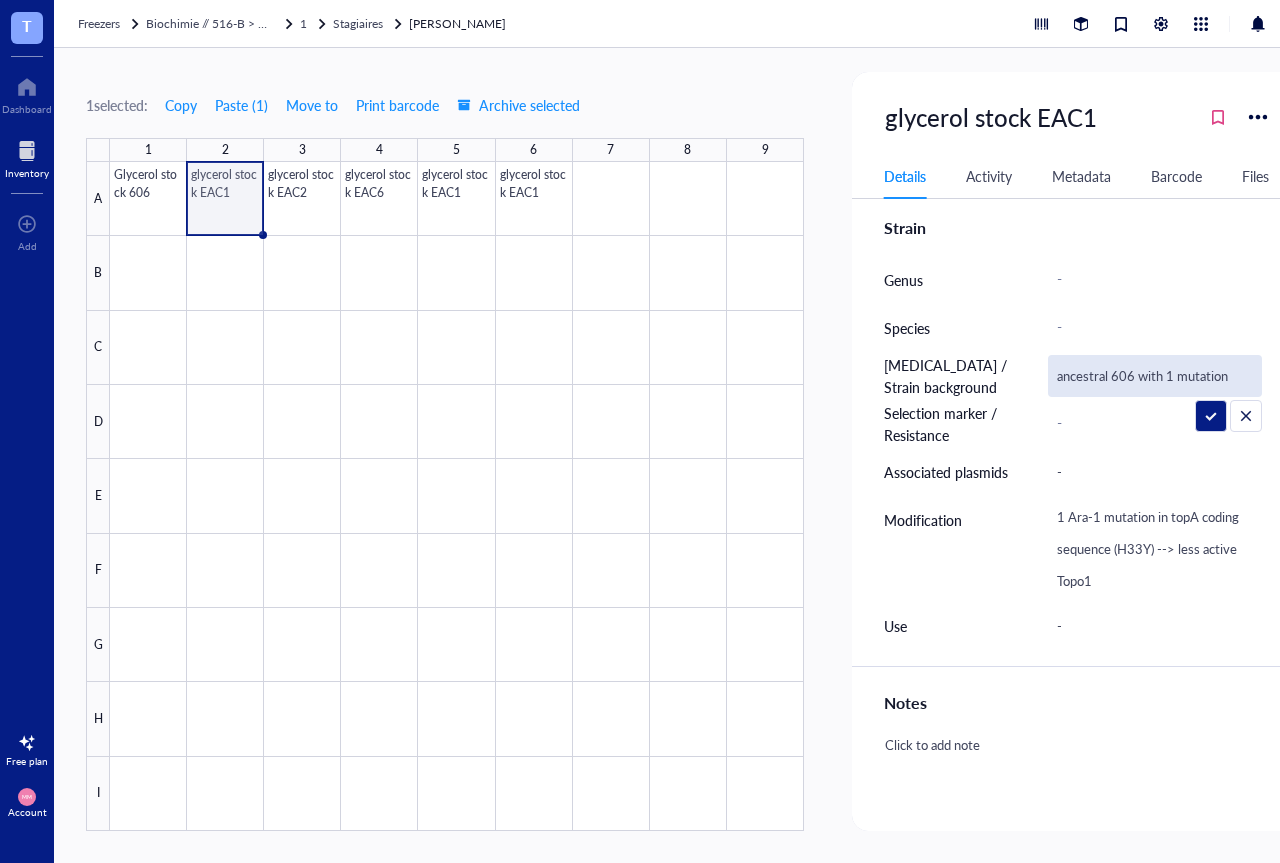 drag, startPoint x: 1115, startPoint y: 375, endPoint x: 1056, endPoint y: 371, distance: 59.135437 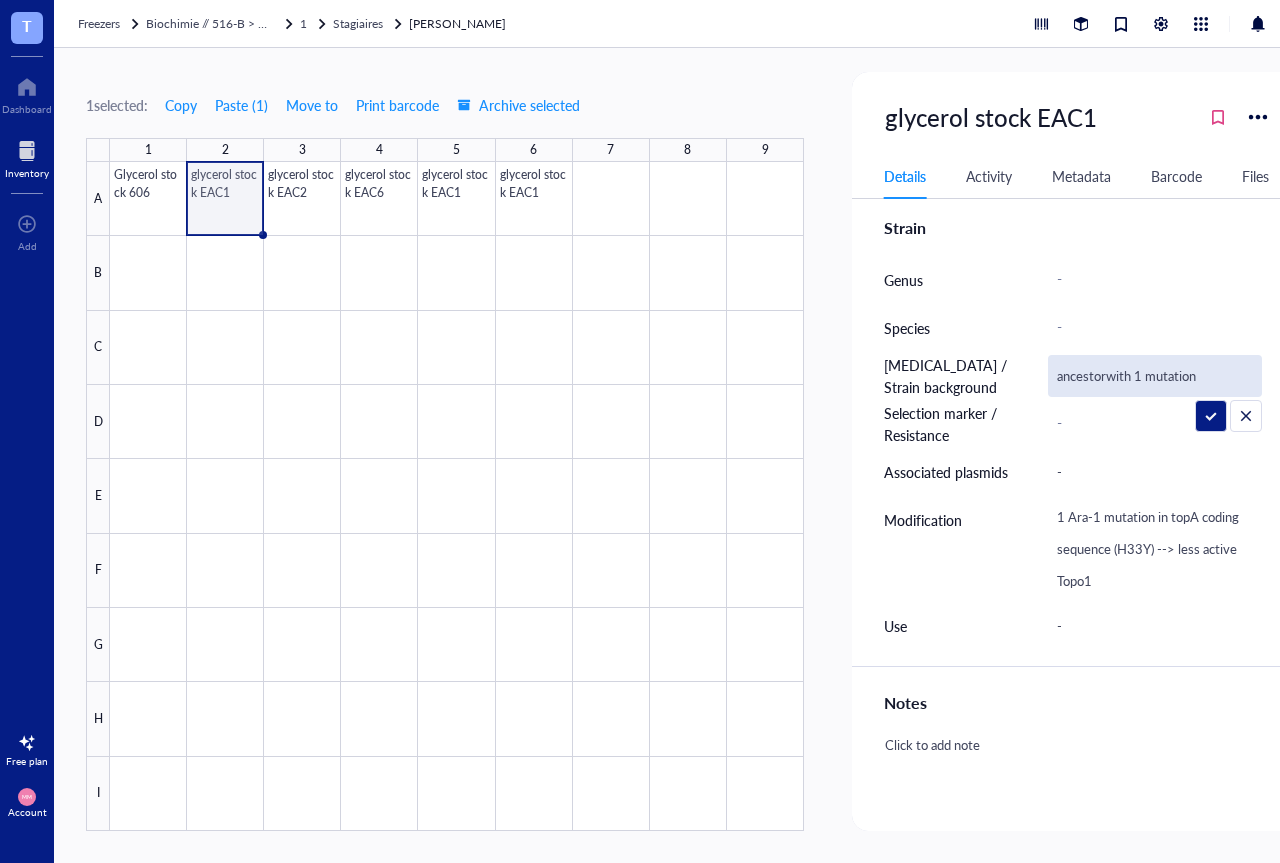 type on "ancestor with 1 mutation" 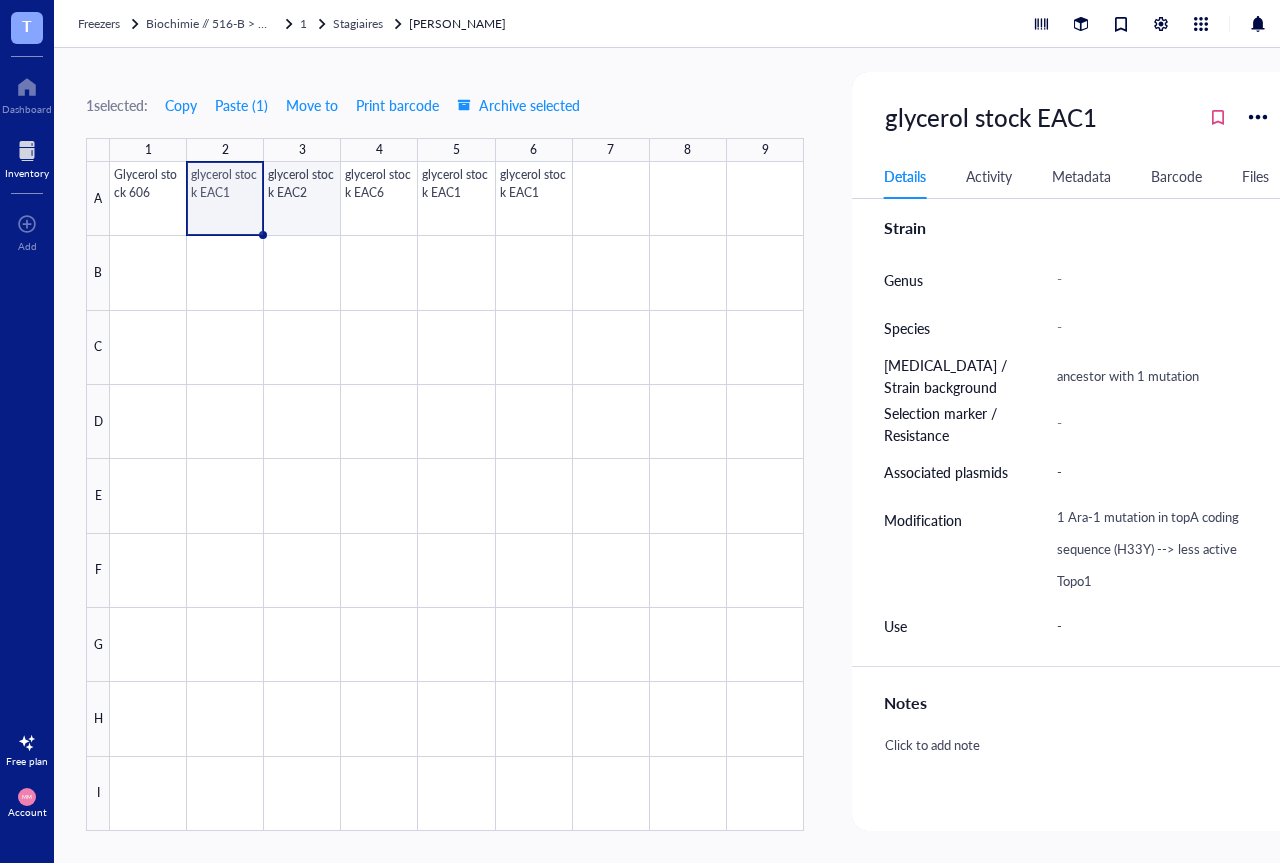 click at bounding box center (457, 496) 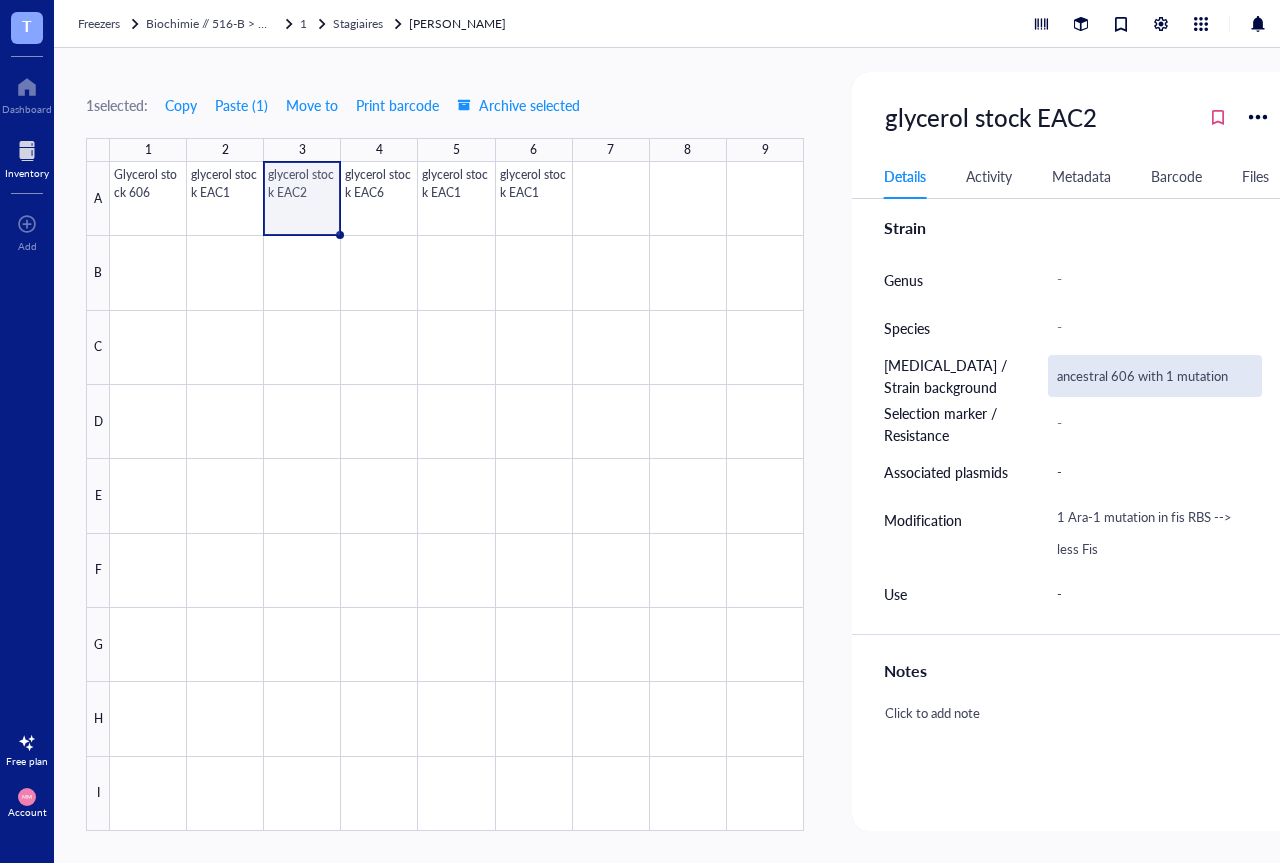 click on "ancestral 606 with 1 mutation" at bounding box center (1155, 376) 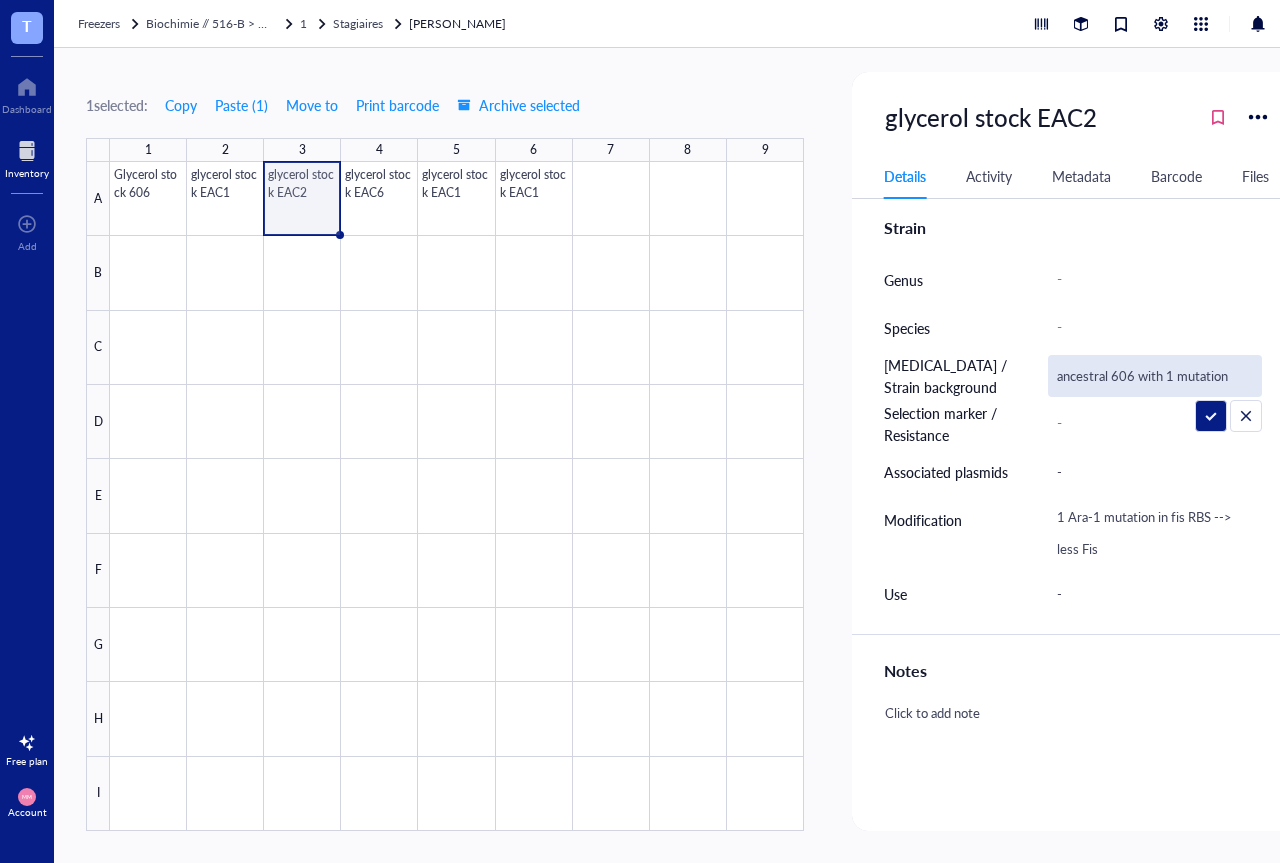drag, startPoint x: 1133, startPoint y: 377, endPoint x: 1058, endPoint y: 375, distance: 75.026665 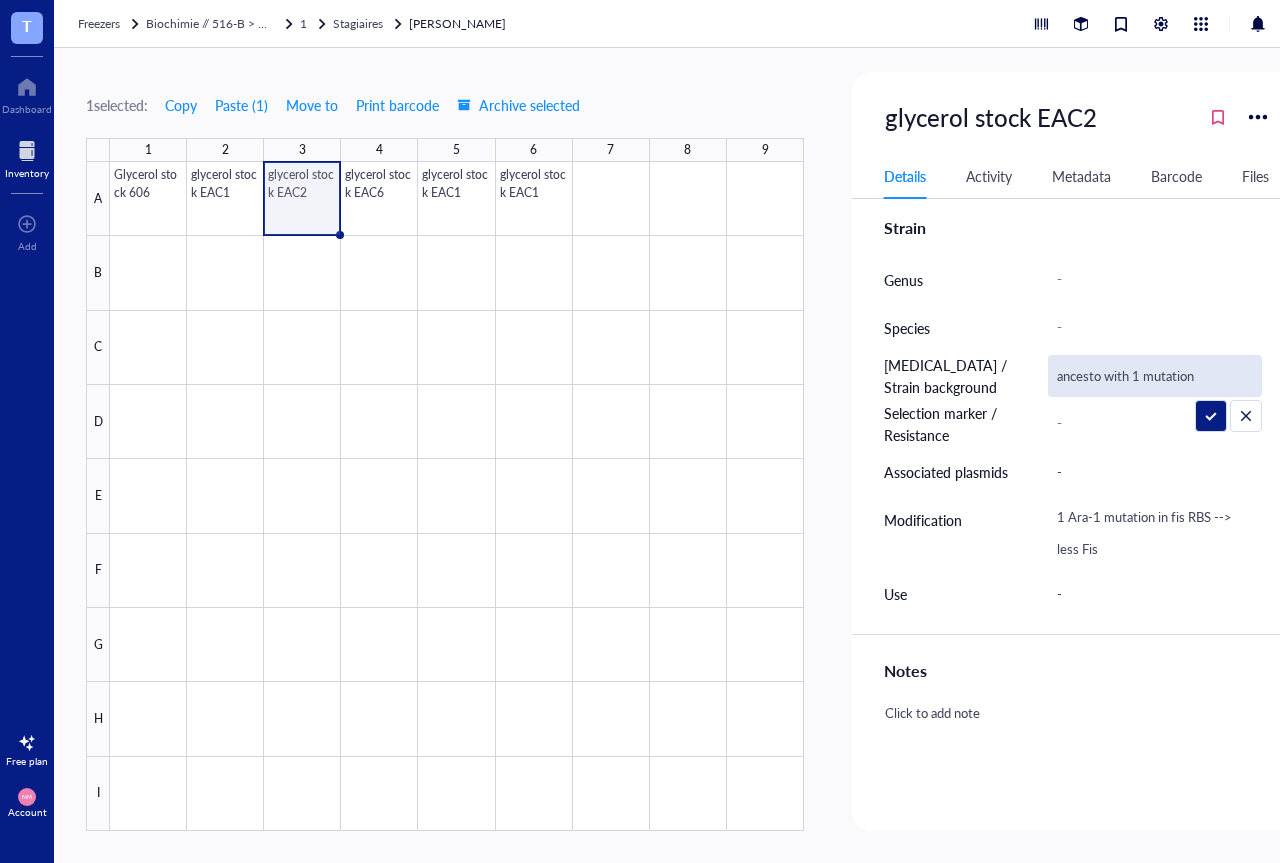 type on "ancestor with 1 mutation" 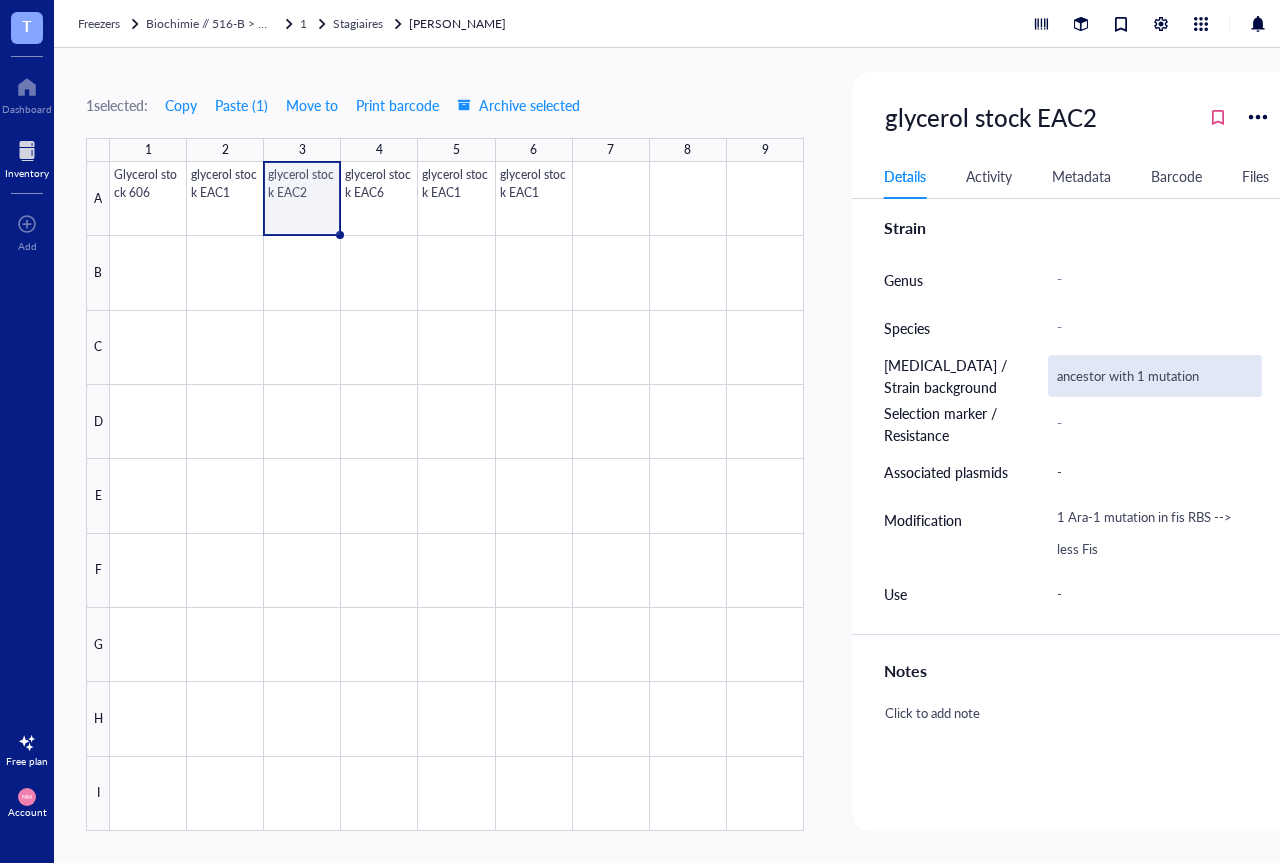 click on "ancestor with 1 mutation" at bounding box center (1155, 376) 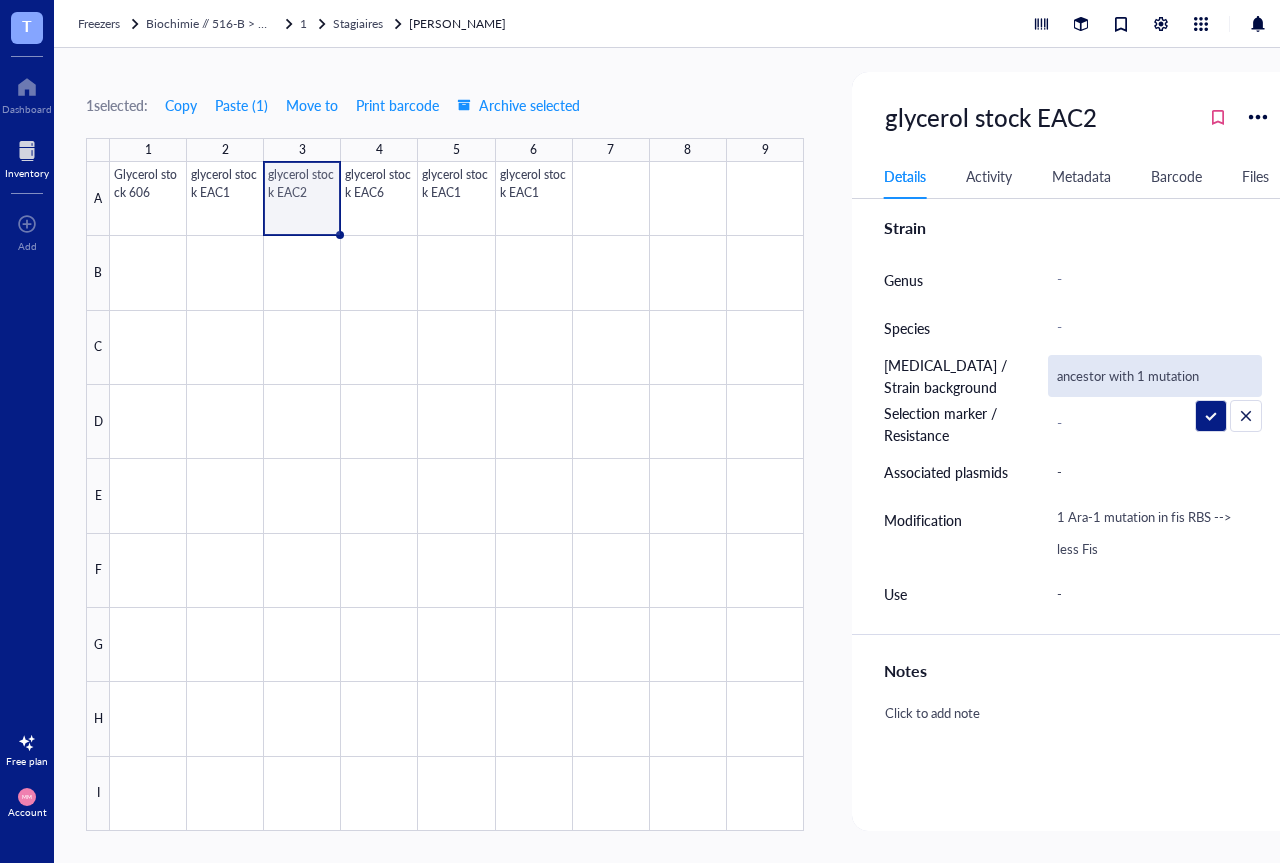drag, startPoint x: 1102, startPoint y: 372, endPoint x: 1055, endPoint y: 372, distance: 47 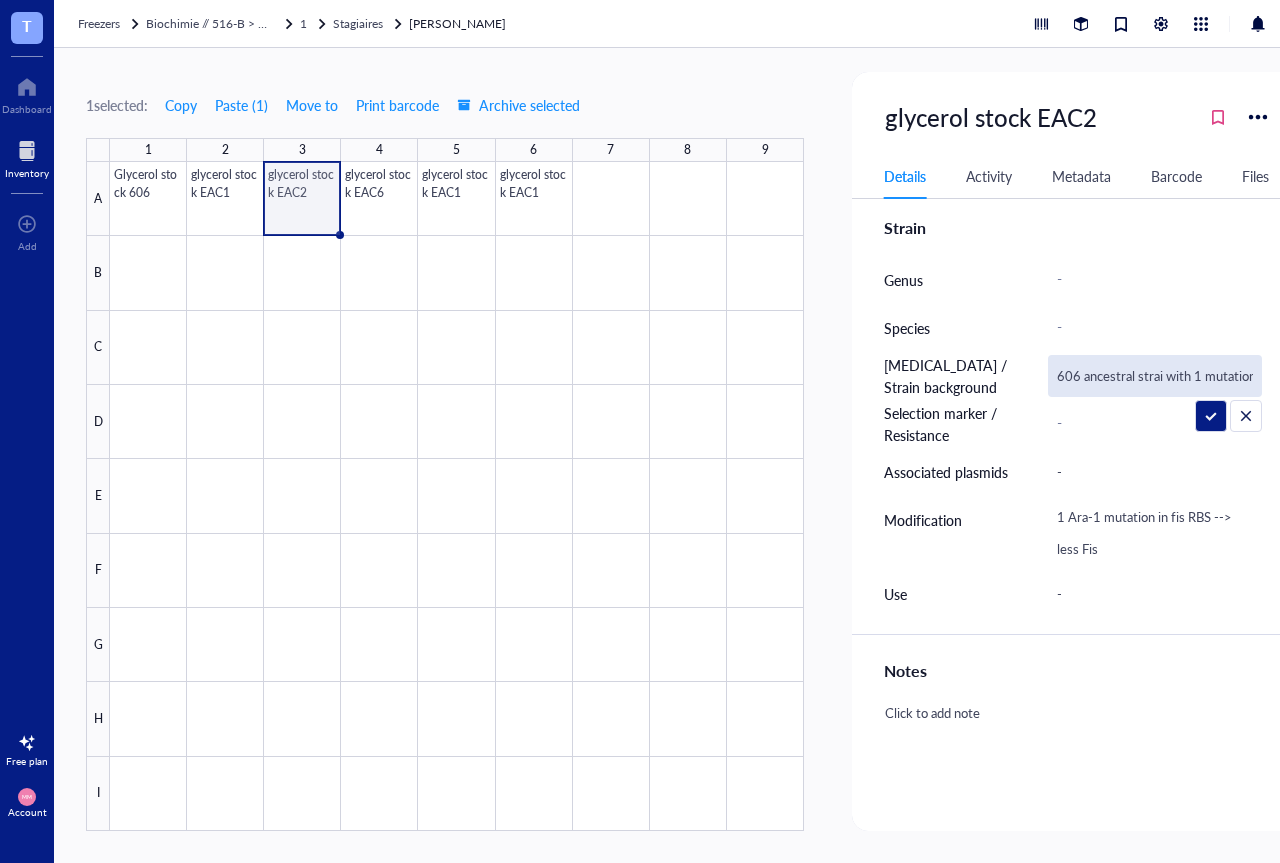 type on "606 ancestral strain with 1 mutation" 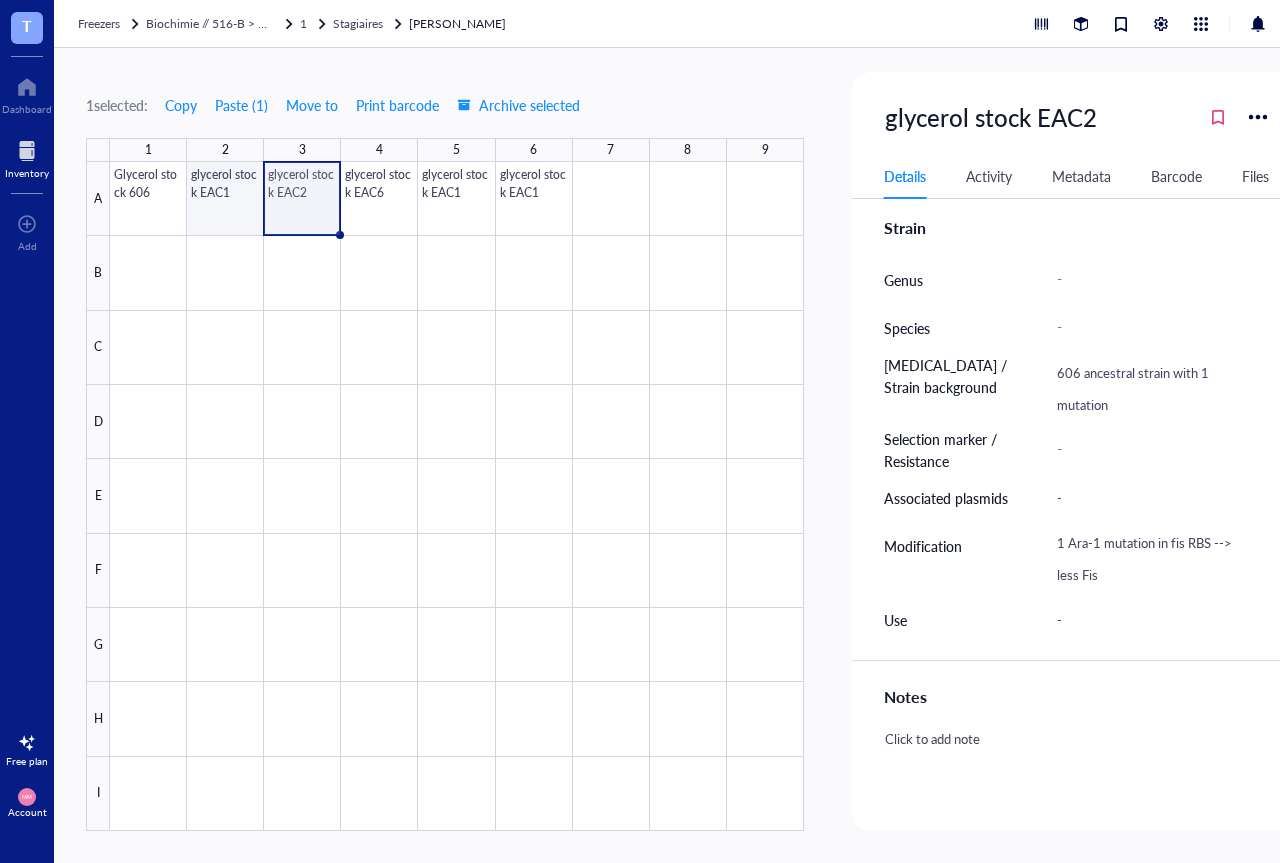 click at bounding box center (457, 496) 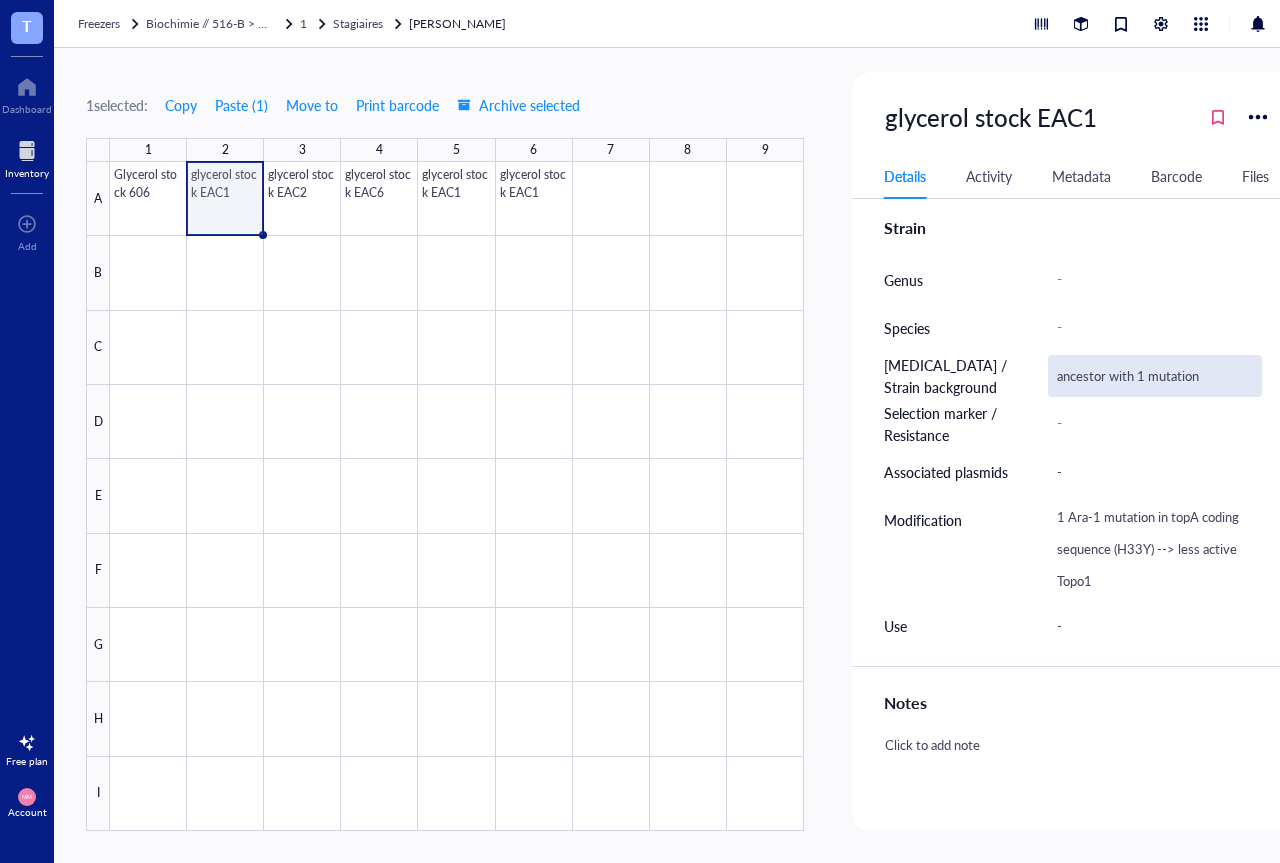 click on "ancestor with 1 mutation" at bounding box center [1155, 376] 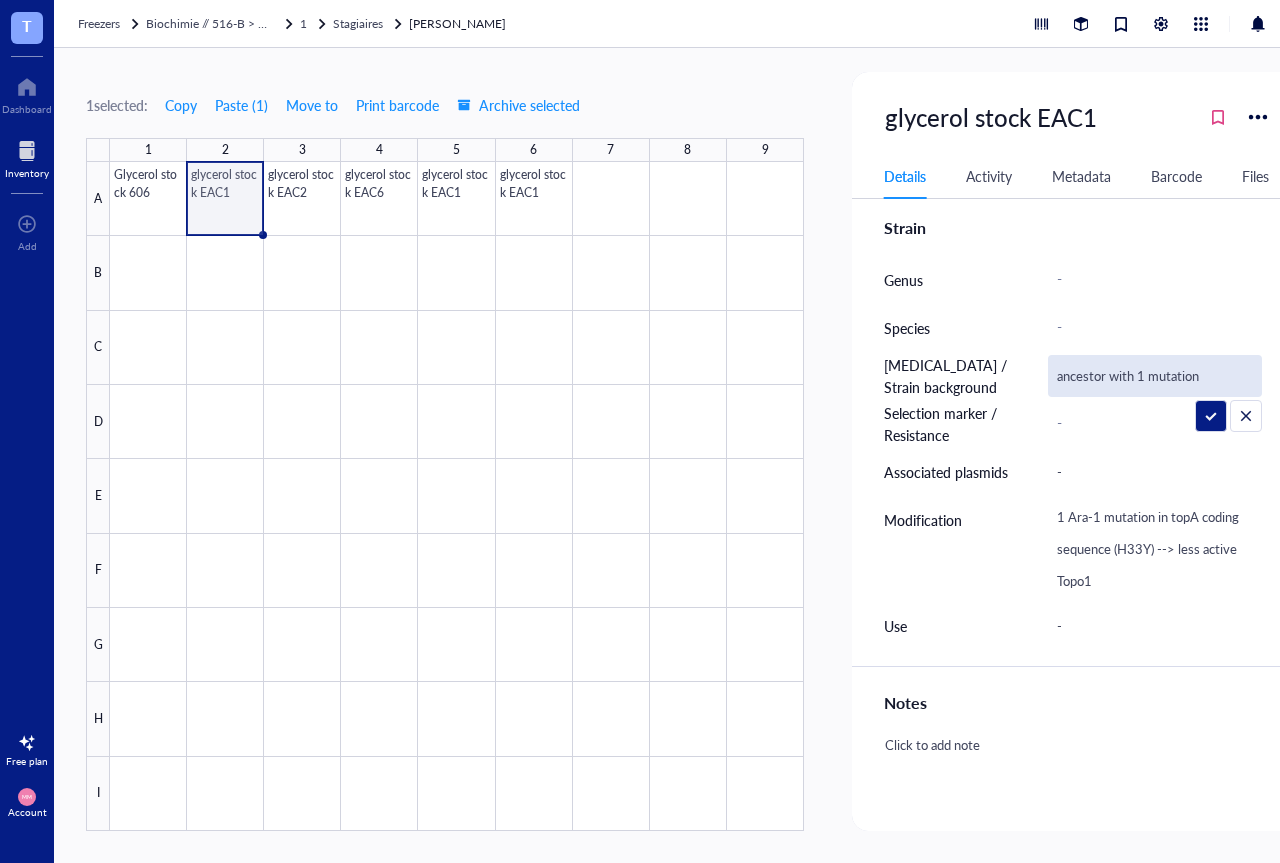 drag, startPoint x: 1105, startPoint y: 378, endPoint x: 1042, endPoint y: 379, distance: 63.007935 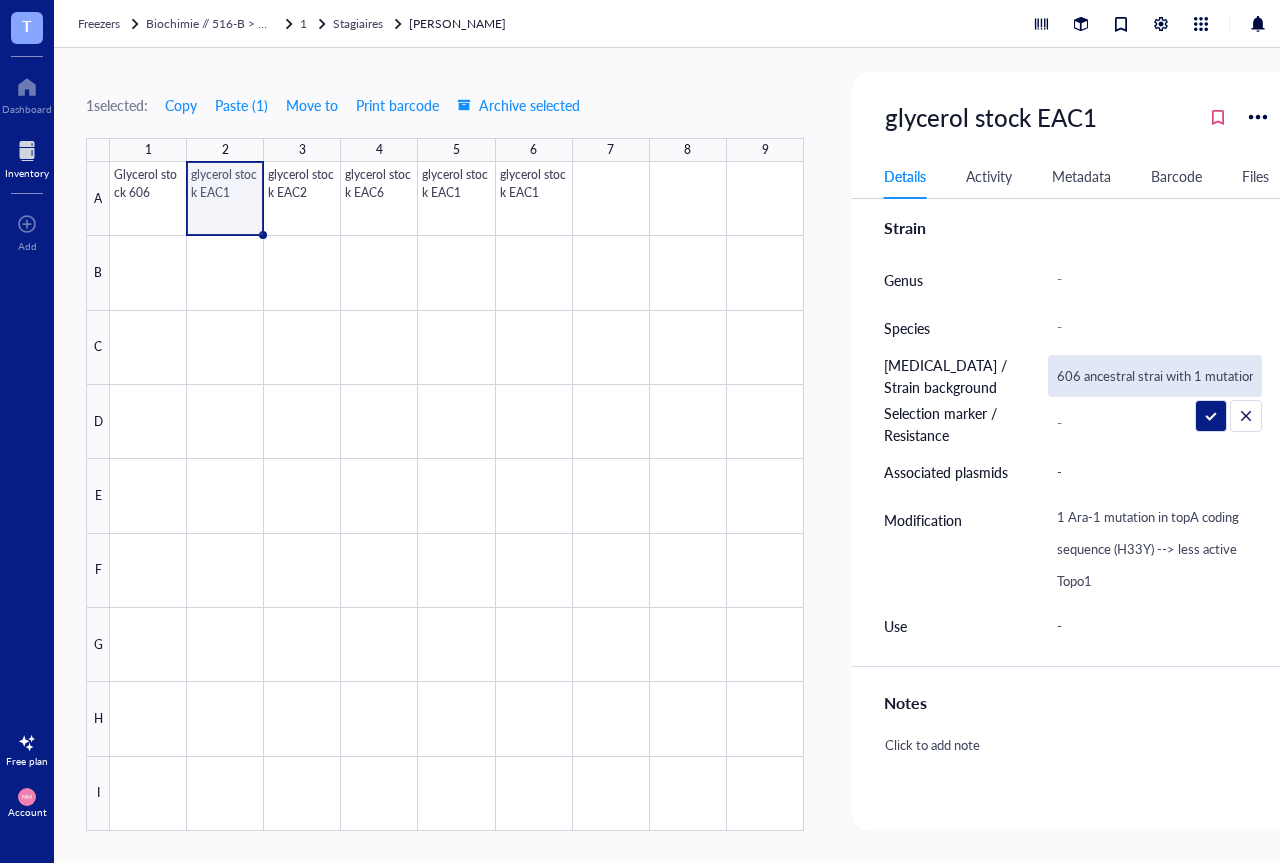 type on "606 ancestral strain with 1 mutation" 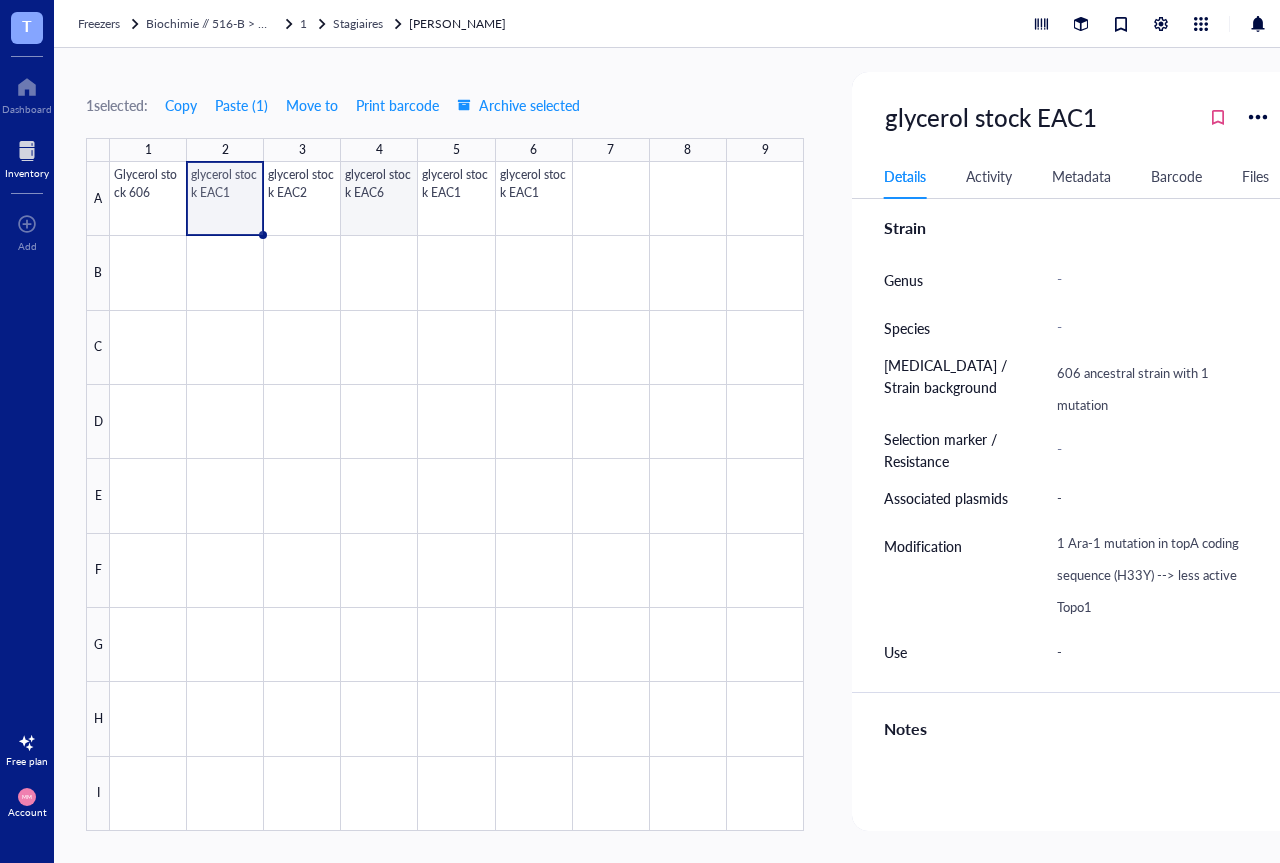 click at bounding box center [457, 496] 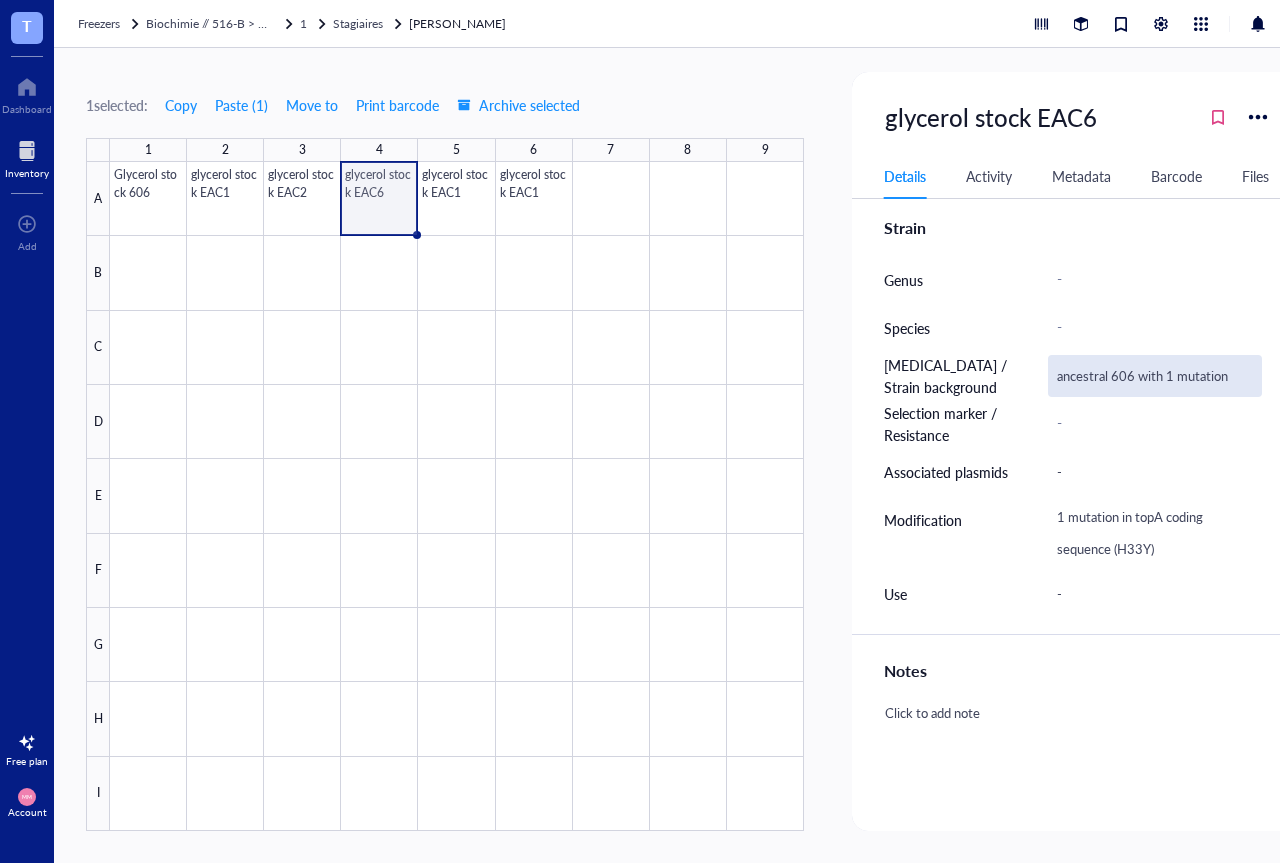 click on "ancestral 606 with 1 mutation" at bounding box center (1155, 376) 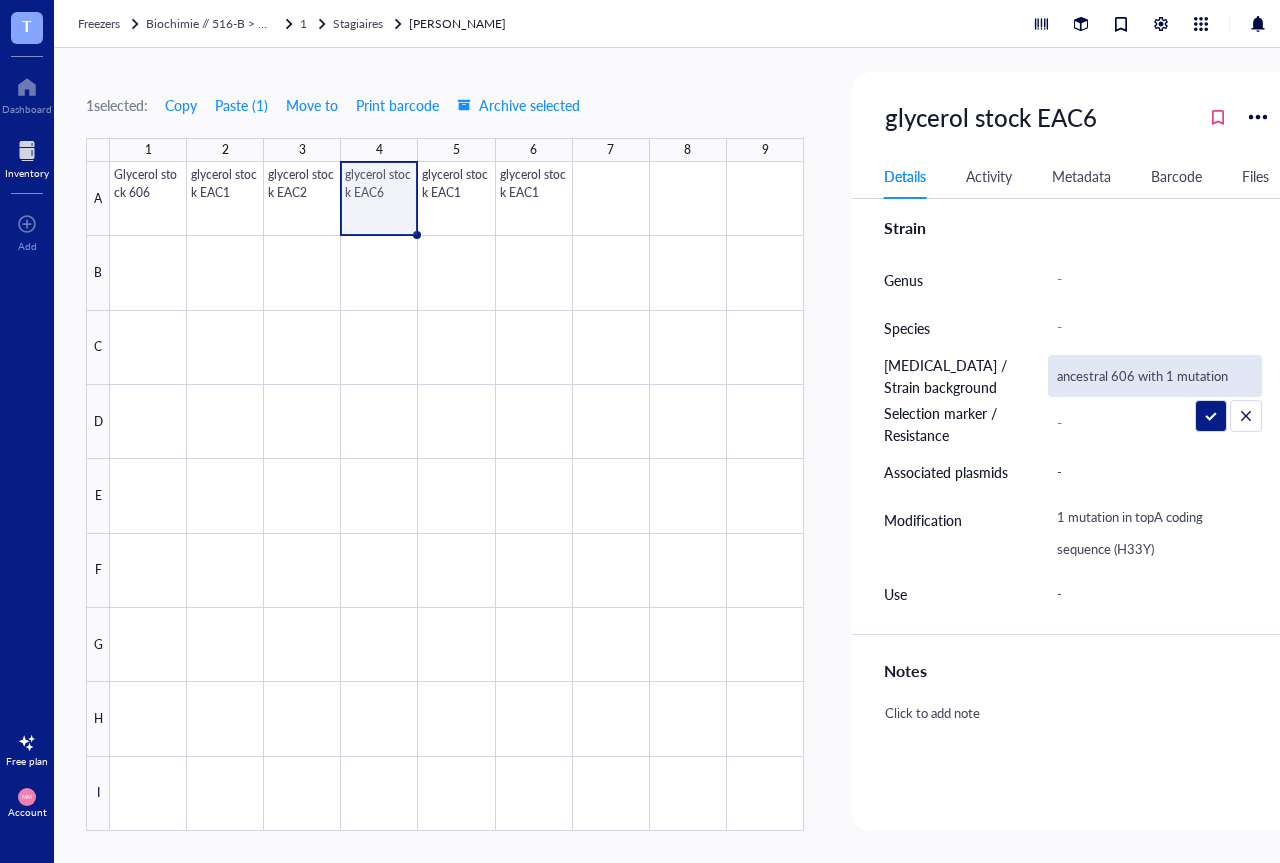 drag, startPoint x: 1132, startPoint y: 376, endPoint x: 1034, endPoint y: 372, distance: 98.0816 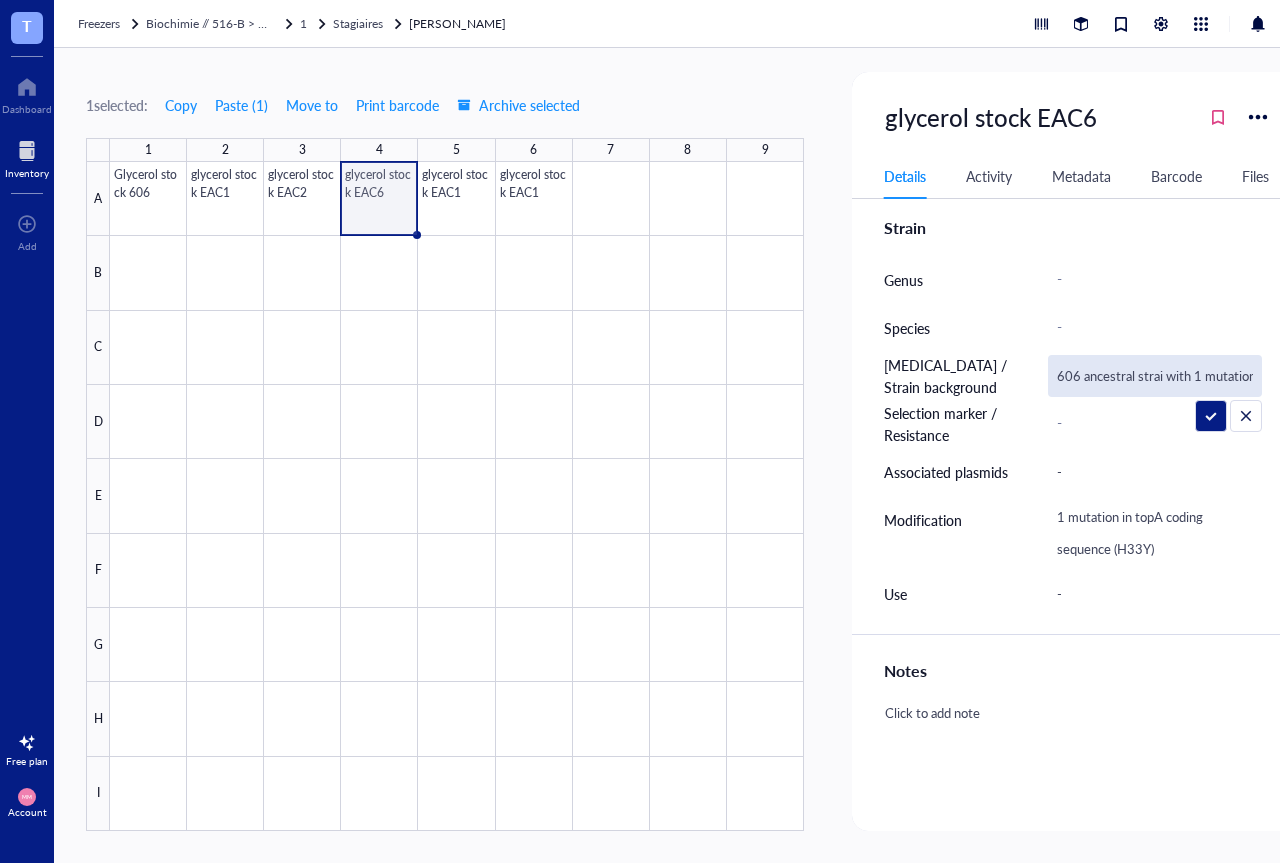 type on "606 ancestral strain with 1 mutation" 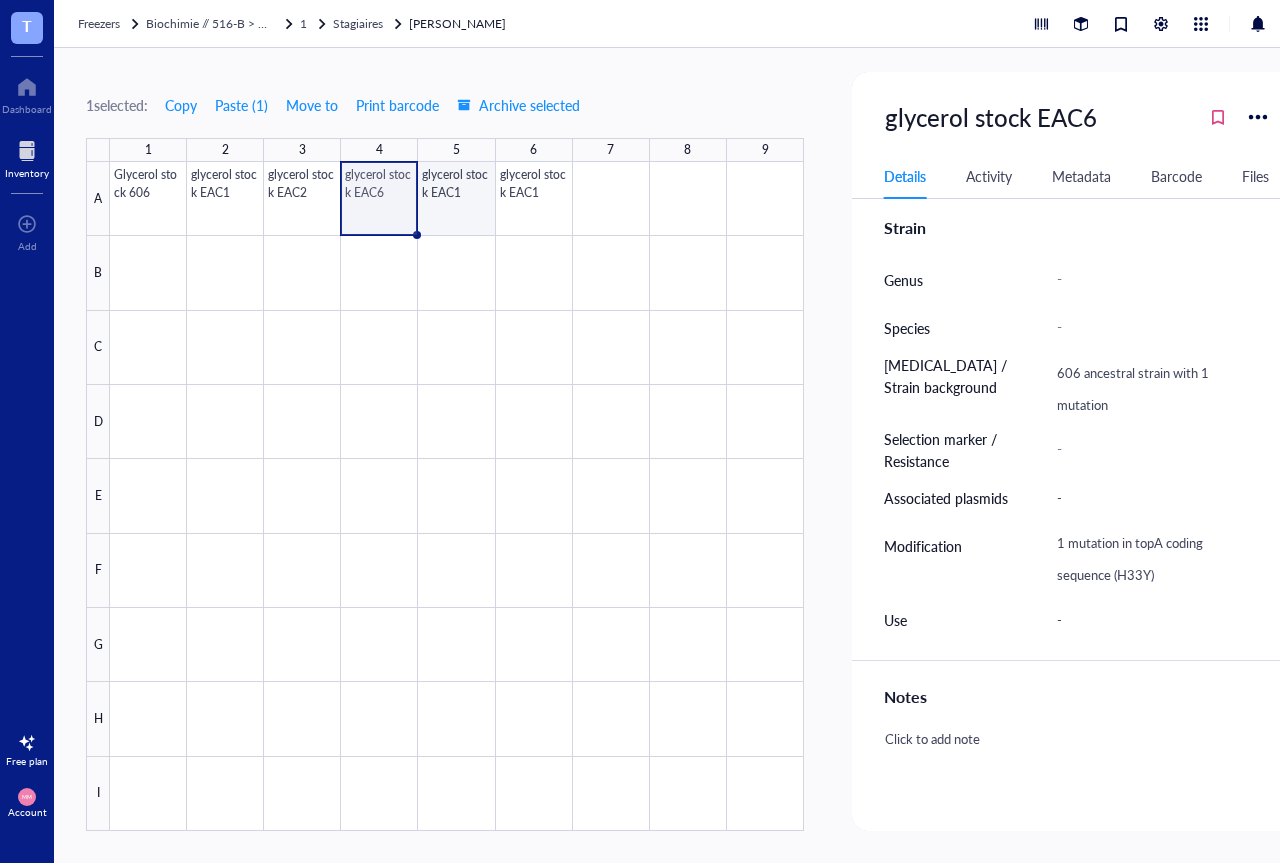 click at bounding box center (457, 496) 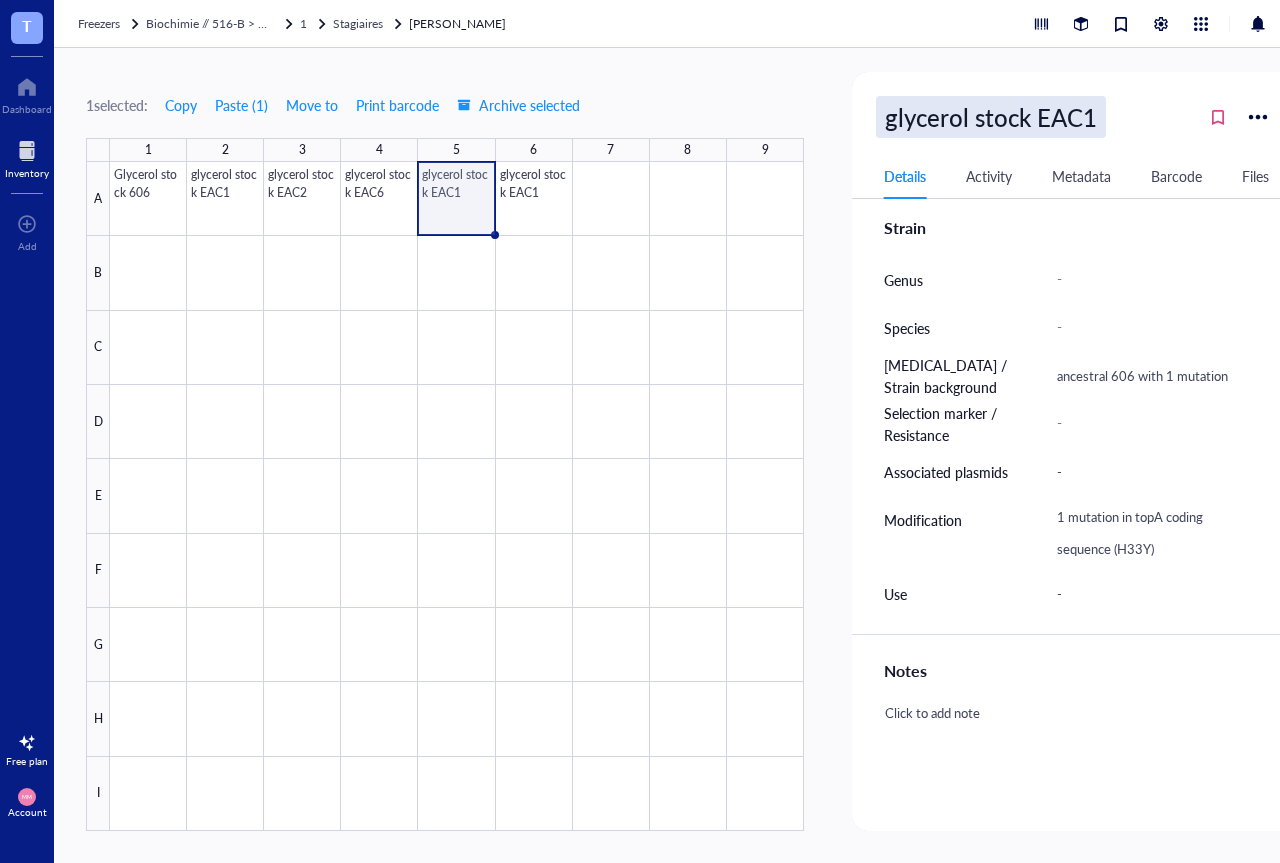click on "glycerol stock EAC1" at bounding box center (991, 117) 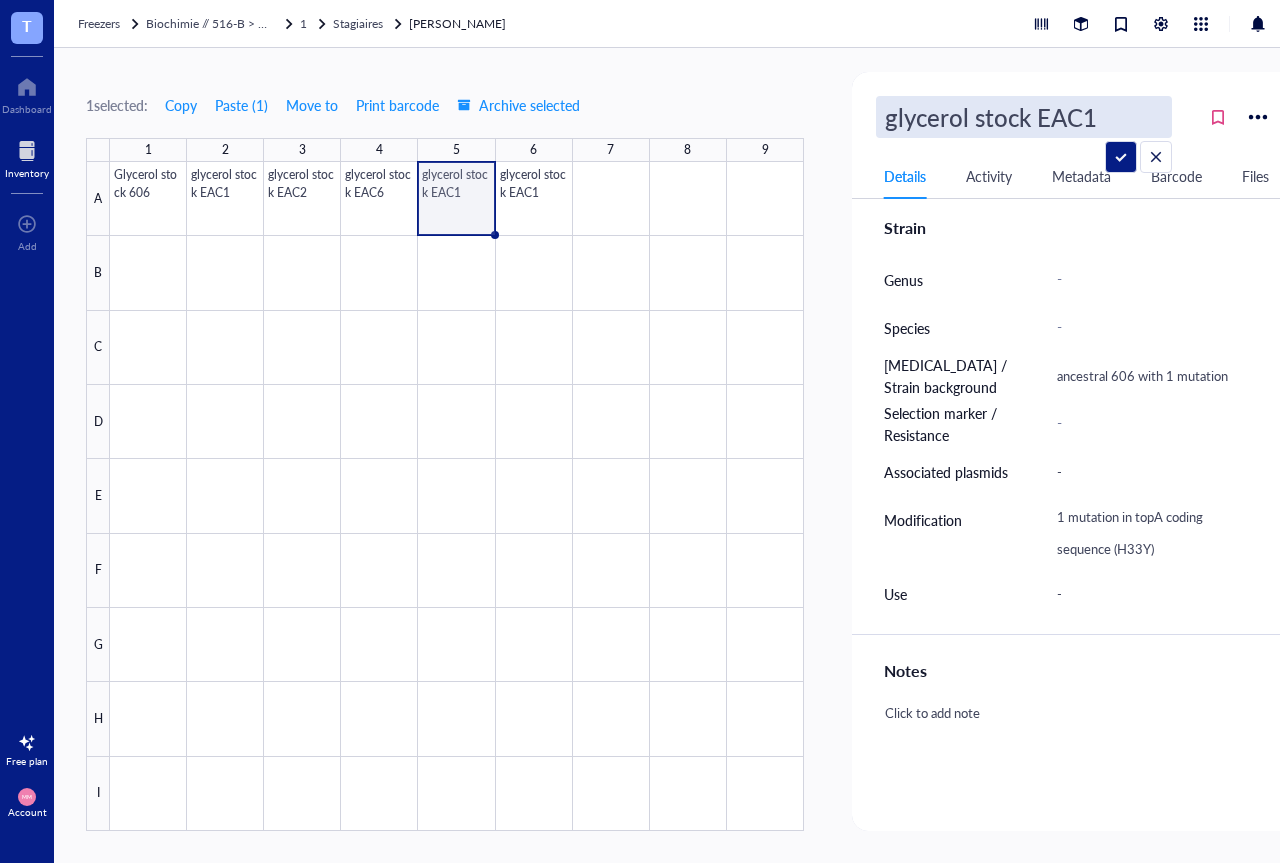 drag, startPoint x: 1099, startPoint y: 115, endPoint x: 1038, endPoint y: 123, distance: 61.522354 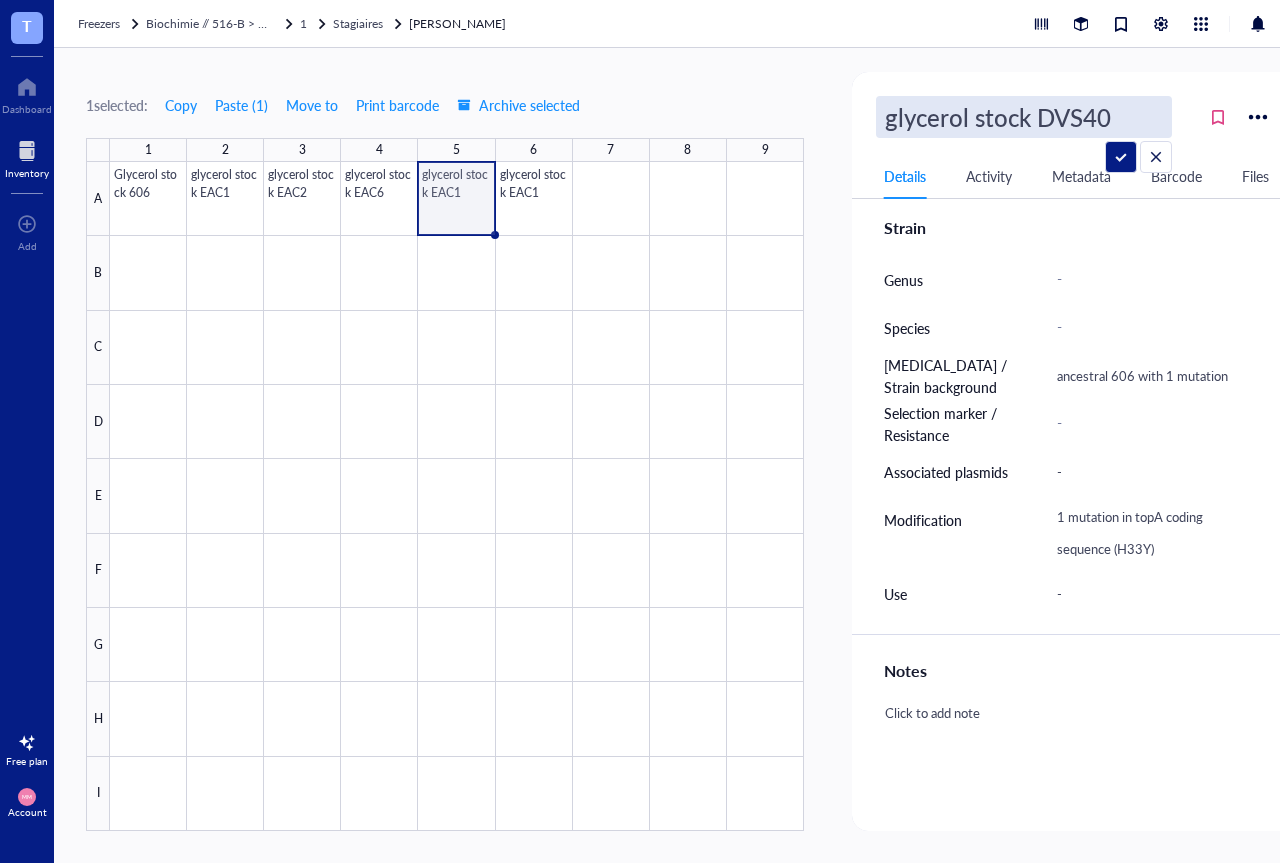 type on "glycerol stock DVS402" 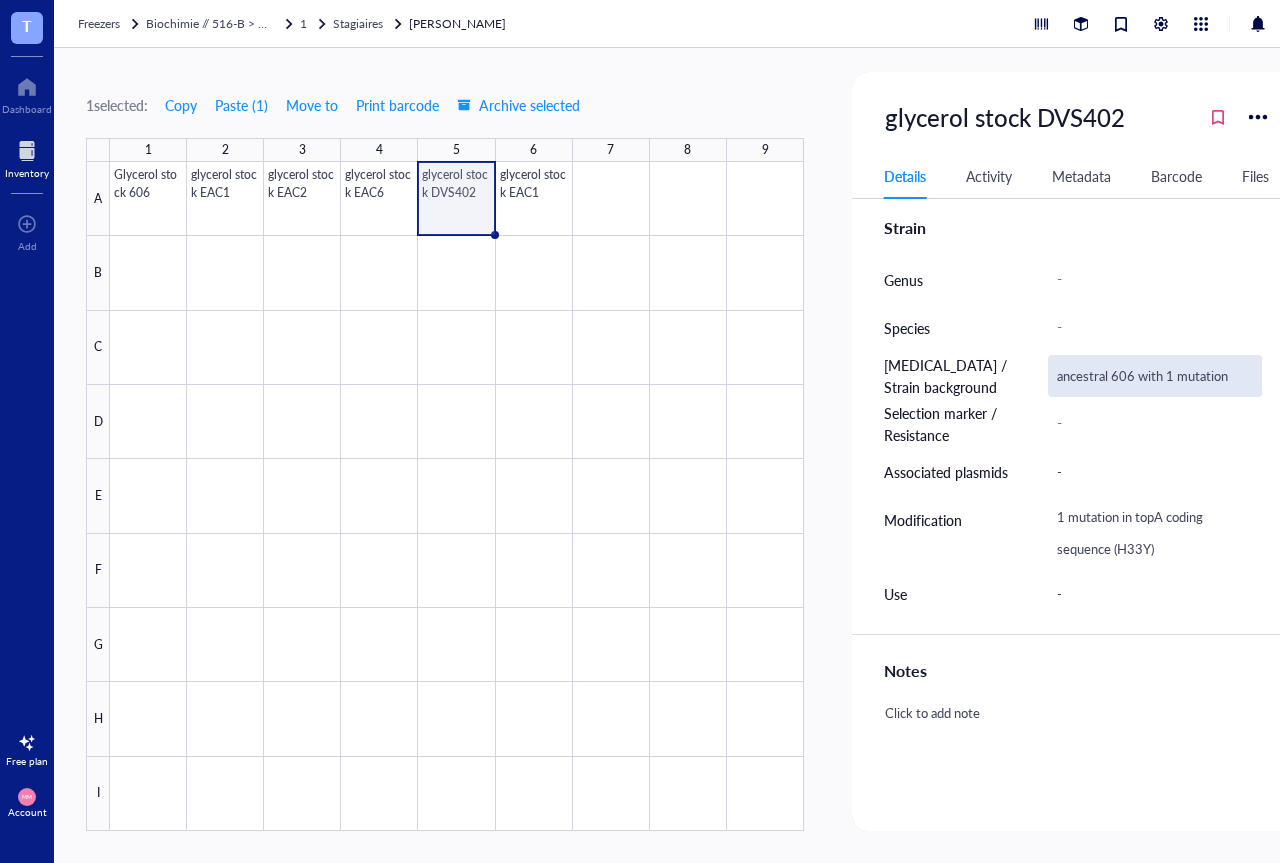 click on "ancestral 606 with 1 mutation" at bounding box center [1155, 376] 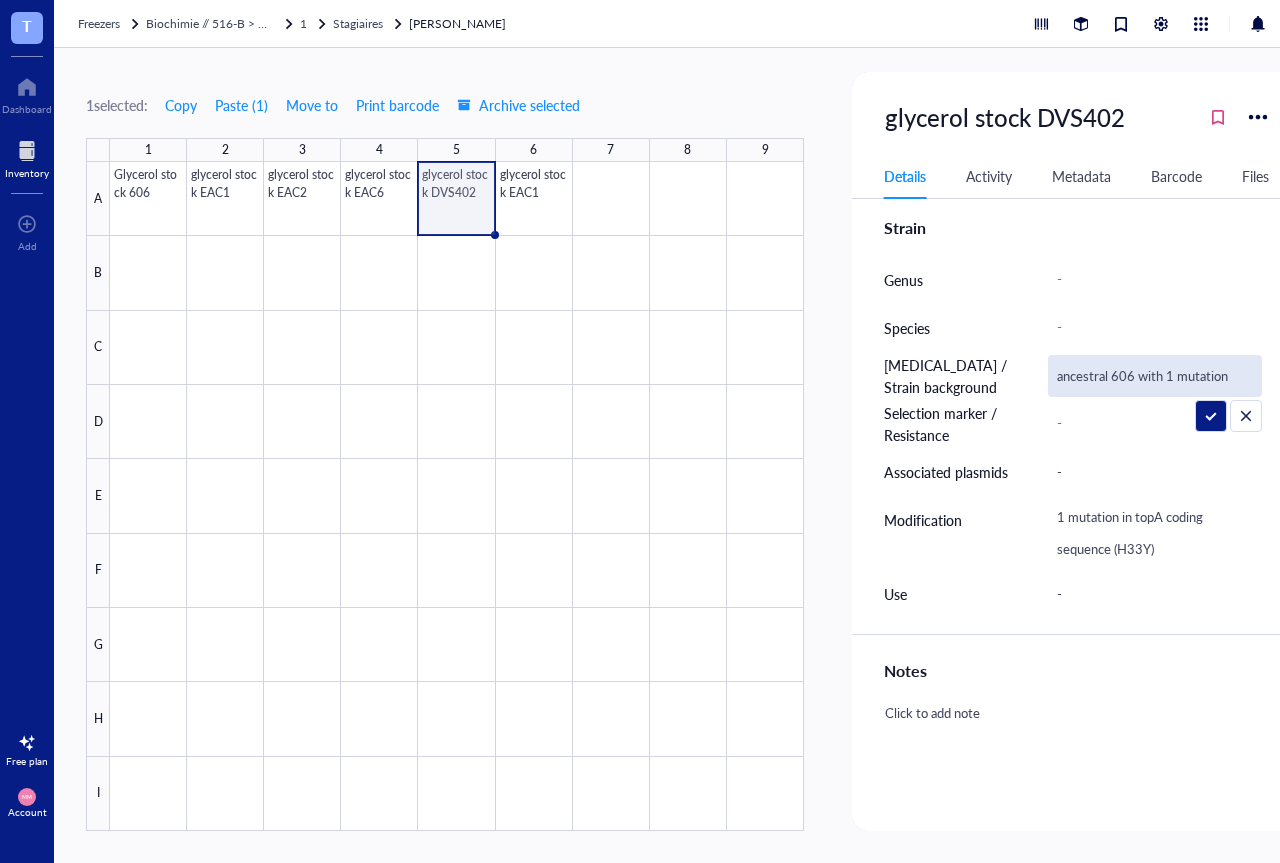drag, startPoint x: 1134, startPoint y: 378, endPoint x: 1040, endPoint y: 381, distance: 94.04786 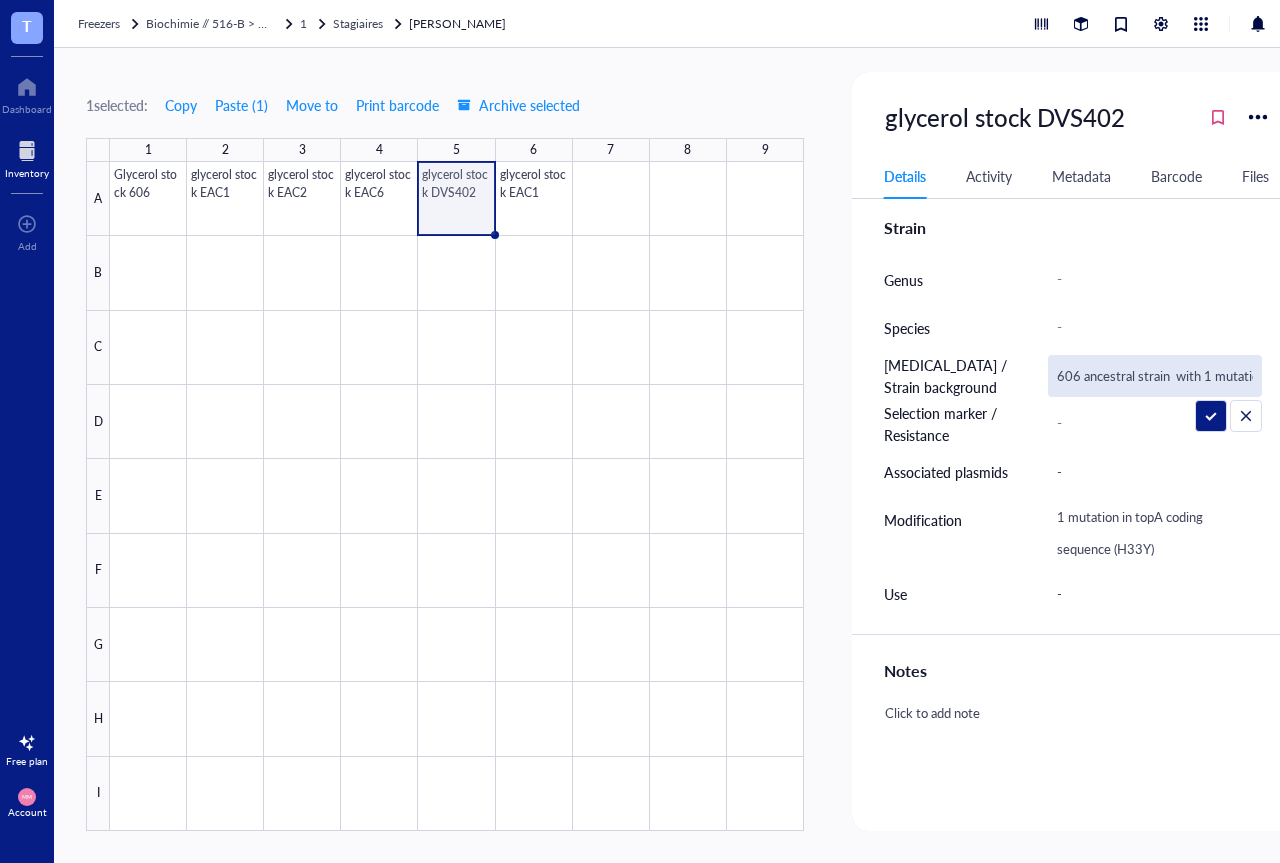 type on "606 ancestral strain with 1 mutation" 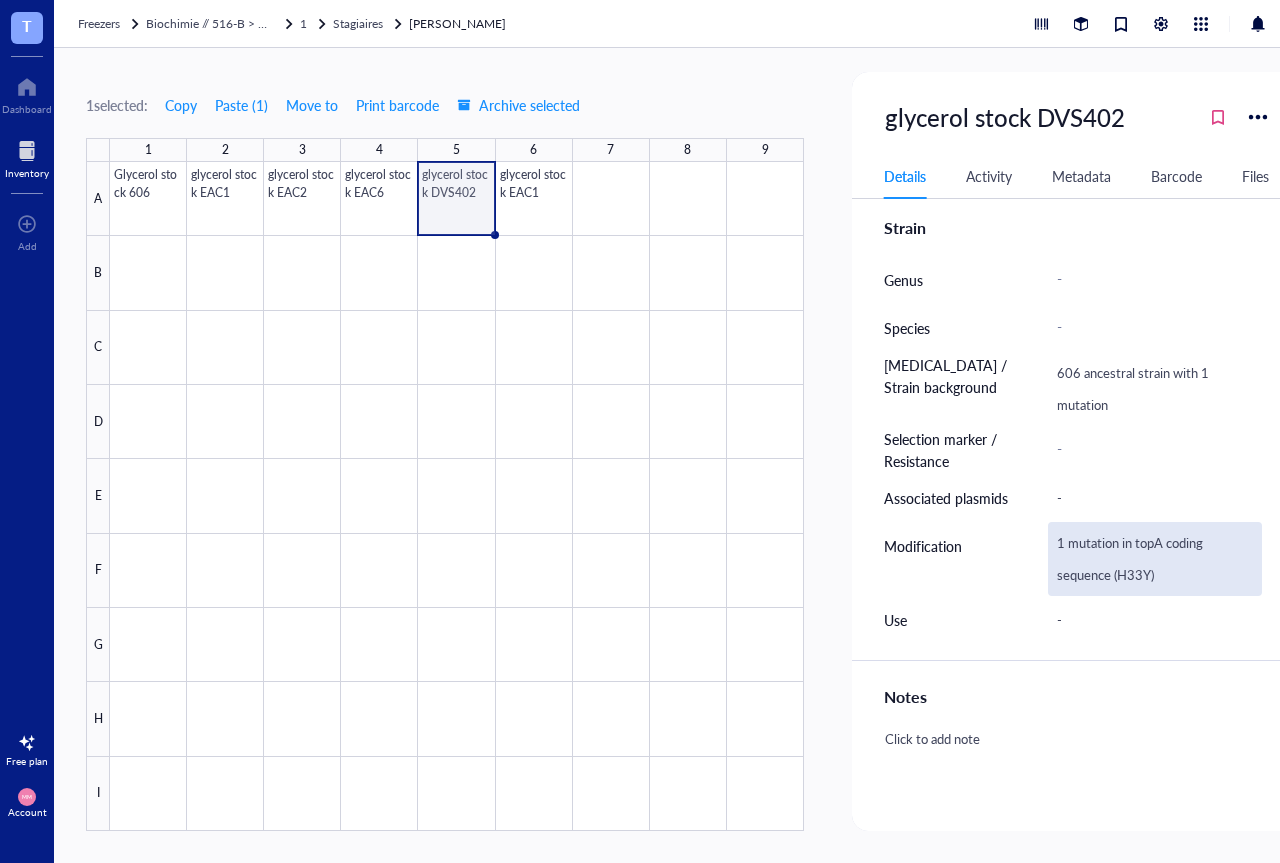 click on "1 mutation in topA coding sequence (H33Y)" at bounding box center (1155, 559) 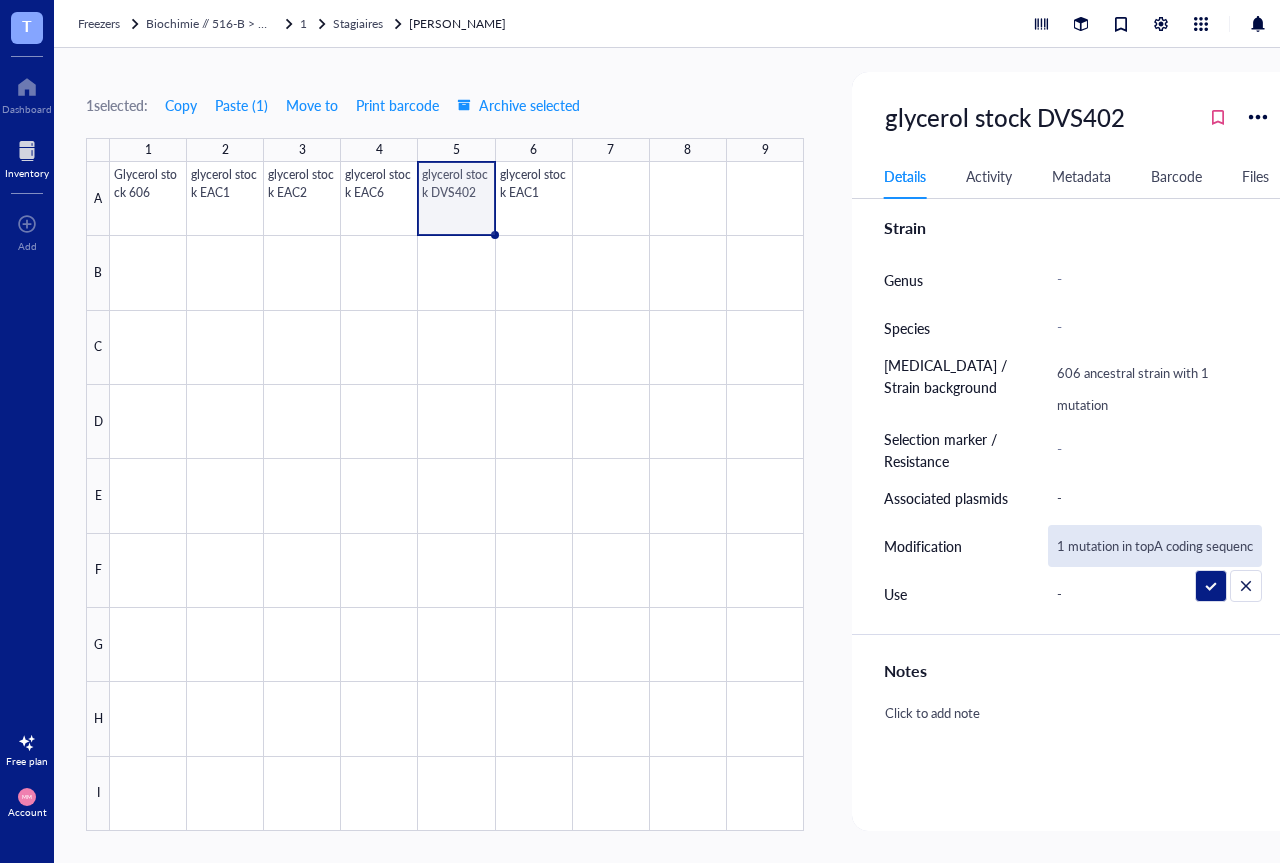 scroll, scrollTop: 0, scrollLeft: 53, axis: horizontal 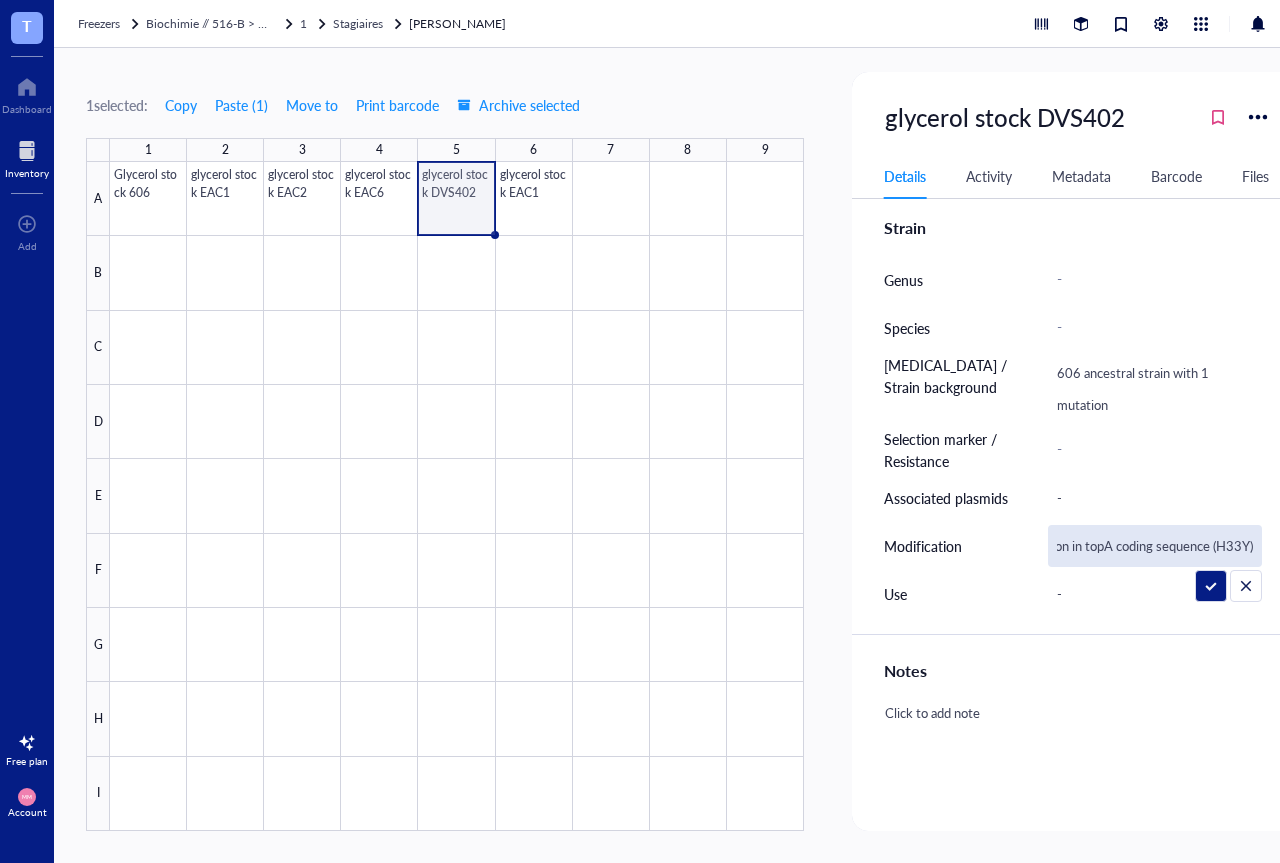 drag, startPoint x: 1254, startPoint y: 545, endPoint x: 996, endPoint y: 555, distance: 258.19373 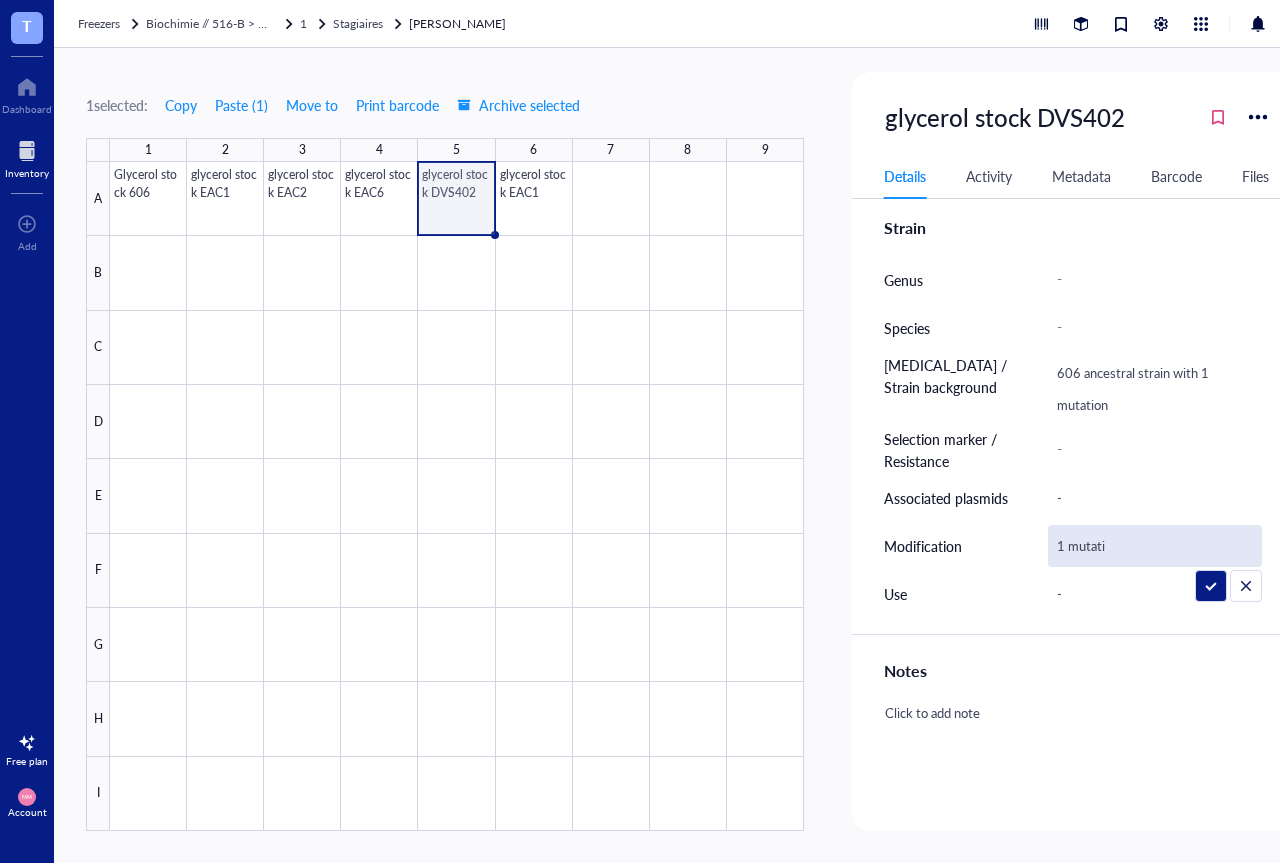 scroll, scrollTop: 0, scrollLeft: 0, axis: both 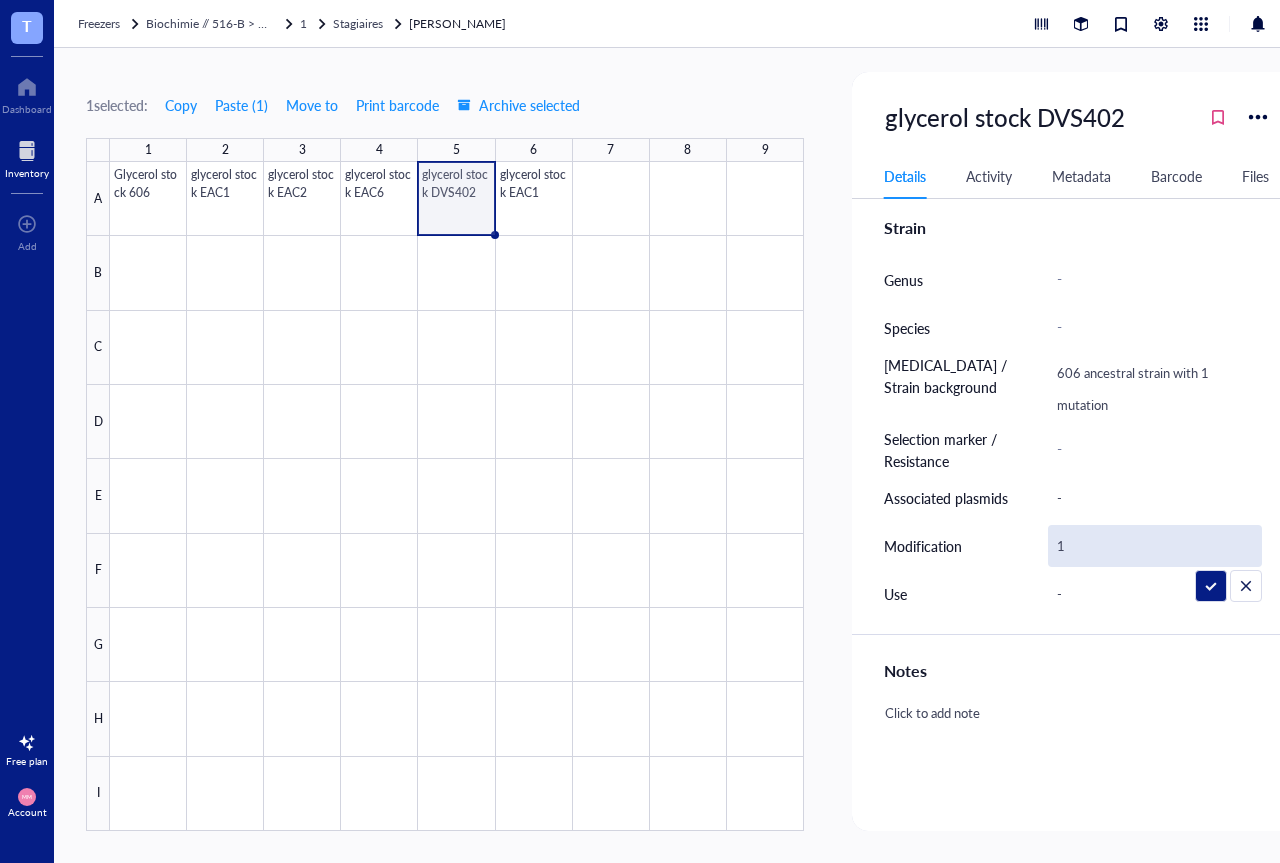 type on "1" 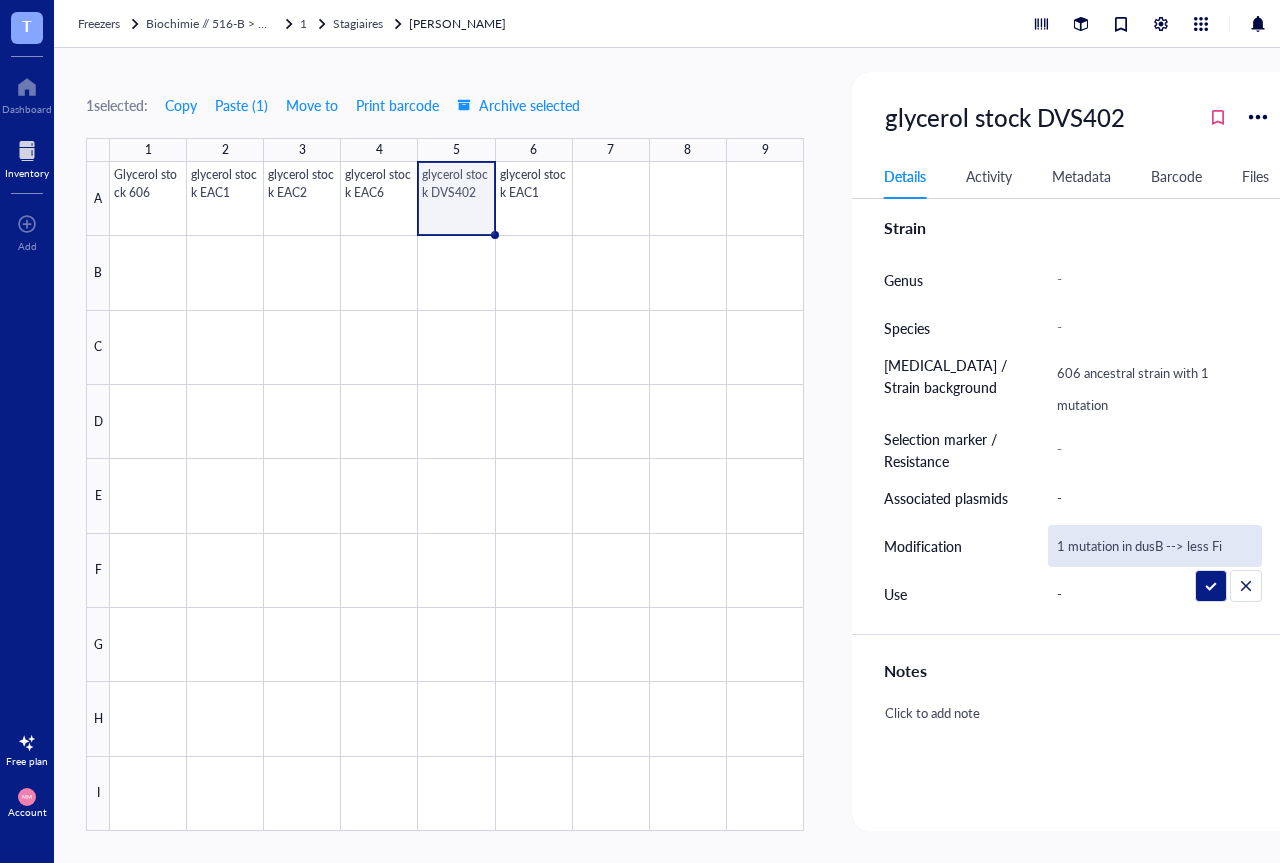 type on "1 mutation in dusB --> less Fis" 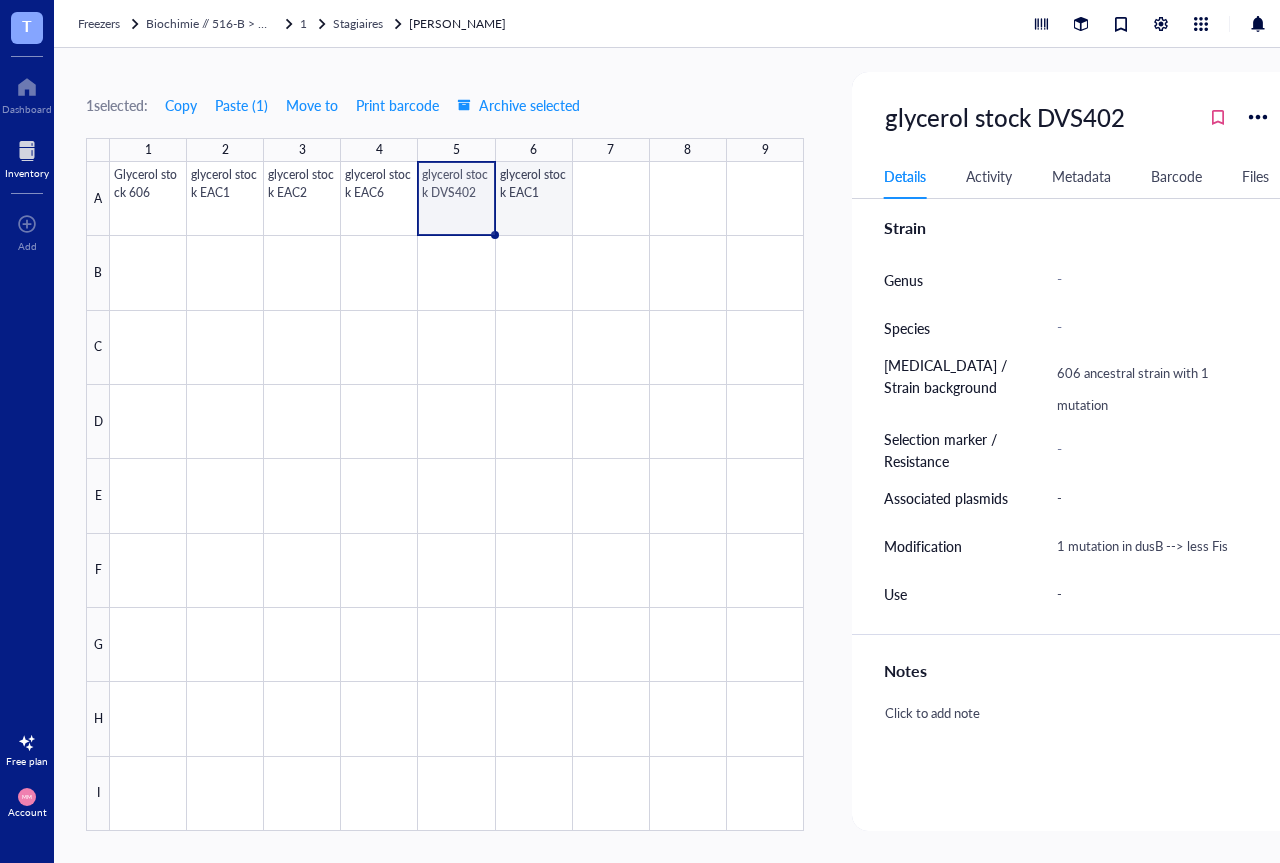 click at bounding box center [457, 496] 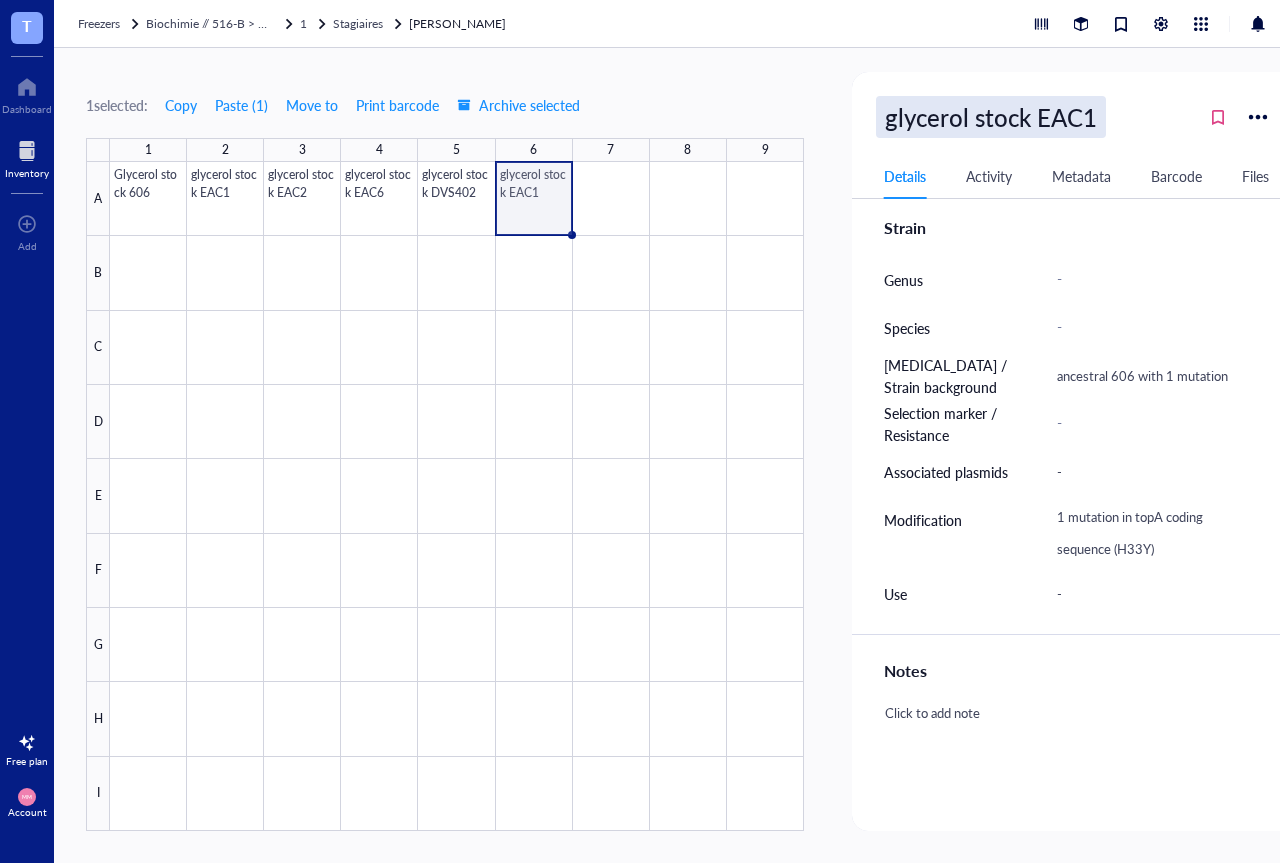 click on "glycerol stock EAC1" at bounding box center [991, 117] 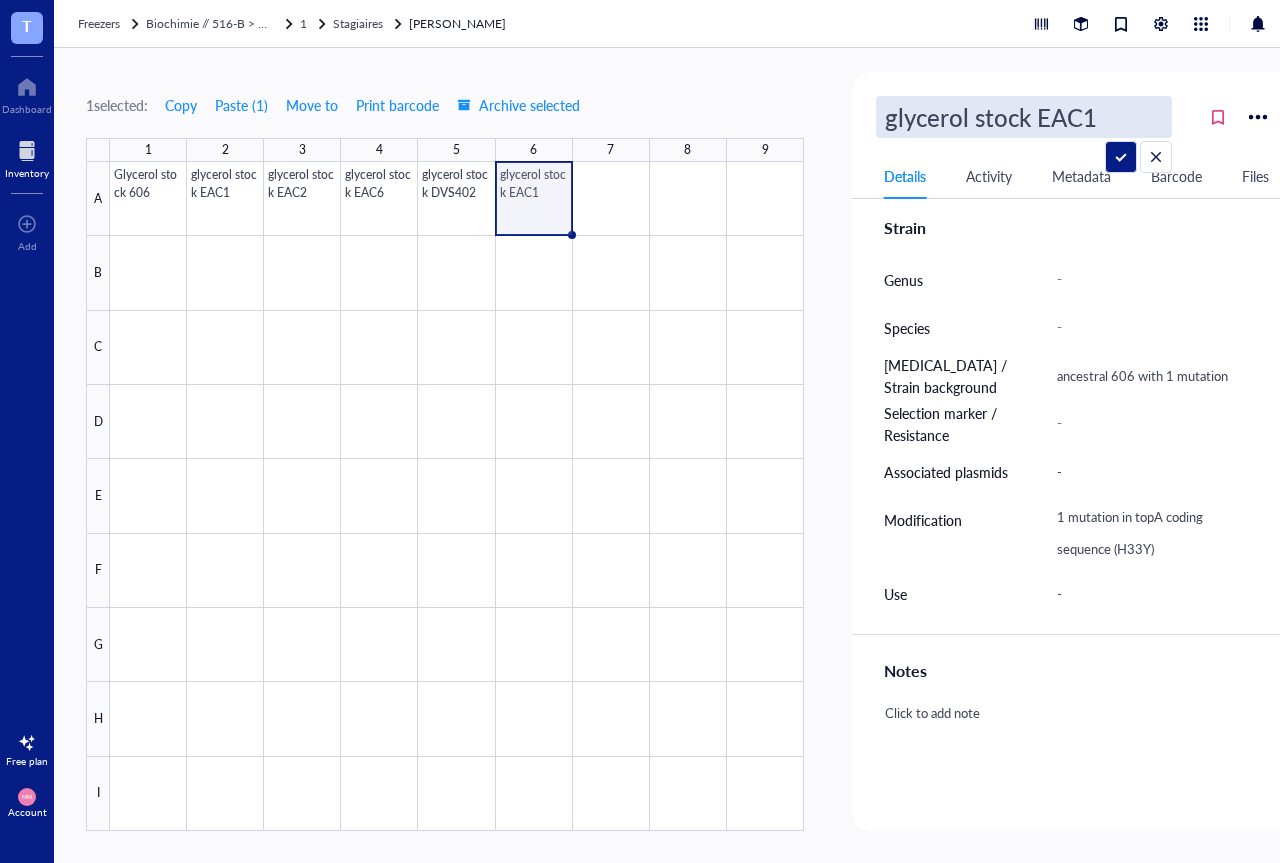 drag, startPoint x: 1102, startPoint y: 120, endPoint x: 1038, endPoint y: 122, distance: 64.03124 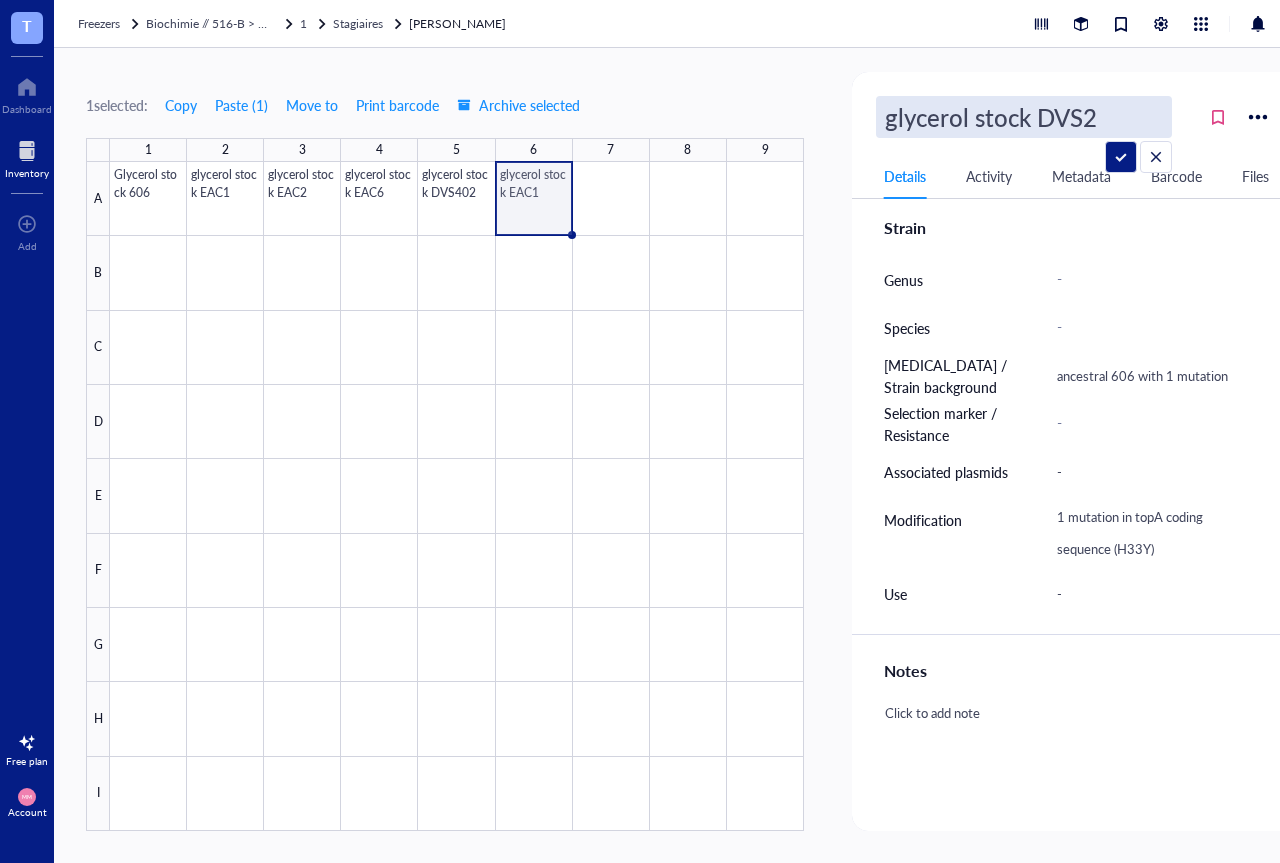 type on "glycerol stock DVS22" 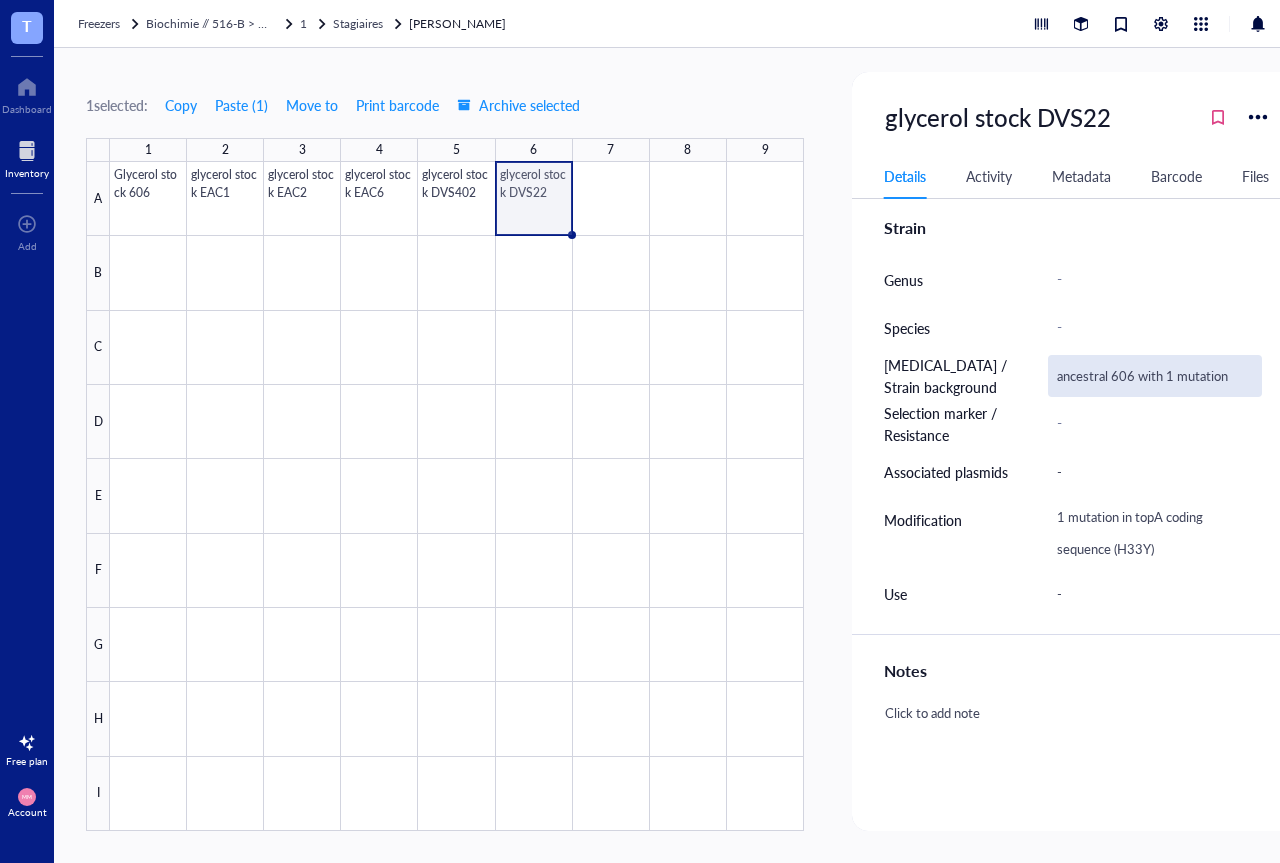 click on "ancestral 606 with 1 mutation" at bounding box center [1155, 376] 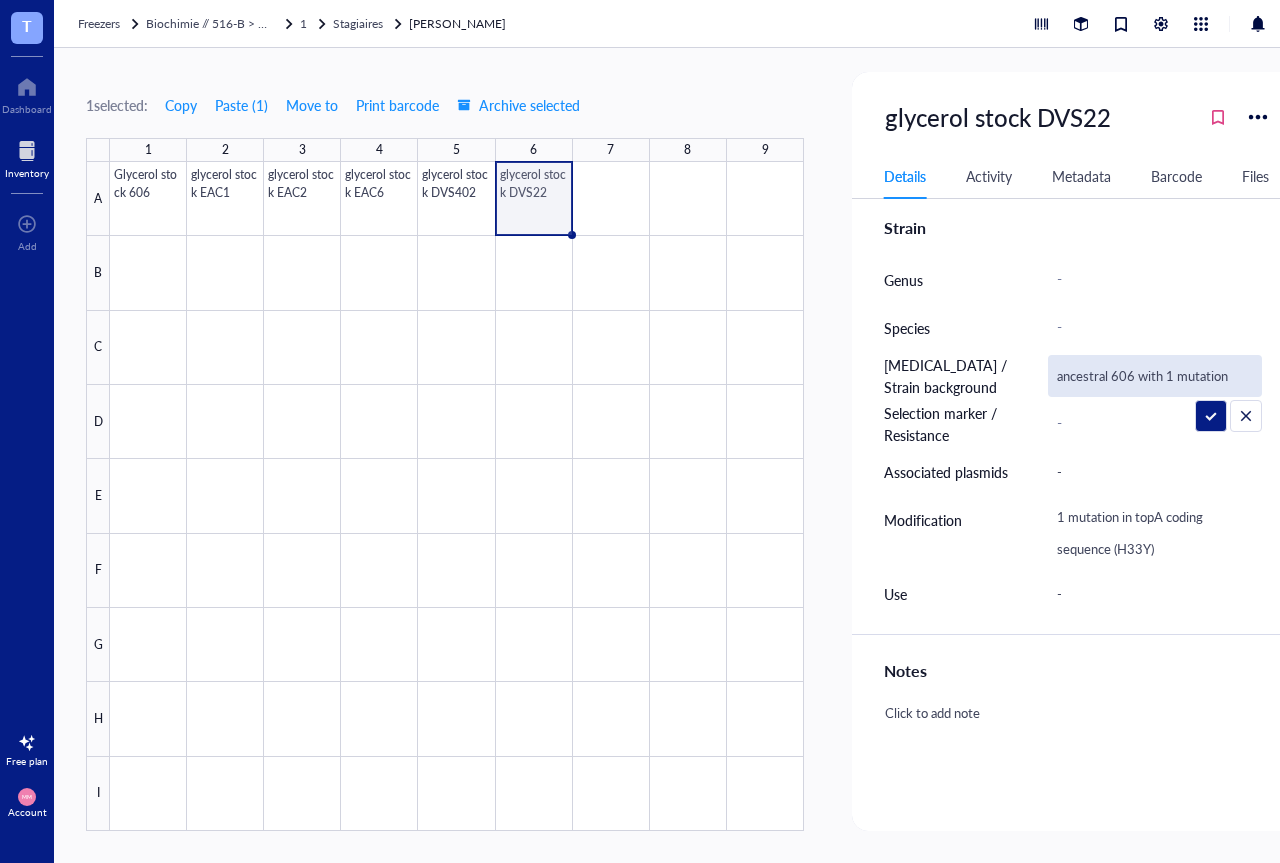 drag, startPoint x: 1242, startPoint y: 380, endPoint x: 1042, endPoint y: 377, distance: 200.02249 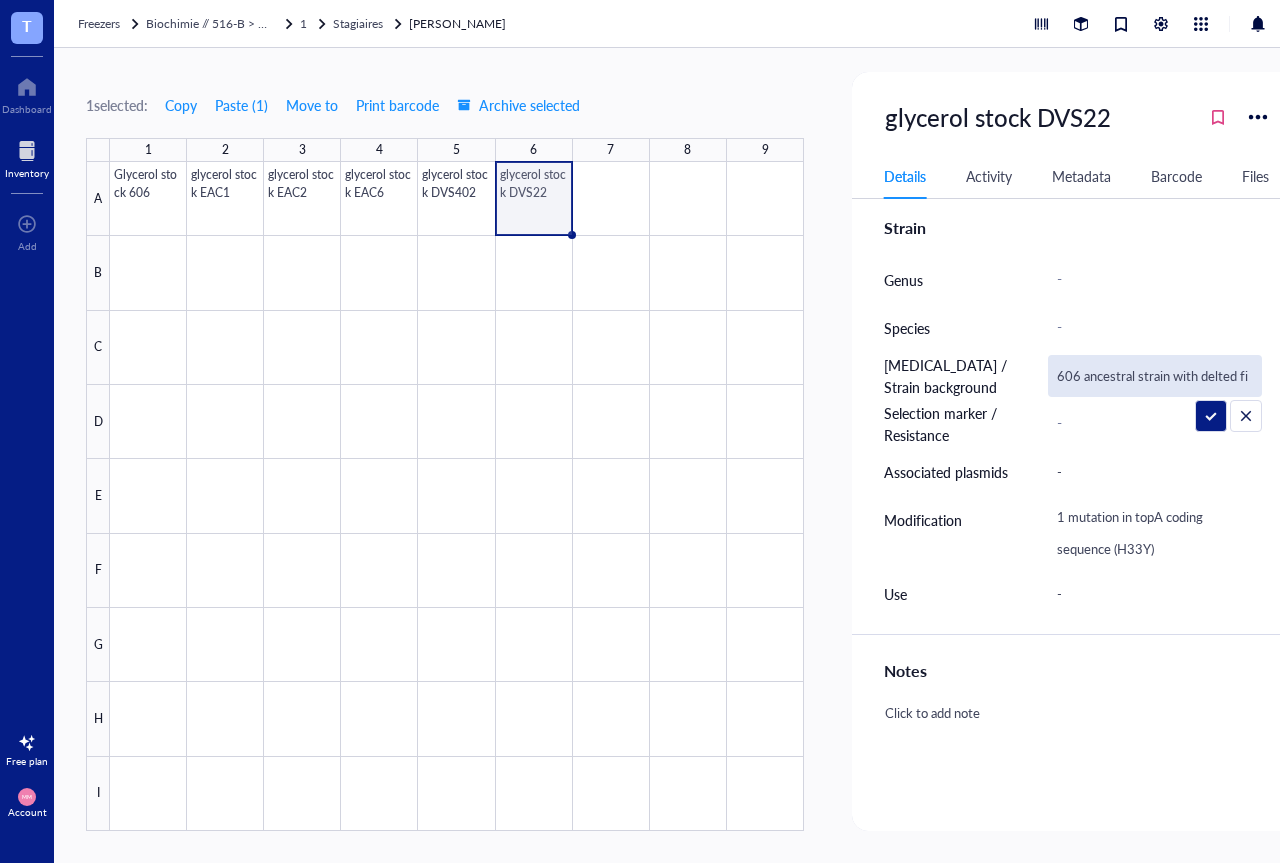 scroll, scrollTop: 0, scrollLeft: 0, axis: both 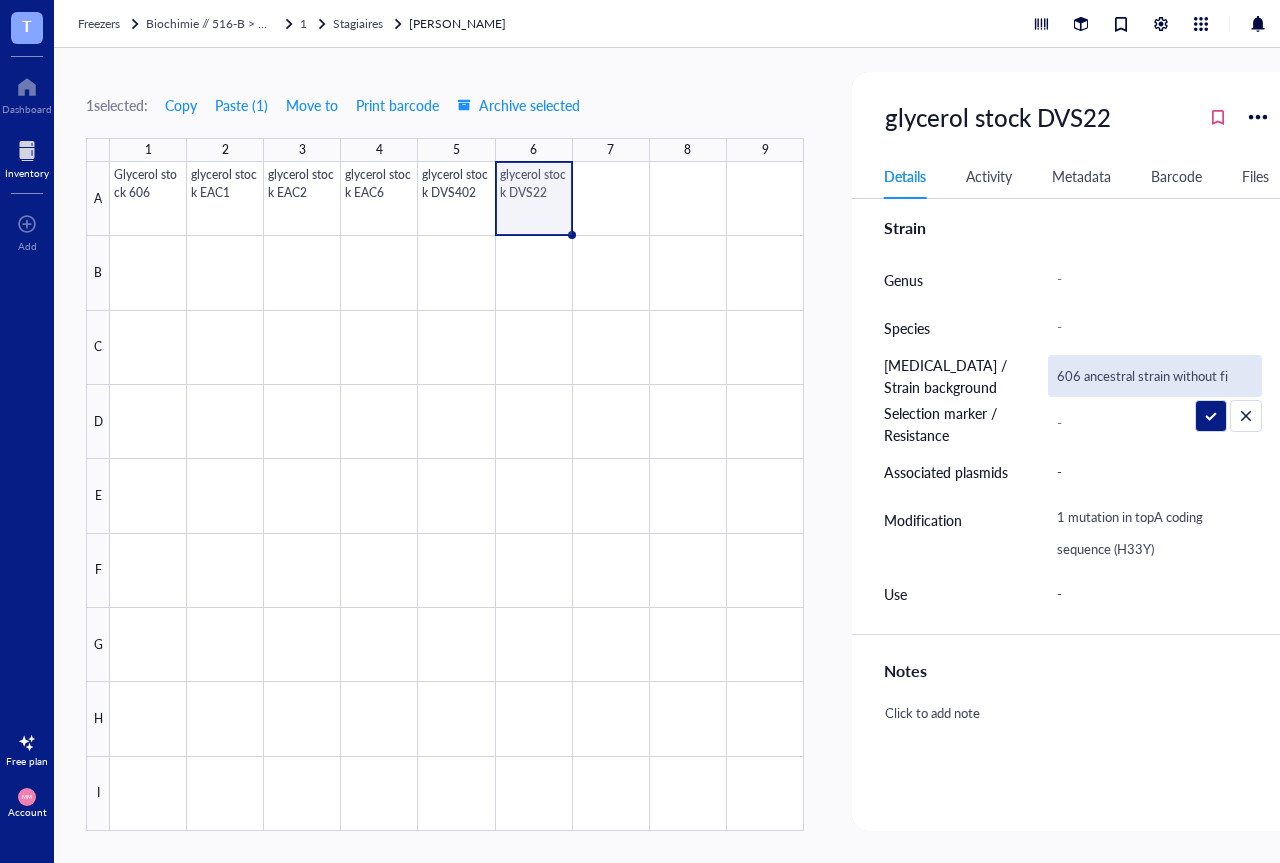 type on "606 ancestral strain without fis" 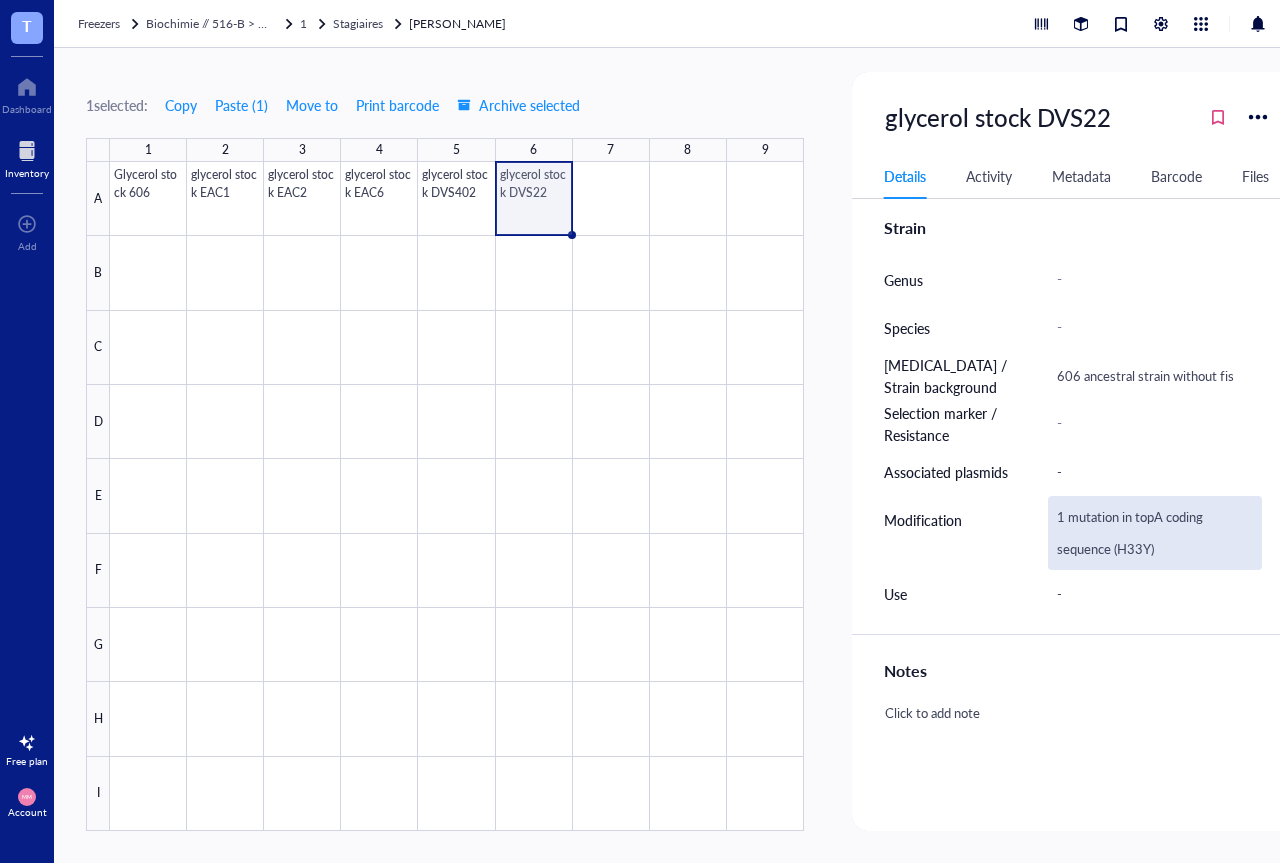 click on "1 mutation in topA coding sequence (H33Y)" at bounding box center (1155, 533) 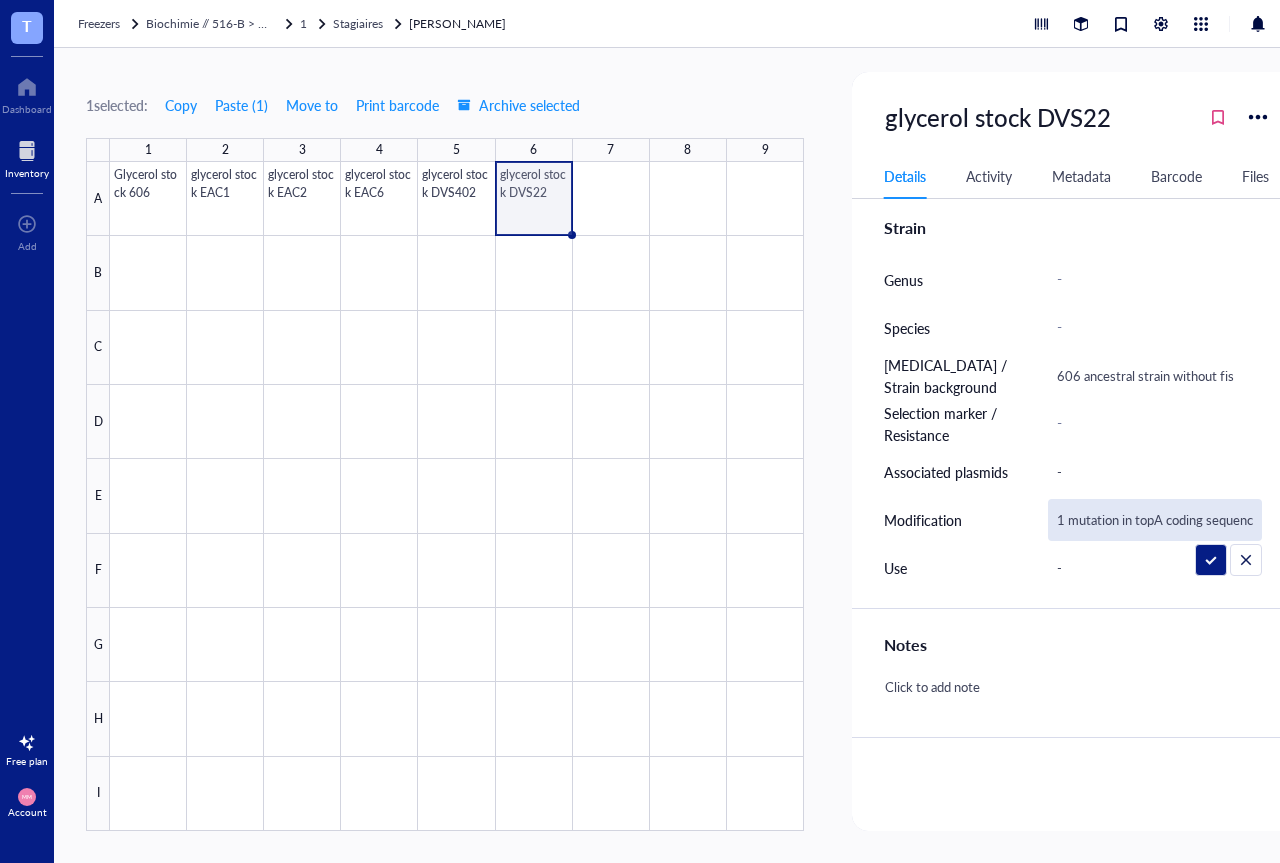 scroll, scrollTop: 0, scrollLeft: 53, axis: horizontal 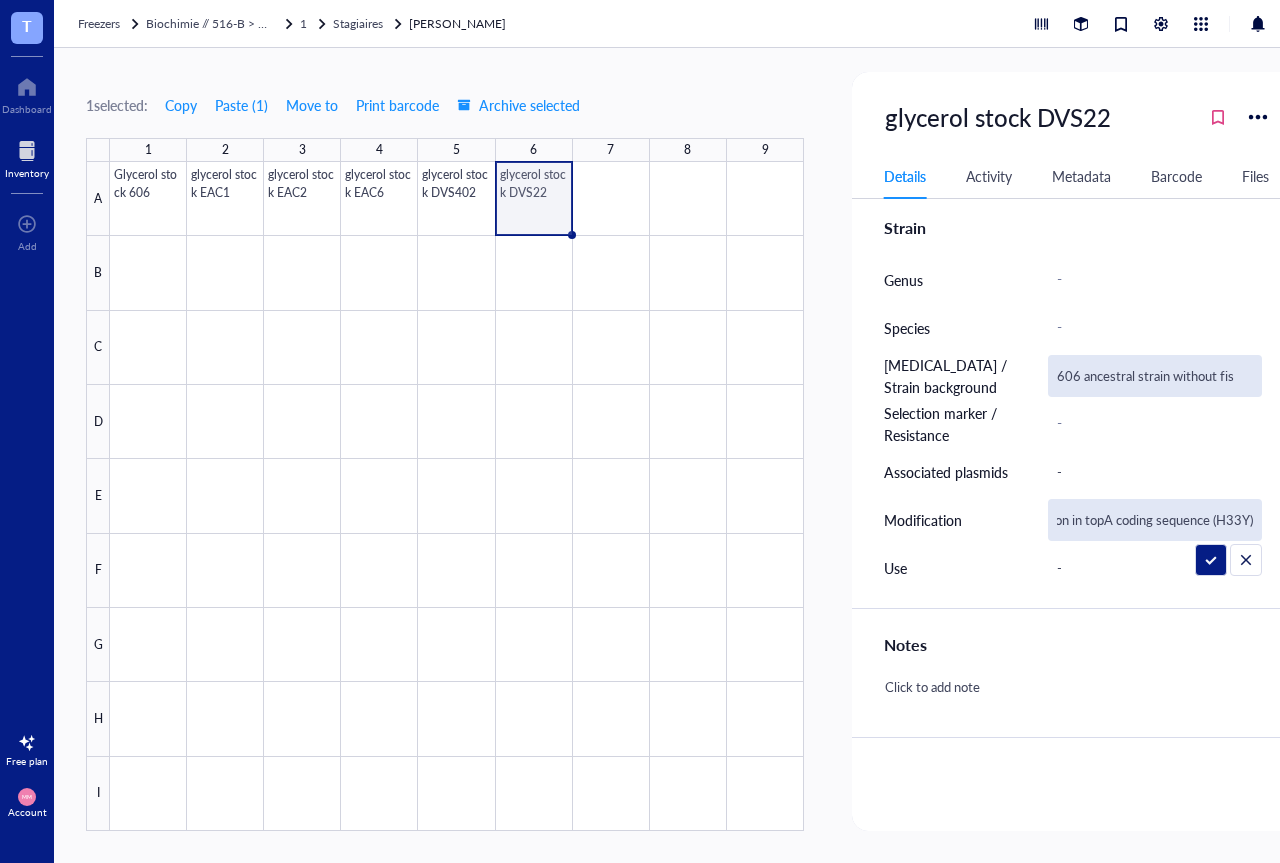 click on "606 ancestral strain without fis" at bounding box center (1155, 376) 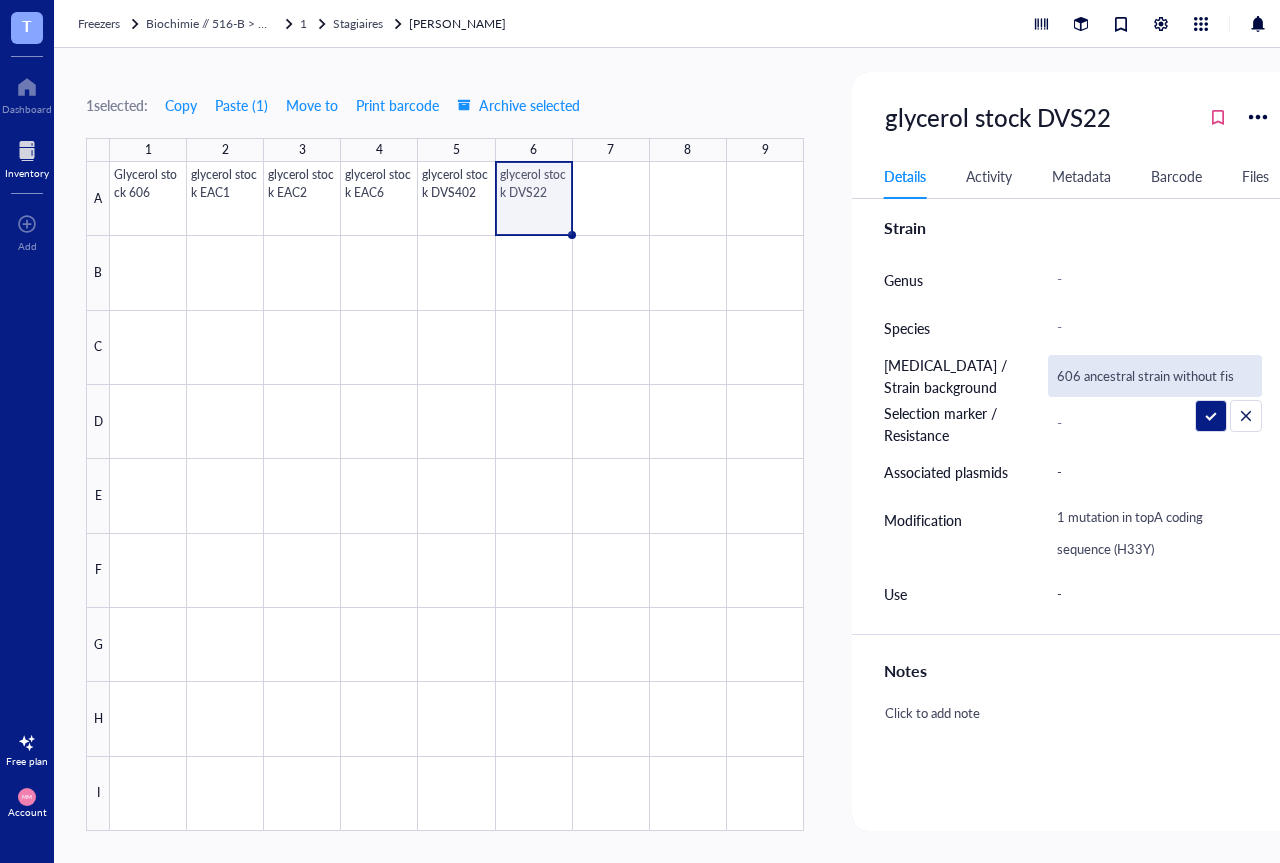 drag, startPoint x: 1241, startPoint y: 377, endPoint x: 1176, endPoint y: 382, distance: 65.192024 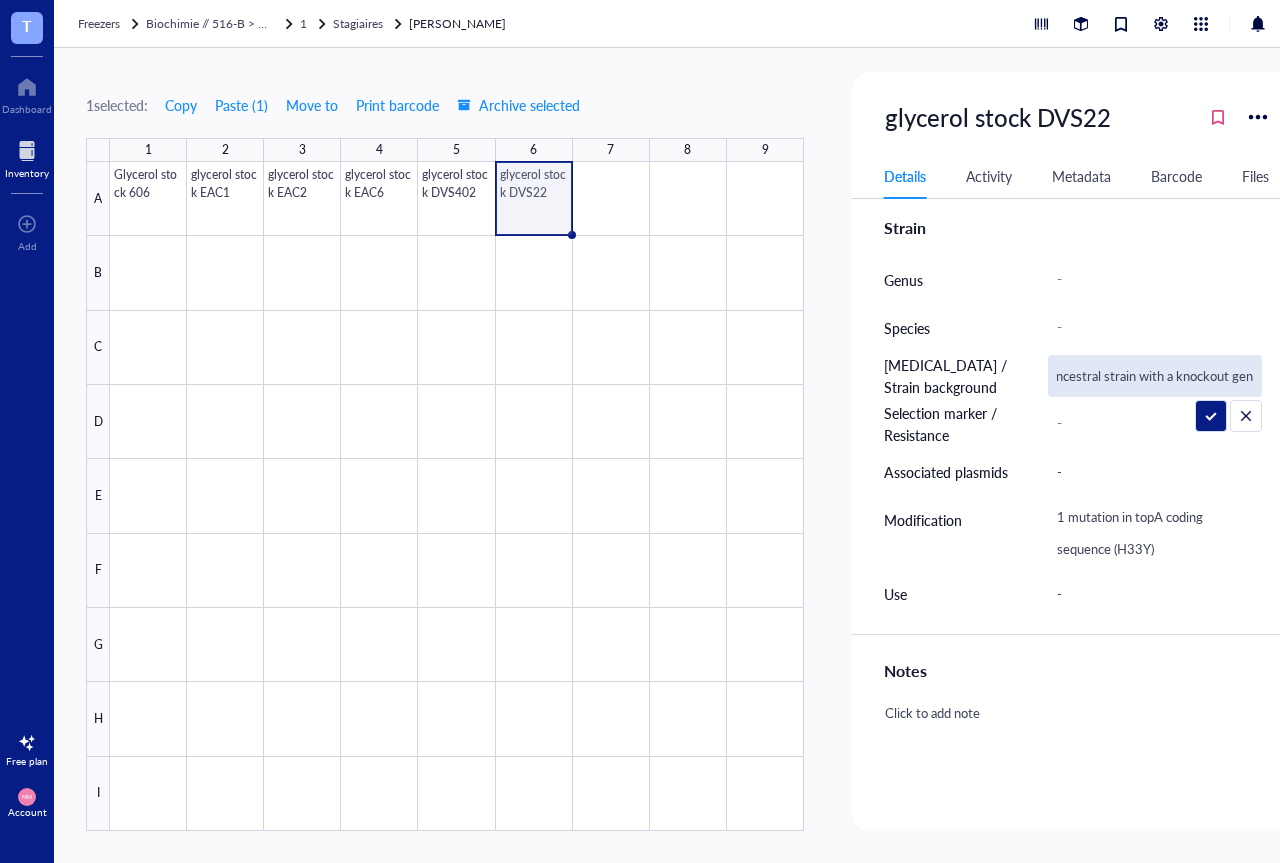 type on "606 ancestral strain with a knockout gene" 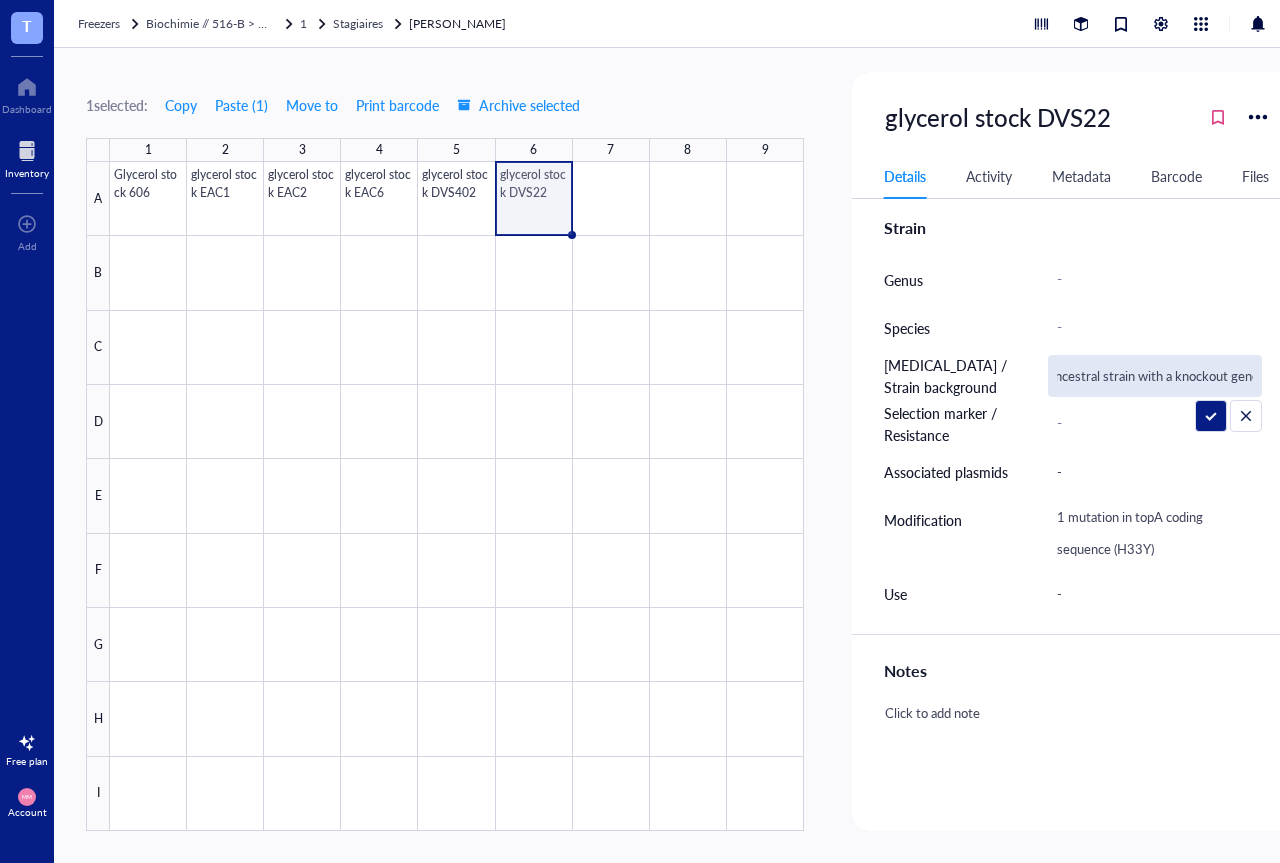 scroll, scrollTop: 0, scrollLeft: 42, axis: horizontal 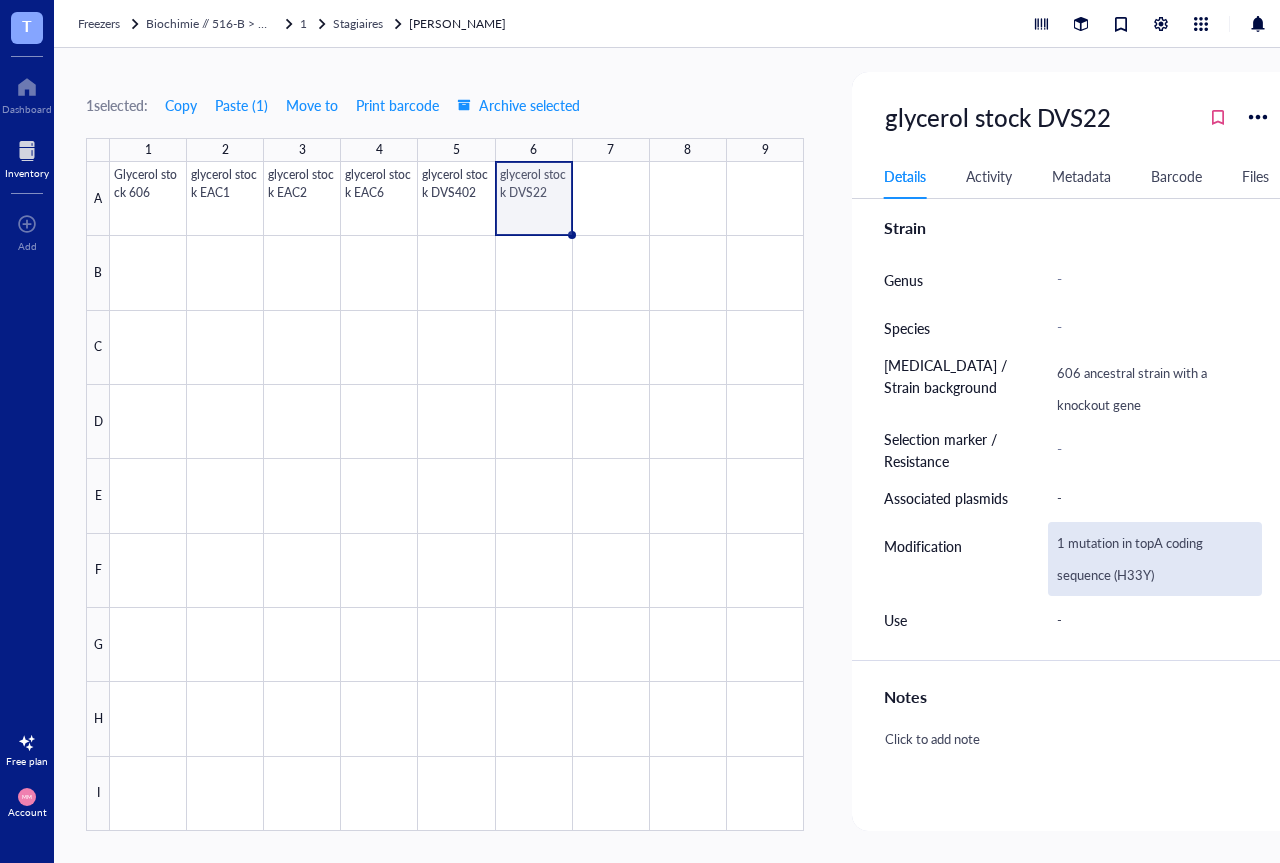 click on "1 mutation in topA coding sequence (H33Y)" at bounding box center [1155, 559] 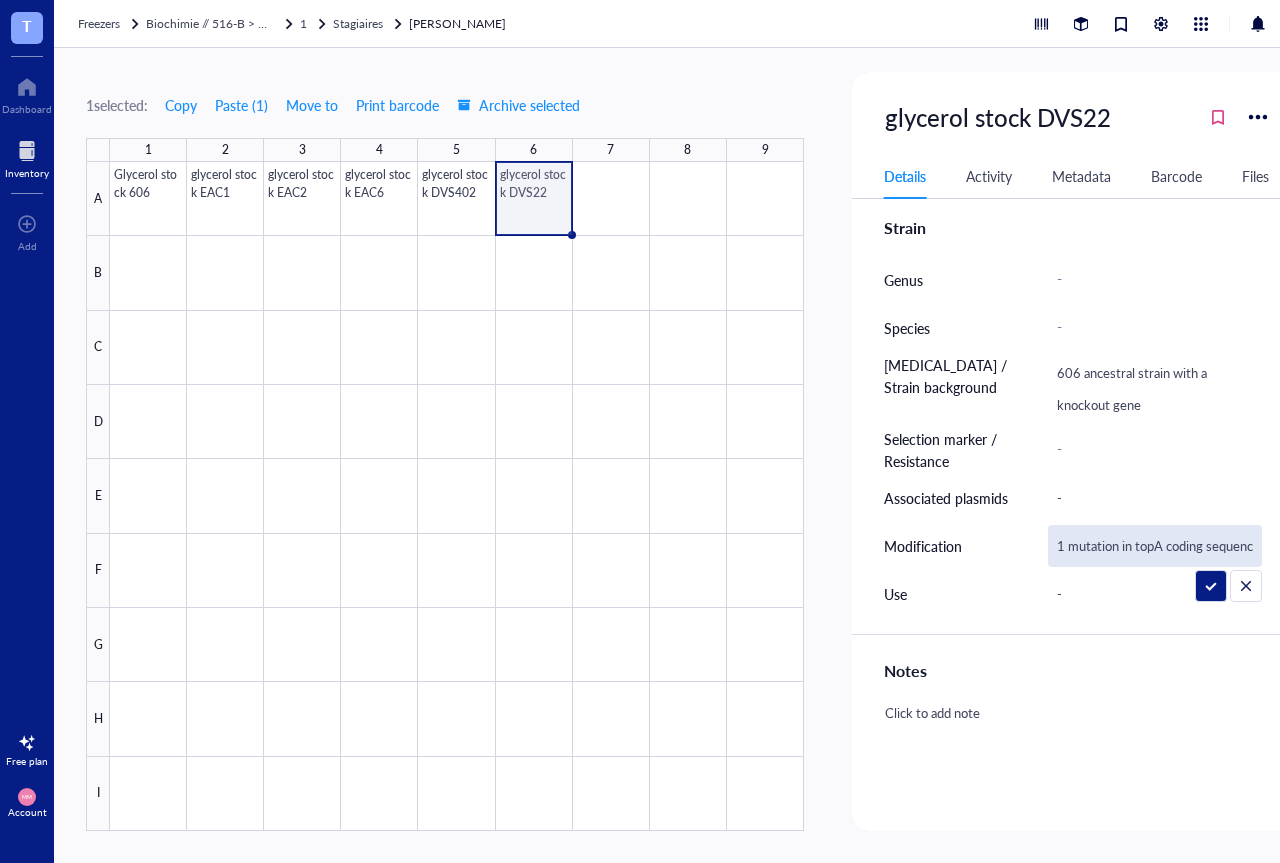 scroll, scrollTop: 0, scrollLeft: 53, axis: horizontal 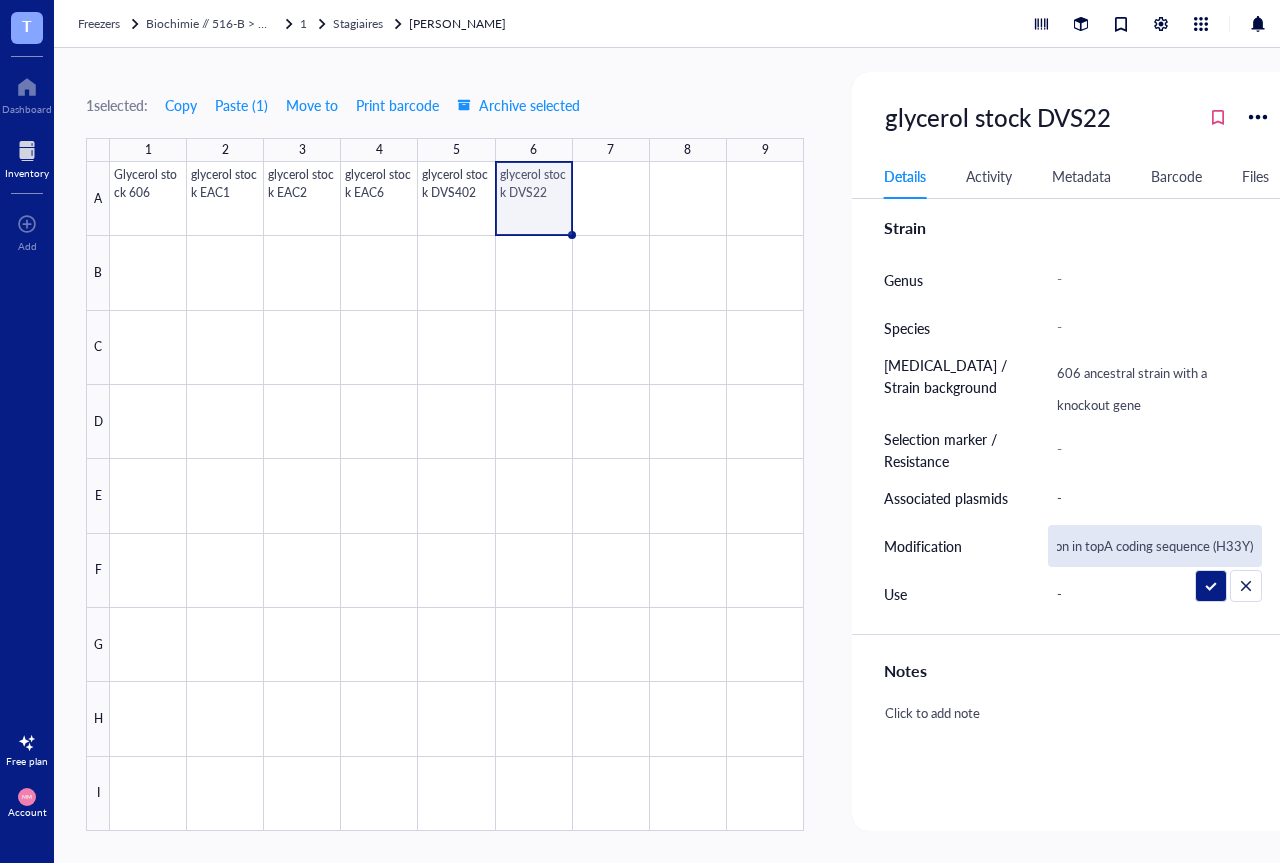 drag, startPoint x: 1236, startPoint y: 548, endPoint x: 1034, endPoint y: 548, distance: 202 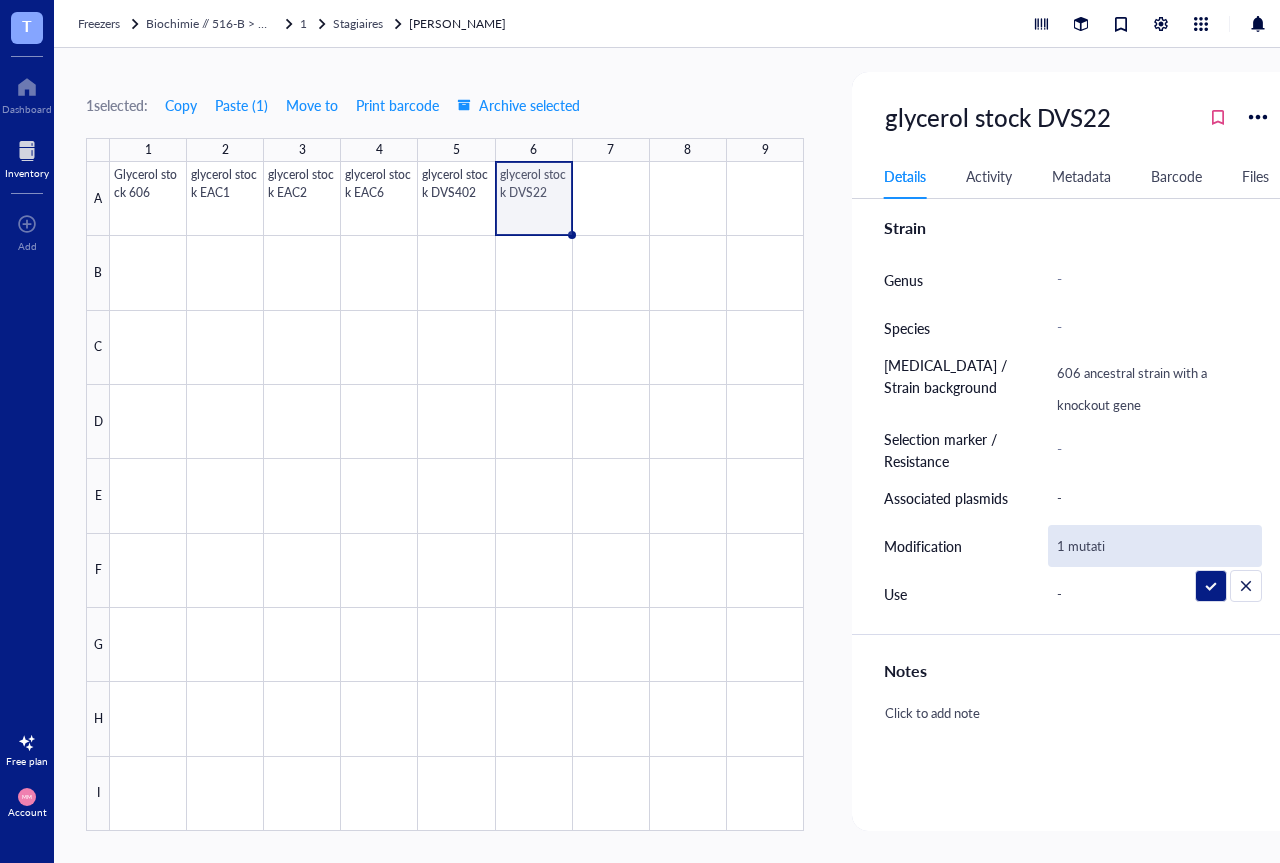 scroll, scrollTop: 0, scrollLeft: 0, axis: both 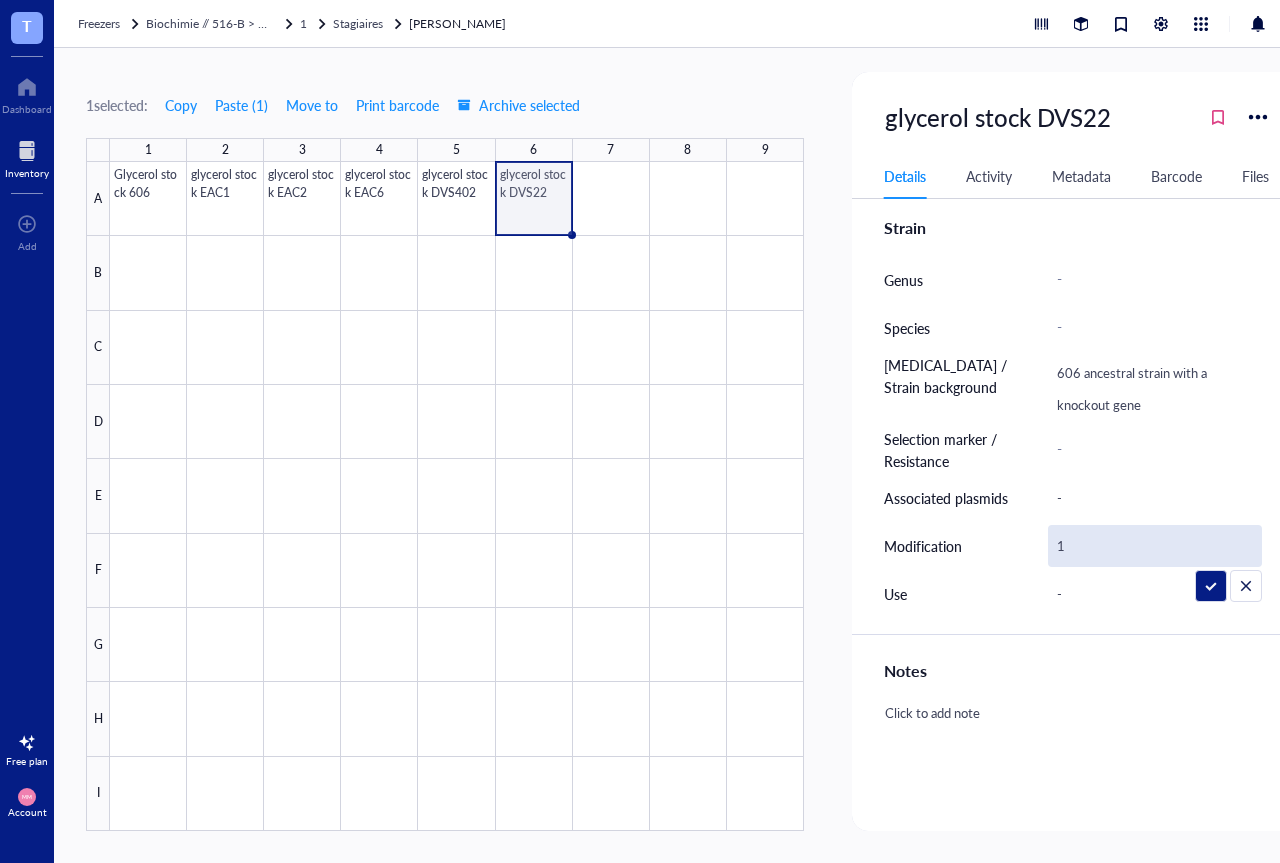 type on "1" 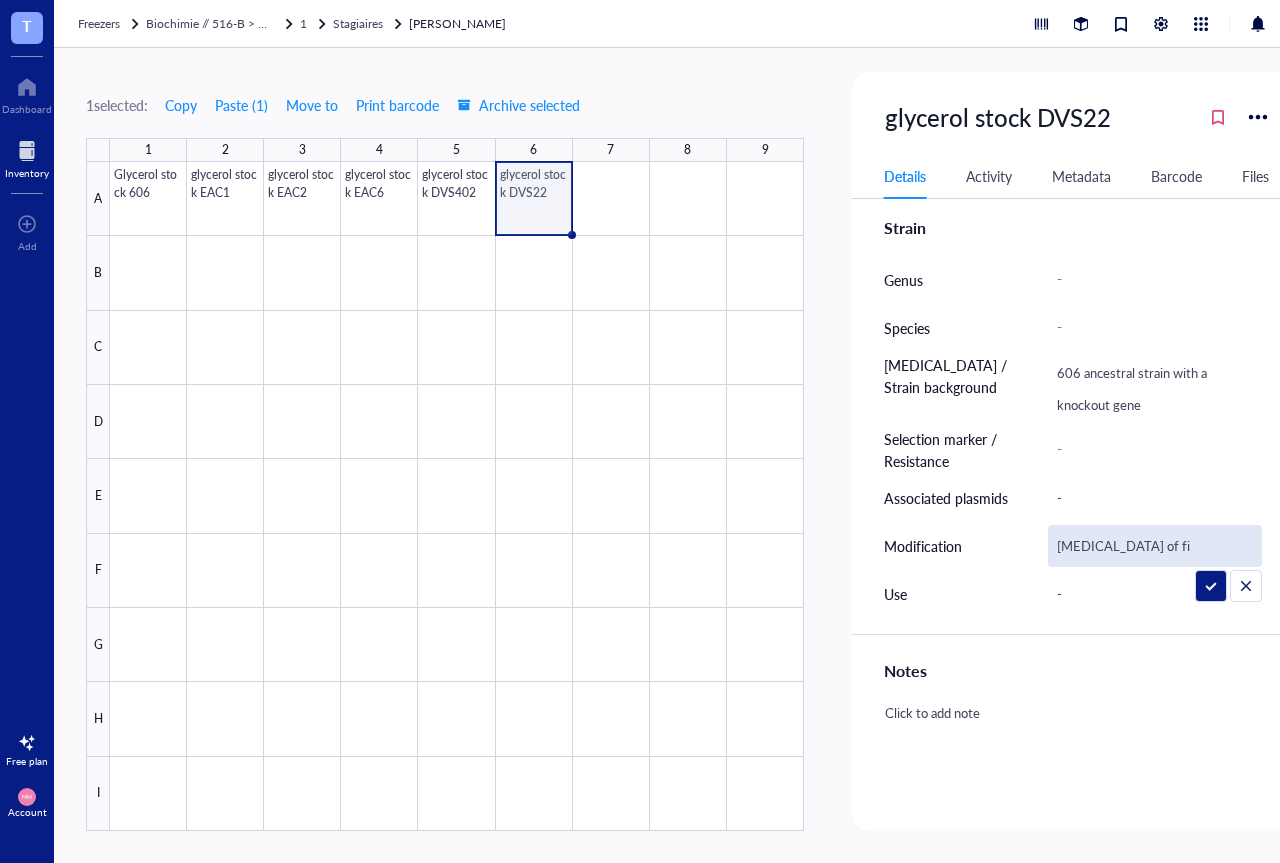 type on "[MEDICAL_DATA] of fis" 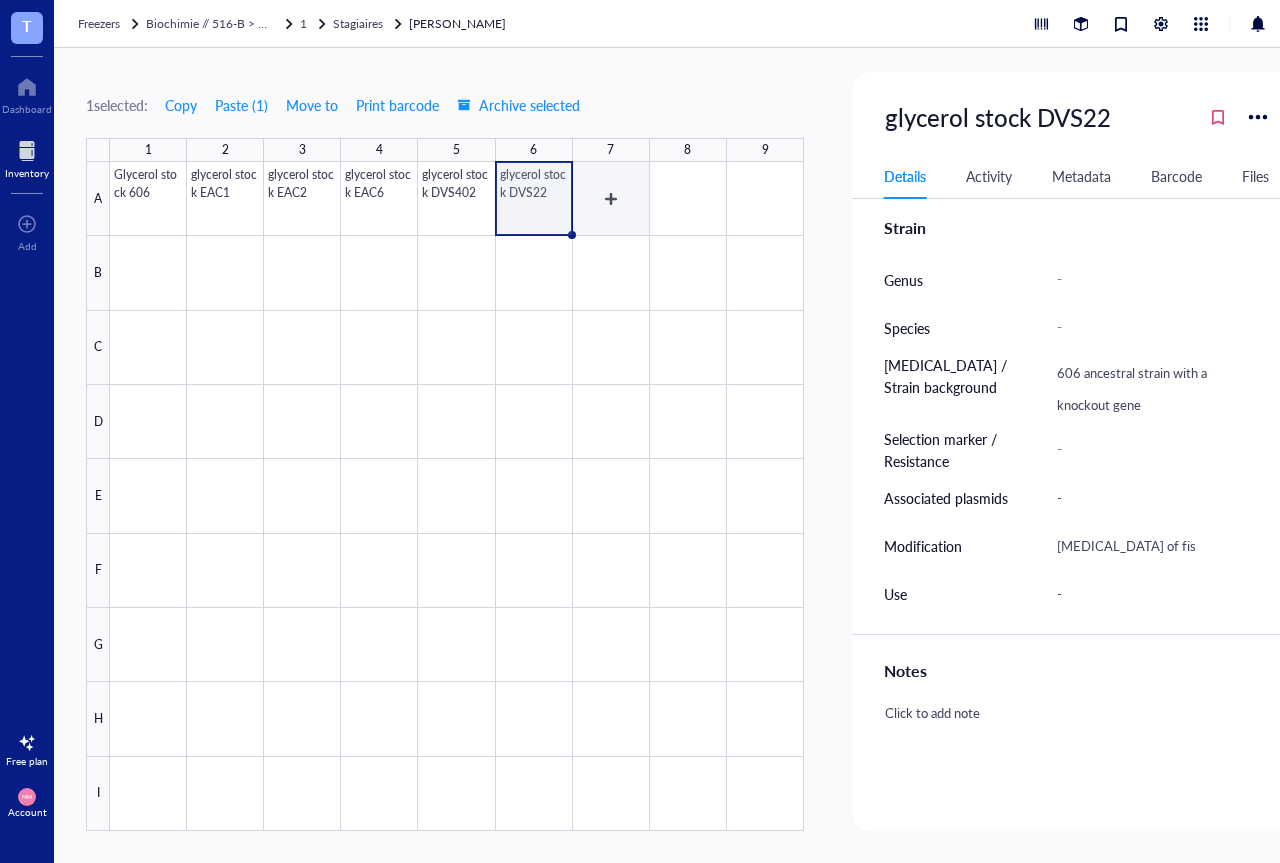 click at bounding box center (457, 496) 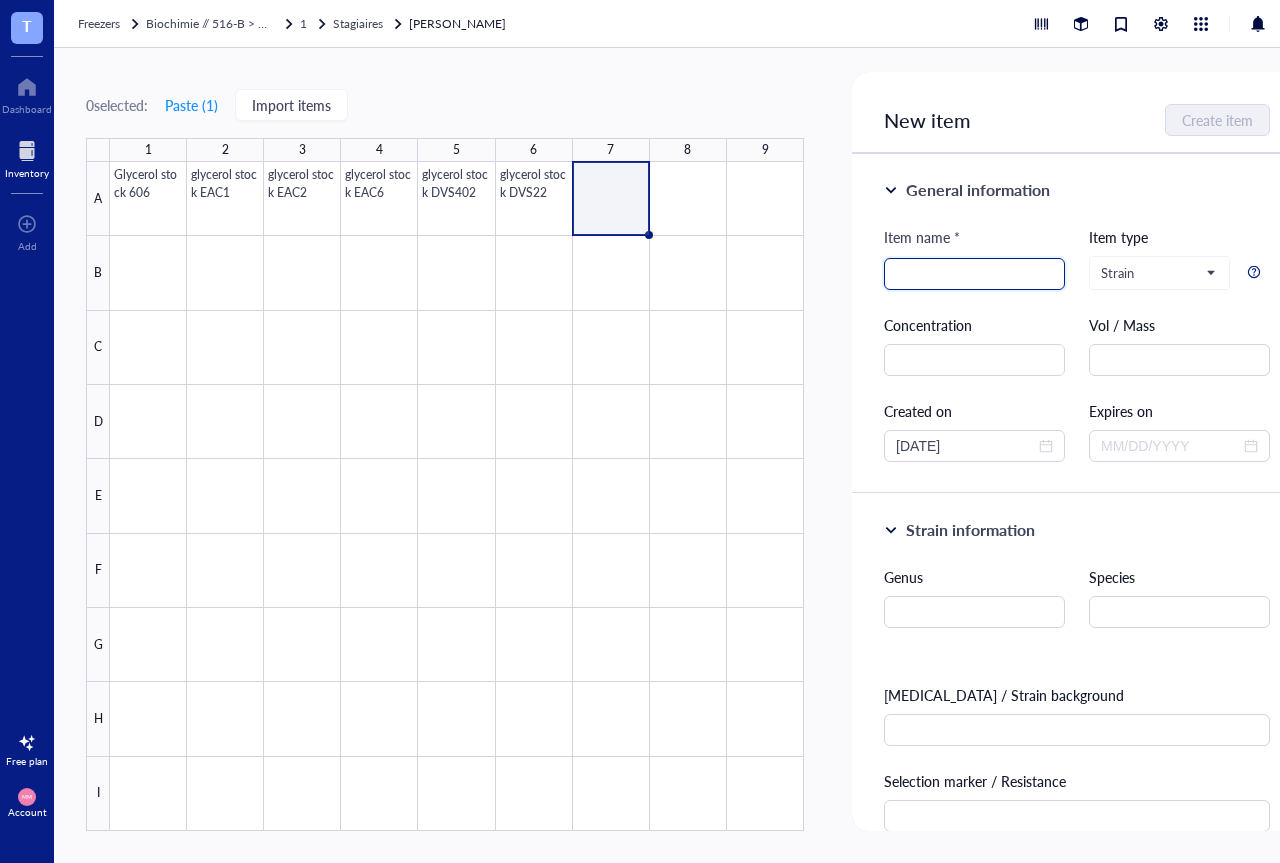 click at bounding box center (974, 274) 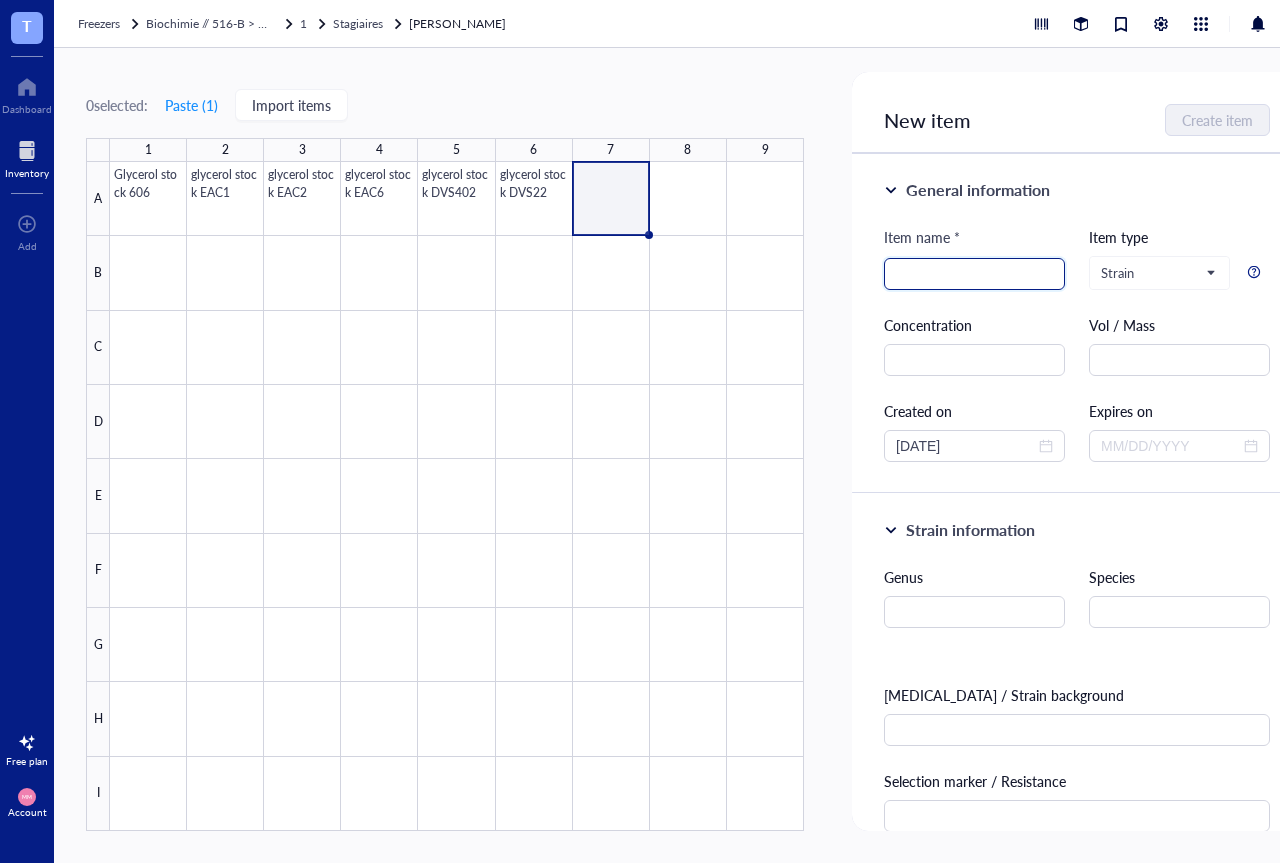 type on "B" 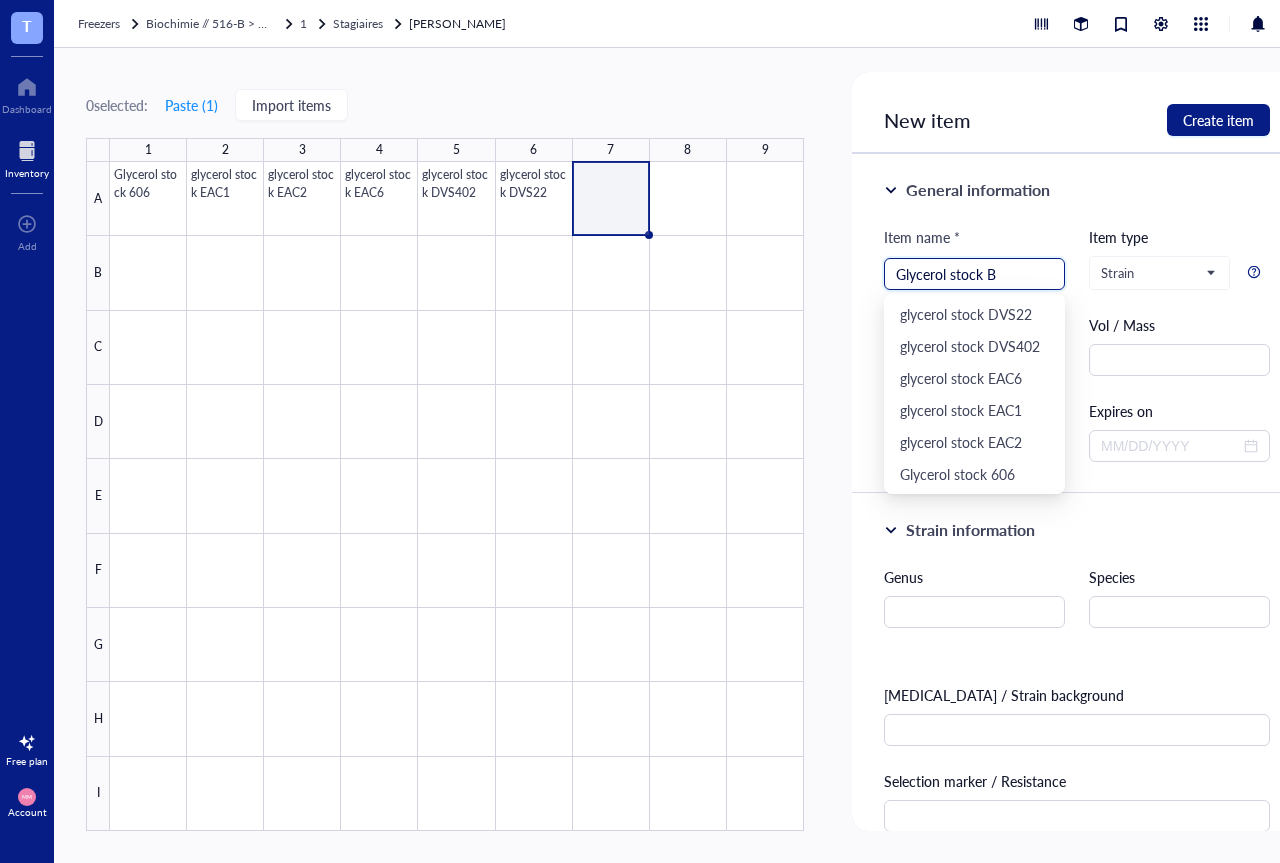 type on "Glycerol stock B1" 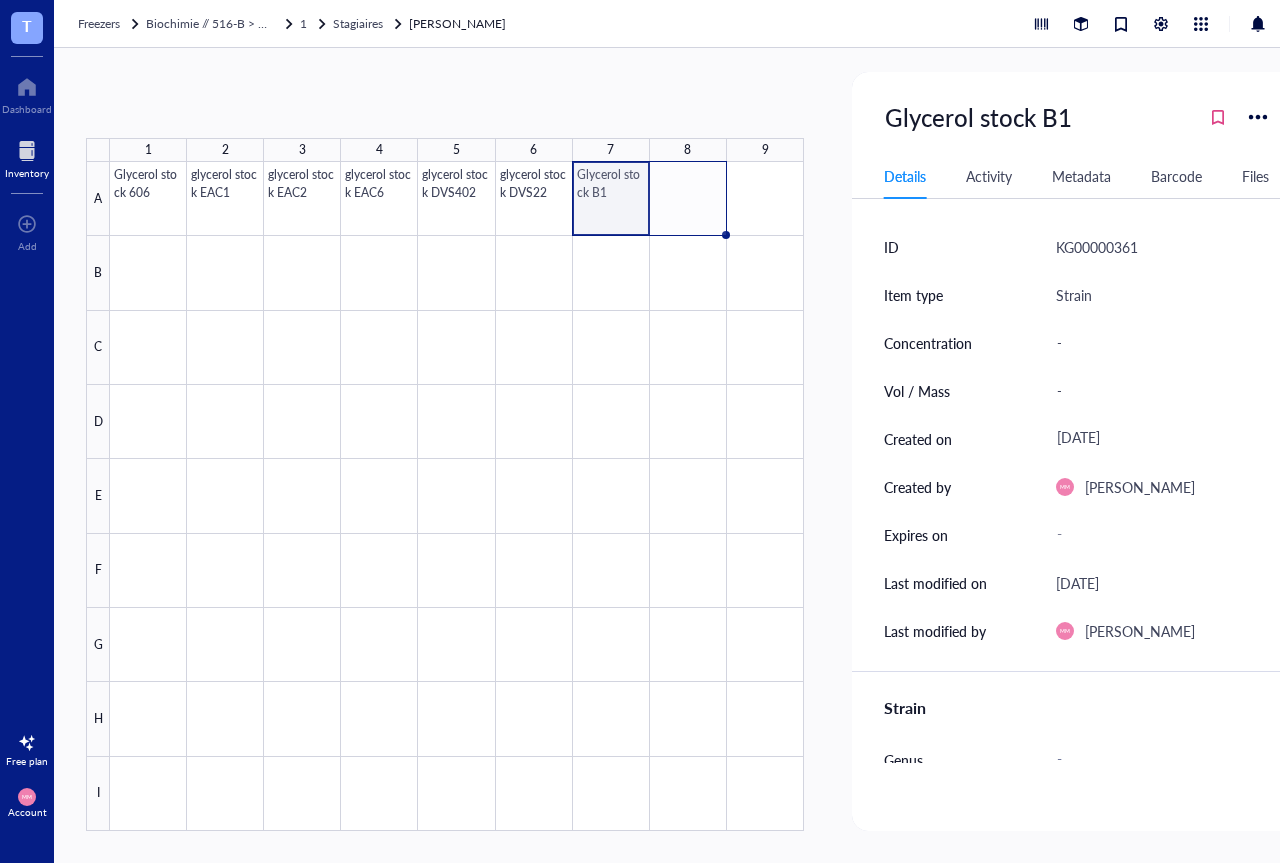 drag, startPoint x: 648, startPoint y: 232, endPoint x: 692, endPoint y: 227, distance: 44.28318 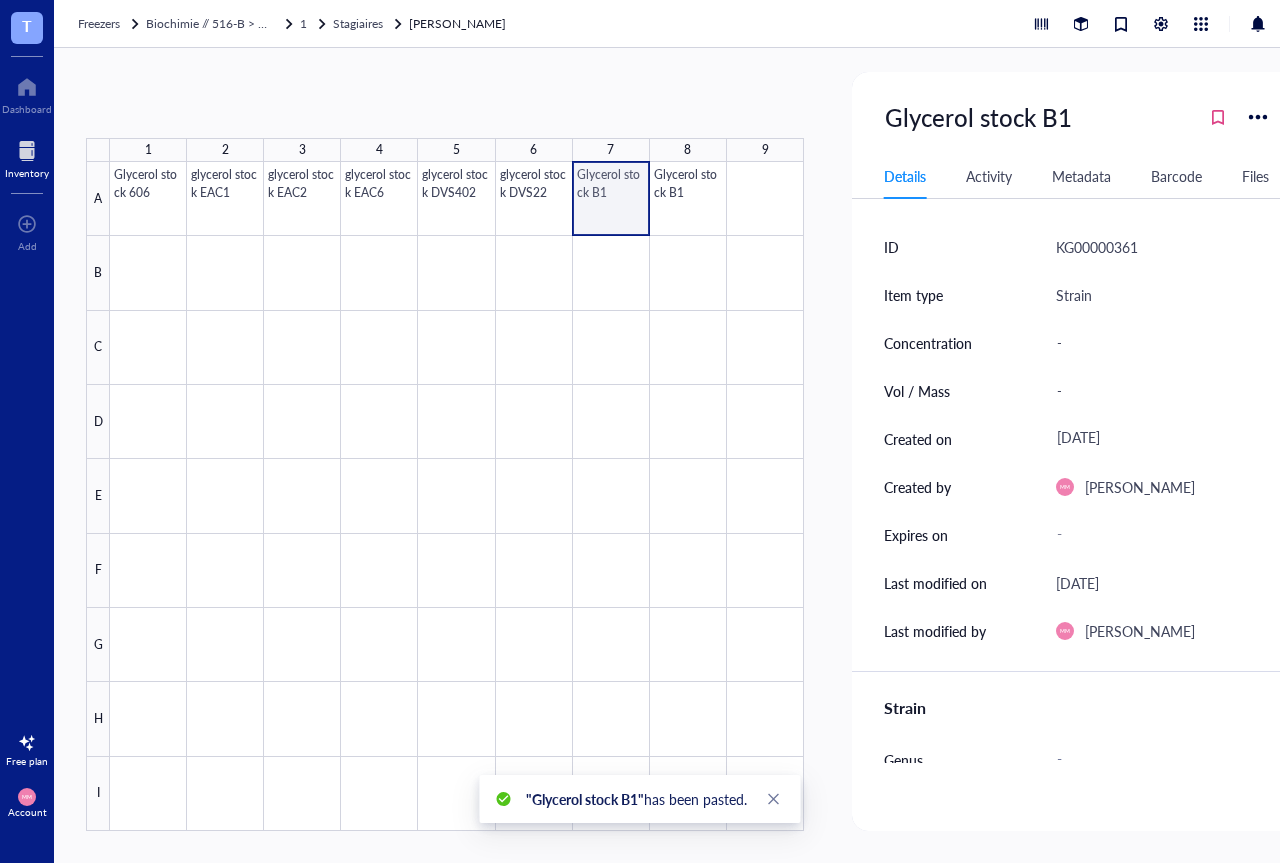 click at bounding box center [457, 496] 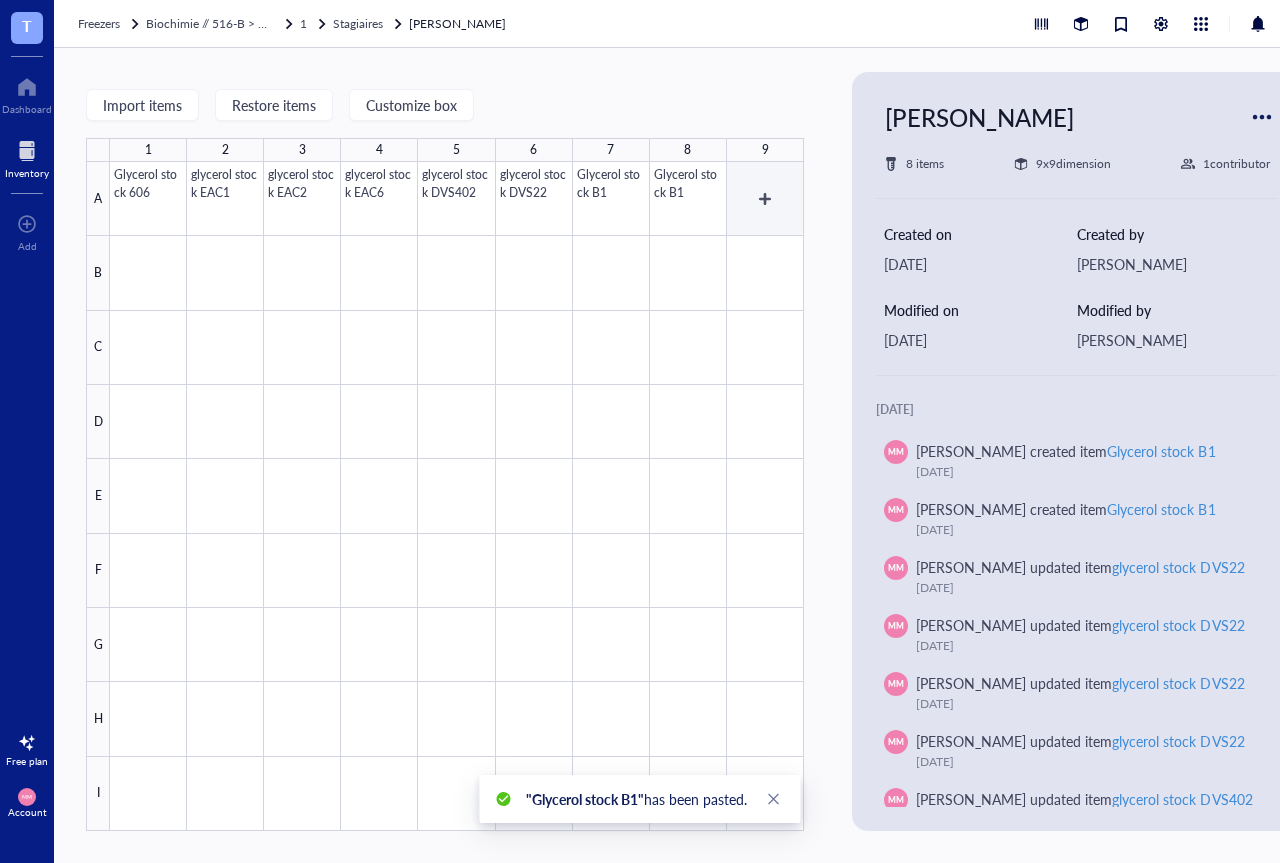 click at bounding box center (457, 496) 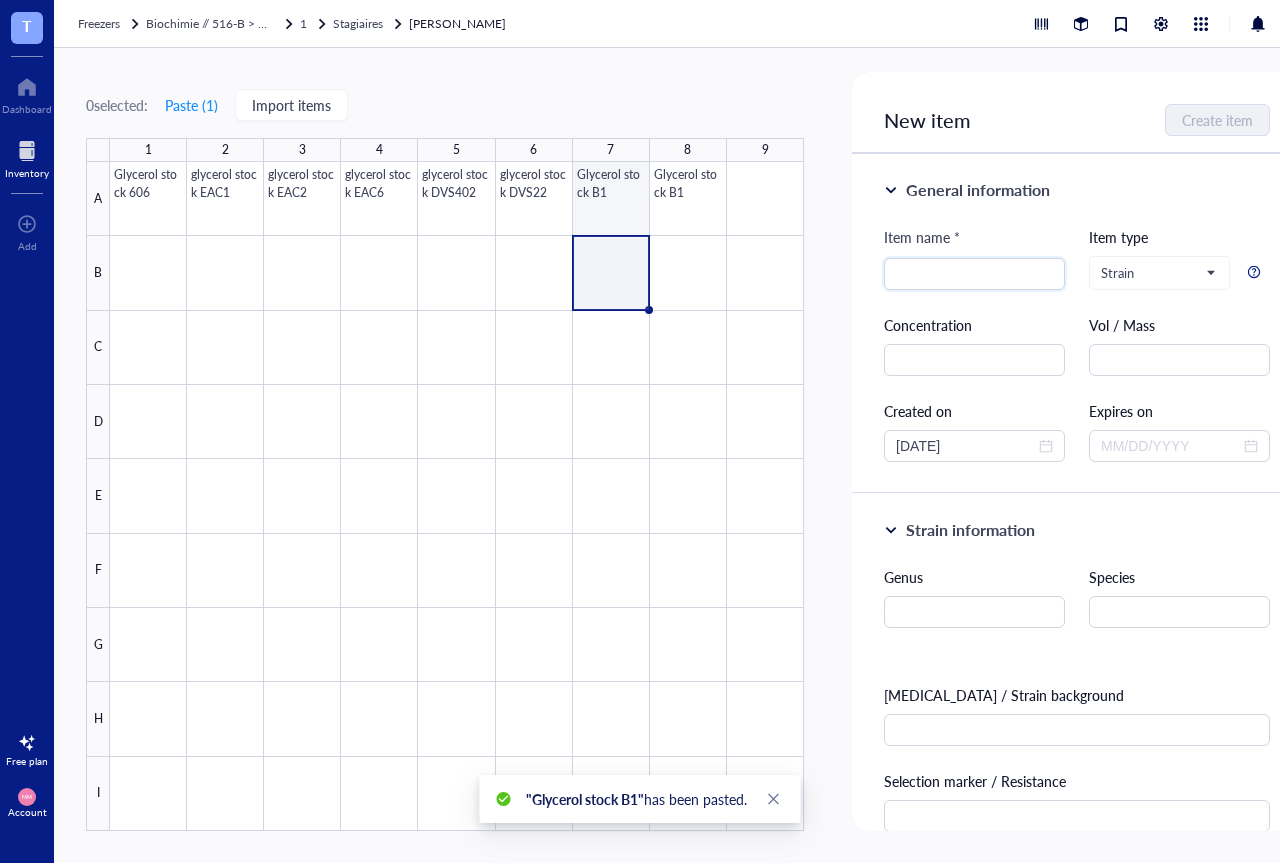 click at bounding box center [457, 496] 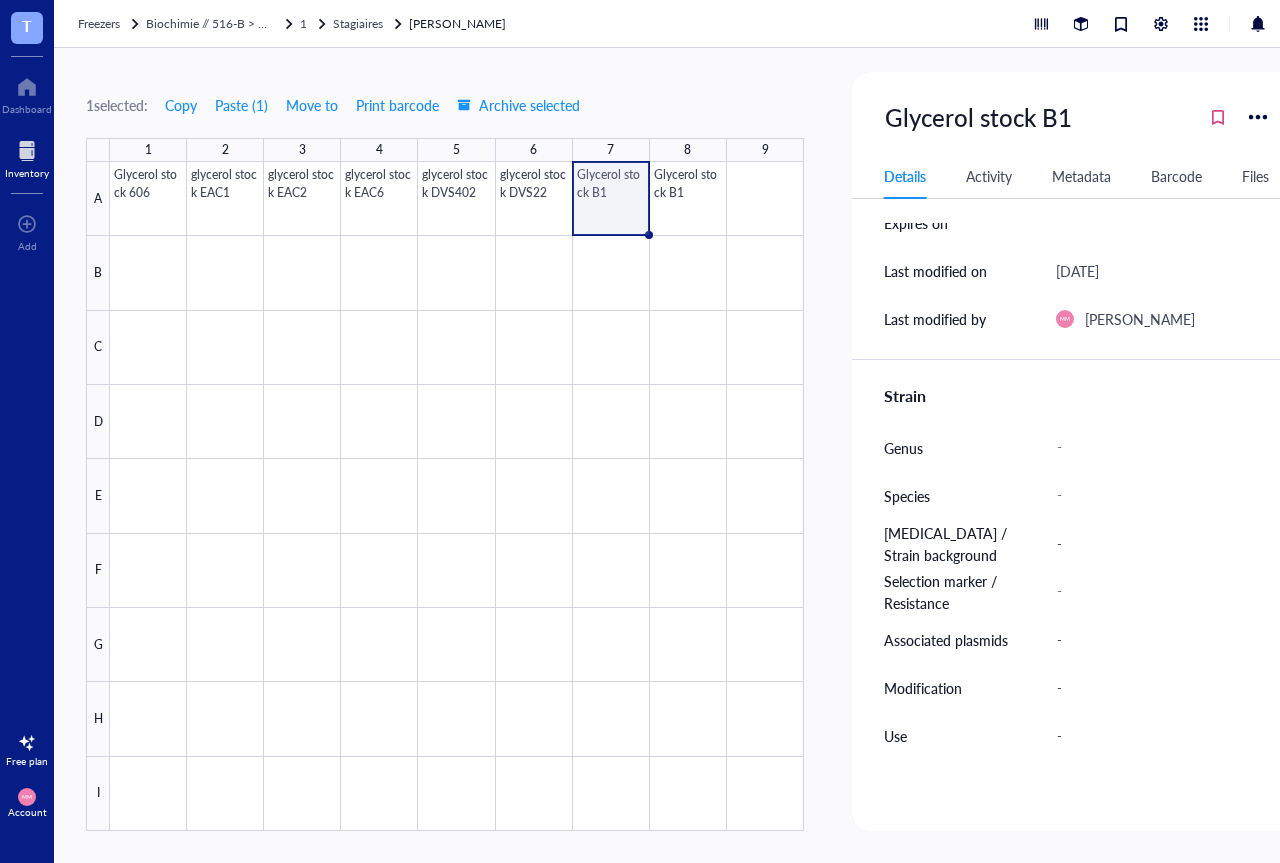 scroll, scrollTop: 360, scrollLeft: 0, axis: vertical 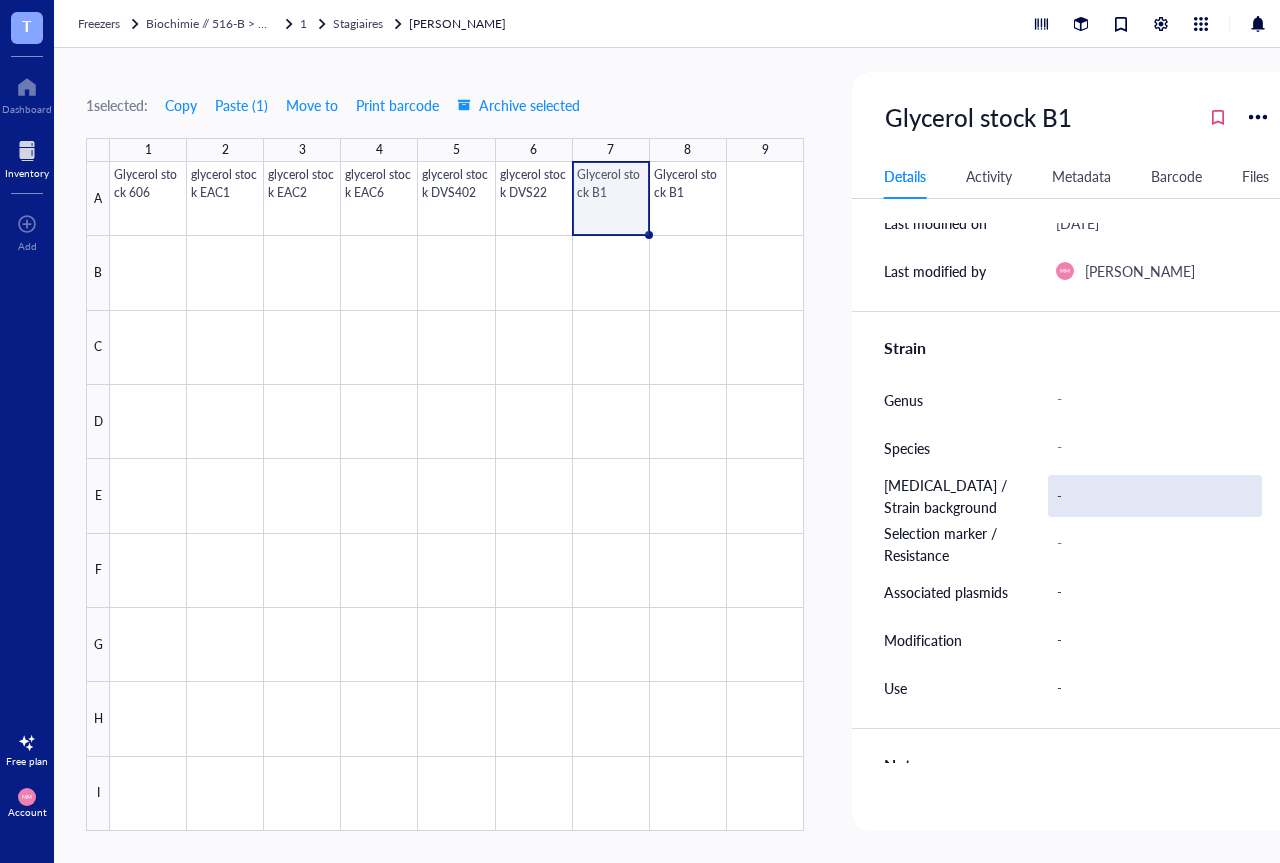 click on "-" at bounding box center (1155, 496) 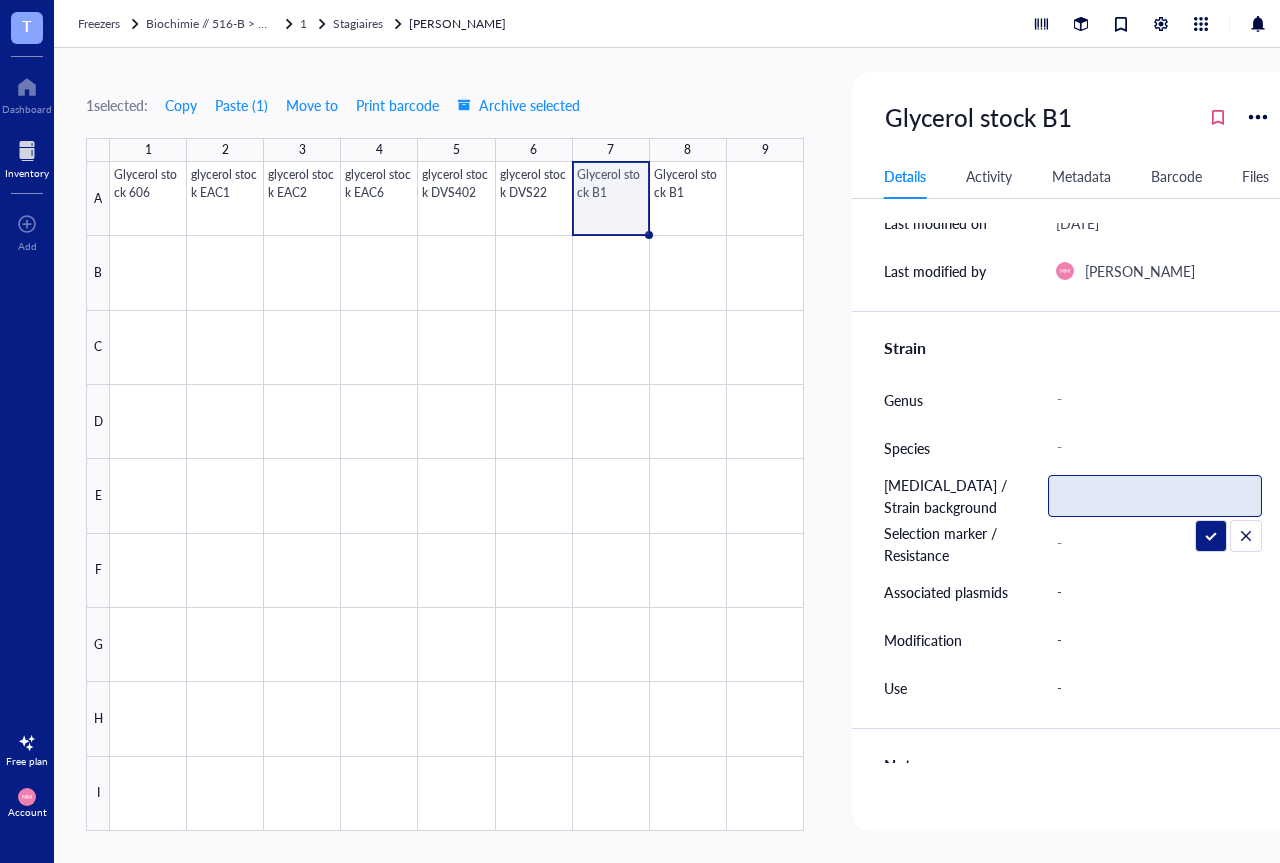 click at bounding box center [1155, 496] 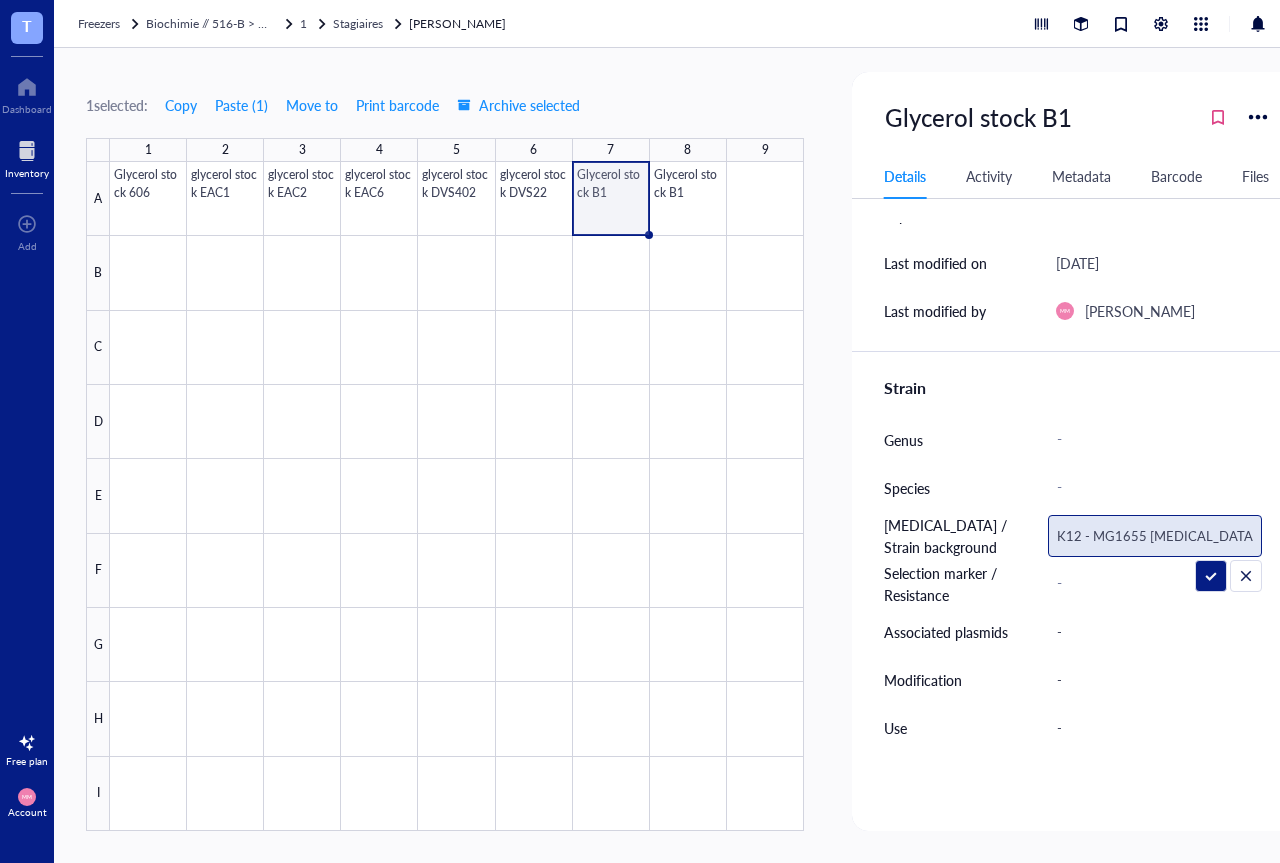 scroll, scrollTop: 360, scrollLeft: 0, axis: vertical 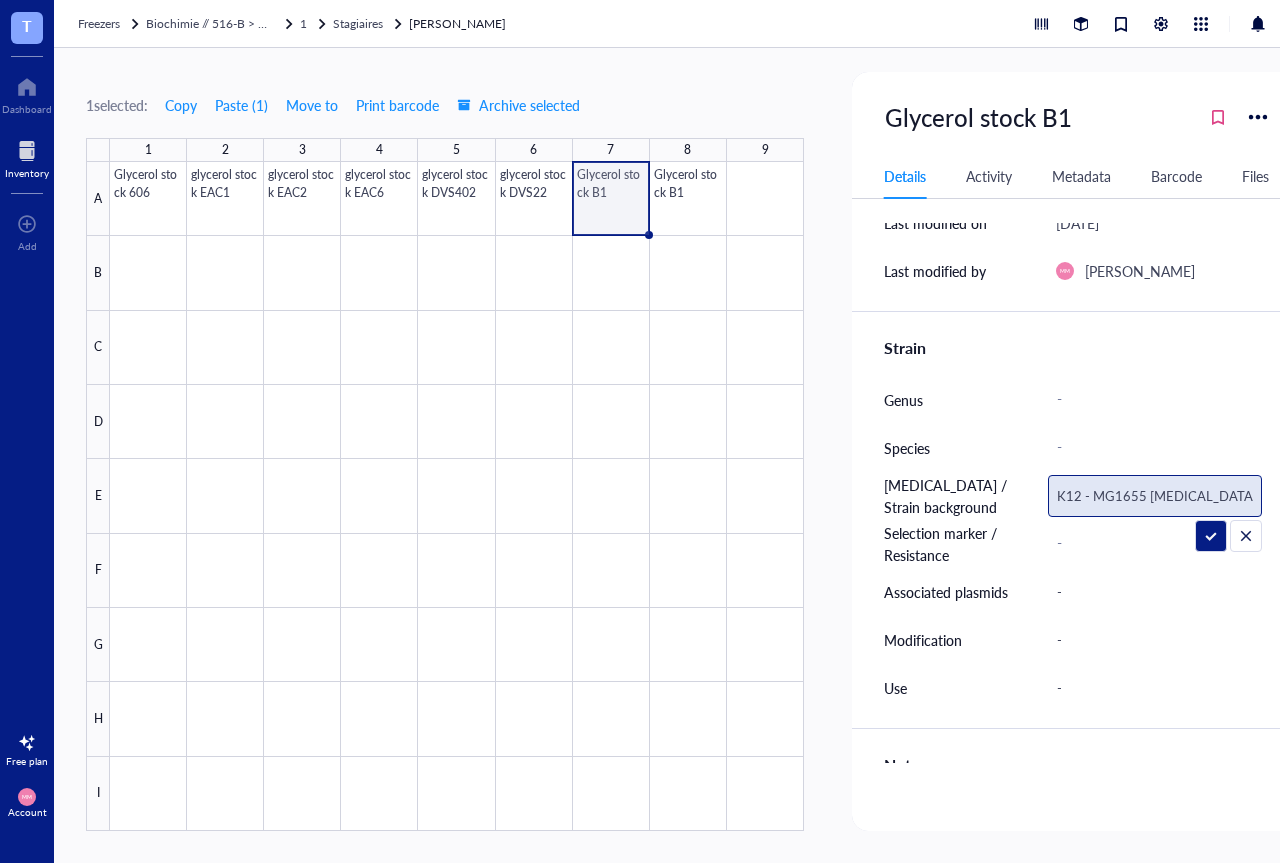type on "K12 - MG1655 [MEDICAL_DATA] strain" 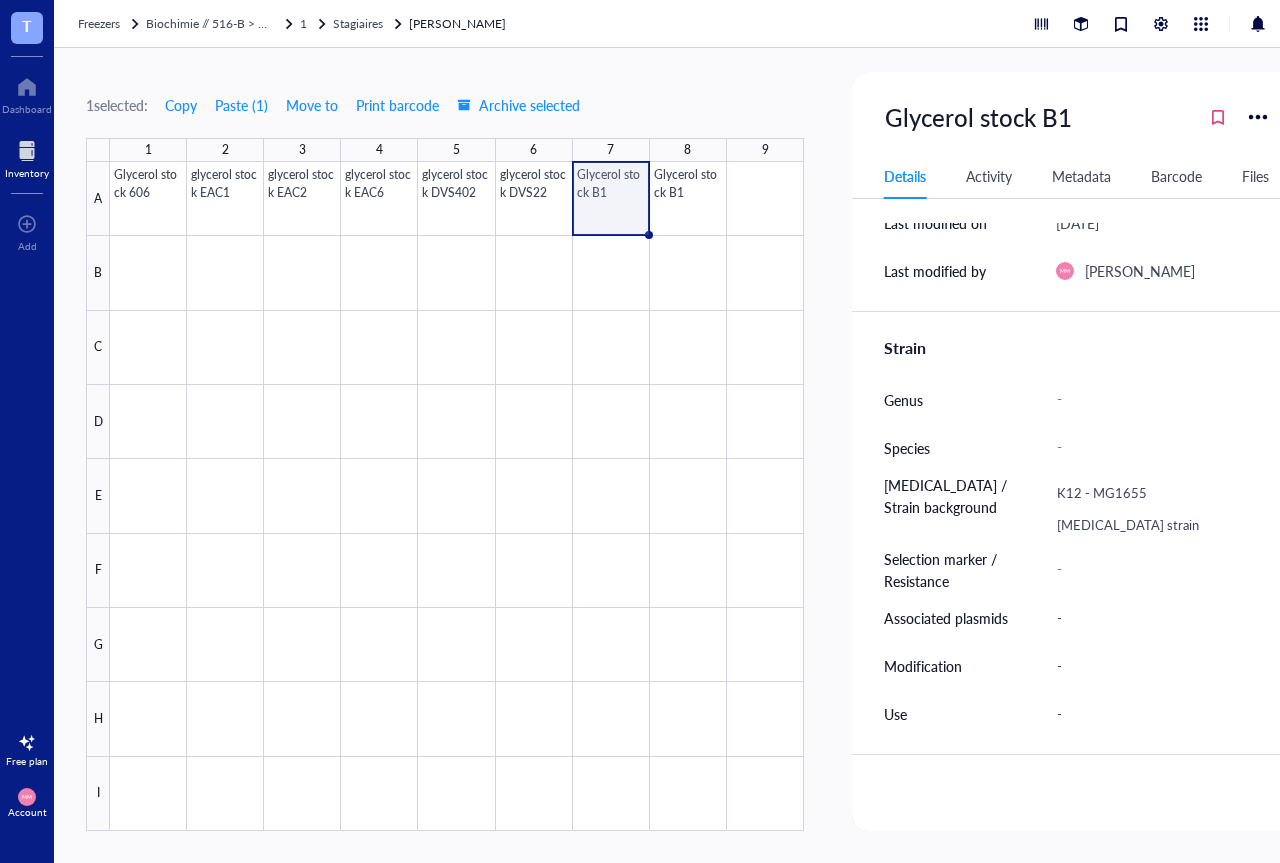 click on "Genus -" at bounding box center (1077, 400) 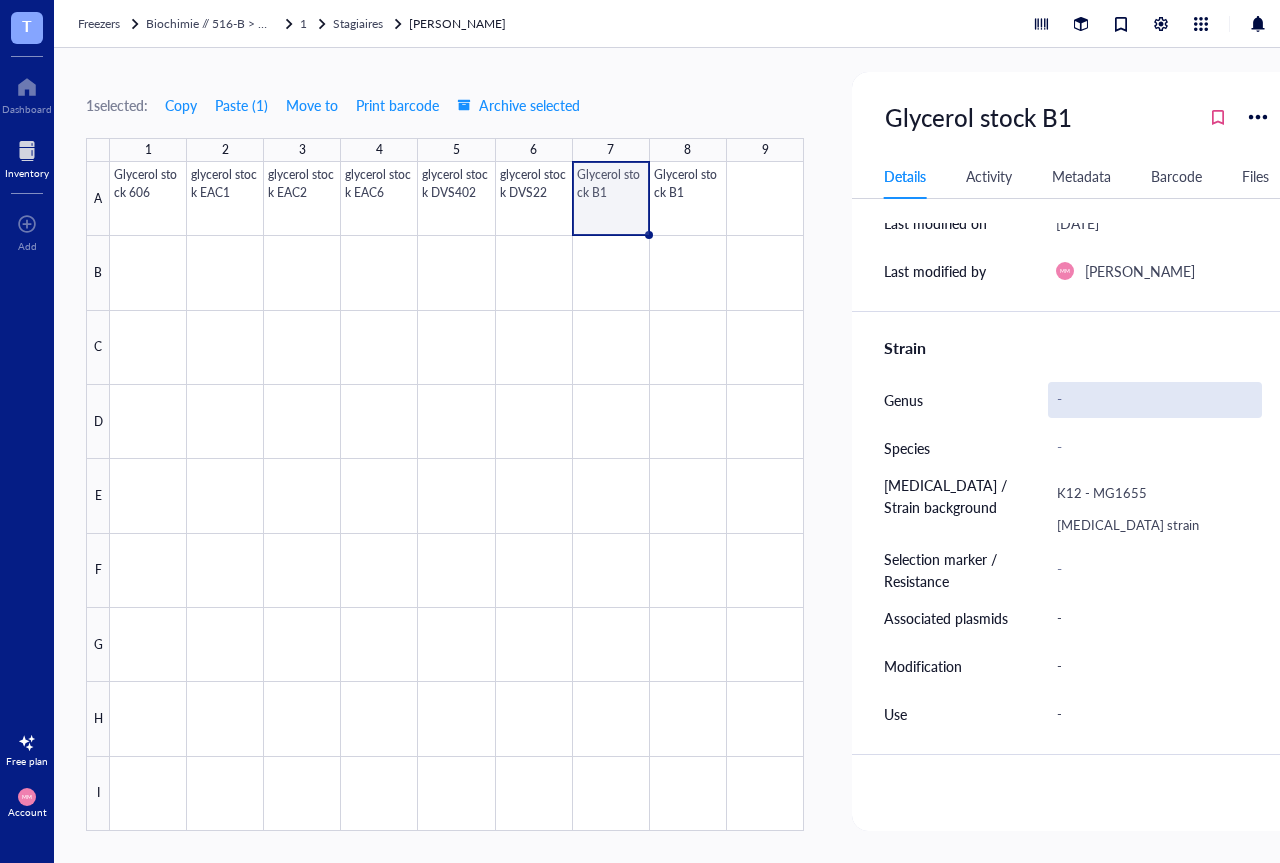 click on "-" at bounding box center (1155, 400) 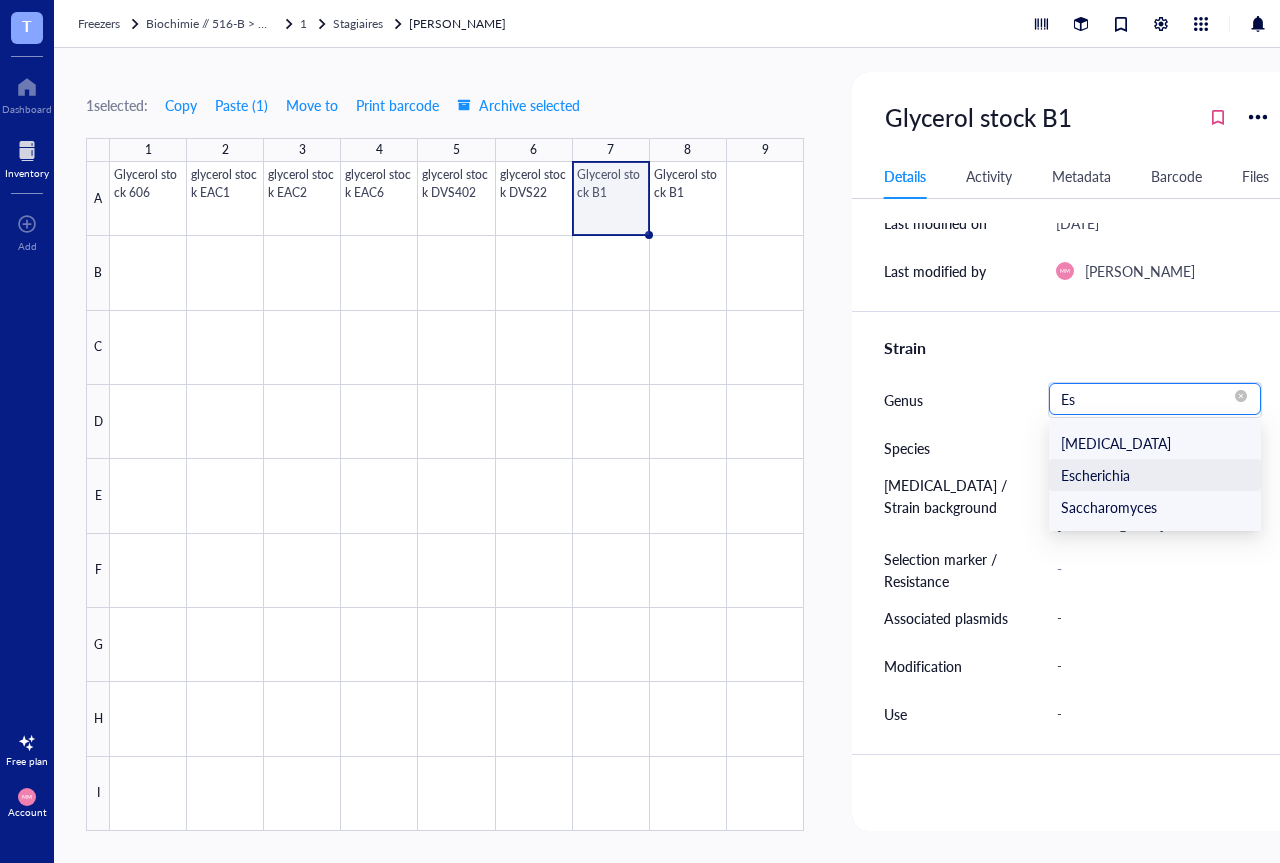scroll, scrollTop: 0, scrollLeft: 0, axis: both 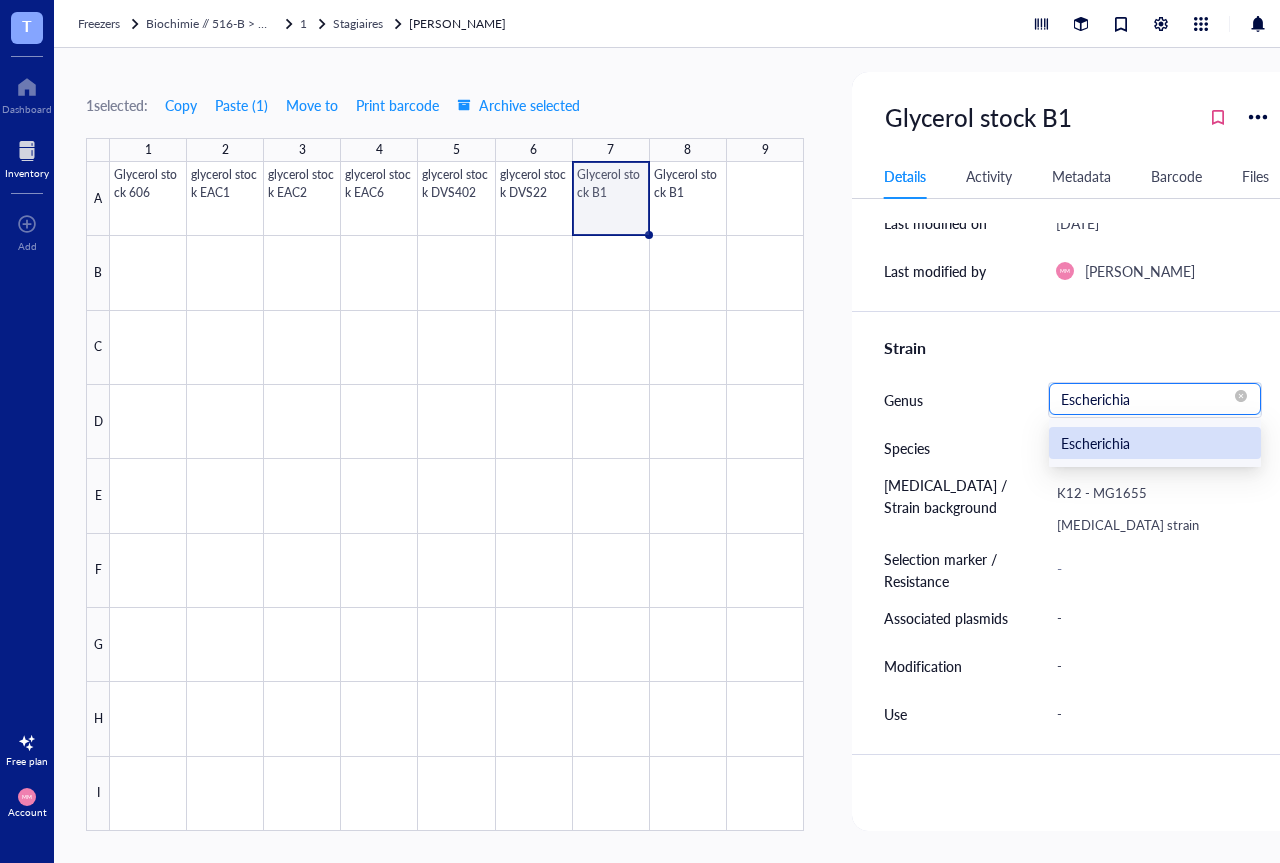 click on "Escherichia" at bounding box center [1155, 443] 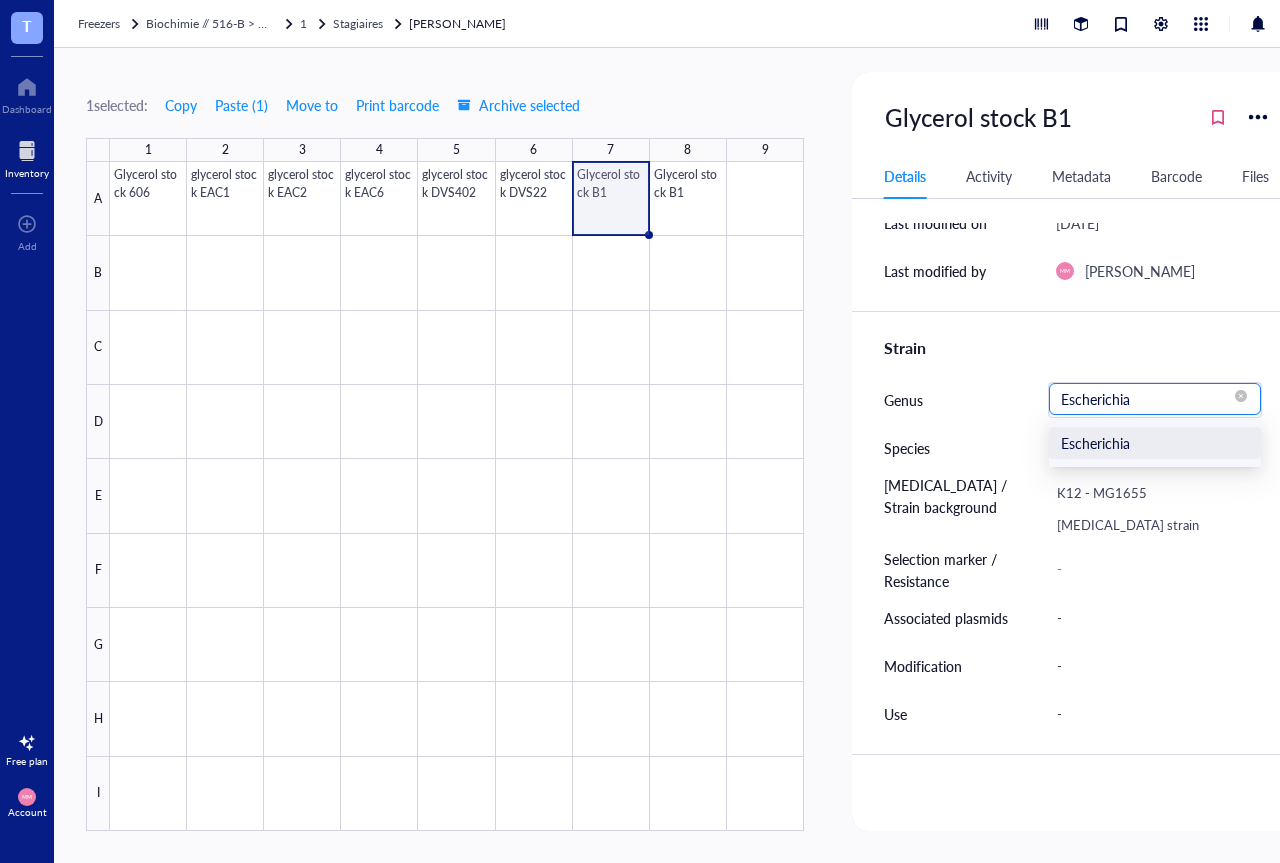 click on "Escherichia" at bounding box center [1155, 399] 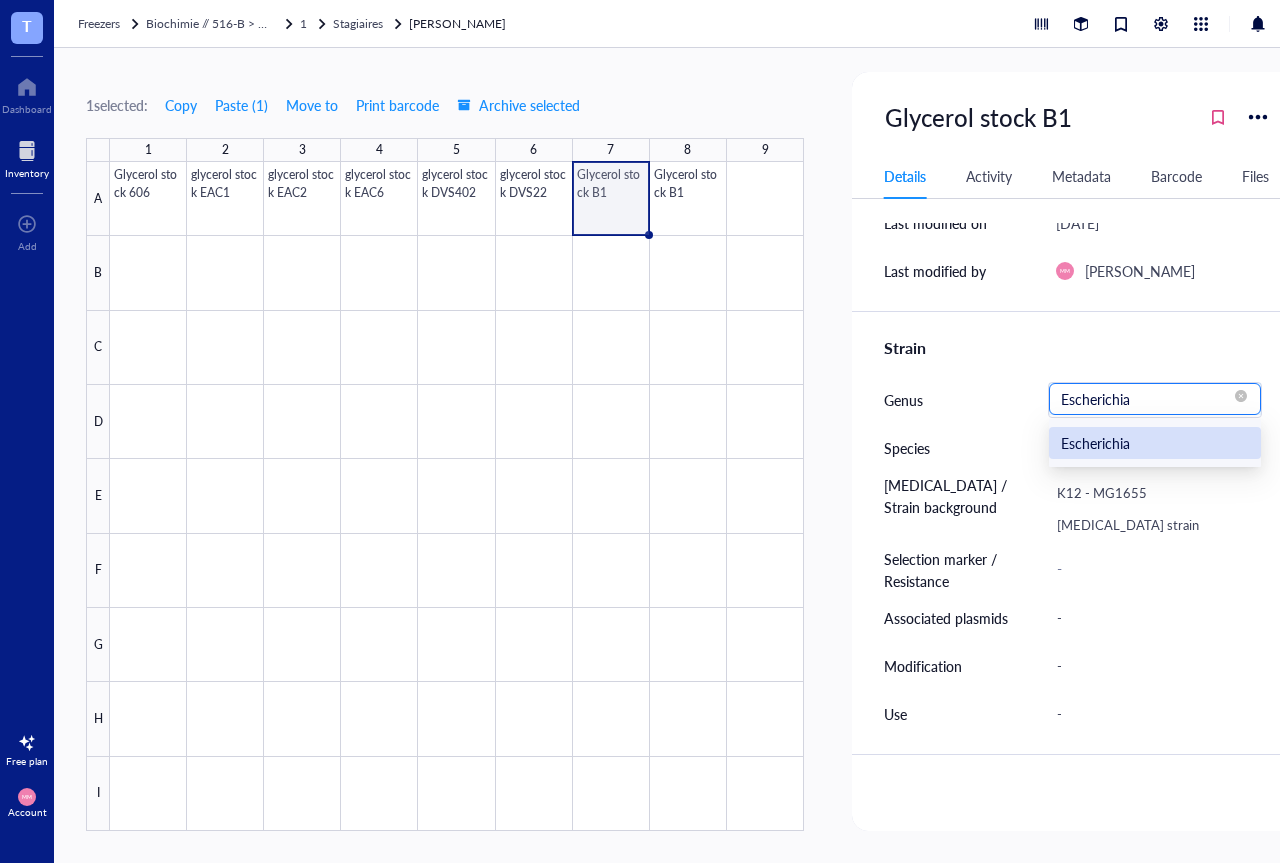 click on "Escherichia" at bounding box center [1155, 443] 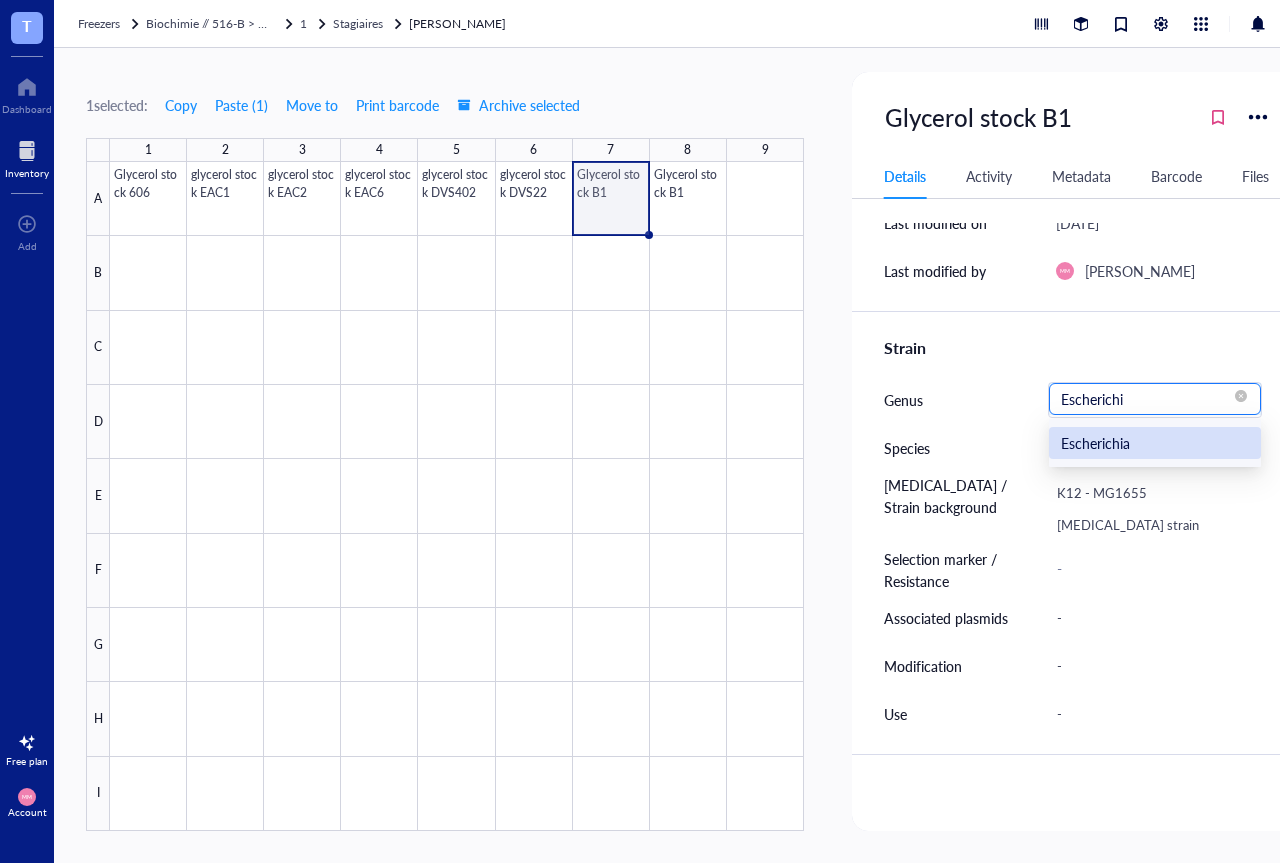 click on "Escherichia" at bounding box center [1155, 443] 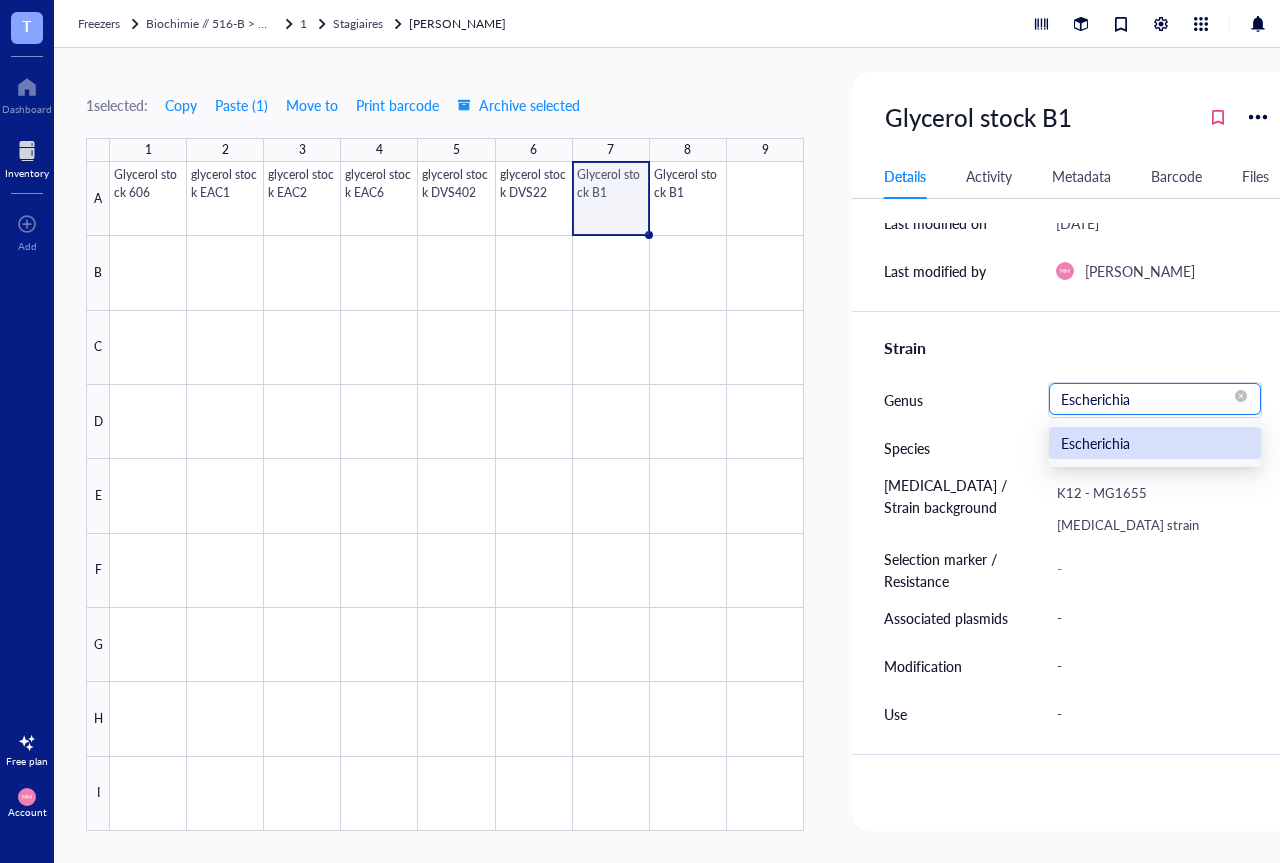 click on "Escherichia" at bounding box center (1155, 443) 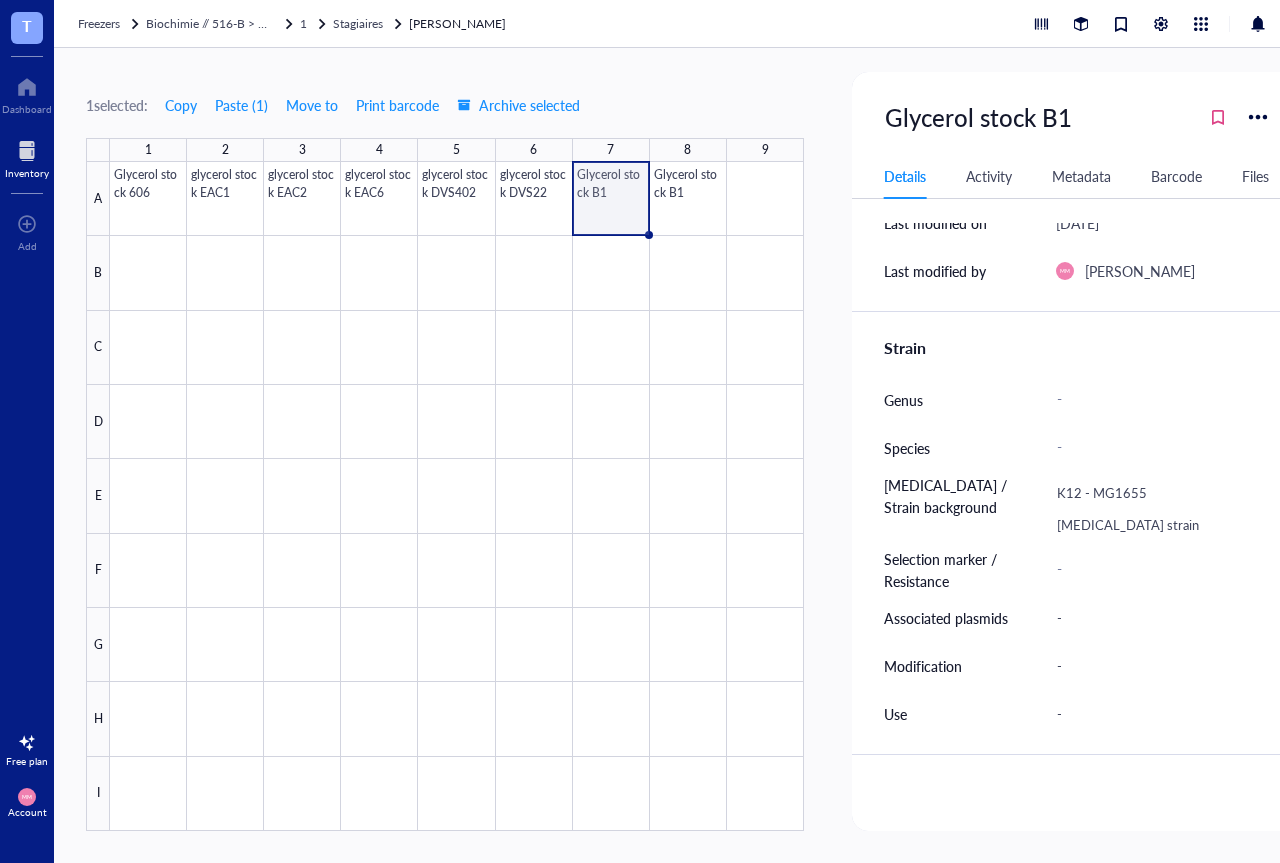 click on "-" at bounding box center [1163, 618] 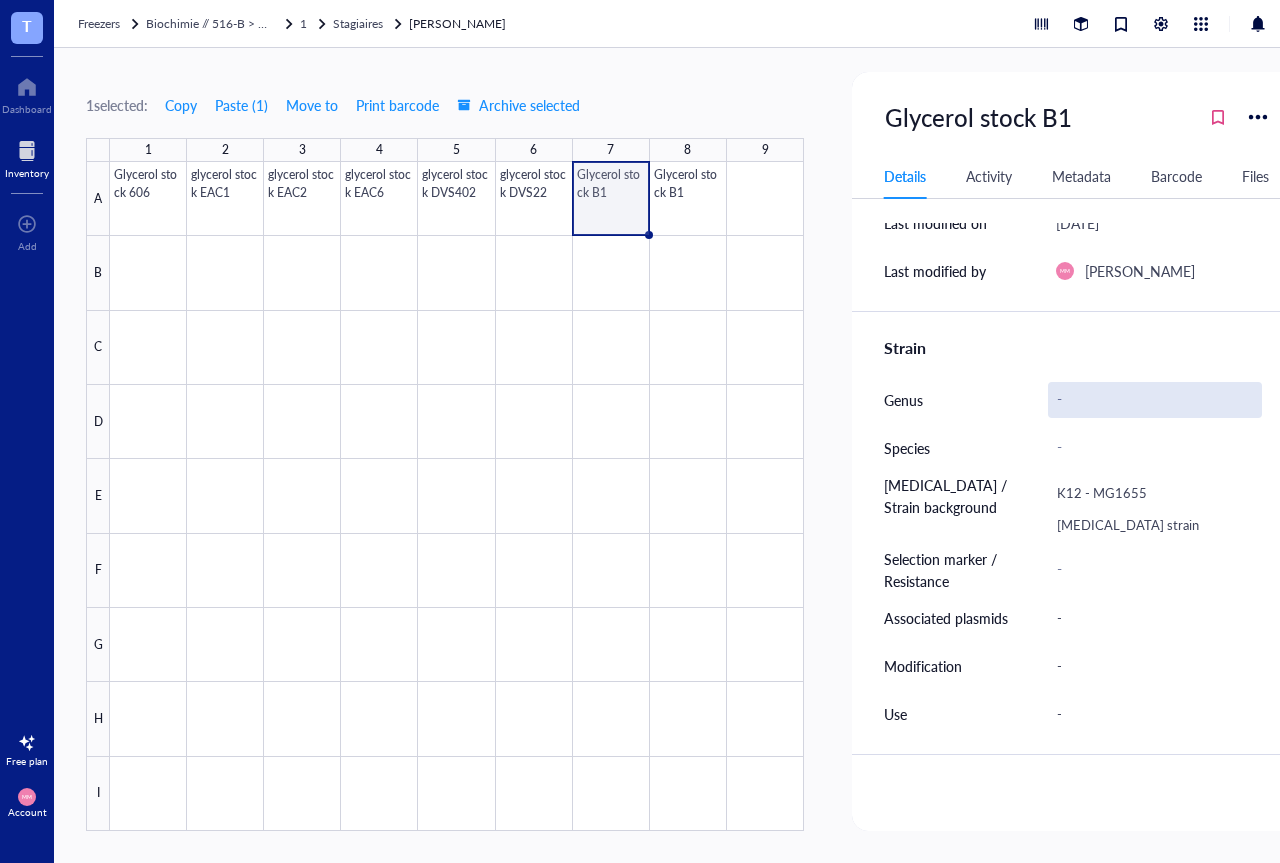 click on "-" at bounding box center (1155, 400) 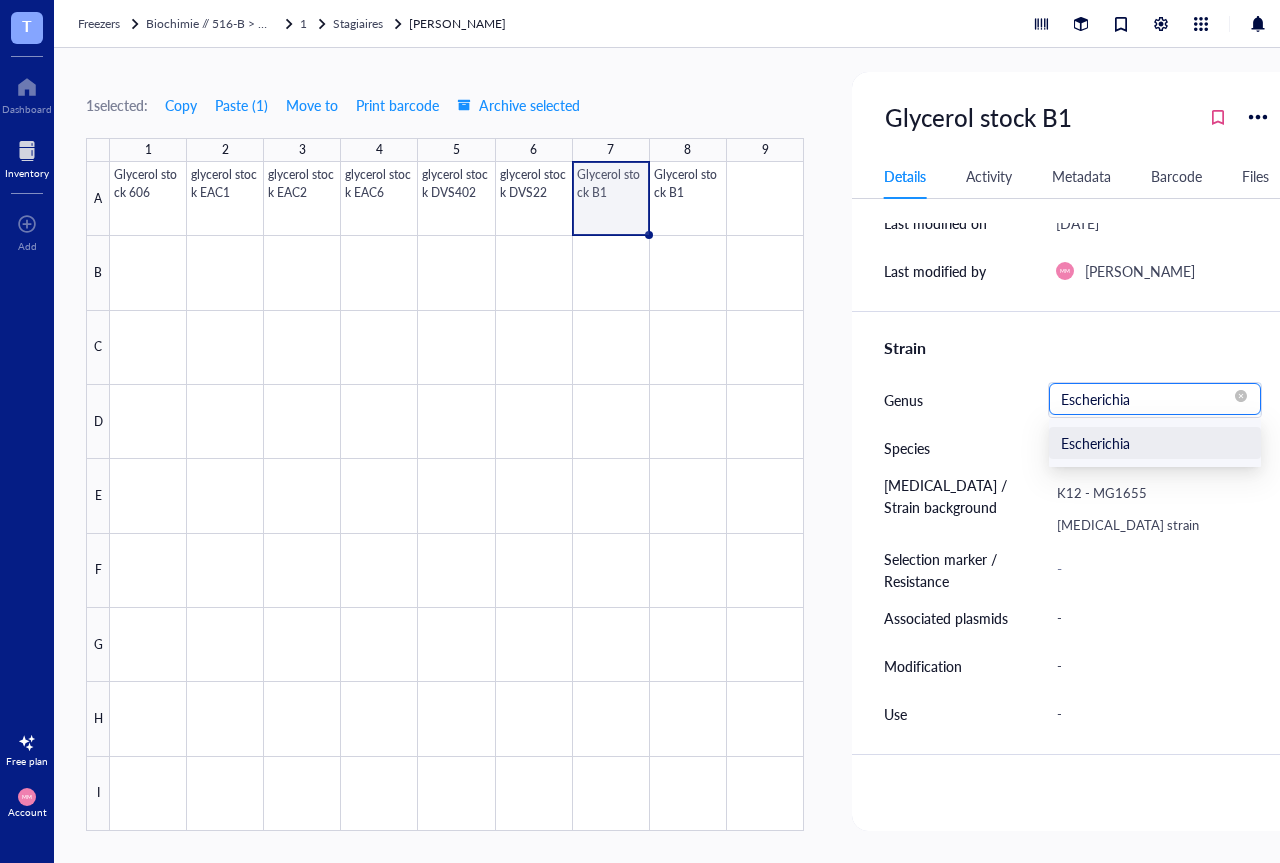 click on "Escherichia" at bounding box center (1155, 399) 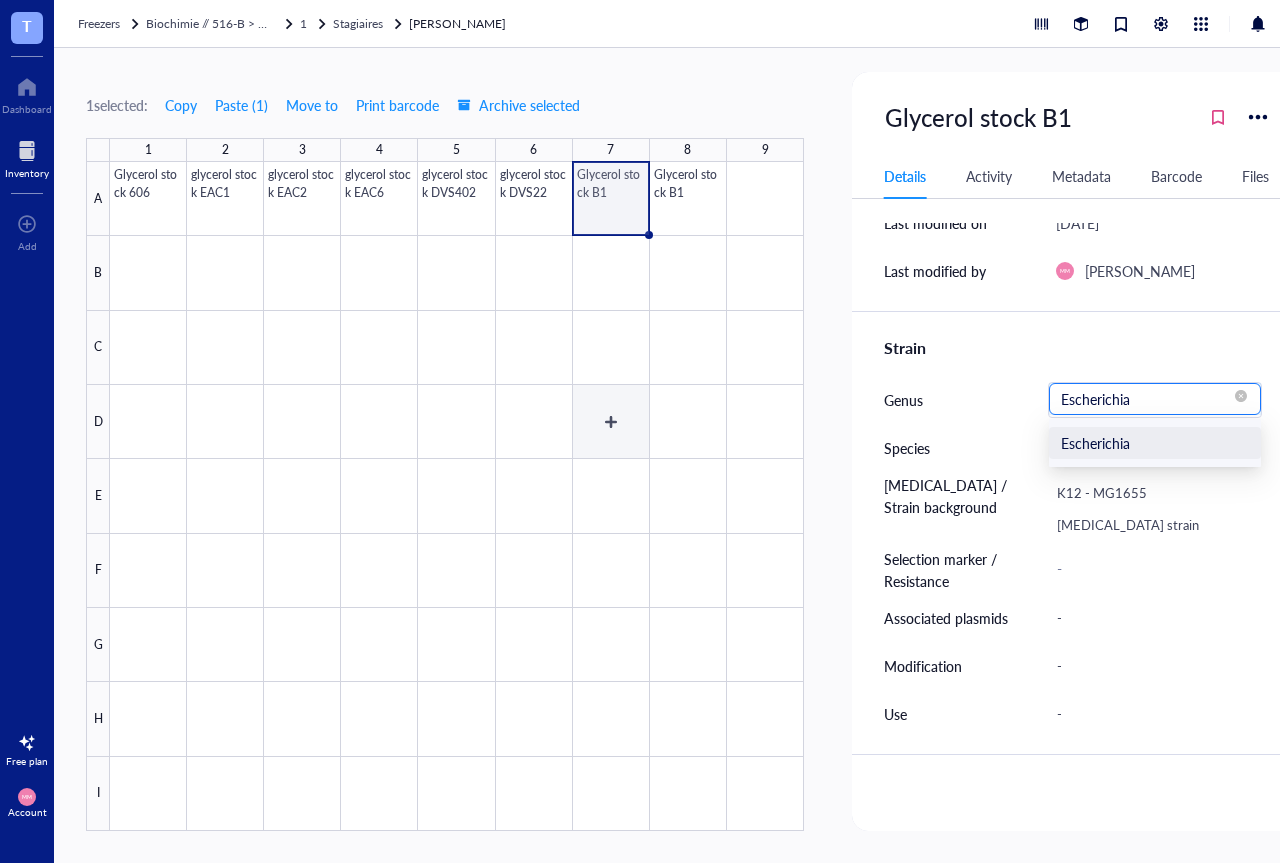 click at bounding box center (457, 496) 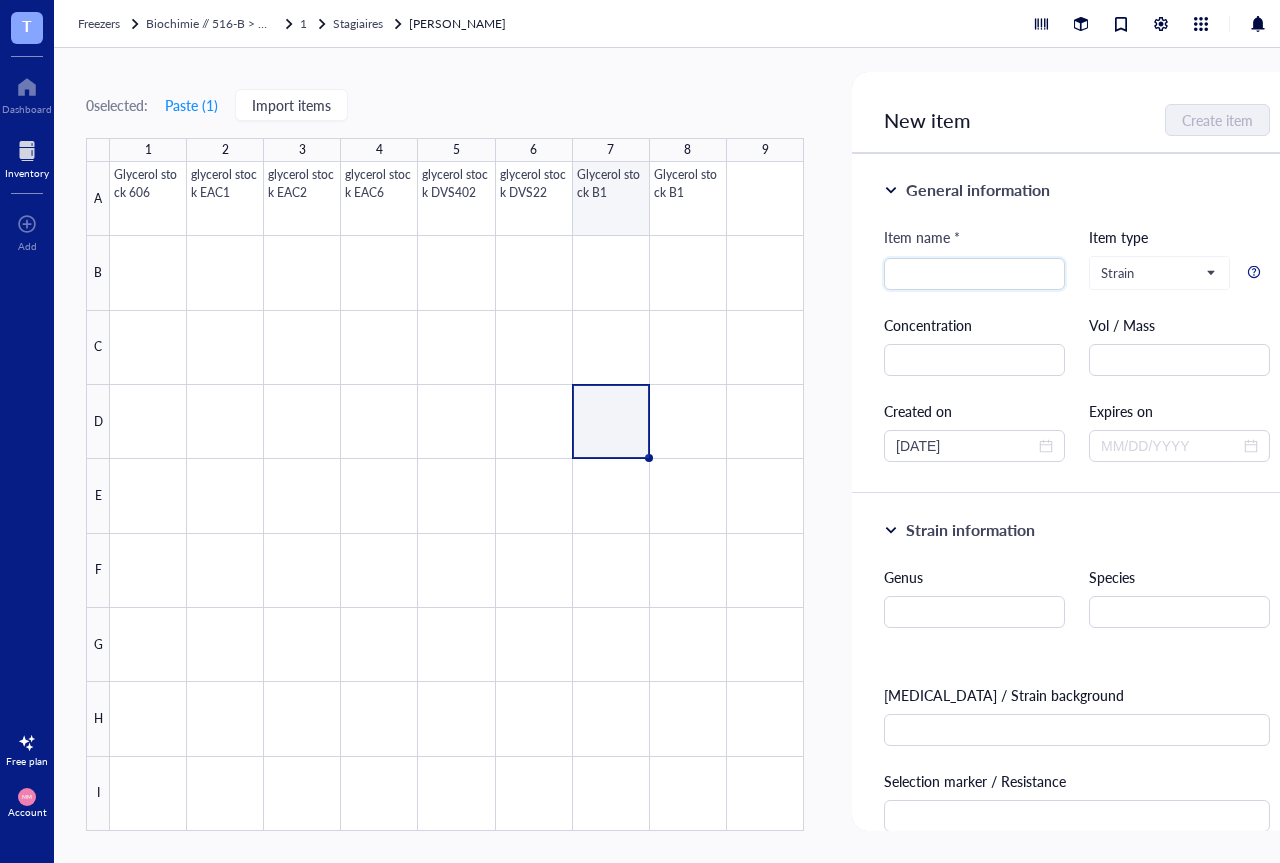 click at bounding box center [457, 496] 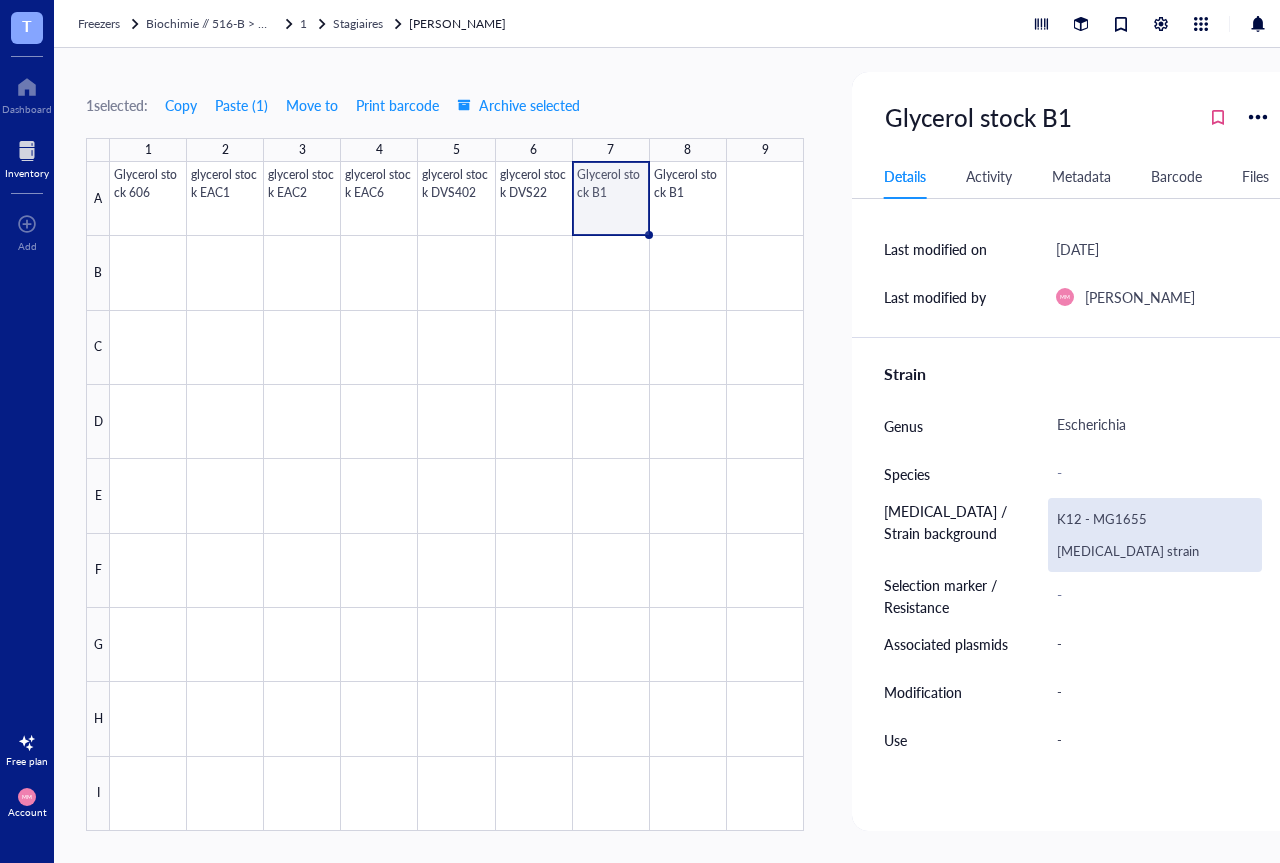 scroll, scrollTop: 360, scrollLeft: 0, axis: vertical 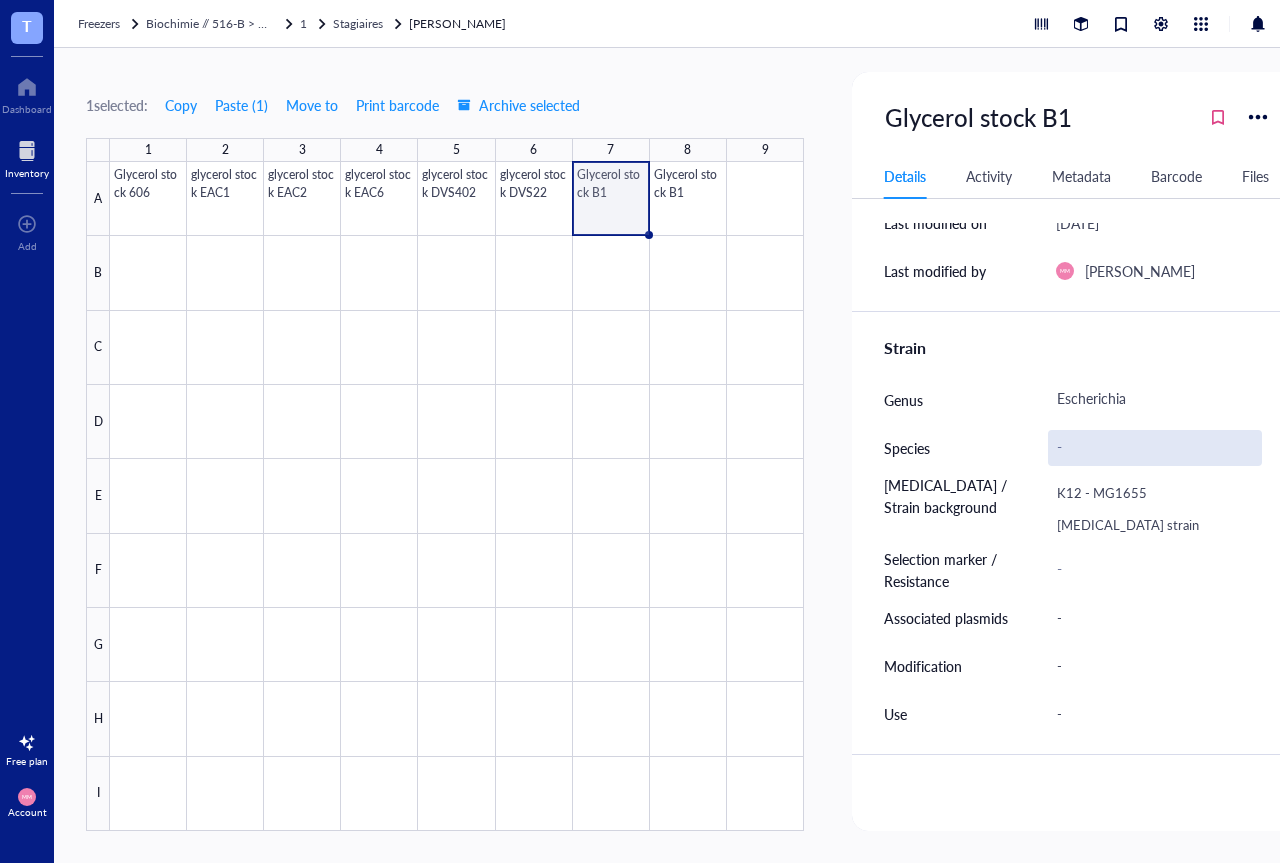 click on "-" at bounding box center [1155, 448] 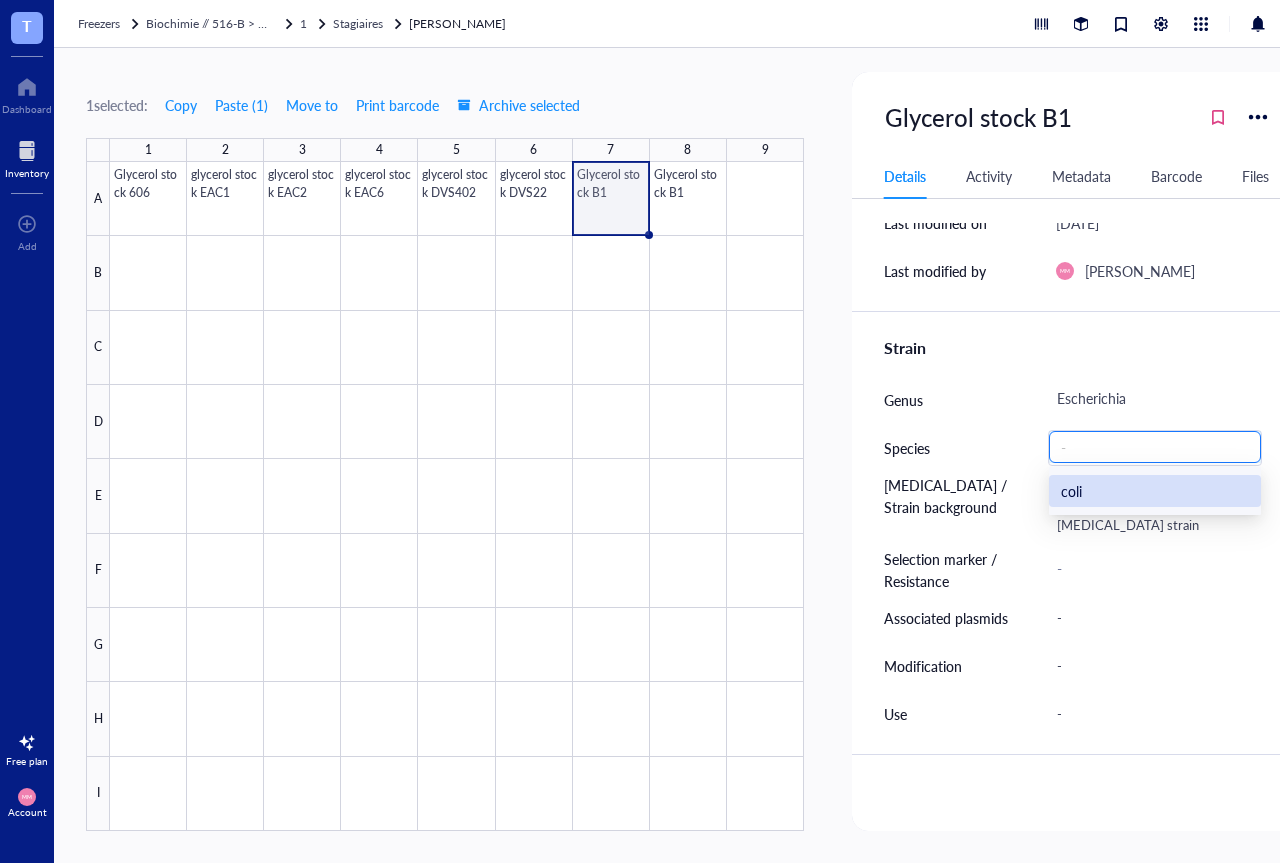 click on "coli" at bounding box center [1155, 491] 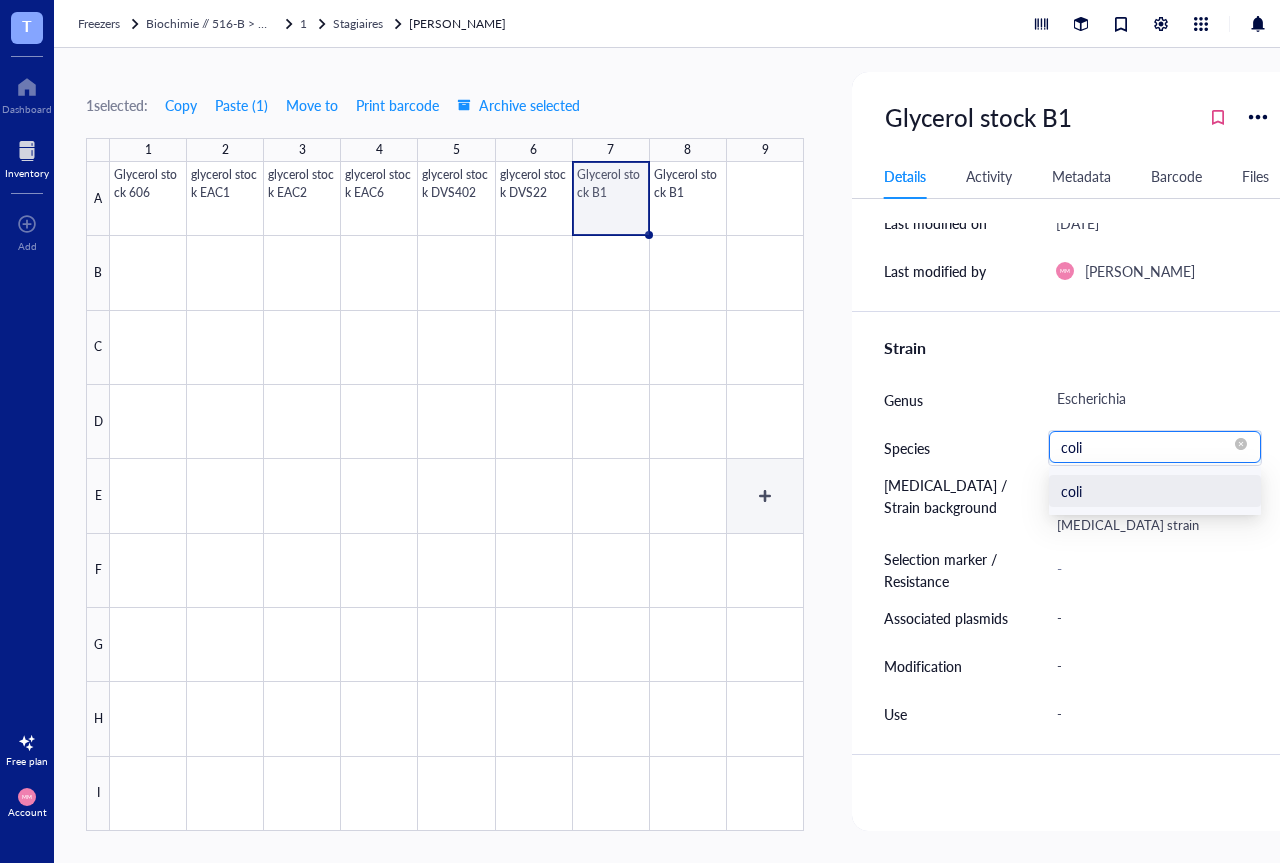 click at bounding box center [457, 496] 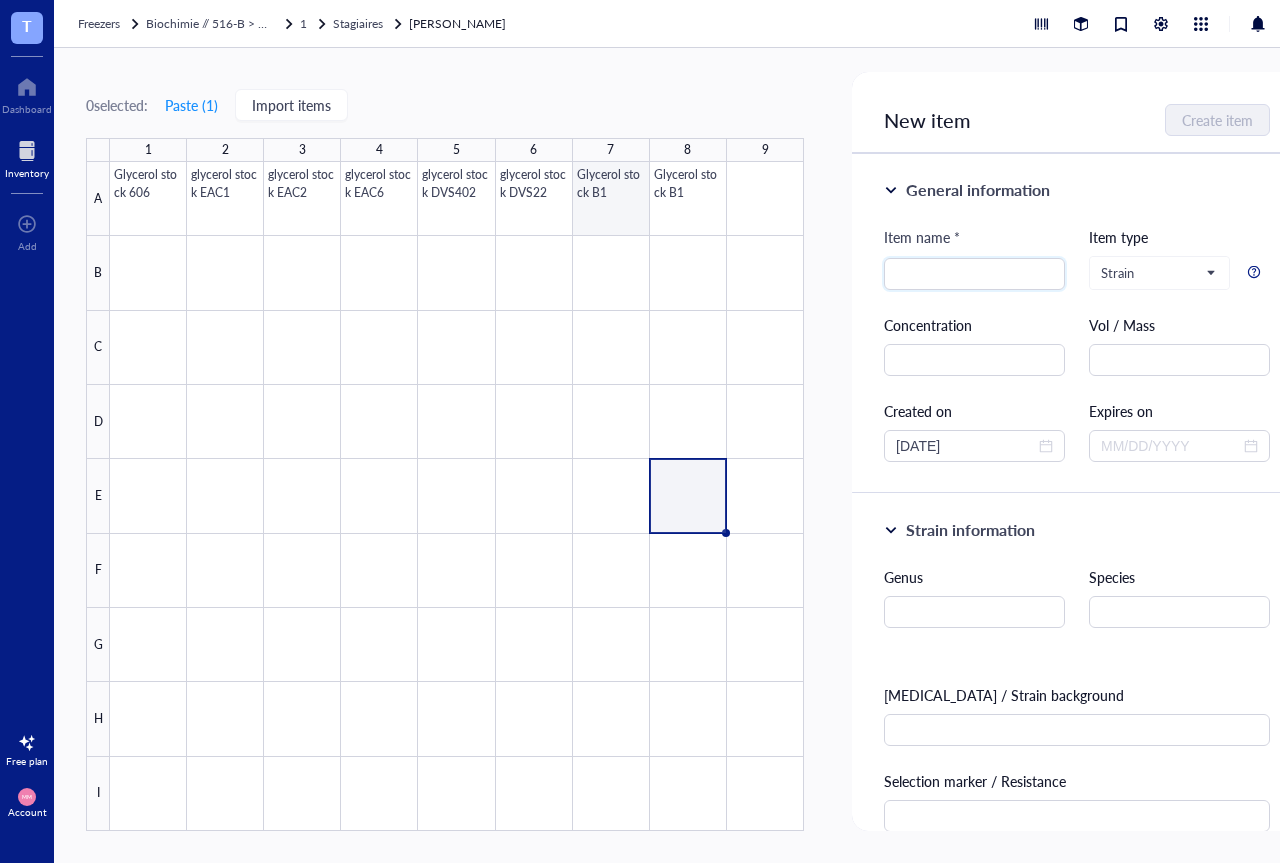 click at bounding box center (457, 496) 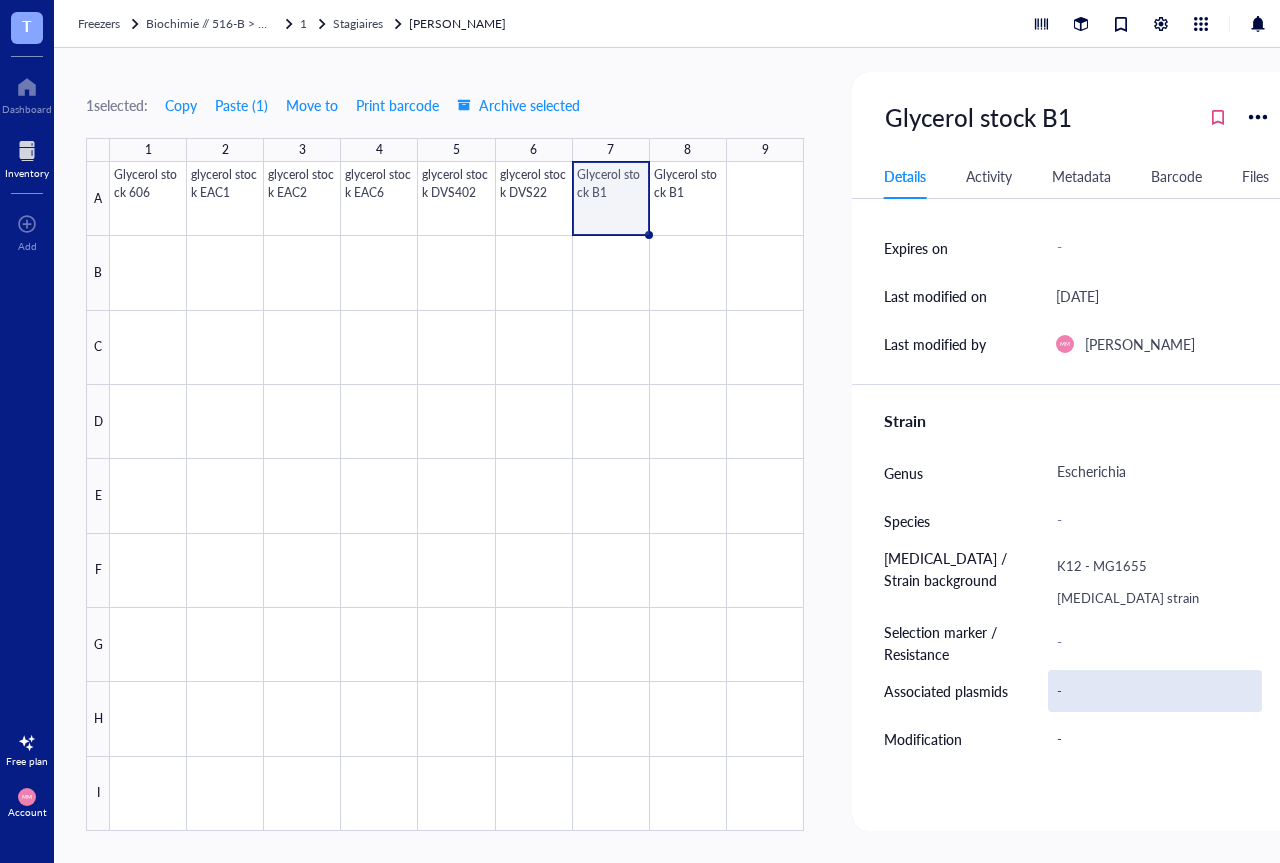 scroll, scrollTop: 480, scrollLeft: 0, axis: vertical 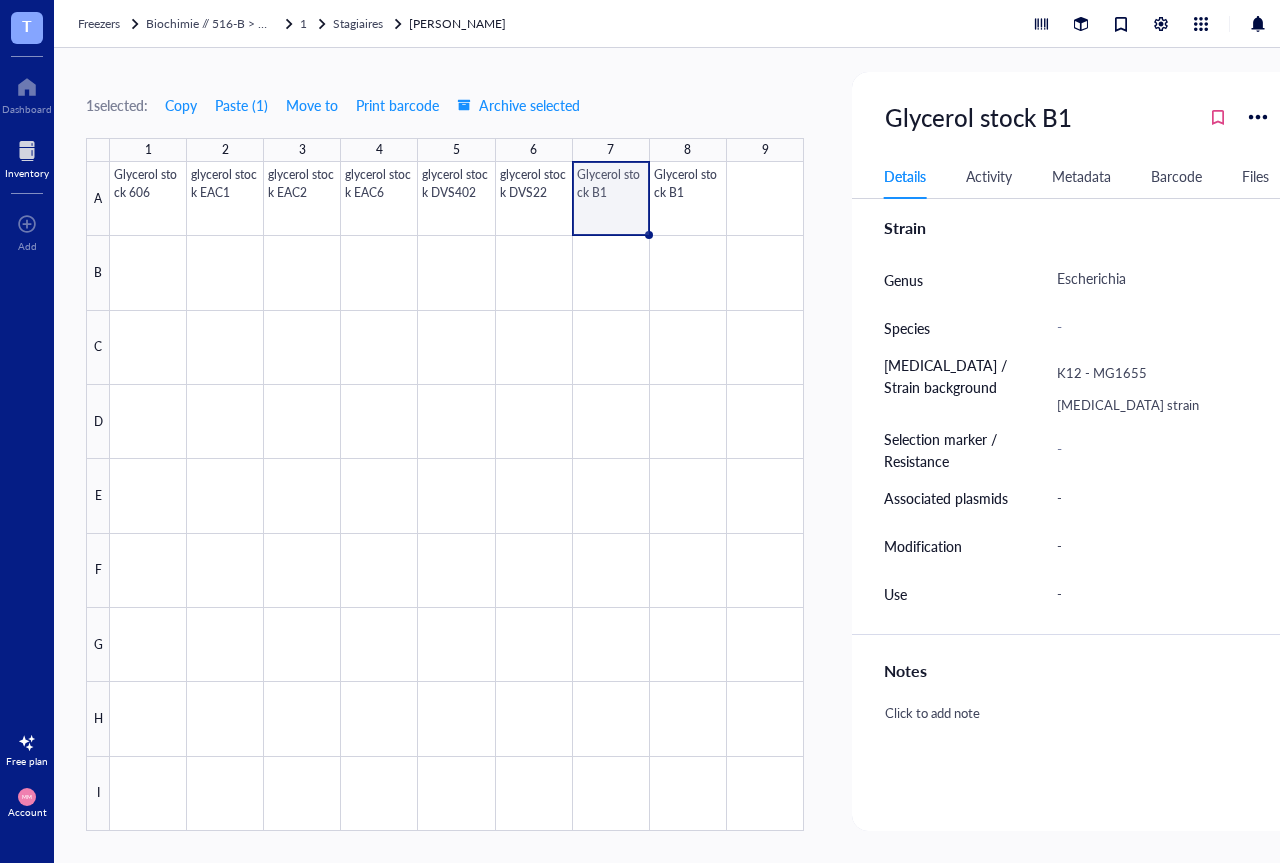 click on "-" at bounding box center [1163, 328] 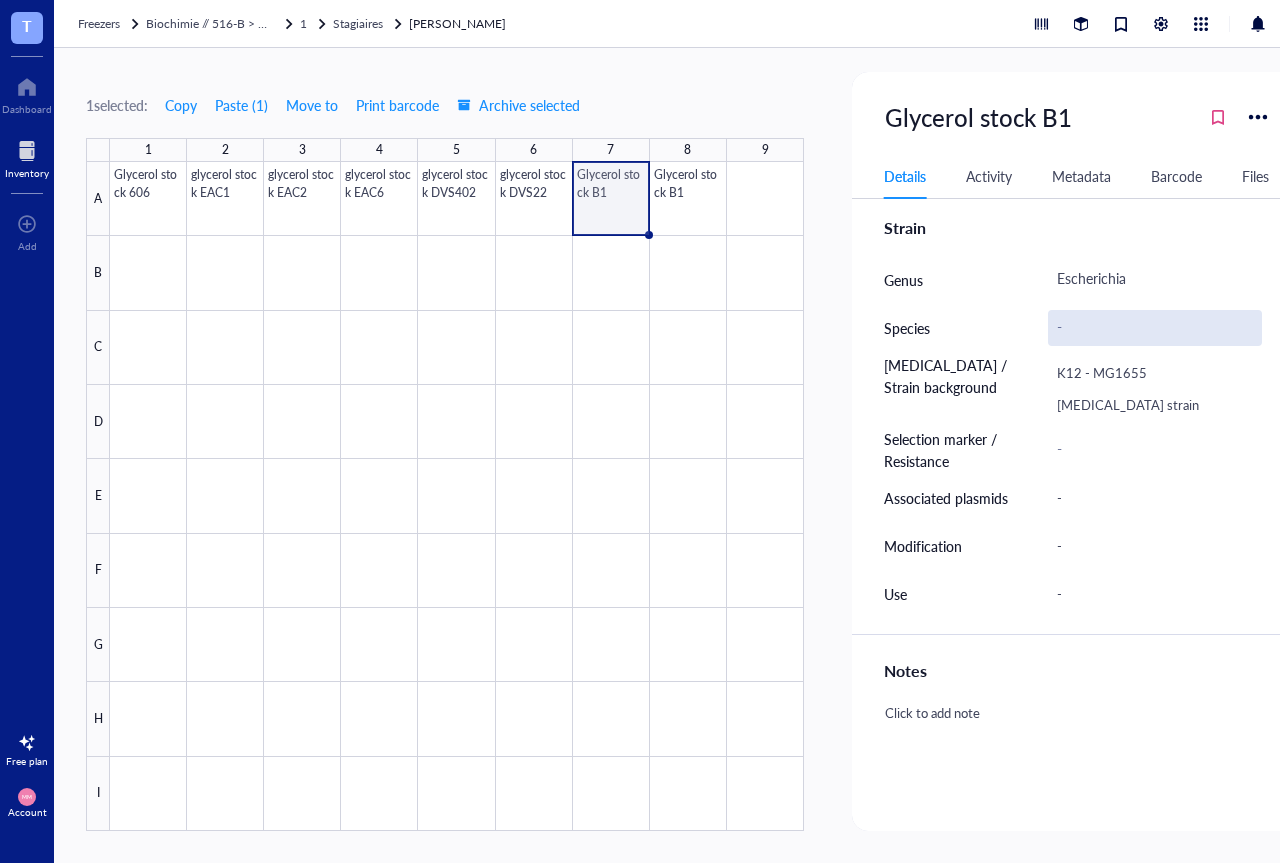 click on "-" at bounding box center (1155, 328) 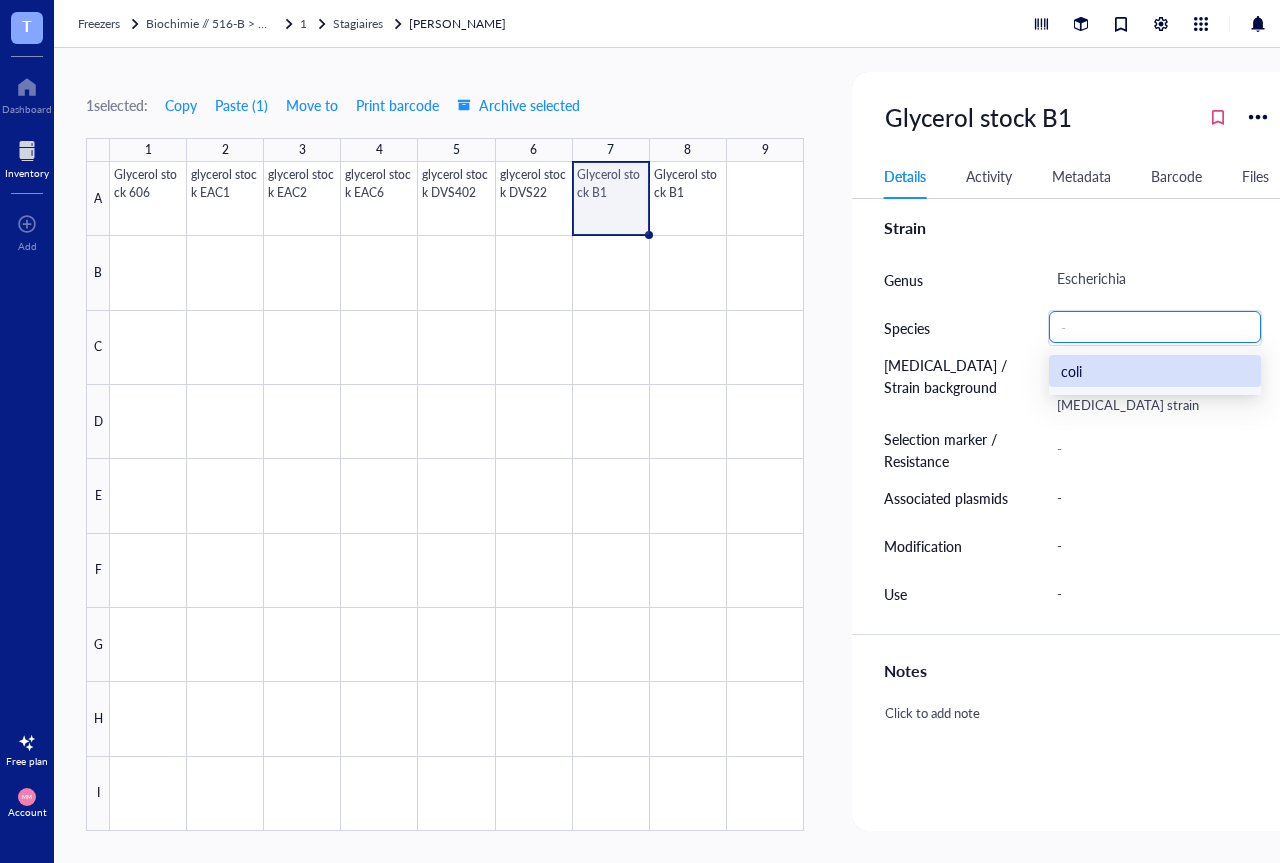 click on "coli" at bounding box center (1155, 371) 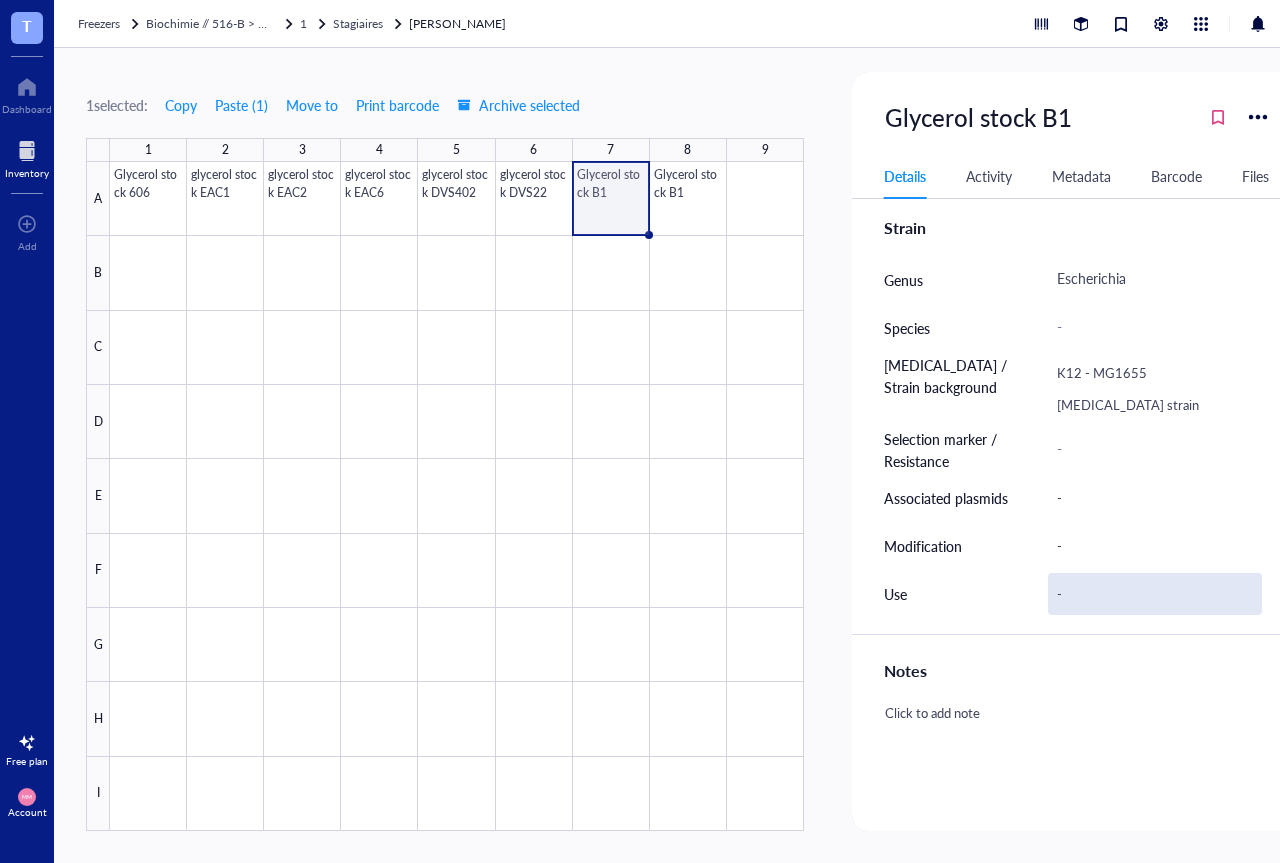 click on "-" at bounding box center (1155, 594) 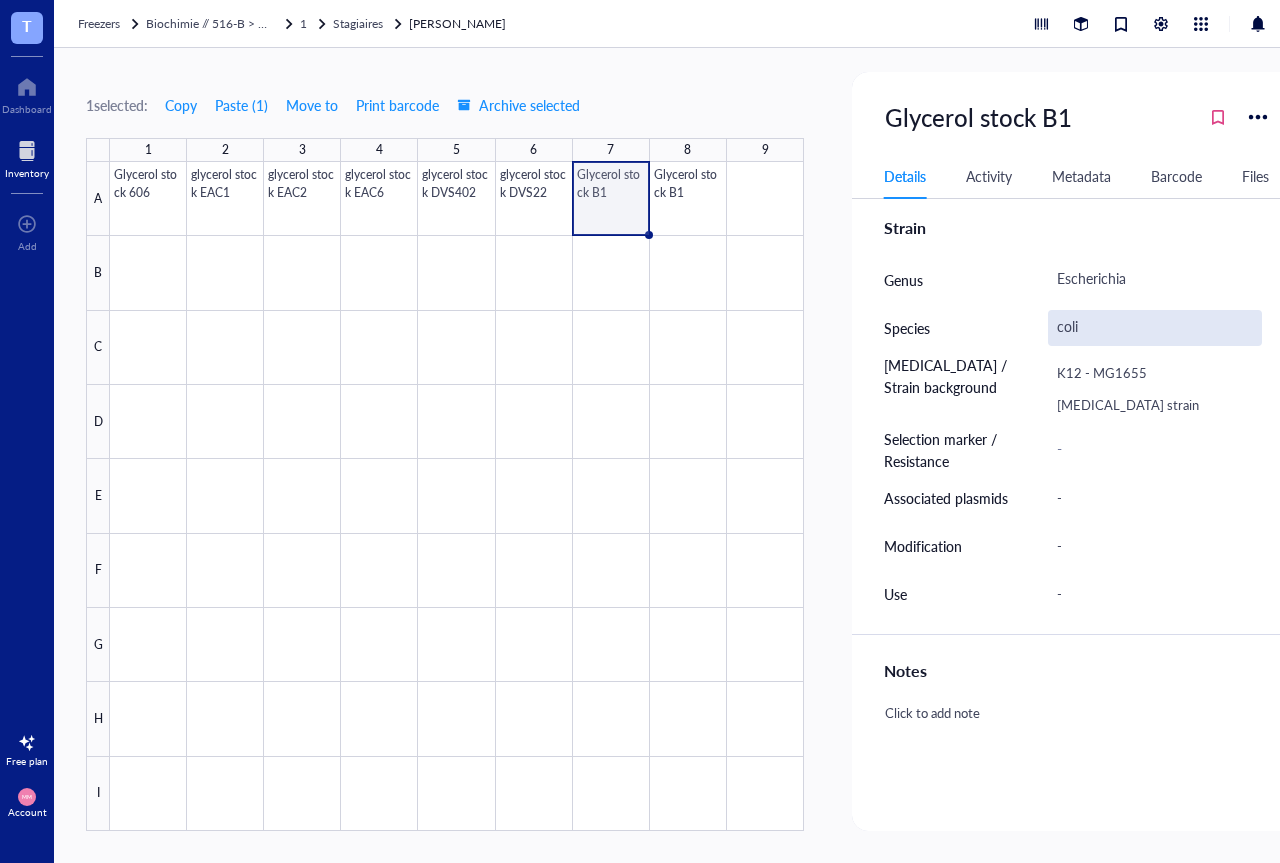 click on "coli" at bounding box center [1155, 328] 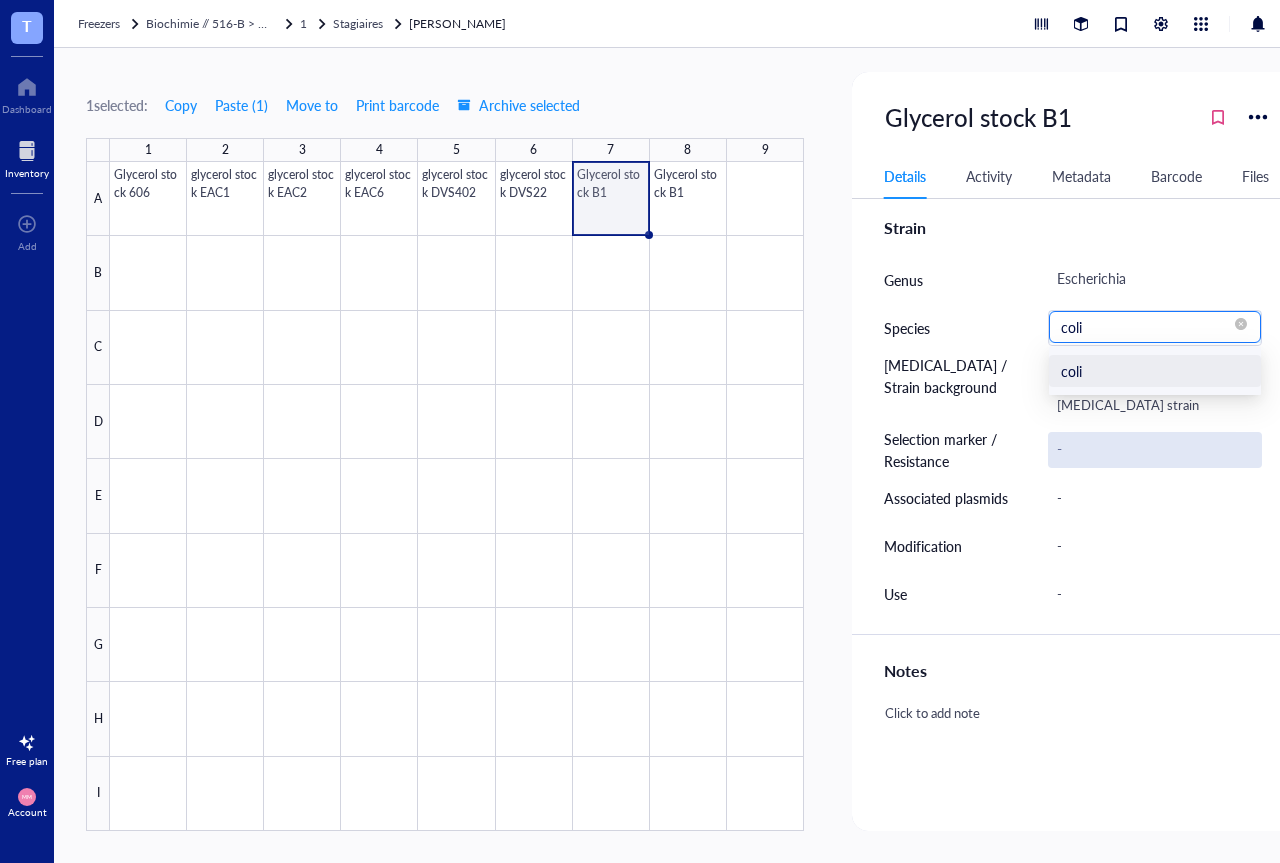 click on "-" at bounding box center (1155, 450) 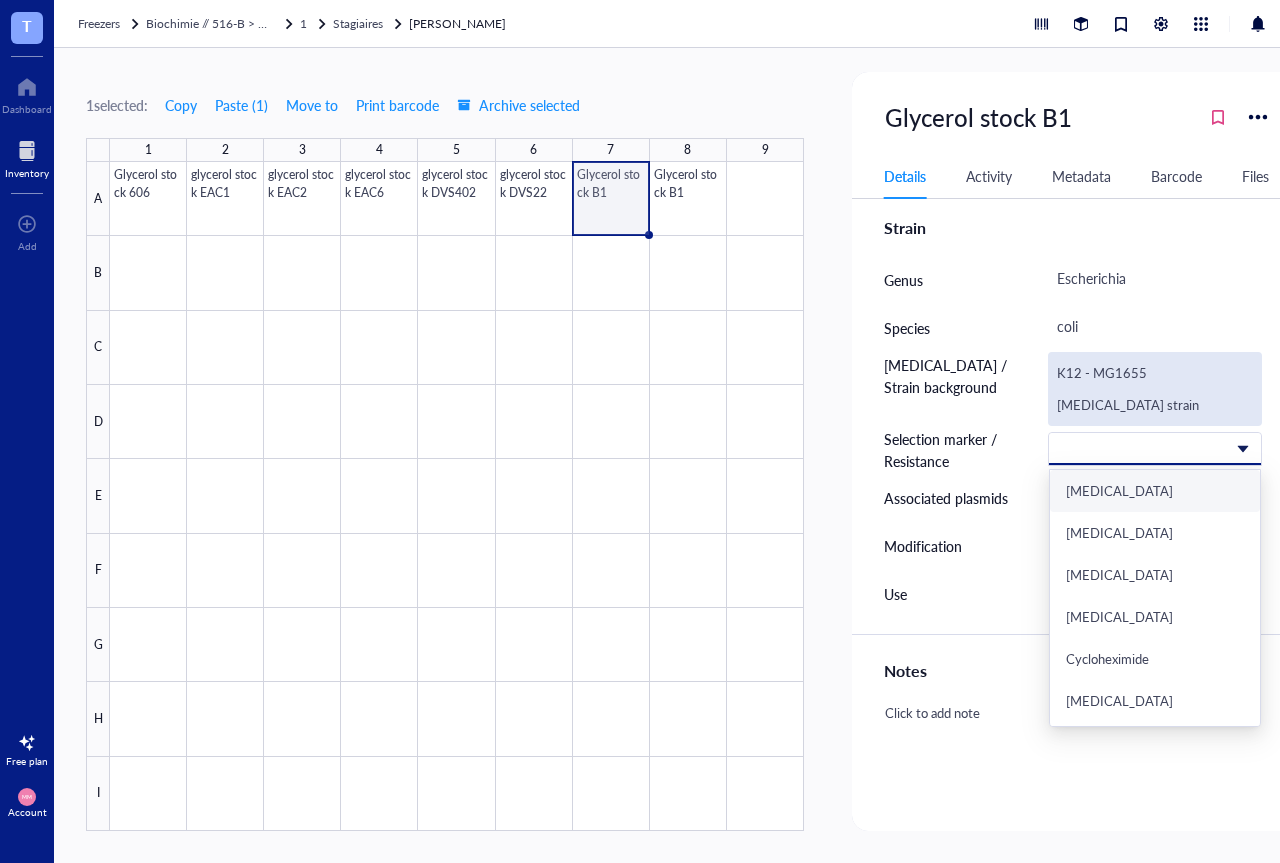 click on "K12 - MG1655 [MEDICAL_DATA] strain" at bounding box center (1155, 389) 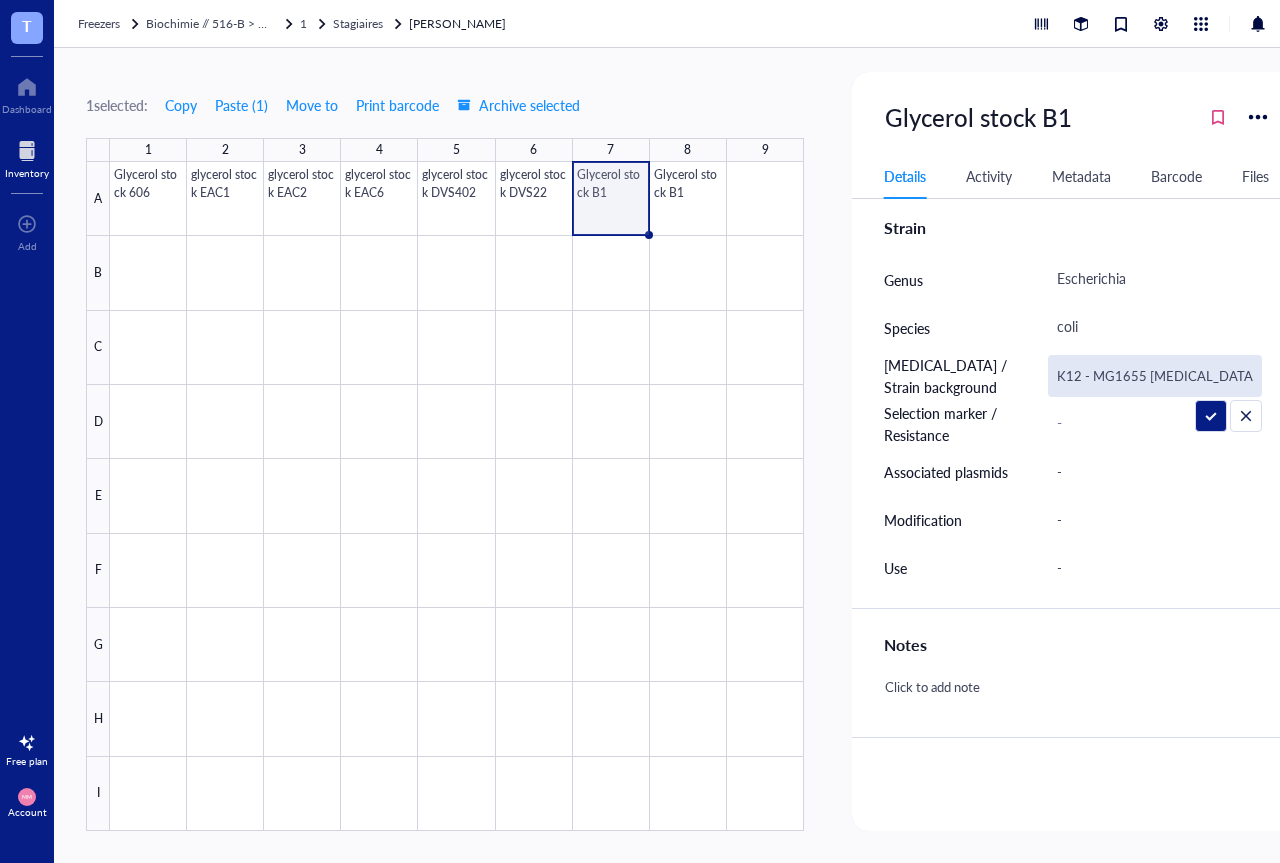 drag, startPoint x: 1214, startPoint y: 373, endPoint x: 1147, endPoint y: 381, distance: 67.47592 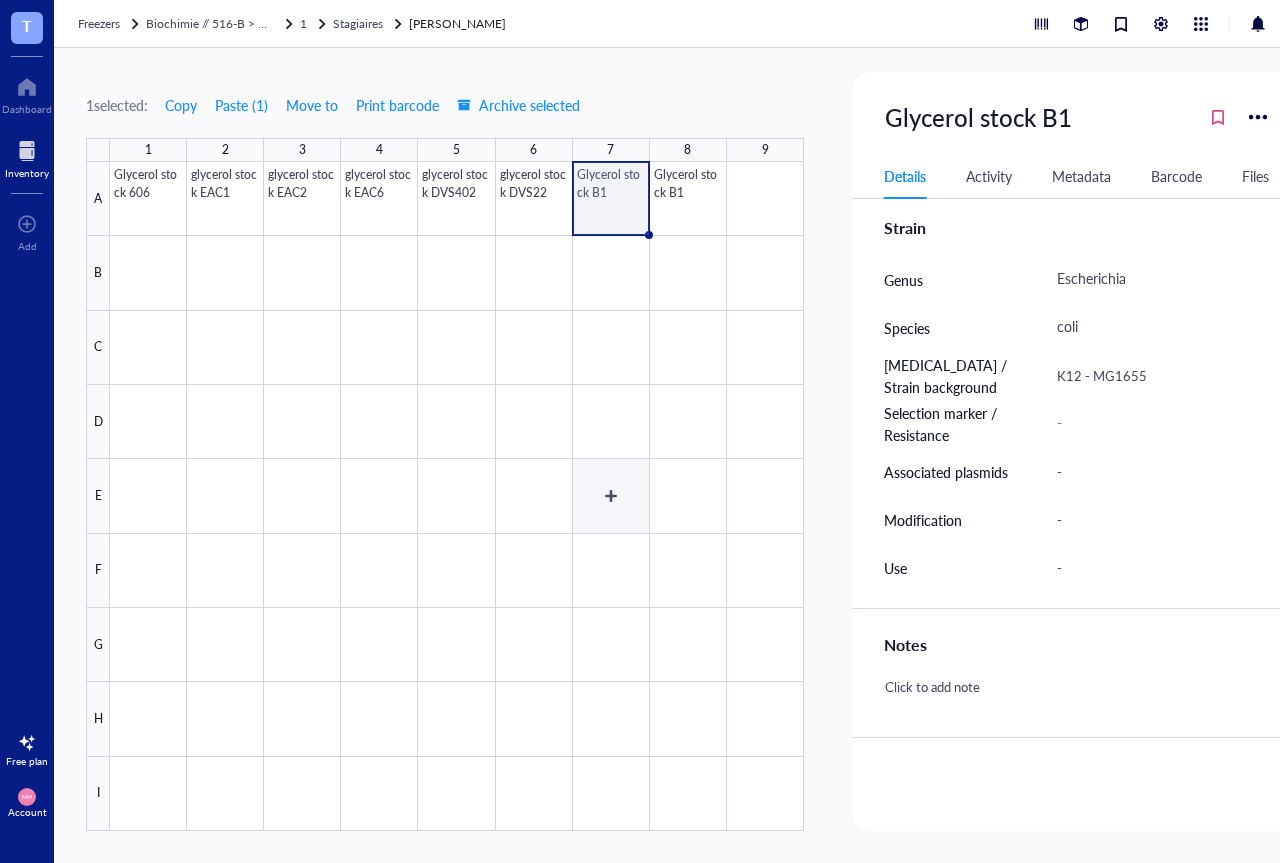 click at bounding box center [457, 496] 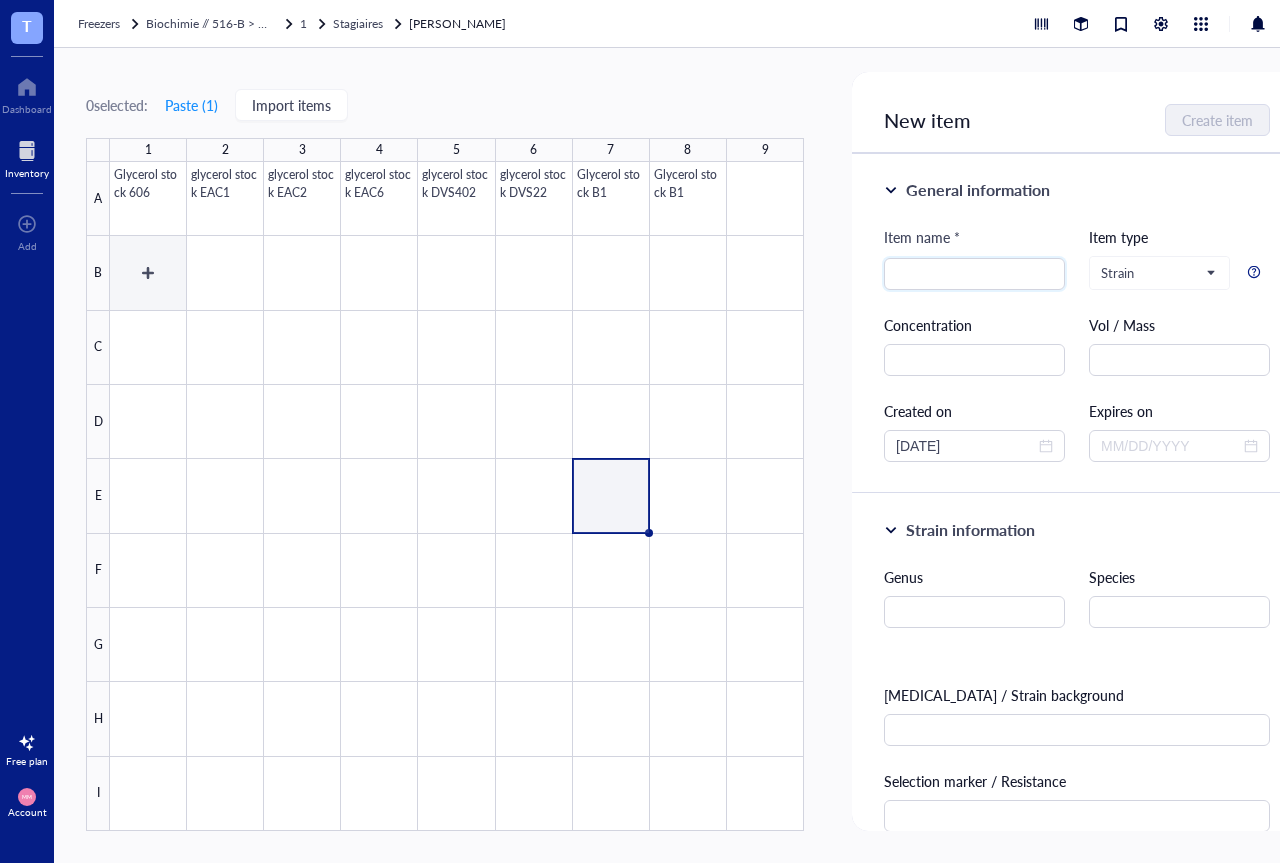 click at bounding box center (457, 496) 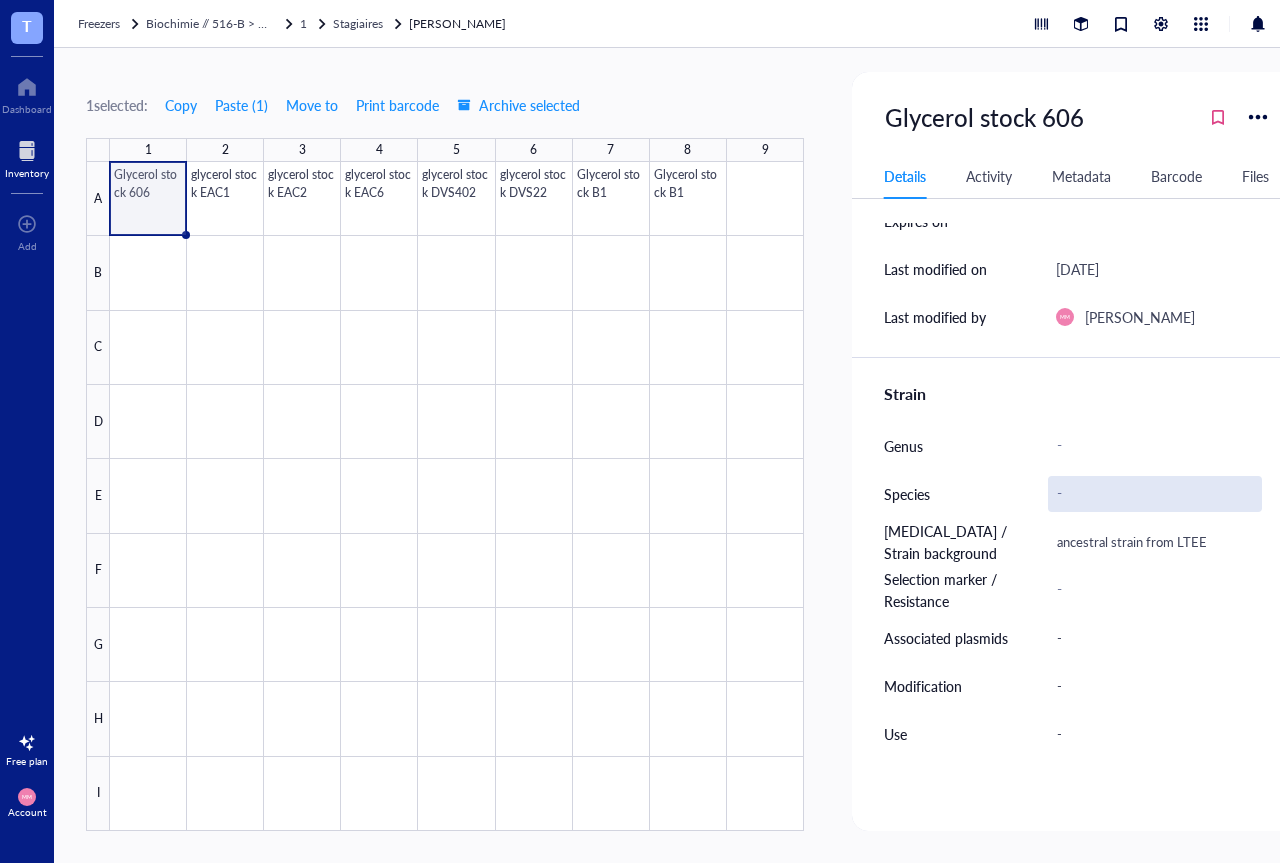 scroll, scrollTop: 360, scrollLeft: 0, axis: vertical 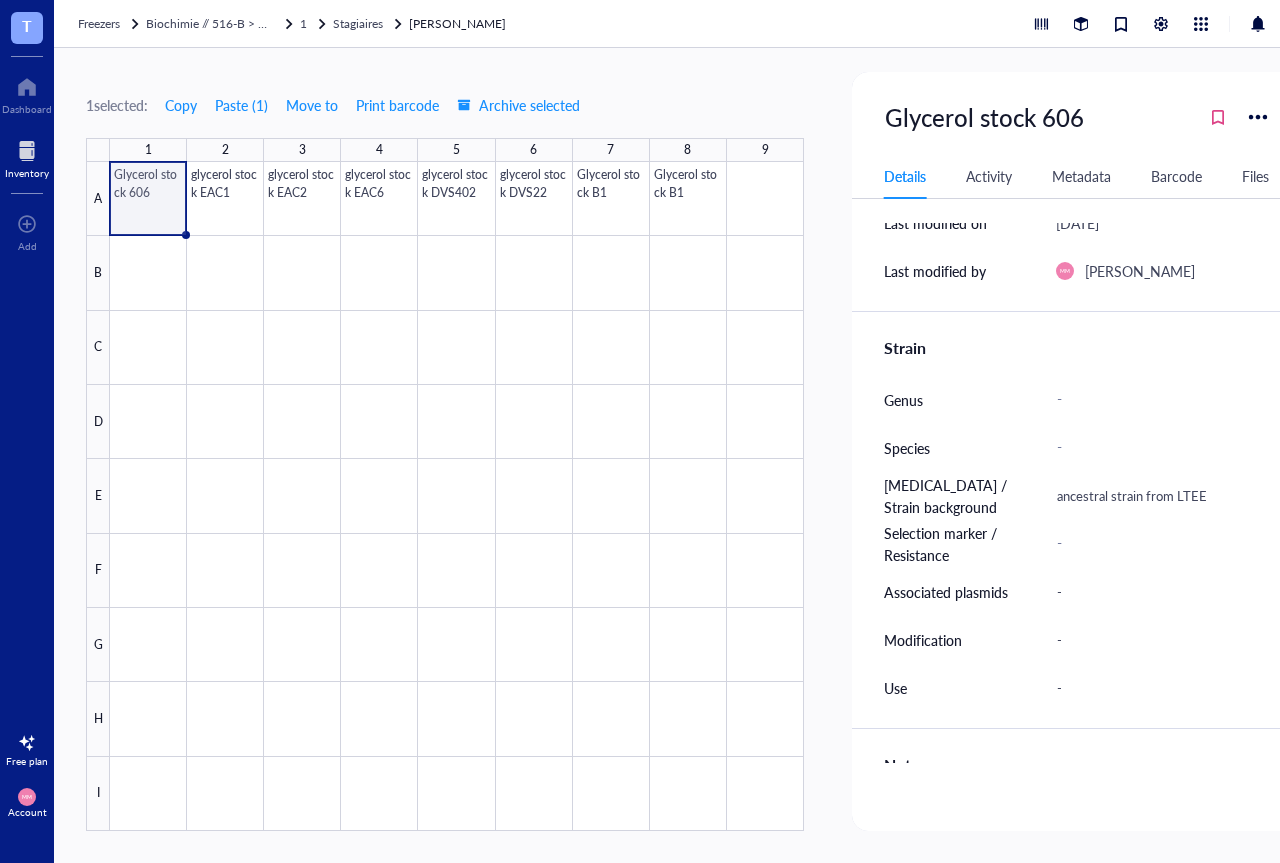 click on "-" at bounding box center [1163, 400] 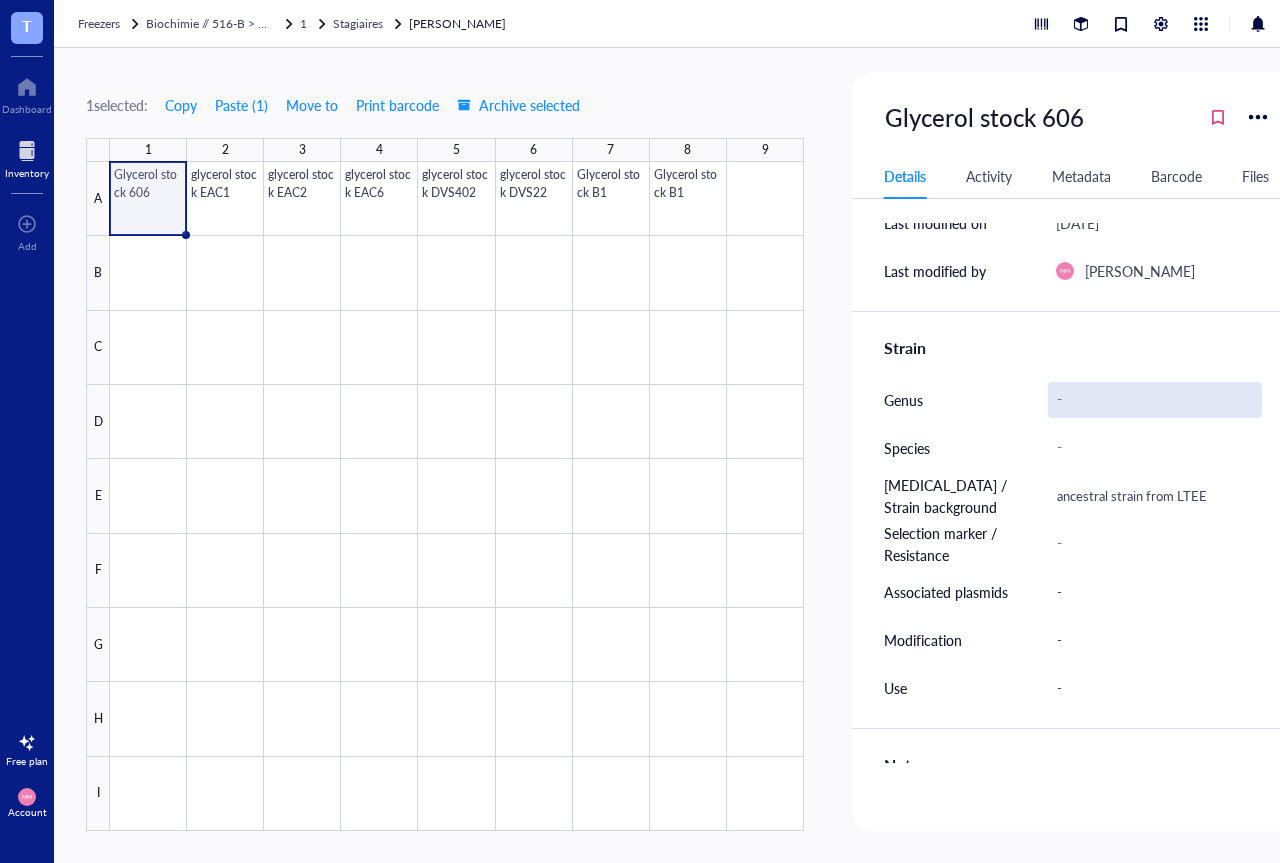 click on "-" at bounding box center (1155, 400) 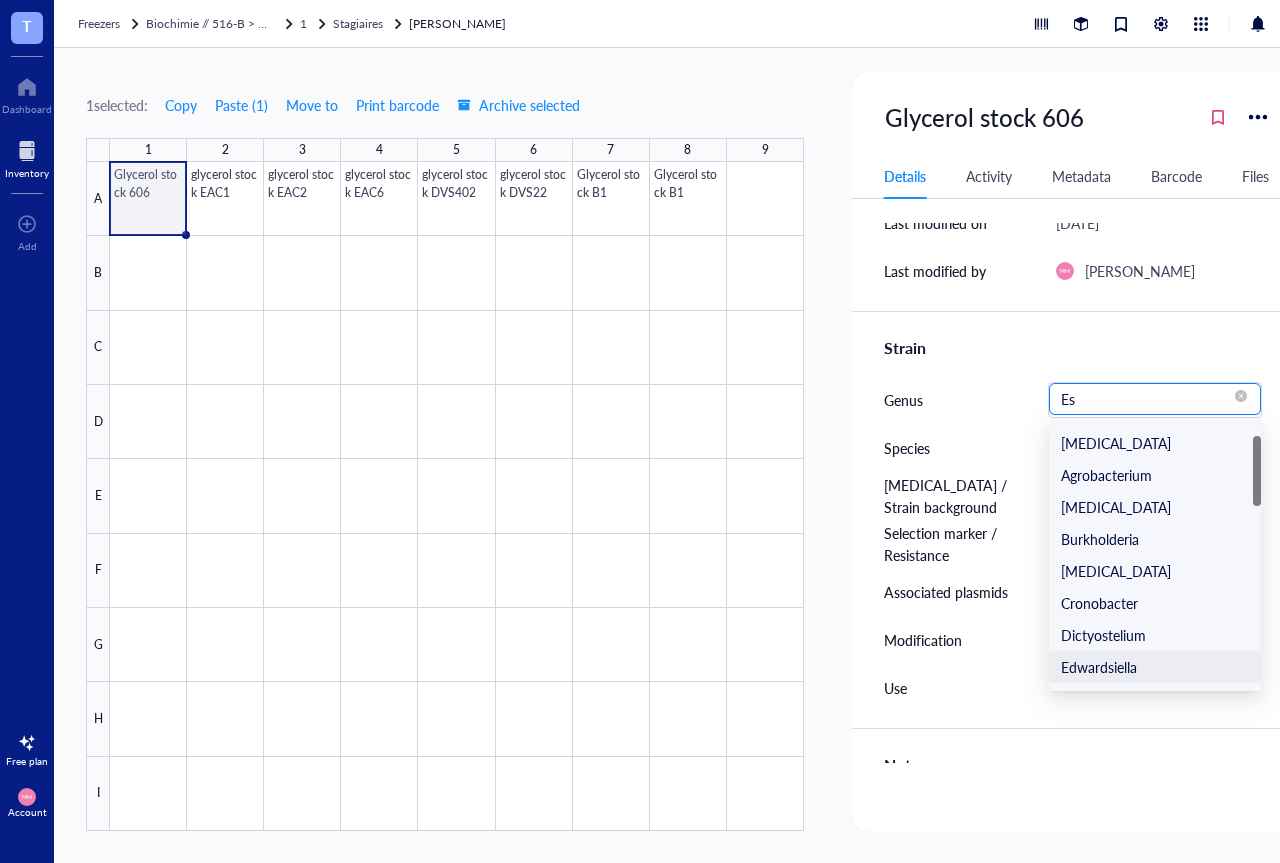 scroll, scrollTop: 0, scrollLeft: 0, axis: both 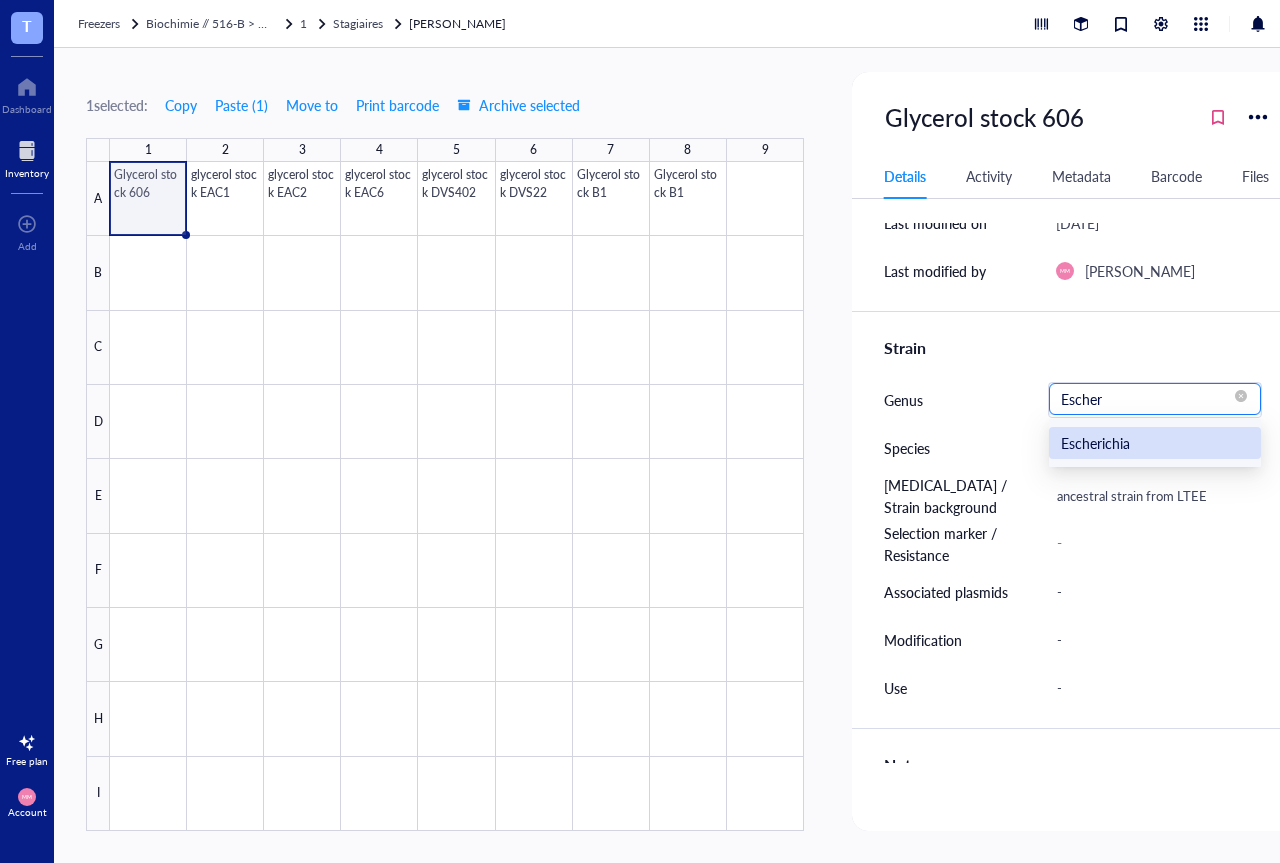 click on "Escherichia" at bounding box center [1155, 443] 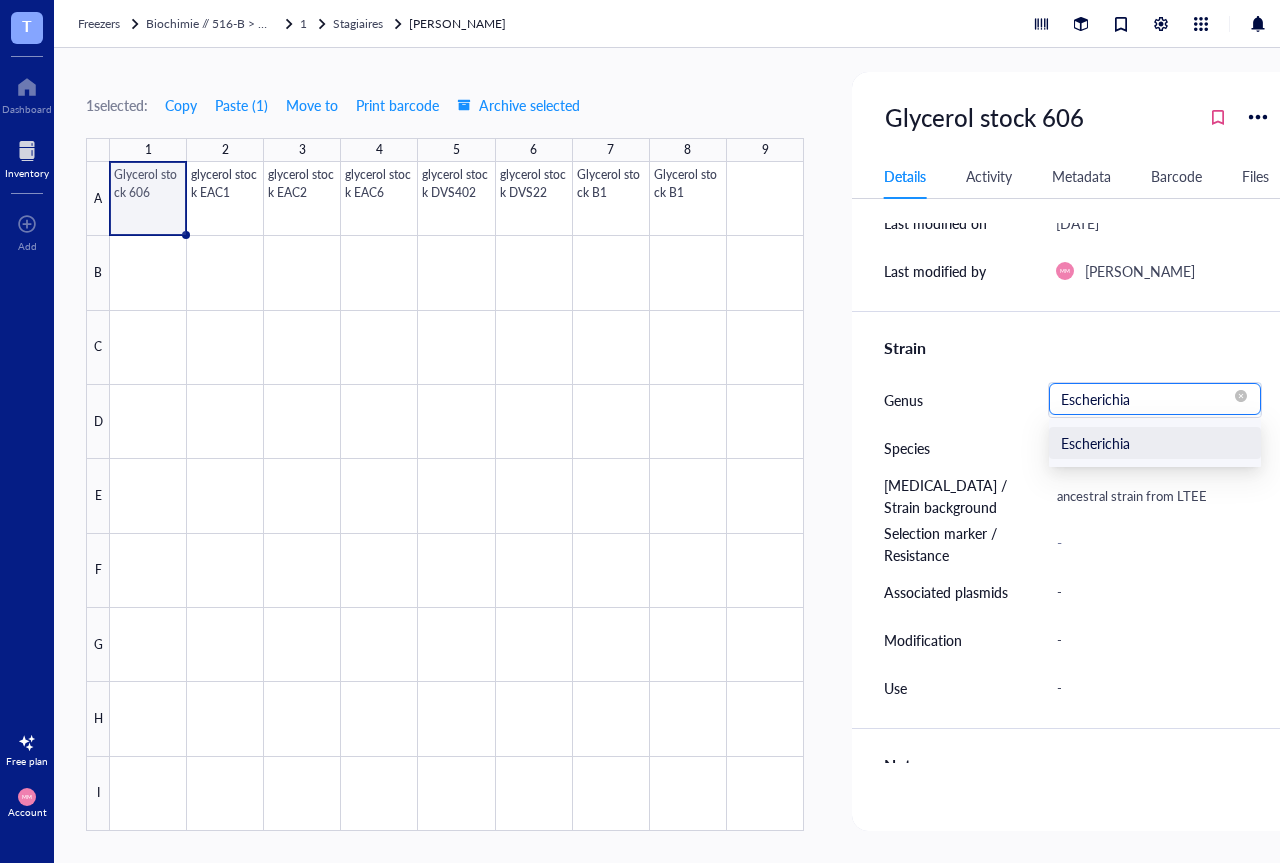 click on "-" at bounding box center [1163, 592] 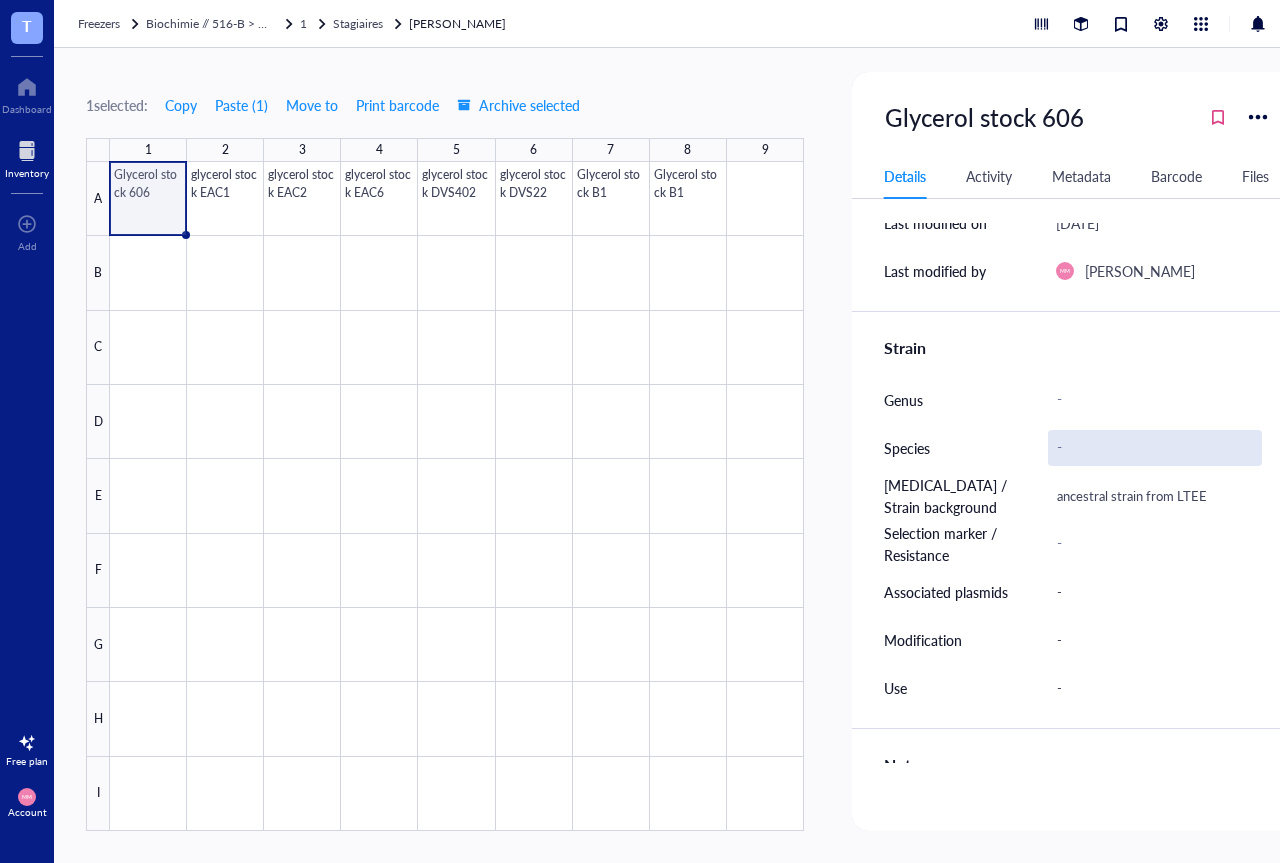 click on "-" at bounding box center (1155, 448) 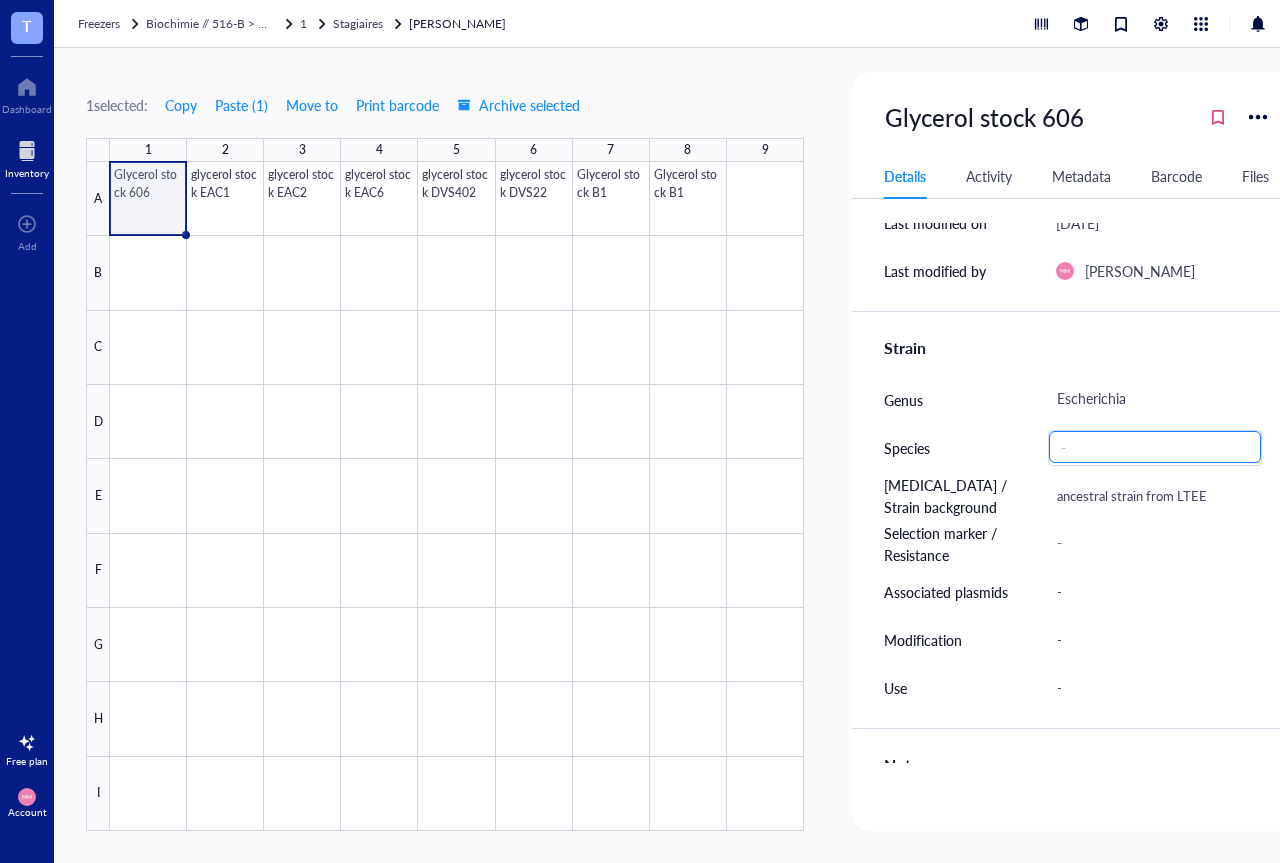 click at bounding box center (1155, 447) 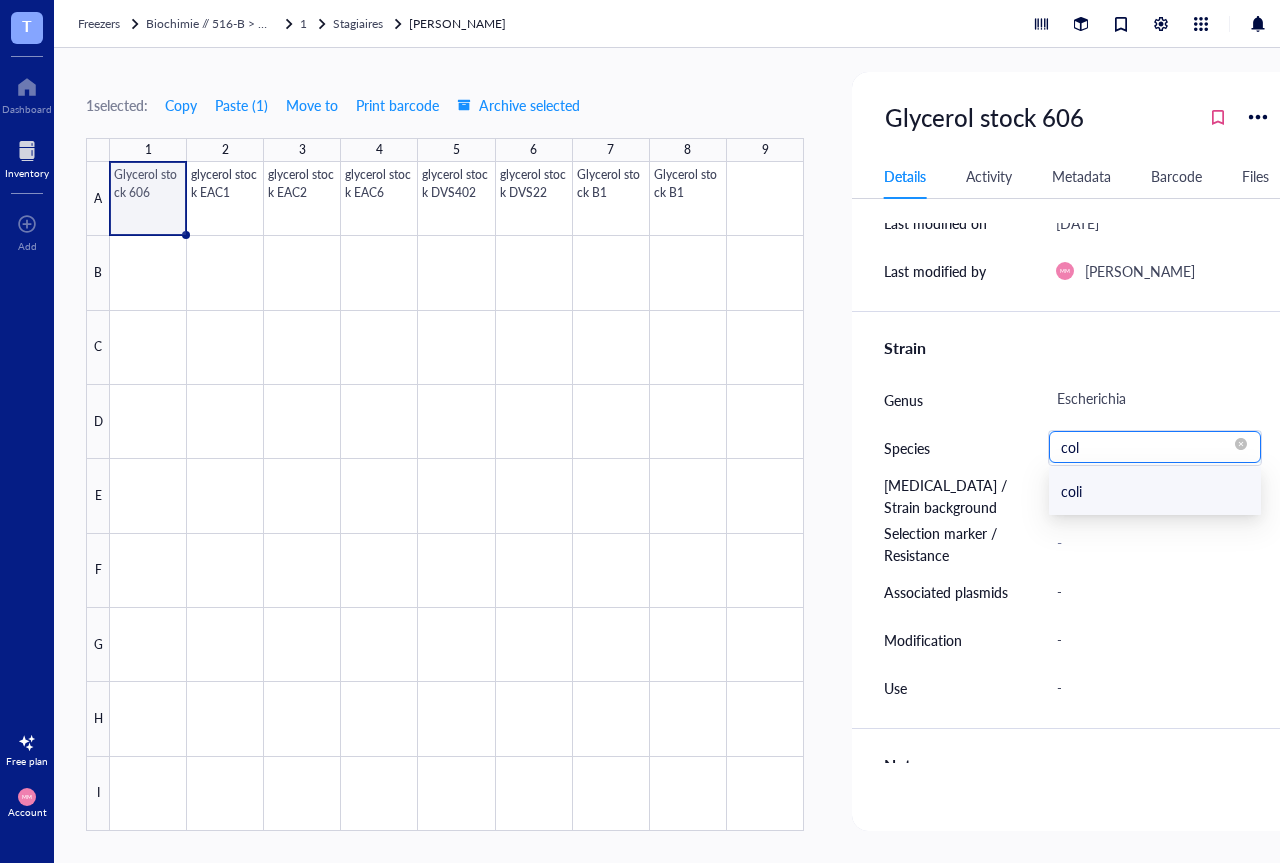 type on "coli" 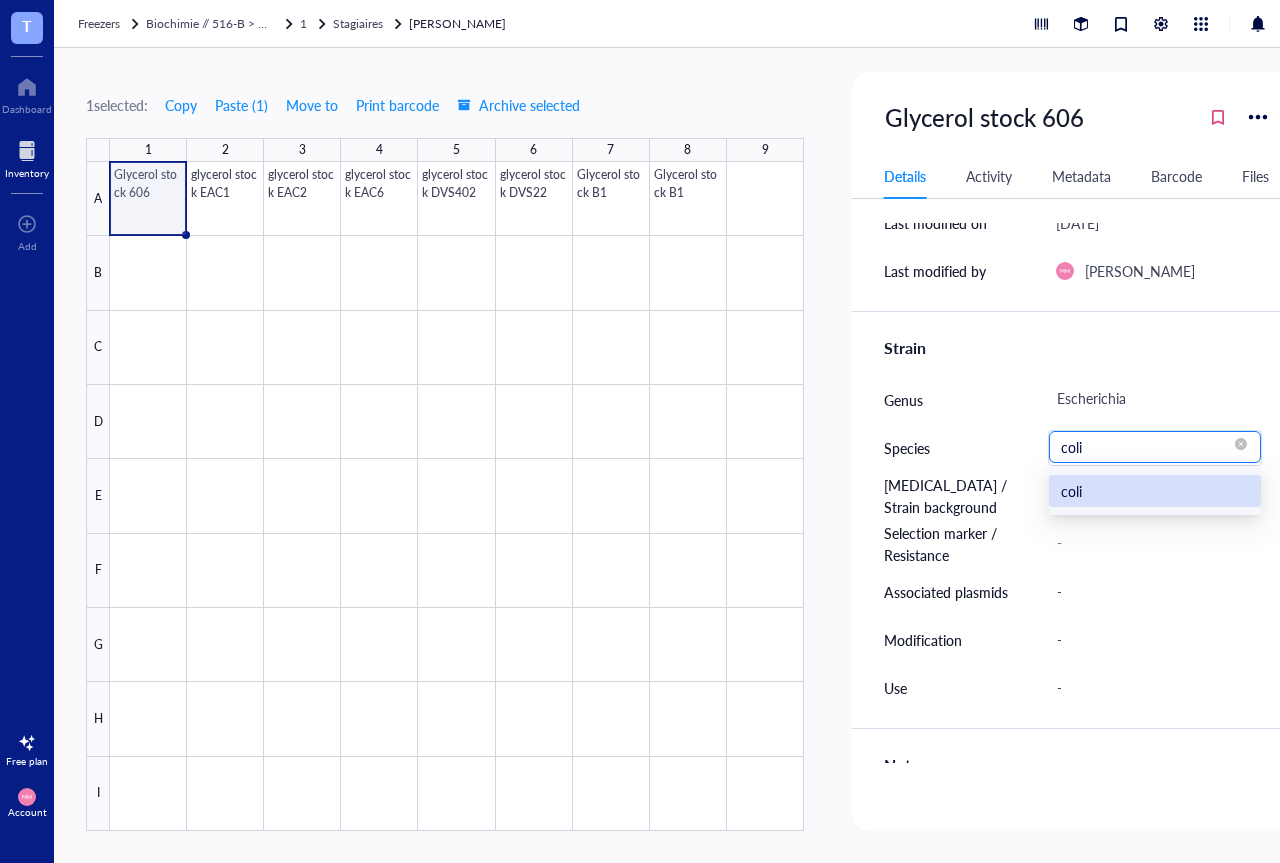 click on "coli" at bounding box center (1155, 491) 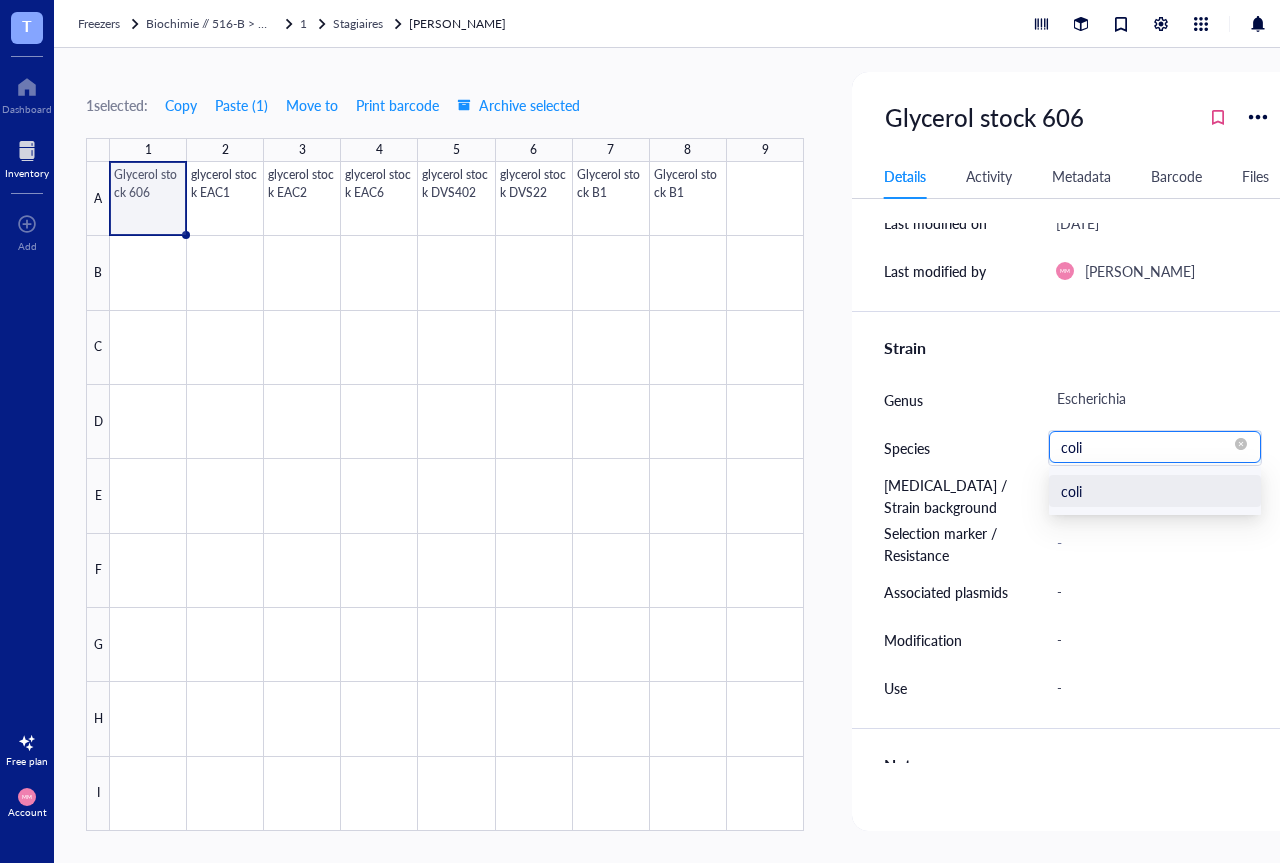 click on "coli" at bounding box center (1155, 447) 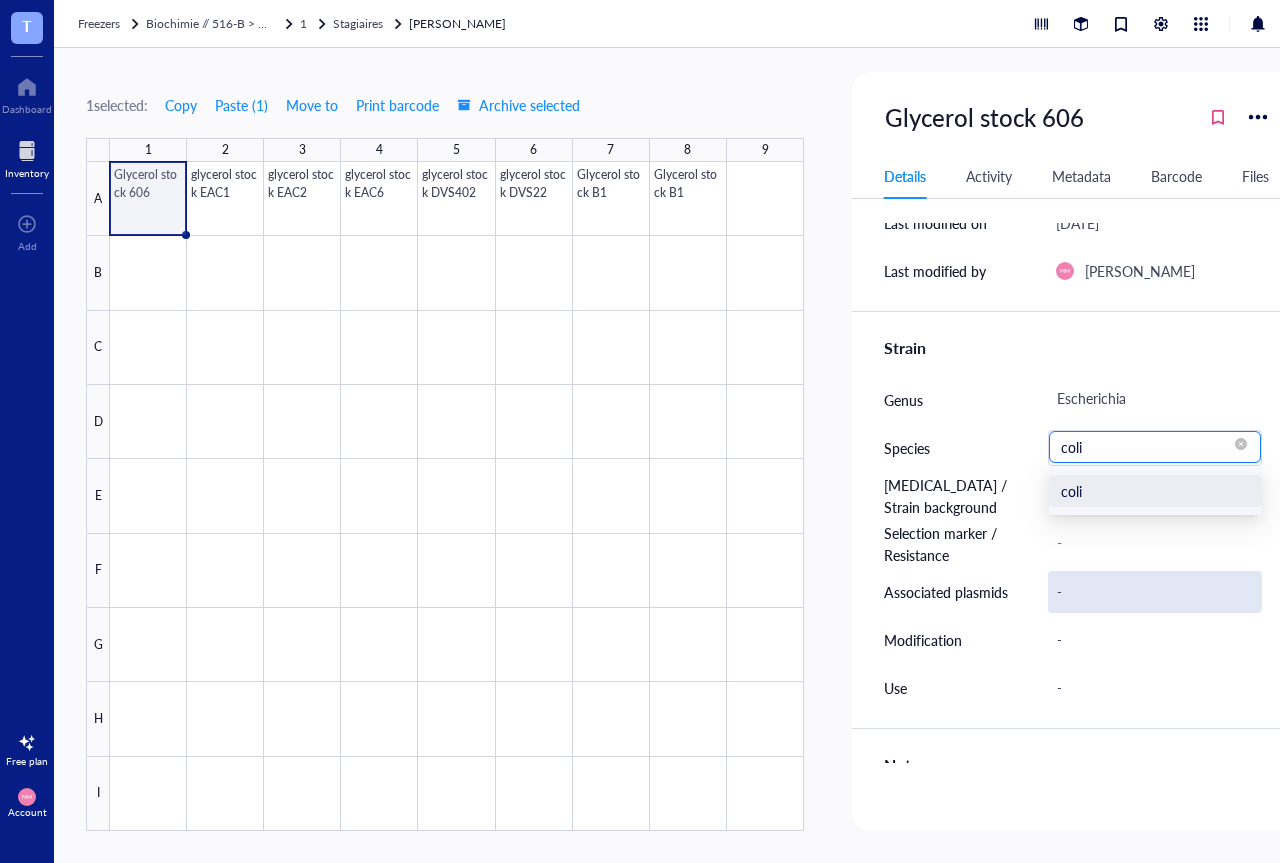 click on "-" at bounding box center [1155, 592] 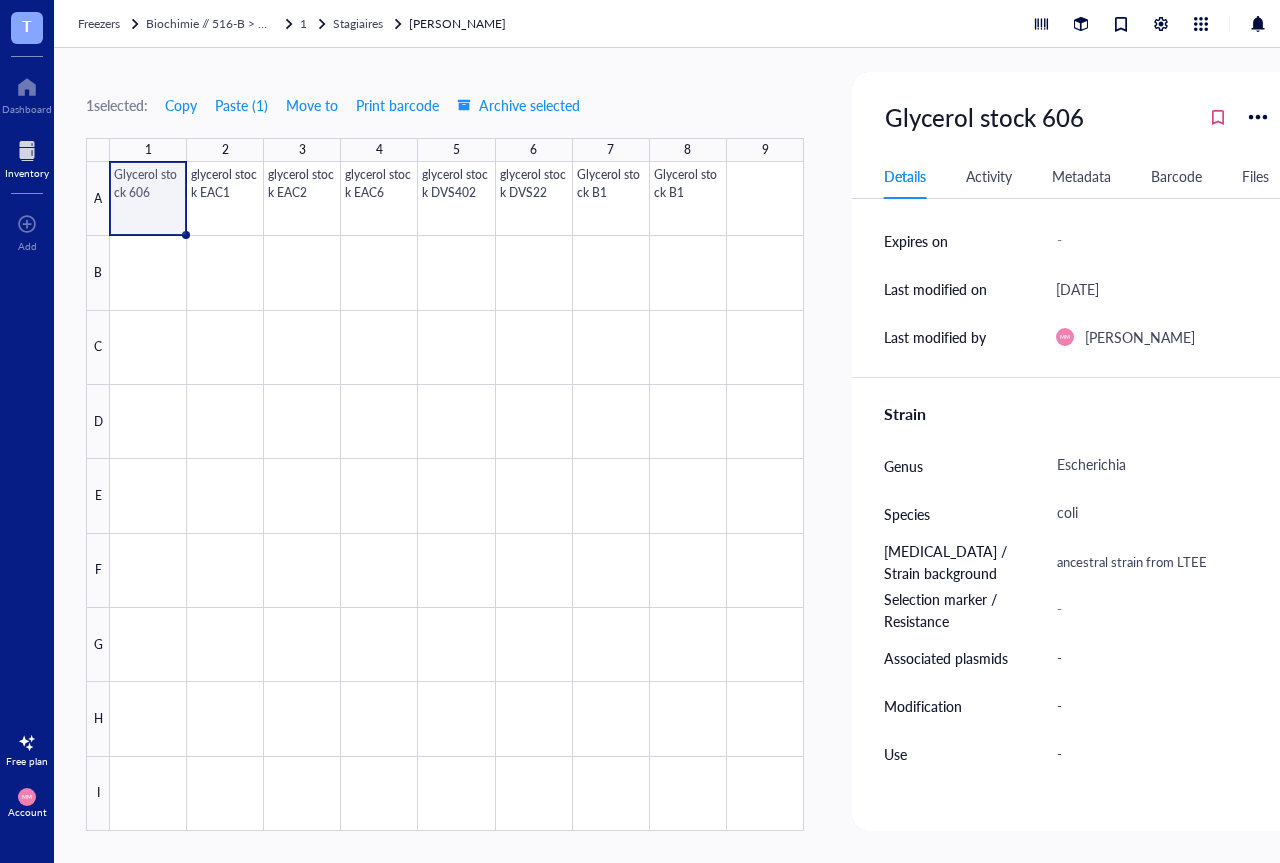scroll, scrollTop: 360, scrollLeft: 0, axis: vertical 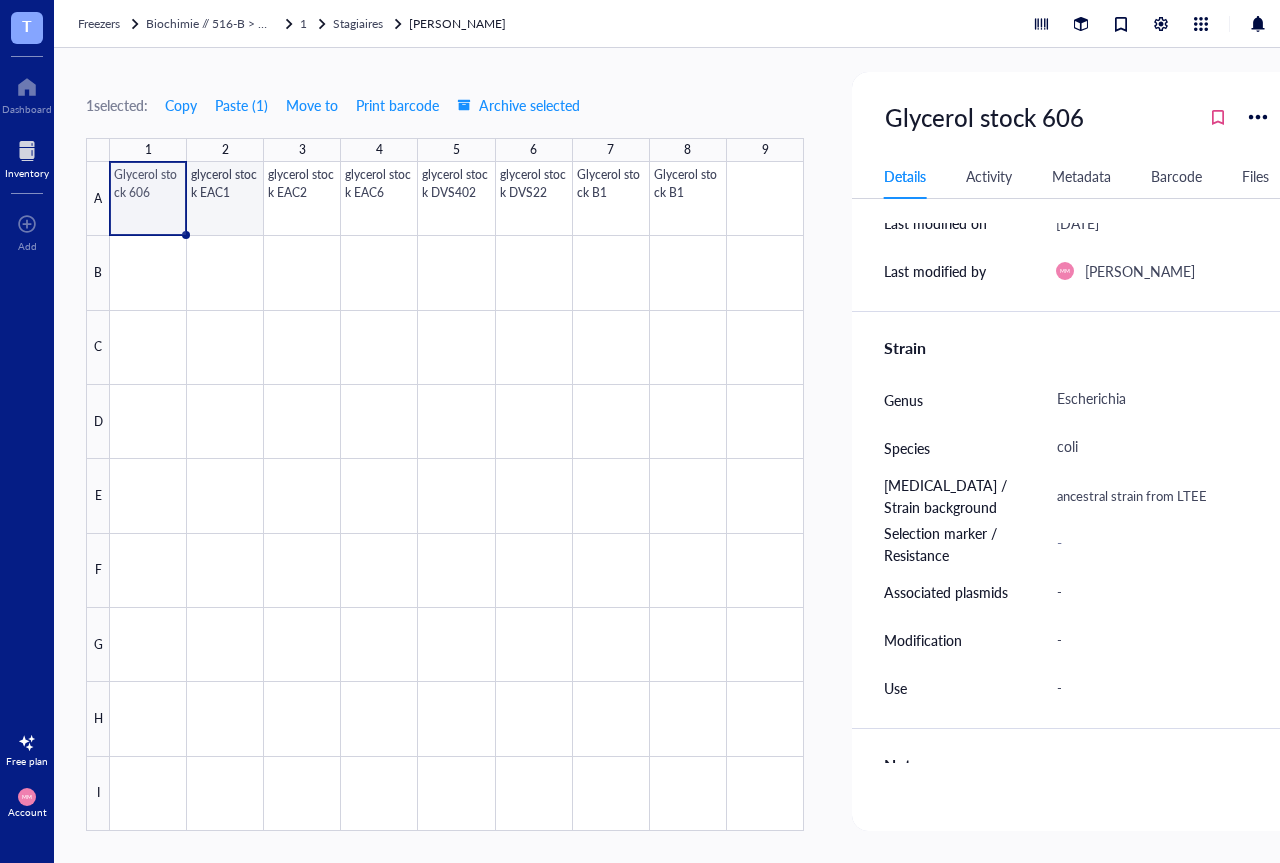 click at bounding box center (457, 496) 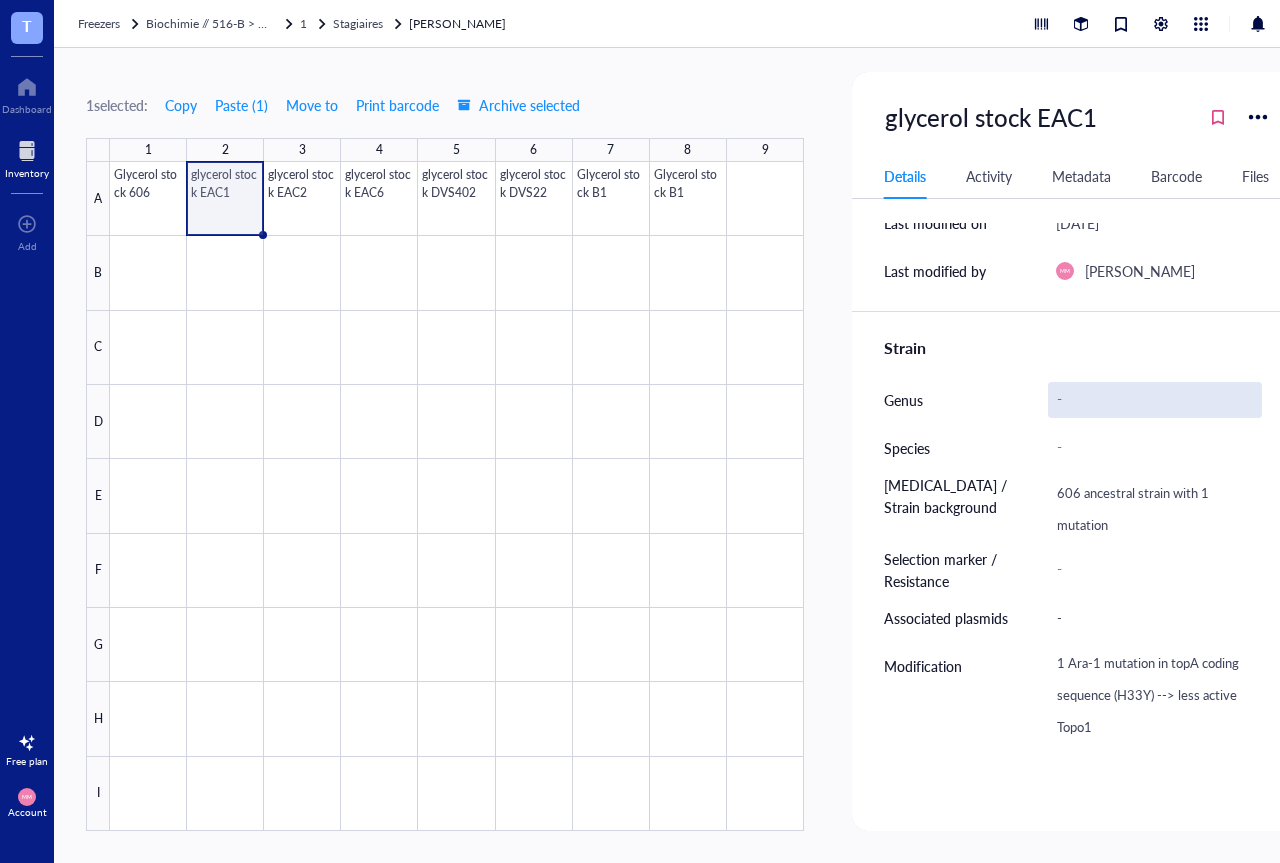 click on "-" at bounding box center (1155, 400) 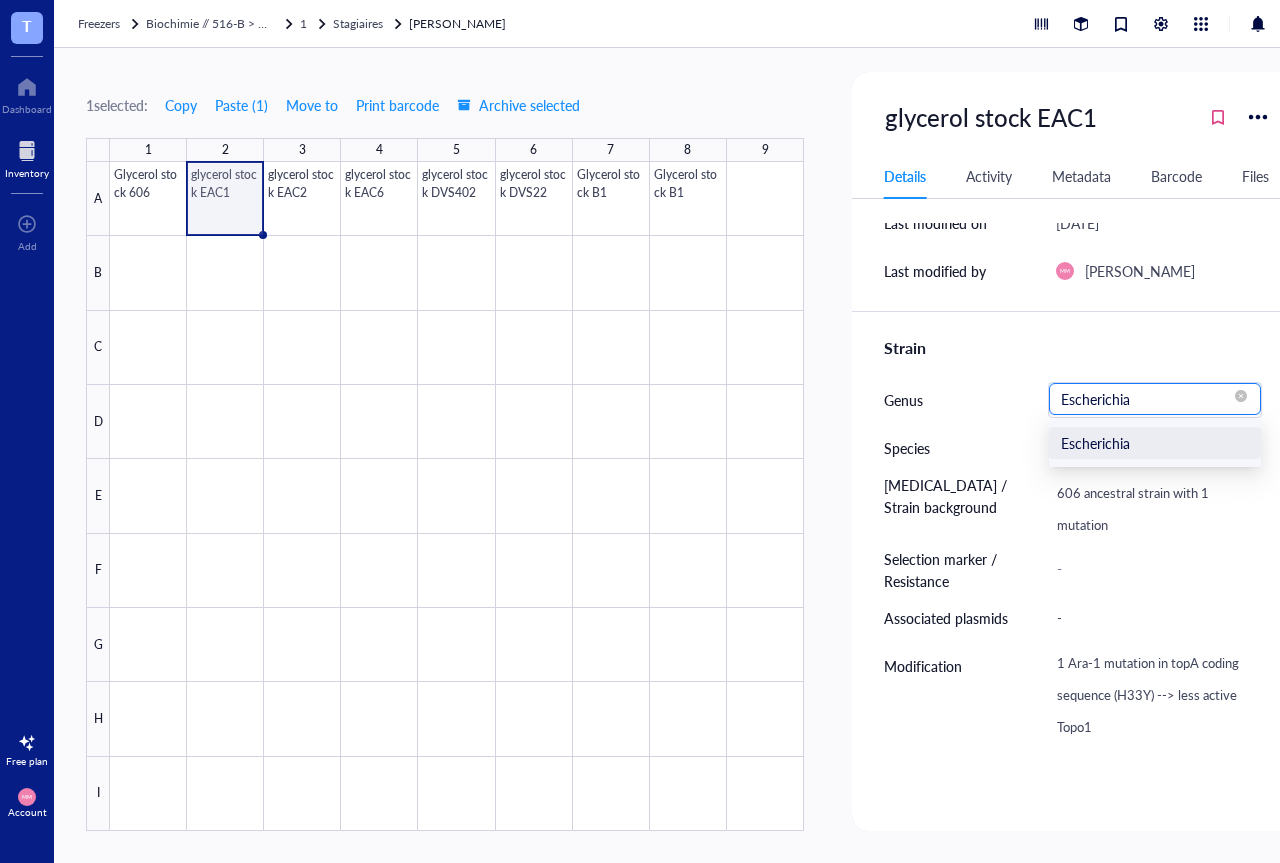 click on "Escherichia" at bounding box center [1155, 399] 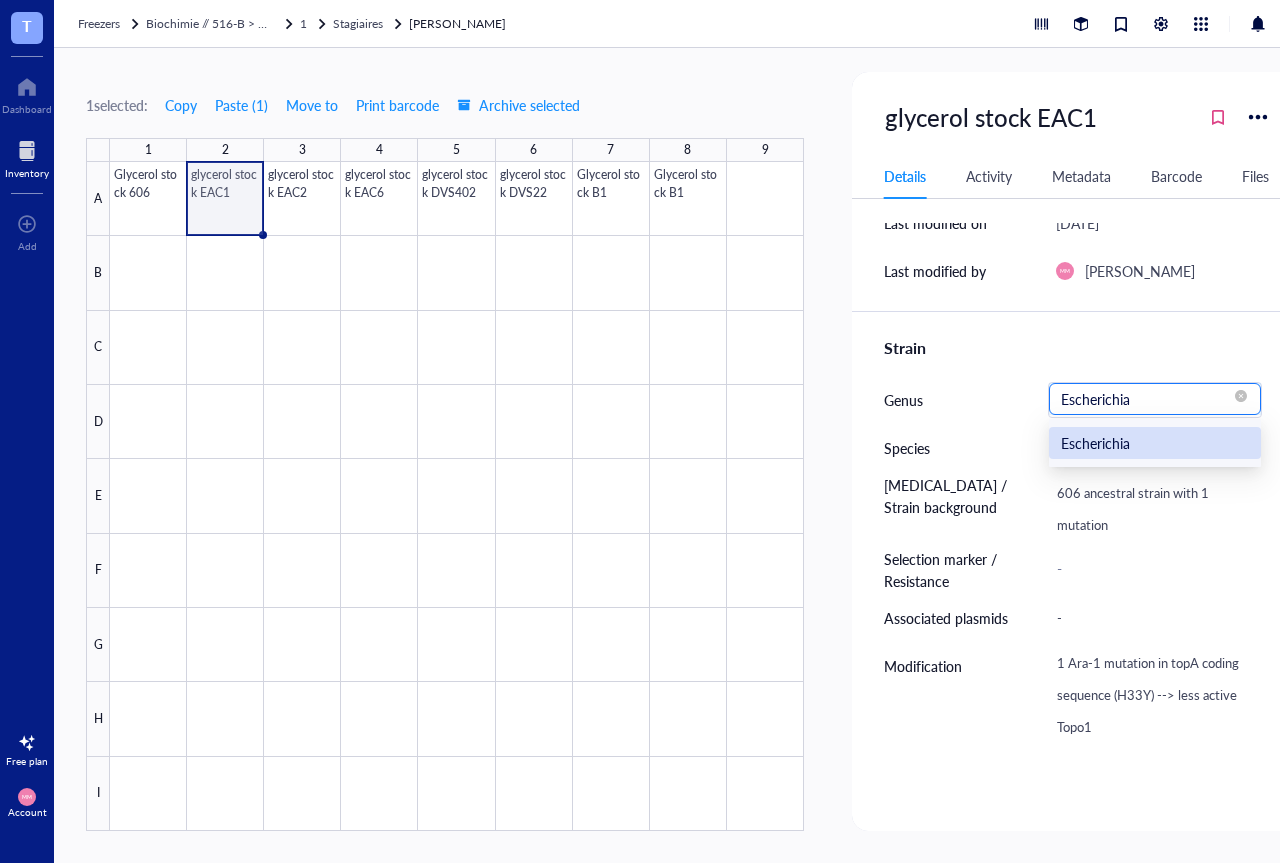 click on "Escherichia" at bounding box center [1155, 443] 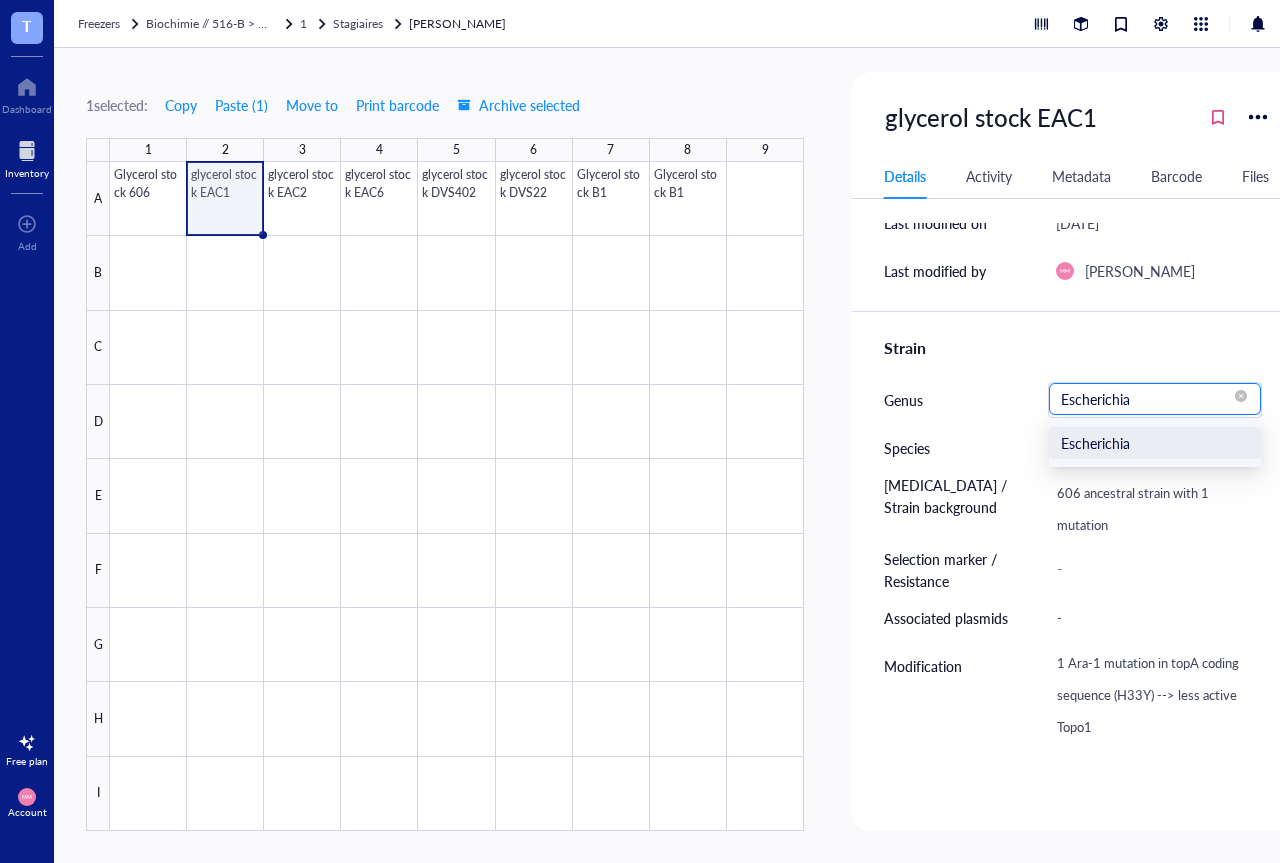 click on "Escherichia" at bounding box center [1155, 399] 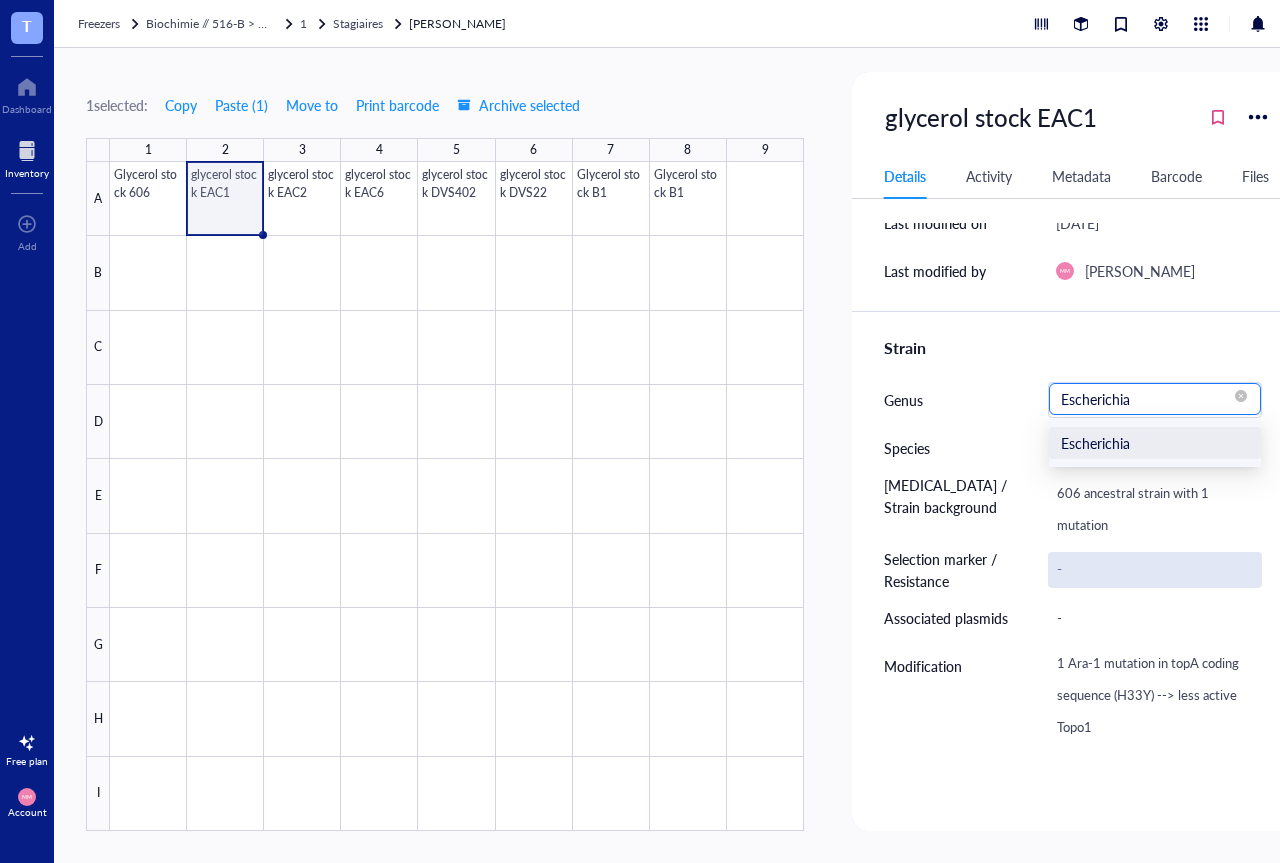 click on "-" at bounding box center [1155, 570] 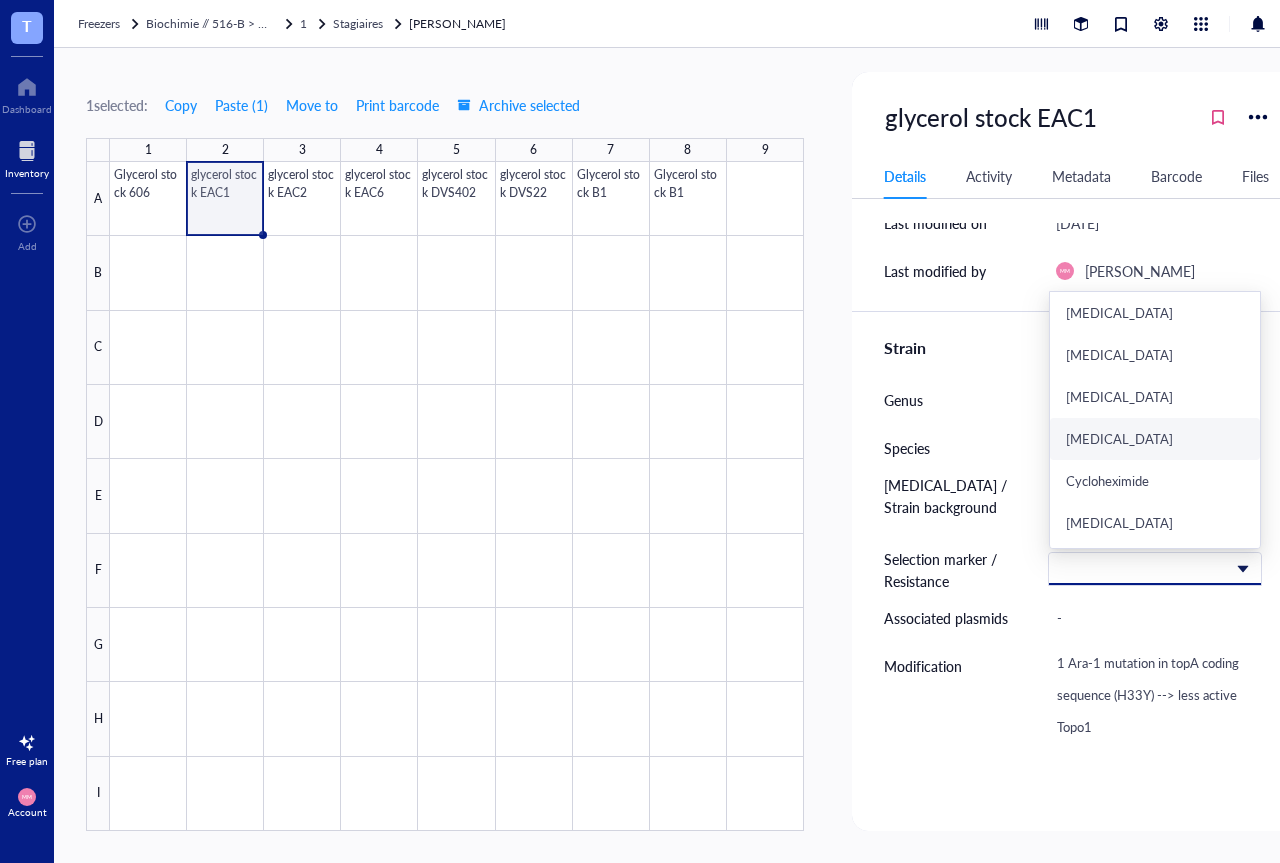click on "Species" at bounding box center [958, 448] 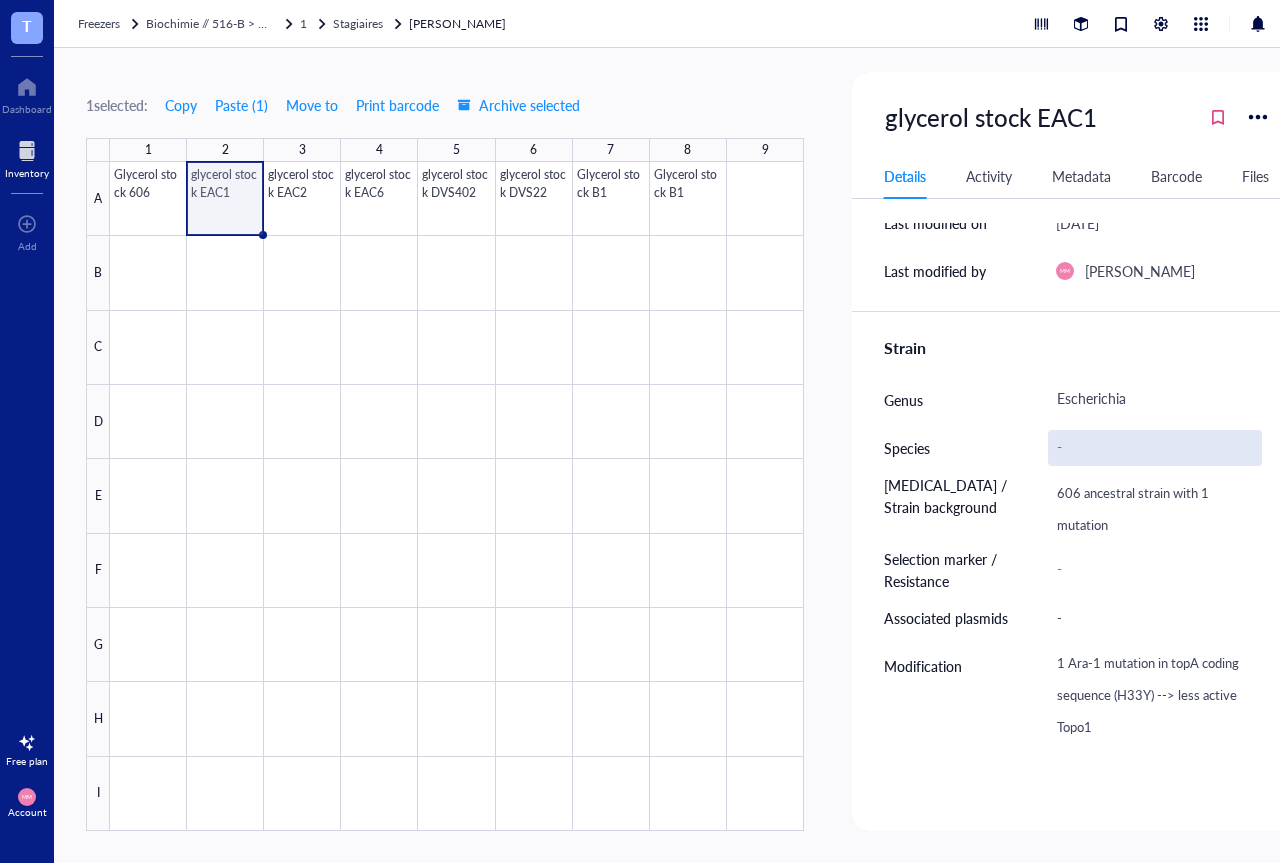 click on "-" at bounding box center (1155, 448) 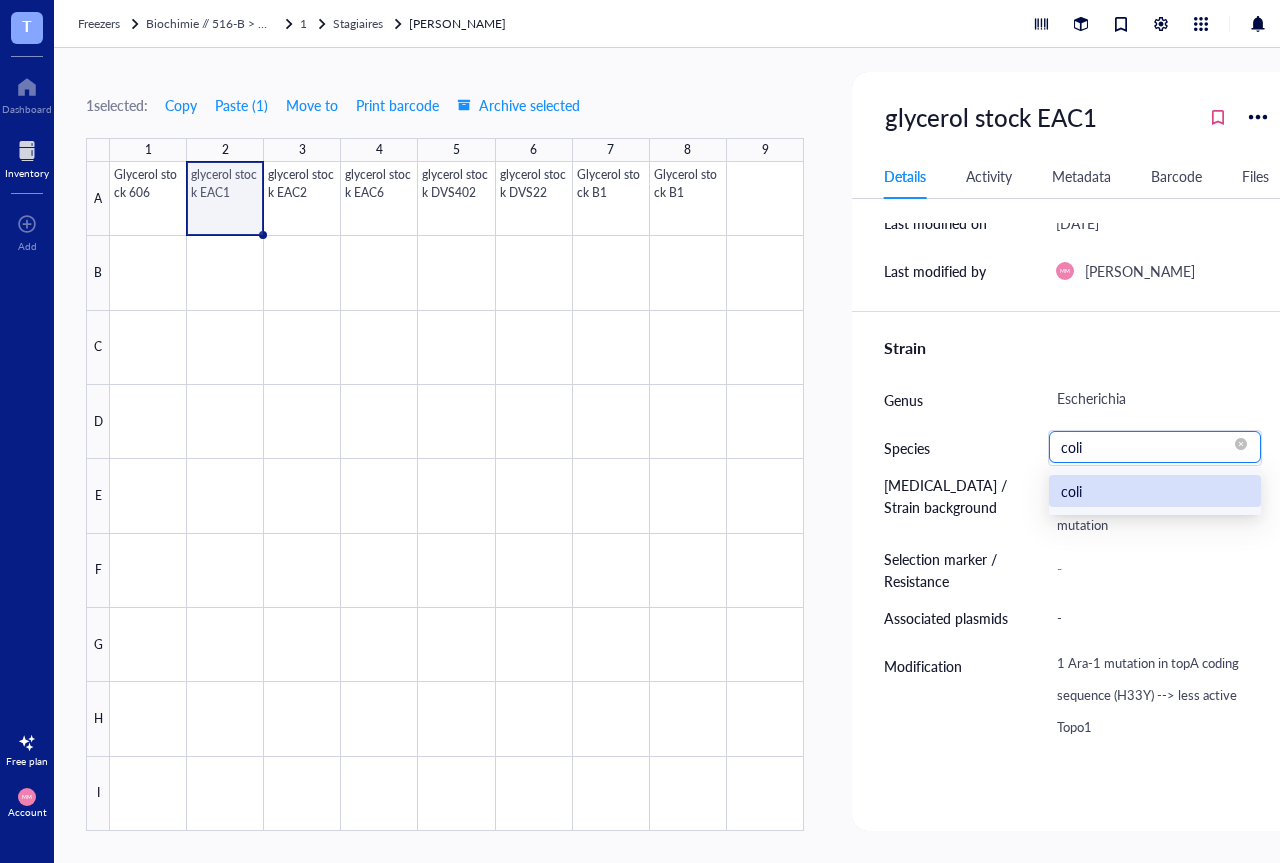 click on "coli" at bounding box center (1155, 491) 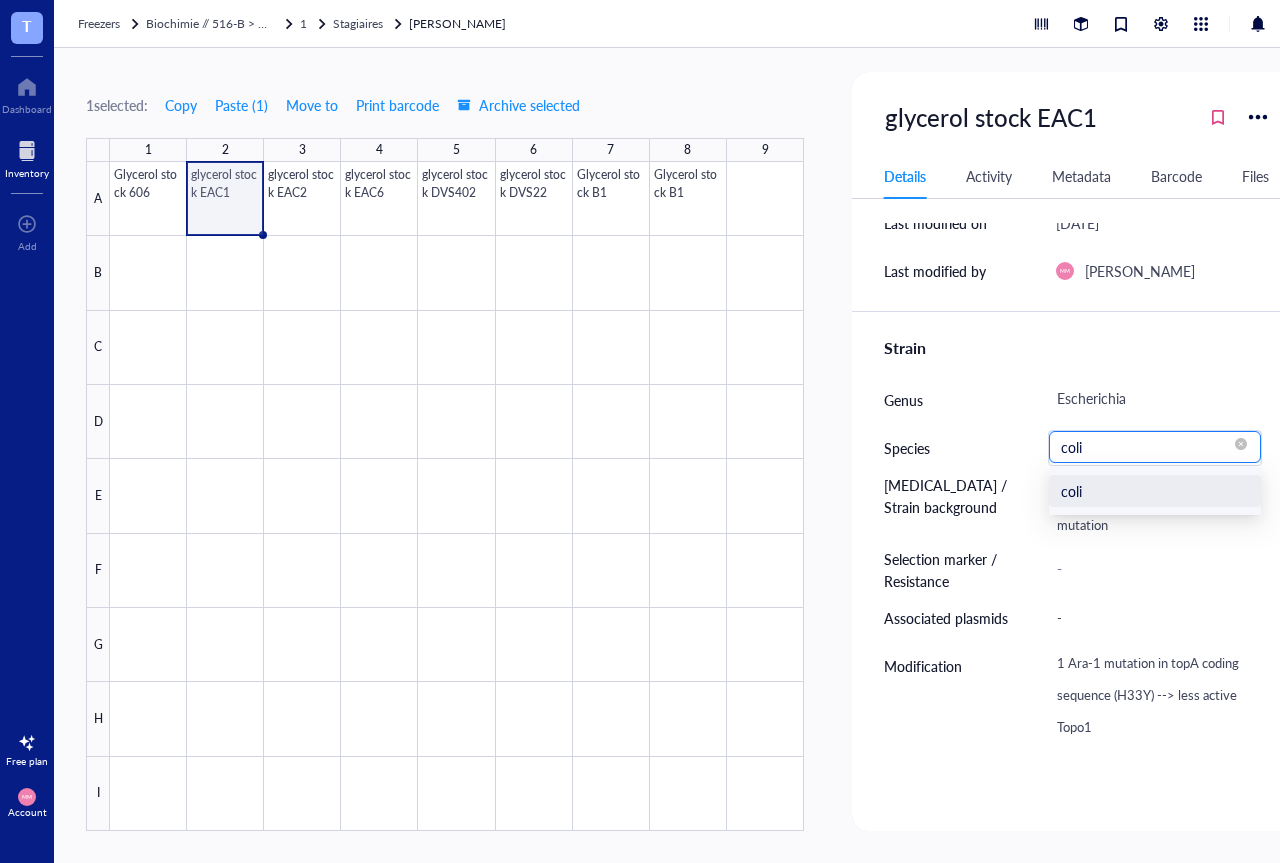 click on "coli" at bounding box center [1155, 447] 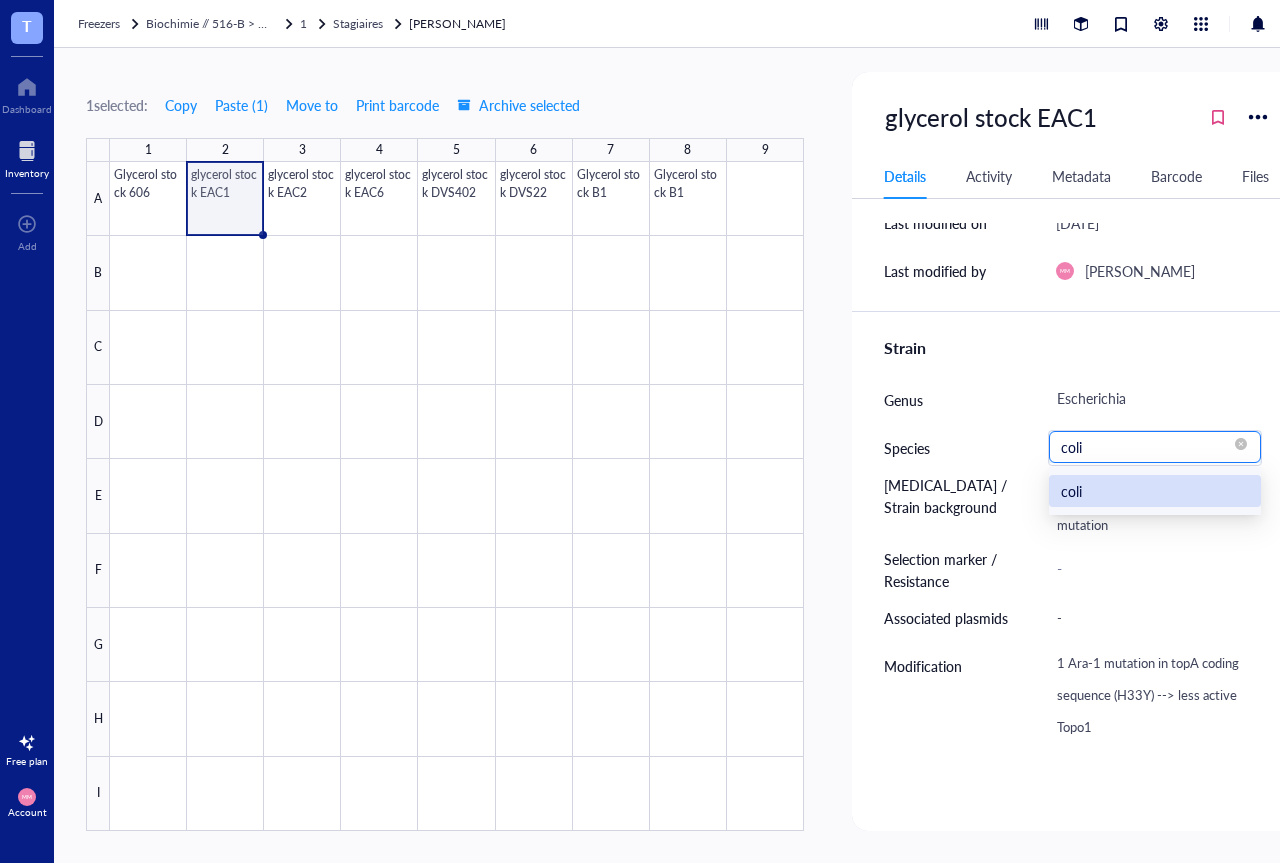 click on "coli" at bounding box center [1155, 491] 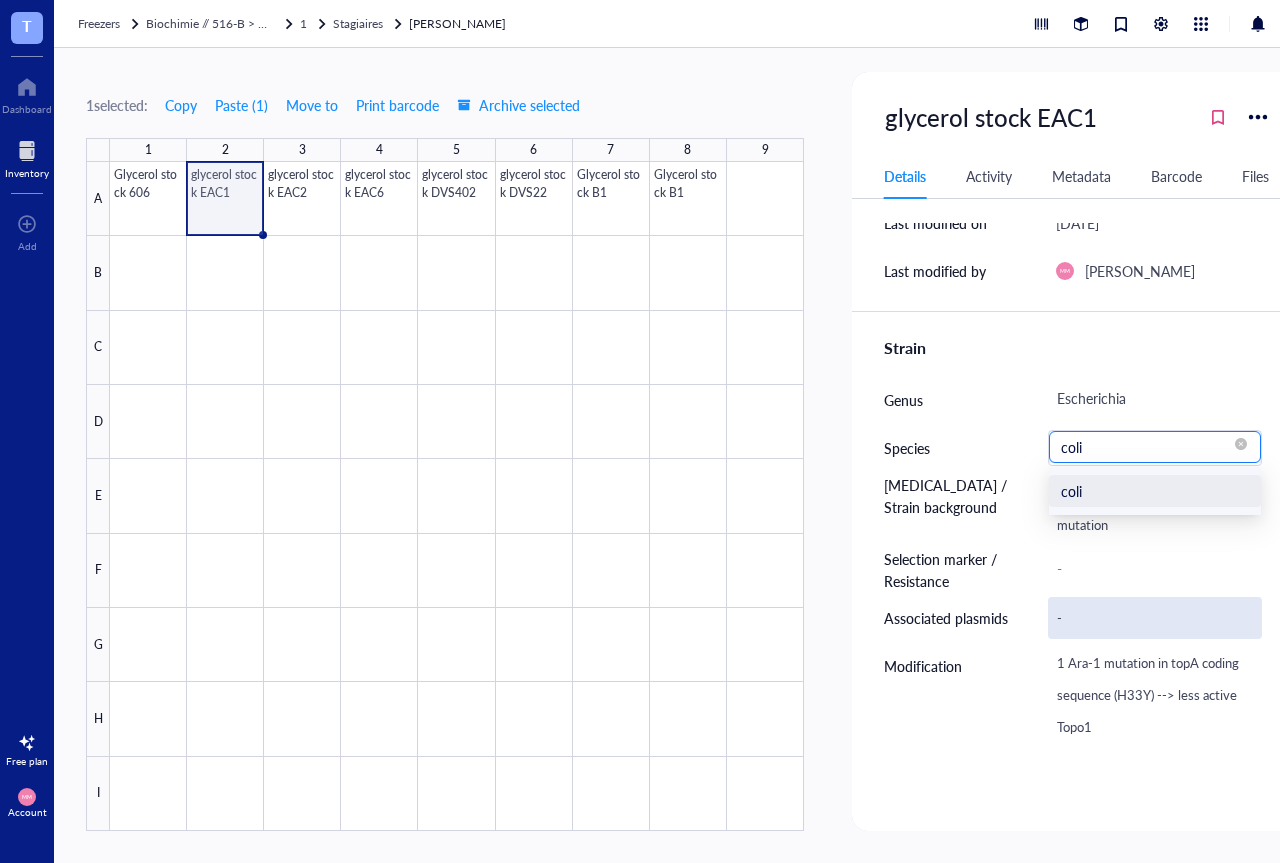 click on "-" at bounding box center (1155, 618) 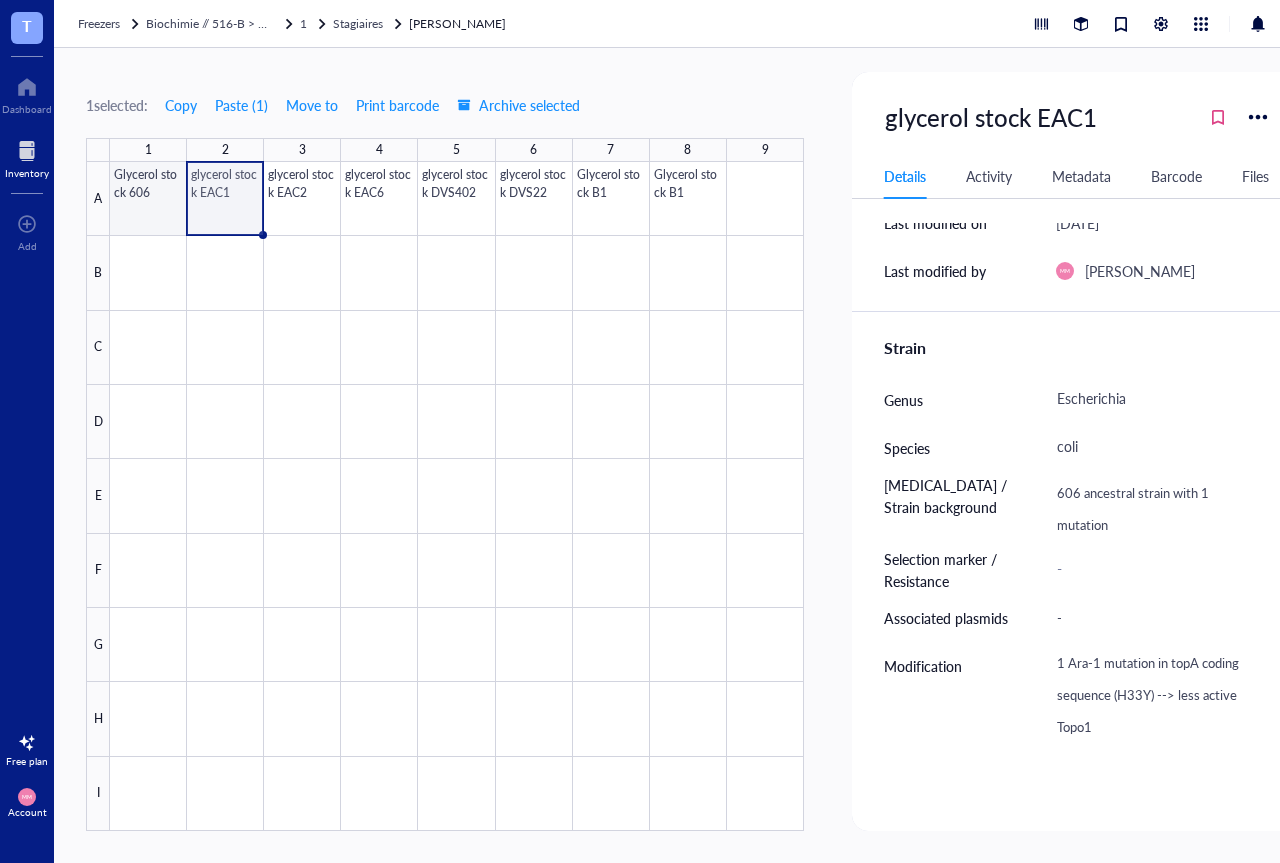 click at bounding box center [457, 496] 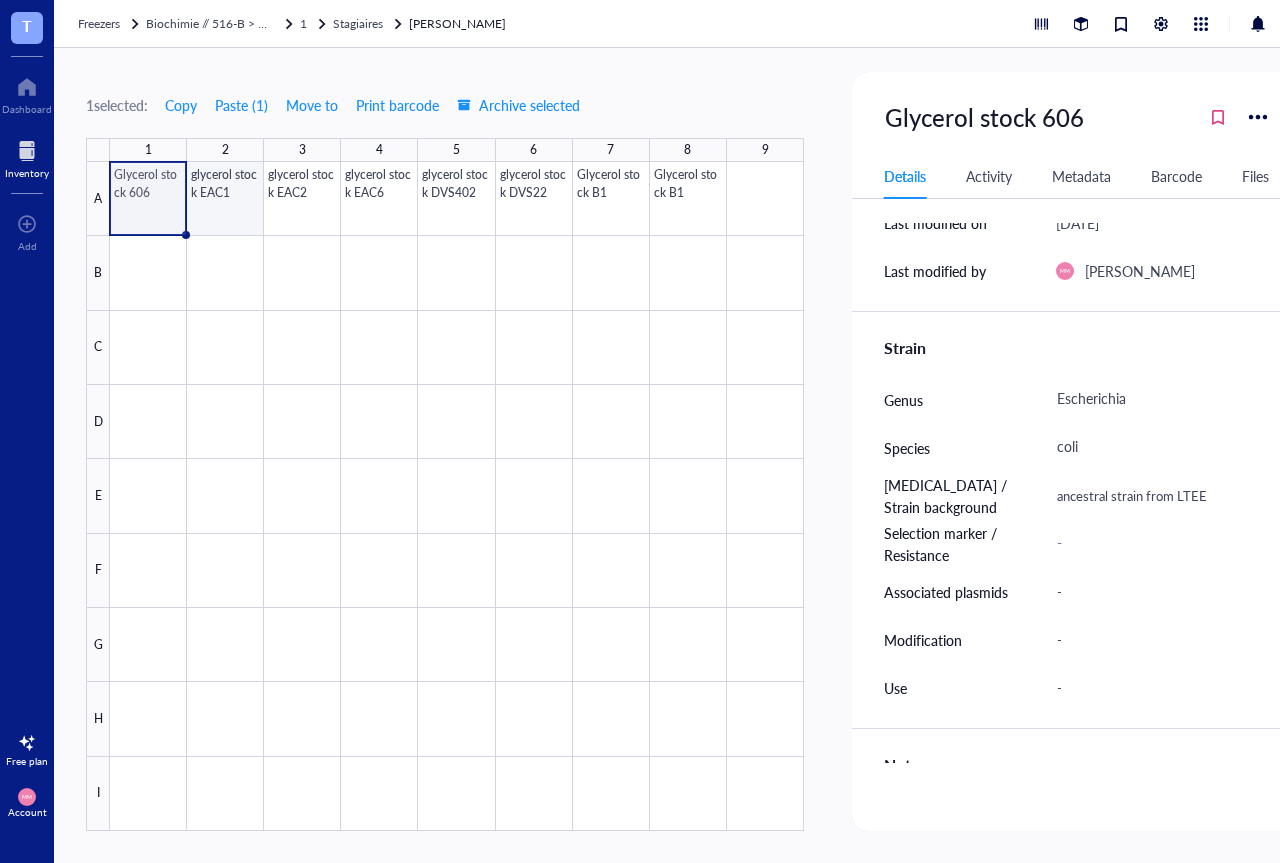 click at bounding box center (457, 496) 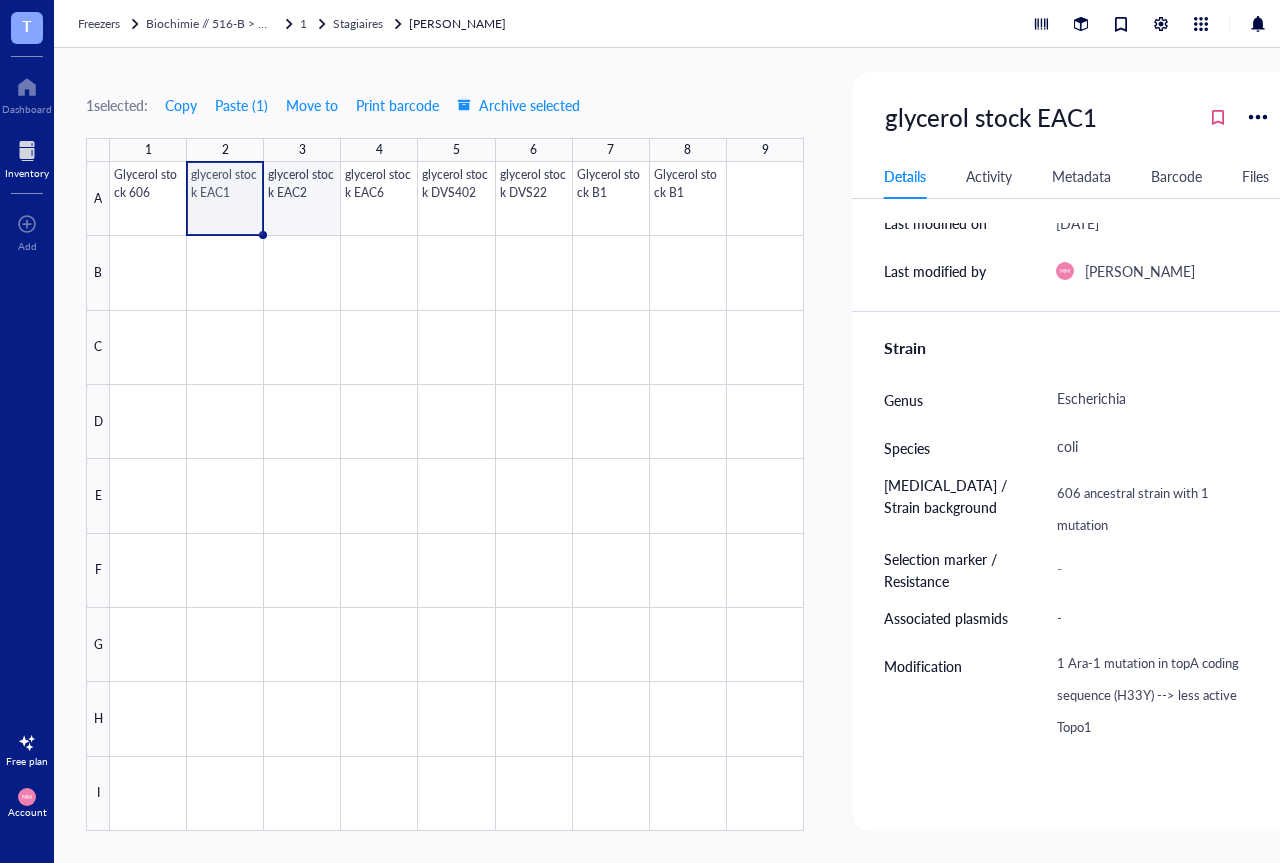 click at bounding box center (457, 496) 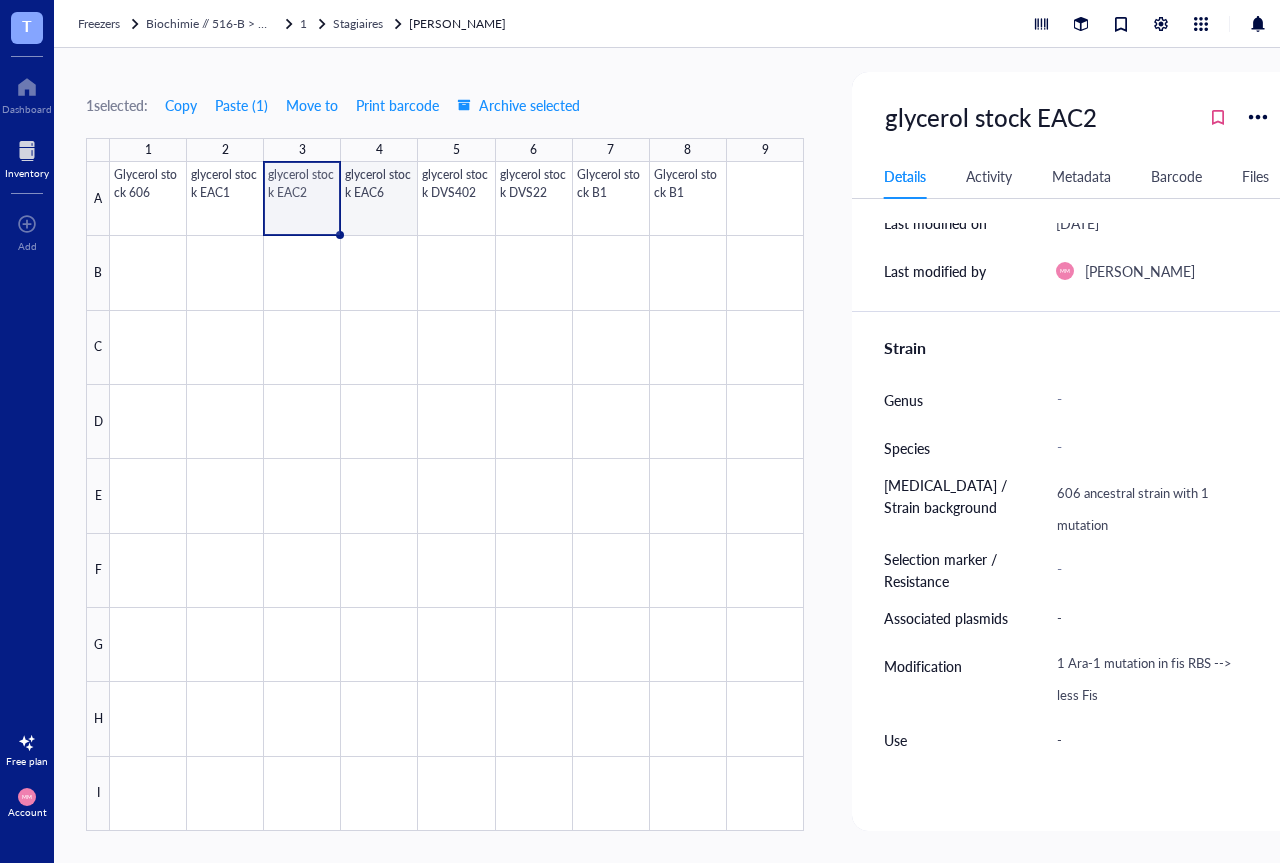 click at bounding box center [457, 496] 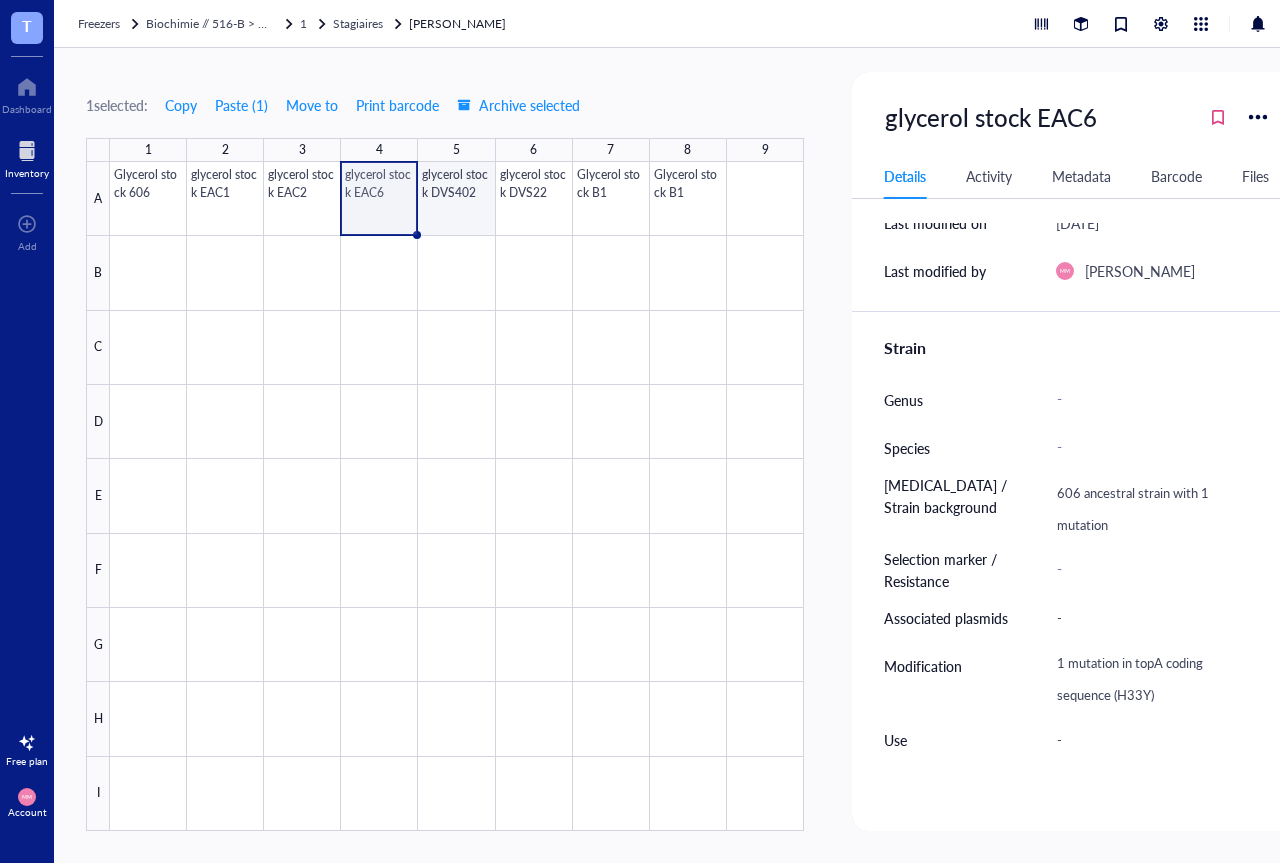 click at bounding box center [457, 496] 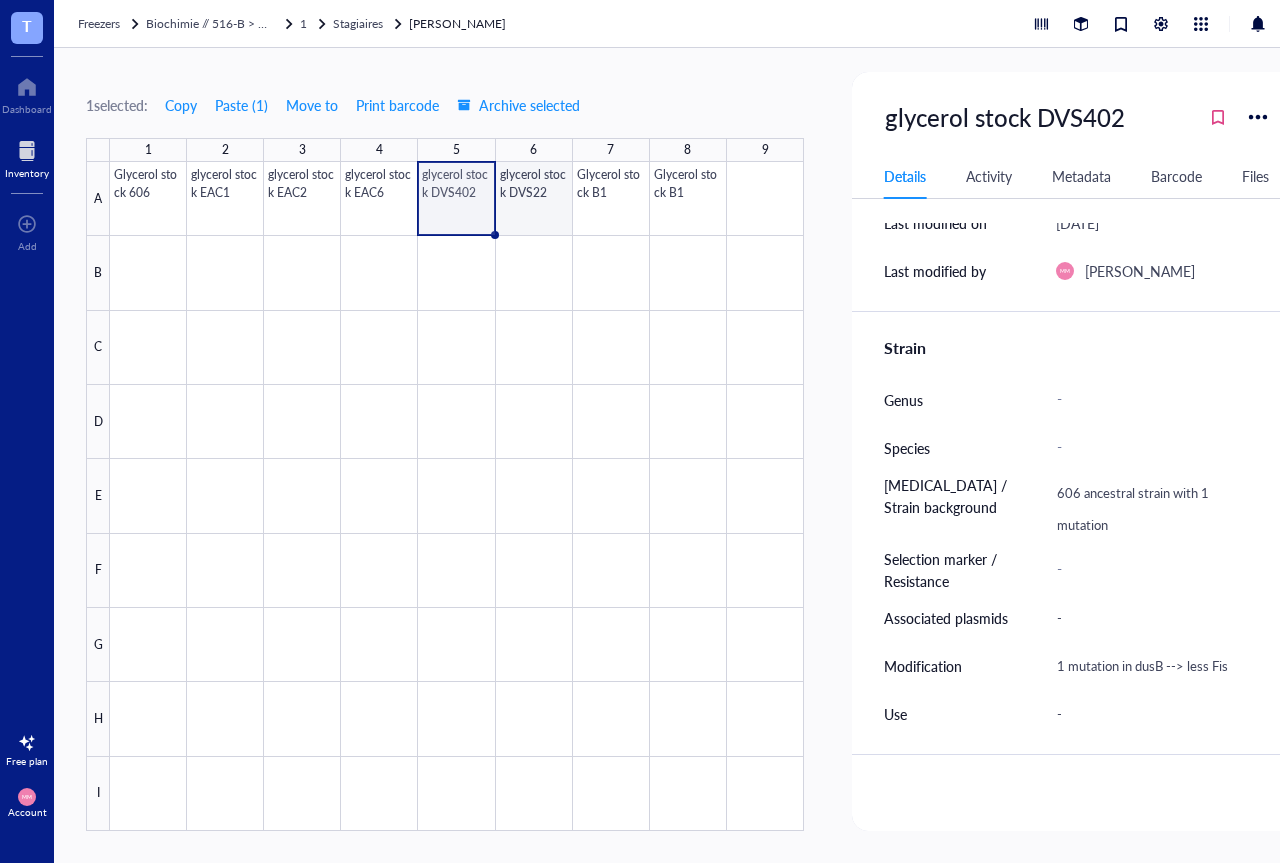 click at bounding box center (457, 496) 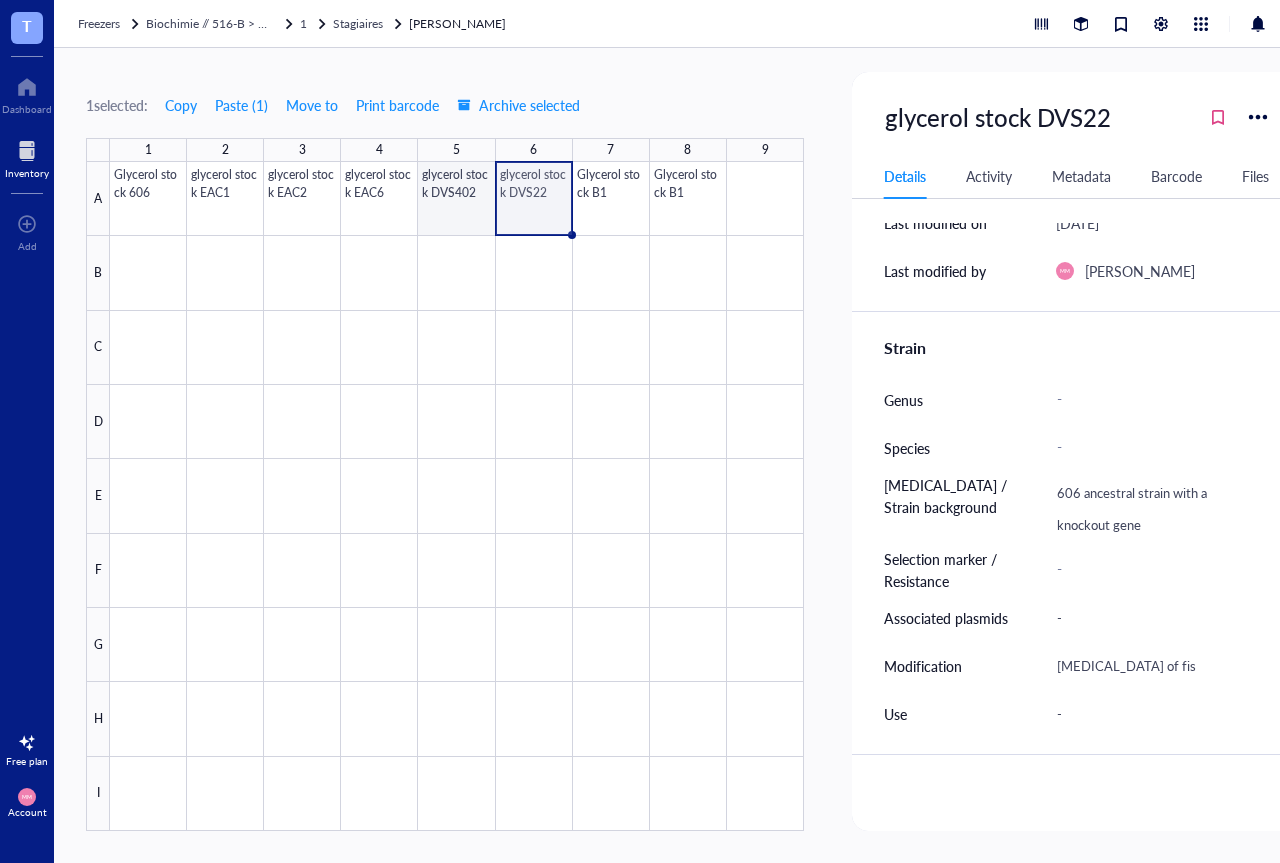 click at bounding box center (457, 496) 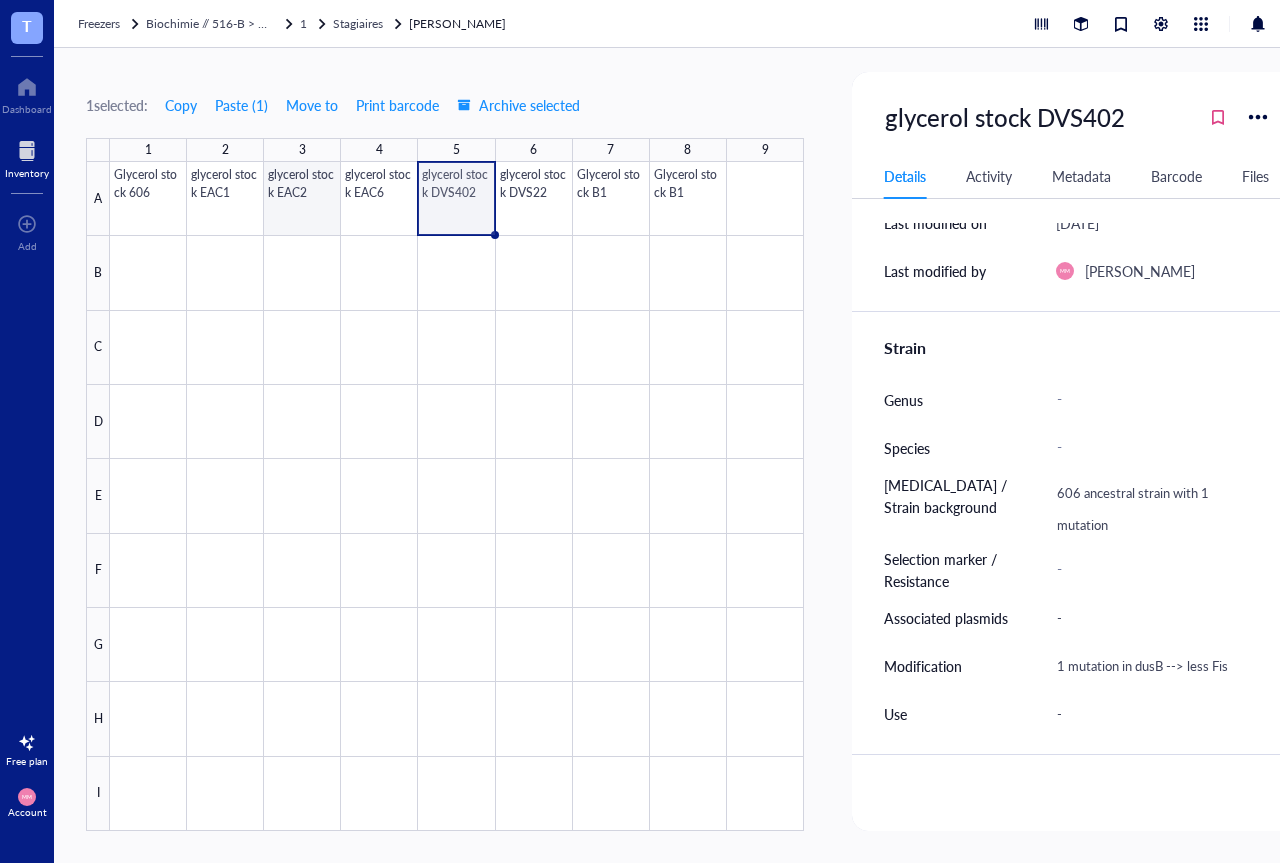 click at bounding box center (457, 496) 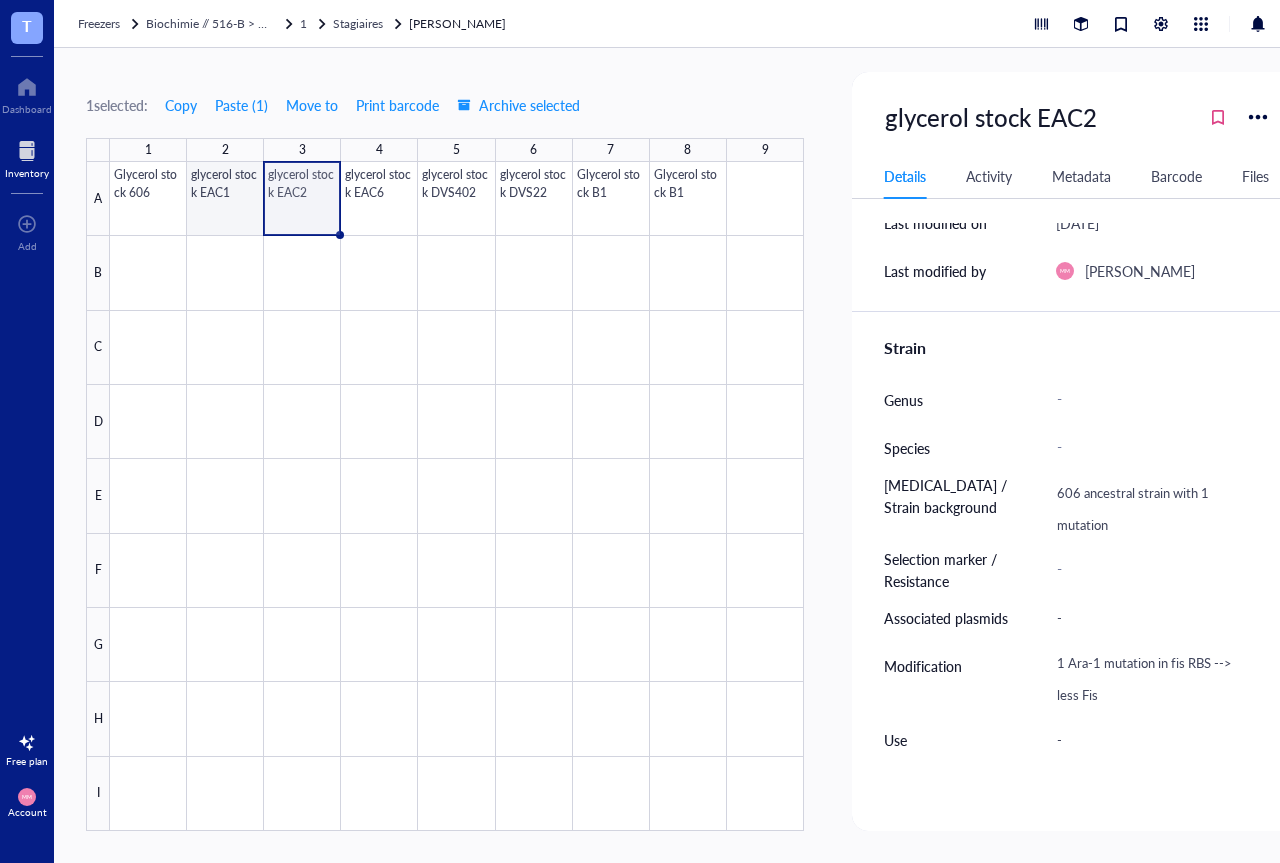 click at bounding box center (457, 496) 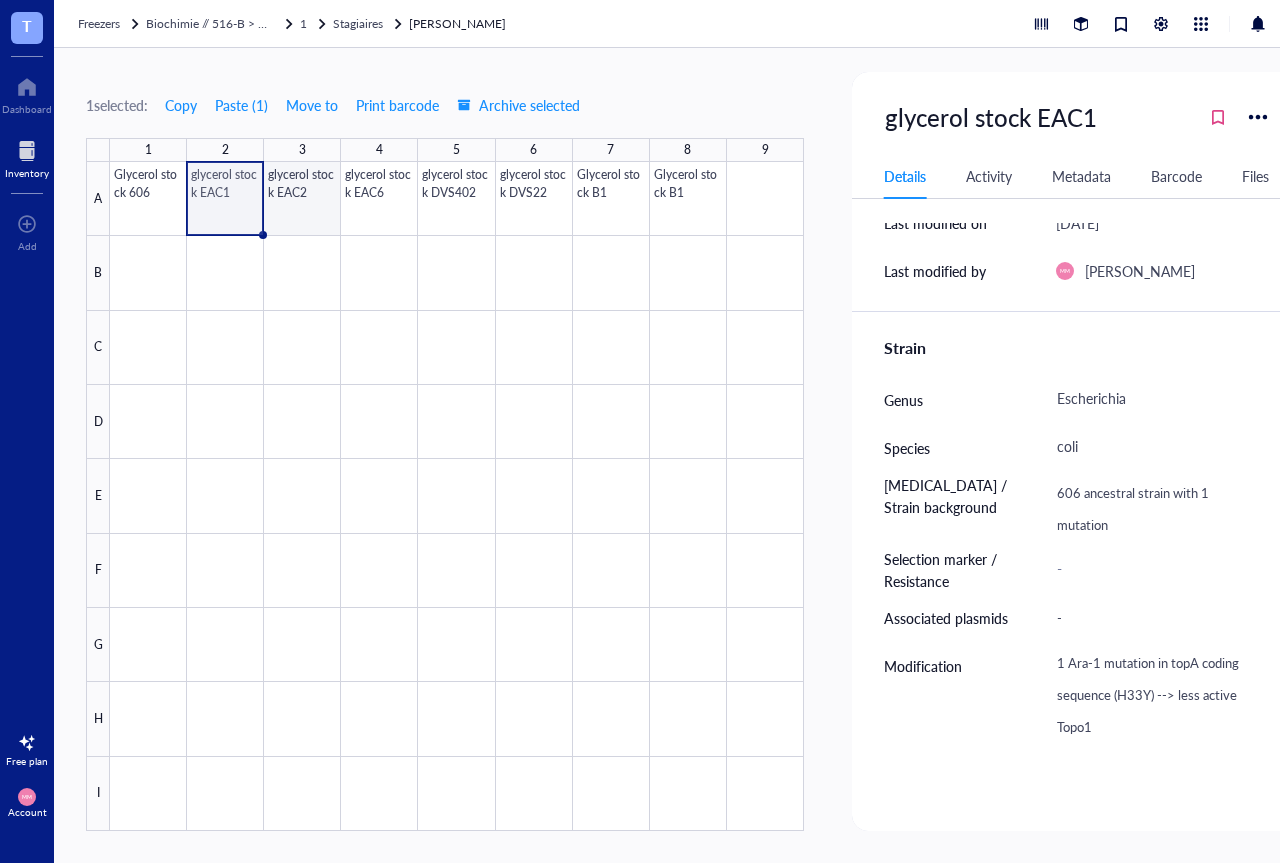 click at bounding box center (457, 496) 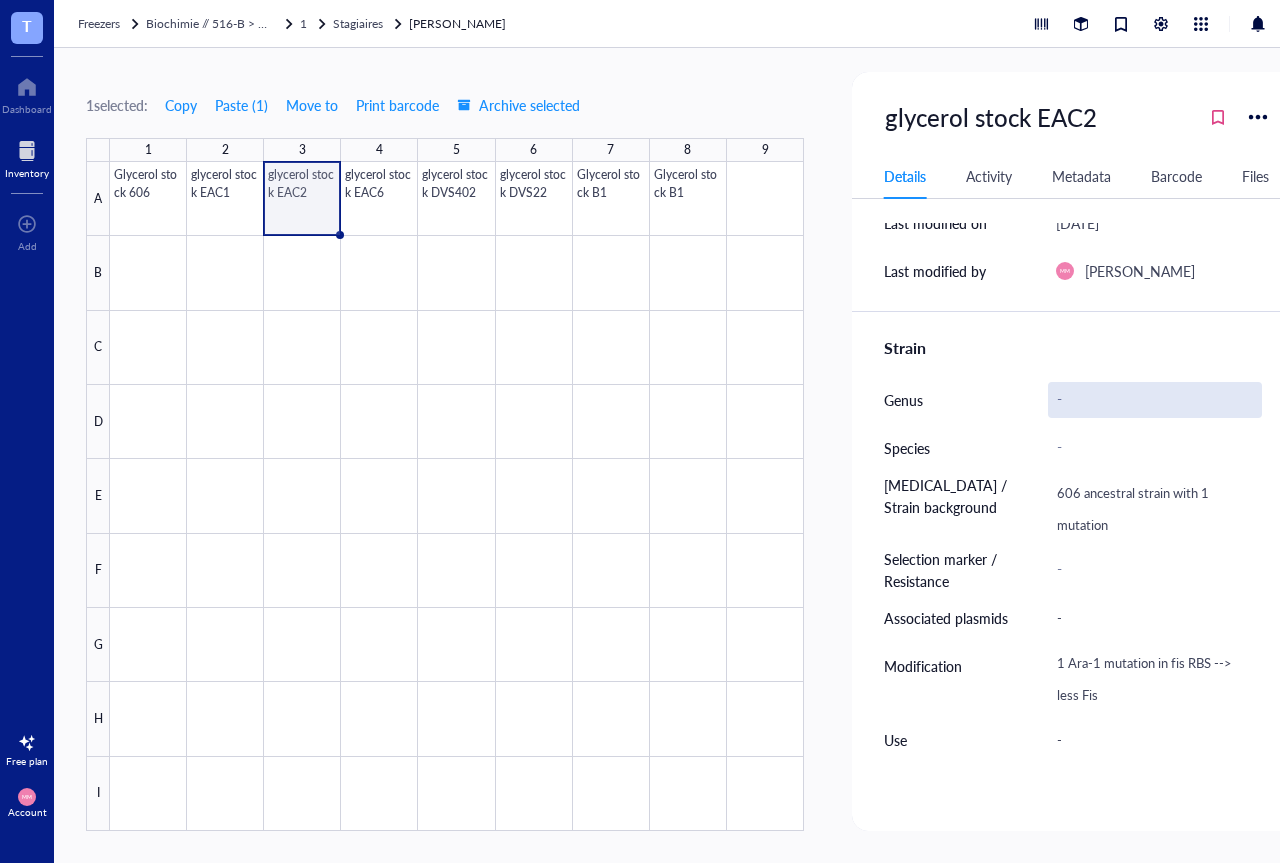 click on "-" at bounding box center (1155, 400) 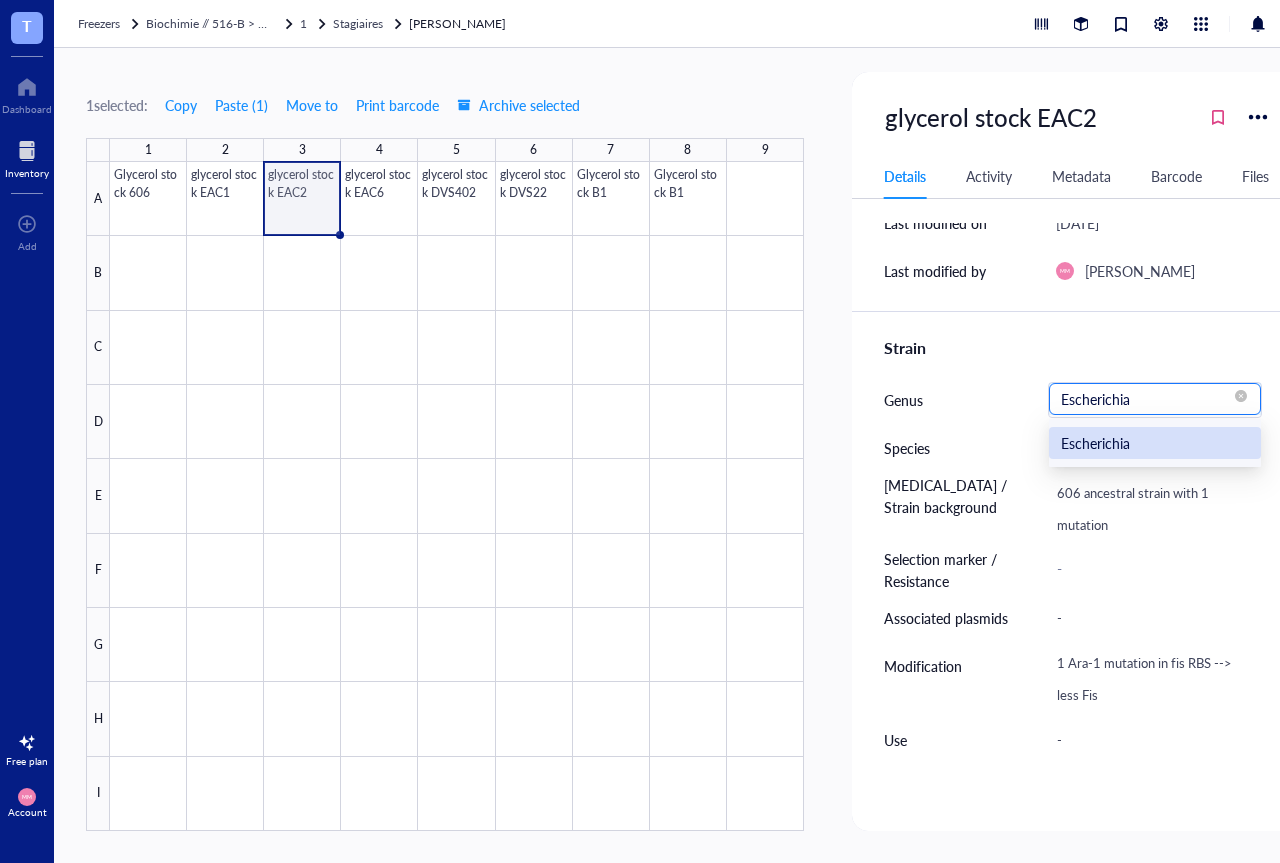 click on "Escherichia" at bounding box center (1155, 443) 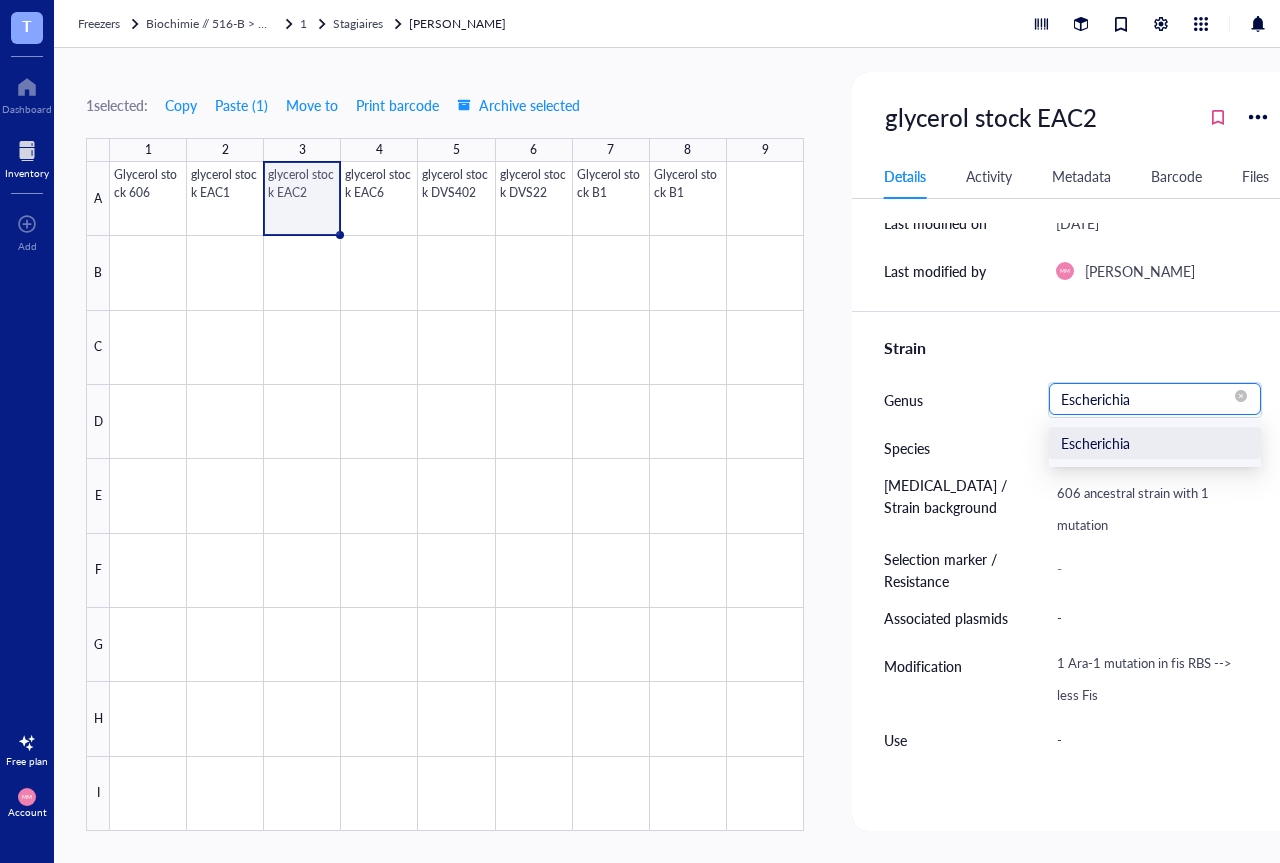 click on "Escherichia" at bounding box center (1155, 399) 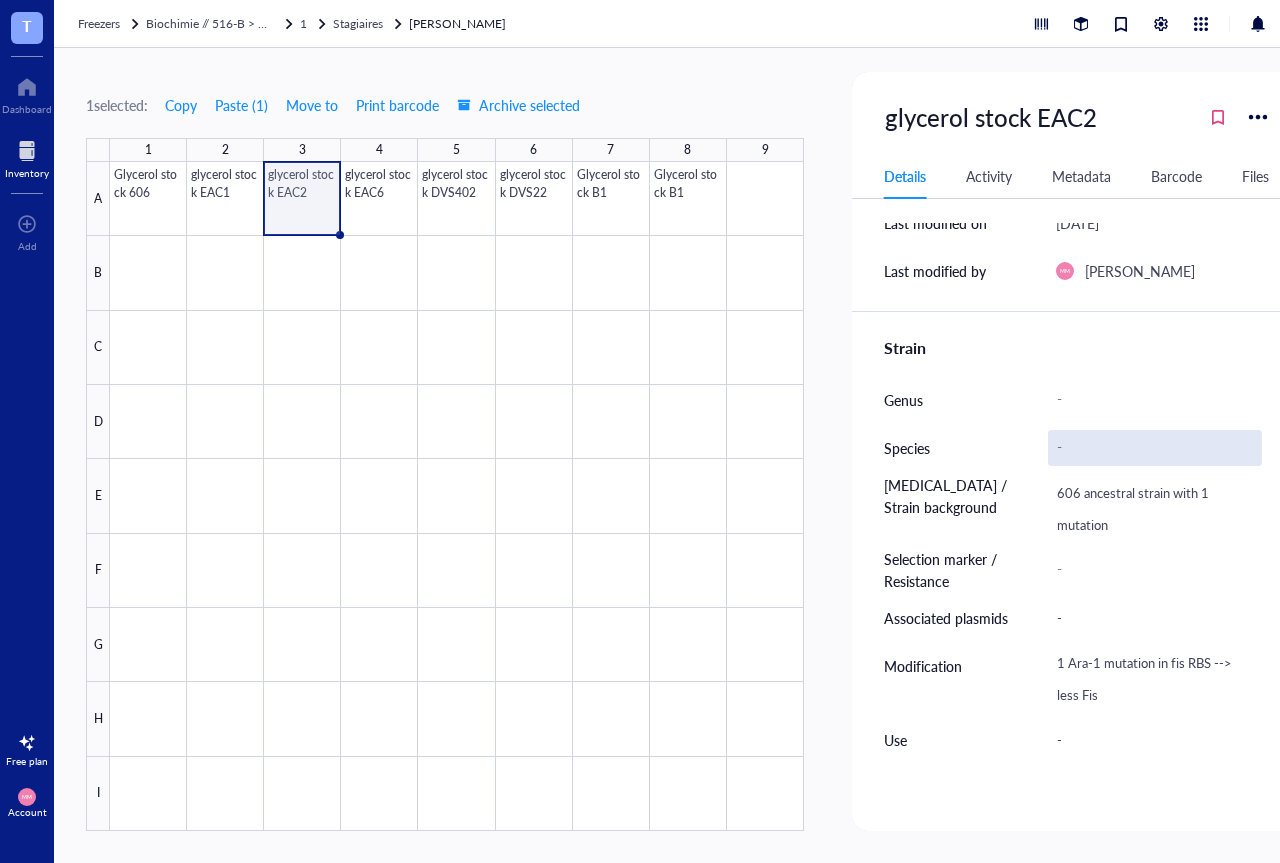 click on "-" at bounding box center (1155, 448) 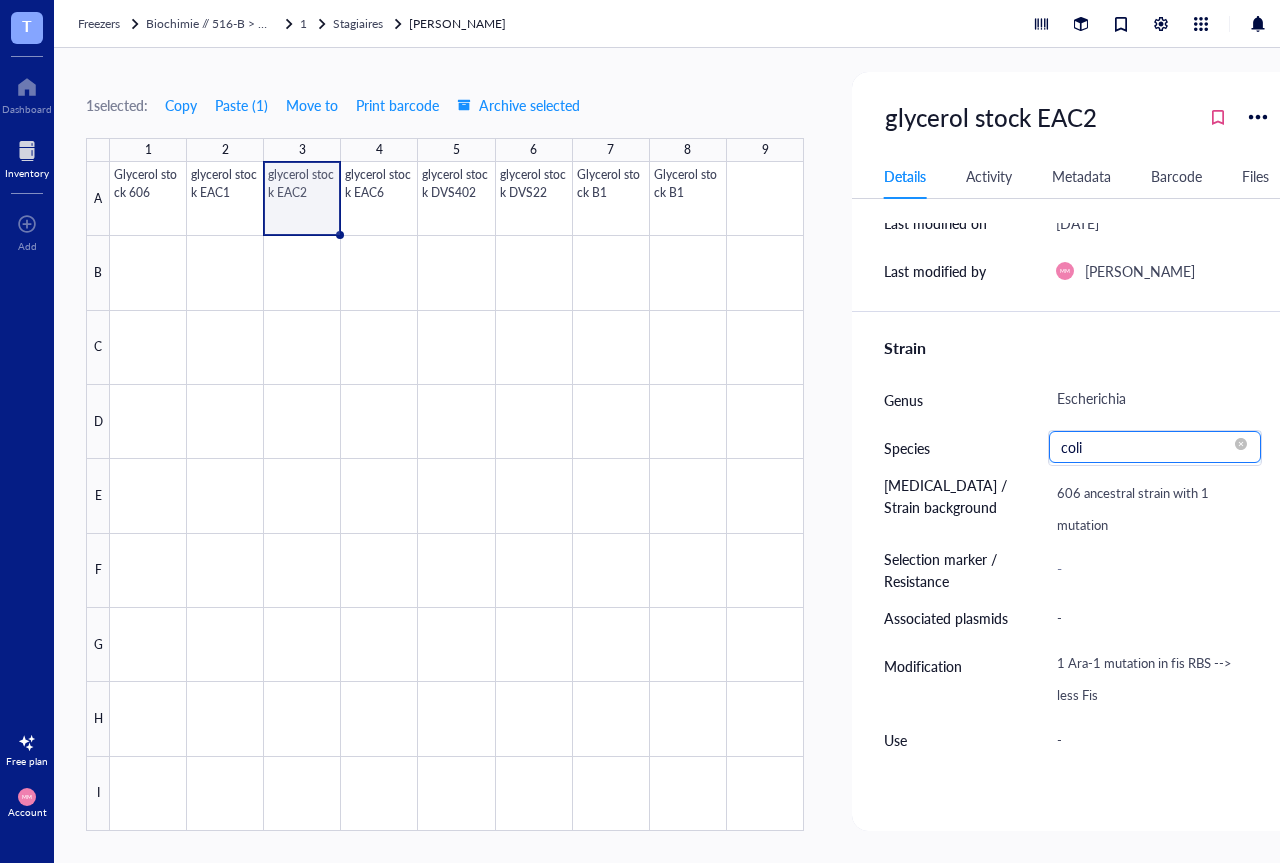 click on "coli" at bounding box center (1155, 447) 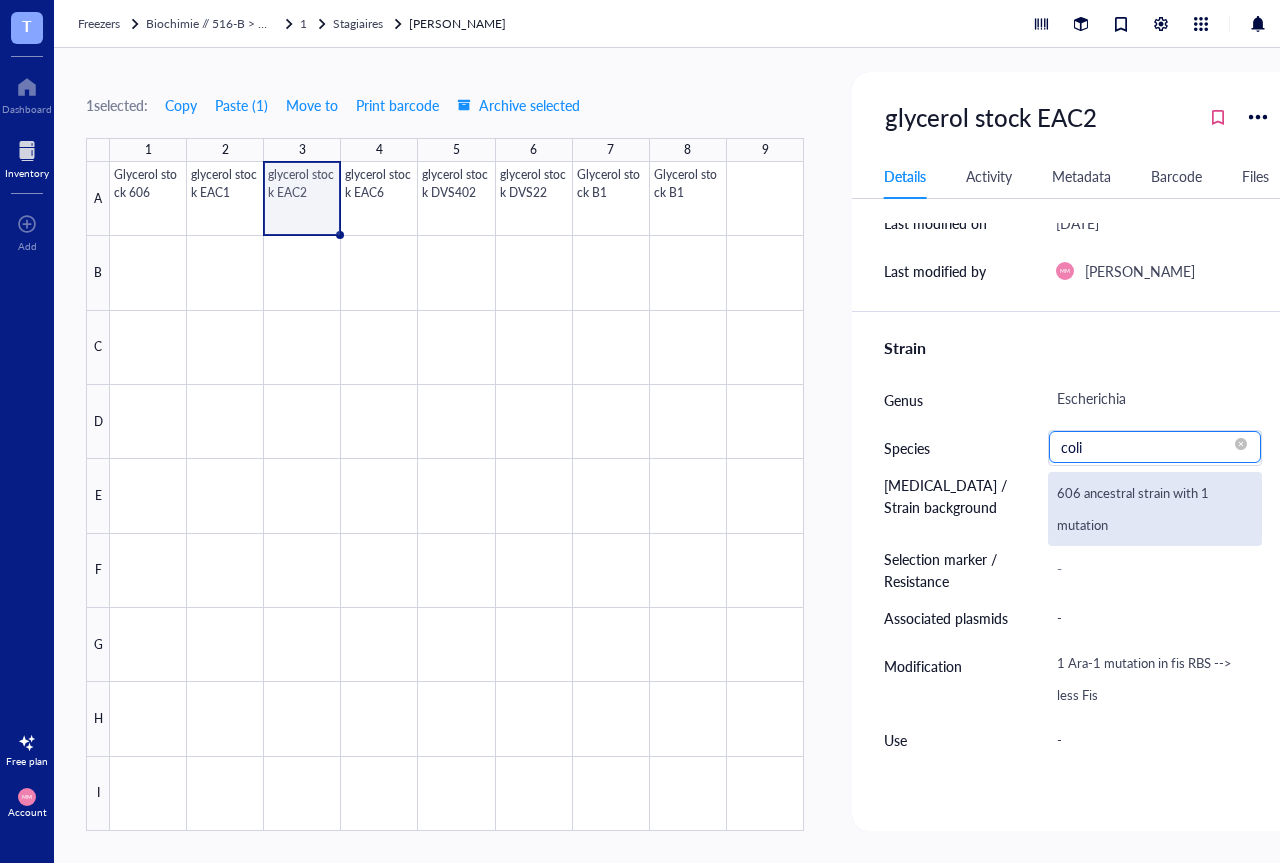 click on "606 ancestral strain with 1 mutation" at bounding box center (1155, 509) 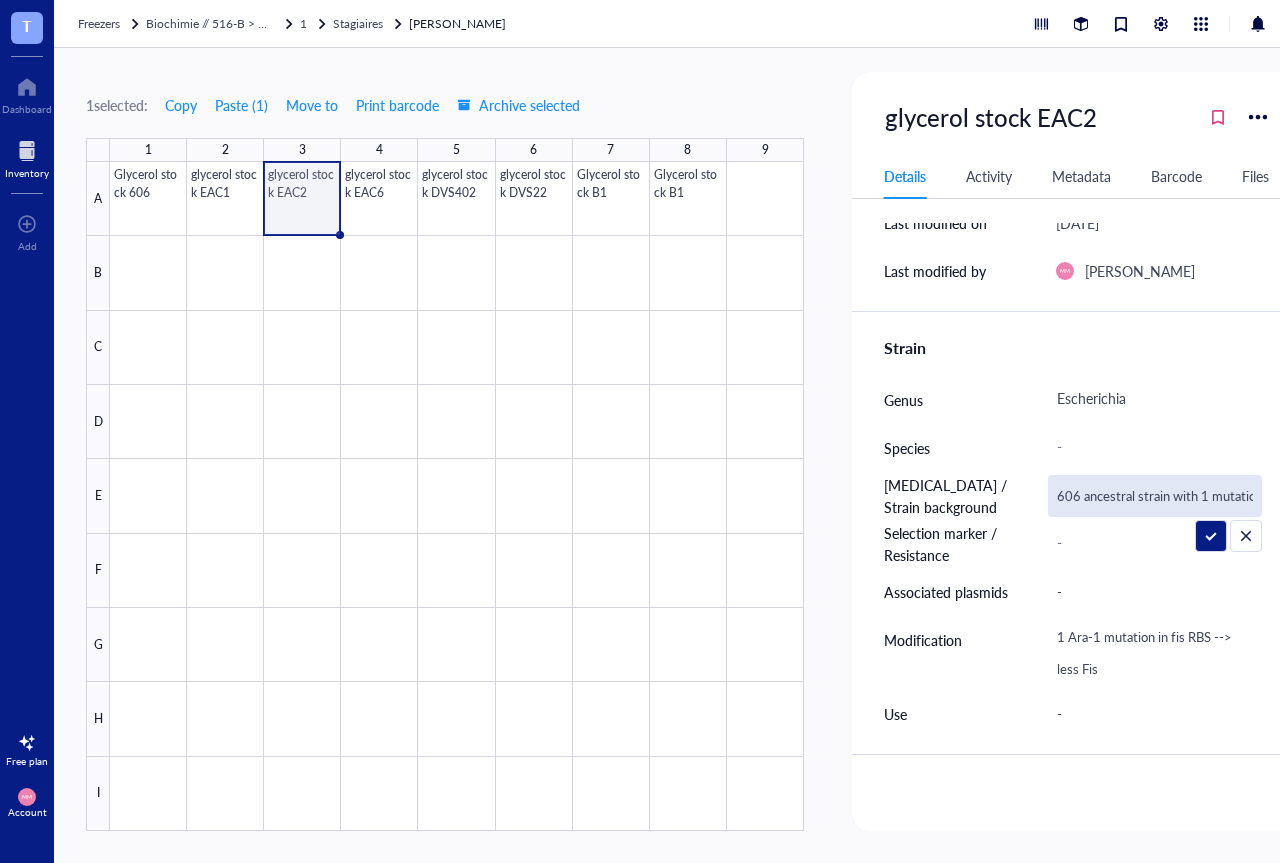 scroll, scrollTop: 0, scrollLeft: 10, axis: horizontal 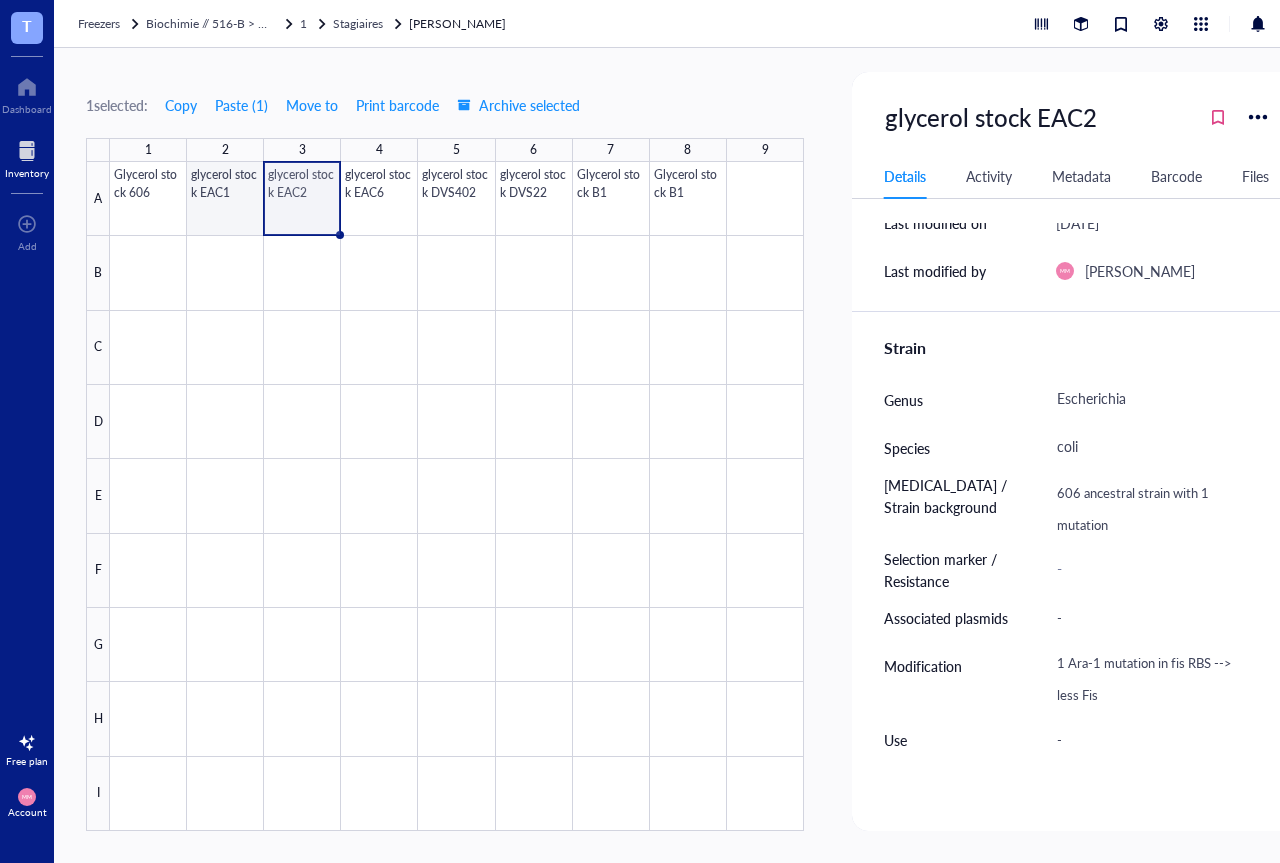 click at bounding box center (457, 496) 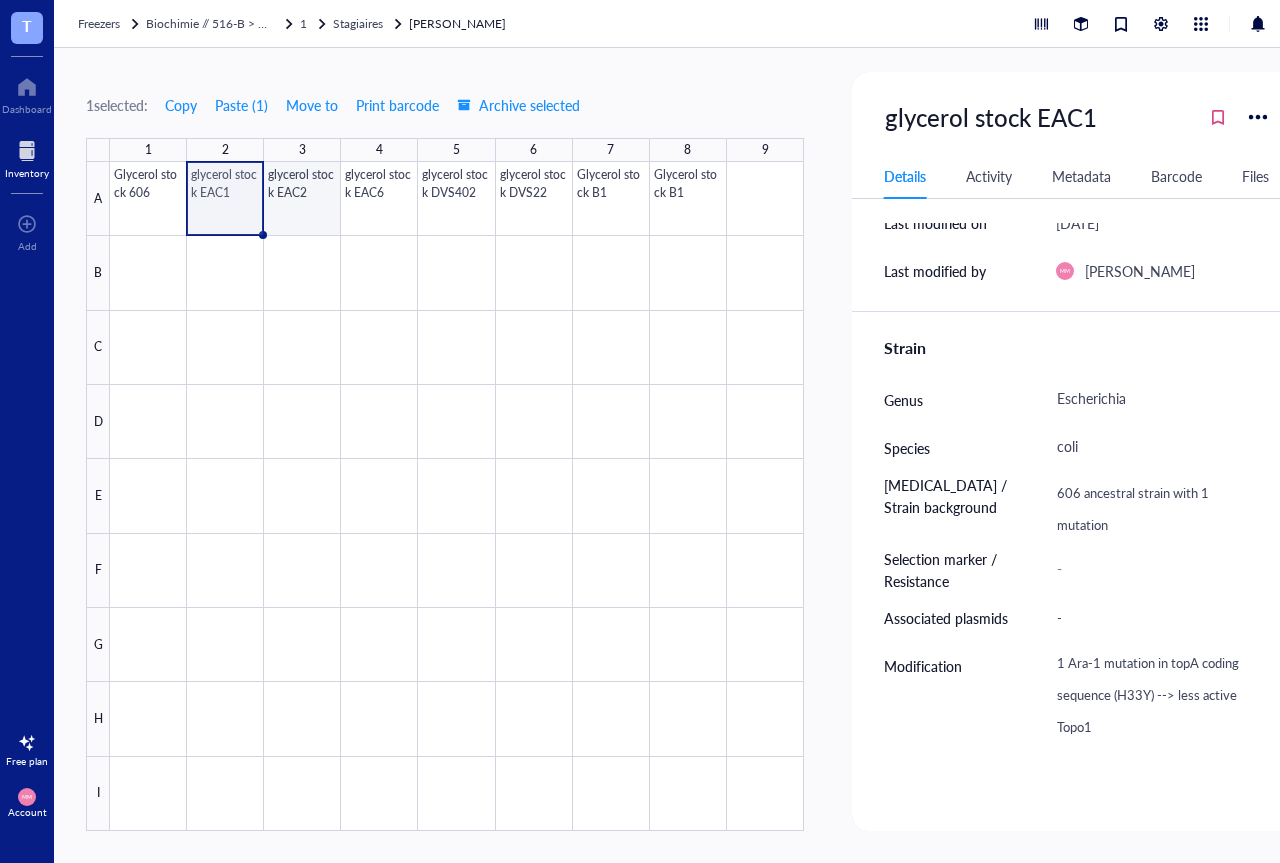 click at bounding box center (457, 496) 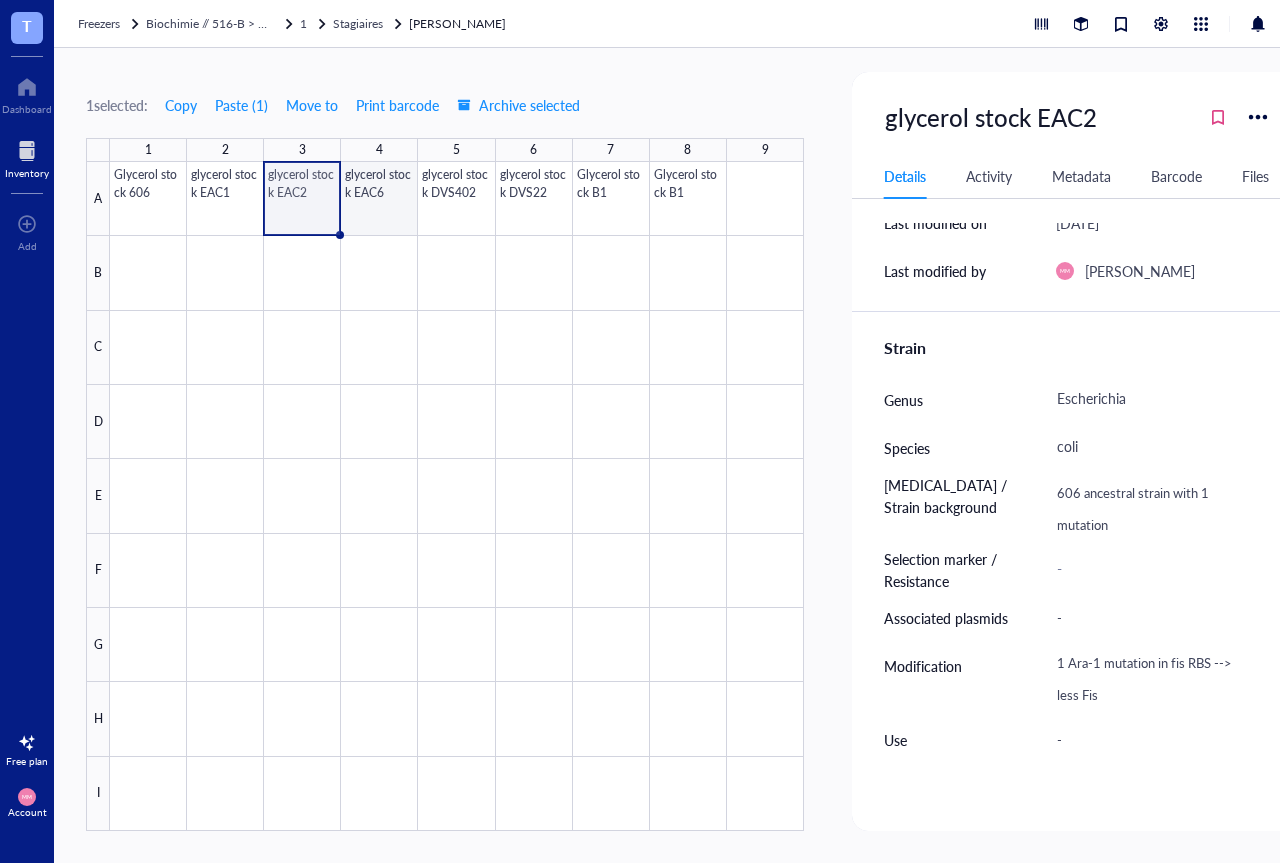 click at bounding box center (457, 496) 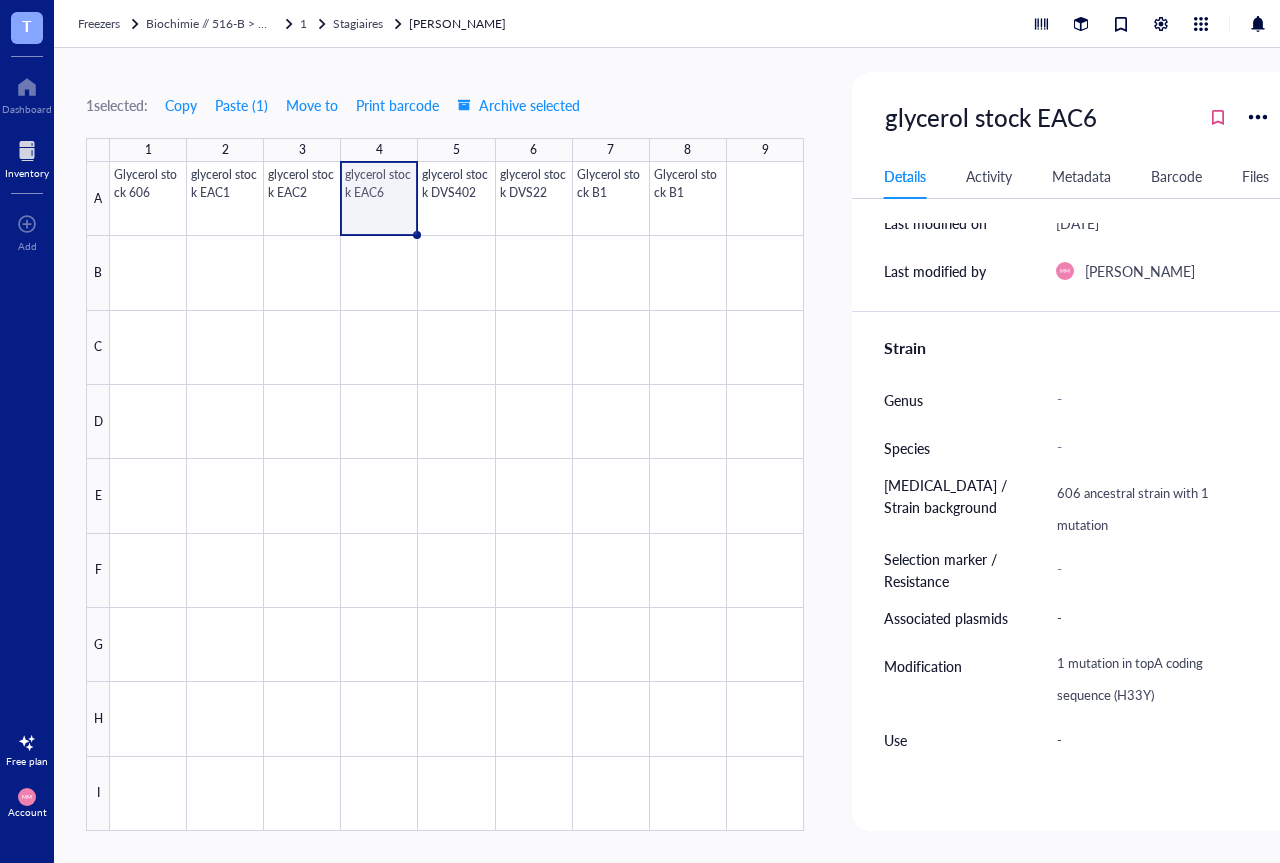 scroll, scrollTop: 240, scrollLeft: 0, axis: vertical 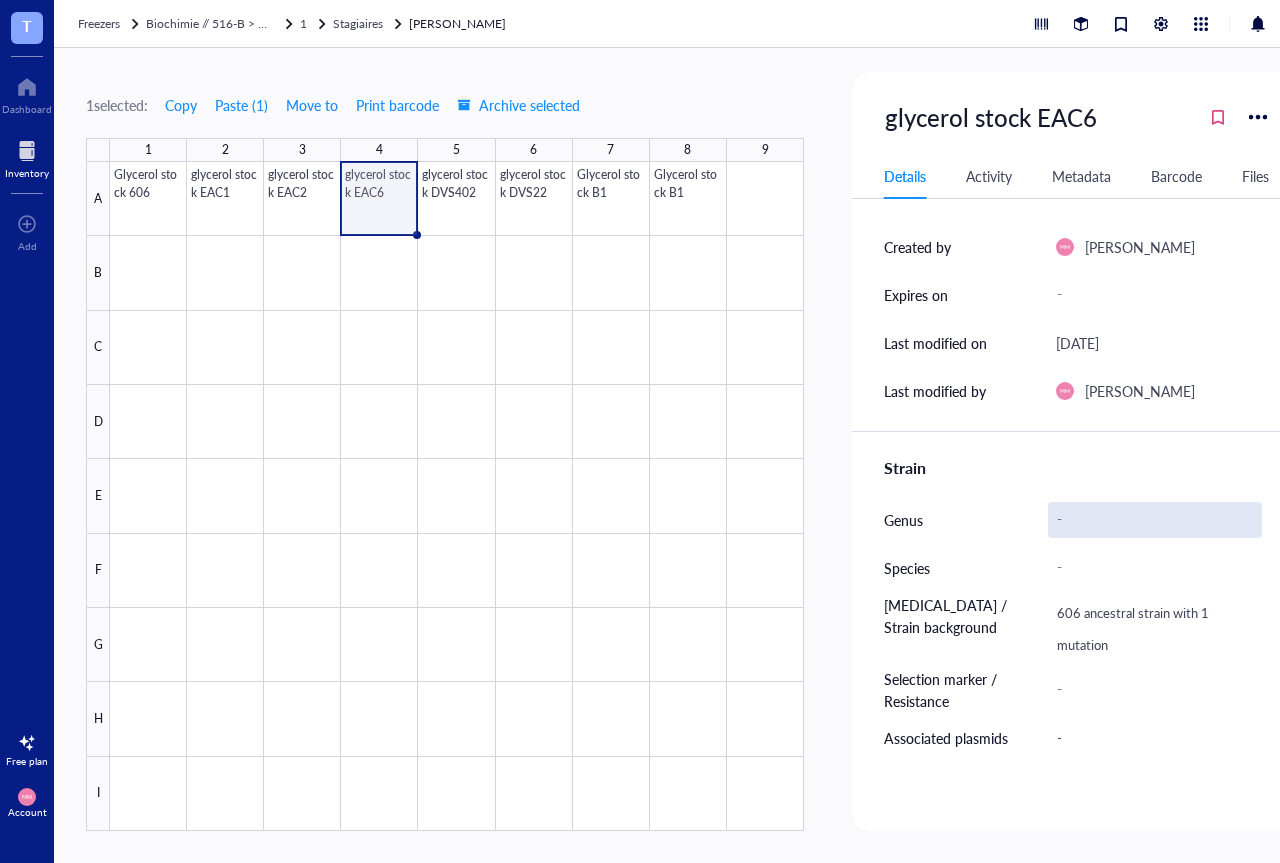 click on "-" at bounding box center (1155, 520) 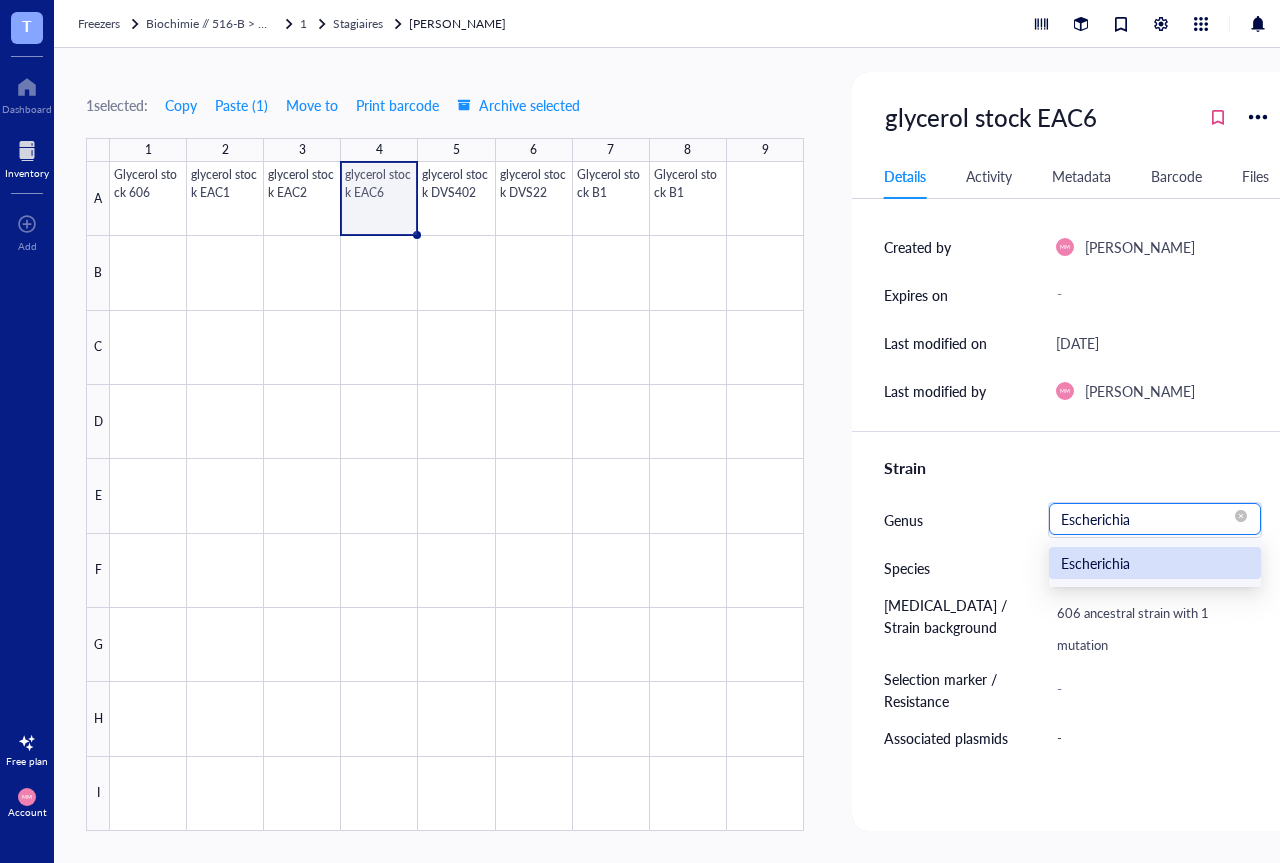 click on "Escherichia" at bounding box center (1155, 563) 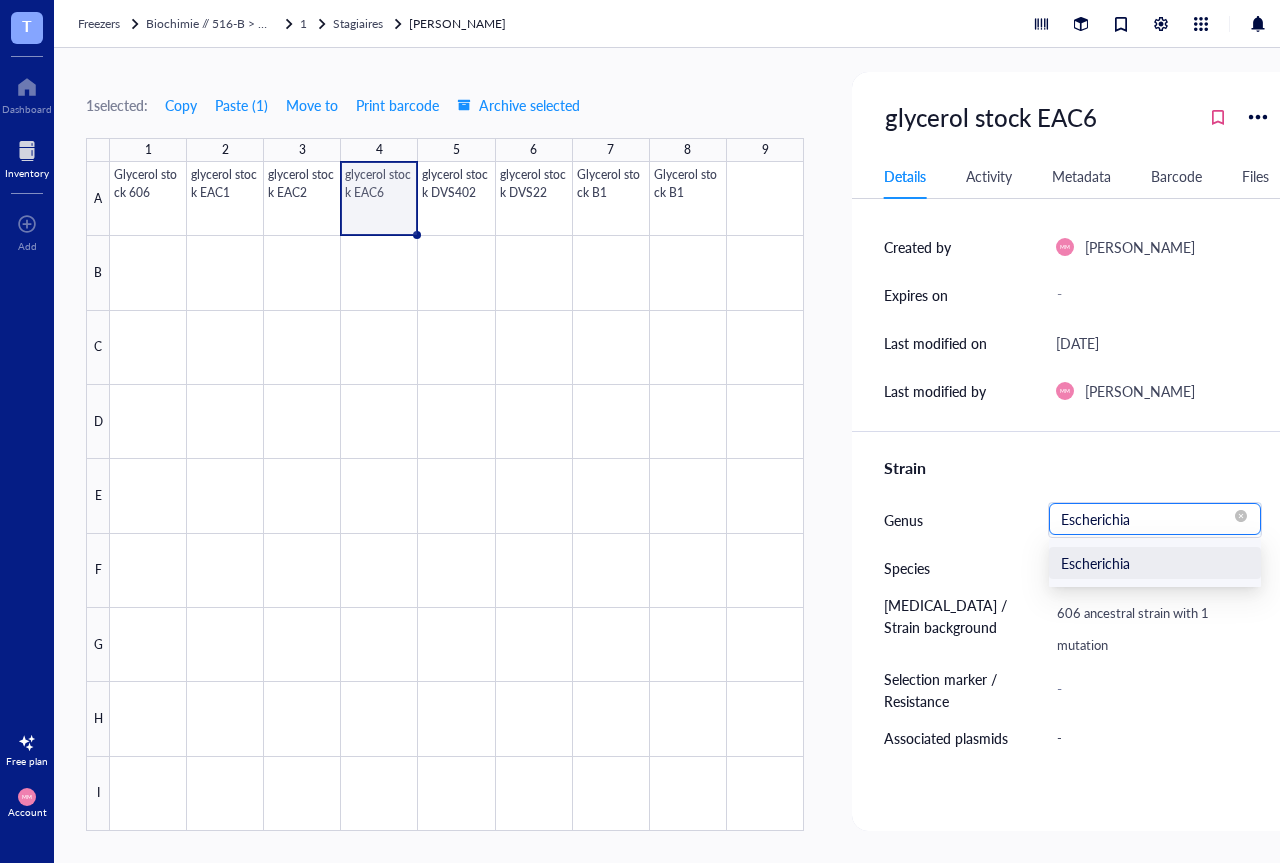 click on "Escherichia" at bounding box center [1155, 519] 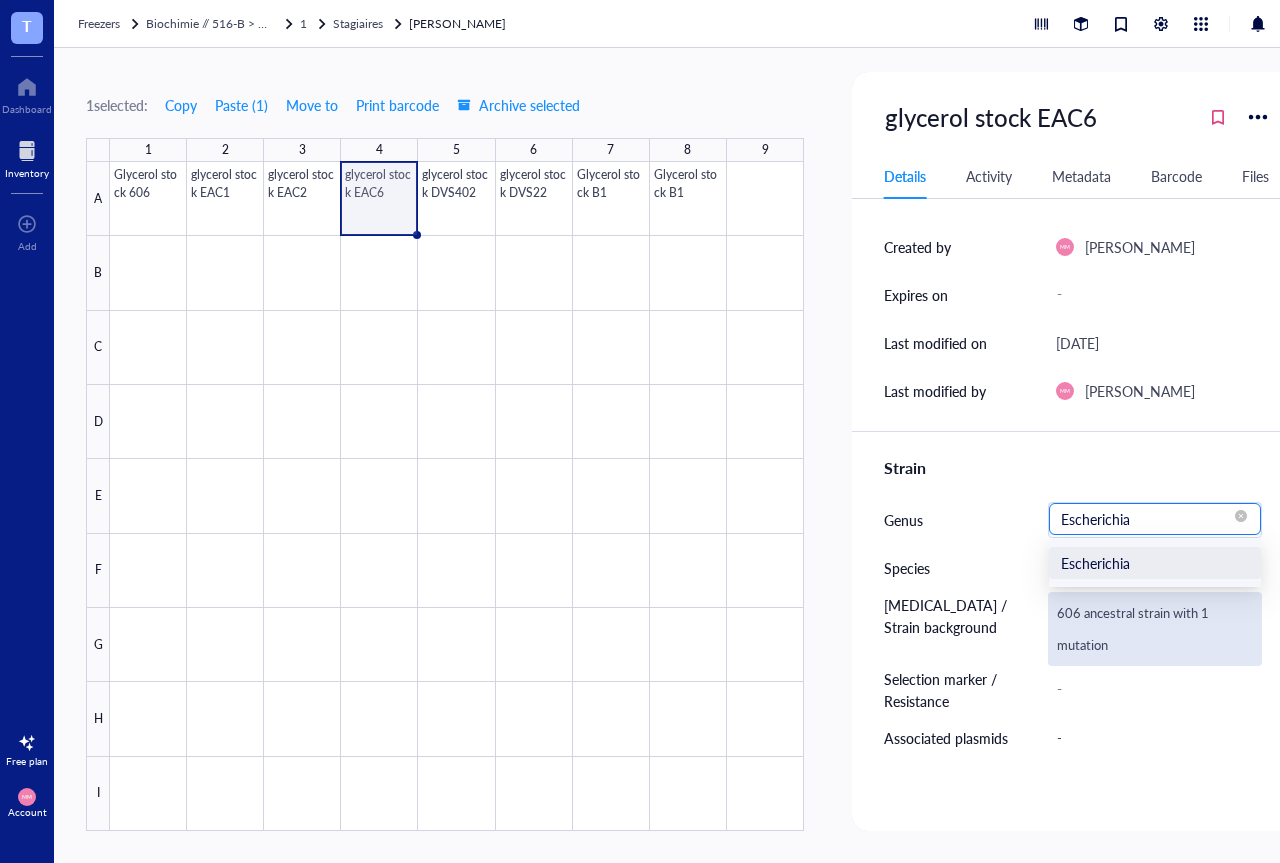 click on "606 ancestral strain with 1 mutation" at bounding box center [1155, 629] 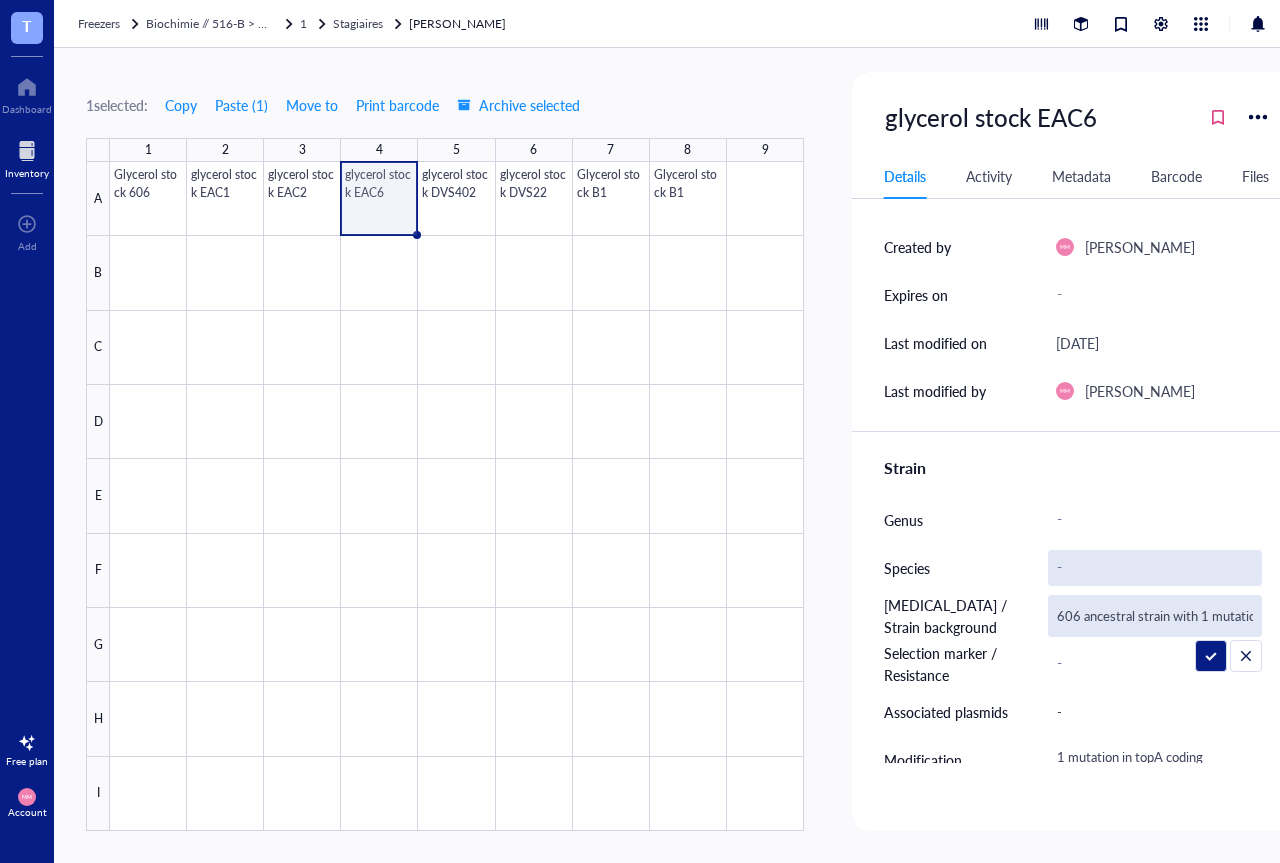 scroll, scrollTop: 0, scrollLeft: 10, axis: horizontal 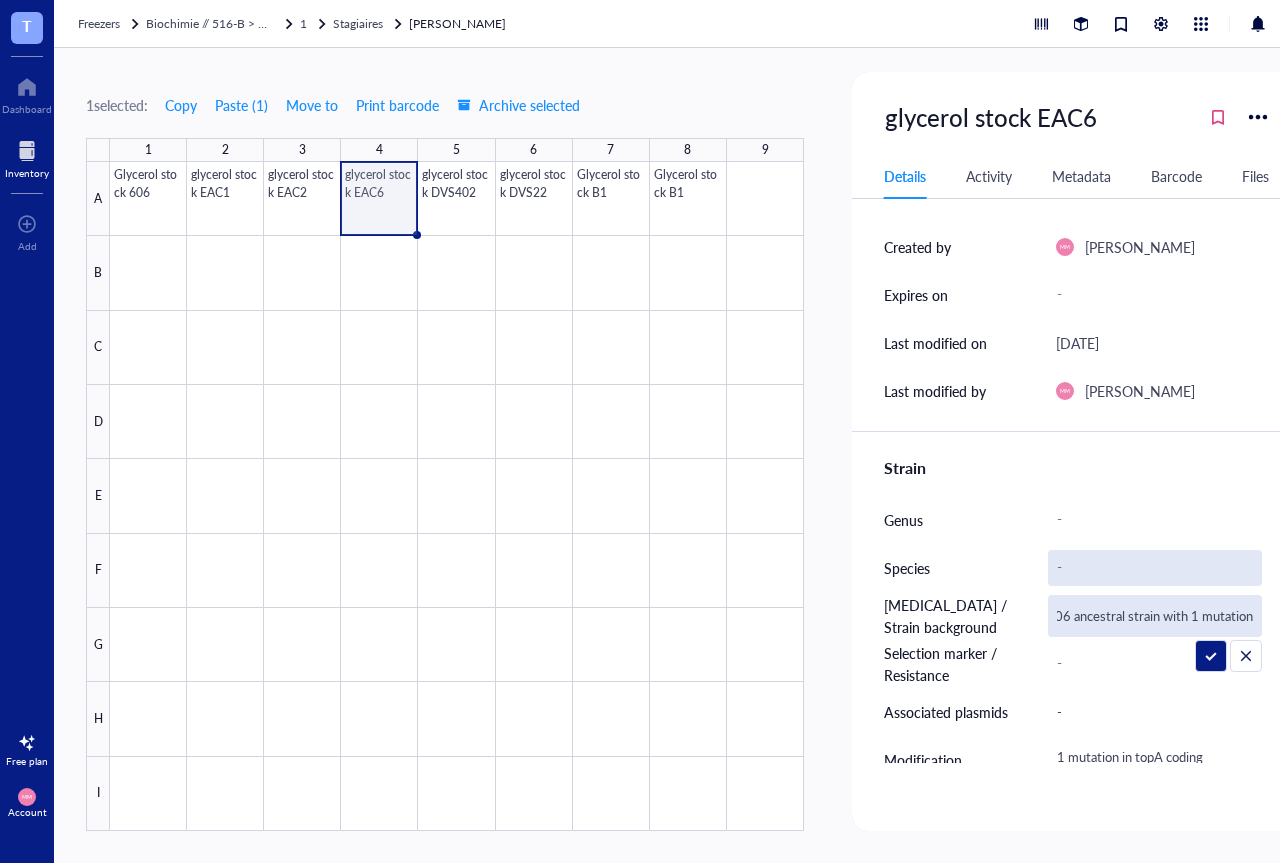 click on "-" at bounding box center (1155, 568) 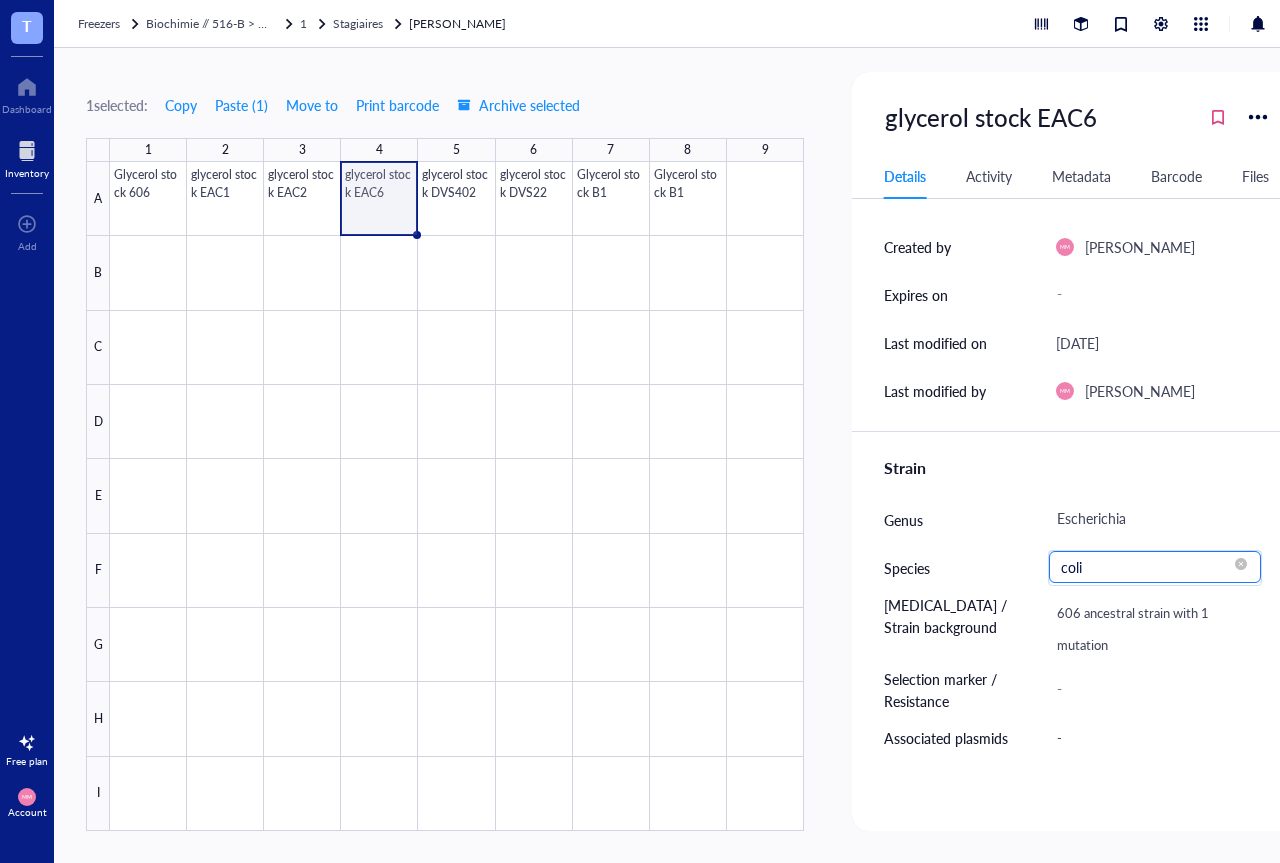 click on "coli" at bounding box center [1155, 567] 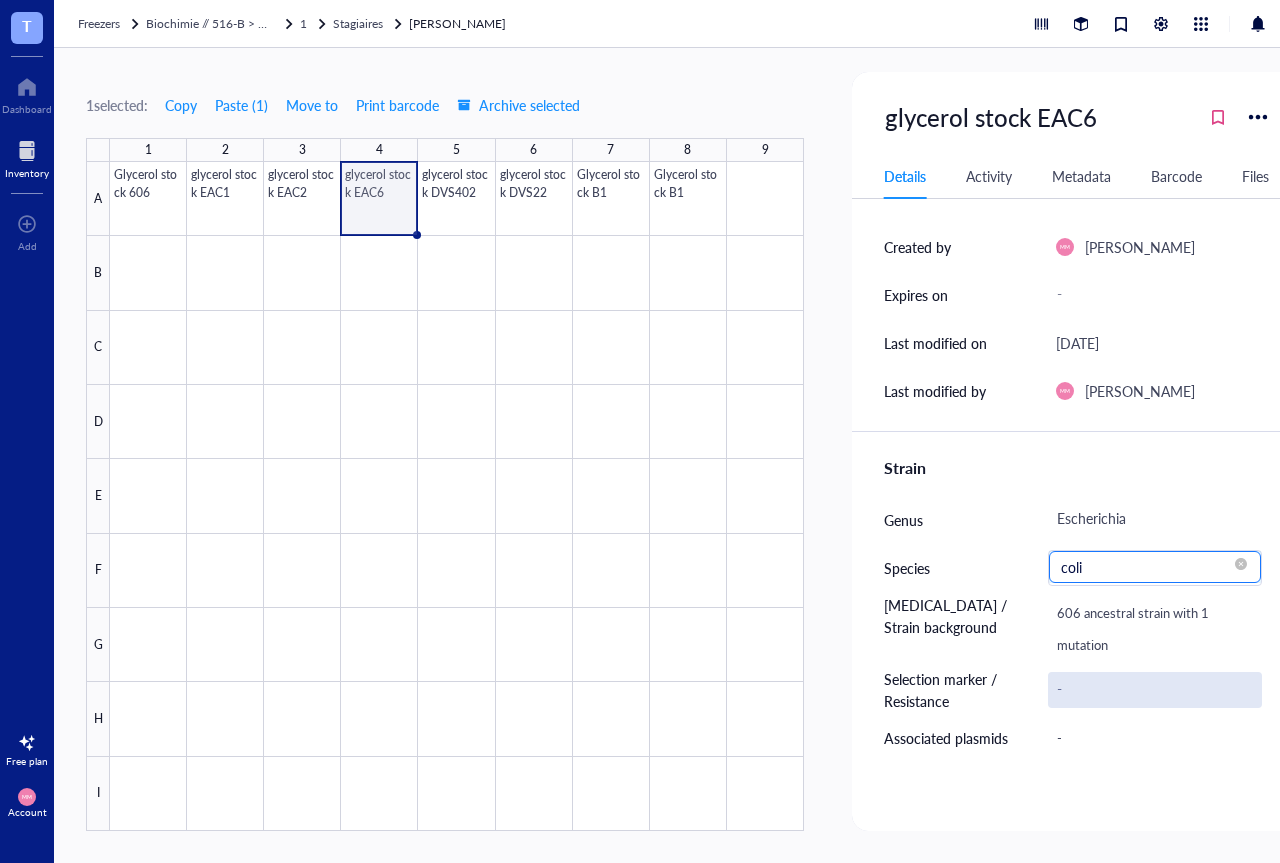 click on "-" at bounding box center [1155, 690] 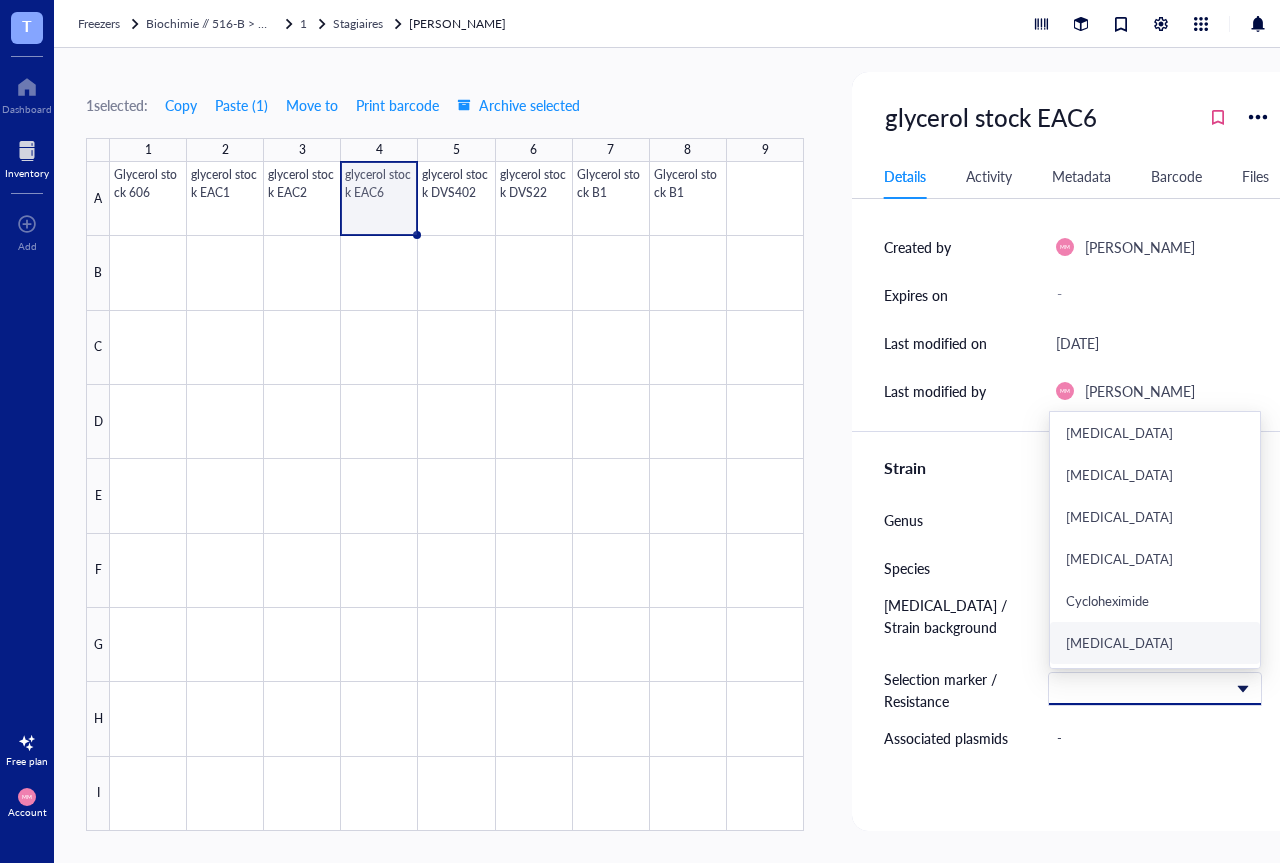 click on "[MEDICAL_DATA] / Strain background 606 ancestral strain with 1 mutation" at bounding box center [1077, 629] 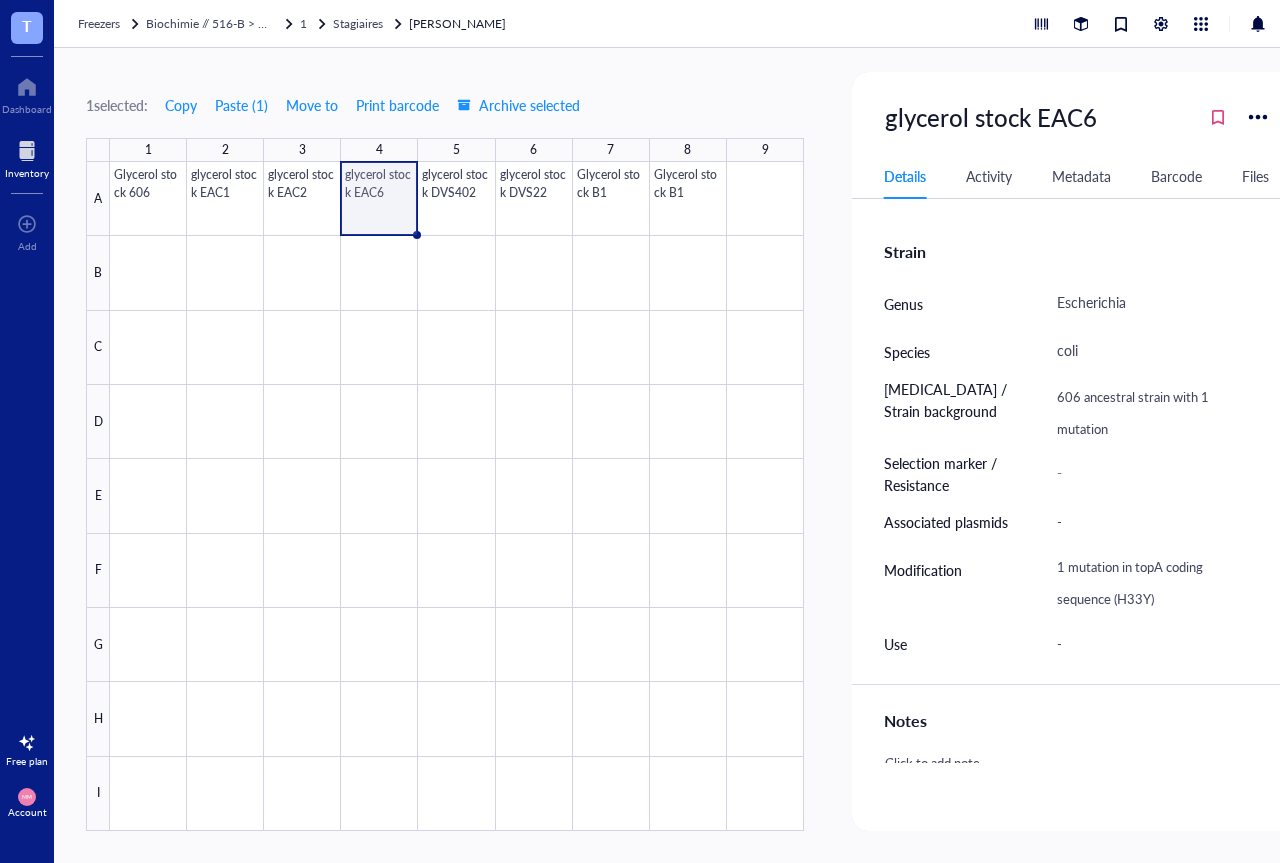 scroll, scrollTop: 395, scrollLeft: 0, axis: vertical 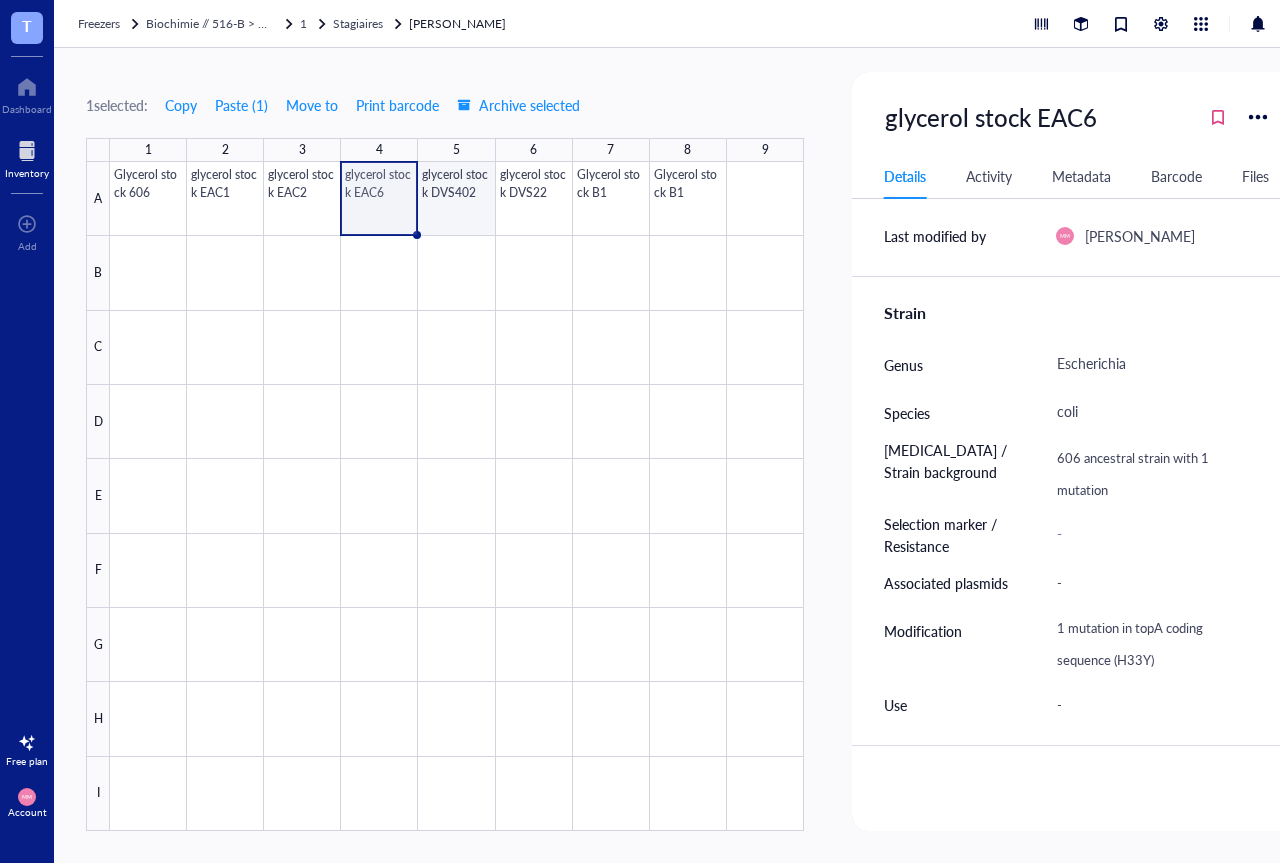 click at bounding box center [457, 496] 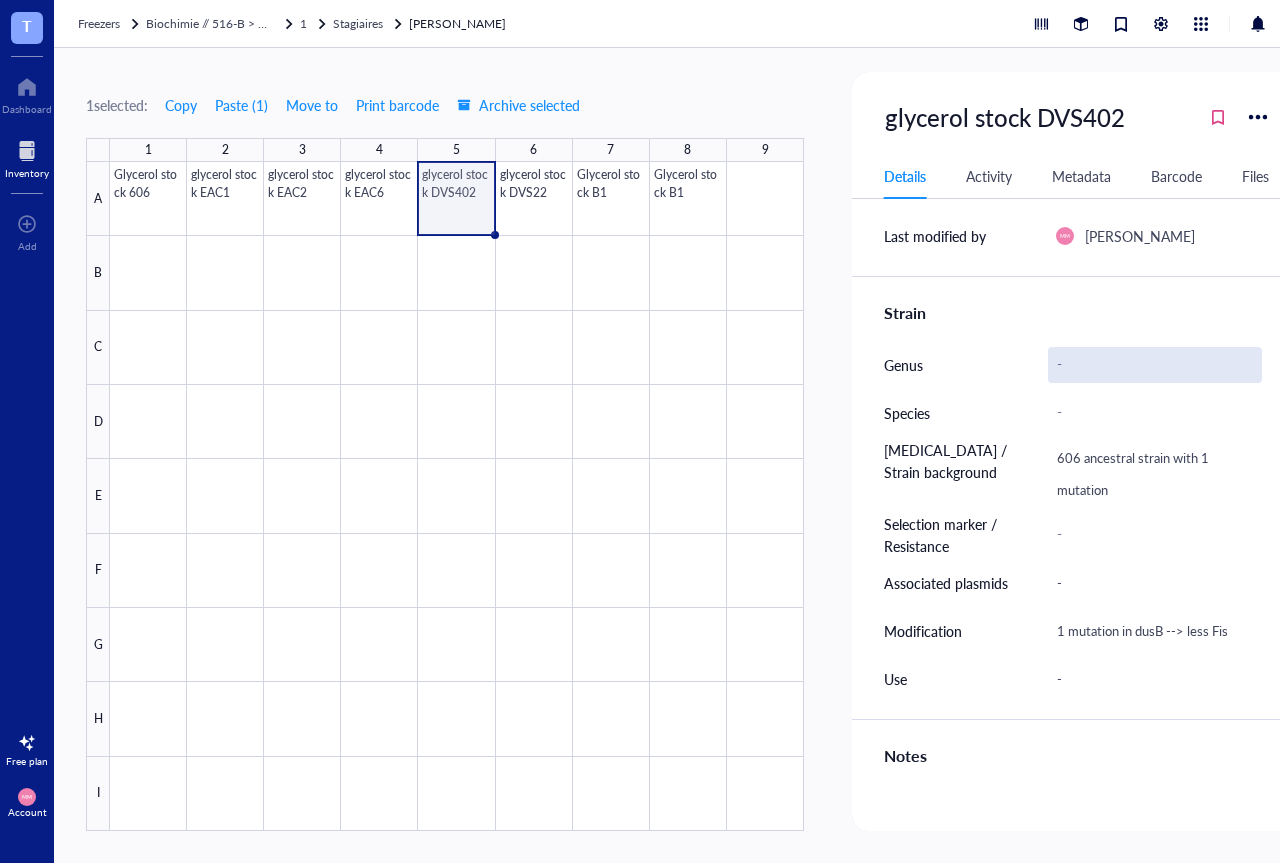 click on "-" at bounding box center [1155, 365] 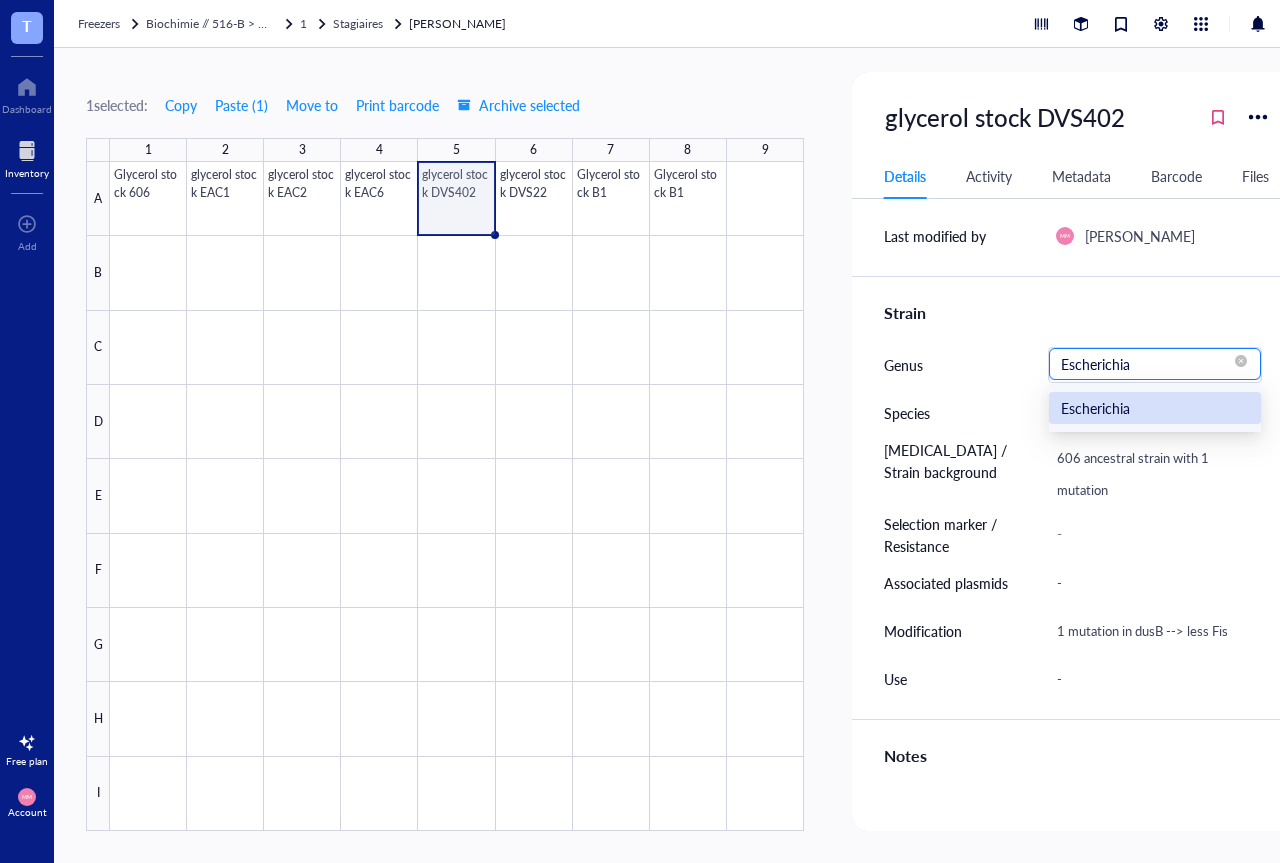 click on "Escherichia" at bounding box center [1155, 408] 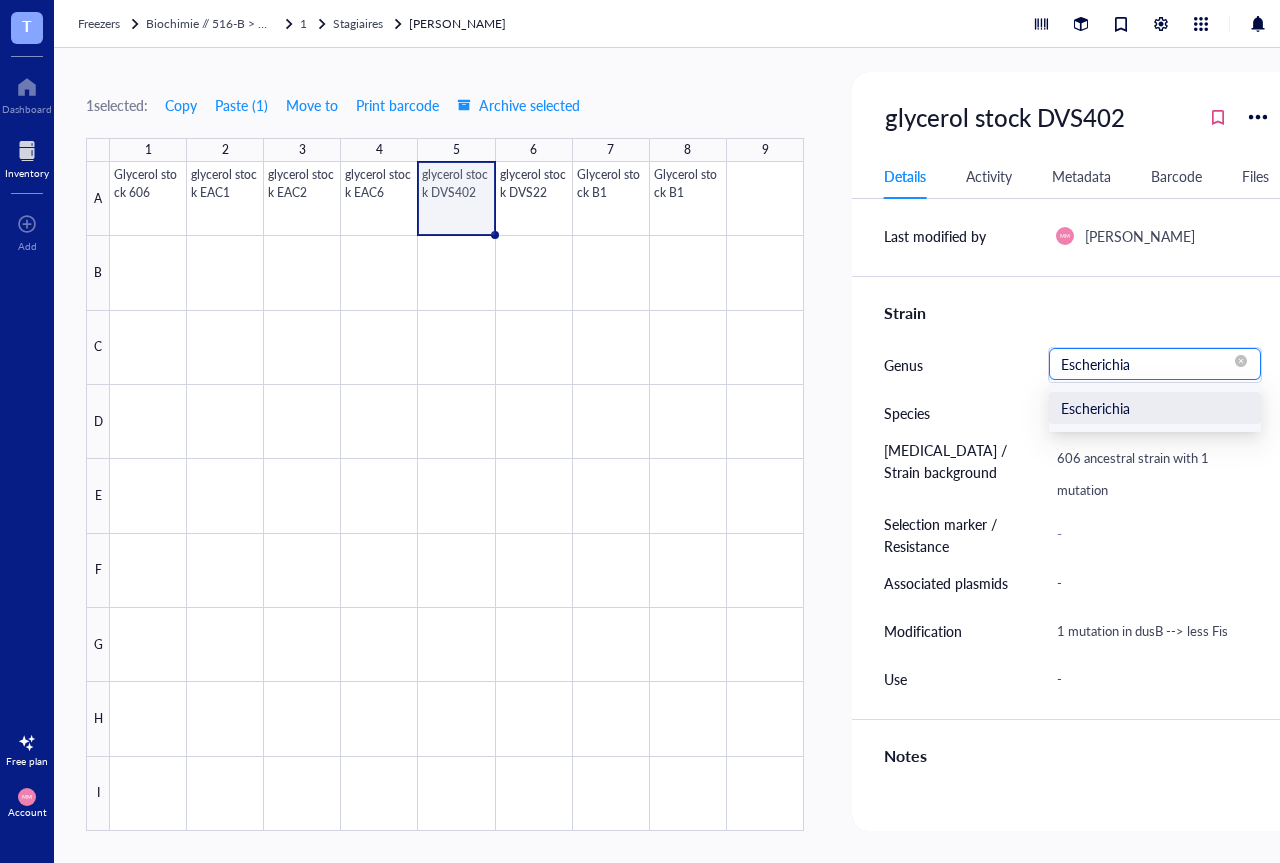 click on "Escherichia" at bounding box center [1155, 364] 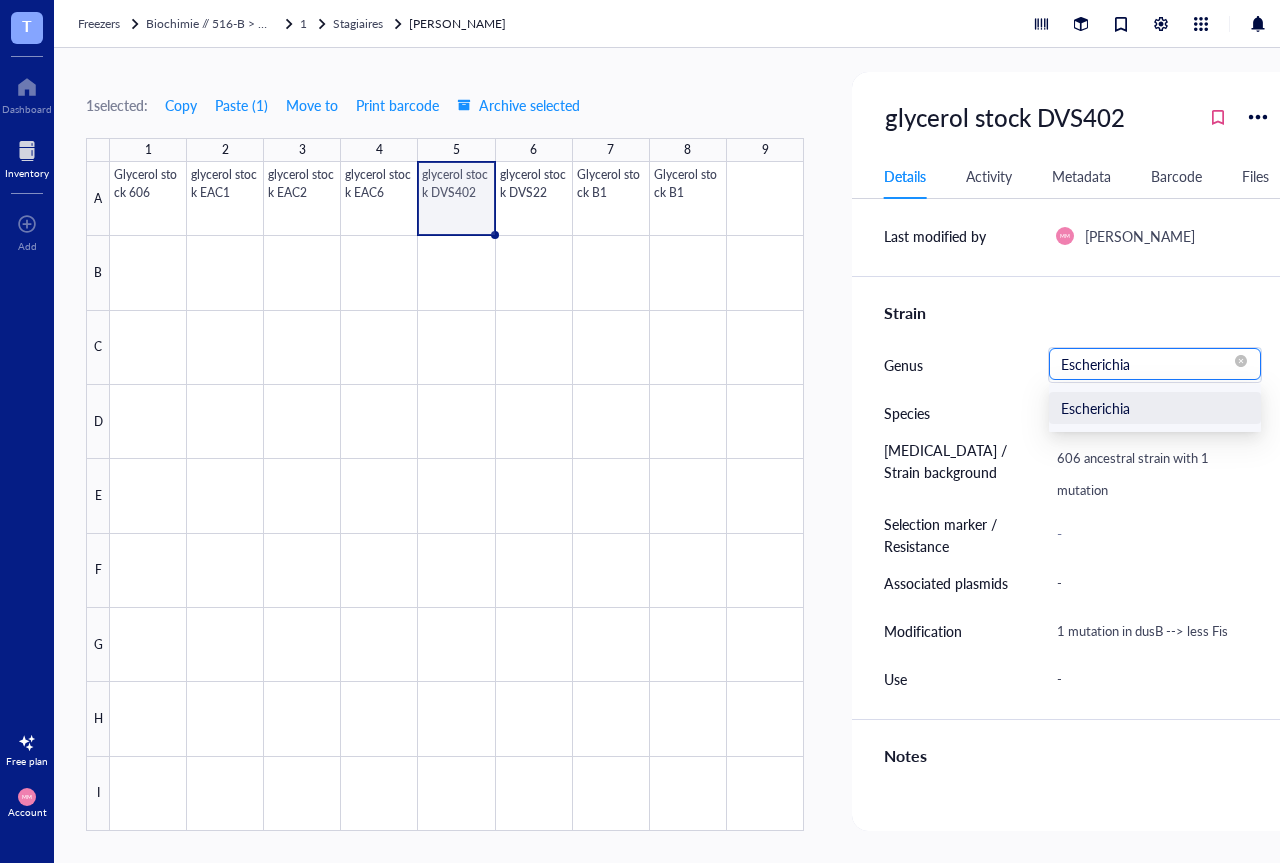 click on "Species" at bounding box center [958, 413] 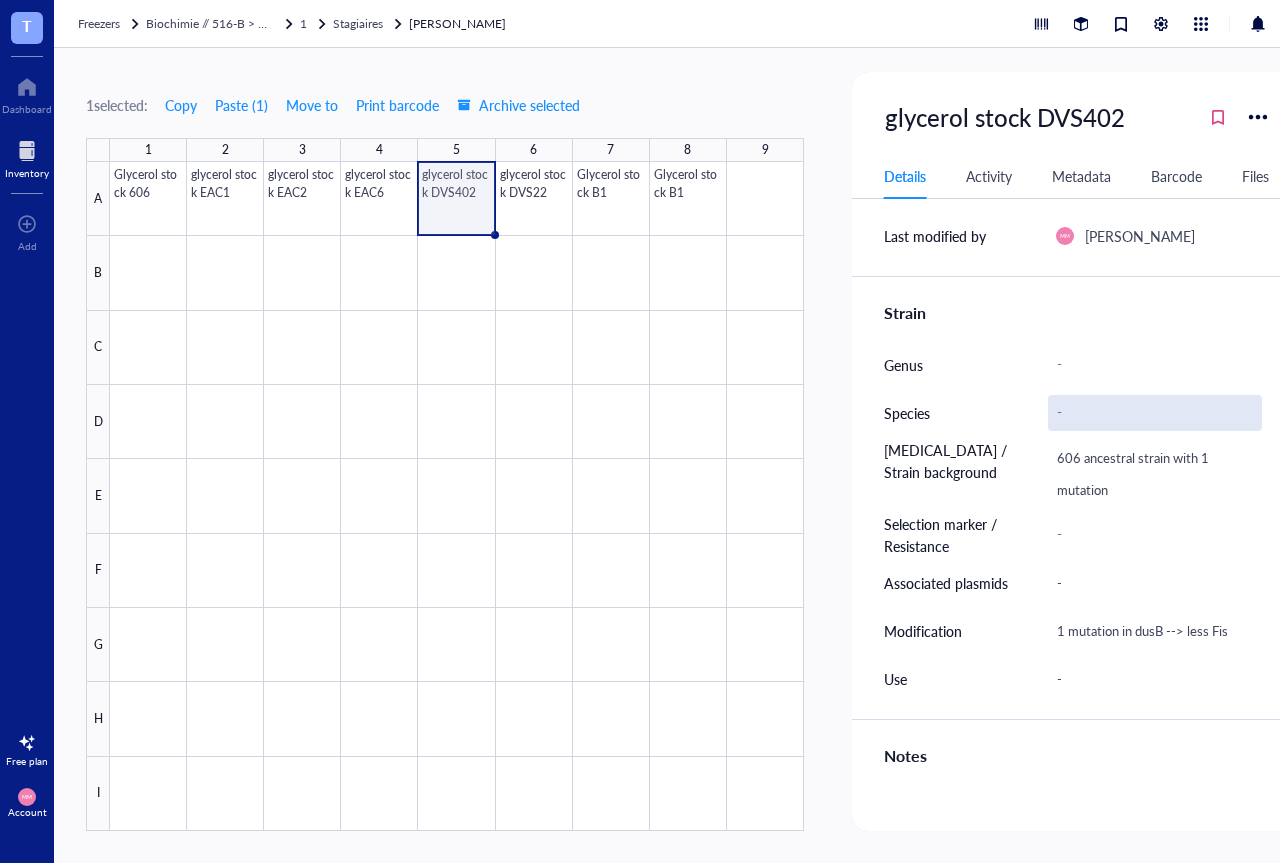 click on "-" at bounding box center [1155, 413] 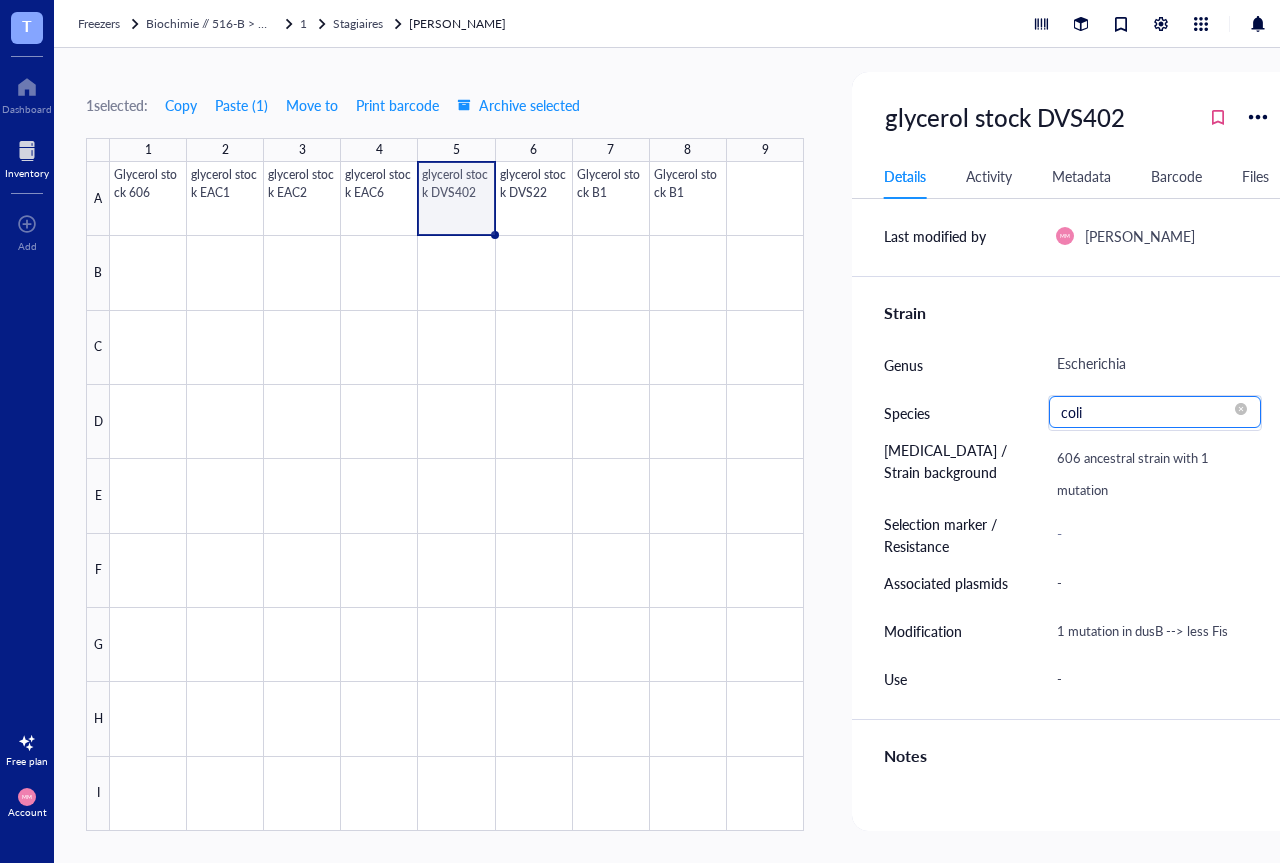 click on "coli" at bounding box center (1155, 412) 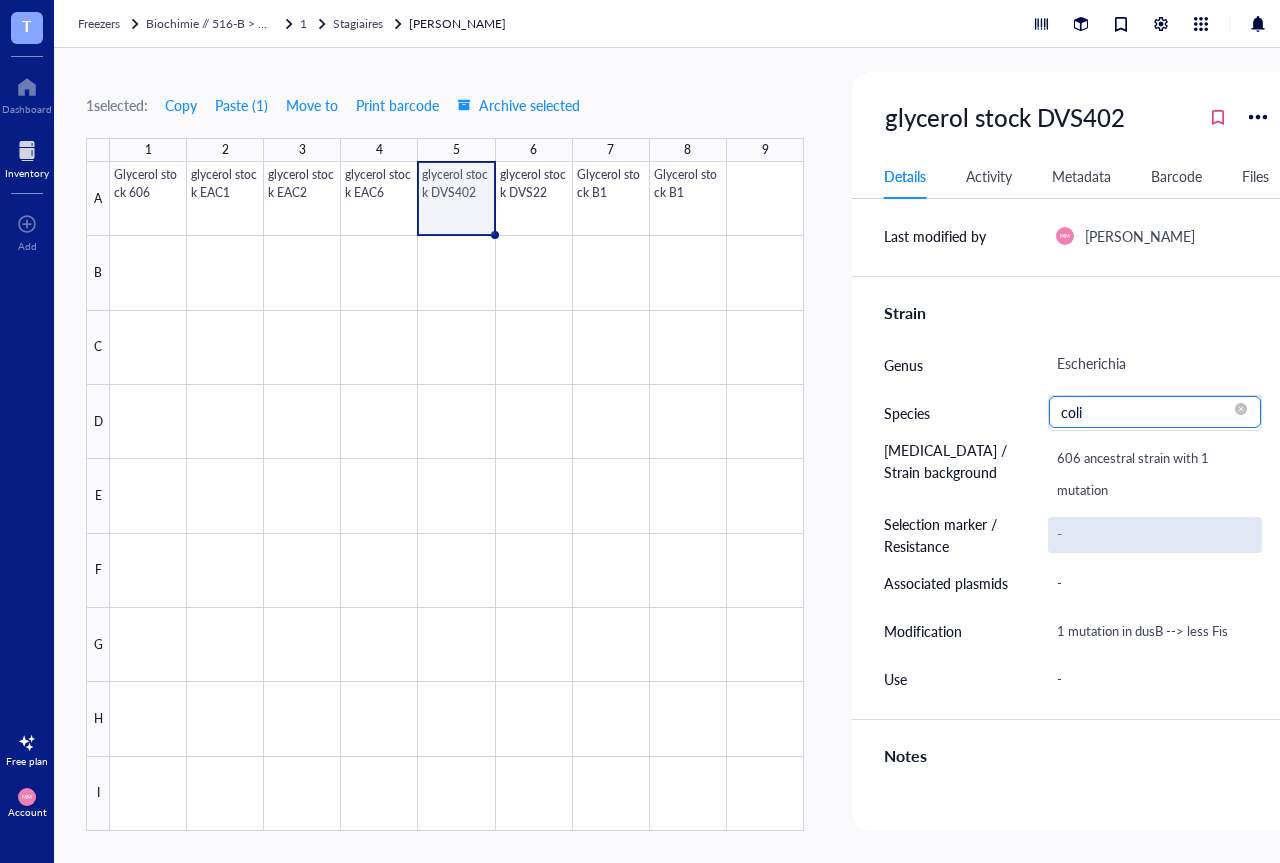 click on "-" at bounding box center (1155, 535) 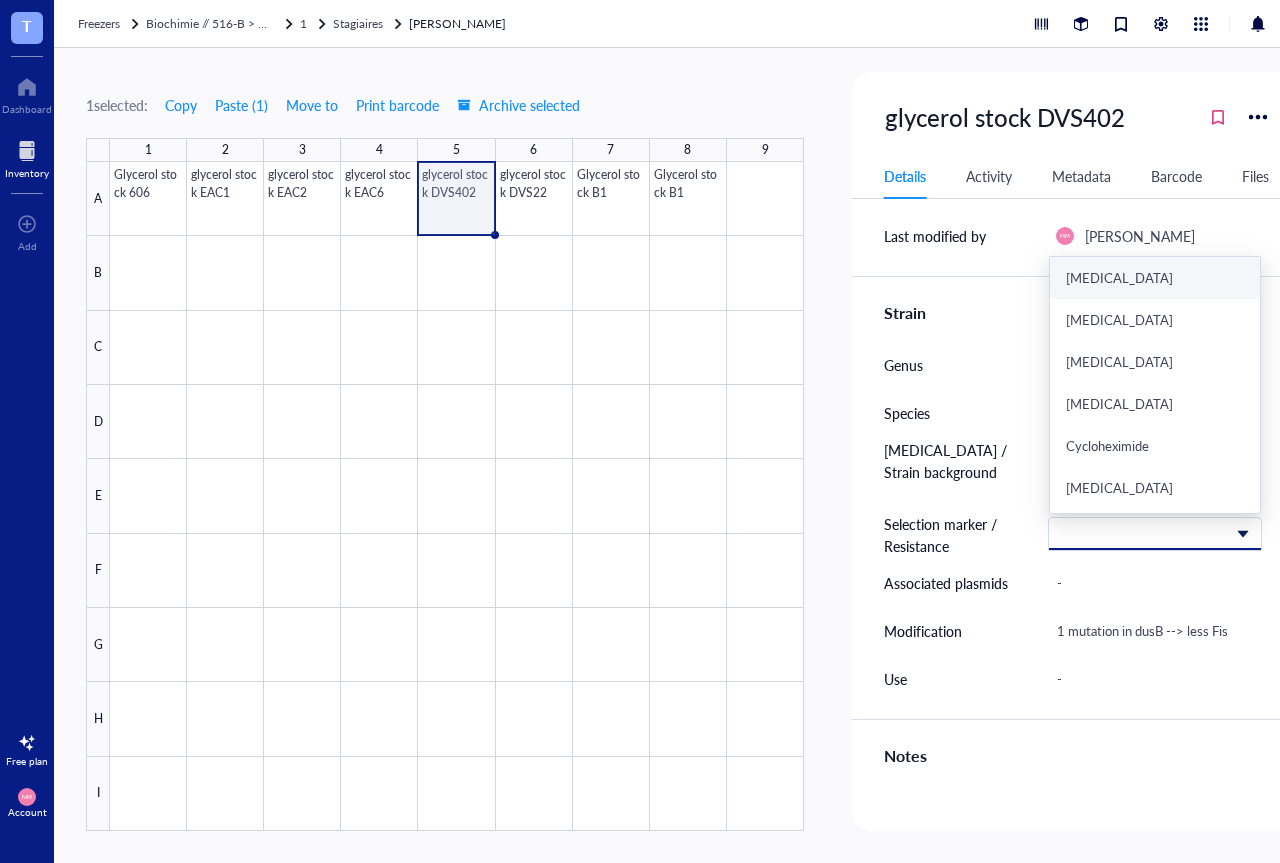 click on "1  selected: Copy Paste ( 1 ) Move to Print barcode Archive selected   1 2 3 4 5 6 7 8 9 A B C D E F G H I Glycerol stock 606 glycerol stock EAC1 glycerol stock EAC2 glycerol stock EAC6 glycerol stock DVS402 glycerol stock DVS22 Glycerol stock B1 Glycerol stock B1 glycerol stock DVS402 Details Activity Metadata Barcode Files ID KG00000359 Item type Strain Concentration - Vol / Mass - Created on [DATE] Created by MM [PERSON_NAME]   Expires on - Last modified on [DATE] Last modified by MM [PERSON_NAME]     Strain Genus Escherichia Species coli [MEDICAL_DATA] / Strain background 606 ancestral strain with 1 mutation Selection marker / Resistance   [MEDICAL_DATA] [MEDICAL_DATA] [MEDICAL_DATA] [MEDICAL_DATA] Cycloheximide [MEDICAL_DATA] [MEDICAL_DATA] Hygromycin Irgasan [MEDICAL_DATA] [MEDICAL_DATA] Nourseothricin [MEDICAL_DATA] [MEDICAL_DATA] [MEDICAL_DATA] [MEDICAL_DATA] [MEDICAL_DATA] Zeocin Associated plasmids - Modification 1 mutation in dusB --> less Fis Use - Notes Click to add note Source Vendor - Reference - Catalog #" at bounding box center (694, 455) 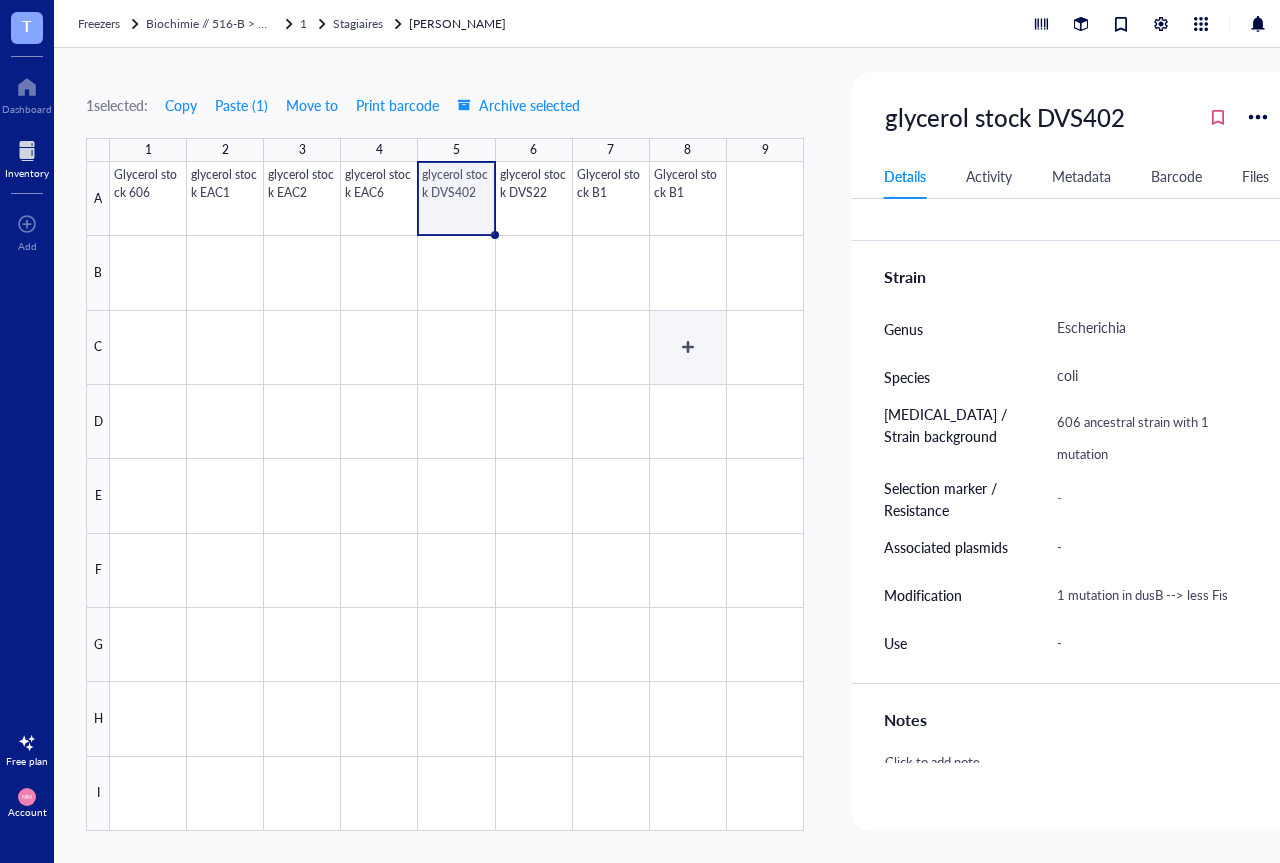 scroll, scrollTop: 395, scrollLeft: 0, axis: vertical 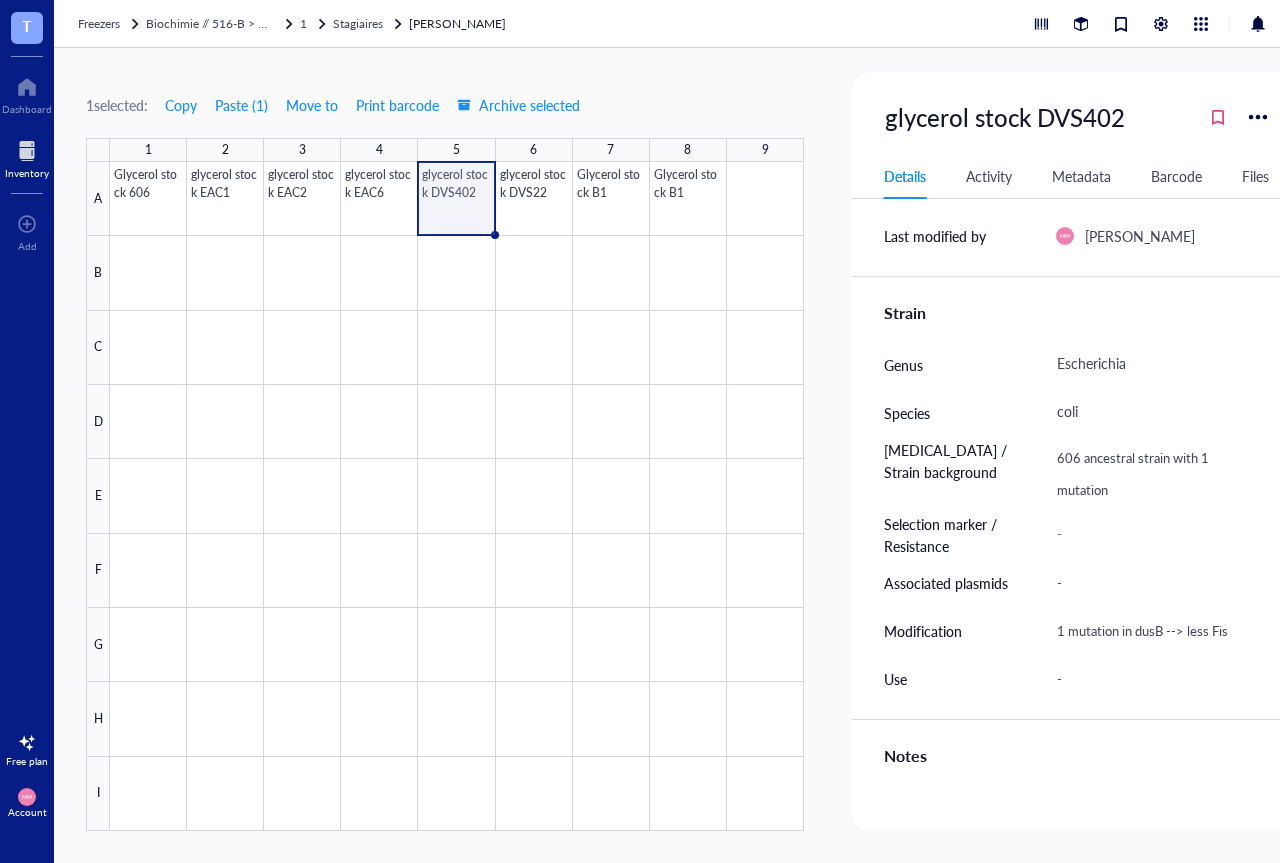 click at bounding box center (457, 496) 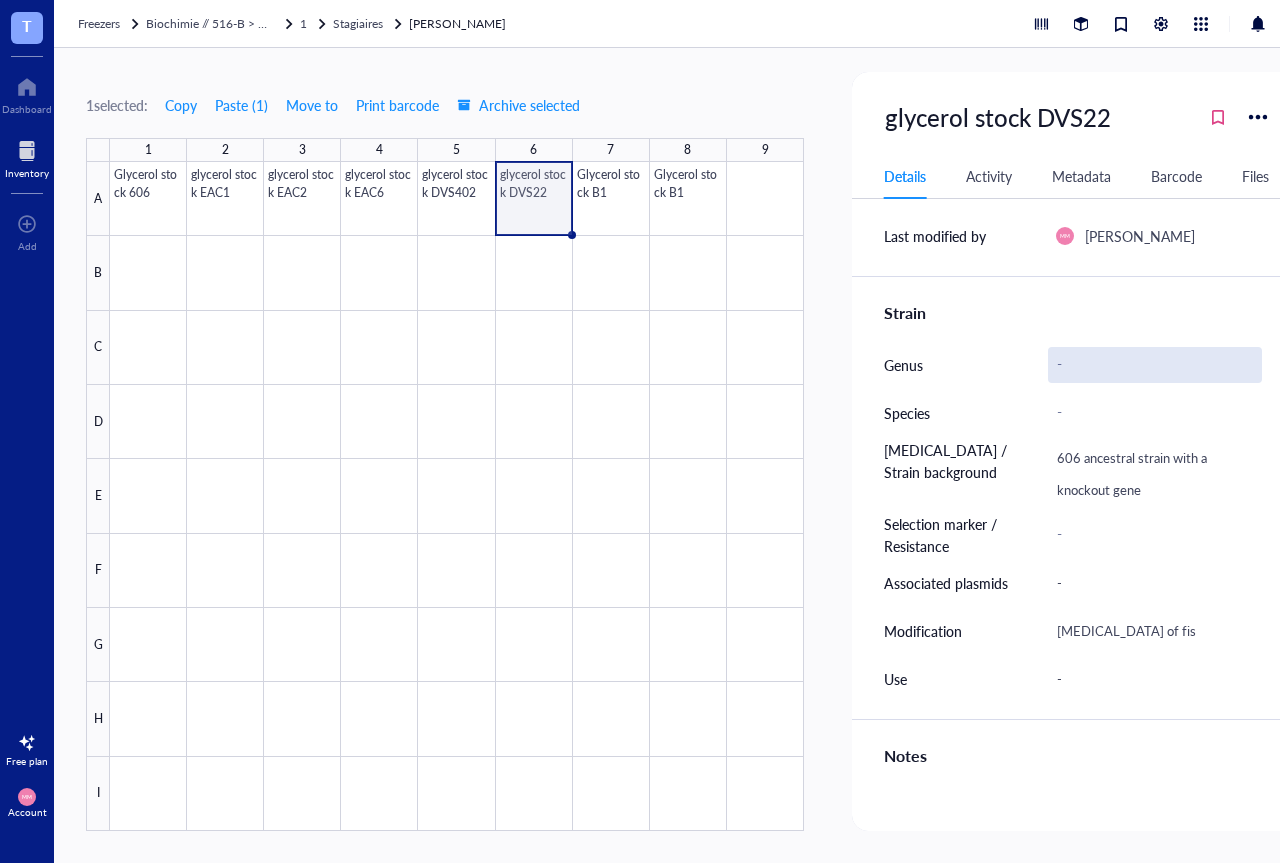 click on "-" at bounding box center (1155, 365) 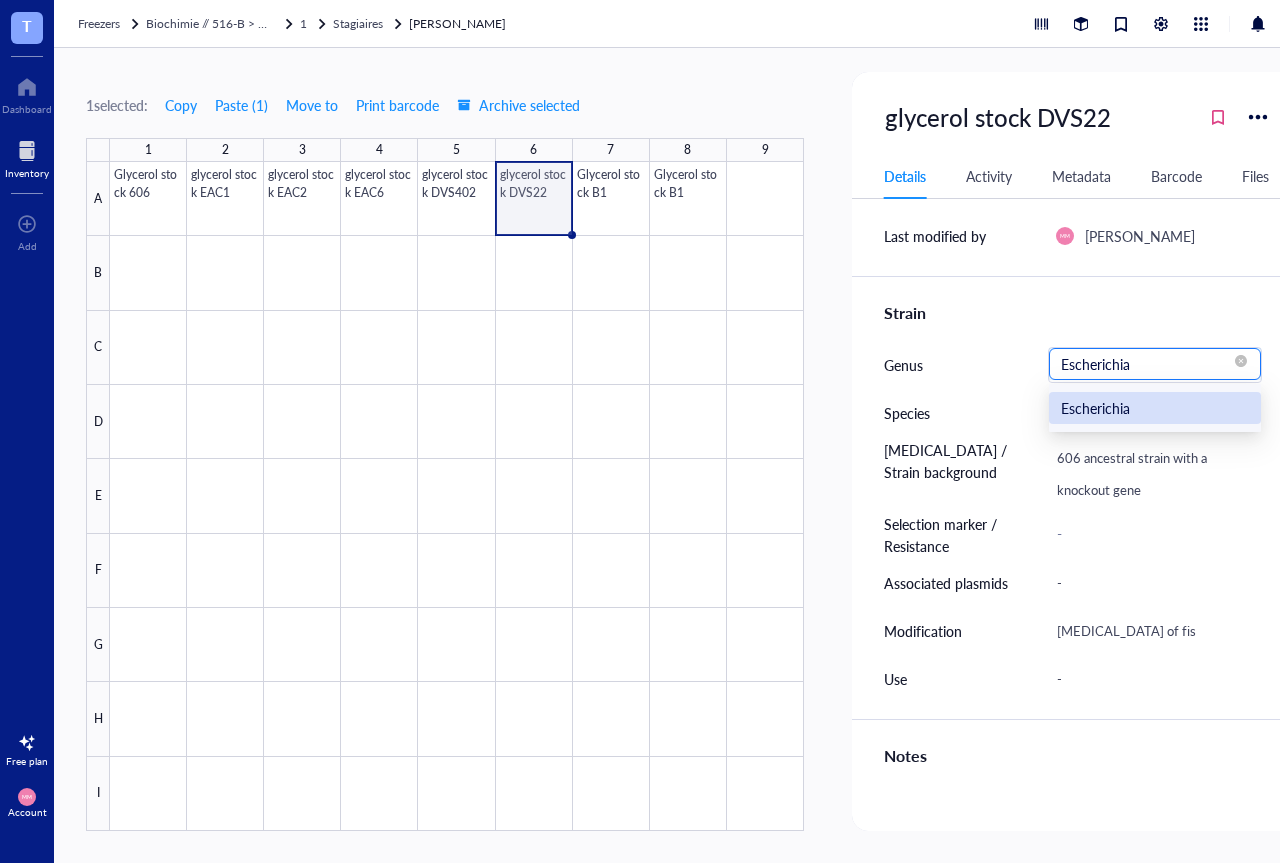 click on "Escherichia" at bounding box center (1155, 408) 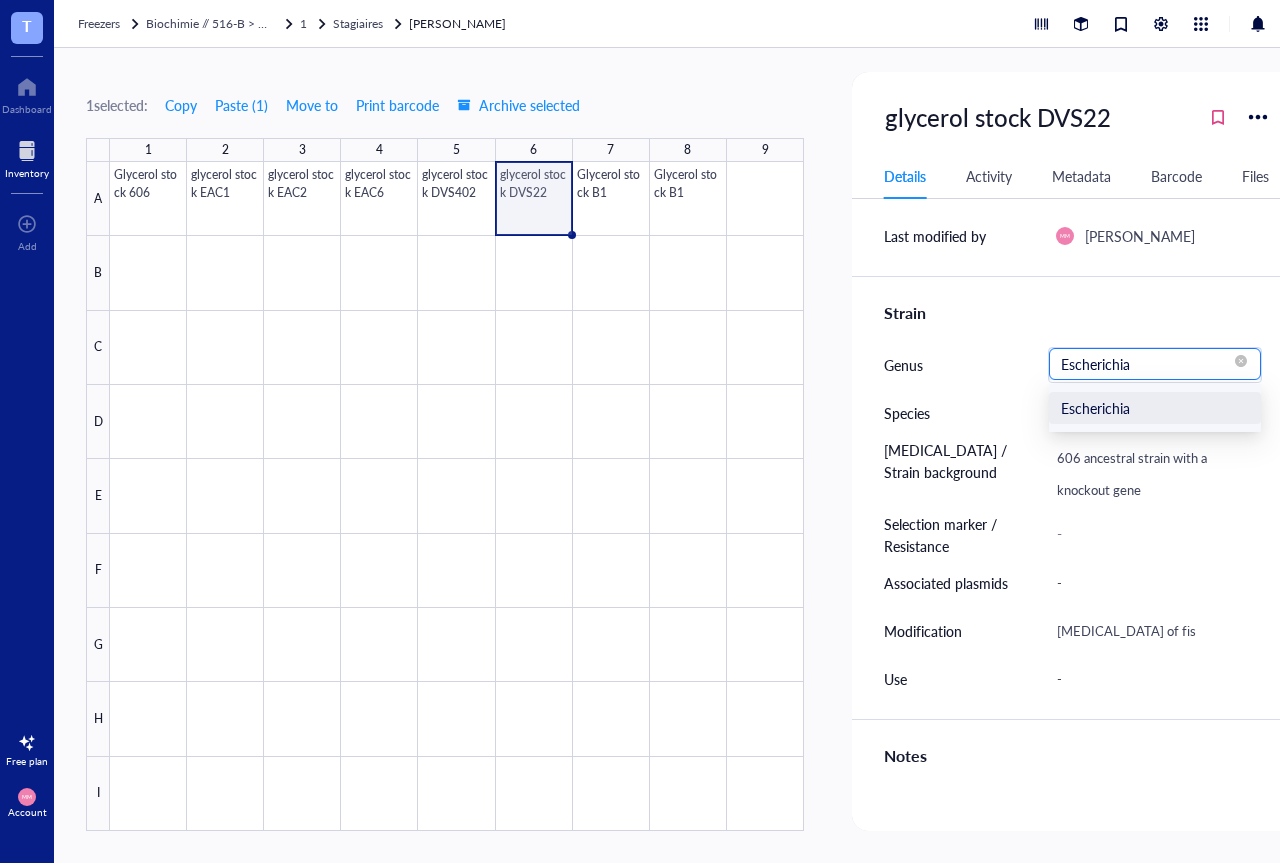 click on "Escherichia" at bounding box center (1155, 364) 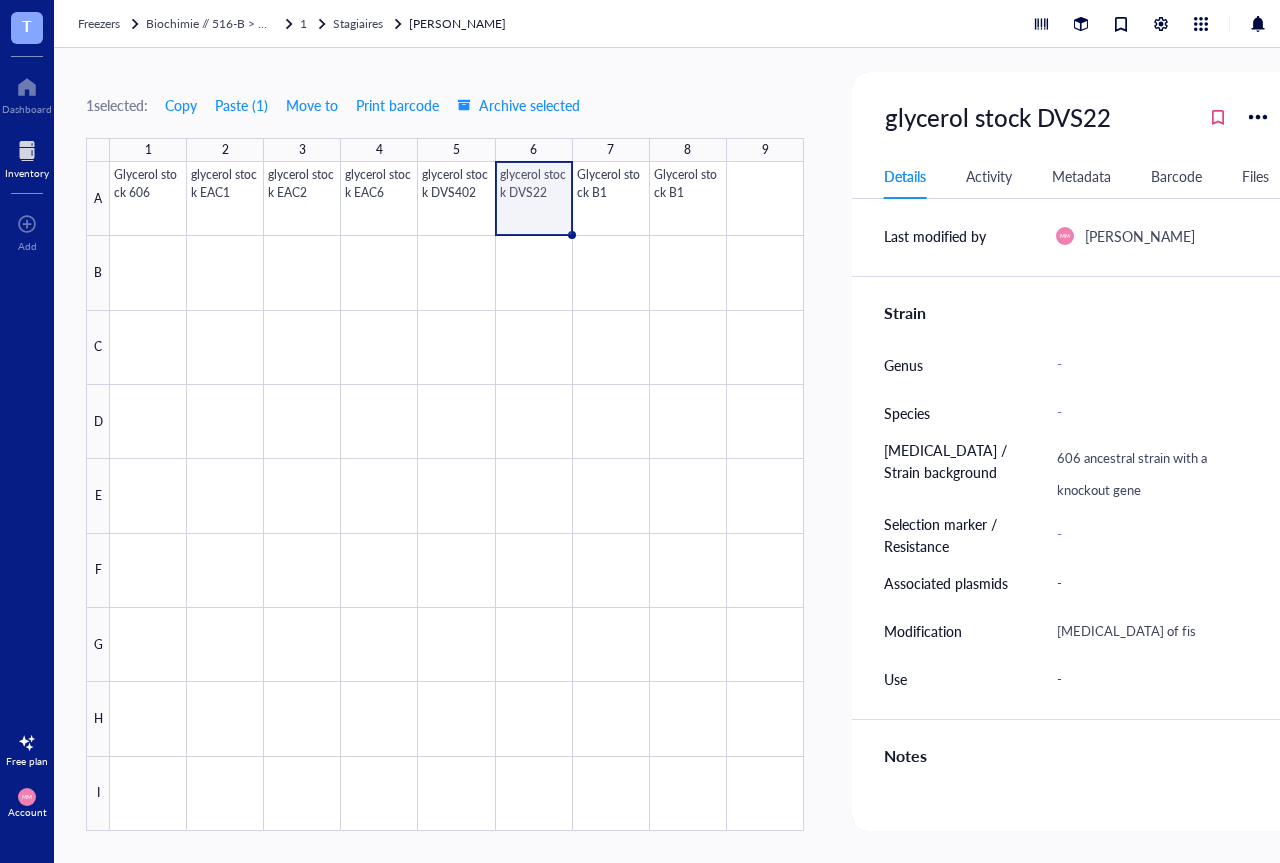 click on "Species" at bounding box center (958, 413) 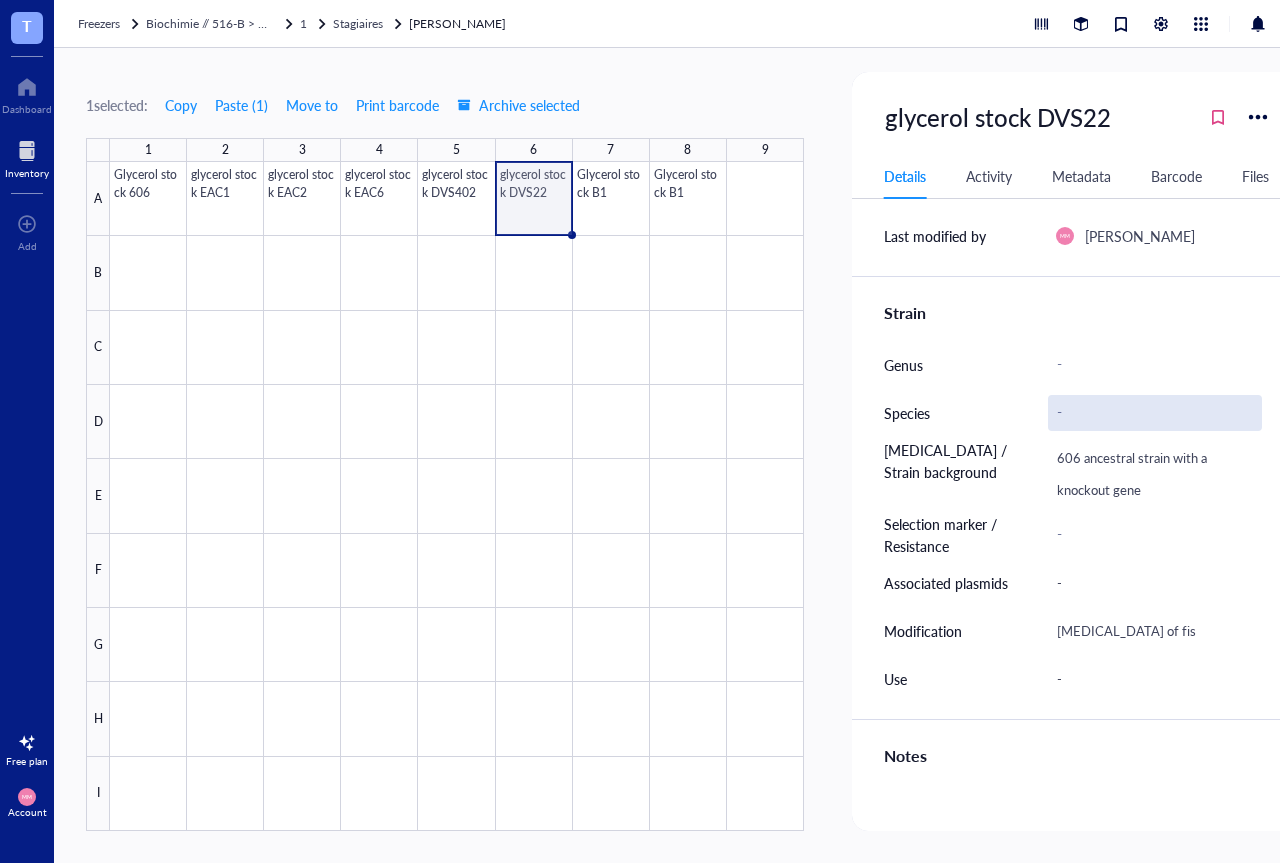 click on "-" at bounding box center [1155, 413] 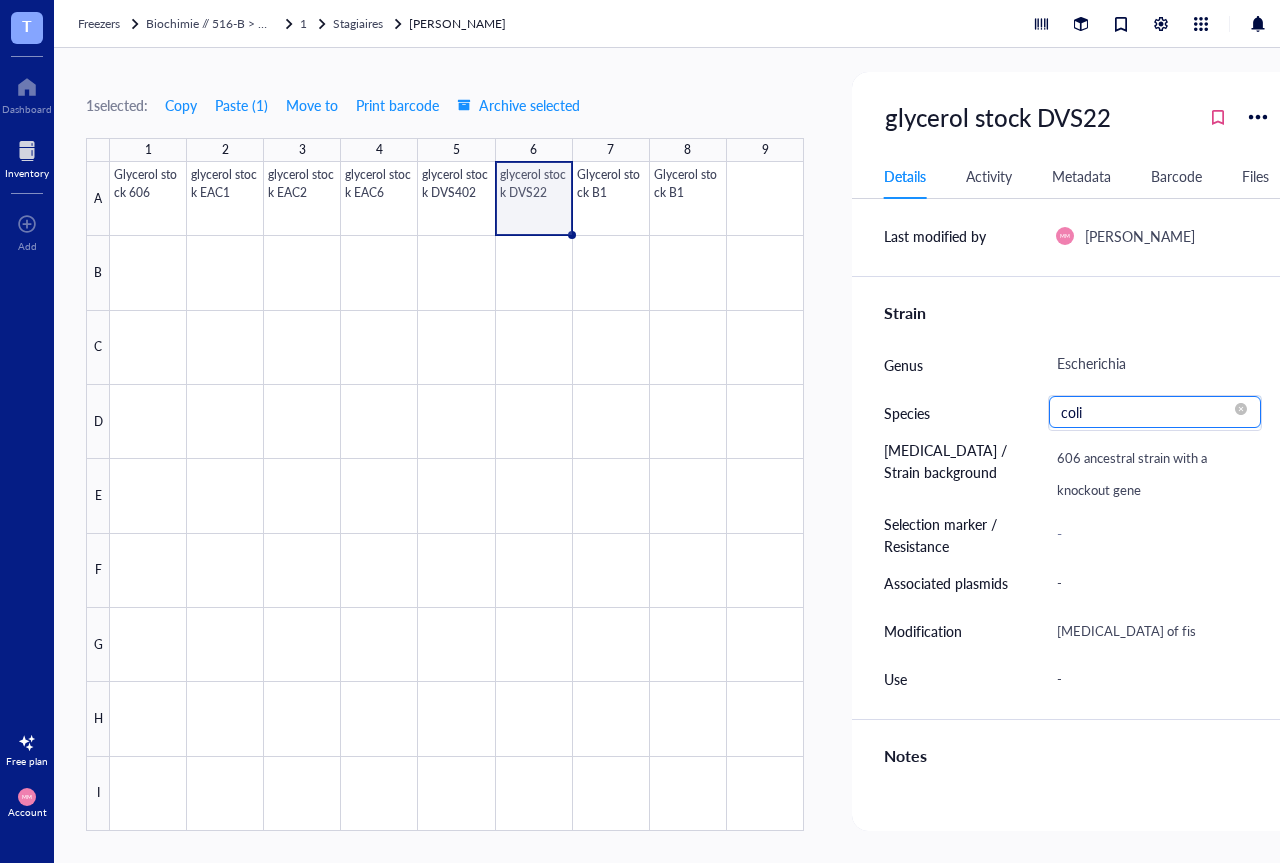 click on "coli" at bounding box center [1155, 412] 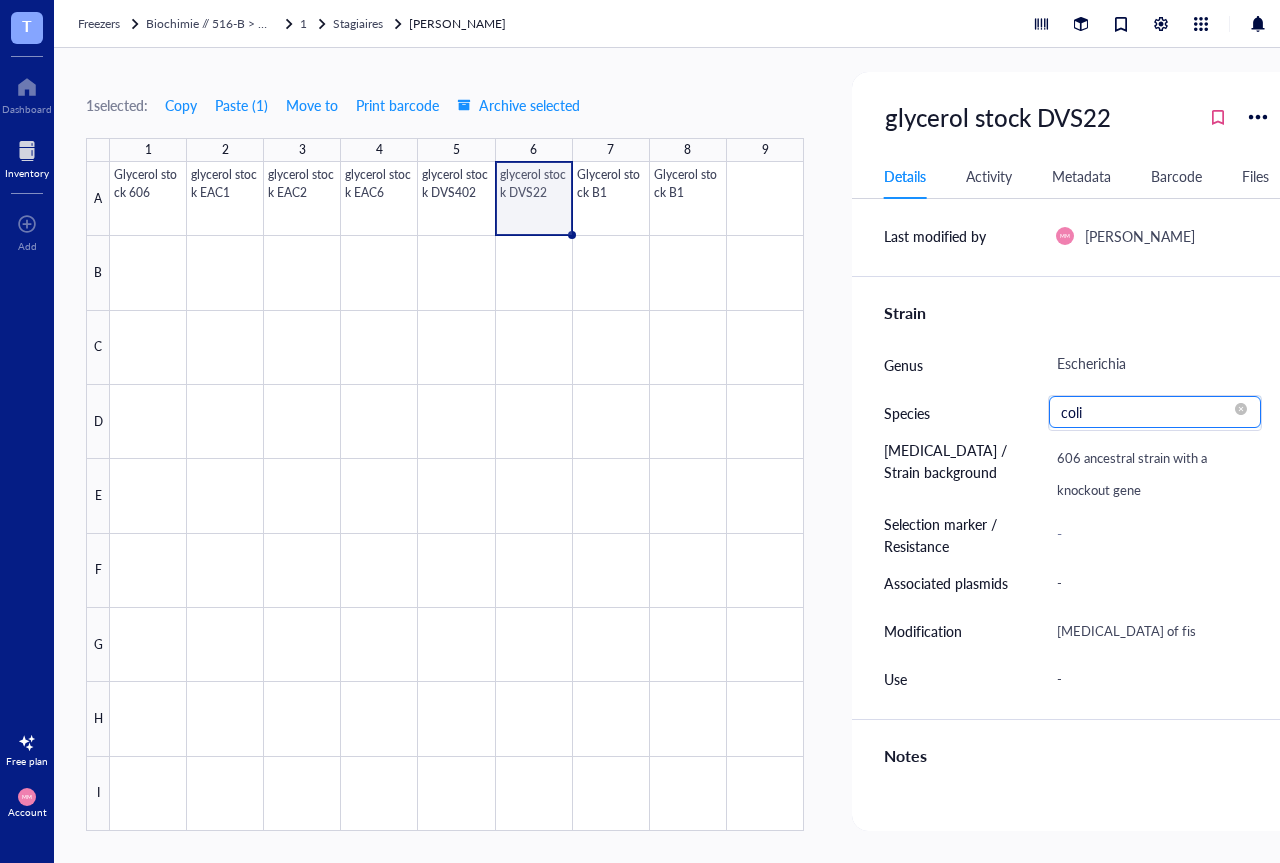 click on "Species" at bounding box center [958, 413] 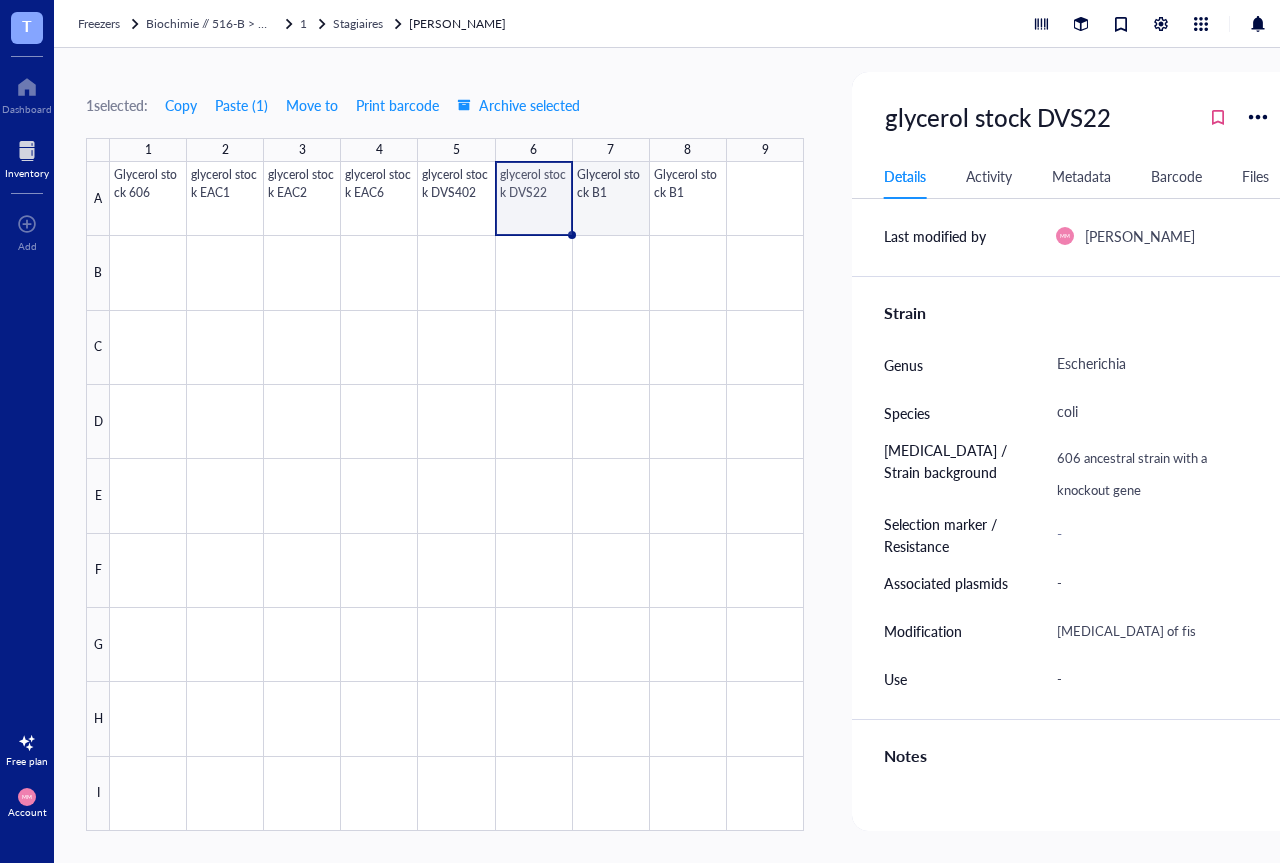 click at bounding box center (457, 496) 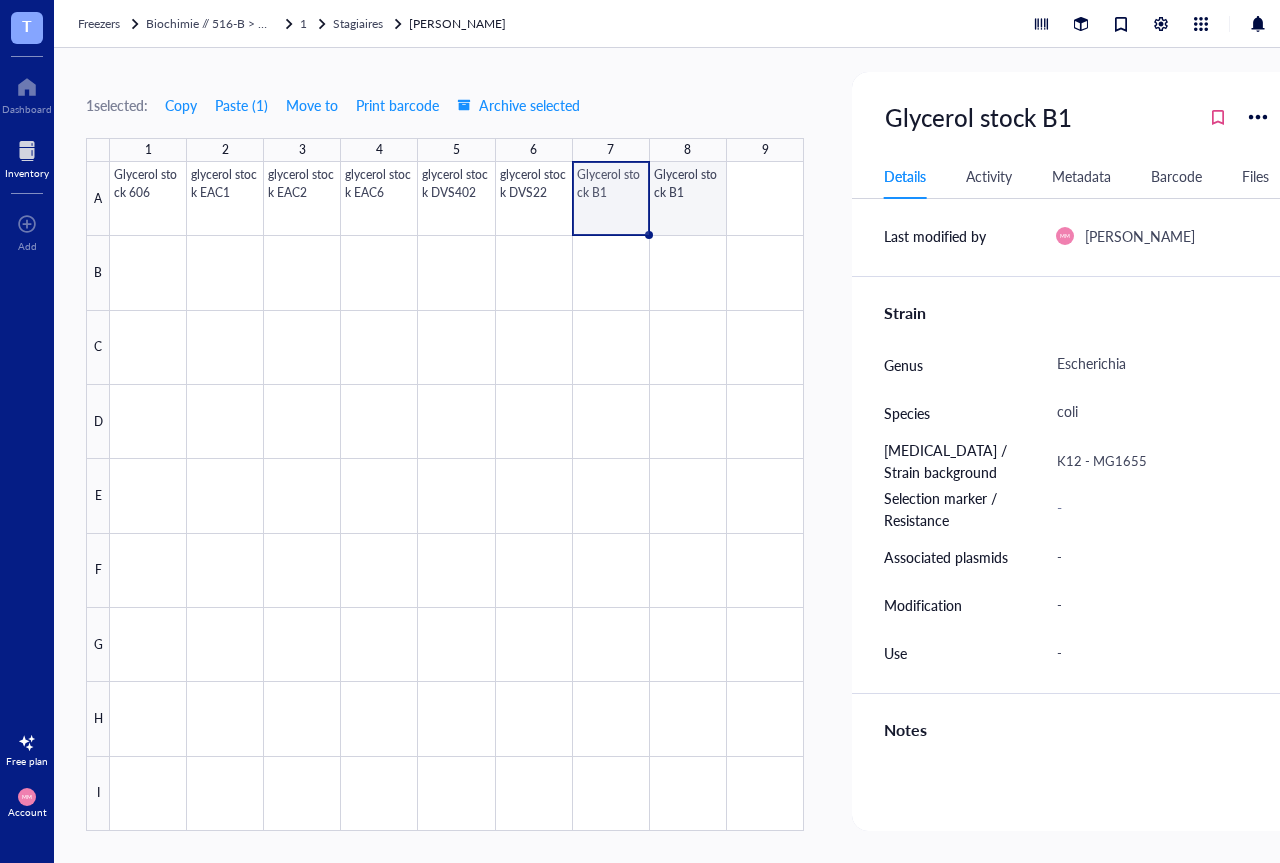 click at bounding box center [457, 496] 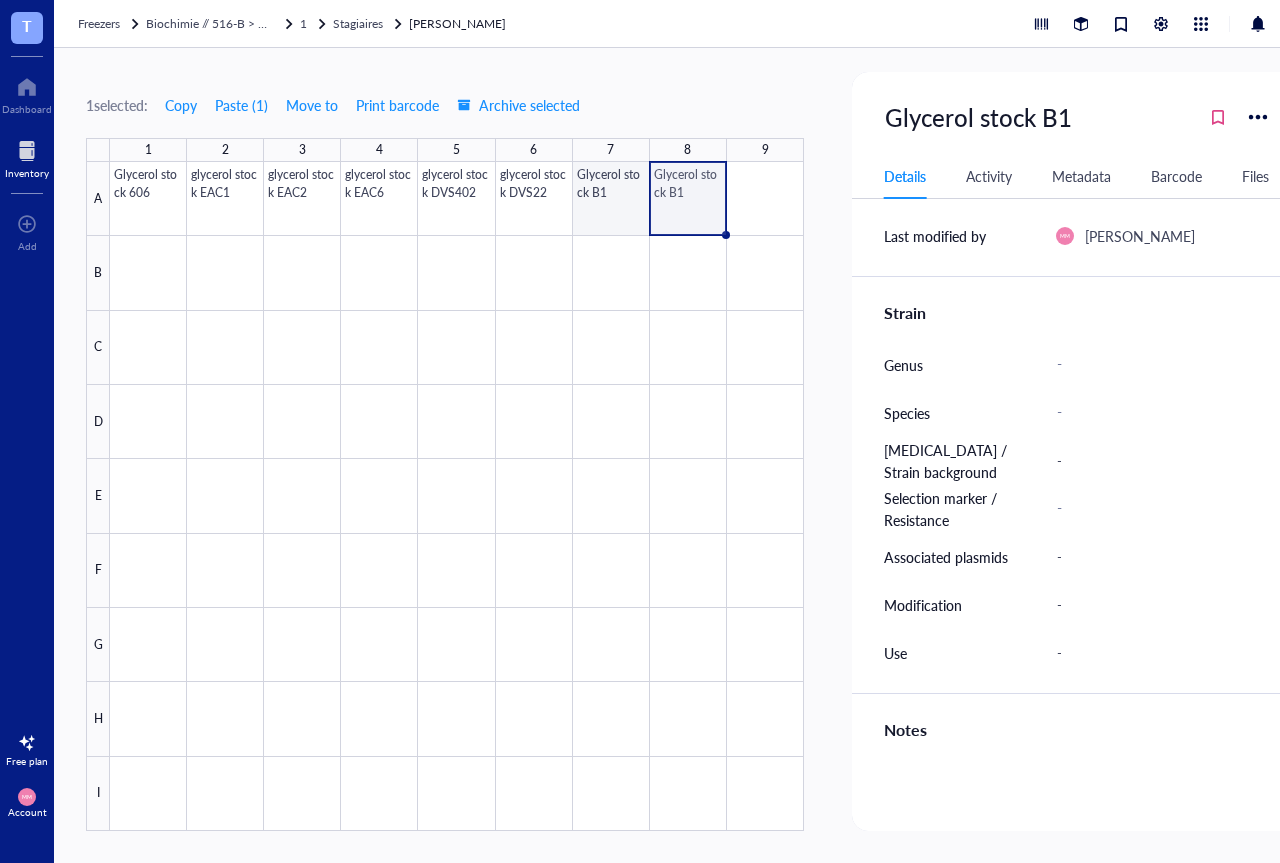 click at bounding box center (457, 496) 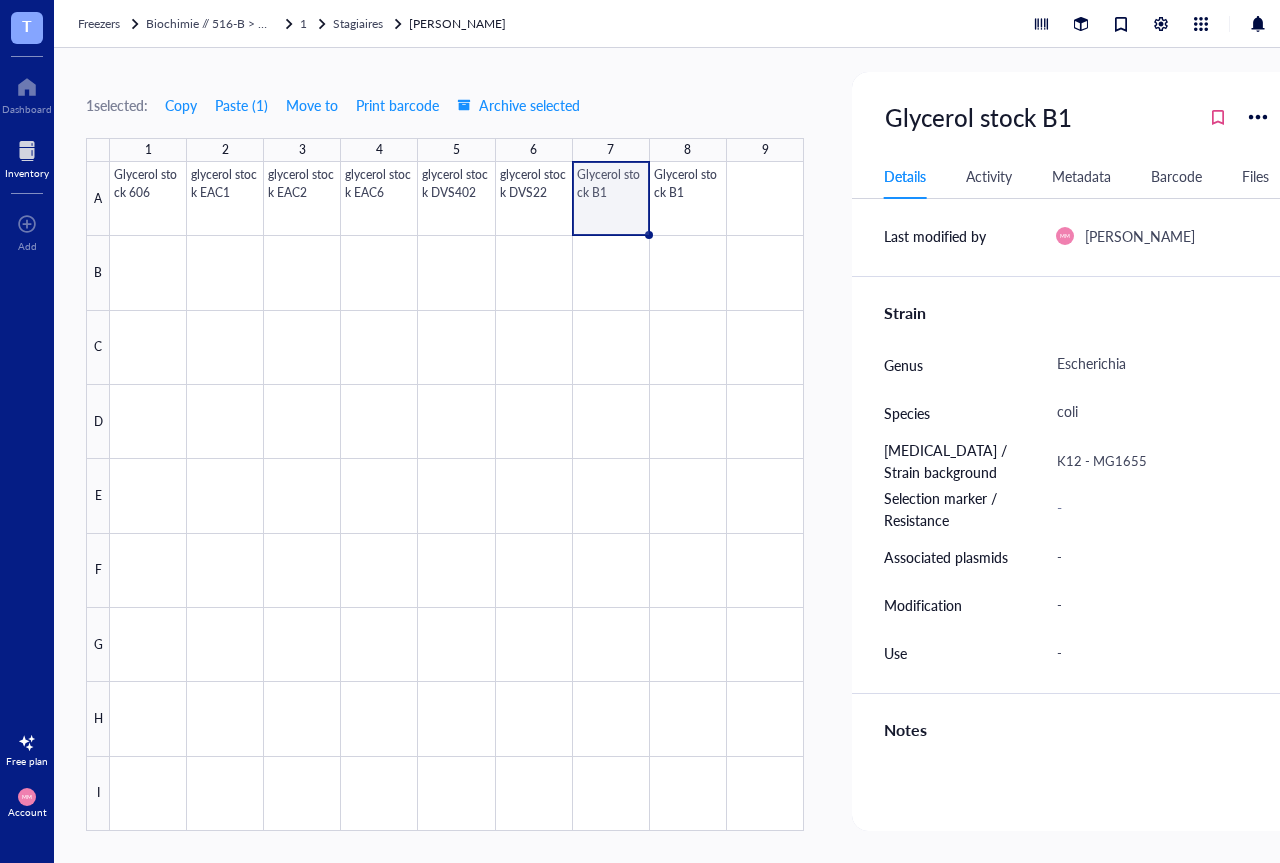 click at bounding box center (457, 496) 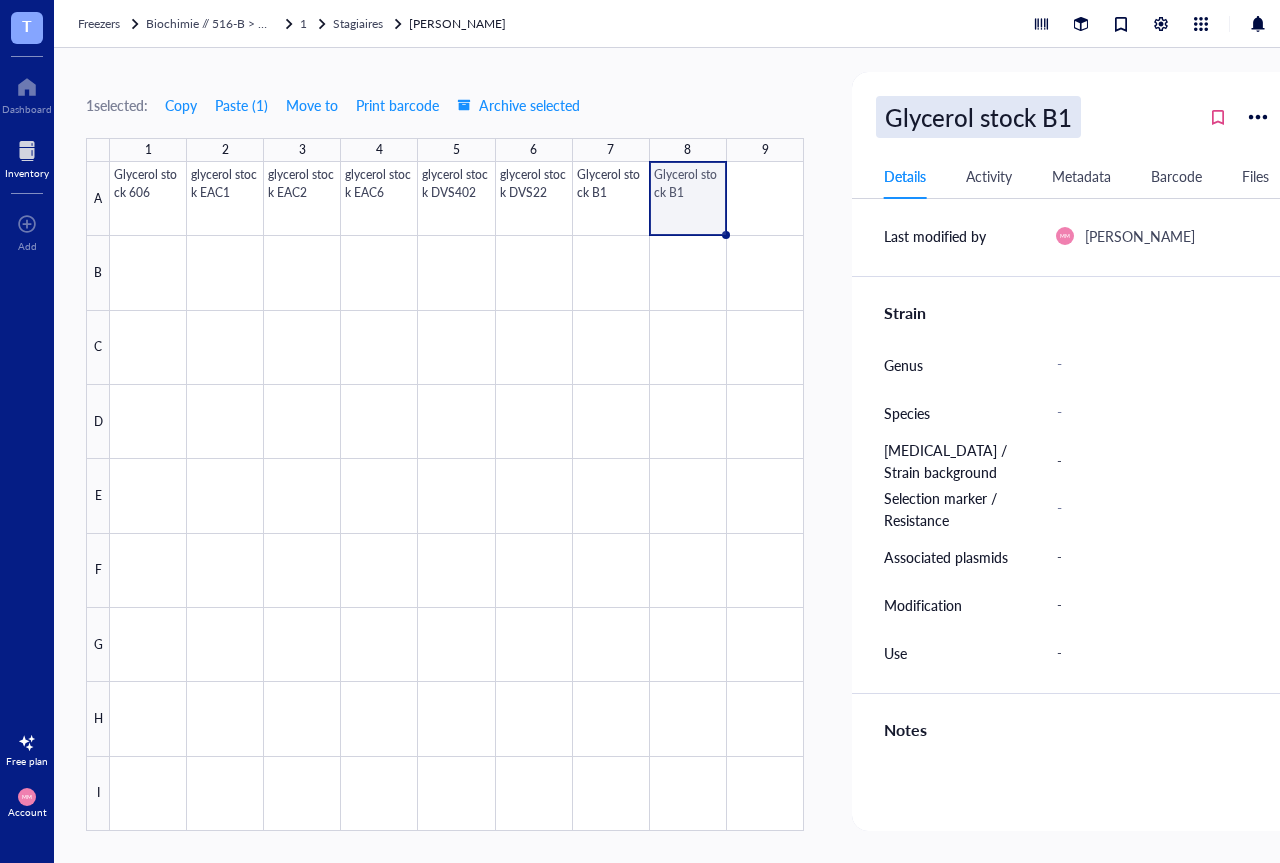 click on "Glycerol stock B1" at bounding box center [978, 117] 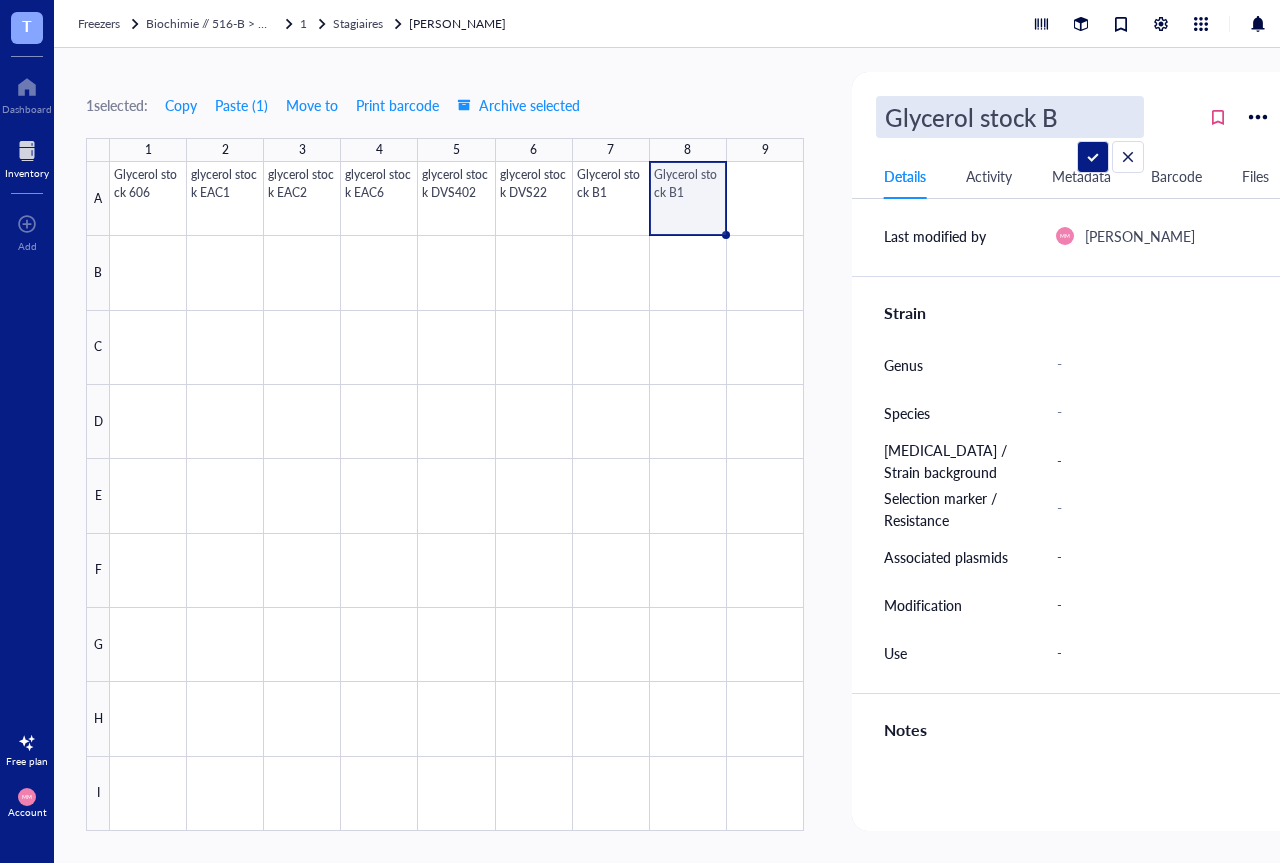 type on "Glycerol stock B2" 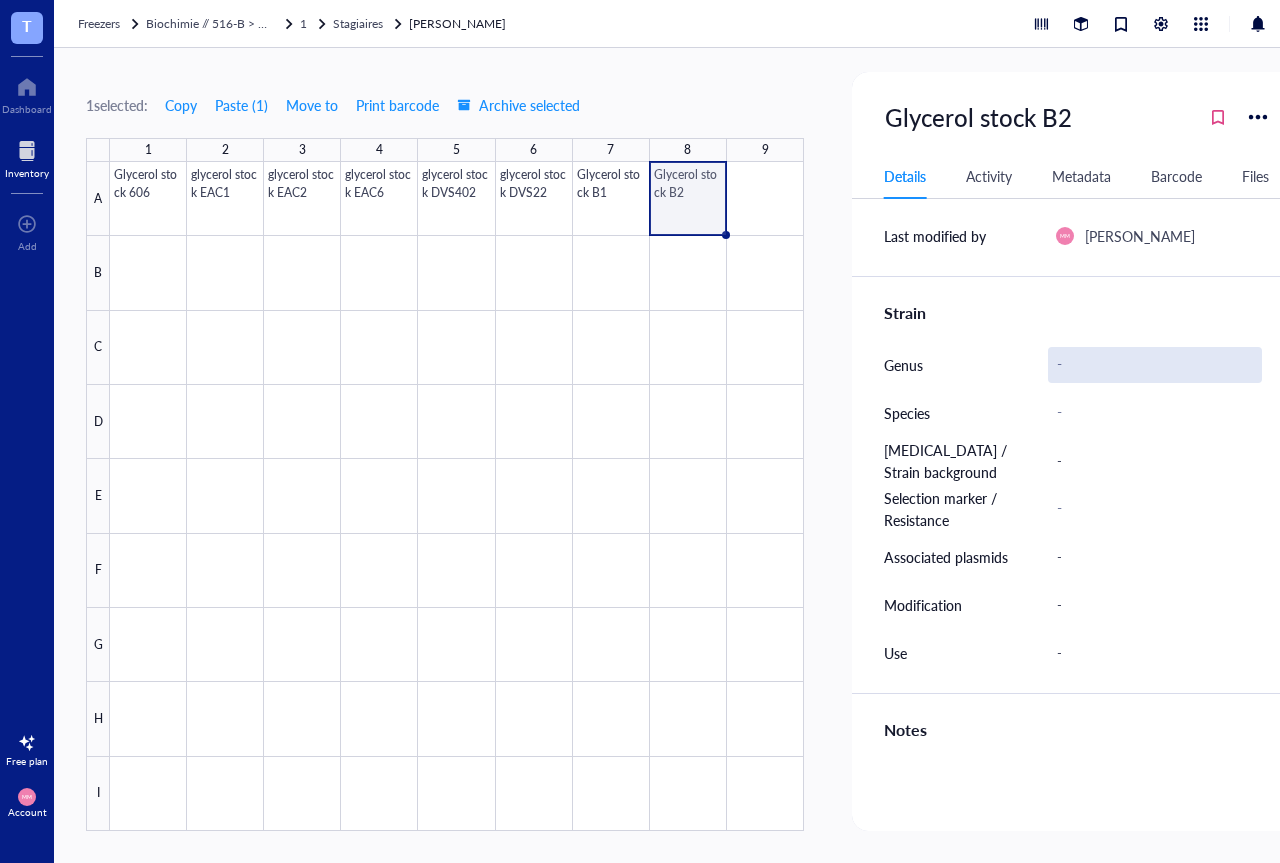 click on "-" at bounding box center (1155, 365) 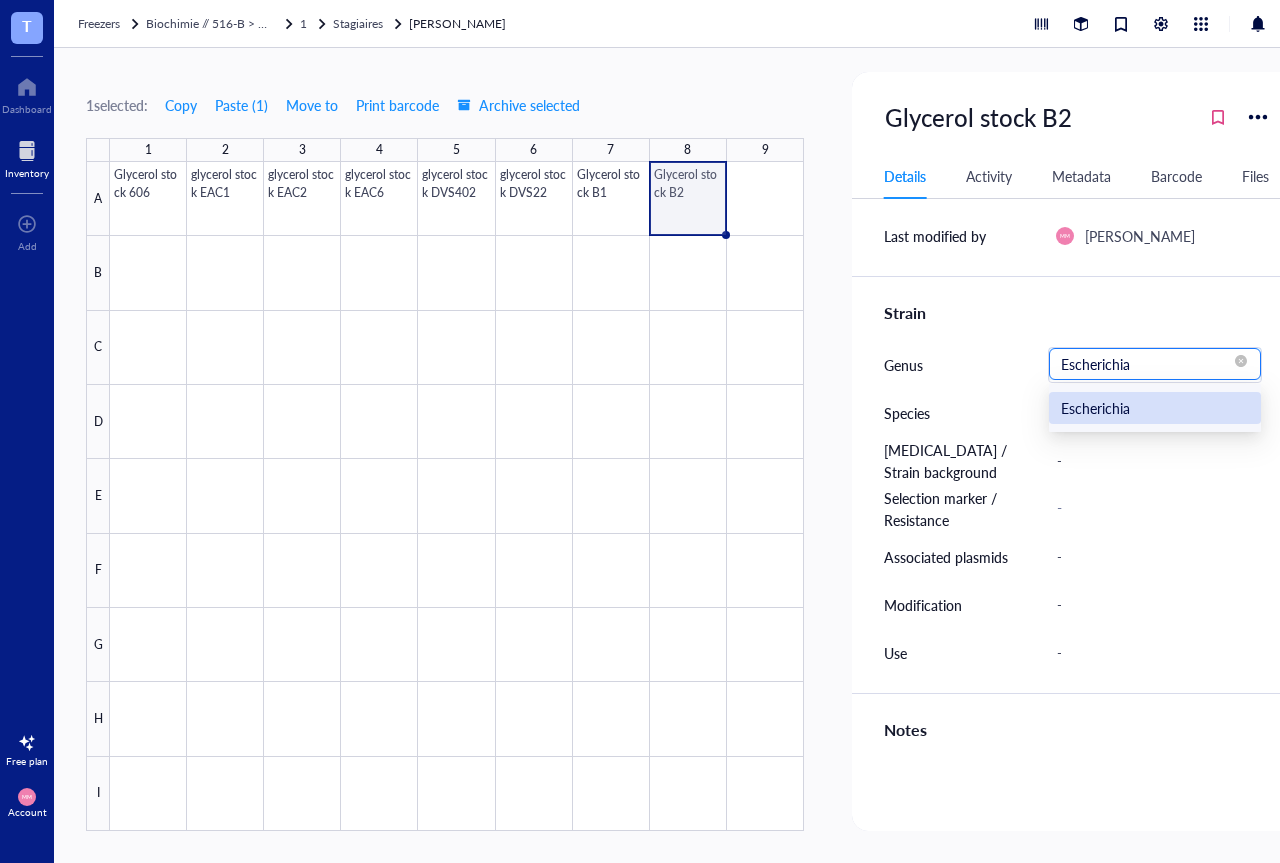 click on "Escherichia" at bounding box center (1155, 408) 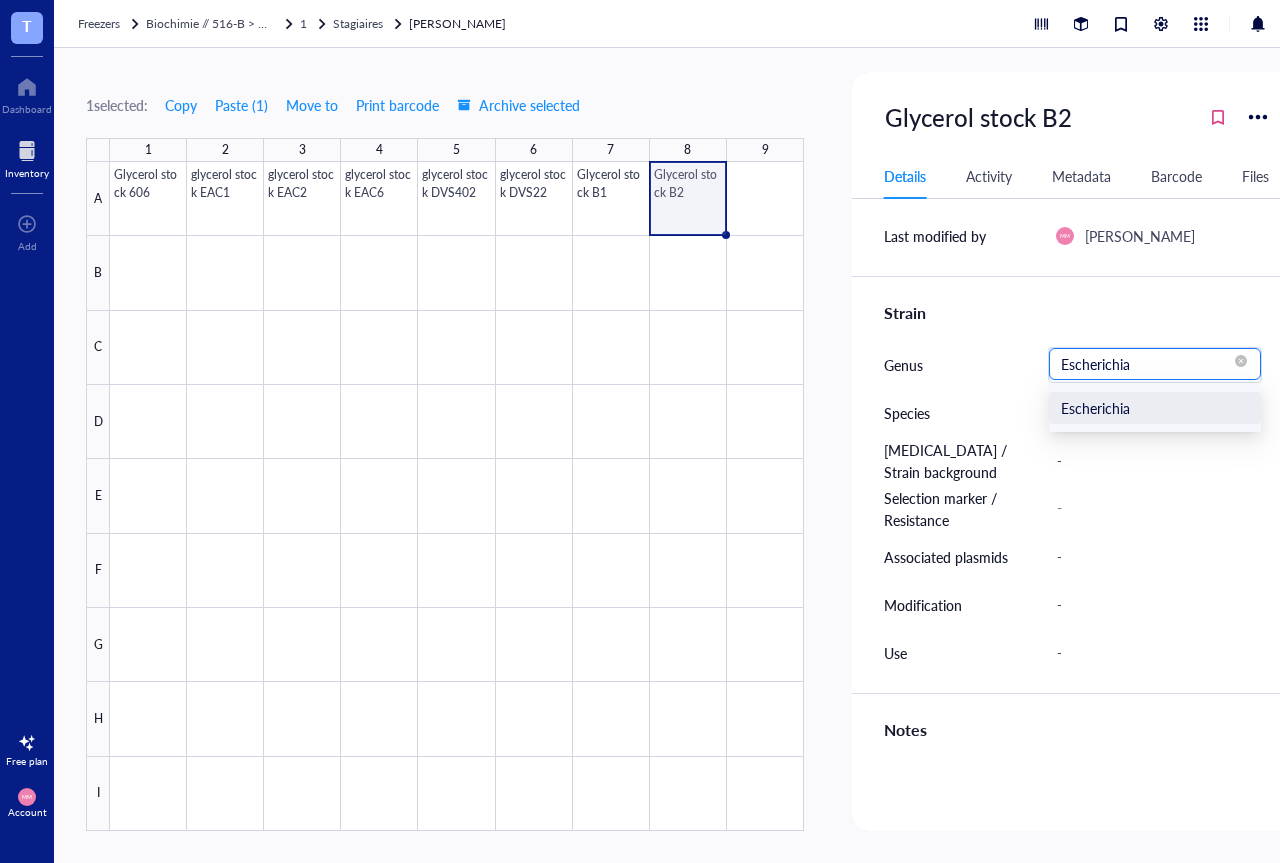 click on "Escherichia" at bounding box center (1155, 364) 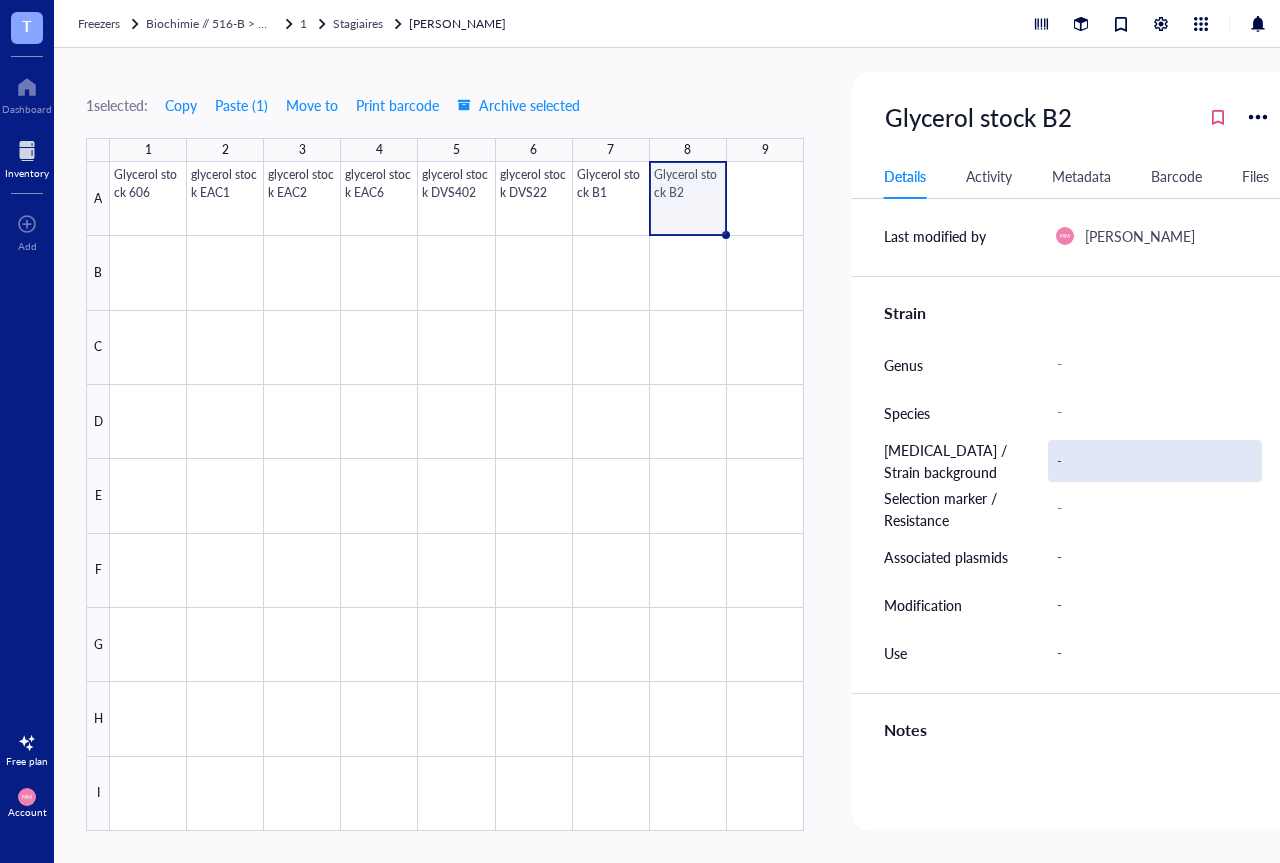 click on "-" at bounding box center [1155, 461] 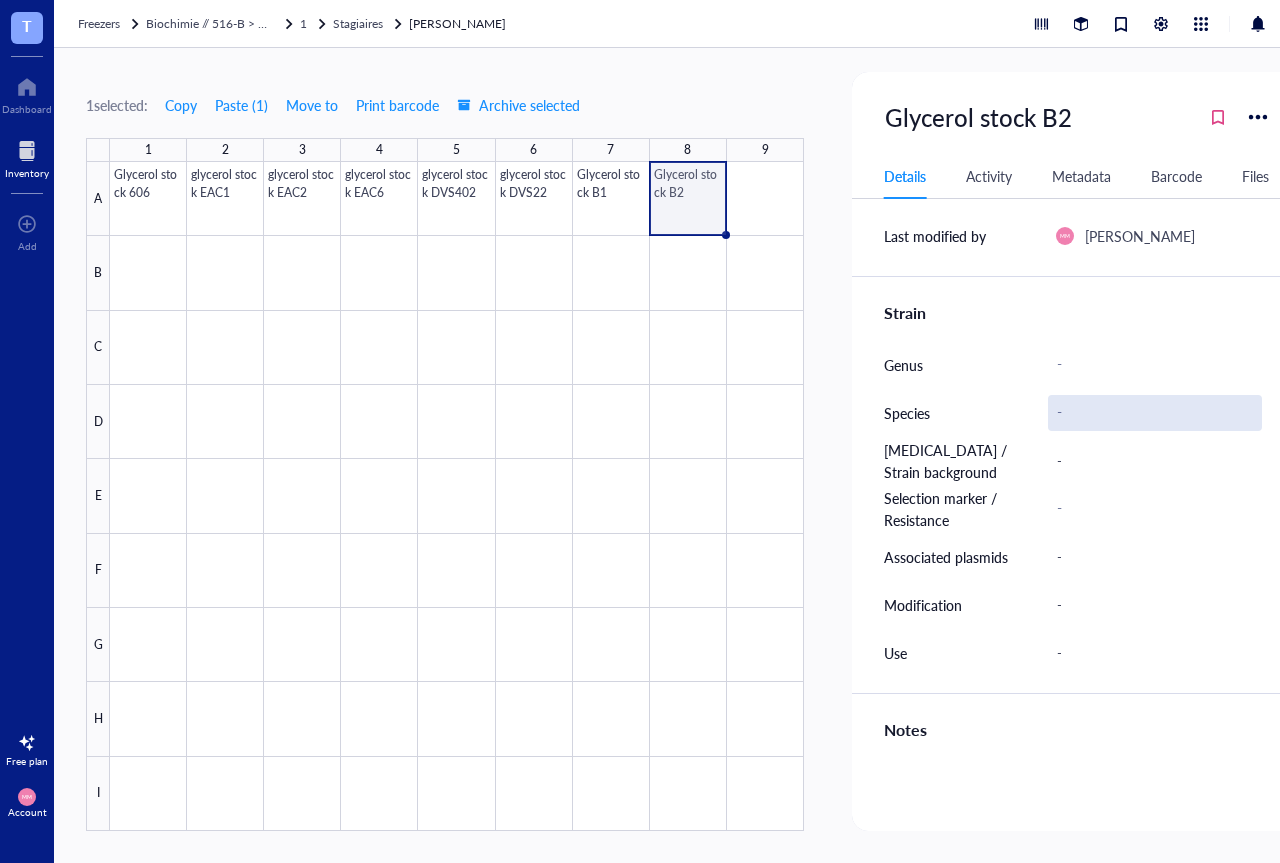 click on "-" at bounding box center [1155, 413] 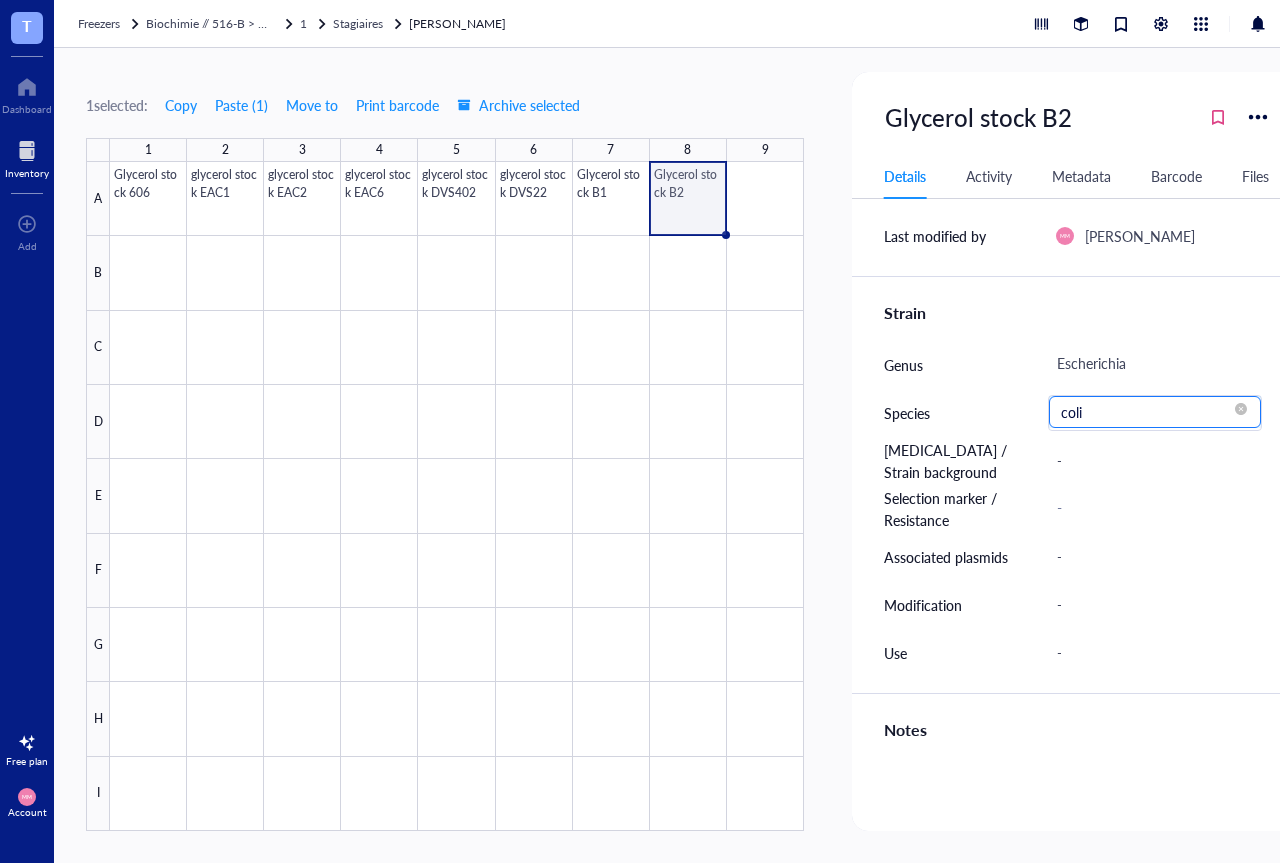 click on "coli" at bounding box center (1155, 412) 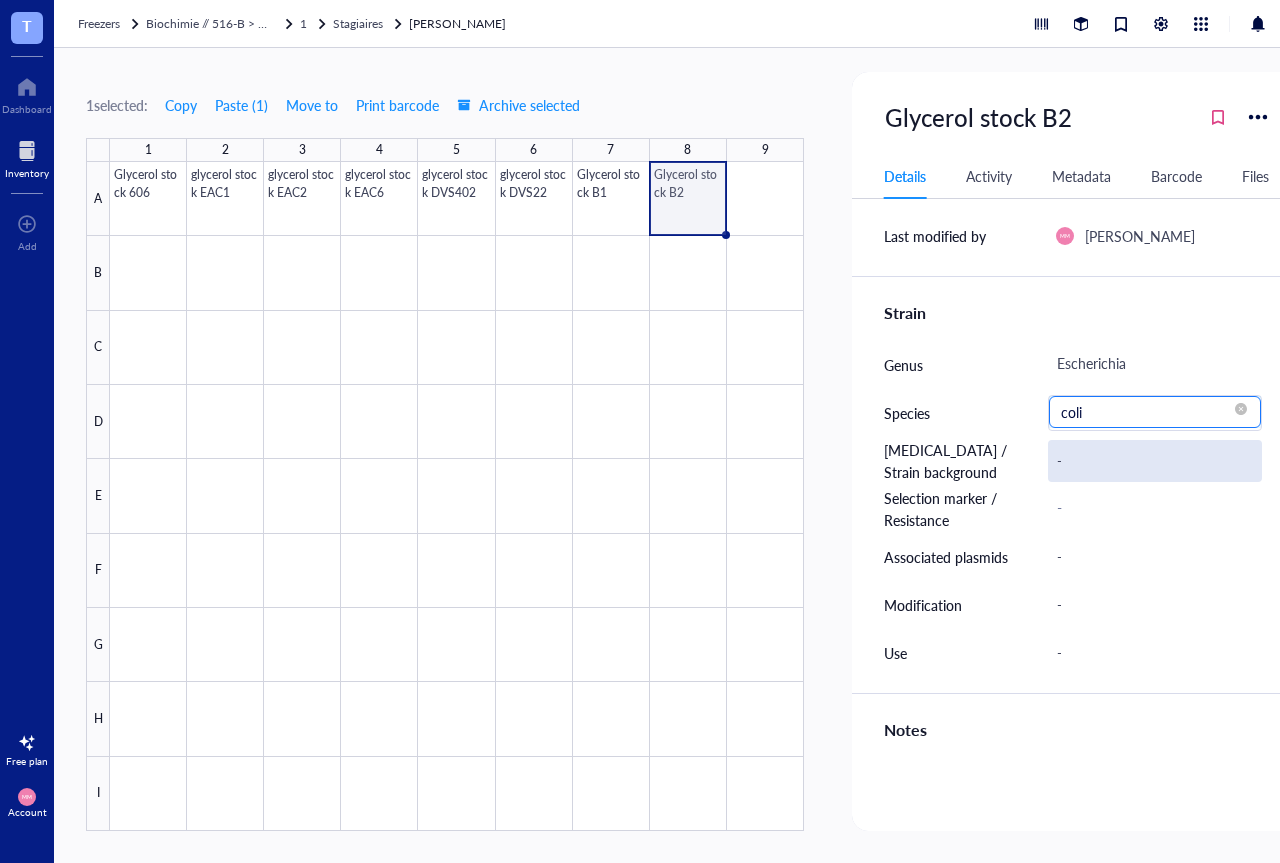 click on "-" at bounding box center [1155, 461] 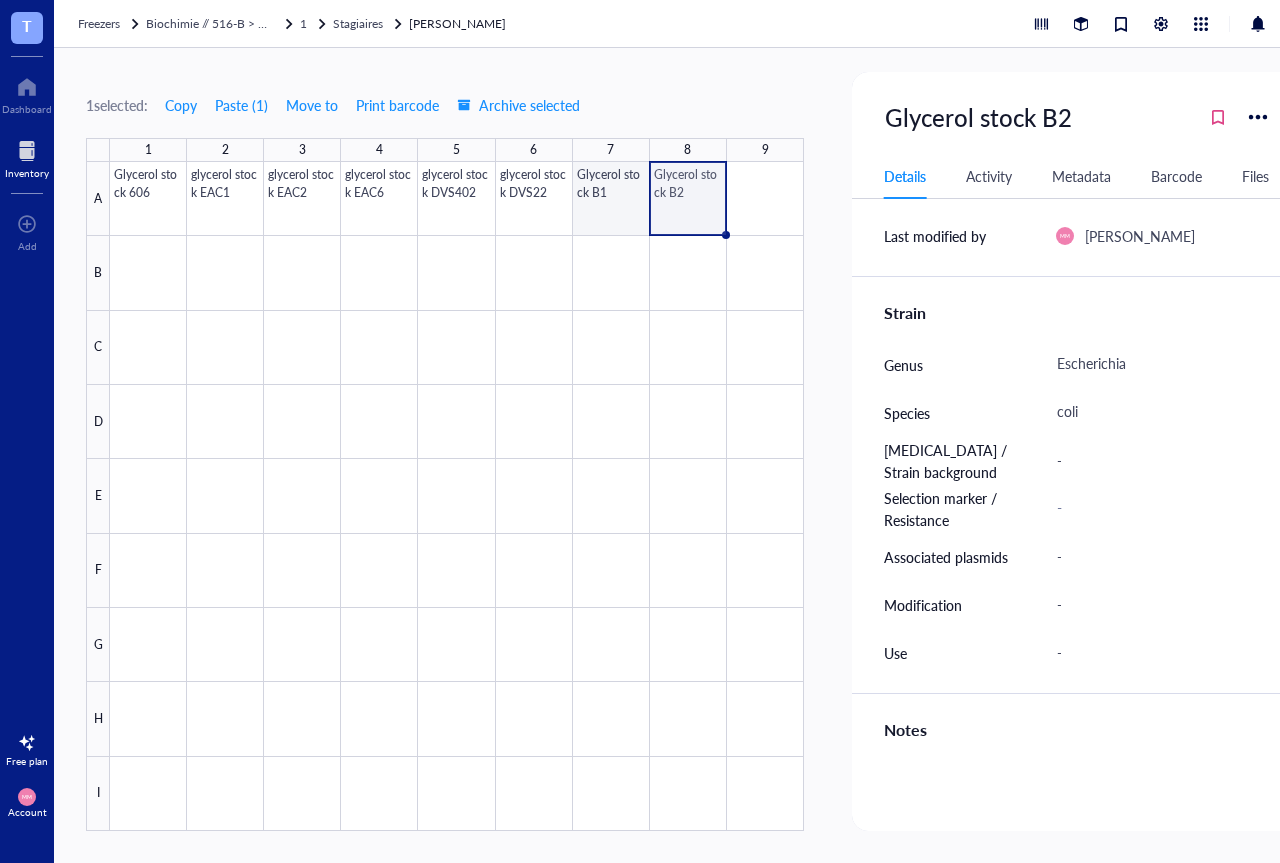 click at bounding box center (457, 496) 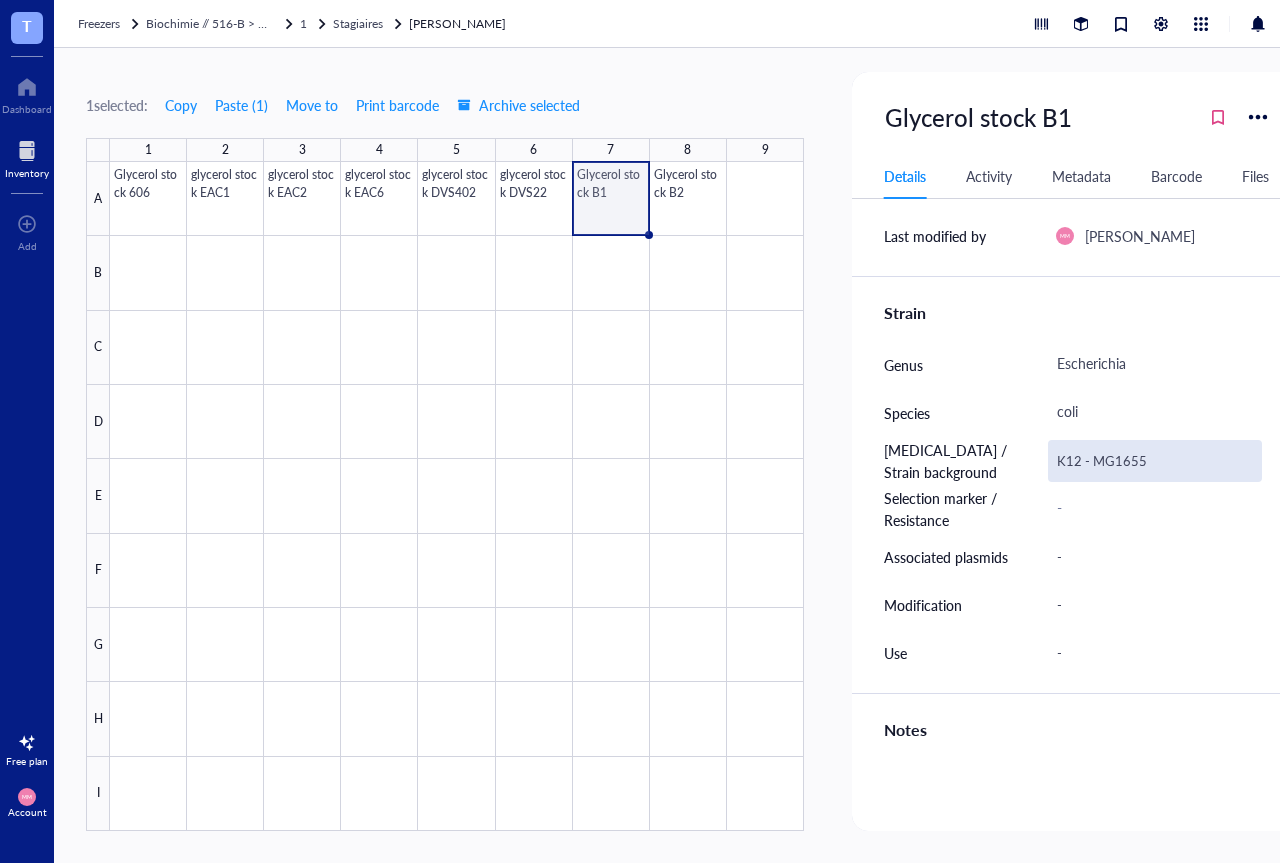 click on "K12 - MG1655" at bounding box center (1155, 461) 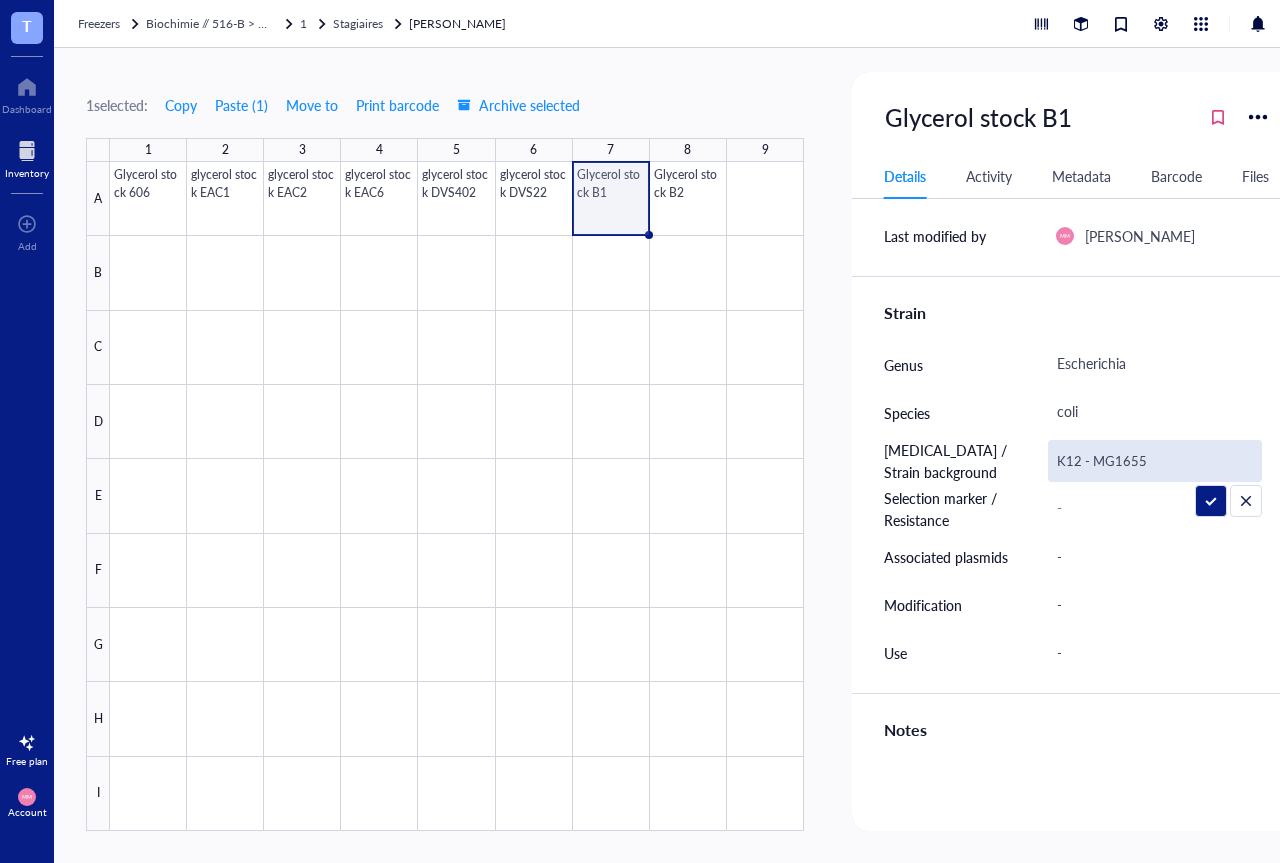 drag, startPoint x: 1143, startPoint y: 463, endPoint x: 968, endPoint y: 462, distance: 175.00285 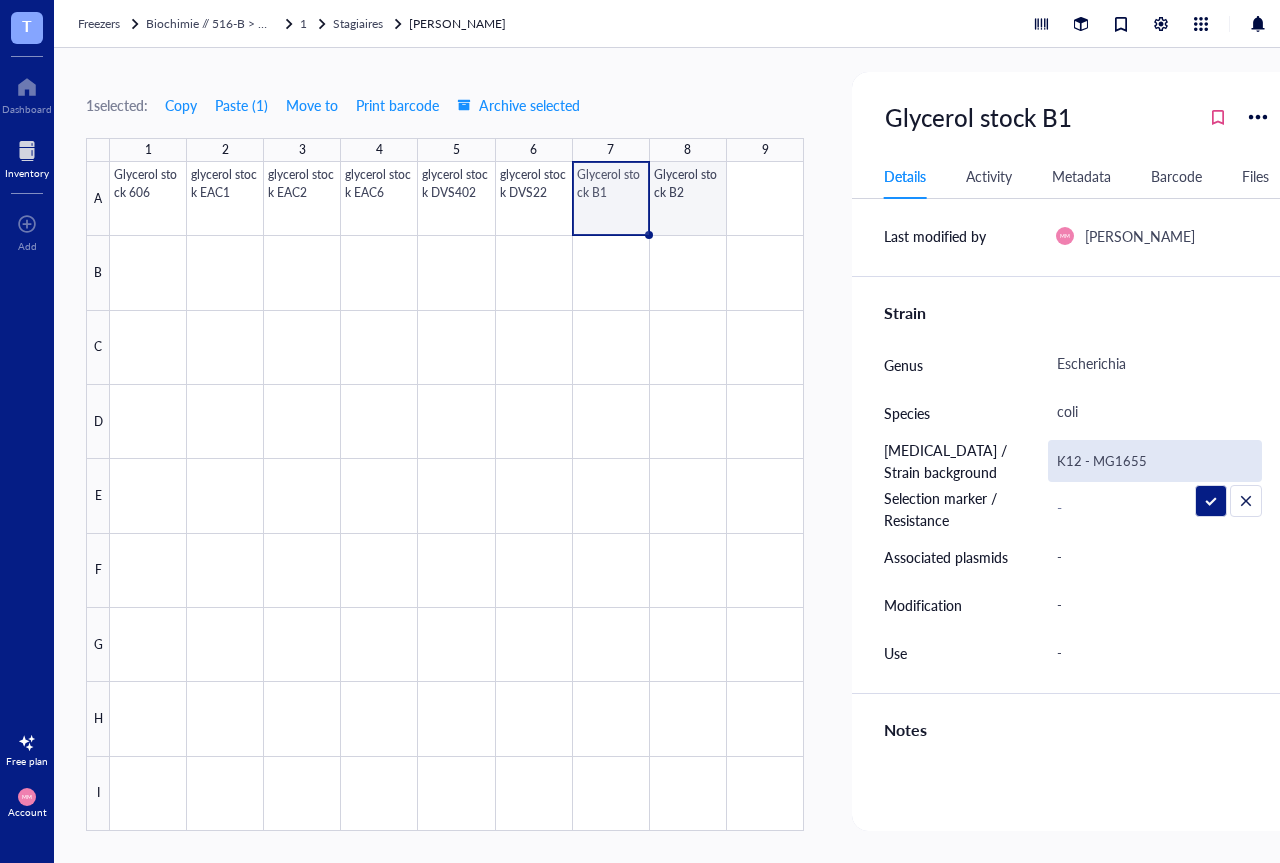 click at bounding box center (457, 496) 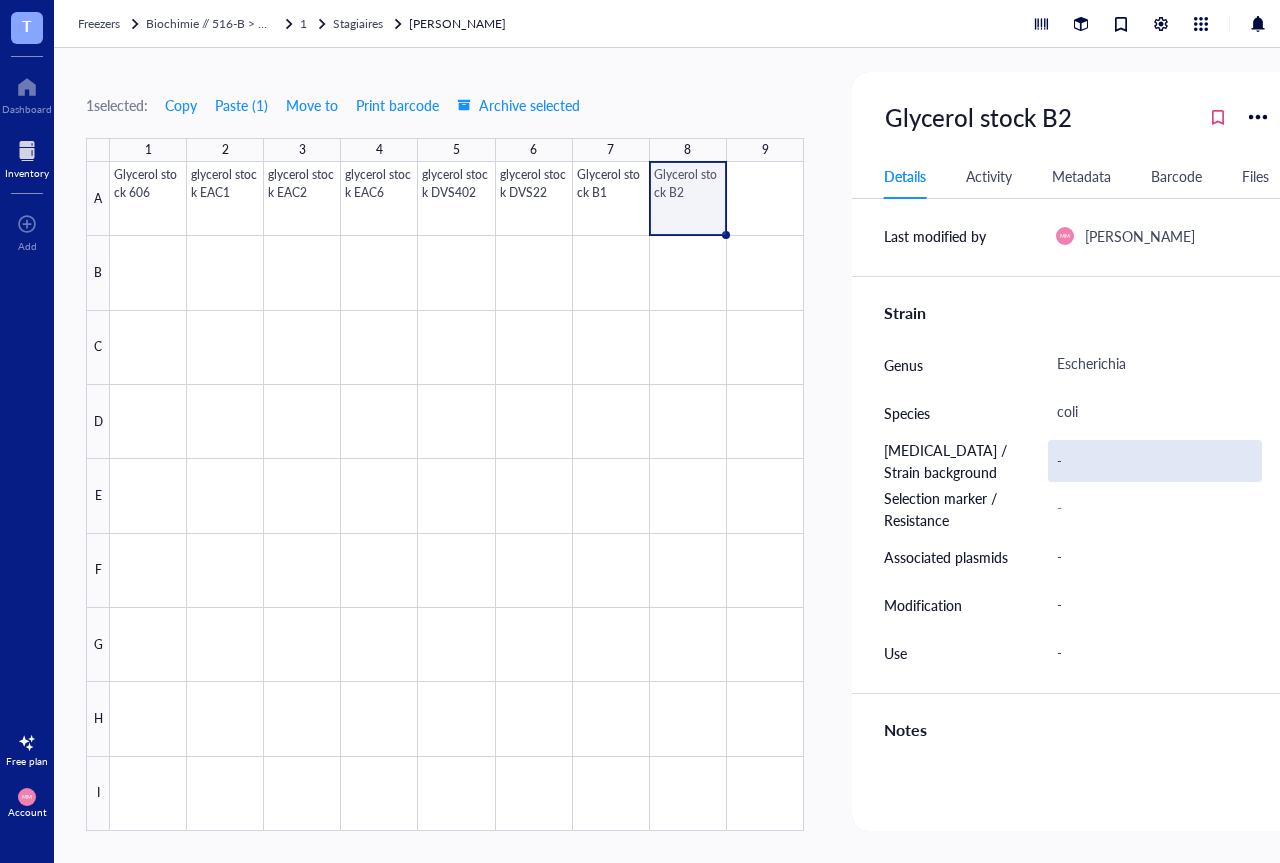click on "-" at bounding box center (1155, 461) 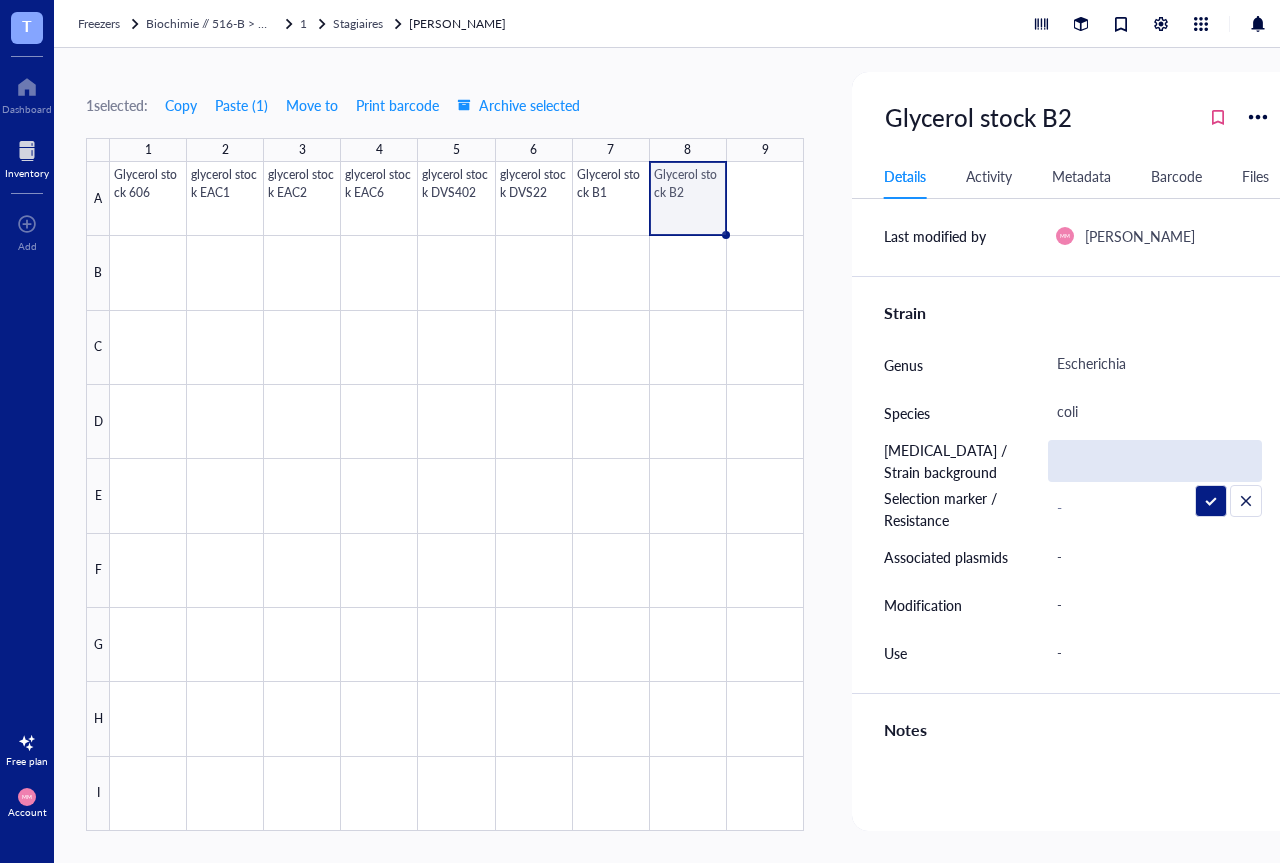 type on "K12 - MG1655" 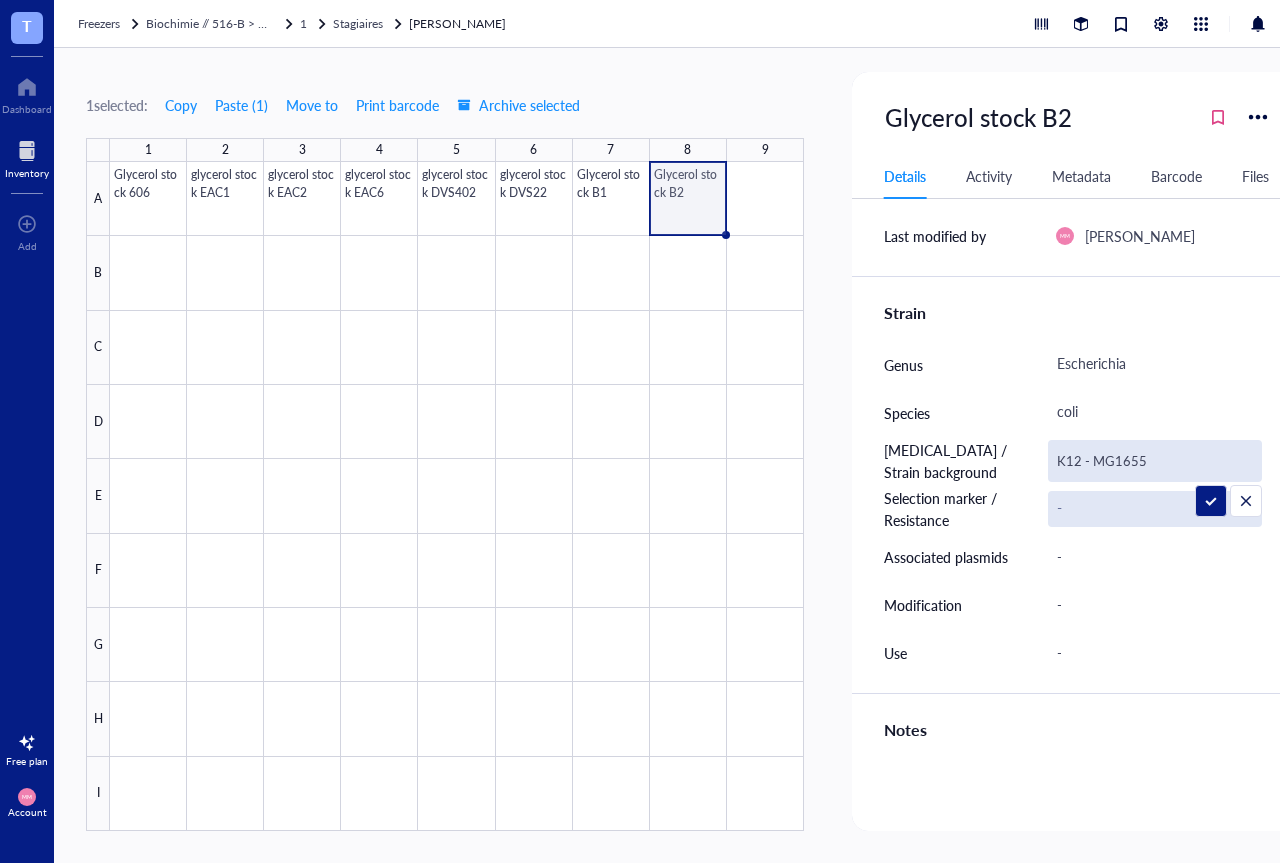 click on "-" at bounding box center [1155, 509] 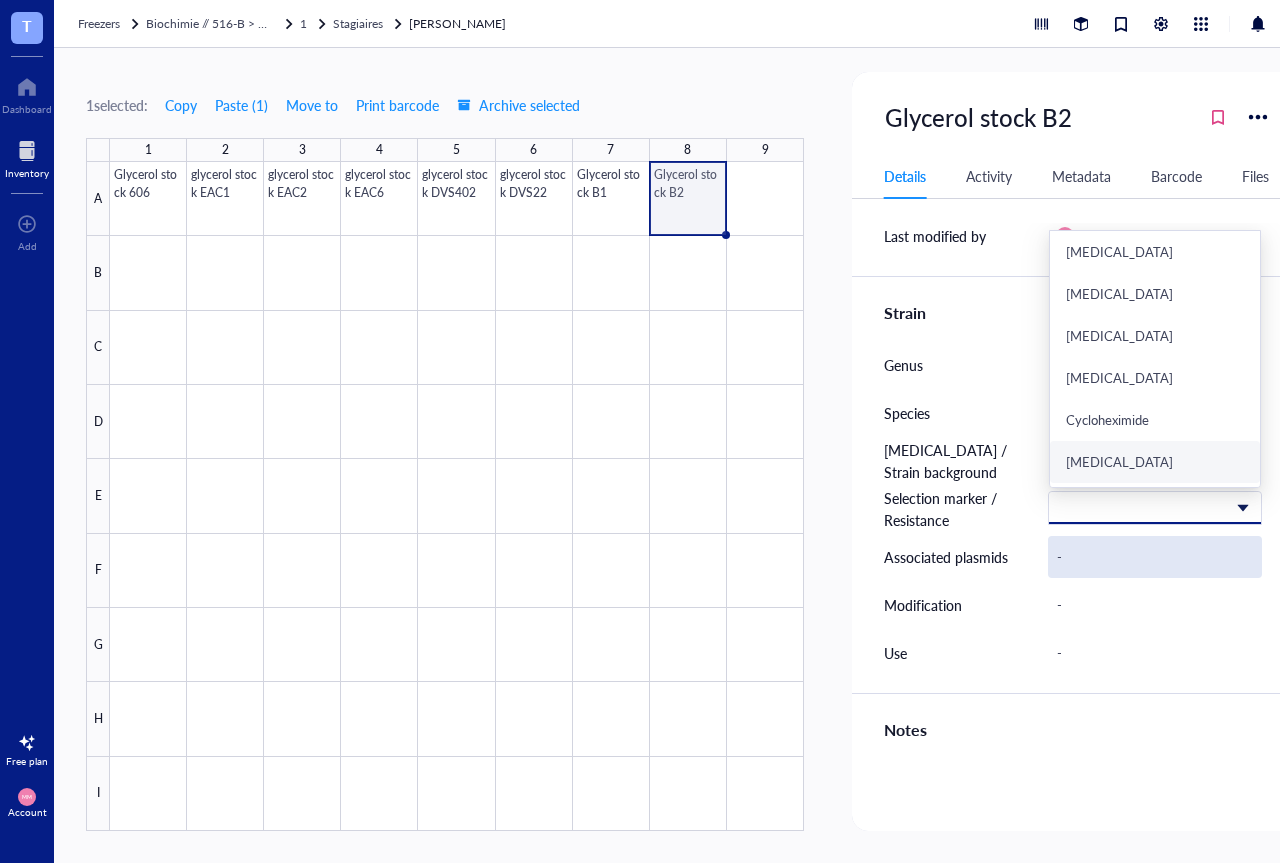 click on "-" at bounding box center (1155, 557) 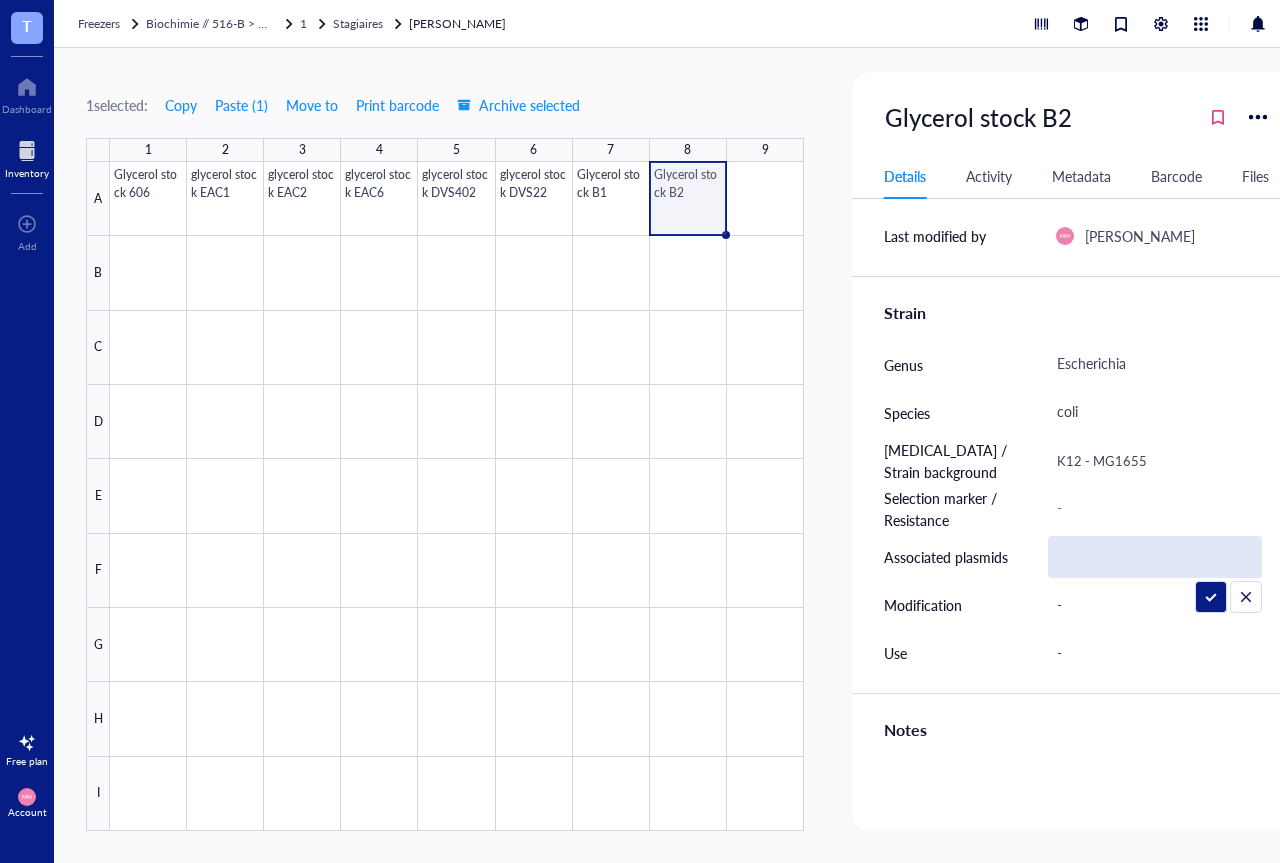 click on "[MEDICAL_DATA] / Strain background" at bounding box center (958, 461) 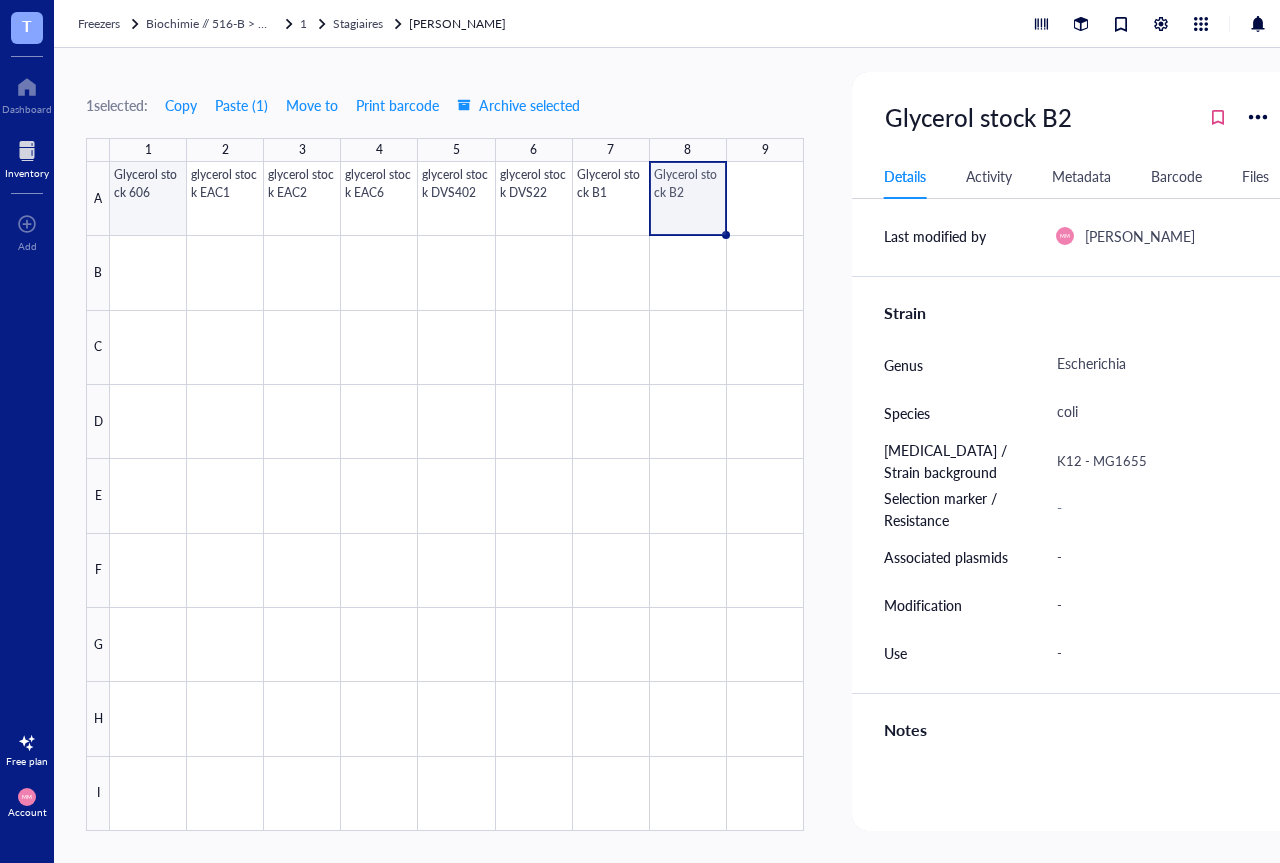 click at bounding box center [457, 496] 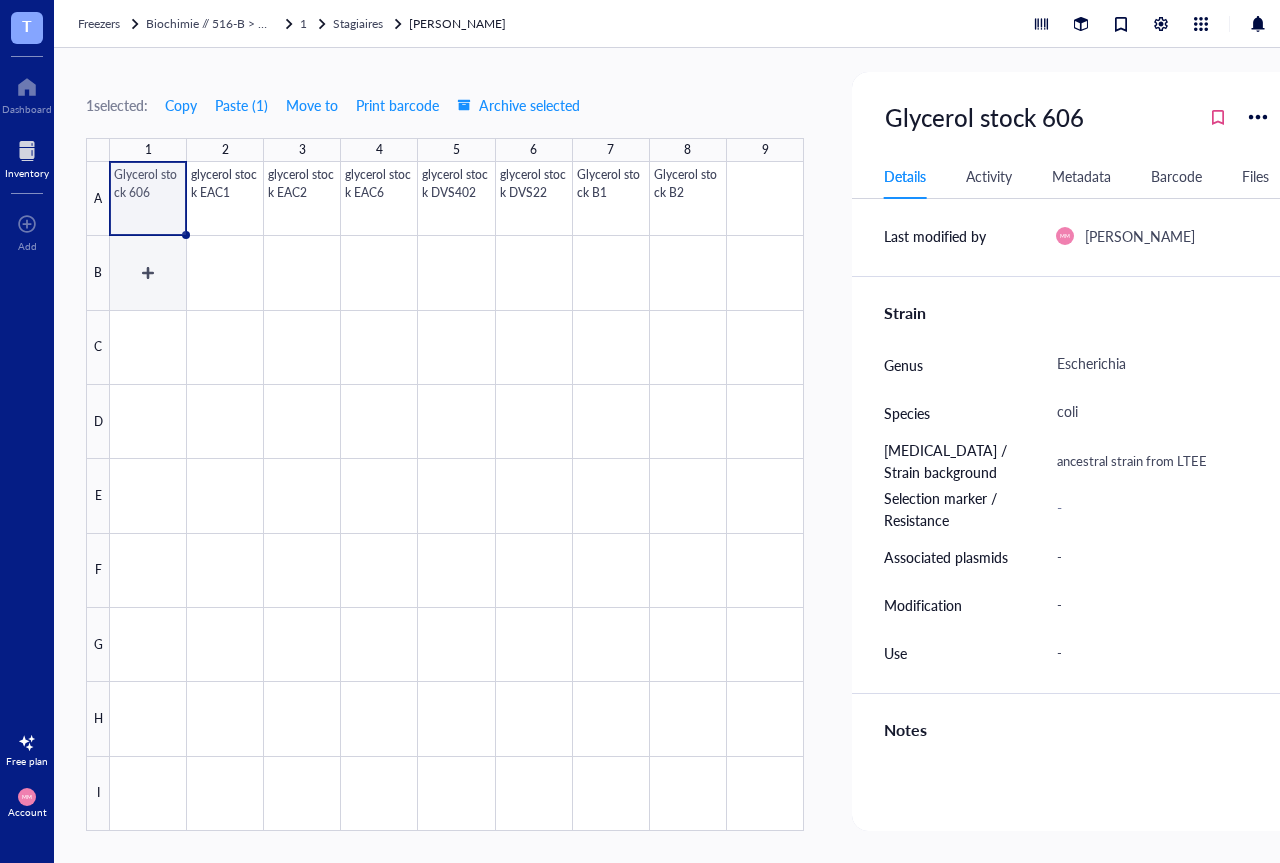 click at bounding box center (457, 496) 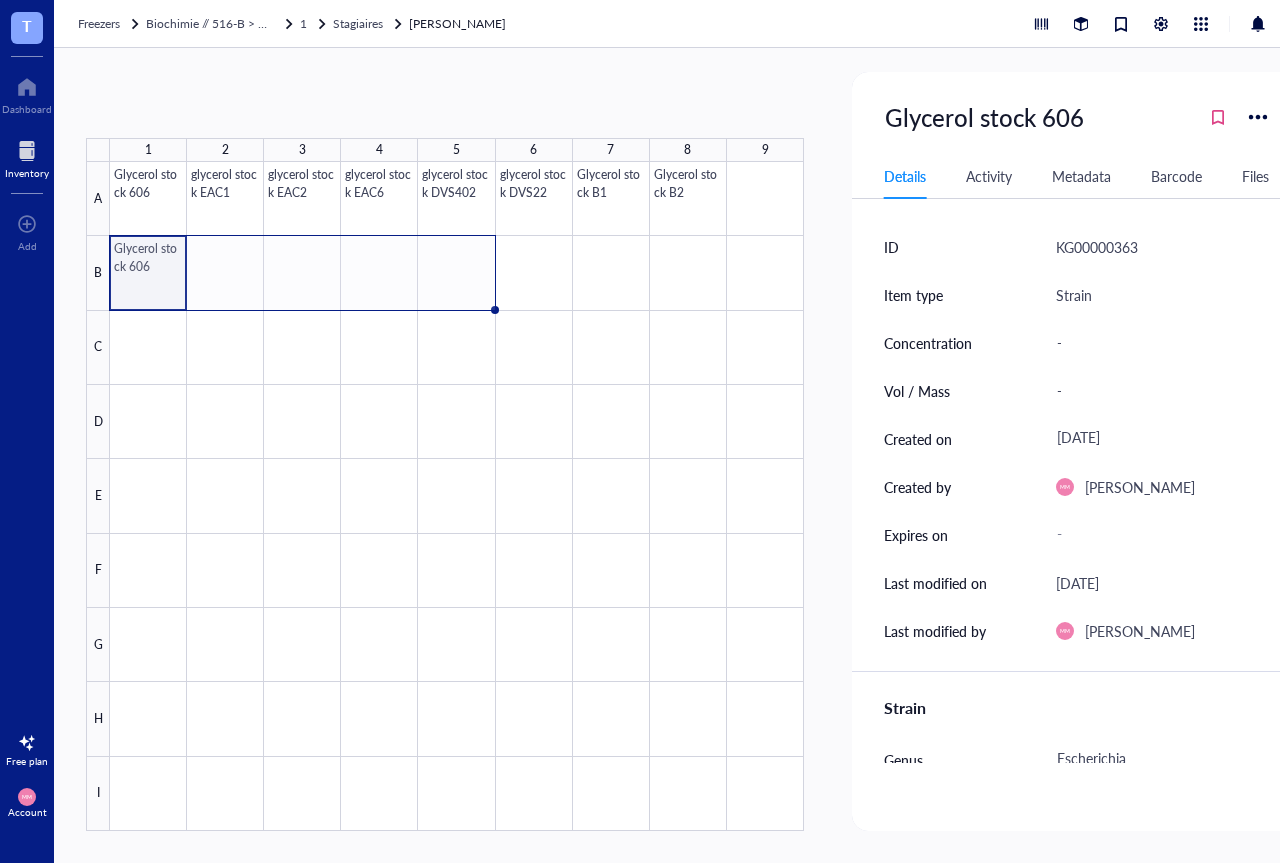 drag, startPoint x: 185, startPoint y: 307, endPoint x: 467, endPoint y: 310, distance: 282.01596 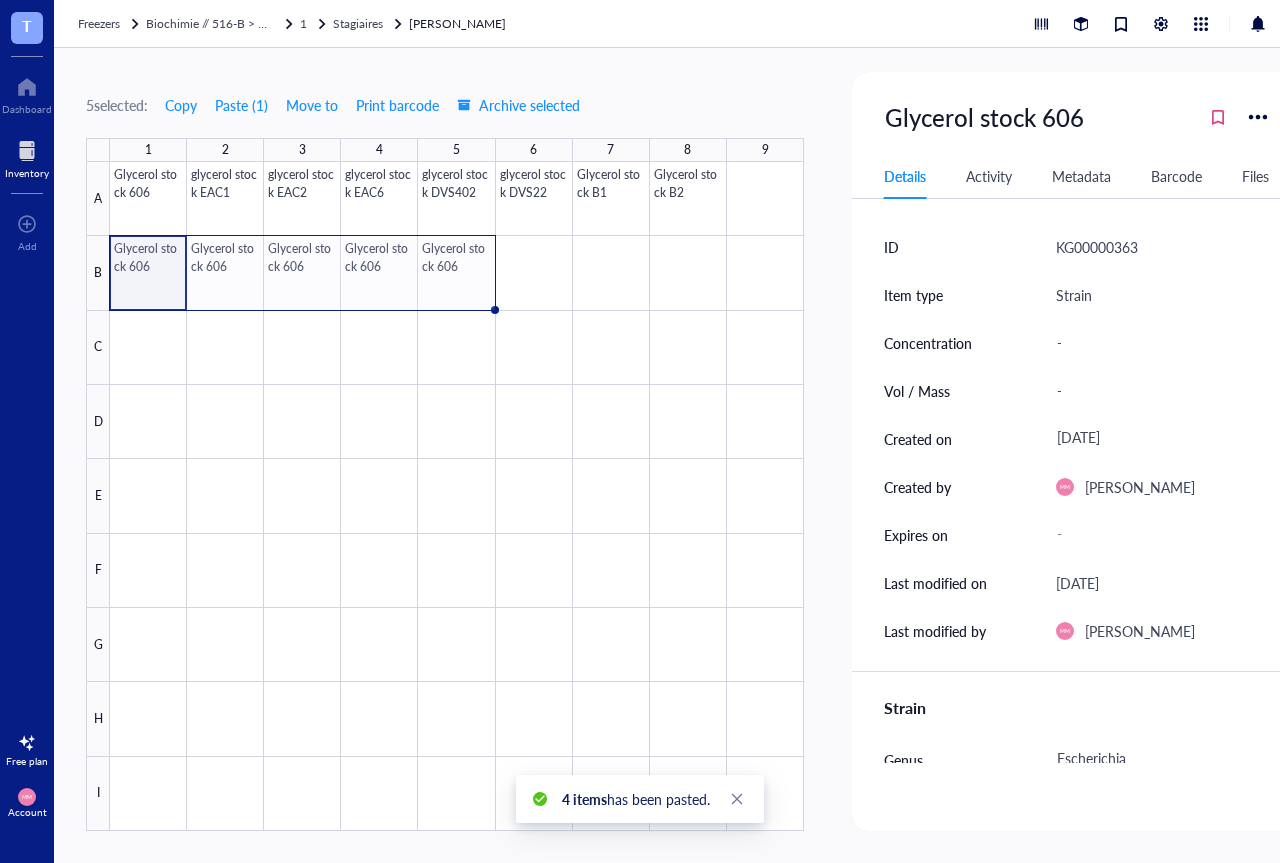 click at bounding box center (457, 496) 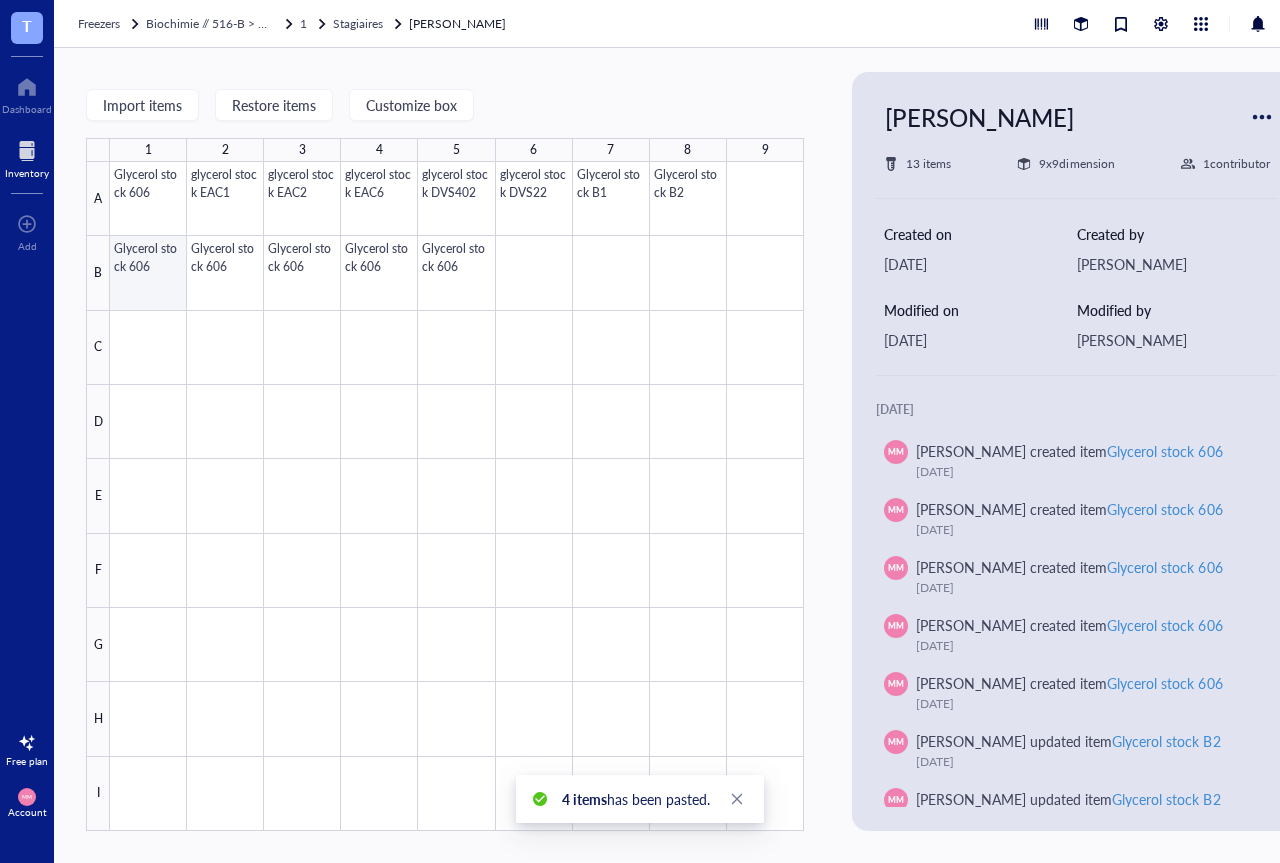 click at bounding box center (457, 496) 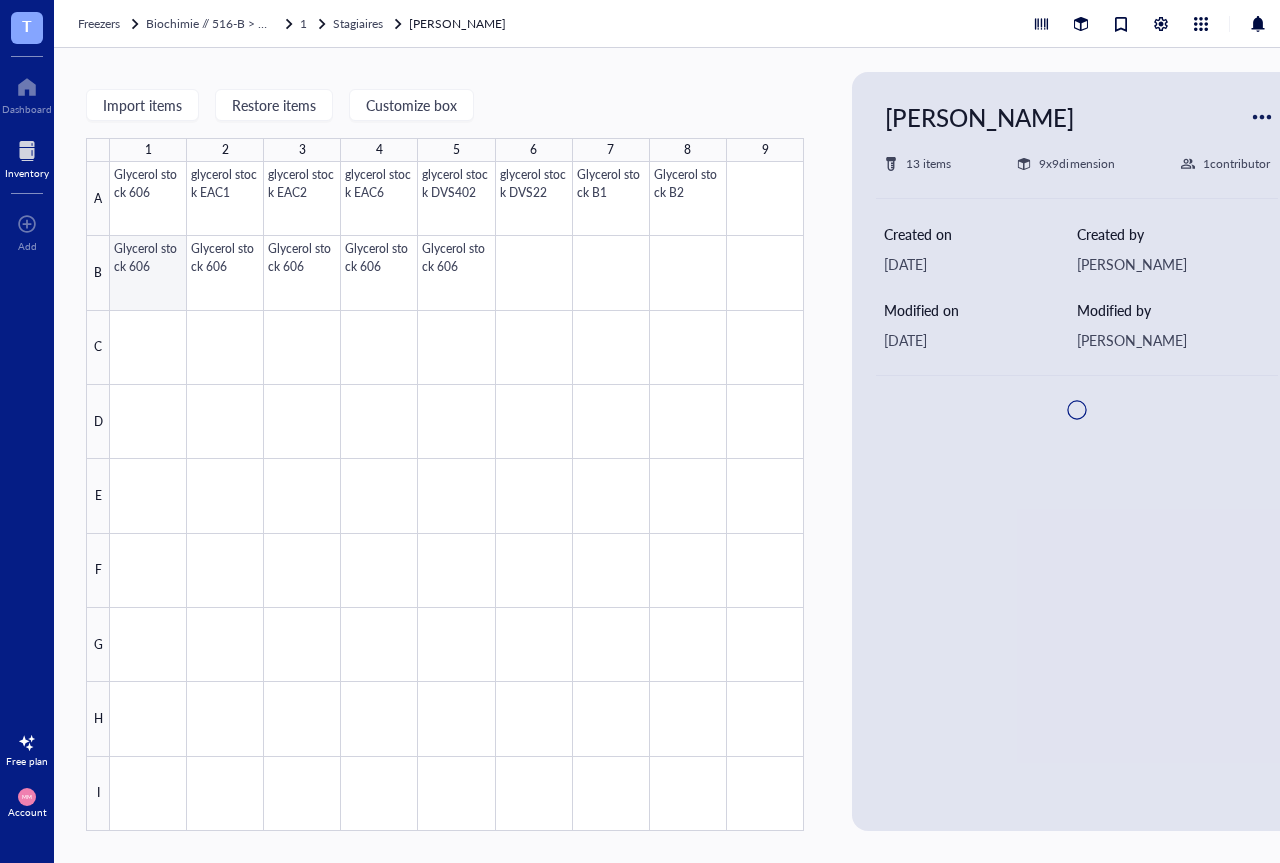 click at bounding box center [457, 496] 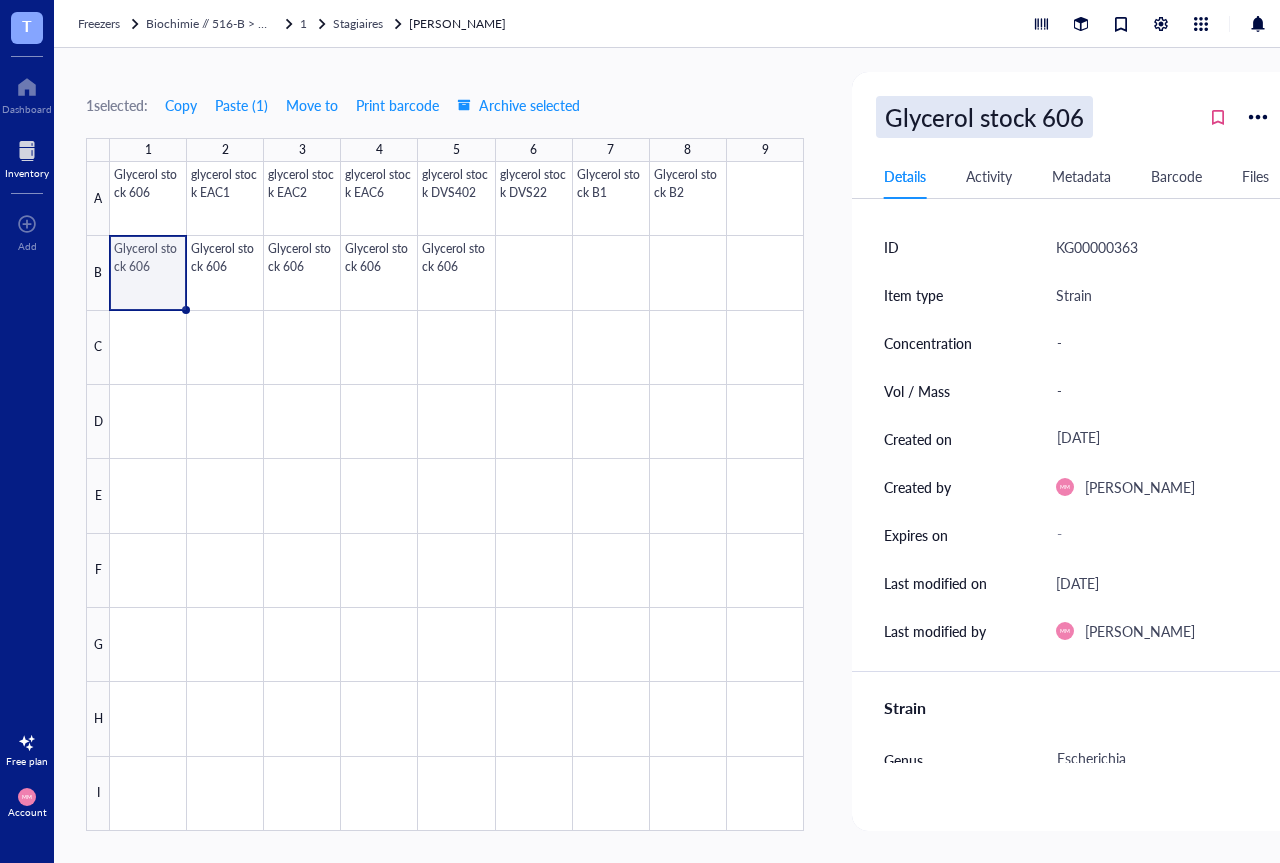 click on "Glycerol stock 606" at bounding box center [984, 117] 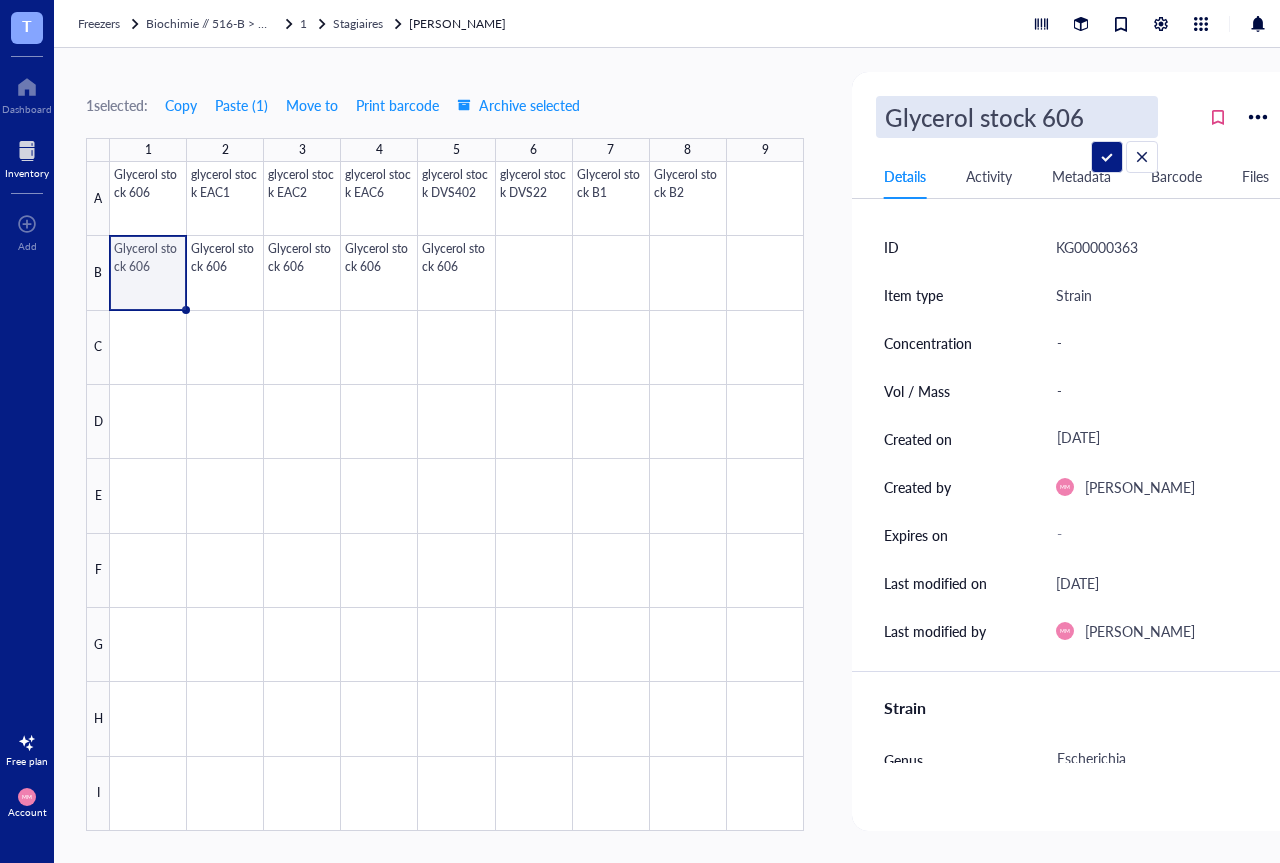 drag, startPoint x: 1096, startPoint y: 112, endPoint x: 882, endPoint y: 121, distance: 214.18916 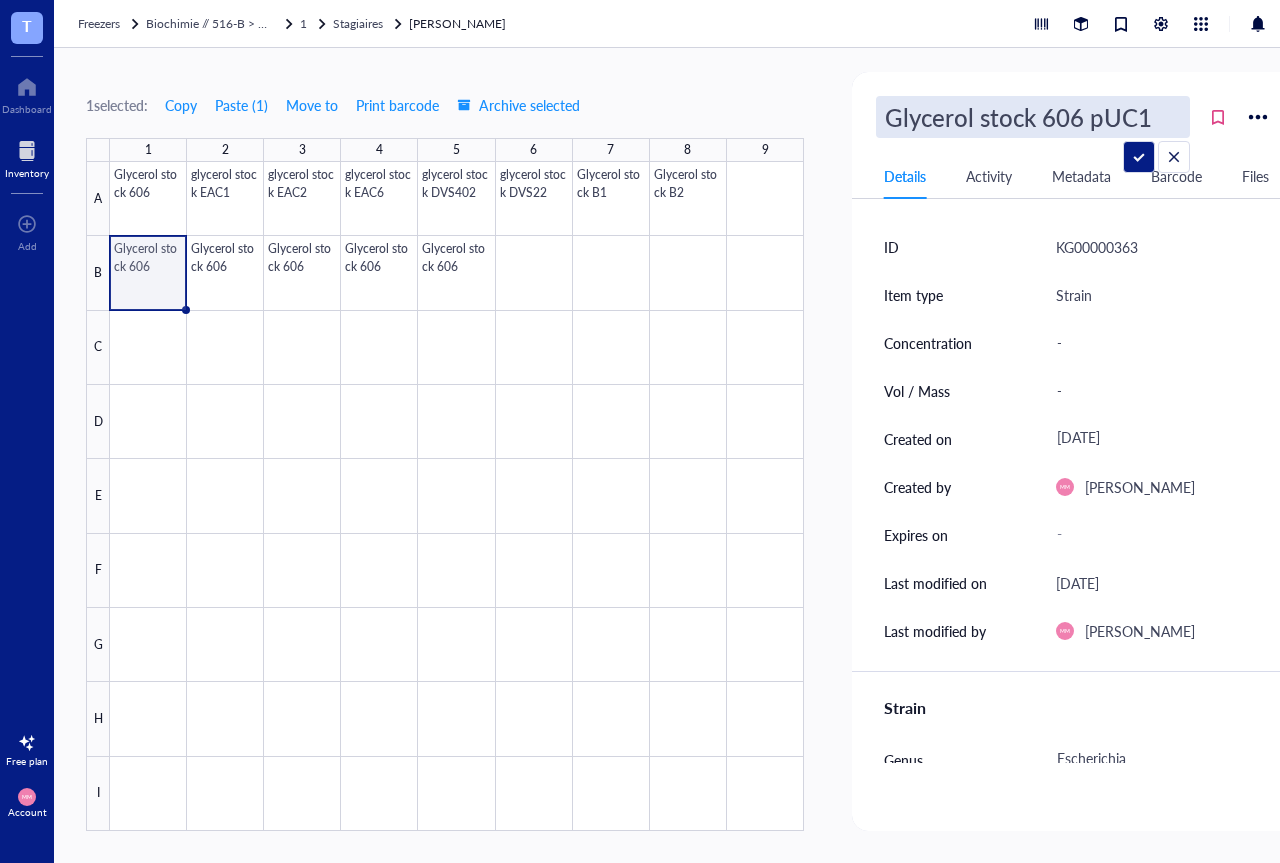 type on "Glycerol stock 606 pUC19" 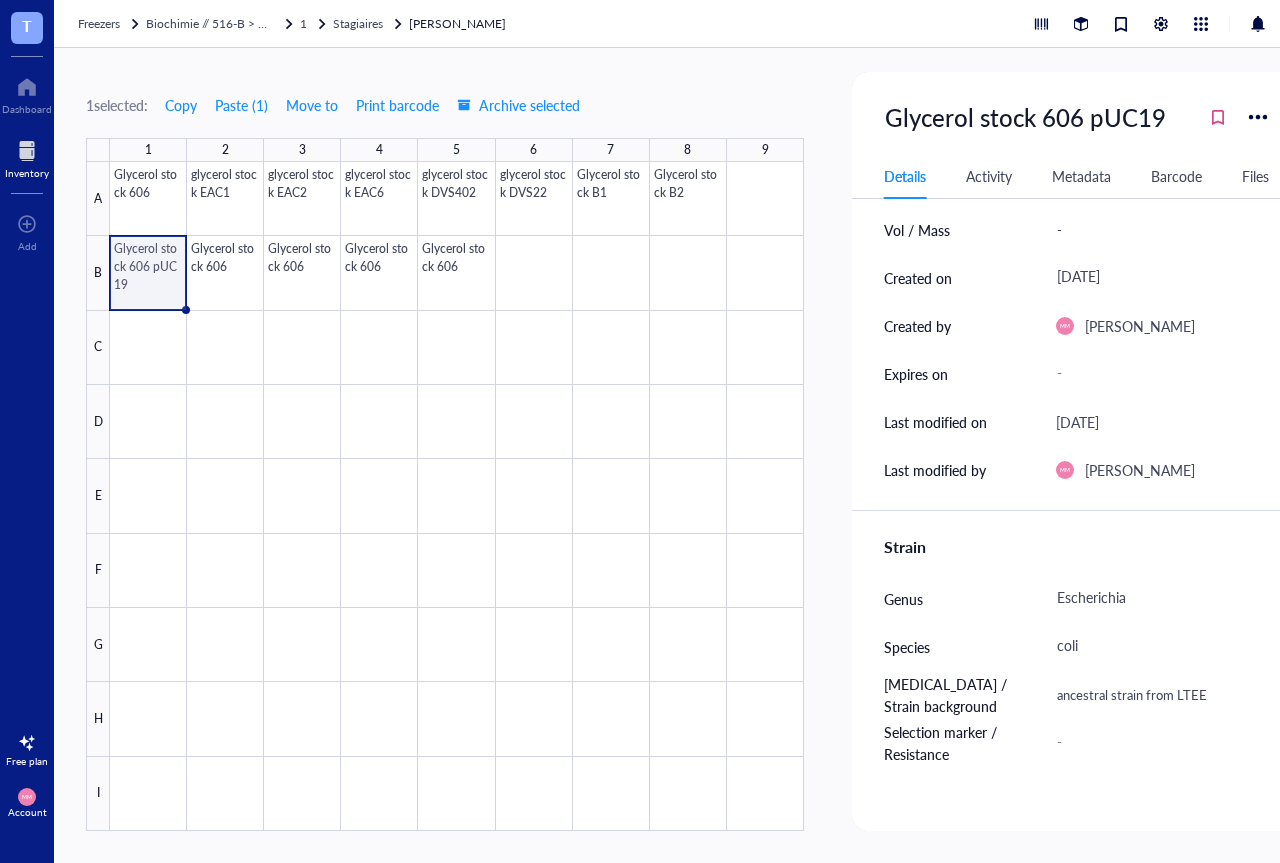 scroll, scrollTop: 360, scrollLeft: 0, axis: vertical 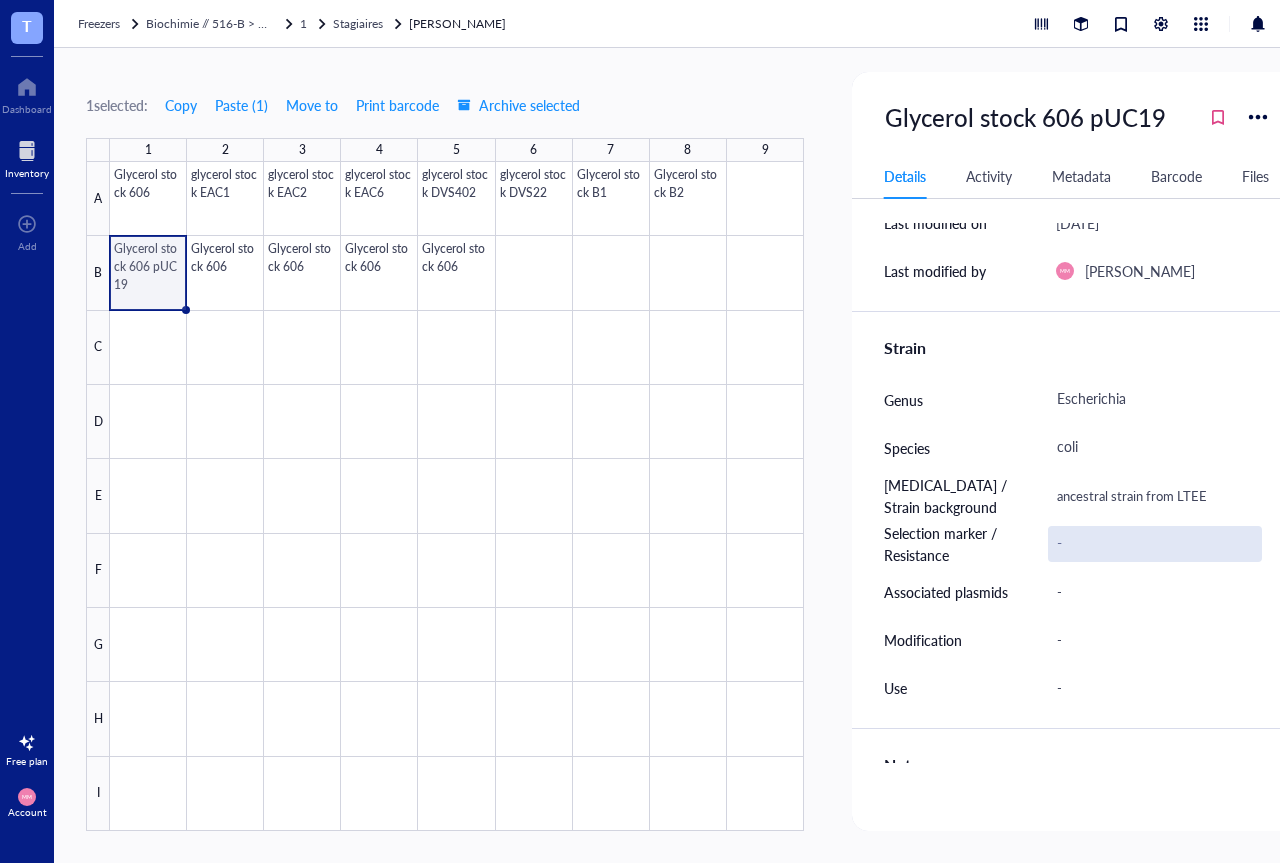 click on "-" at bounding box center [1155, 544] 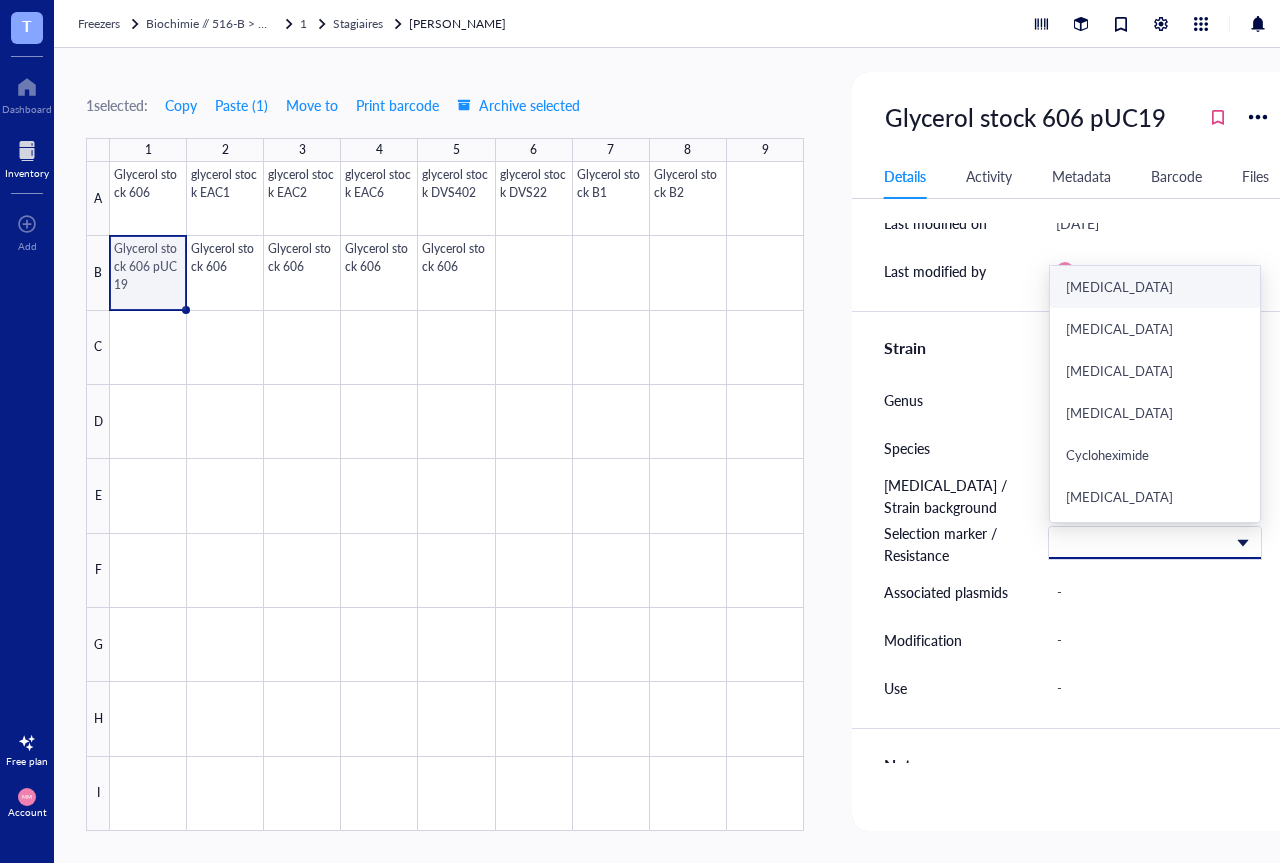 click on "[MEDICAL_DATA]" at bounding box center (1155, 287) 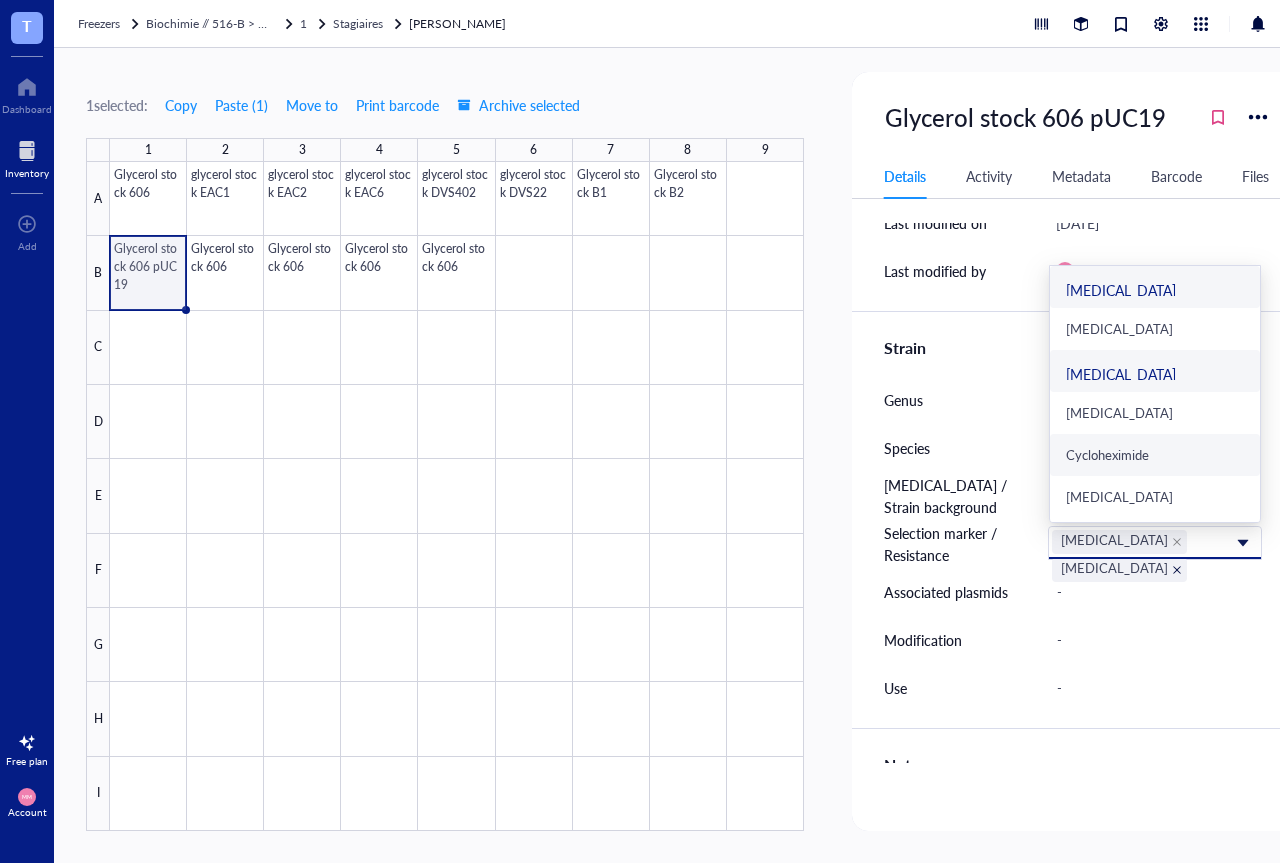 click at bounding box center [1177, 570] 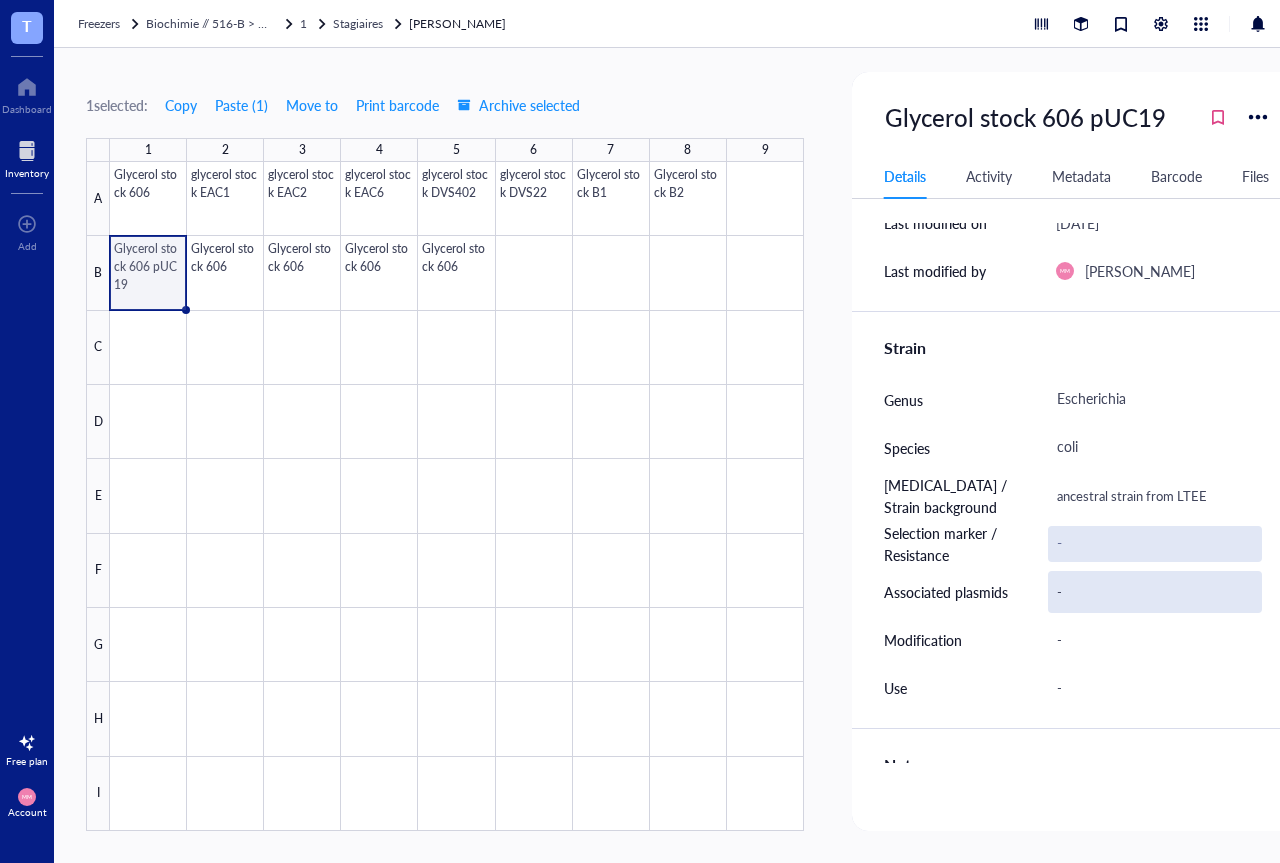 click on "-" at bounding box center (1155, 592) 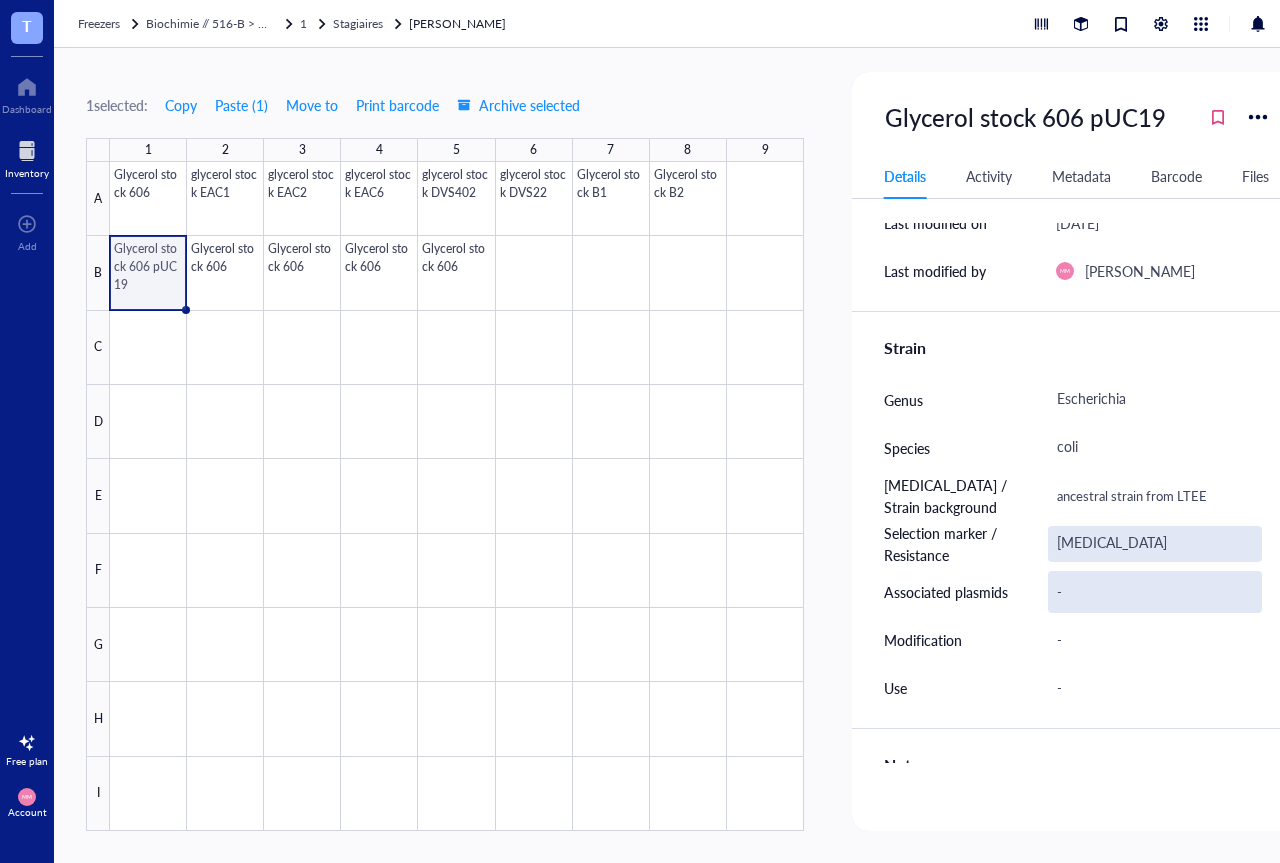 click on "-" at bounding box center [1155, 592] 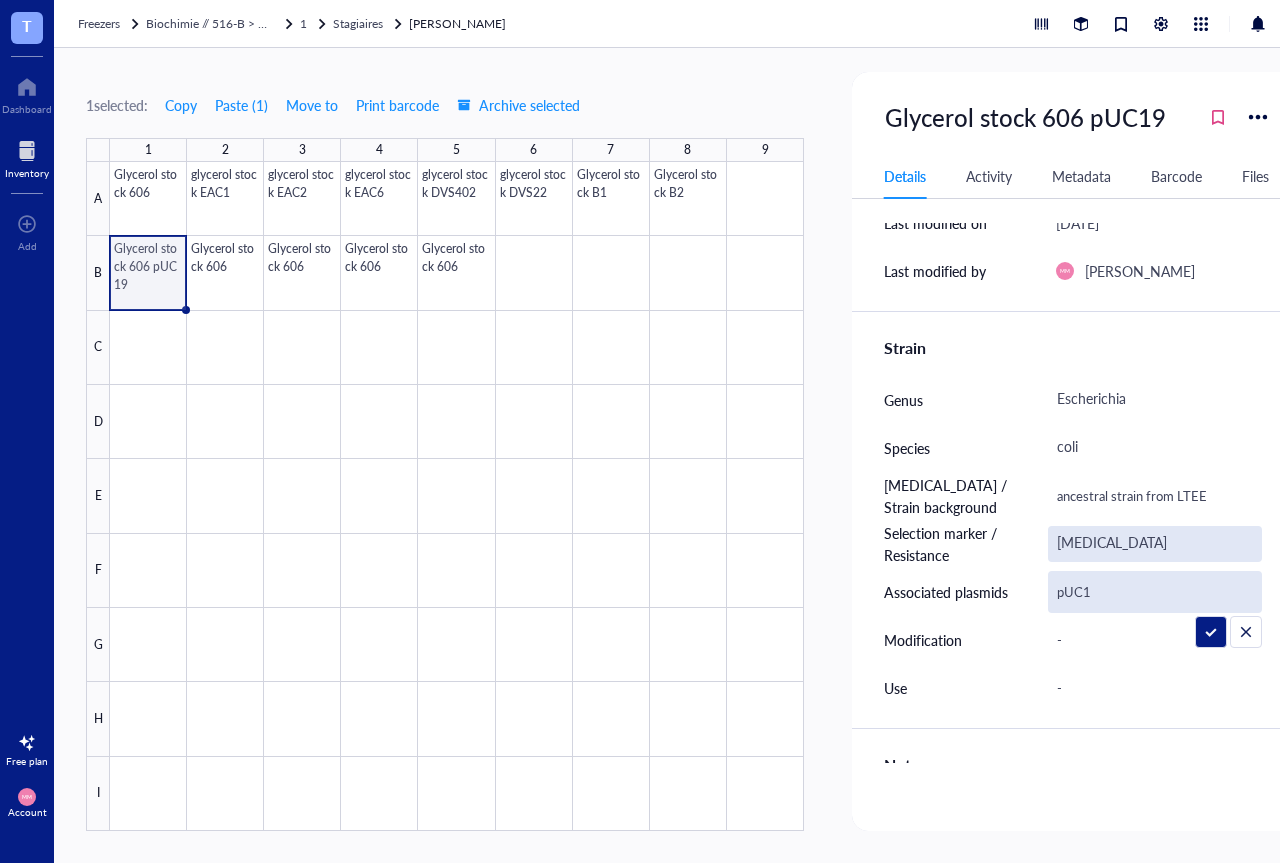 type on "pUC19" 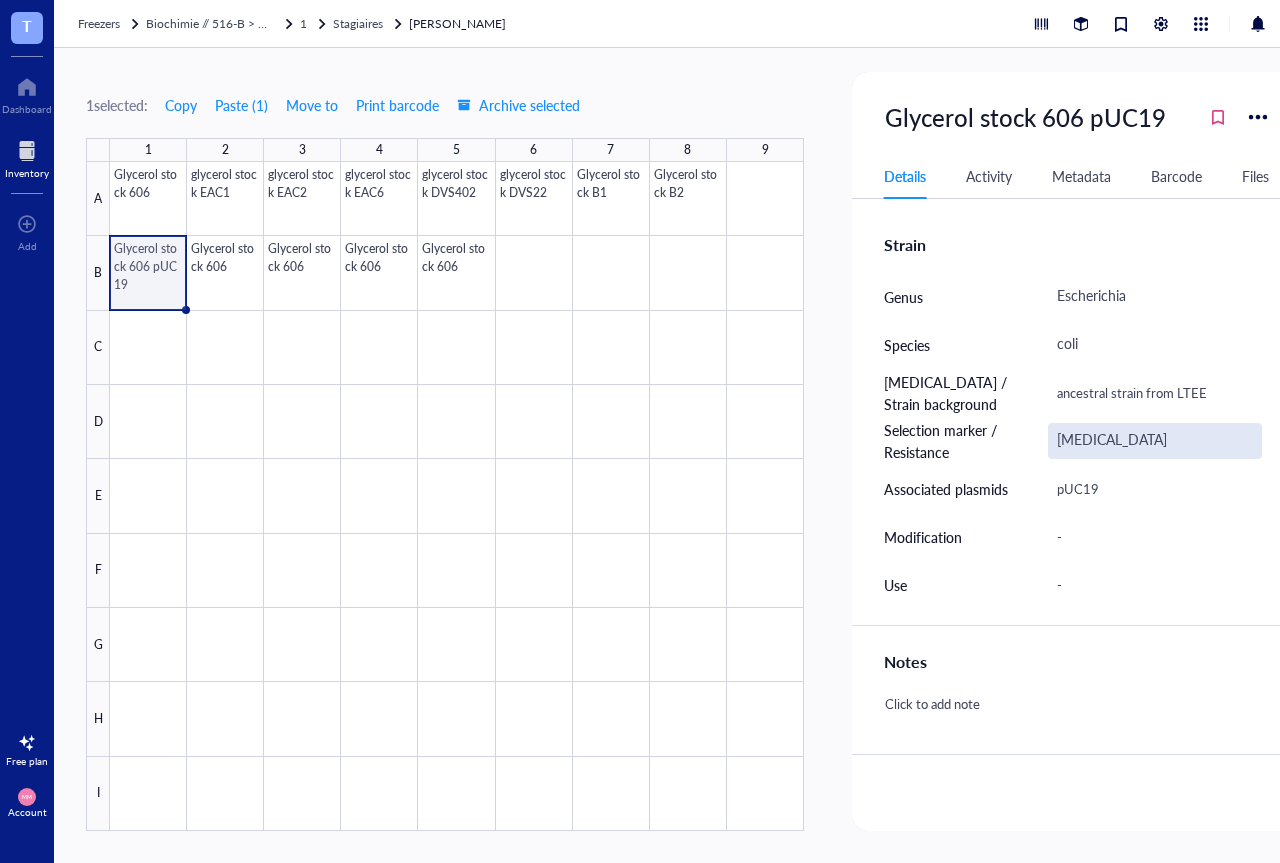 scroll, scrollTop: 343, scrollLeft: 0, axis: vertical 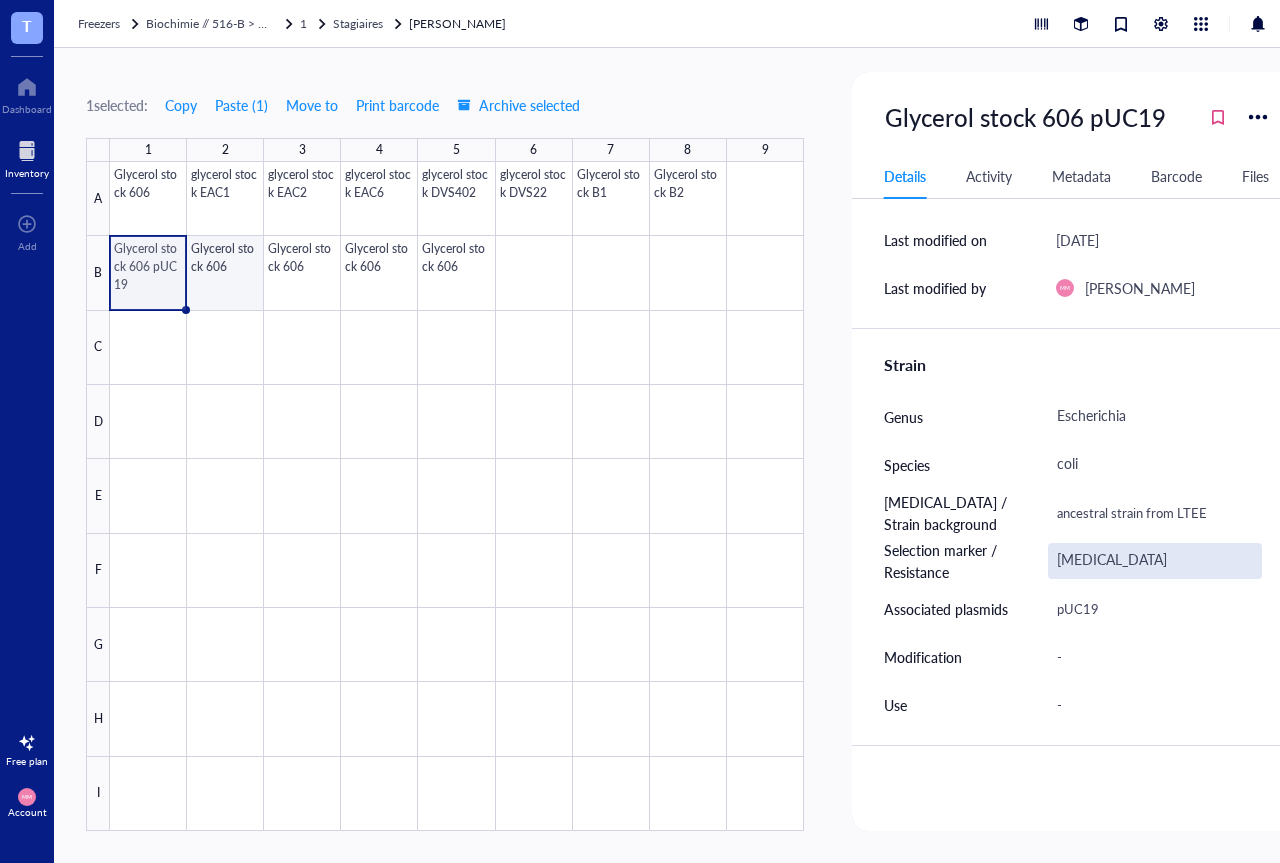 click at bounding box center [457, 496] 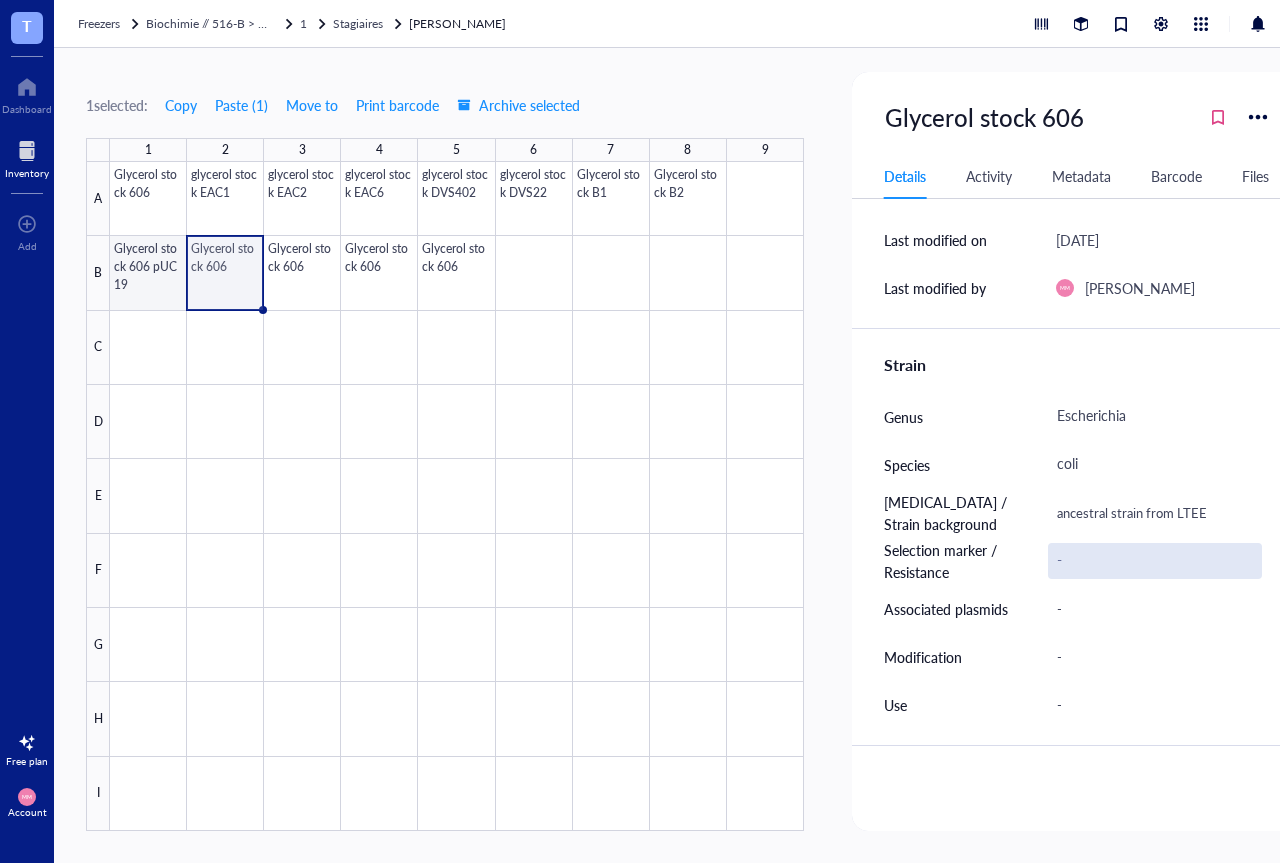 click at bounding box center [457, 496] 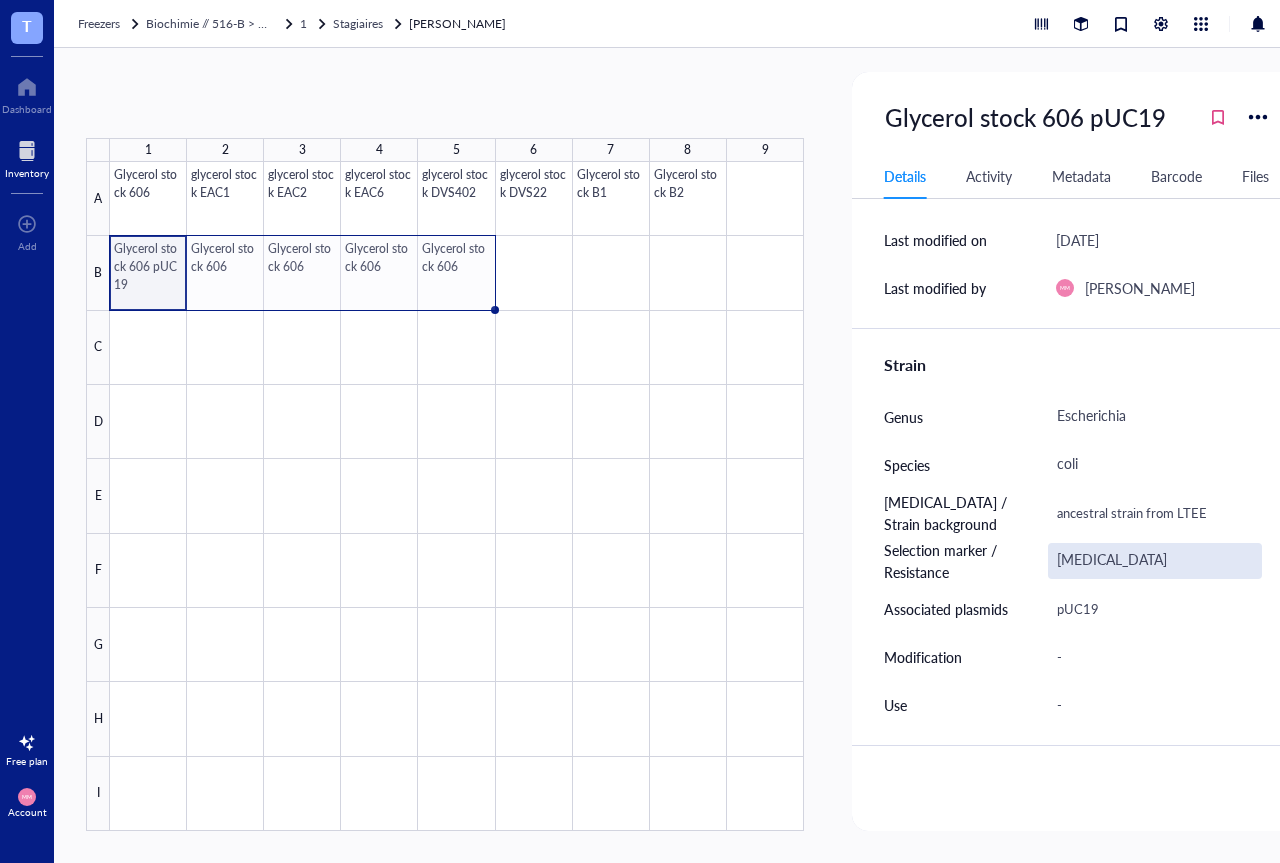 drag, startPoint x: 186, startPoint y: 308, endPoint x: 464, endPoint y: 306, distance: 278.0072 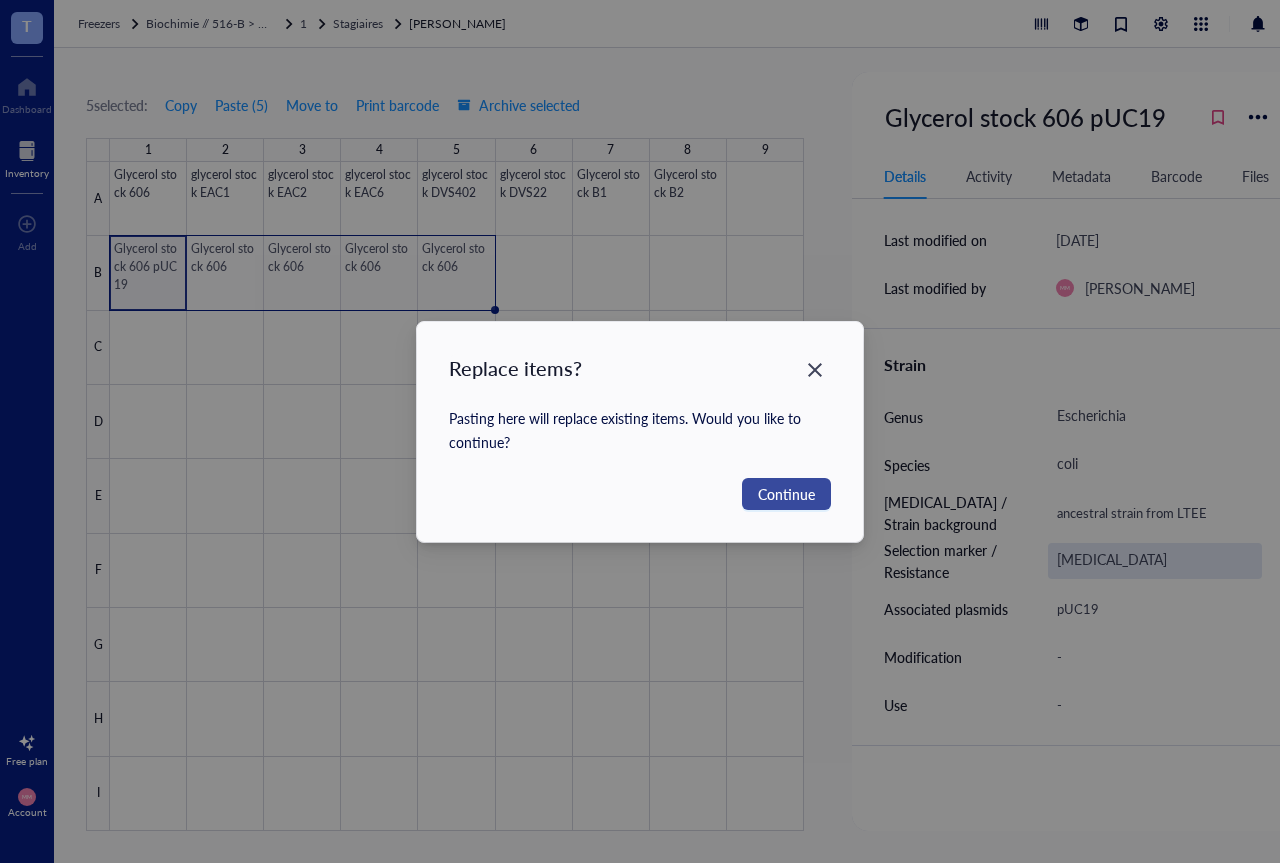 click on "Continue" at bounding box center (786, 494) 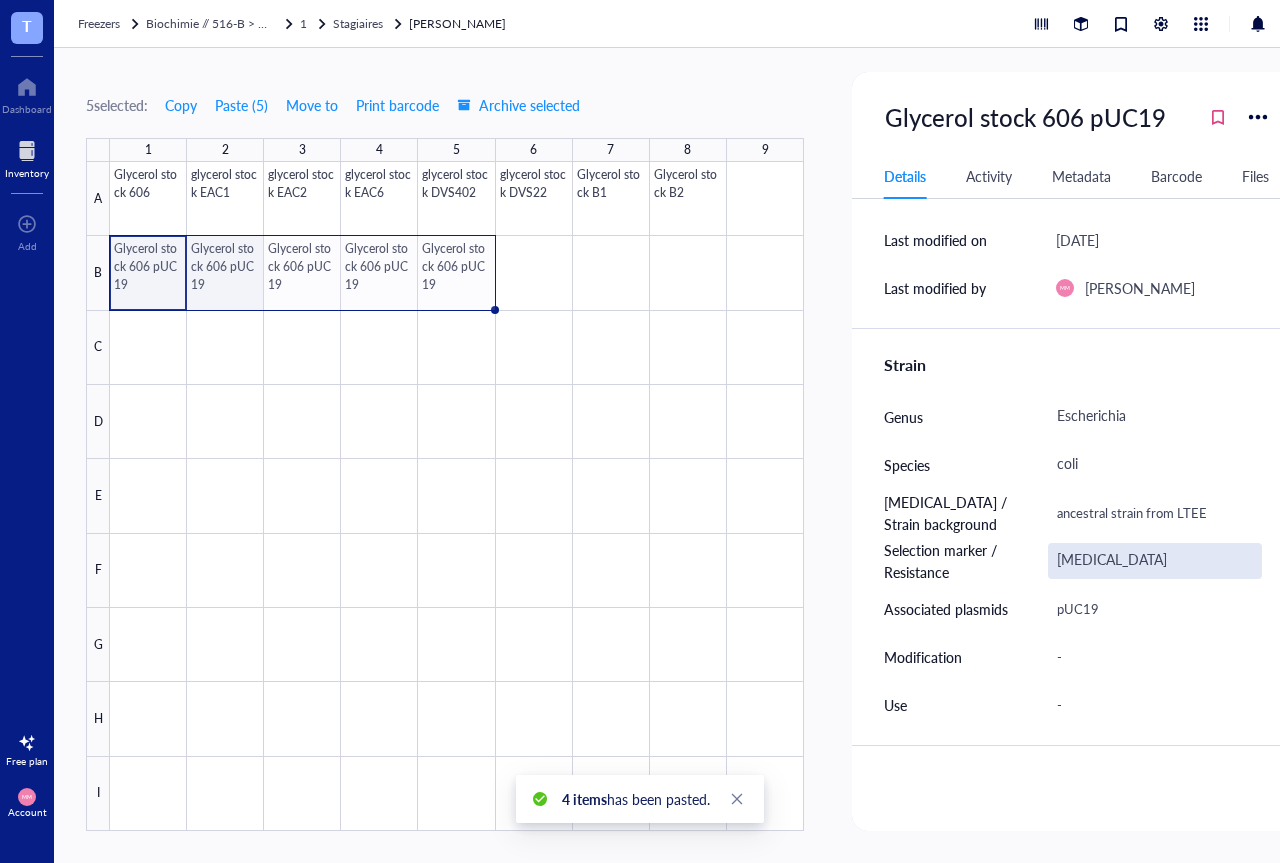 click at bounding box center (457, 496) 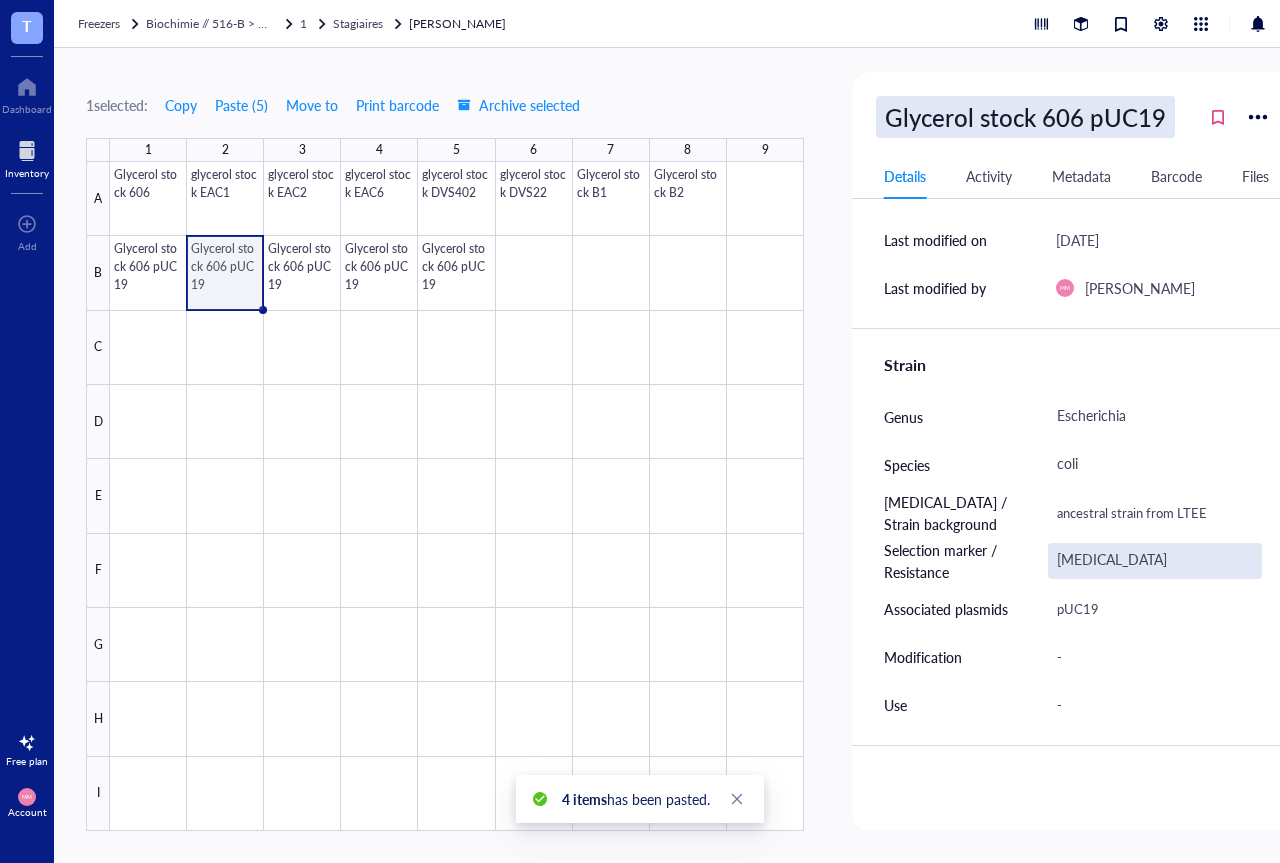 click on "Glycerol stock 606 pUC19" at bounding box center [1025, 117] 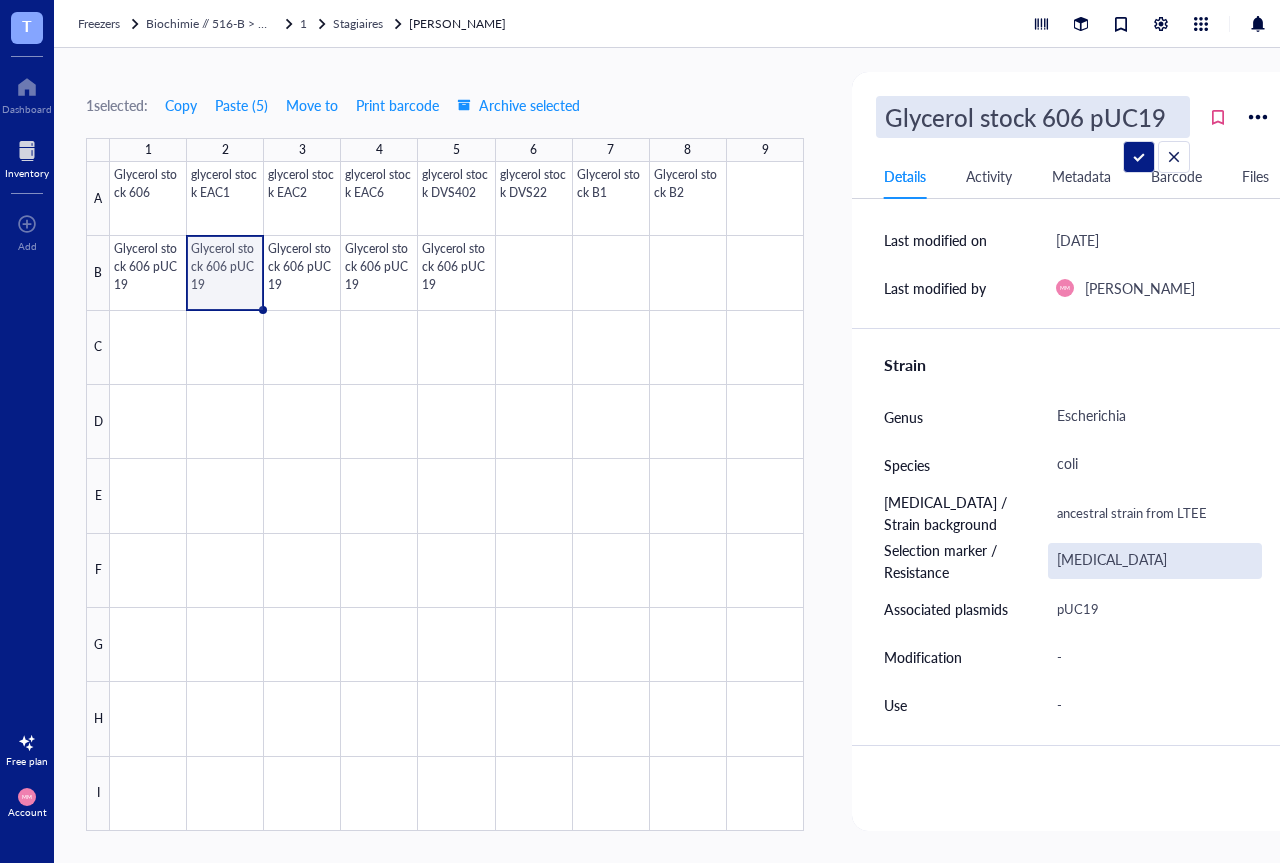 drag, startPoint x: 1082, startPoint y: 121, endPoint x: 1041, endPoint y: 126, distance: 41.303753 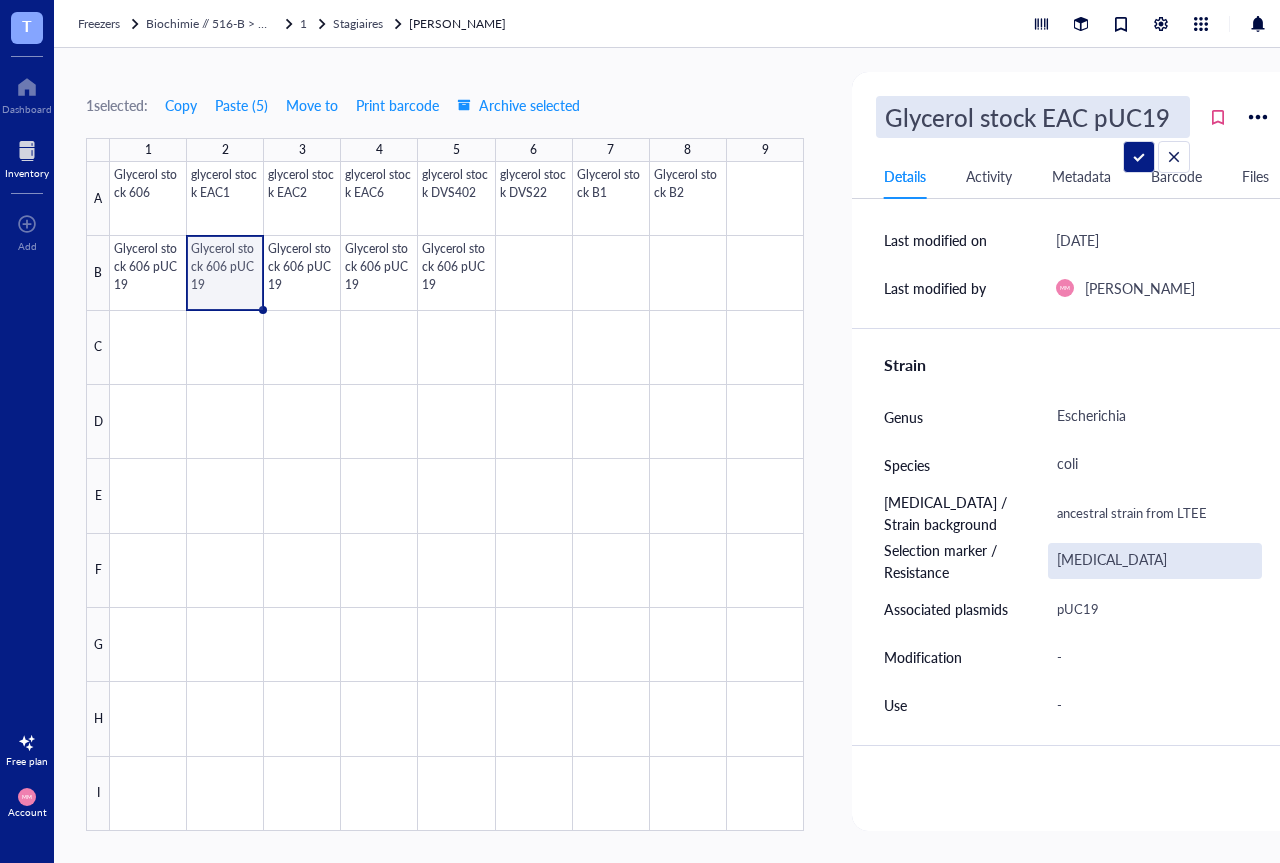 type on "Glycerol stock EAC1 pUC19" 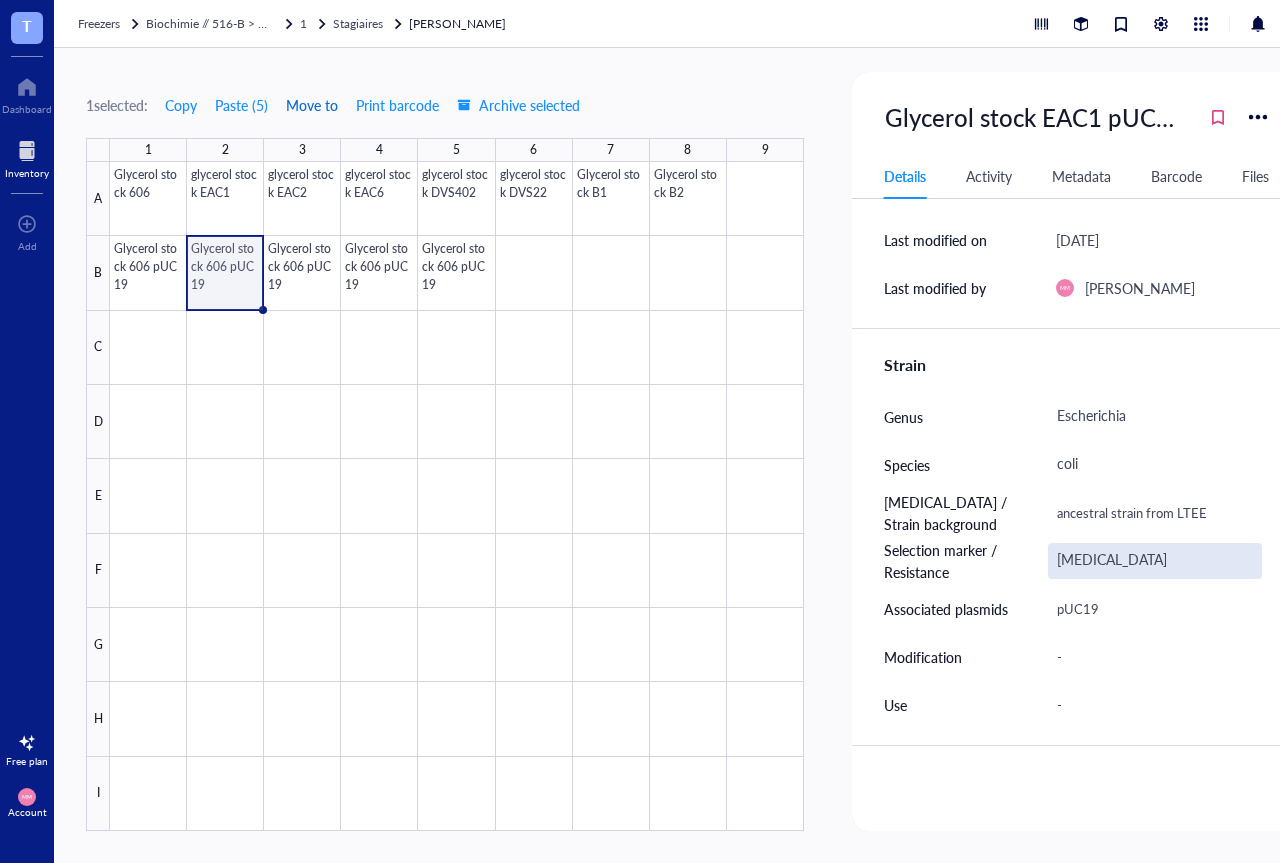 click on "Move to" at bounding box center [312, 105] 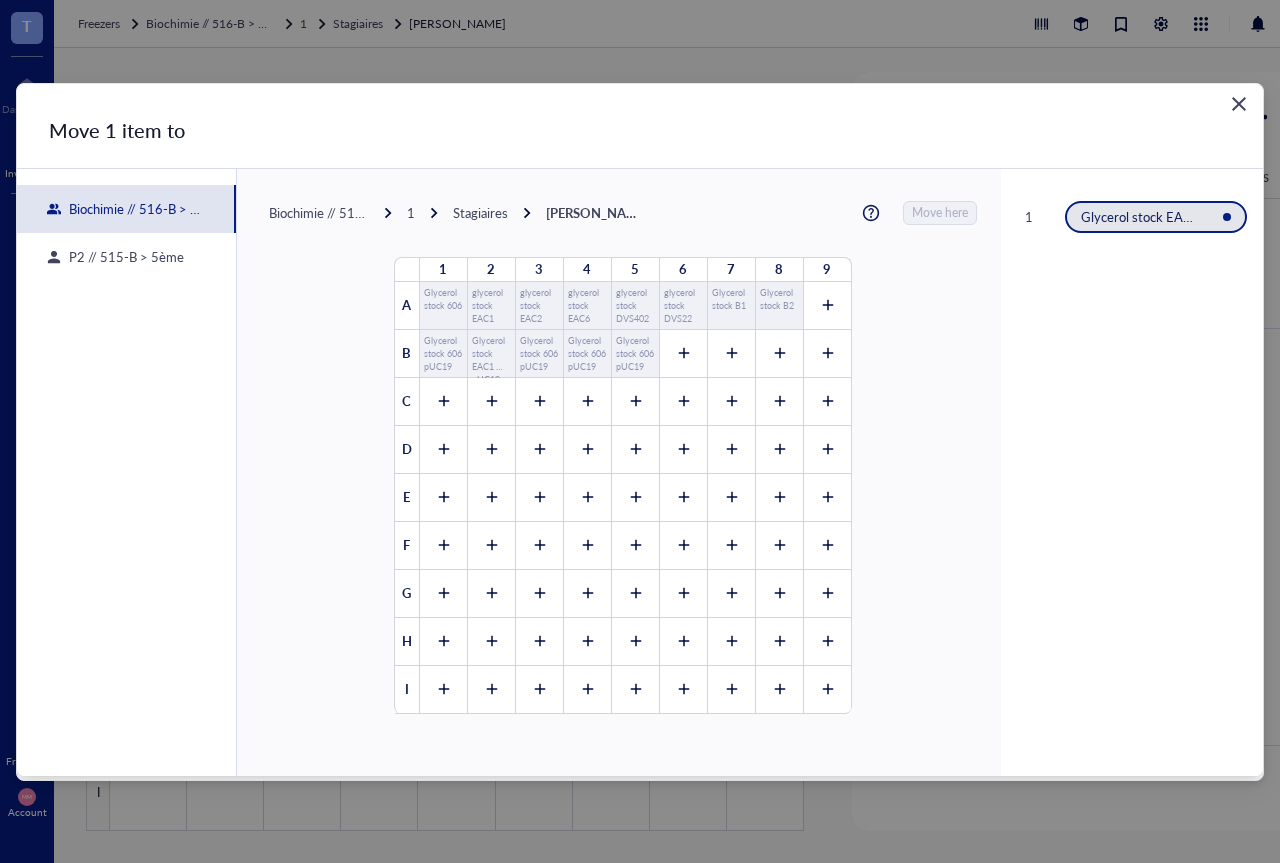 click 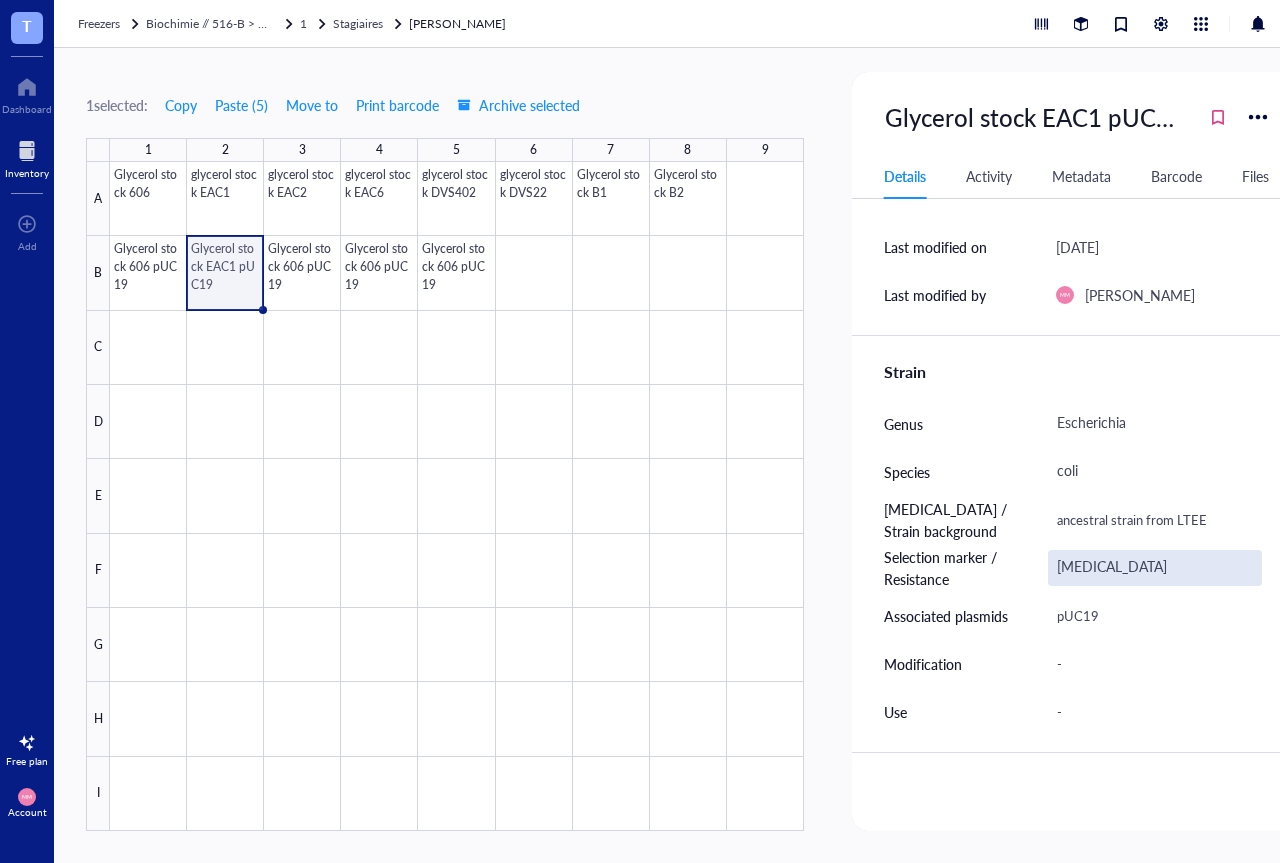 scroll, scrollTop: 360, scrollLeft: 0, axis: vertical 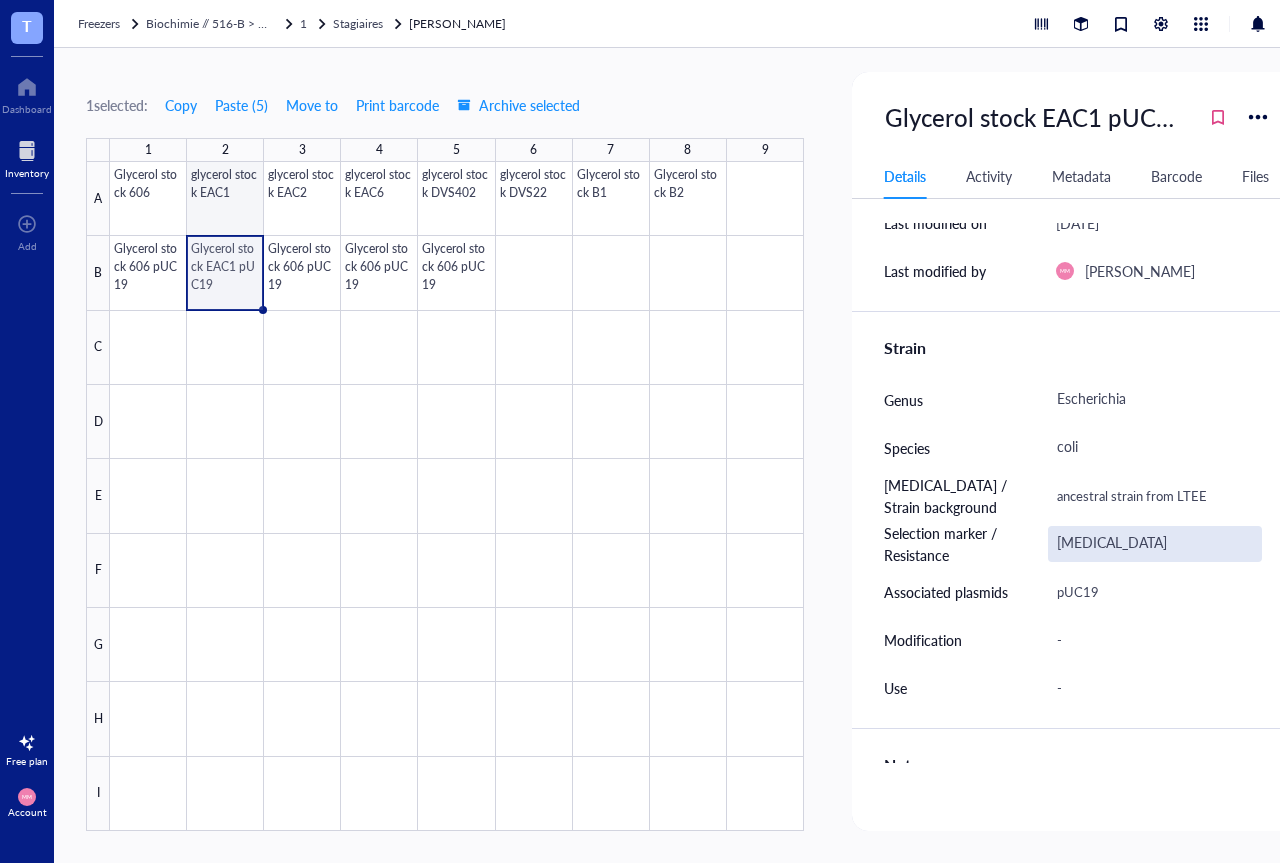click at bounding box center (457, 496) 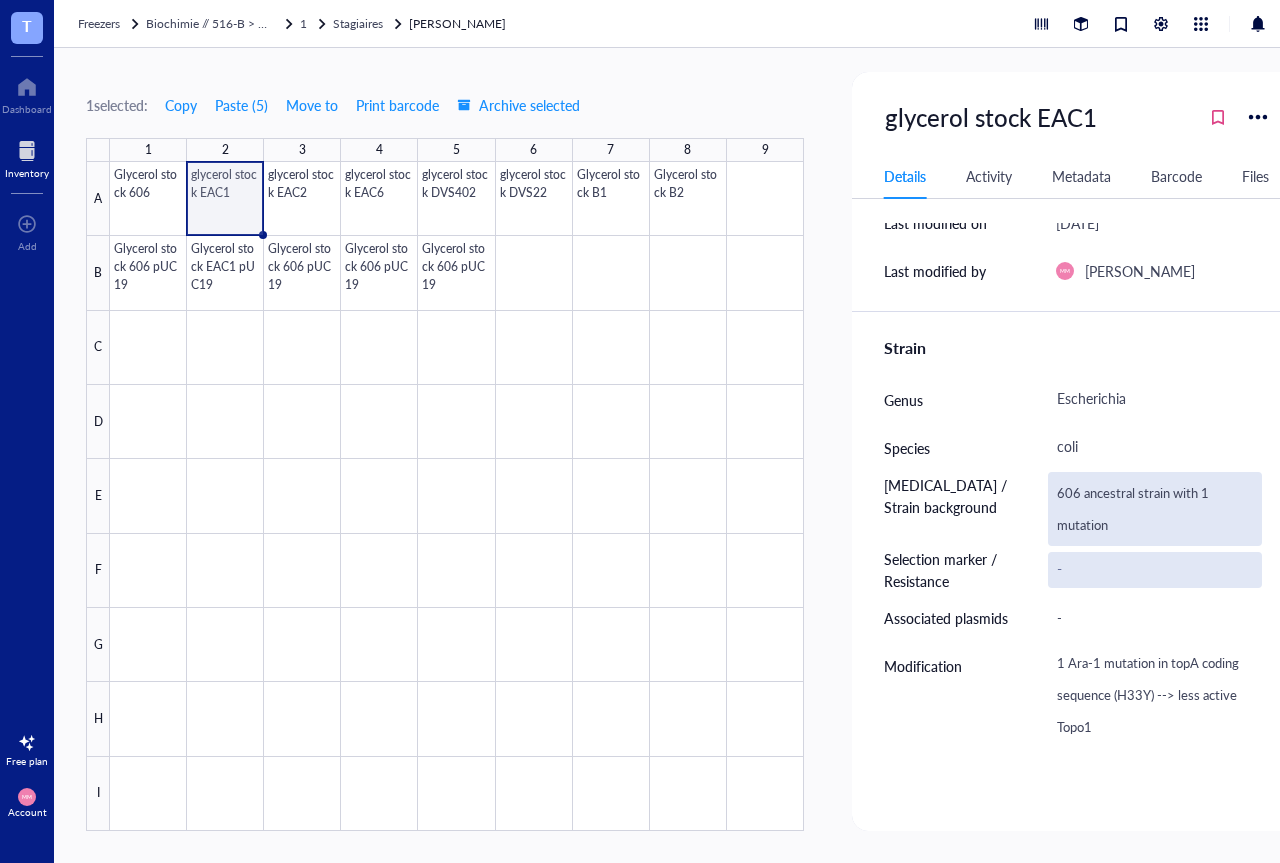 click on "606 ancestral strain with 1 mutation" at bounding box center [1155, 509] 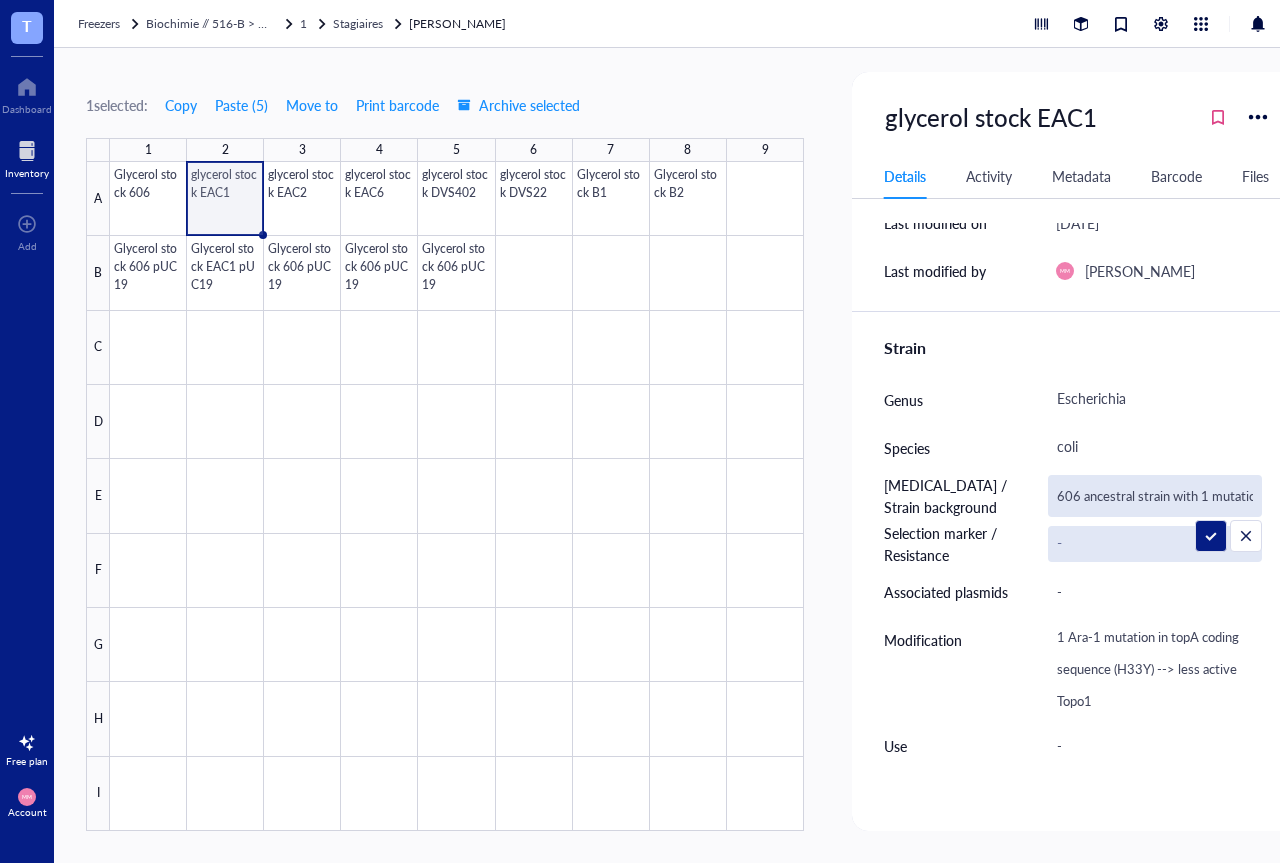 scroll, scrollTop: 0, scrollLeft: 10, axis: horizontal 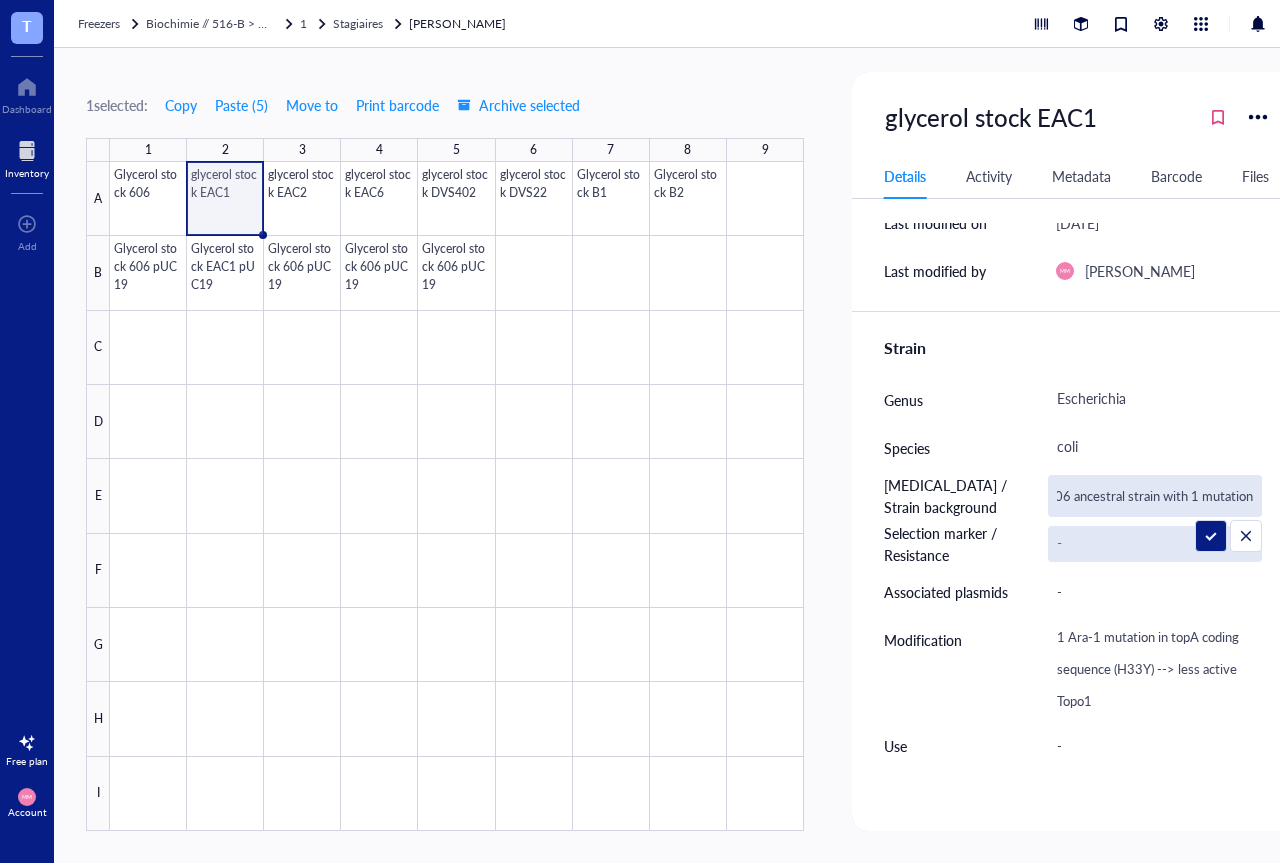 drag, startPoint x: 1257, startPoint y: 498, endPoint x: 1019, endPoint y: 499, distance: 238.0021 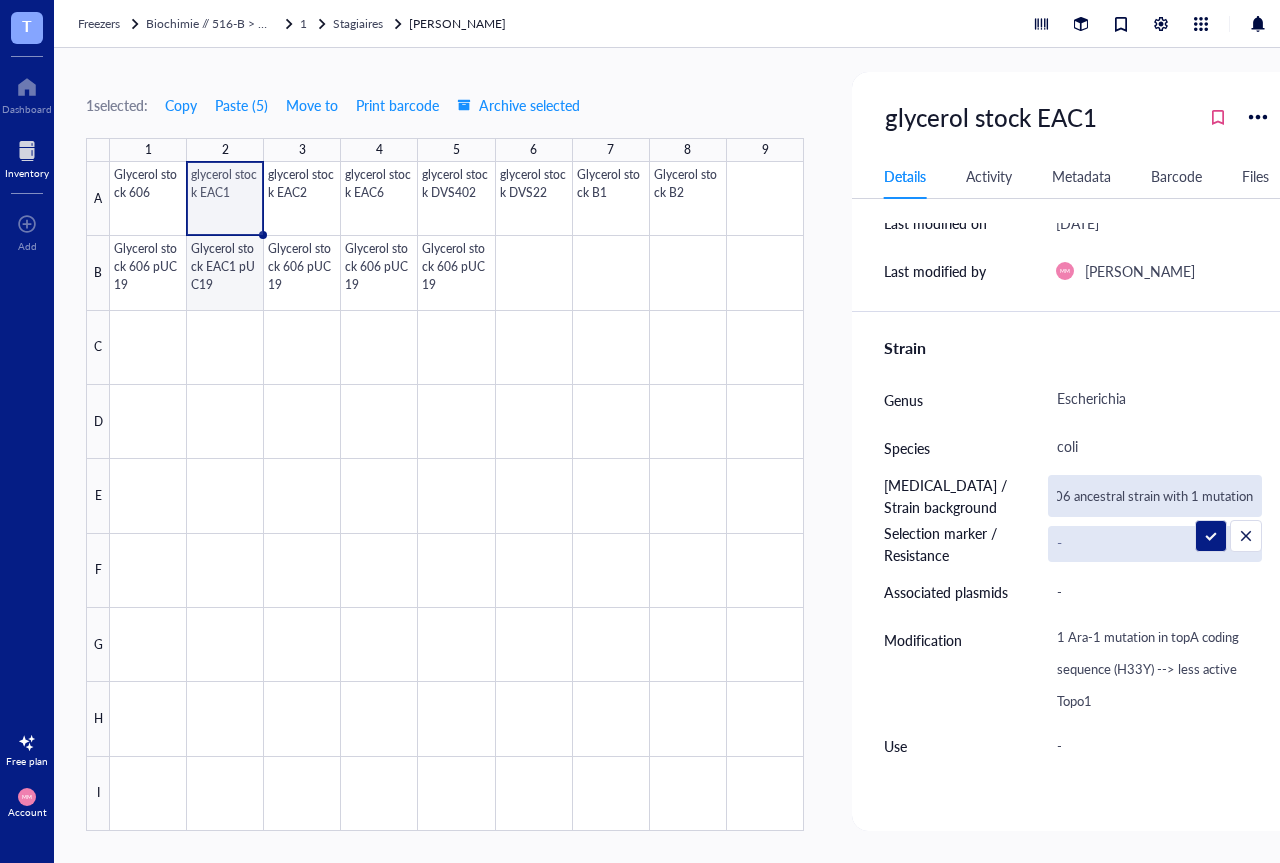 click at bounding box center (457, 496) 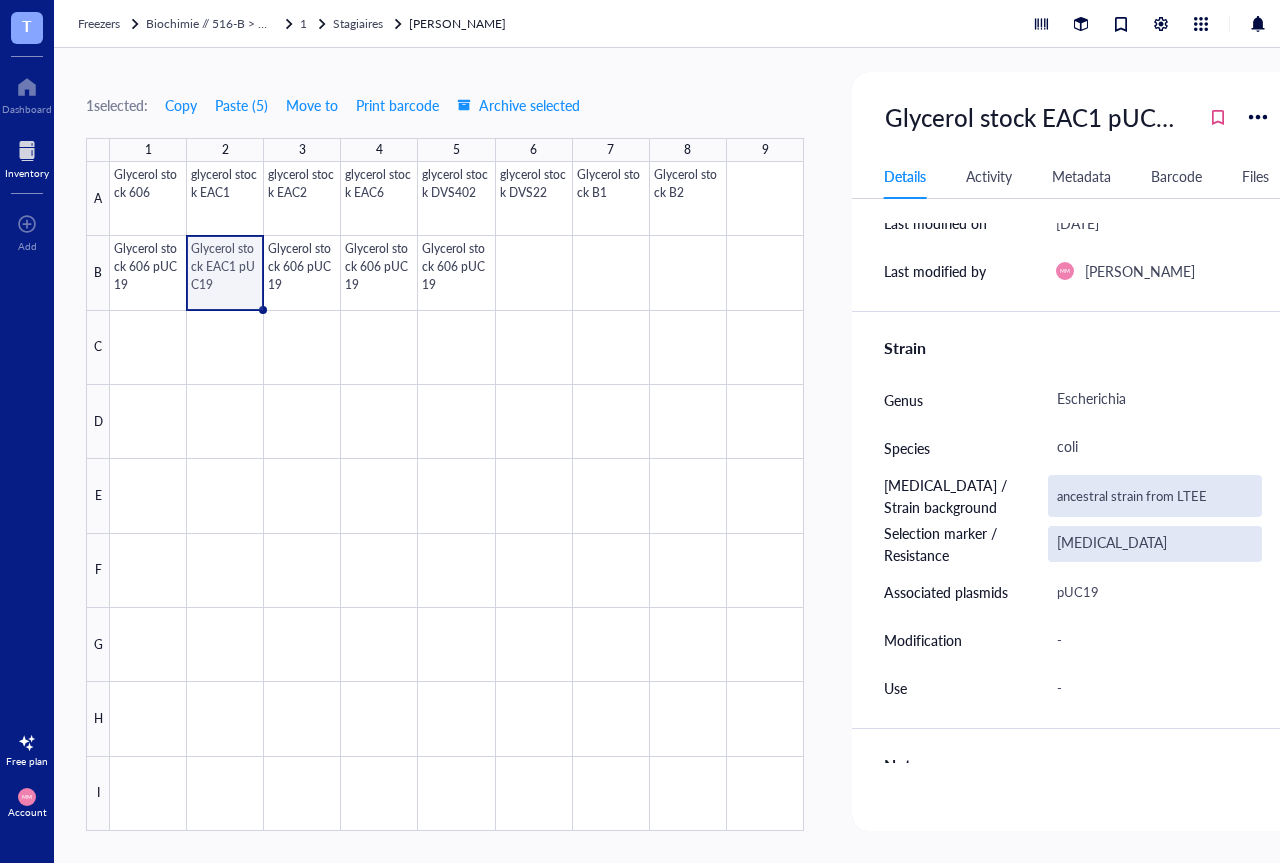 click on "ancestral strain from LTEE" at bounding box center (1155, 496) 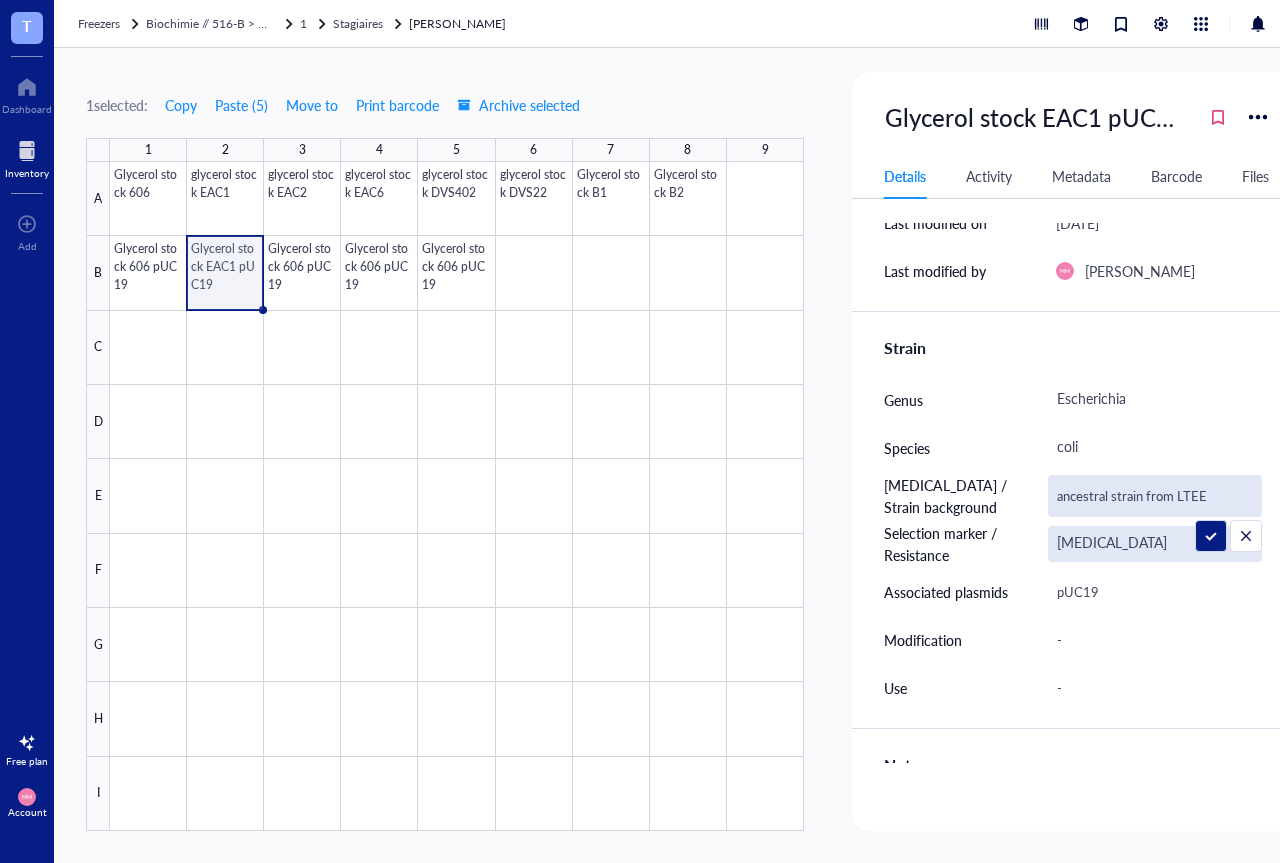 type on "606 ancestral strain with 1 mutation" 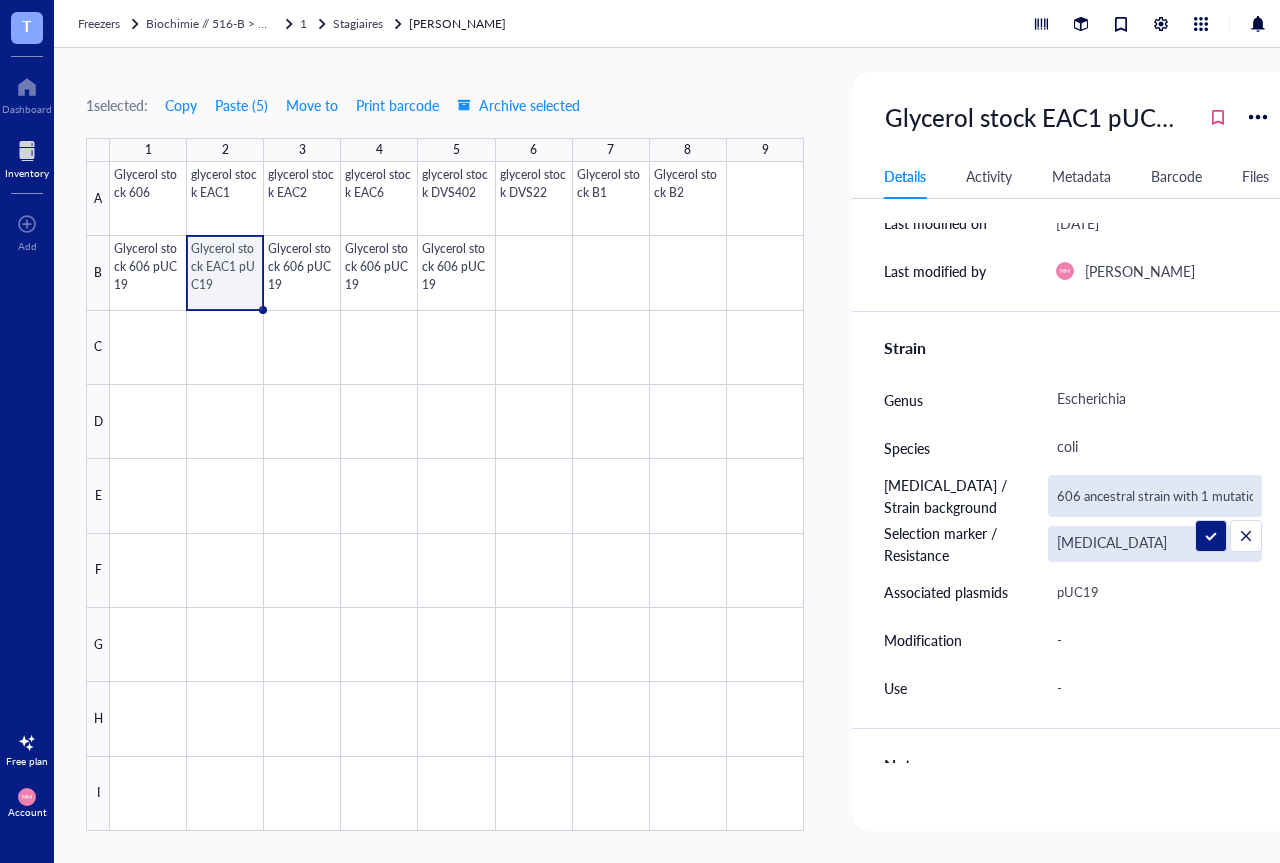 drag, startPoint x: 1214, startPoint y: 497, endPoint x: 1135, endPoint y: 501, distance: 79.101204 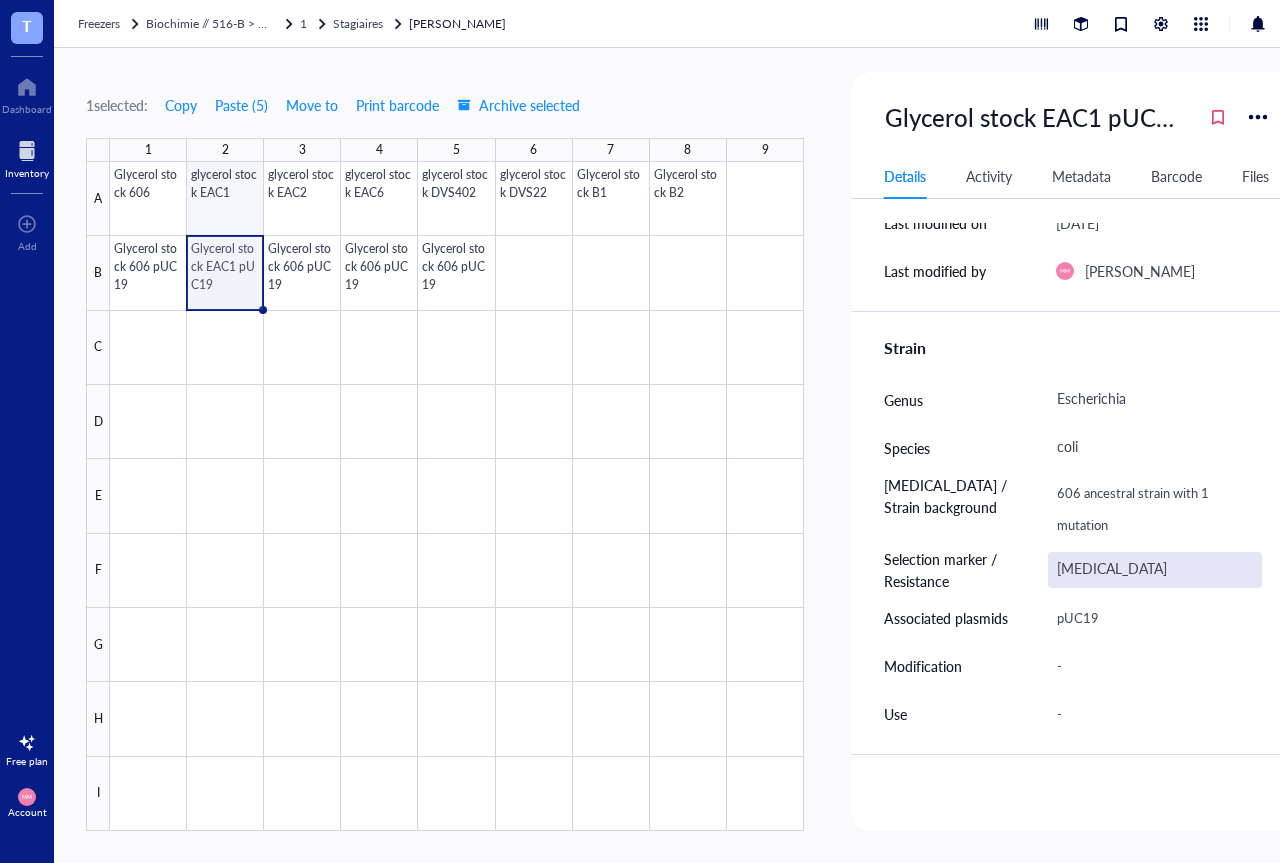 click at bounding box center (457, 496) 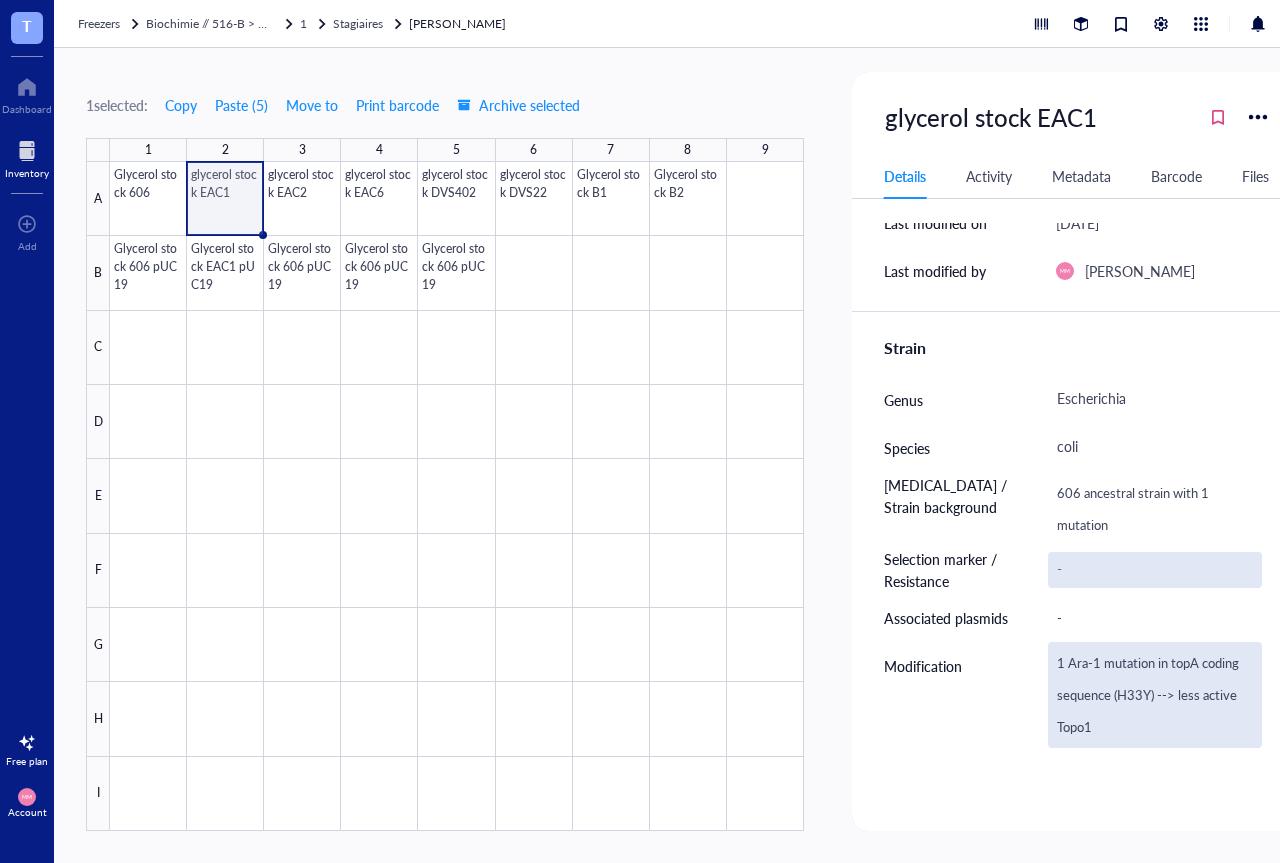 click on "1 Ara-1 mutation in topA coding sequence (H33Y) --> less active Topo1" at bounding box center [1155, 695] 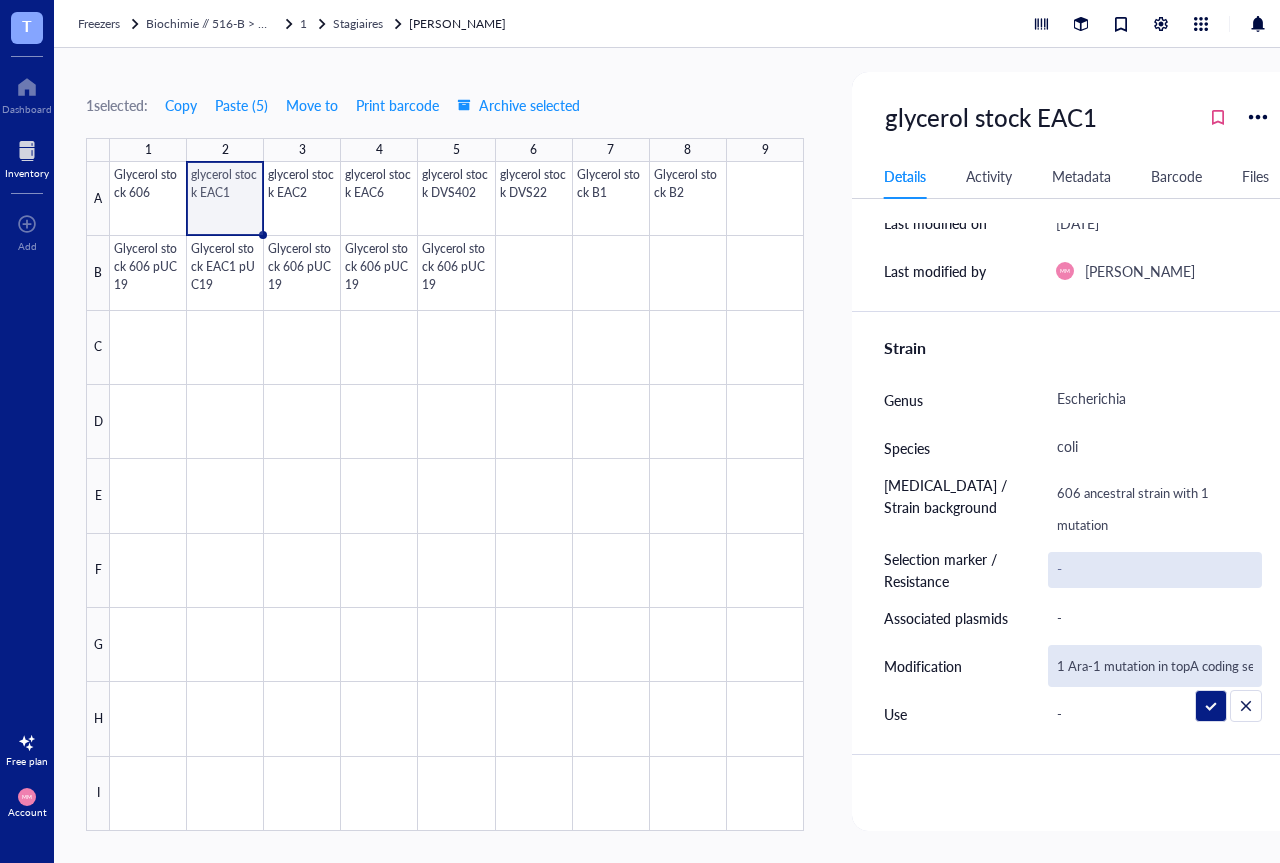 scroll, scrollTop: 0, scrollLeft: 210, axis: horizontal 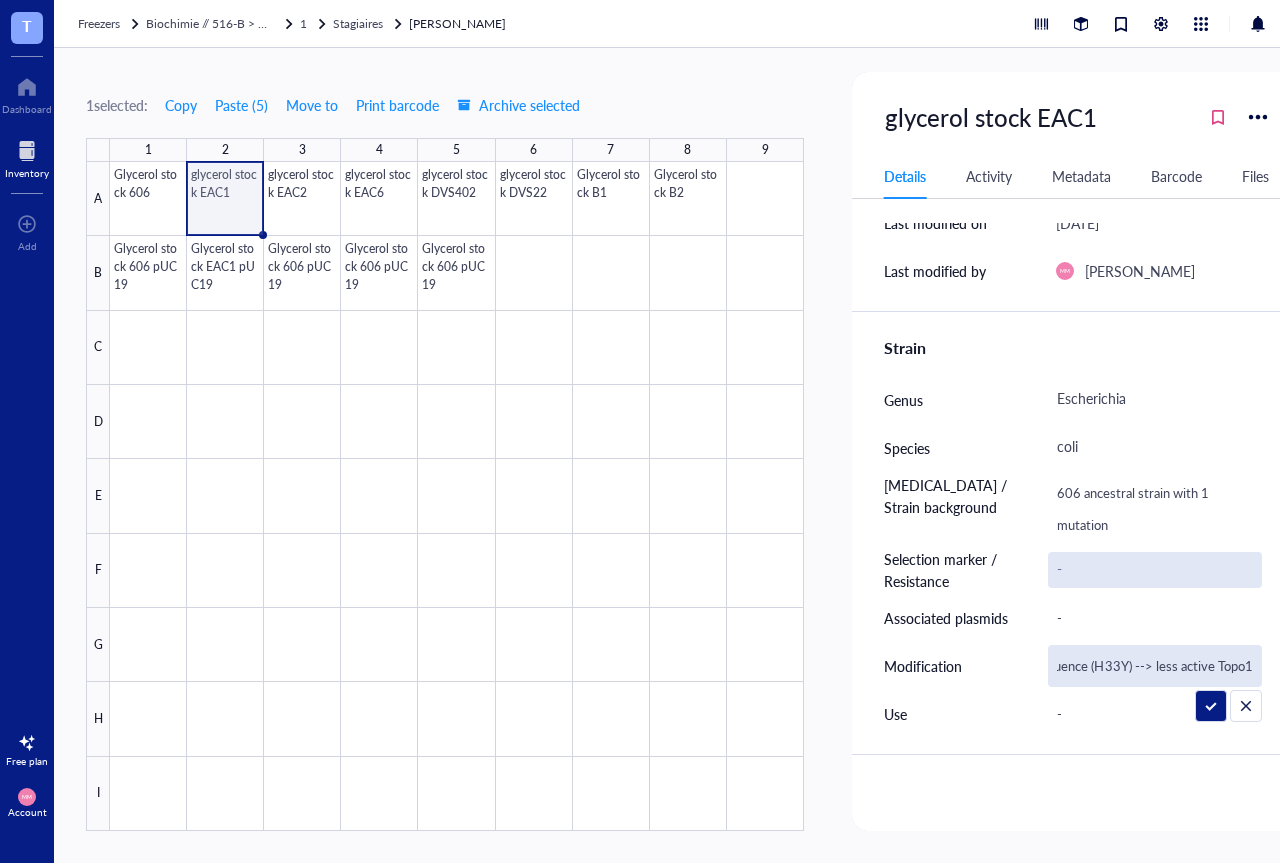 drag, startPoint x: 1254, startPoint y: 668, endPoint x: 956, endPoint y: 671, distance: 298.0151 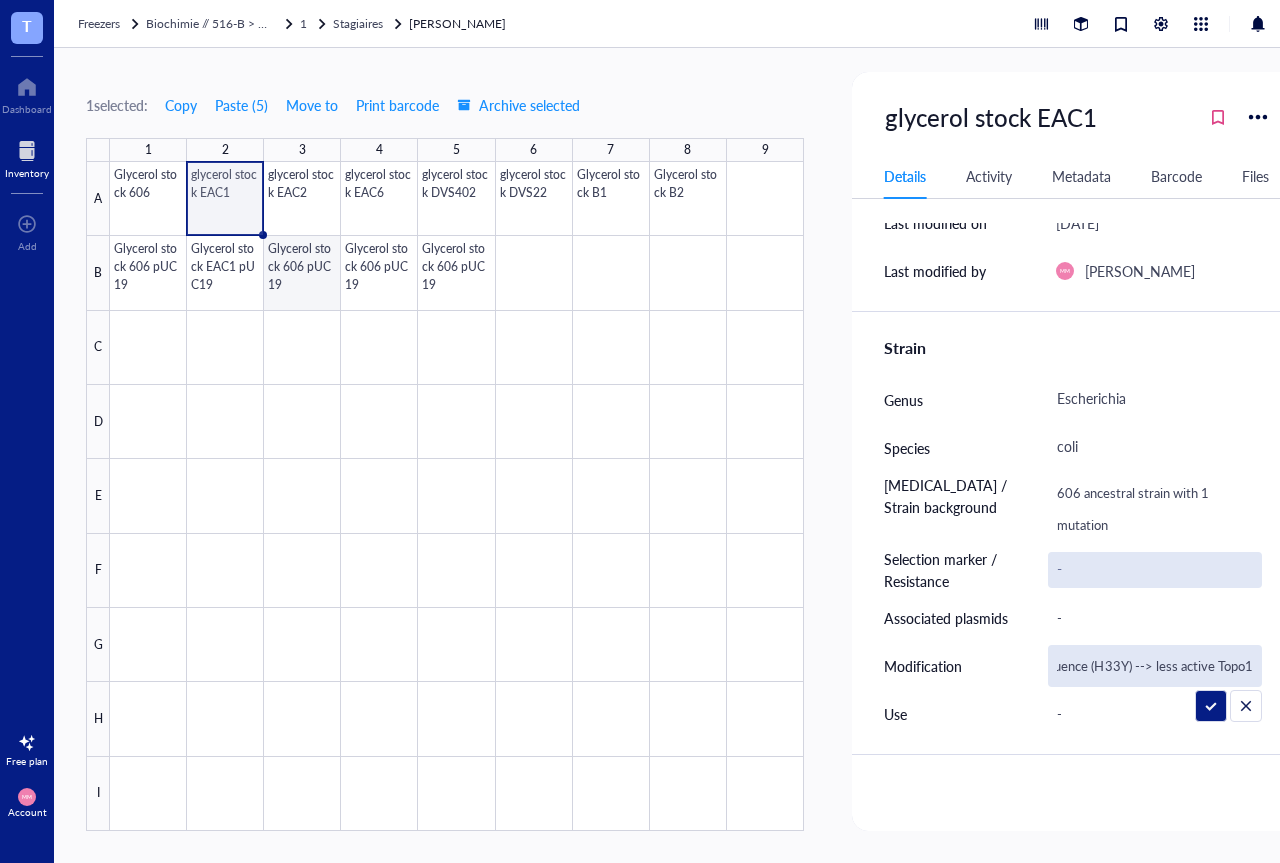 click at bounding box center [457, 496] 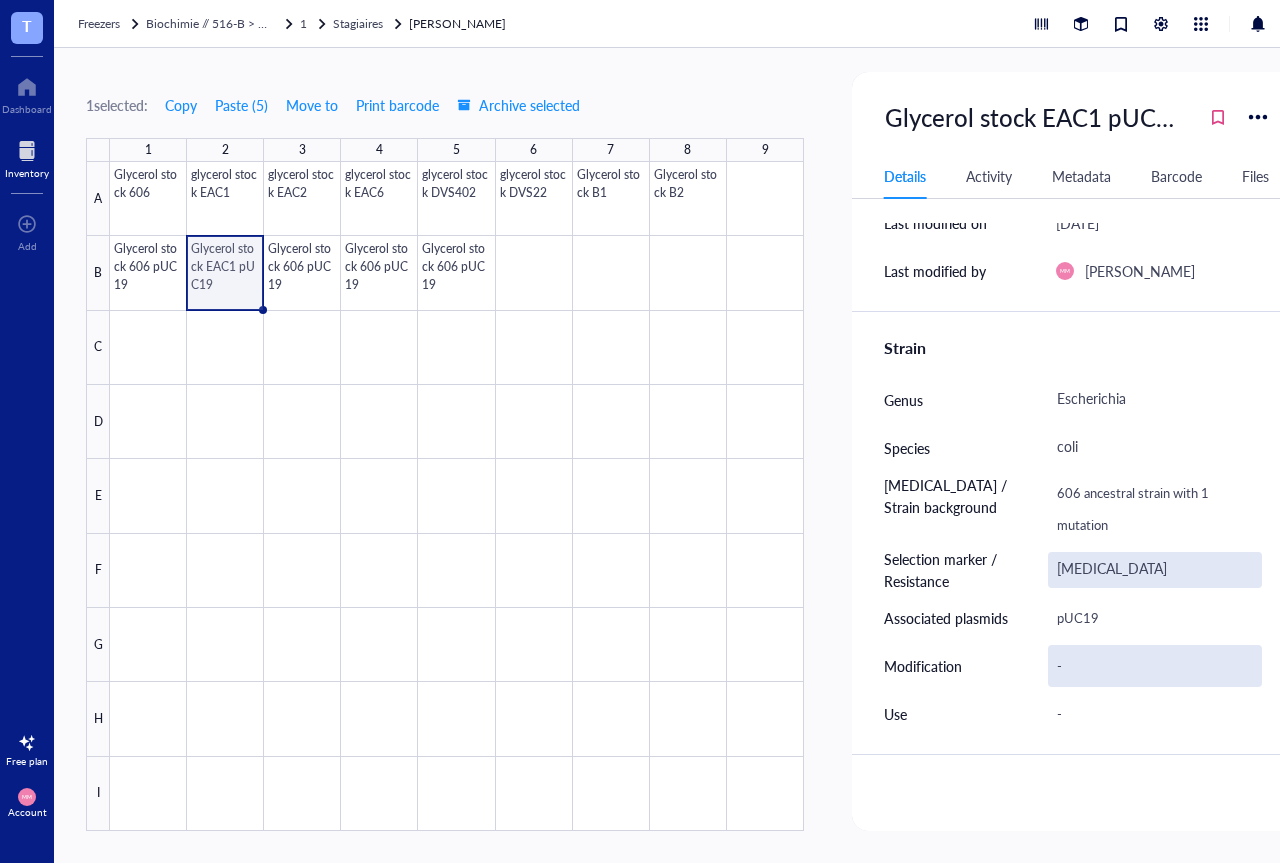 click on "-" at bounding box center (1155, 666) 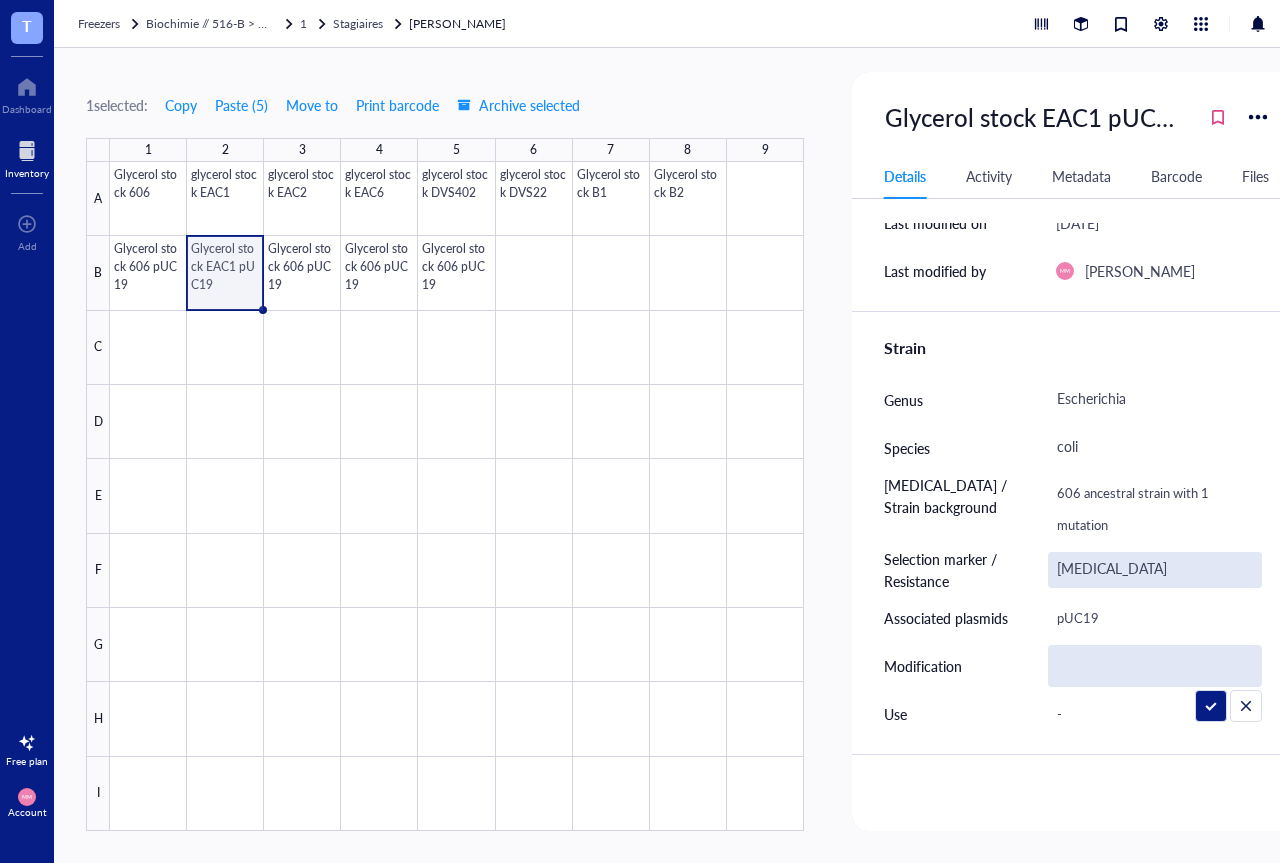 type on "1 Ara-1 mutation in topA coding sequence (H33Y) --> less active Topo1" 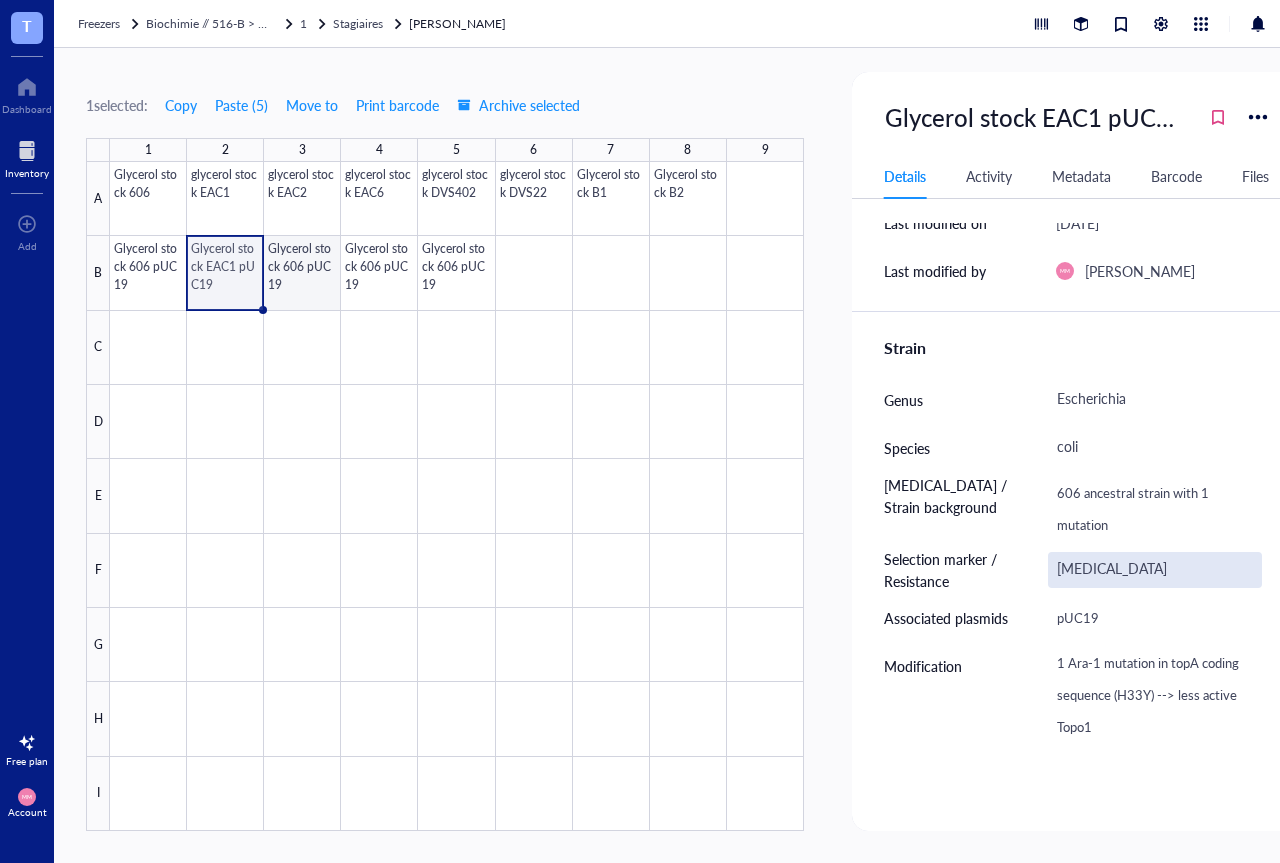 click at bounding box center [457, 496] 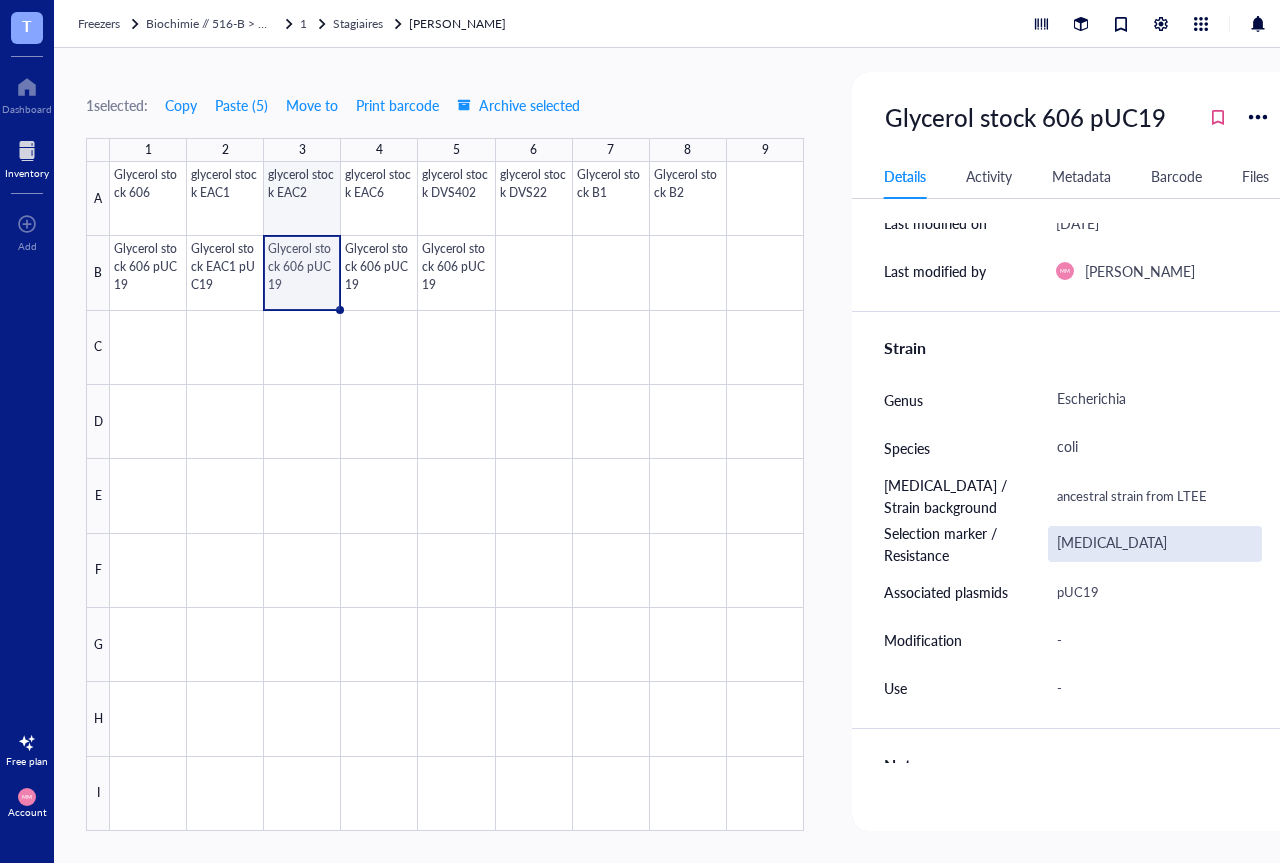 click at bounding box center [457, 496] 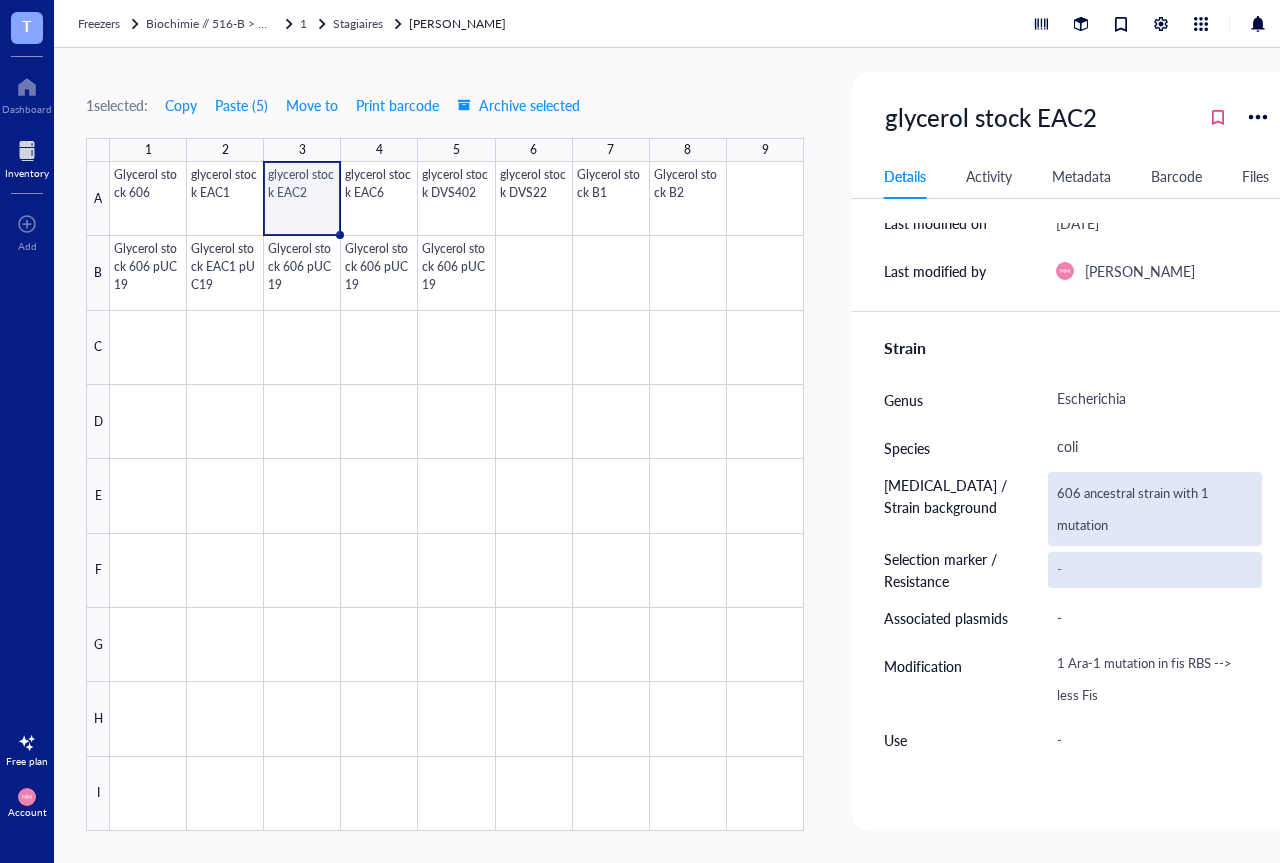 click on "606 ancestral strain with 1 mutation" at bounding box center [1155, 509] 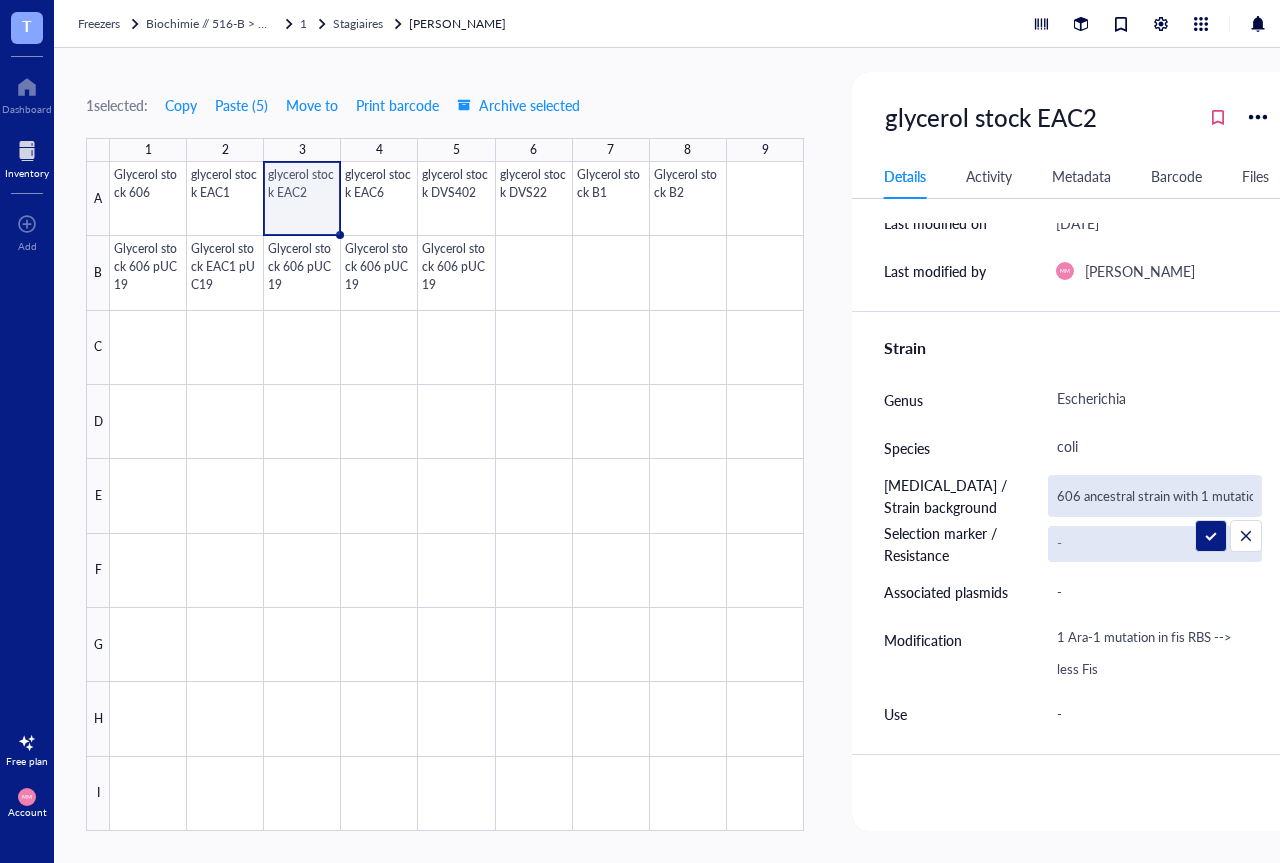 scroll, scrollTop: 0, scrollLeft: 10, axis: horizontal 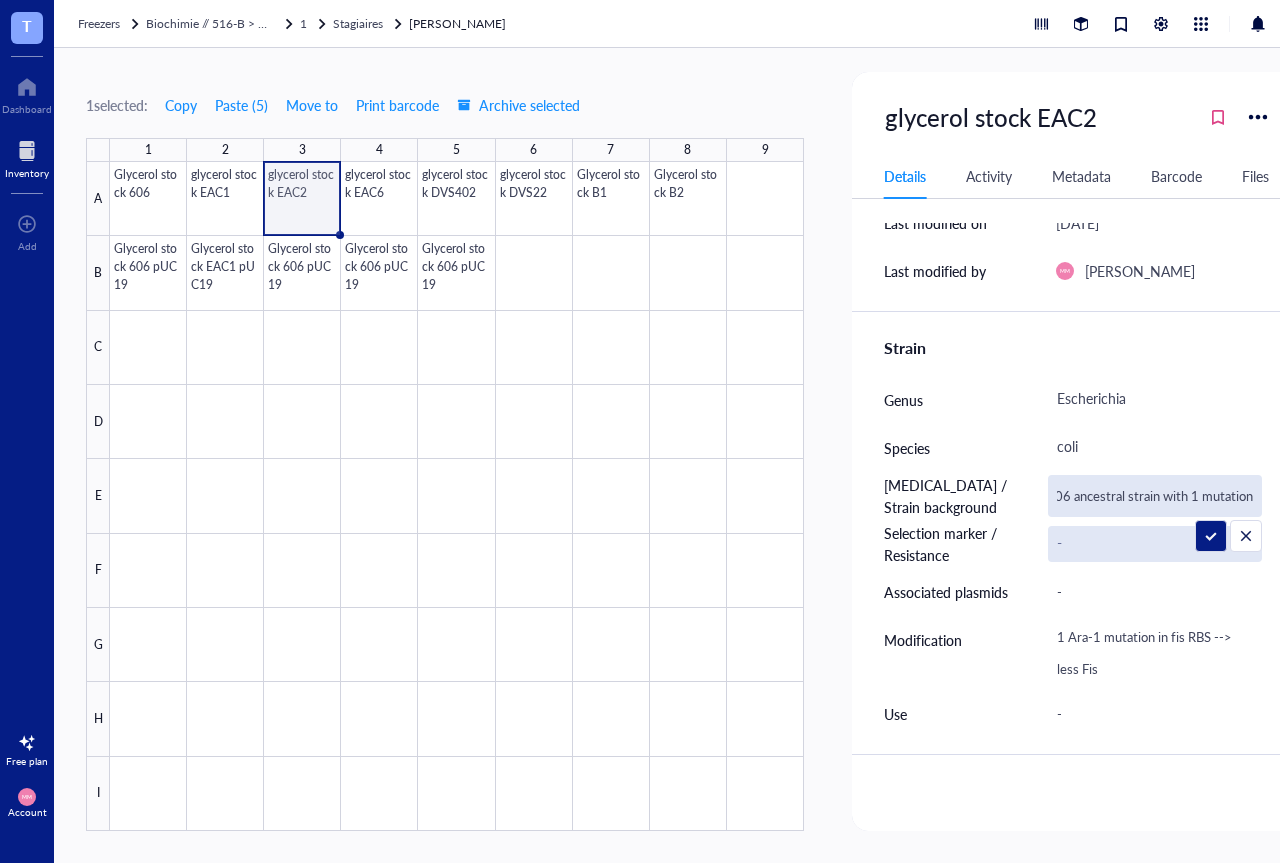 drag, startPoint x: 1256, startPoint y: 498, endPoint x: 971, endPoint y: 488, distance: 285.17538 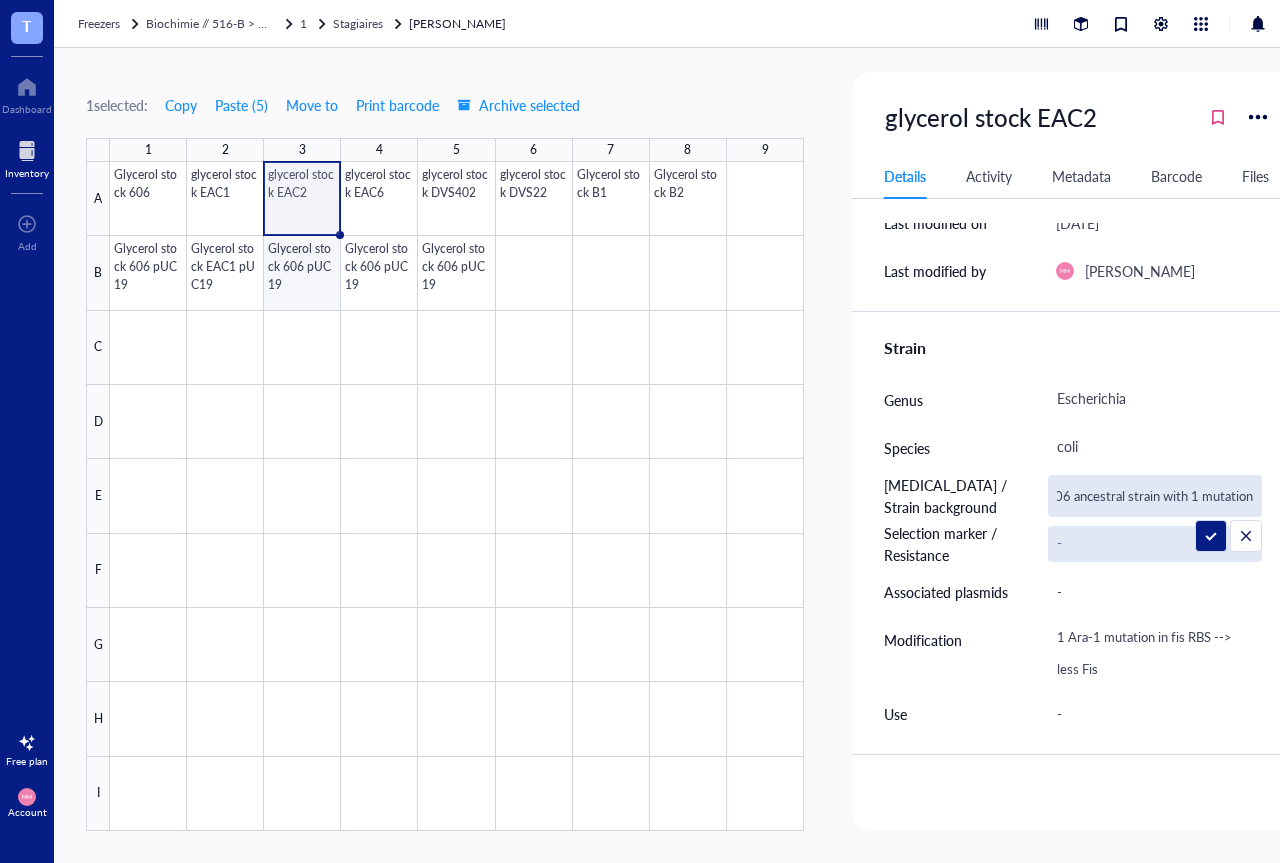 click at bounding box center [457, 496] 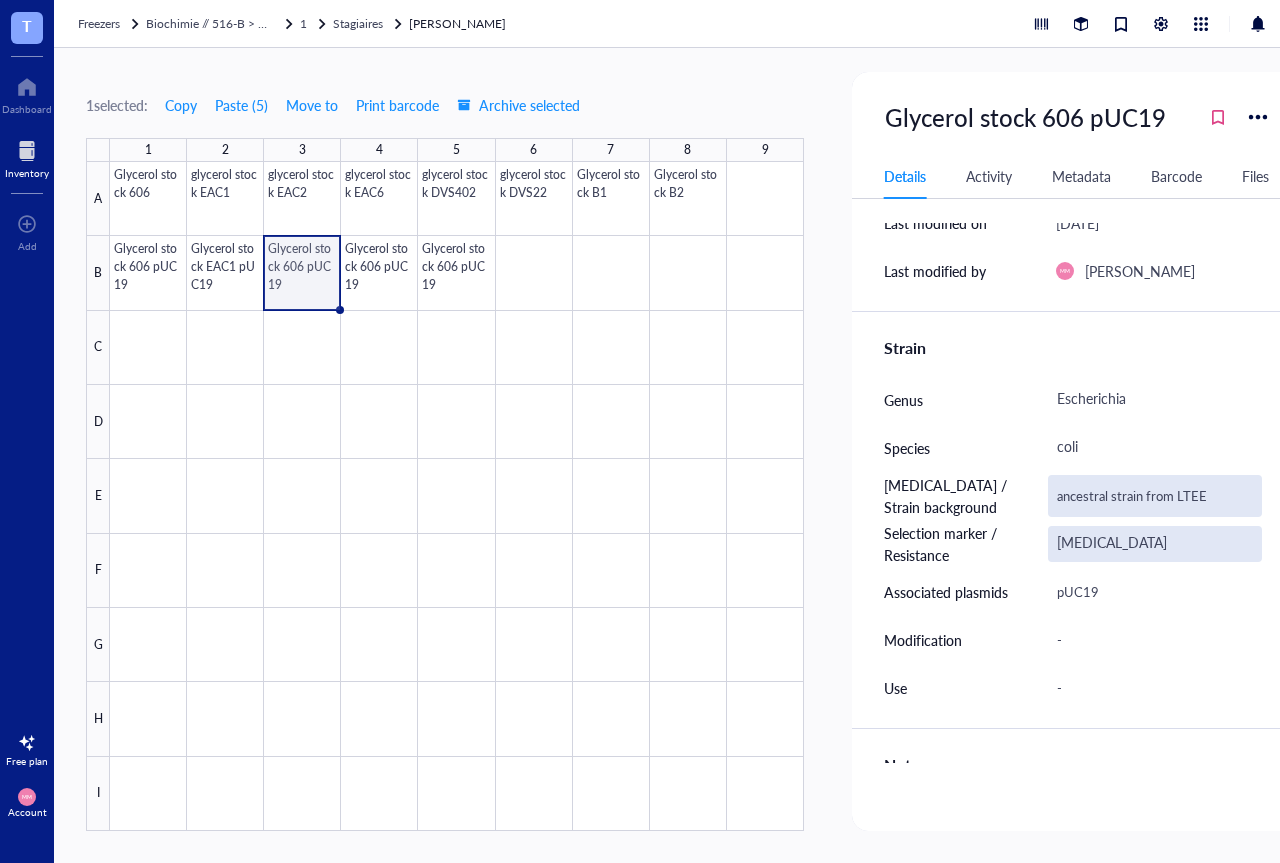 click on "ancestral strain from LTEE" at bounding box center [1155, 496] 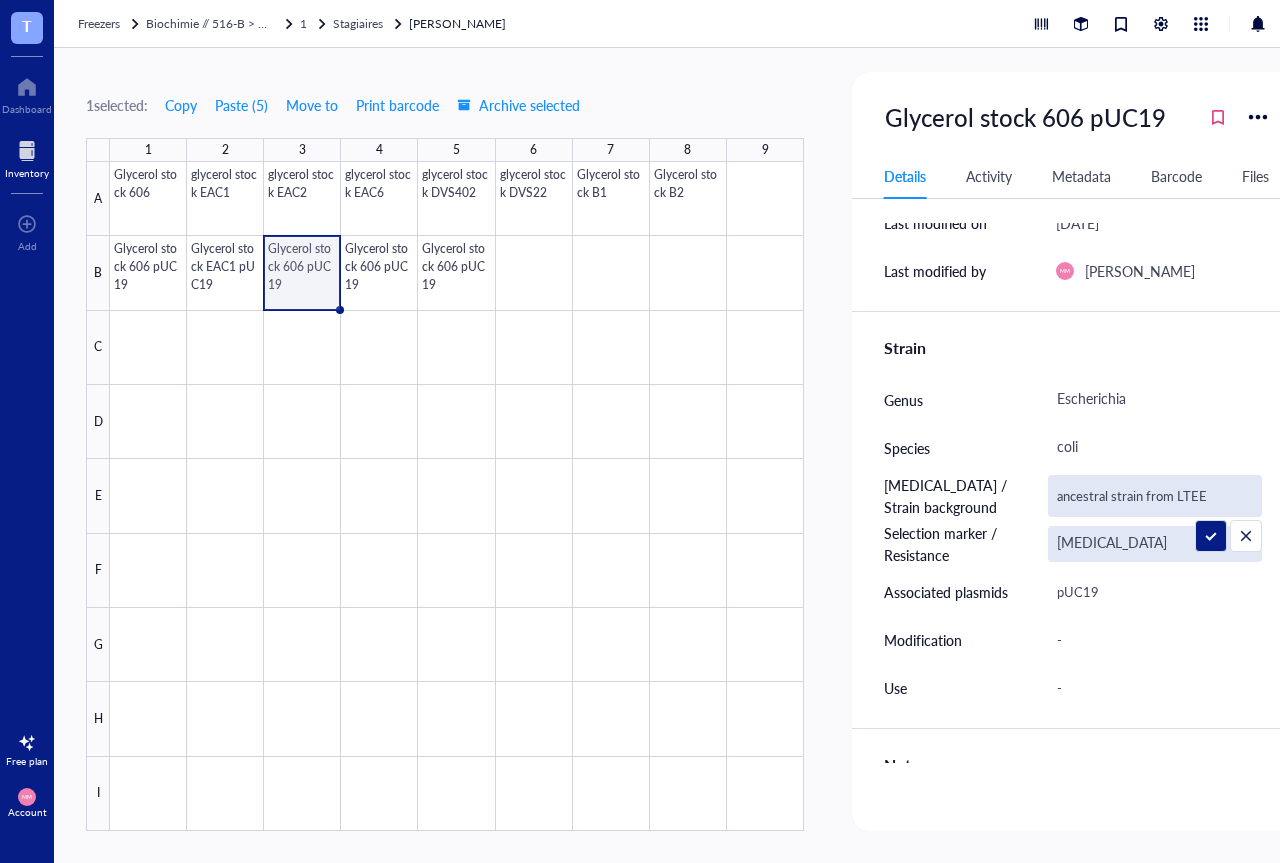 type on "606 ancestral strain with 1 mutation" 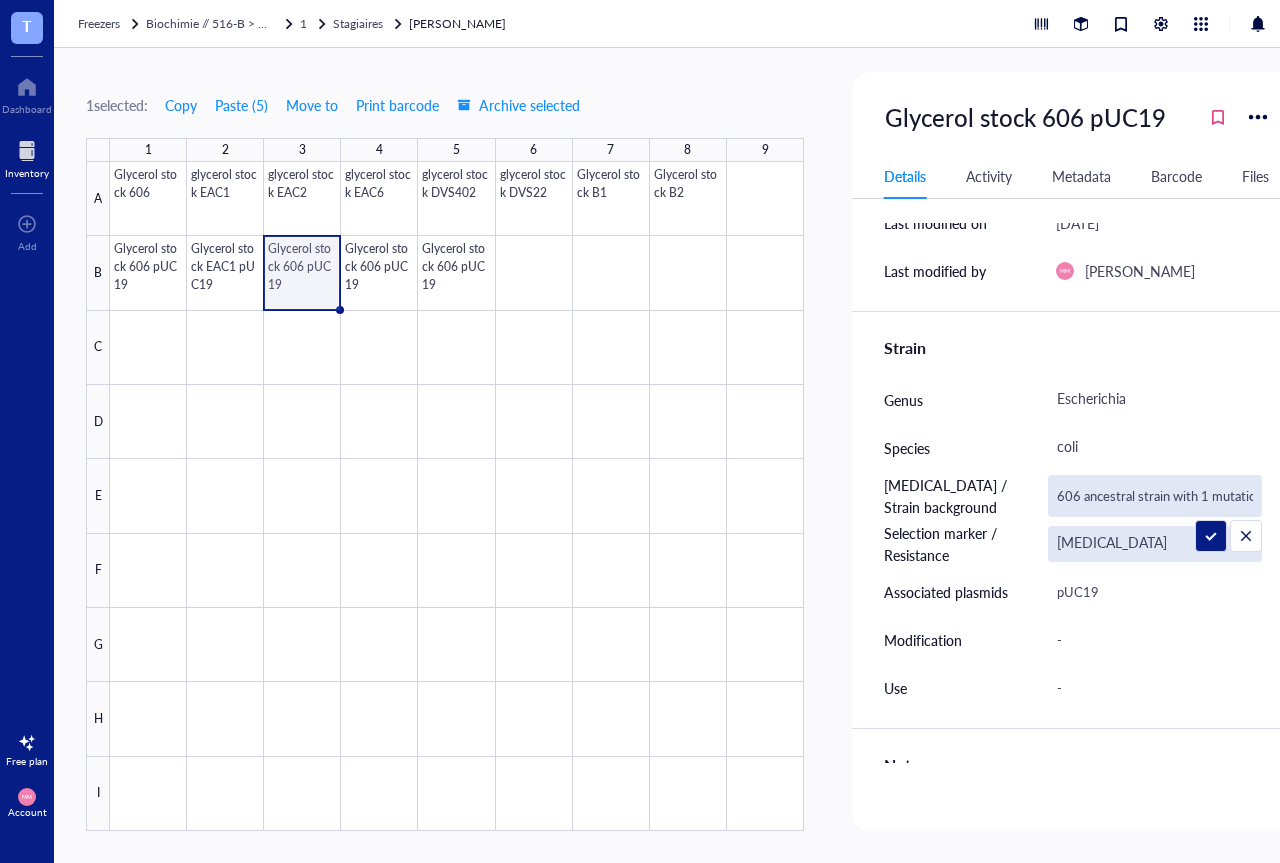 drag, startPoint x: 1217, startPoint y: 495, endPoint x: 1169, endPoint y: 498, distance: 48.09366 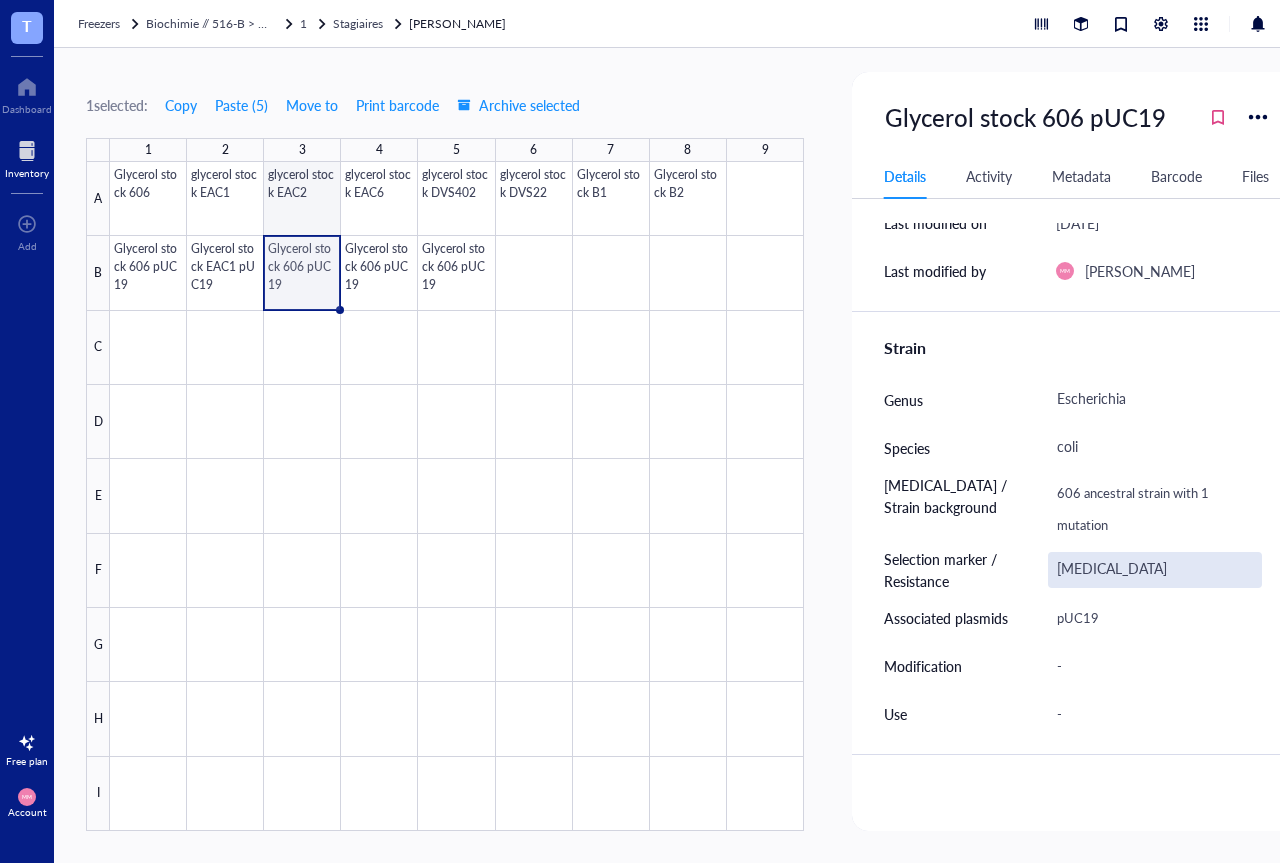 click at bounding box center (457, 496) 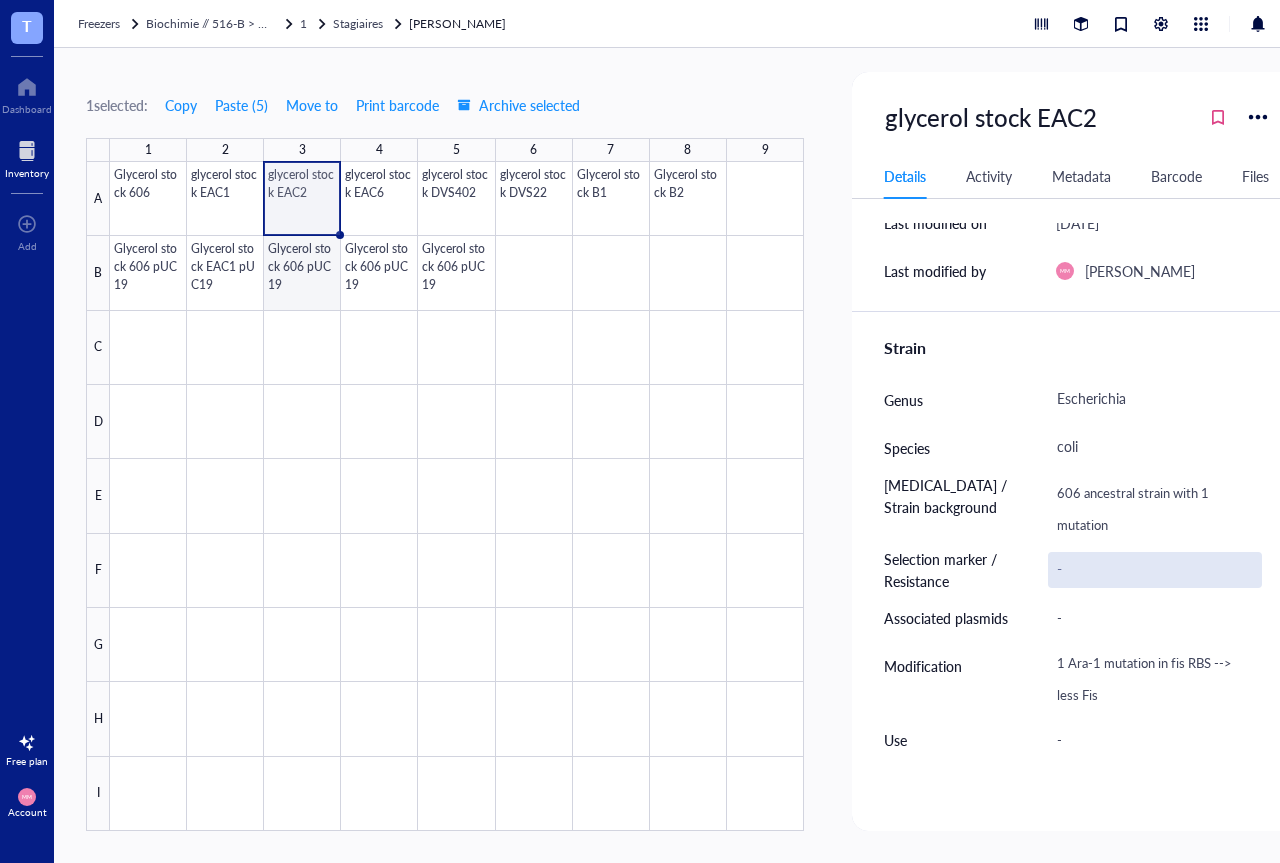 click at bounding box center (457, 496) 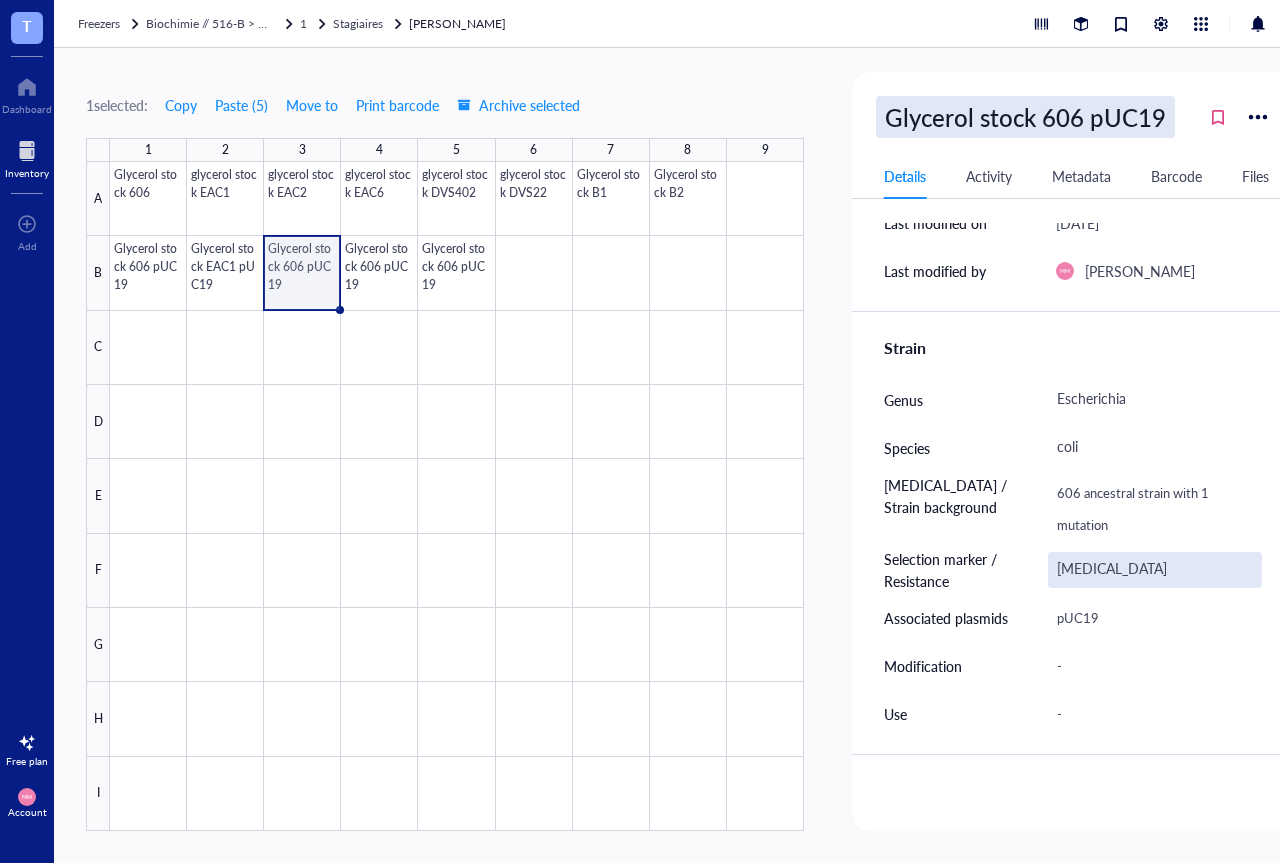 click on "Glycerol stock 606 pUC19" at bounding box center [1025, 117] 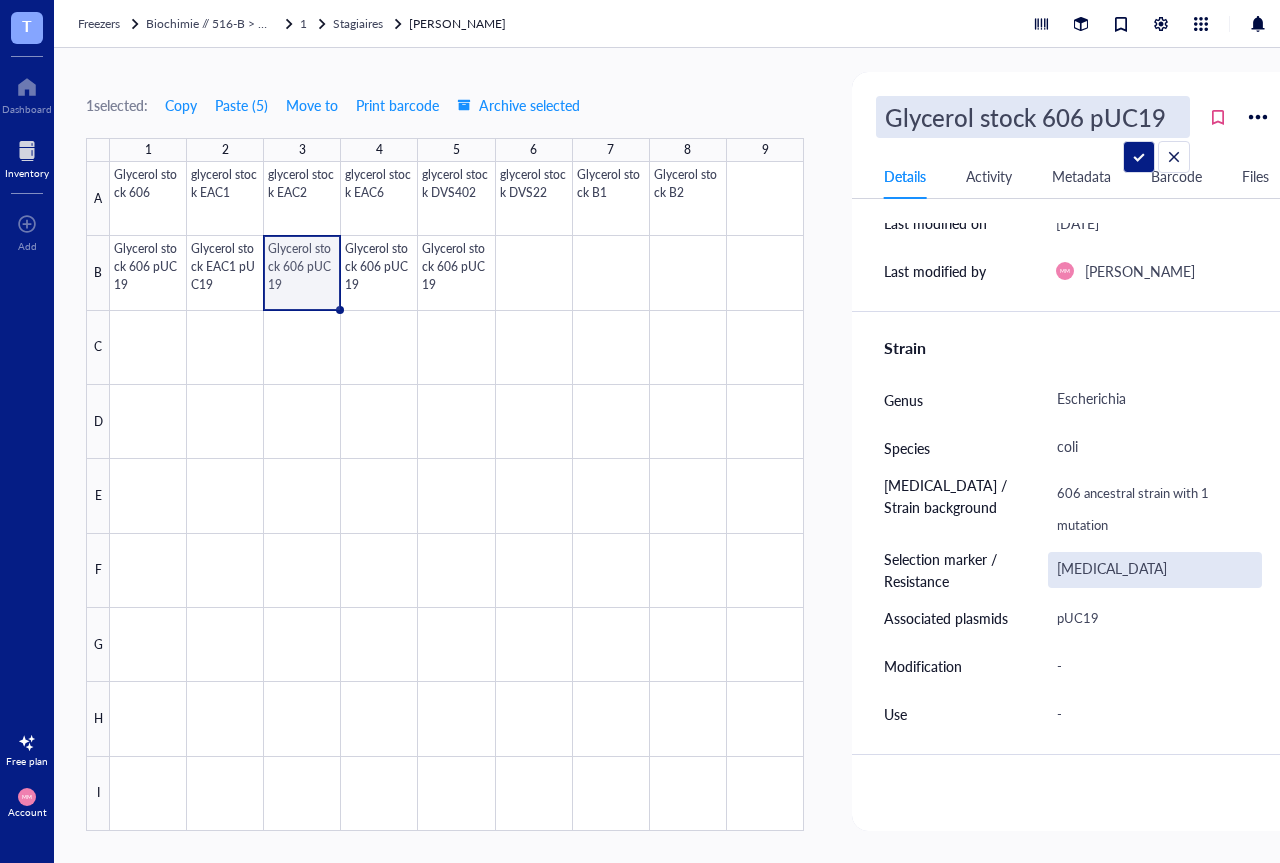 drag, startPoint x: 1081, startPoint y: 118, endPoint x: 1040, endPoint y: 120, distance: 41.04875 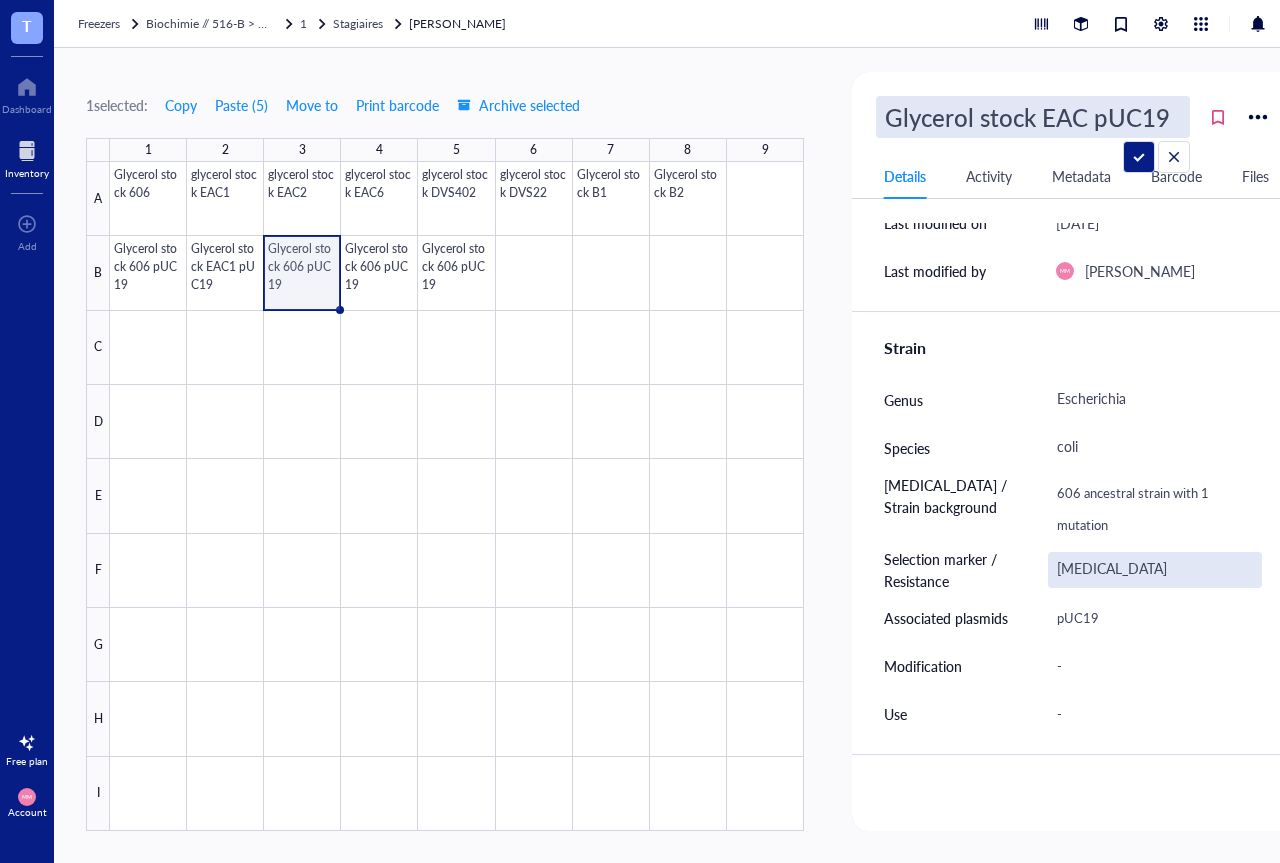 type on "Glycerol stock EAC2 pUC19" 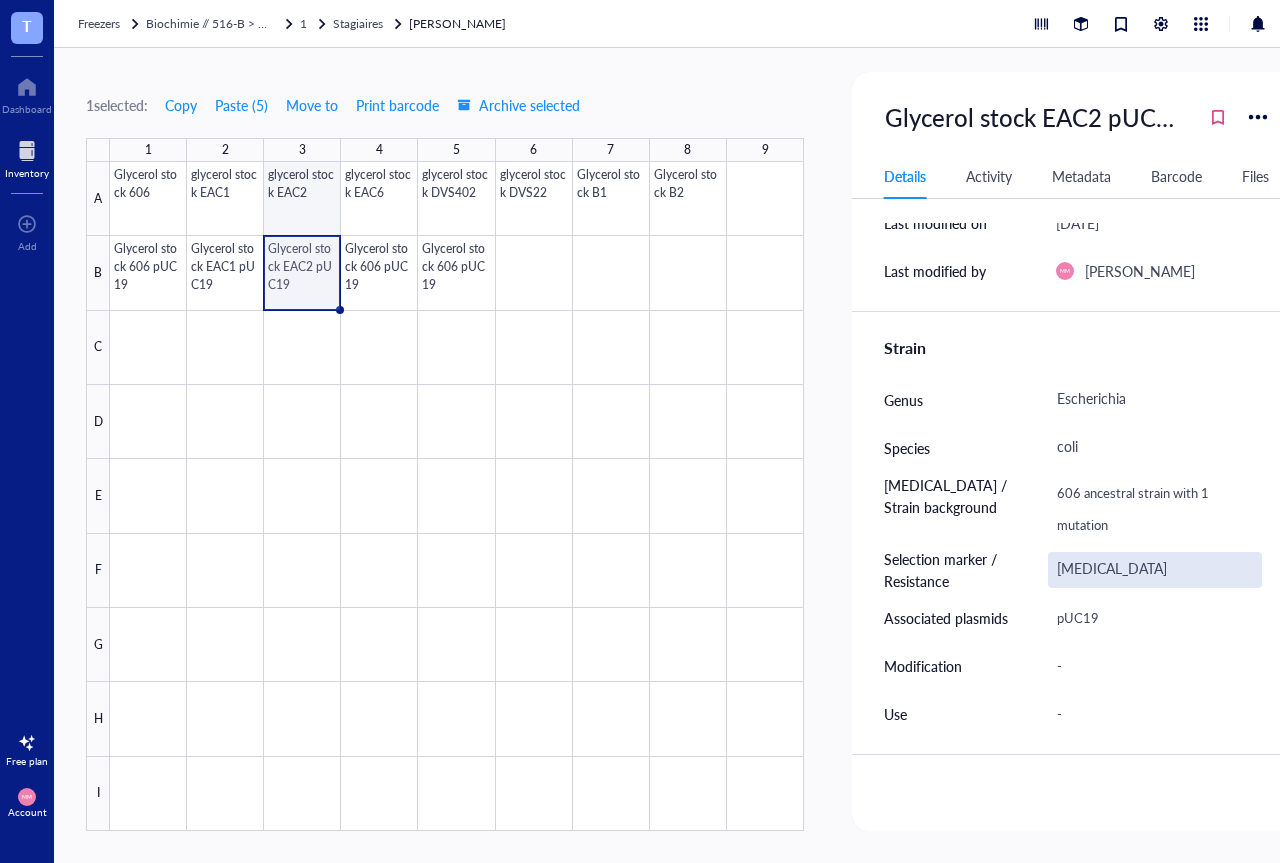 click at bounding box center [457, 496] 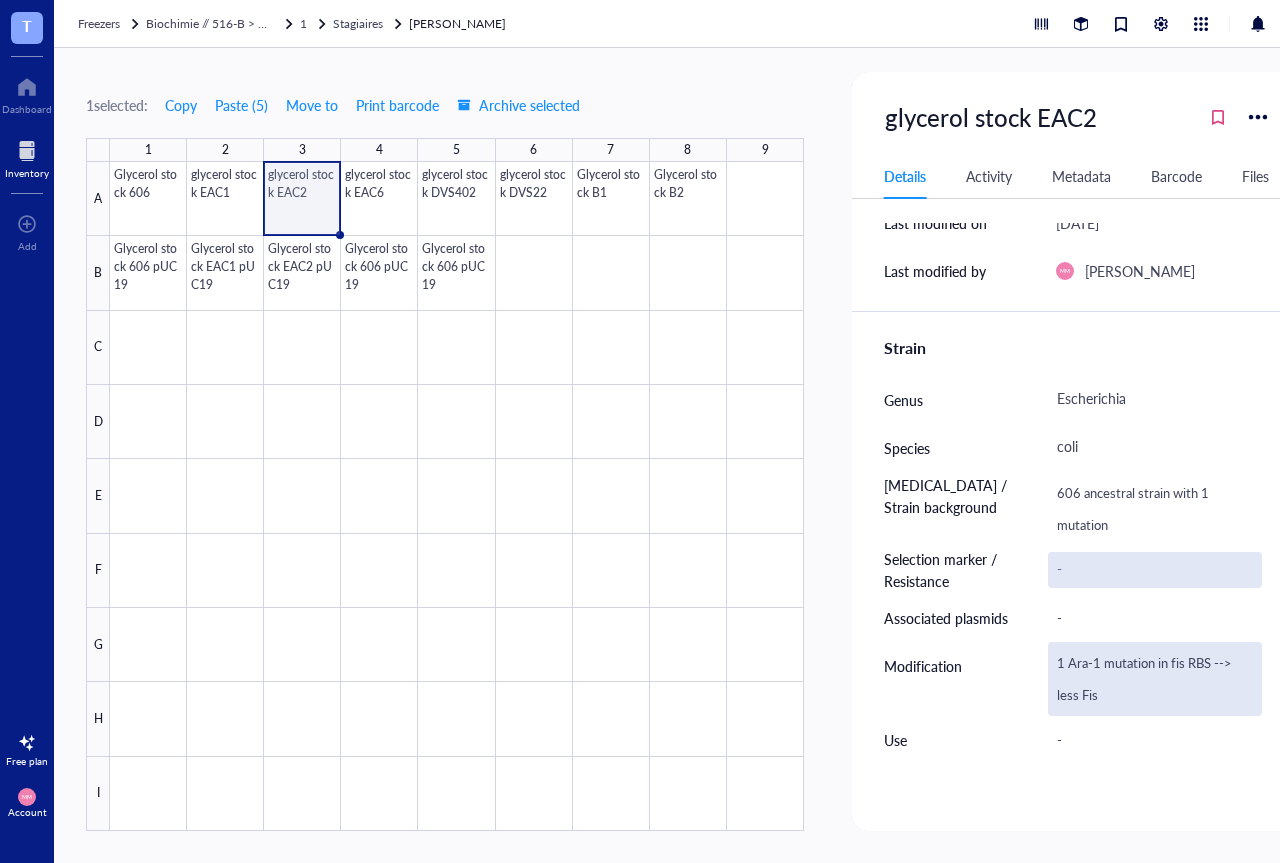 click on "1 Ara-1 mutation in fis RBS --> less Fis" at bounding box center [1155, 679] 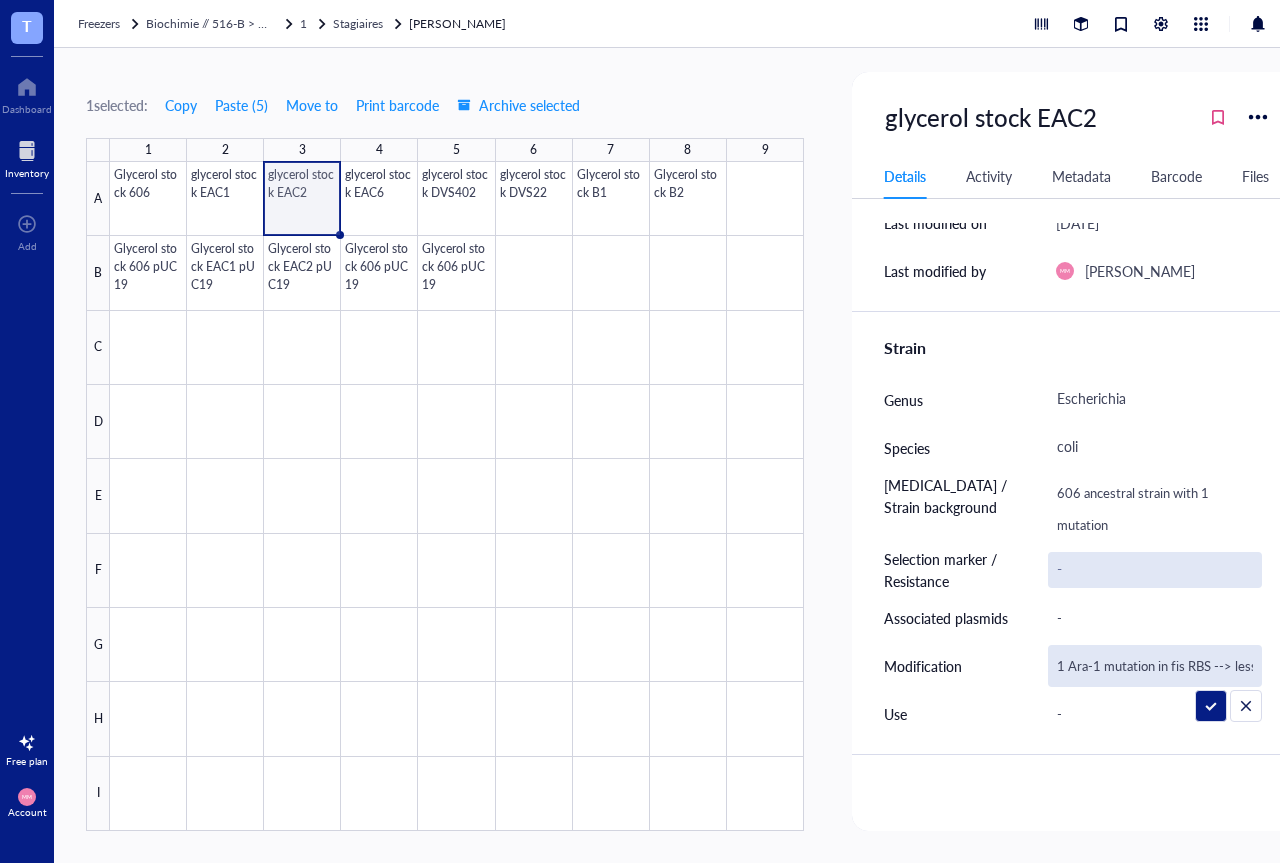scroll, scrollTop: 0, scrollLeft: 24, axis: horizontal 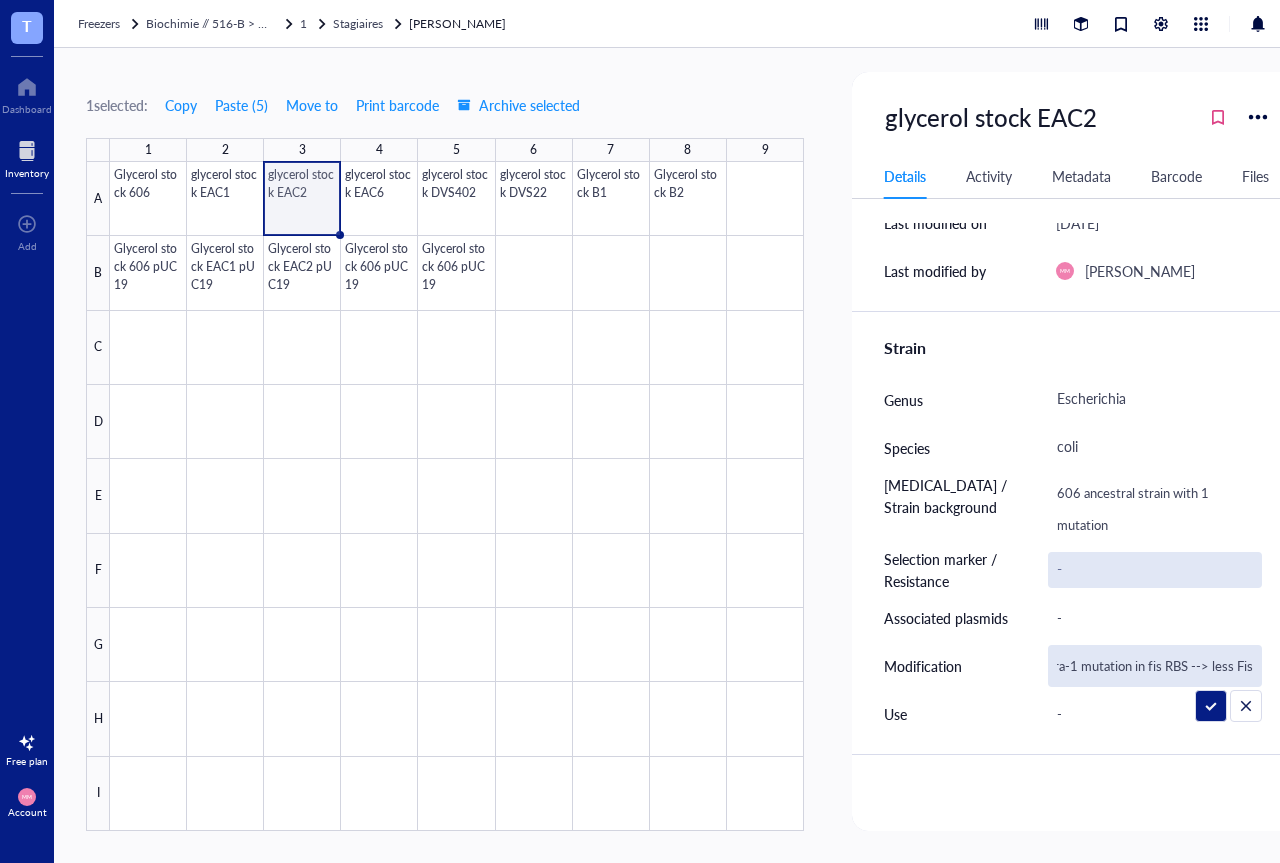 drag, startPoint x: 1256, startPoint y: 665, endPoint x: 992, endPoint y: 662, distance: 264.01706 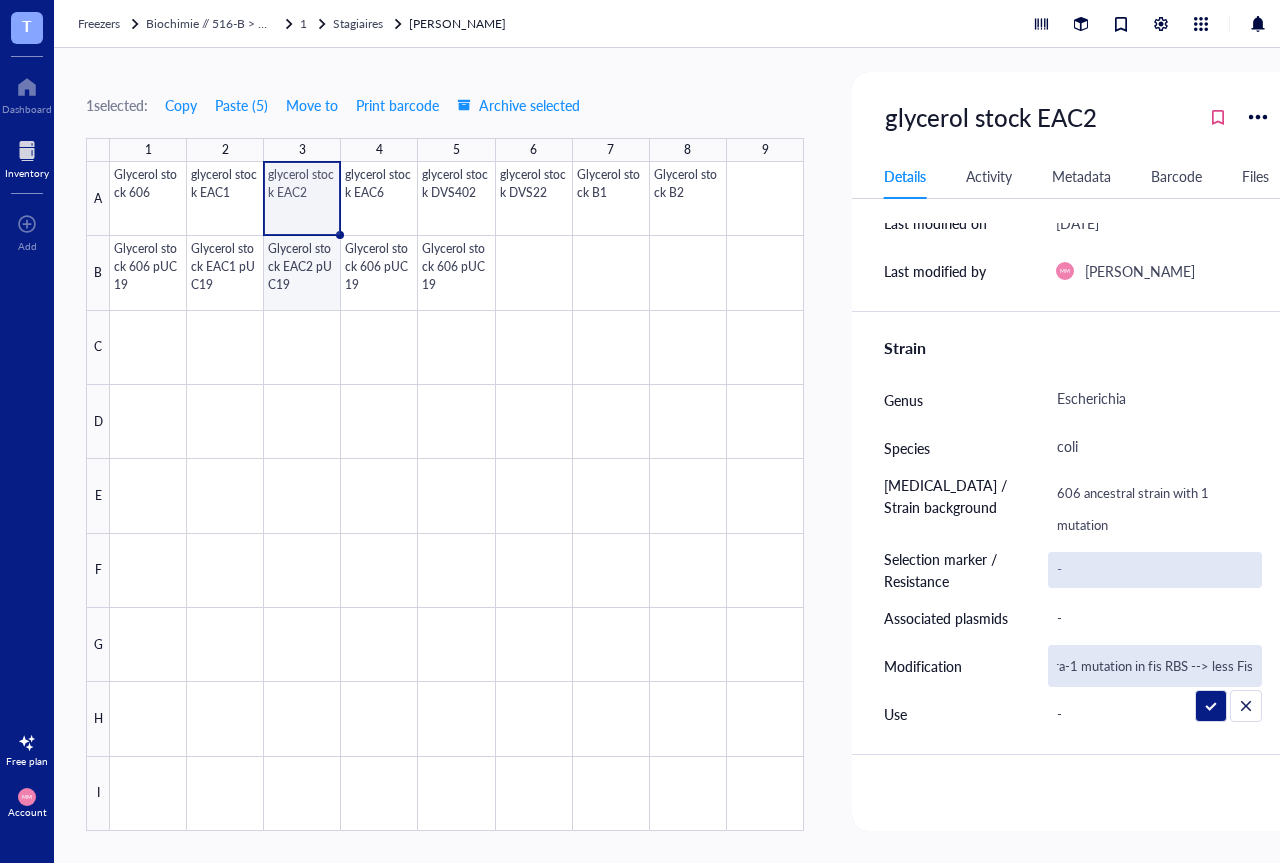 click at bounding box center (457, 496) 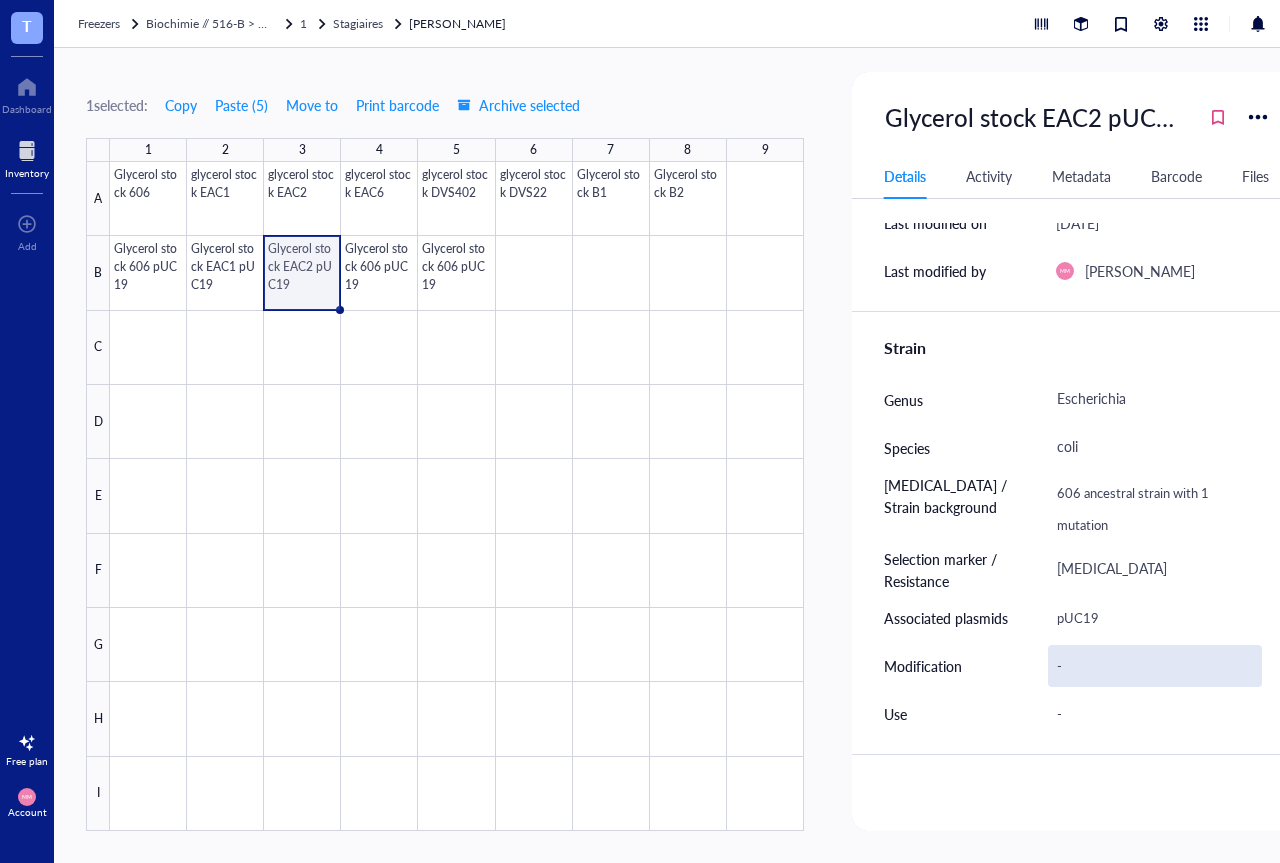 click on "-" at bounding box center [1155, 666] 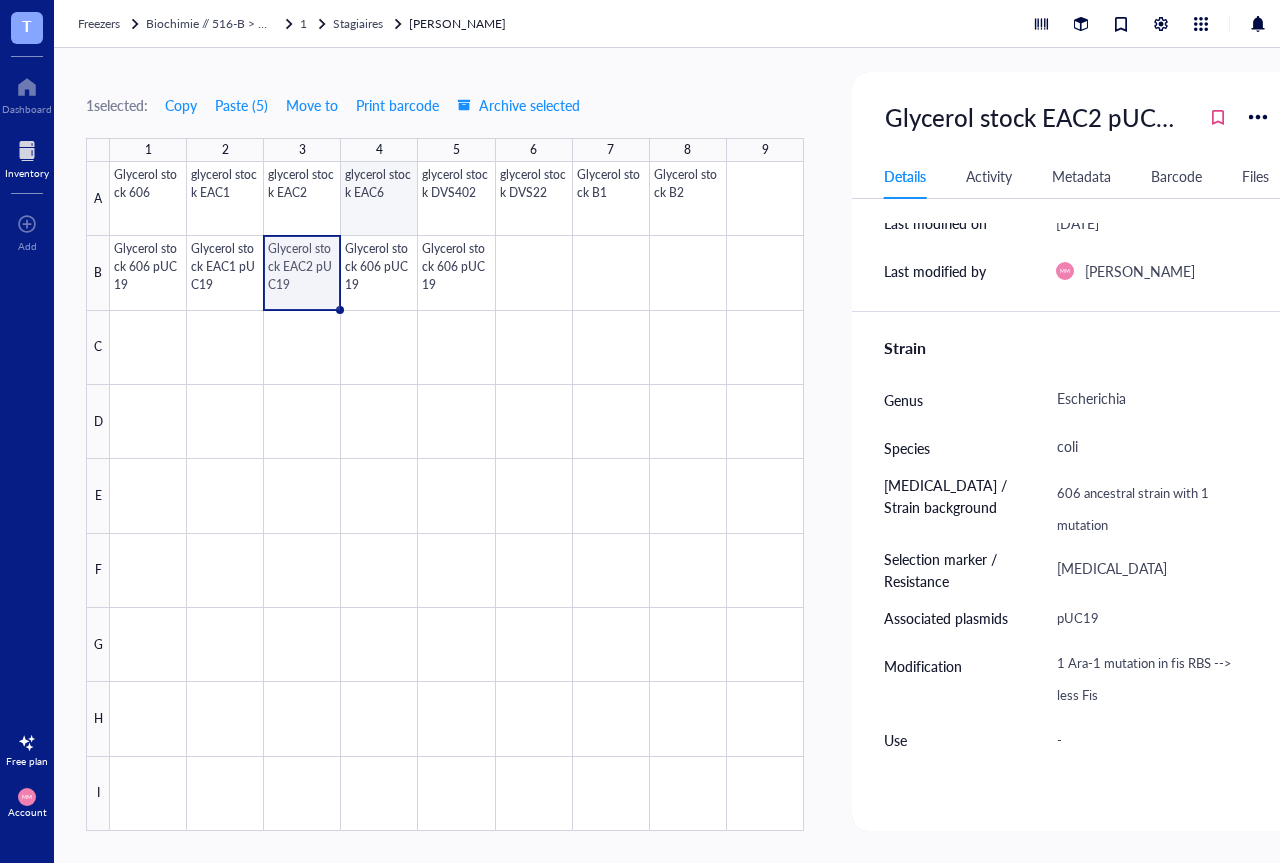 click at bounding box center [457, 496] 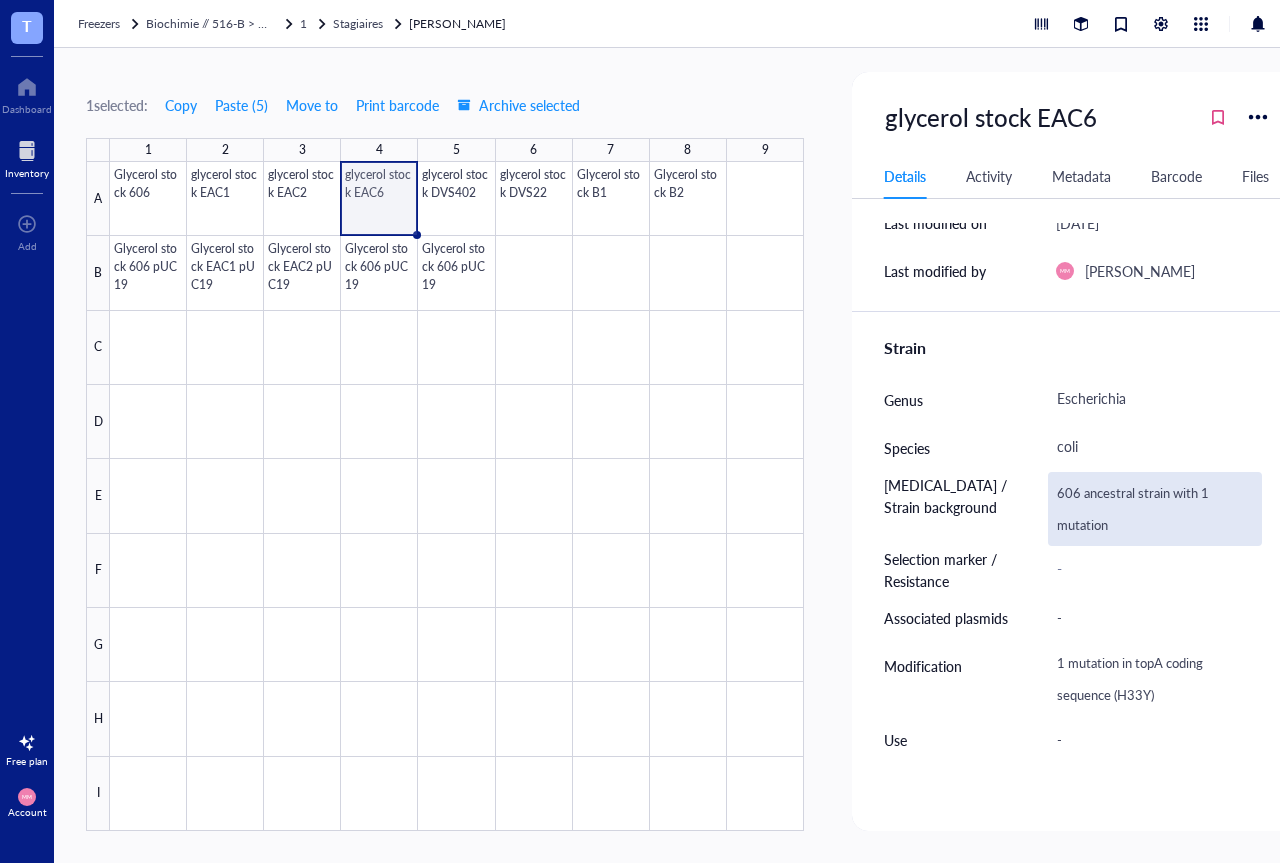 click on "606 ancestral strain with 1 mutation" at bounding box center [1155, 509] 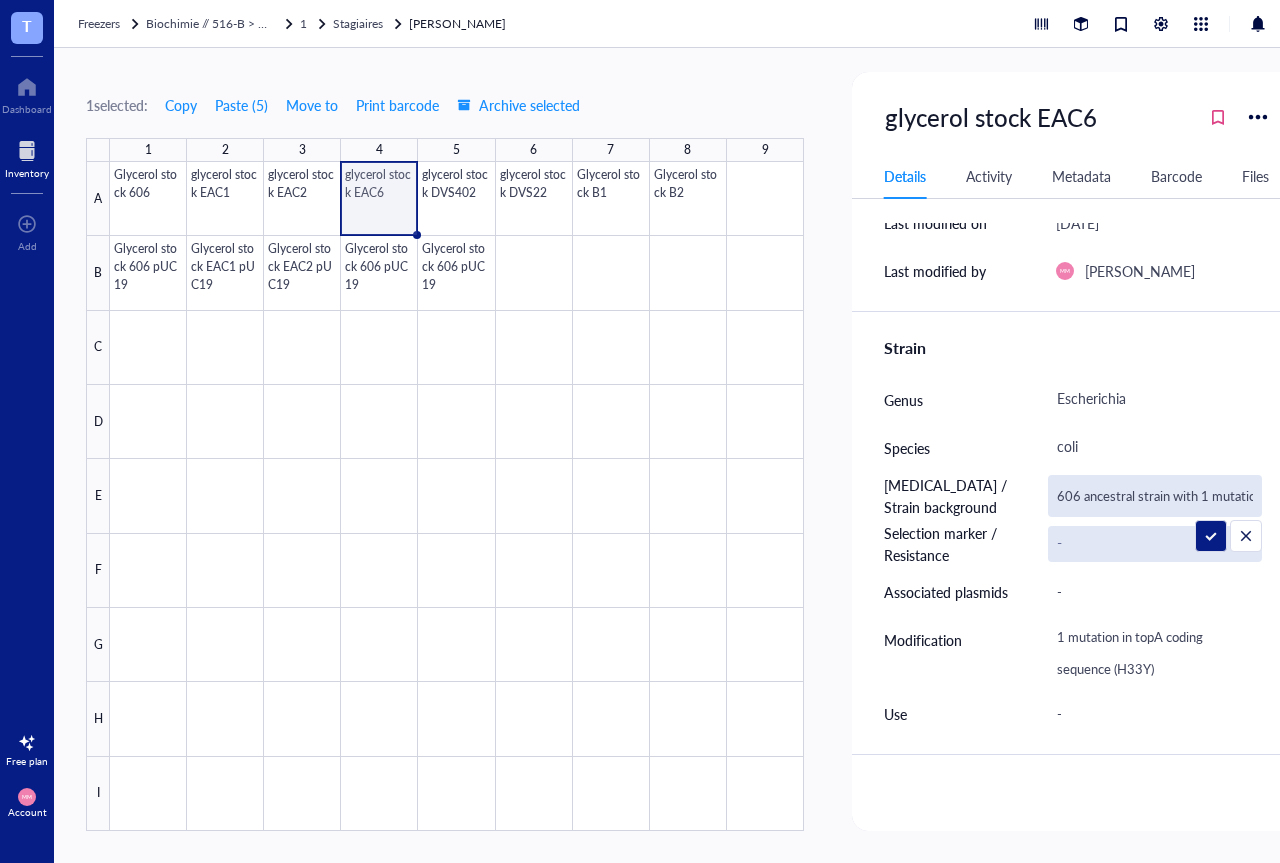 scroll, scrollTop: 0, scrollLeft: 10, axis: horizontal 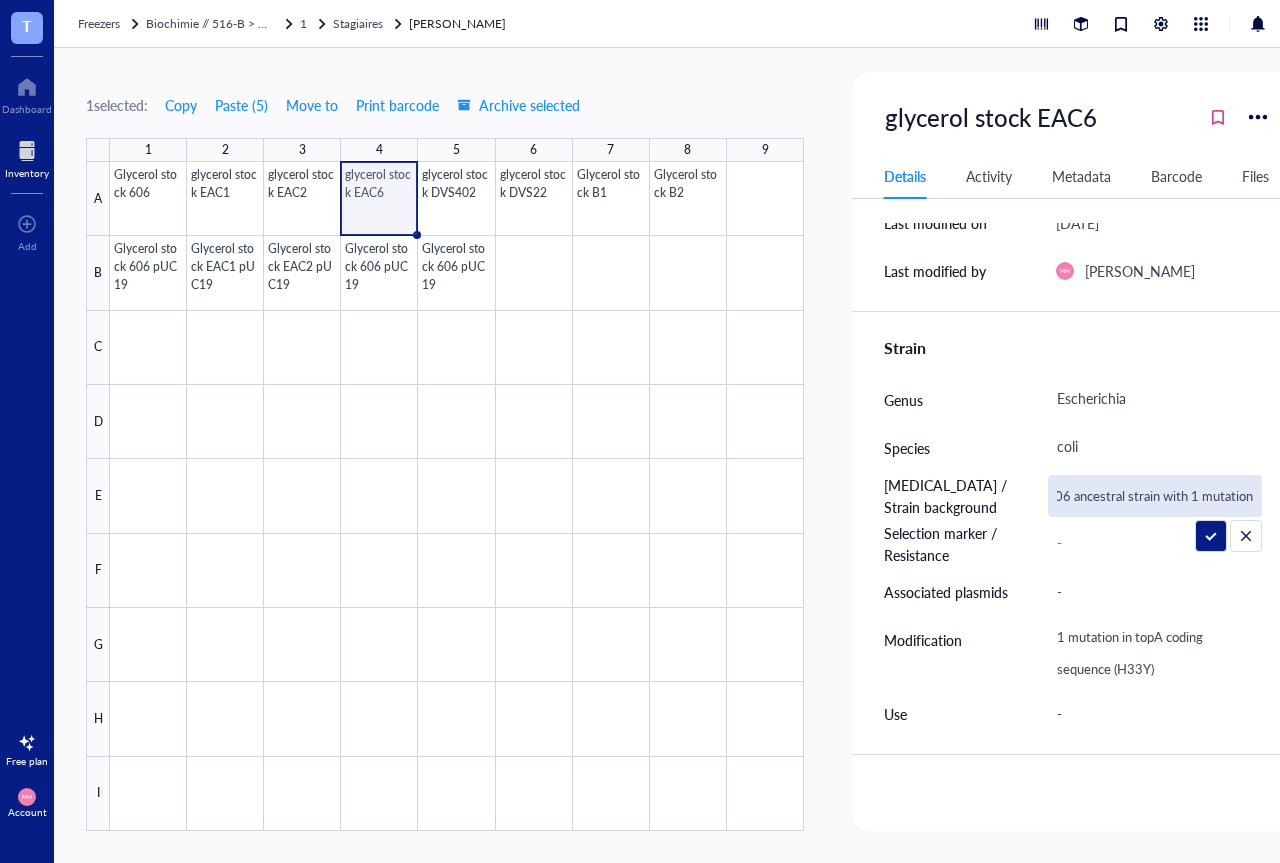 drag, startPoint x: 1259, startPoint y: 494, endPoint x: 1001, endPoint y: 505, distance: 258.23438 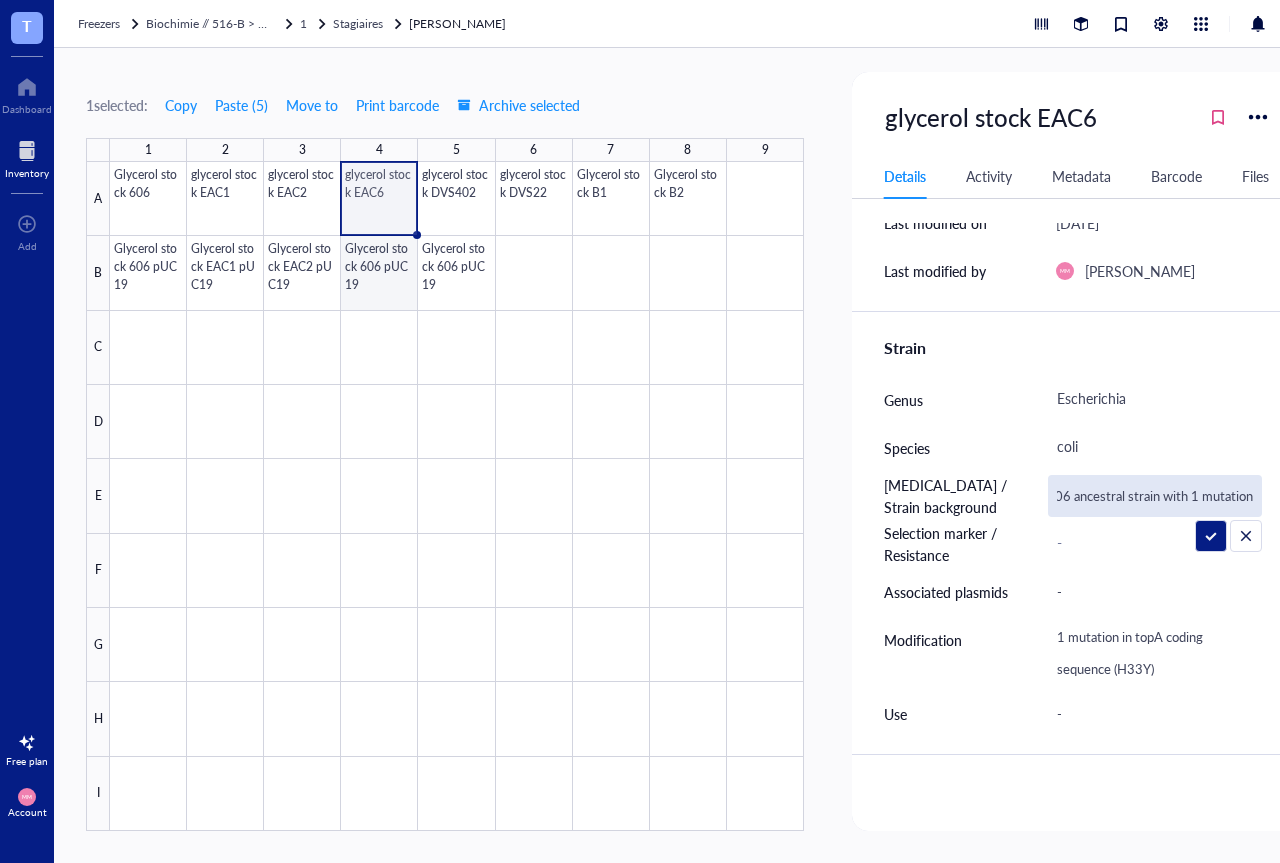 click at bounding box center [457, 496] 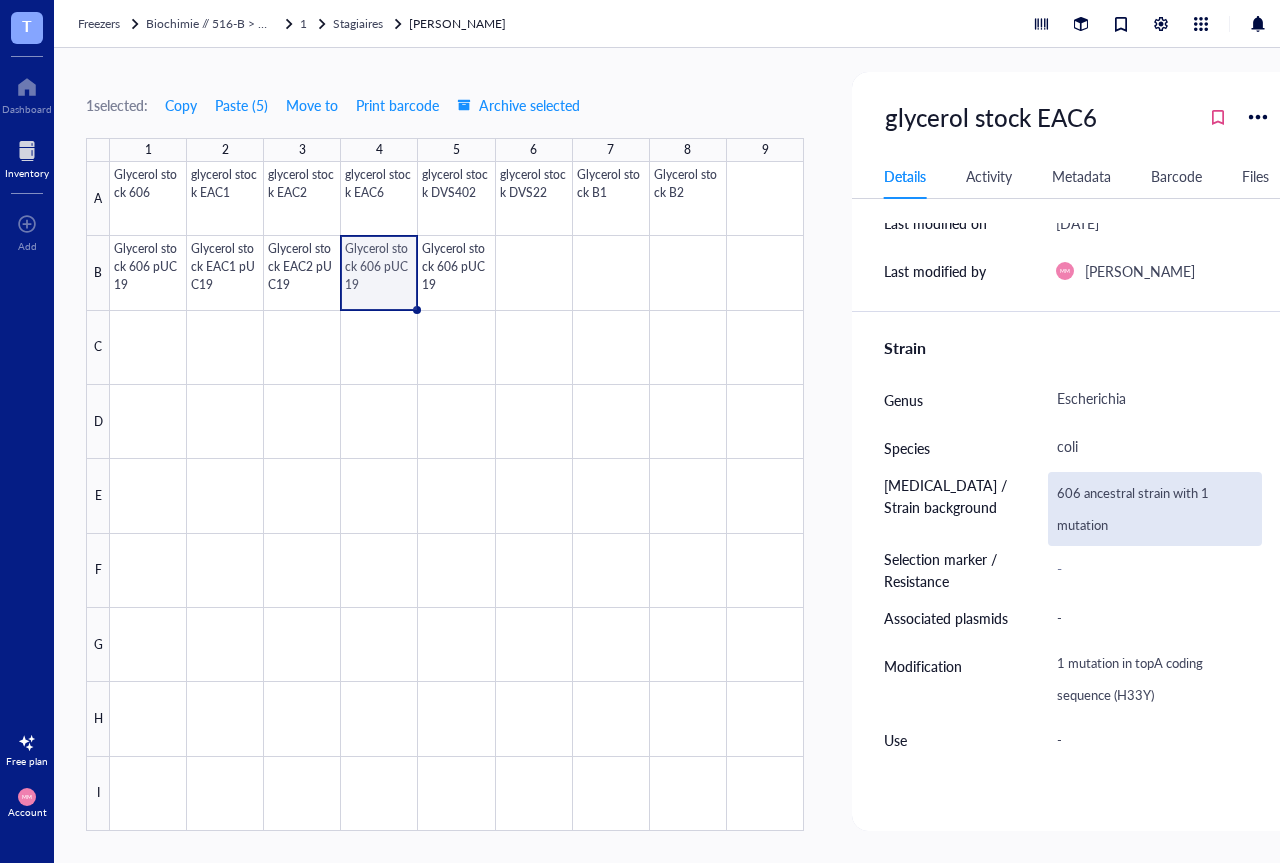 click on "606 ancestral strain with 1 mutation" at bounding box center (1155, 509) 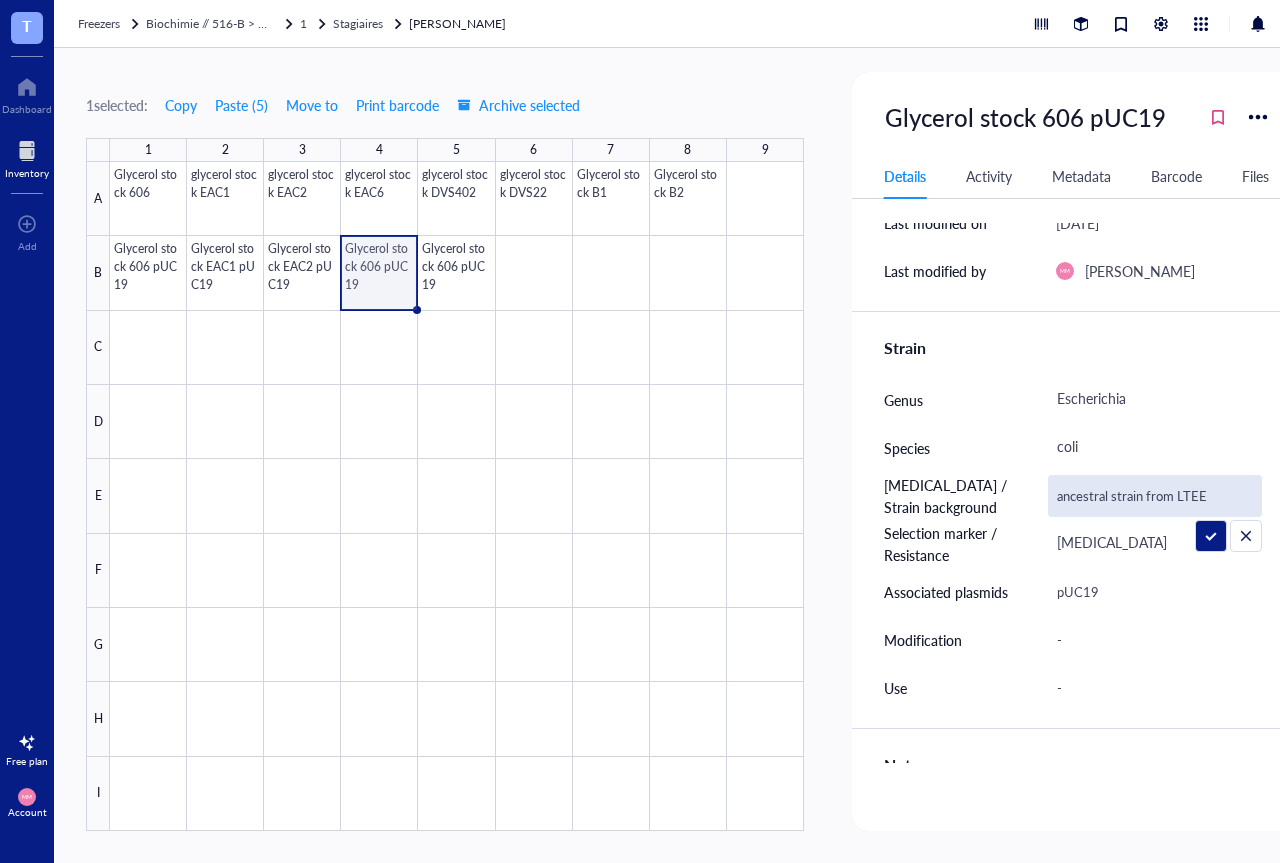 drag, startPoint x: 1218, startPoint y: 491, endPoint x: 1012, endPoint y: 486, distance: 206.06067 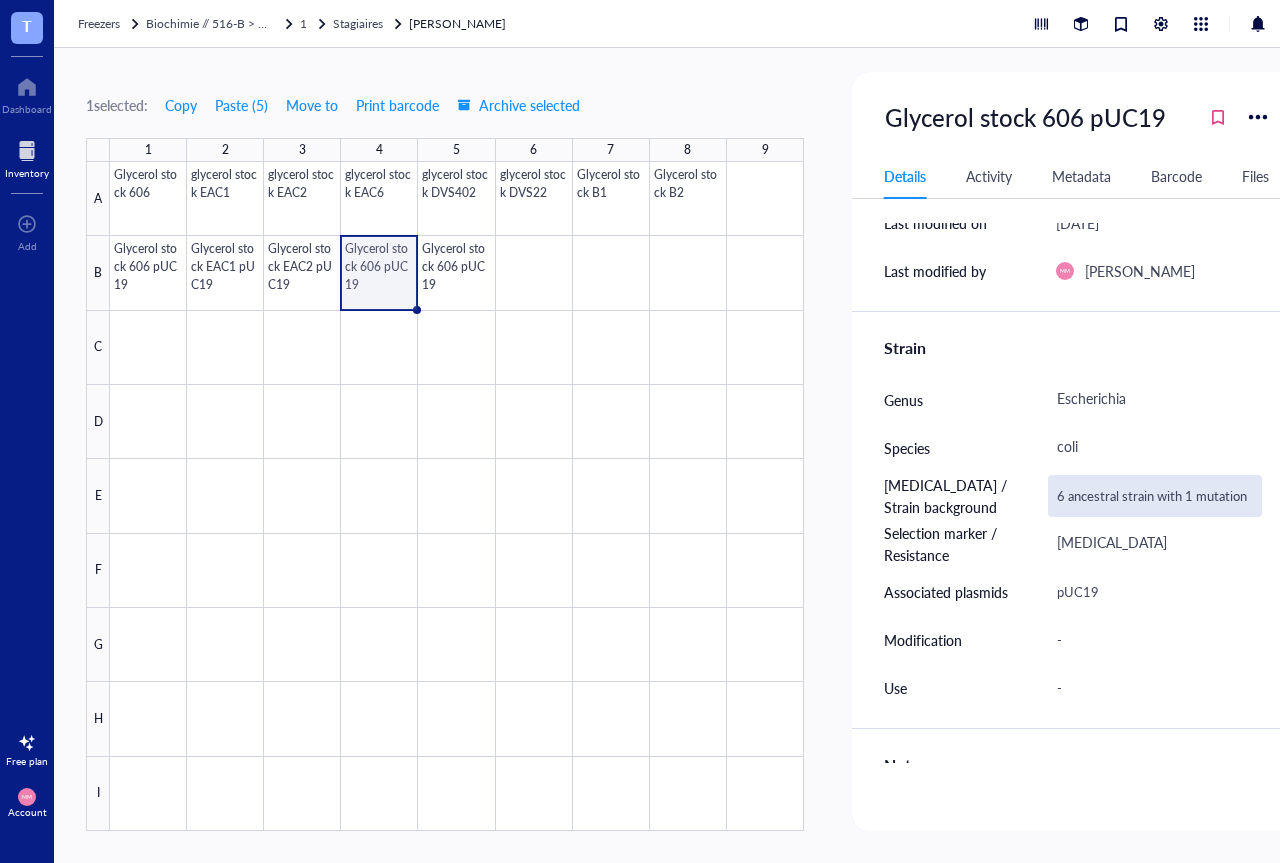click on "6 ancestral strain with 1 mutation" at bounding box center (1155, 496) 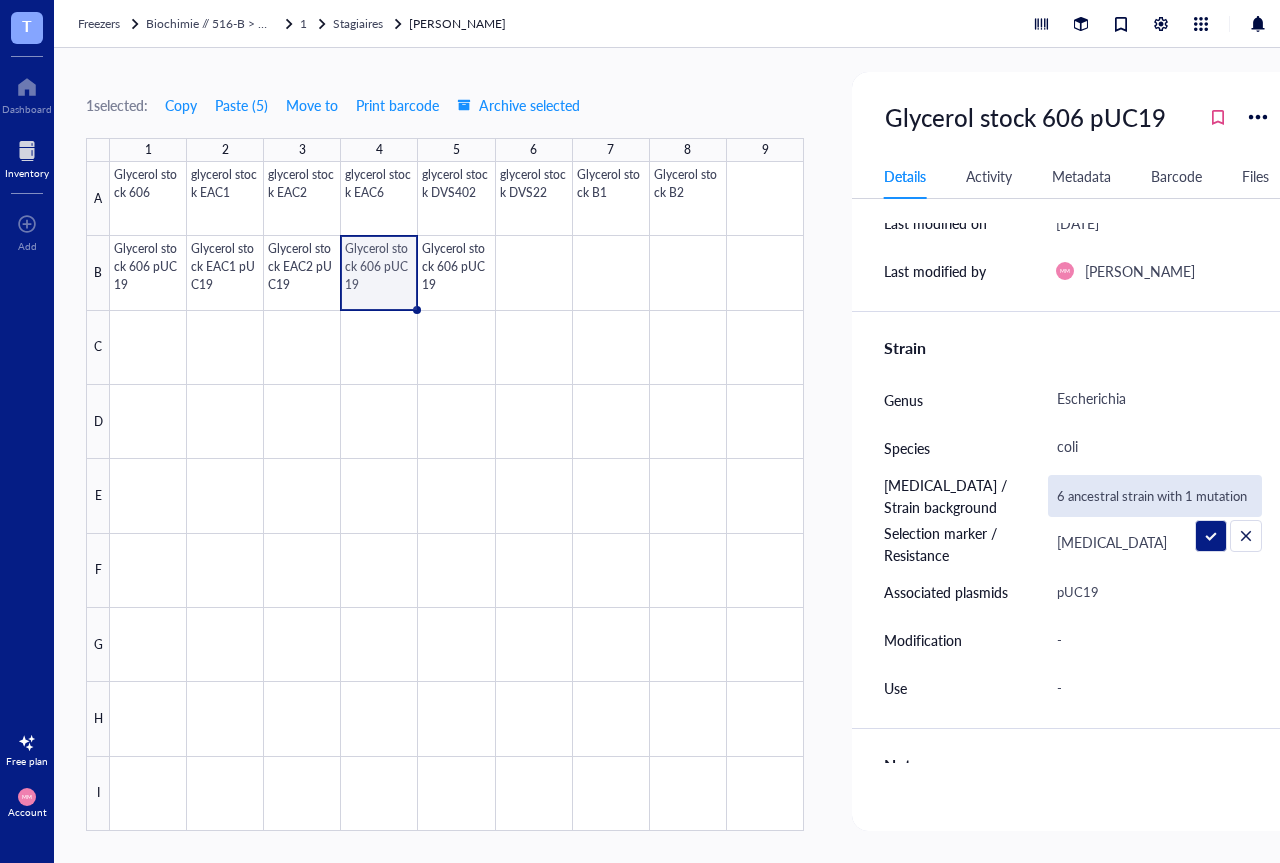 click on "6 ancestral strain with 1 mutation" at bounding box center (1155, 496) 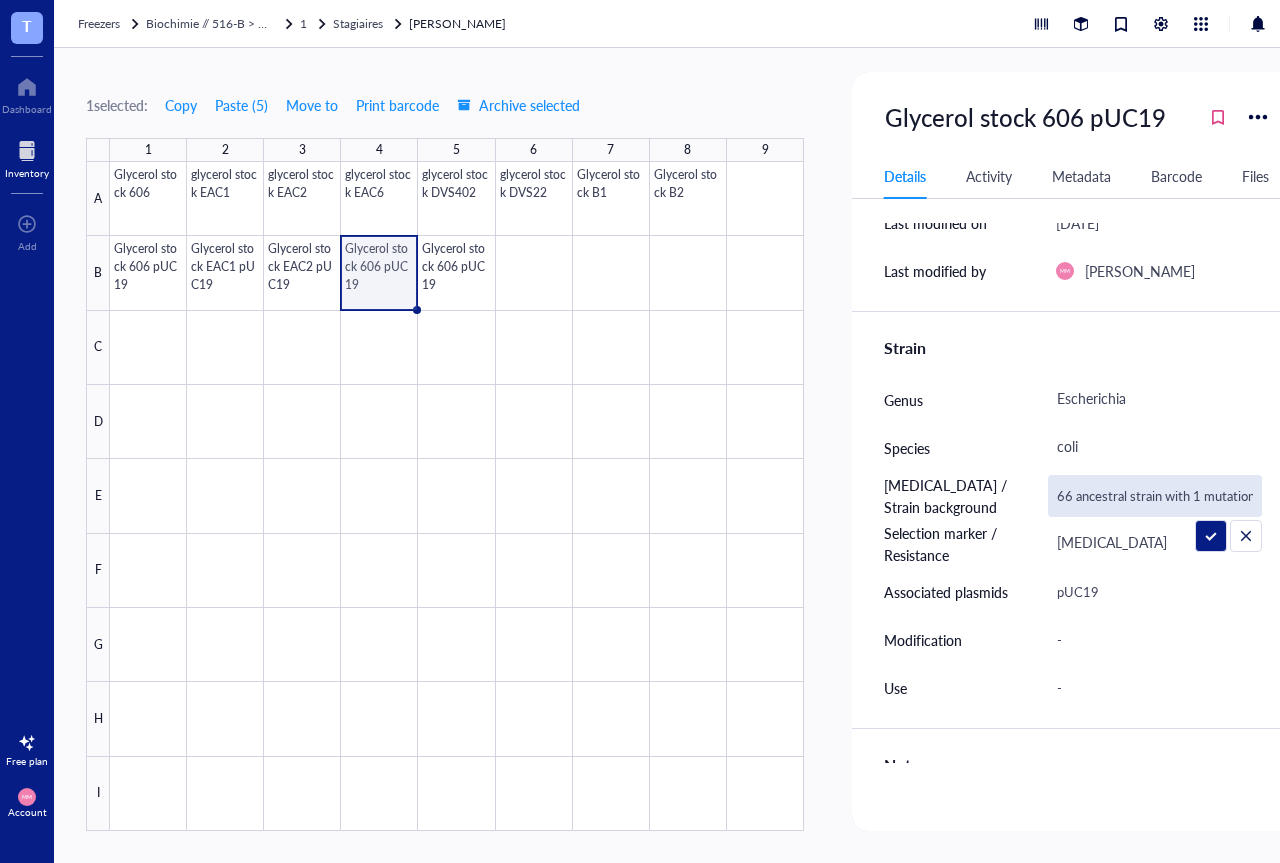 type on "606 ancestral strain with 1 mutation" 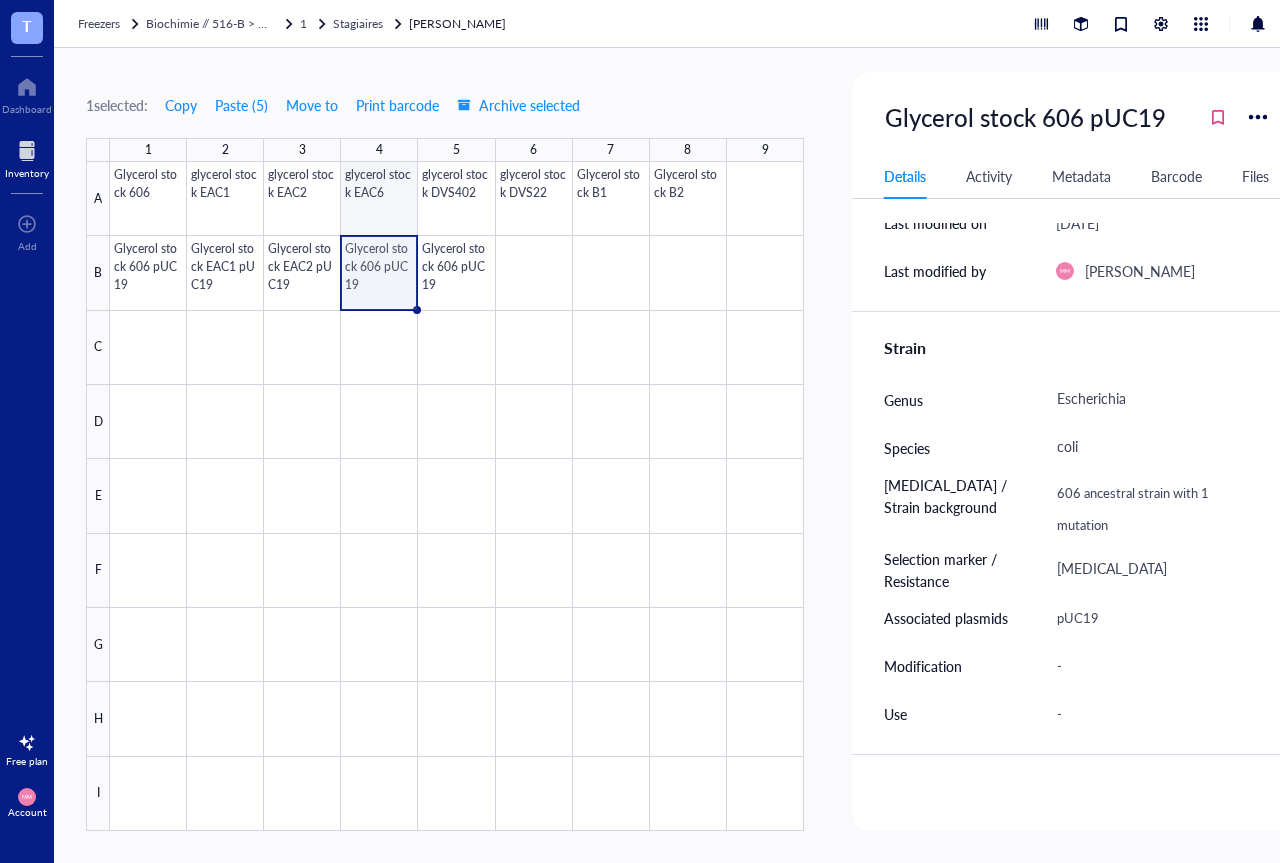 click at bounding box center (457, 496) 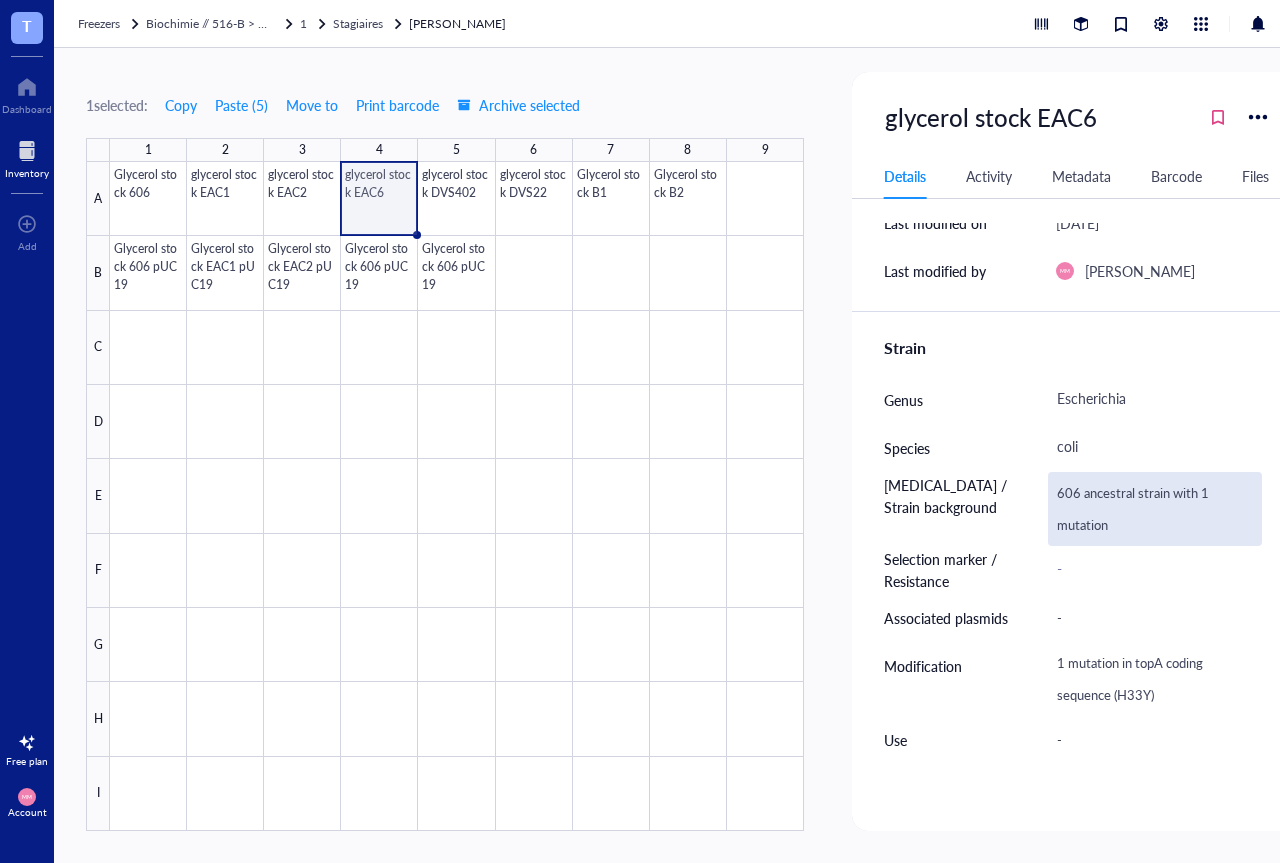 click on "606 ancestral strain with 1 mutation" at bounding box center [1155, 509] 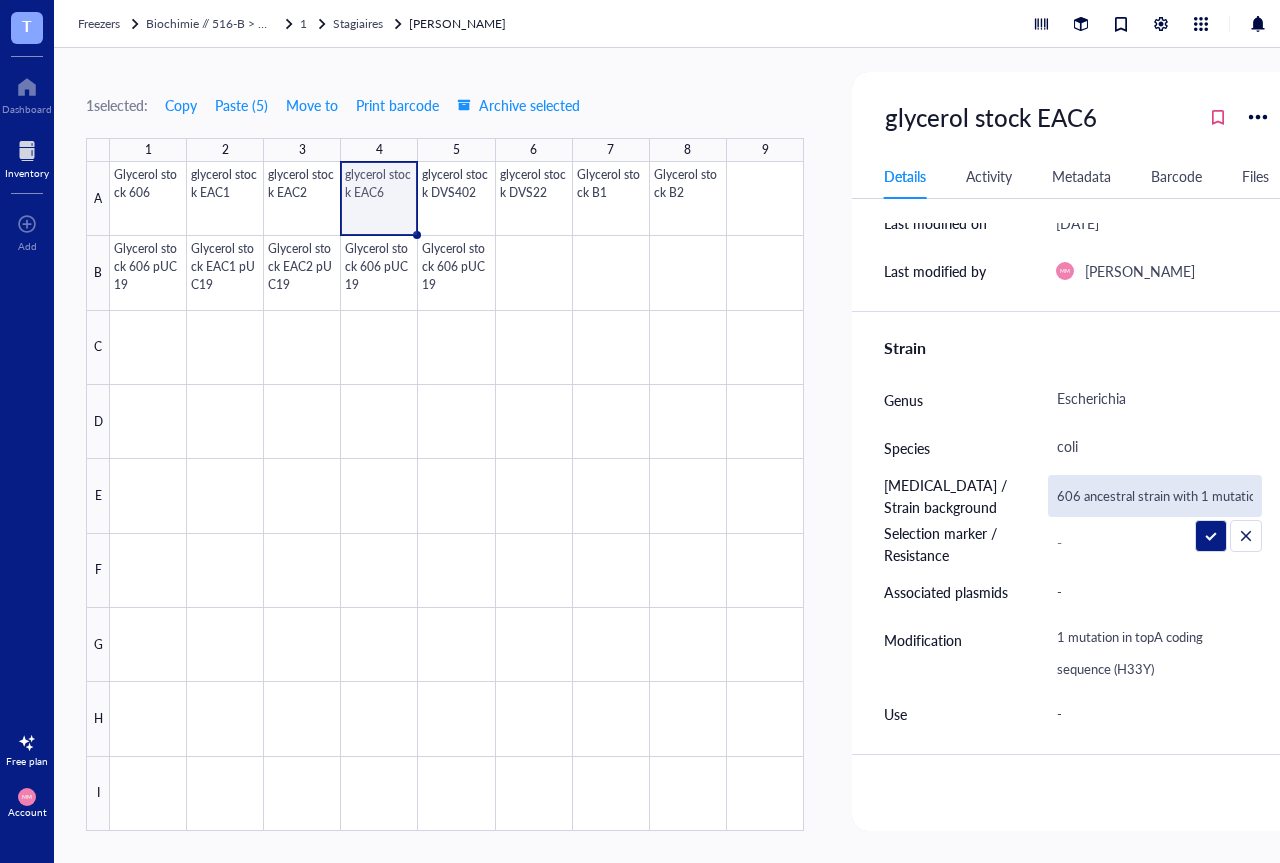 scroll, scrollTop: 0, scrollLeft: 10, axis: horizontal 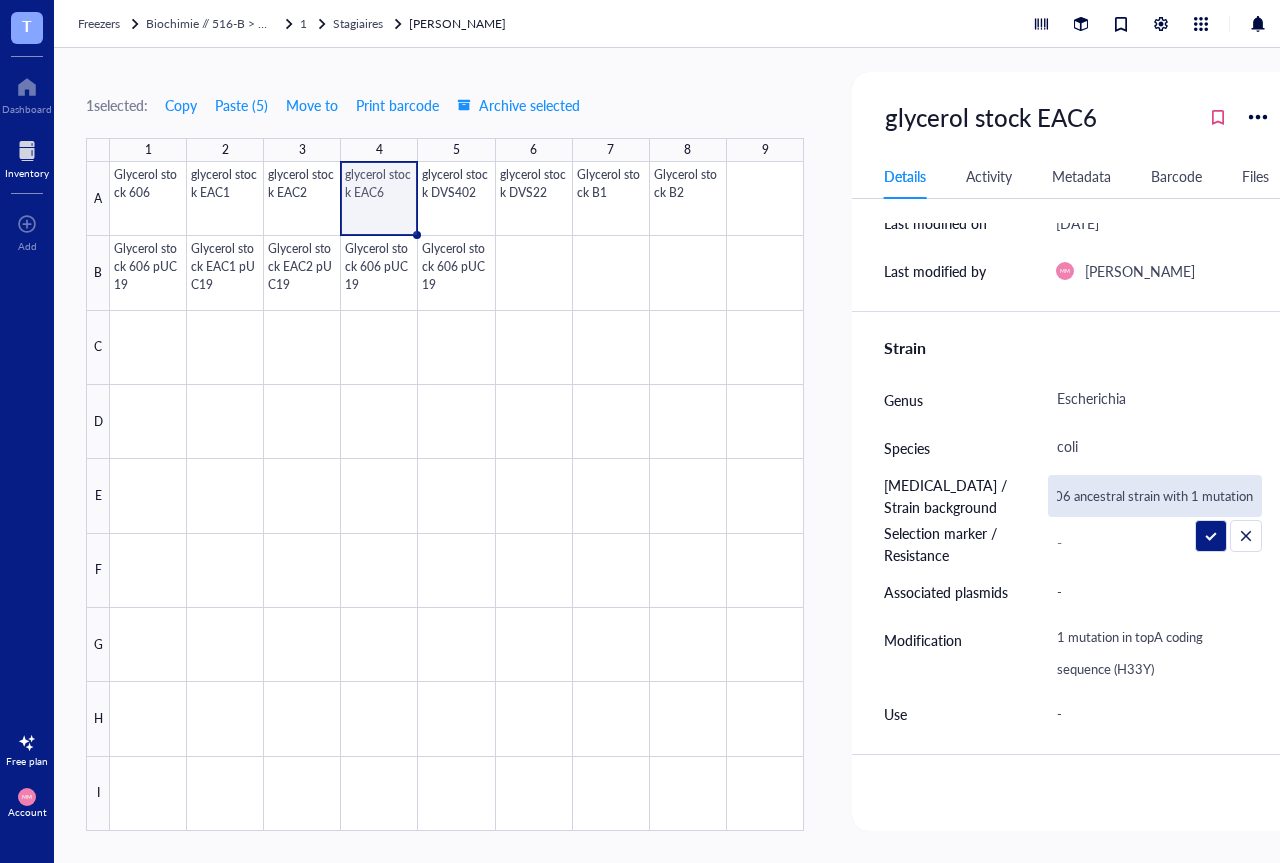click on "606 ancestral strain with 1 mutation" at bounding box center (1155, 496) 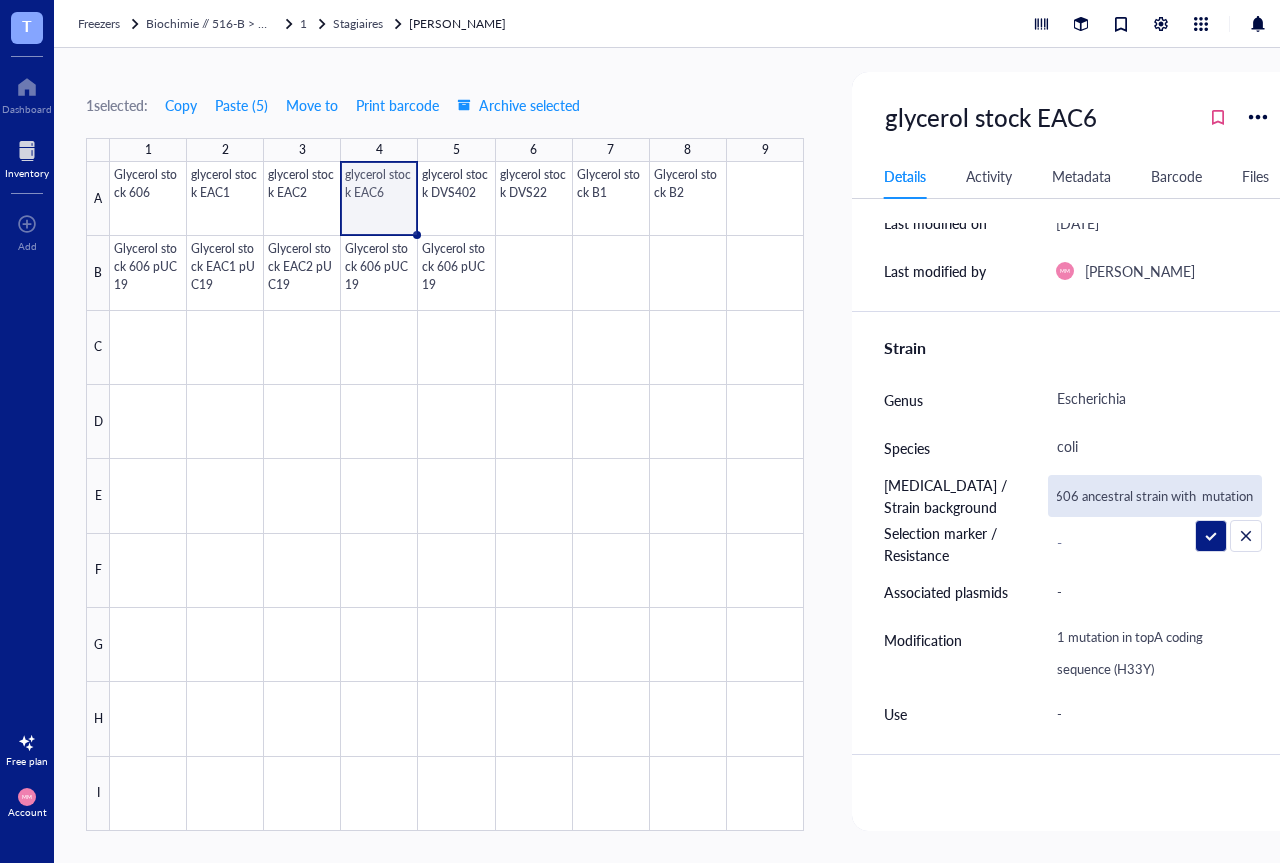 scroll, scrollTop: 0, scrollLeft: 3, axis: horizontal 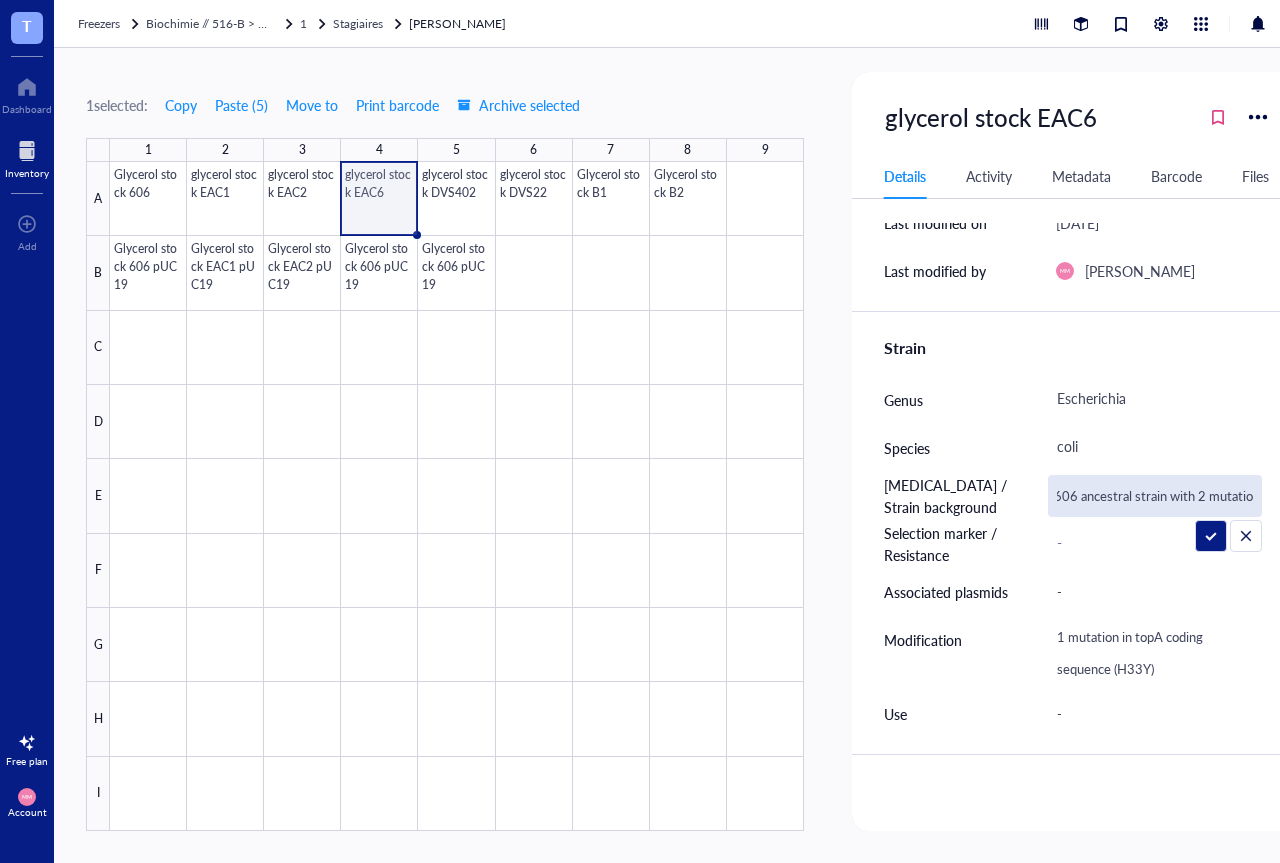 click on "606 ancestral strain with 2 mutation" at bounding box center (1155, 496) 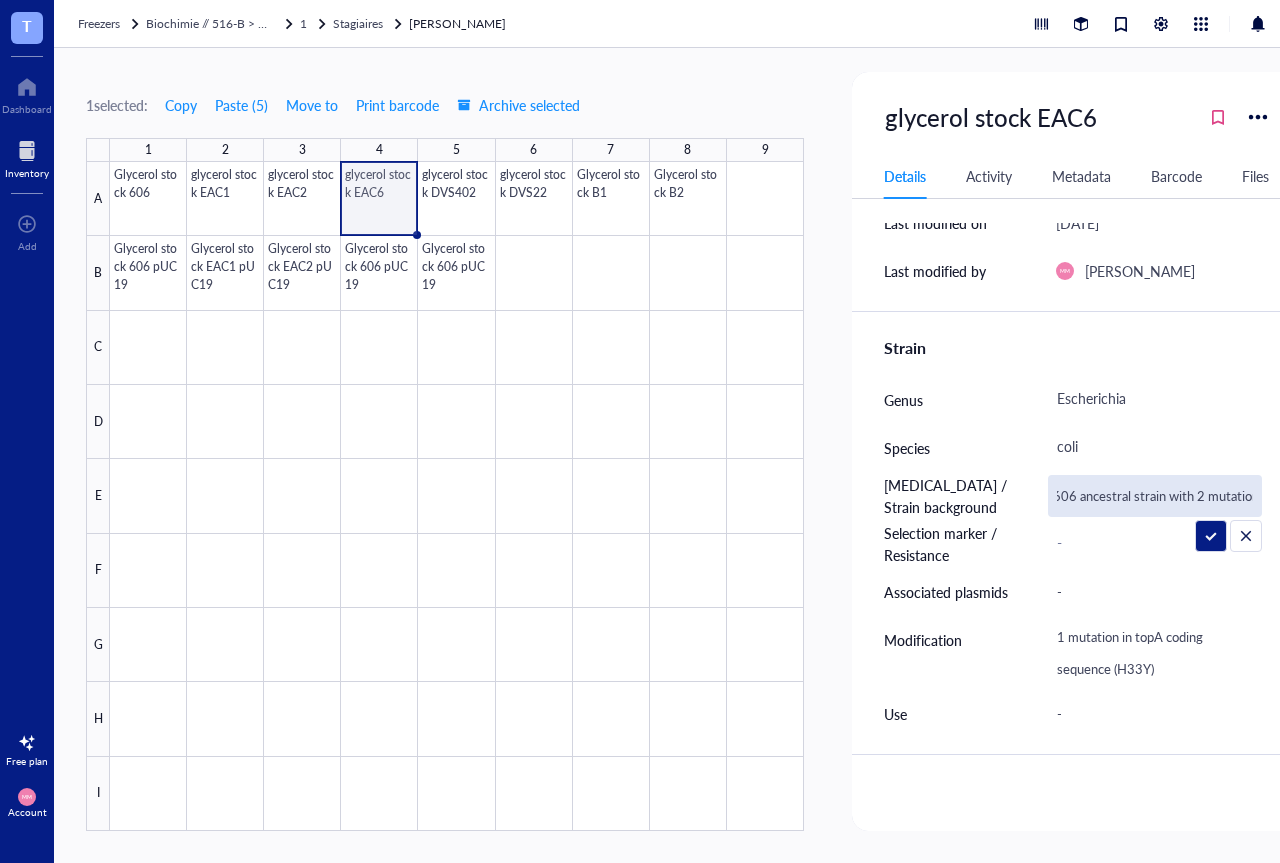 scroll, scrollTop: 0, scrollLeft: 10, axis: horizontal 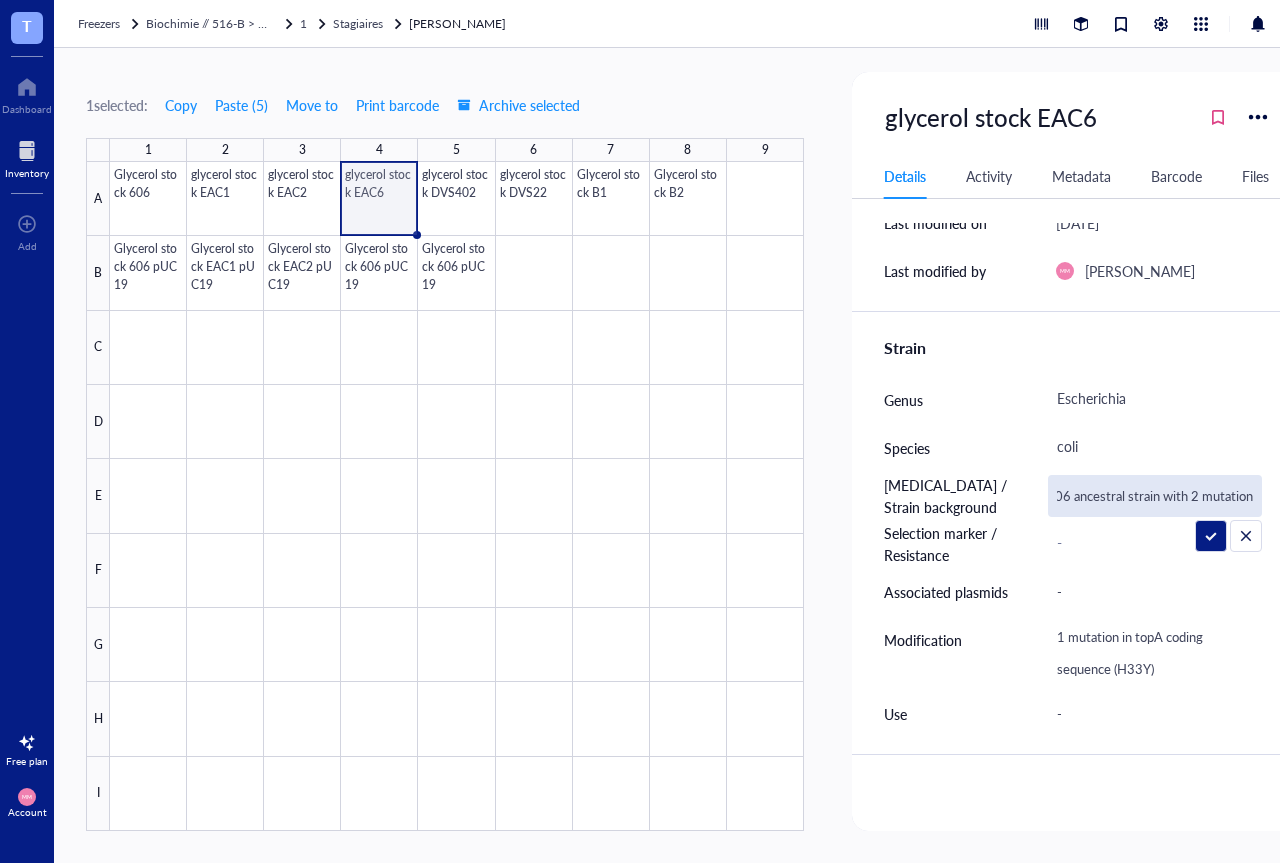 type on "606 ancestral strain with 2 mutations" 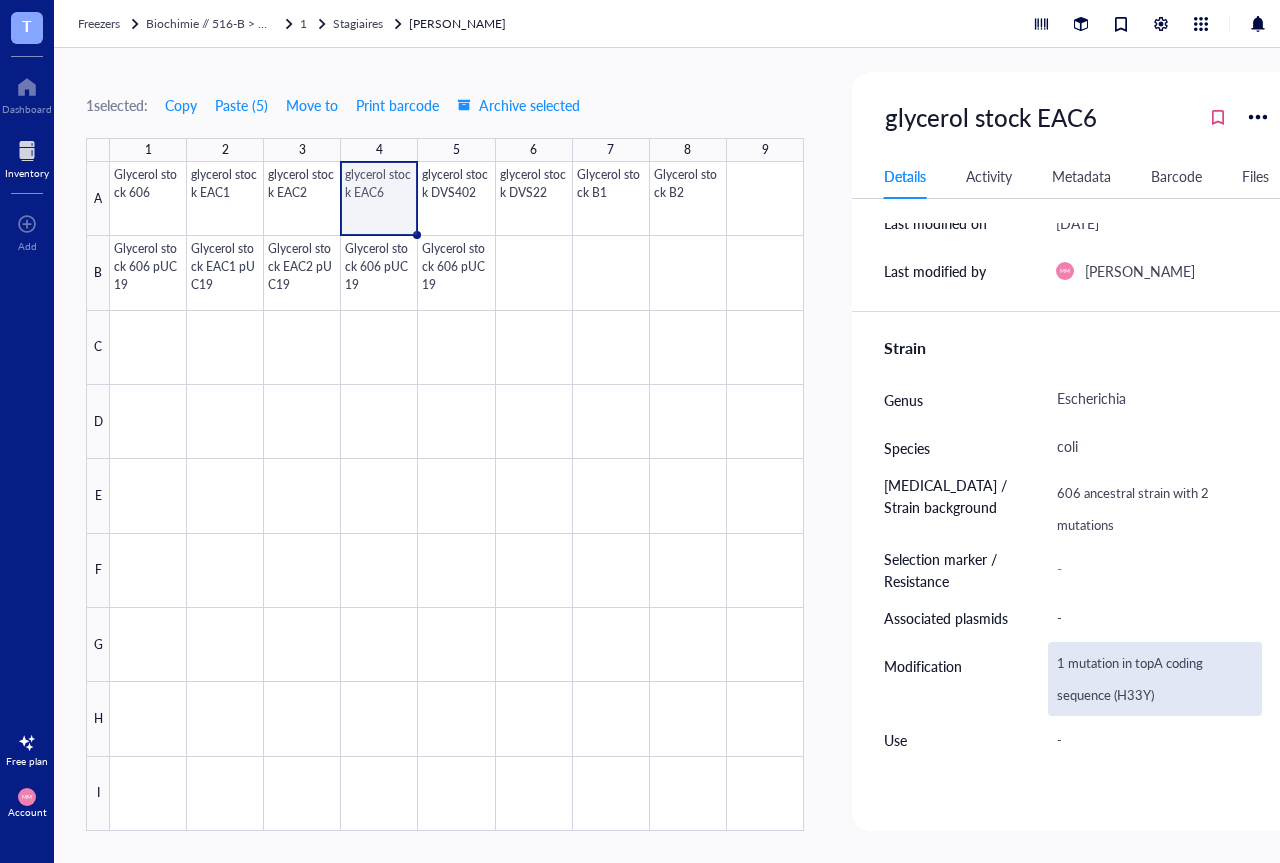click on "1 mutation in topA coding sequence (H33Y)" at bounding box center [1155, 679] 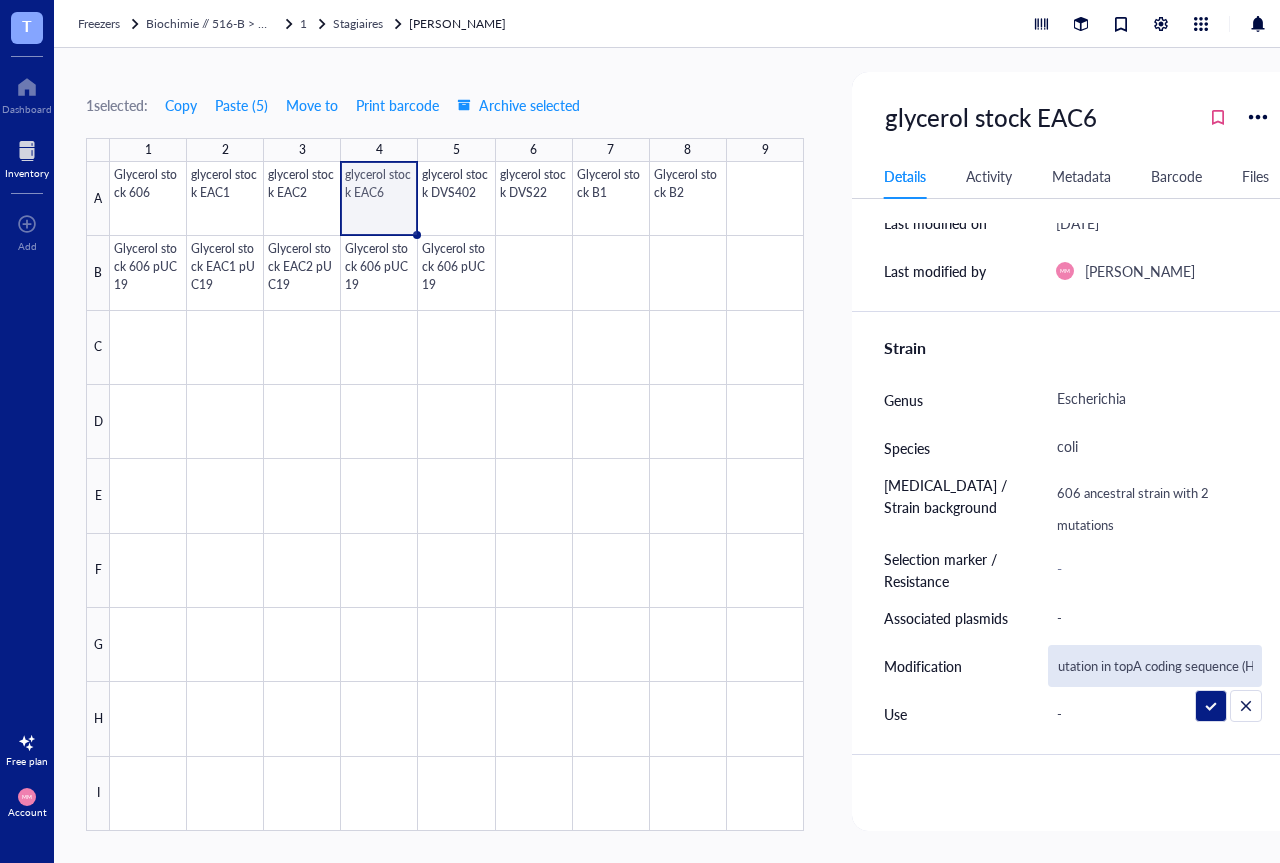 scroll, scrollTop: 0, scrollLeft: 0, axis: both 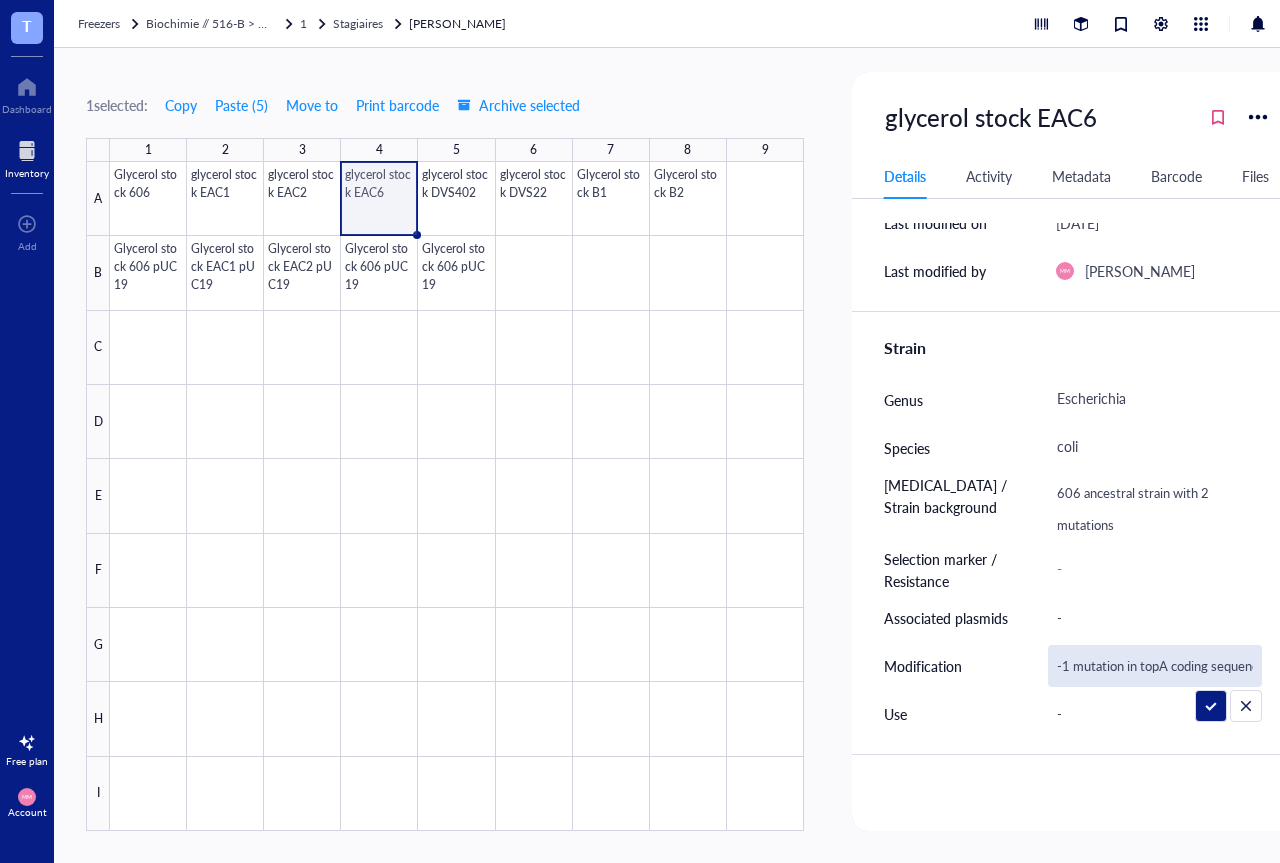 type on "- 1 mutation in topA coding sequence (H33Y)" 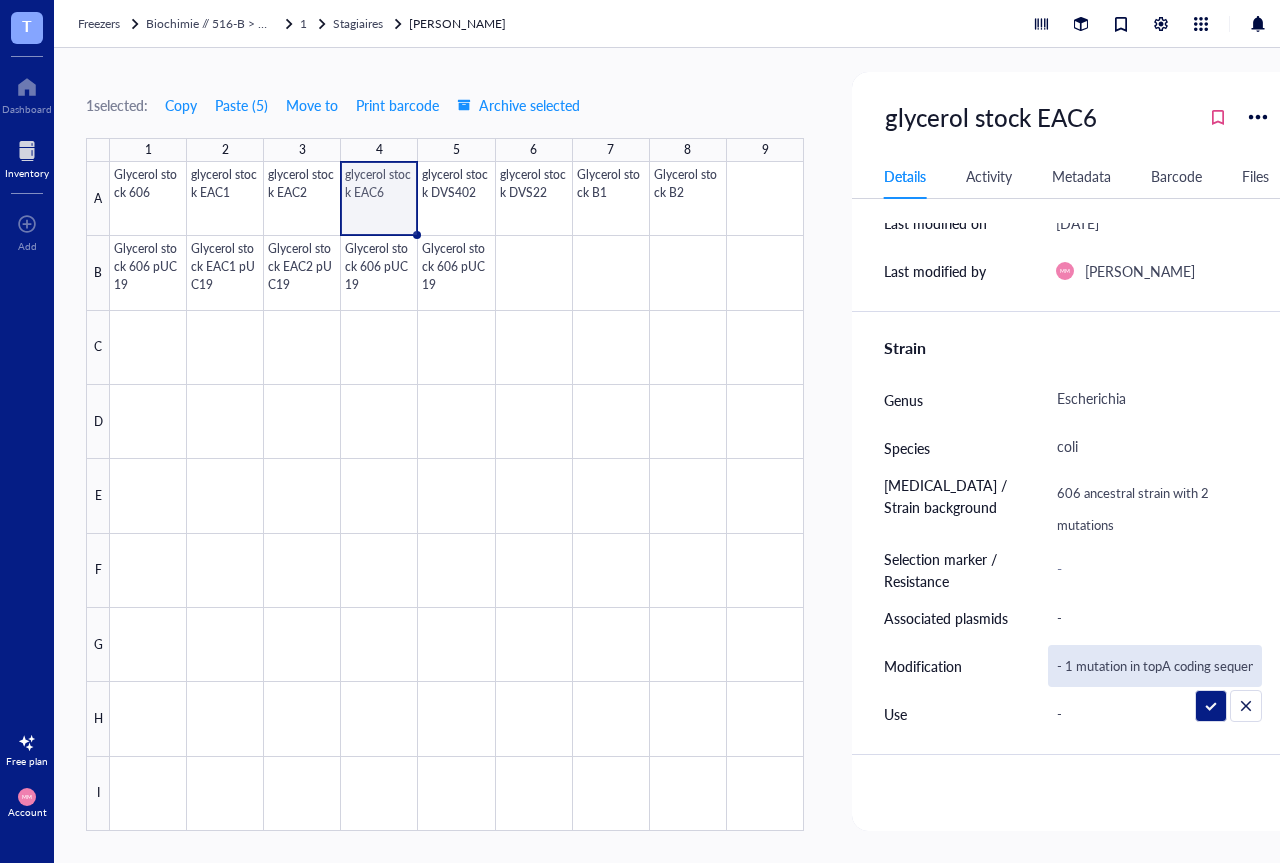 click on "- 1 mutation in topA coding sequence (H33Y)" at bounding box center [1155, 666] 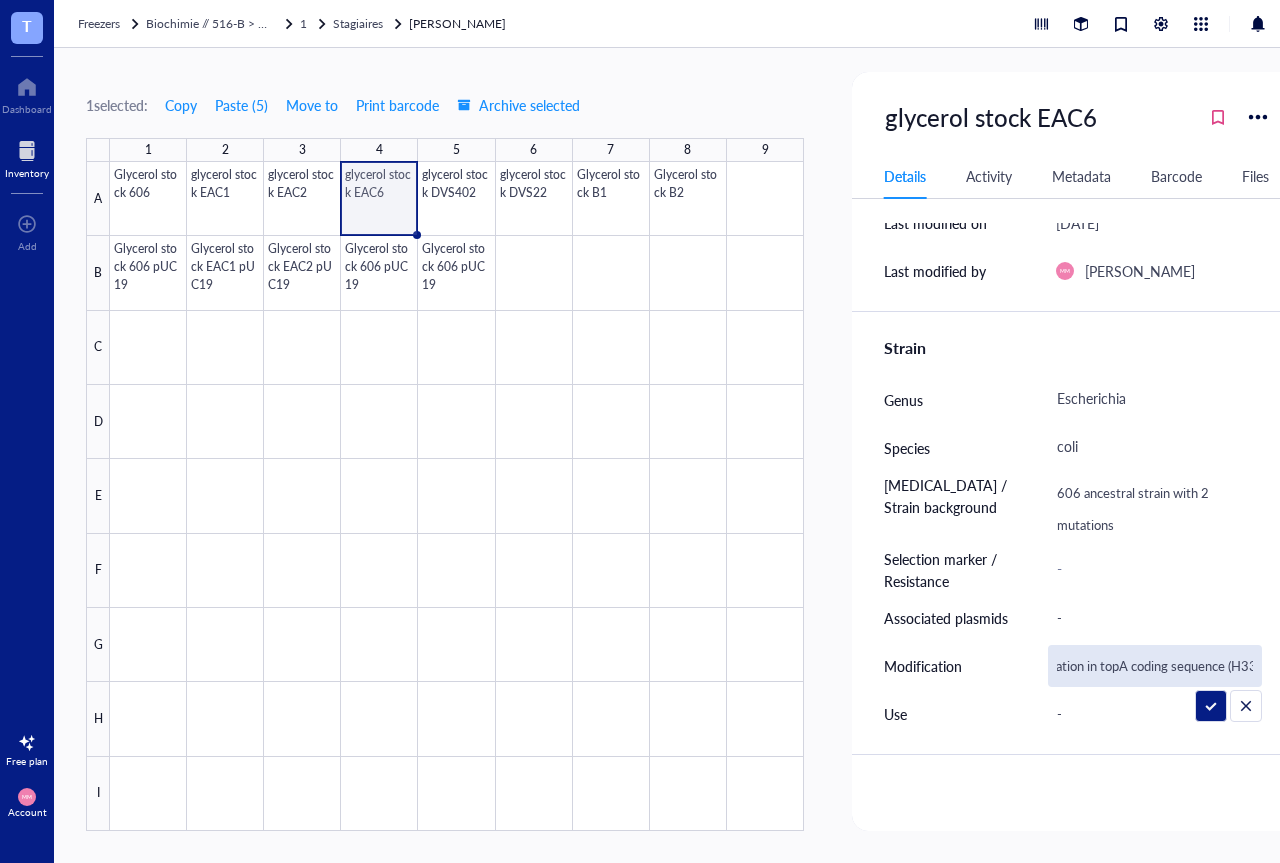 scroll, scrollTop: 0, scrollLeft: 61, axis: horizontal 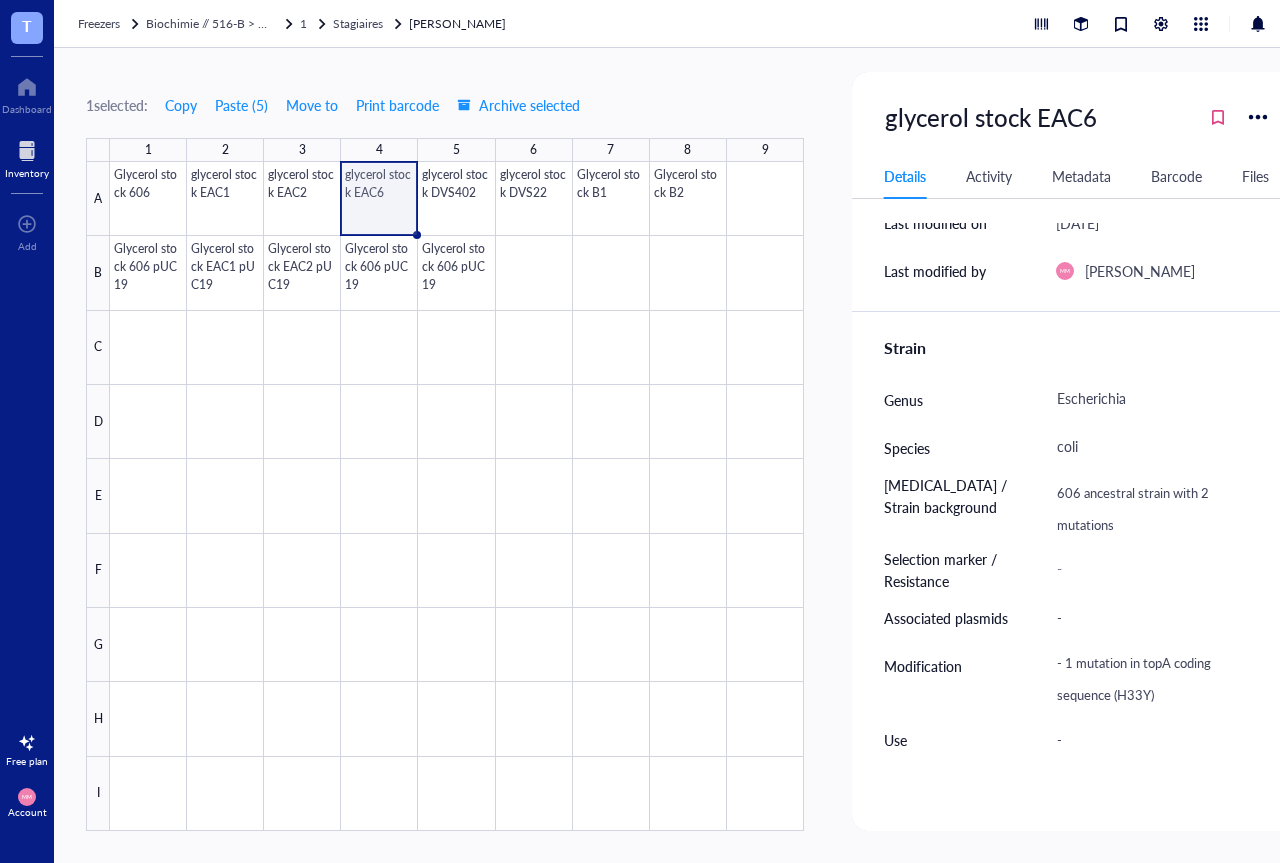 click on "- 1 mutation in topA coding sequence (H33Y)" at bounding box center [1155, 679] 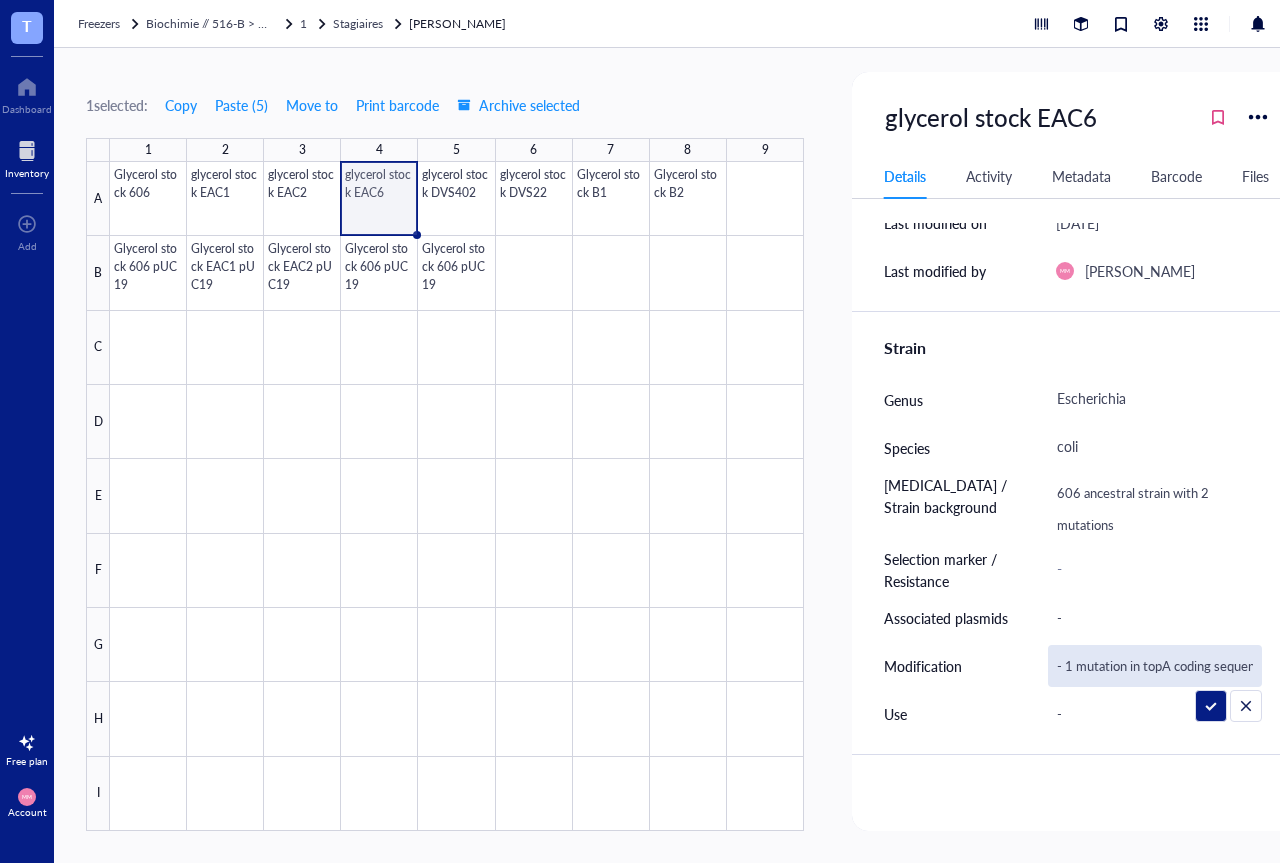 scroll, scrollTop: 0, scrollLeft: 61, axis: horizontal 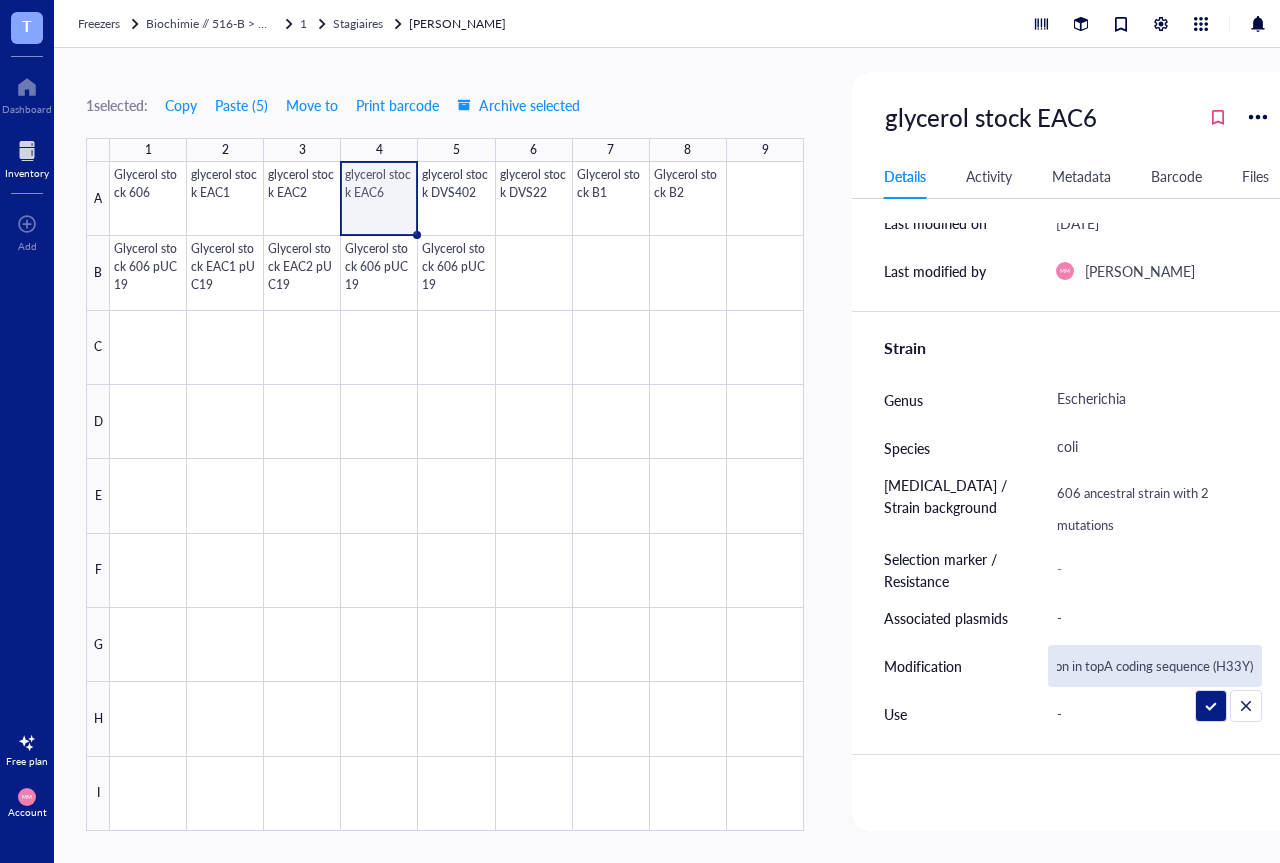 click on "- 1 mutation in topA coding sequence (H33Y)" at bounding box center (1155, 666) 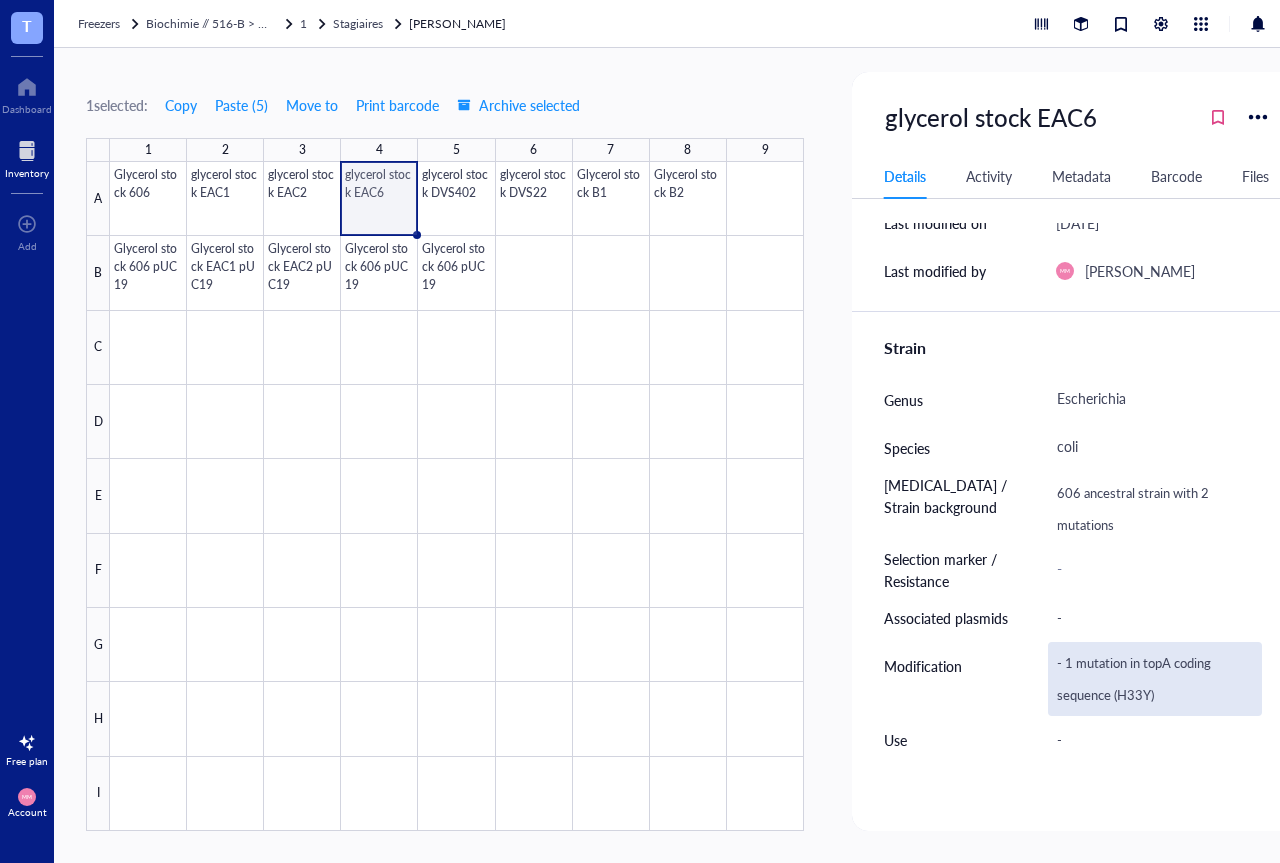 click on "- 1 mutation in topA coding sequence (H33Y)" at bounding box center (1155, 679) 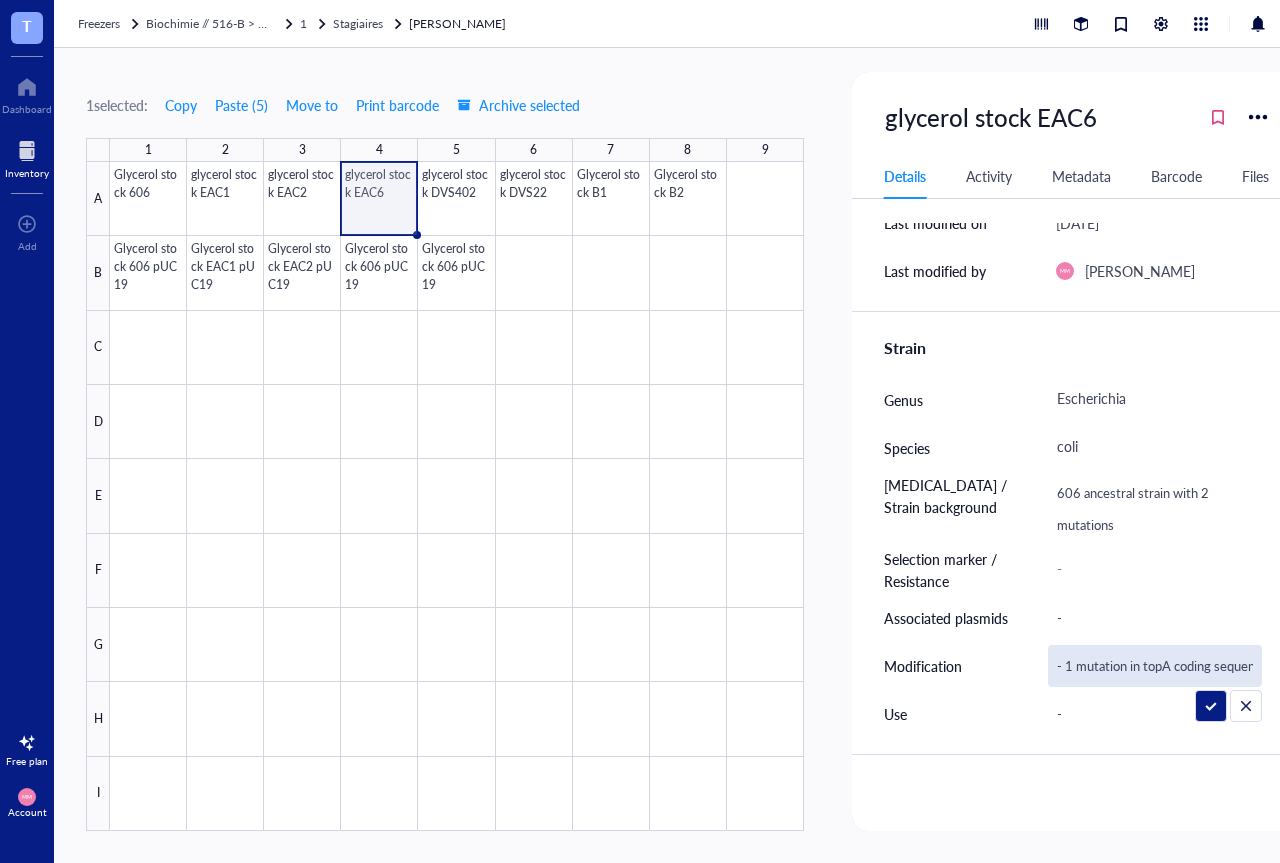 scroll, scrollTop: 0, scrollLeft: 61, axis: horizontal 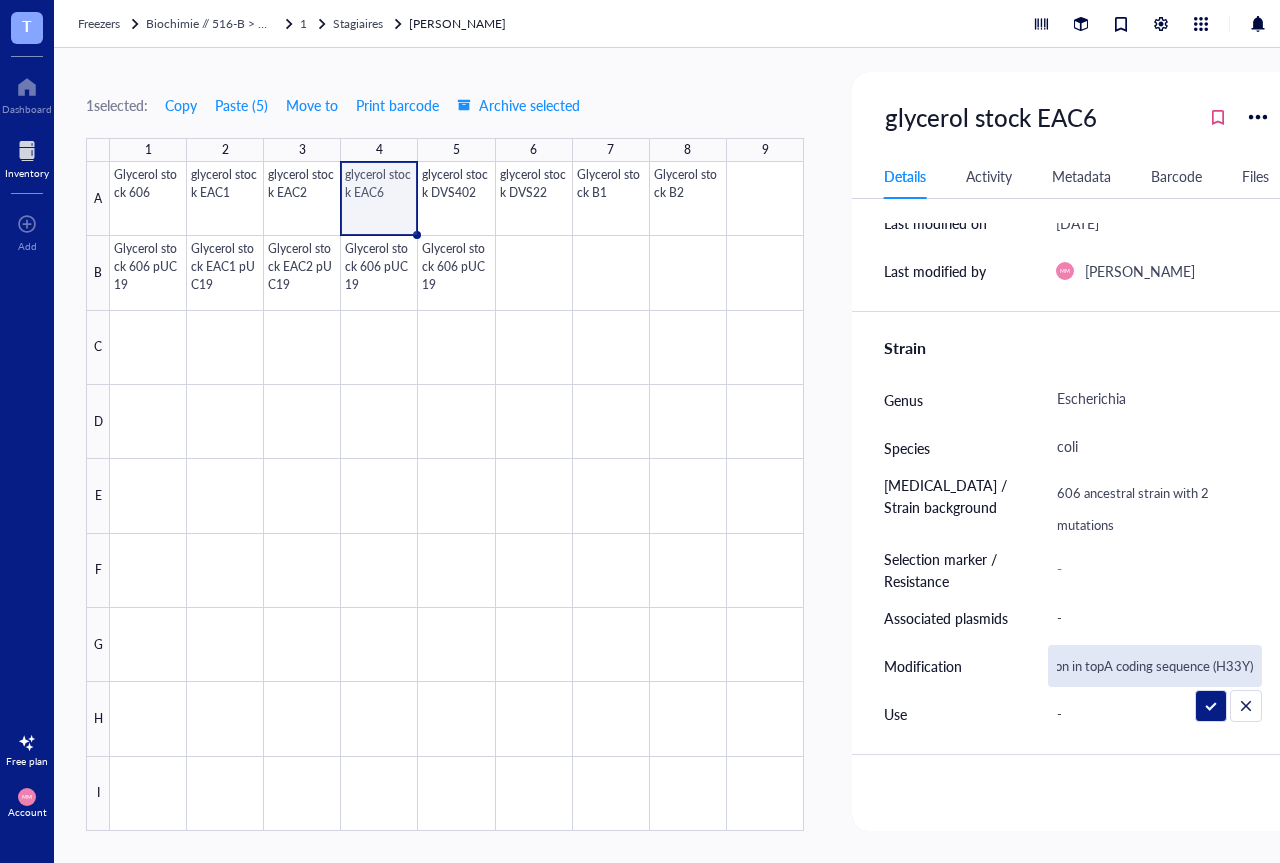 click on "- 1 mutation in topA coding sequence (H33Y)" at bounding box center (1155, 666) 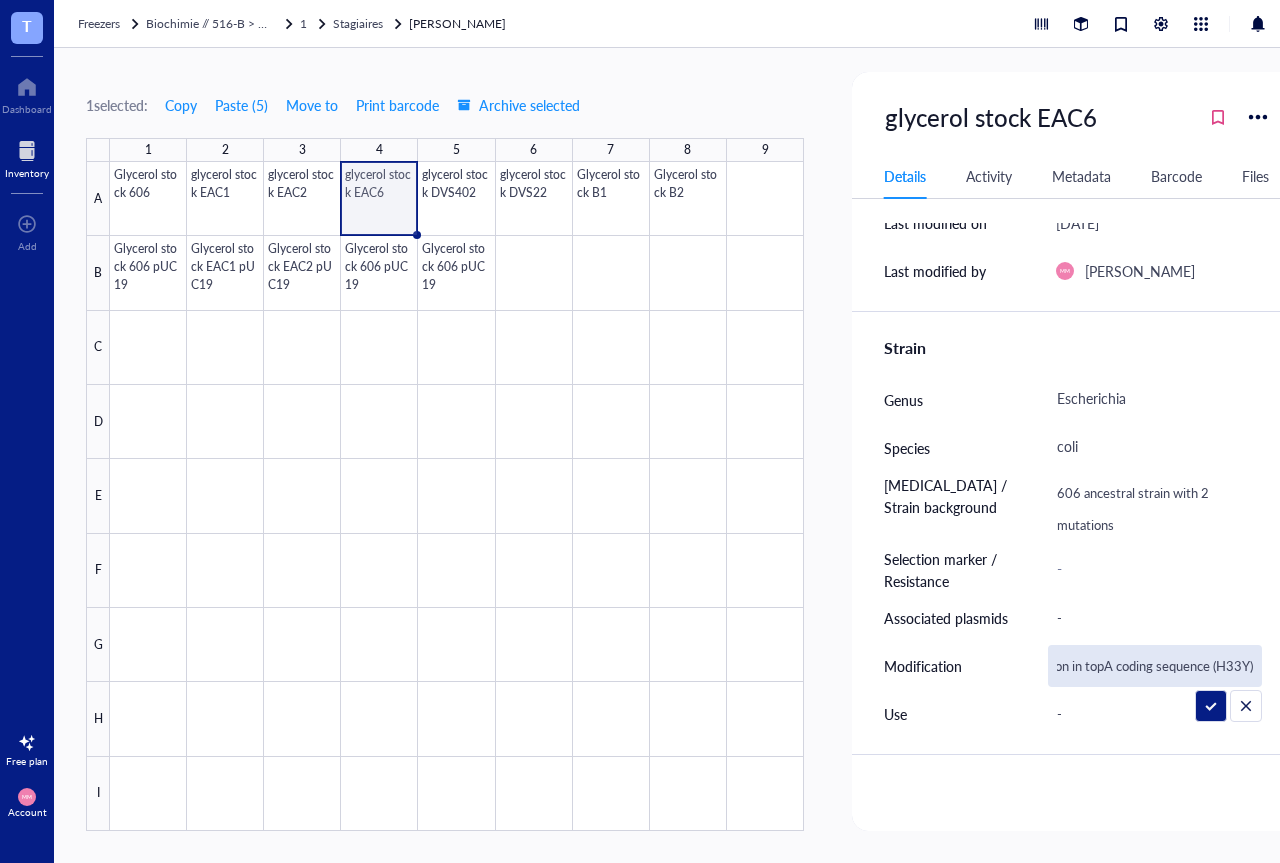 scroll, scrollTop: 0, scrollLeft: 199, axis: horizontal 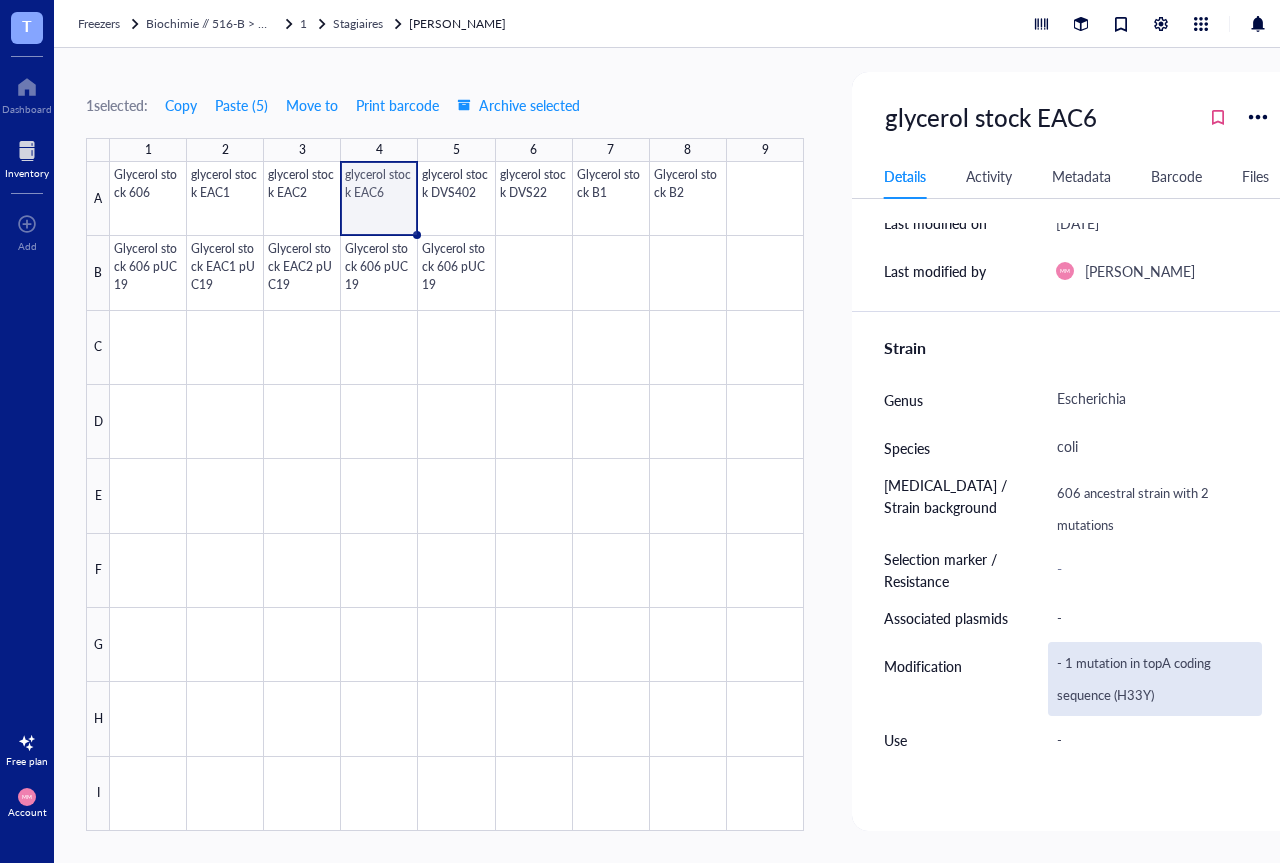 click on "- 1 mutation in topA coding sequence (H33Y)" at bounding box center [1155, 679] 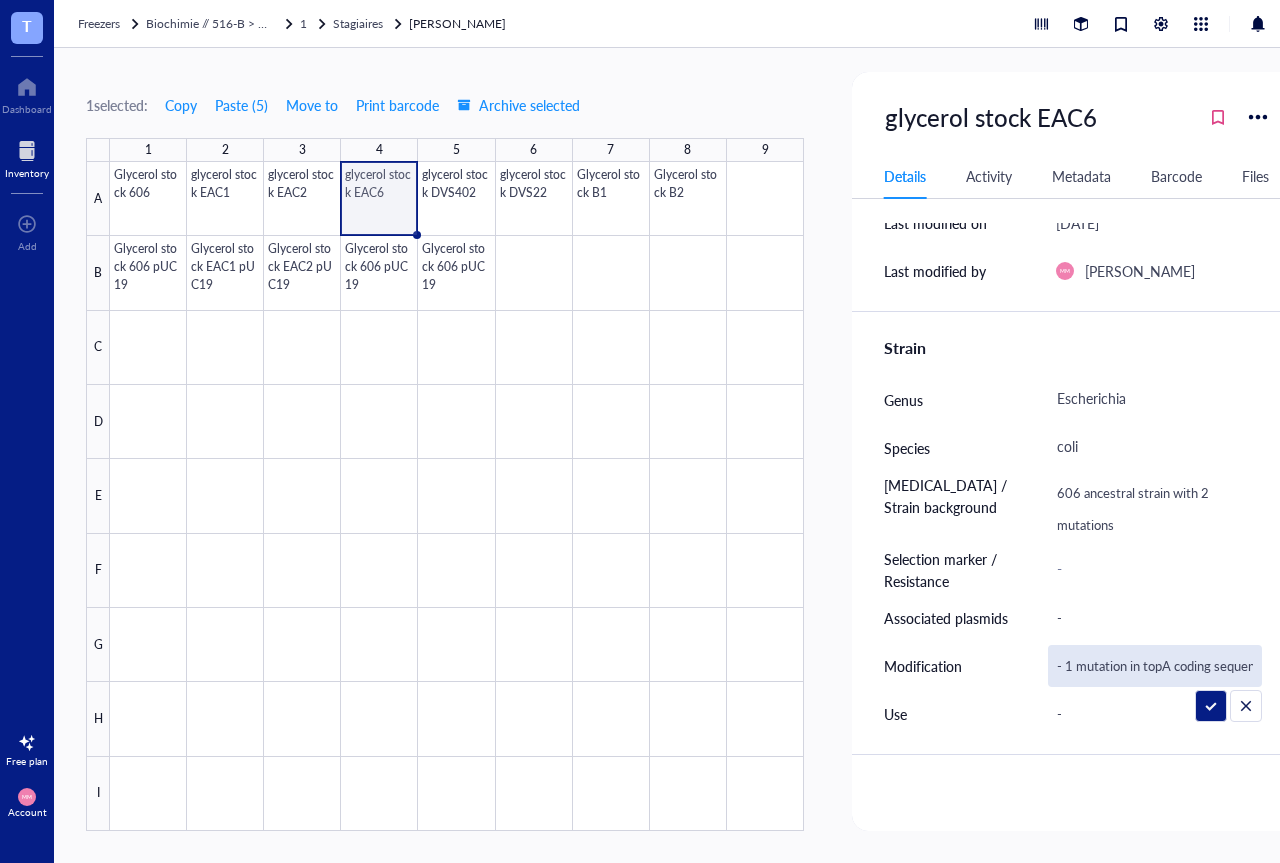 scroll, scrollTop: 0, scrollLeft: 199, axis: horizontal 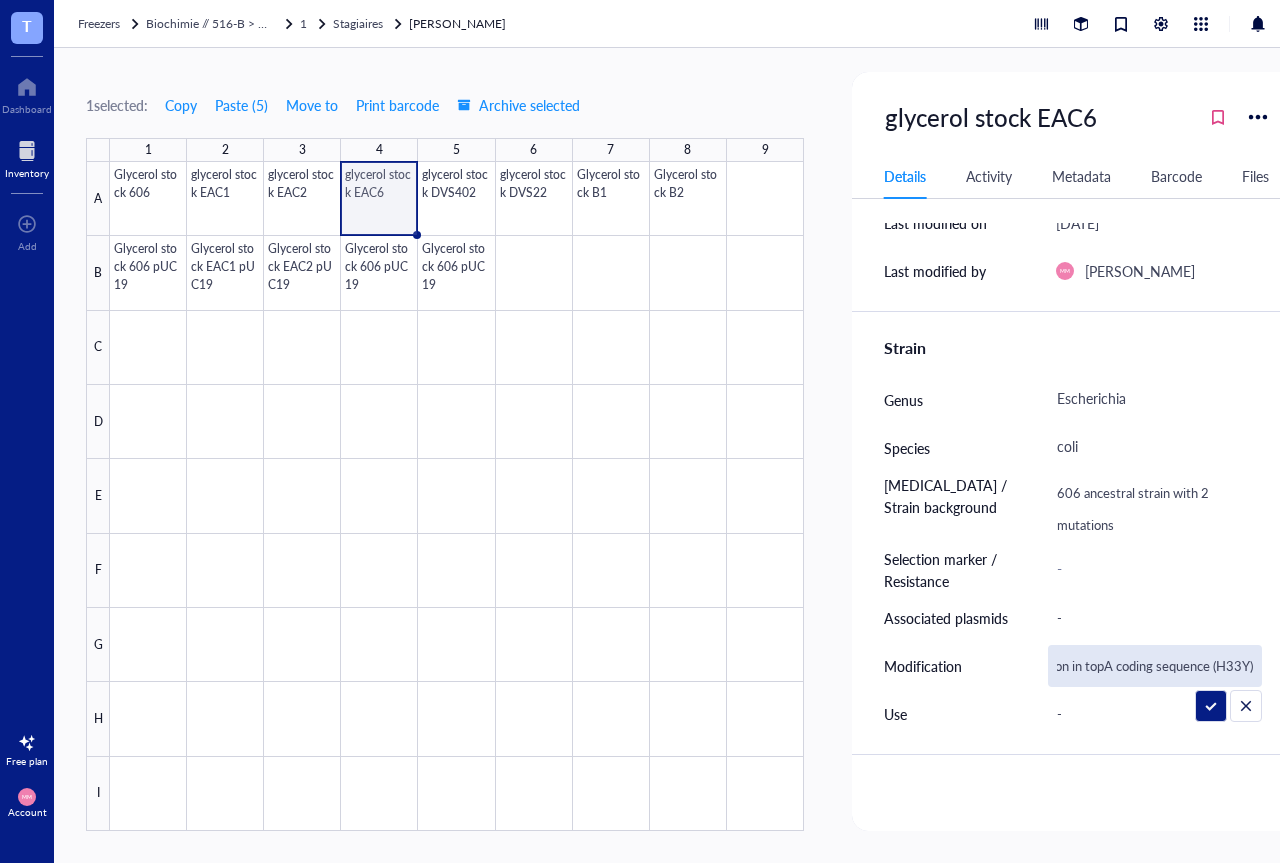 type on "- 1 mutation in topA coding sequence (H33Y)                                         -" 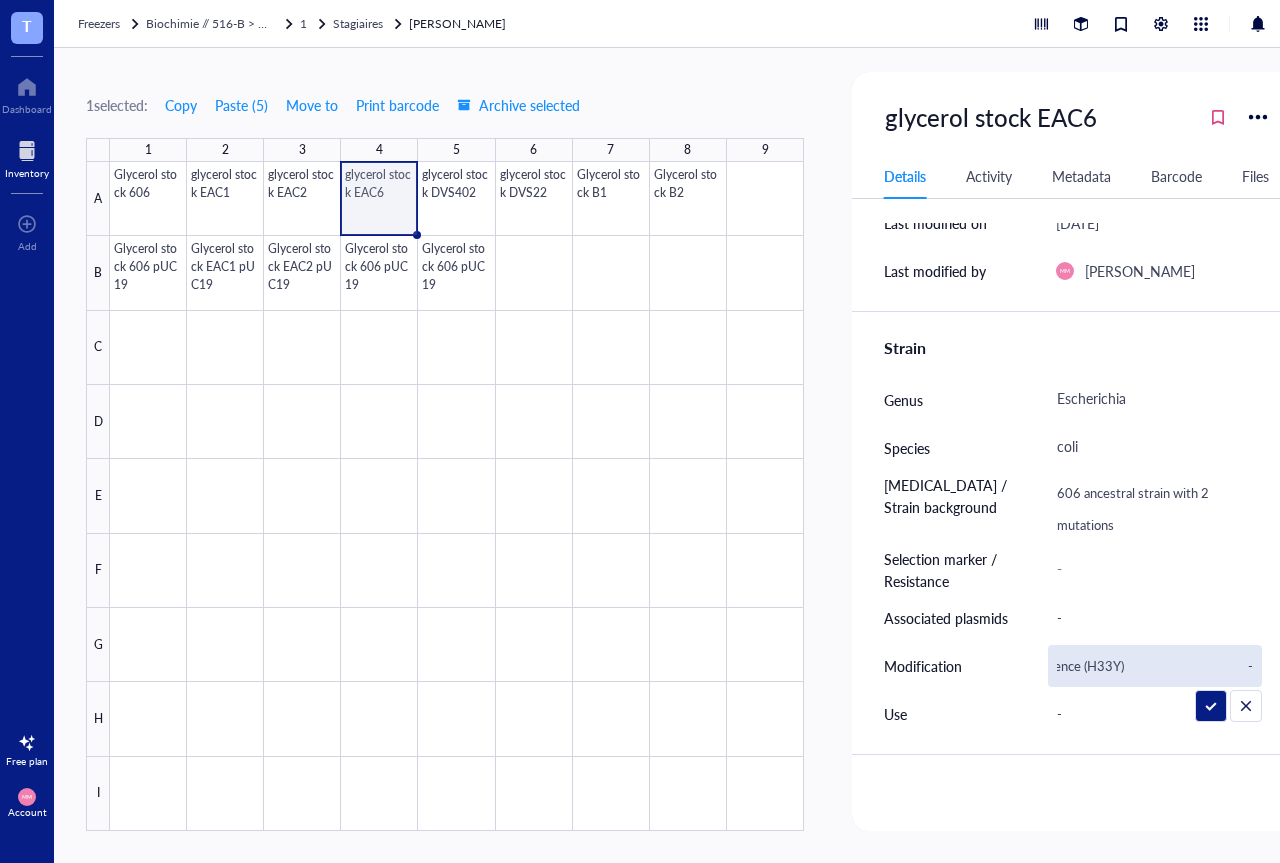 scroll, scrollTop: 0, scrollLeft: 204, axis: horizontal 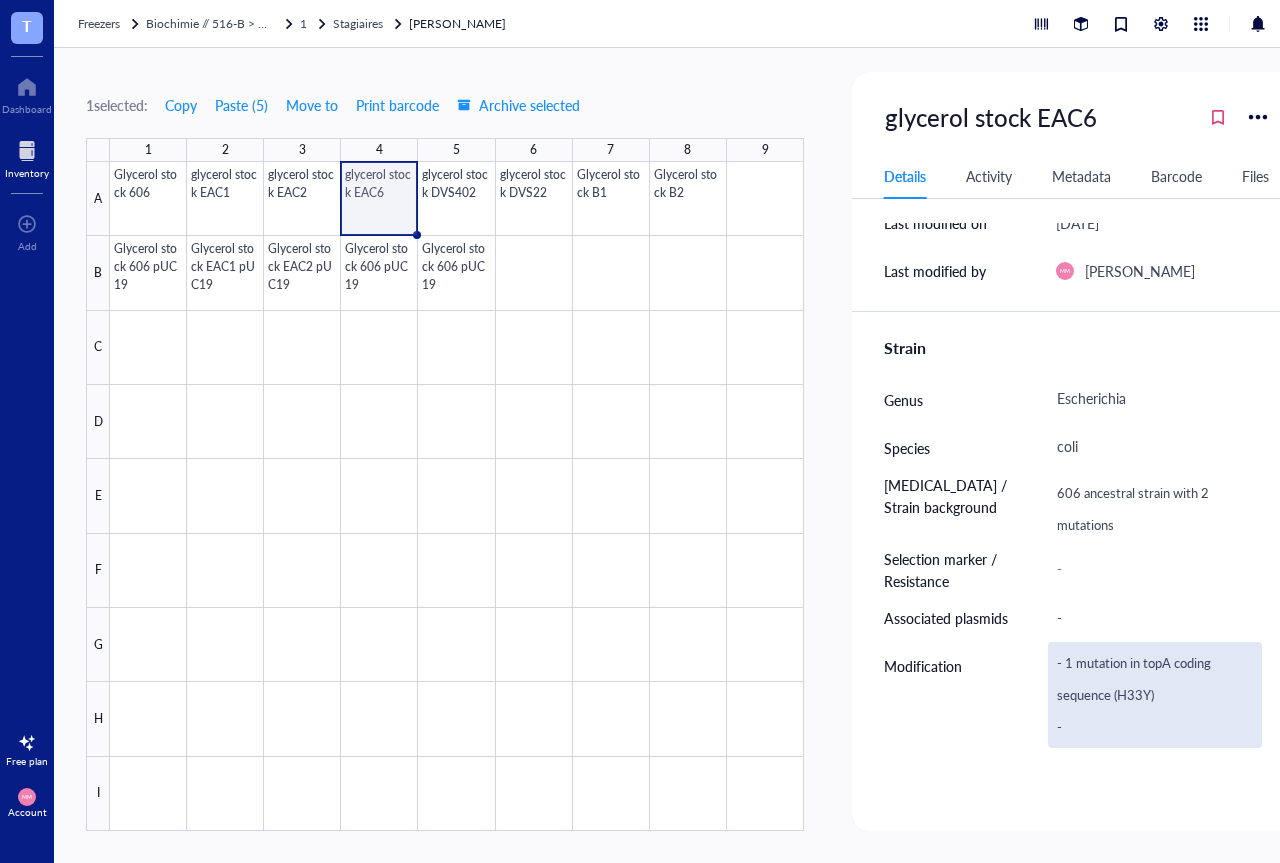 click on "- 1 mutation in topA coding sequence (H33Y)                                         -" at bounding box center (1155, 695) 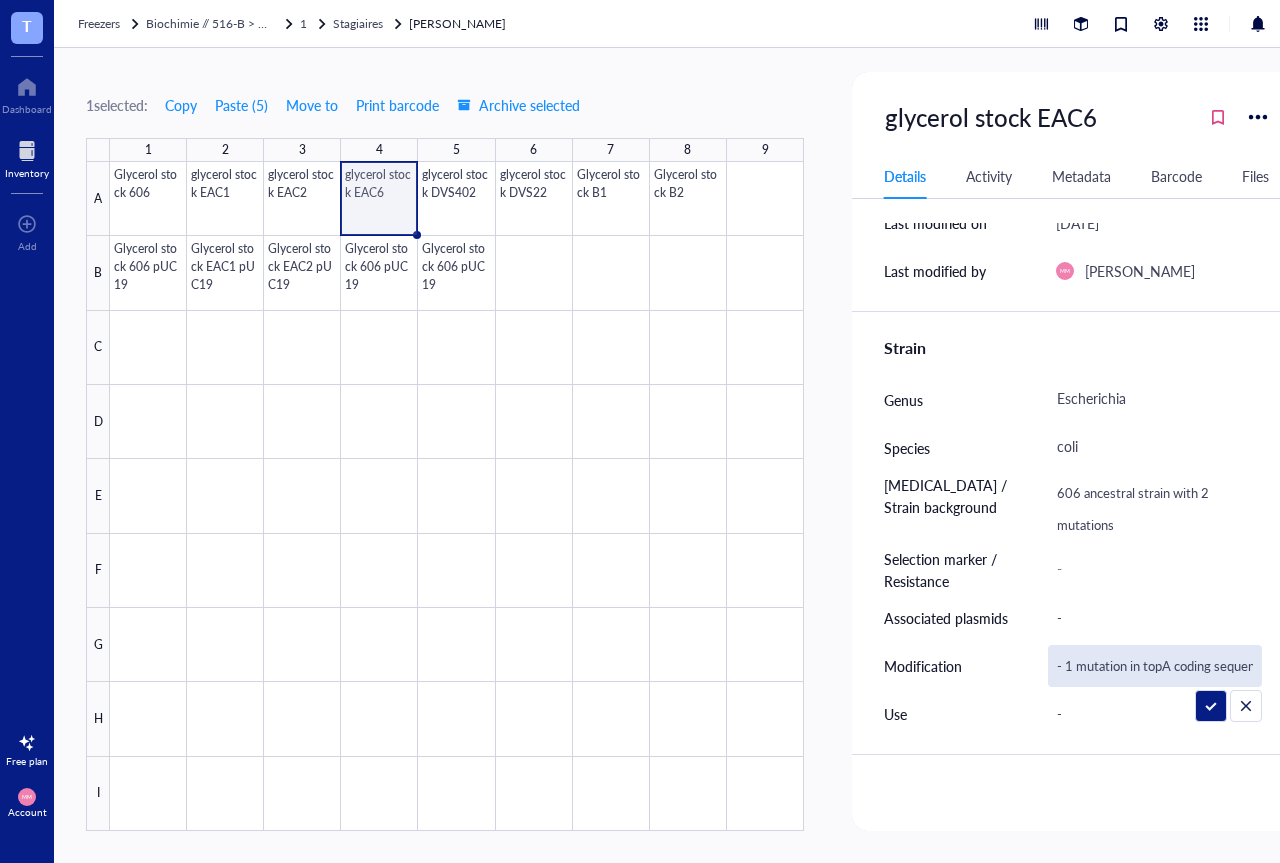 scroll, scrollTop: 0, scrollLeft: 204, axis: horizontal 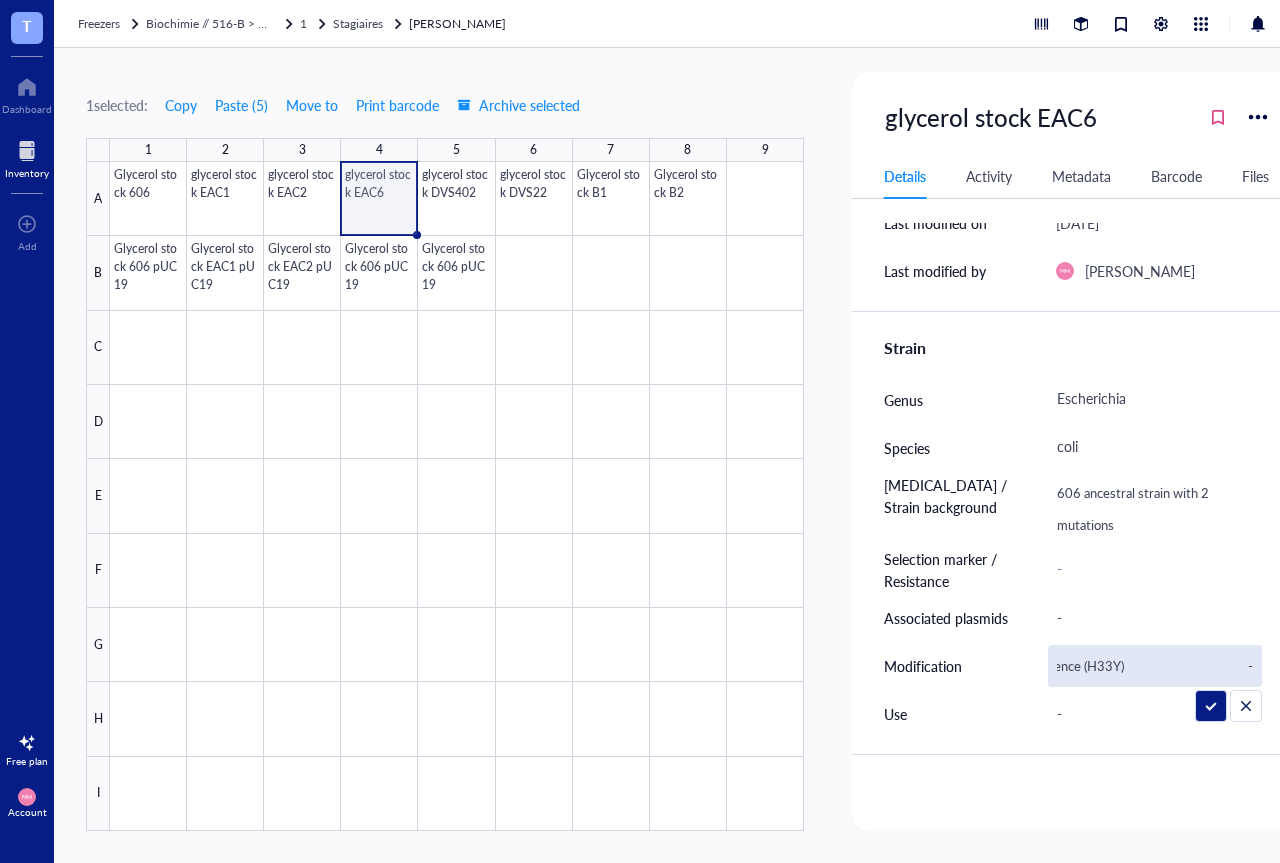 click on "- 1 mutation in topA coding sequence (H33Y)                                         -" at bounding box center [1155, 666] 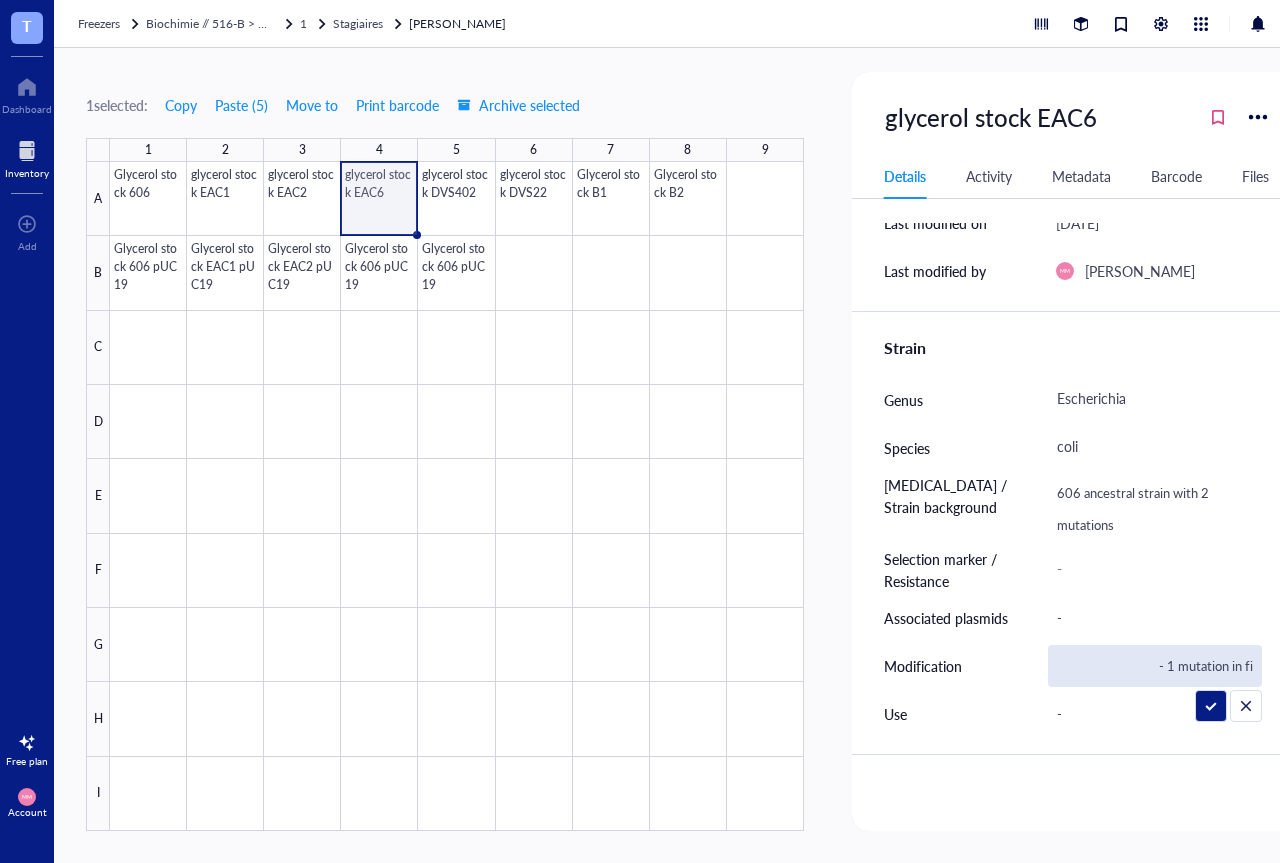 type on "- 1 mutation in topA coding sequence (H33Y)                                         - 1 mutation in fis" 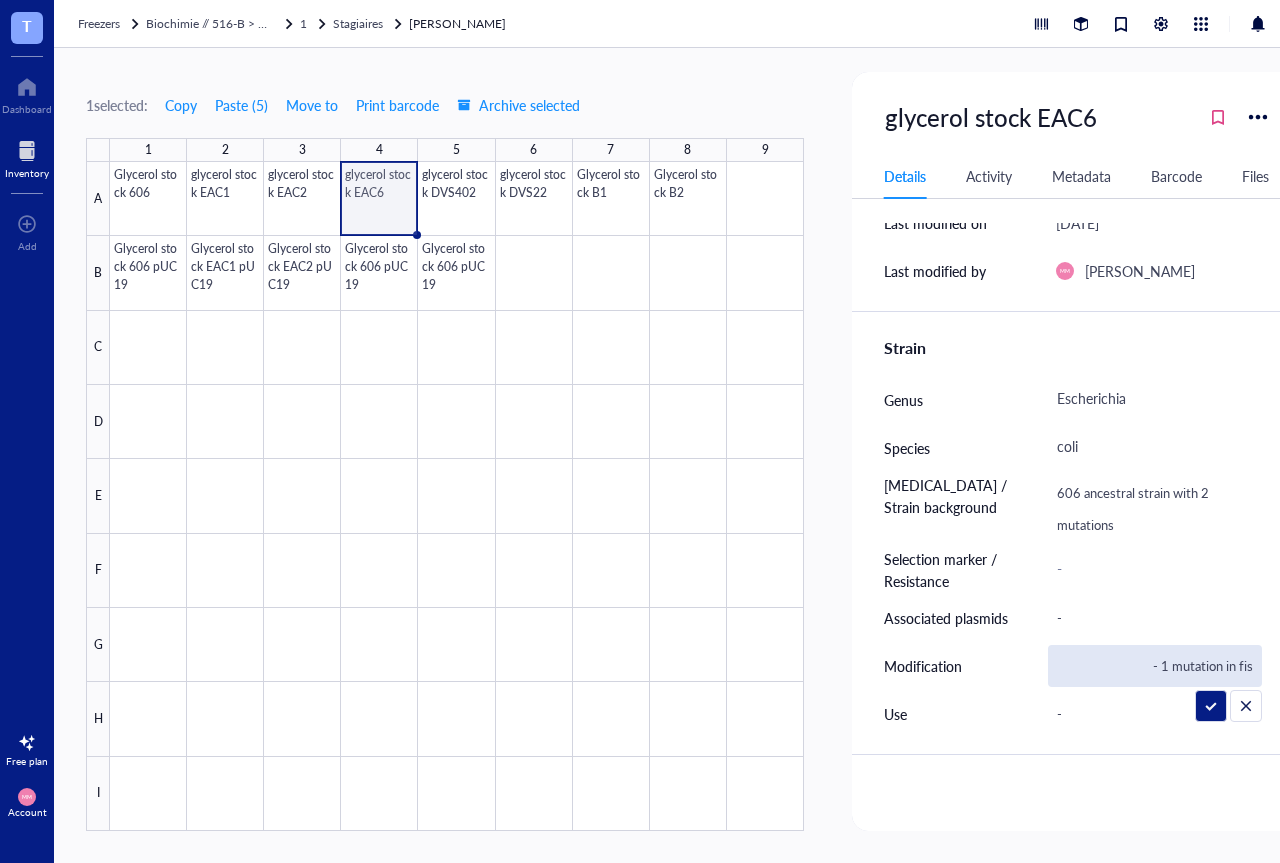 scroll, scrollTop: 0, scrollLeft: 300, axis: horizontal 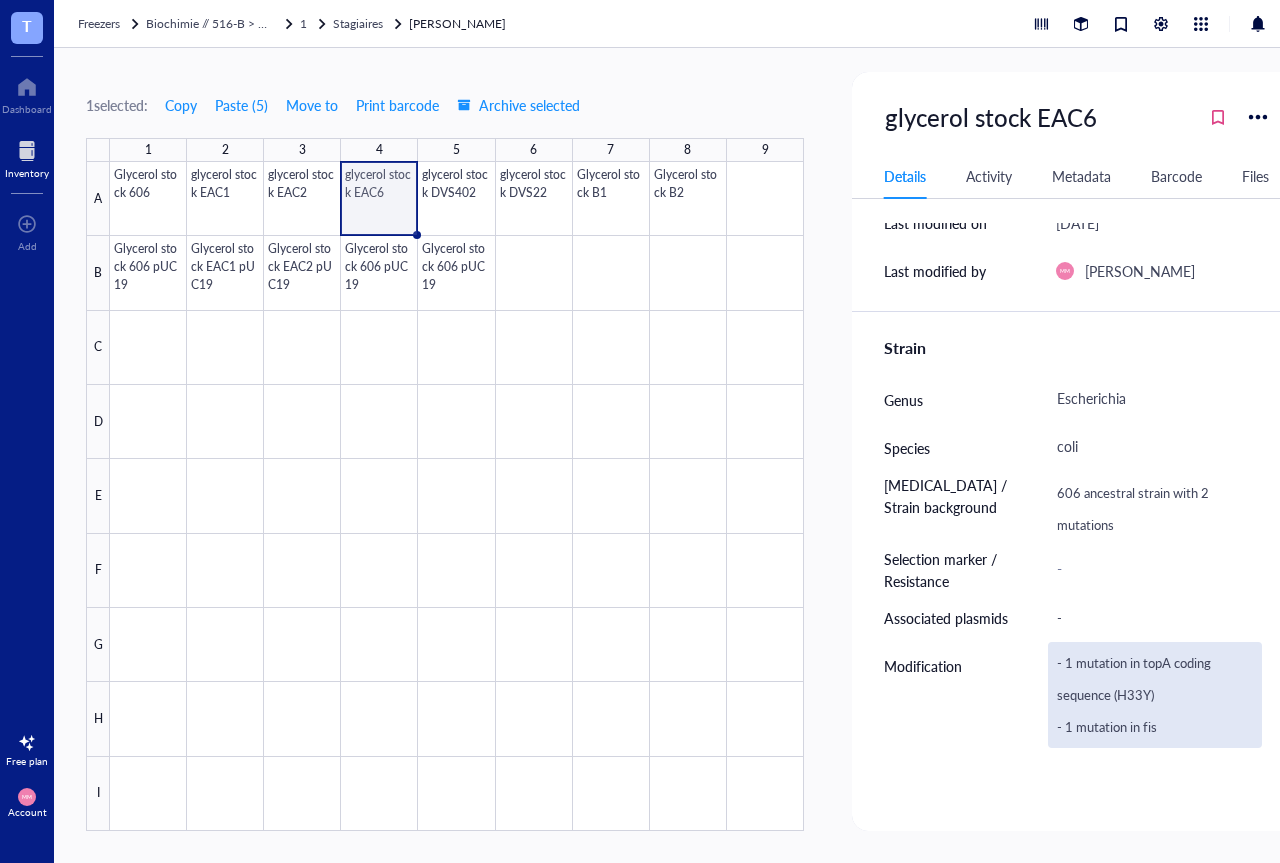 click on "- 1 mutation in topA coding sequence (H33Y)                                         - 1 mutation in fis" at bounding box center (1155, 695) 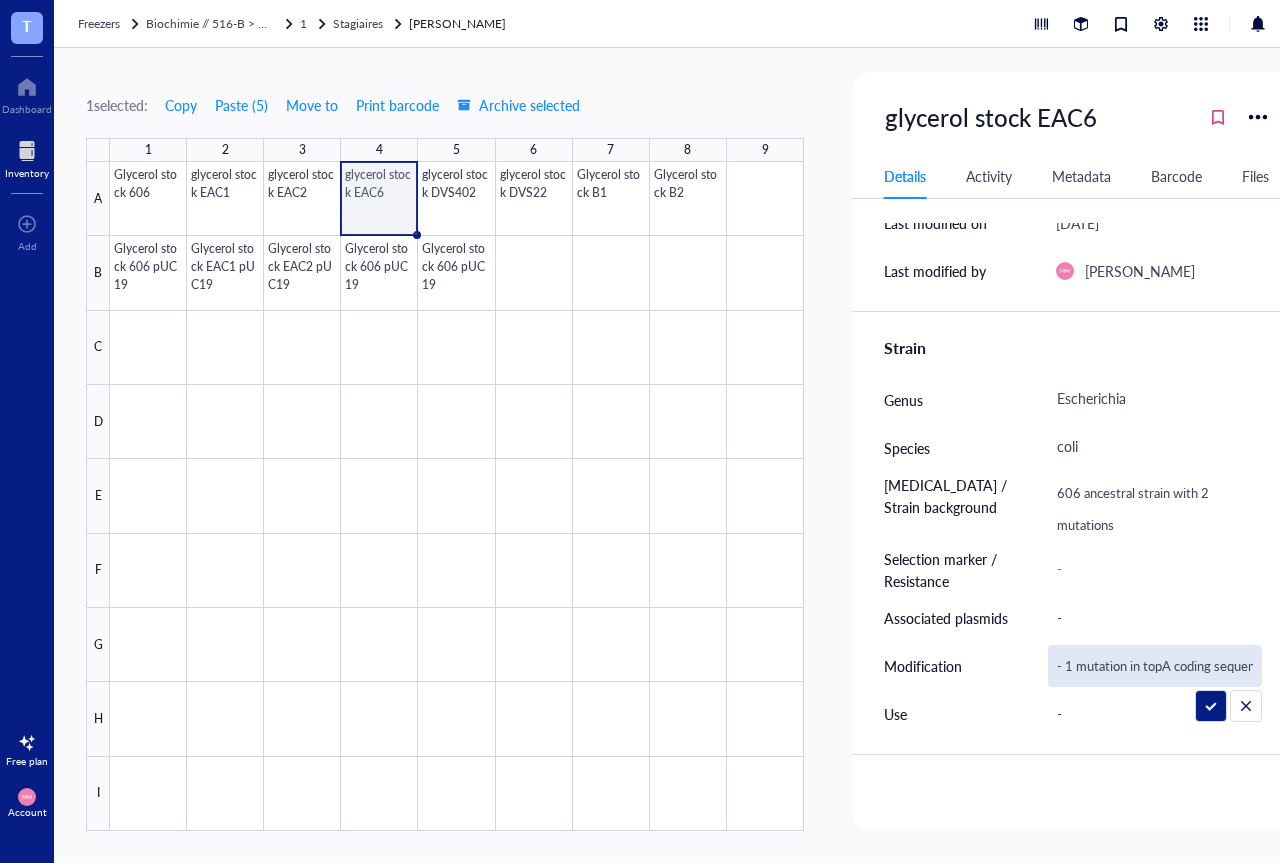 scroll, scrollTop: 0, scrollLeft: 300, axis: horizontal 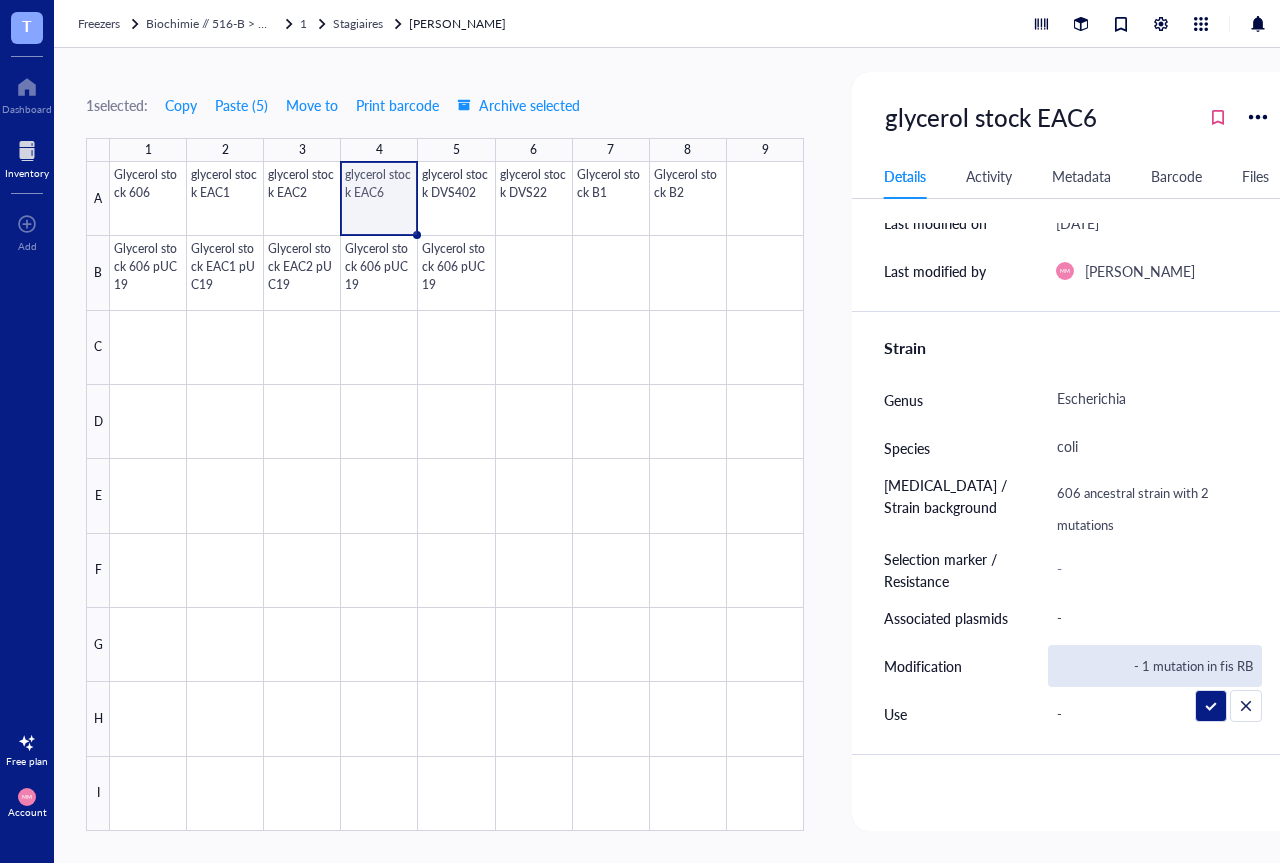 type on "- 1 mutation in topA coding sequence (H33Y)                                         - 1 mutation in fis RBS" 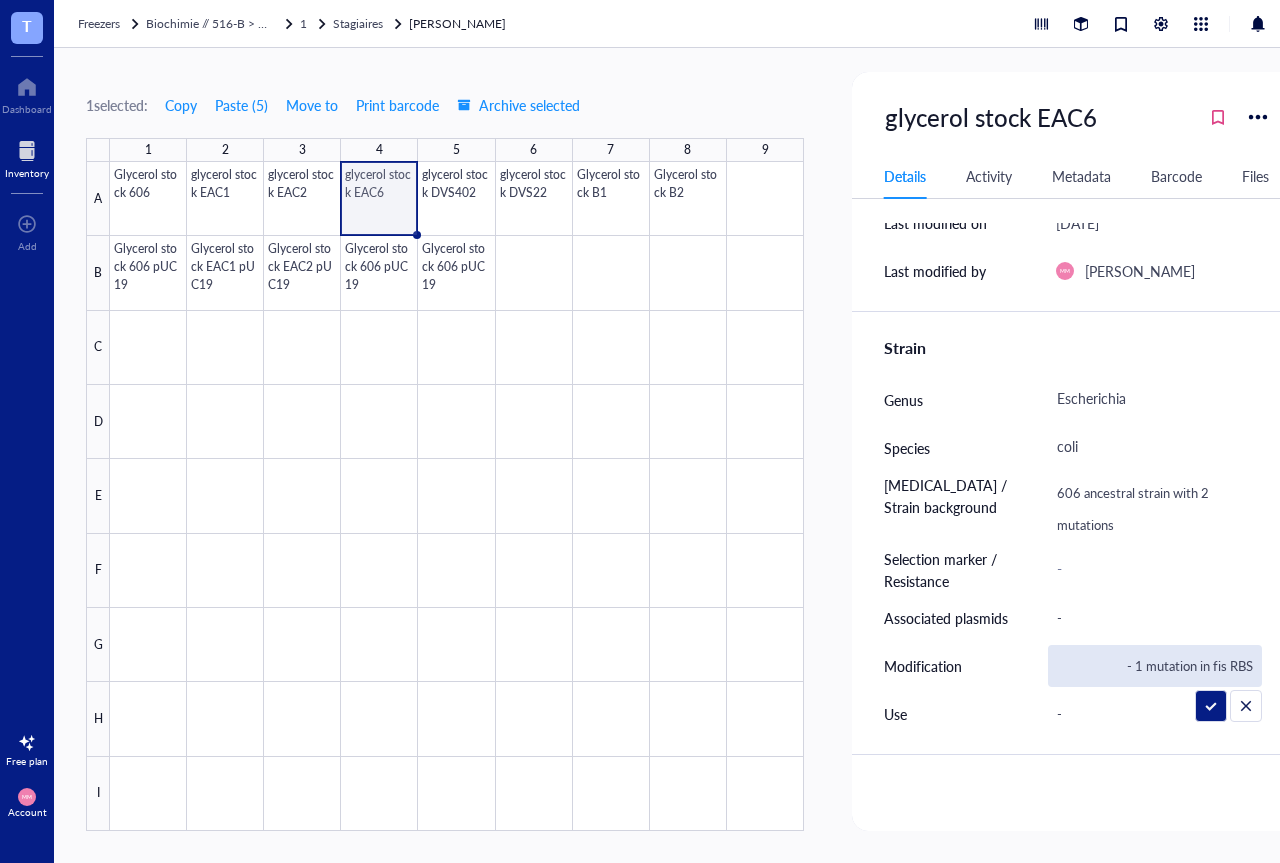scroll, scrollTop: 0, scrollLeft: 327, axis: horizontal 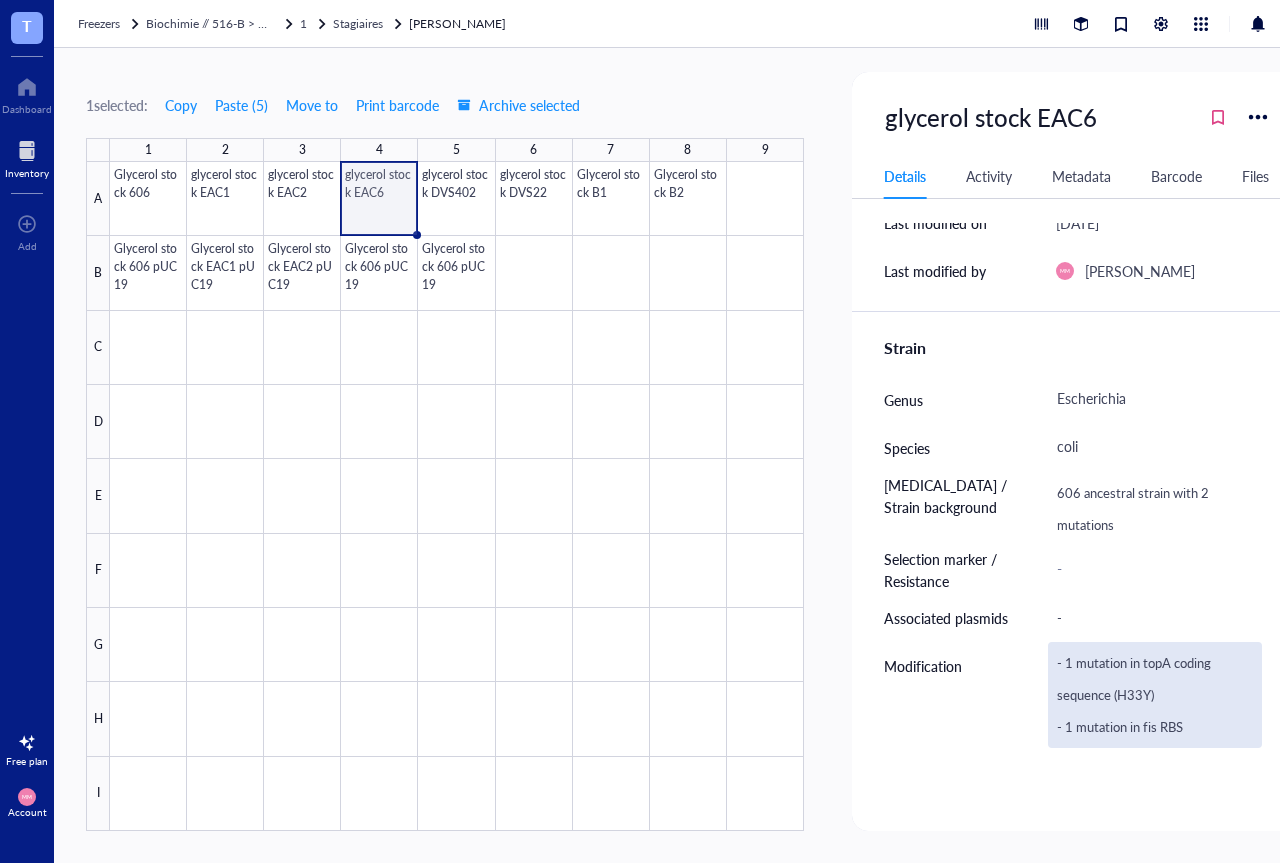 click on "- 1 mutation in topA coding sequence (H33Y)                                         - 1 mutation in fis RBS" at bounding box center [1155, 695] 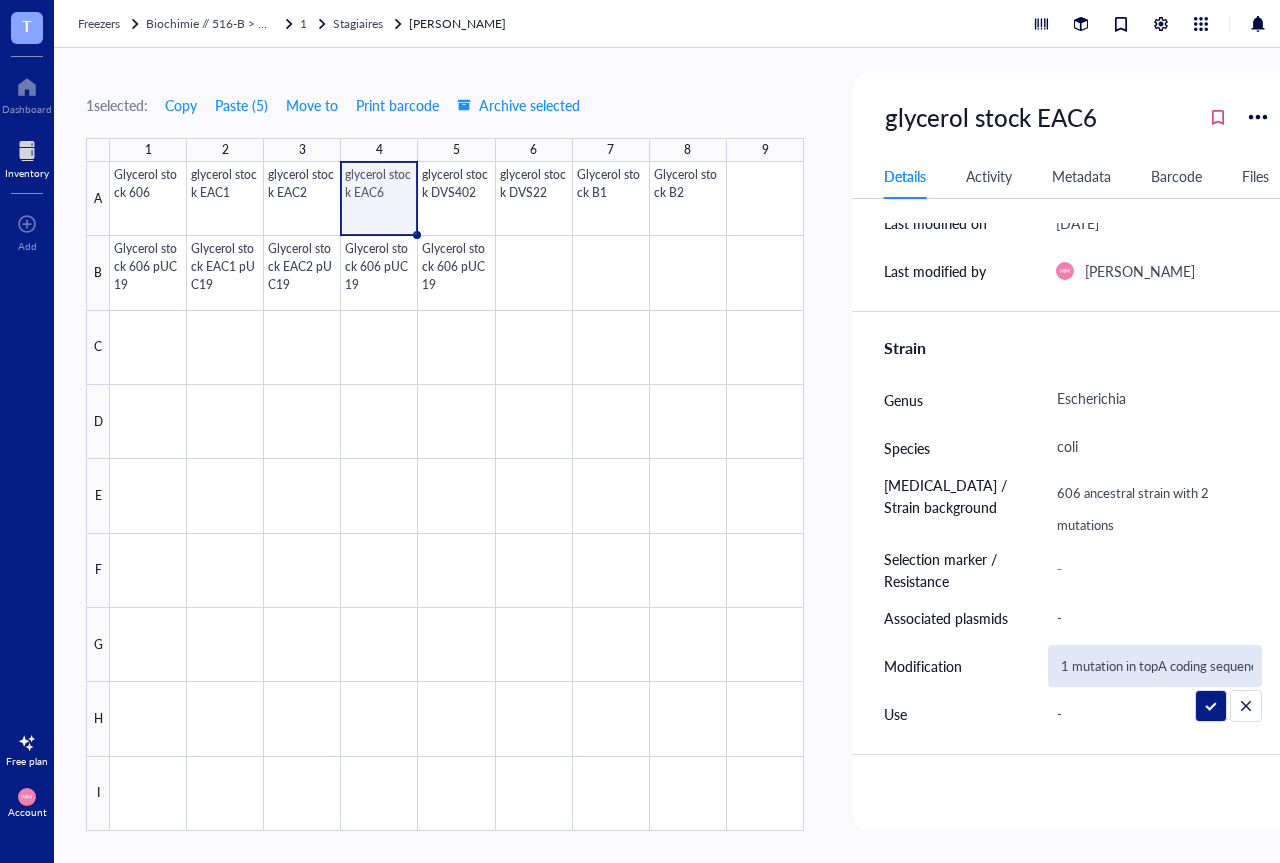 scroll, scrollTop: 0, scrollLeft: 0, axis: both 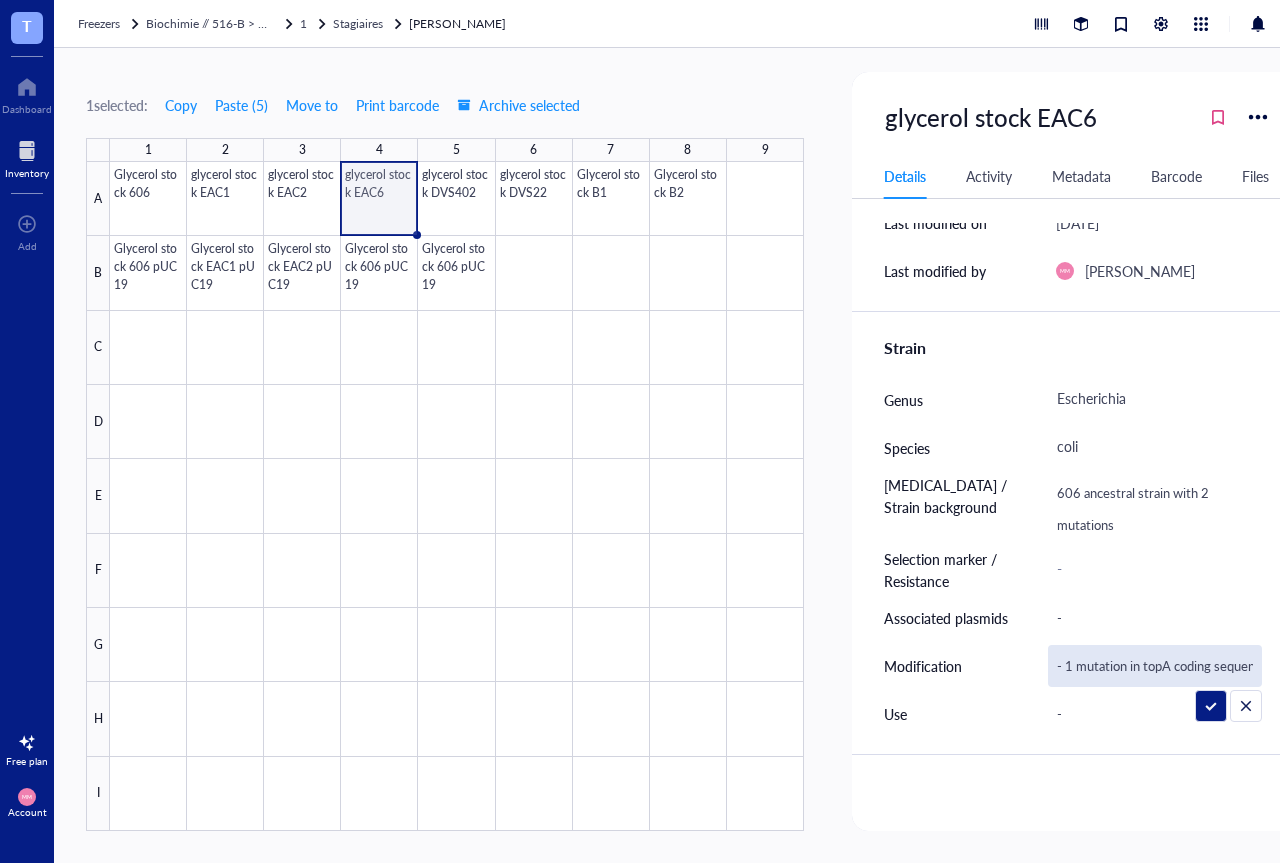 click on "- 1 mutation in topA coding sequence (H33Y)                                         - 1 mutation in fis RBS" at bounding box center [1155, 666] 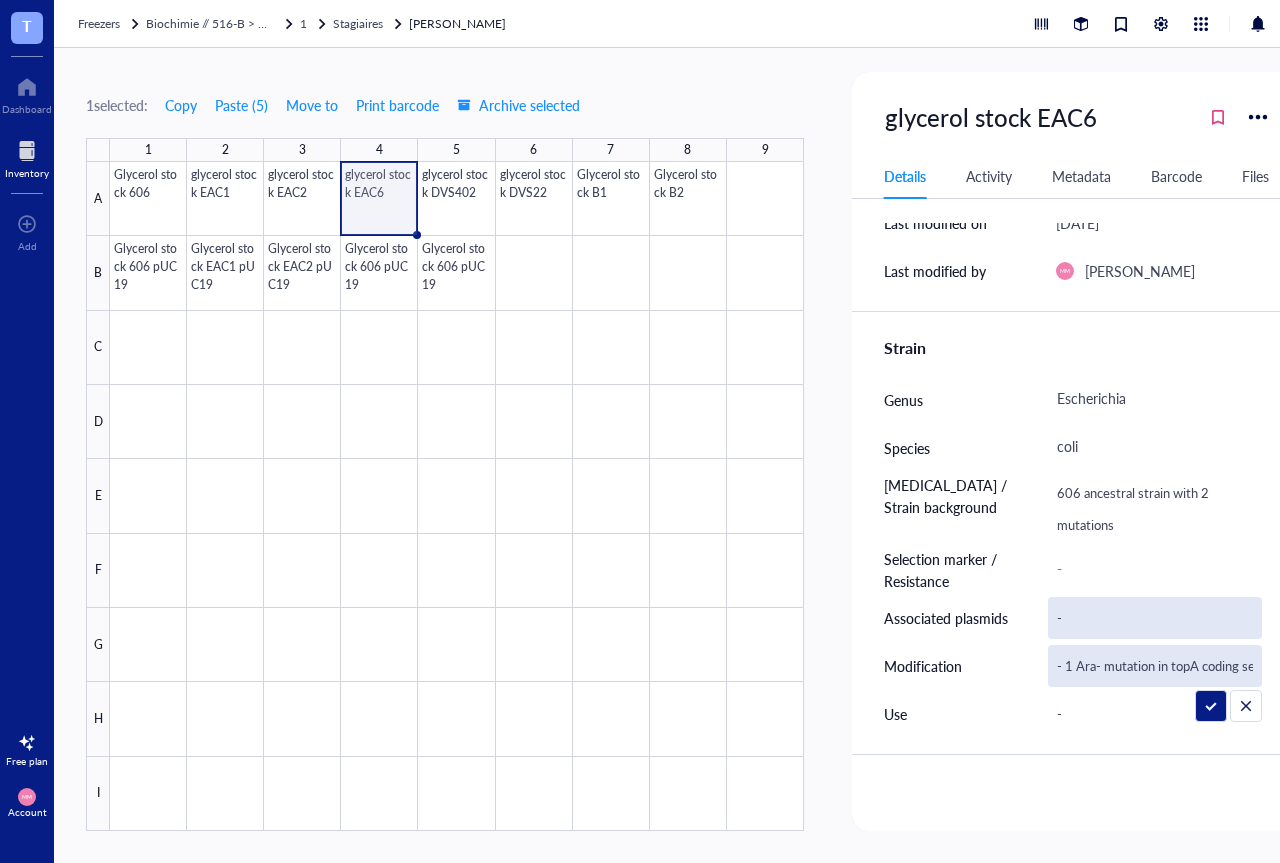 type on "- 1 Ara-1 mutation in topA coding sequence (H33Y)                                         - 1 mutation in fis RBS" 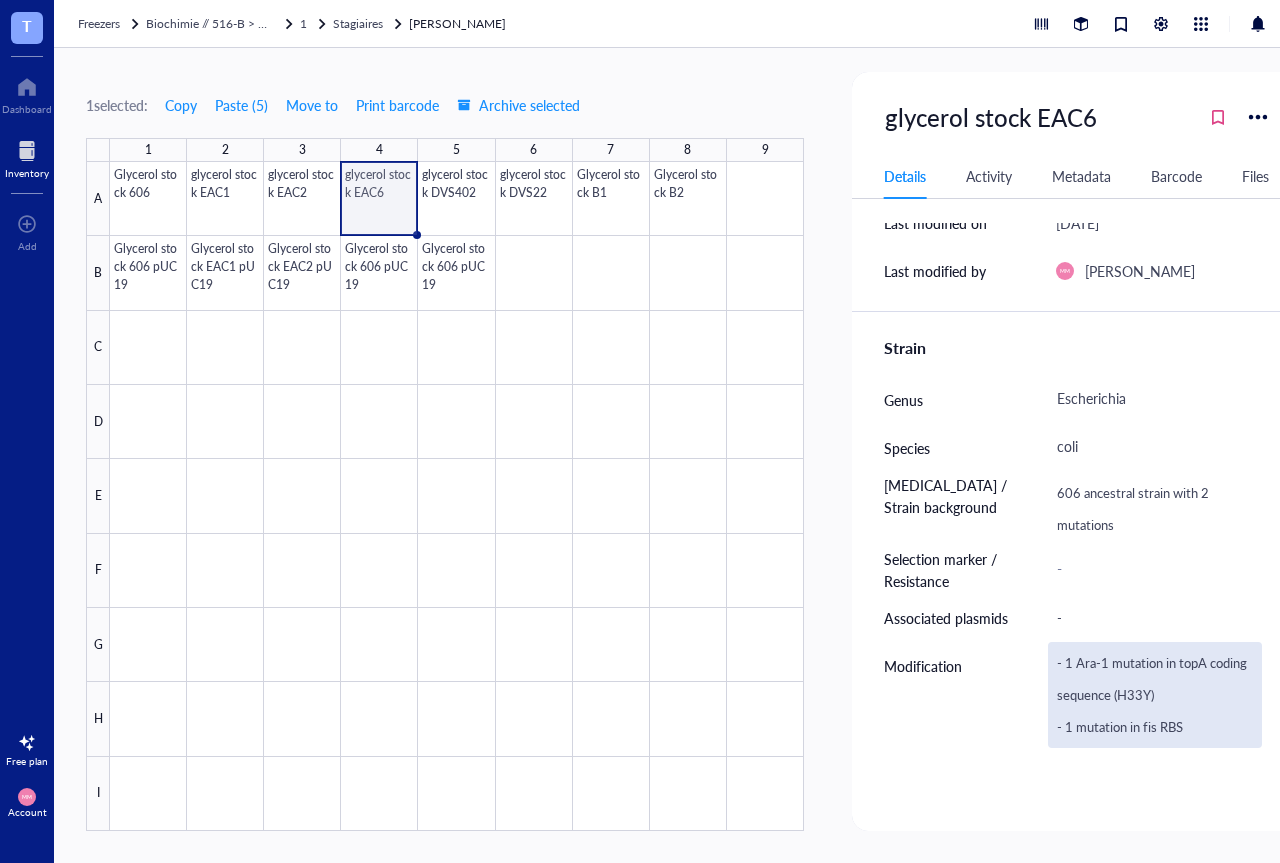 click on "- 1 Ara-1 mutation in topA coding sequence (H33Y)                                         - 1 mutation in fis RBS" at bounding box center [1155, 695] 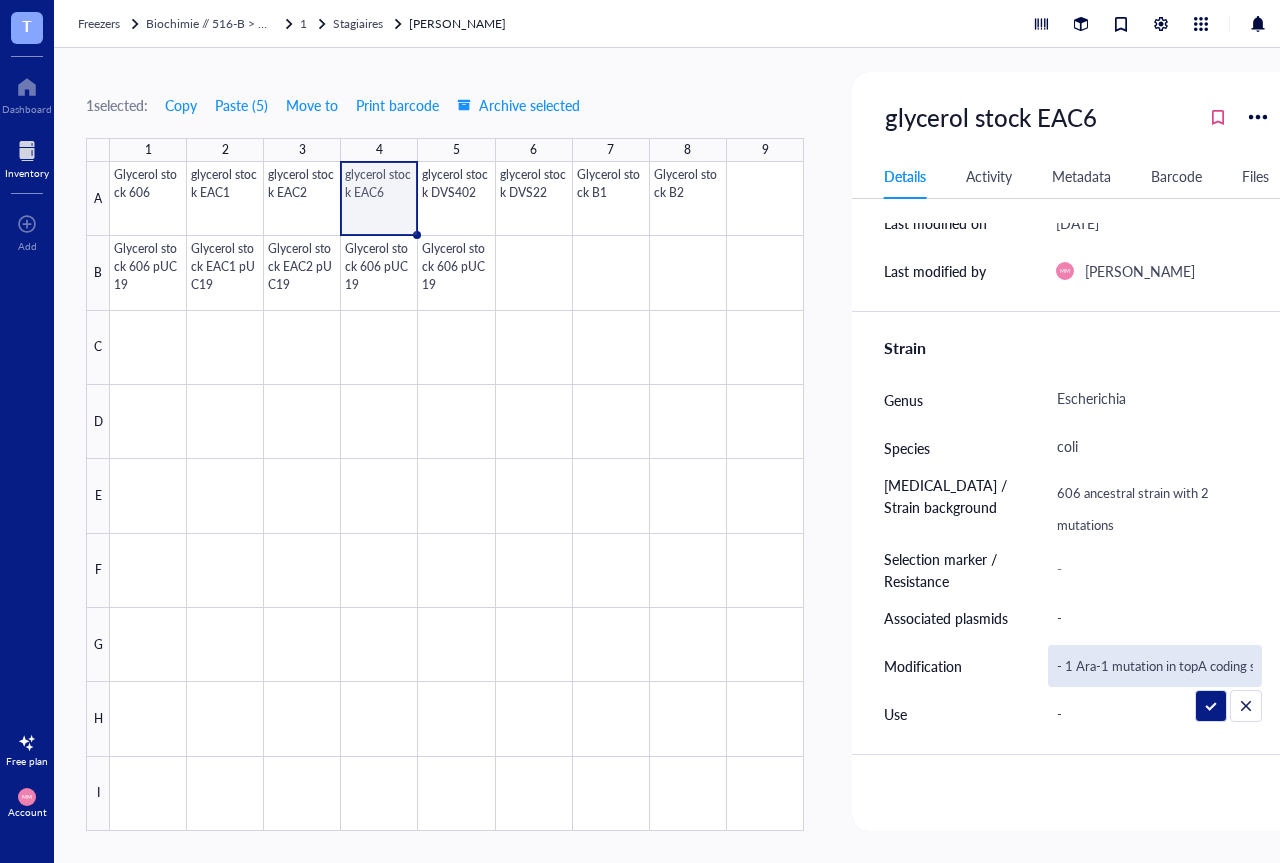 scroll, scrollTop: 0, scrollLeft: 362, axis: horizontal 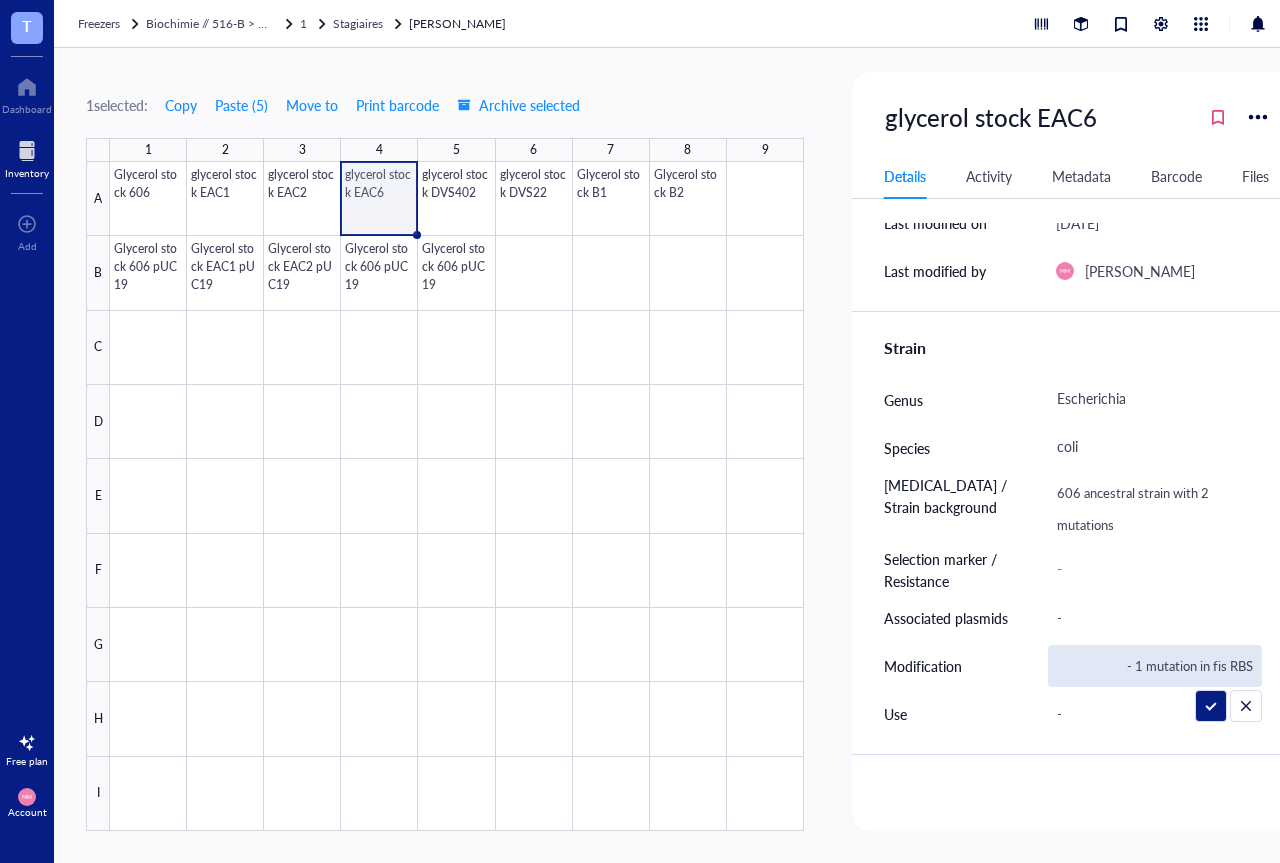 click on "- 1 Ara-1 mutation in topA coding sequence (H33Y)                                         - 1 mutation in fis RBS" at bounding box center (1155, 666) 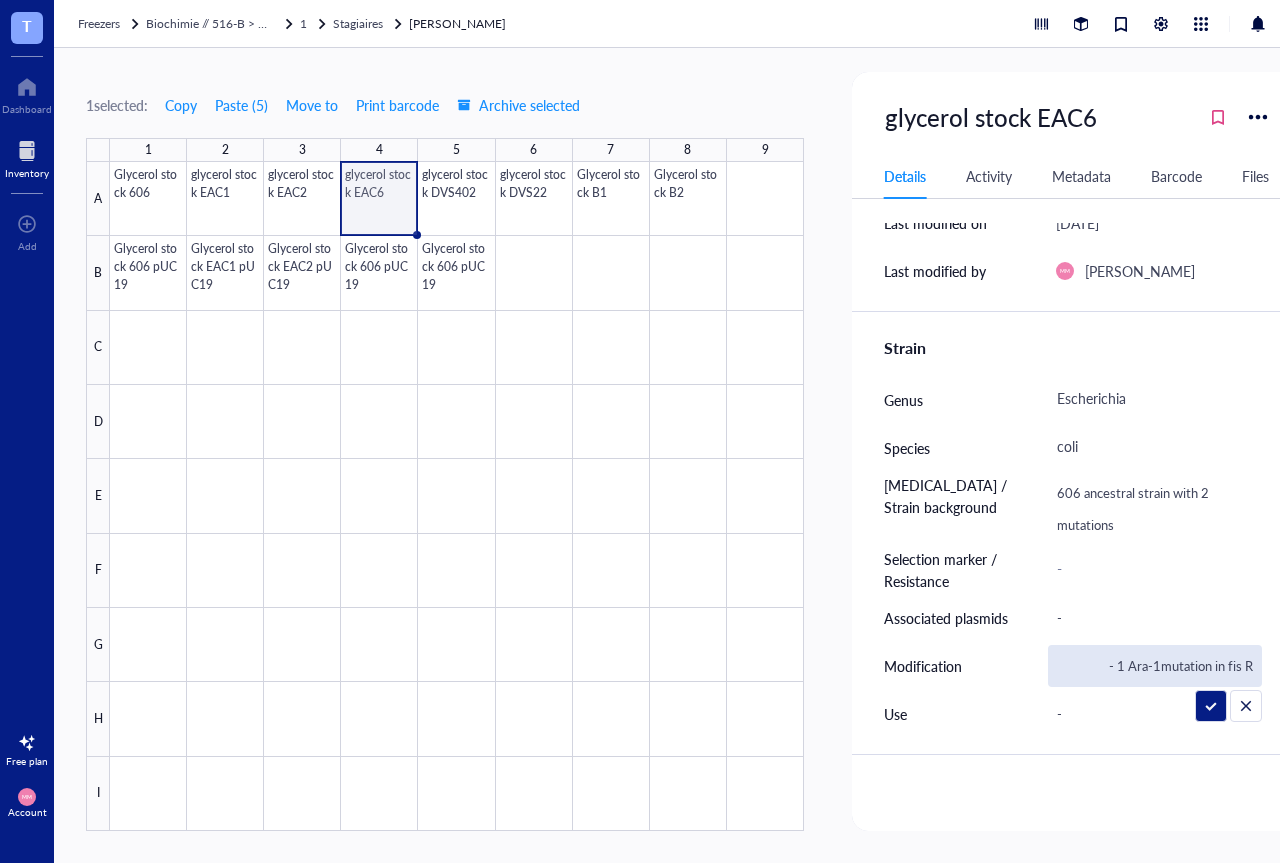 type on "- 1 Ara-1 mutation in topA coding sequence (H33Y)                                         - 1 Ara-1 mutation in fis RBS" 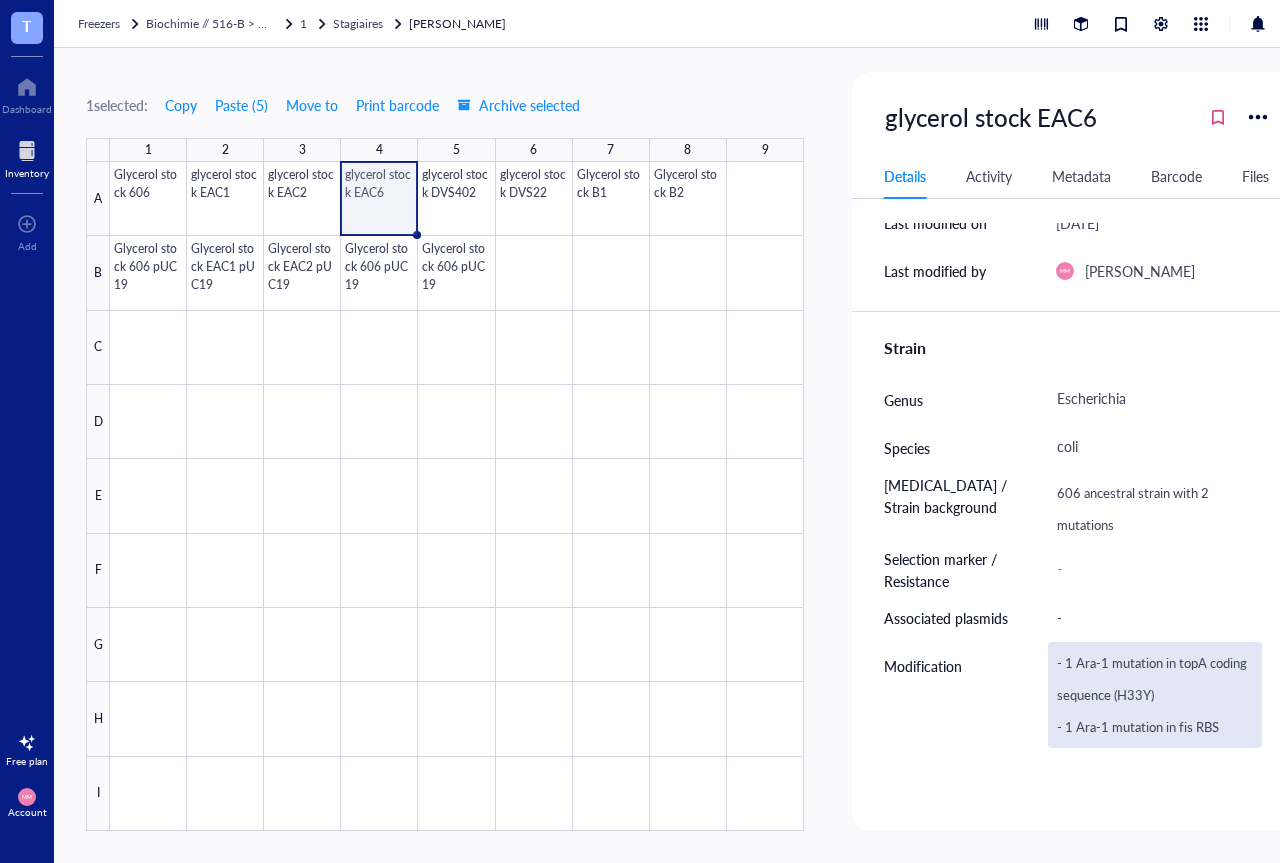 click on "- 1 Ara-1 mutation in topA coding sequence (H33Y)                                         - 1 Ara-1 mutation in fis RBS" at bounding box center [1155, 695] 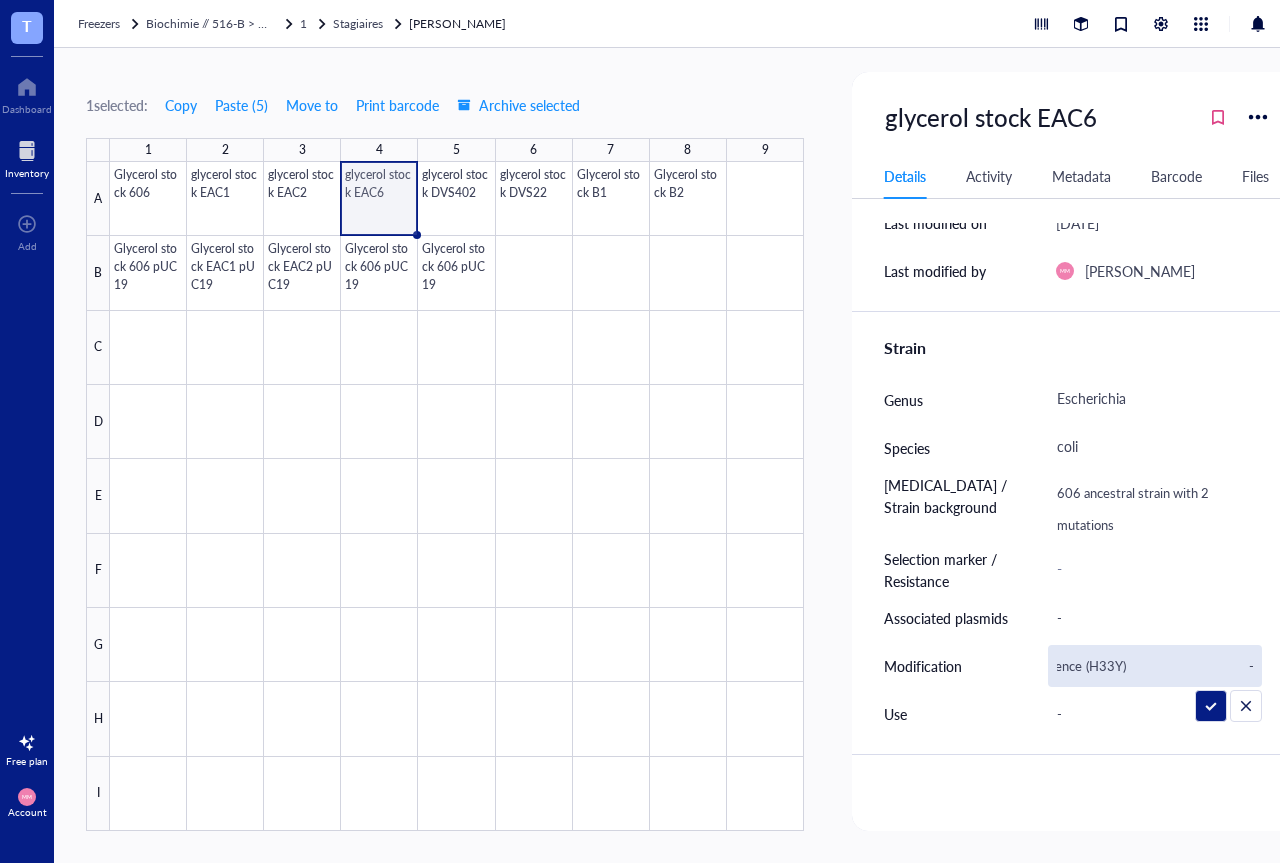 scroll, scrollTop: 0, scrollLeft: 215, axis: horizontal 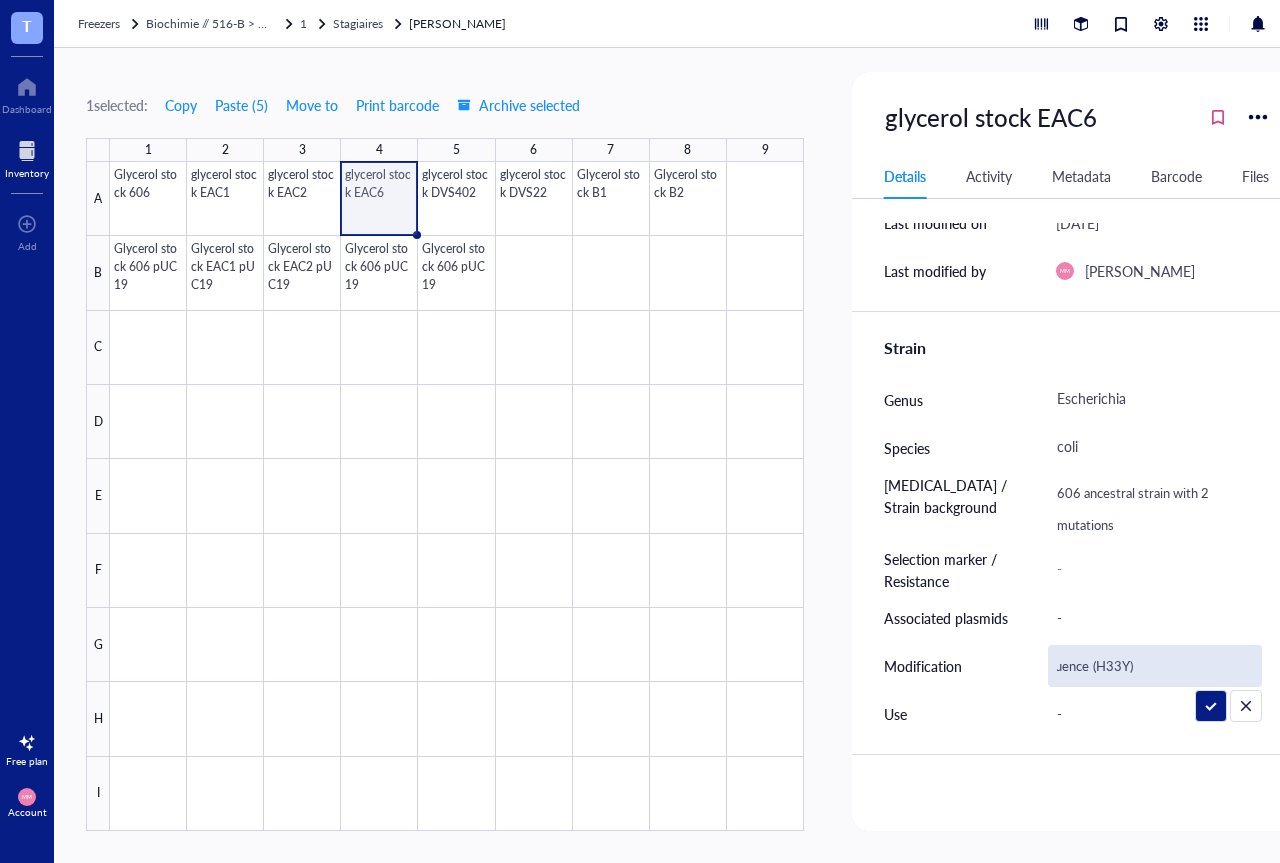 click on "- 1 Ara-1 mutation in topA coding sequence (H33Y)                                         - 1 Ara-1 mutation in fis RBS --> less Fis" at bounding box center (1155, 666) 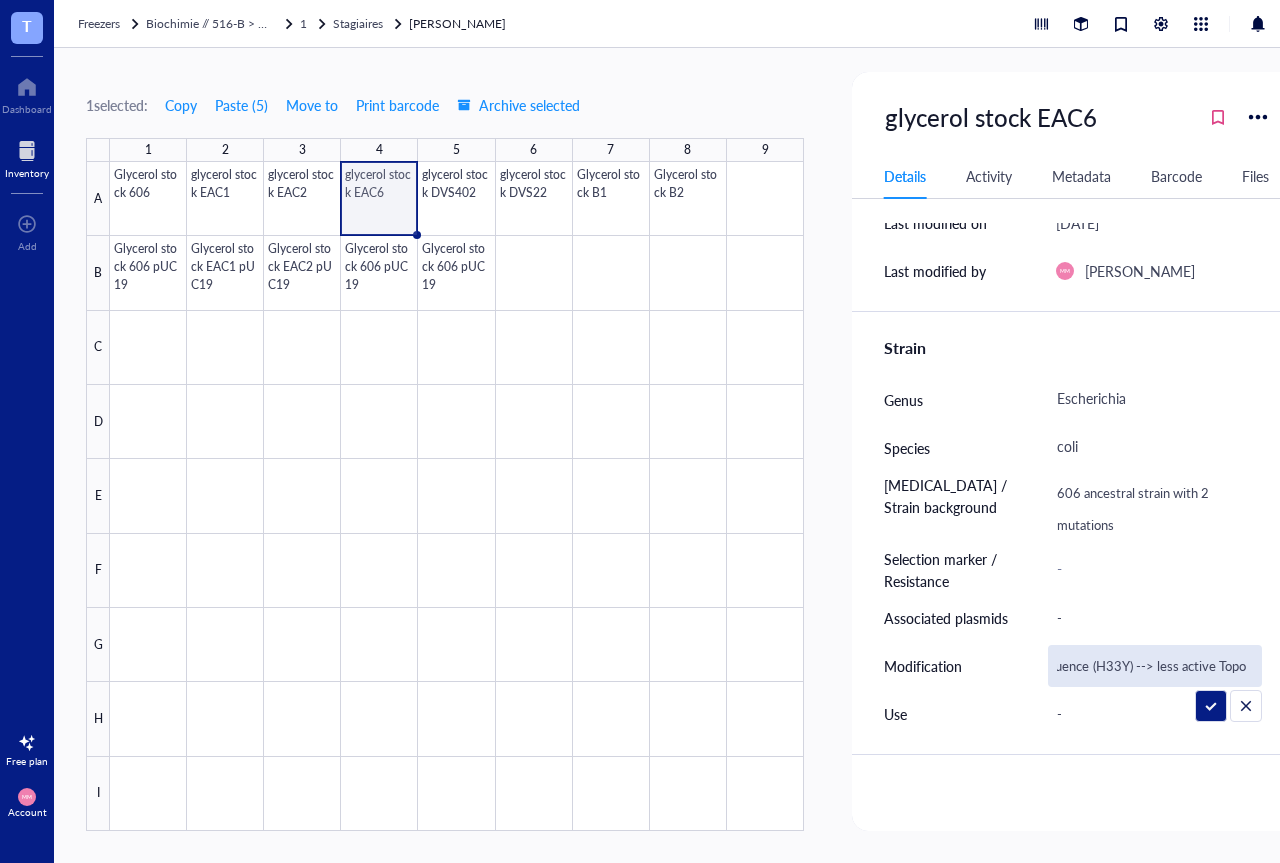 type on "- 1 Ara-1 mutation in topA coding sequence (H33Y) --> less active Topo1                                      - 1 Ara-1 mutation in fis RBS --> less Fis" 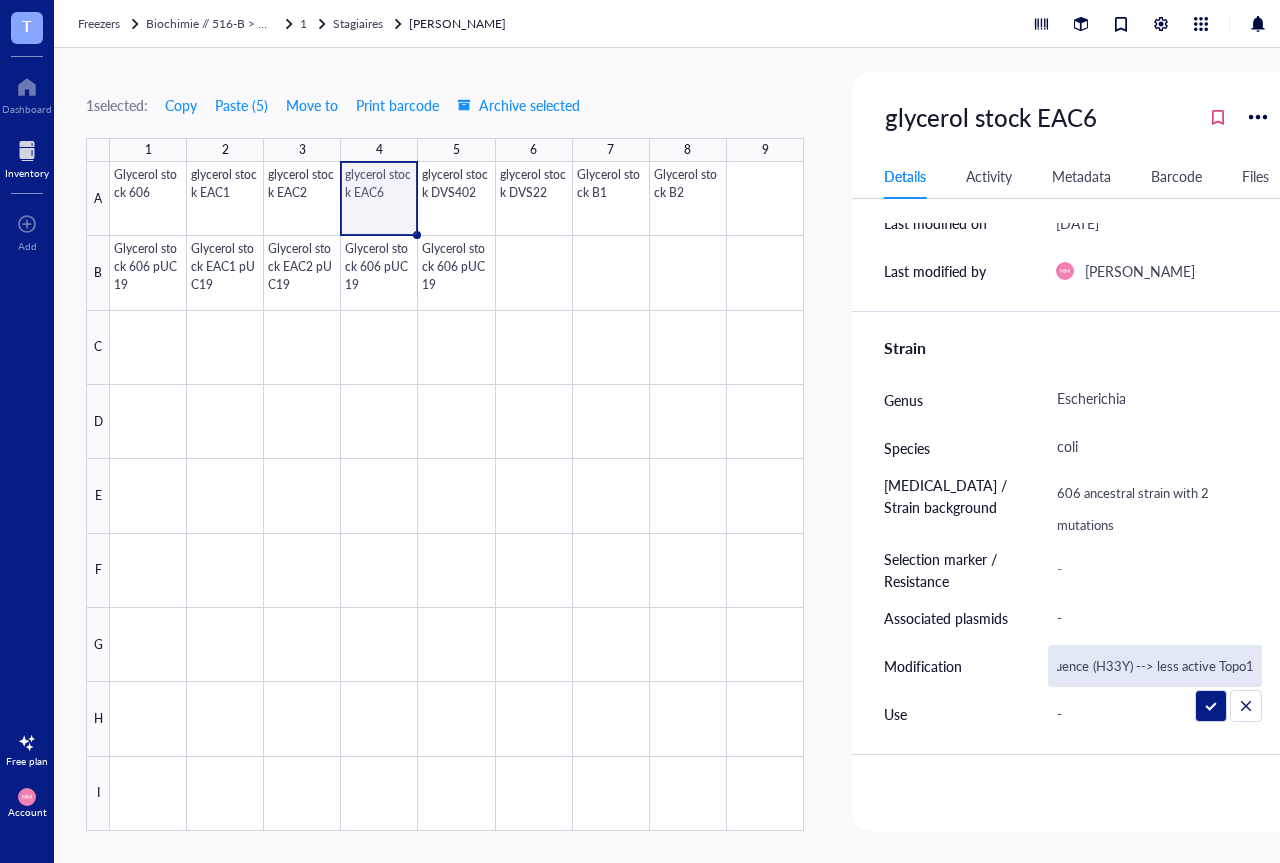 scroll, scrollTop: 0, scrollLeft: 219, axis: horizontal 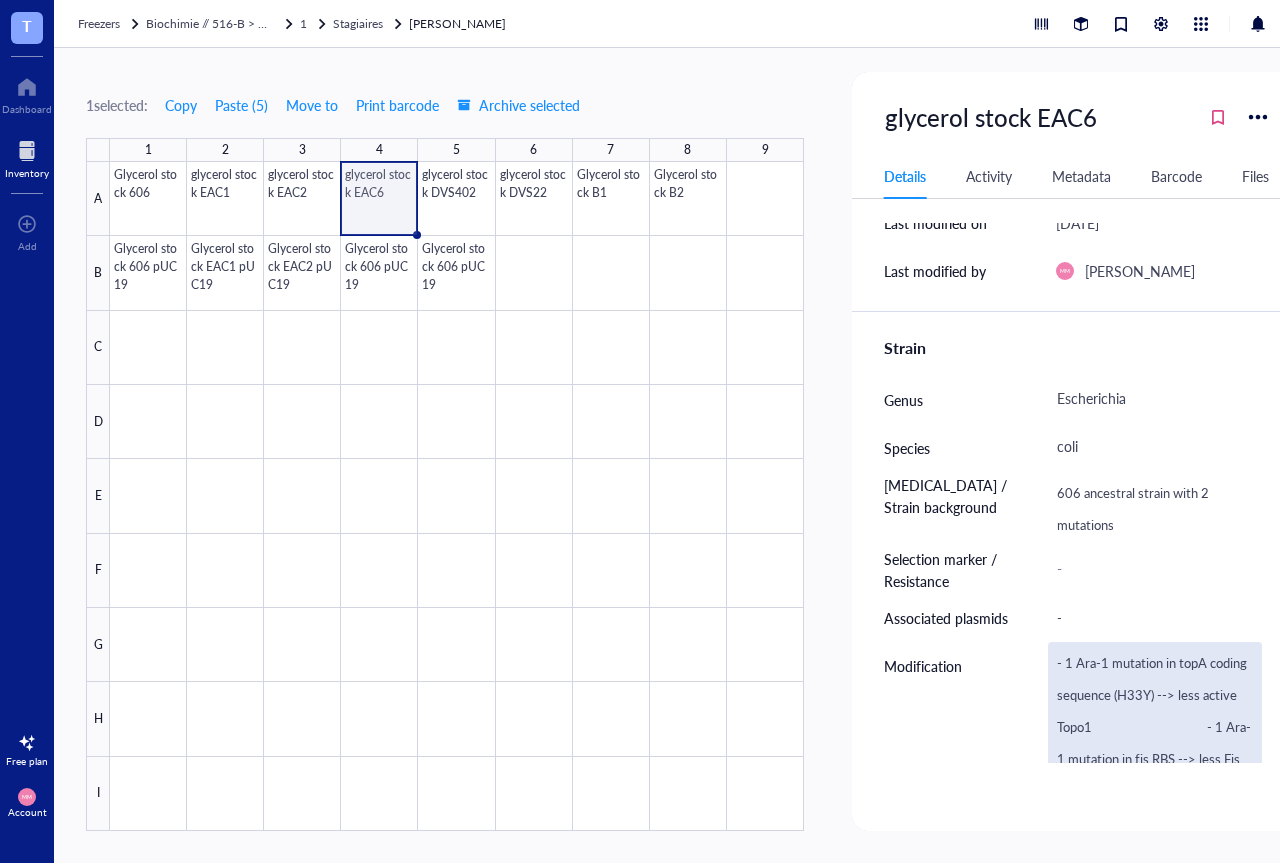 click on "- 1 Ara-1 mutation in topA coding sequence (H33Y) --> less active Topo1                                      - 1 Ara-1 mutation in fis RBS --> less Fis" at bounding box center (1155, 711) 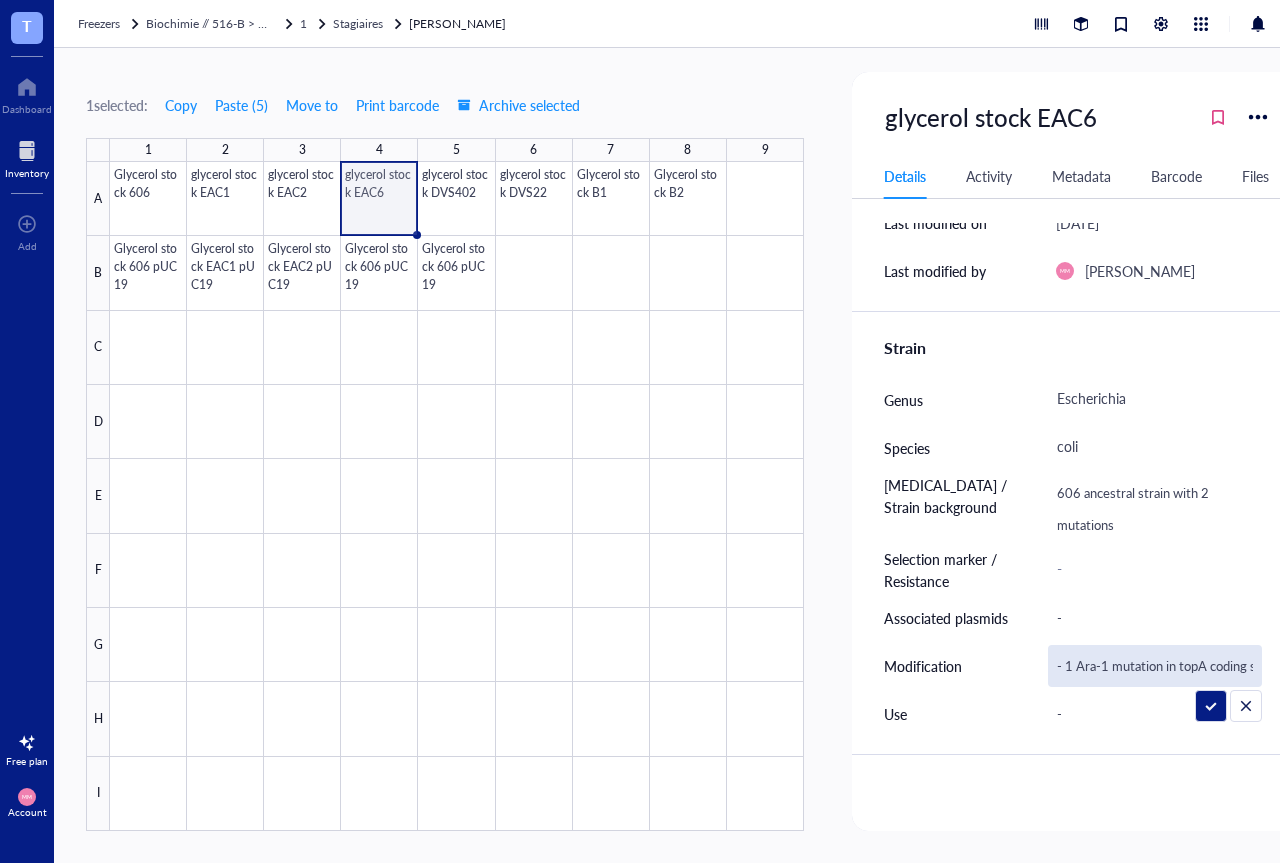 scroll, scrollTop: 0, scrollLeft: 573, axis: horizontal 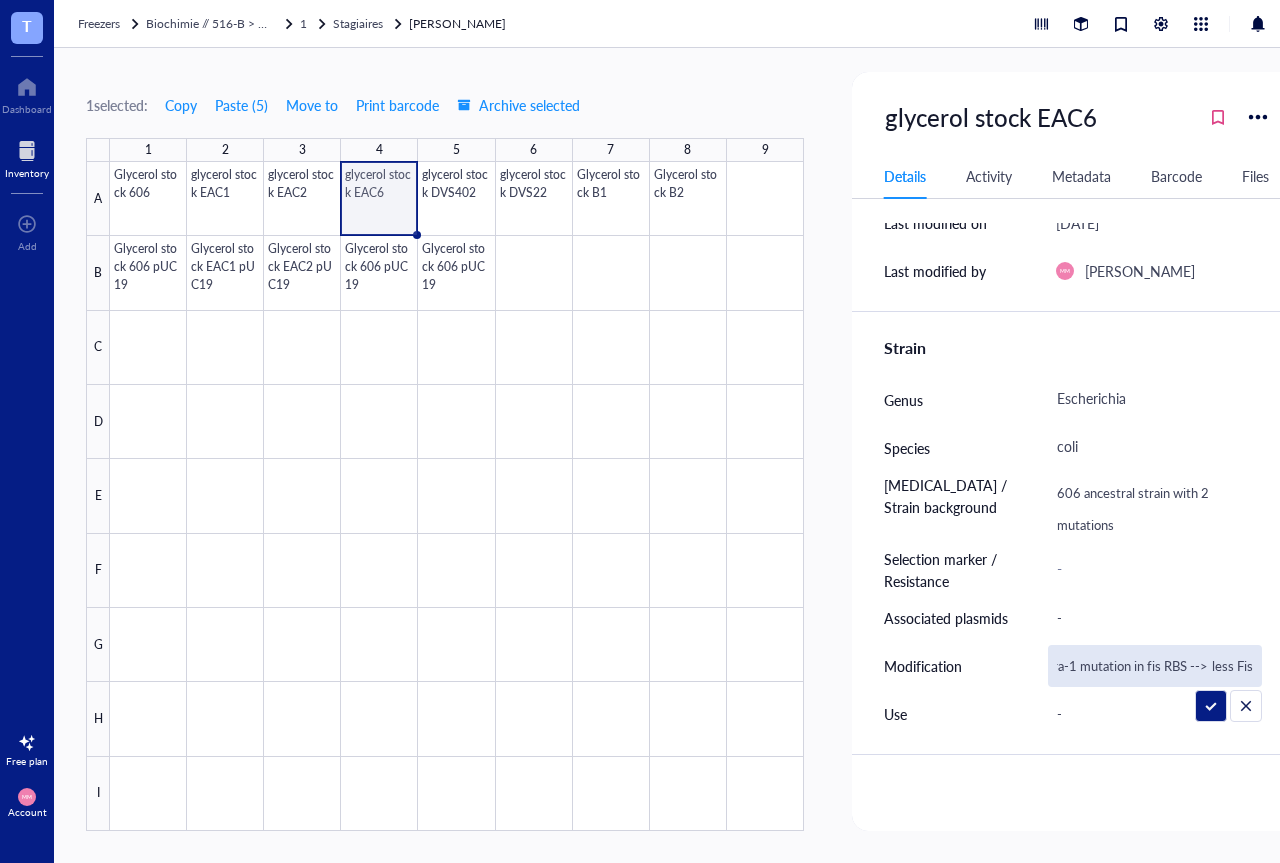 click on "- 1 Ara-1 mutation in topA coding sequence (H33Y) --> less active Topo1                                      - 1 Ara-1 mutation in fis RBS --> less Fis" at bounding box center [1155, 666] 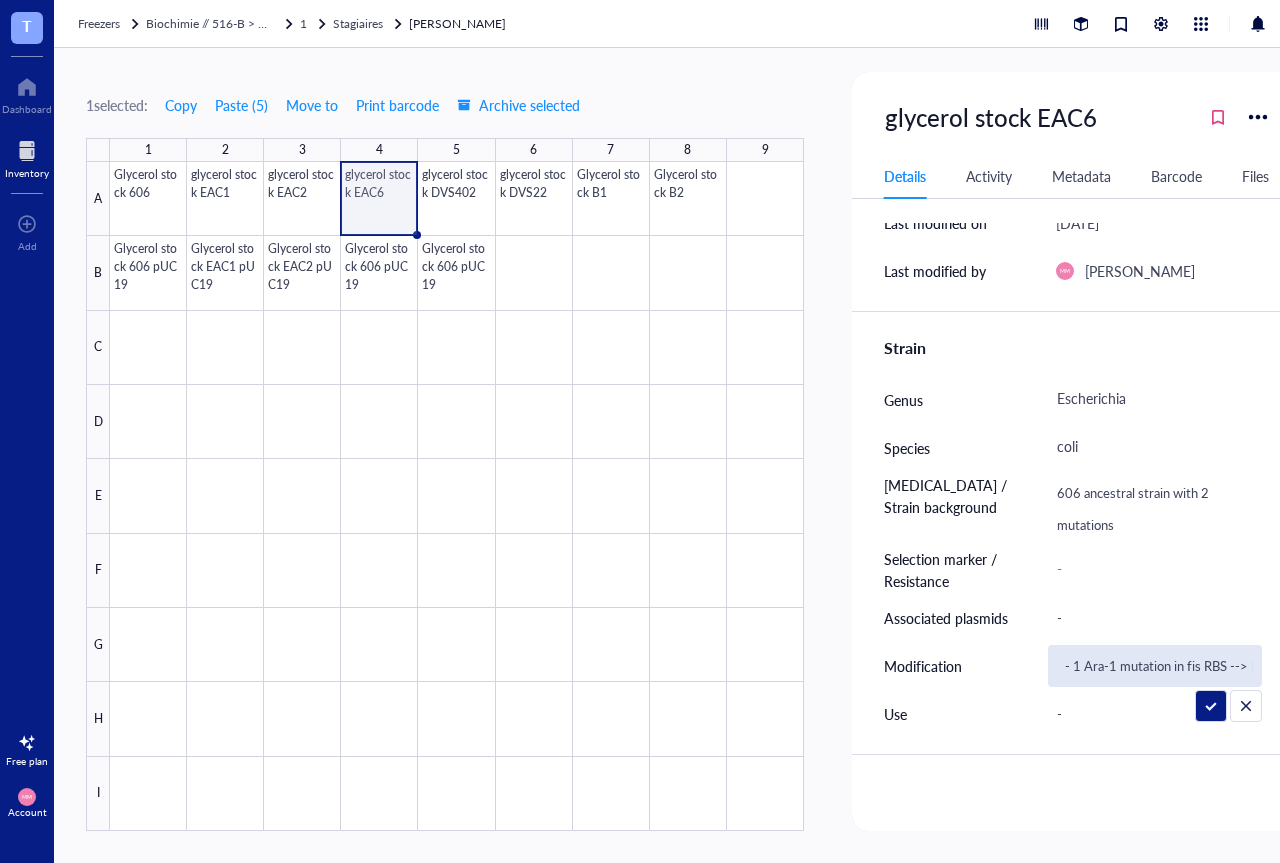 scroll, scrollTop: 0, scrollLeft: 514, axis: horizontal 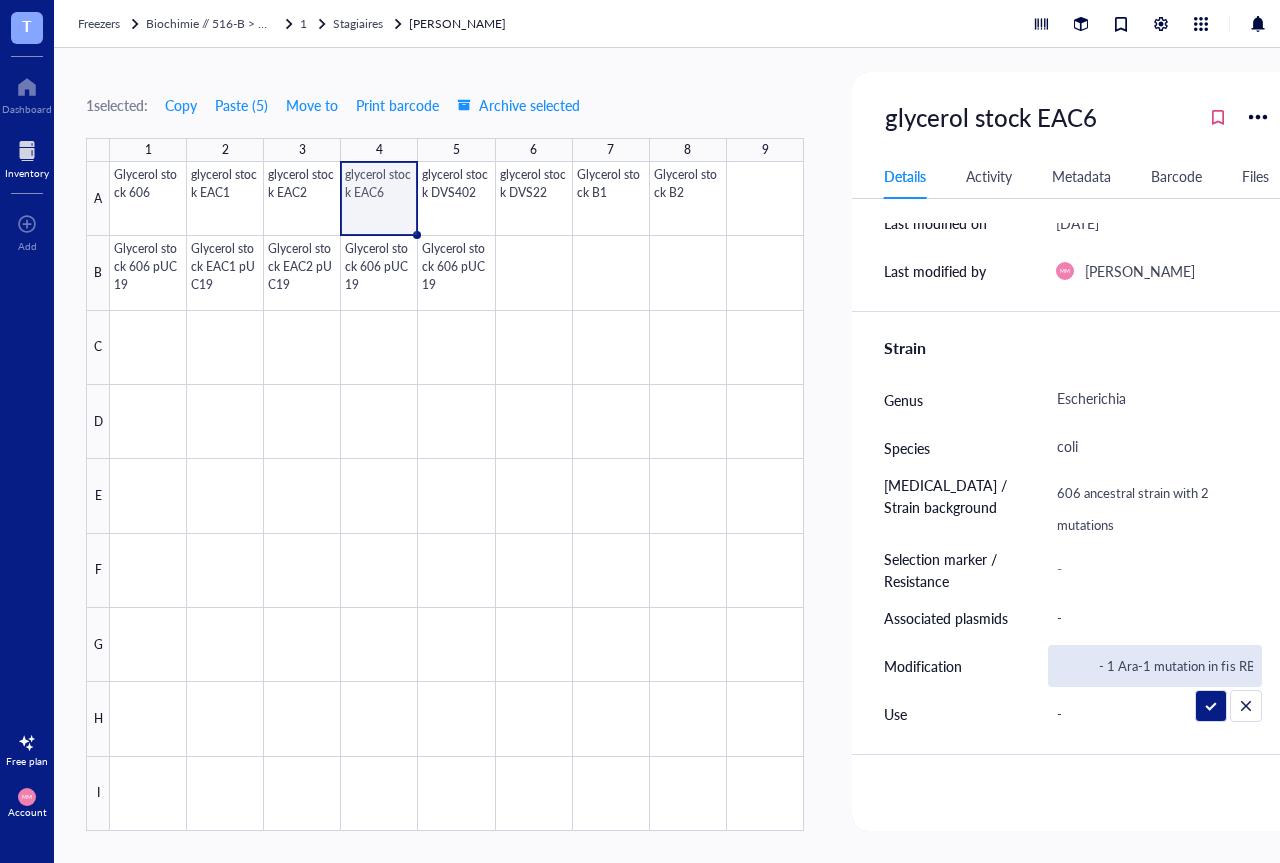 type on "- 1 Ara-1 mutation in topA coding sequence (H33Y) --> less active Topo1                                                 - 1 Ara-1 mutation in fis RBS --> less Fis" 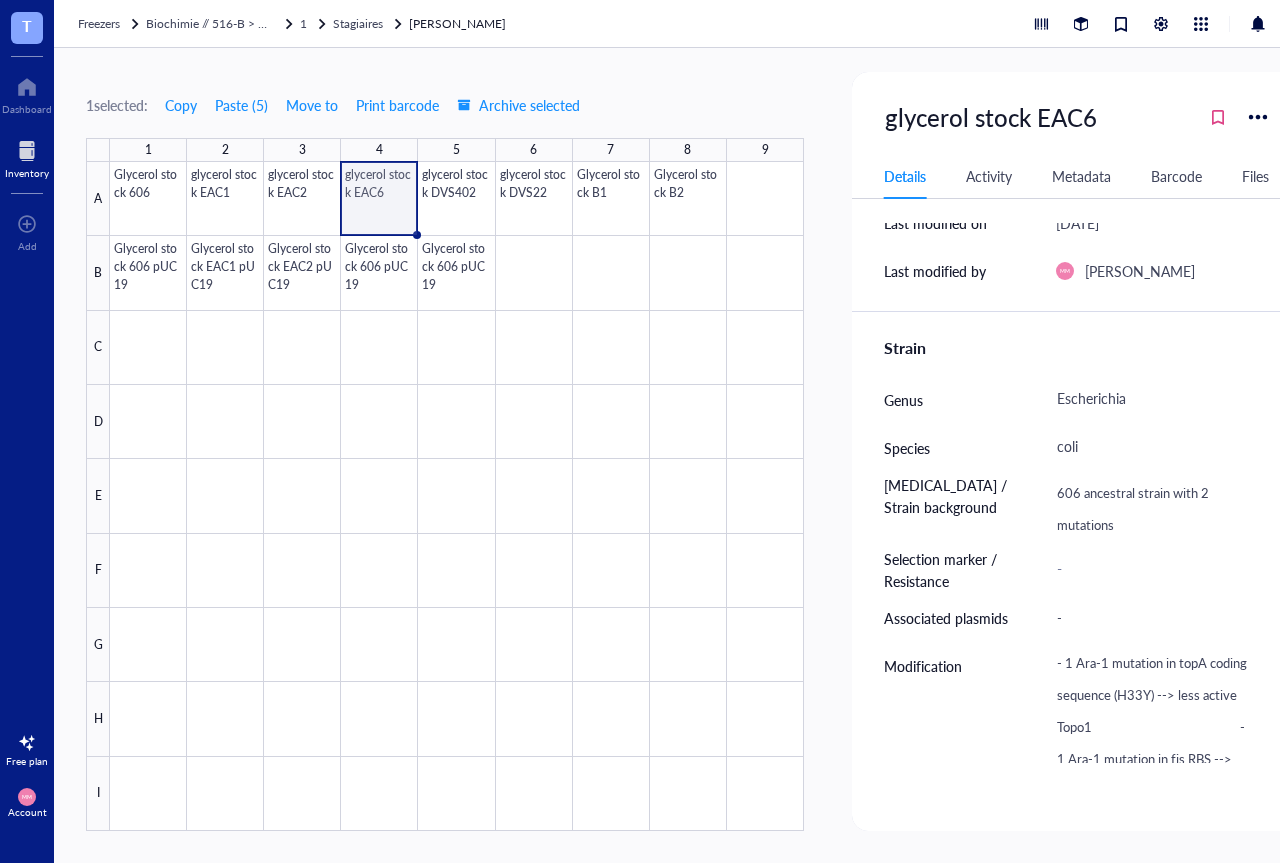 scroll, scrollTop: 480, scrollLeft: 0, axis: vertical 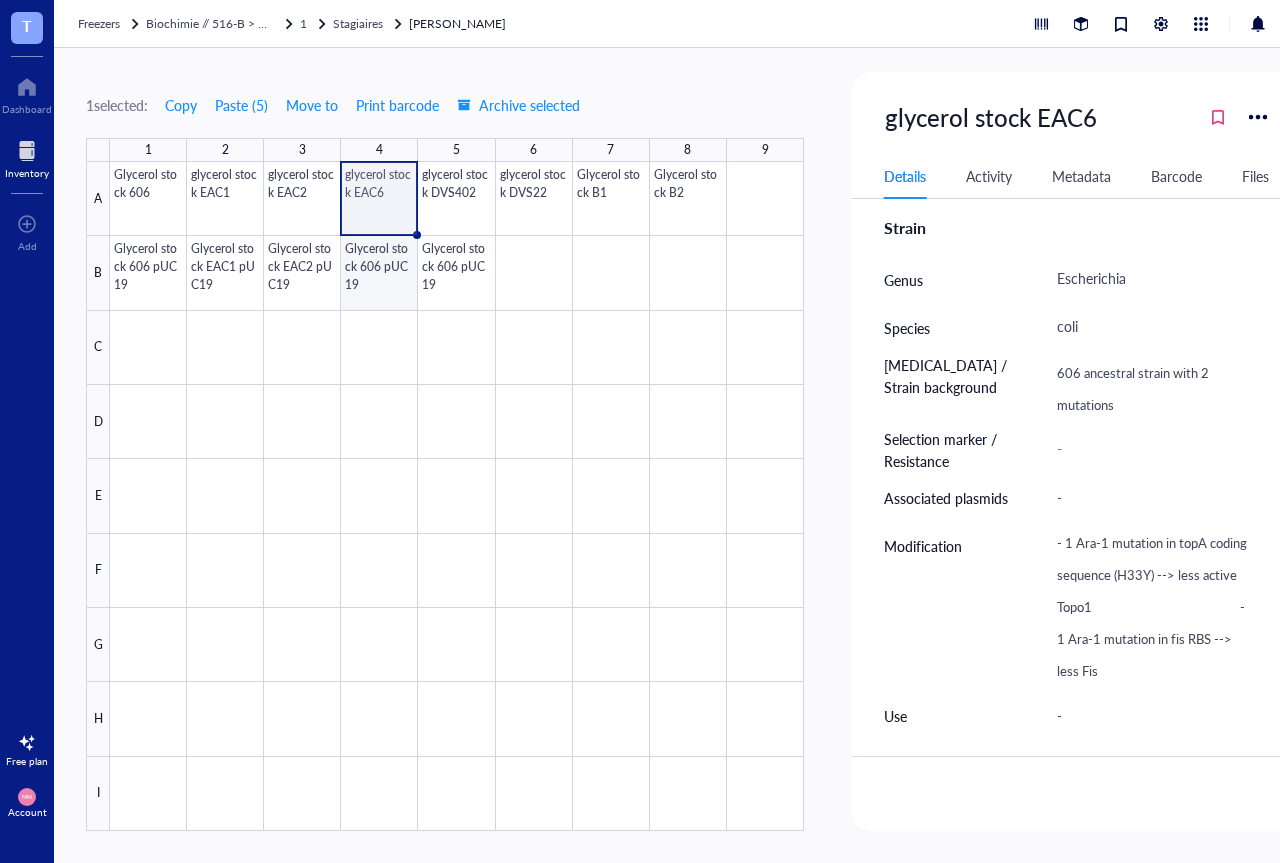 click at bounding box center [457, 496] 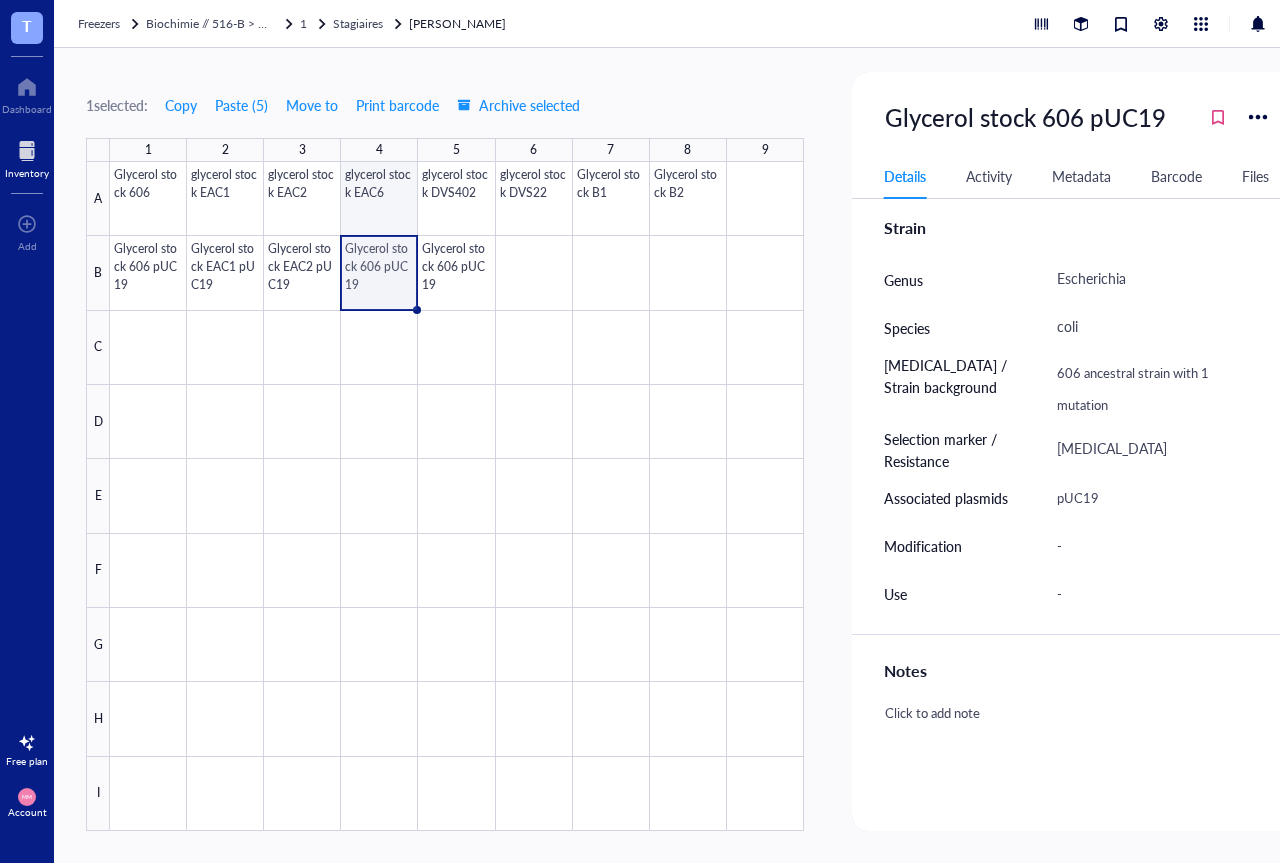click at bounding box center [457, 496] 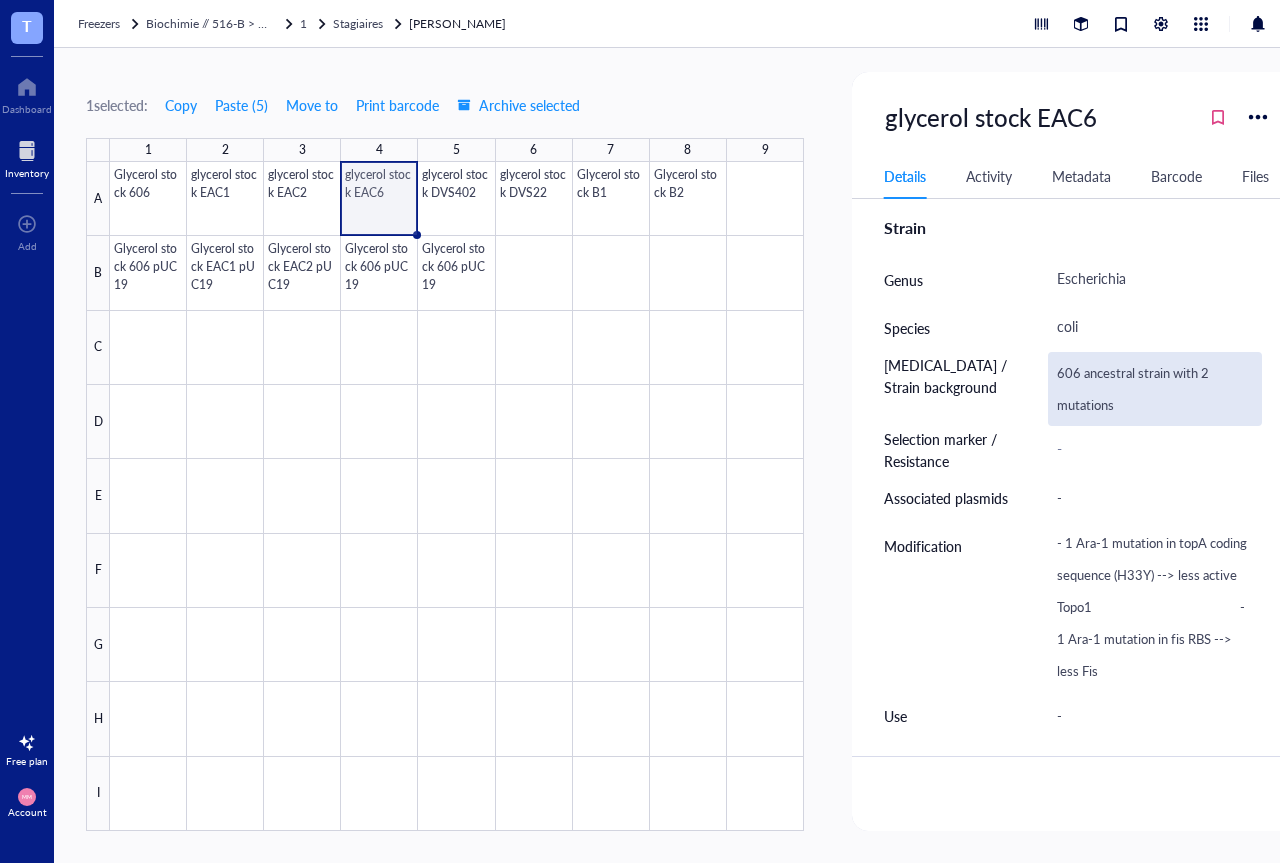 click on "606 ancestral strain with 2 mutations" at bounding box center [1155, 389] 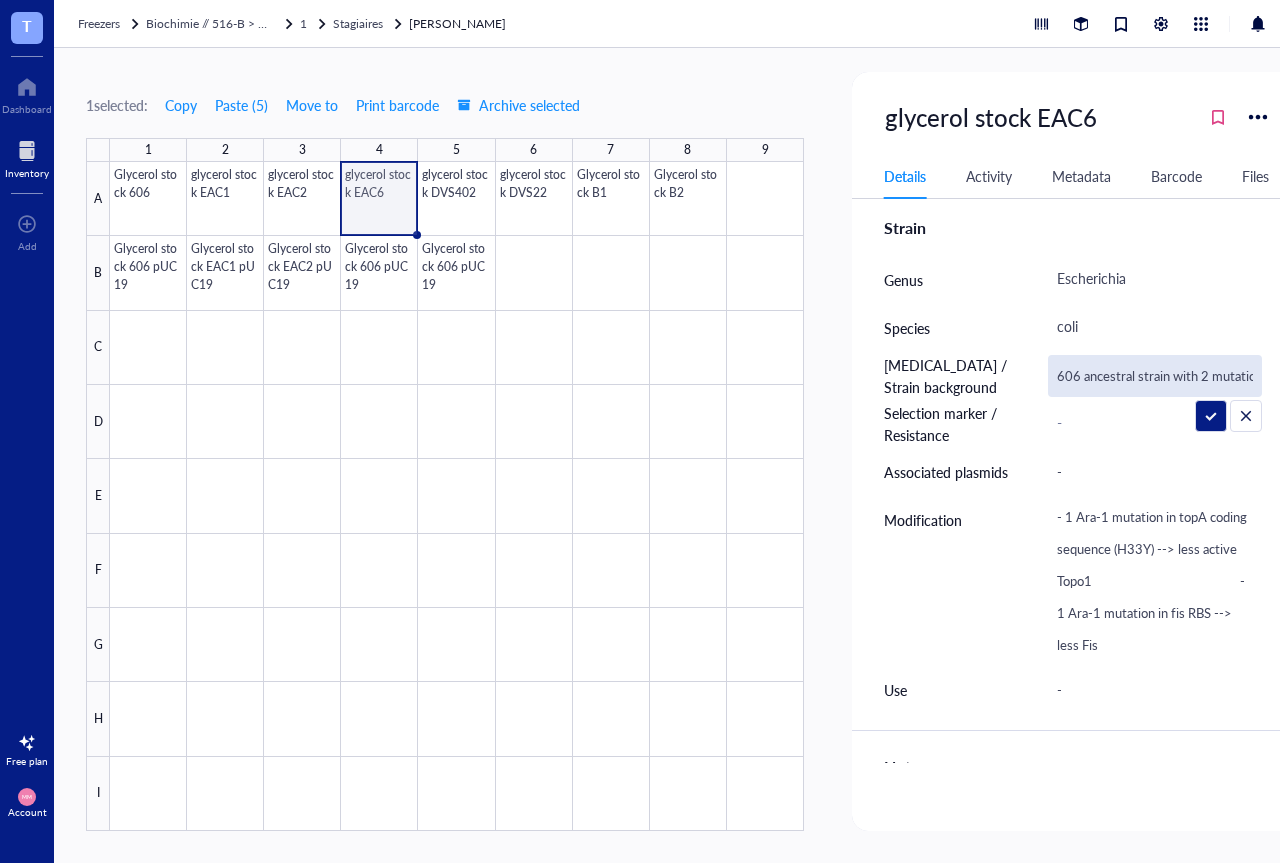 scroll, scrollTop: 0, scrollLeft: 16, axis: horizontal 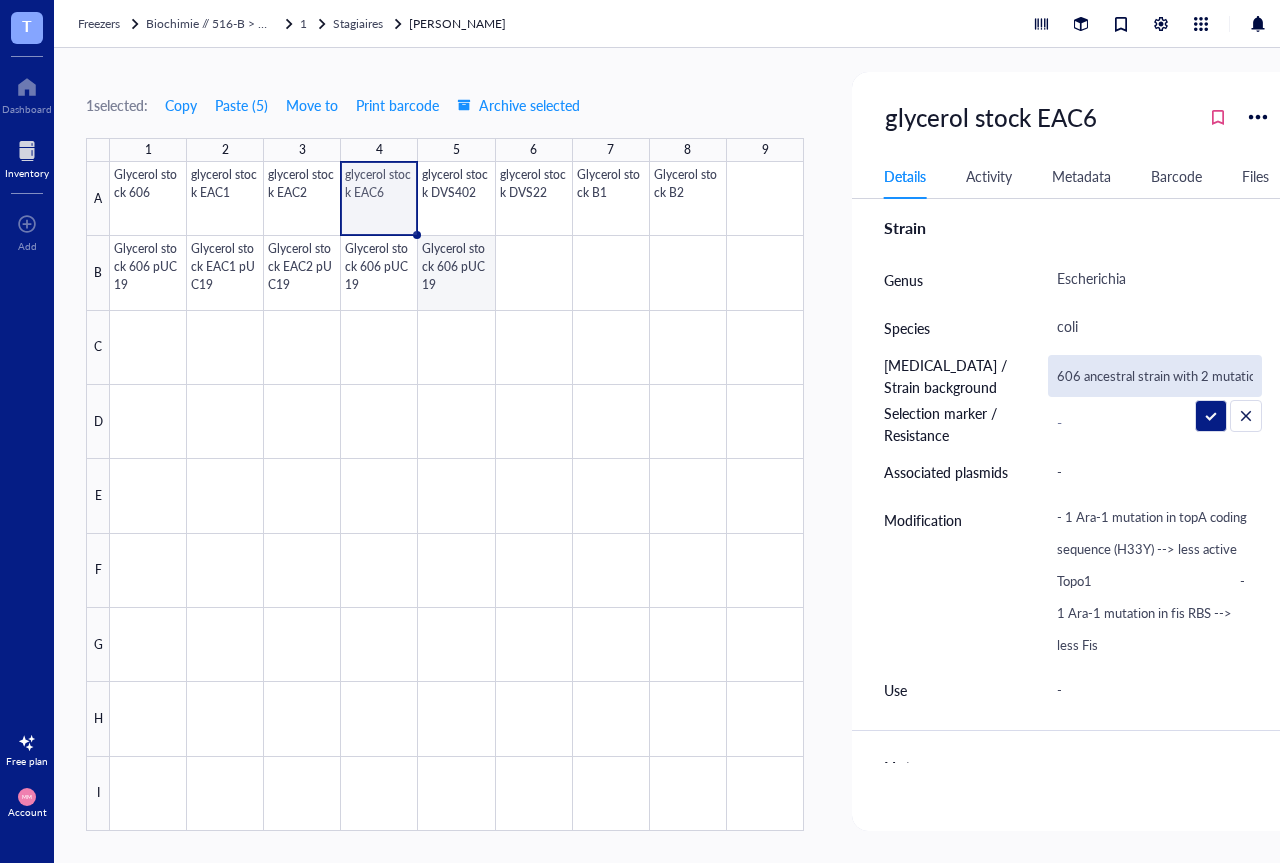 click at bounding box center [457, 496] 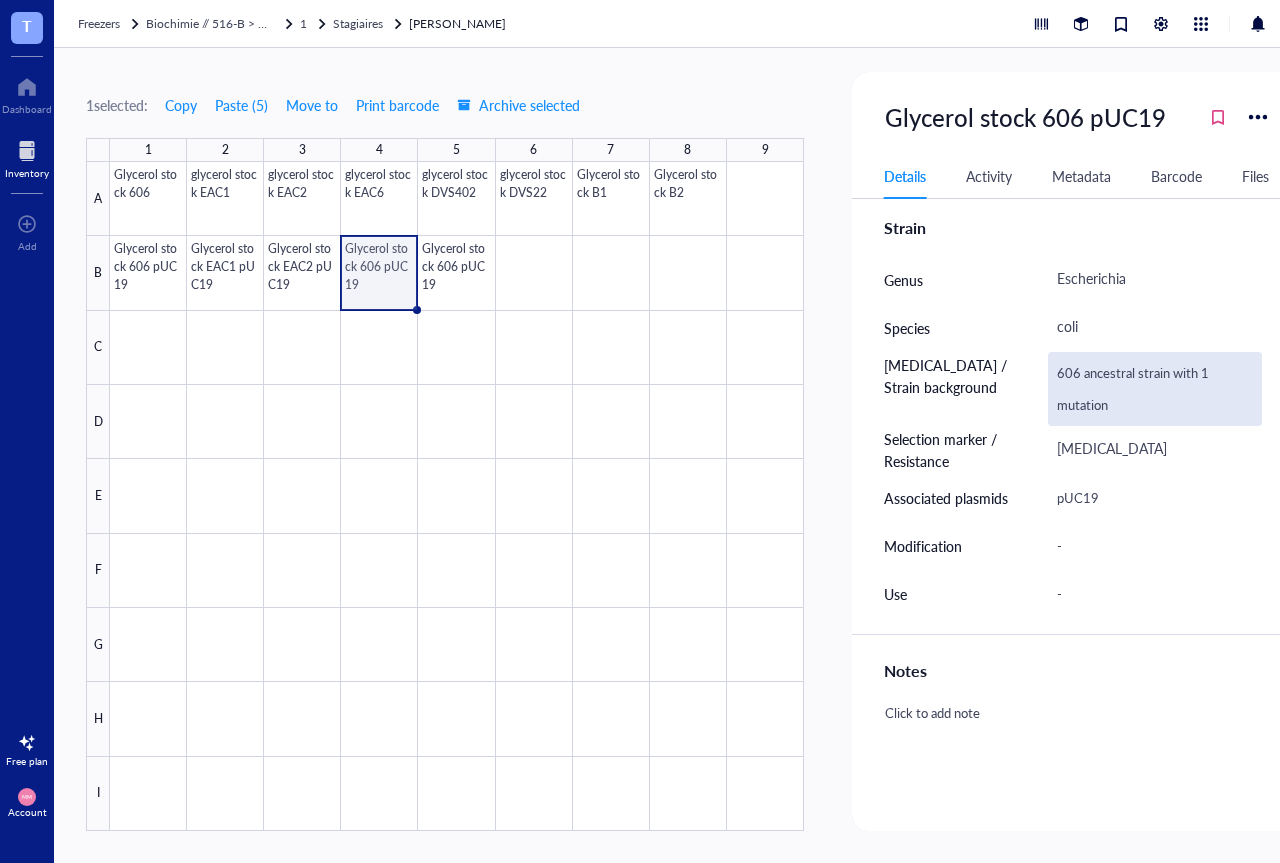 click on "606 ancestral strain with 1 mutation" at bounding box center [1155, 389] 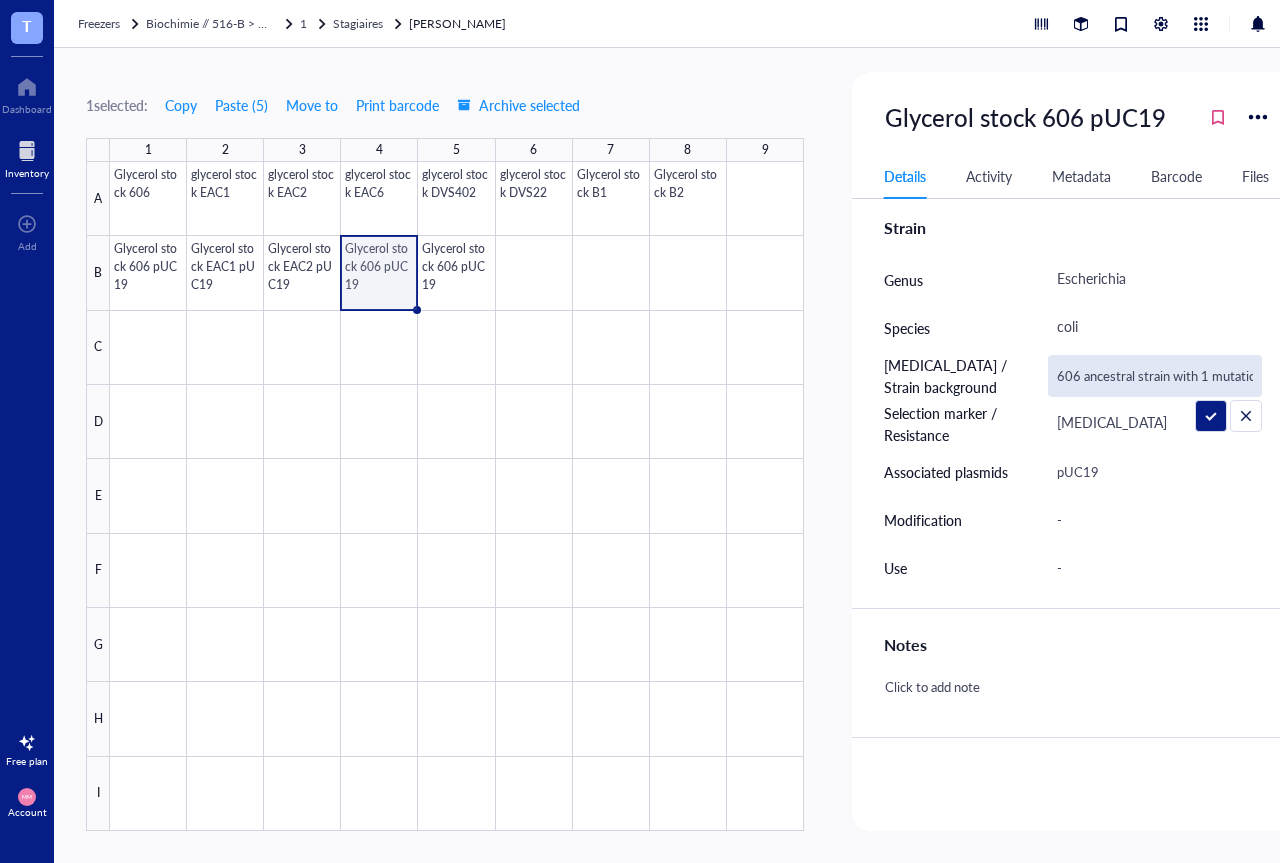 type on "606 ancestral strain with 2 mutations" 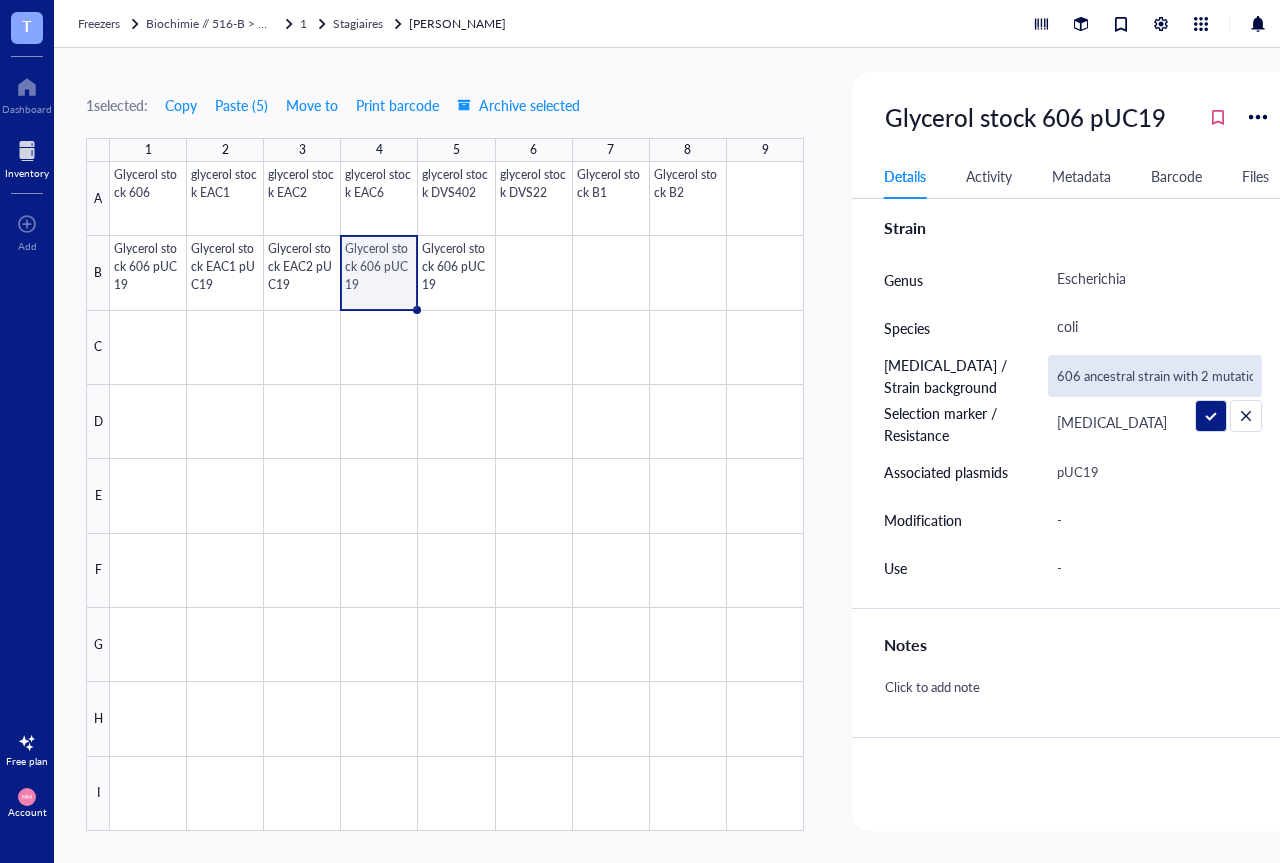 scroll, scrollTop: 0, scrollLeft: 10, axis: horizontal 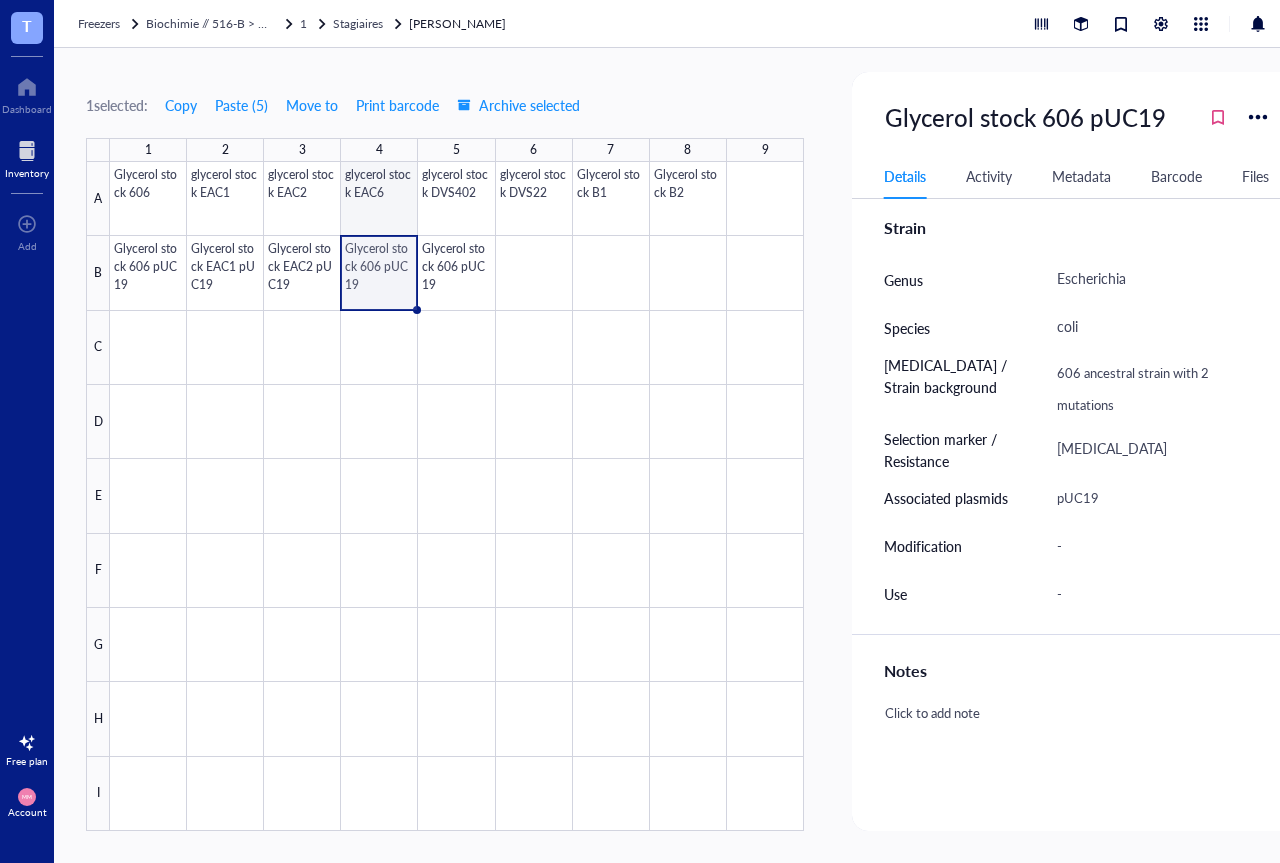 click at bounding box center [457, 496] 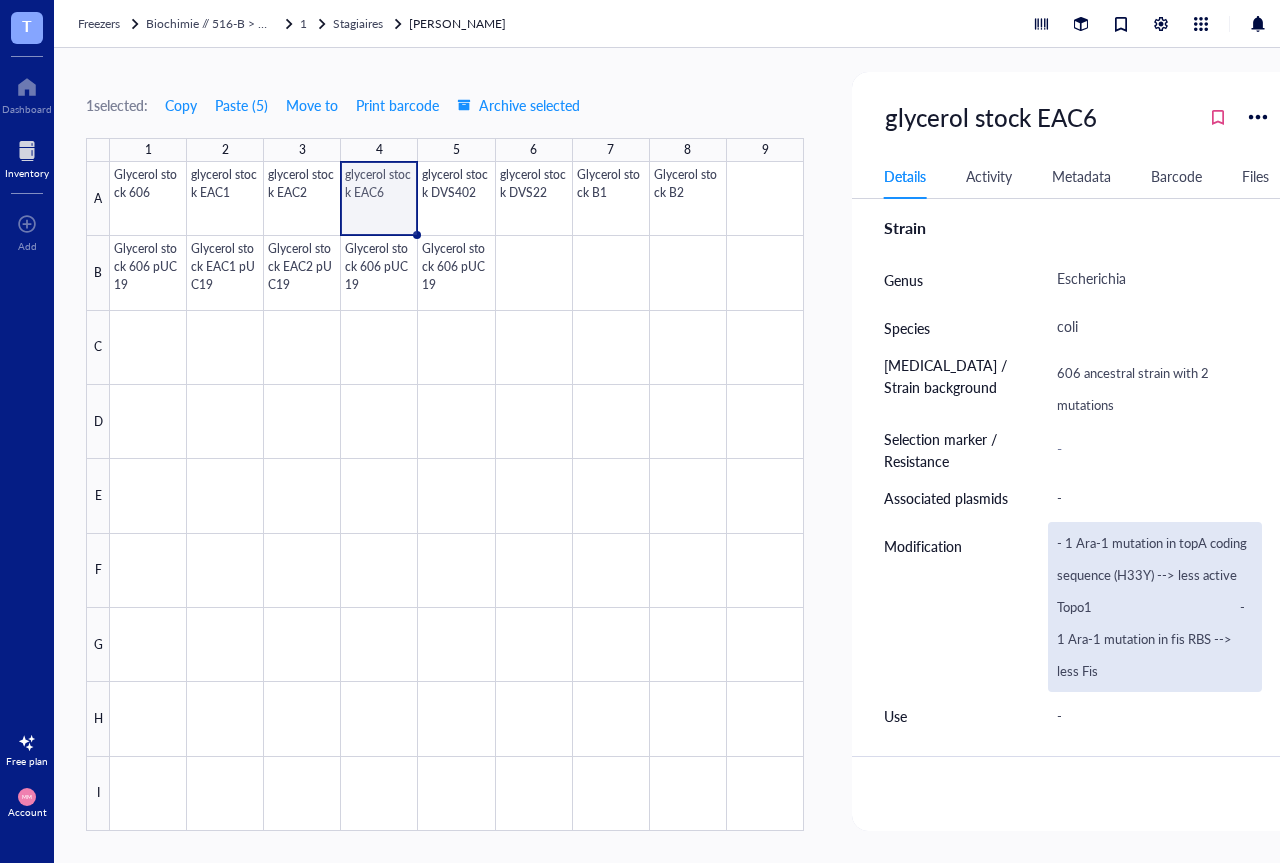 click on "- 1 Ara-1 mutation in topA coding sequence (H33Y) --> less active Topo1                                                 - 1 Ara-1 mutation in fis RBS --> less Fis" at bounding box center [1155, 607] 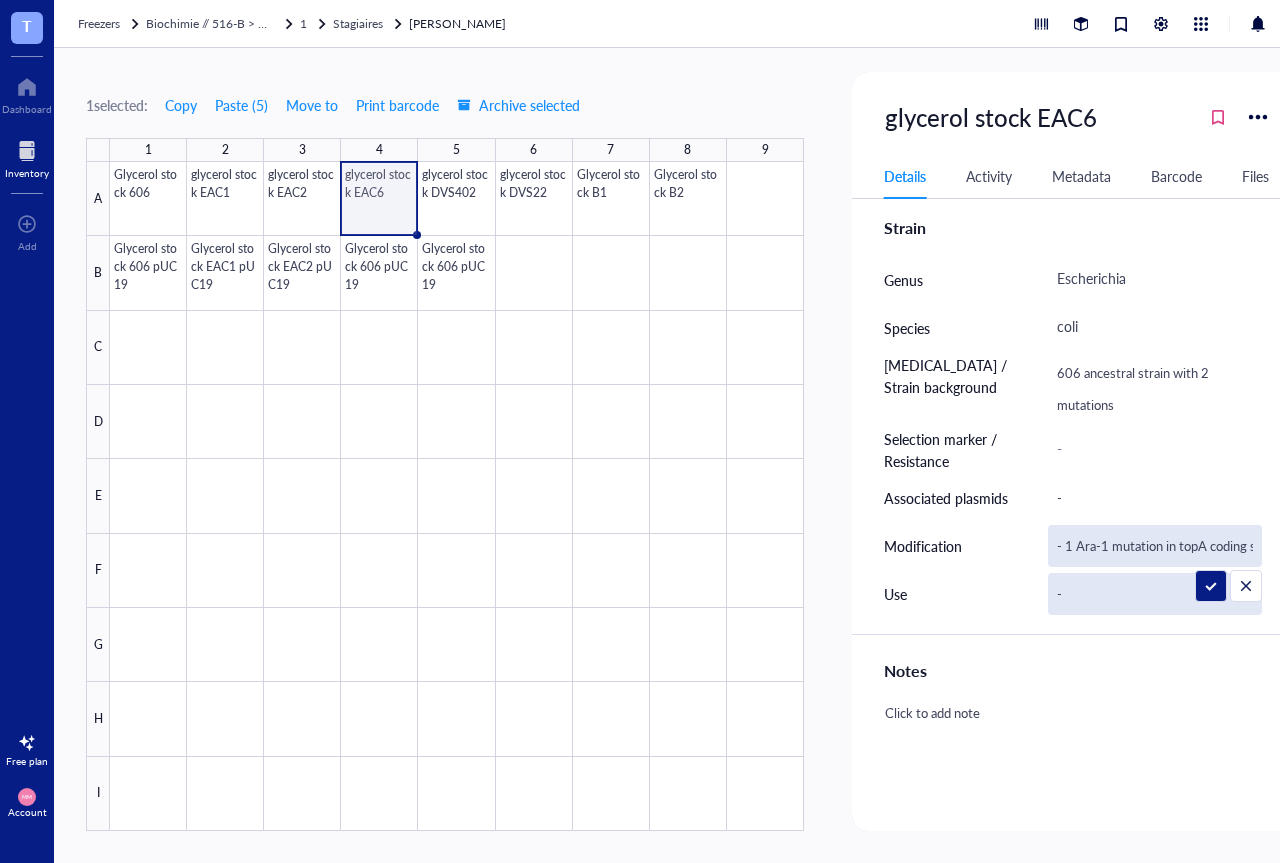 scroll, scrollTop: 0, scrollLeft: 610, axis: horizontal 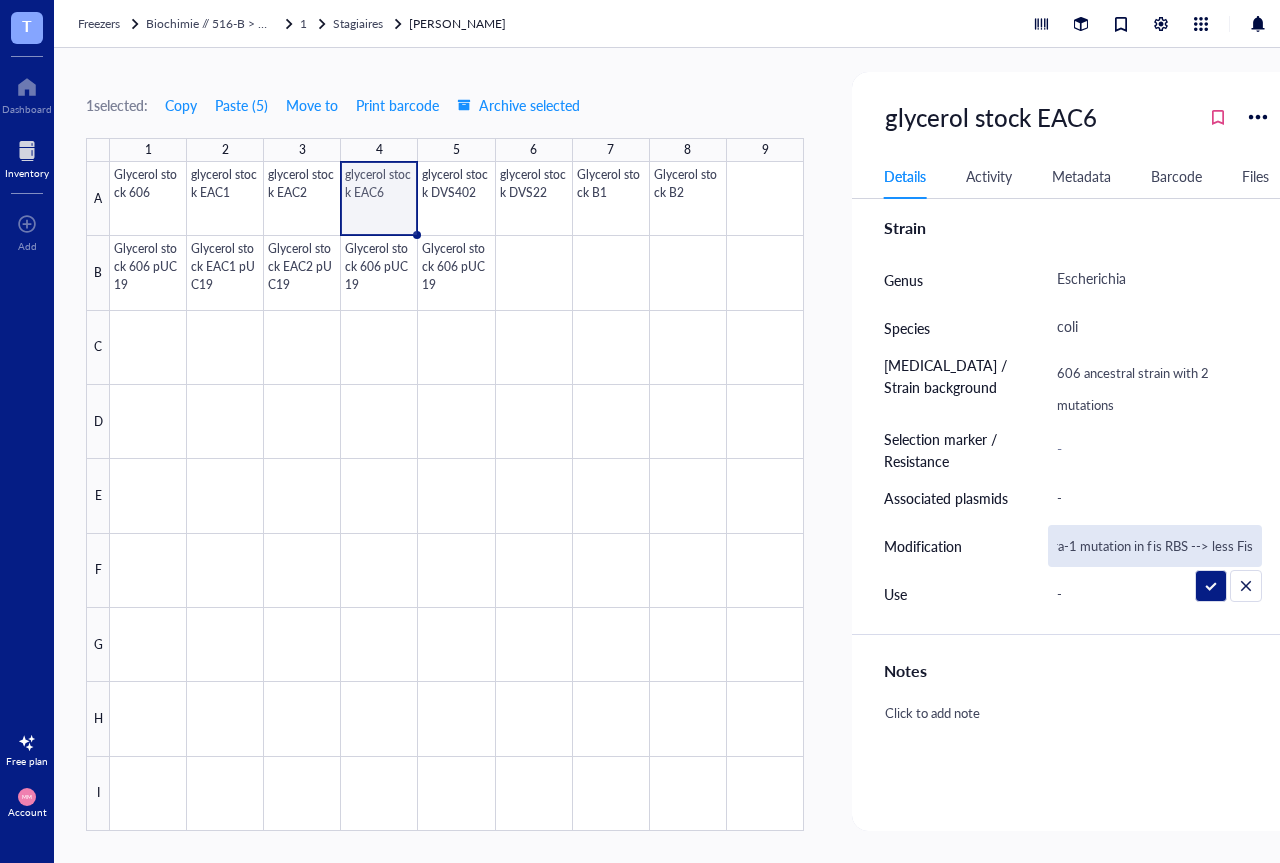 drag, startPoint x: 1258, startPoint y: 545, endPoint x: 993, endPoint y: 551, distance: 265.0679 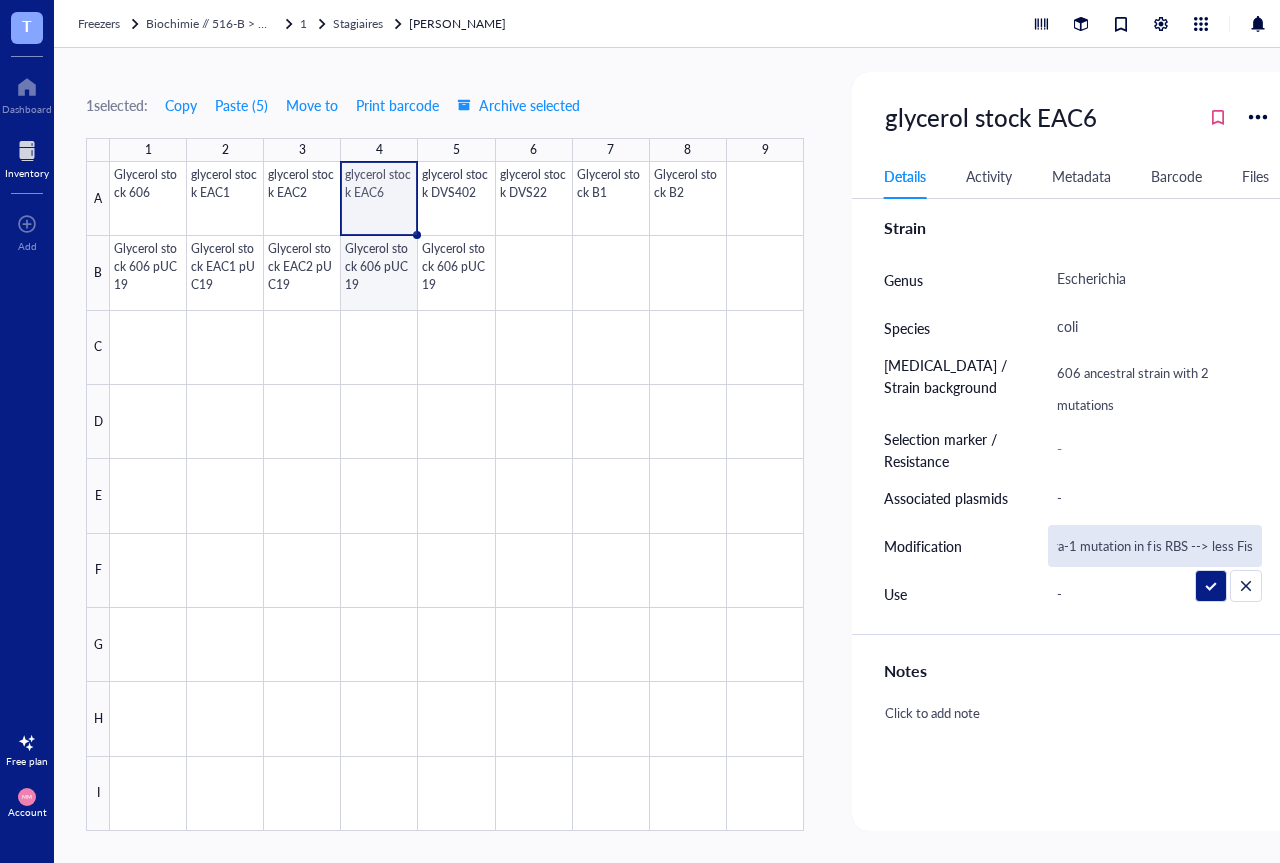 click at bounding box center (457, 496) 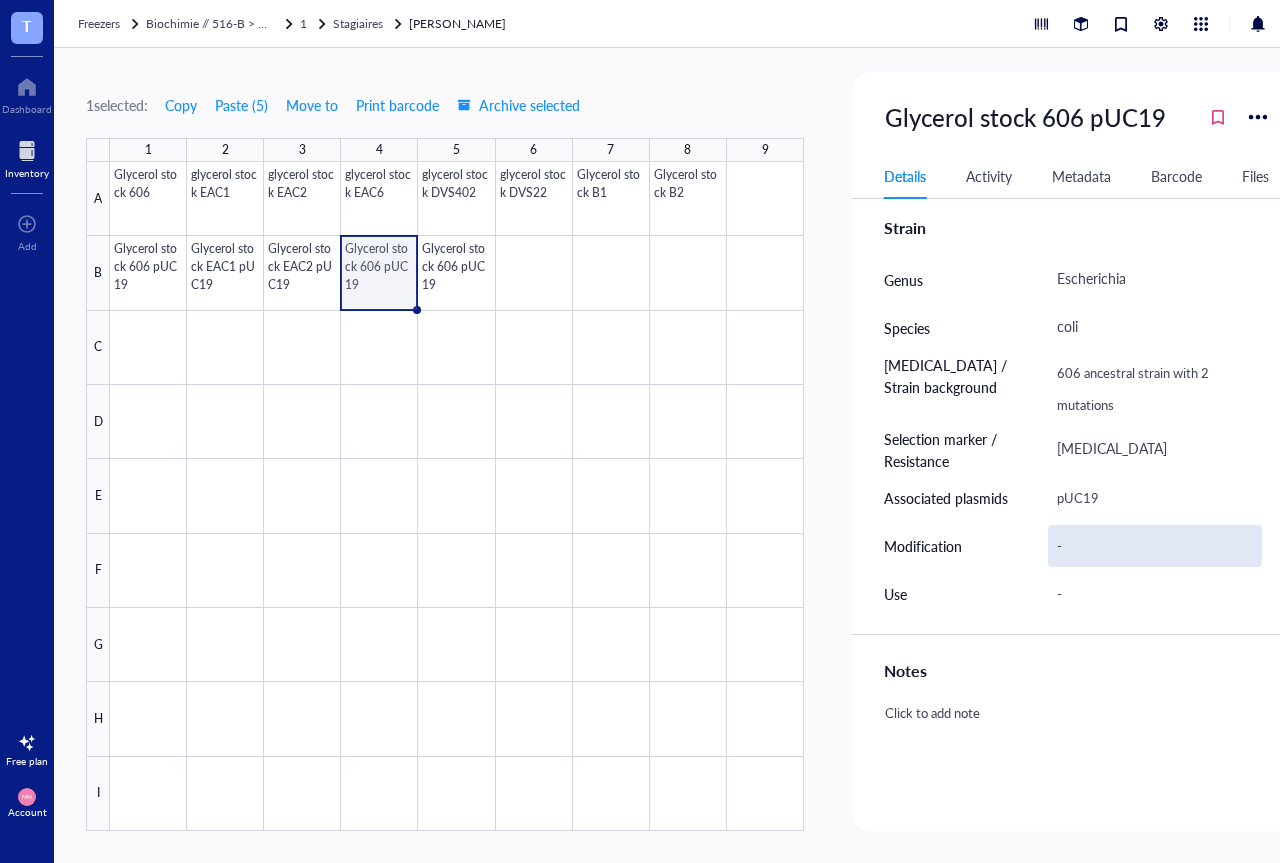 click on "-" at bounding box center [1155, 546] 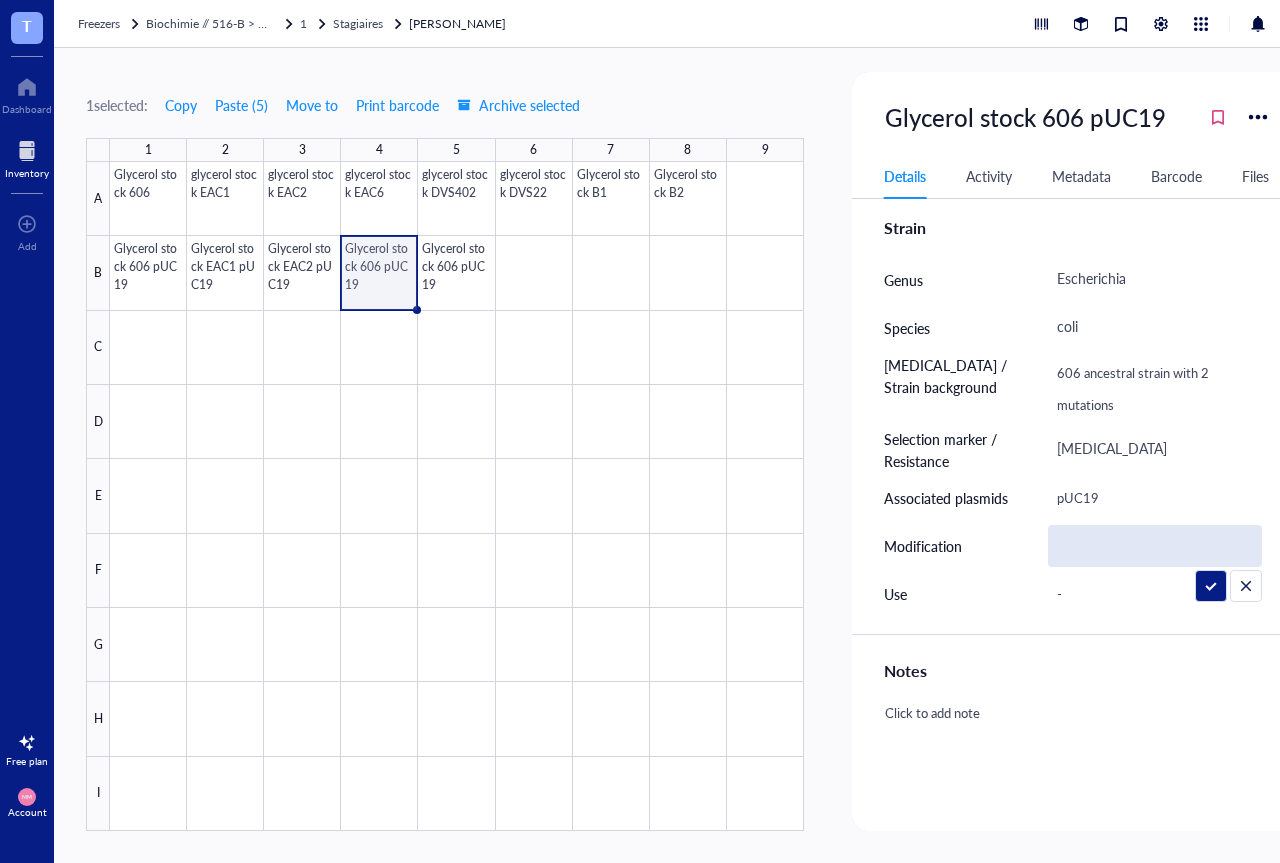 type on "- 1 Ara-1 mutation in topA coding sequence (H33Y) --> less active Topo1                                                 - 1 Ara-1 mutation in fis RBS --> less Fis" 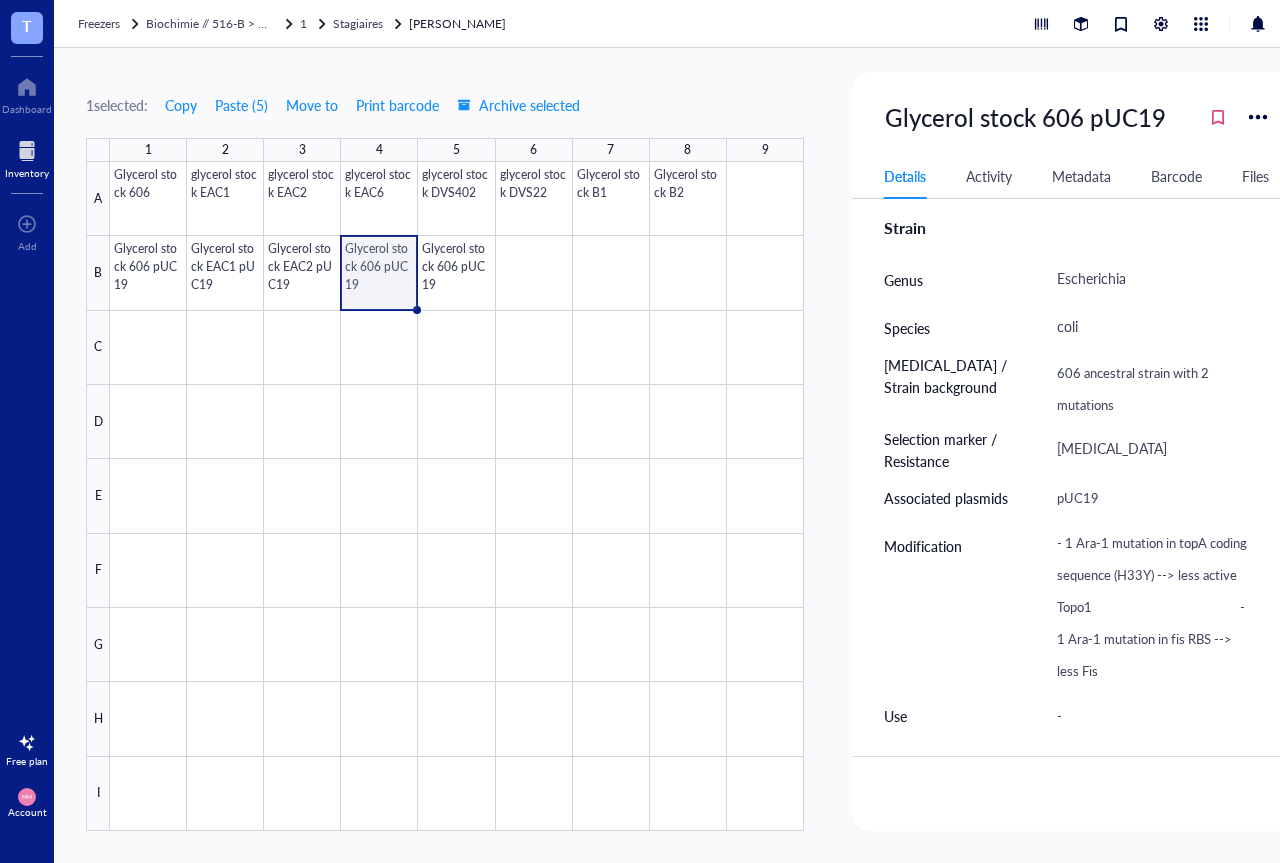 scroll, scrollTop: 600, scrollLeft: 0, axis: vertical 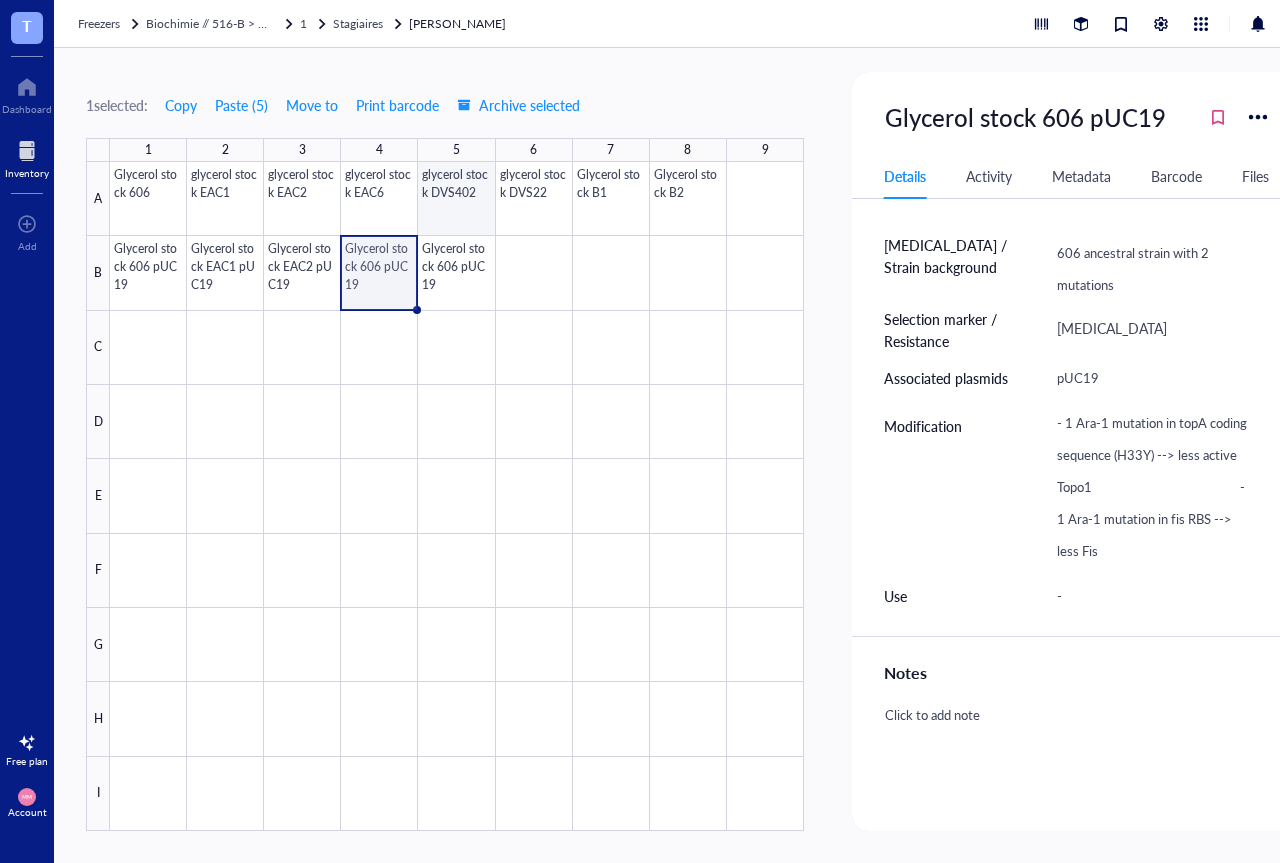 click at bounding box center [457, 496] 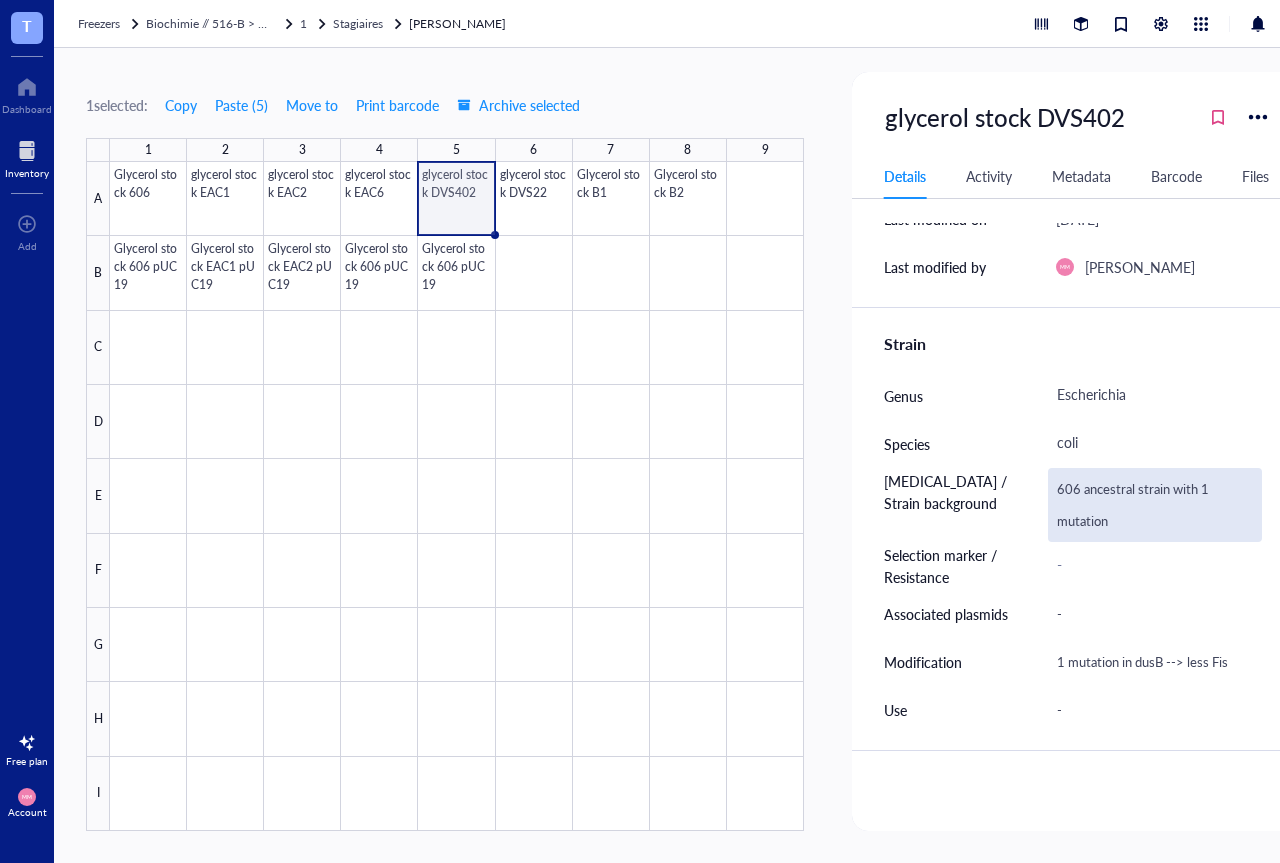 scroll, scrollTop: 360, scrollLeft: 0, axis: vertical 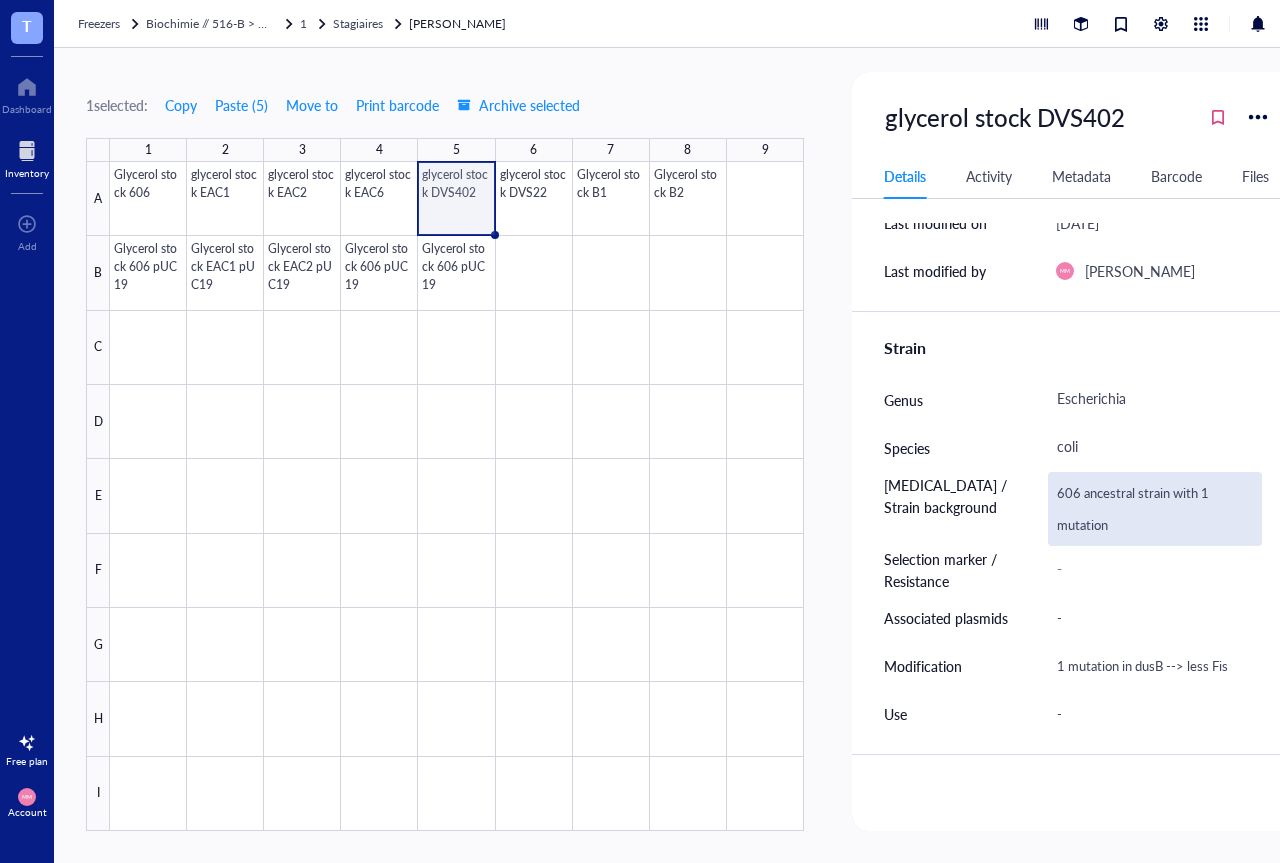 click on "606 ancestral strain with 1 mutation" at bounding box center (1155, 509) 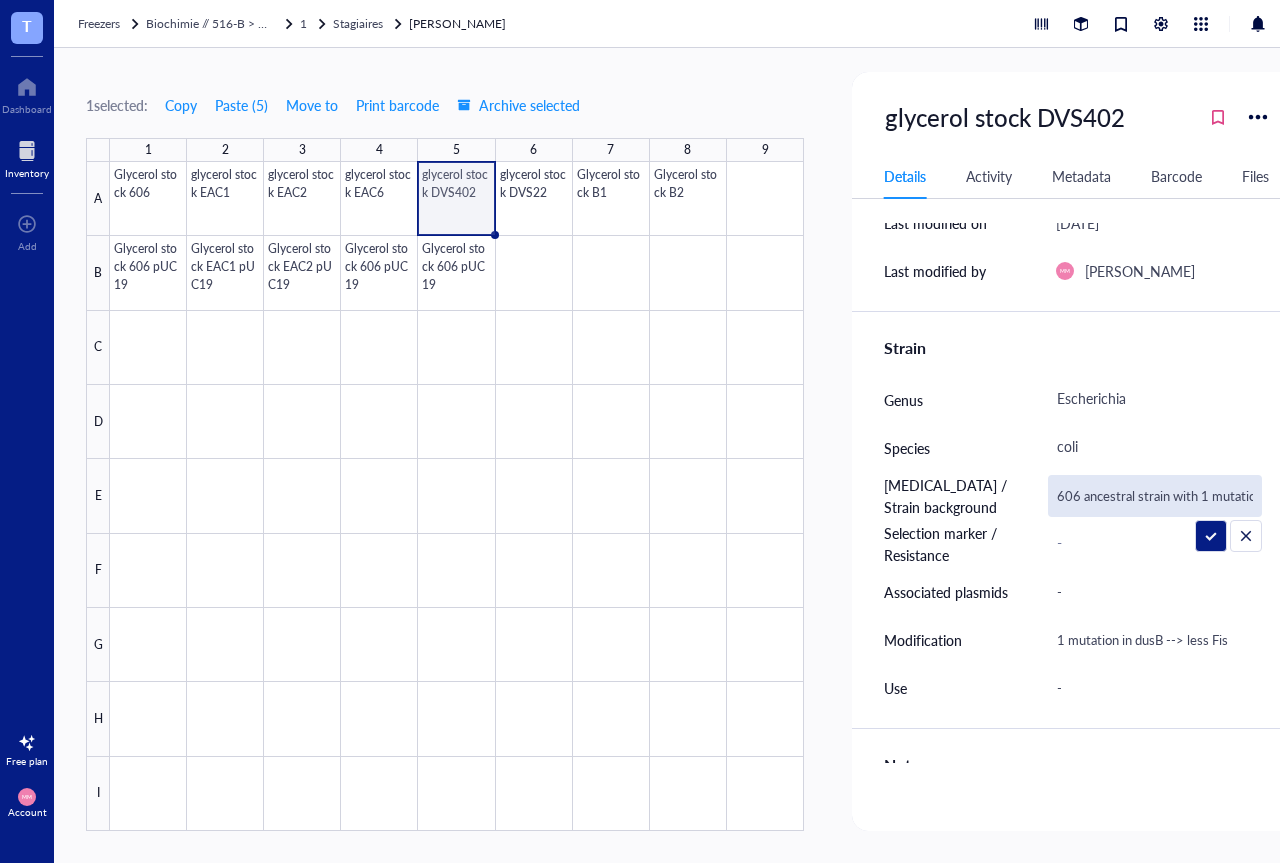 scroll, scrollTop: 0, scrollLeft: 10, axis: horizontal 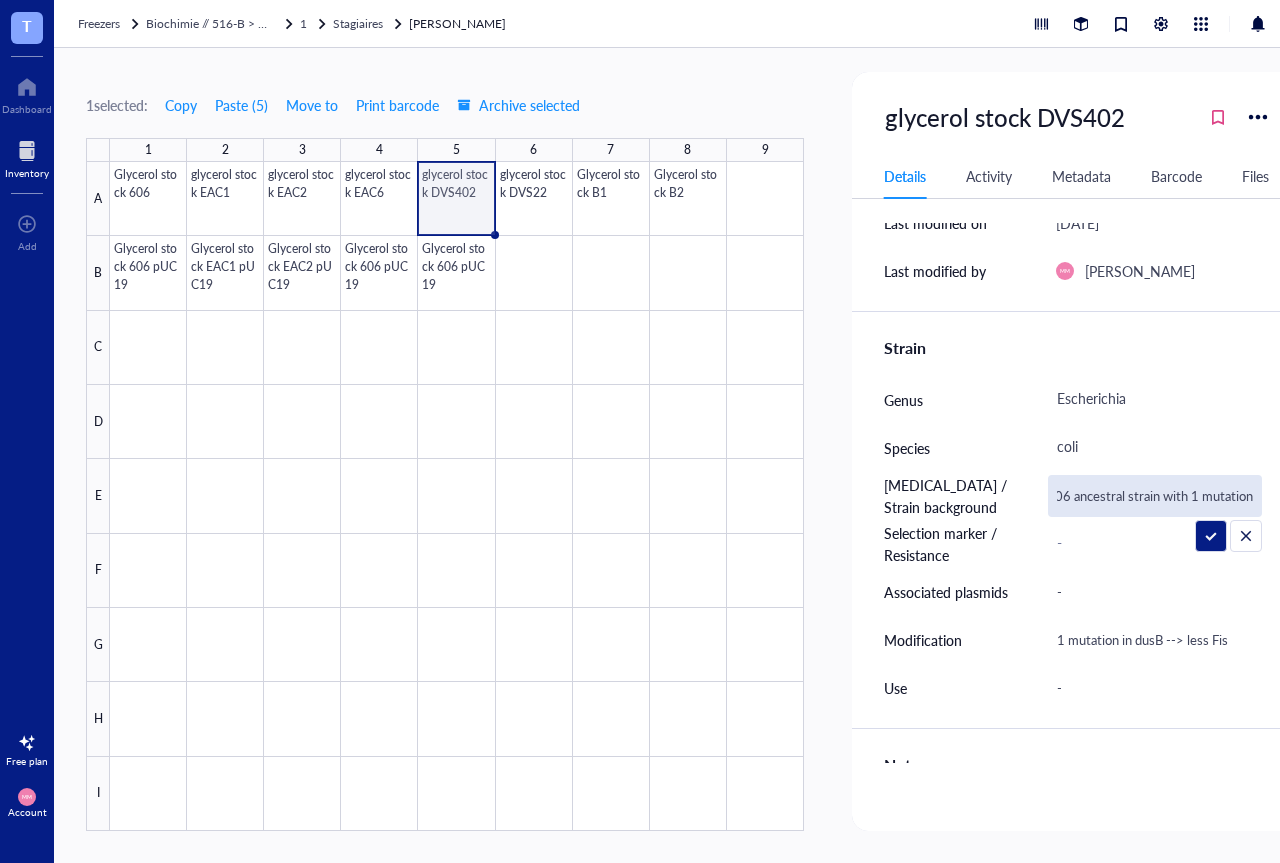 drag, startPoint x: 1254, startPoint y: 495, endPoint x: 1031, endPoint y: 491, distance: 223.03587 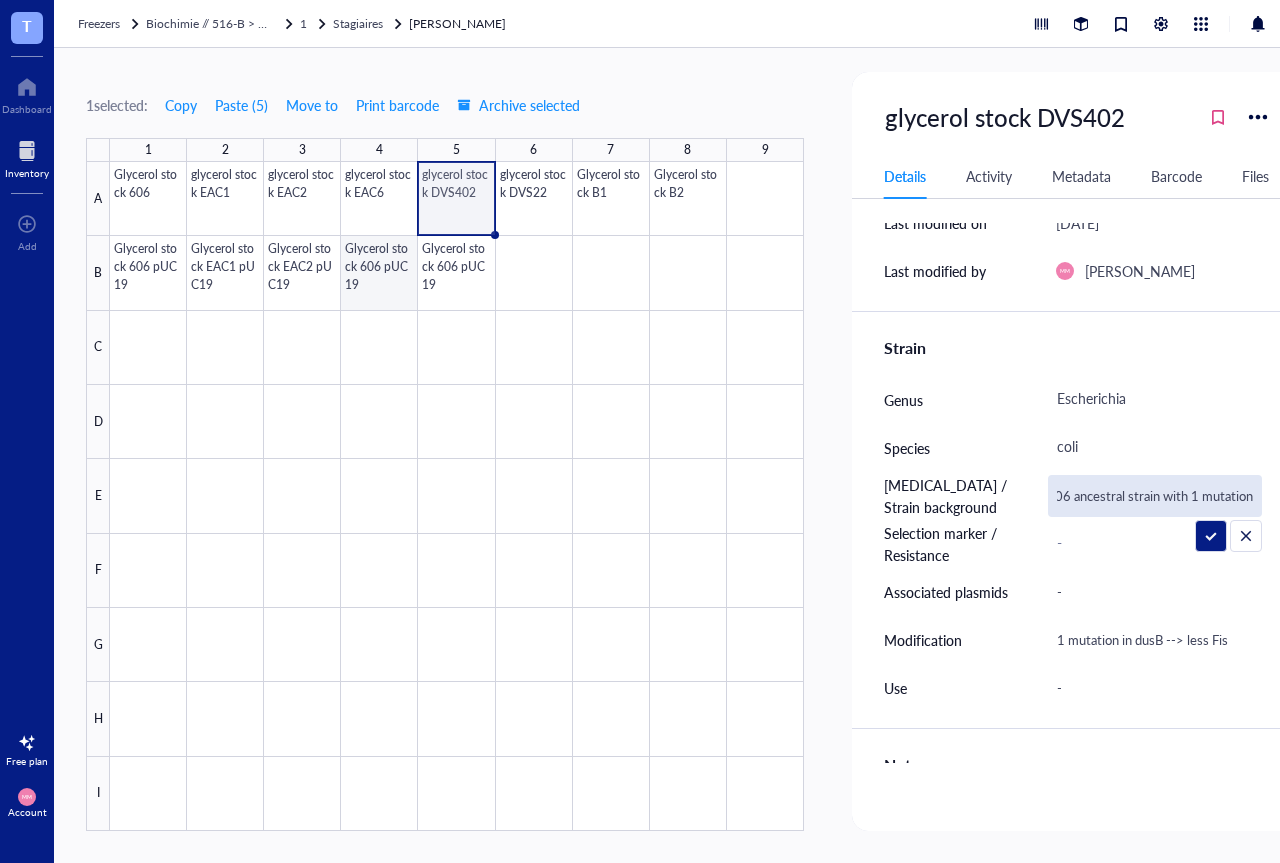 click at bounding box center [457, 496] 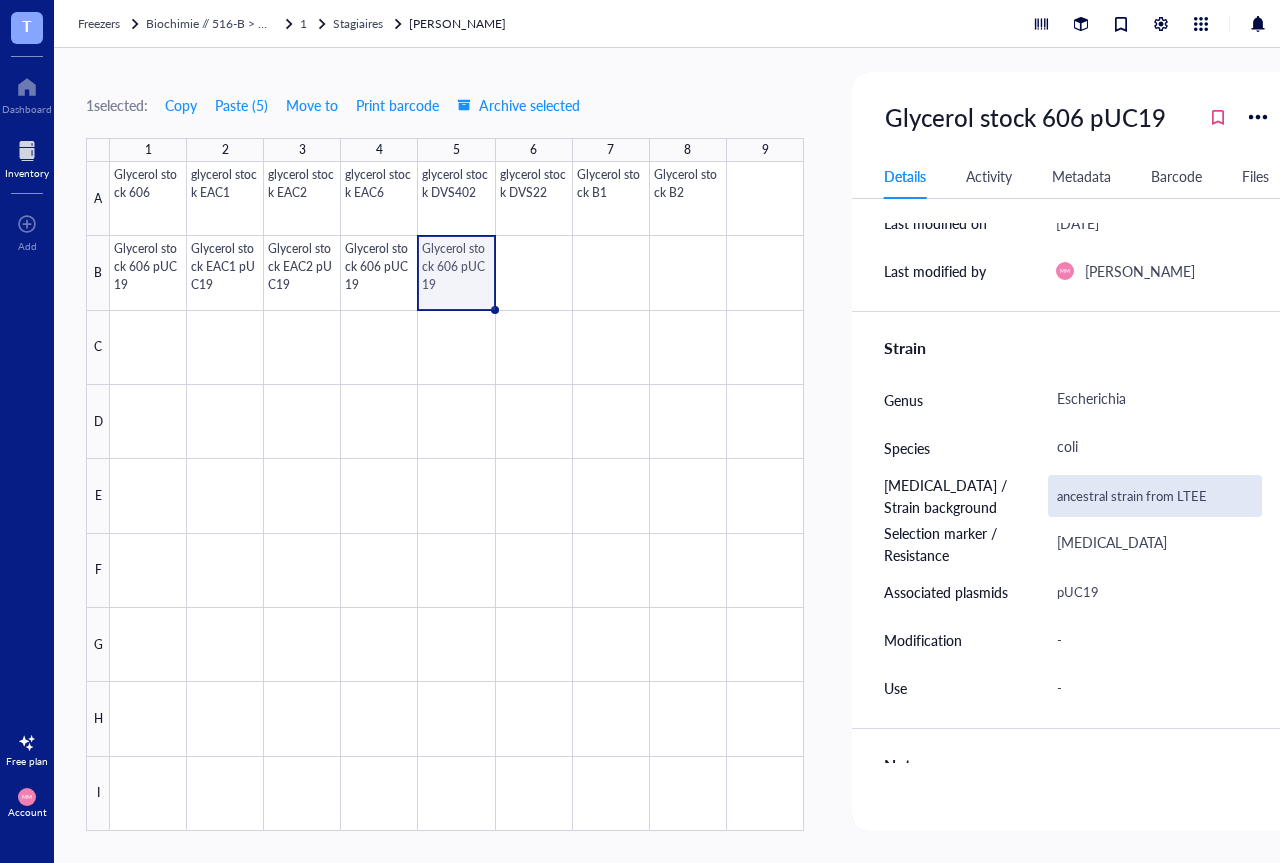 click on "ancestral strain from LTEE" at bounding box center [1155, 496] 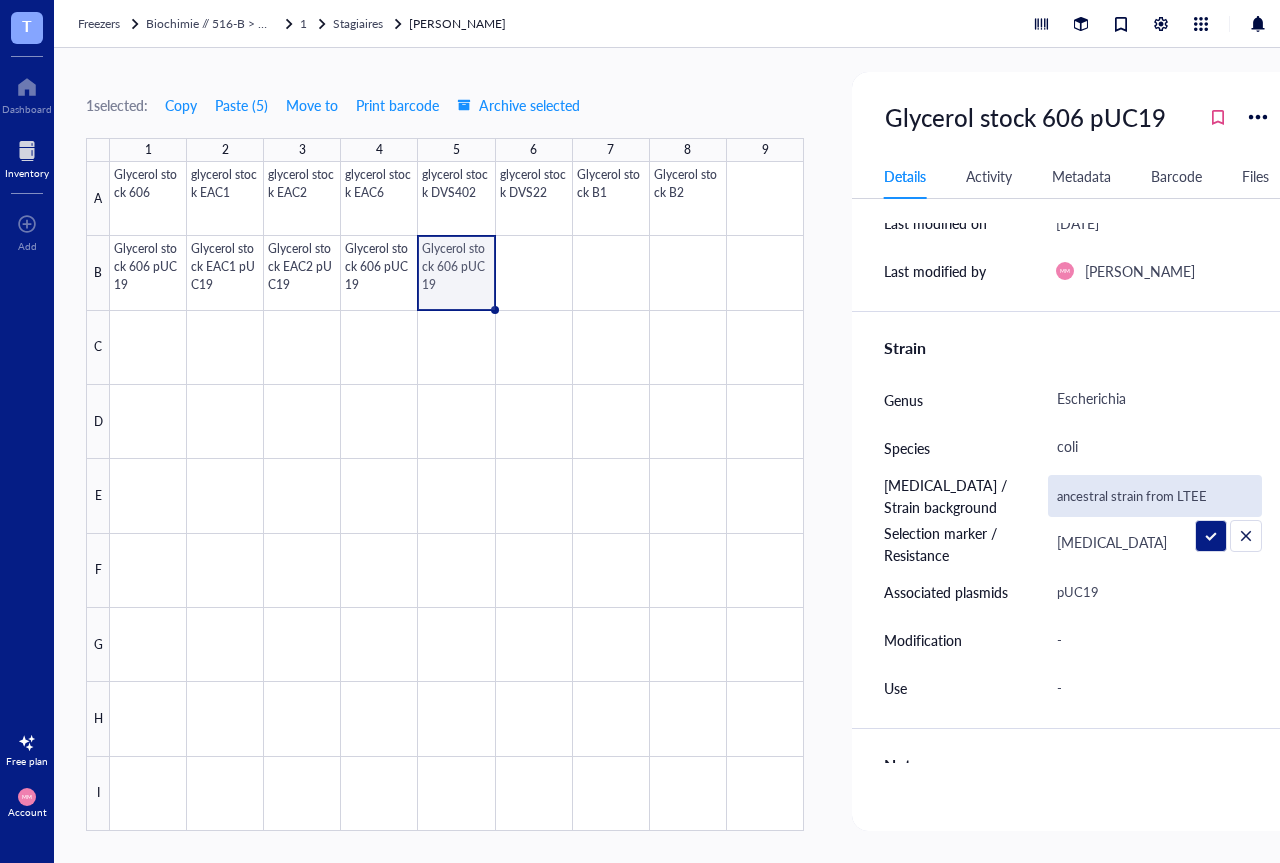 drag, startPoint x: 1214, startPoint y: 496, endPoint x: 1005, endPoint y: 504, distance: 209.15306 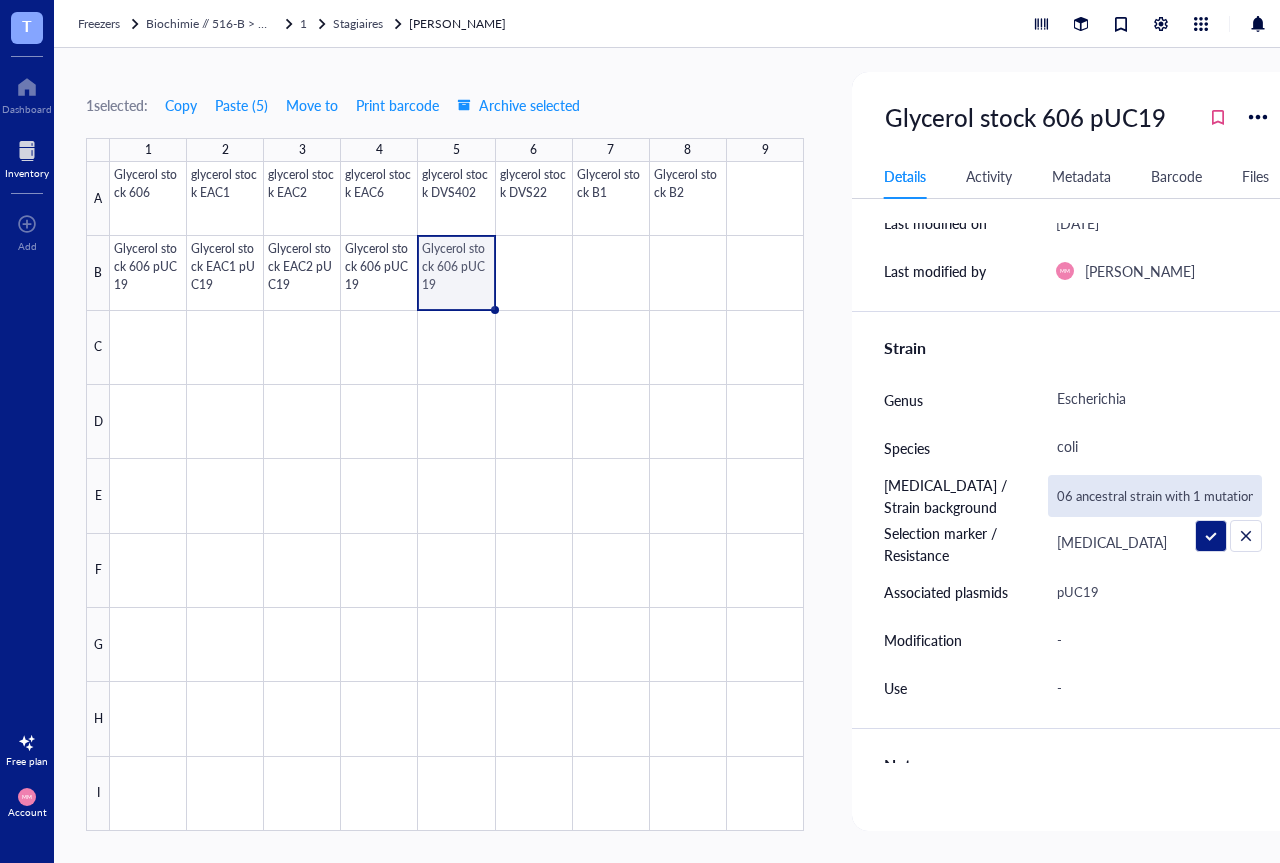 scroll, scrollTop: 0, scrollLeft: 3, axis: horizontal 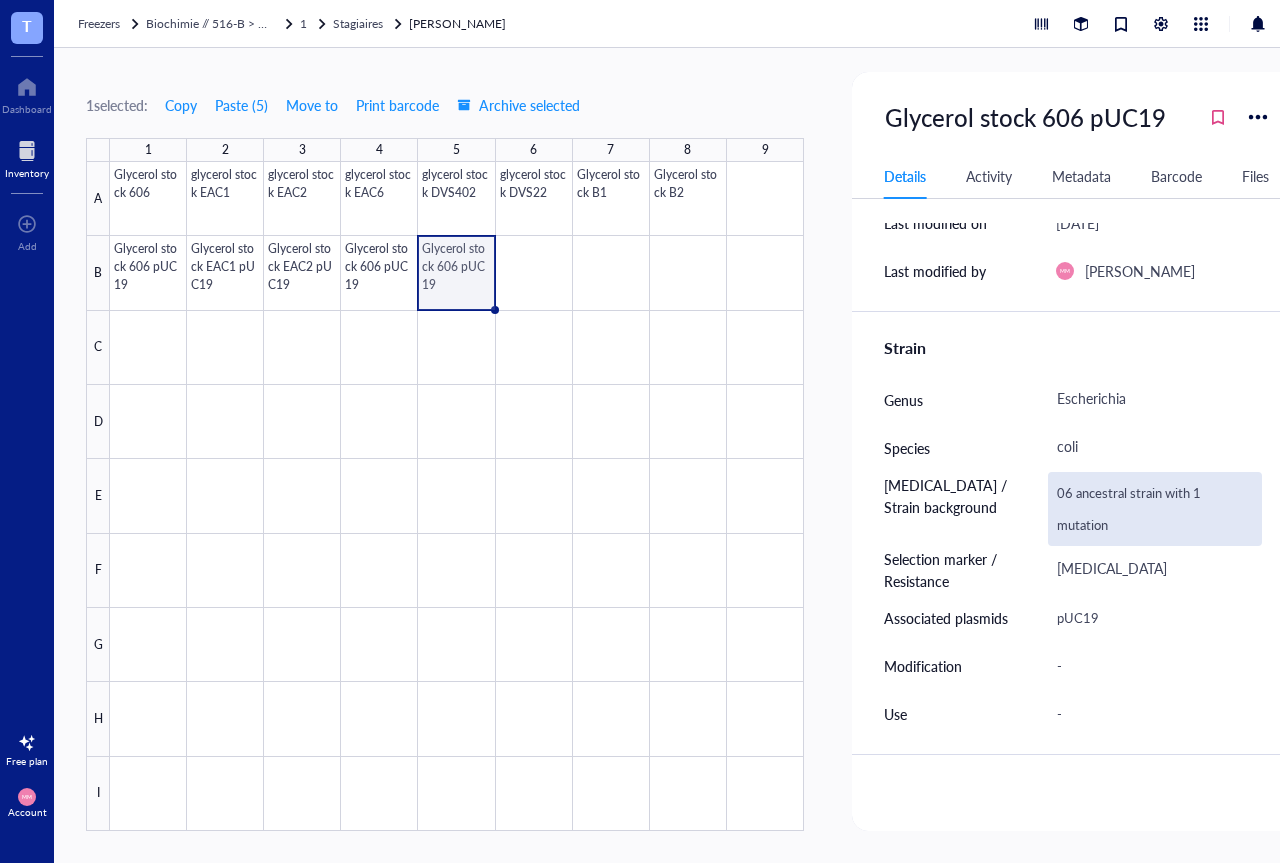 click on "06 ancestral strain with 1 mutation" at bounding box center (1155, 509) 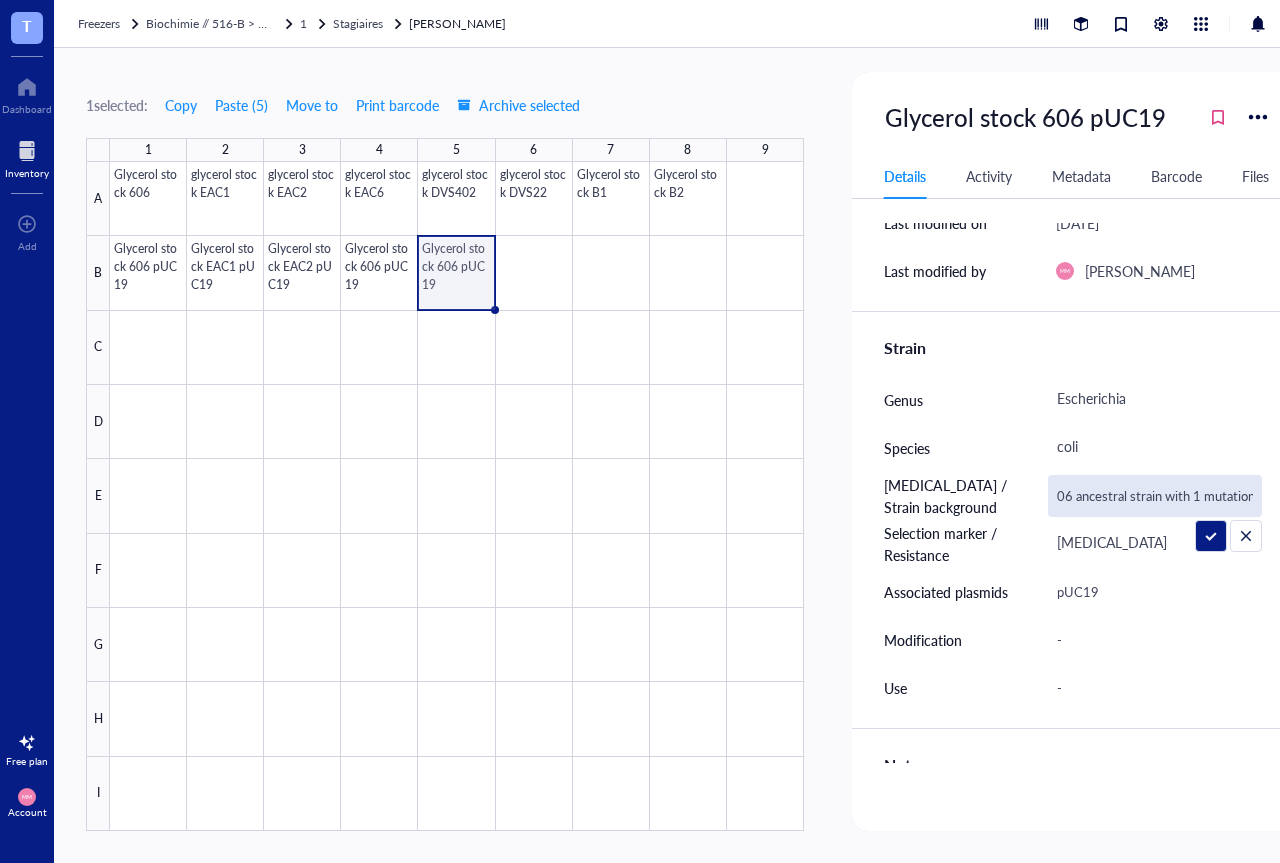 scroll, scrollTop: 0, scrollLeft: 3, axis: horizontal 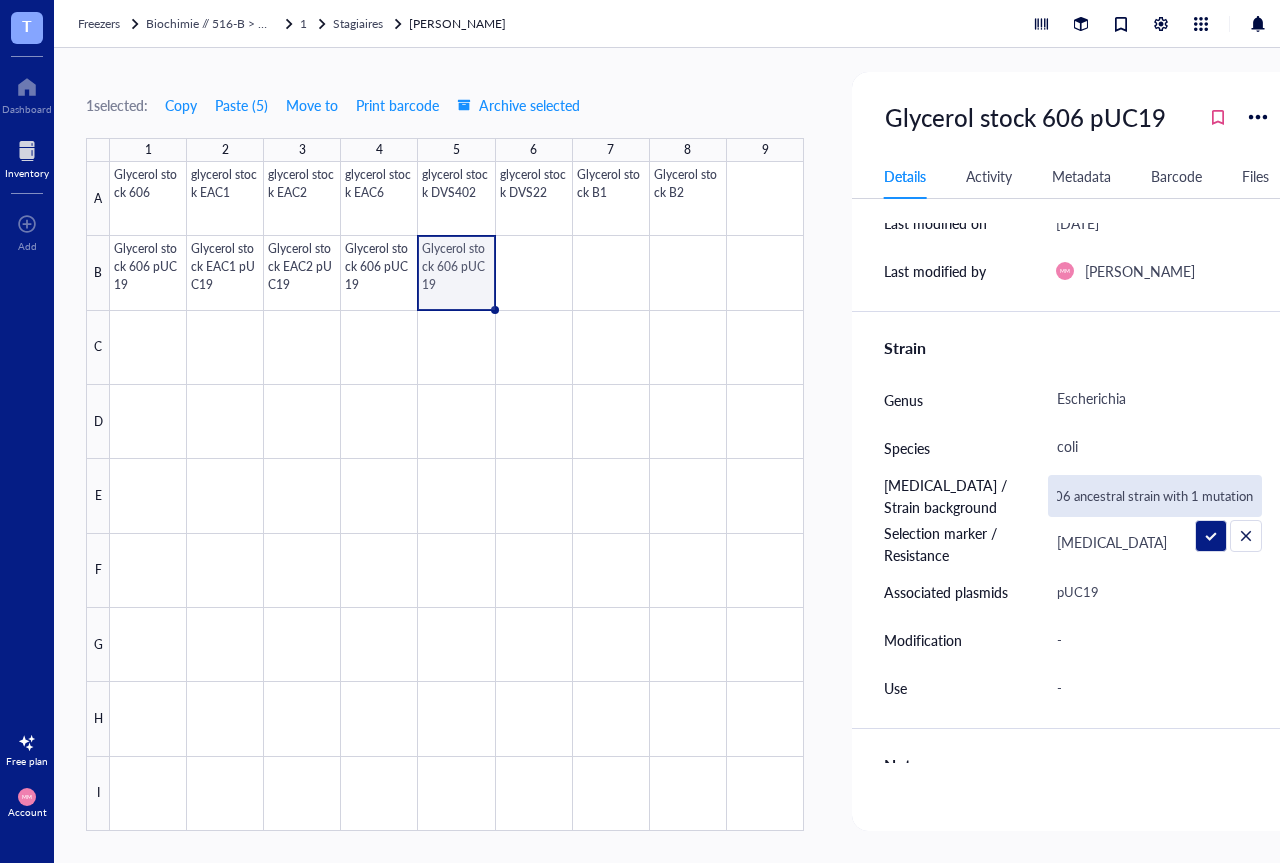 click on "06 ancestral strain with 1 mutation" at bounding box center [1155, 496] 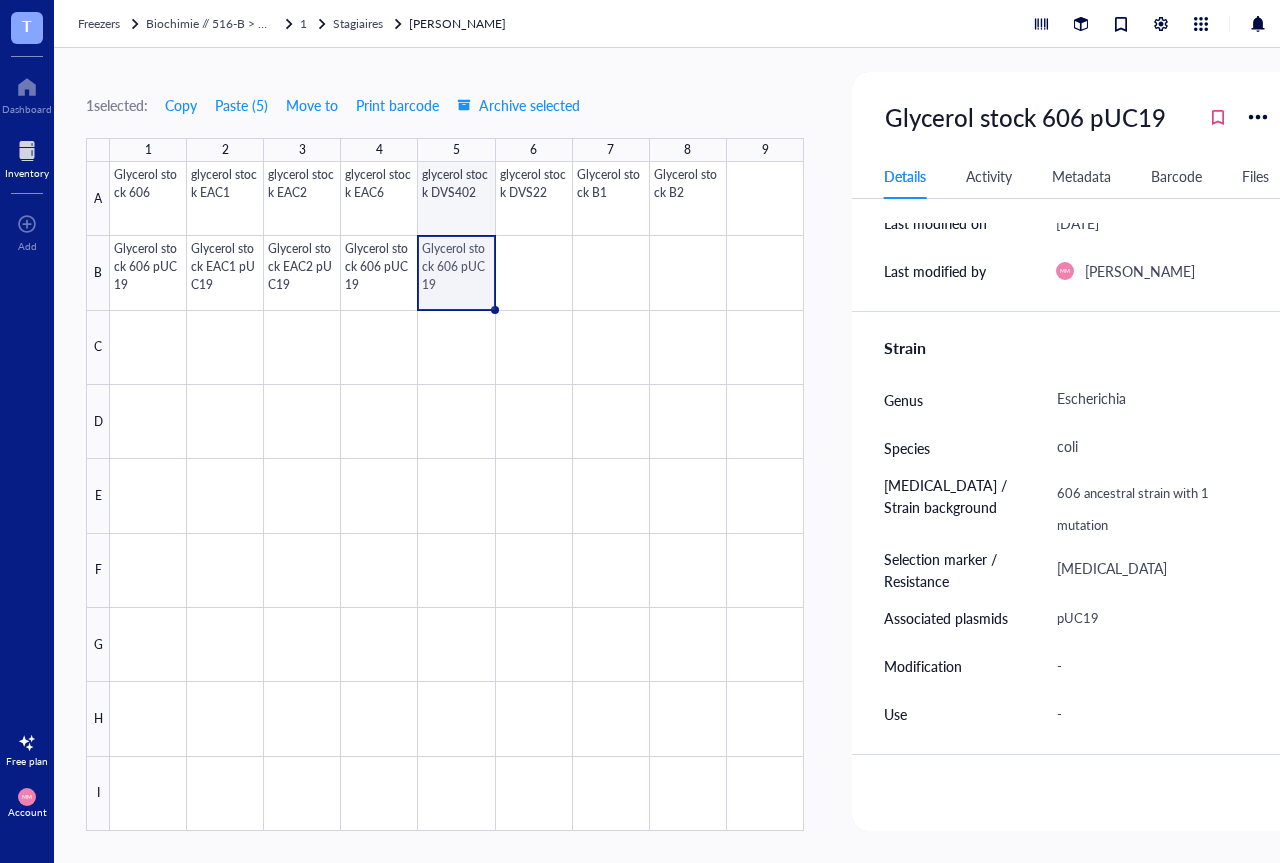 click at bounding box center (457, 496) 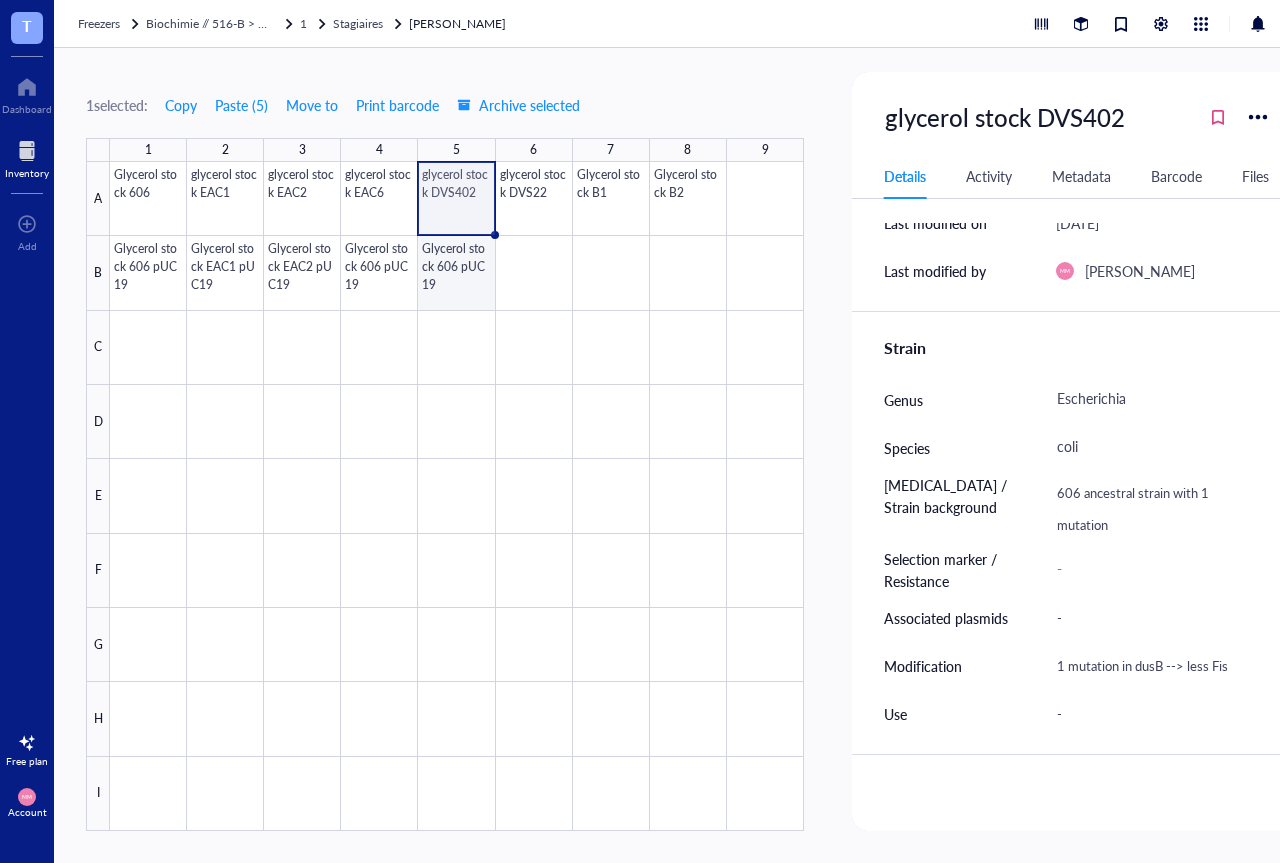 click at bounding box center (457, 496) 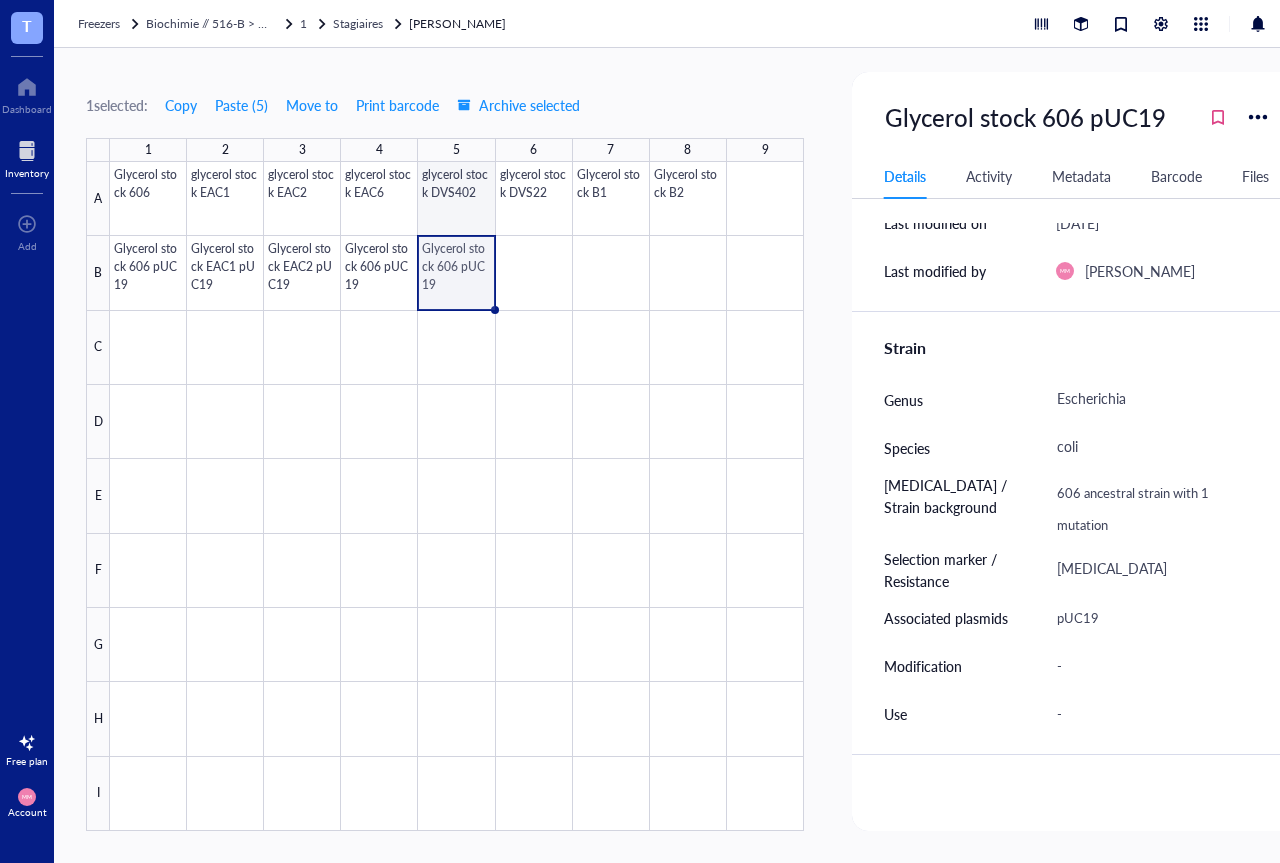 click at bounding box center [457, 496] 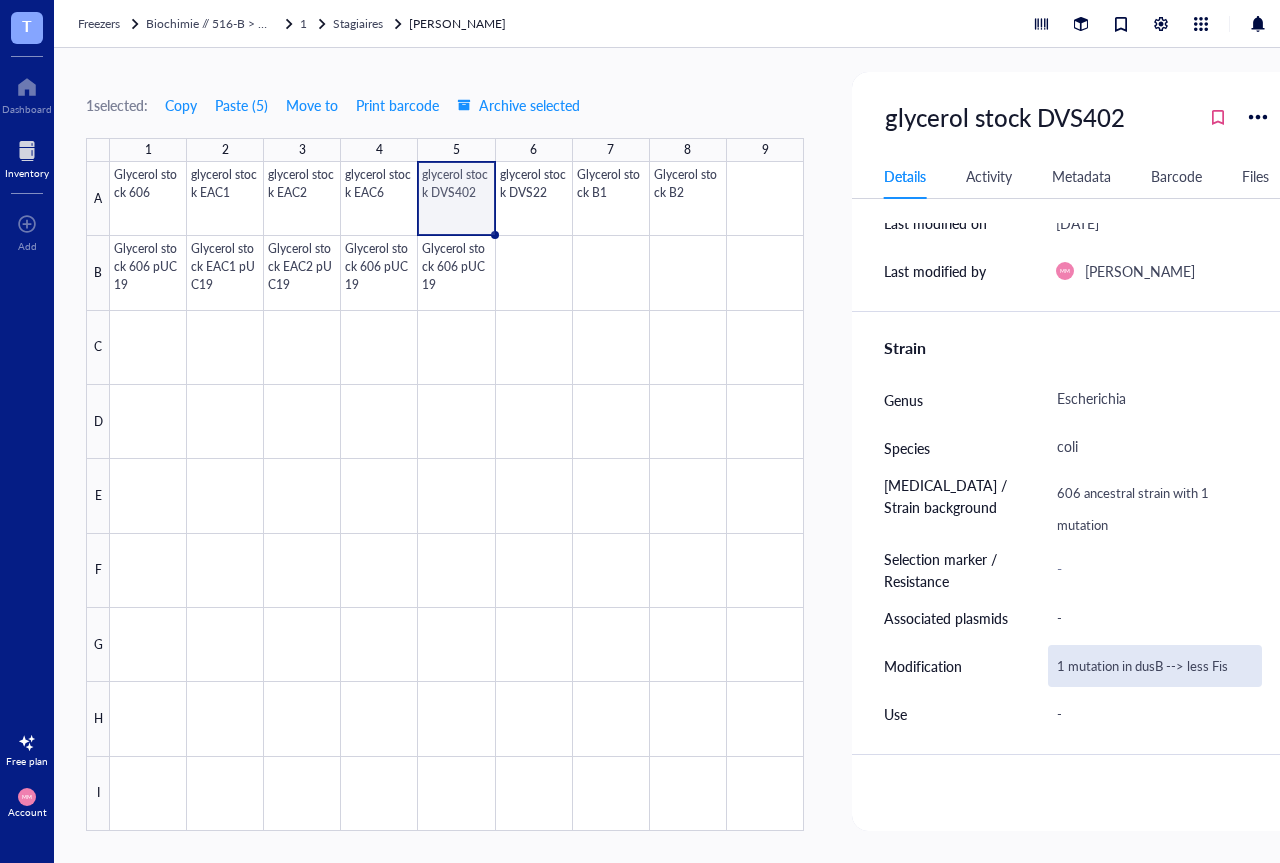 click on "1 mutation in dusB --> less Fis" at bounding box center (1155, 666) 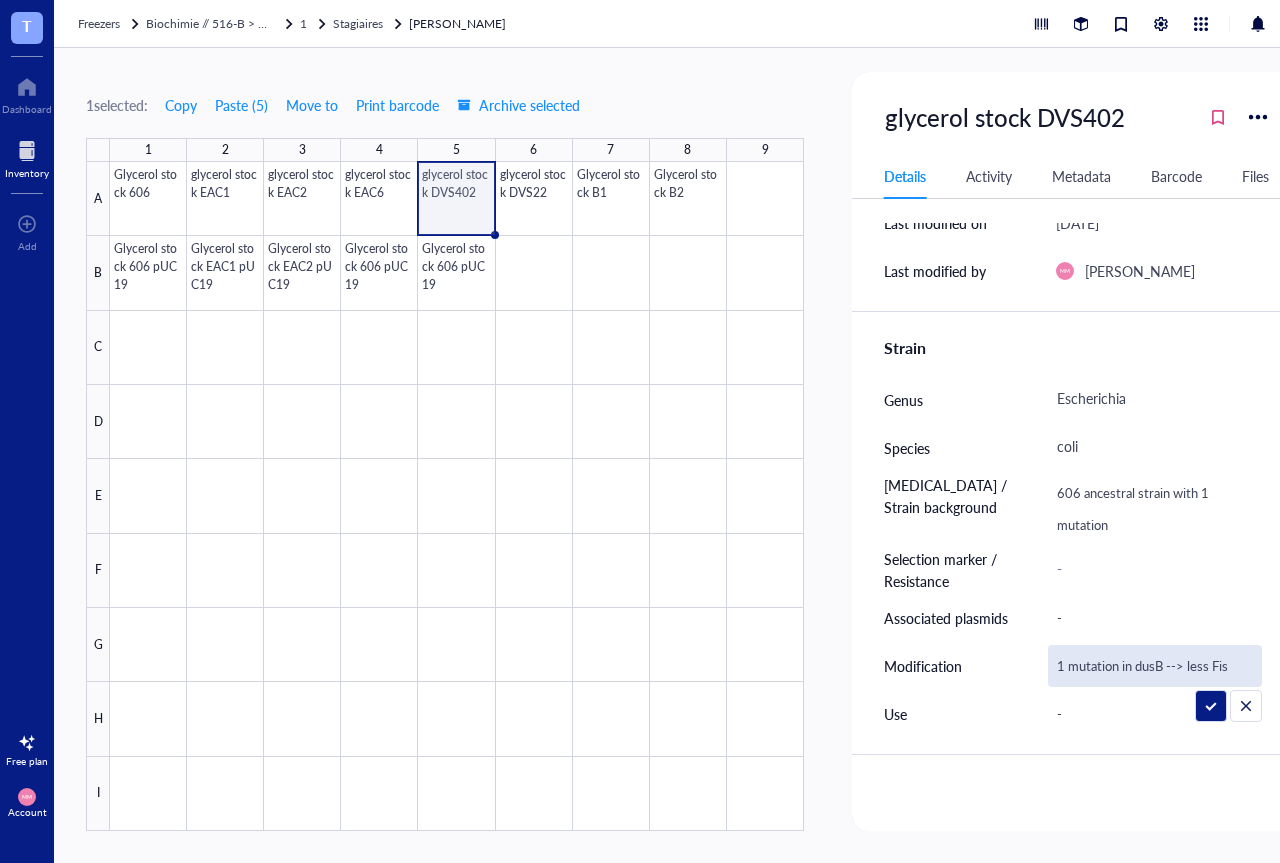 drag, startPoint x: 1235, startPoint y: 669, endPoint x: 1035, endPoint y: 666, distance: 200.02249 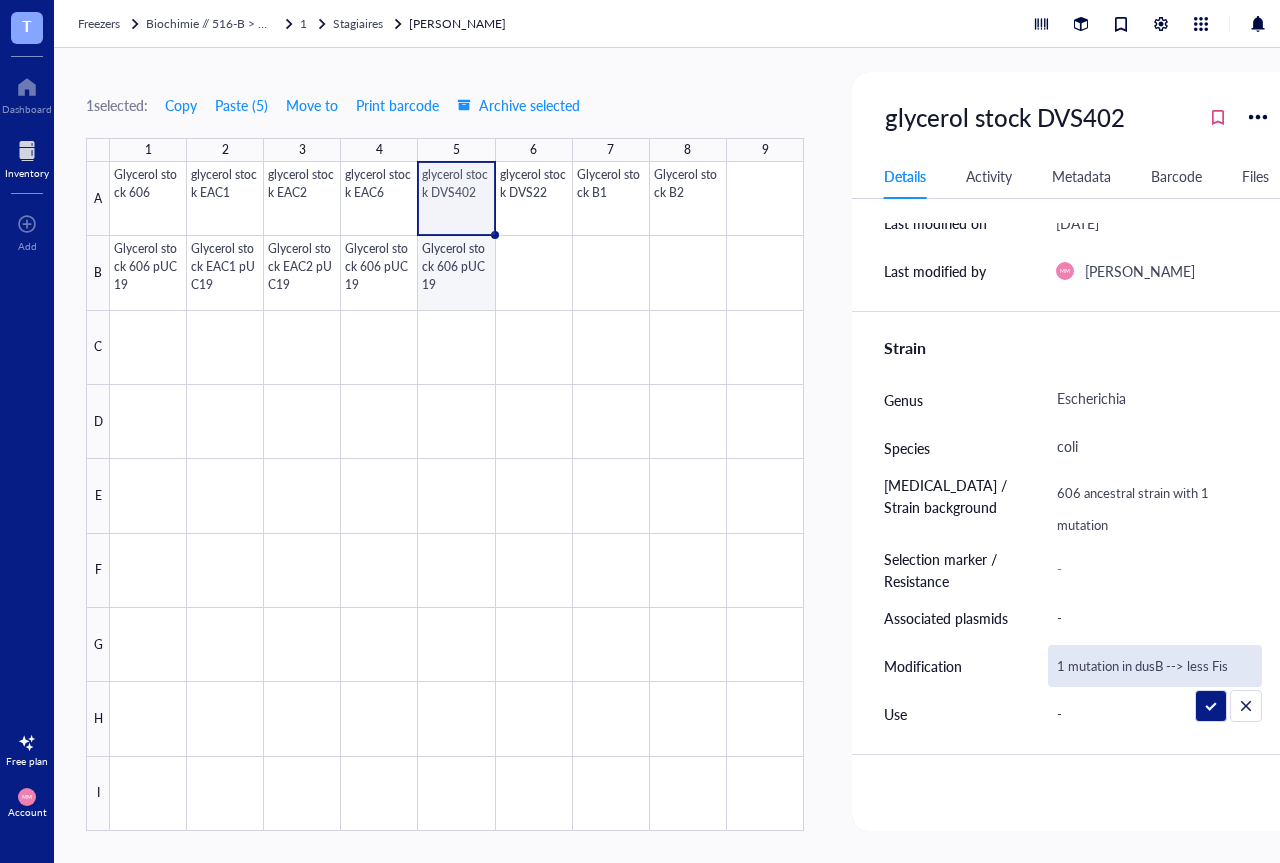 click at bounding box center [457, 496] 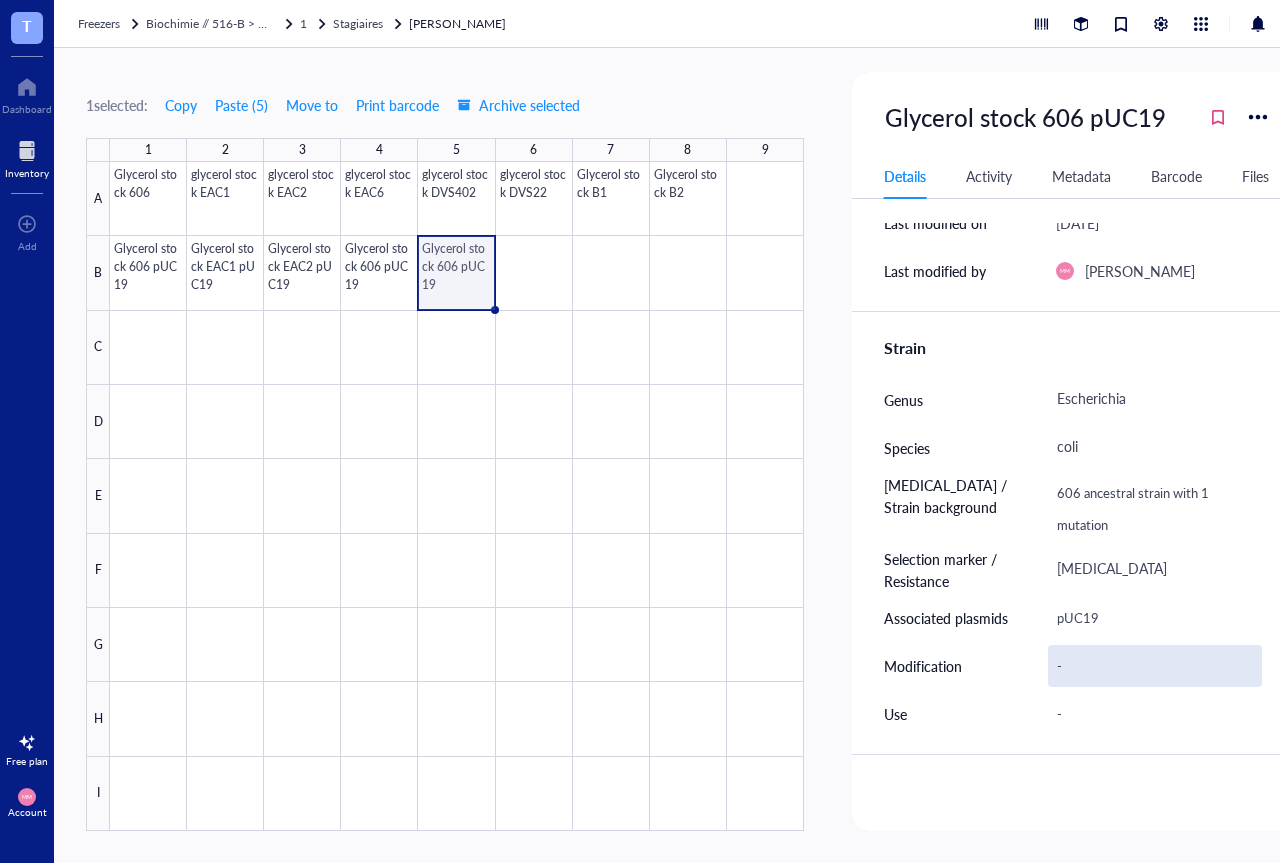 click on "-" at bounding box center [1155, 666] 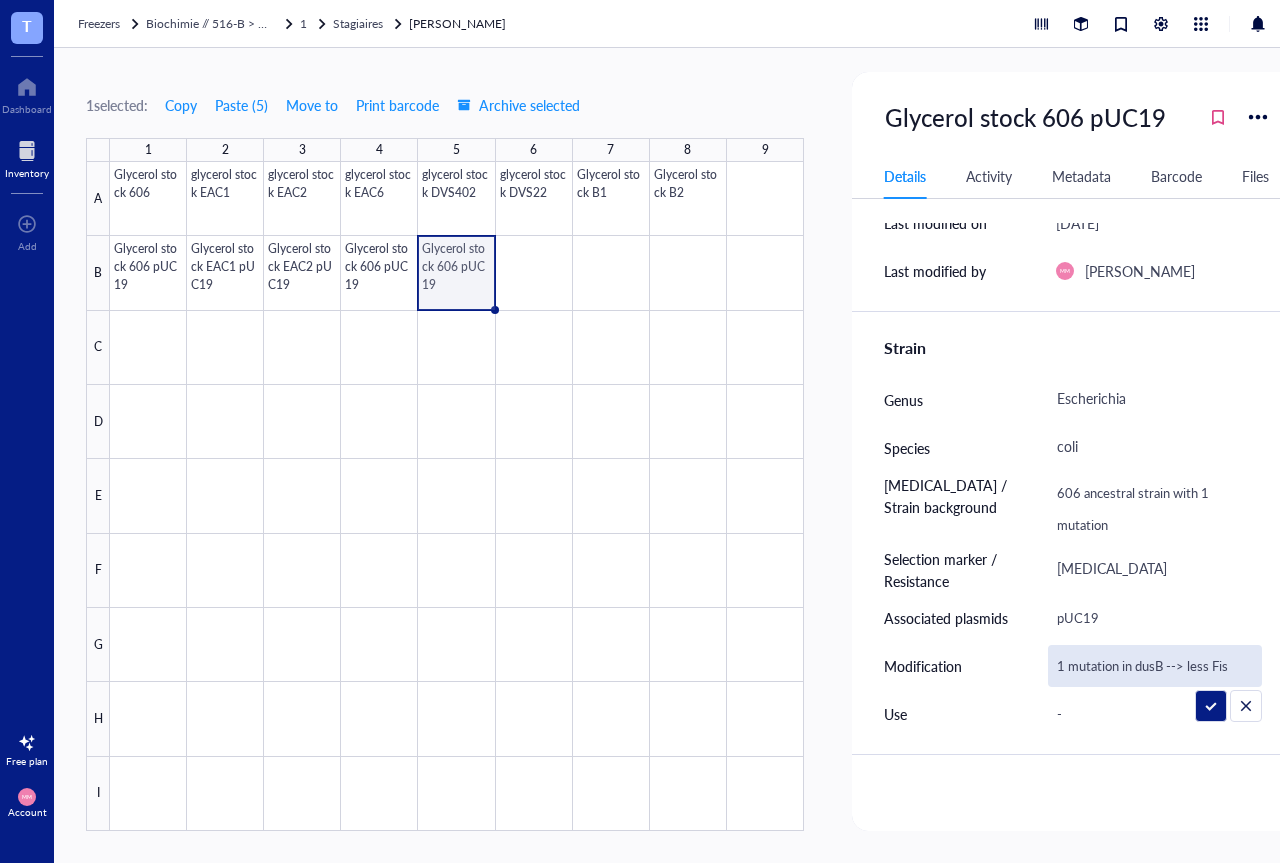 type on "1 mutation in dusB --> less Fis1 mutation in dusB --> less Fis" 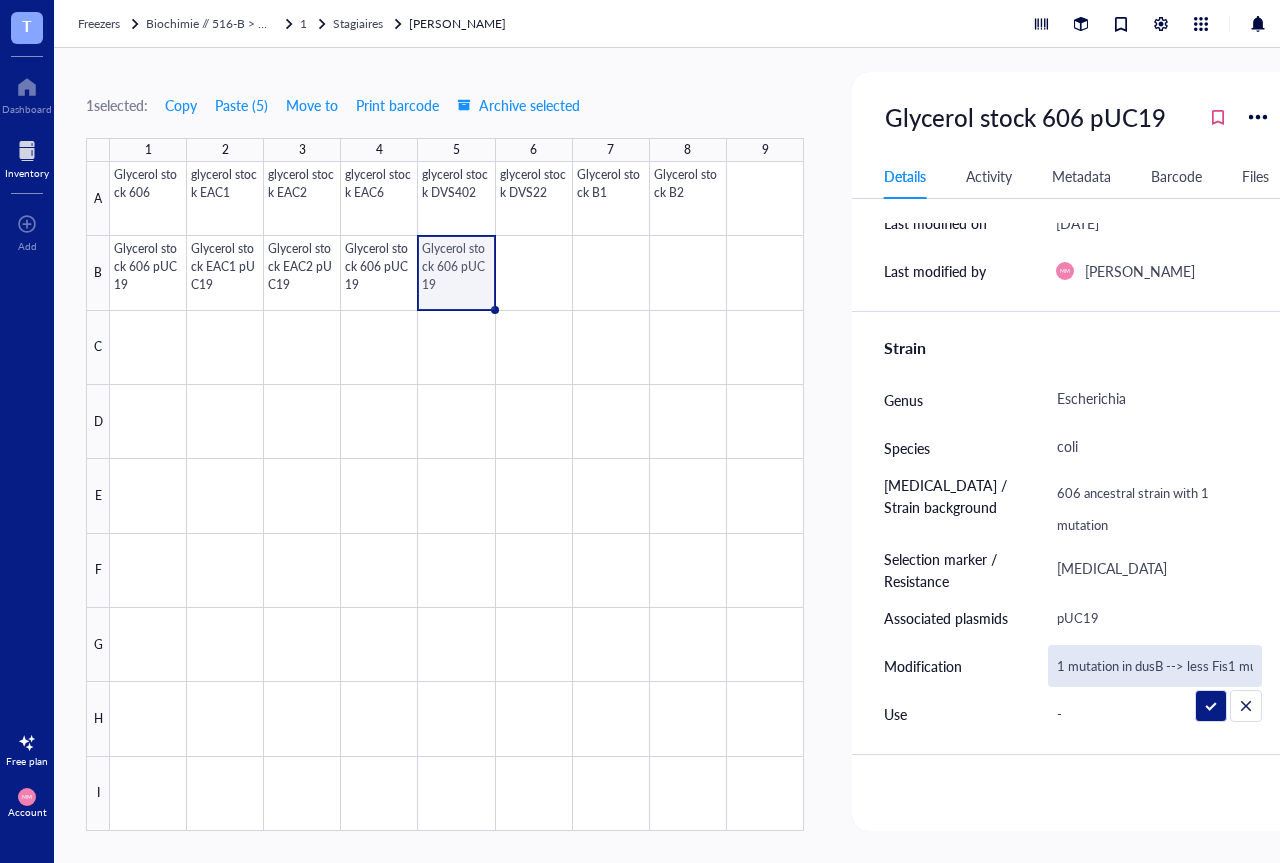 scroll, scrollTop: 0, scrollLeft: 149, axis: horizontal 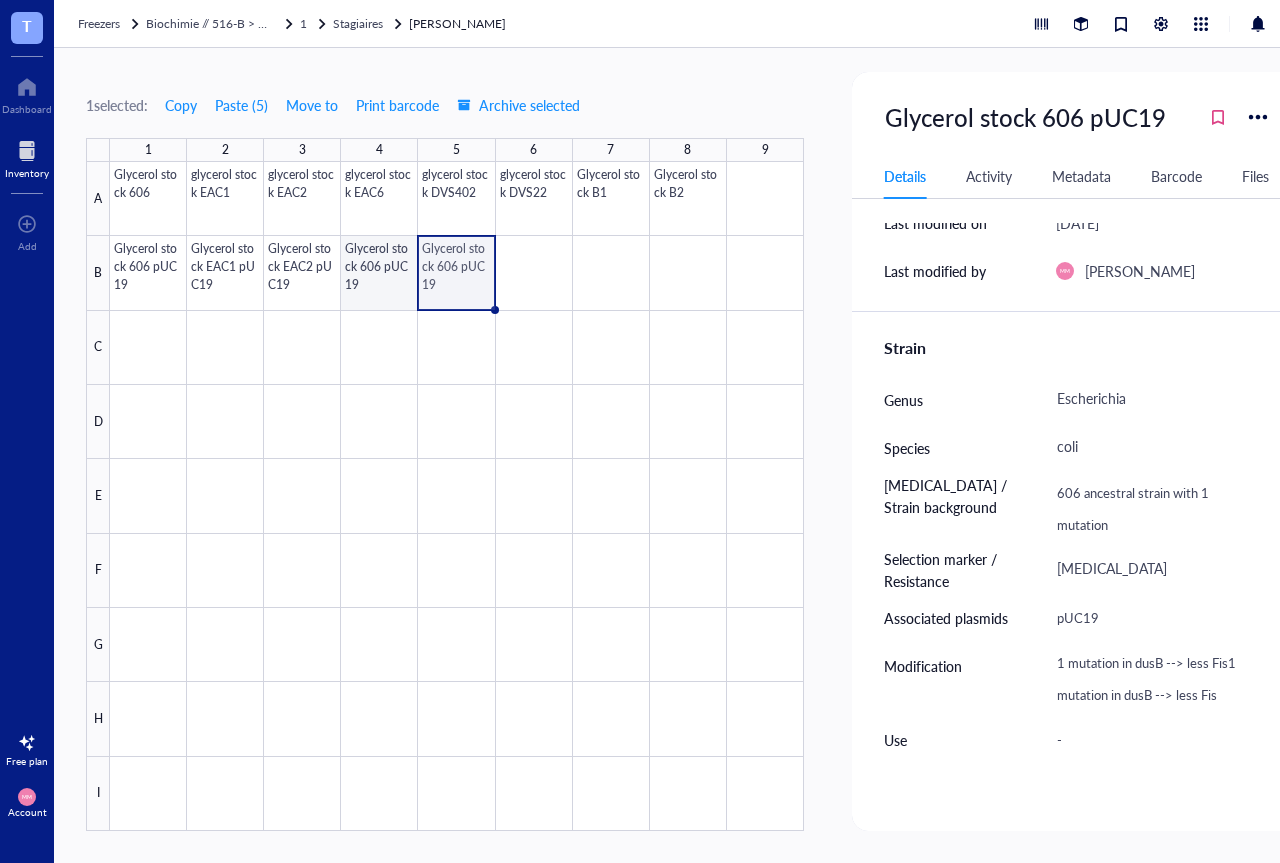 click at bounding box center (457, 496) 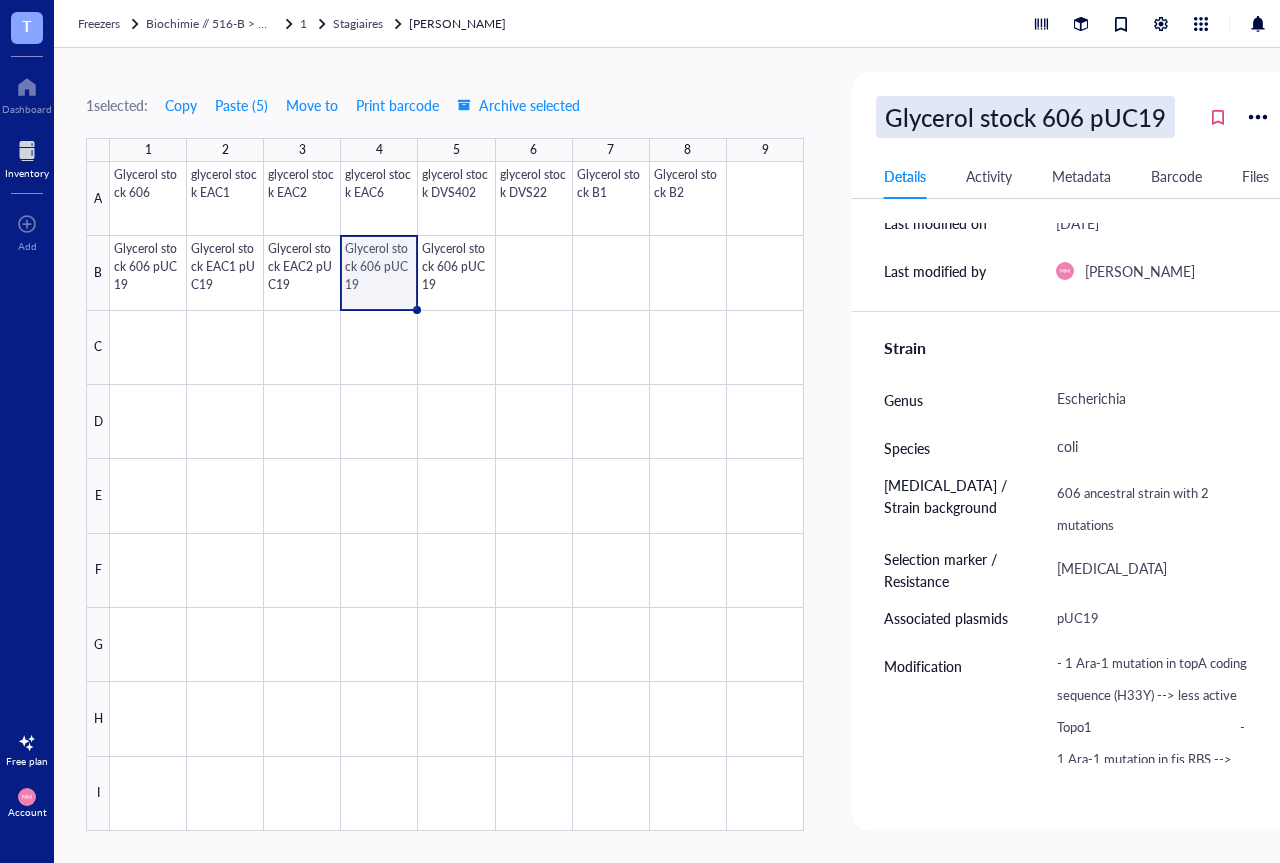 click on "Glycerol stock 606 pUC19" at bounding box center (1025, 117) 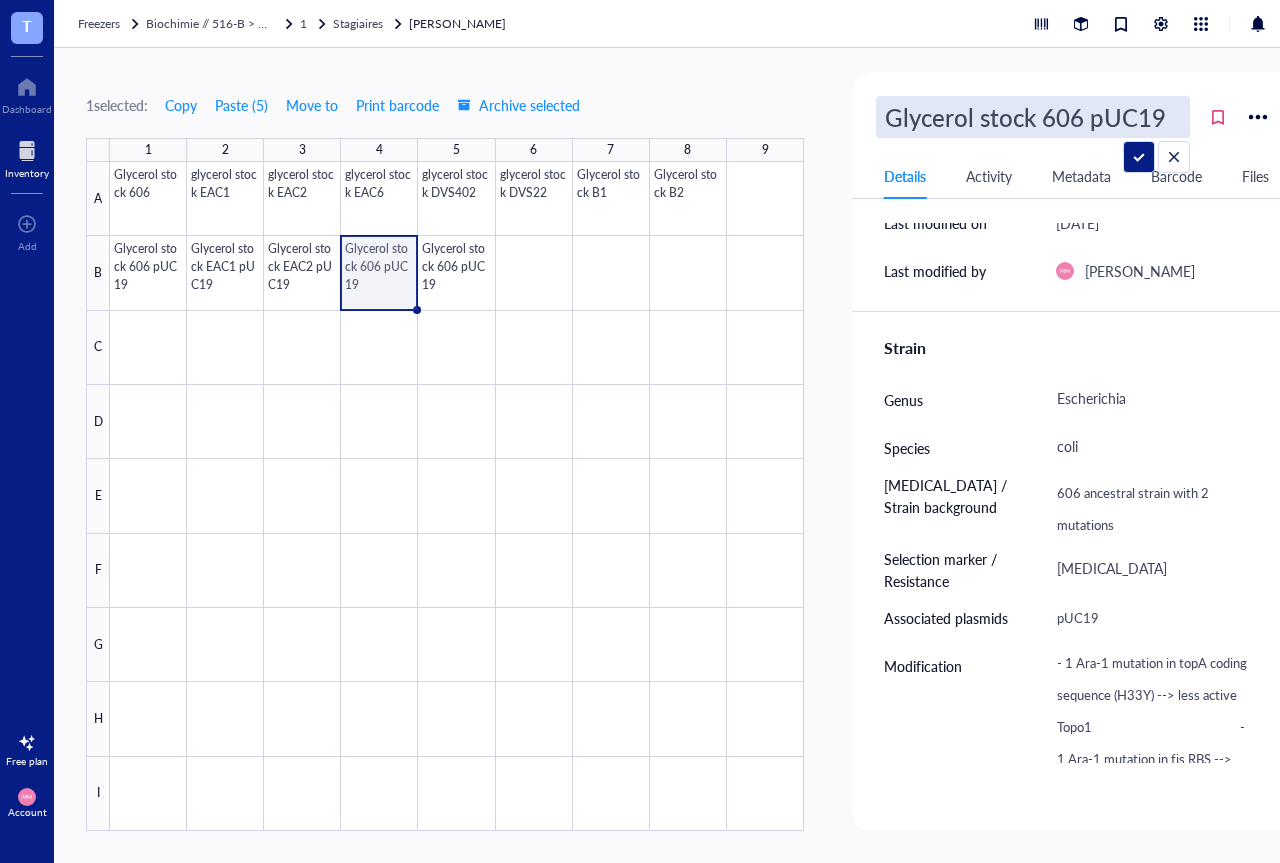 click on "Glycerol stock 606 pUC19" at bounding box center (1033, 117) 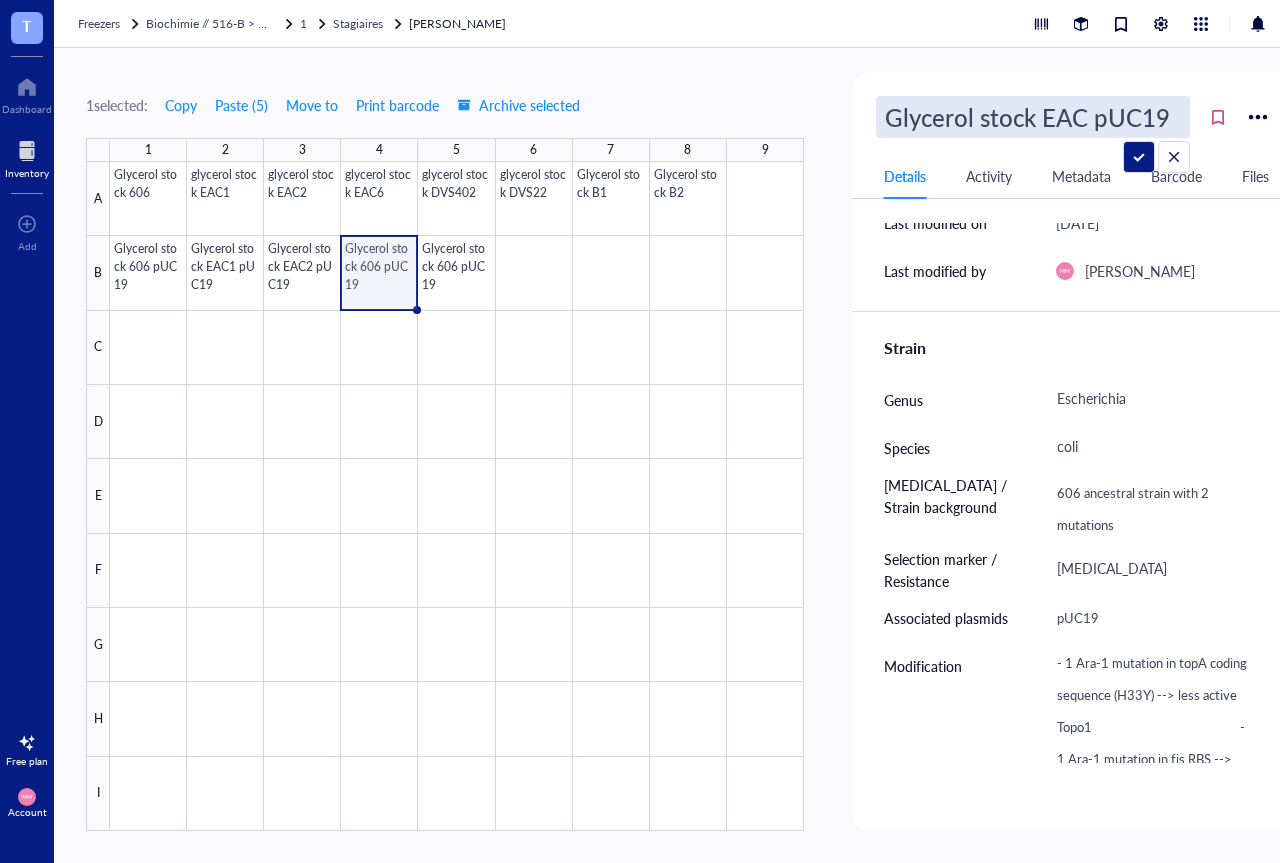 type on "Glycerol stock EAC6 pUC19" 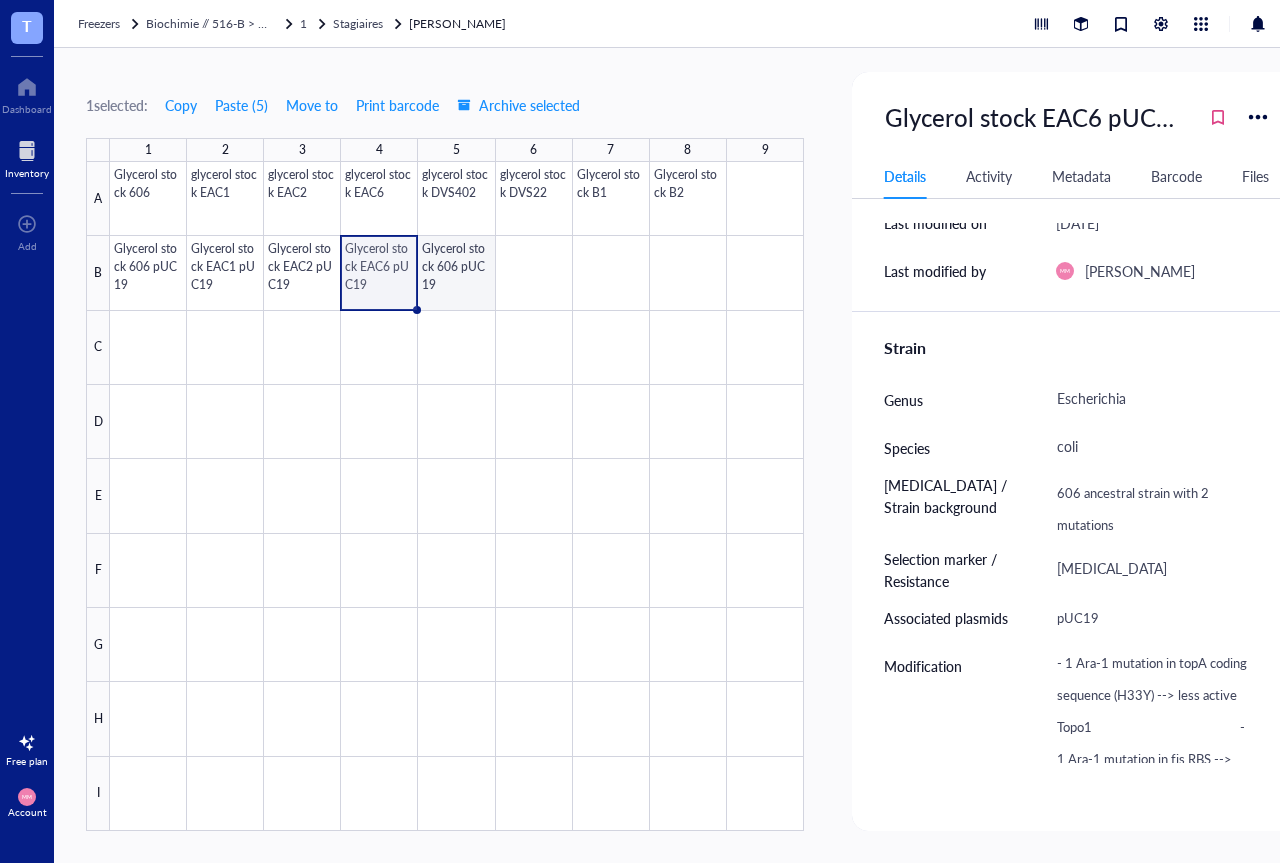 click at bounding box center [457, 496] 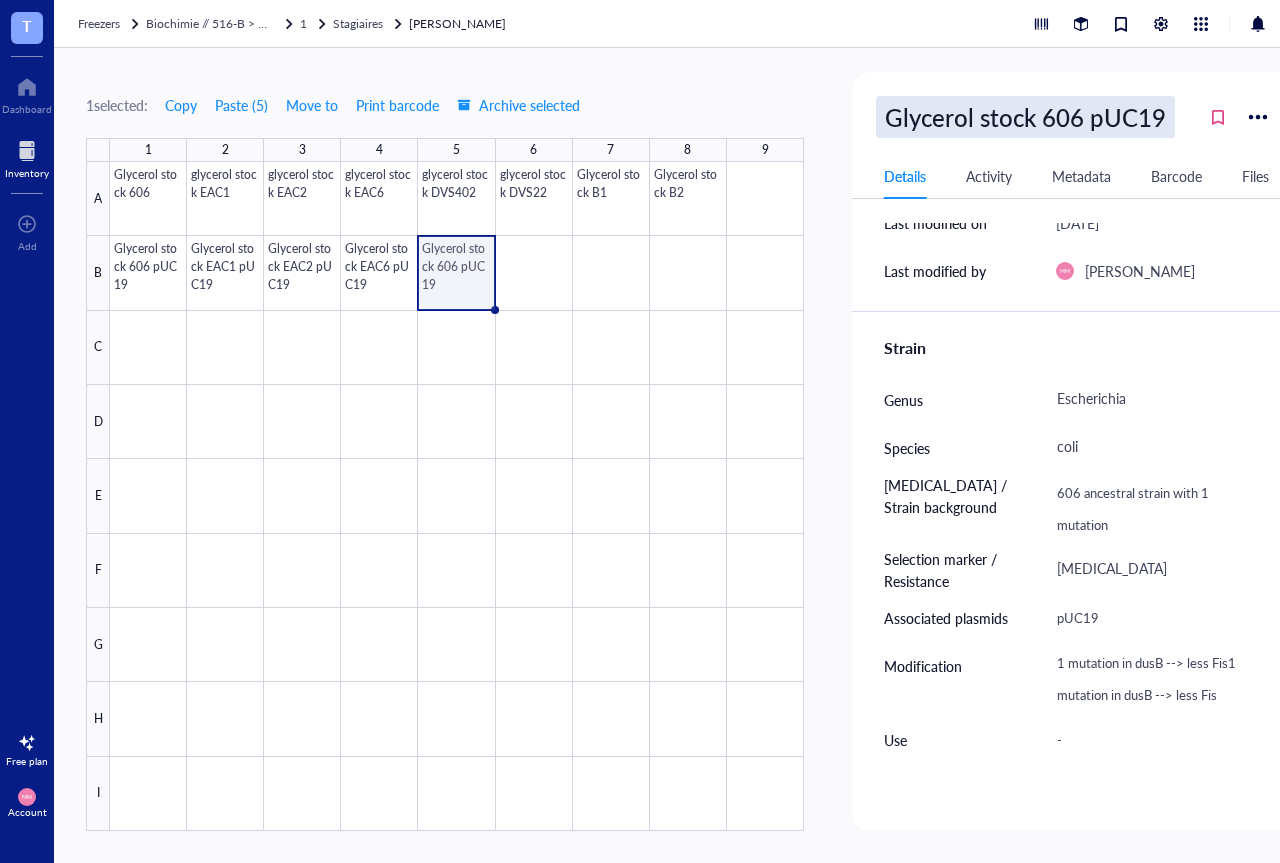 click on "Glycerol stock 606 pUC19" at bounding box center (1025, 117) 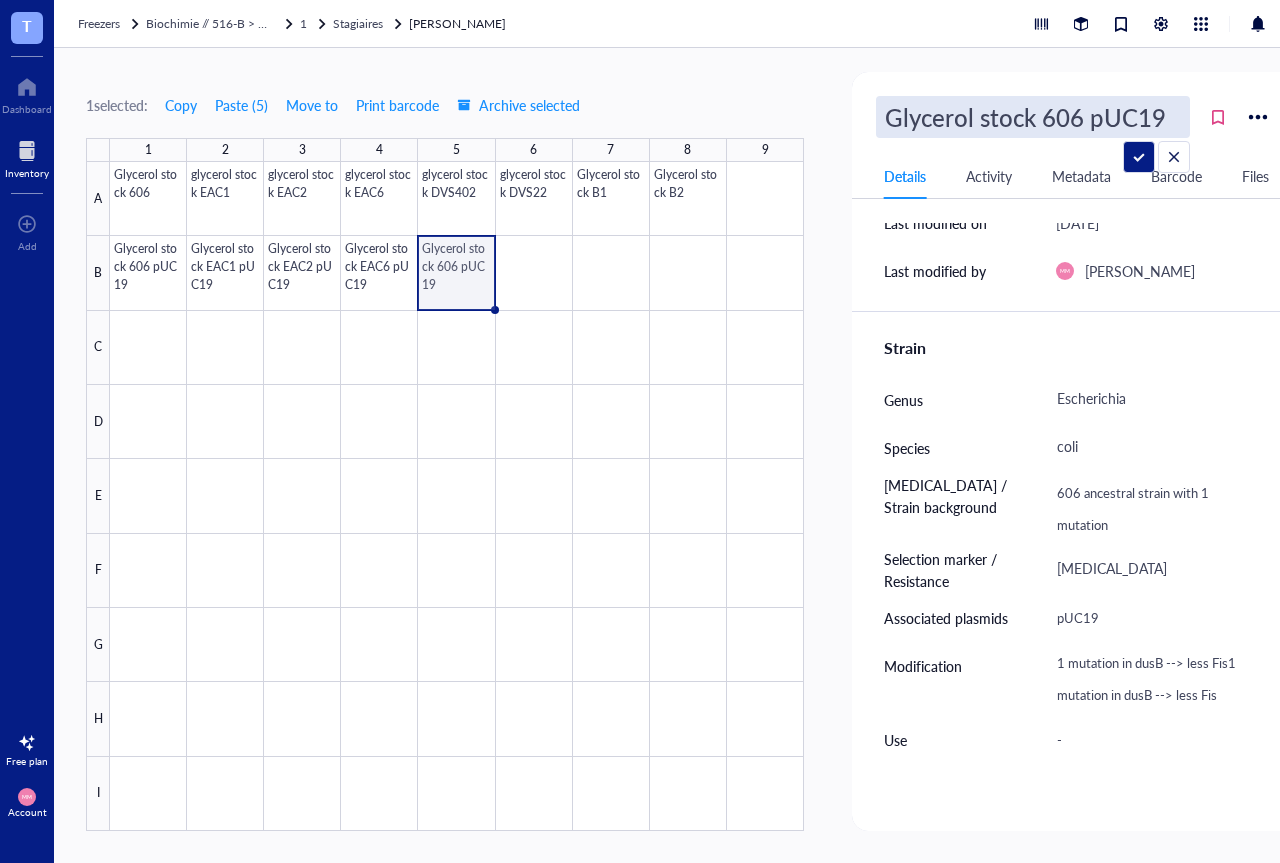 drag, startPoint x: 1082, startPoint y: 119, endPoint x: 1044, endPoint y: 118, distance: 38.013157 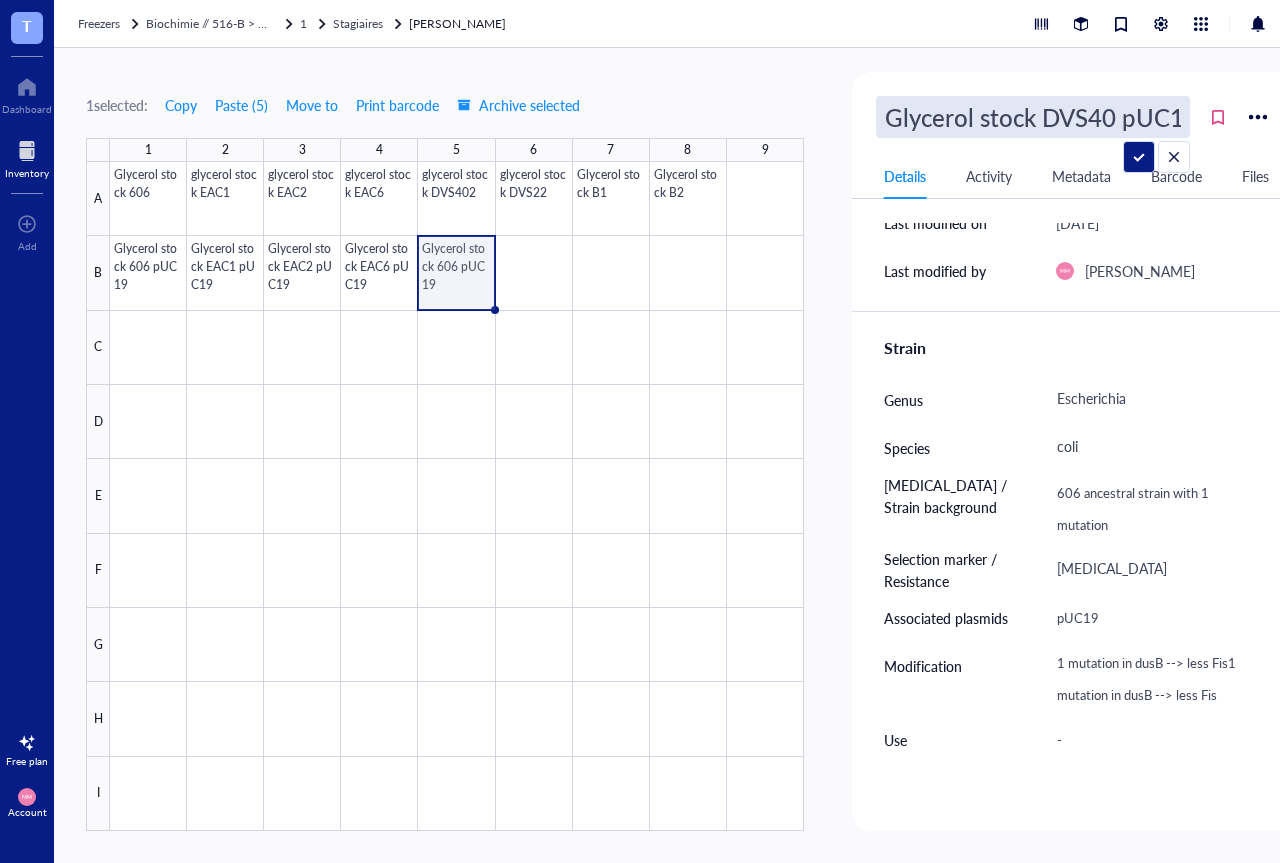 type on "Glycerol stock DVS402 pUC19" 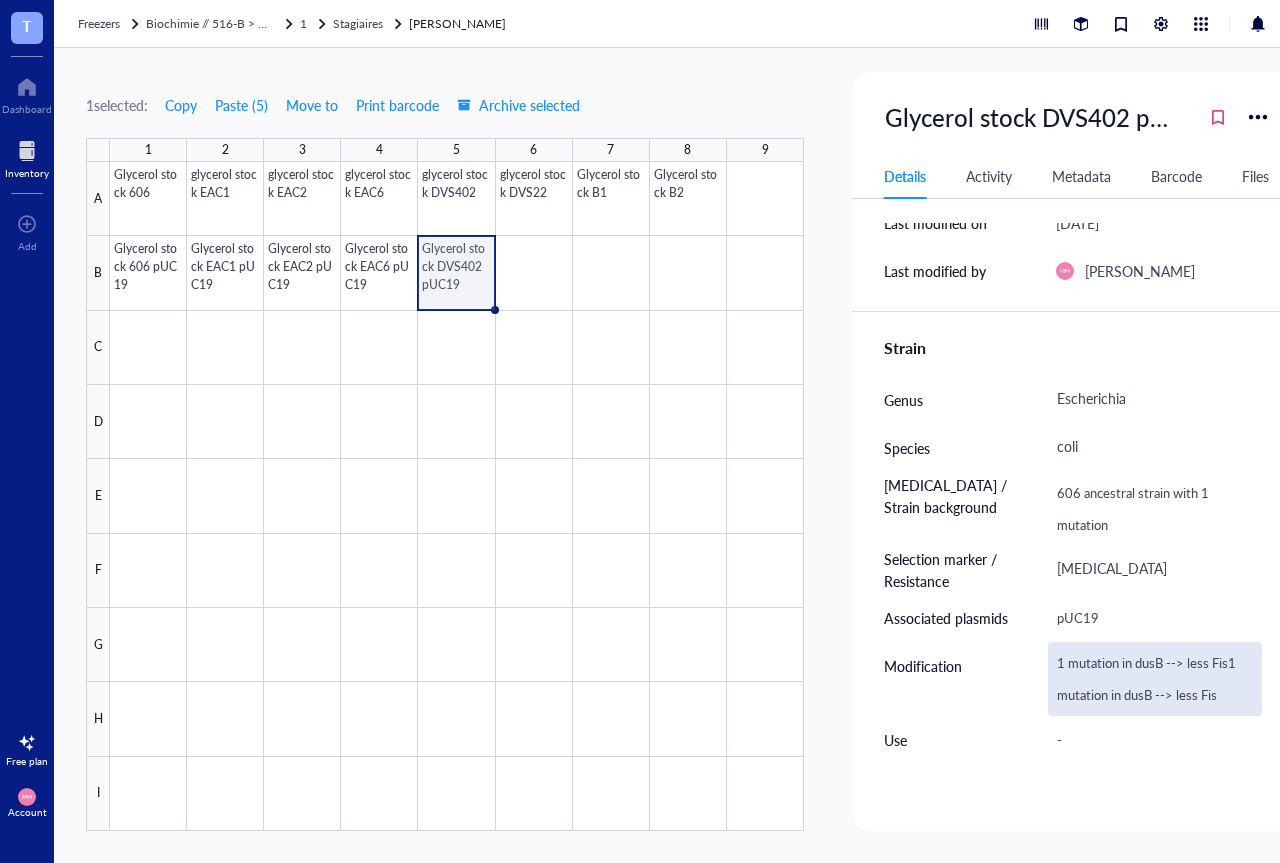 click on "1 mutation in dusB --> less Fis1 mutation in dusB --> less Fis" at bounding box center (1155, 679) 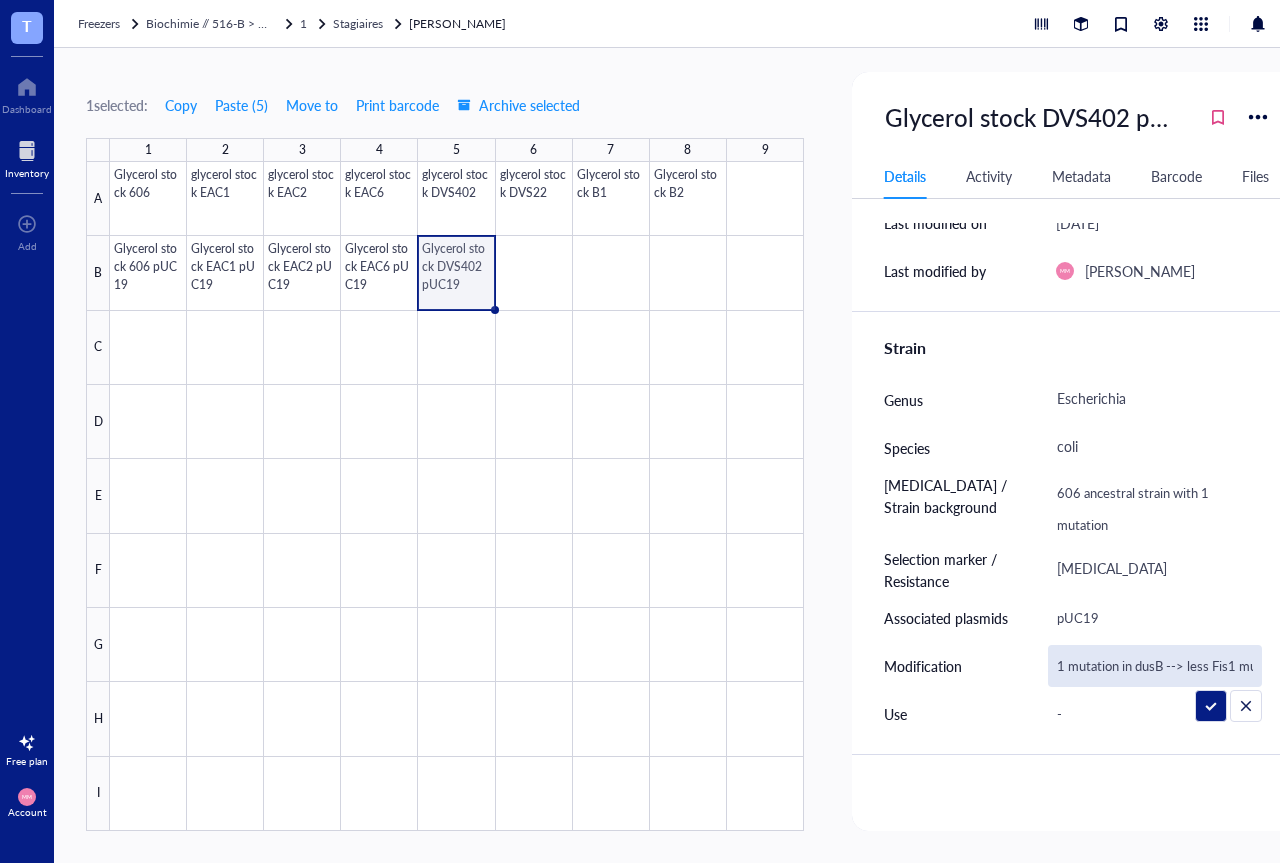 scroll, scrollTop: 0, scrollLeft: 149, axis: horizontal 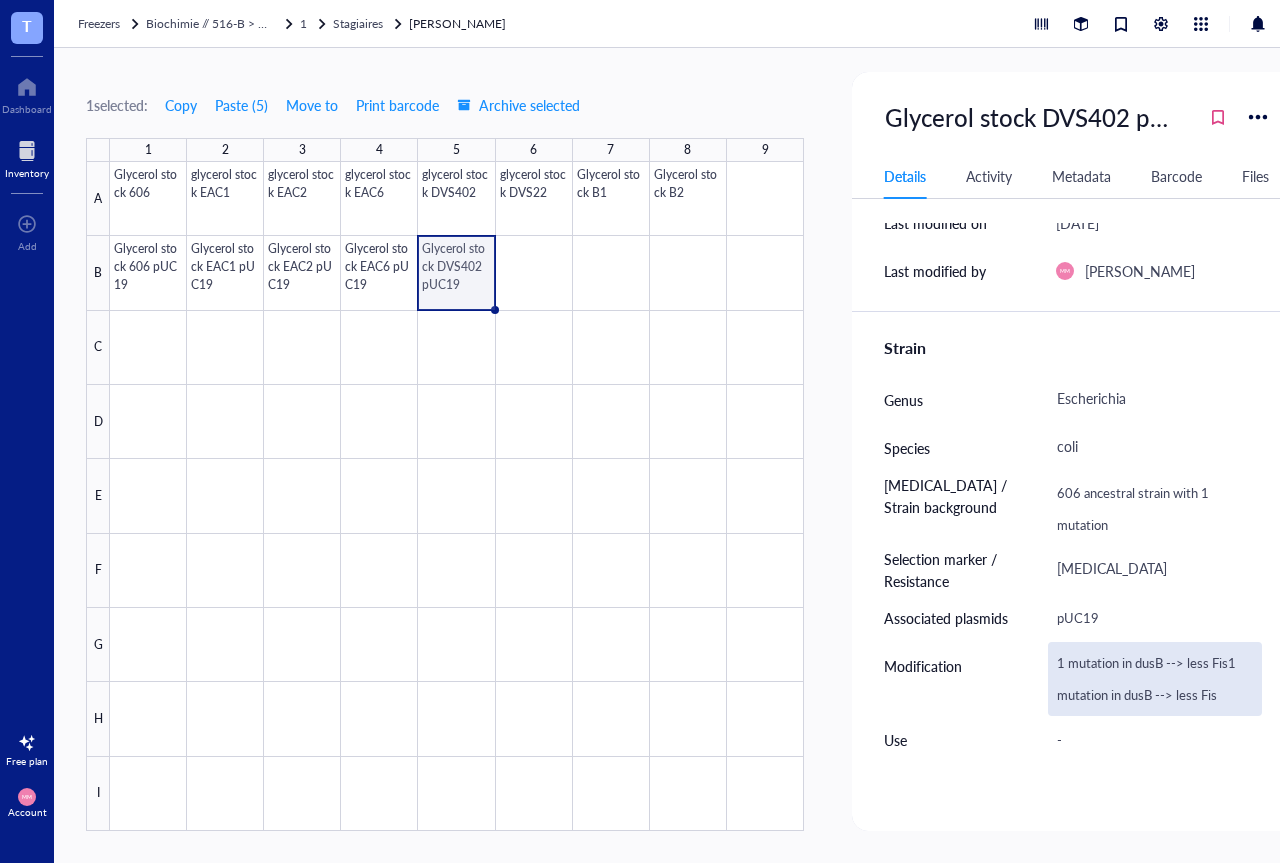 click on "1 mutation in dusB --> less Fis1 mutation in dusB --> less Fis" at bounding box center [1155, 679] 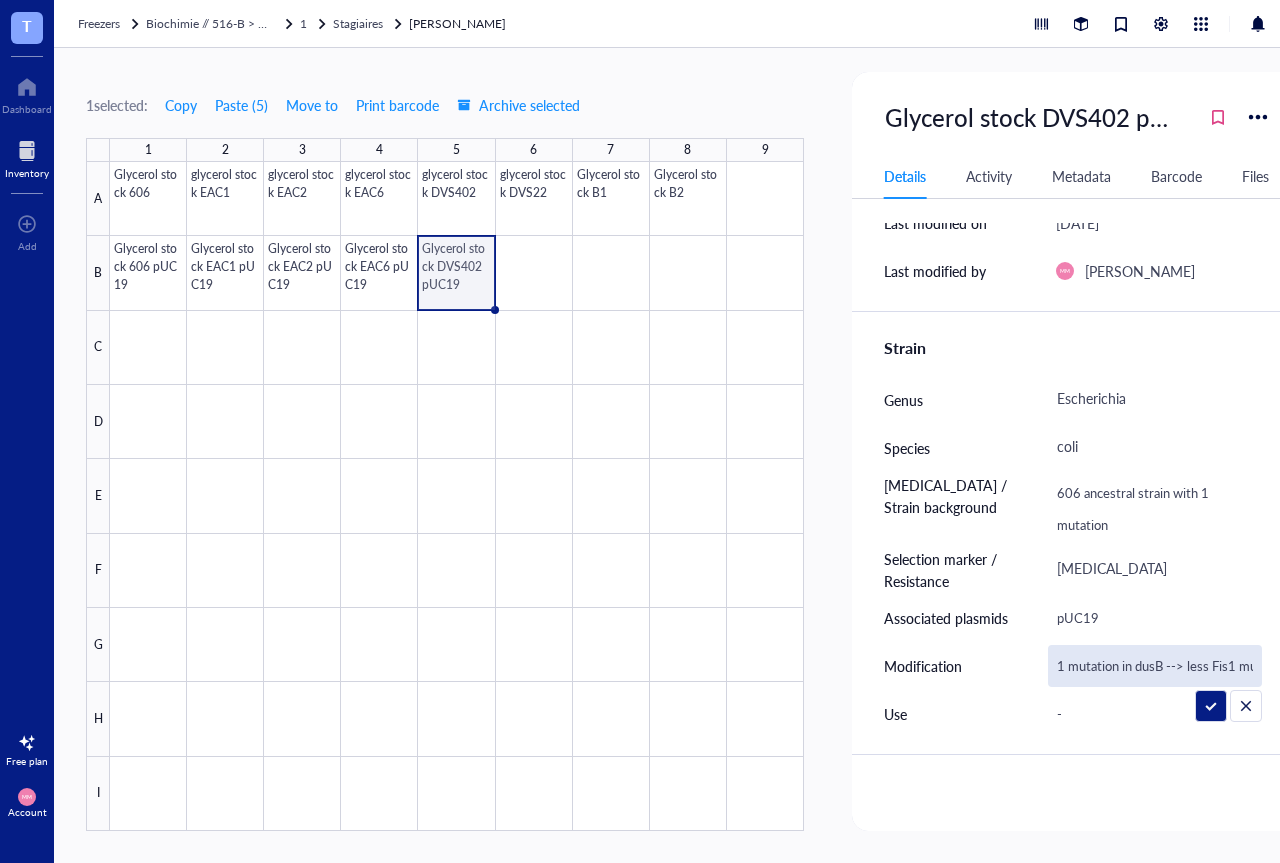 scroll, scrollTop: 0, scrollLeft: 149, axis: horizontal 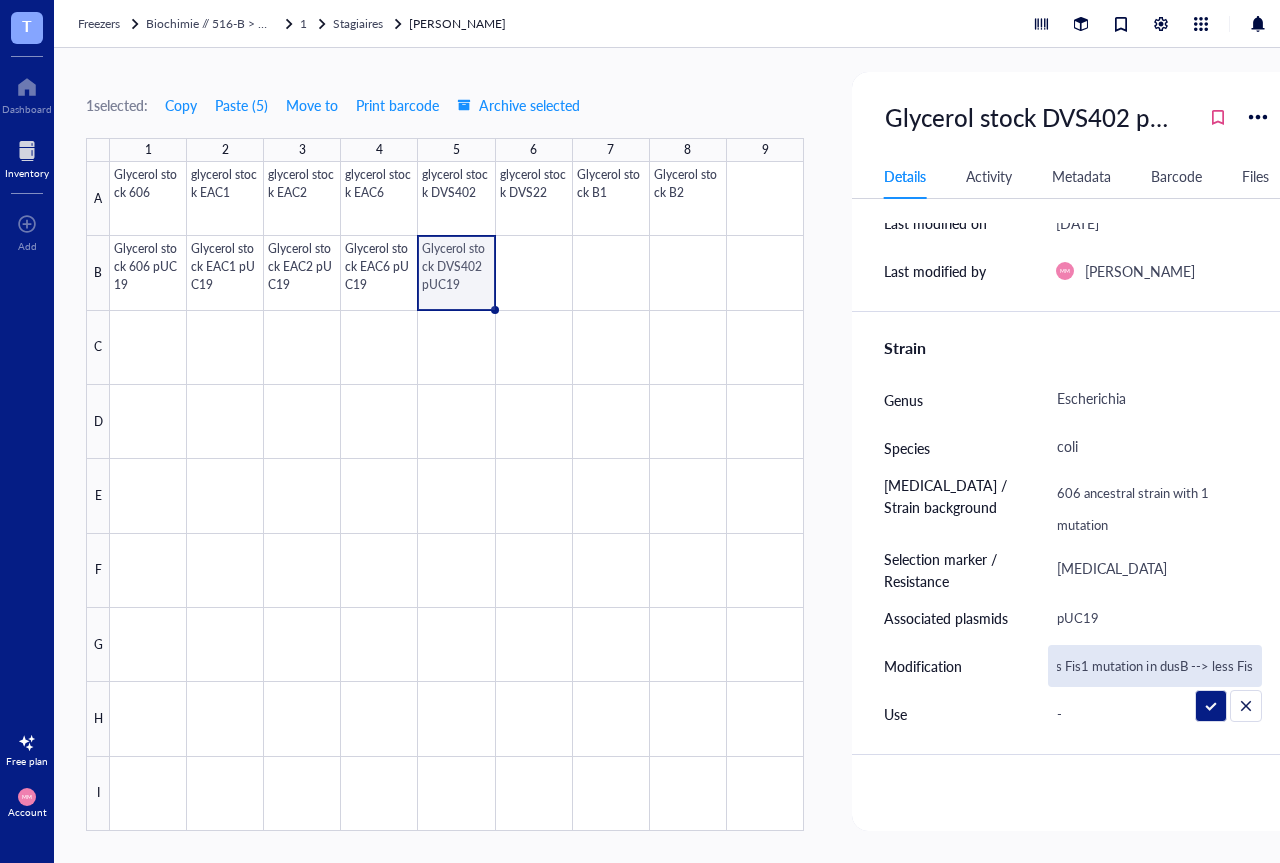 drag, startPoint x: 1256, startPoint y: 665, endPoint x: 1094, endPoint y: 667, distance: 162.01234 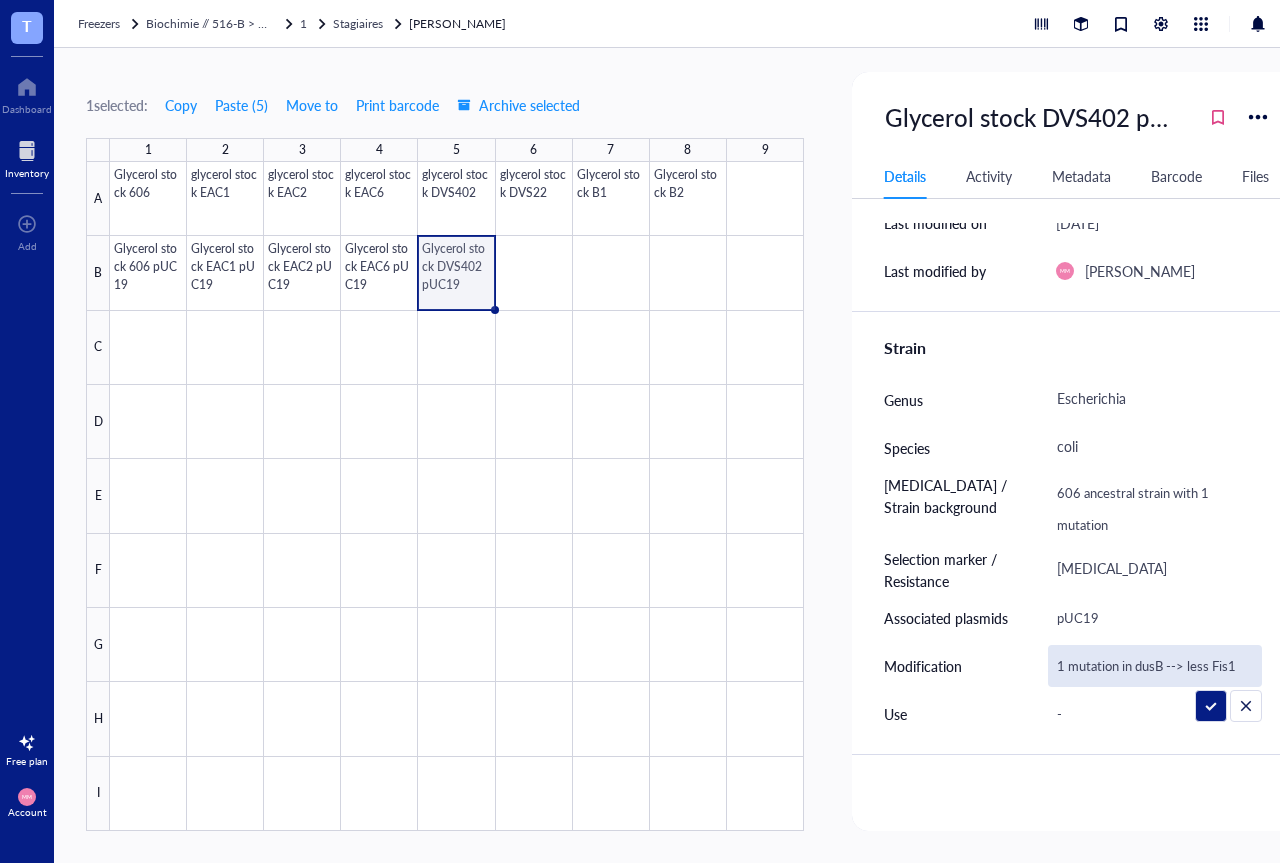 scroll, scrollTop: 0, scrollLeft: 0, axis: both 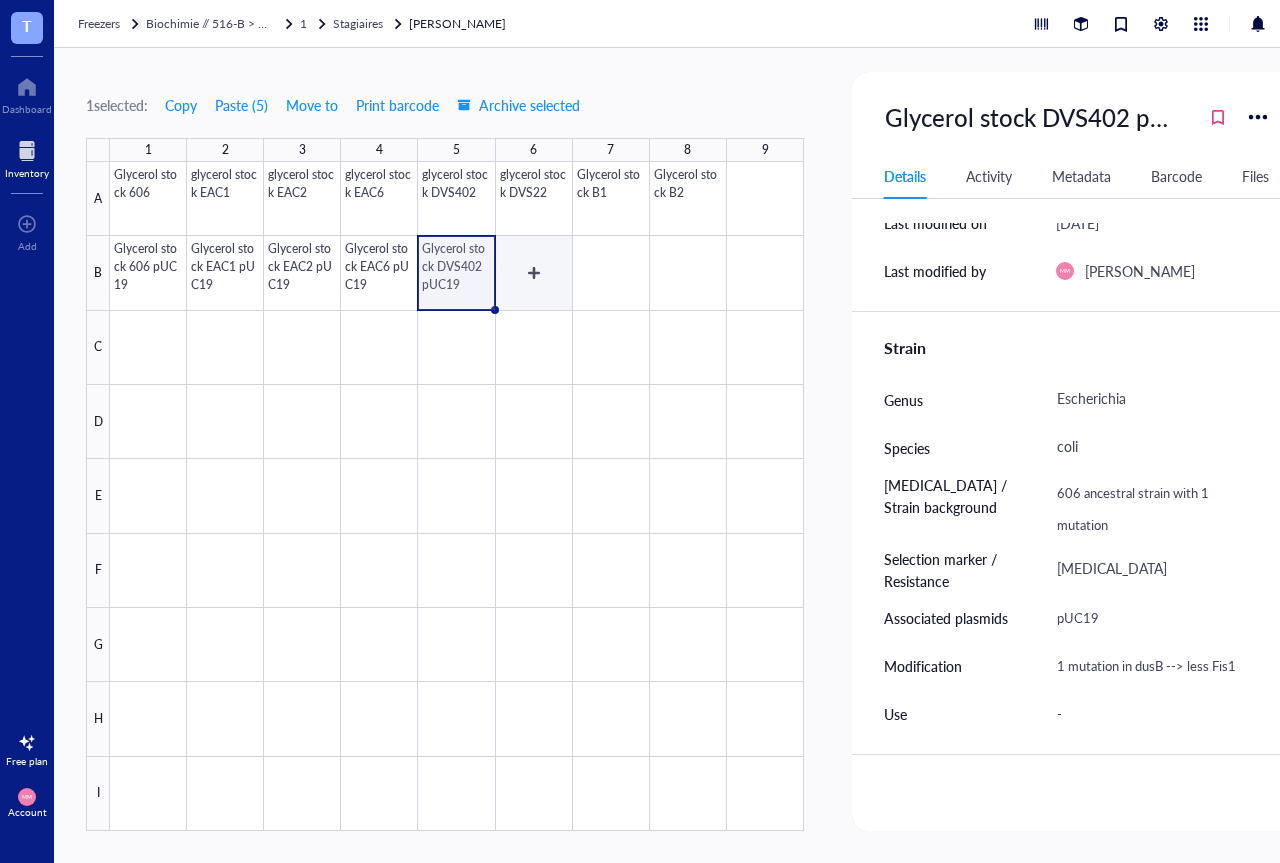 click at bounding box center [457, 496] 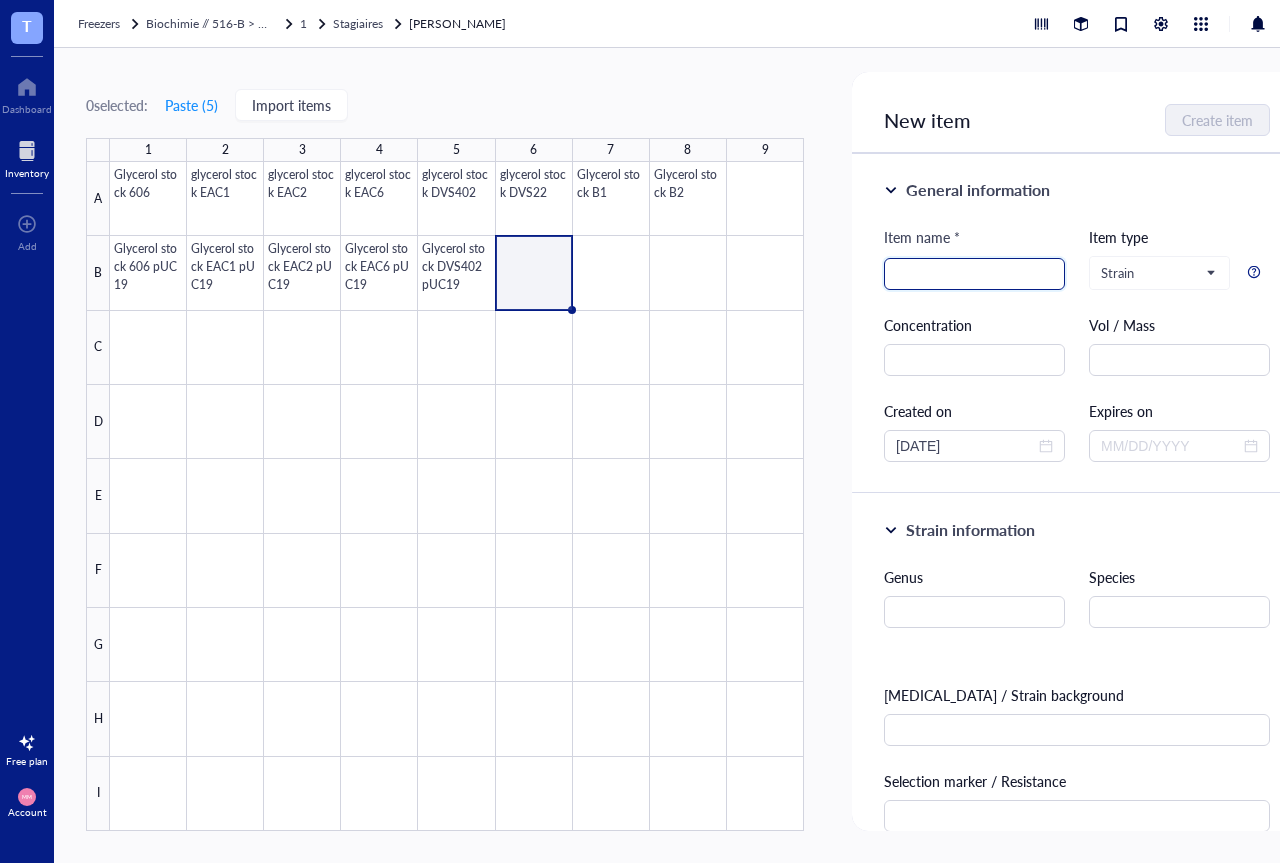 click at bounding box center [974, 274] 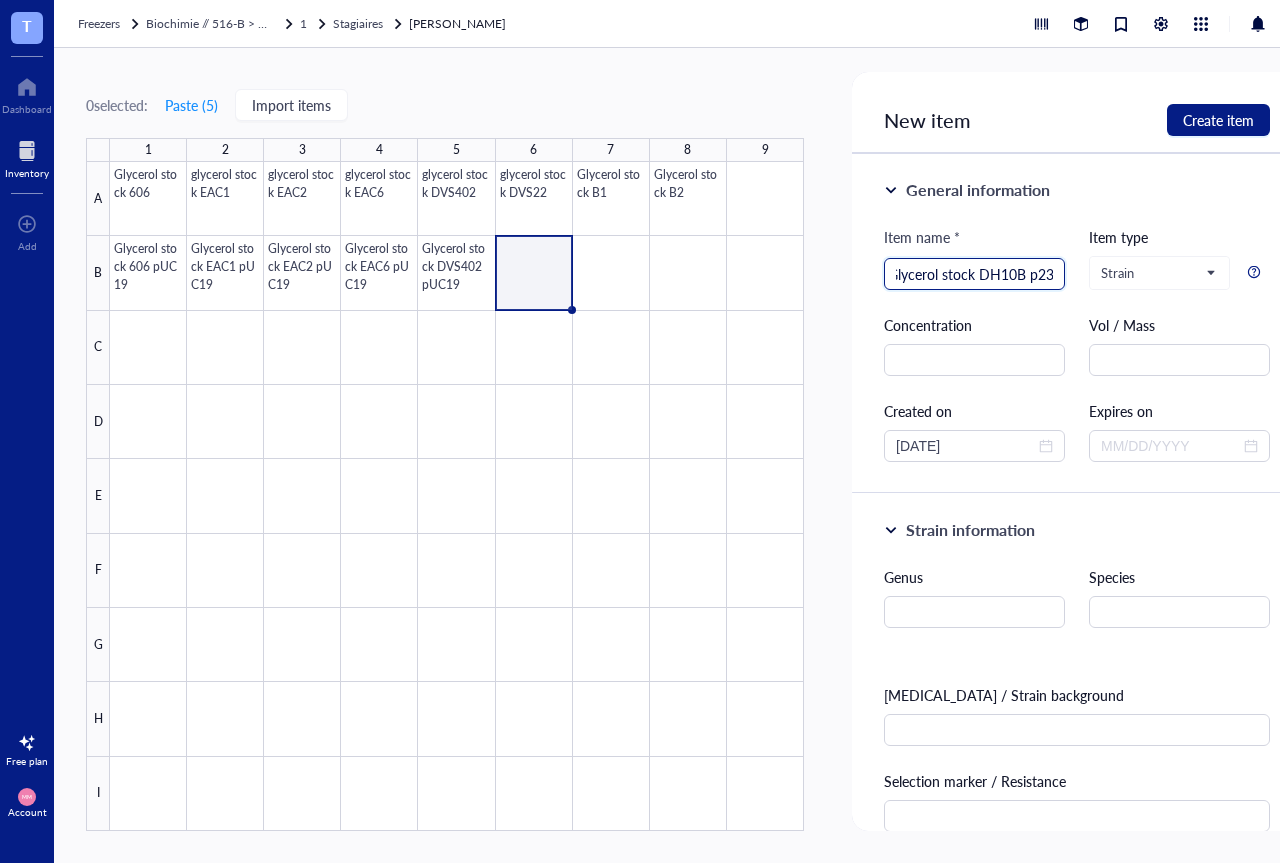 scroll, scrollTop: 0, scrollLeft: 16, axis: horizontal 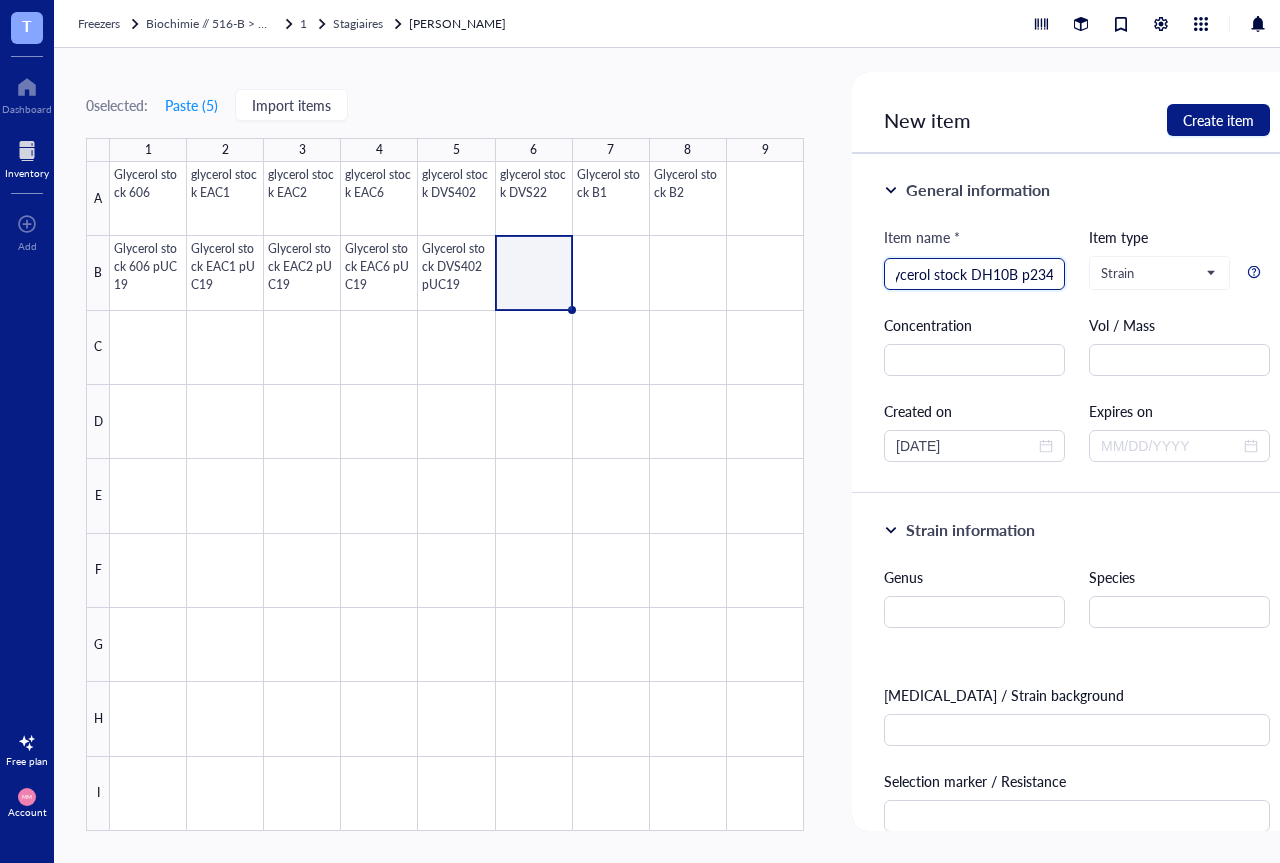 type on "Glycerol stock DH10B p234" 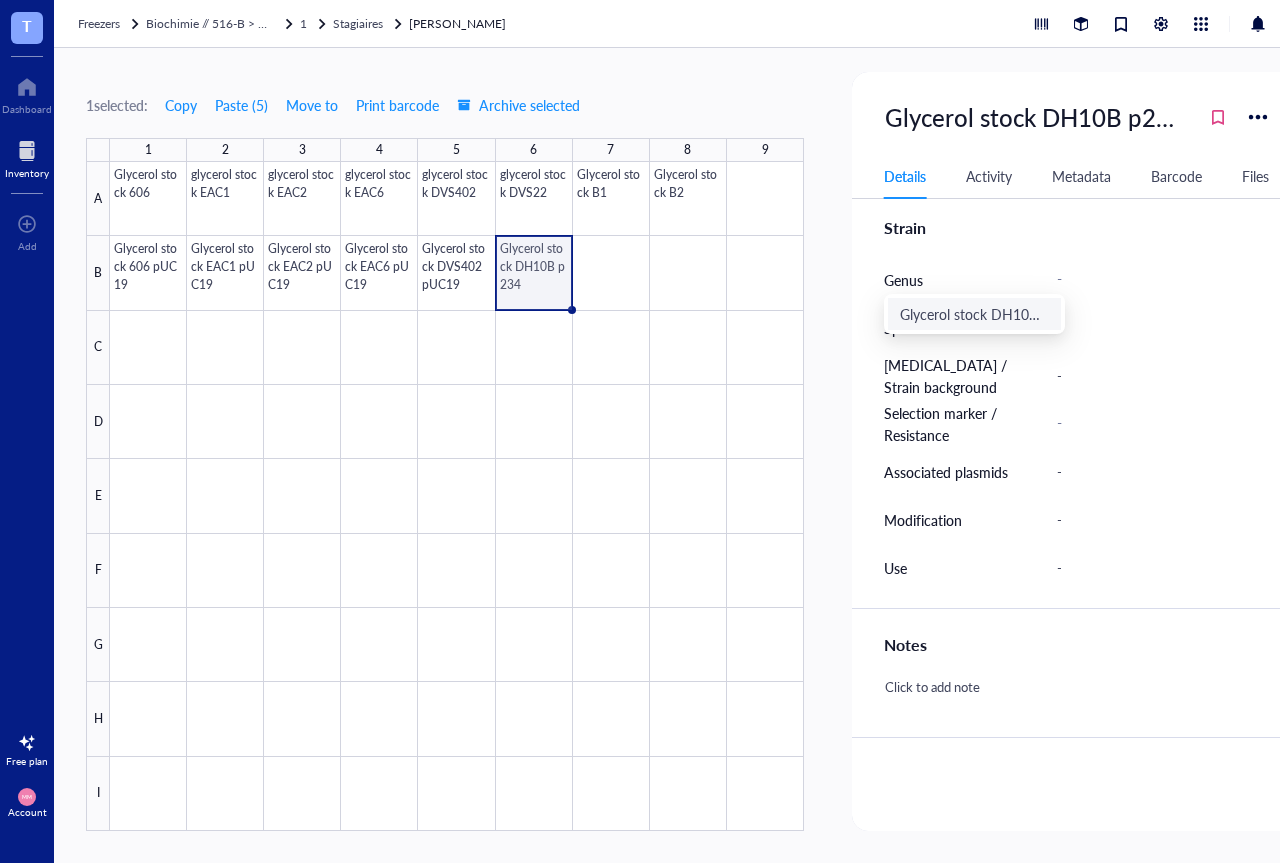 scroll, scrollTop: 360, scrollLeft: 0, axis: vertical 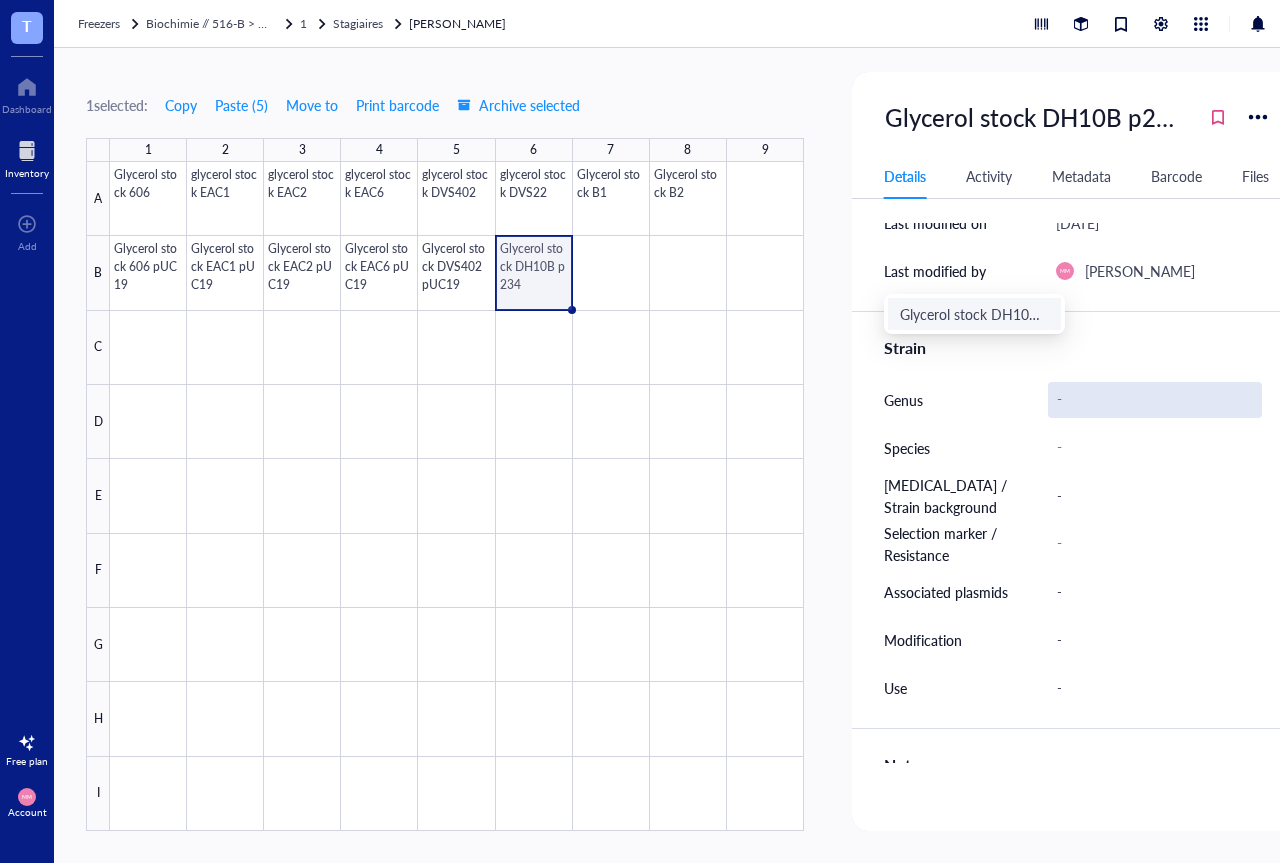 click on "-" at bounding box center (1155, 400) 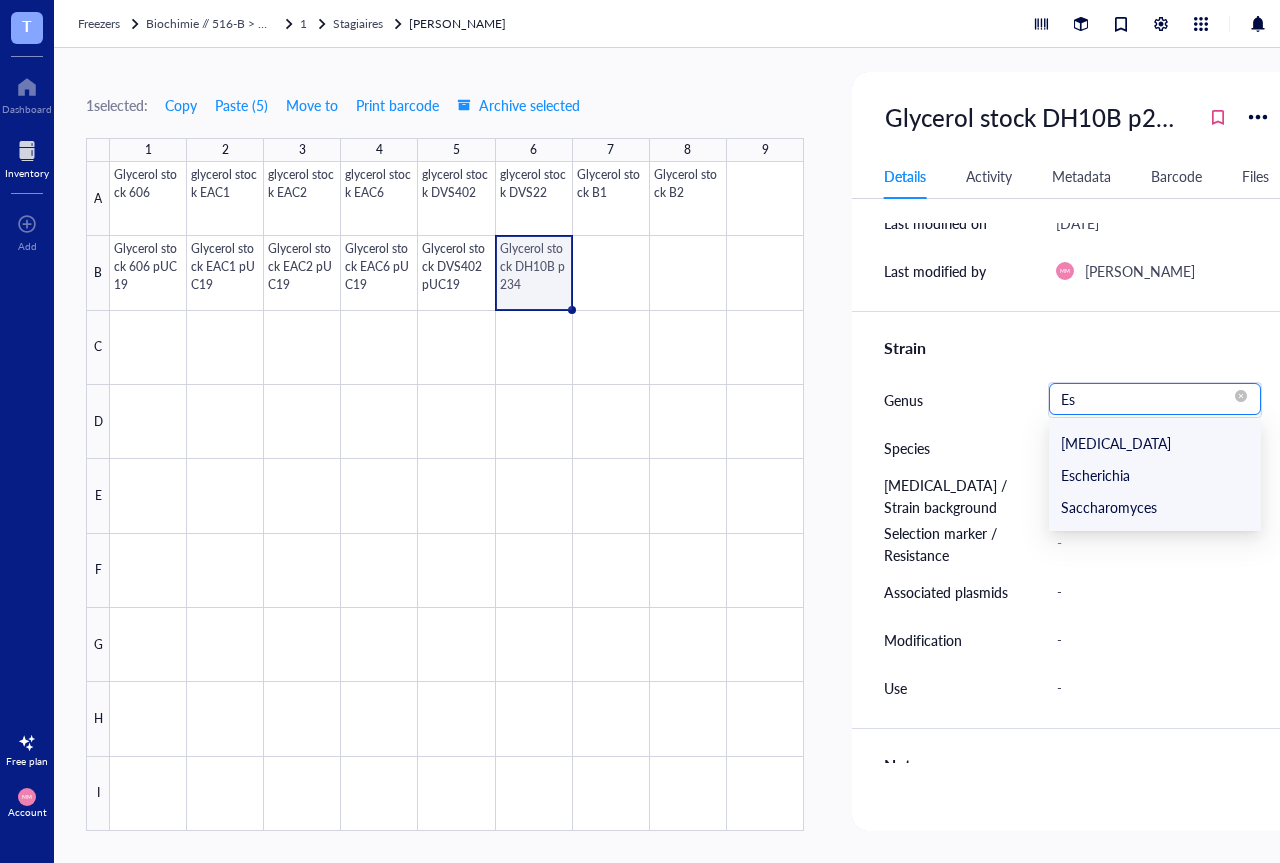 scroll, scrollTop: 0, scrollLeft: 0, axis: both 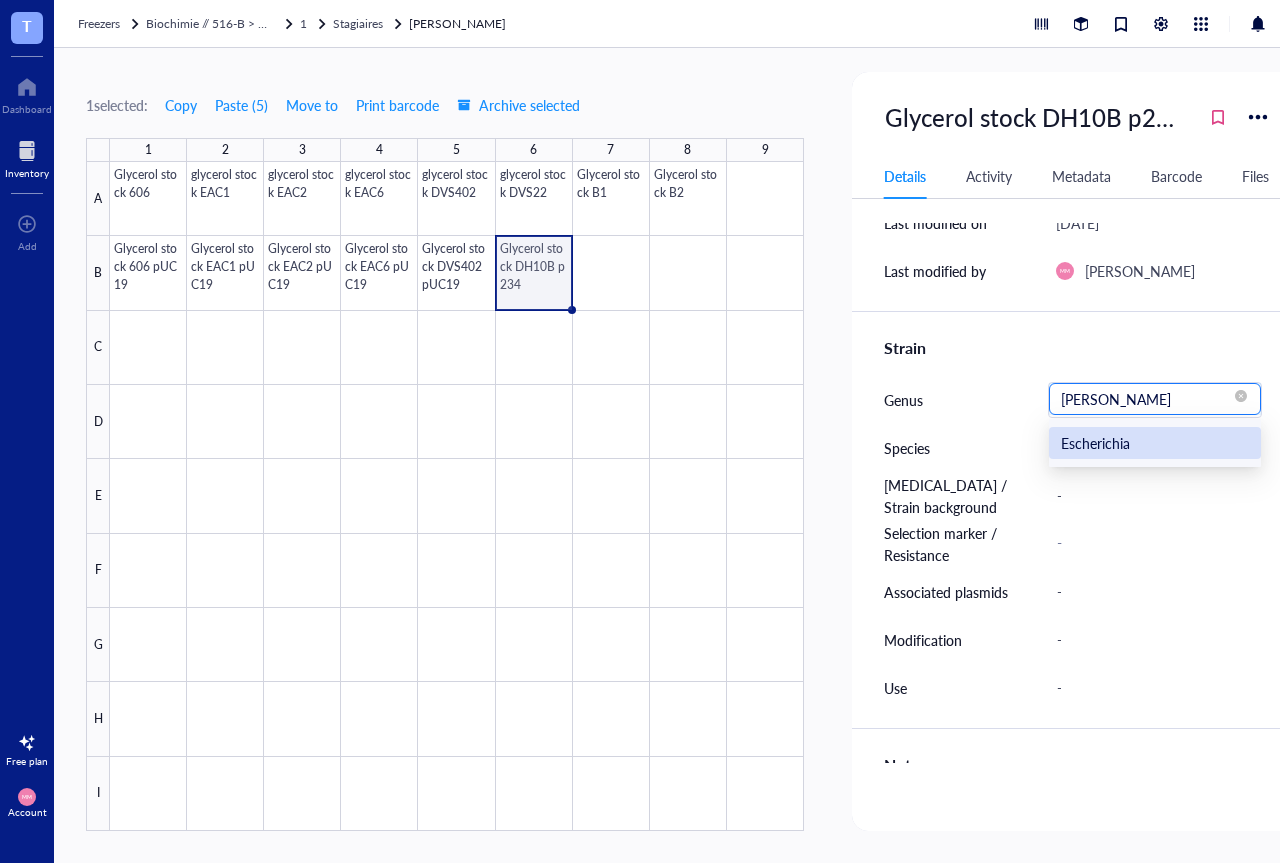 click on "Escherichia" at bounding box center (1155, 443) 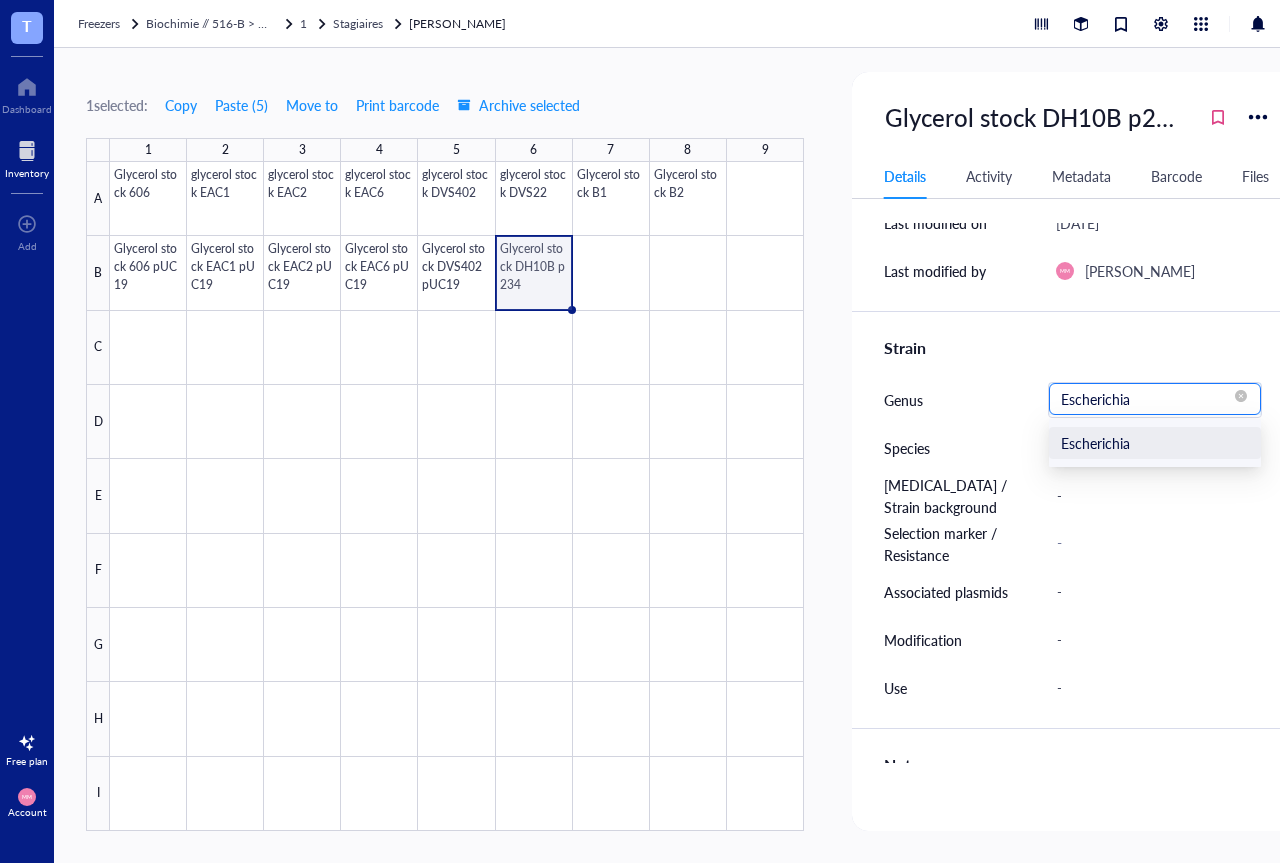 click on "Escherichia" at bounding box center (1155, 399) 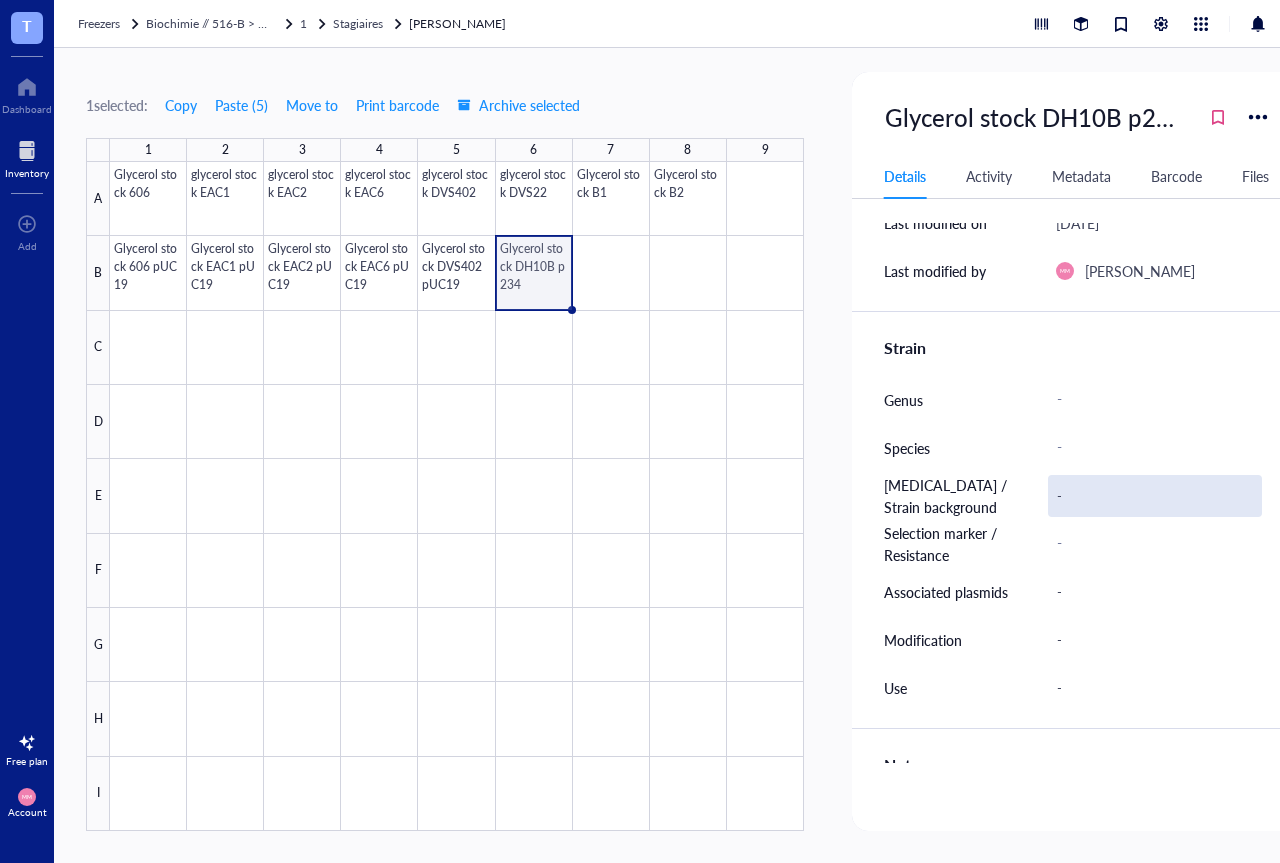 click on "-" at bounding box center [1155, 496] 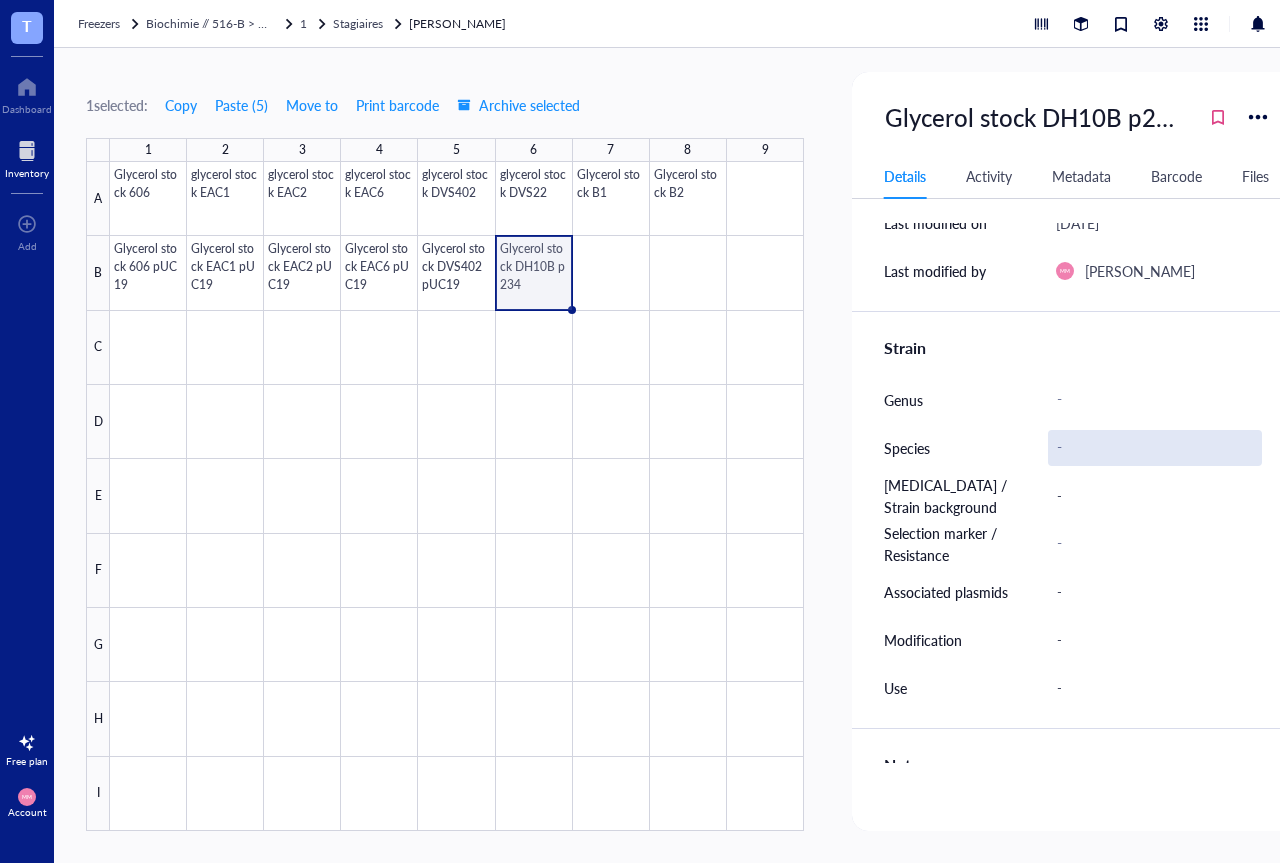 click on "-" at bounding box center [1155, 448] 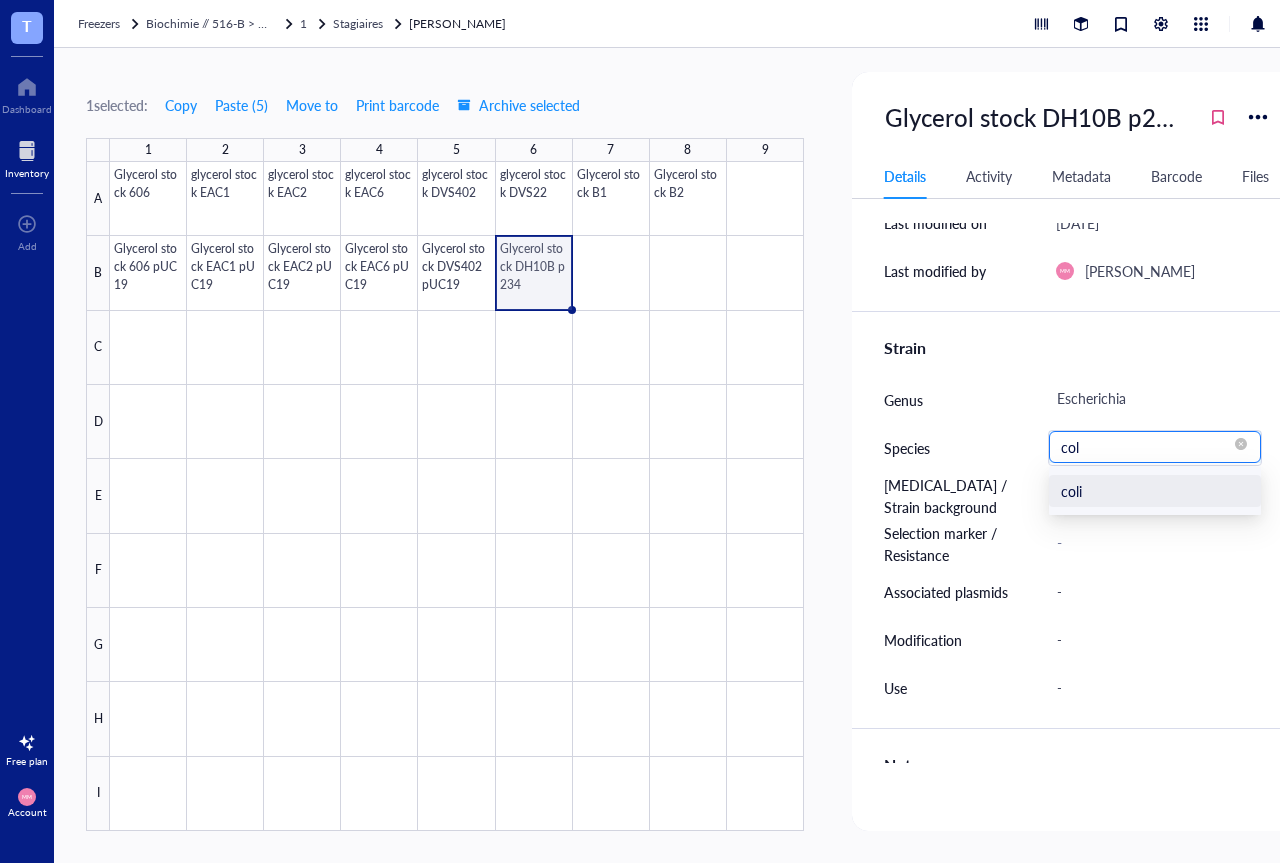 type on "coli" 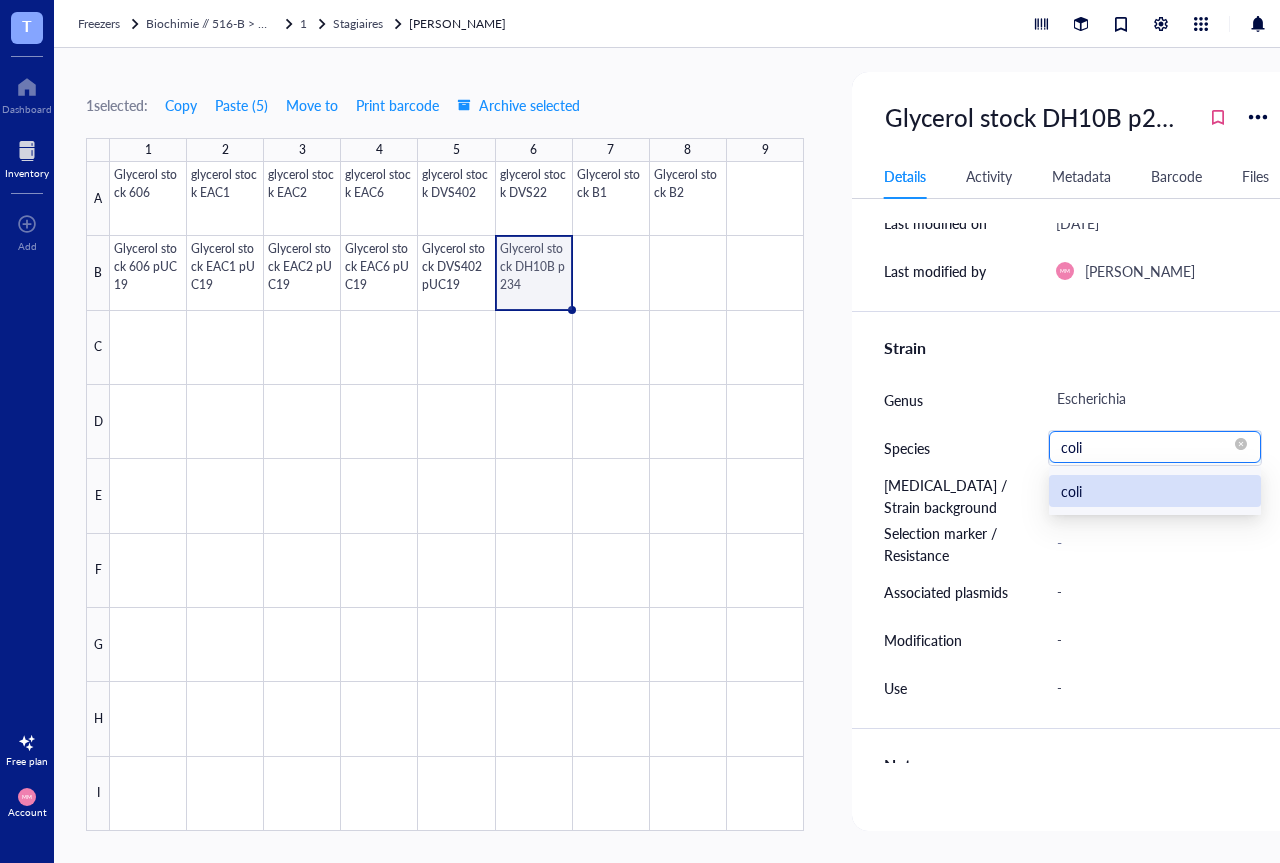 click on "coli" at bounding box center (1155, 491) 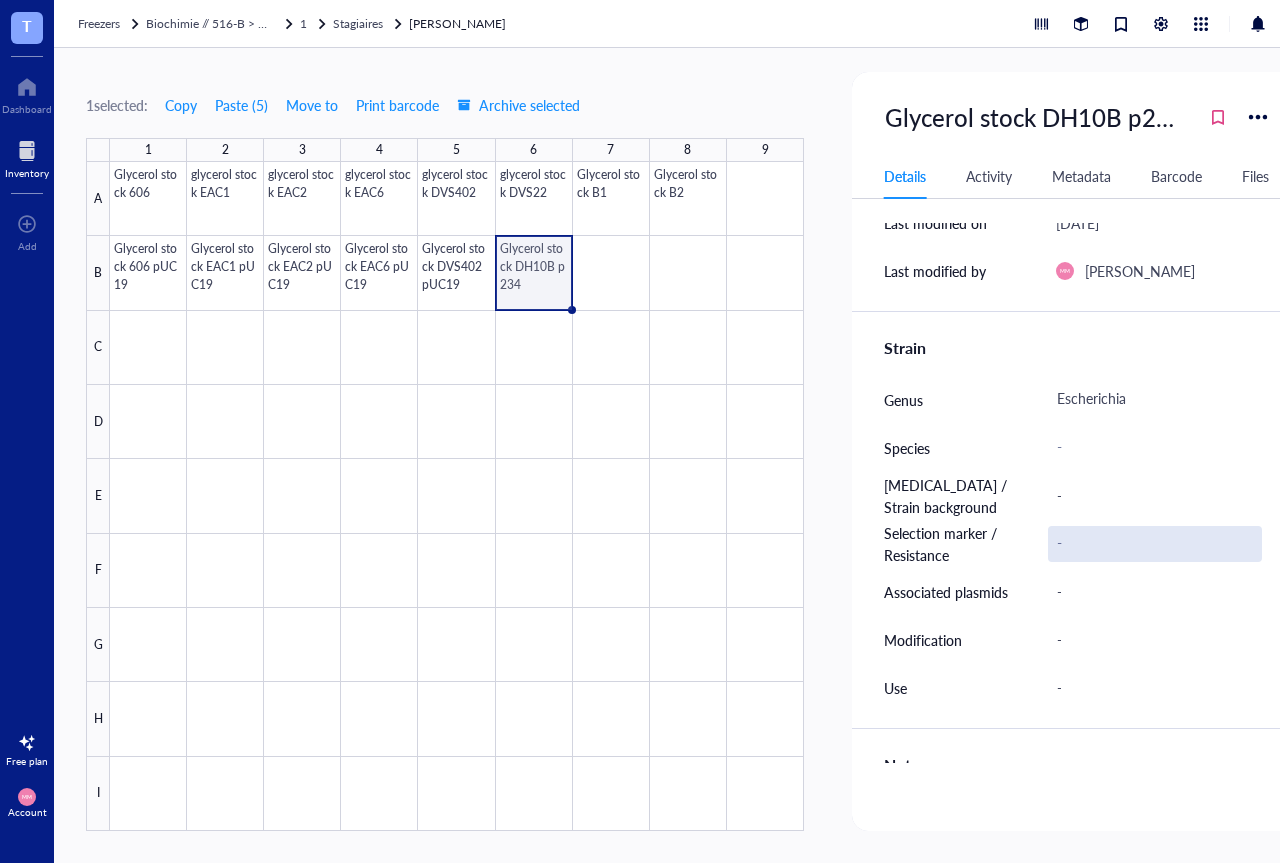 click on "-" at bounding box center (1155, 544) 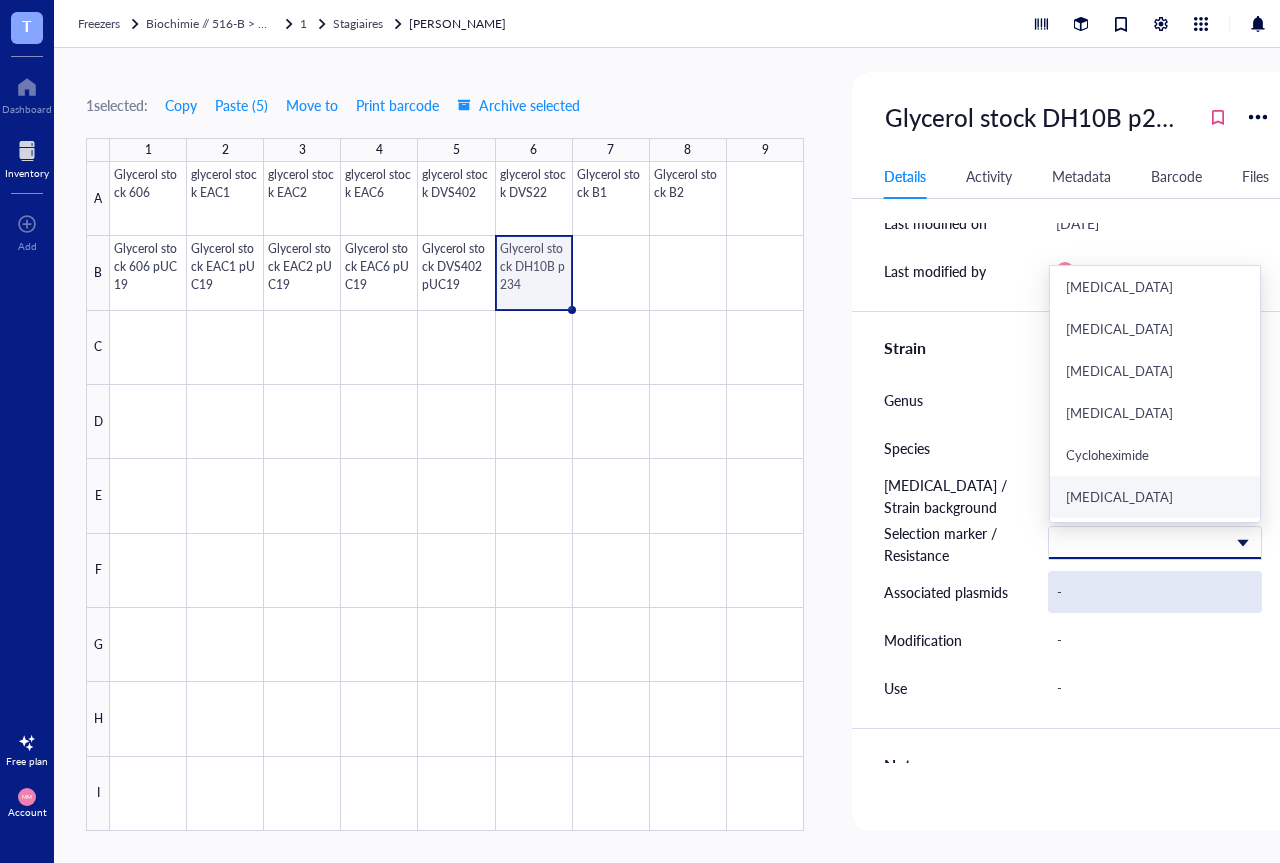 click on "-" at bounding box center (1155, 592) 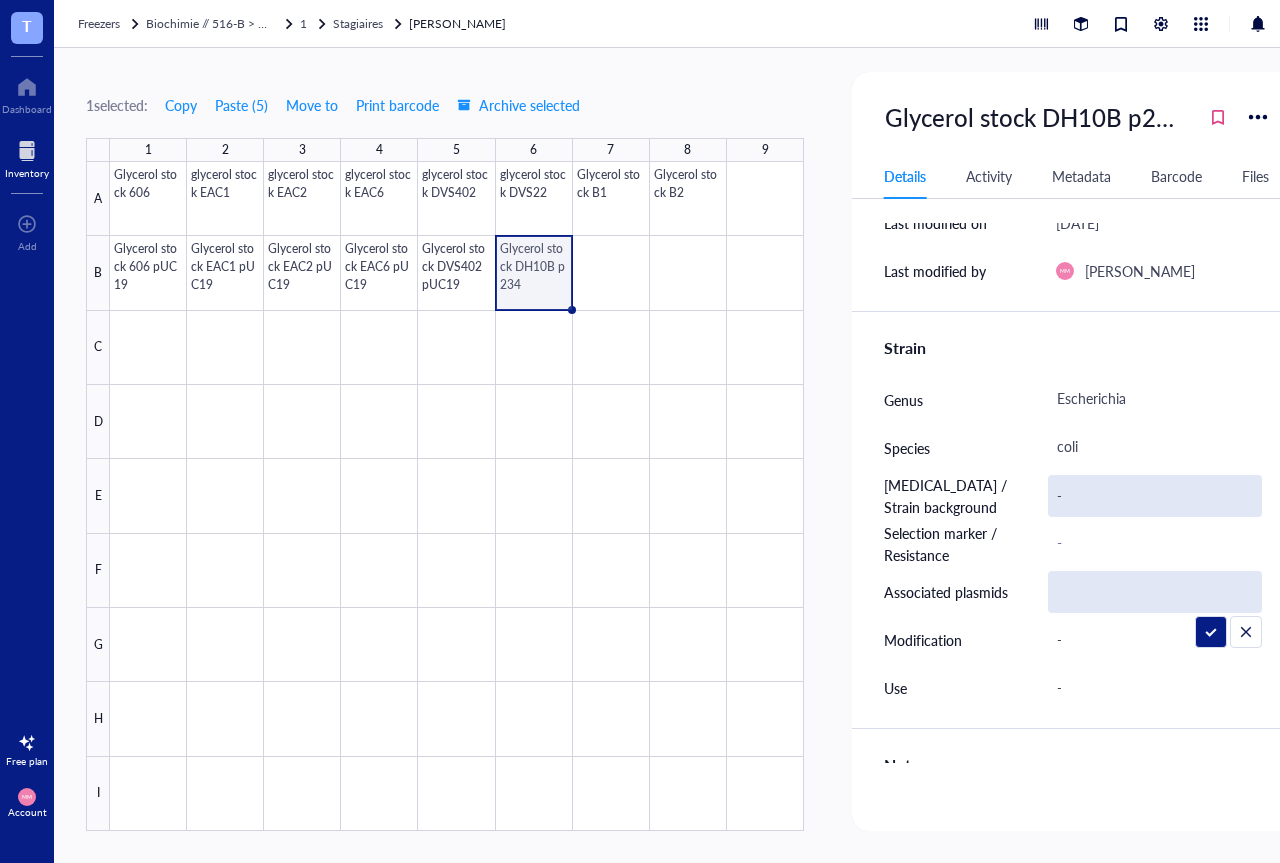 click on "-" at bounding box center [1155, 496] 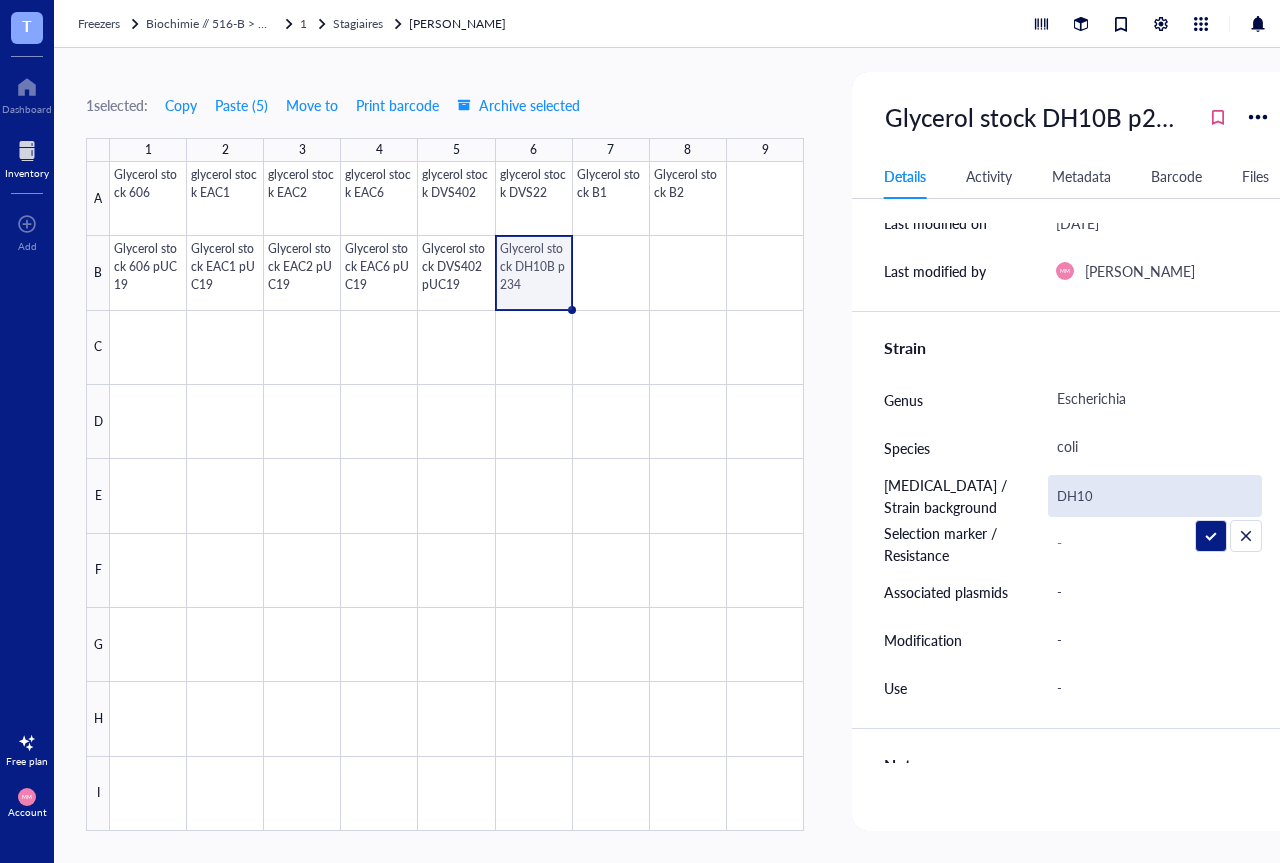 type on "DH10B" 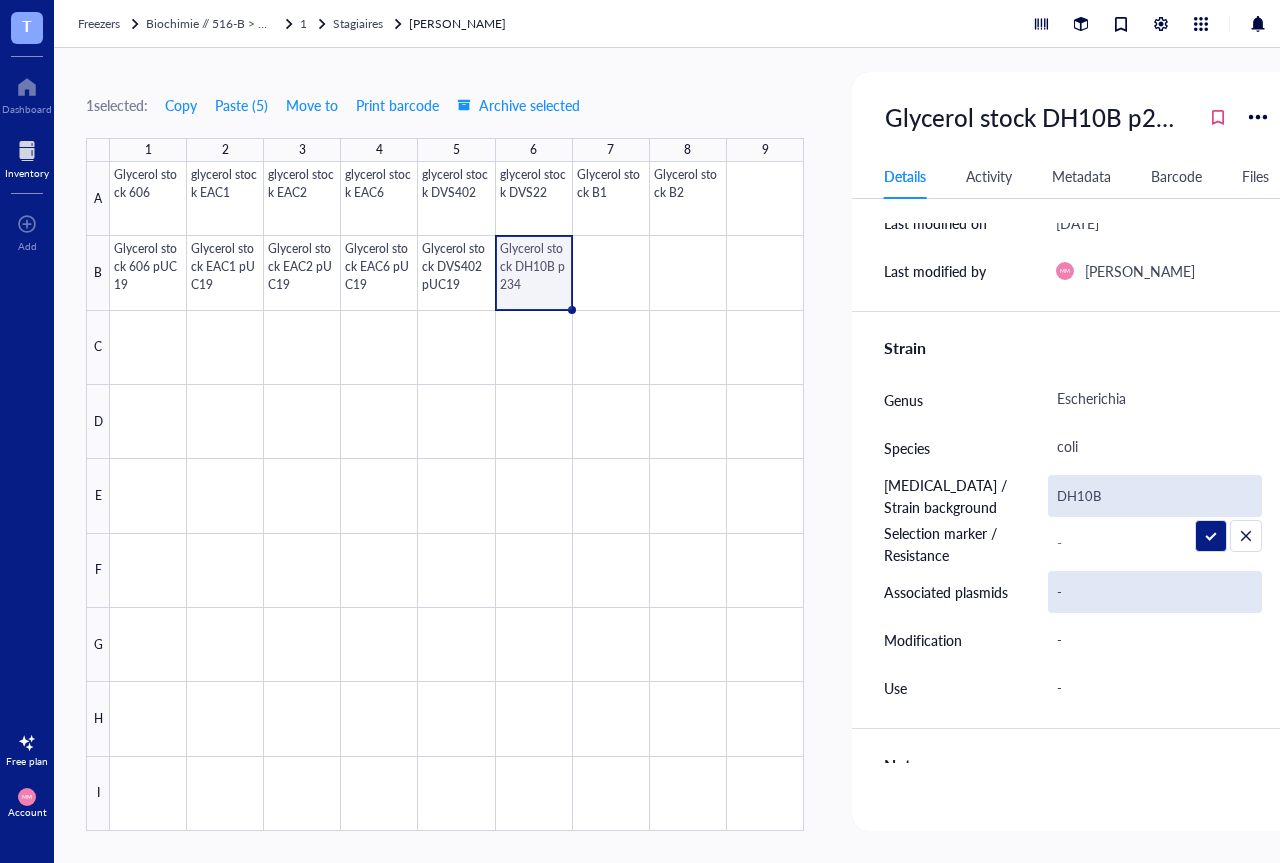 click on "-" at bounding box center (1155, 592) 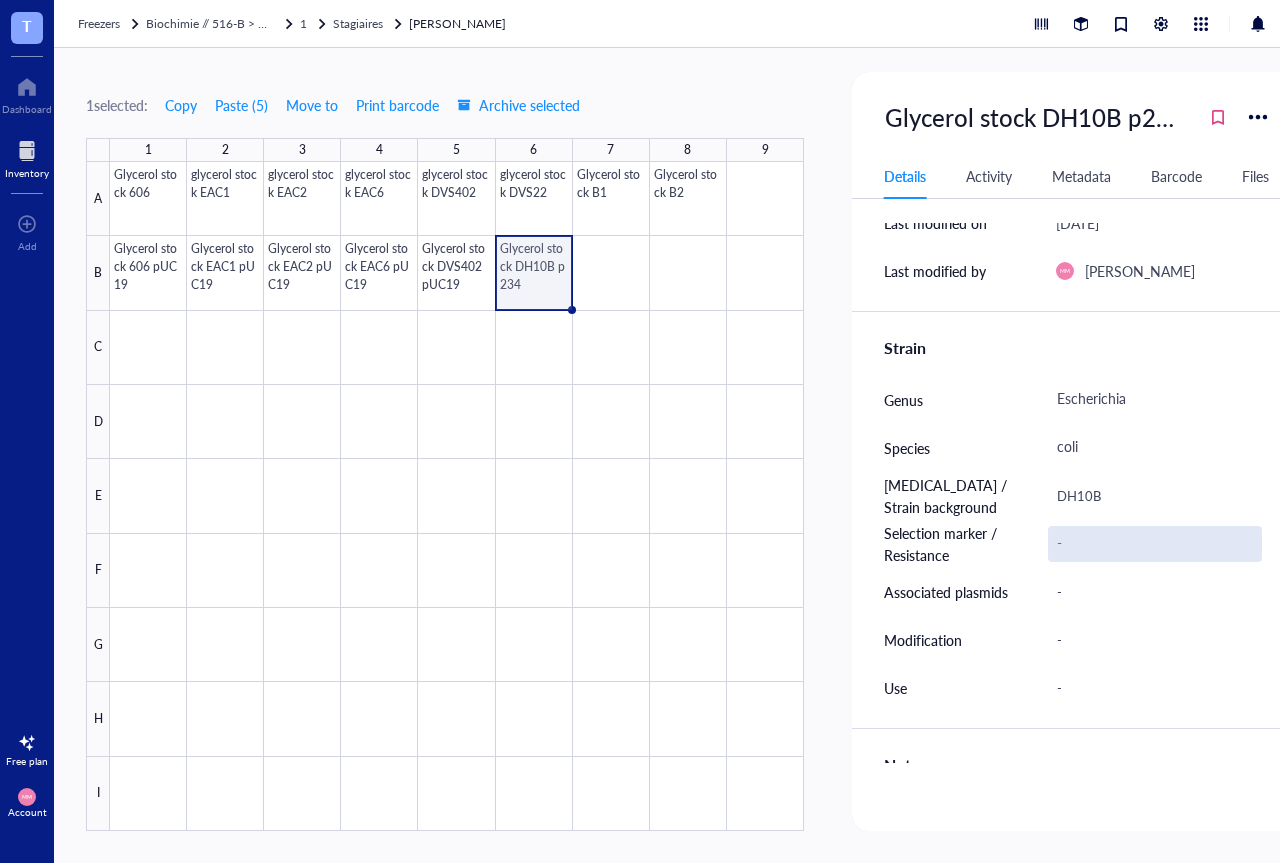 click on "-" at bounding box center [1155, 544] 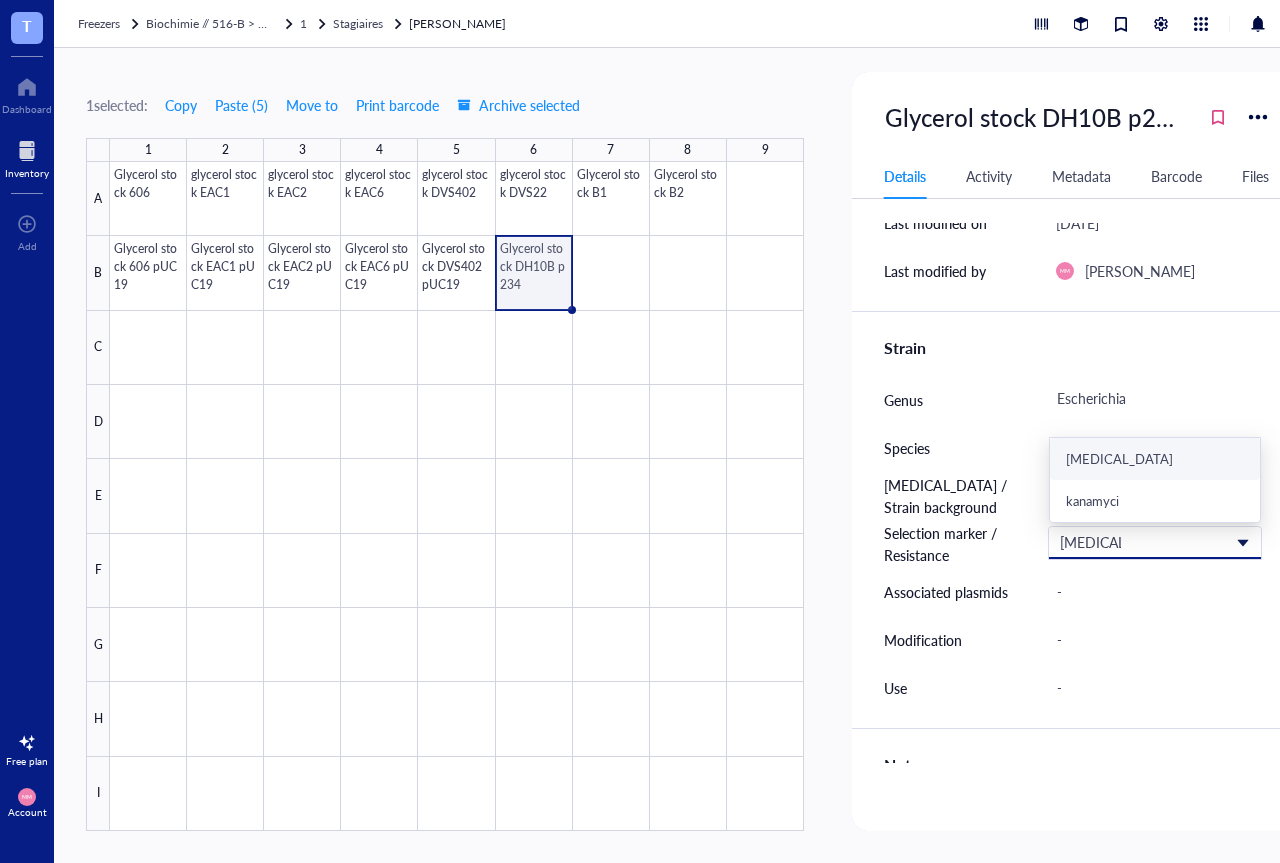 type on "kanamycine" 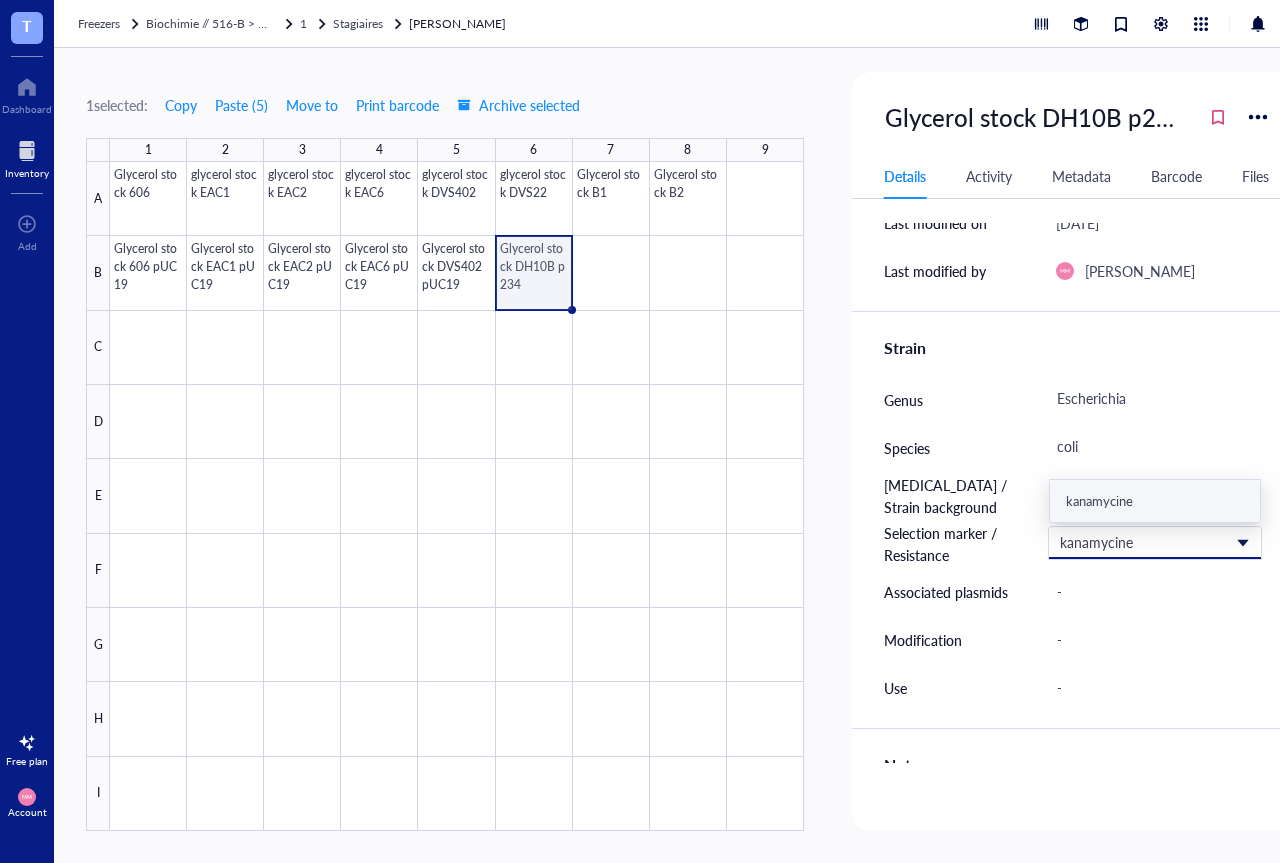 type 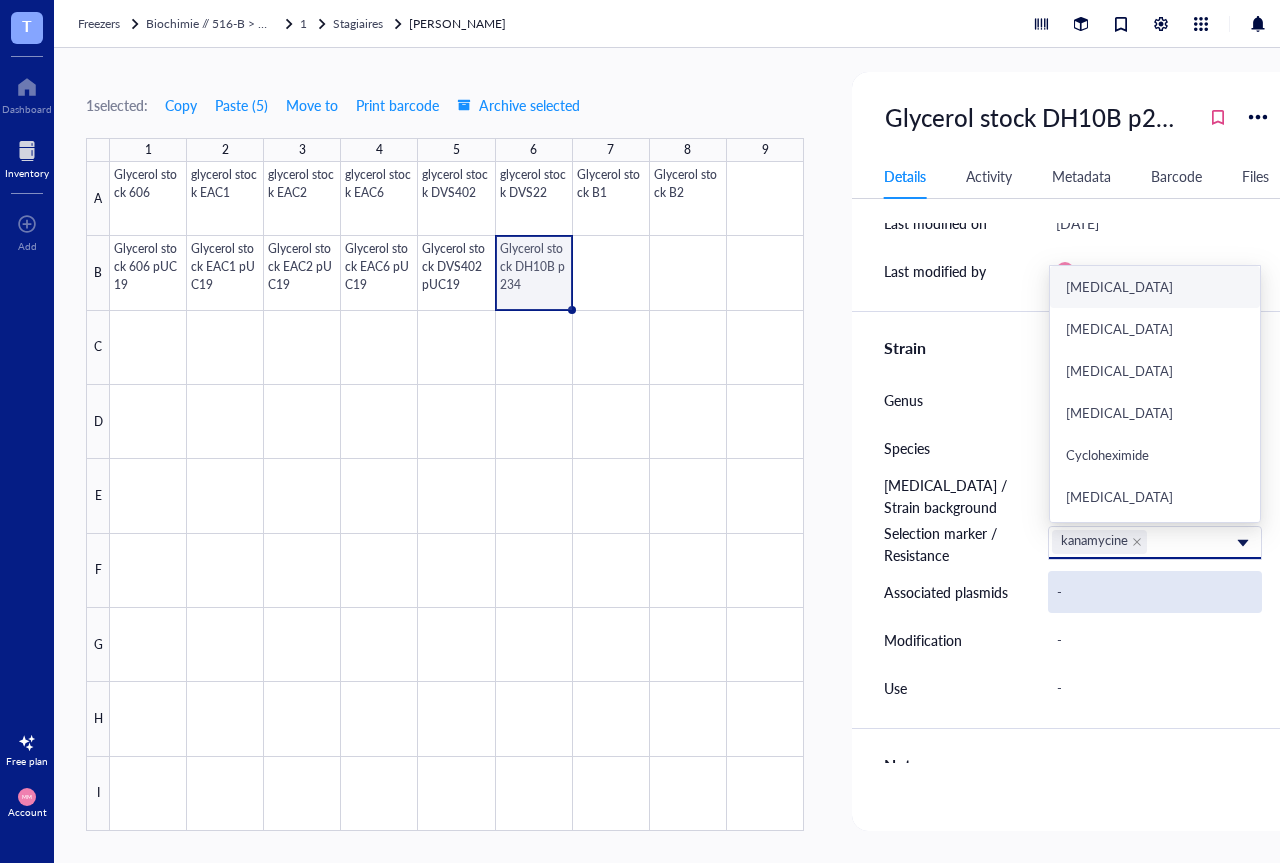click on "-" at bounding box center [1155, 592] 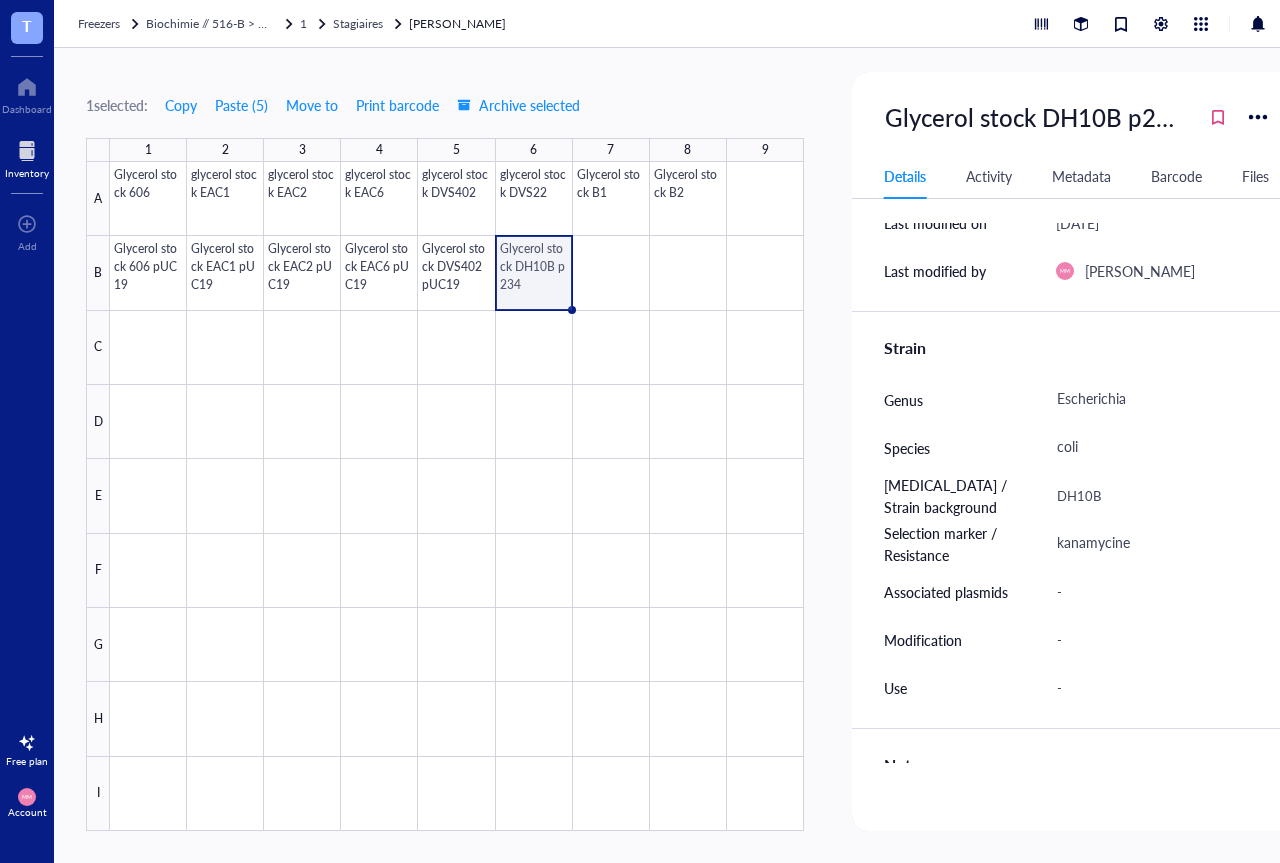 click on "-" at bounding box center [1155, 592] 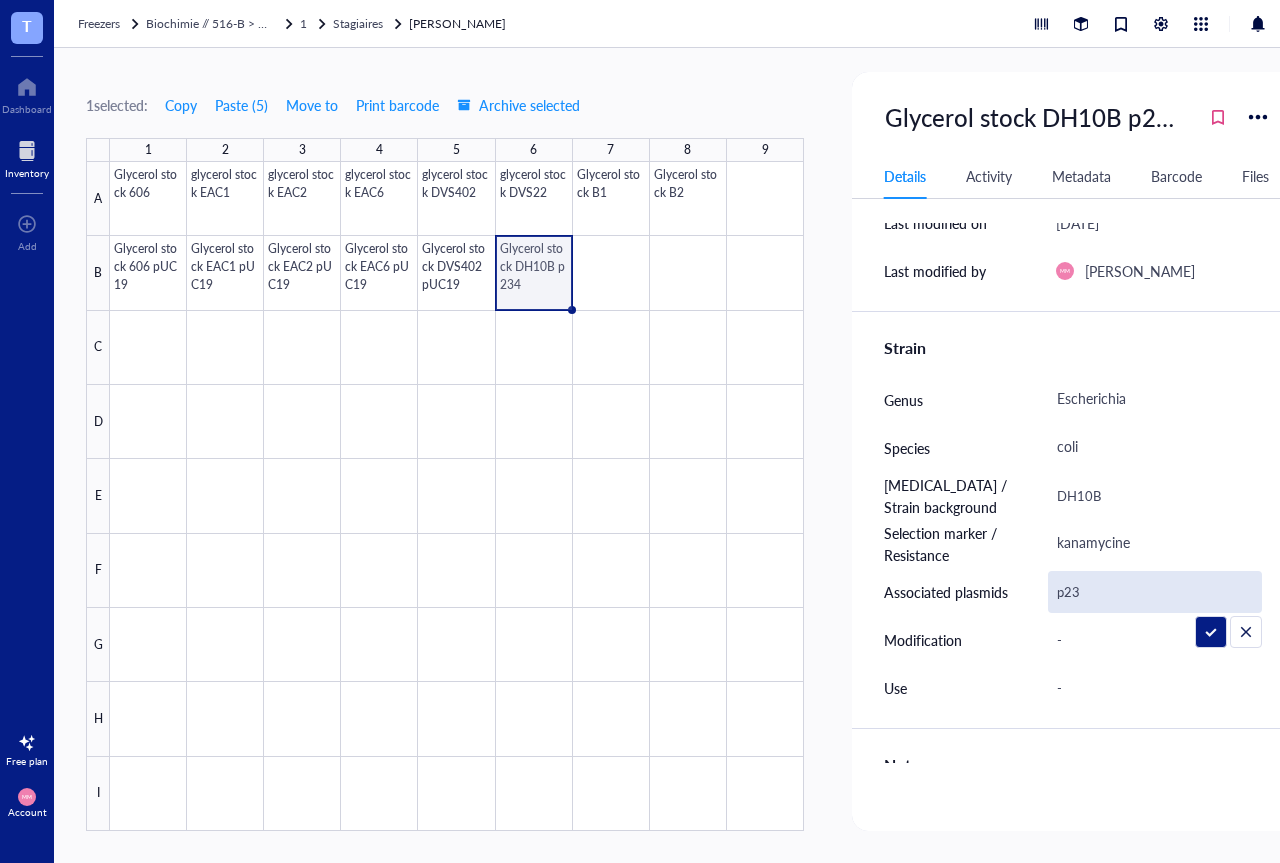 type on "p234" 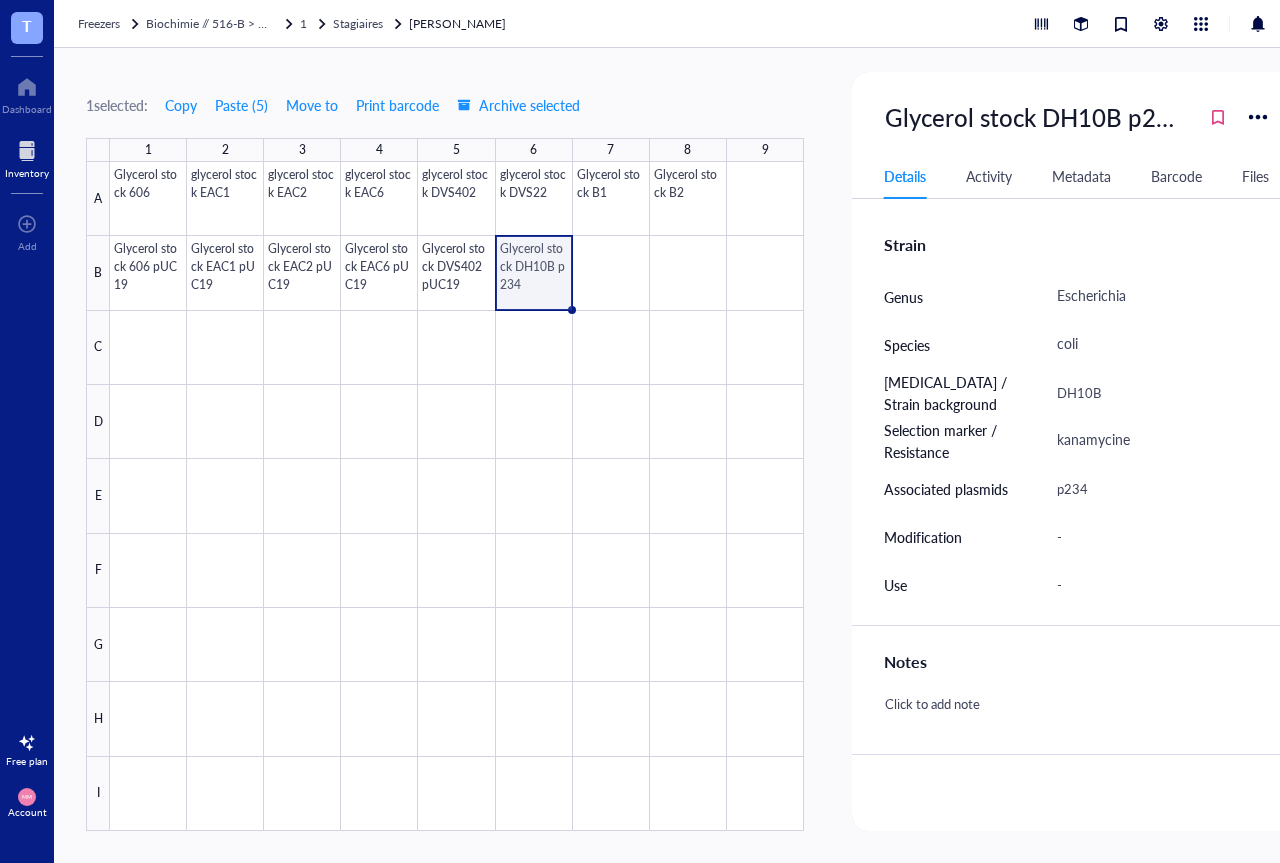 scroll, scrollTop: 343, scrollLeft: 0, axis: vertical 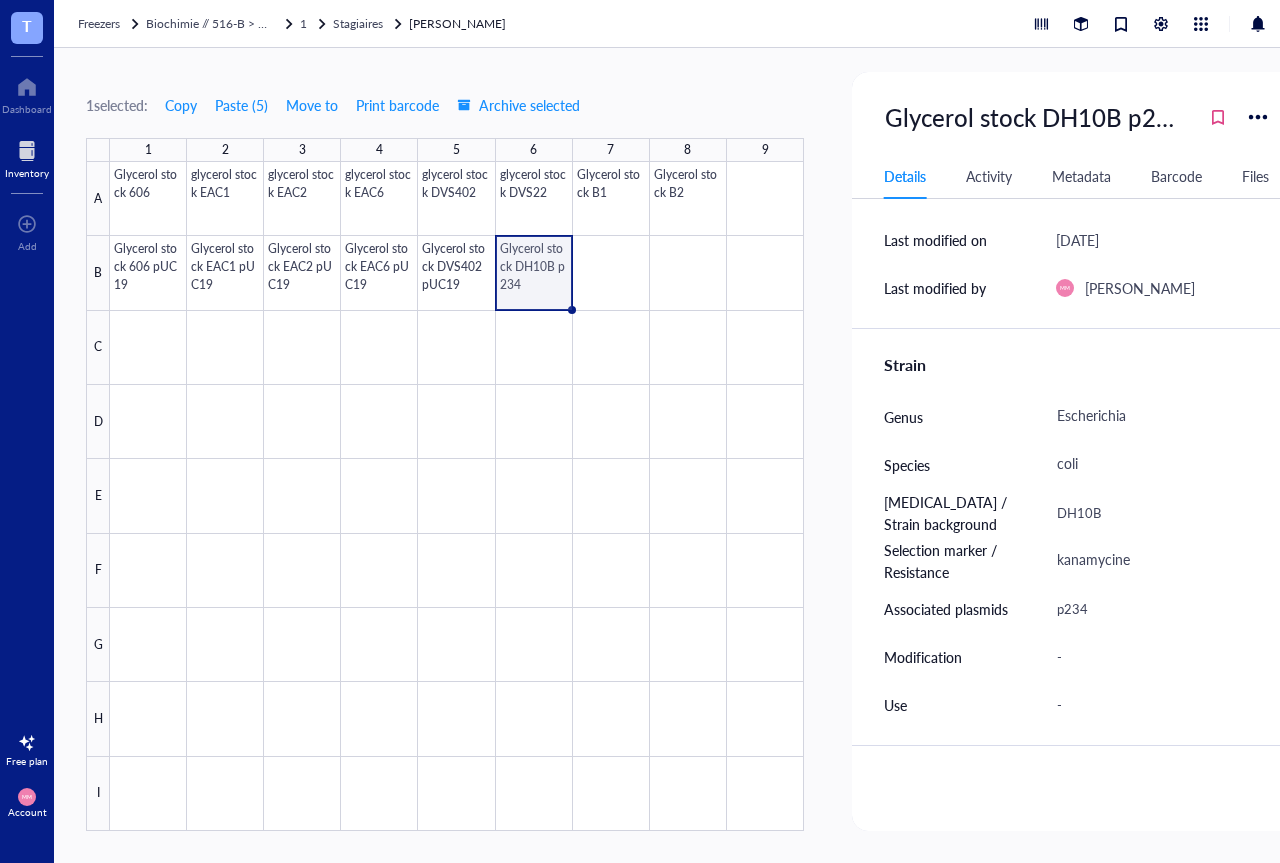click at bounding box center [457, 496] 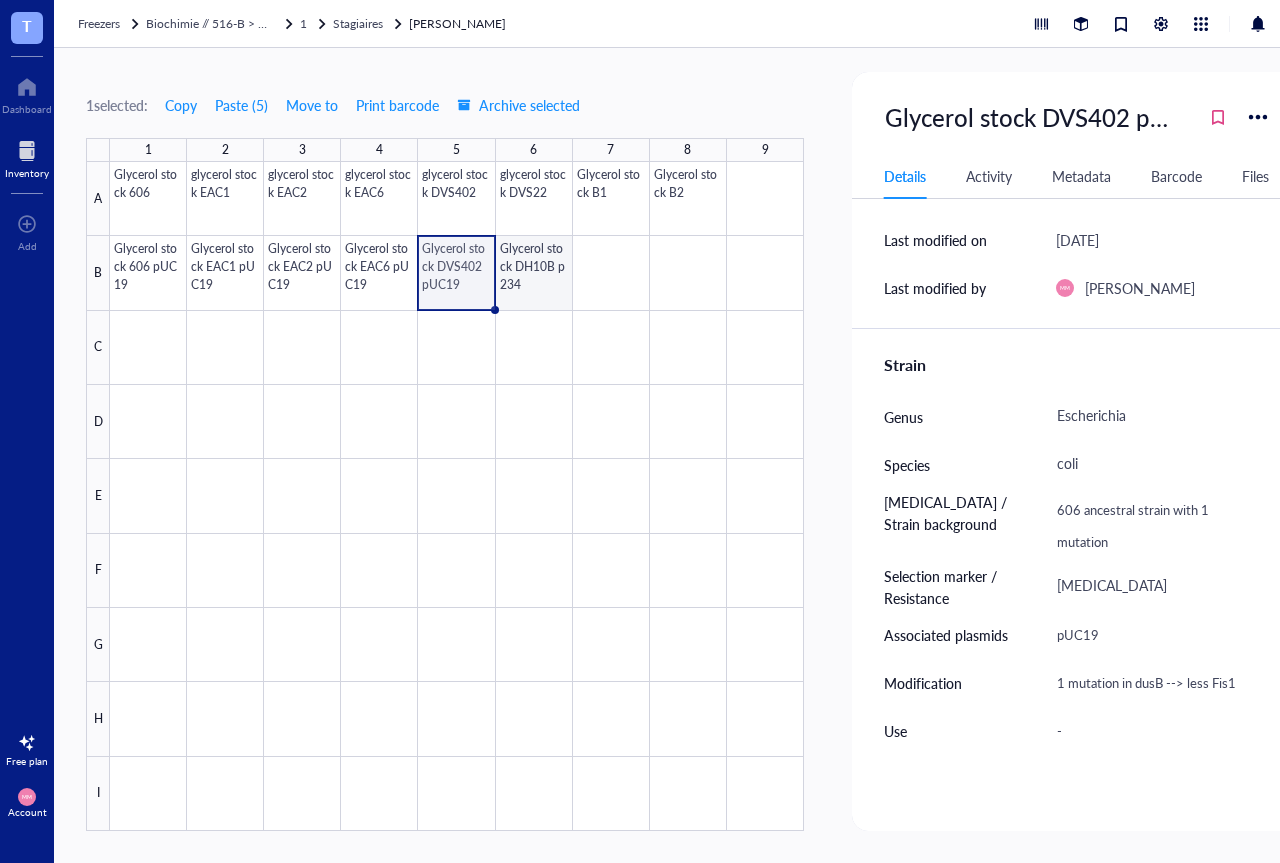 click at bounding box center [457, 496] 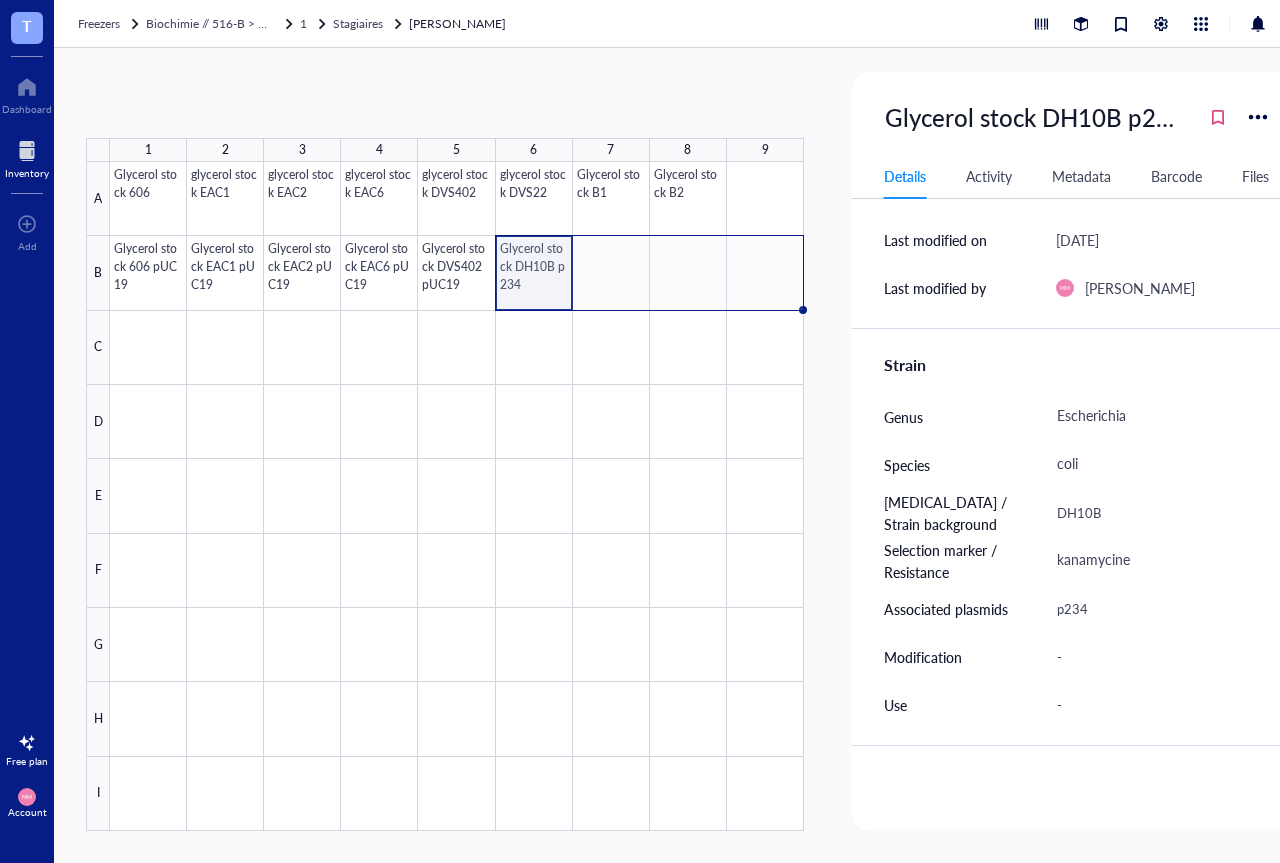 drag, startPoint x: 571, startPoint y: 309, endPoint x: 767, endPoint y: 316, distance: 196.12495 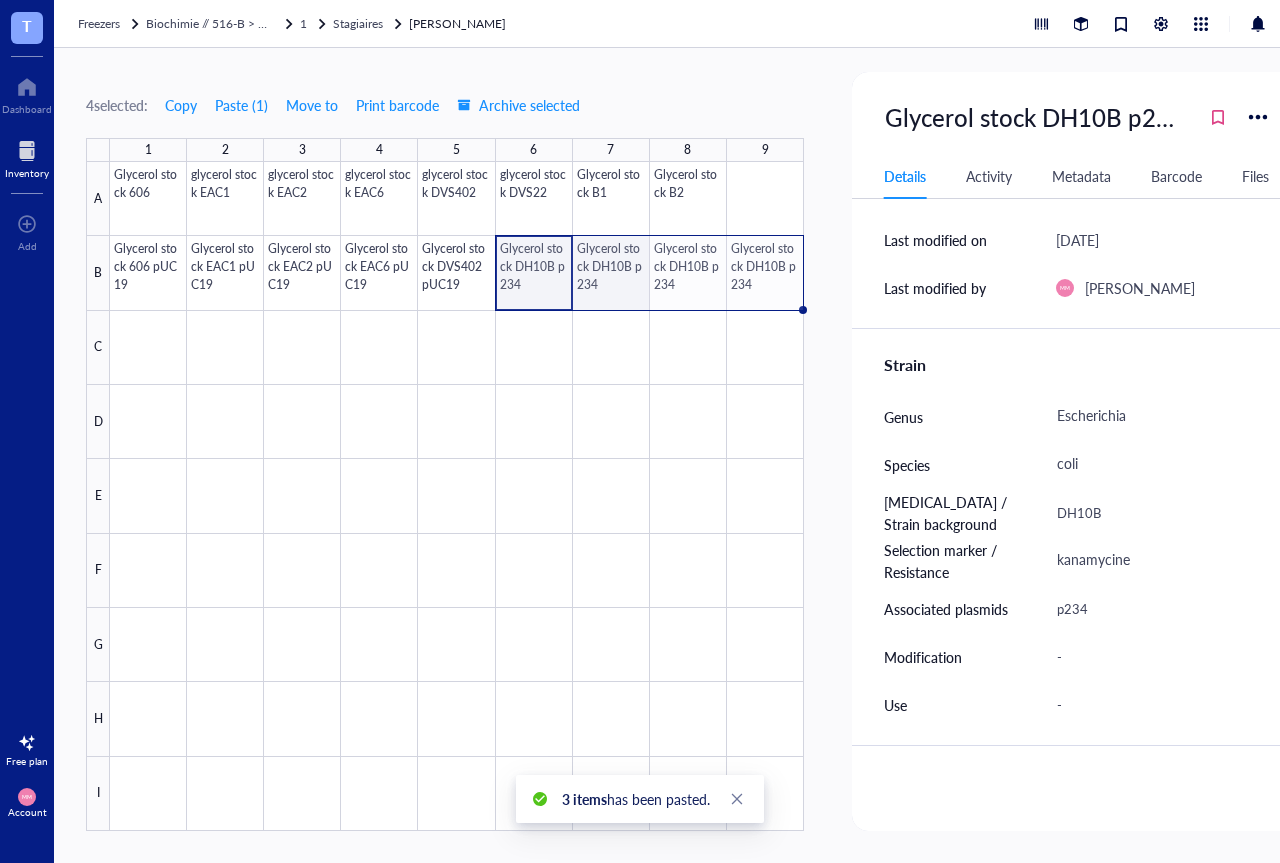 click at bounding box center (457, 496) 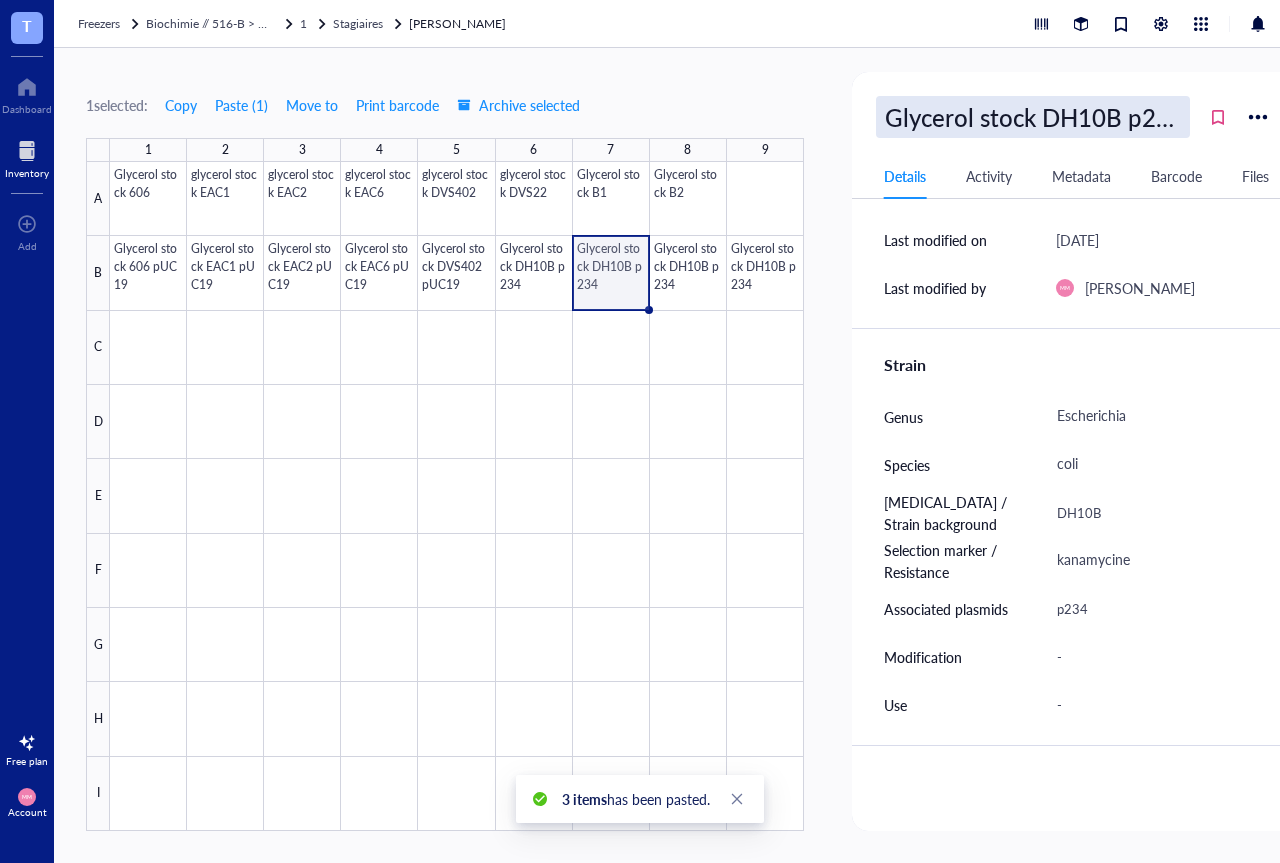 click on "Glycerol stock DH10B p234" at bounding box center [1033, 117] 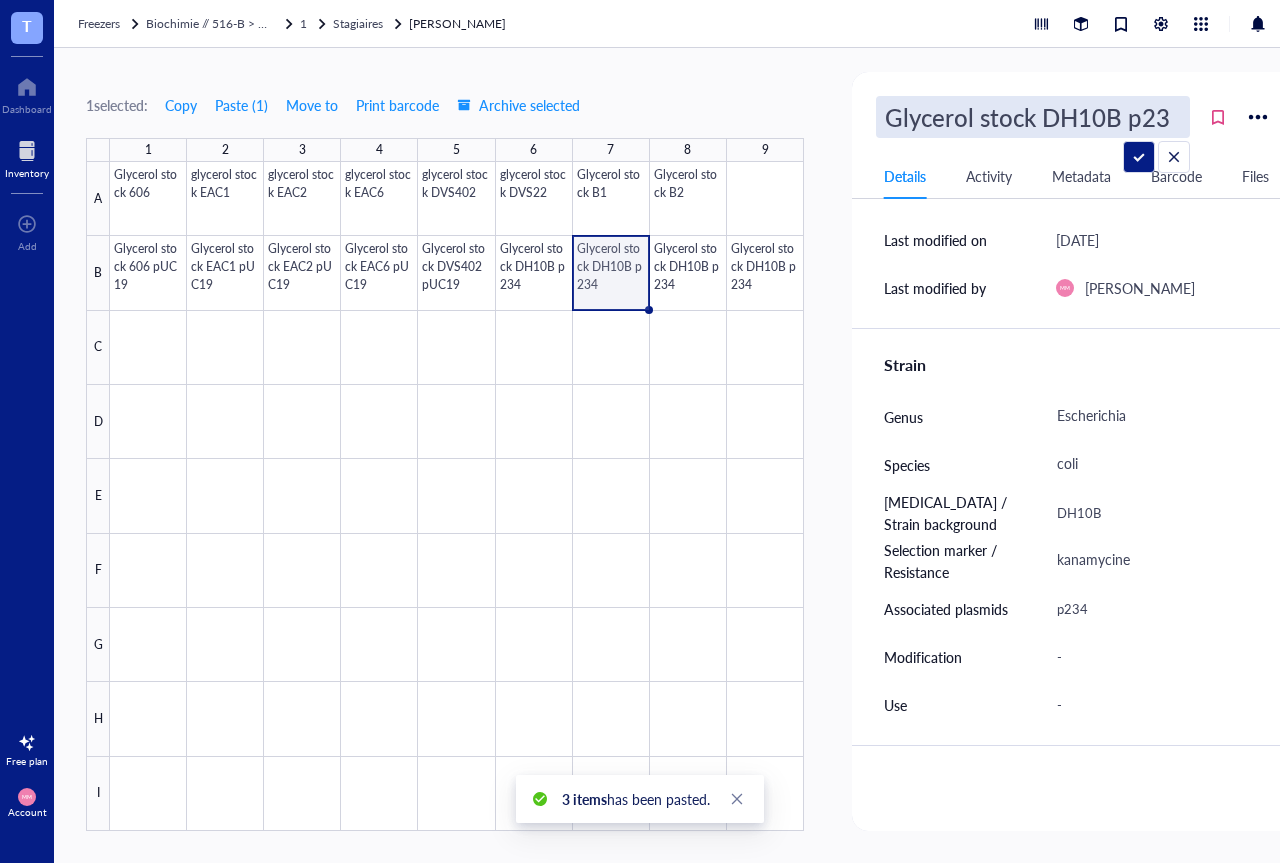 scroll, scrollTop: 0, scrollLeft: 0, axis: both 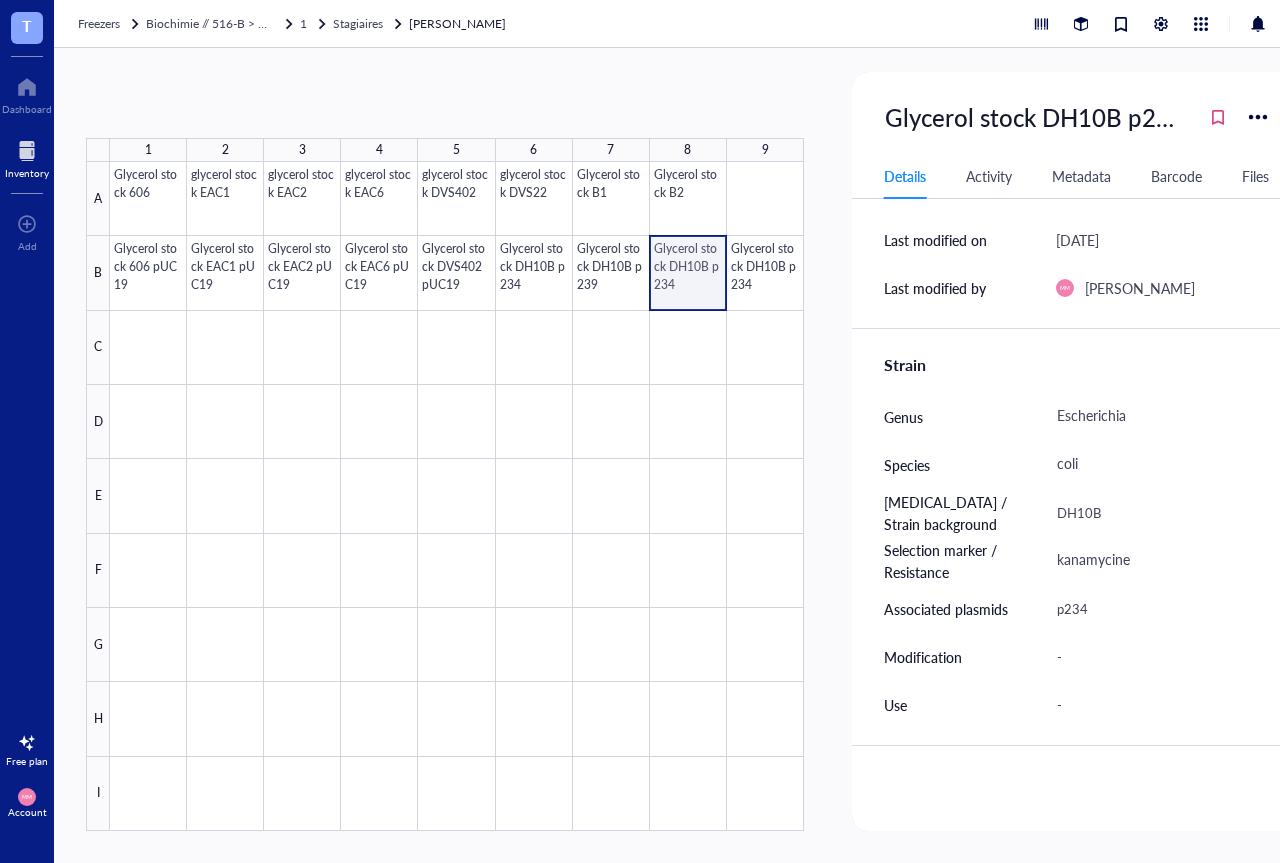 click at bounding box center [457, 496] 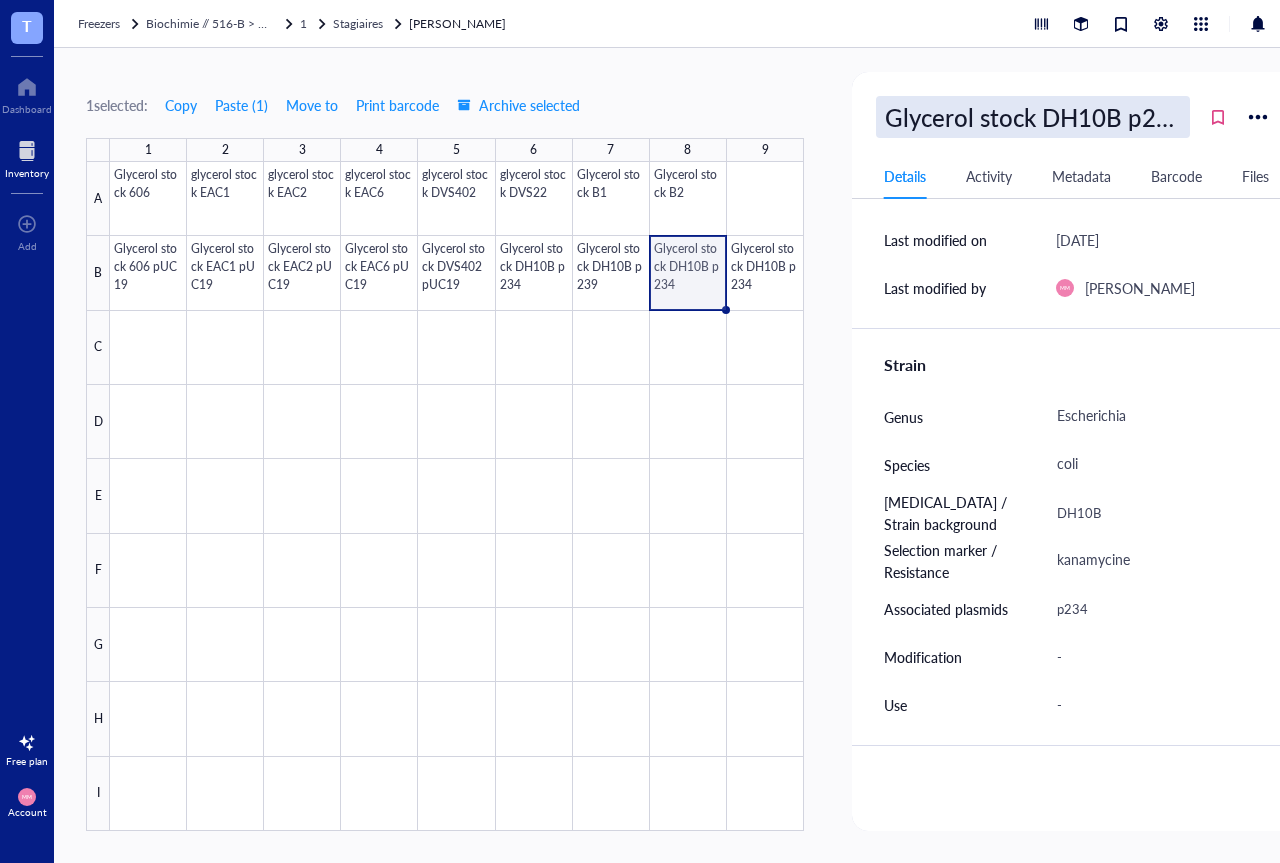 click on "Glycerol stock DH10B p234" at bounding box center (1033, 117) 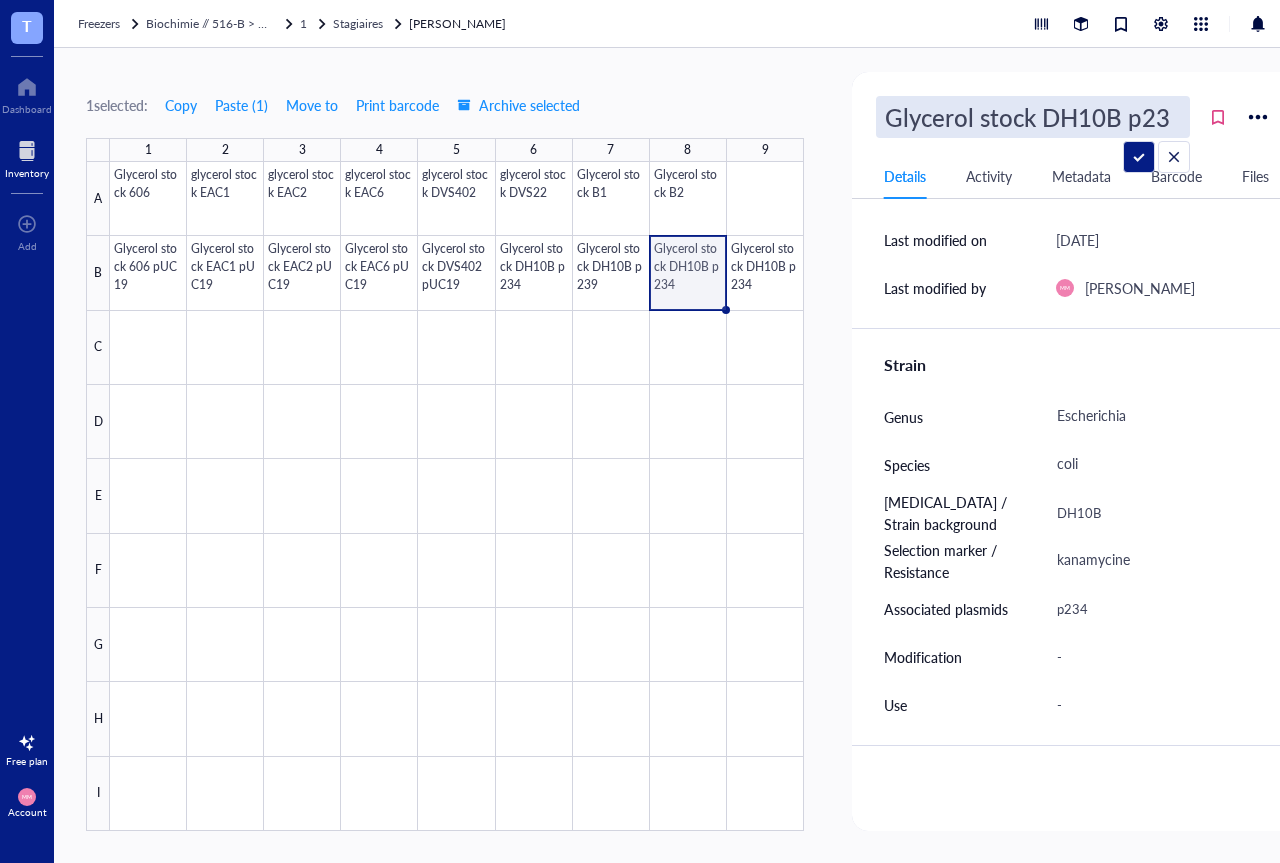 scroll, scrollTop: 0, scrollLeft: 0, axis: both 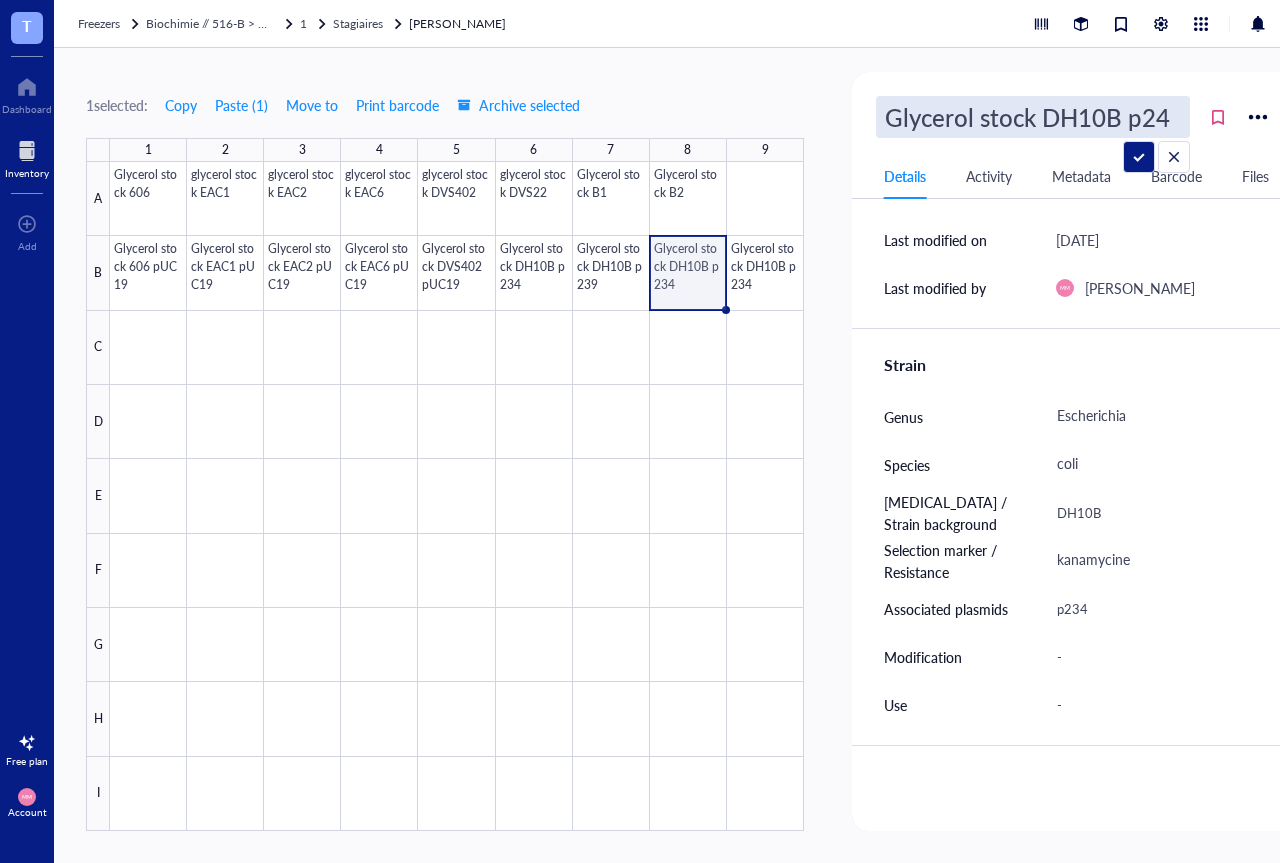 type on "Glycerol stock DH10B p243" 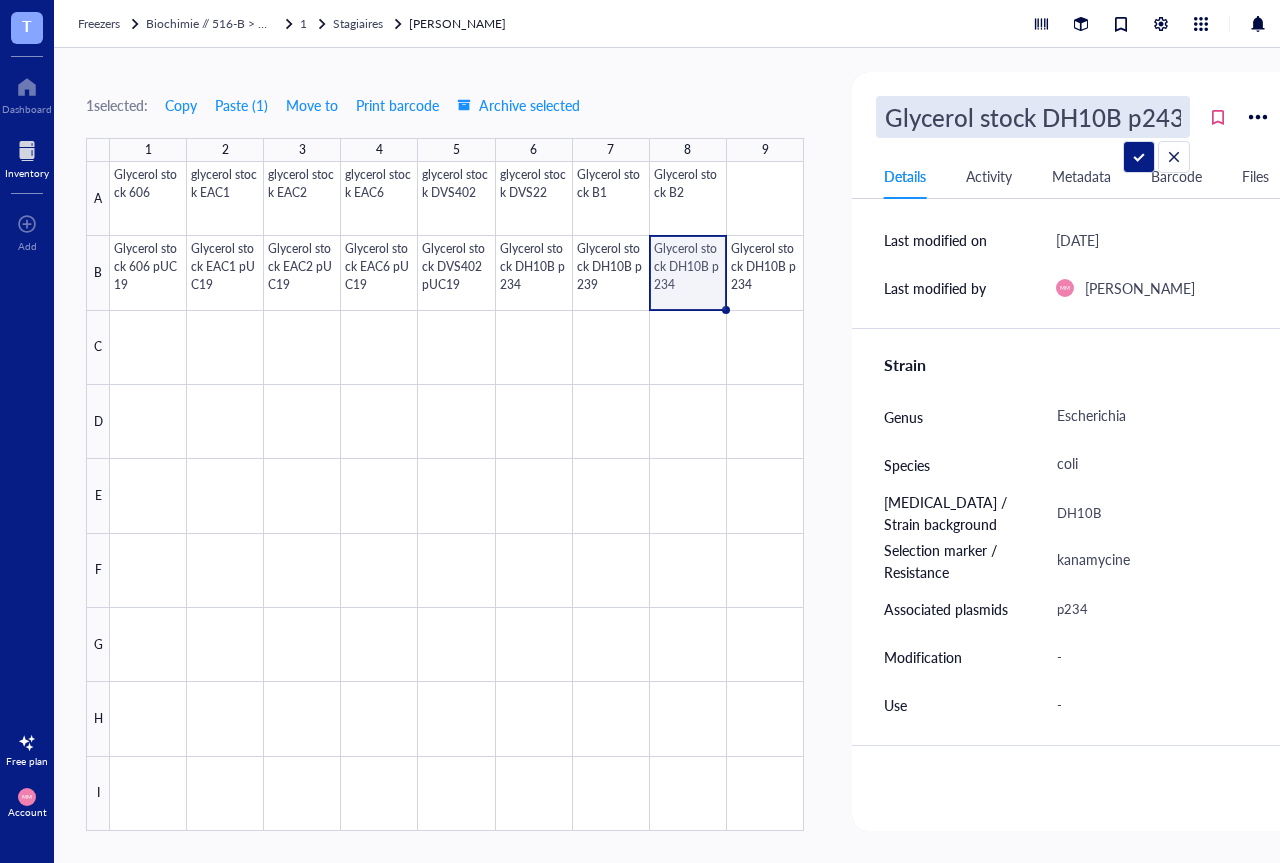 scroll, scrollTop: 0, scrollLeft: 1, axis: horizontal 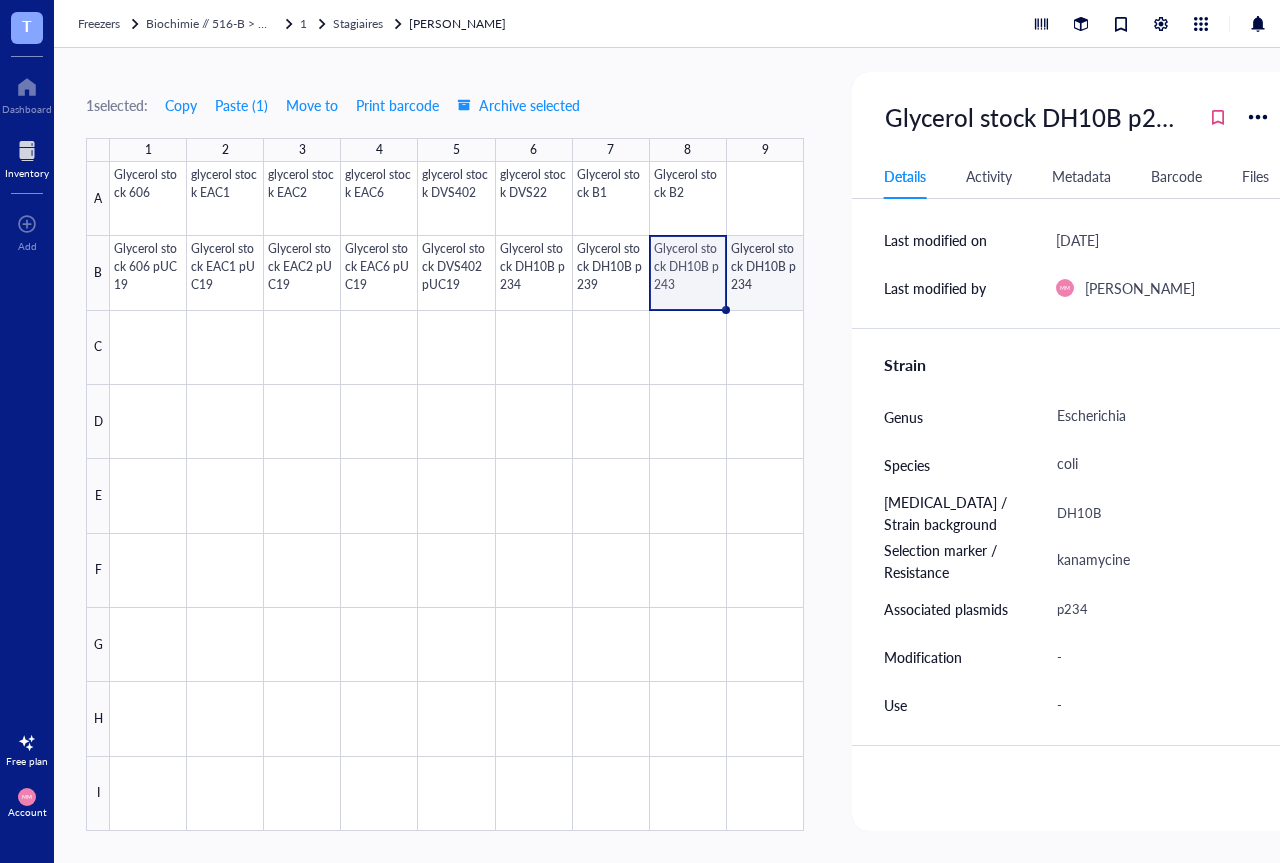 click at bounding box center [457, 496] 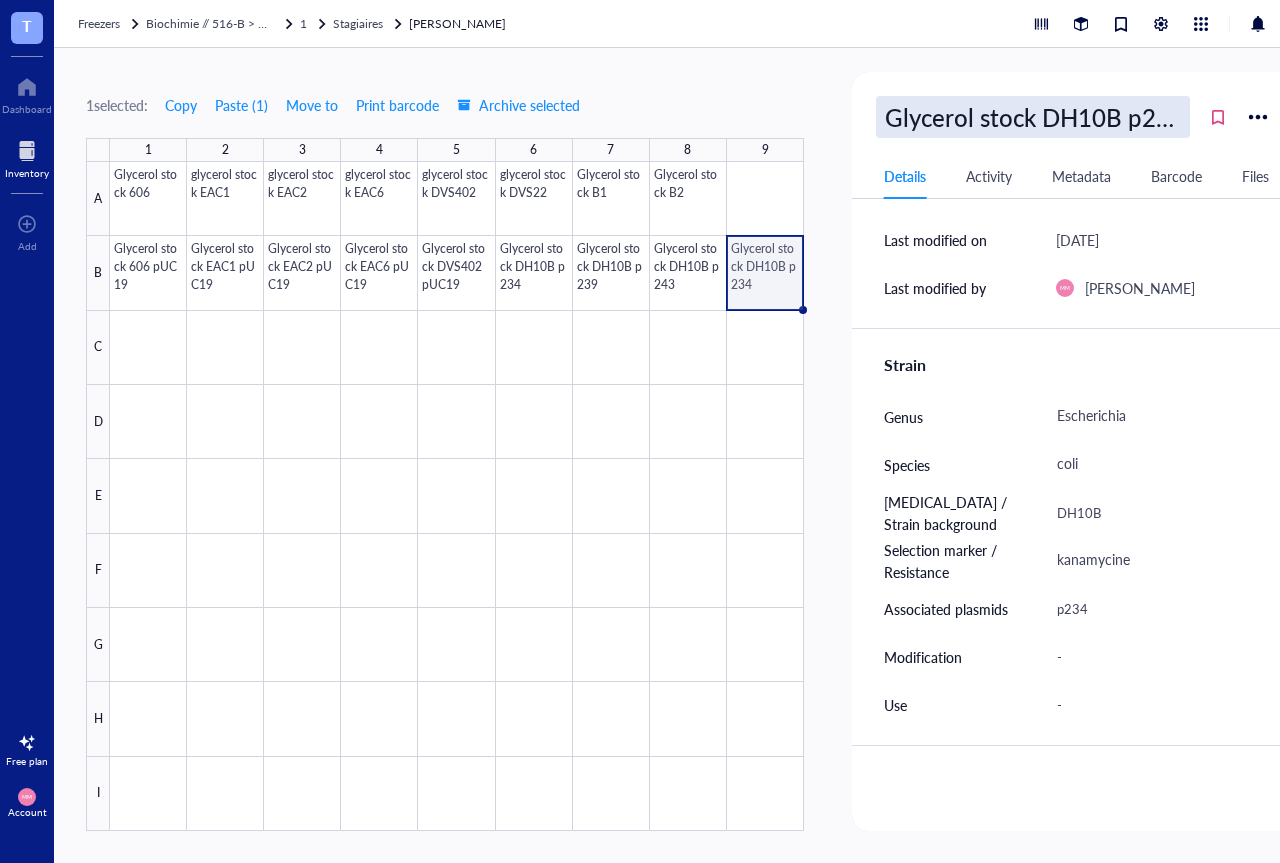 click on "Glycerol stock DH10B p234" at bounding box center [1033, 117] 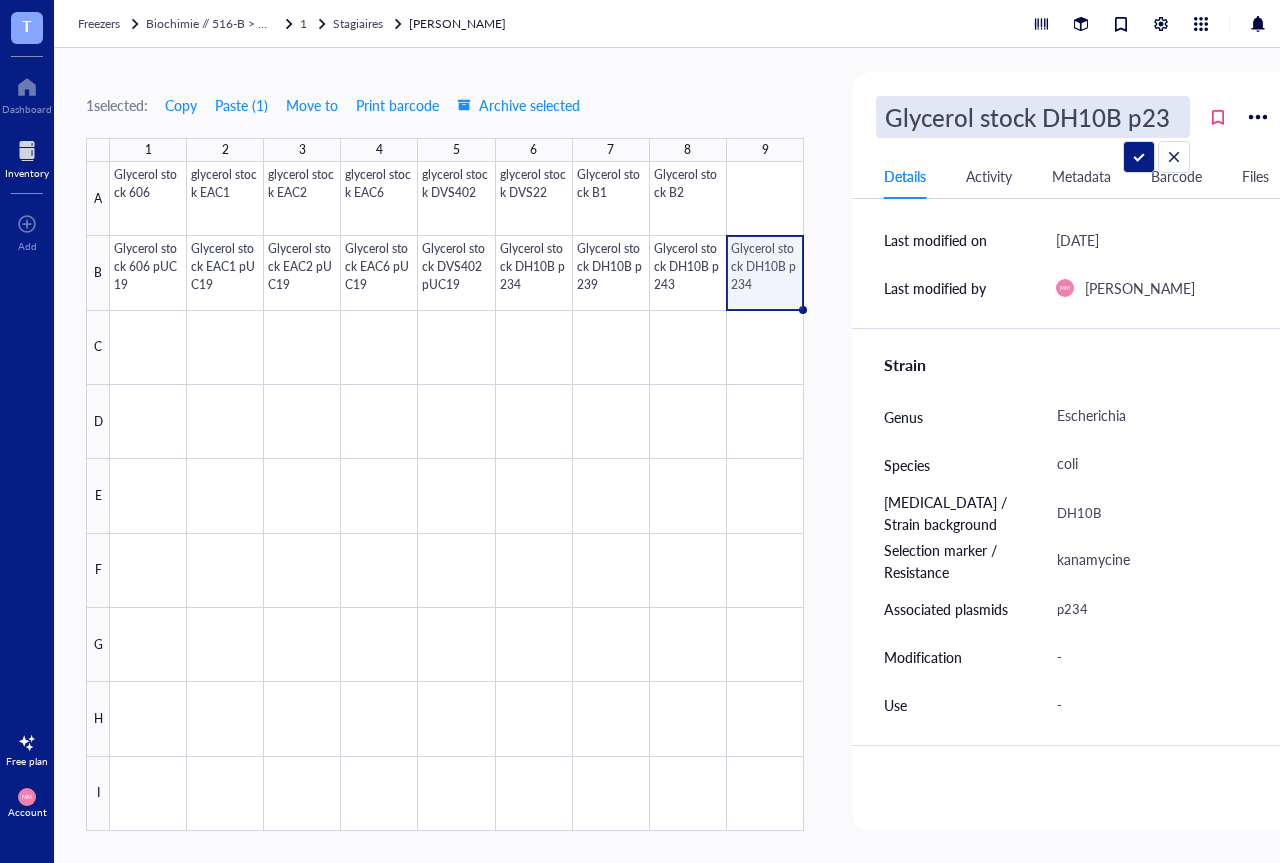 scroll, scrollTop: 0, scrollLeft: 0, axis: both 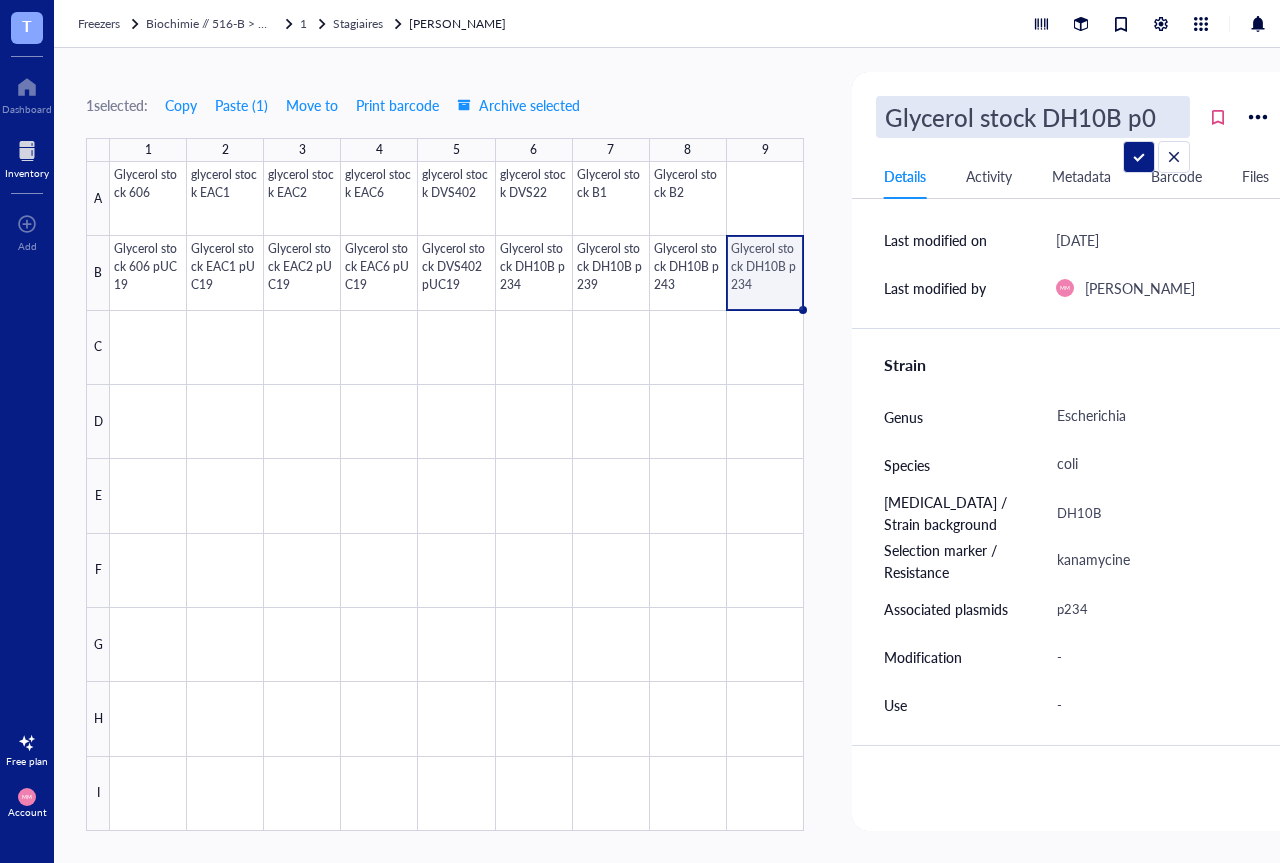 type on "Glycerol stock DH10B p09" 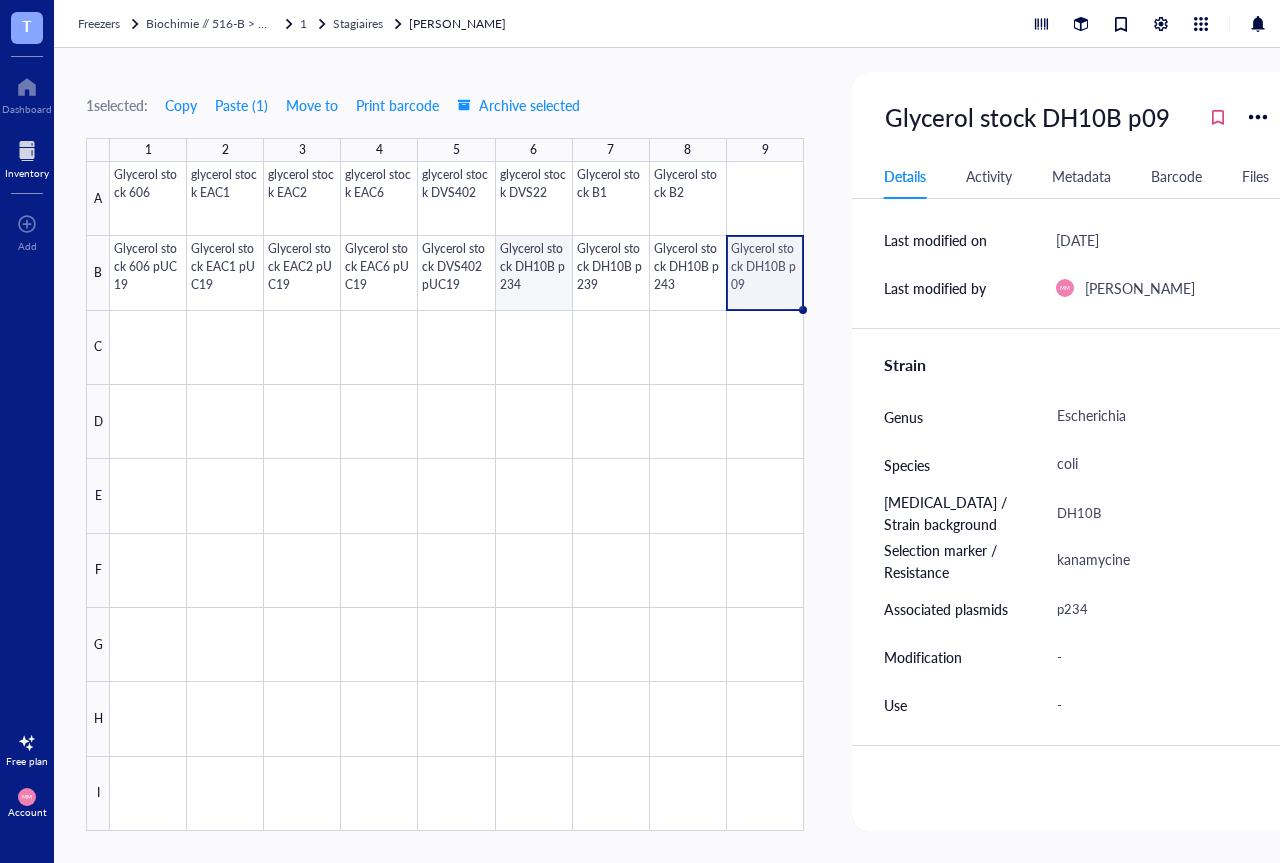 click at bounding box center (457, 496) 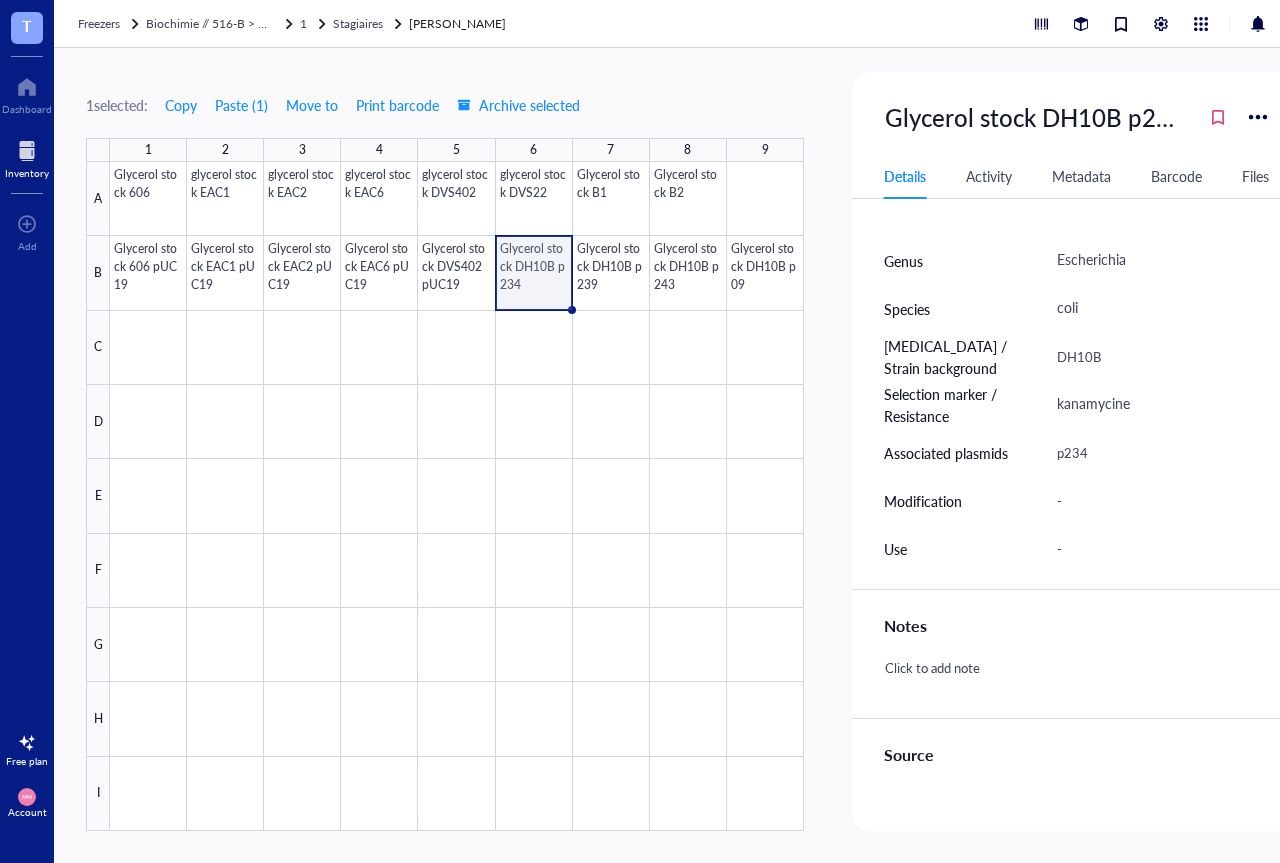 scroll, scrollTop: 463, scrollLeft: 0, axis: vertical 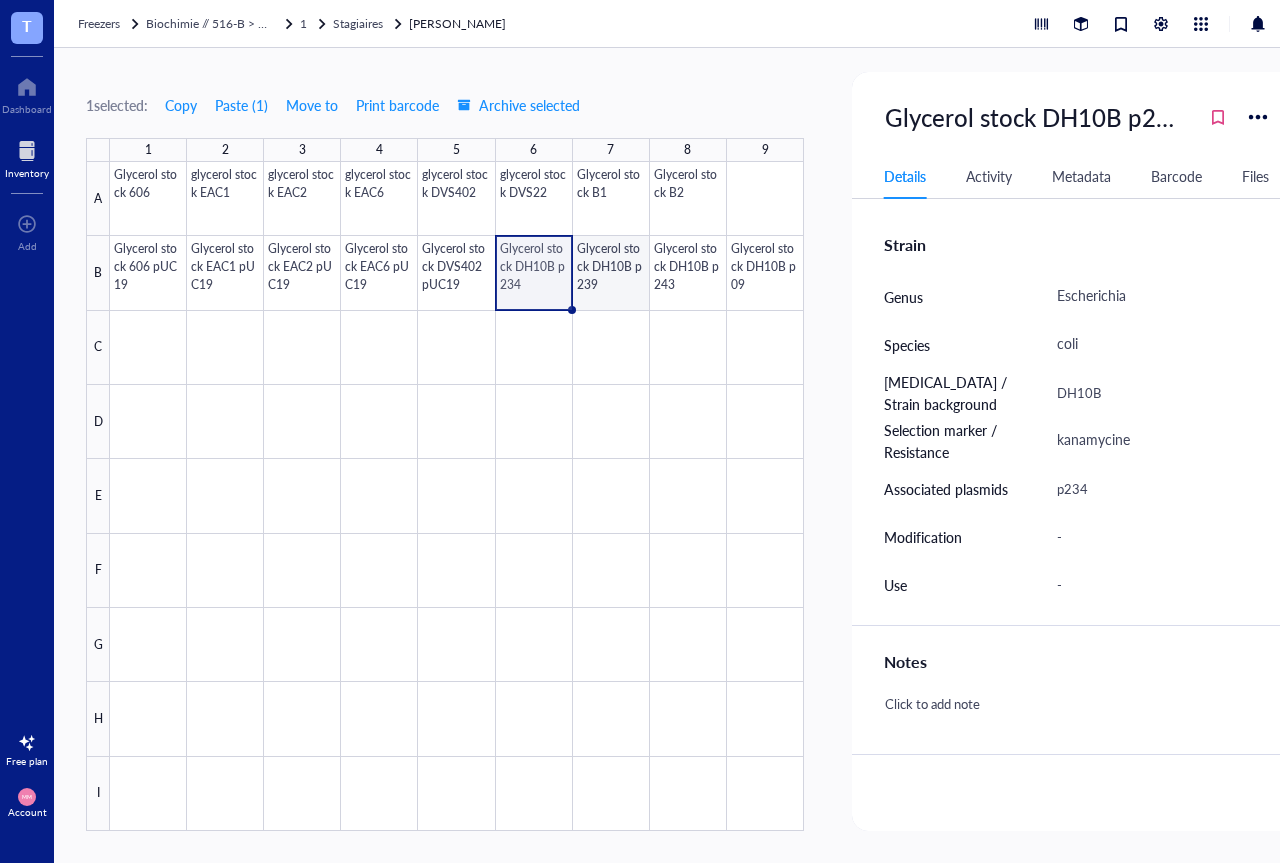 click at bounding box center [457, 496] 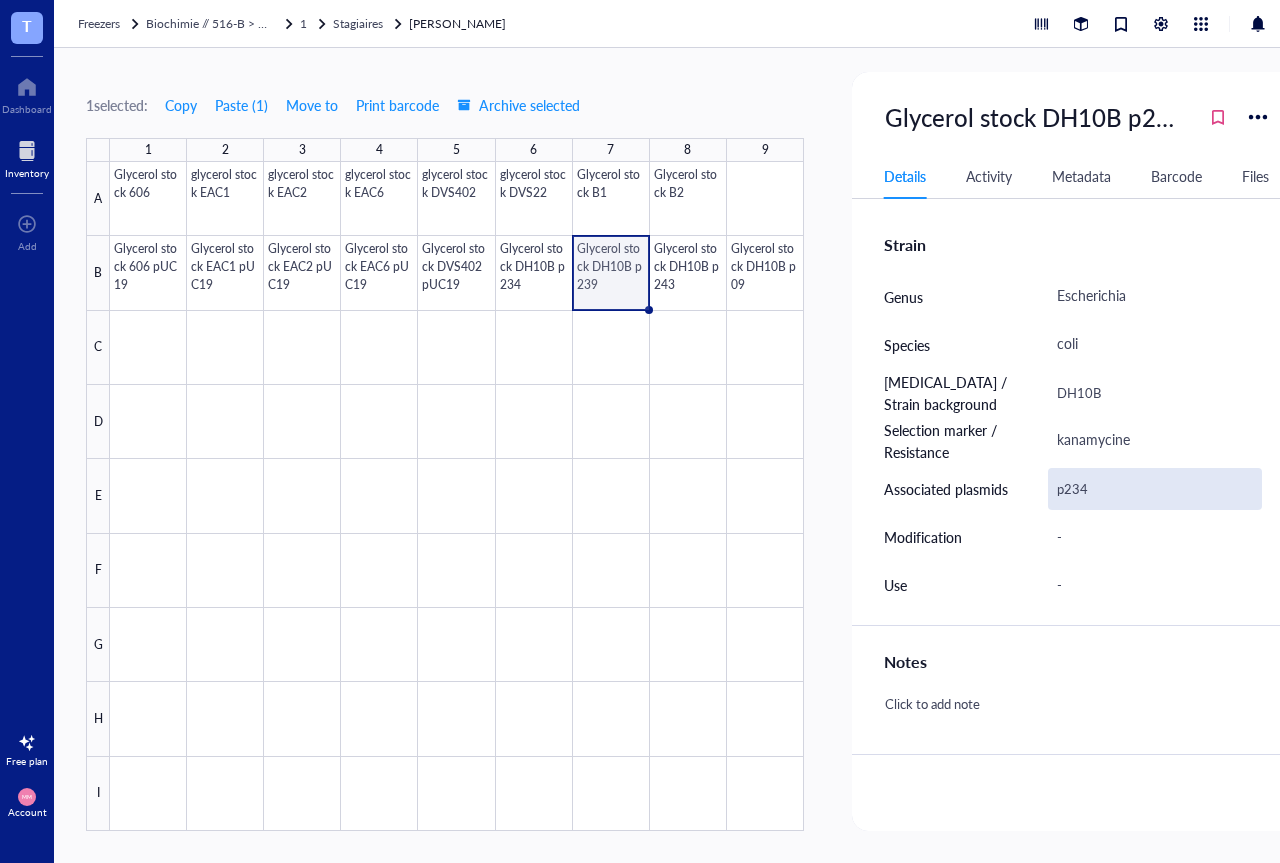 click on "p234" at bounding box center (1155, 489) 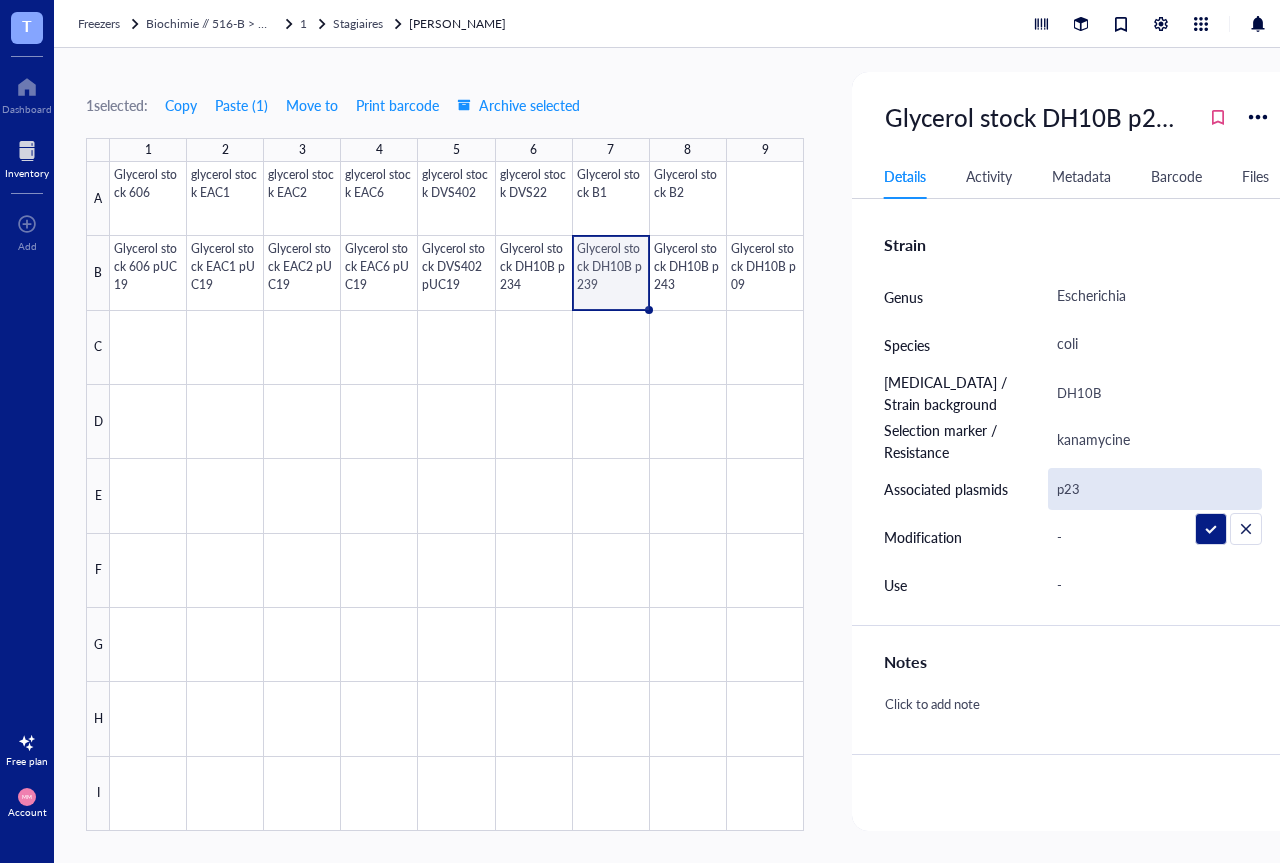 type on "p239" 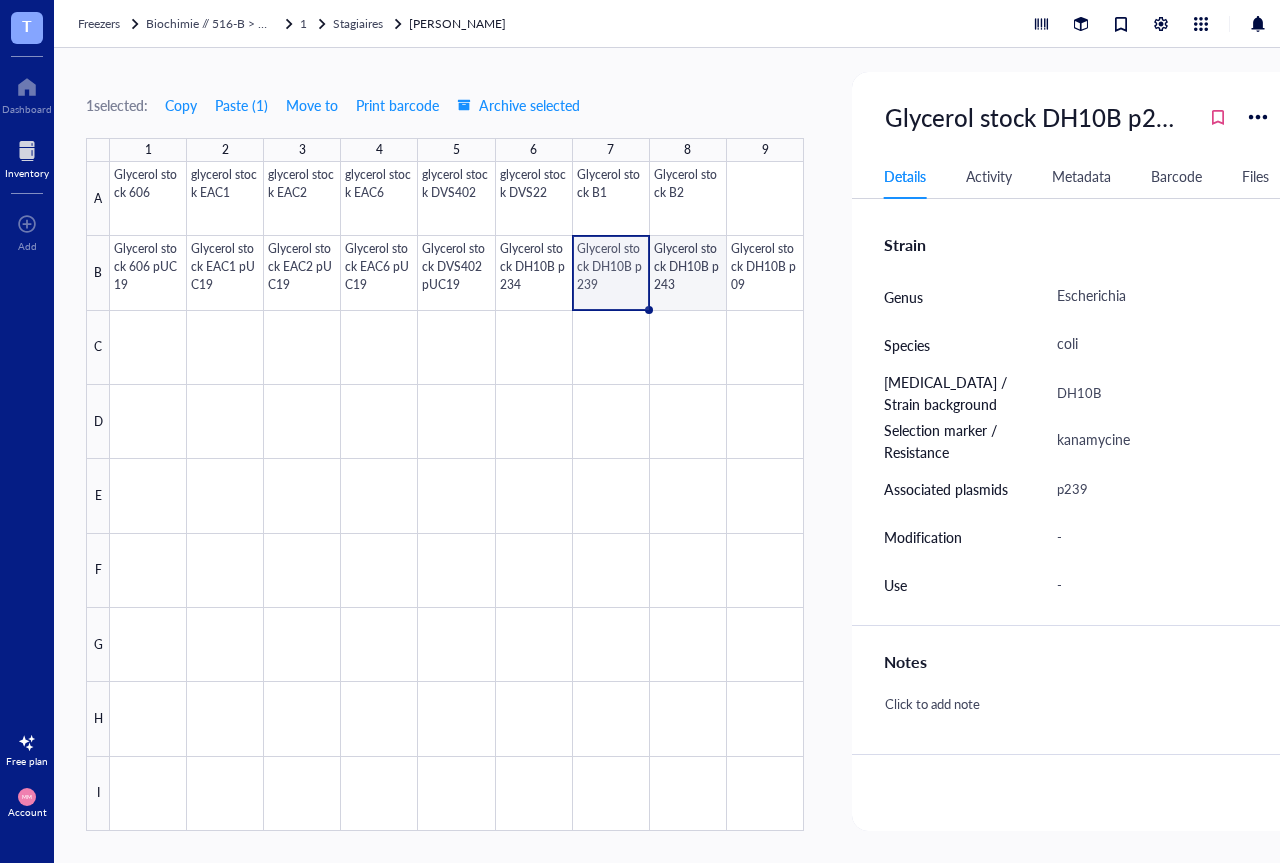 click at bounding box center (457, 496) 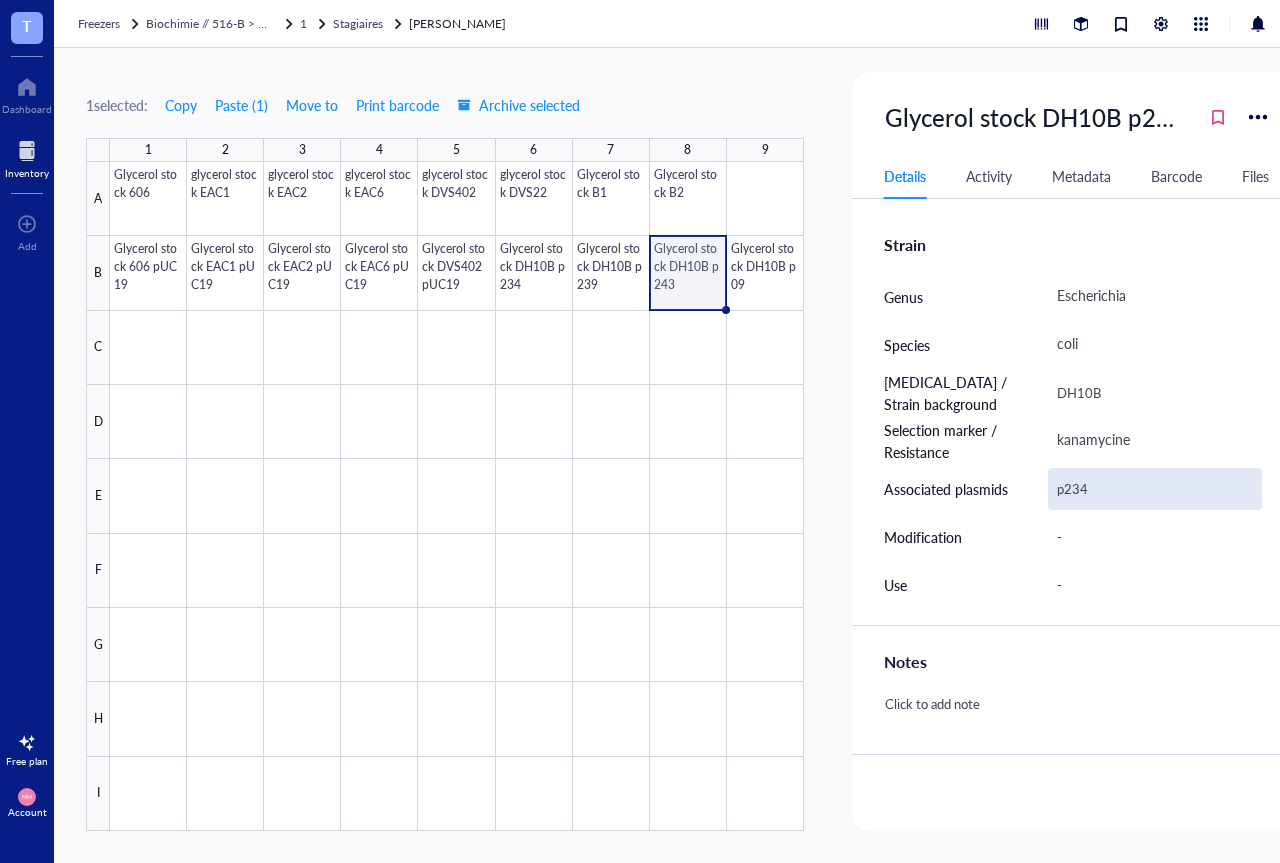click on "p234" at bounding box center [1155, 489] 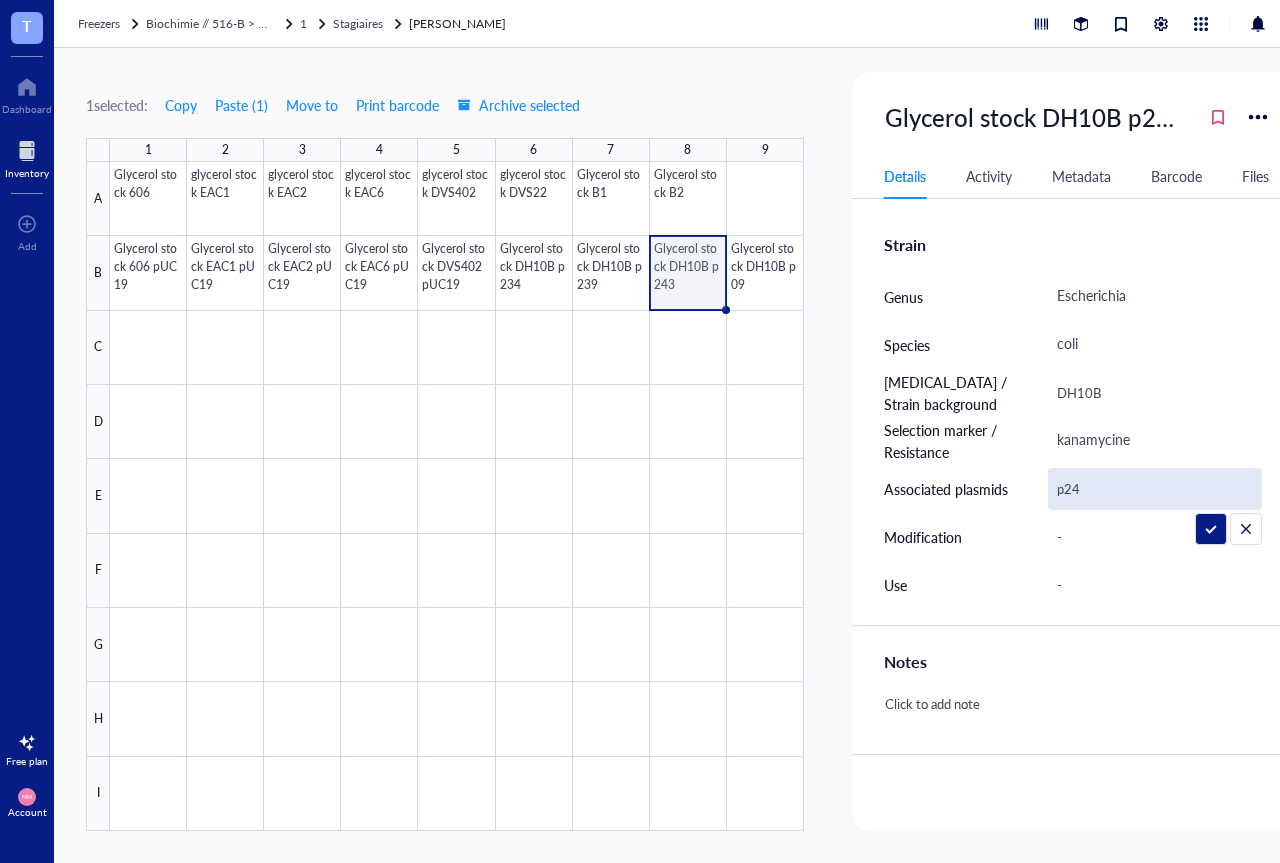 type on "p243" 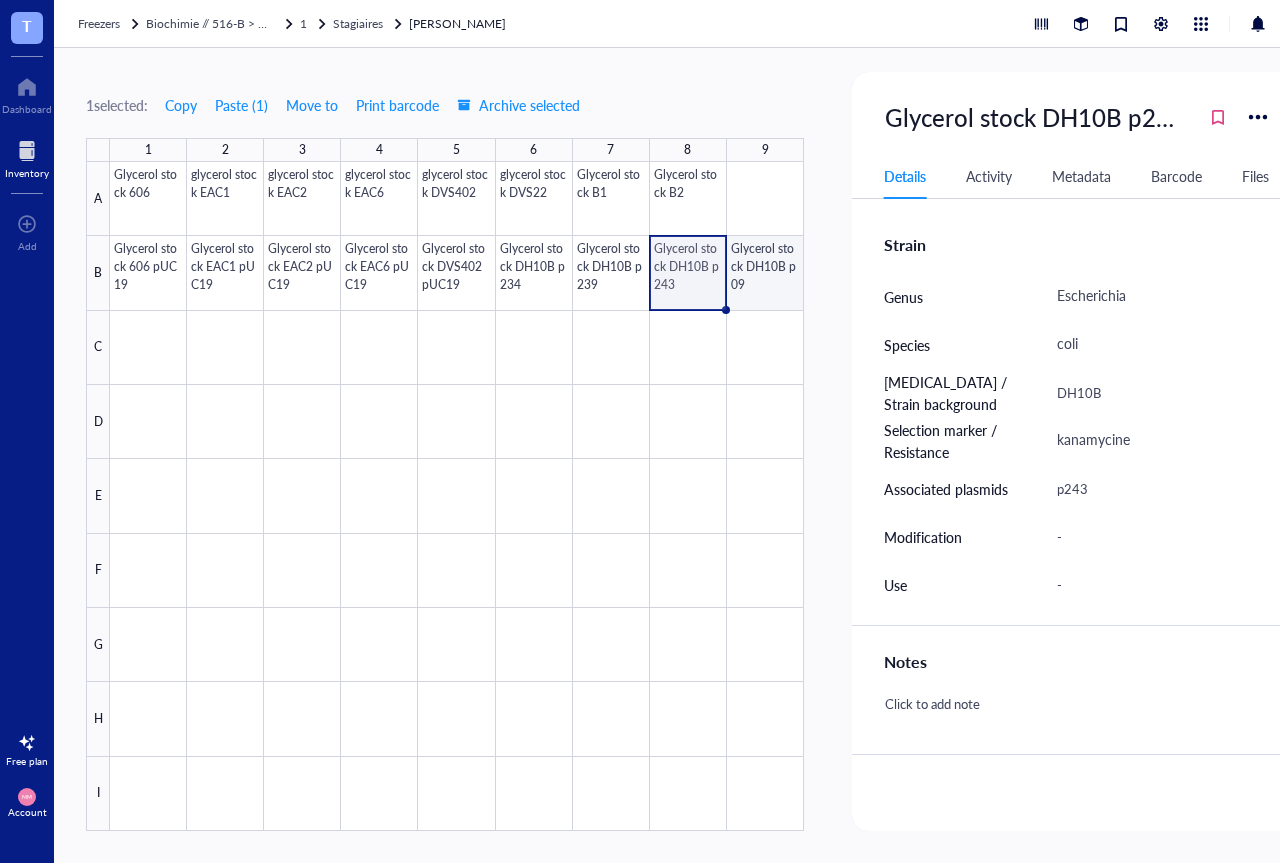 click at bounding box center [457, 496] 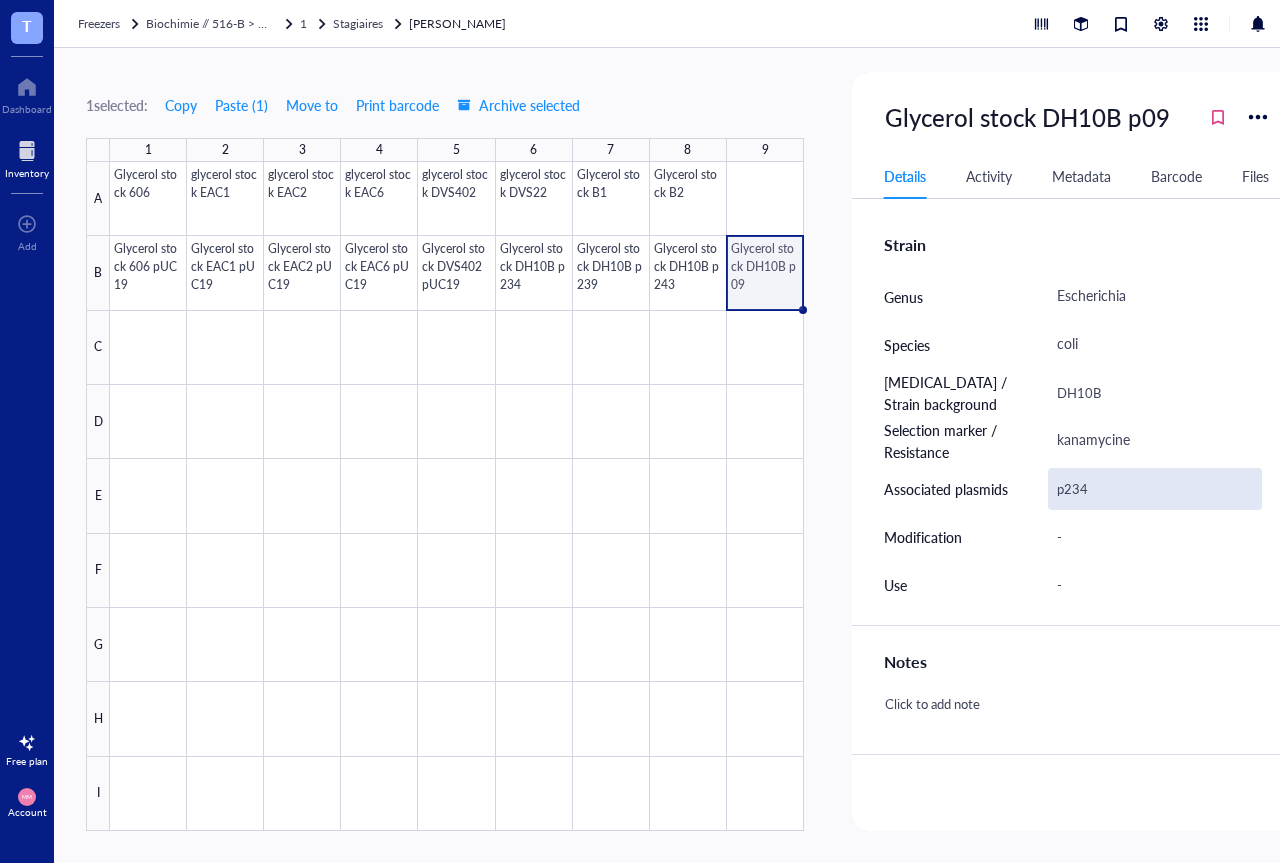 click on "p234" at bounding box center (1155, 489) 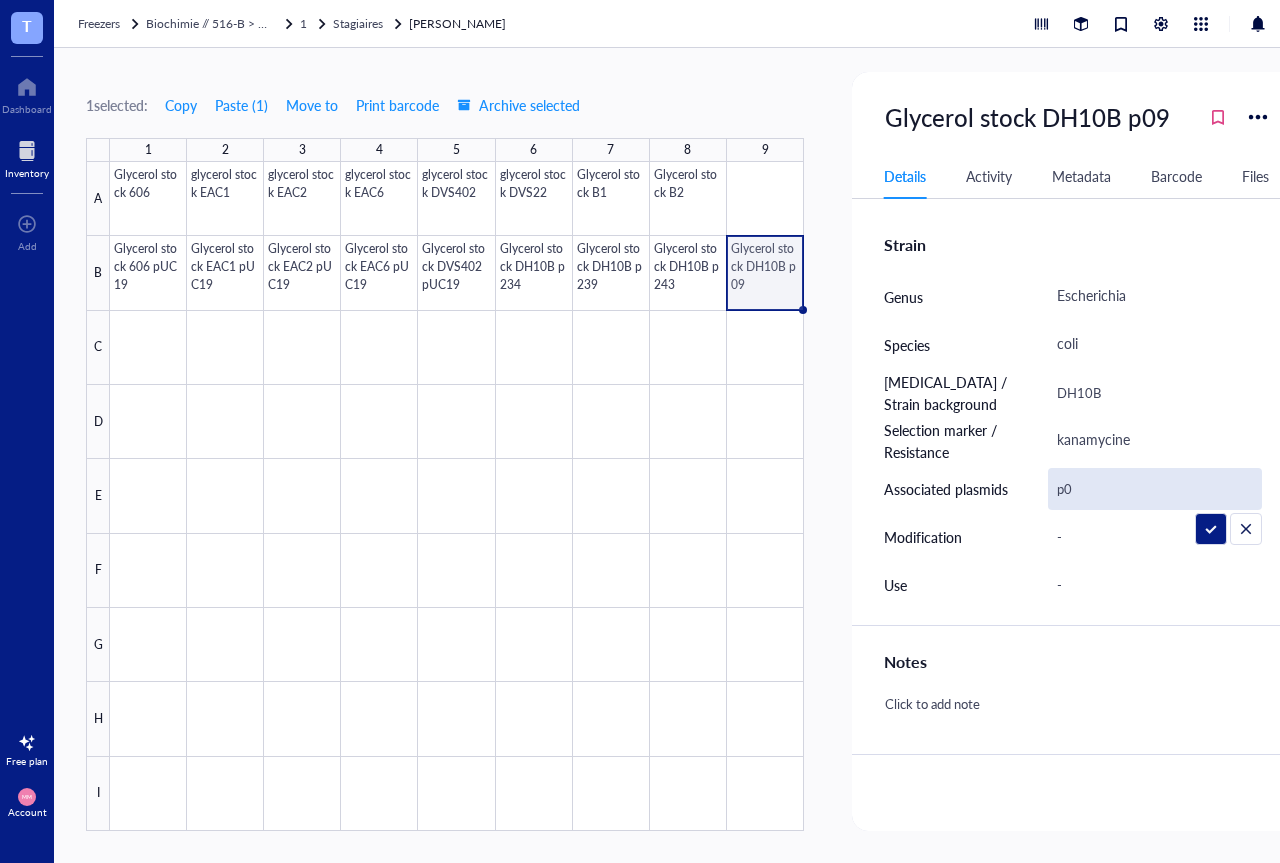 type on "p09" 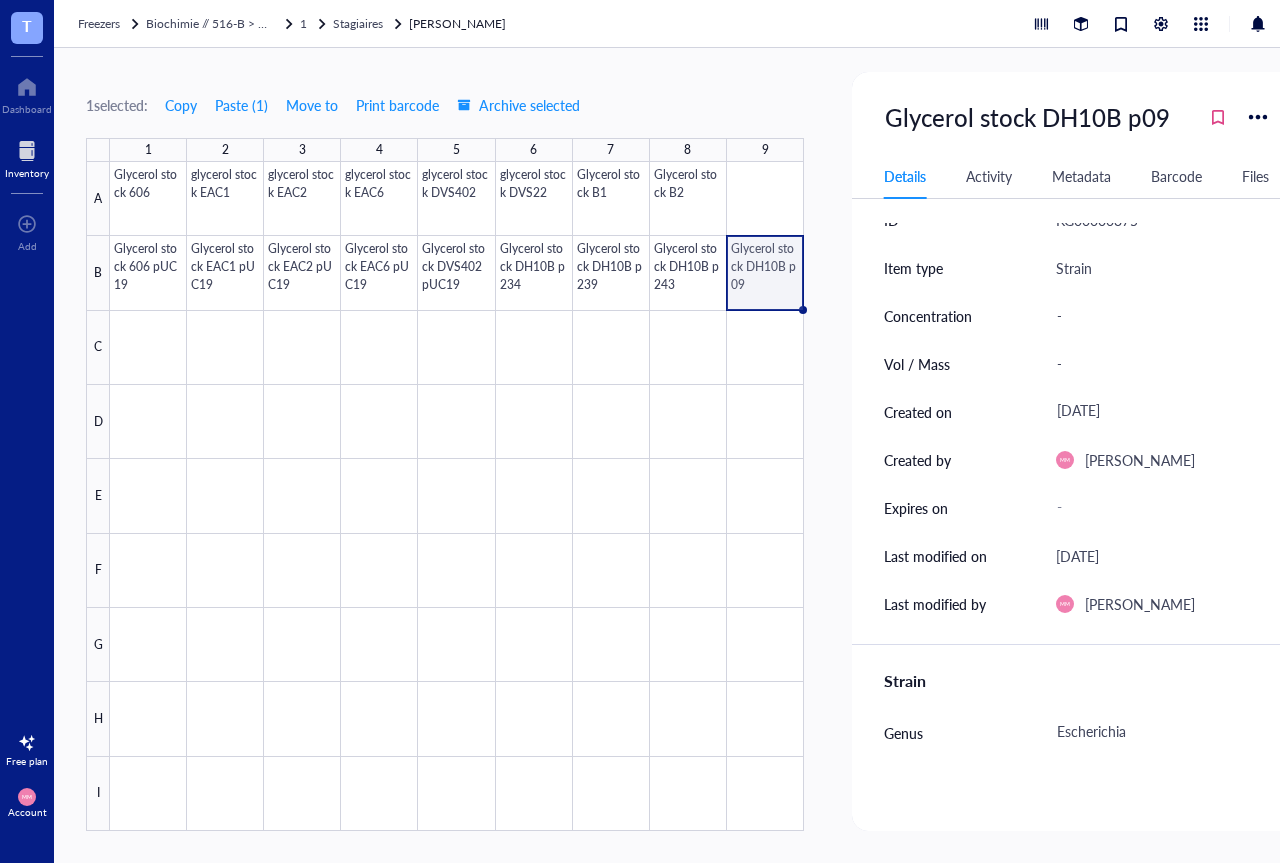 scroll, scrollTop: 0, scrollLeft: 0, axis: both 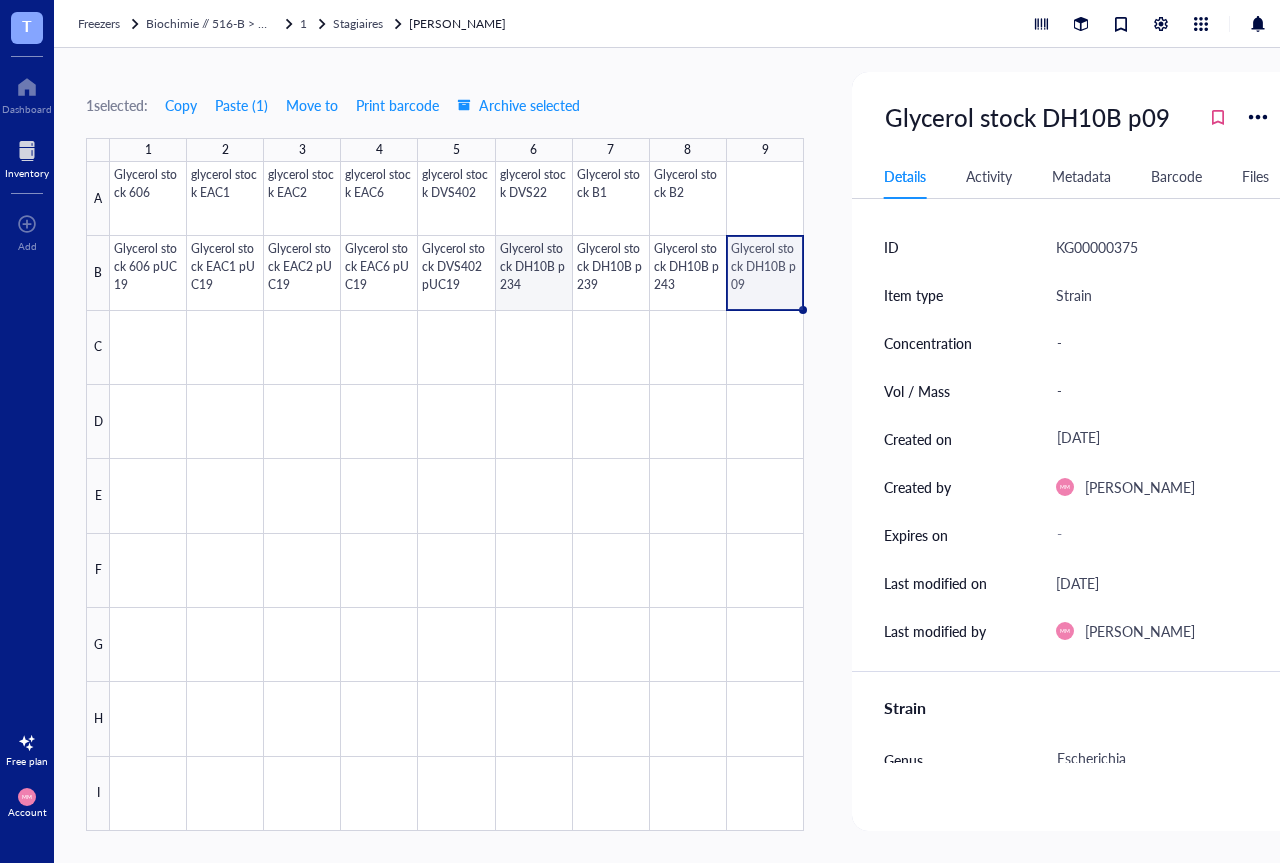 click at bounding box center [457, 496] 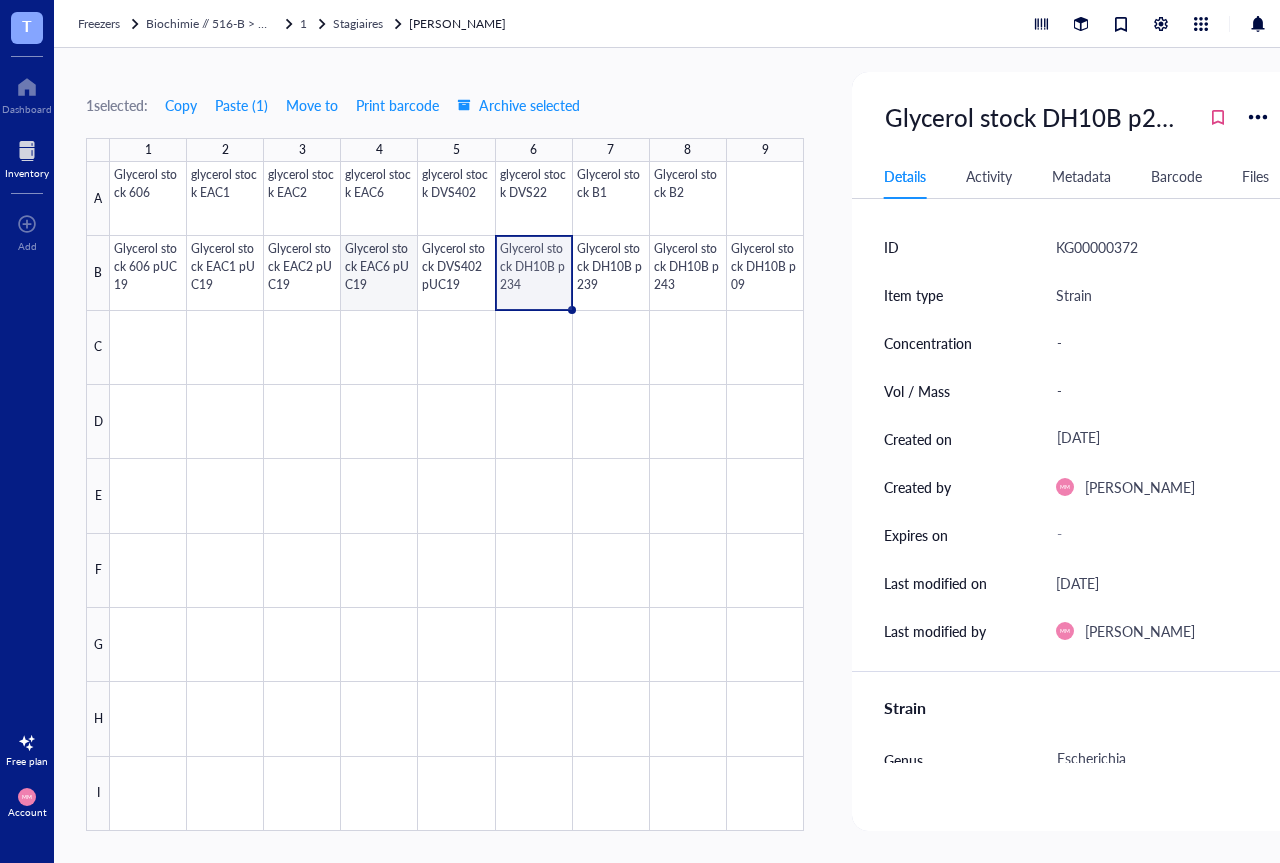 click at bounding box center [457, 496] 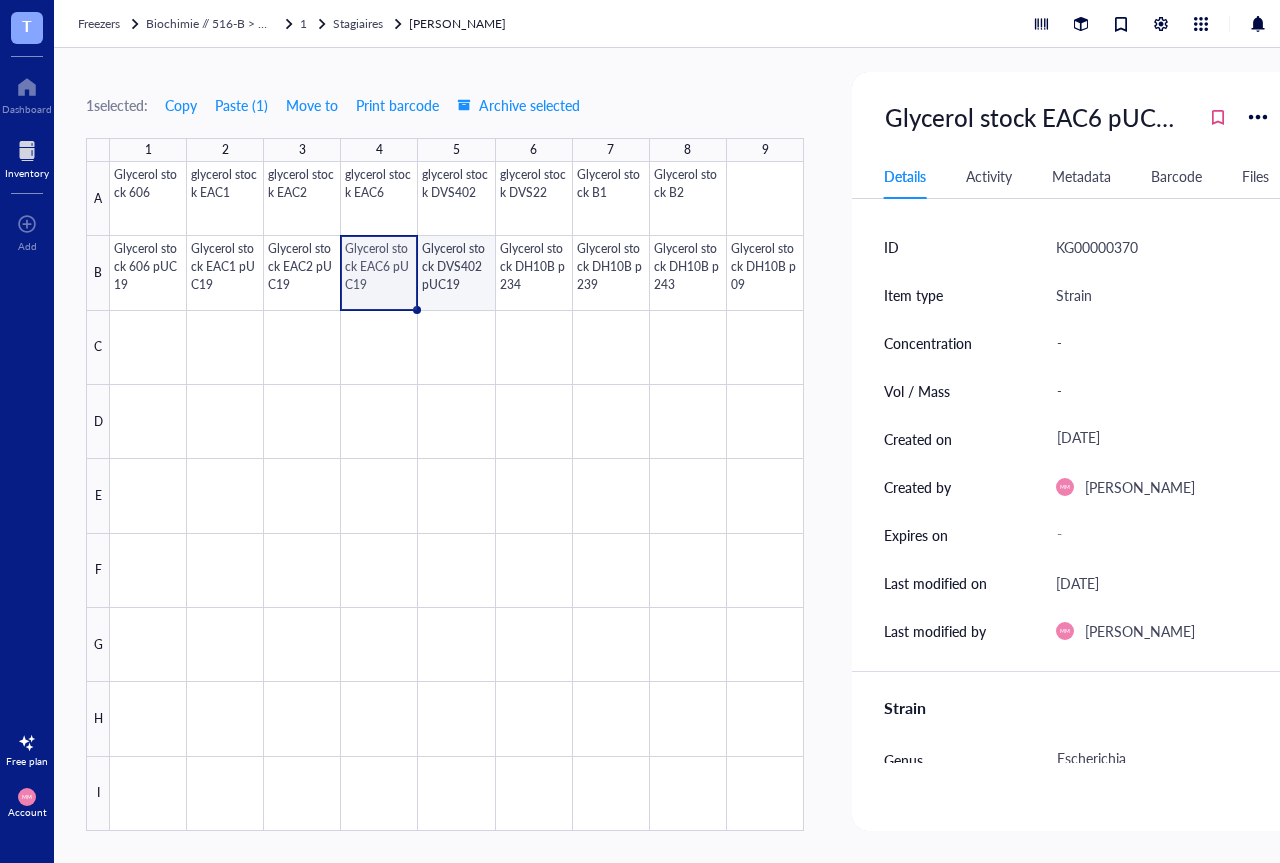 click at bounding box center [457, 496] 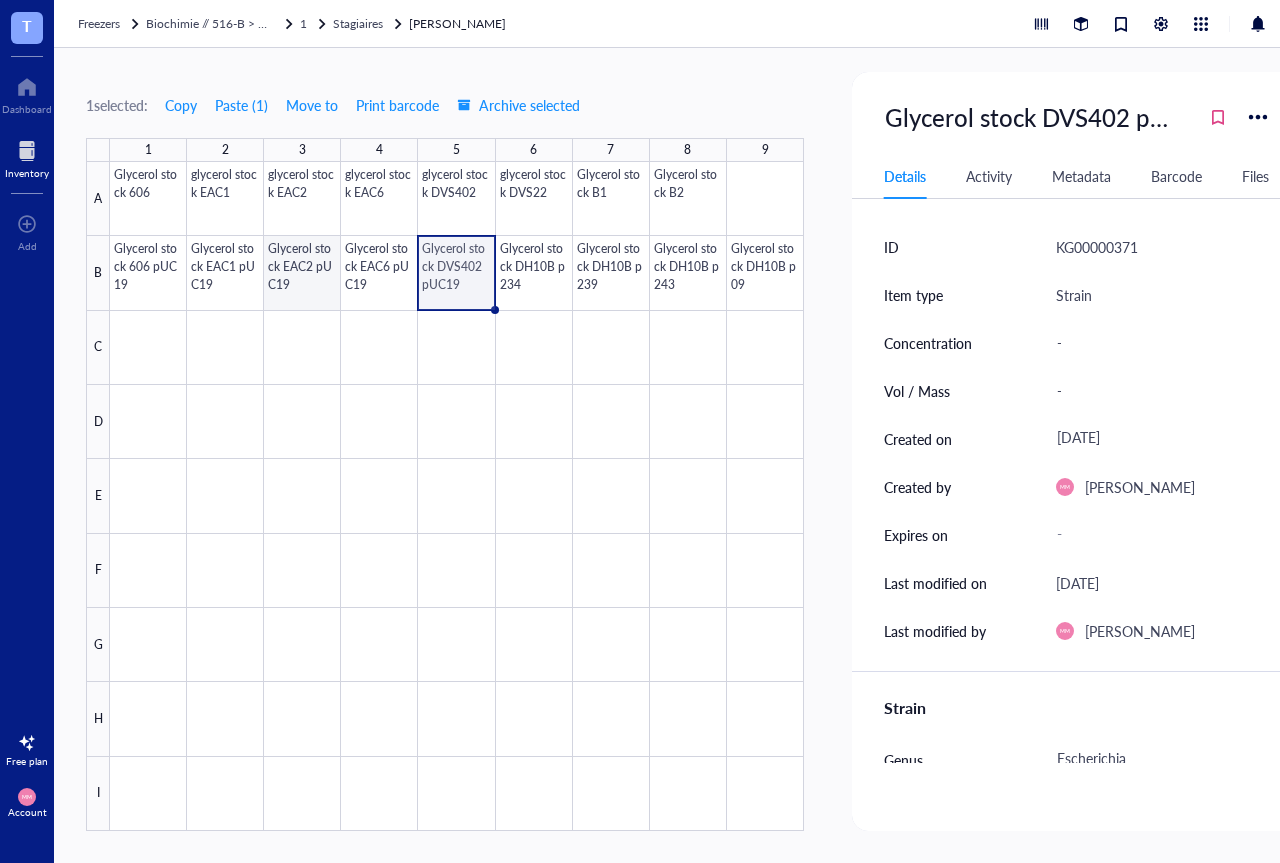 click at bounding box center [457, 496] 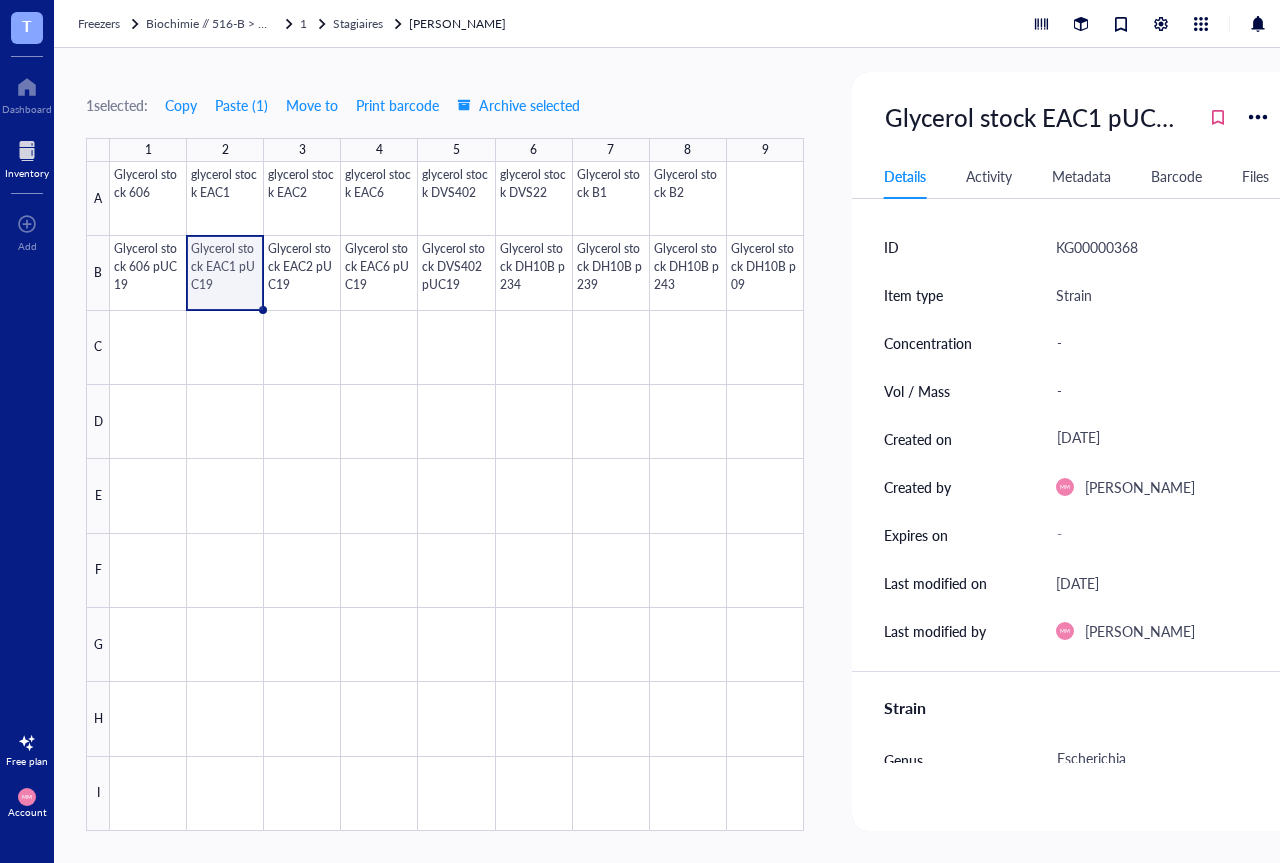 click at bounding box center [457, 496] 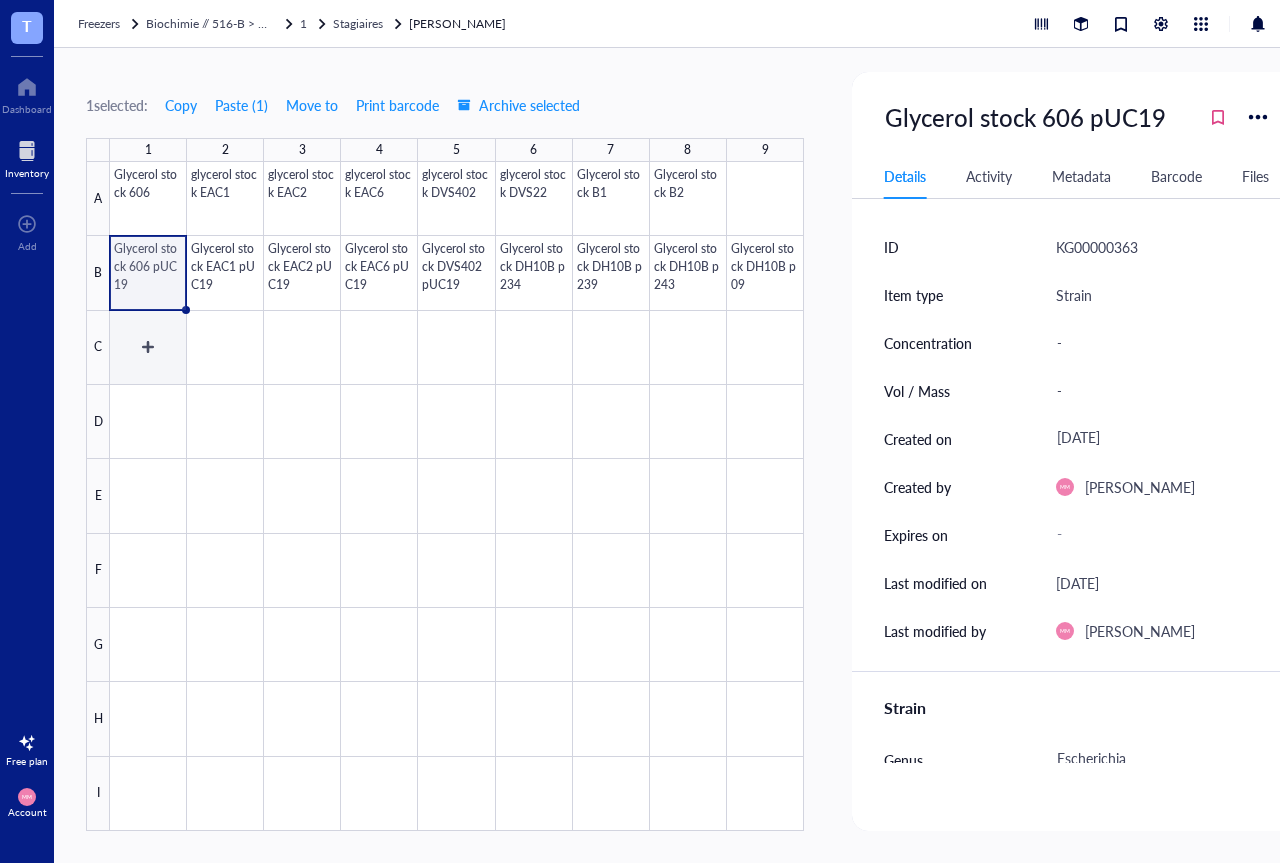 click at bounding box center [457, 496] 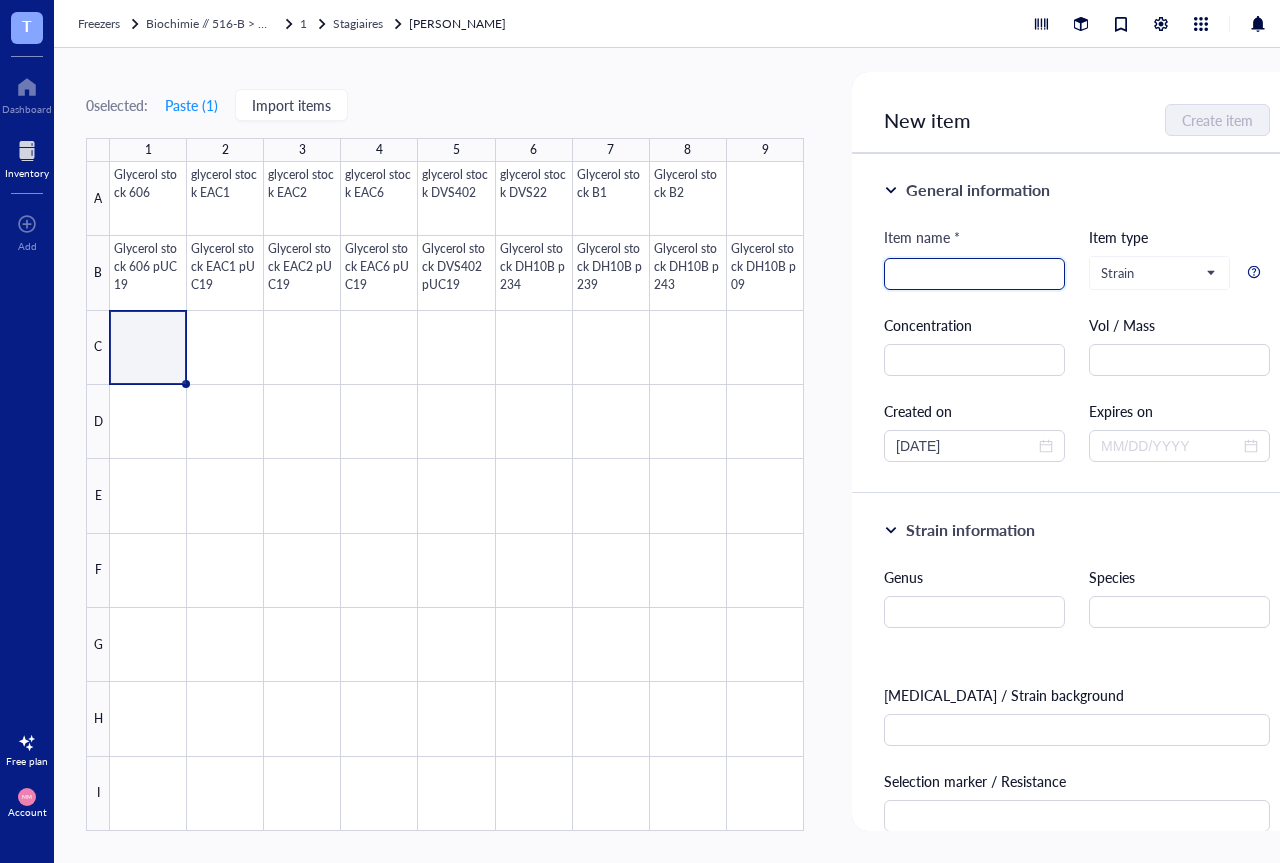click at bounding box center (974, 274) 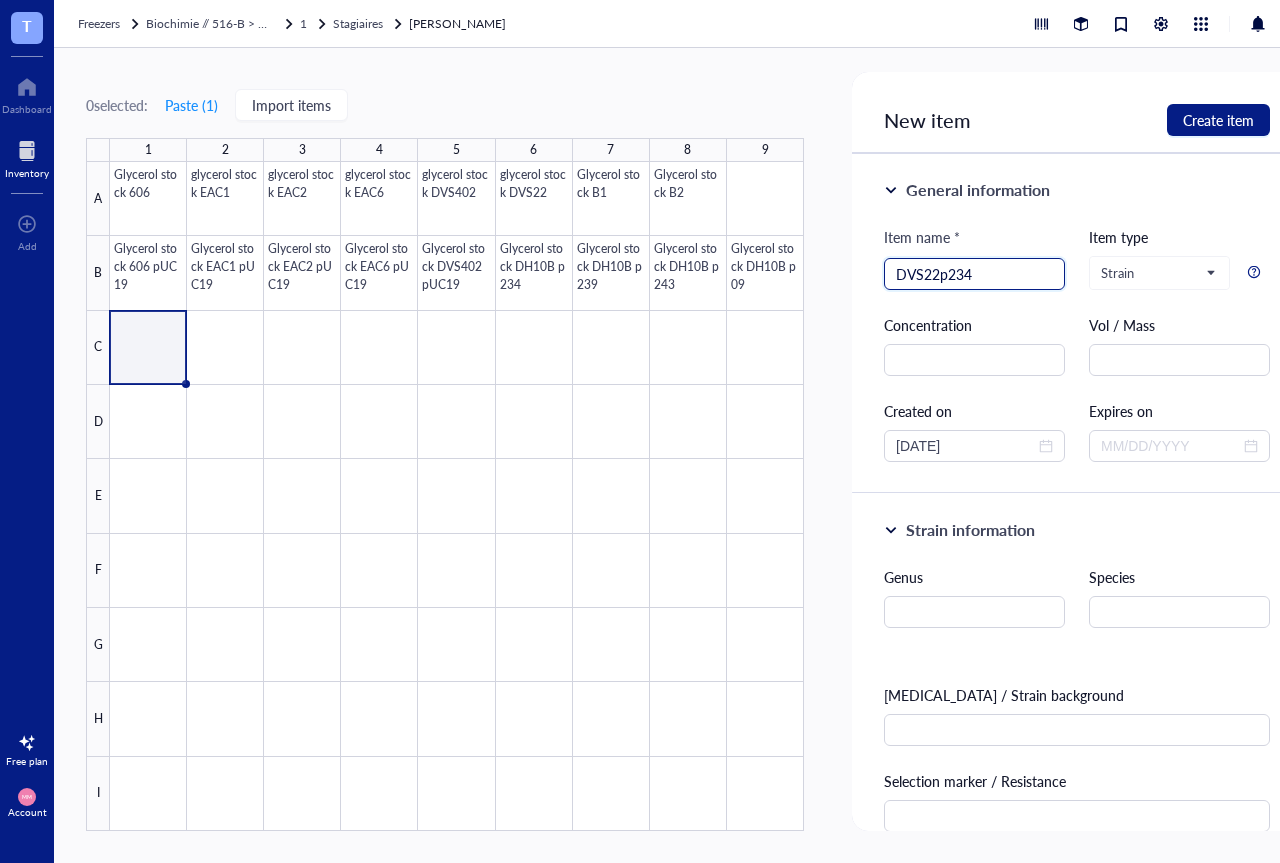click on "DVS22p234" at bounding box center (974, 274) 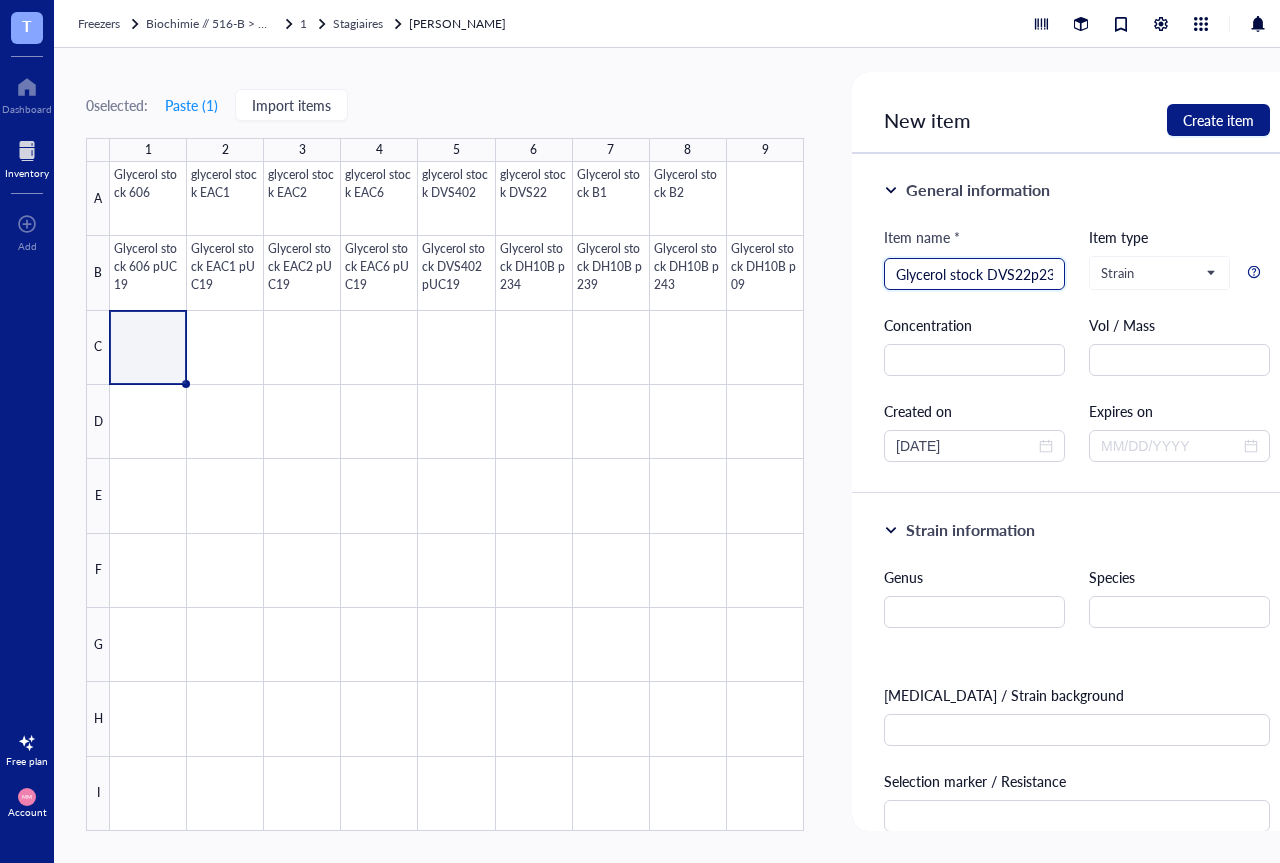 type on "Glycerol stock DVS22p234" 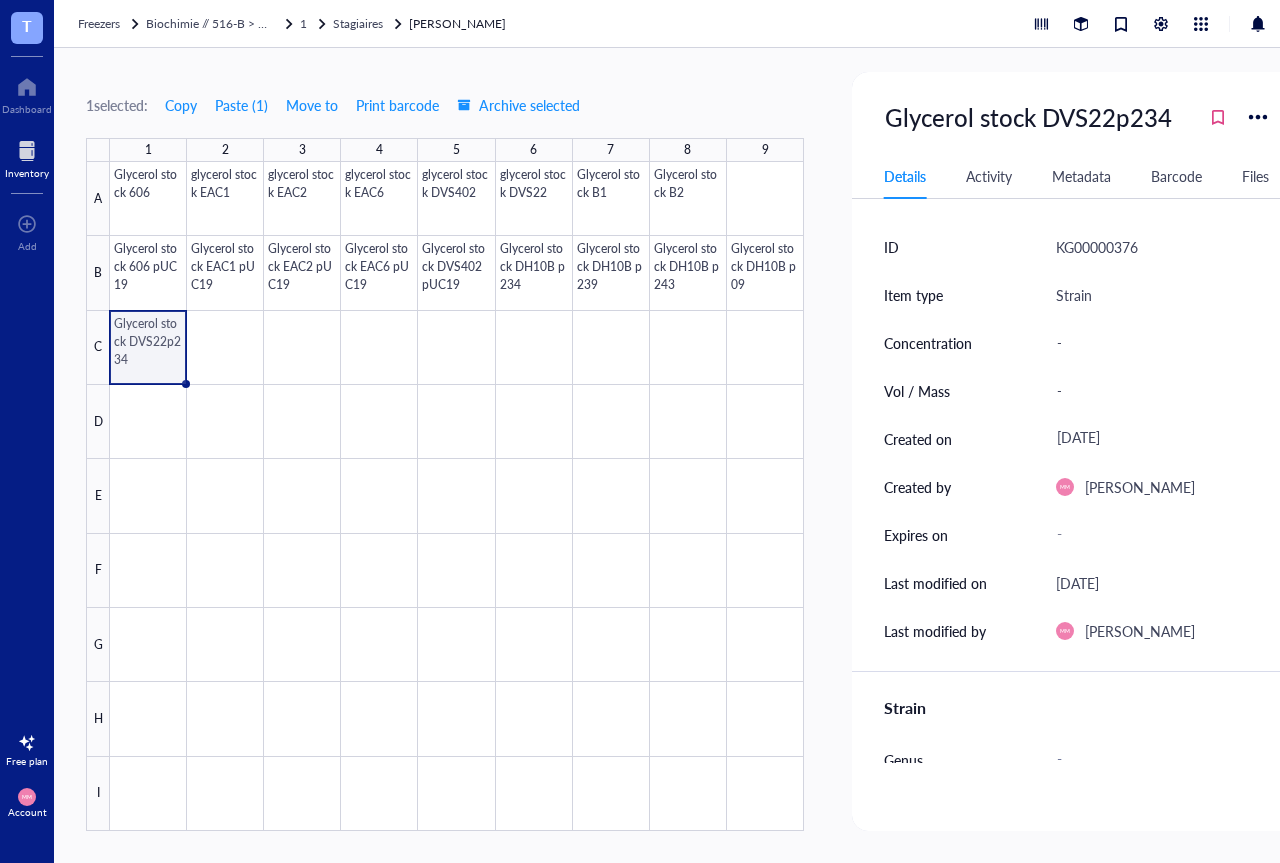 drag, startPoint x: 187, startPoint y: 146, endPoint x: 199, endPoint y: 143, distance: 12.369317 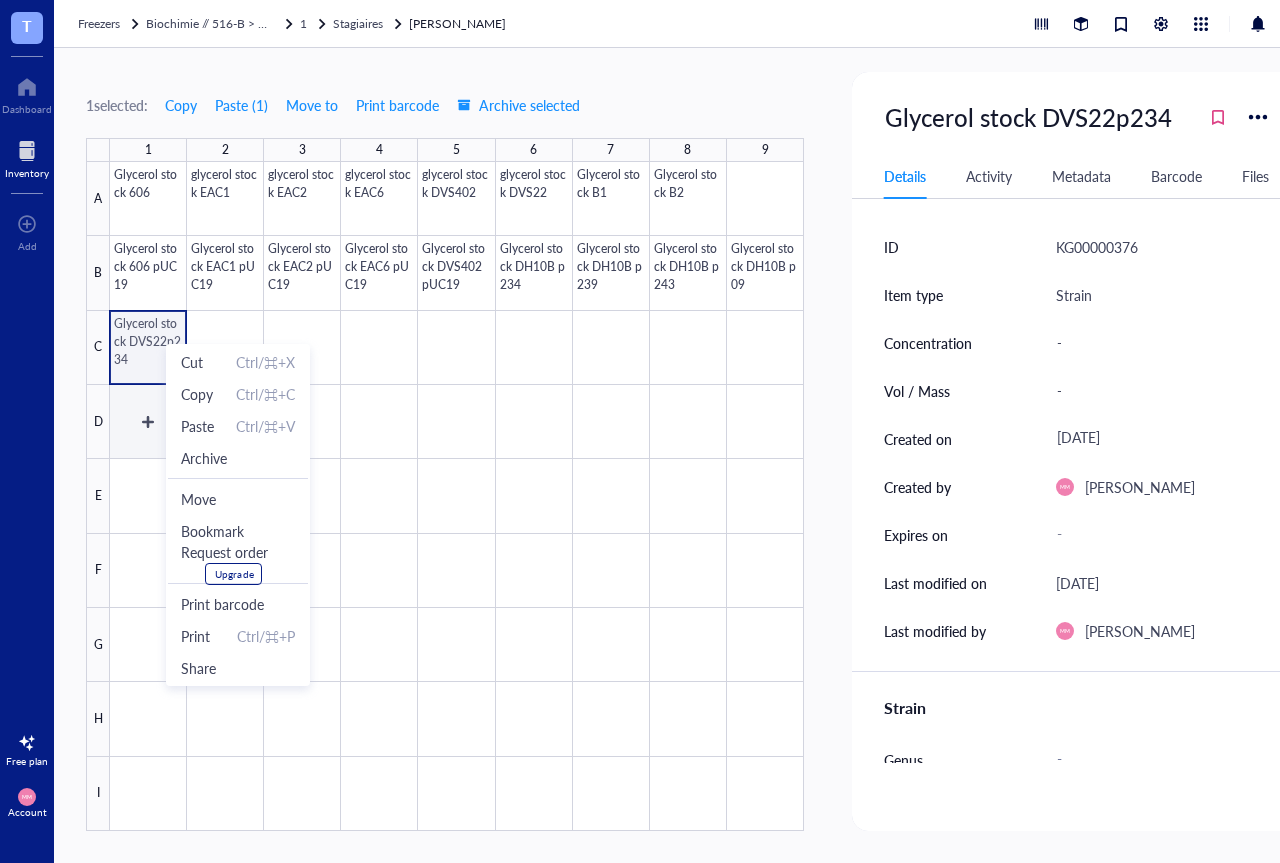 click at bounding box center [457, 496] 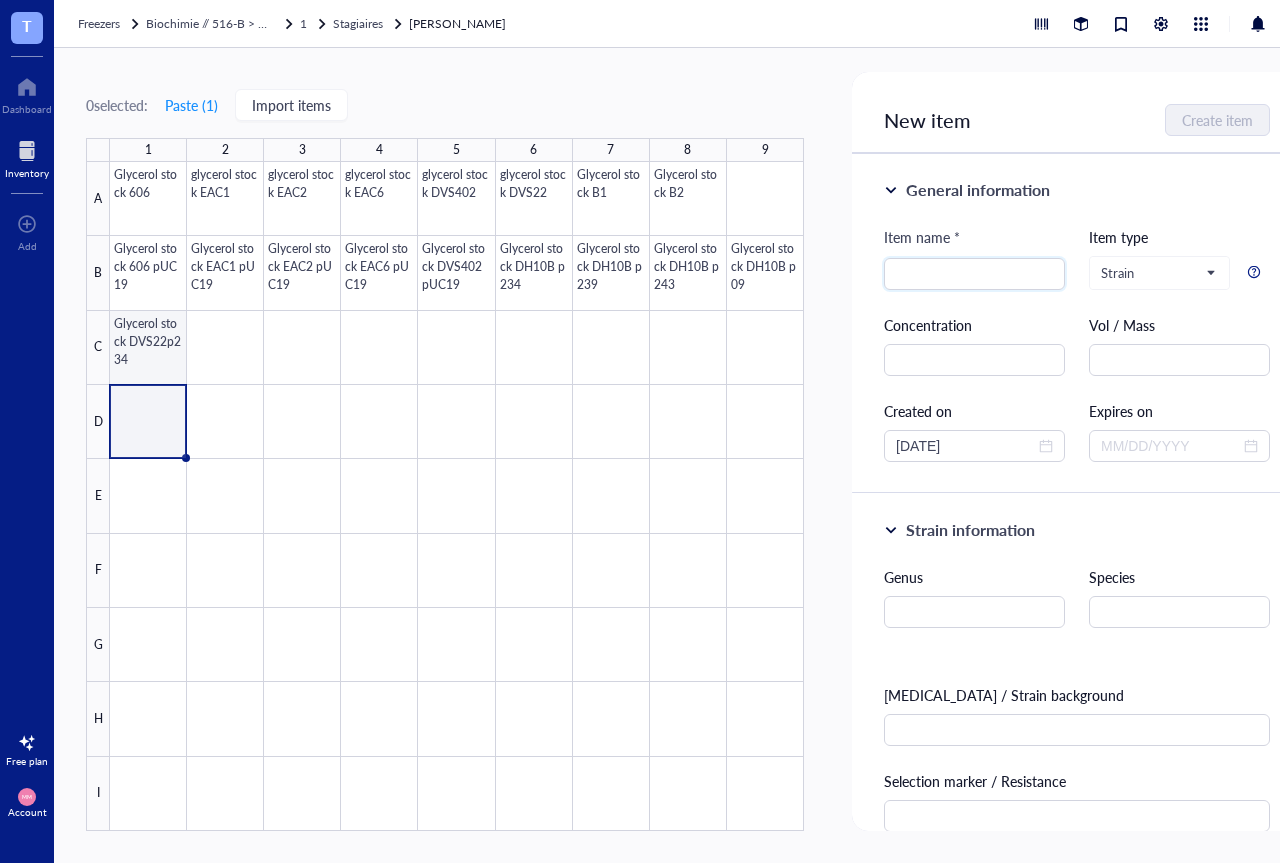 click at bounding box center (457, 496) 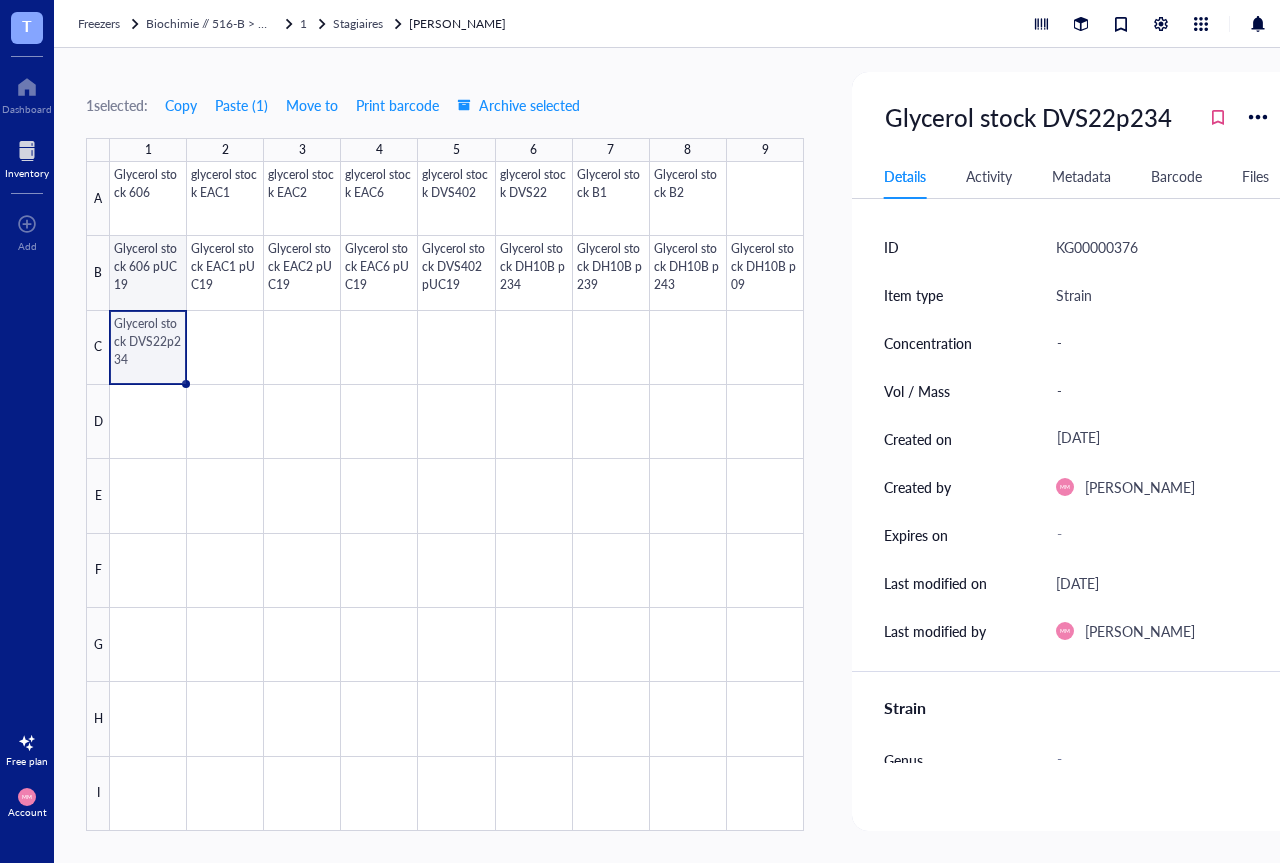 click at bounding box center (457, 496) 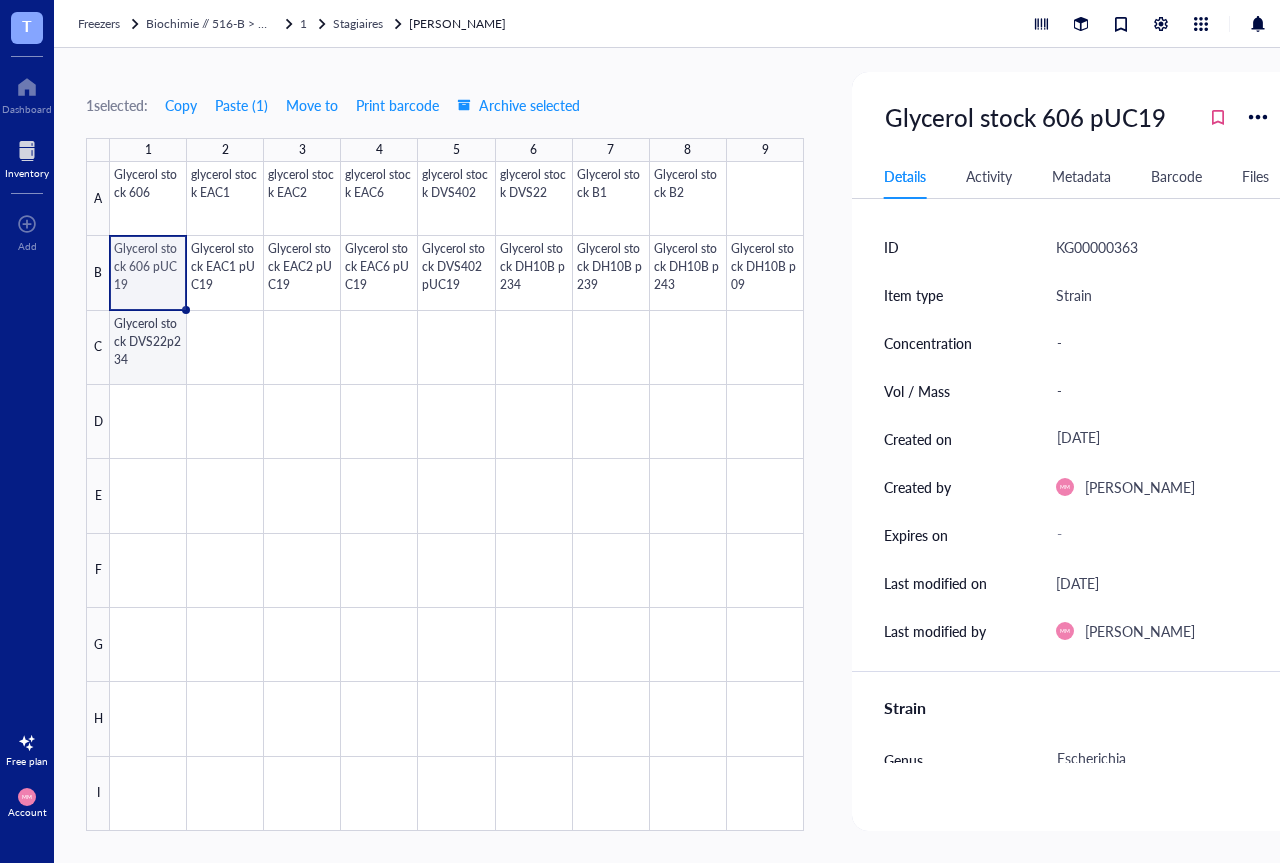 click at bounding box center (457, 496) 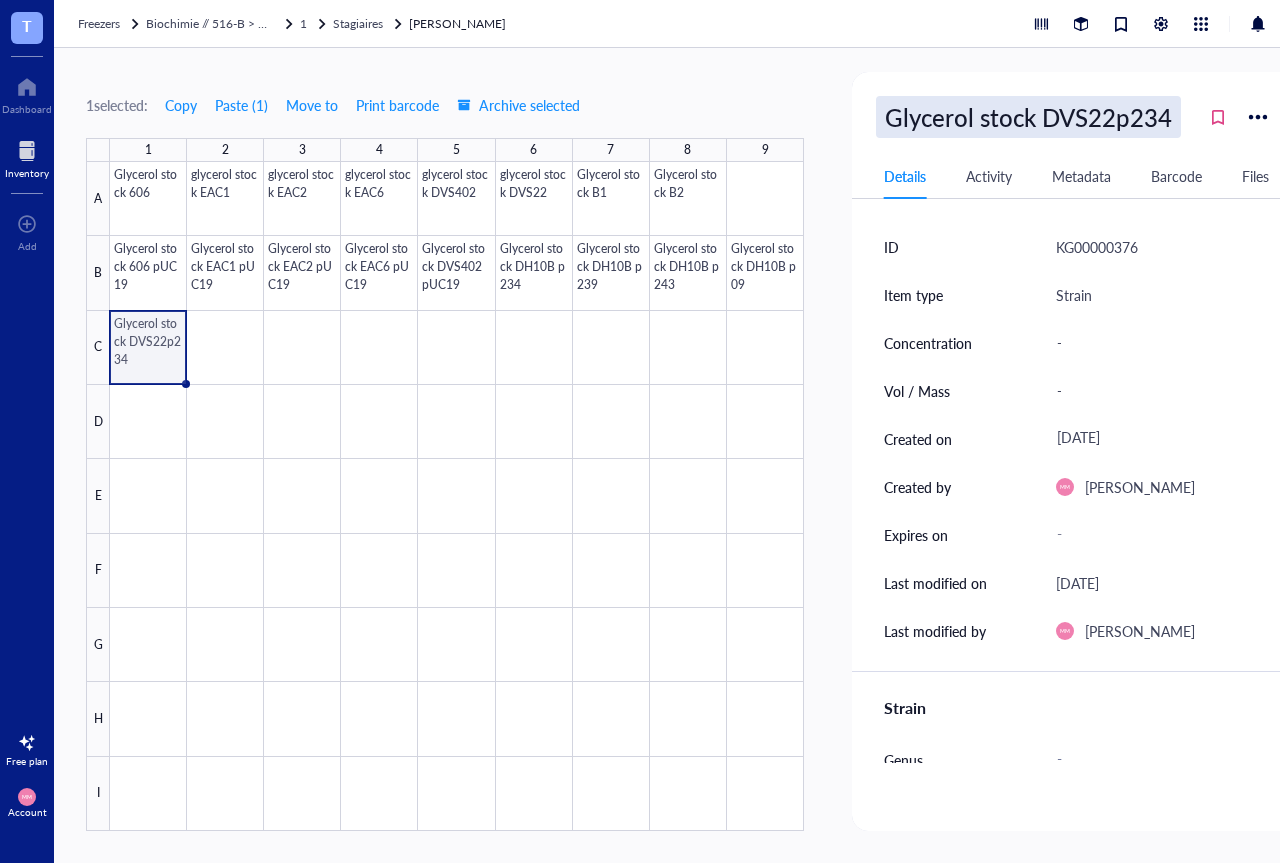 click on "Glycerol stock DVS22p234" at bounding box center [1028, 117] 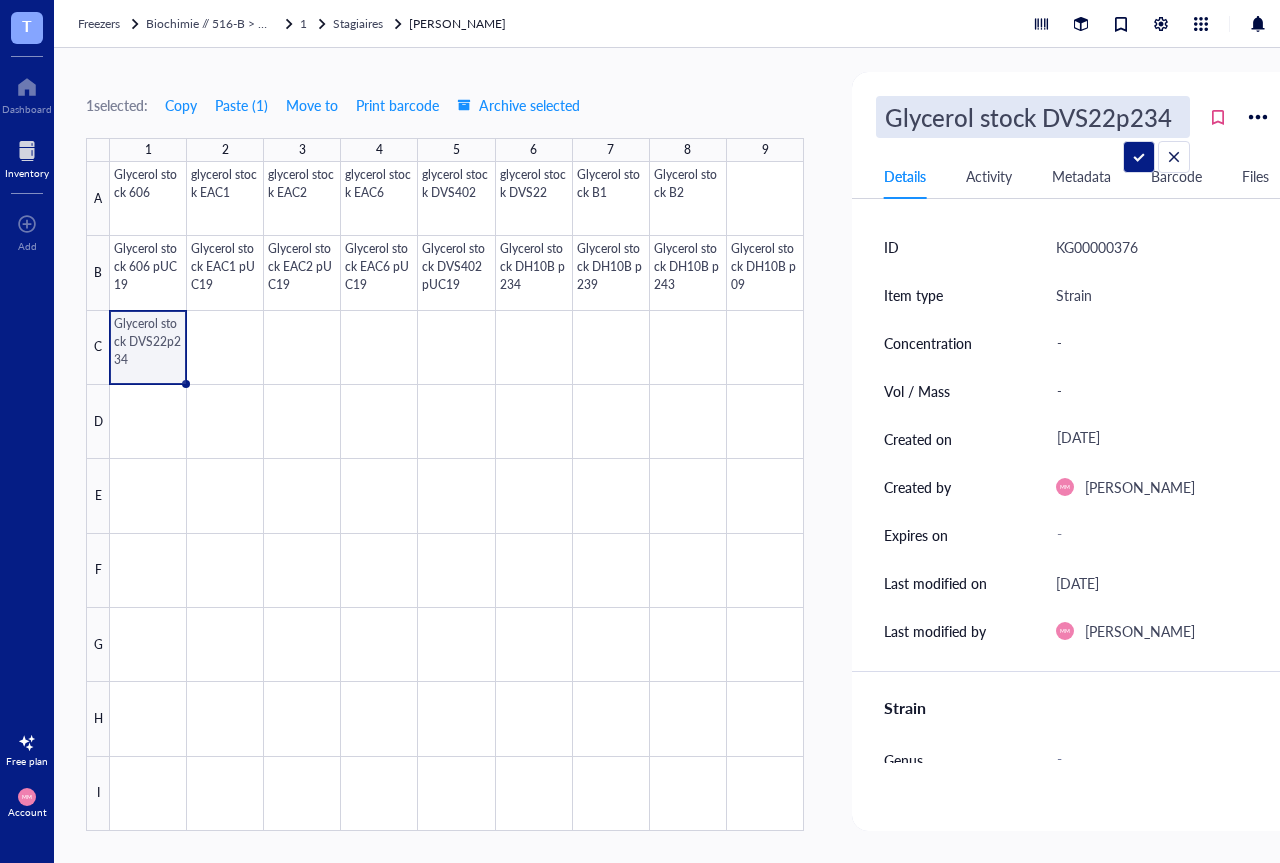 click on "Glycerol stock DVS22p234" at bounding box center [1033, 117] 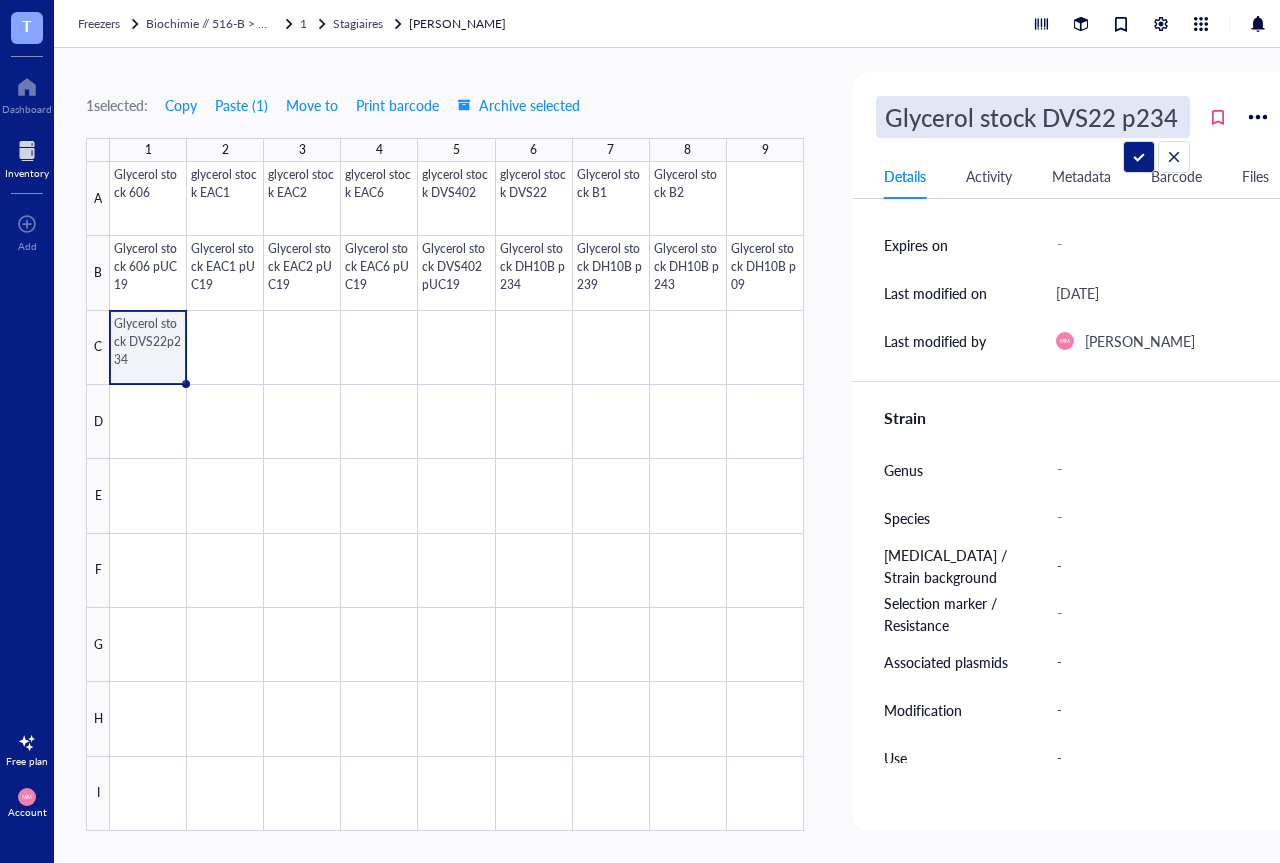 scroll, scrollTop: 360, scrollLeft: 0, axis: vertical 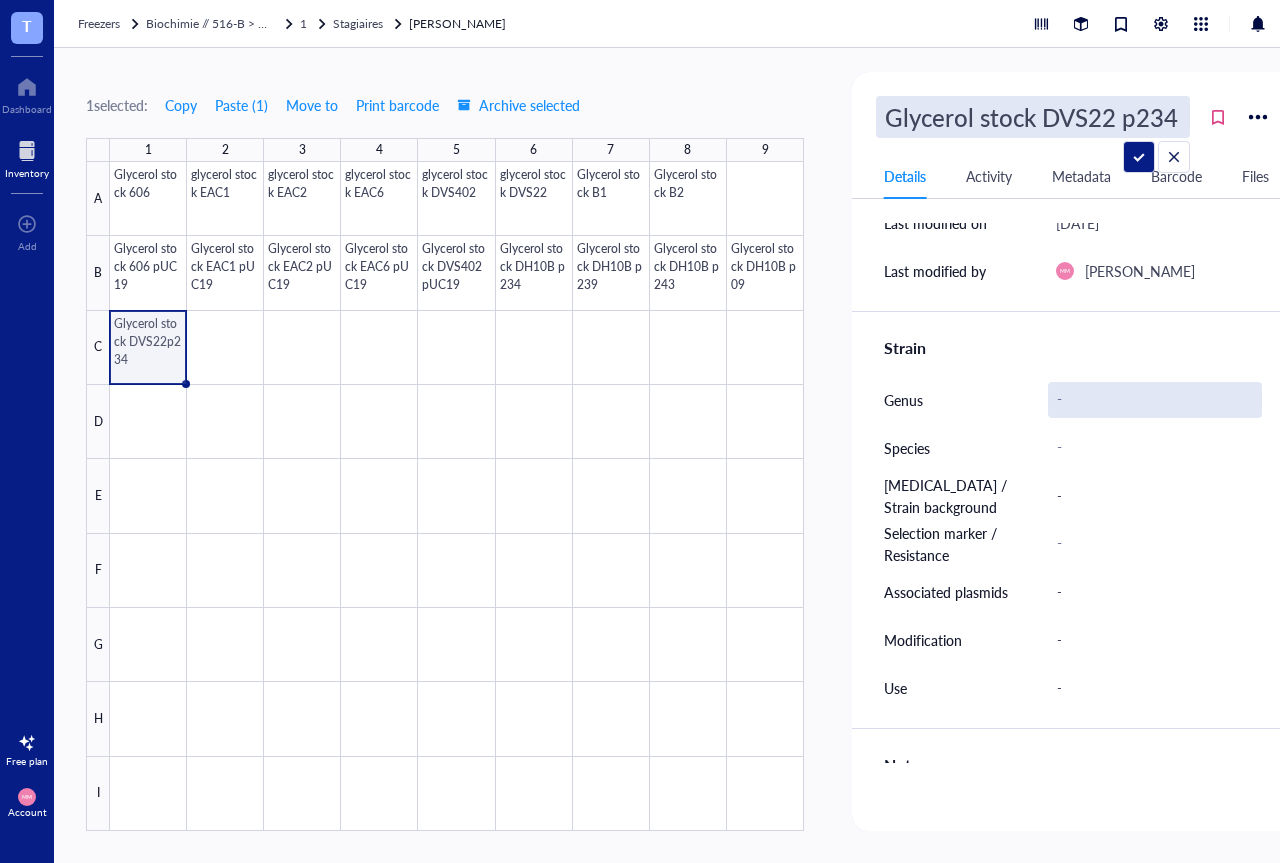 click on "-" at bounding box center (1155, 400) 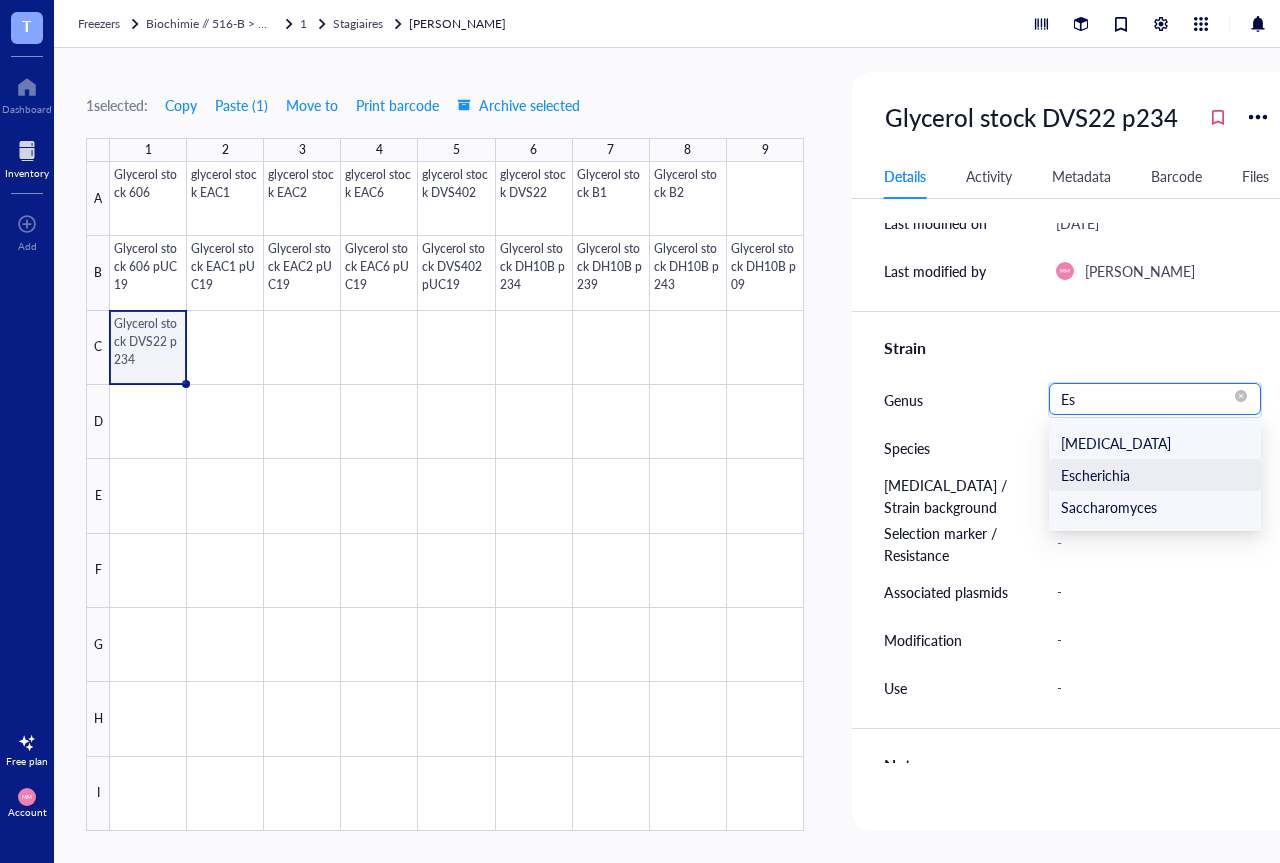 scroll, scrollTop: 0, scrollLeft: 0, axis: both 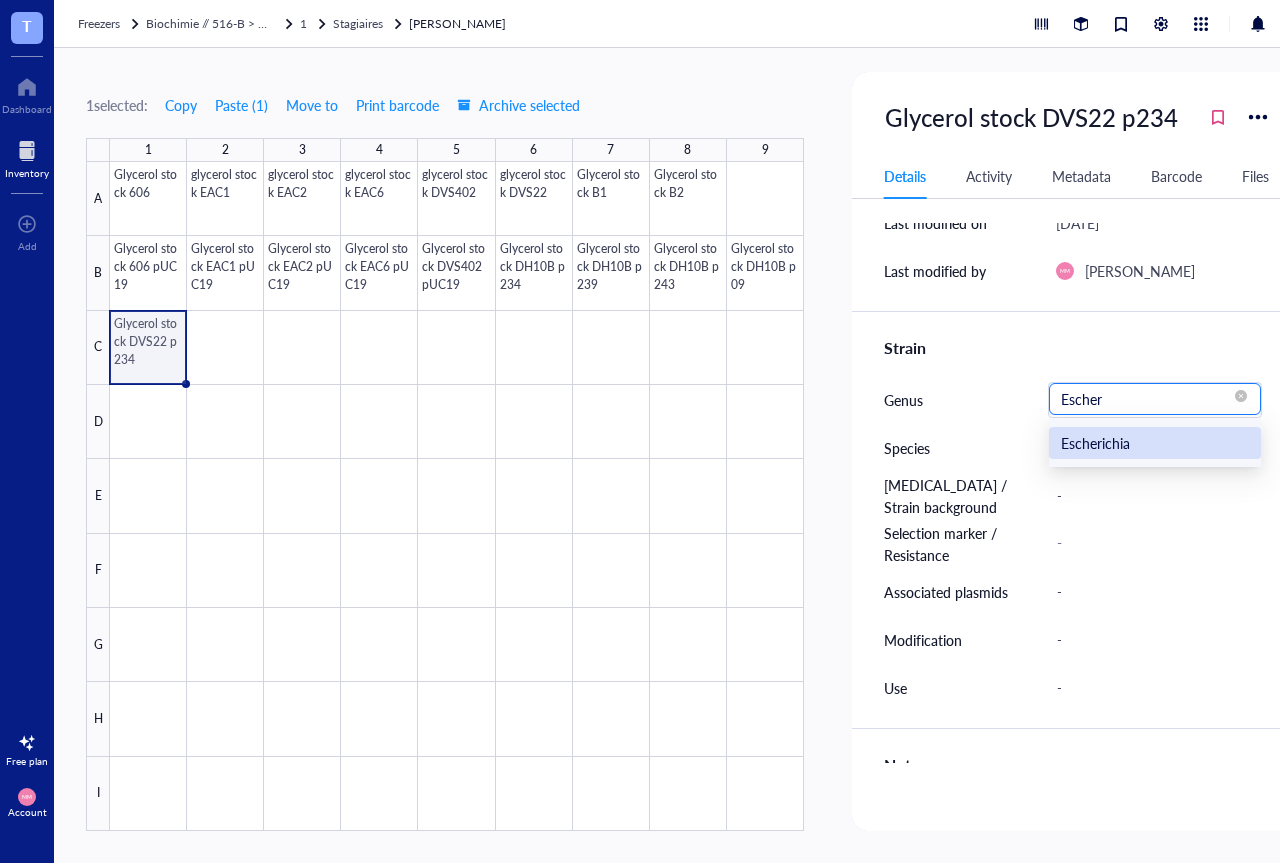 click on "Escherichia" at bounding box center [1155, 443] 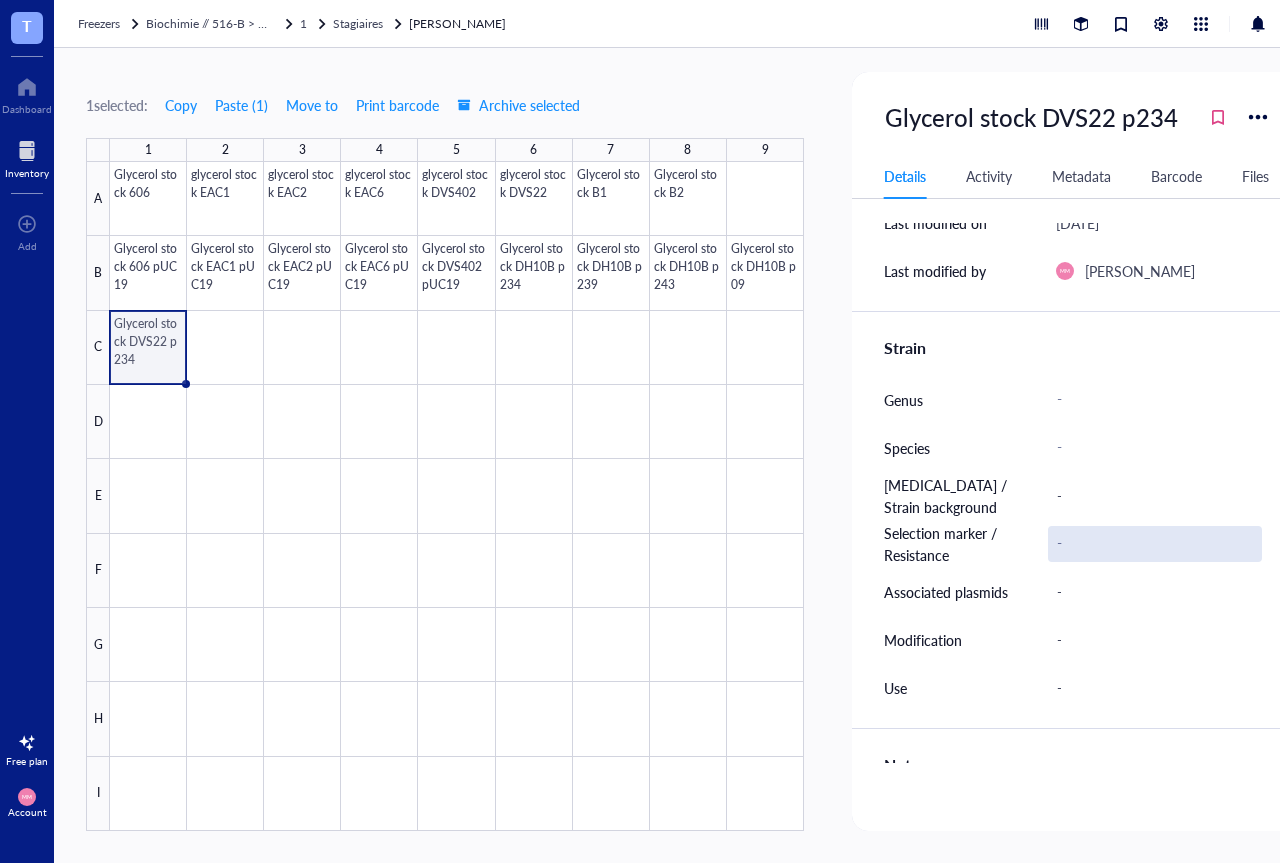 click on "-" at bounding box center [1155, 544] 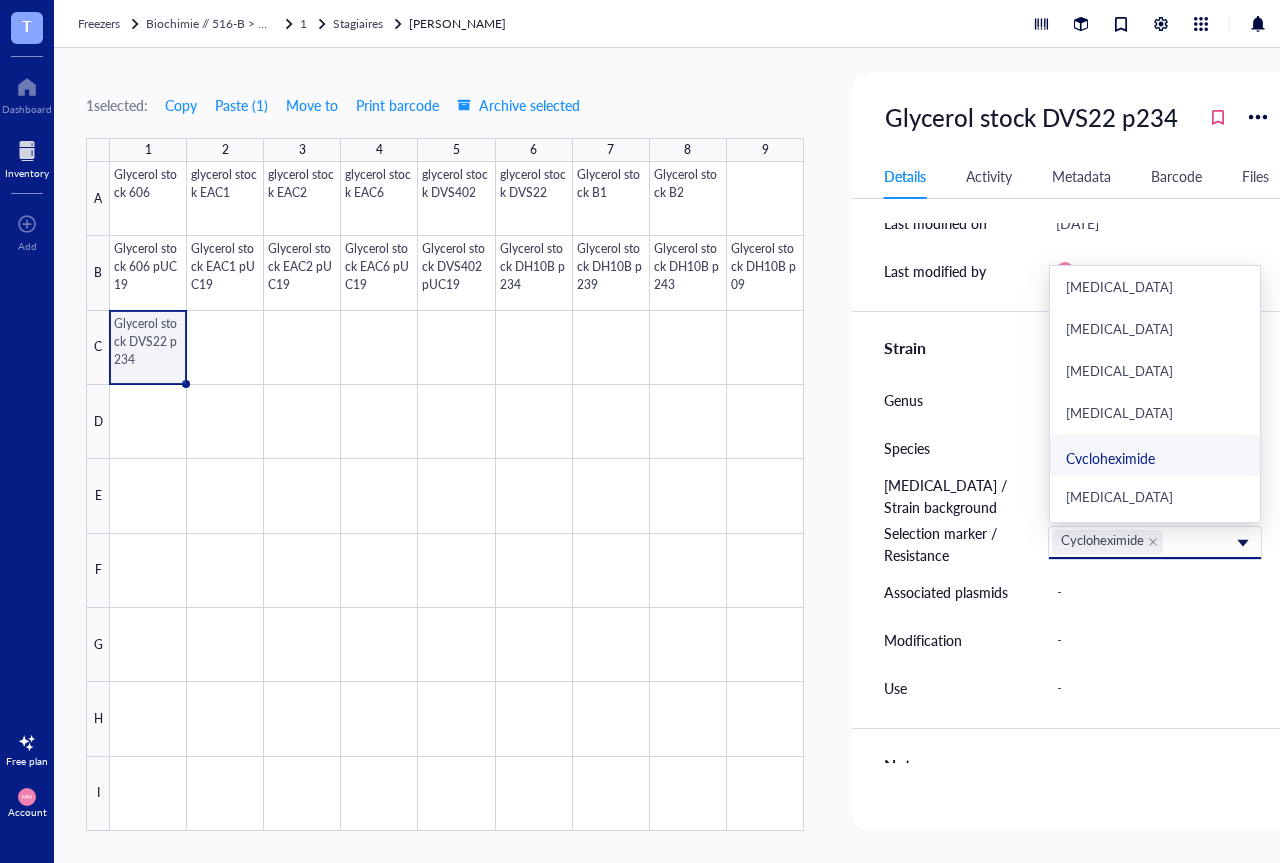 click on "Species" at bounding box center (958, 448) 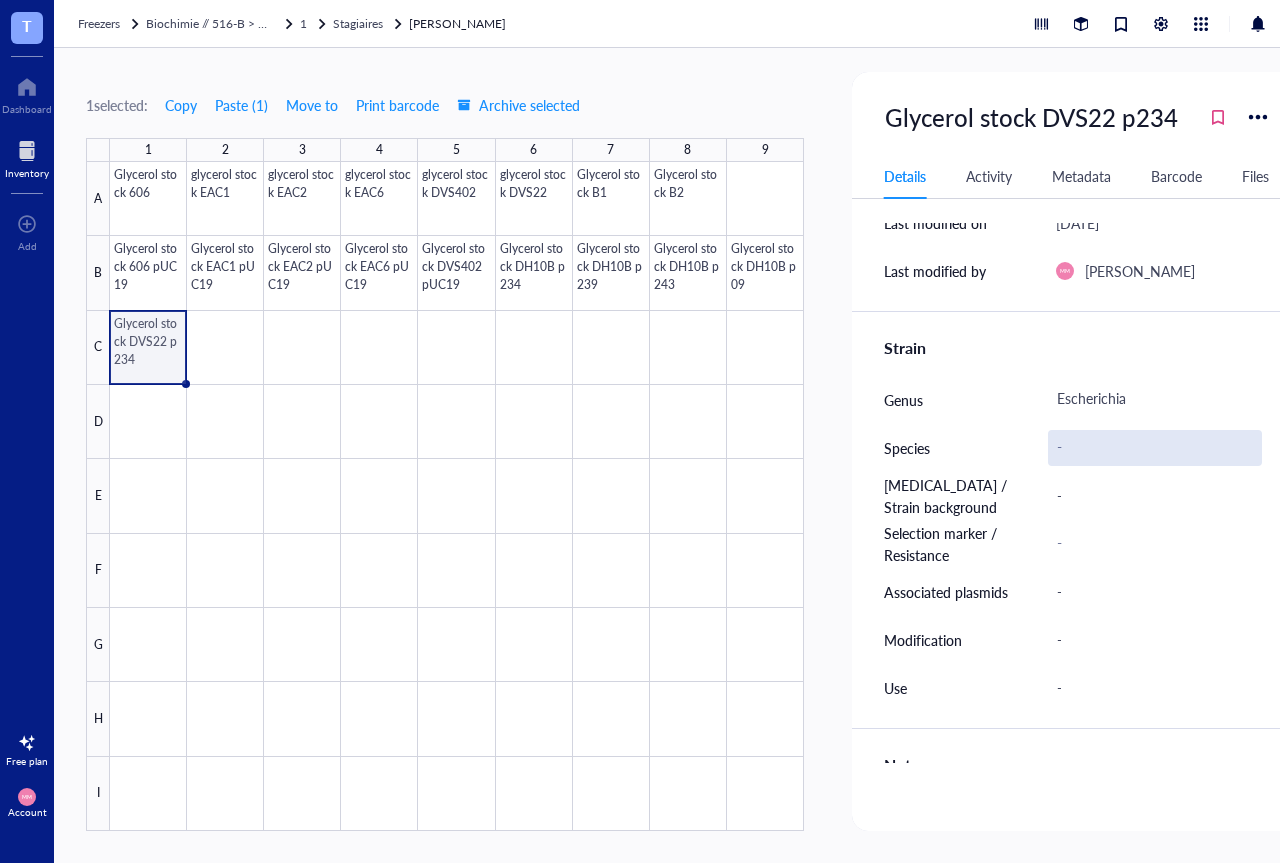 click on "-" at bounding box center (1155, 448) 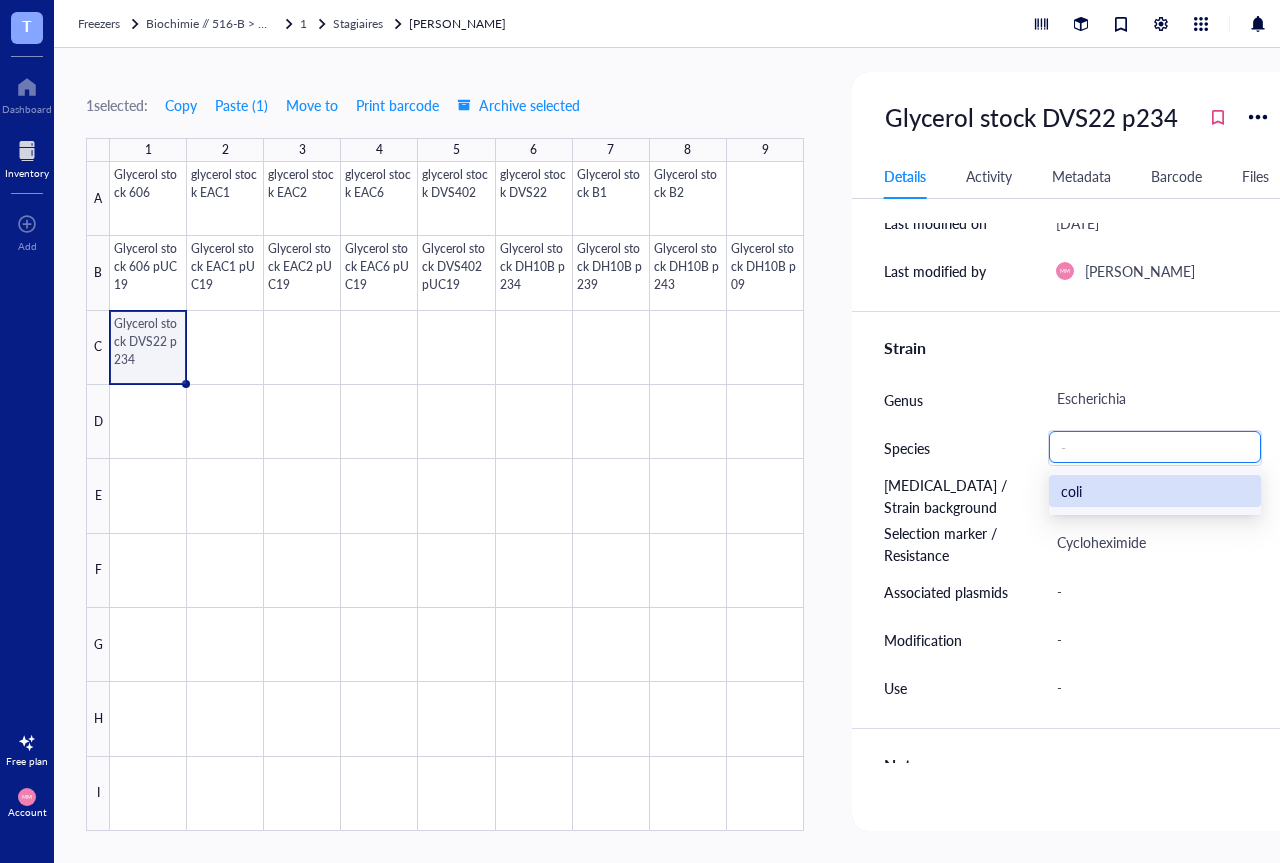 click on "coli" at bounding box center [1155, 491] 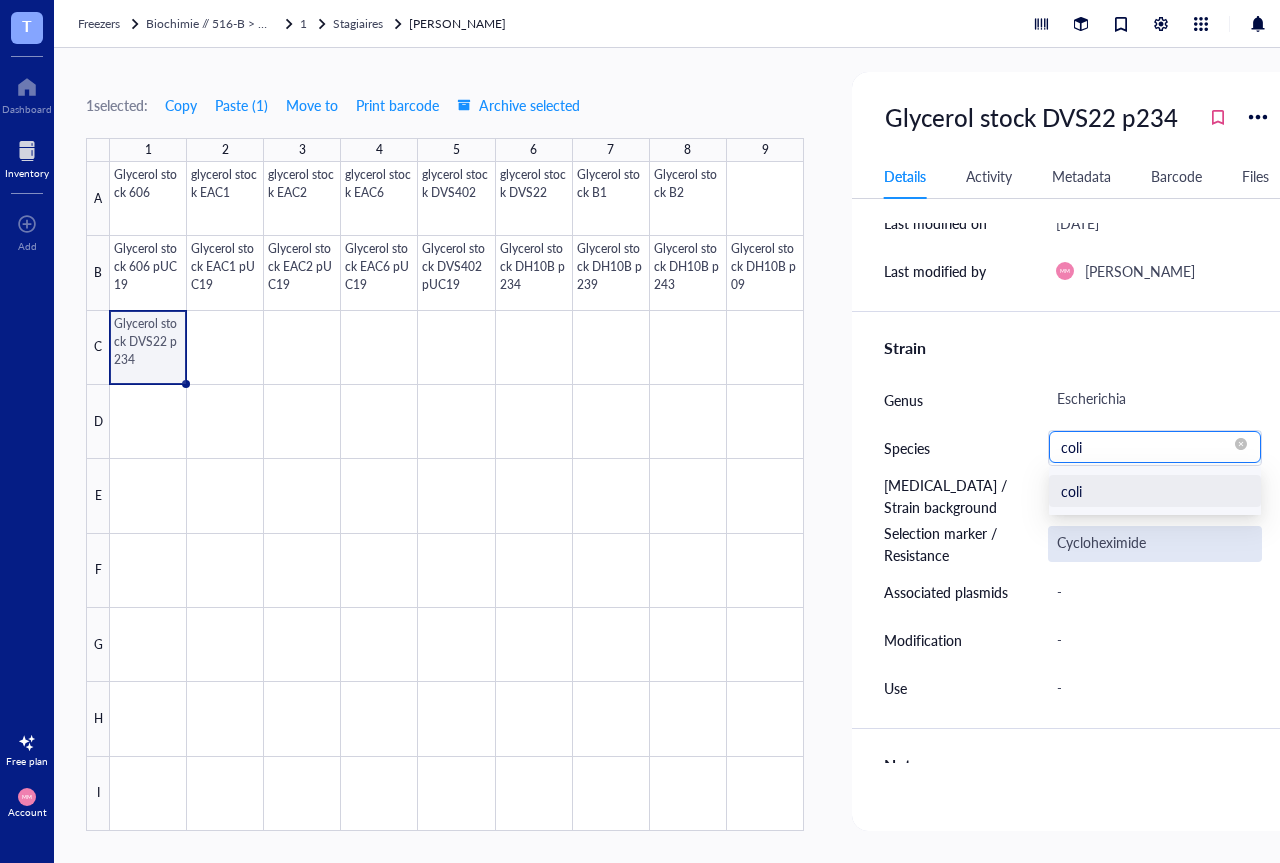 click on "Cycloheximide" at bounding box center (1155, 544) 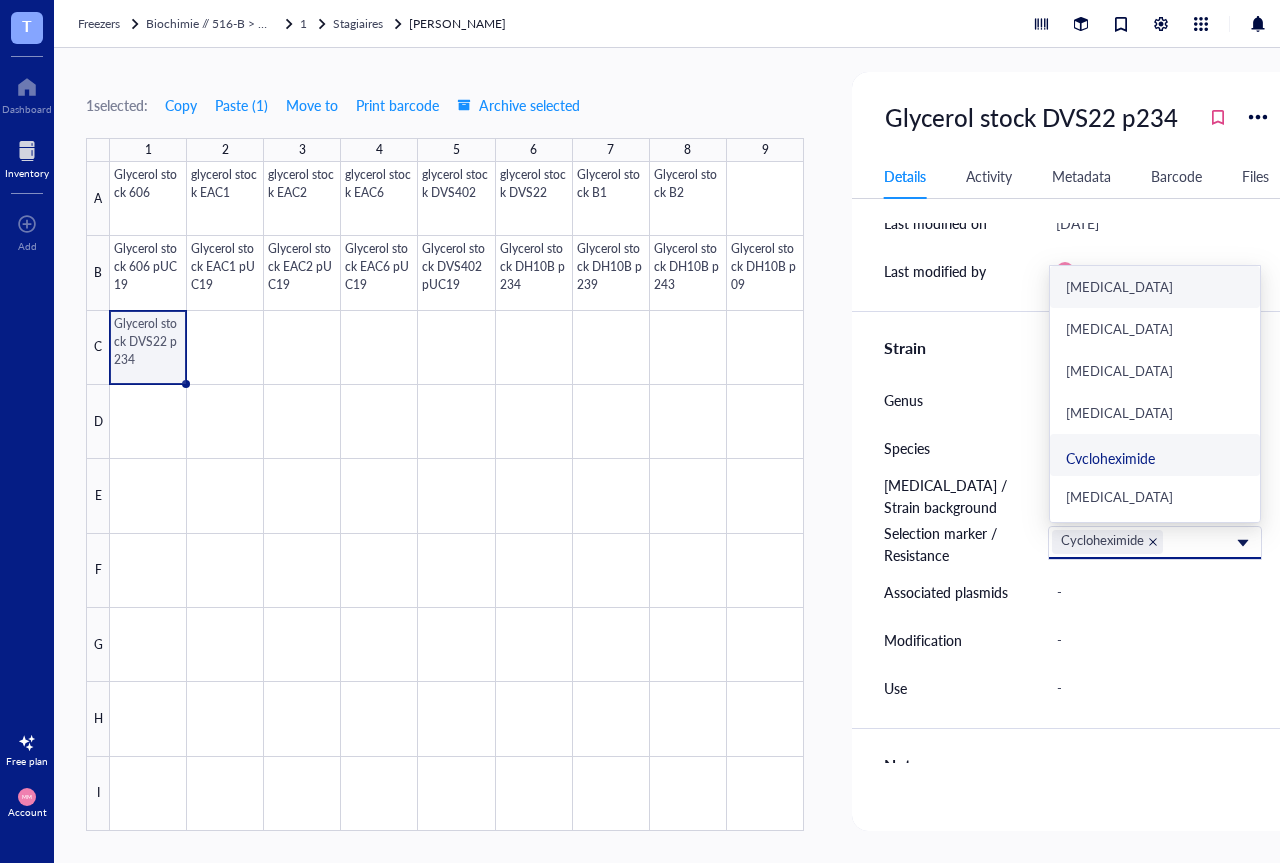 click at bounding box center (1153, 542) 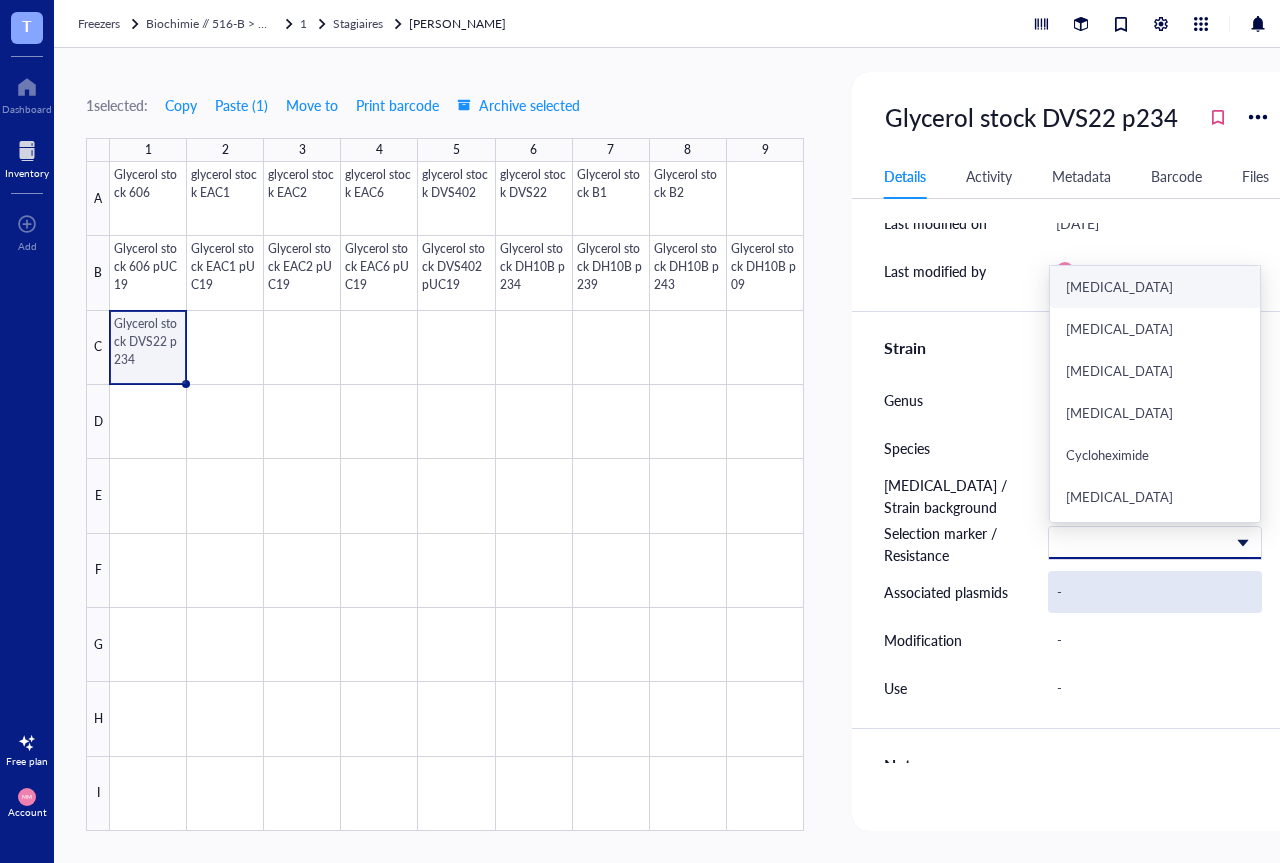 click on "-" at bounding box center (1155, 592) 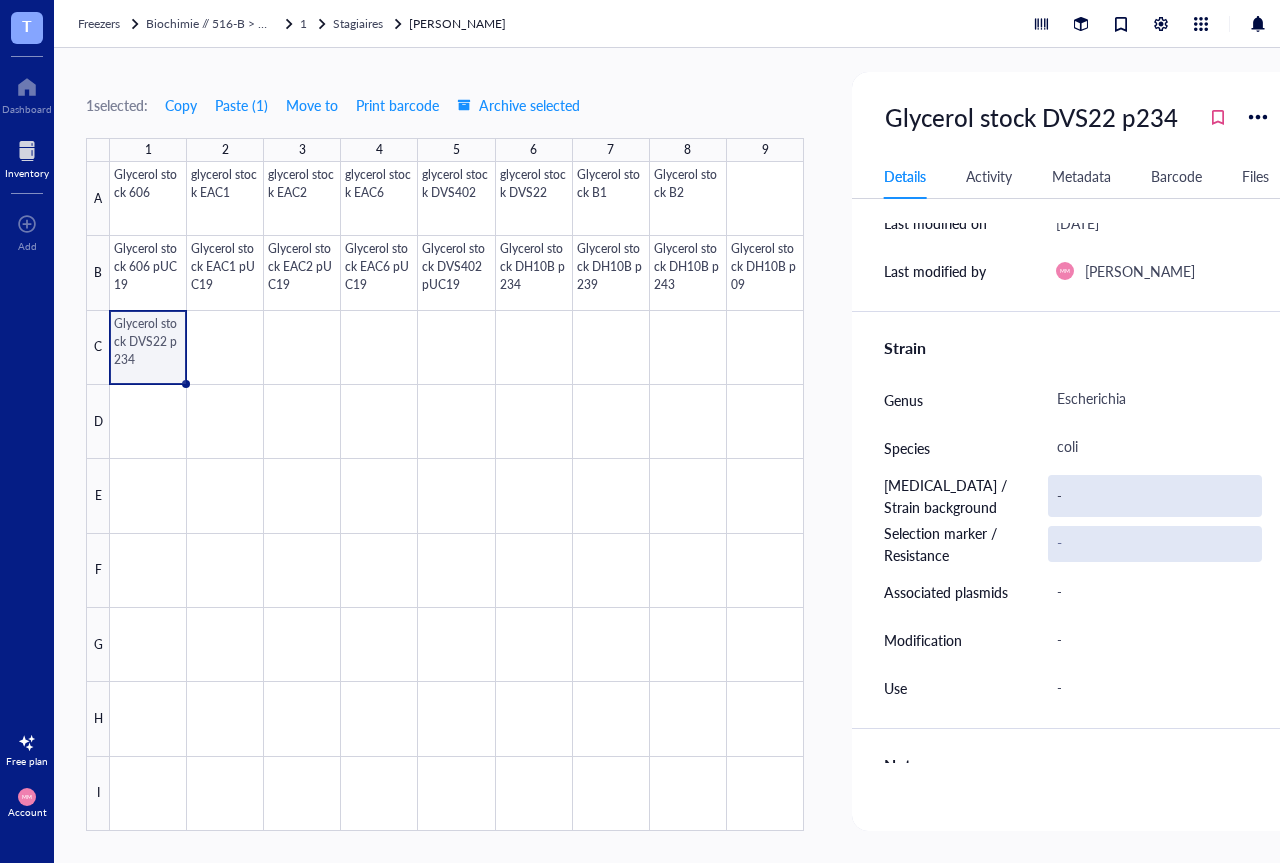 click on "-" at bounding box center (1155, 496) 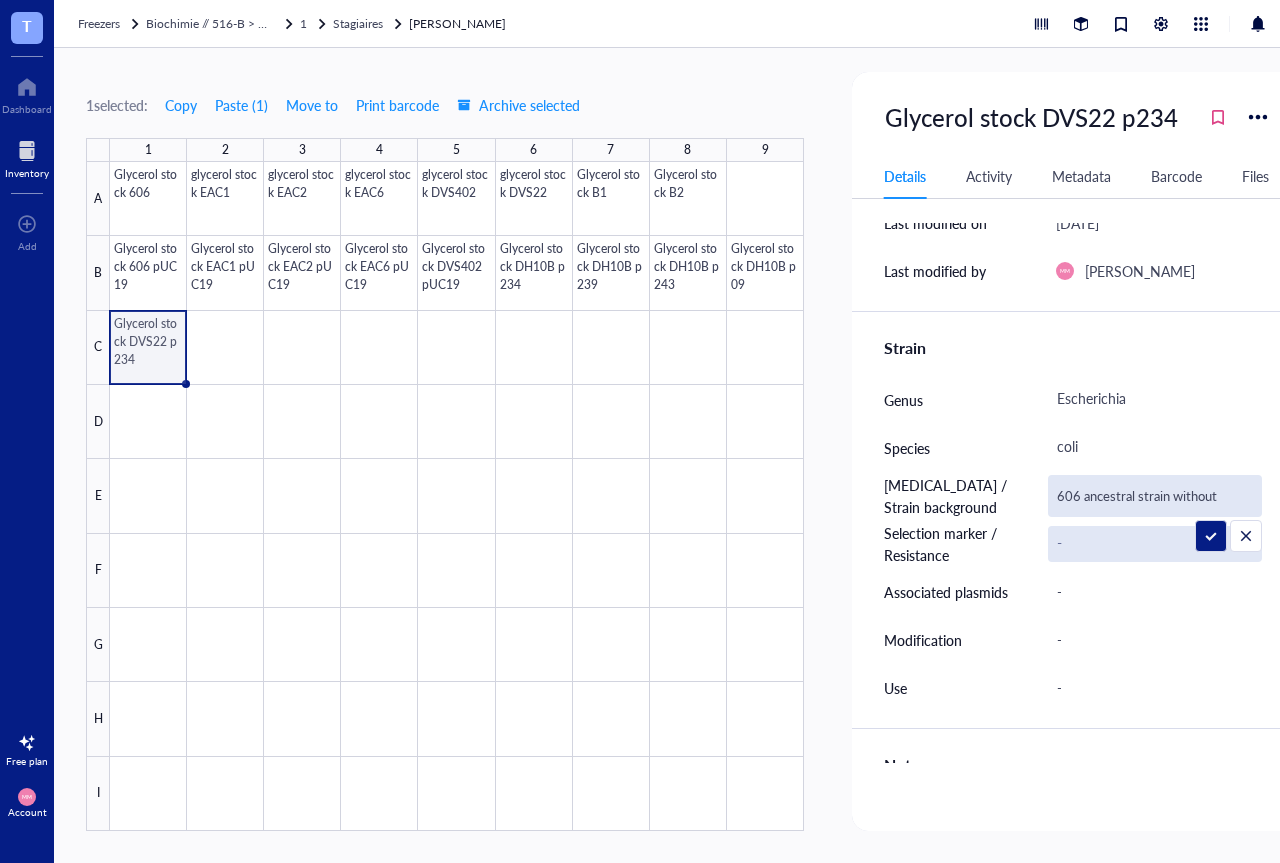 type on "606 ancestral strain without" 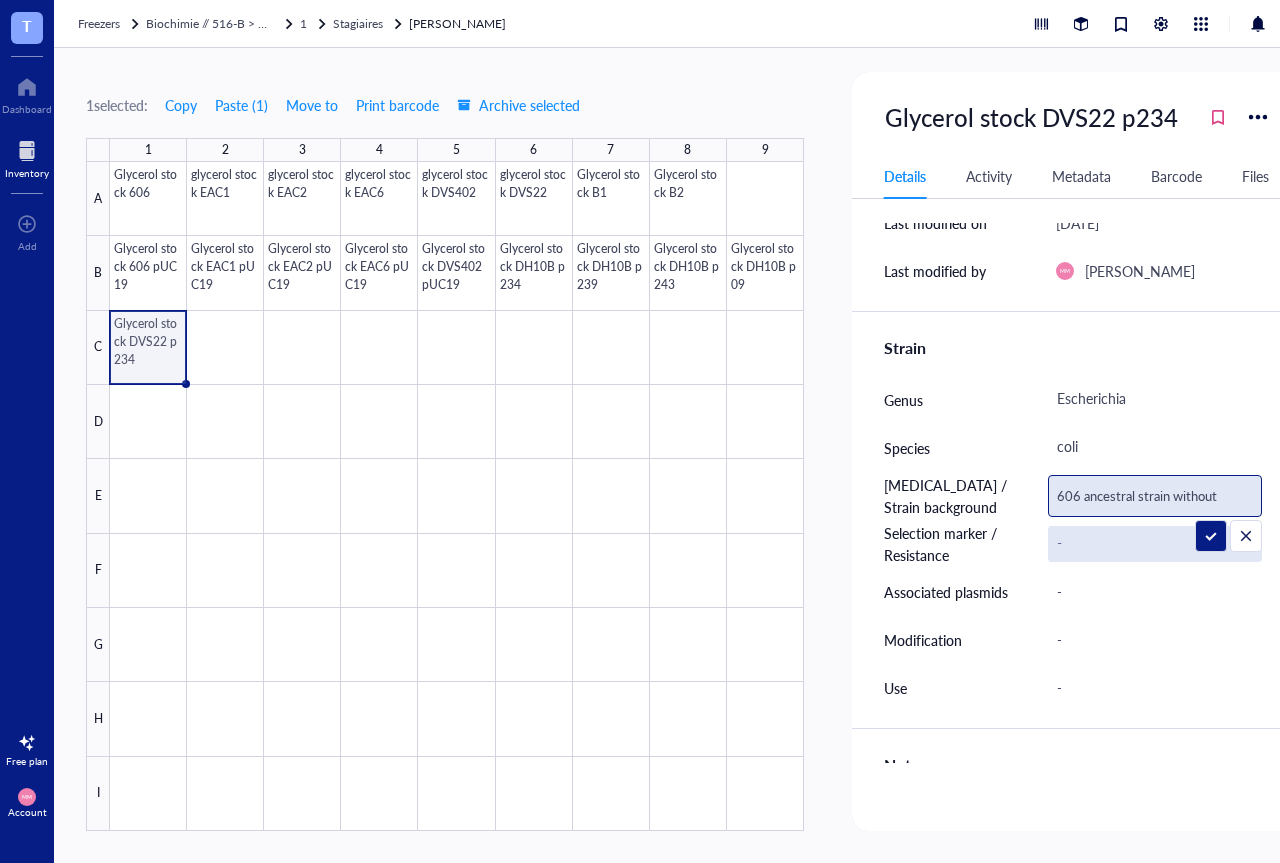 click on "606 ancestral strain without" at bounding box center (1155, 496) 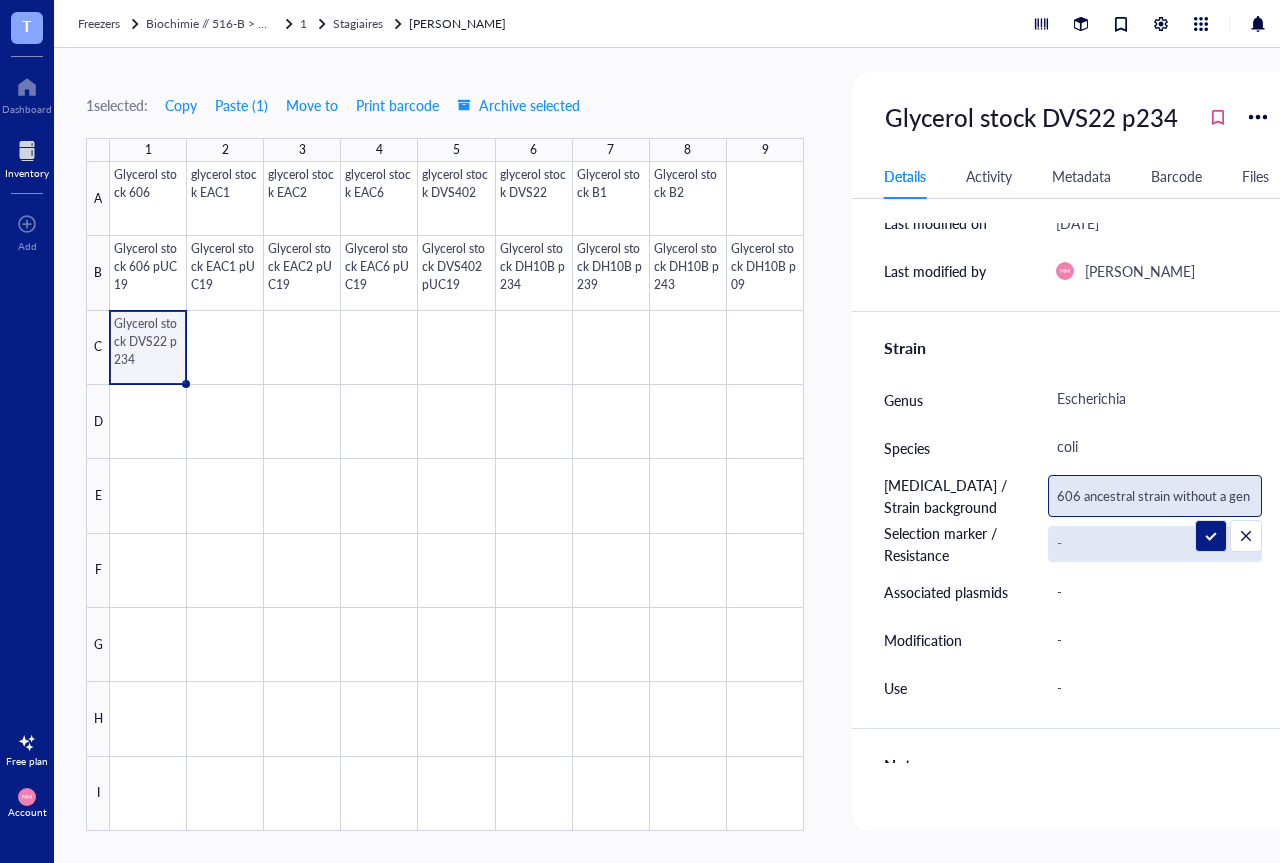 type on "606 ancestral strain without a gene" 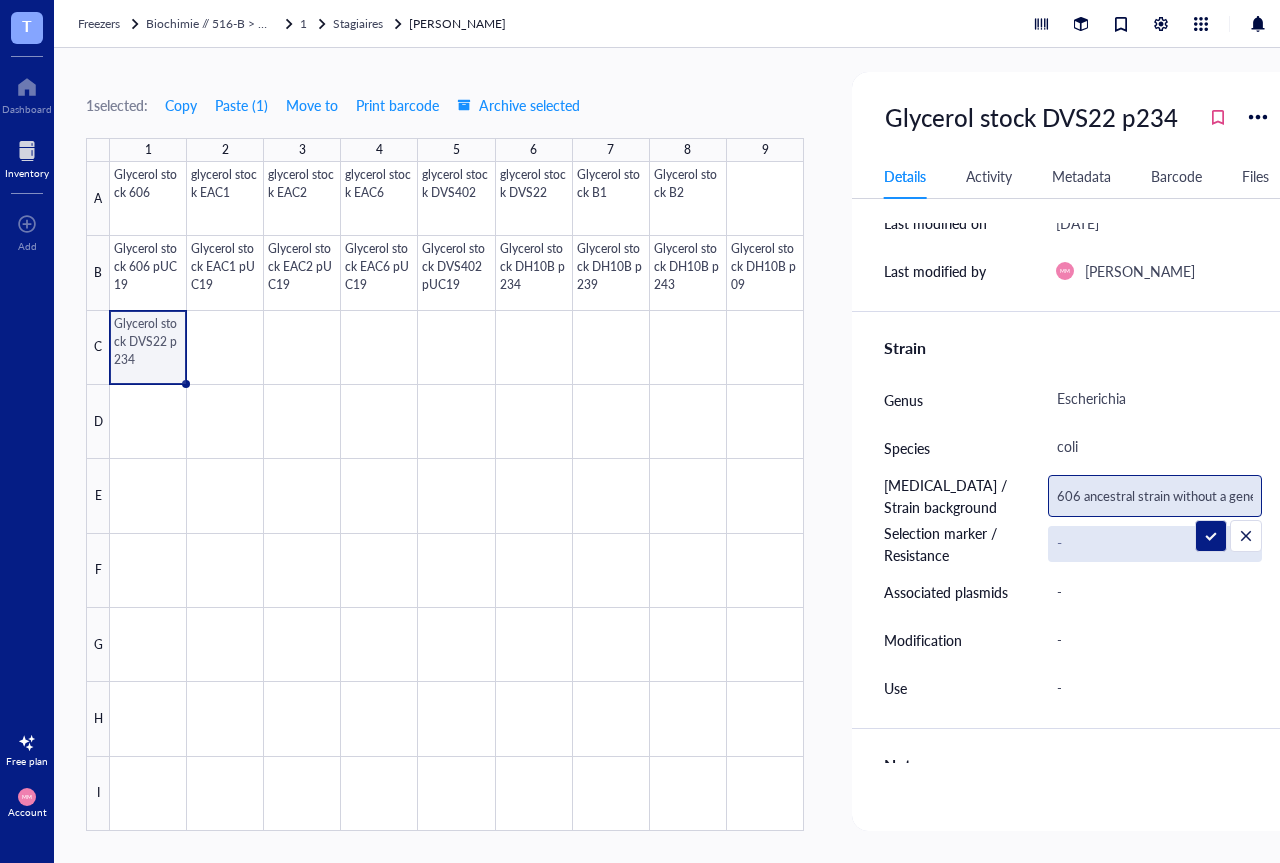 scroll, scrollTop: 0, scrollLeft: 5, axis: horizontal 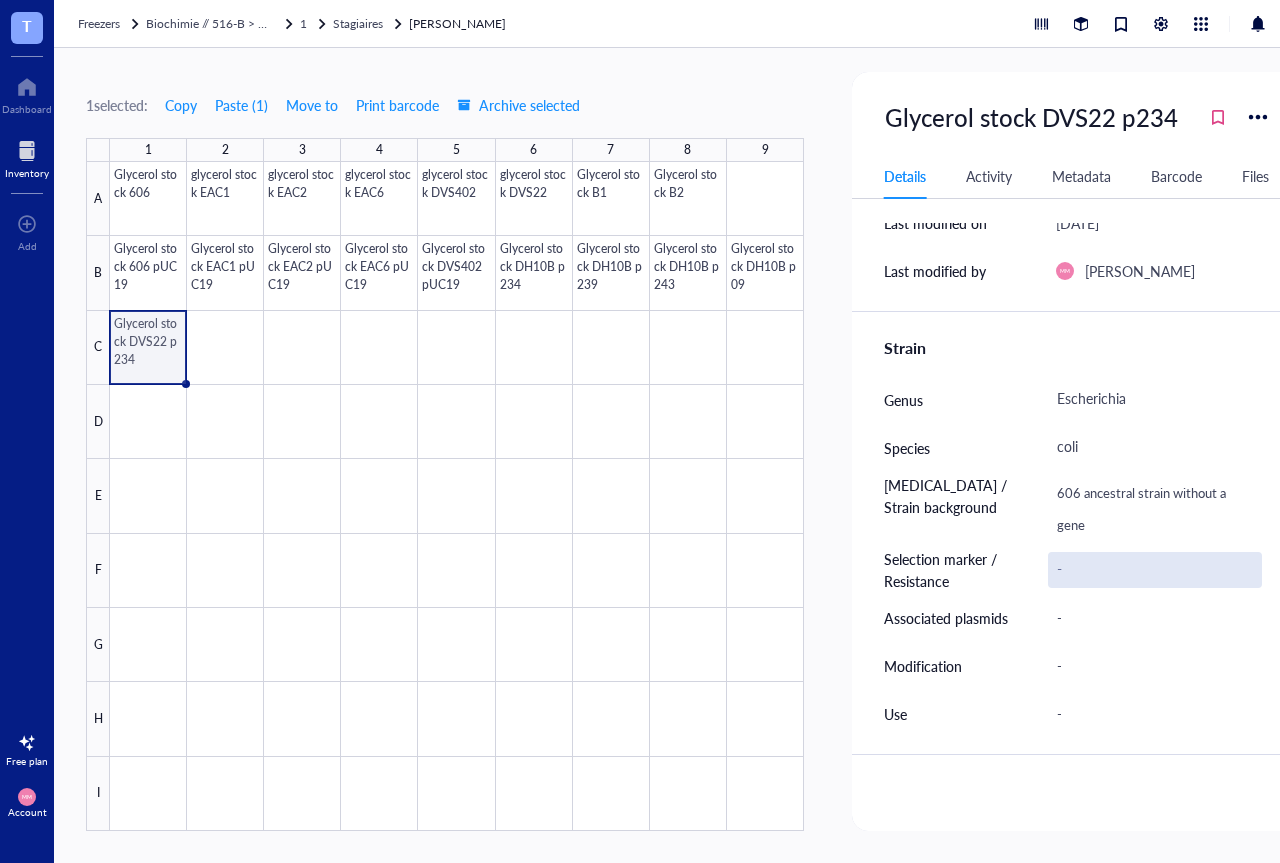click on "-" at bounding box center [1155, 570] 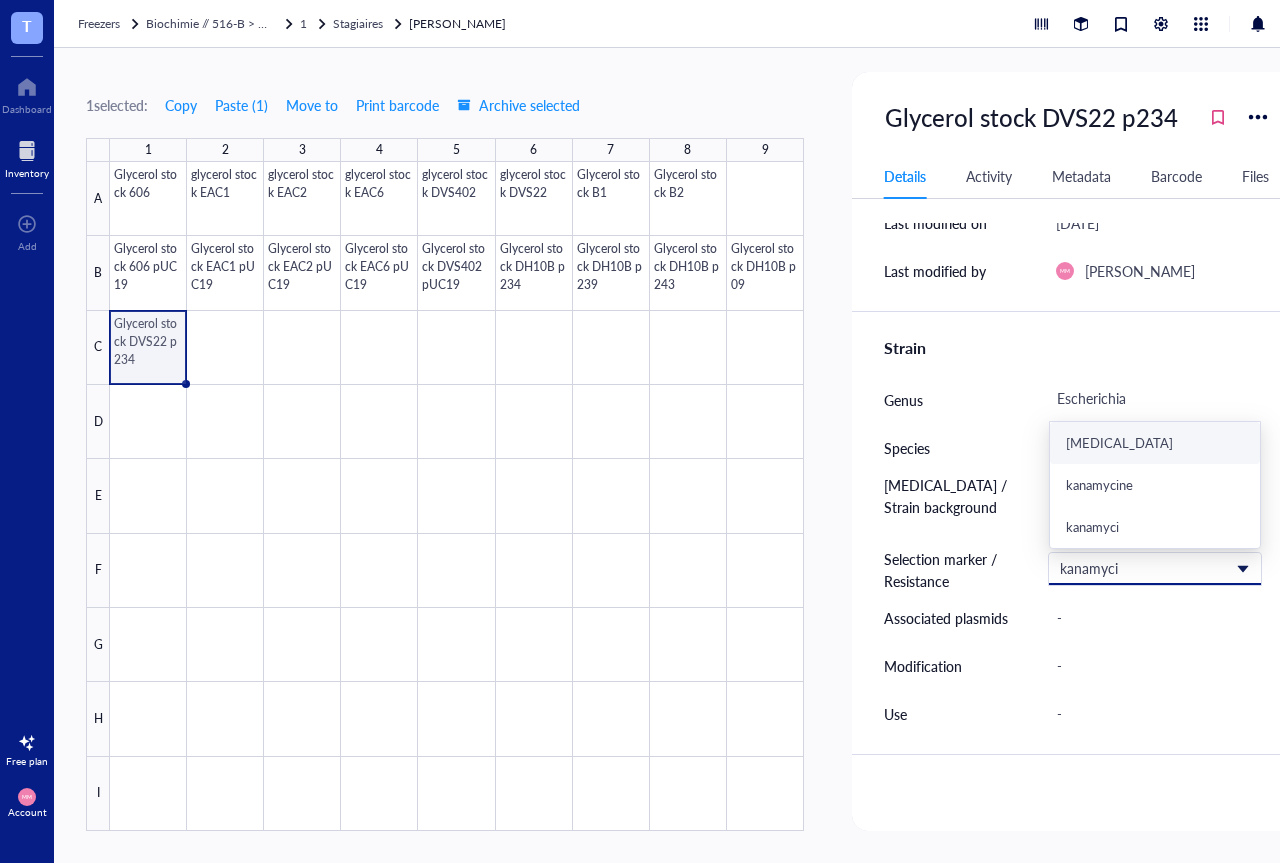 type on "[MEDICAL_DATA]" 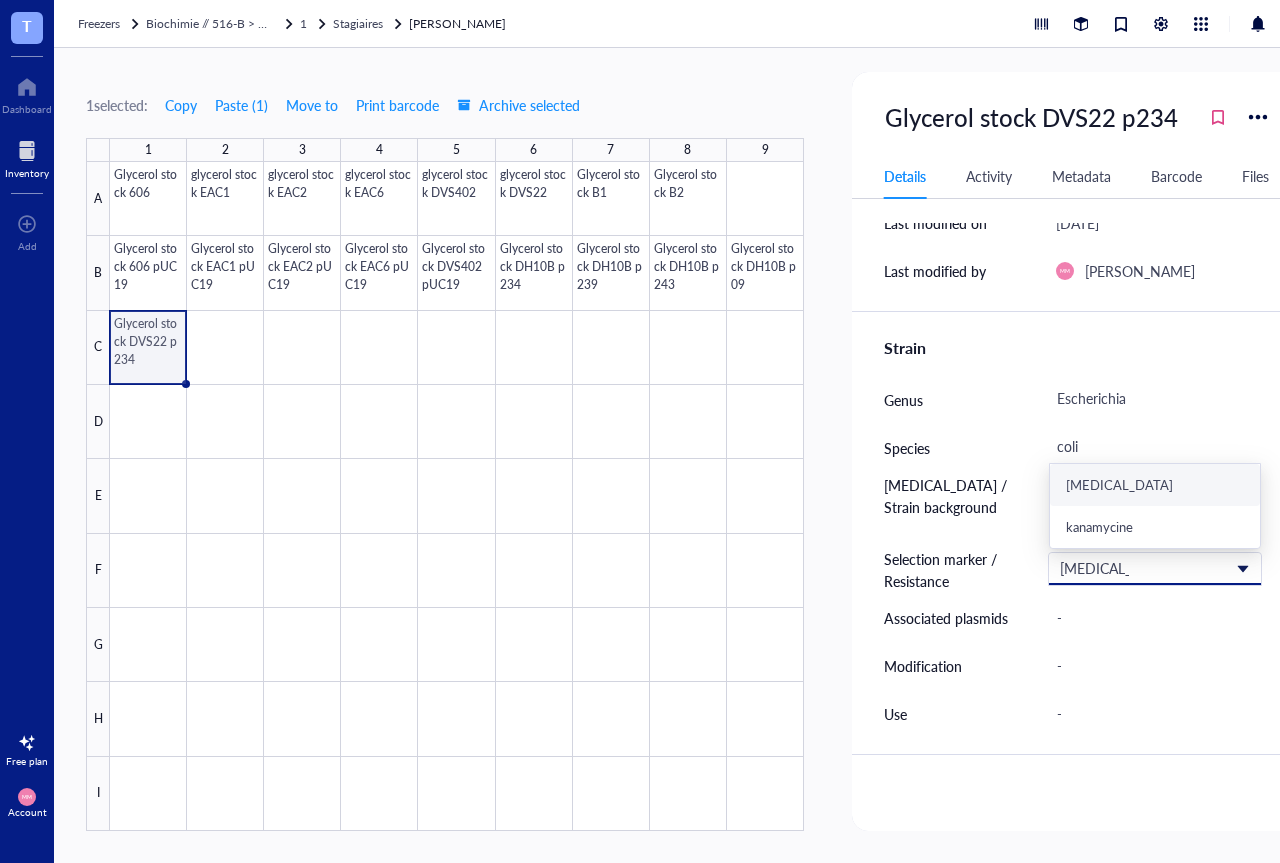 click on "[MEDICAL_DATA]" at bounding box center [1155, 485] 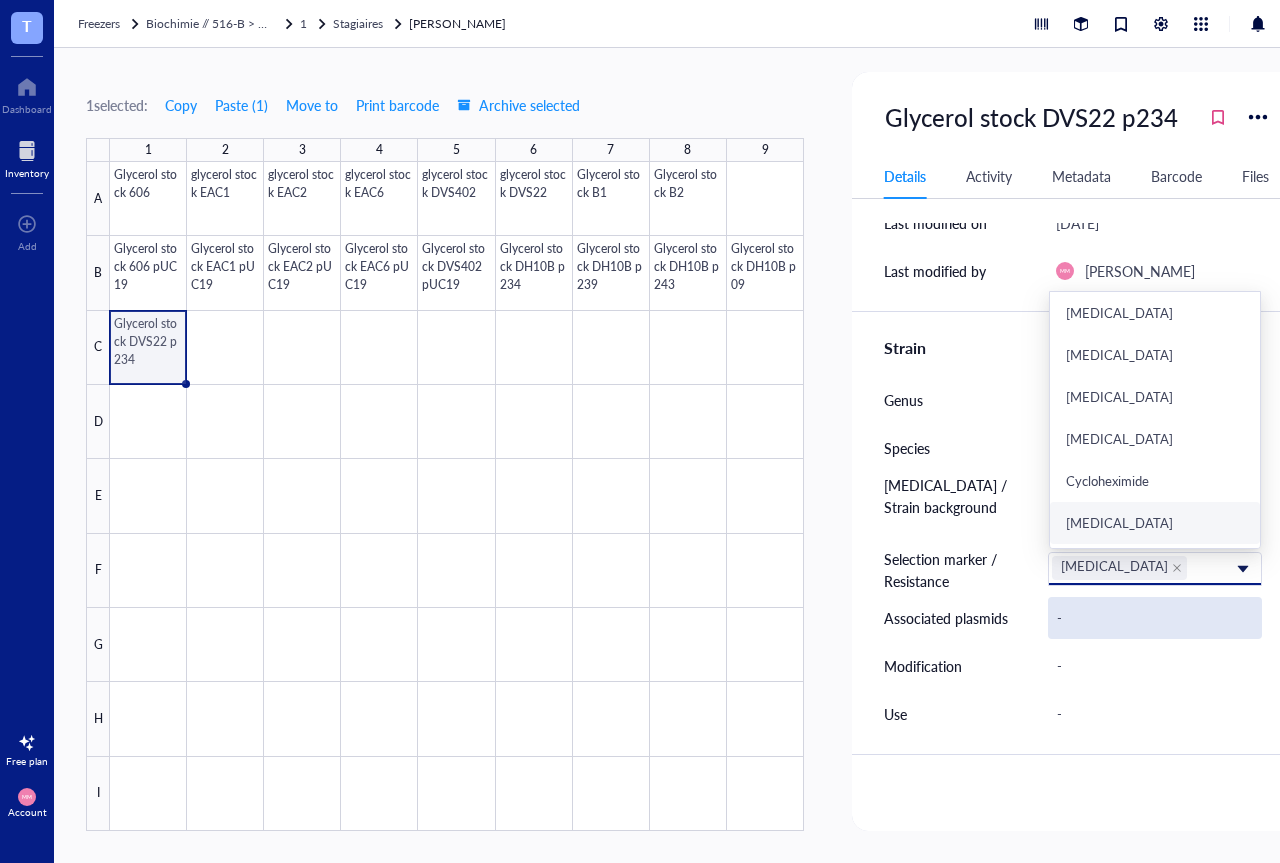 click on "-" at bounding box center (1155, 618) 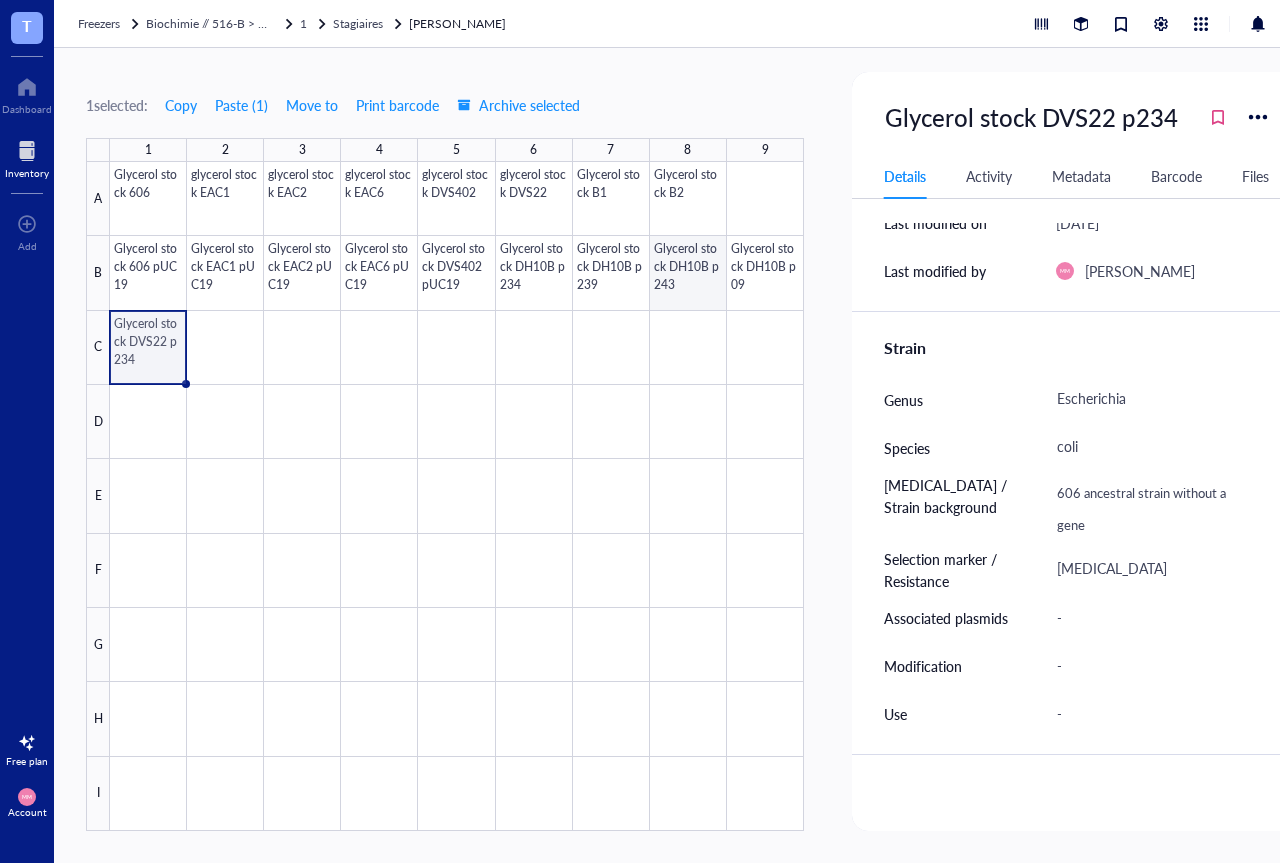 click at bounding box center [457, 496] 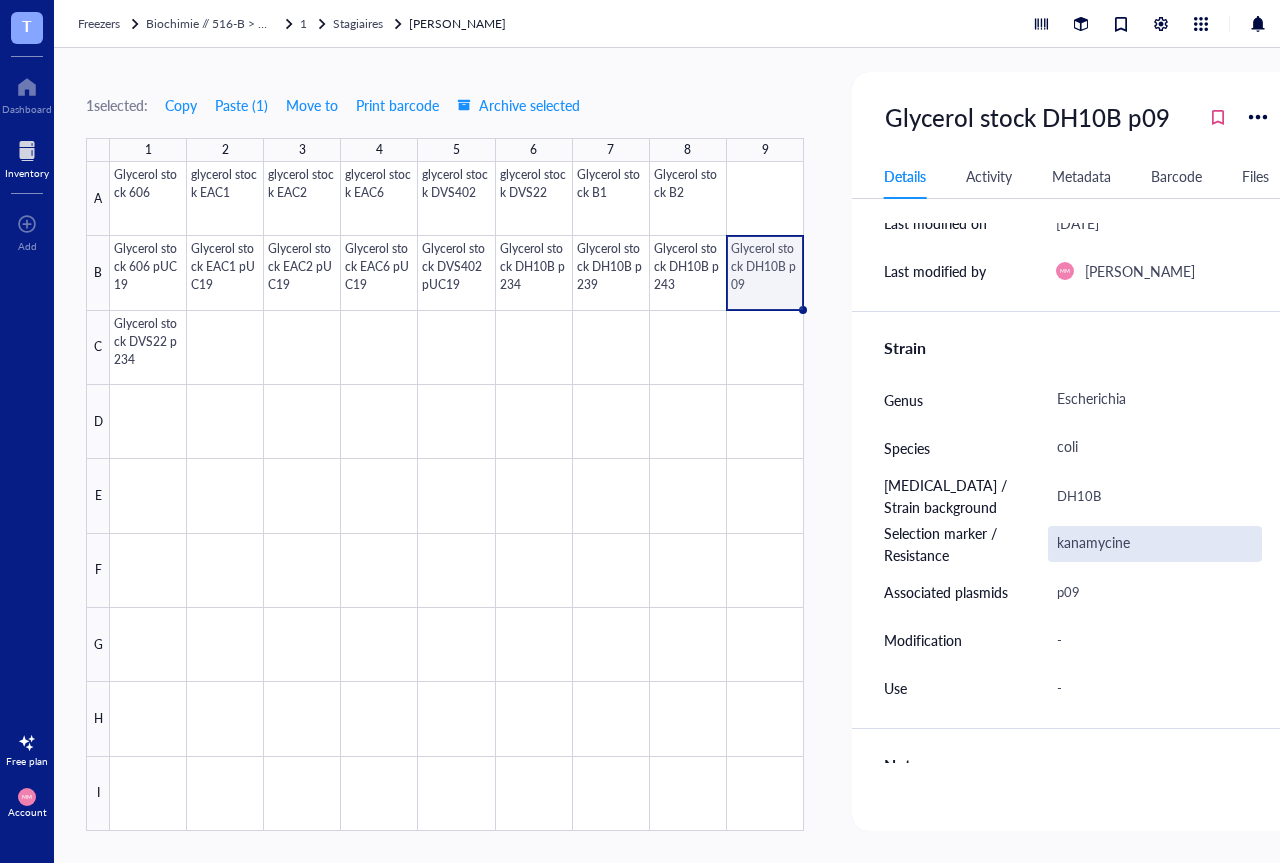 click on "kanamycine" at bounding box center (1155, 544) 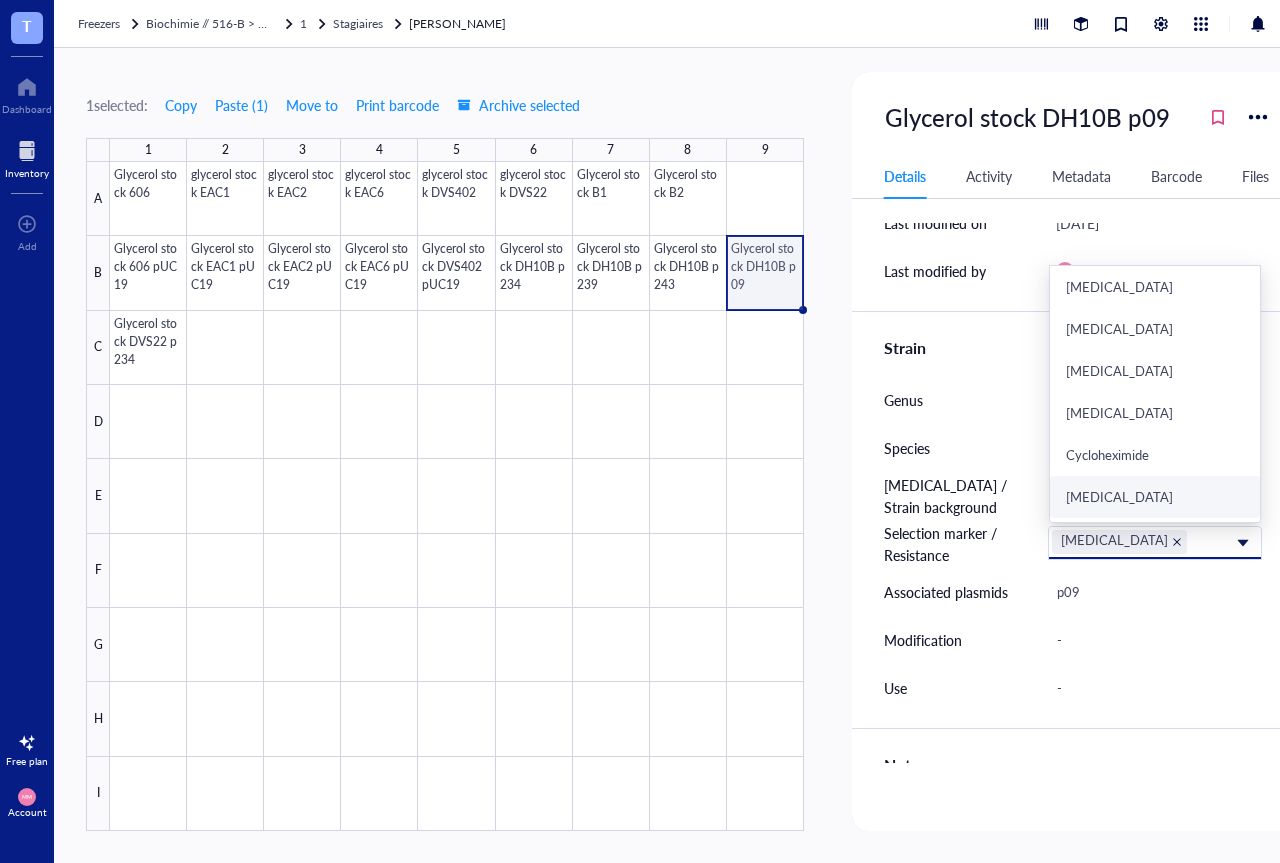 click at bounding box center (1177, 542) 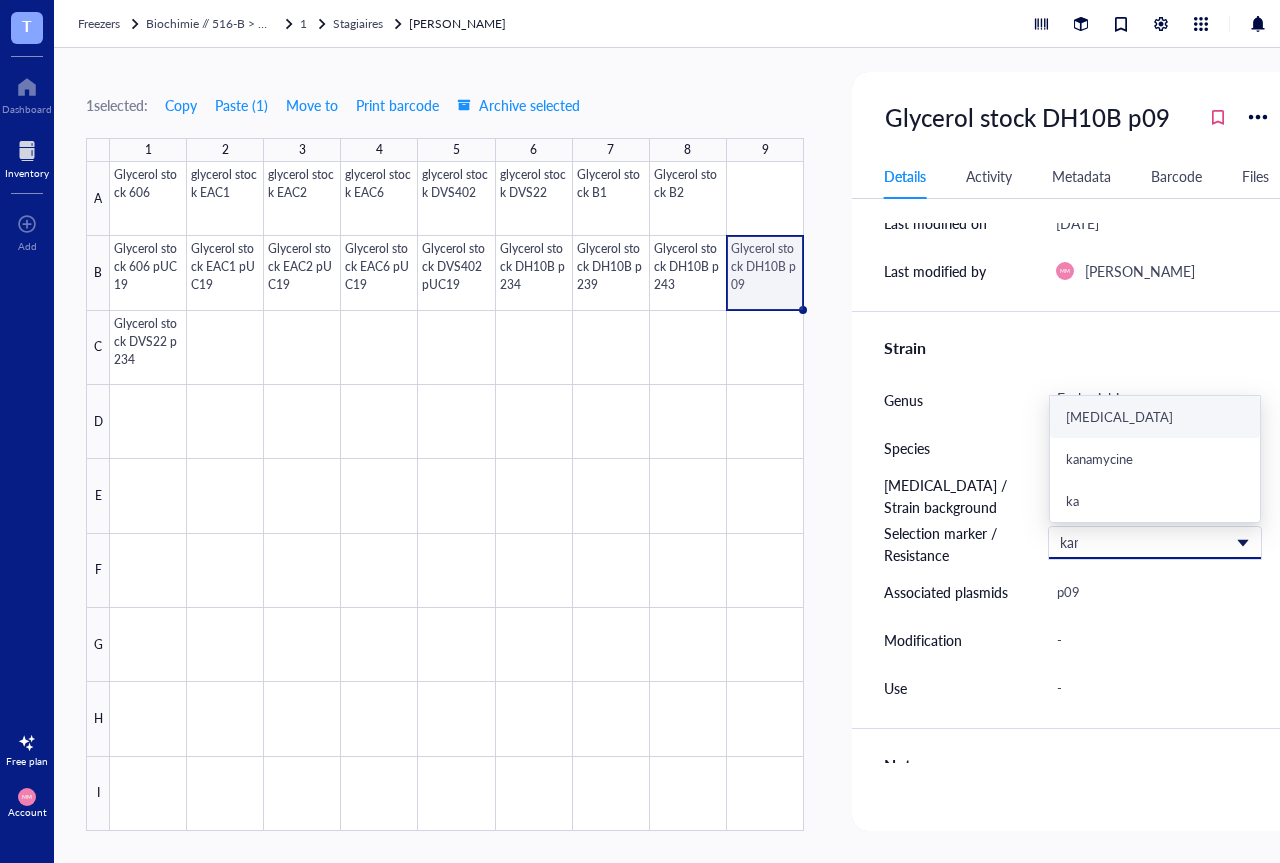 type on "kana" 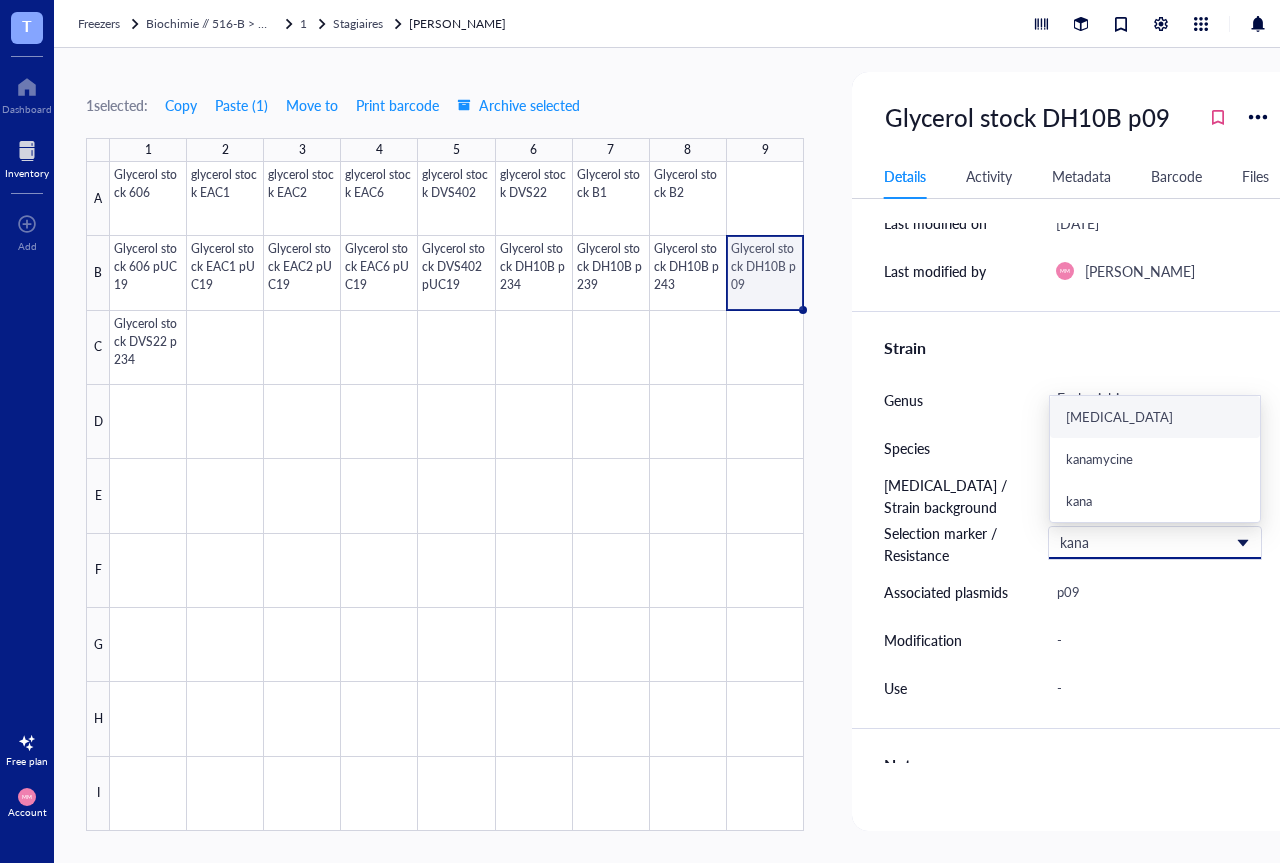 click on "[MEDICAL_DATA]" at bounding box center [1155, 417] 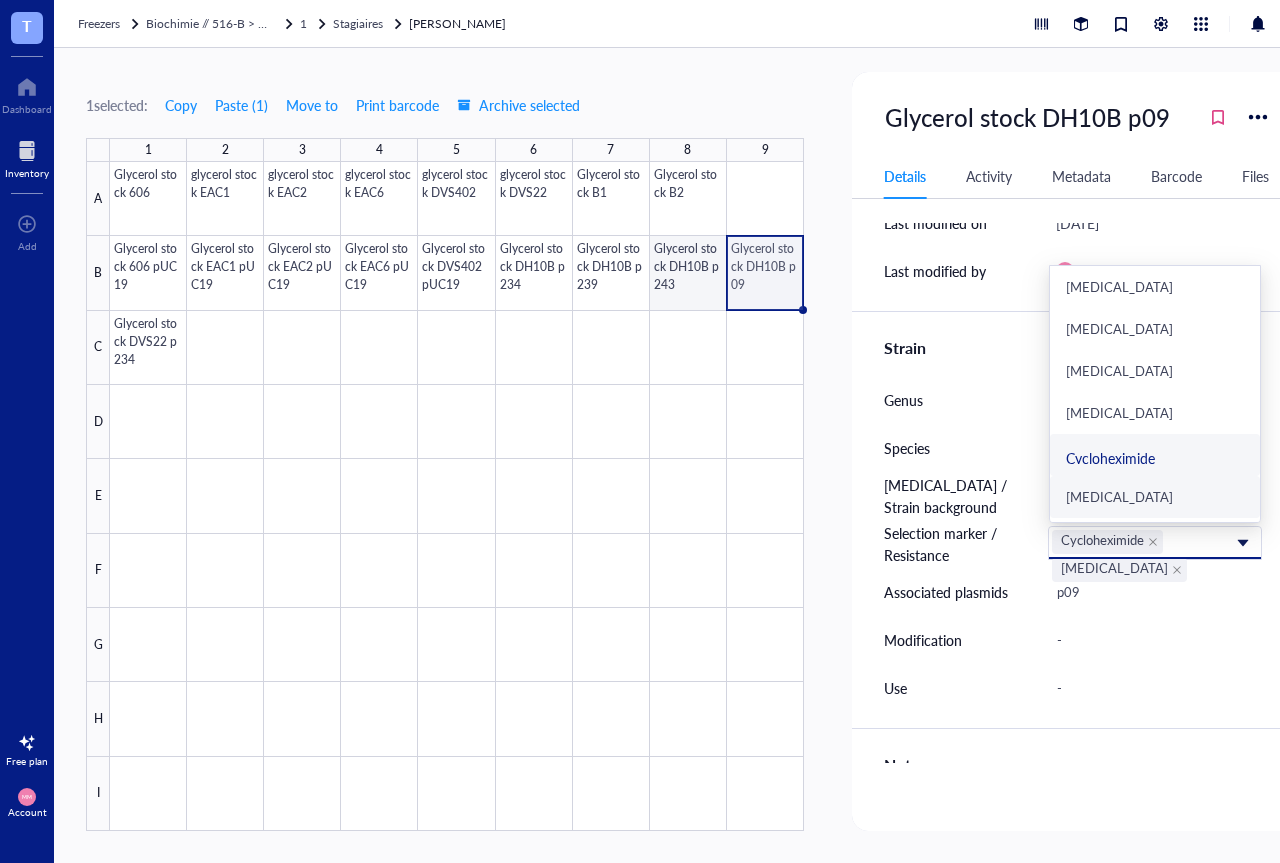 click at bounding box center (457, 496) 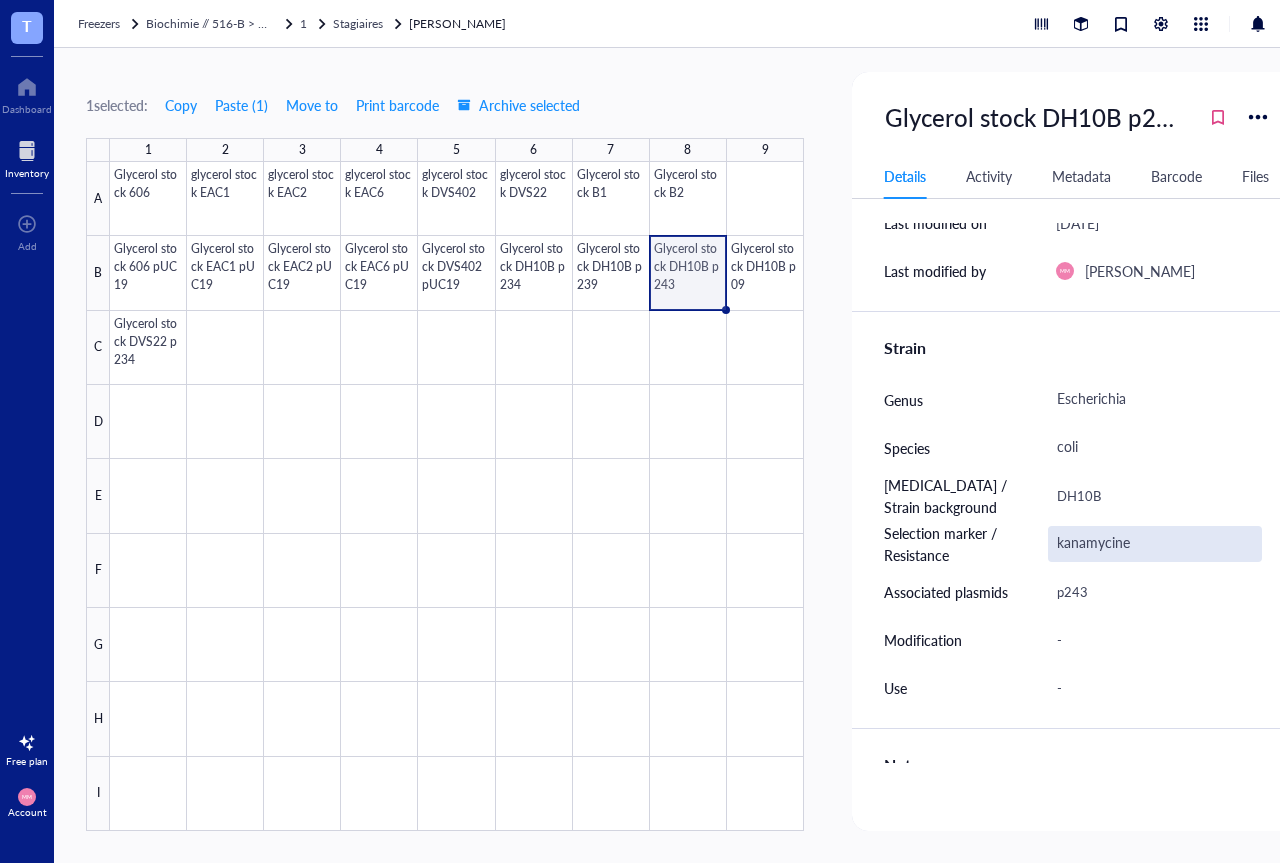 click on "kanamycine" at bounding box center (1155, 544) 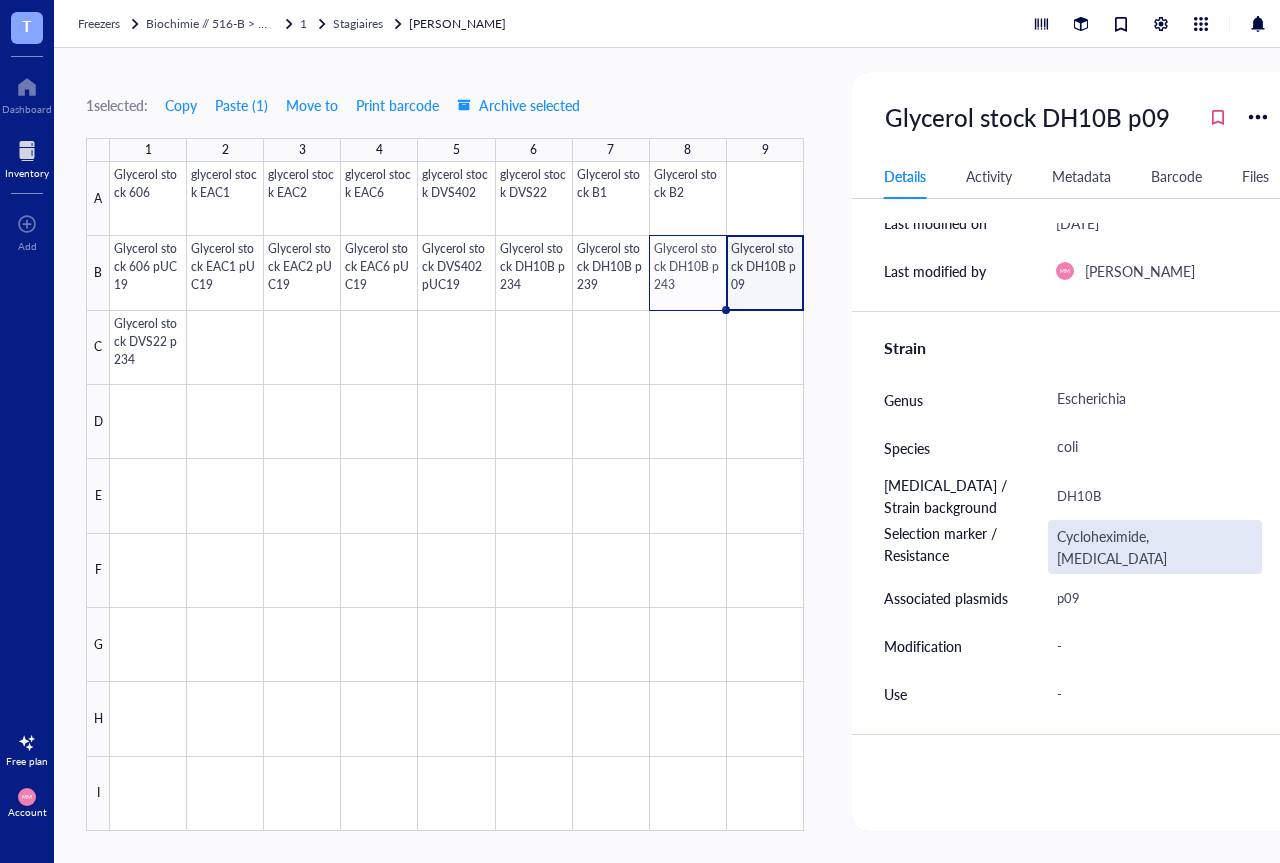 click on "Cycloheximide, [MEDICAL_DATA]" at bounding box center (1155, 547) 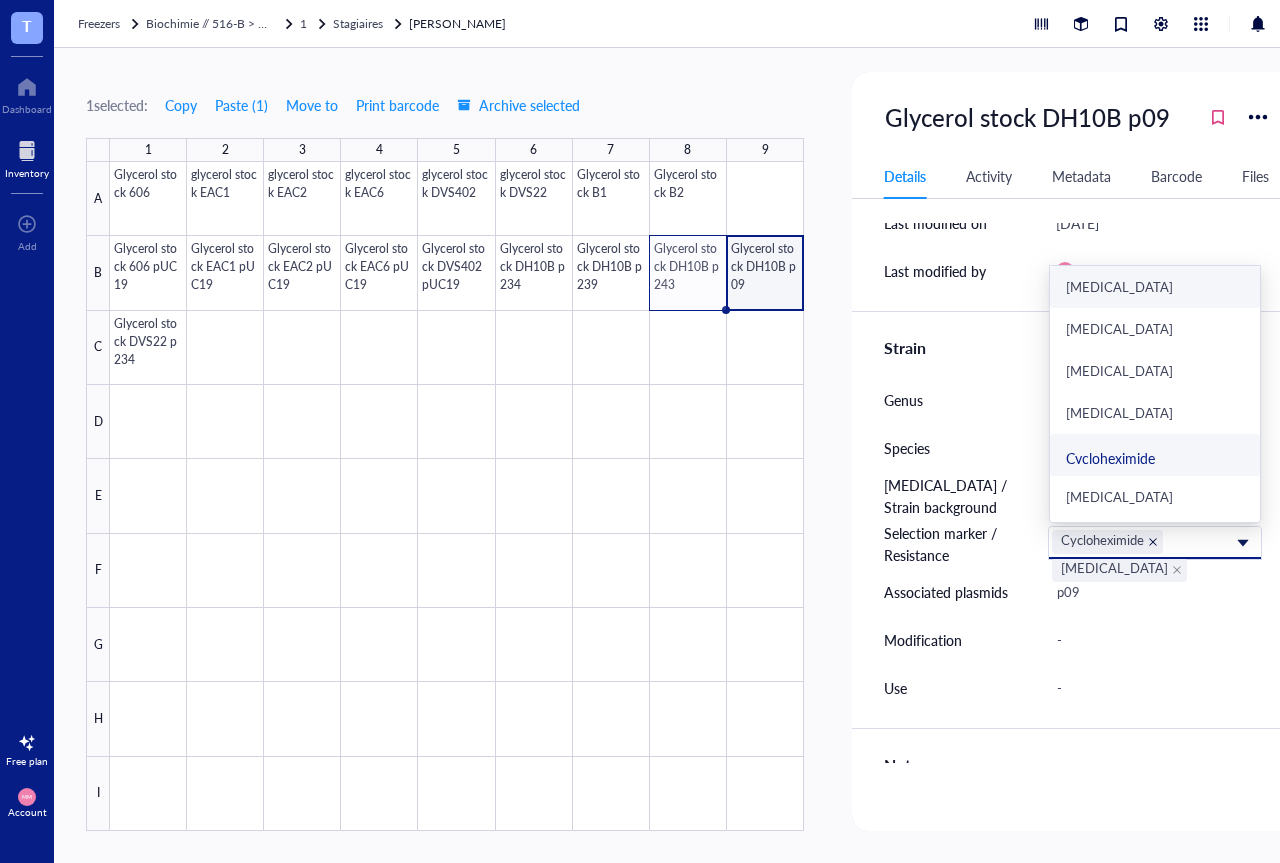 click at bounding box center [1153, 542] 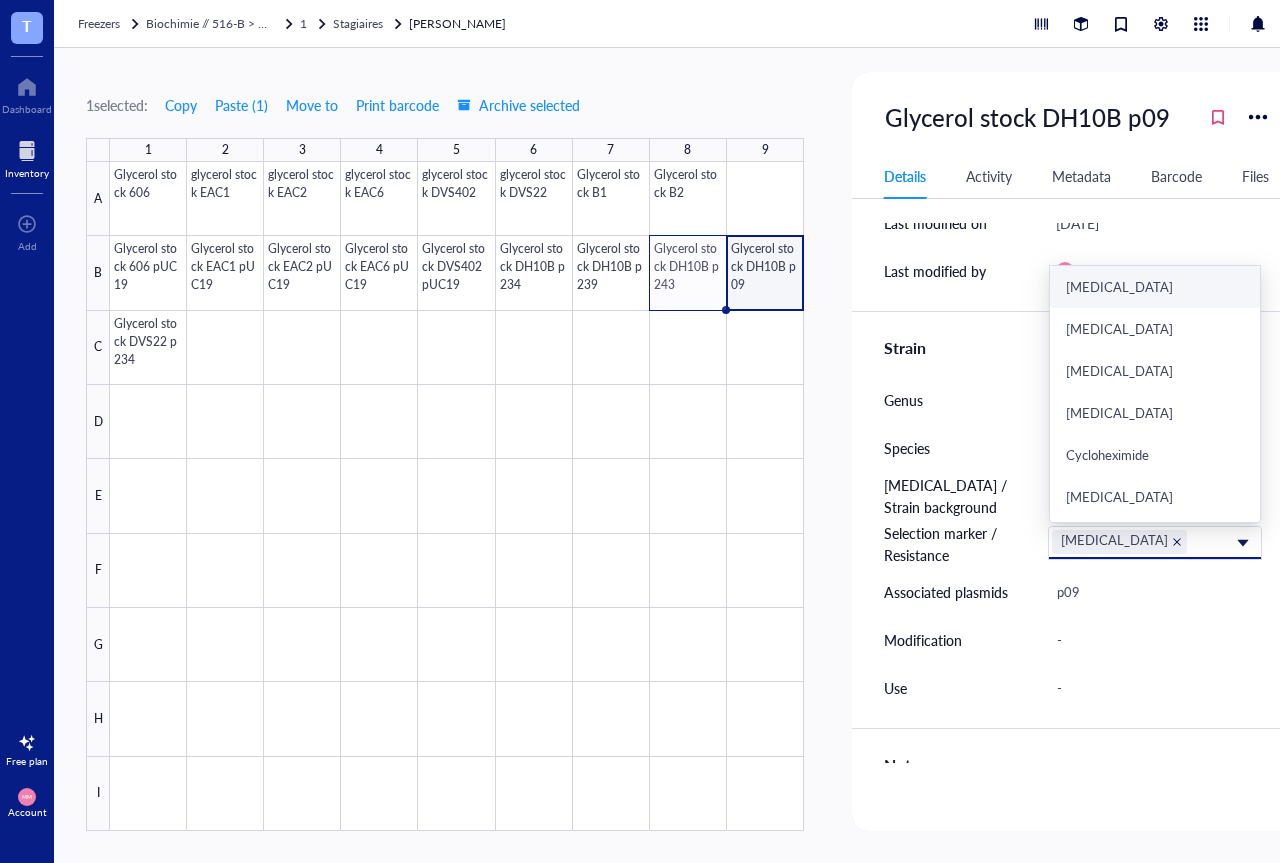 click at bounding box center (1177, 542) 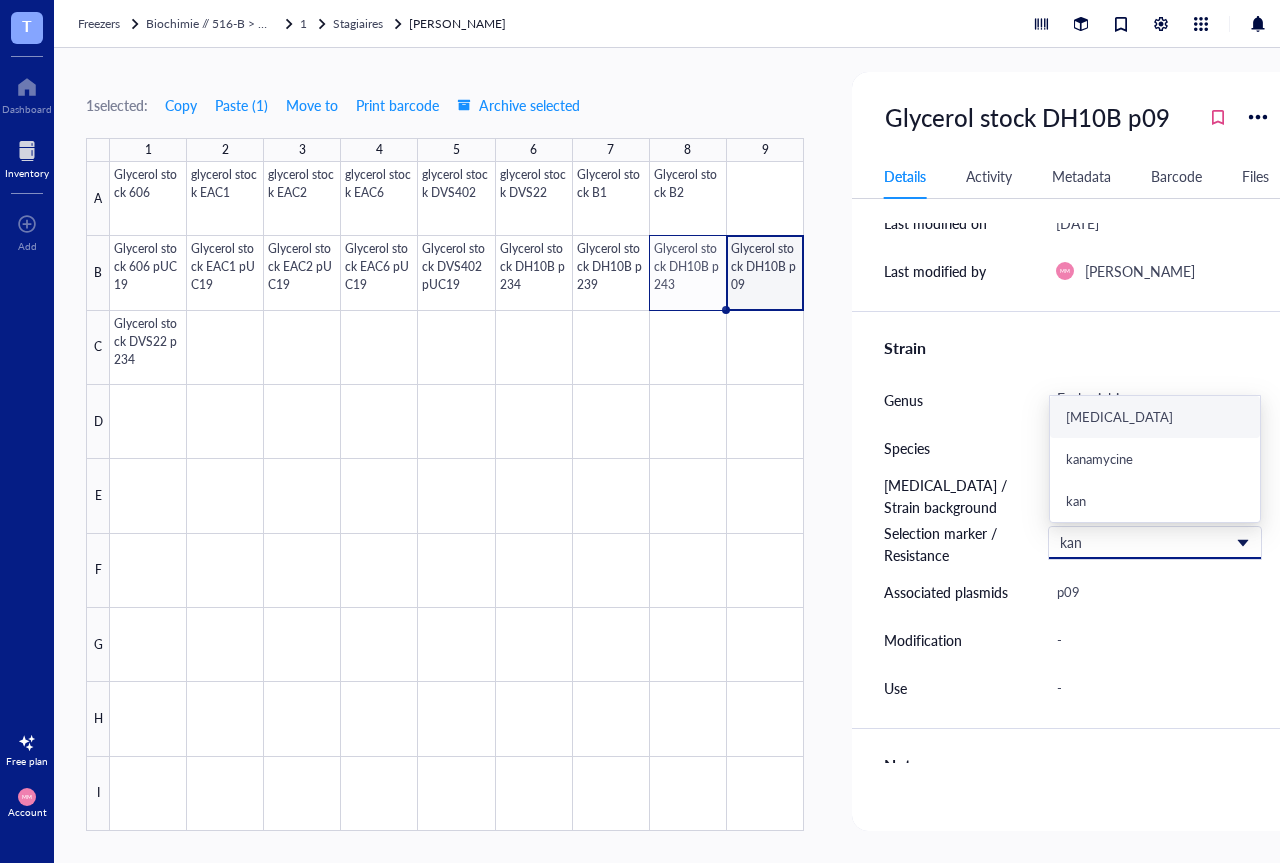 type on "kana" 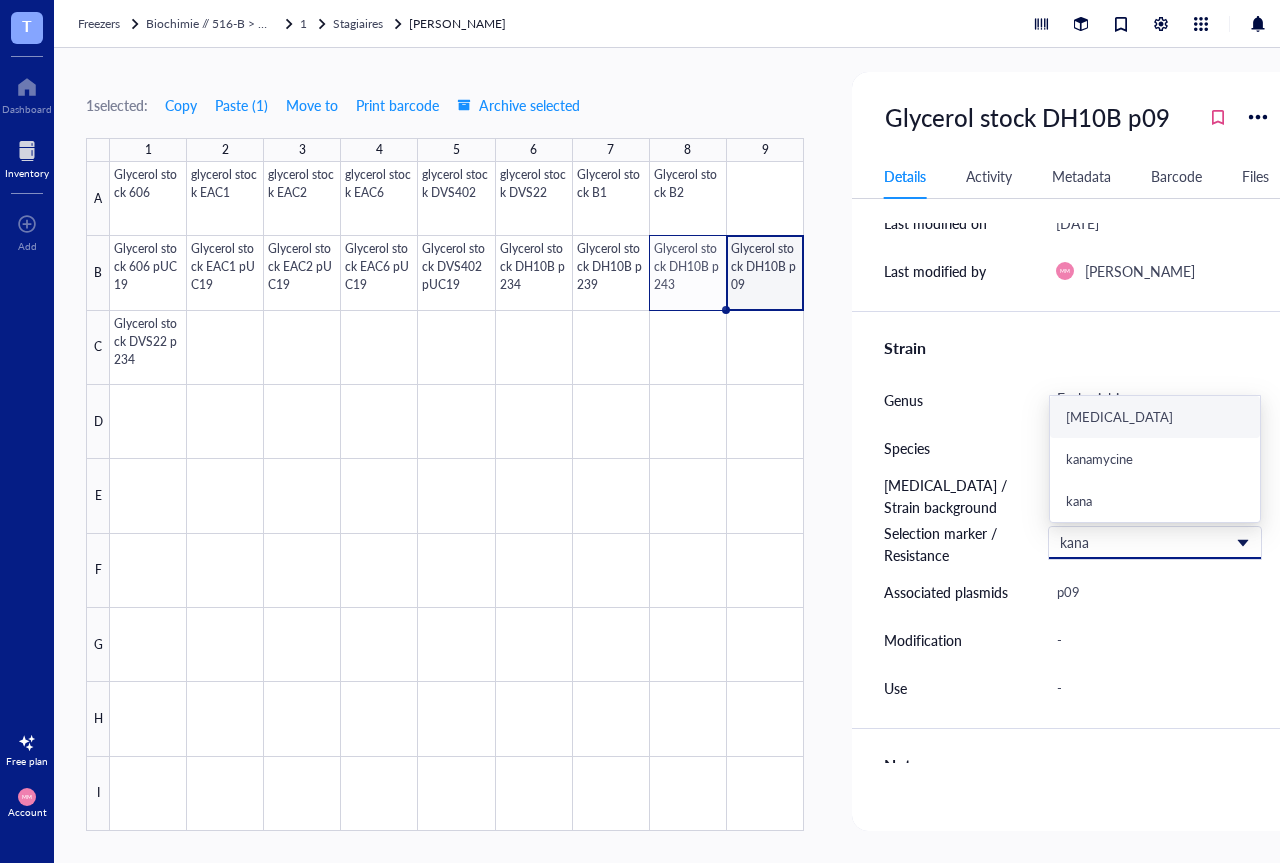 click on "[MEDICAL_DATA]" at bounding box center (1155, 417) 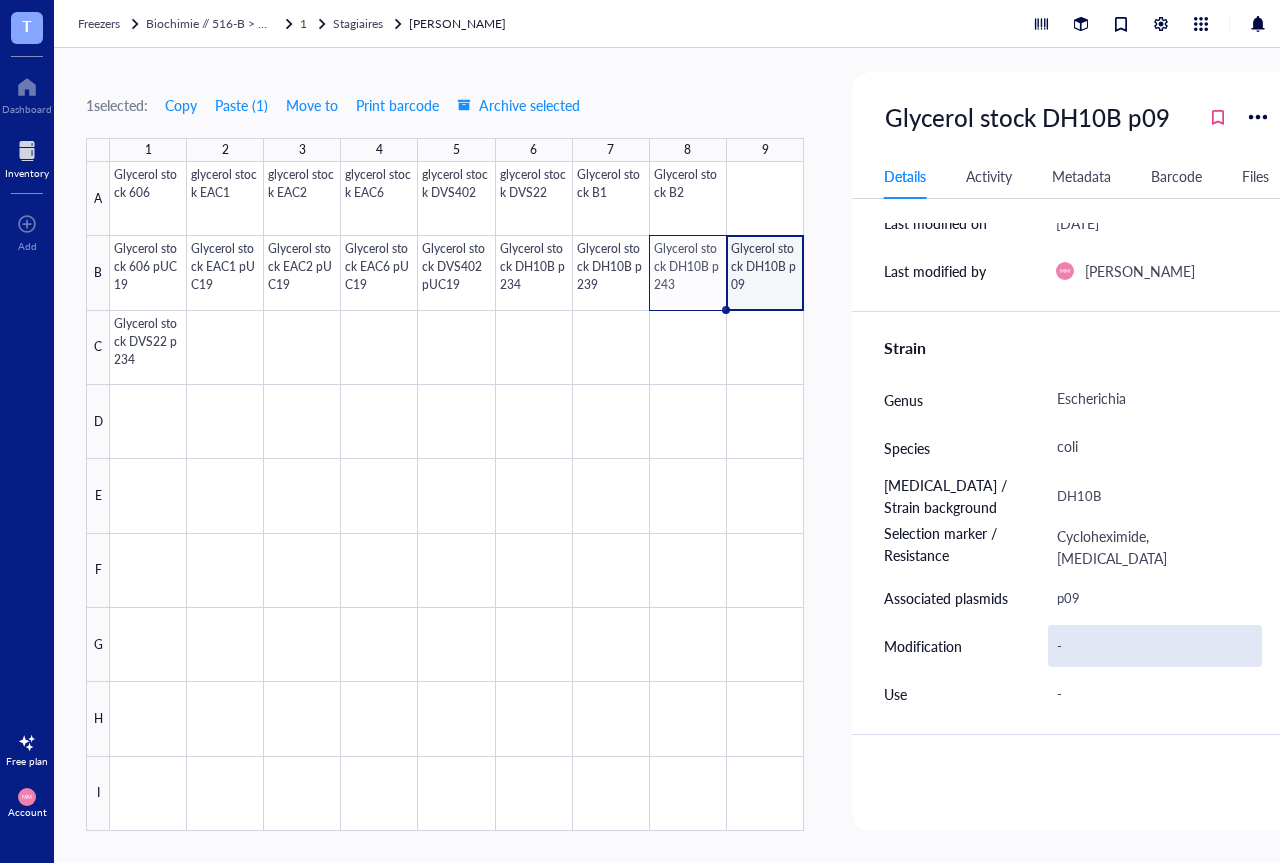 click on "-" at bounding box center (1155, 646) 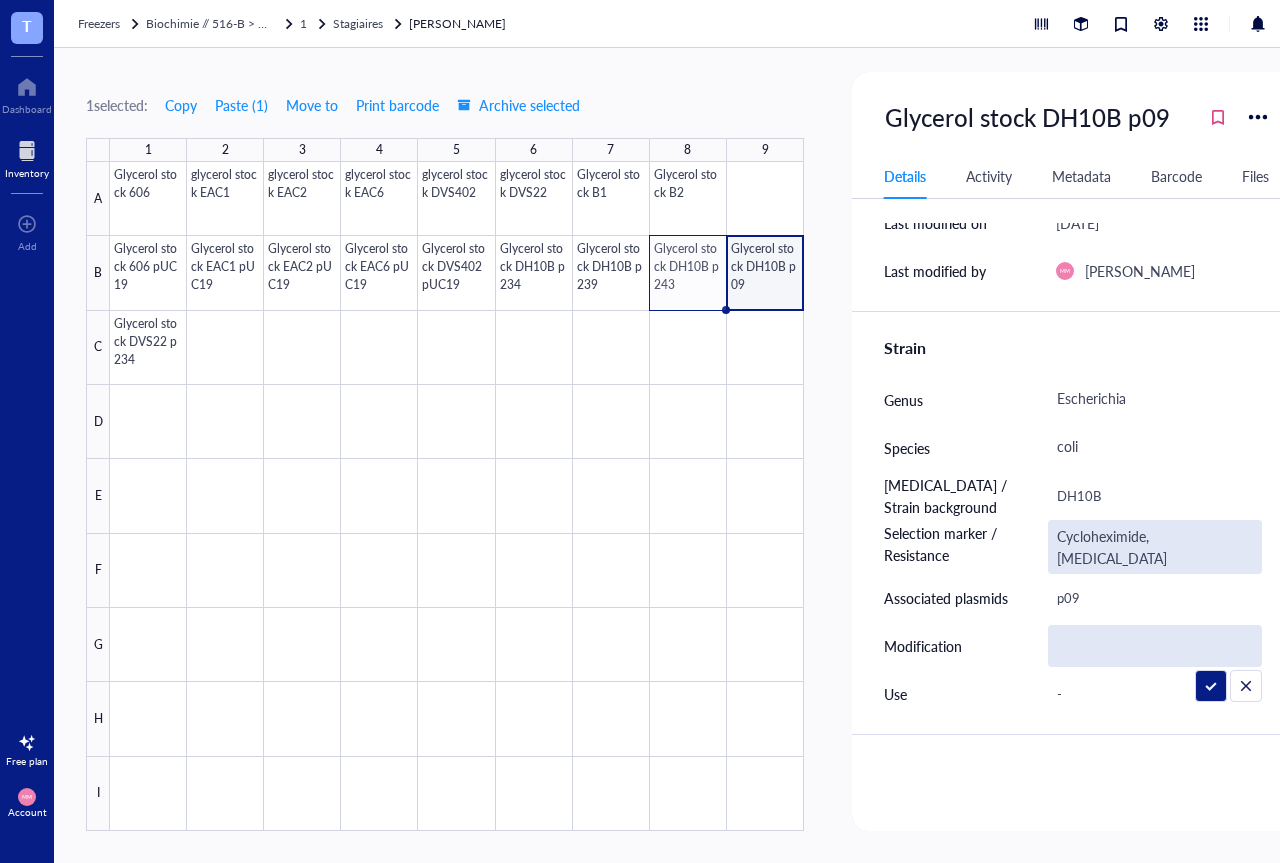 click on "Cycloheximide, [MEDICAL_DATA]" at bounding box center (1155, 547) 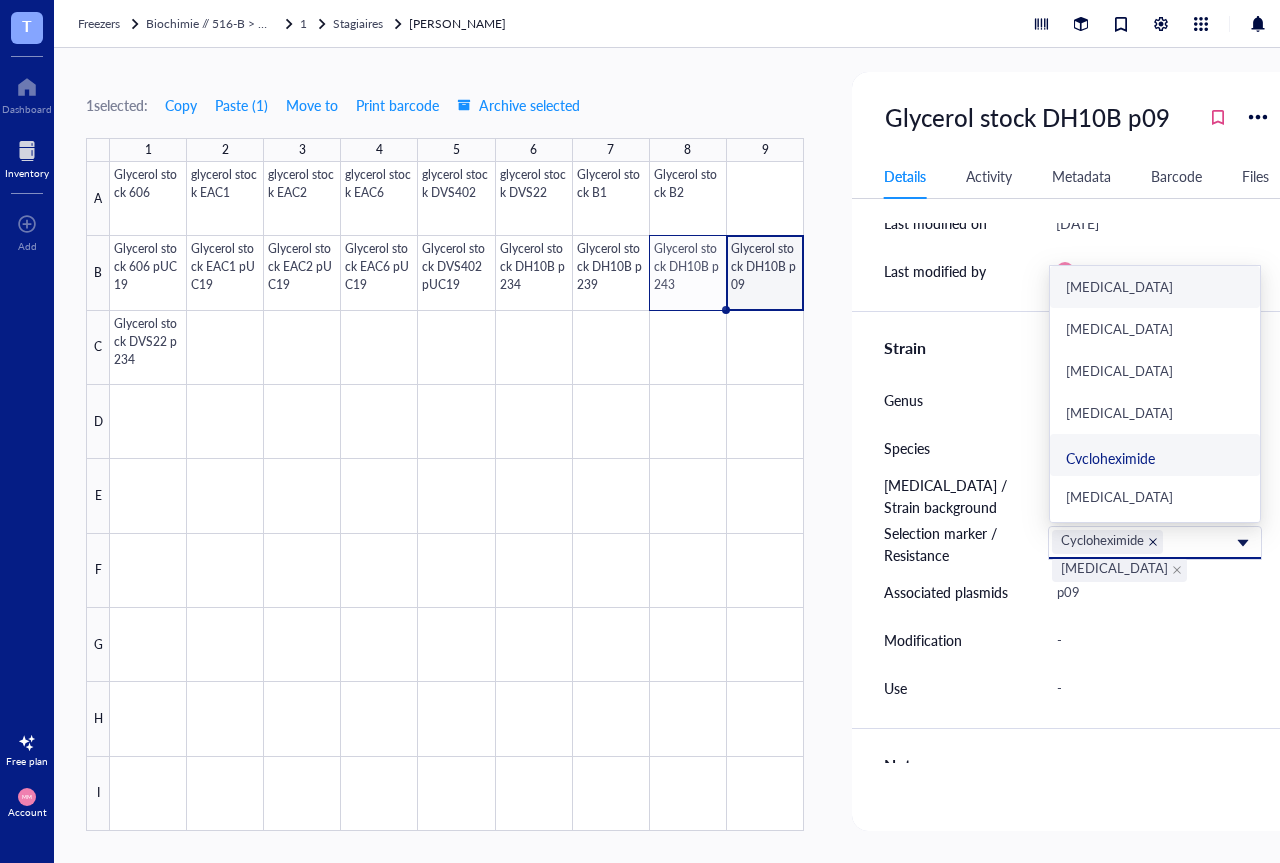 click at bounding box center (1153, 542) 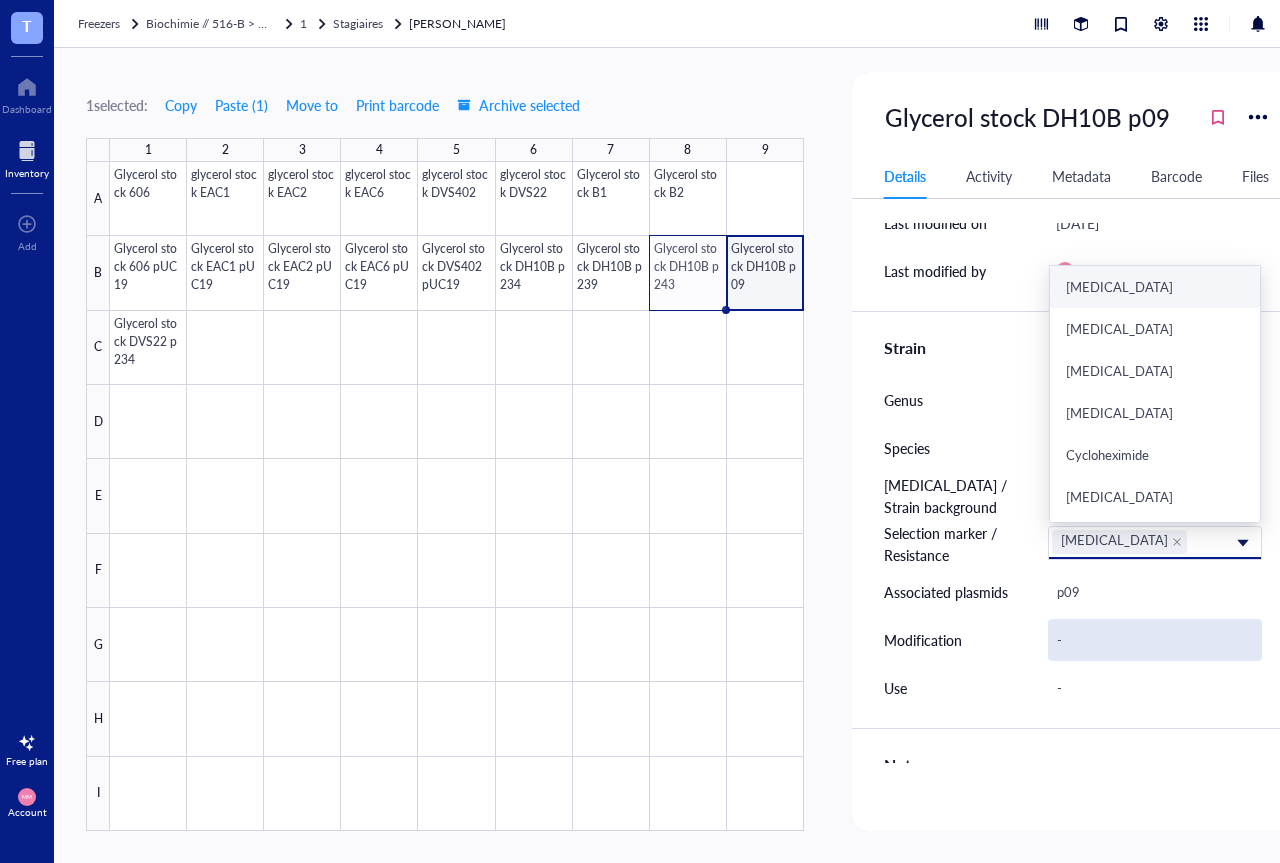 click on "-" at bounding box center (1155, 640) 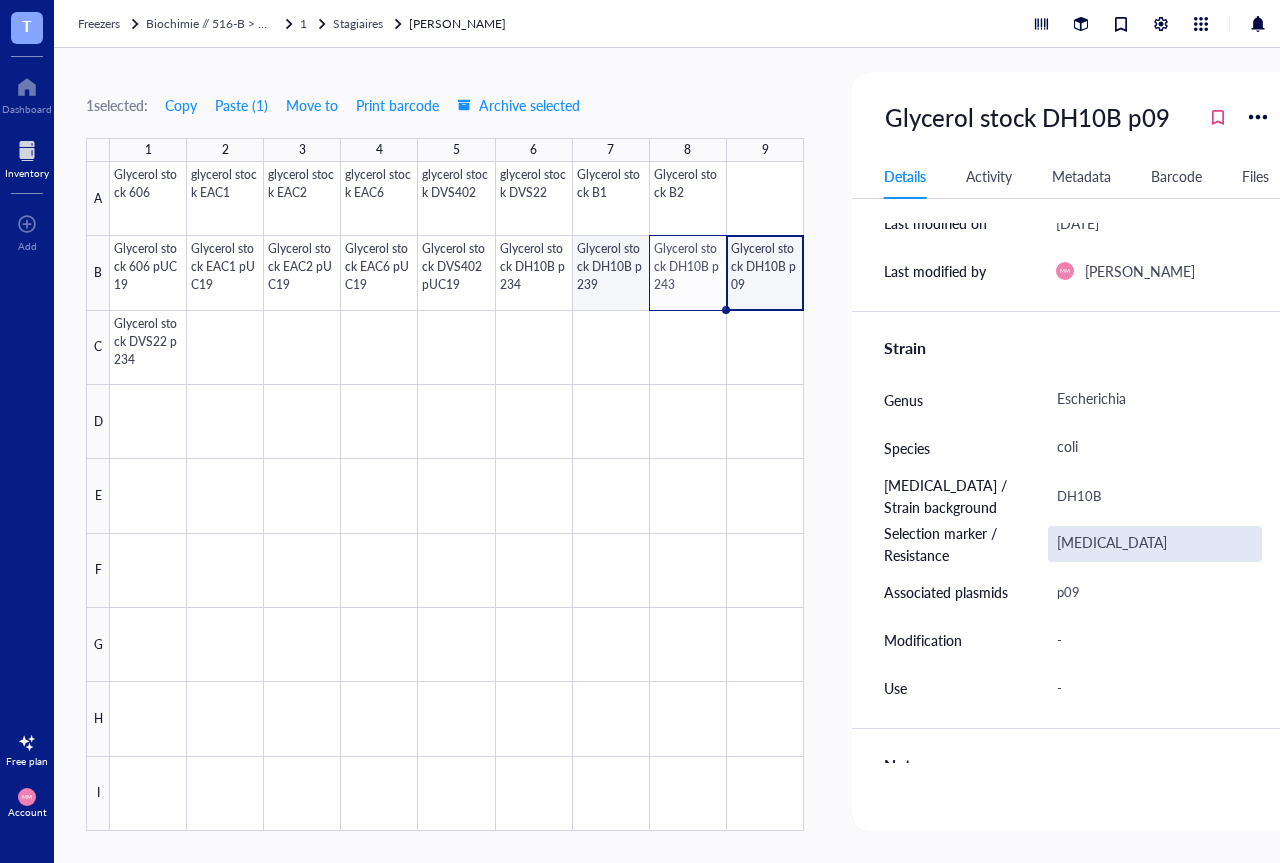 click at bounding box center [457, 496] 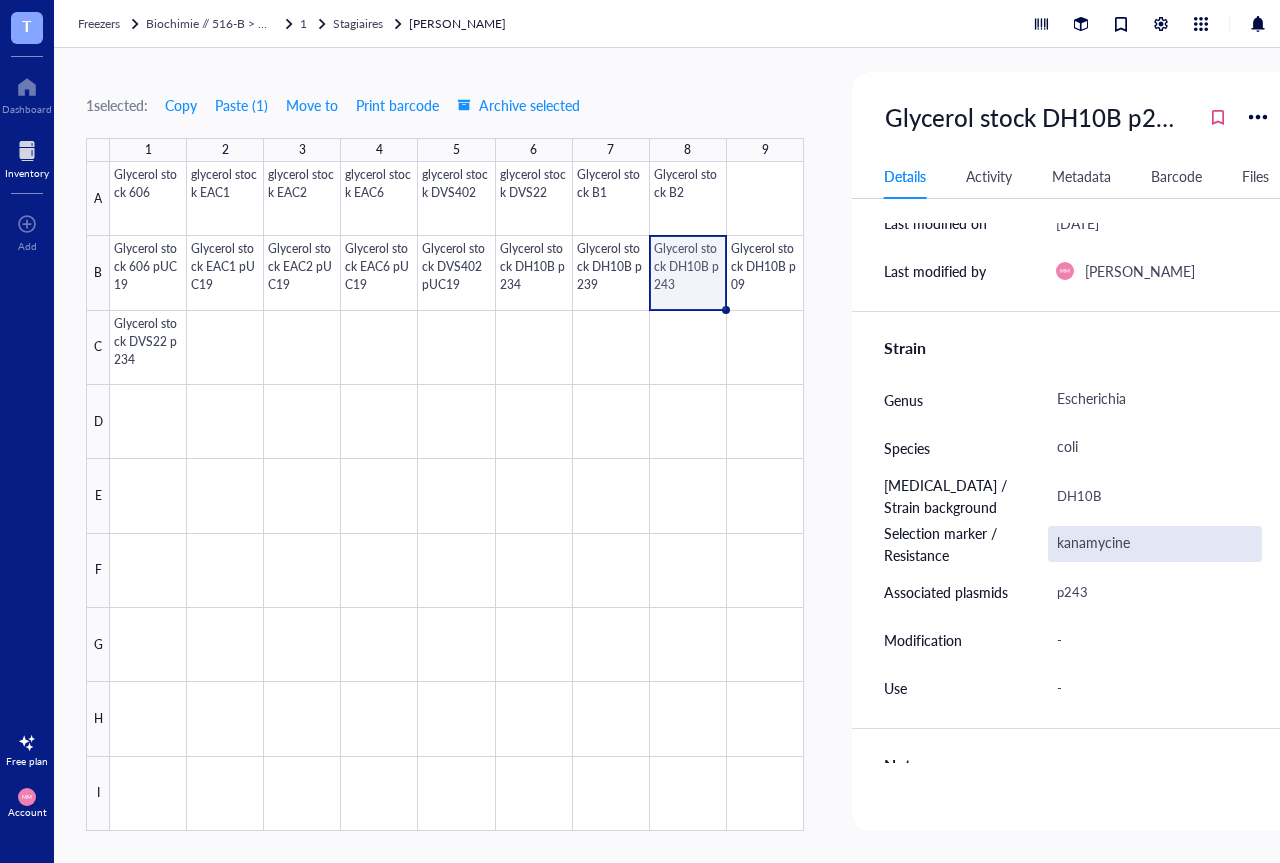 click on "kanamycine" at bounding box center (1155, 544) 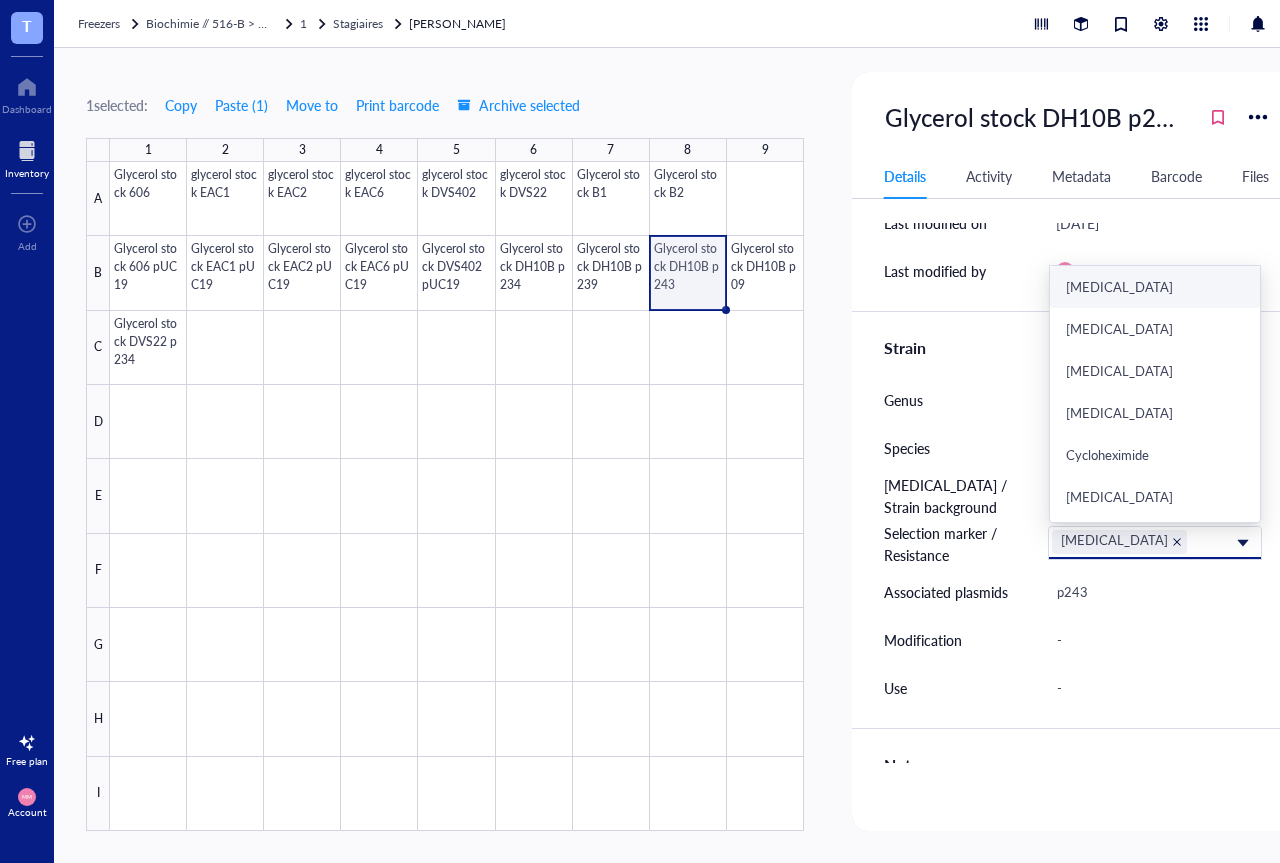 click at bounding box center [1177, 542] 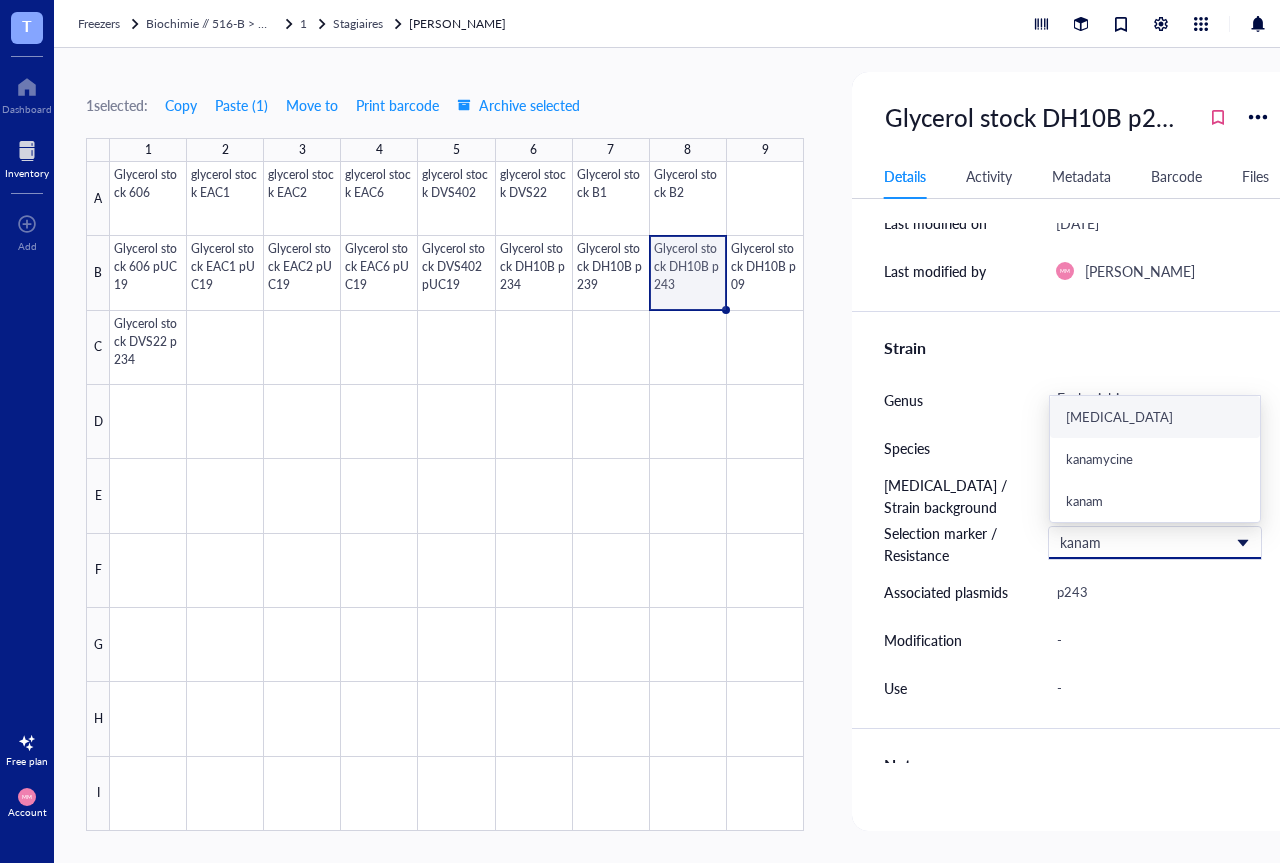 type on "kanamy" 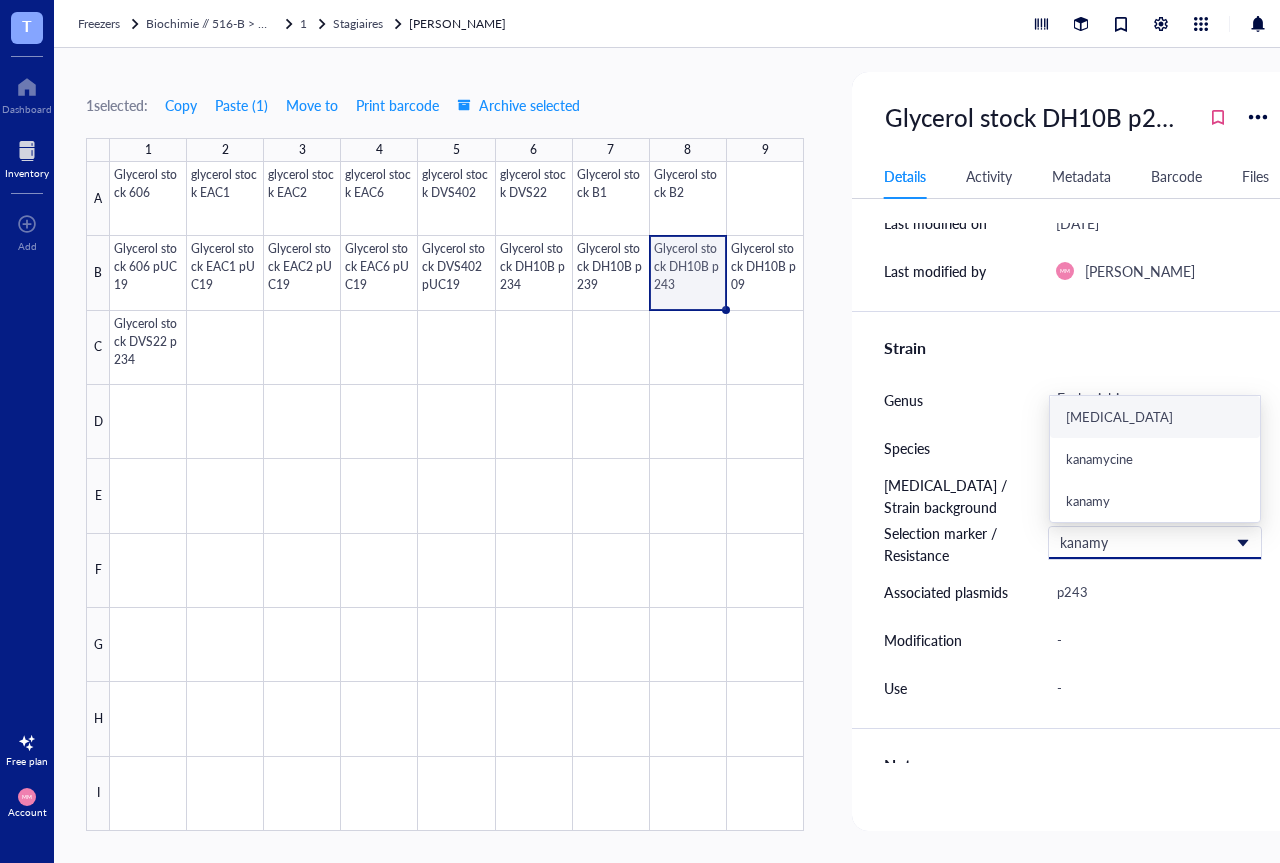 click on "[MEDICAL_DATA]" at bounding box center [1155, 417] 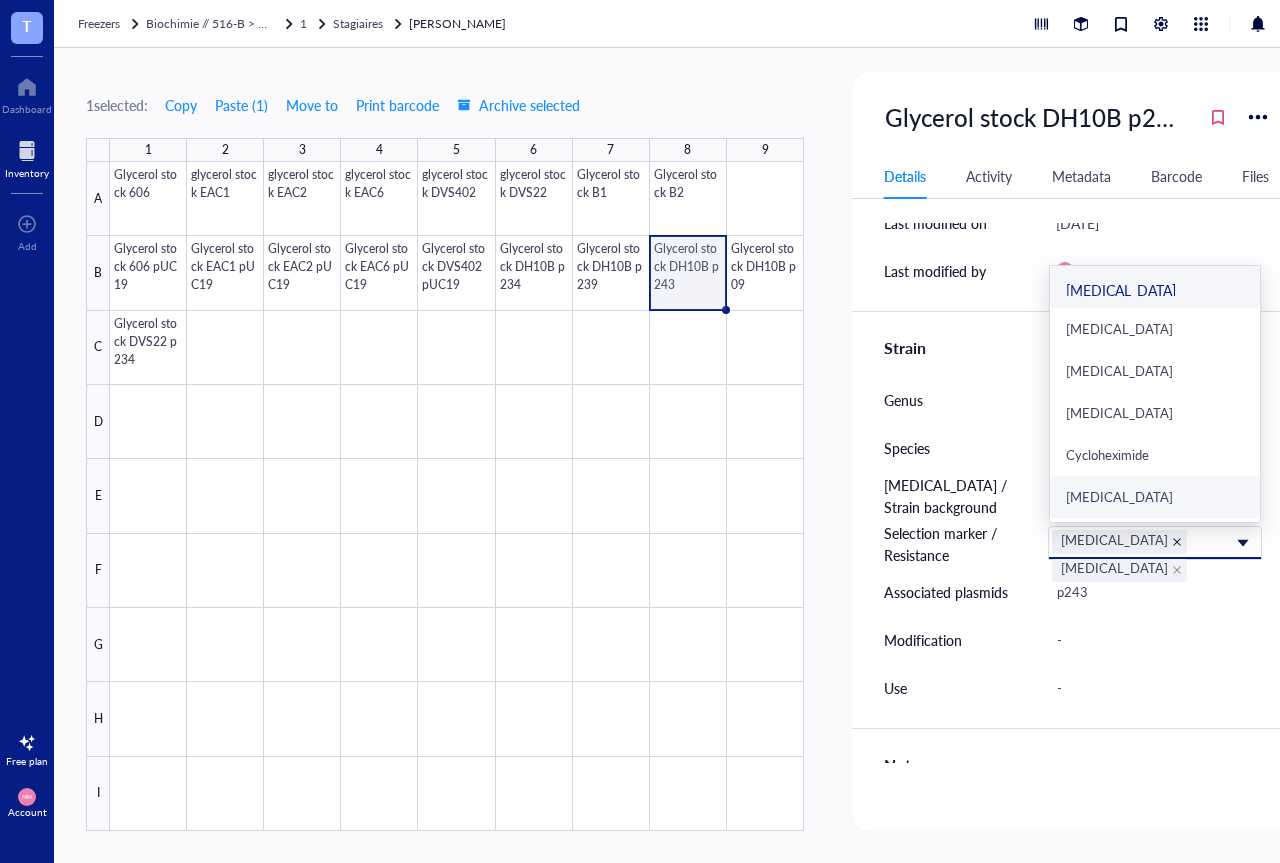 click at bounding box center (1177, 542) 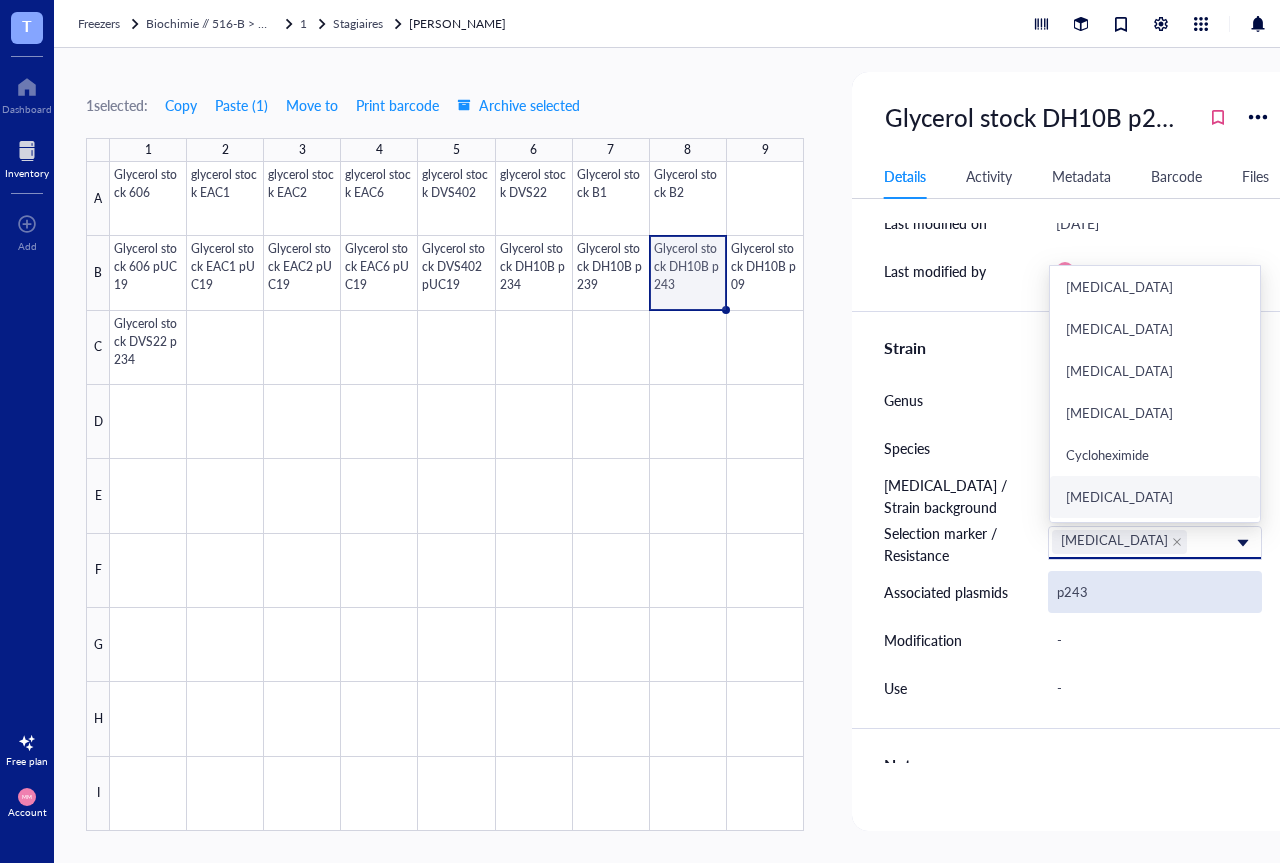 click on "p243" at bounding box center (1155, 592) 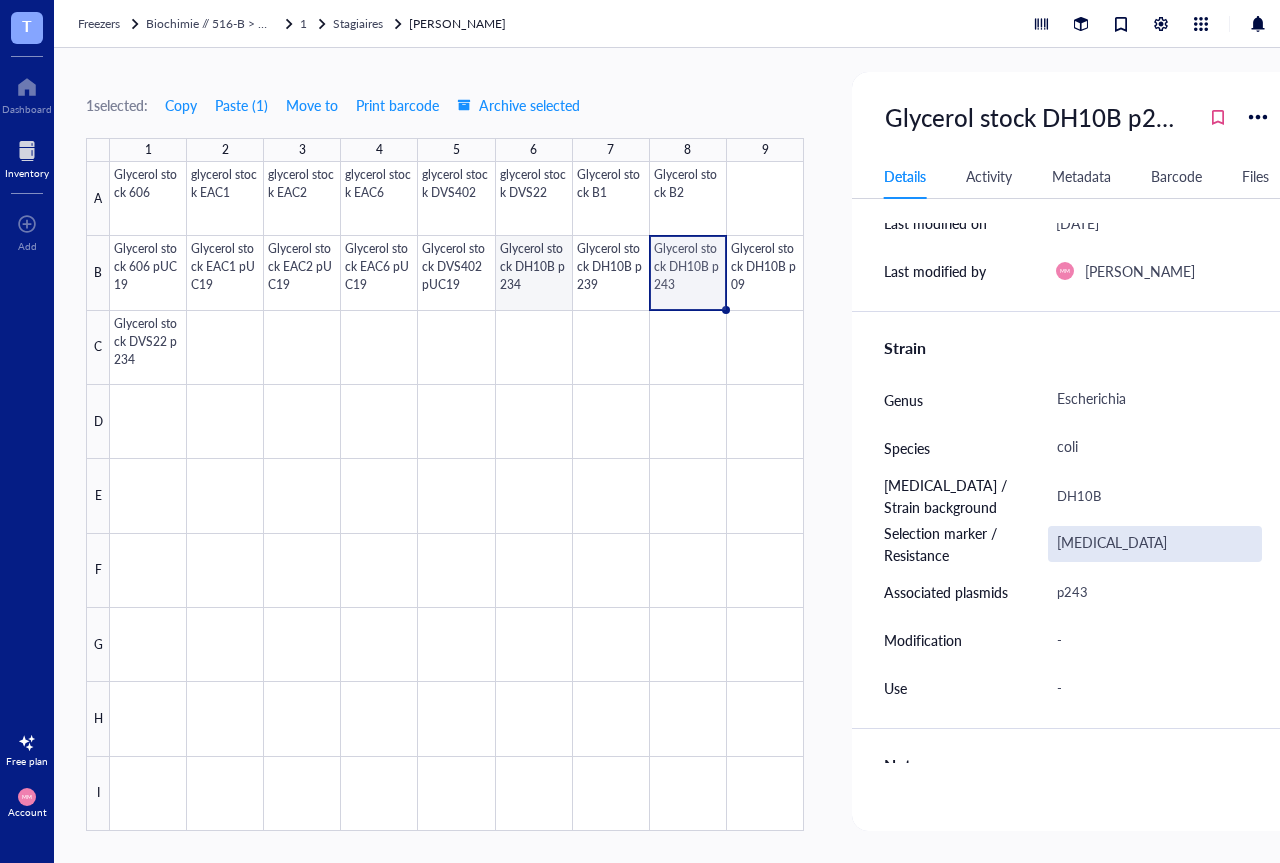 click at bounding box center (457, 496) 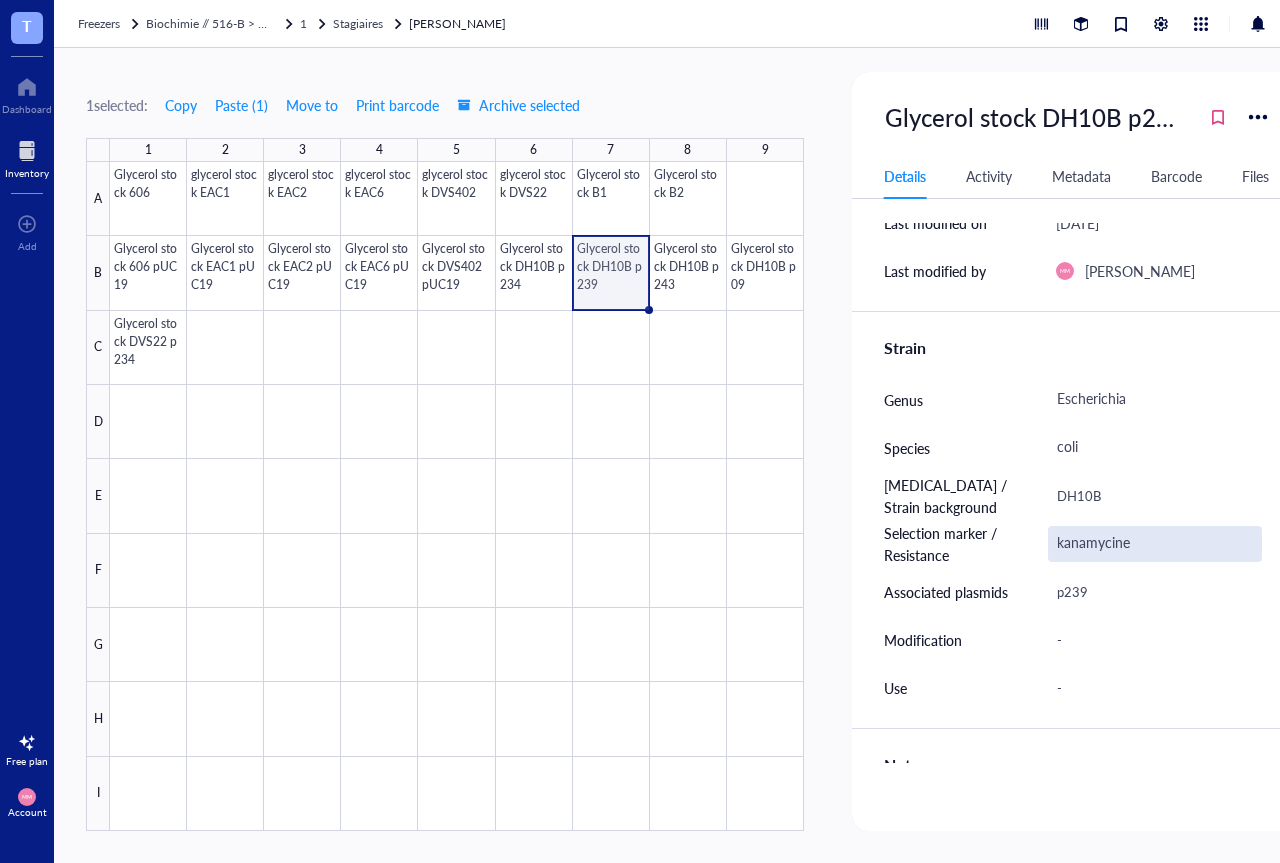 click on "kanamycine" at bounding box center [1155, 544] 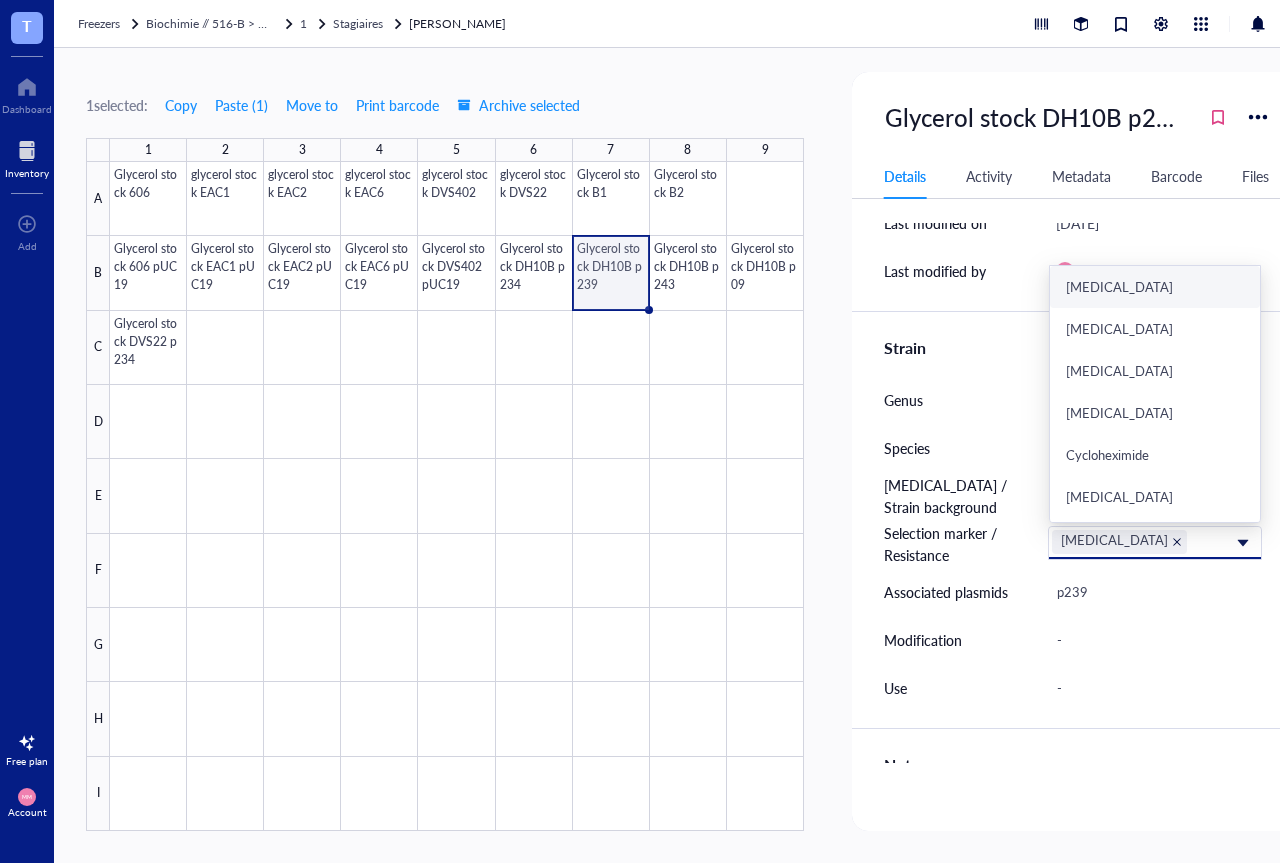 click at bounding box center (1177, 542) 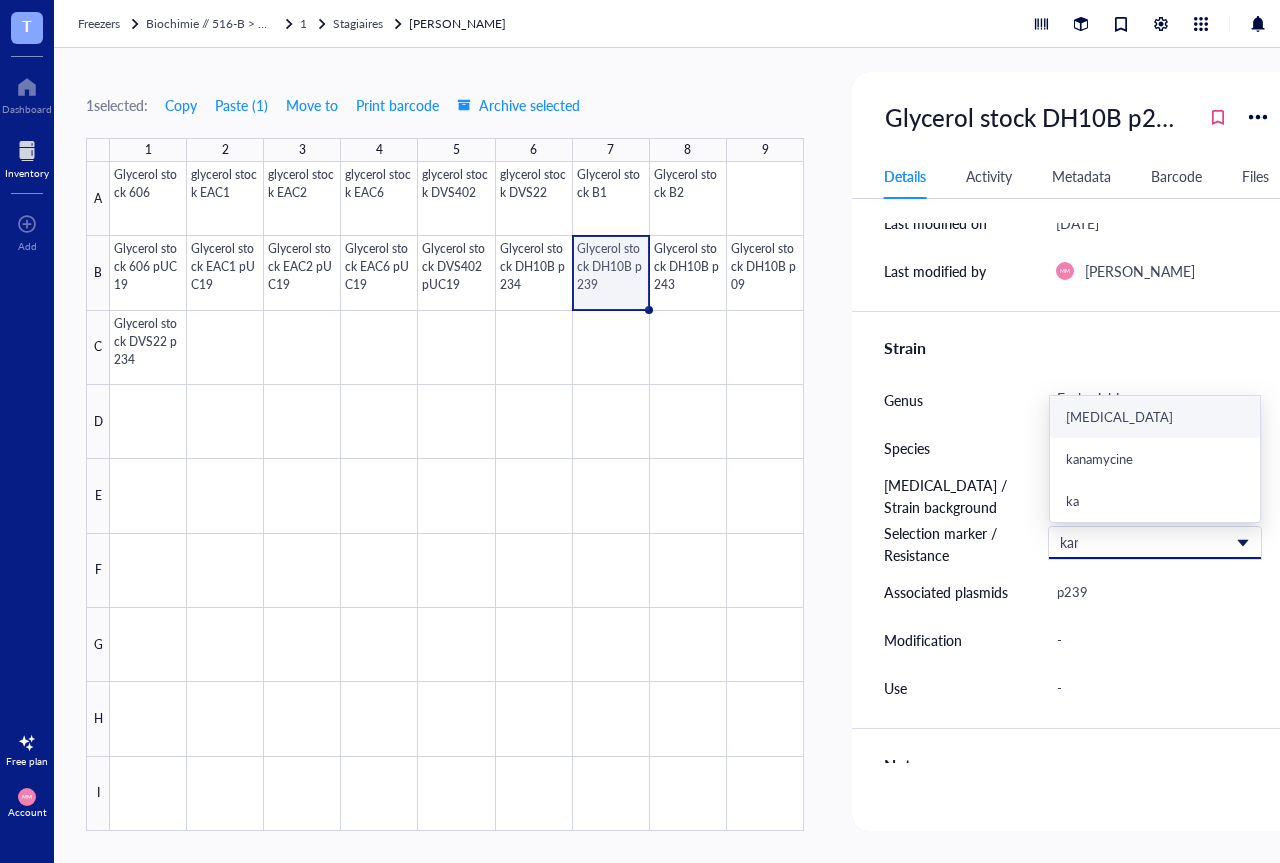 type on "kana" 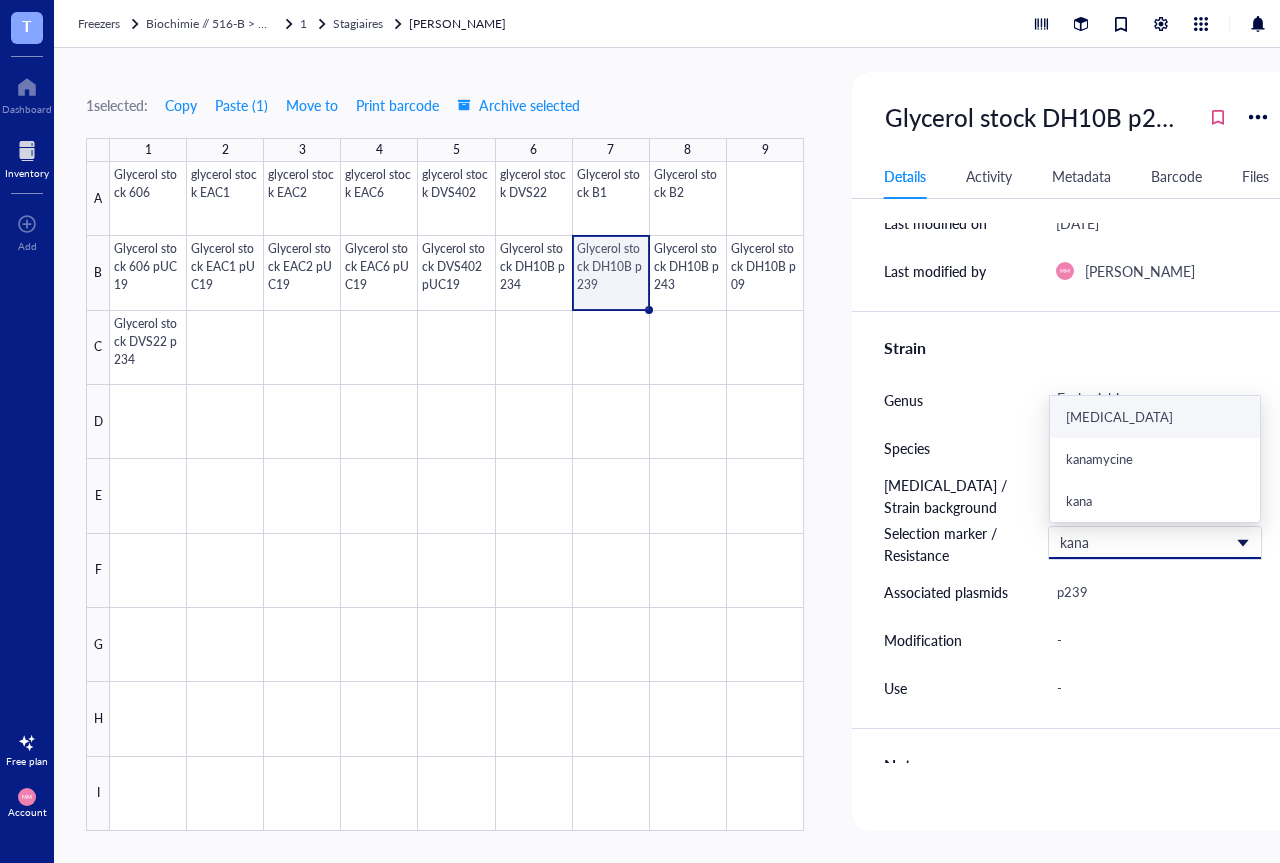 click on "[MEDICAL_DATA]" at bounding box center [1155, 417] 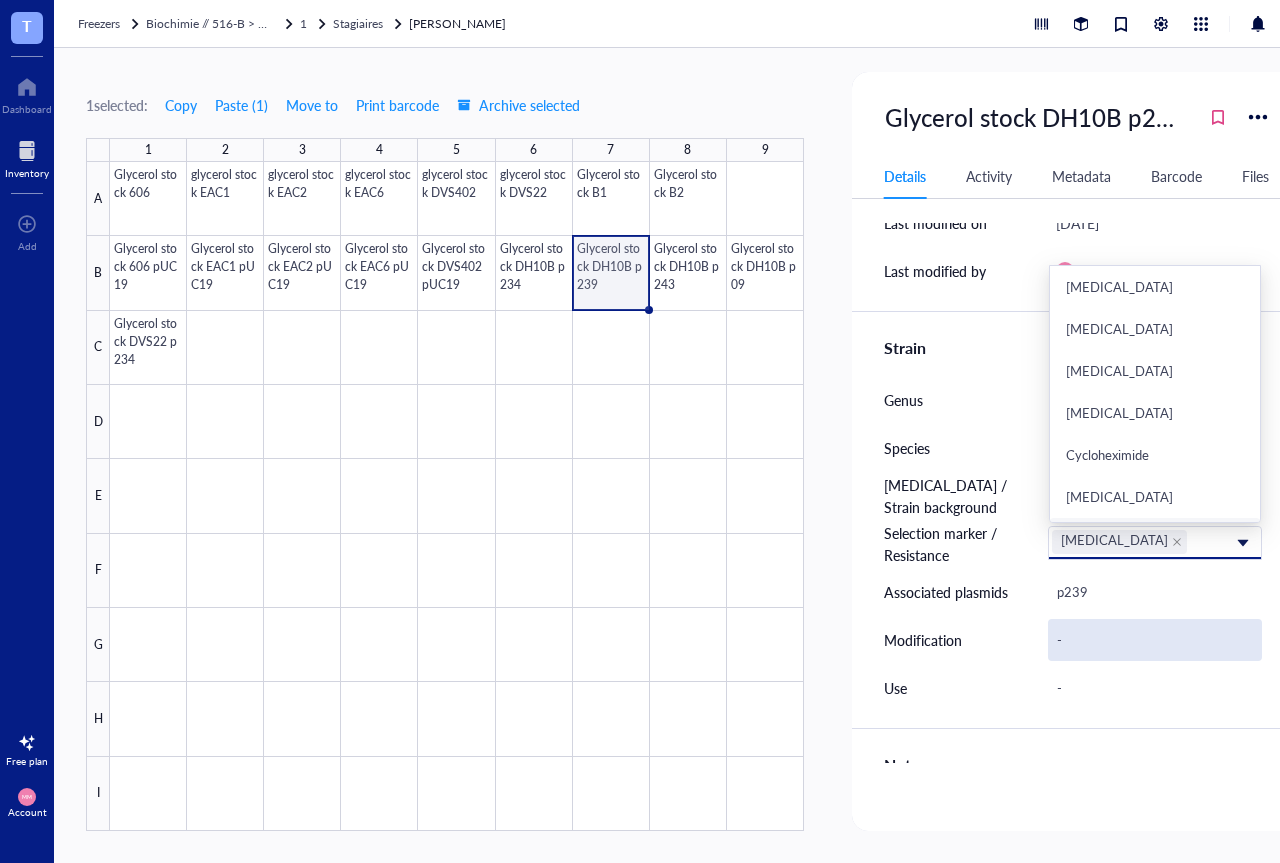 click on "-" at bounding box center [1155, 640] 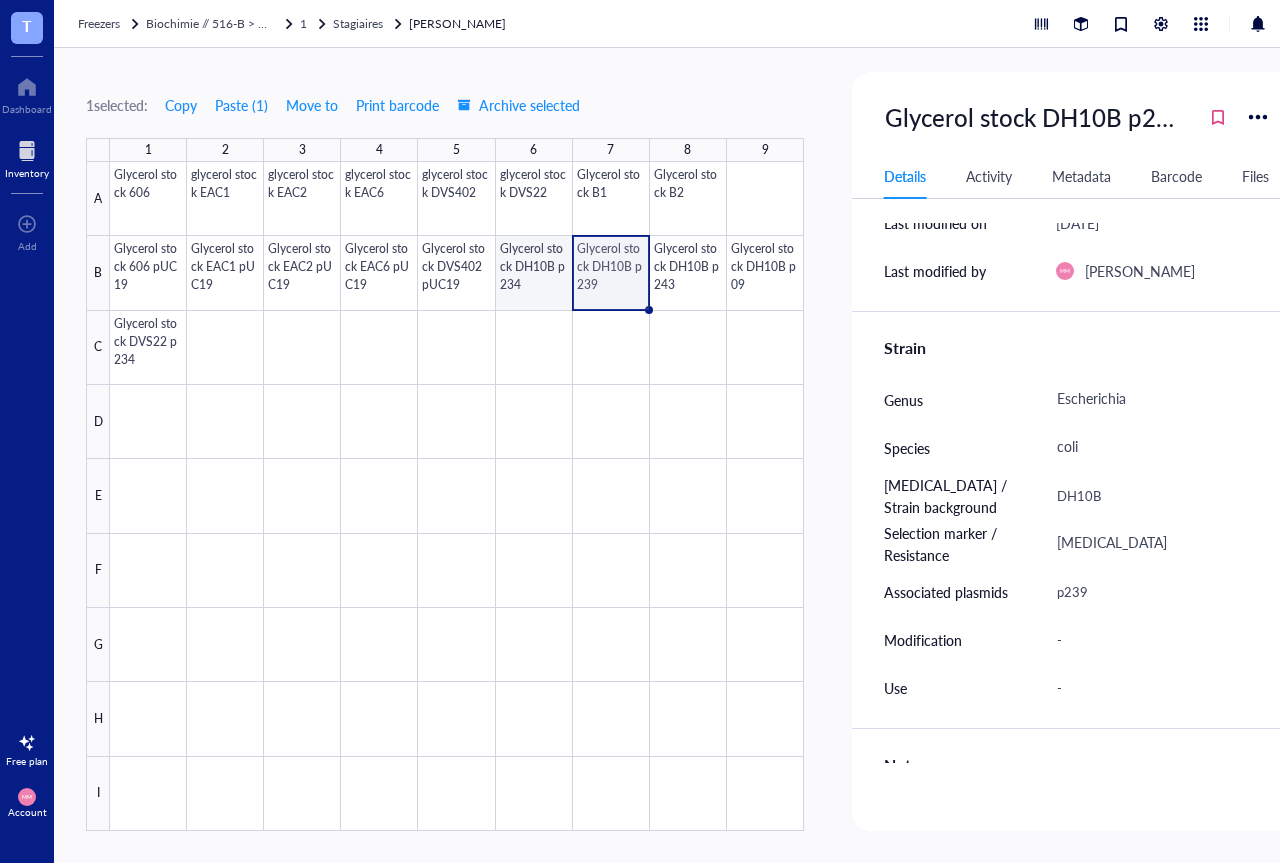 click at bounding box center [457, 496] 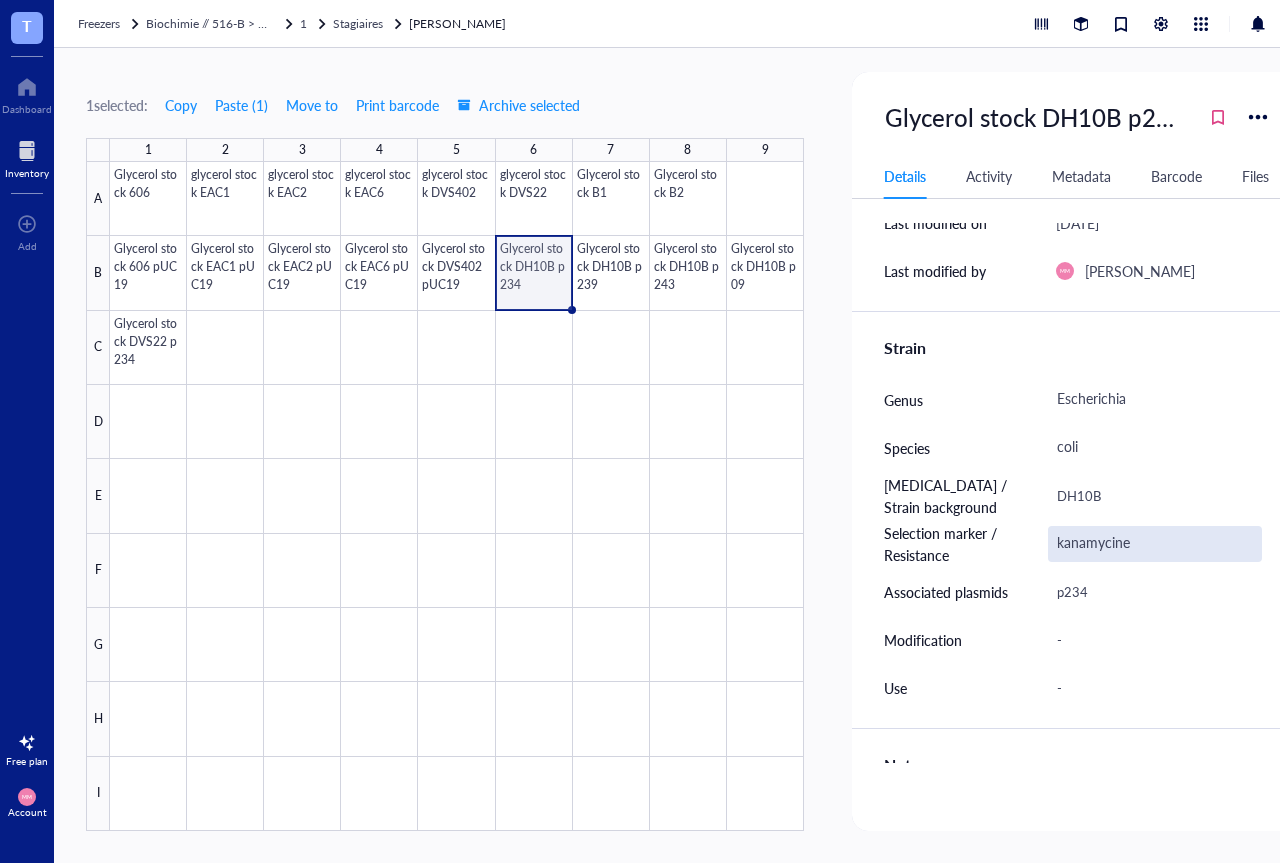 click on "kanamycine" at bounding box center [1155, 544] 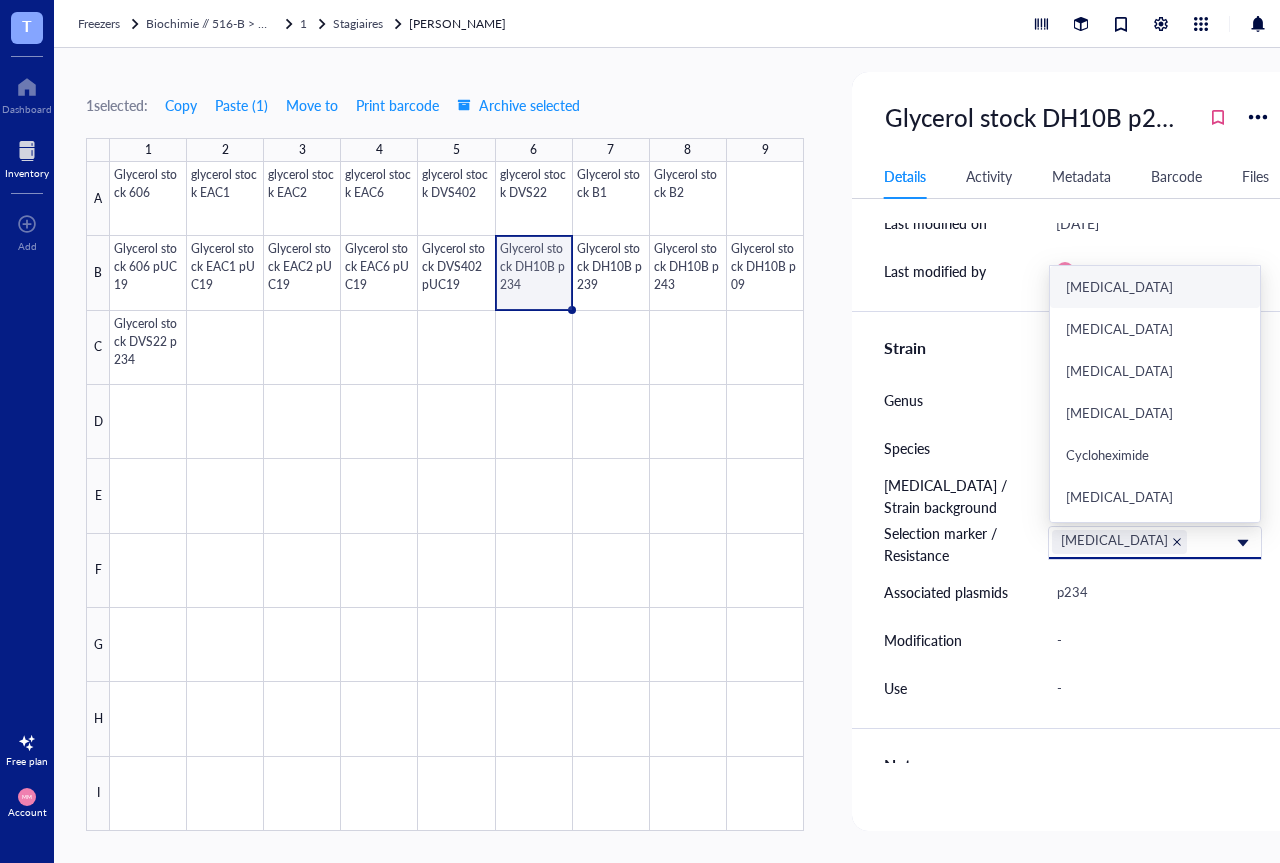 click at bounding box center [1177, 542] 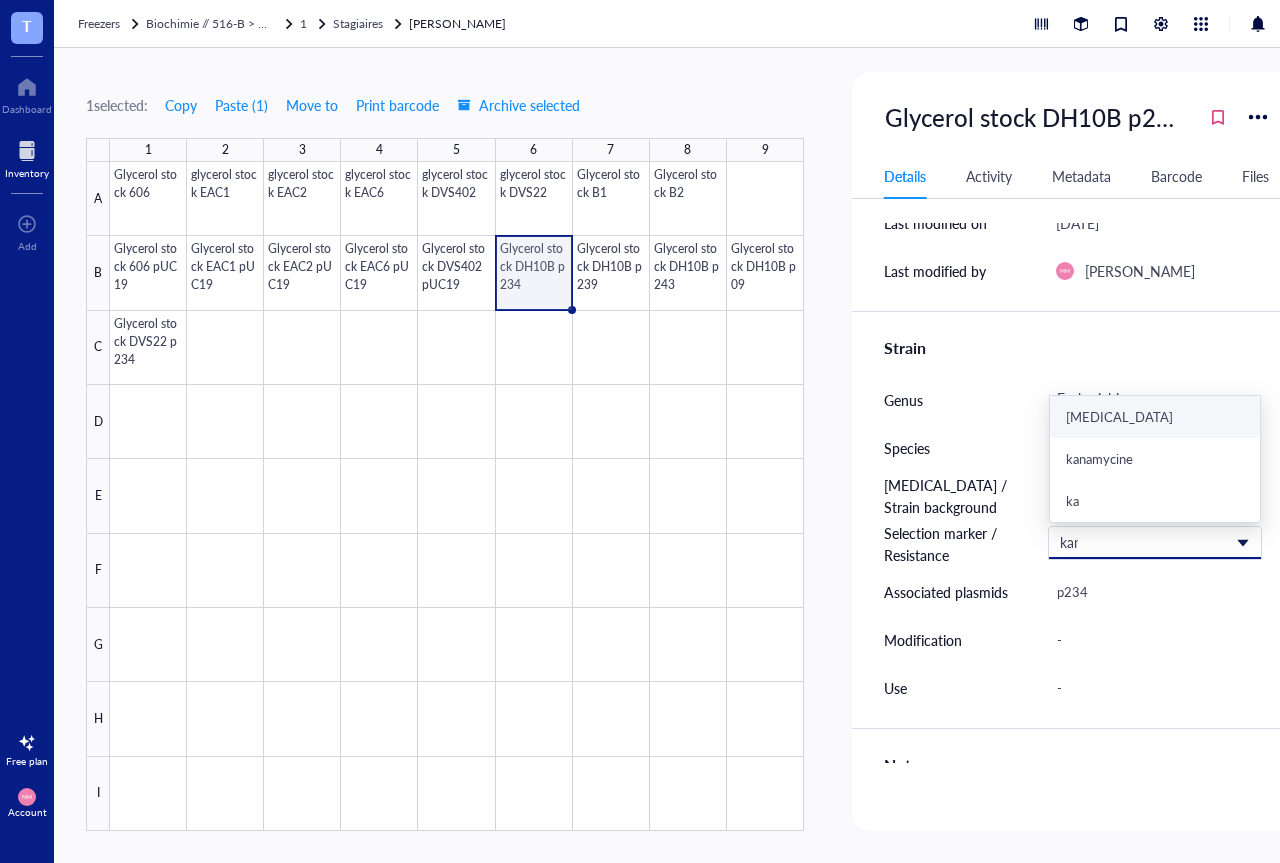 type on "kana" 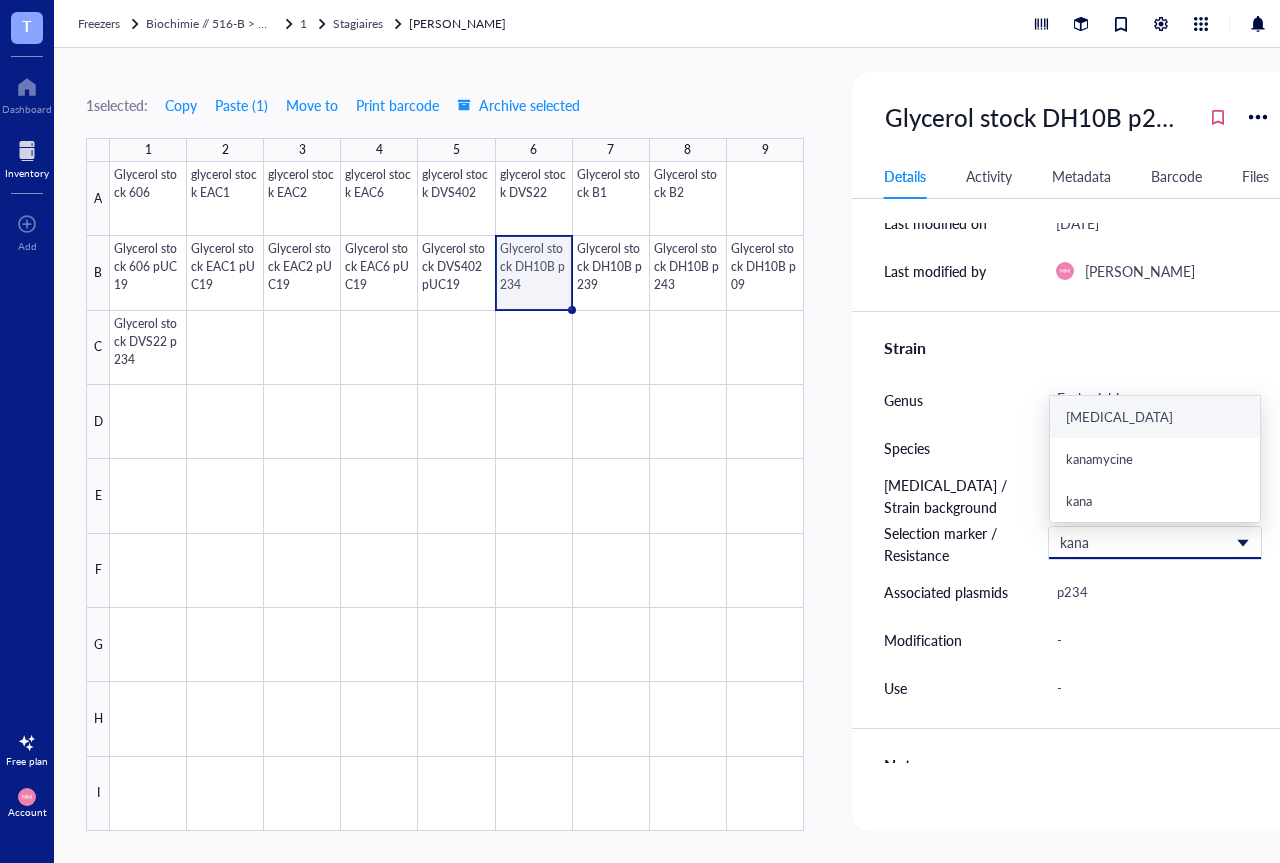 click on "[MEDICAL_DATA]" at bounding box center [1155, 417] 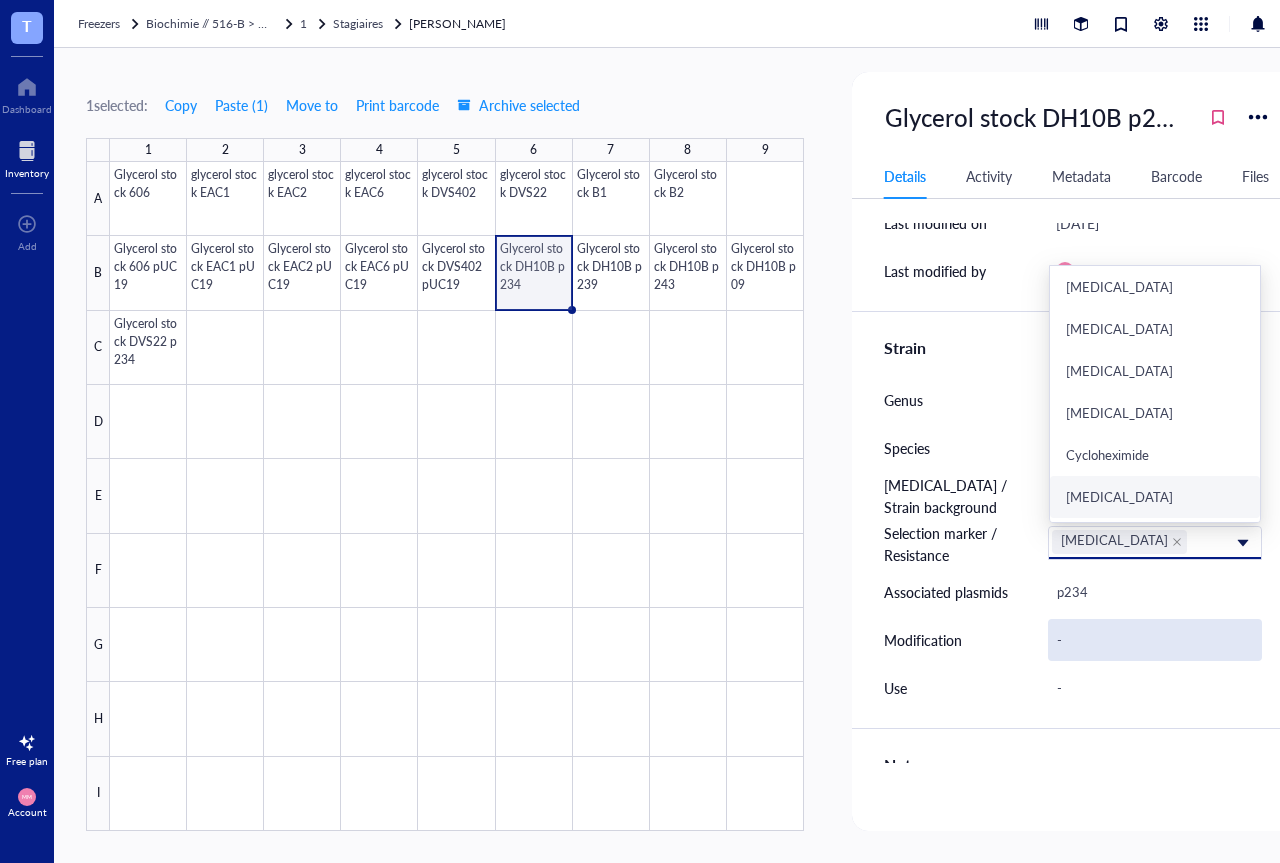 click on "-" at bounding box center (1155, 640) 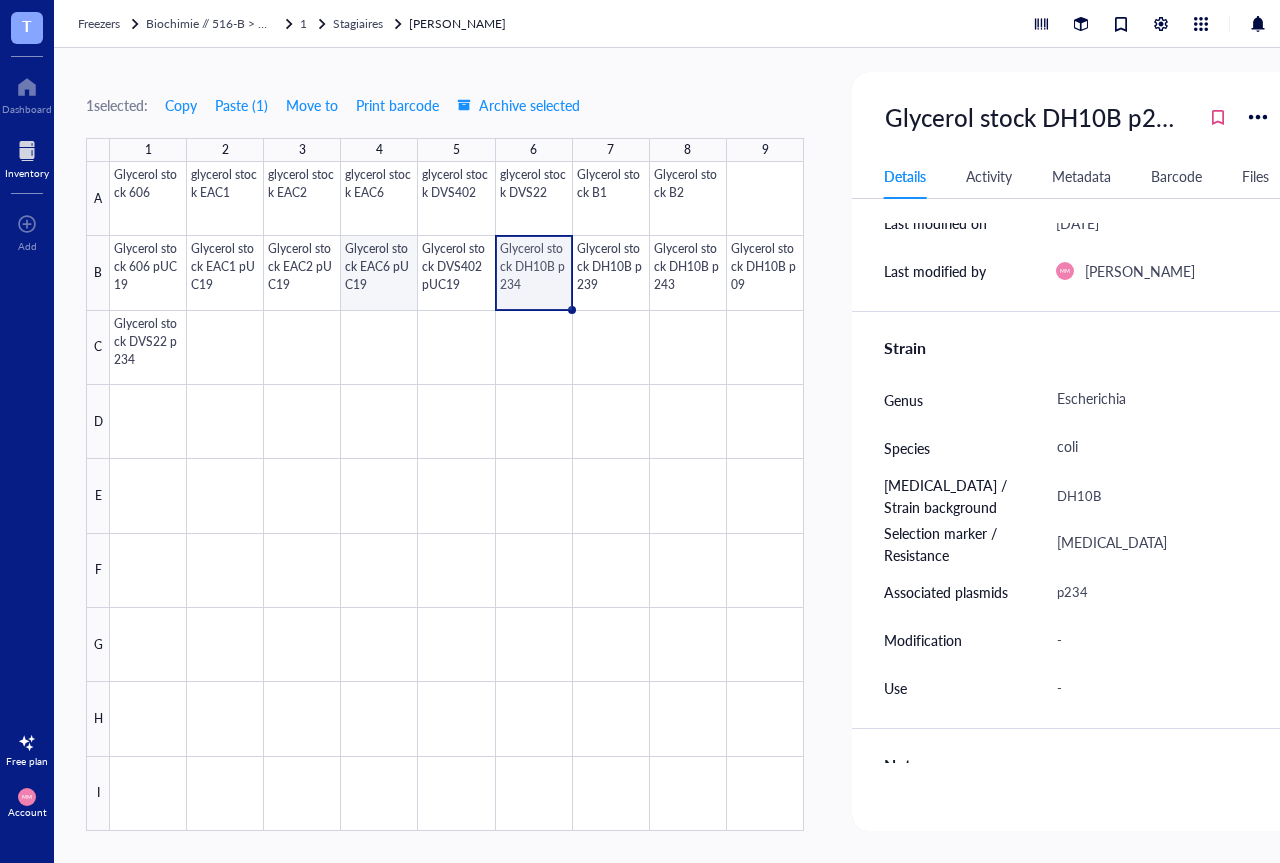 click at bounding box center (457, 496) 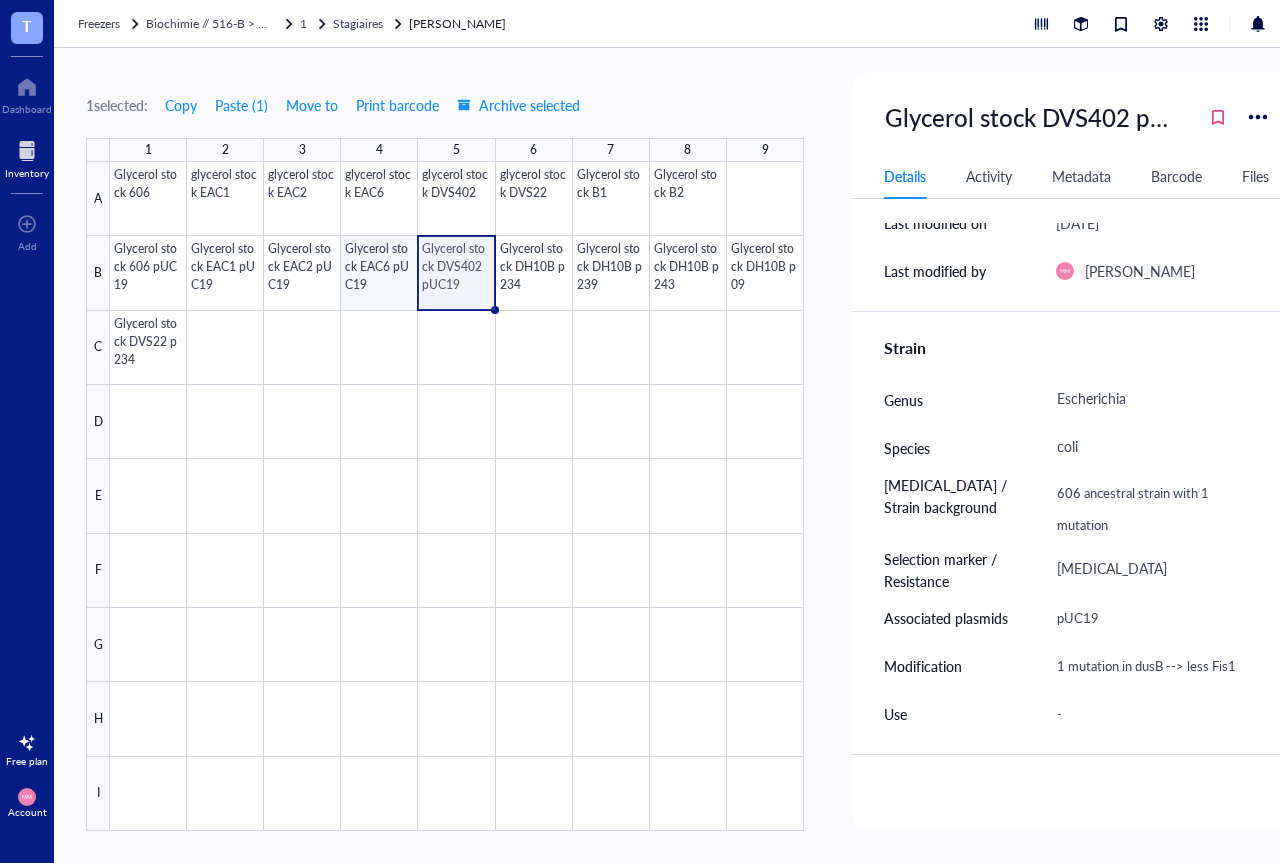 click at bounding box center [457, 496] 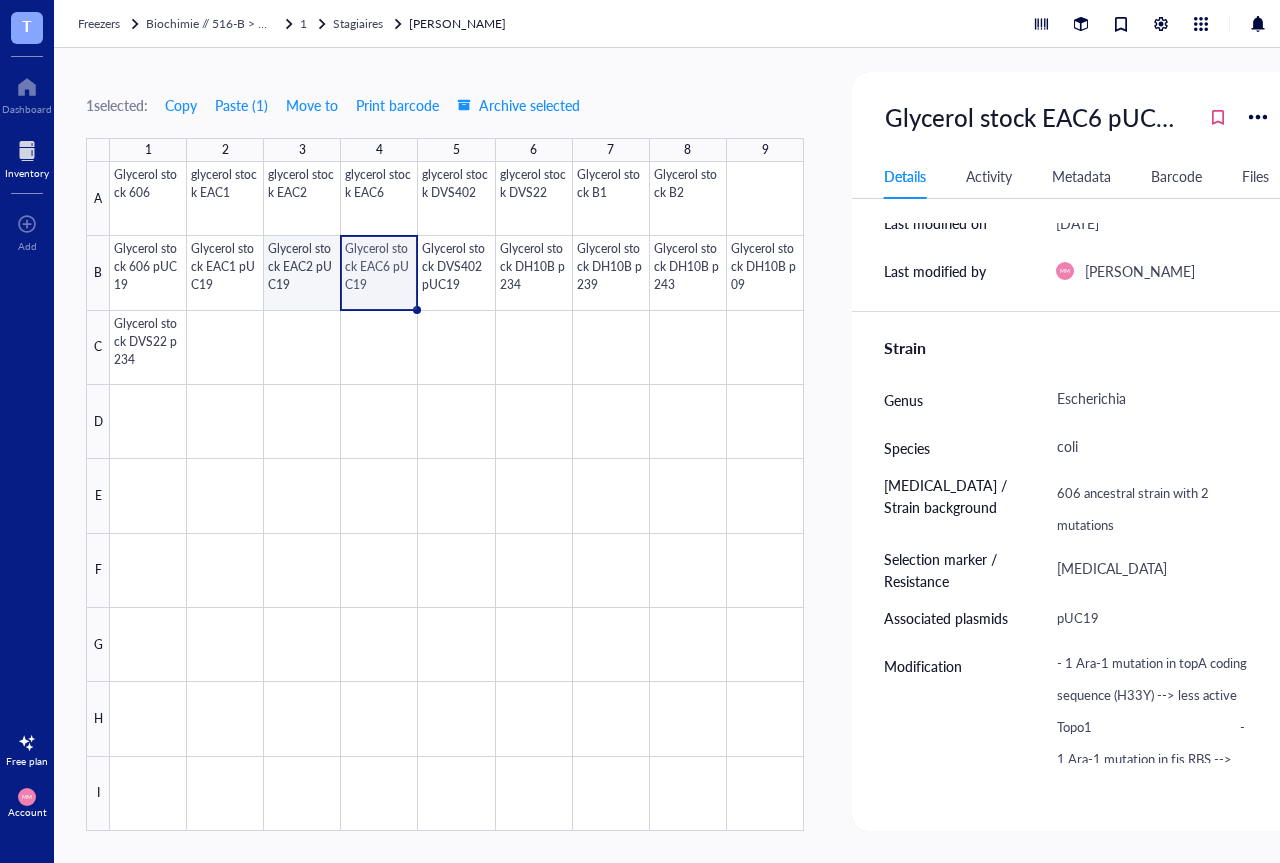 click at bounding box center [457, 496] 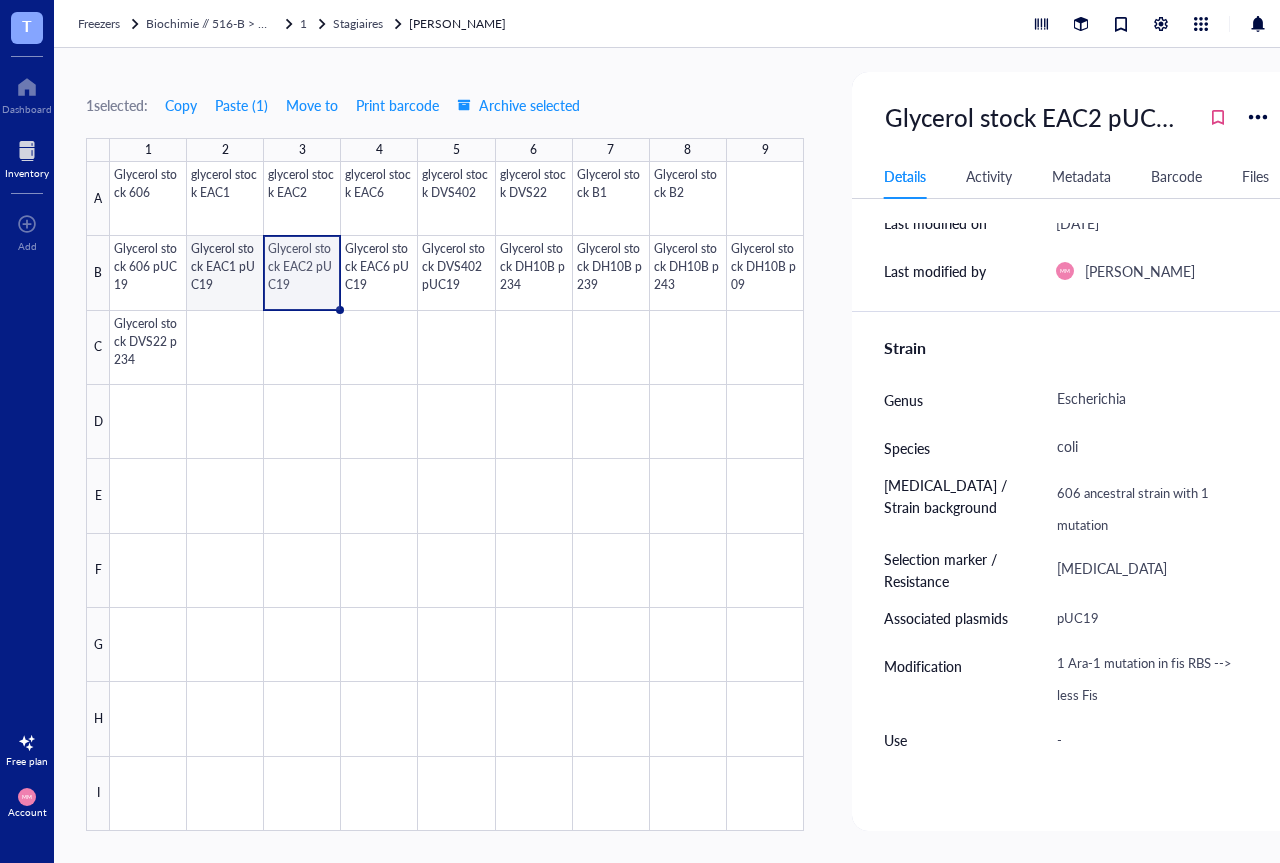 click at bounding box center (457, 496) 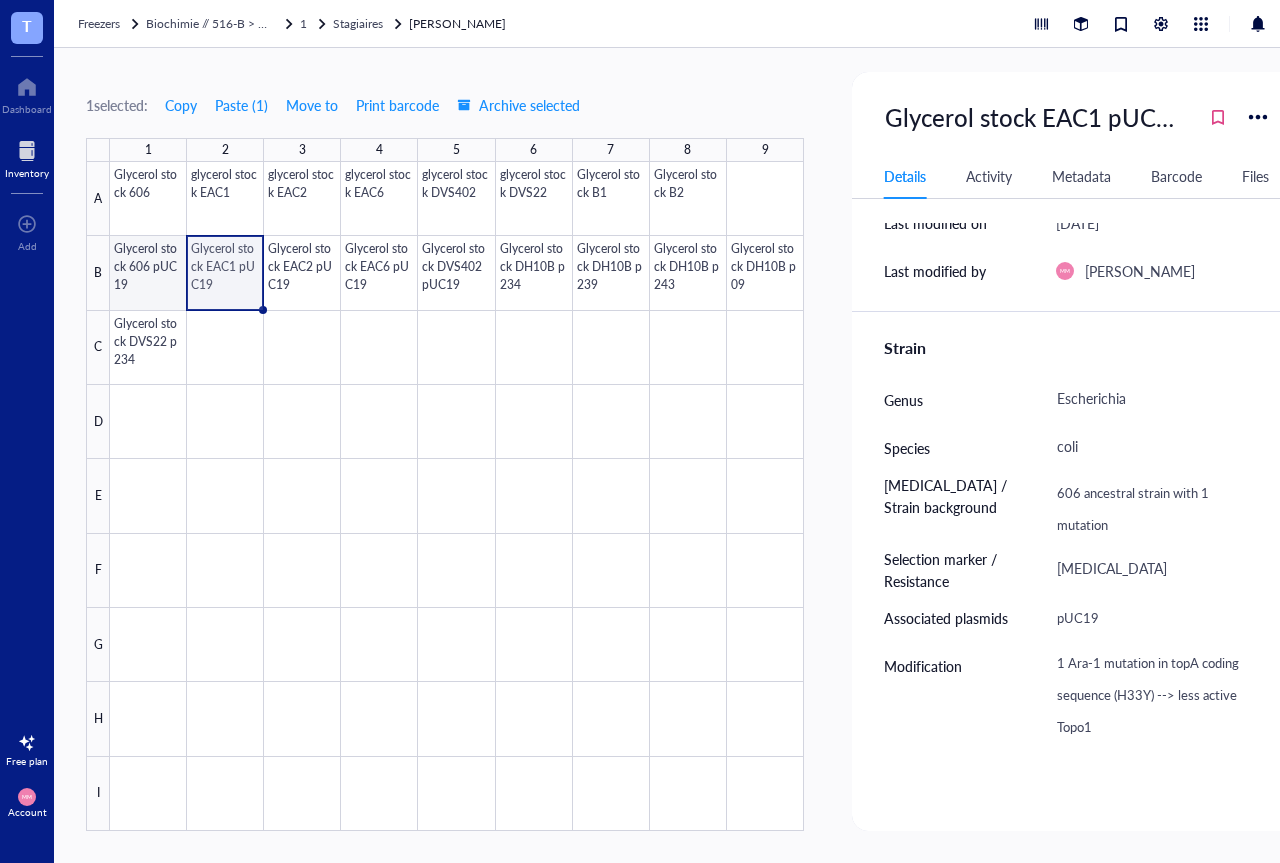 click at bounding box center [457, 496] 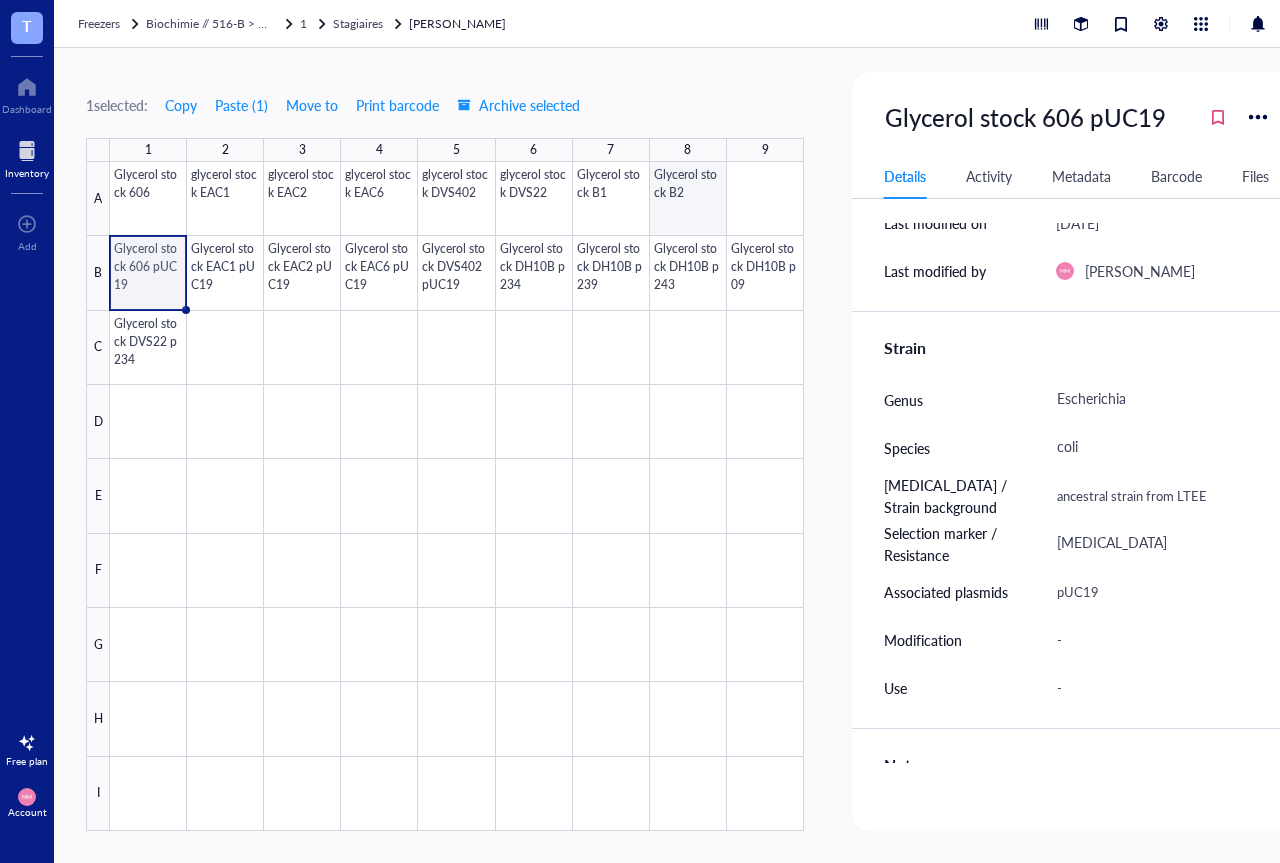 click at bounding box center (457, 496) 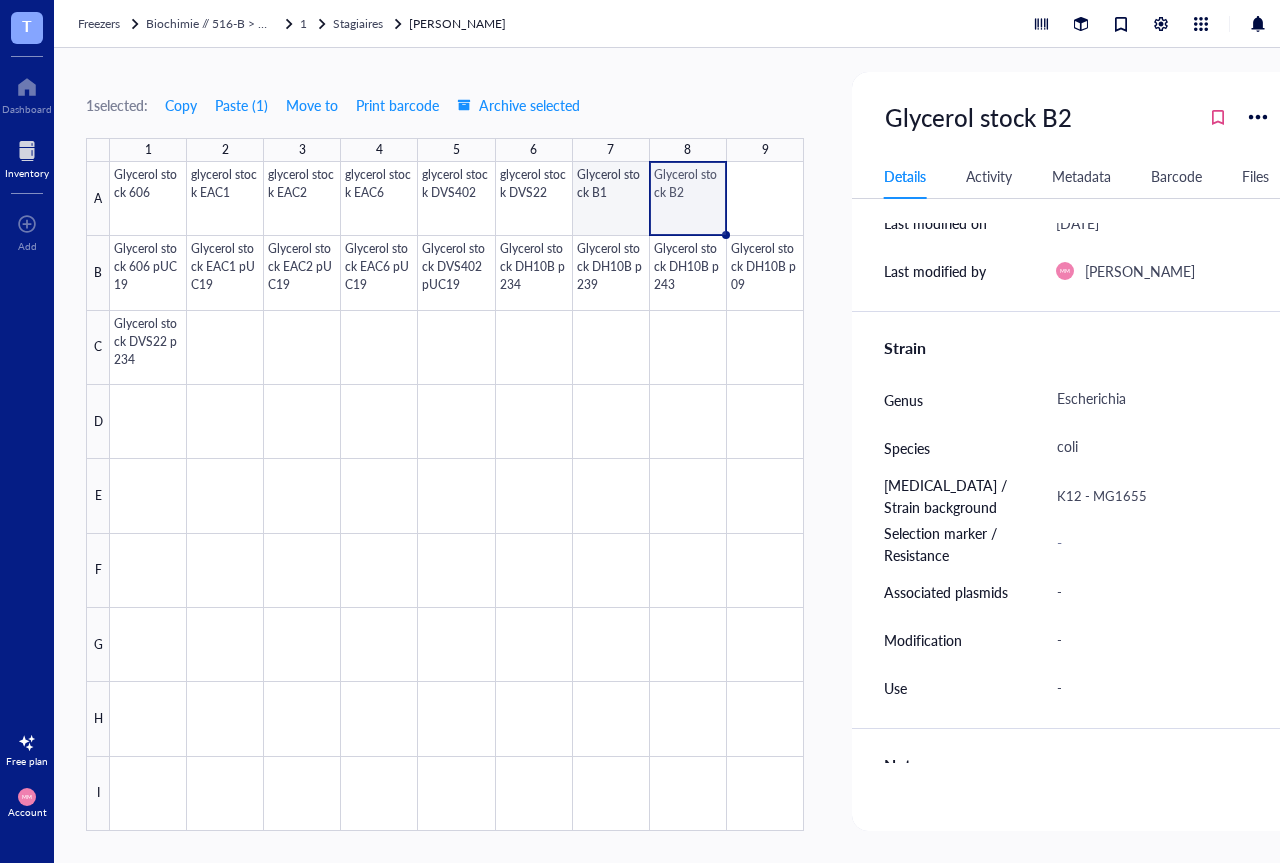 click at bounding box center (457, 496) 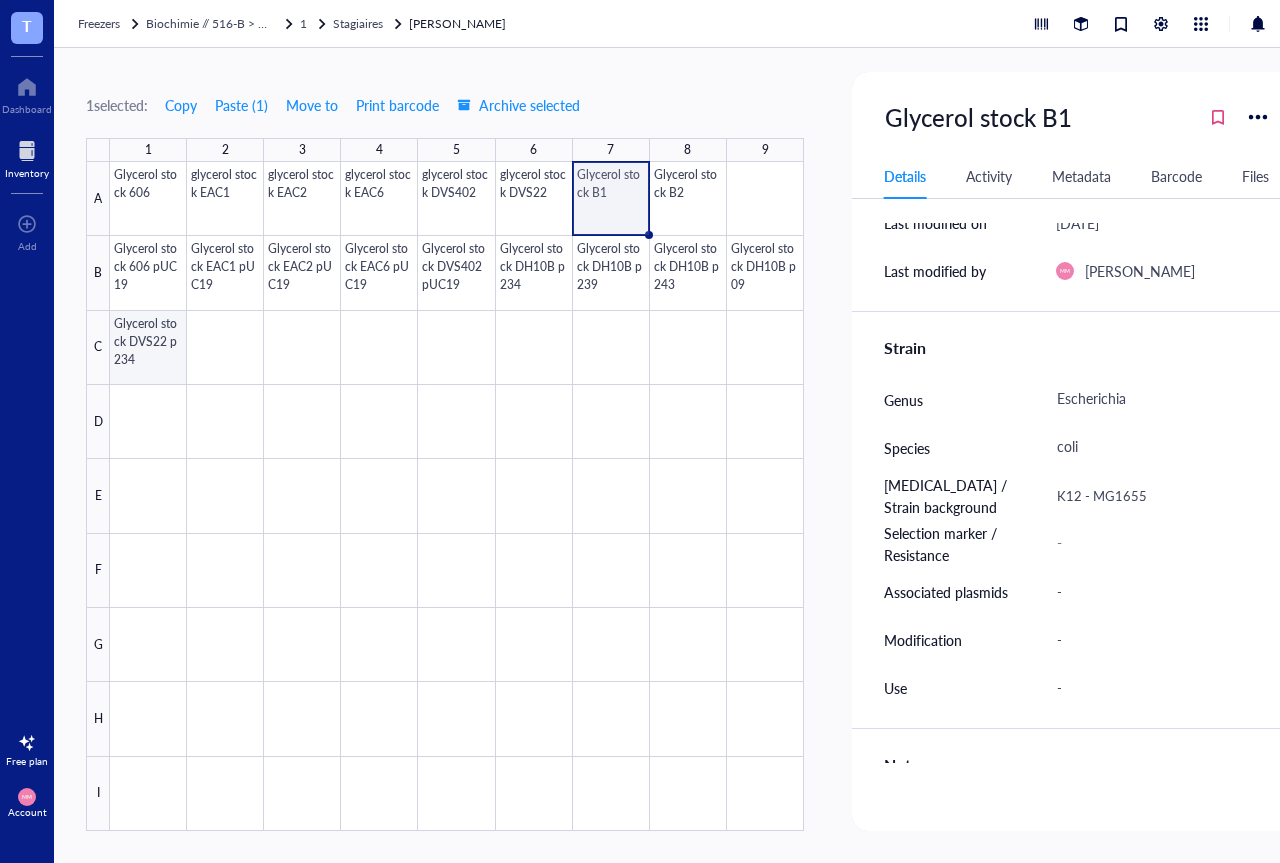 click at bounding box center (457, 496) 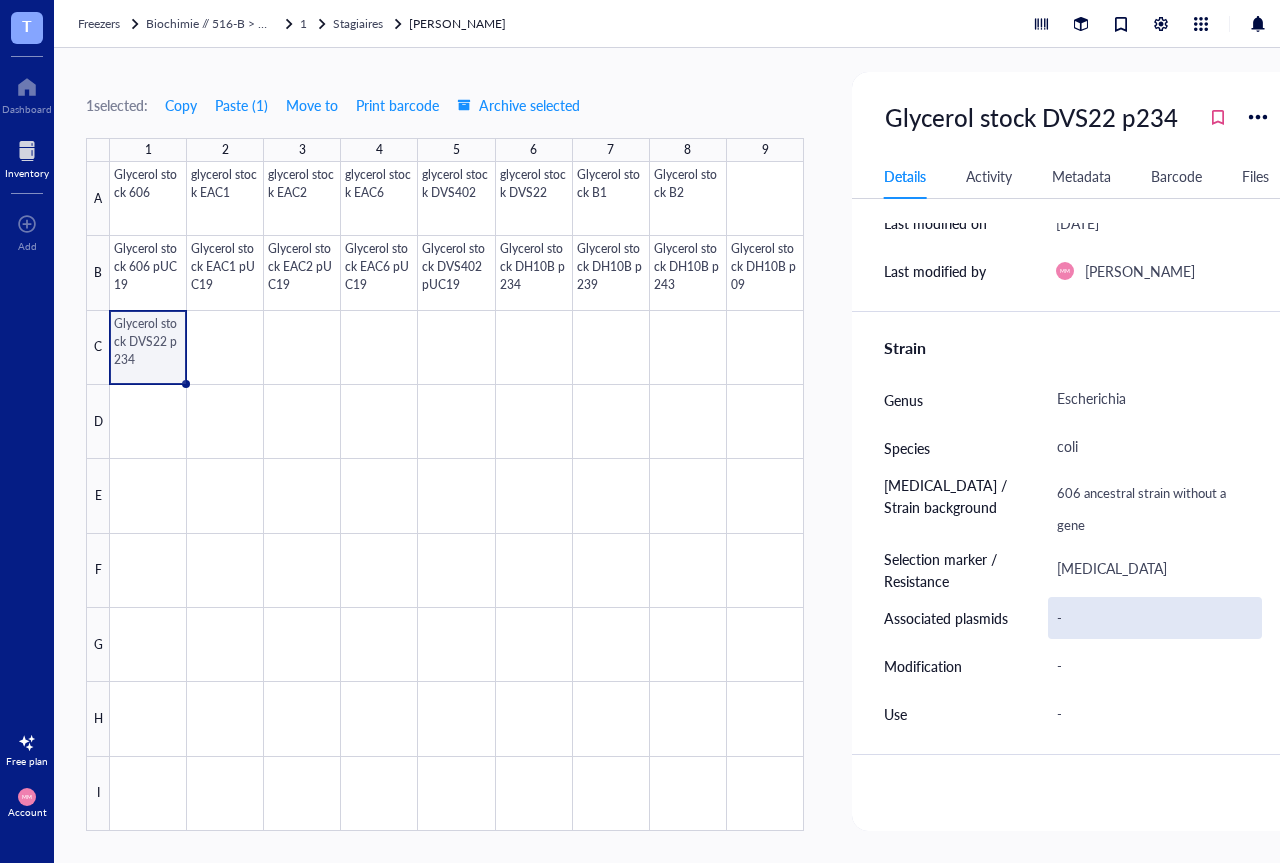 click on "-" at bounding box center [1155, 618] 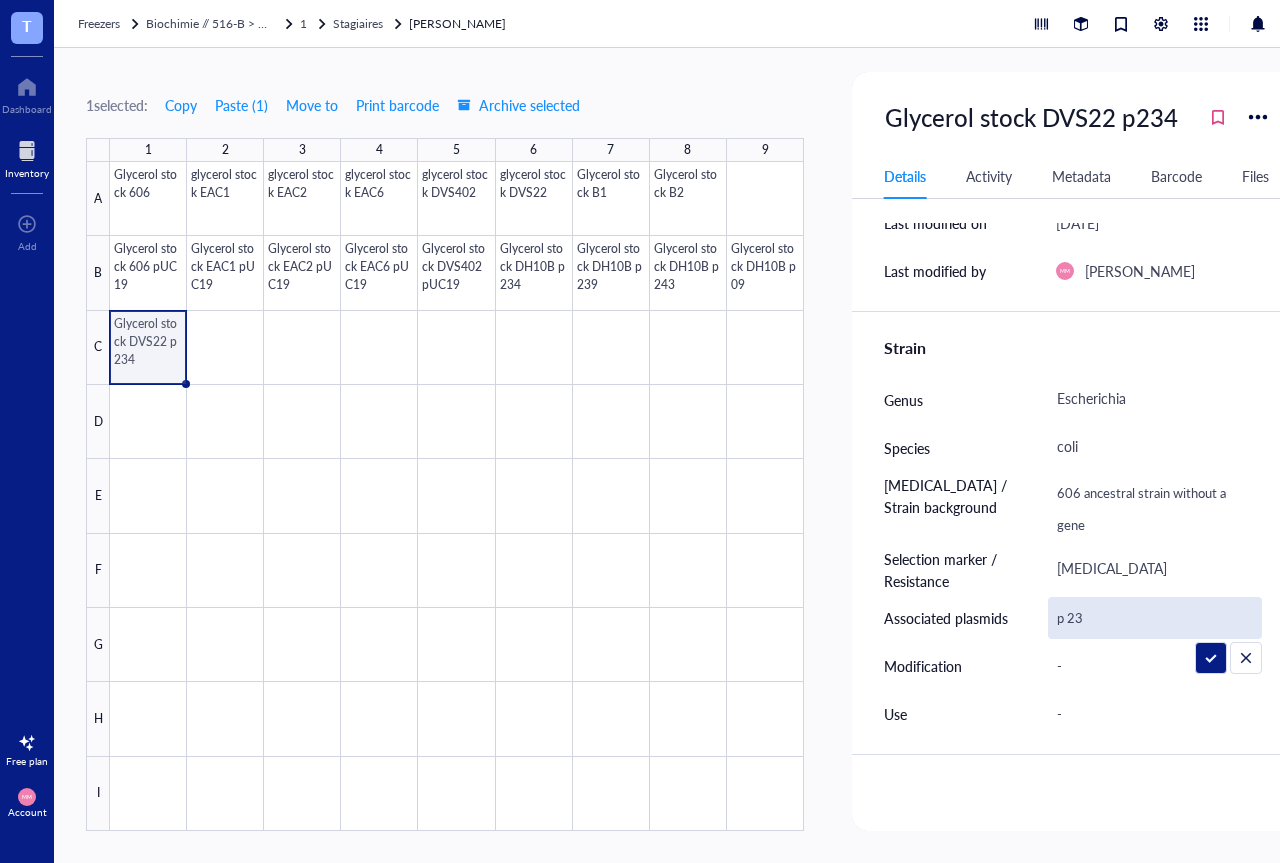 type on "p 234" 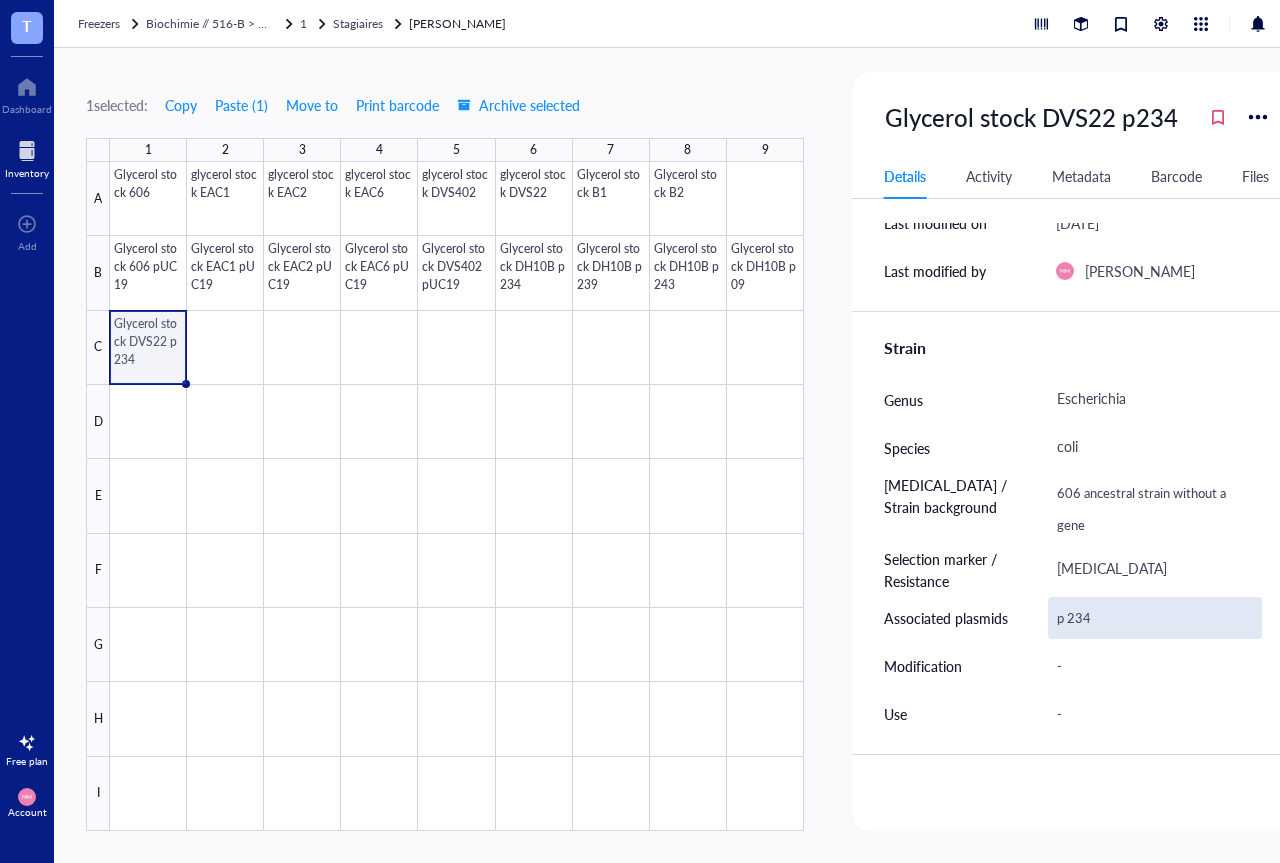 click on "p 234" at bounding box center (1155, 618) 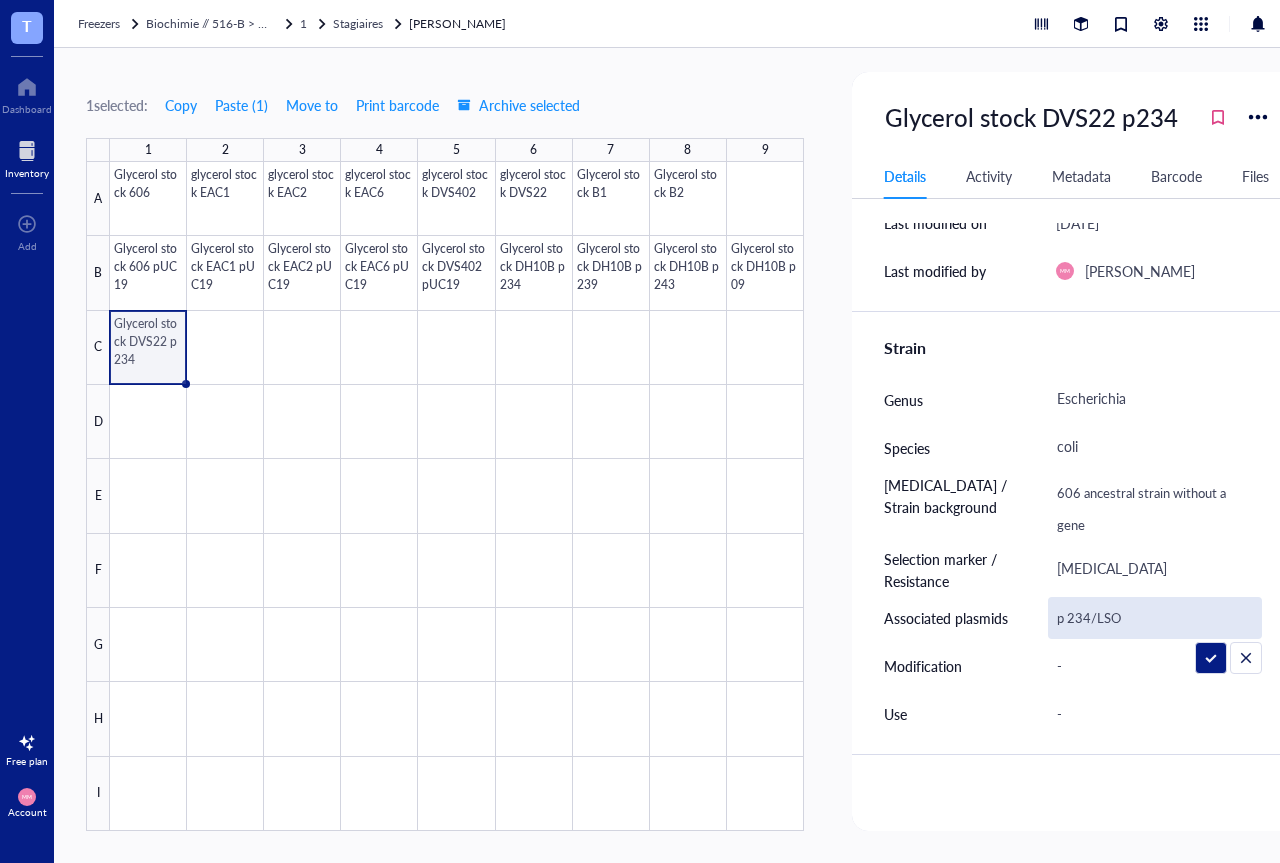 type on "p 234/LSOA" 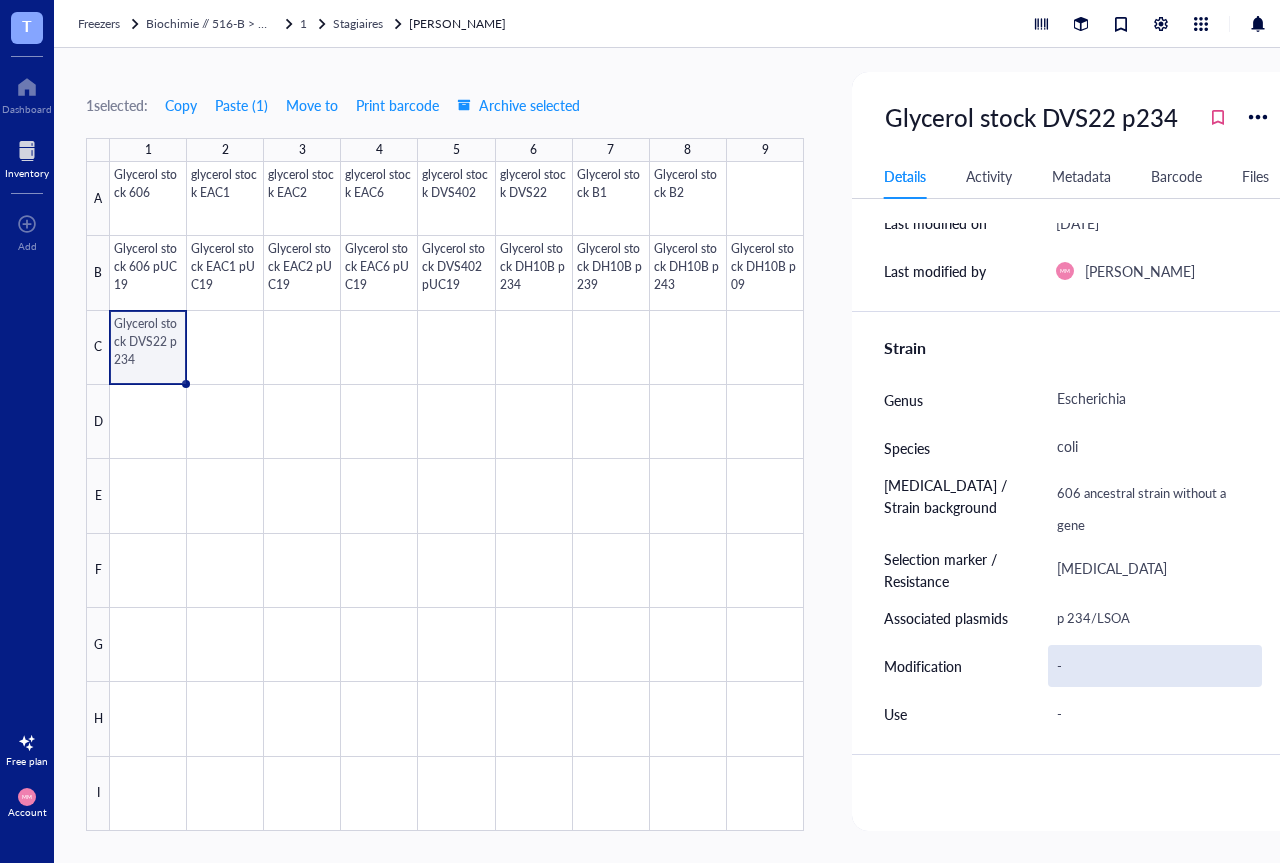 click on "-" at bounding box center [1155, 666] 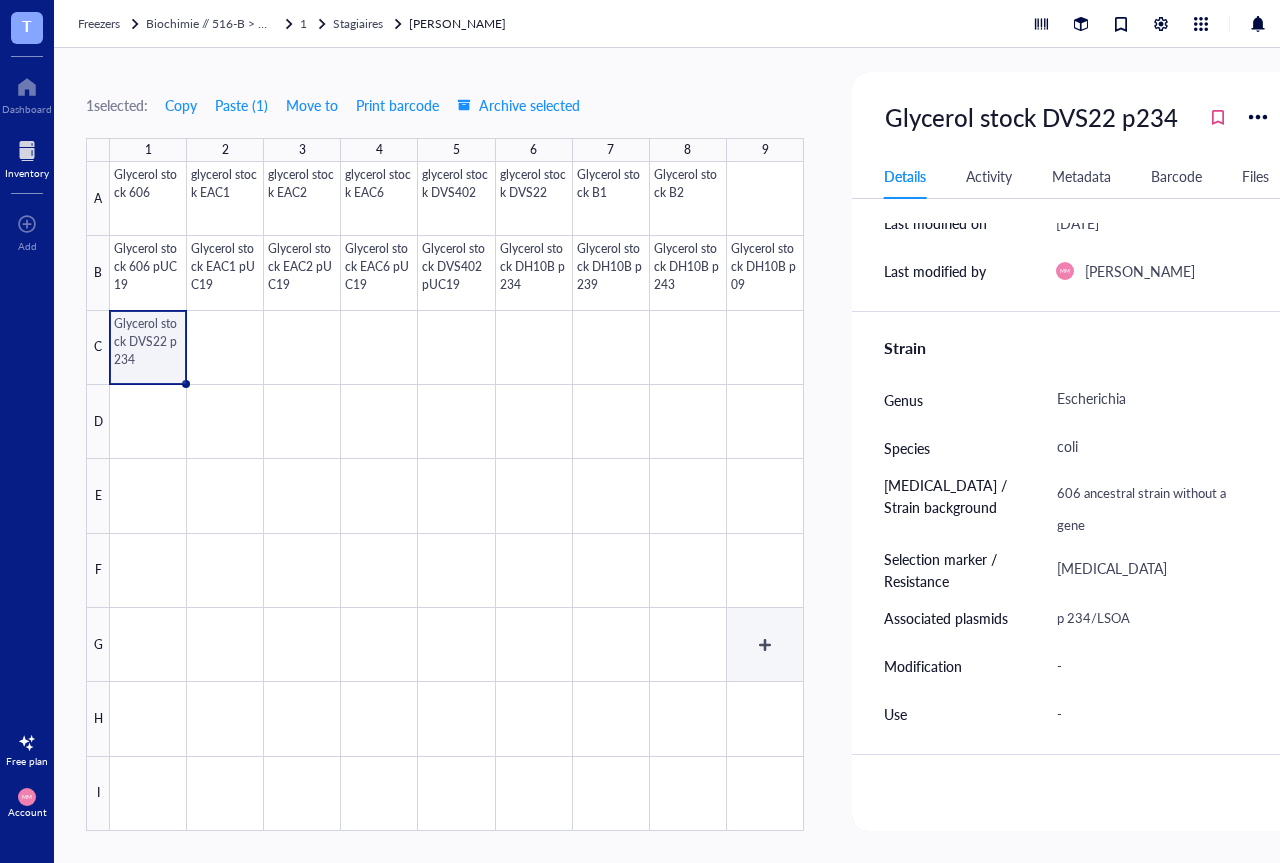 click at bounding box center [457, 496] 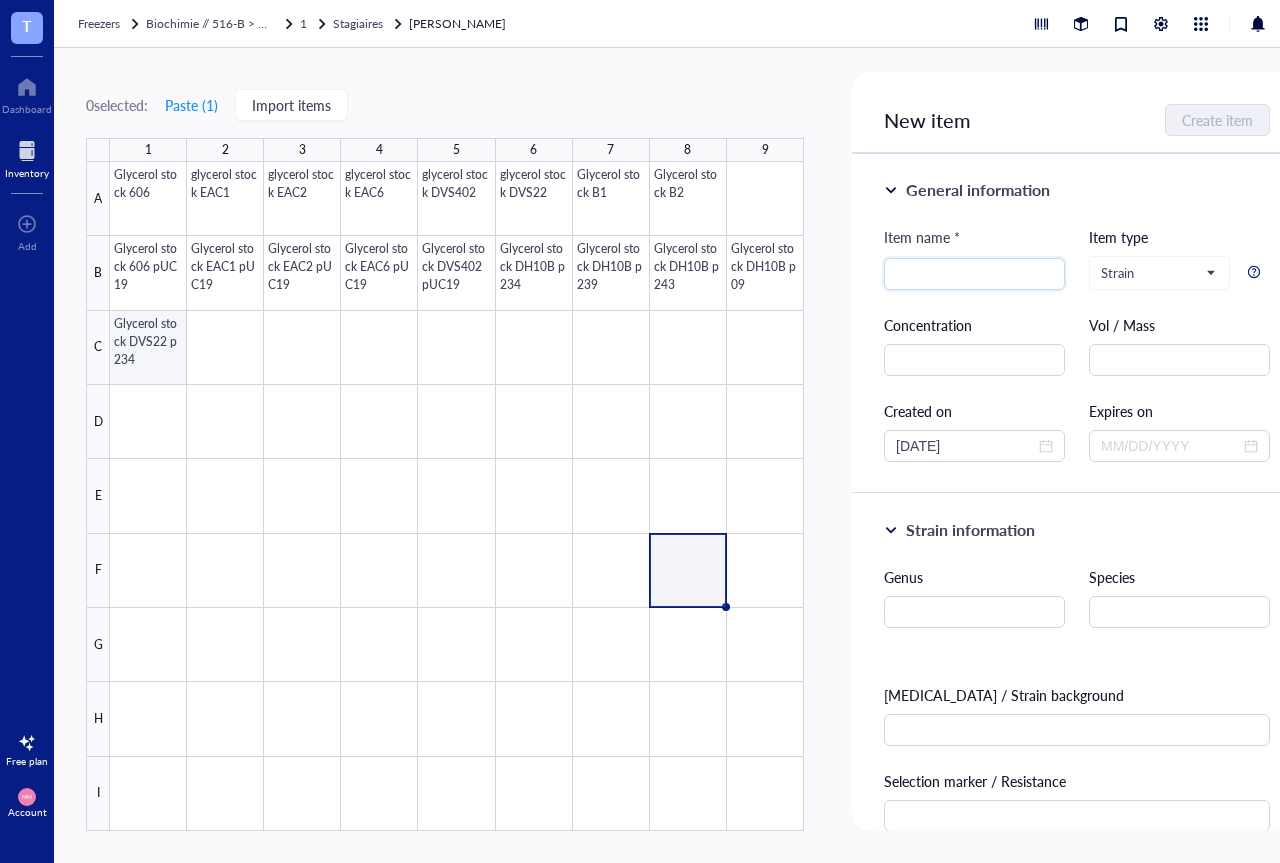 click at bounding box center (457, 496) 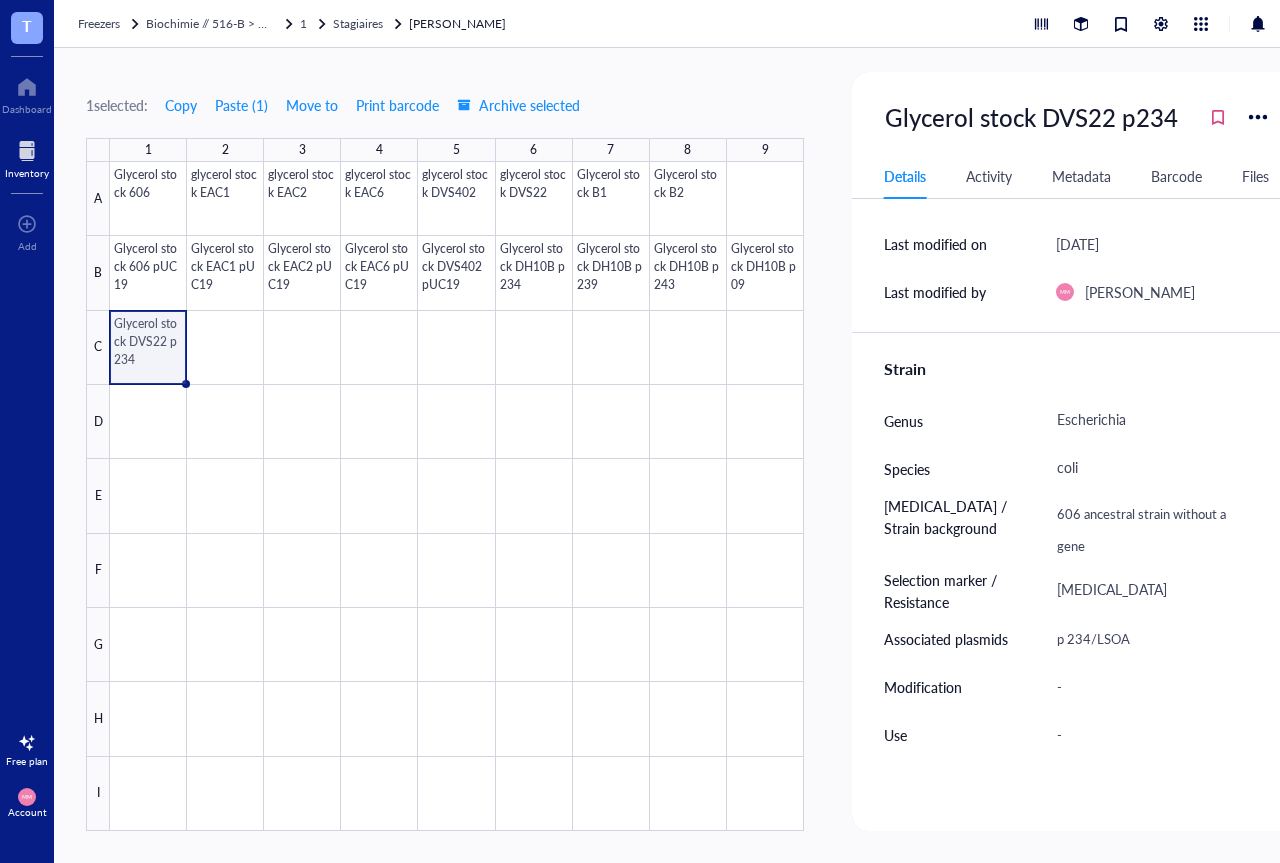 scroll, scrollTop: 360, scrollLeft: 0, axis: vertical 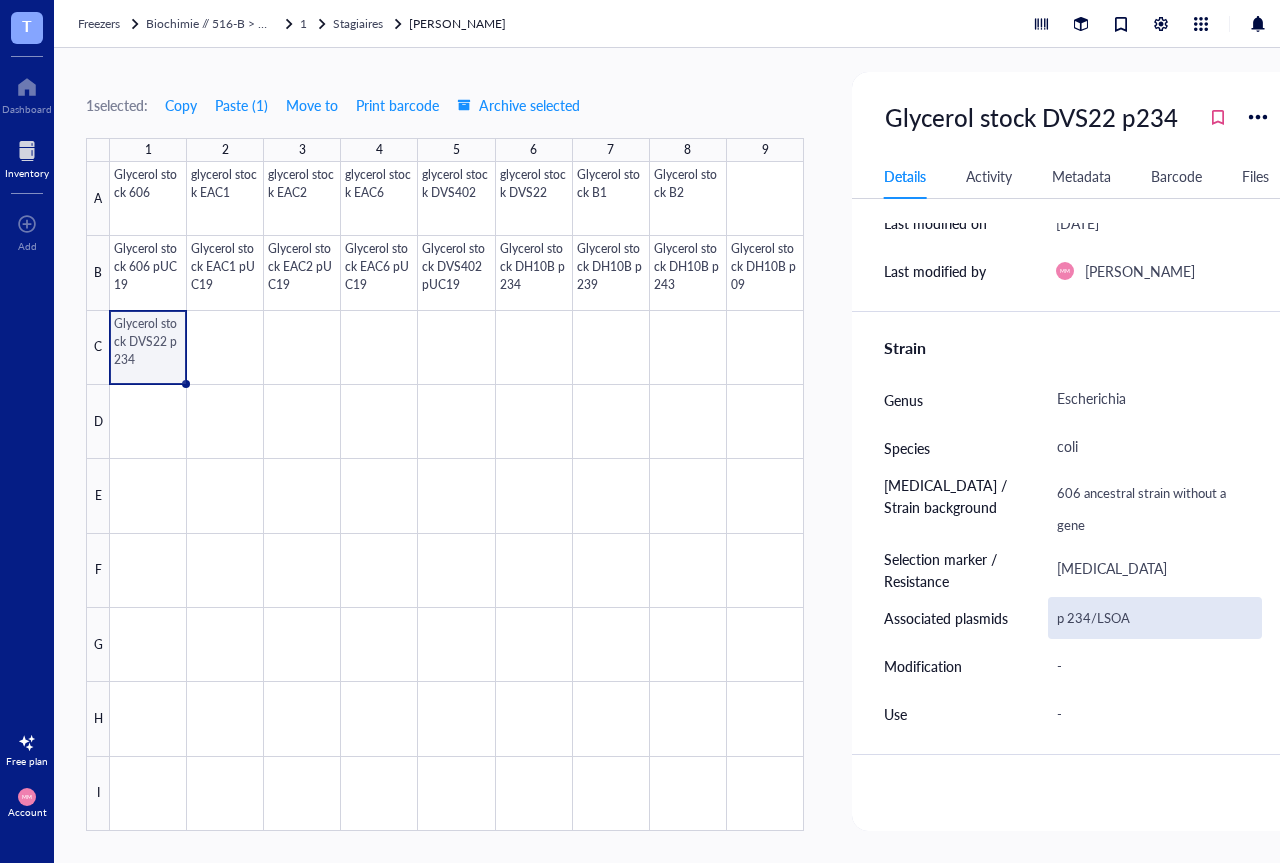 click on "p 234/LSOA" at bounding box center (1155, 618) 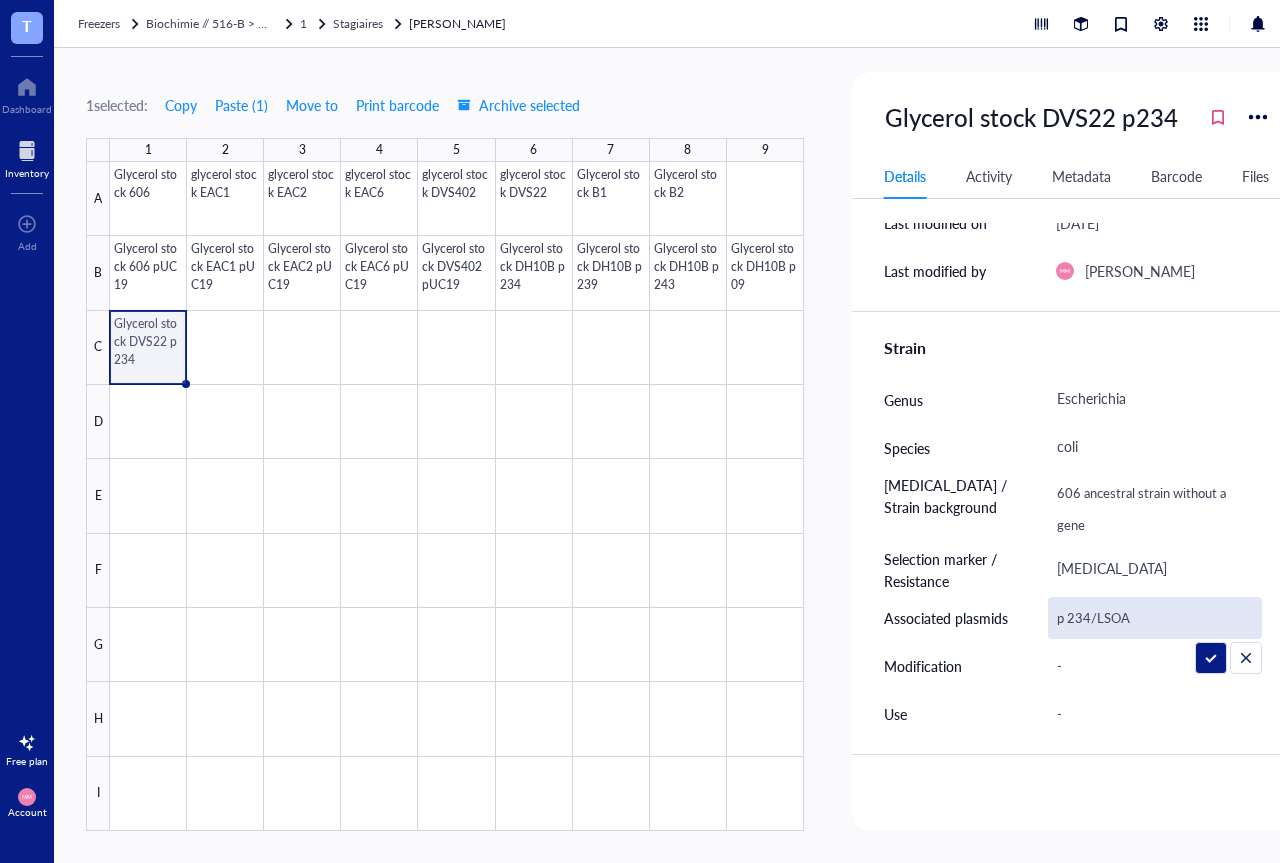 drag, startPoint x: 1138, startPoint y: 617, endPoint x: 1092, endPoint y: 620, distance: 46.09772 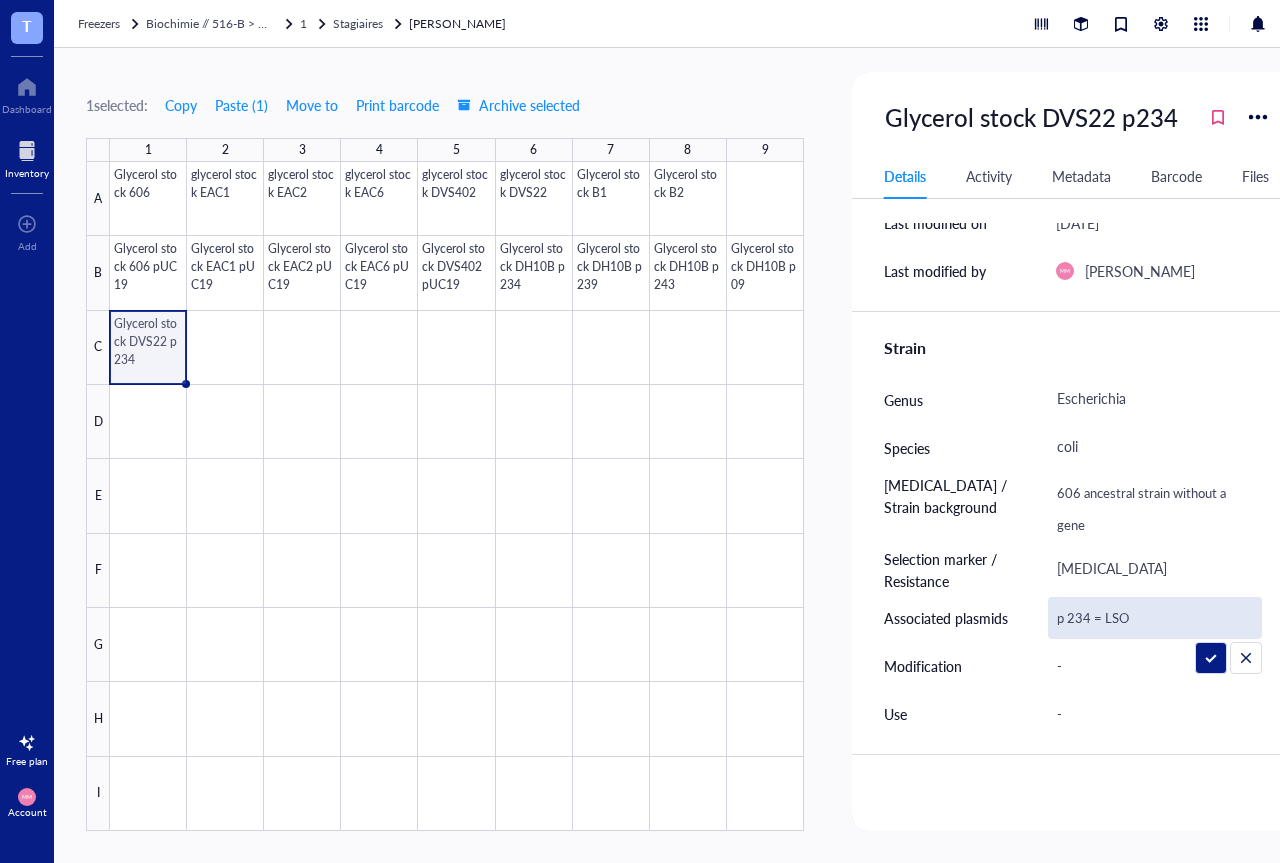 type on "p 234 = LSOA" 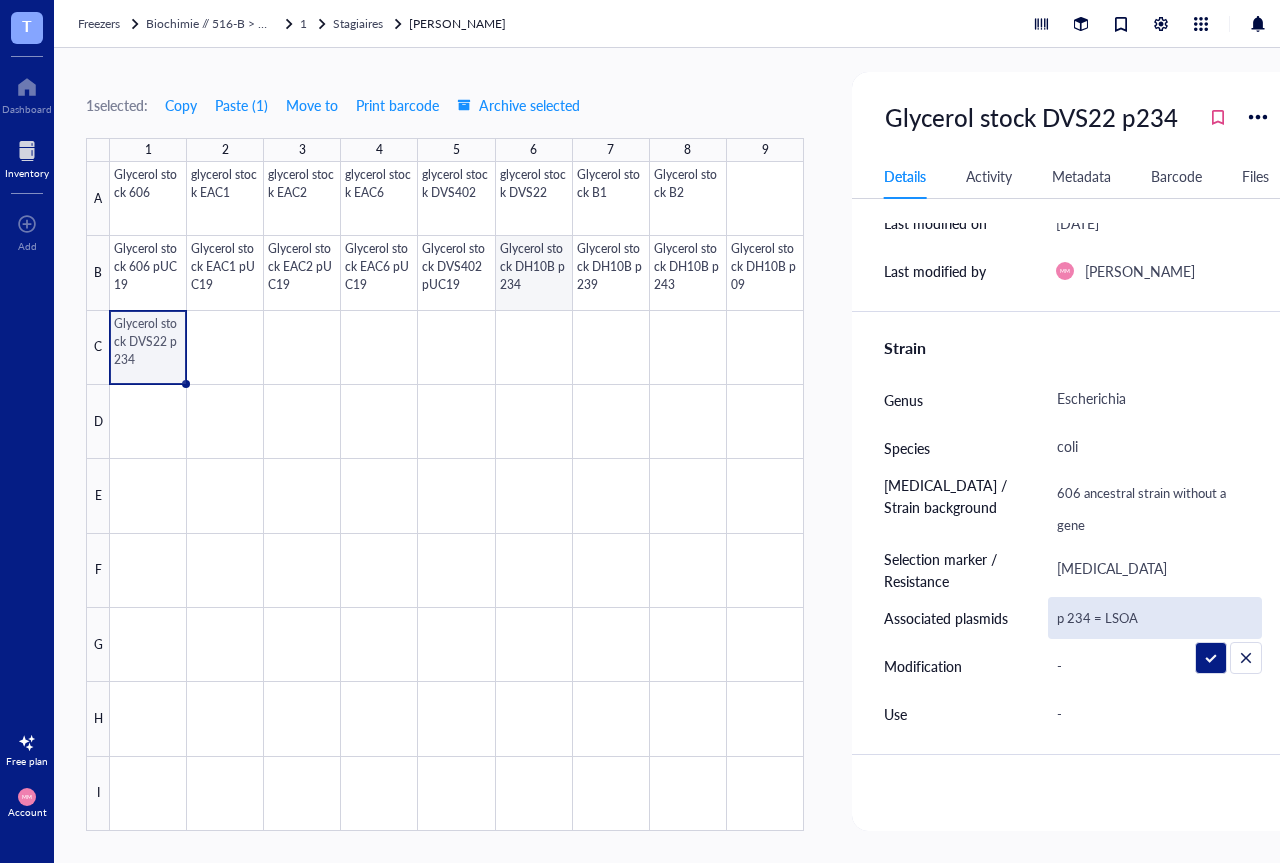 click at bounding box center (457, 496) 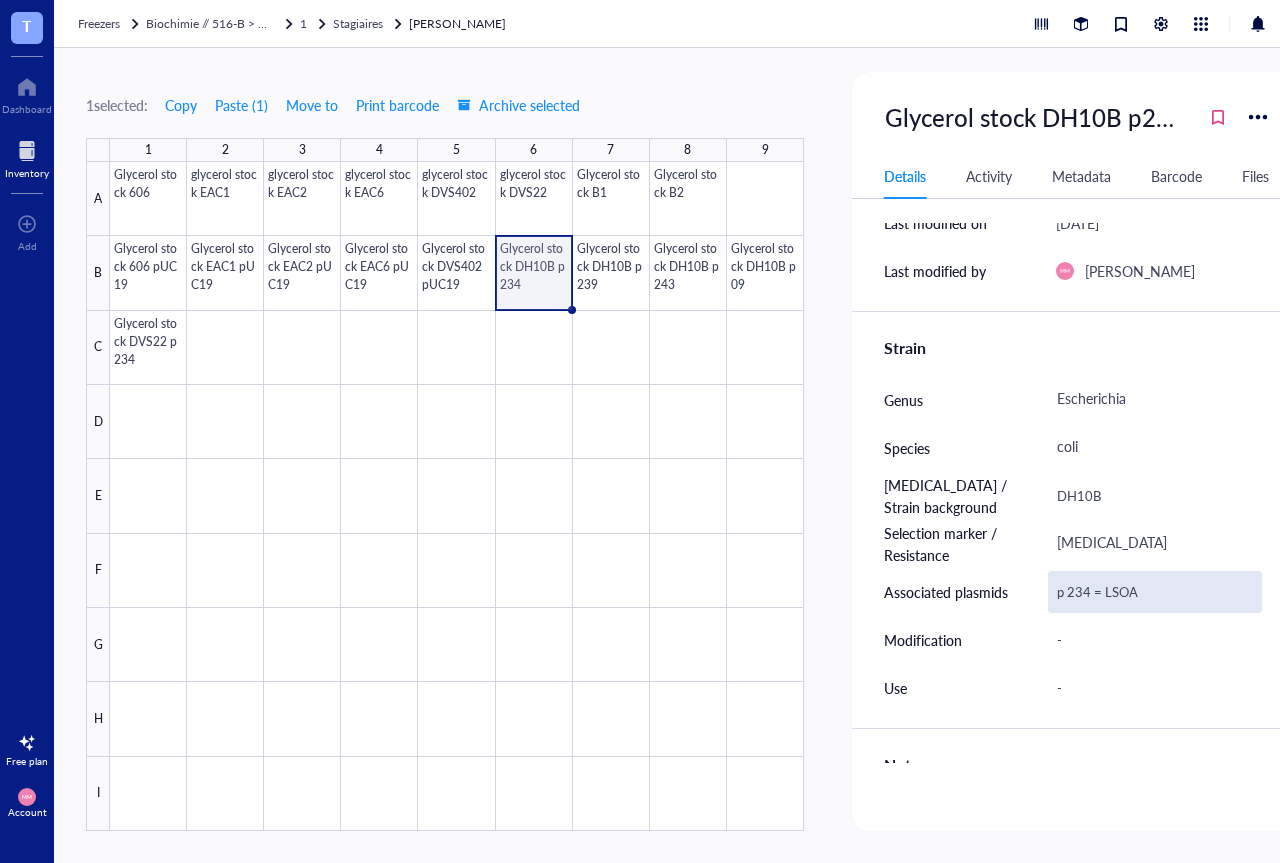 click on "p 234 = LSOA" at bounding box center [1155, 592] 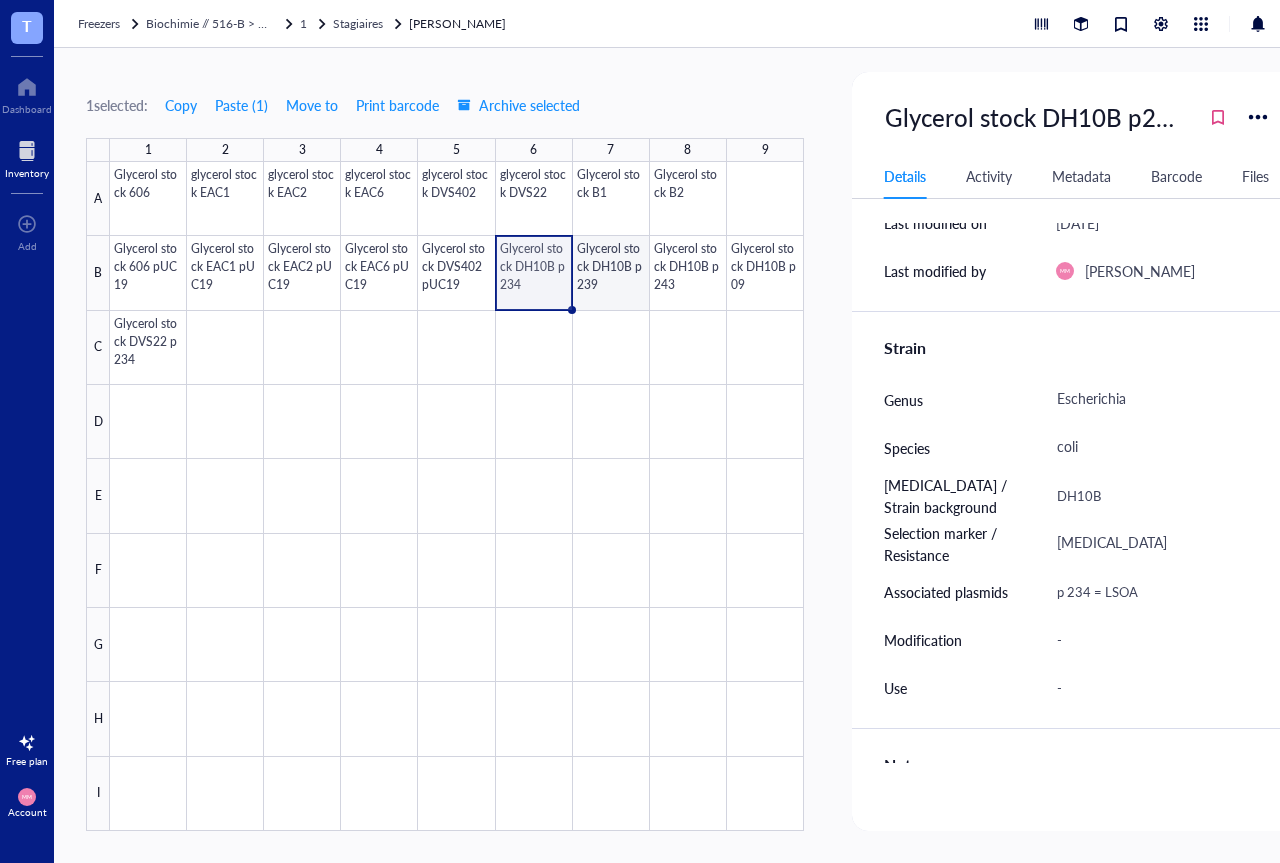 click at bounding box center (457, 496) 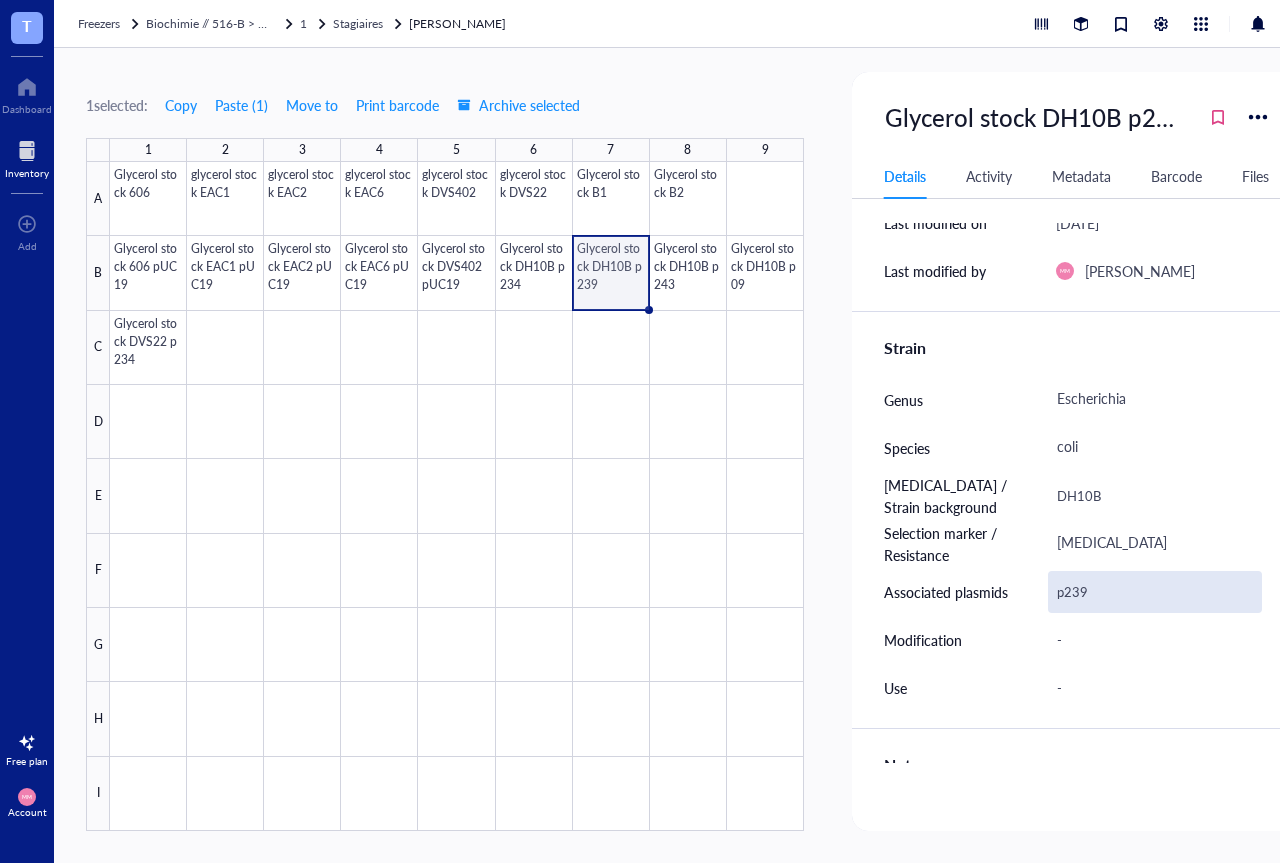 click on "p239" at bounding box center (1155, 592) 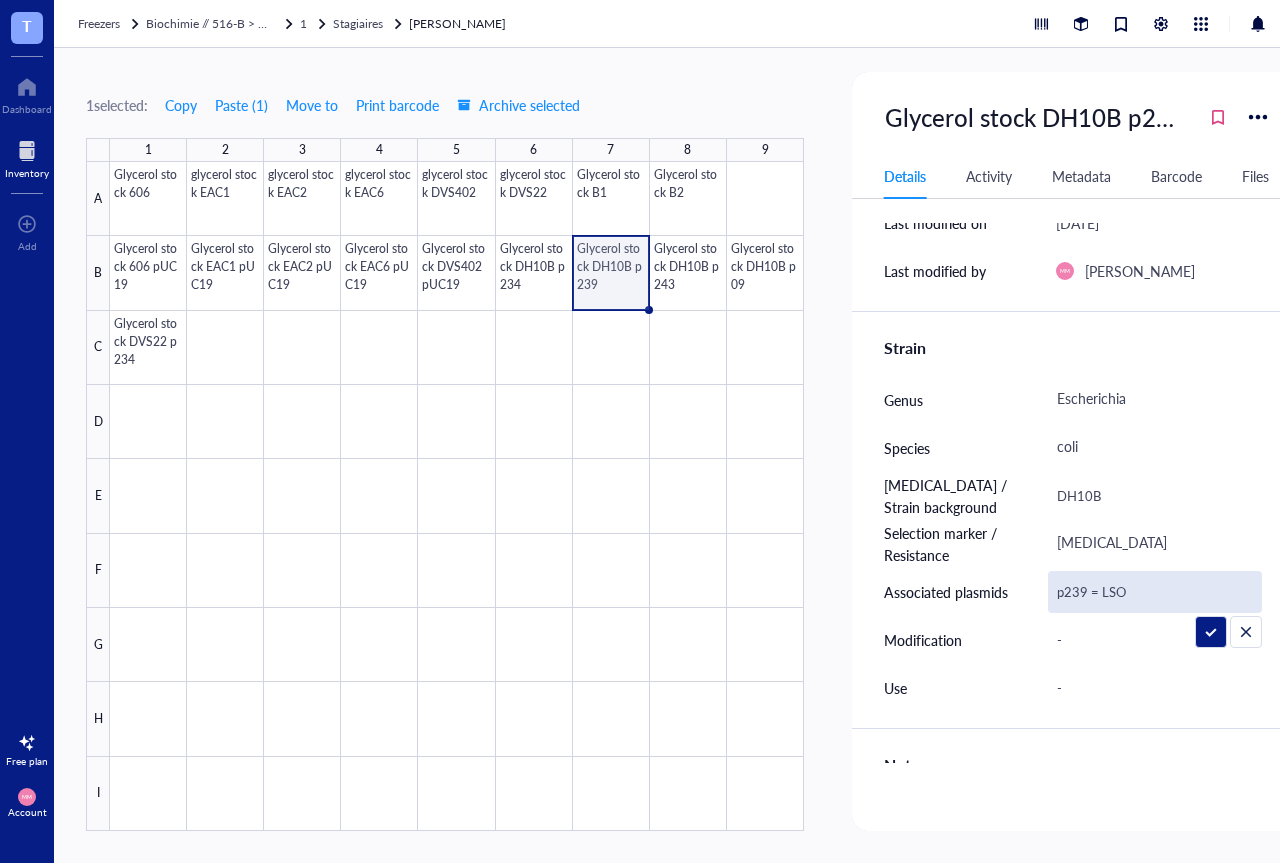 type on "p239 = LSOF" 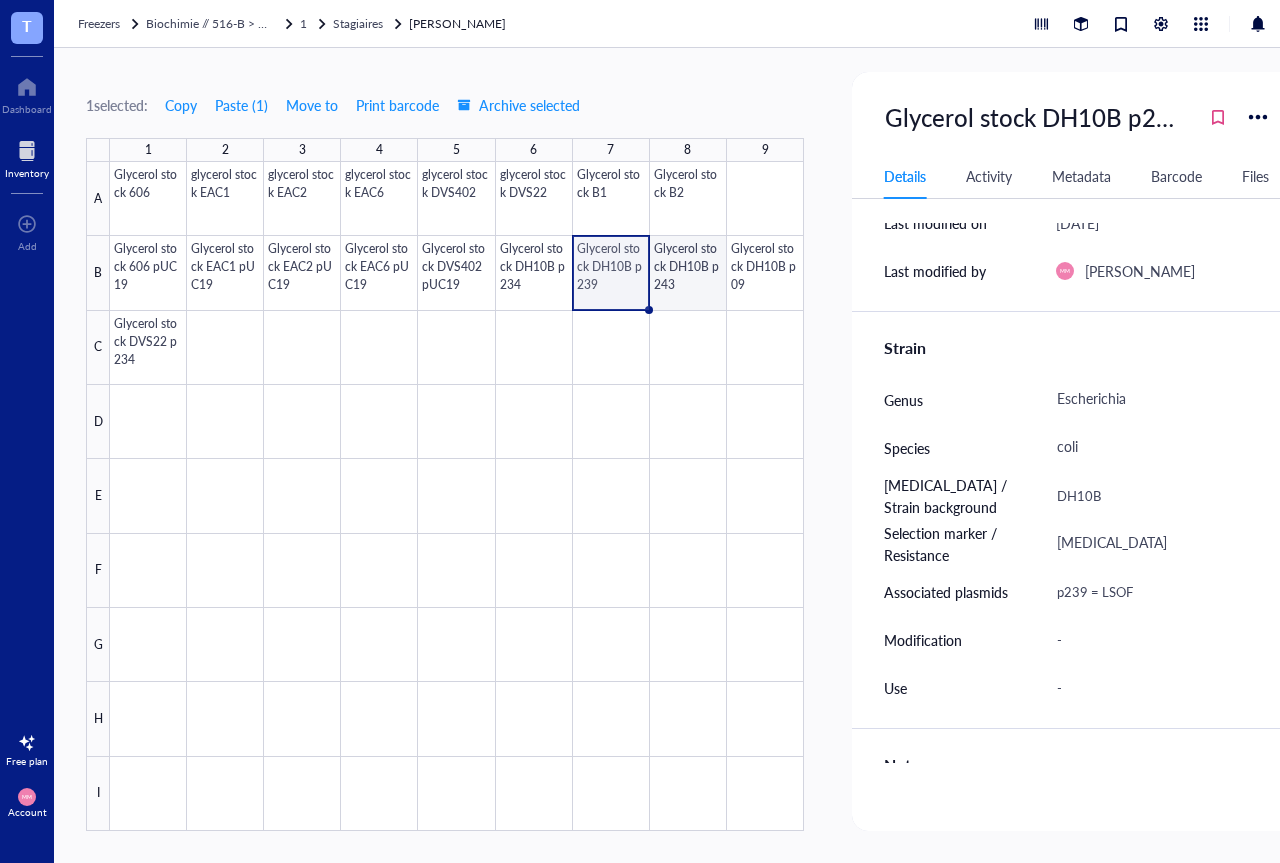 click at bounding box center (457, 496) 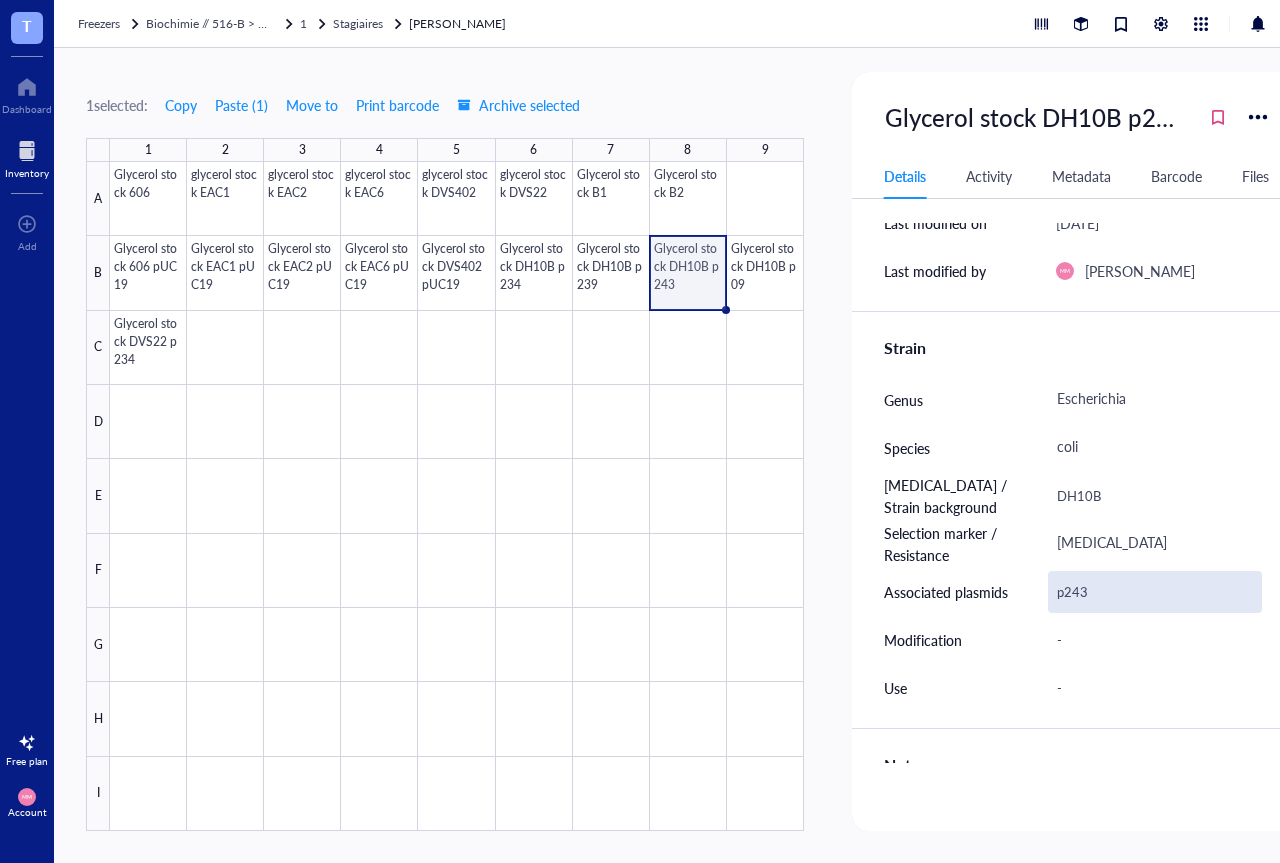 click on "p243" at bounding box center (1155, 592) 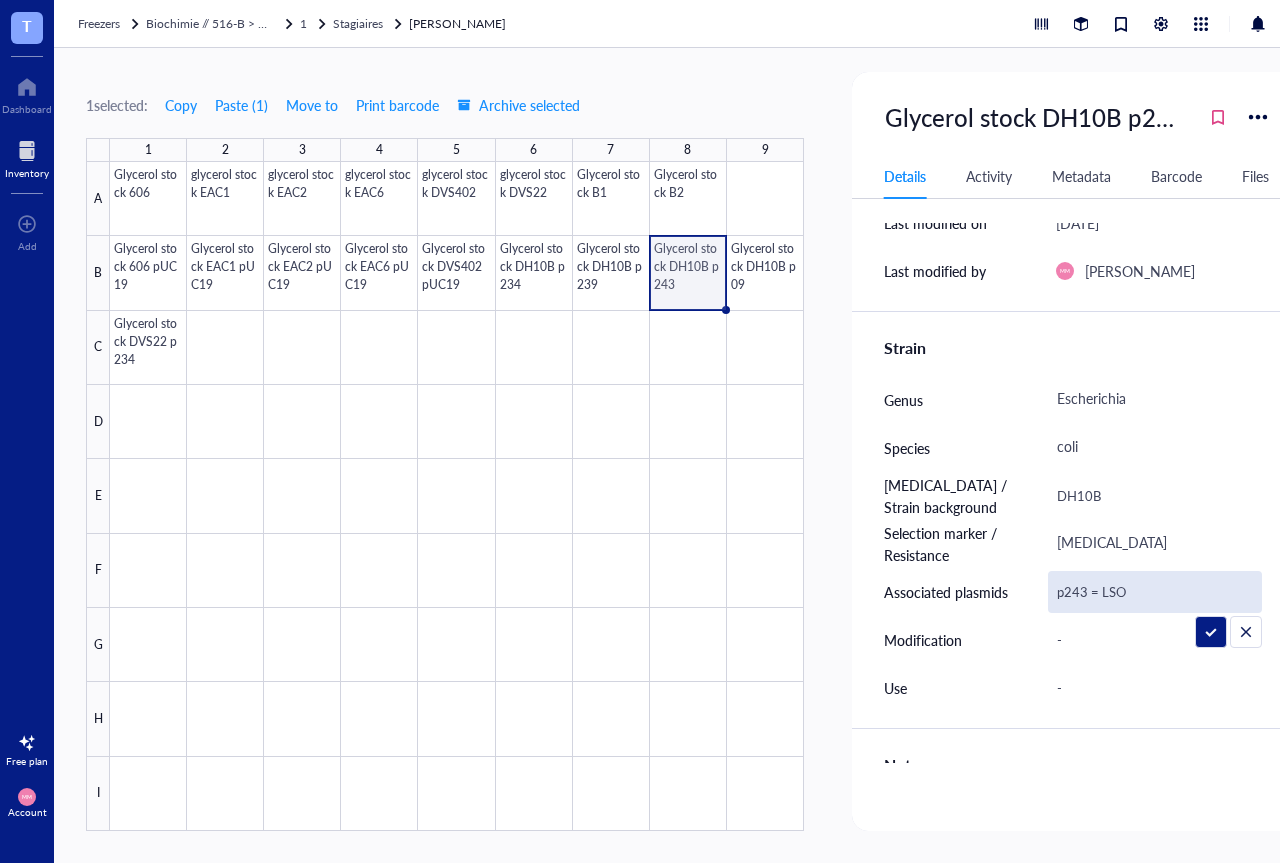 type on "p243 = LSOJ" 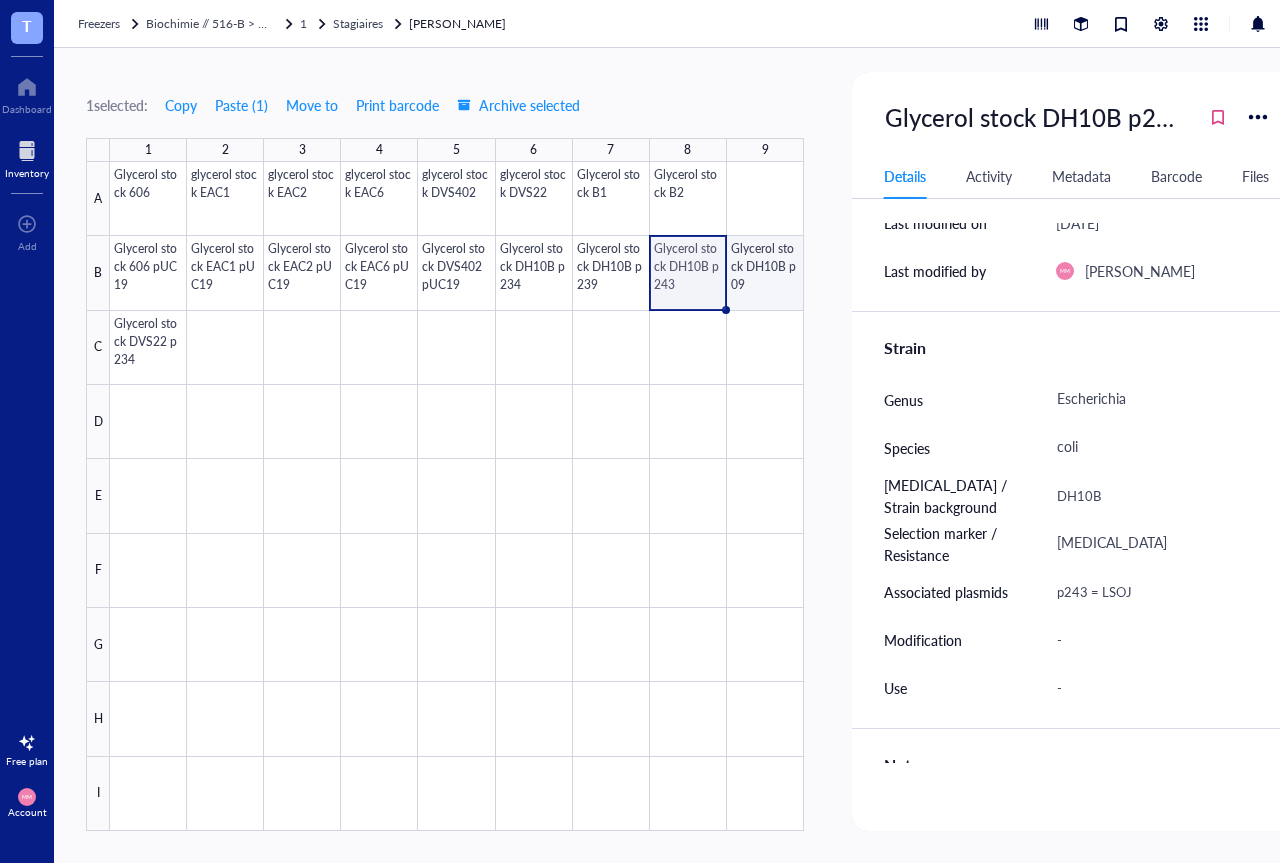 click at bounding box center (457, 496) 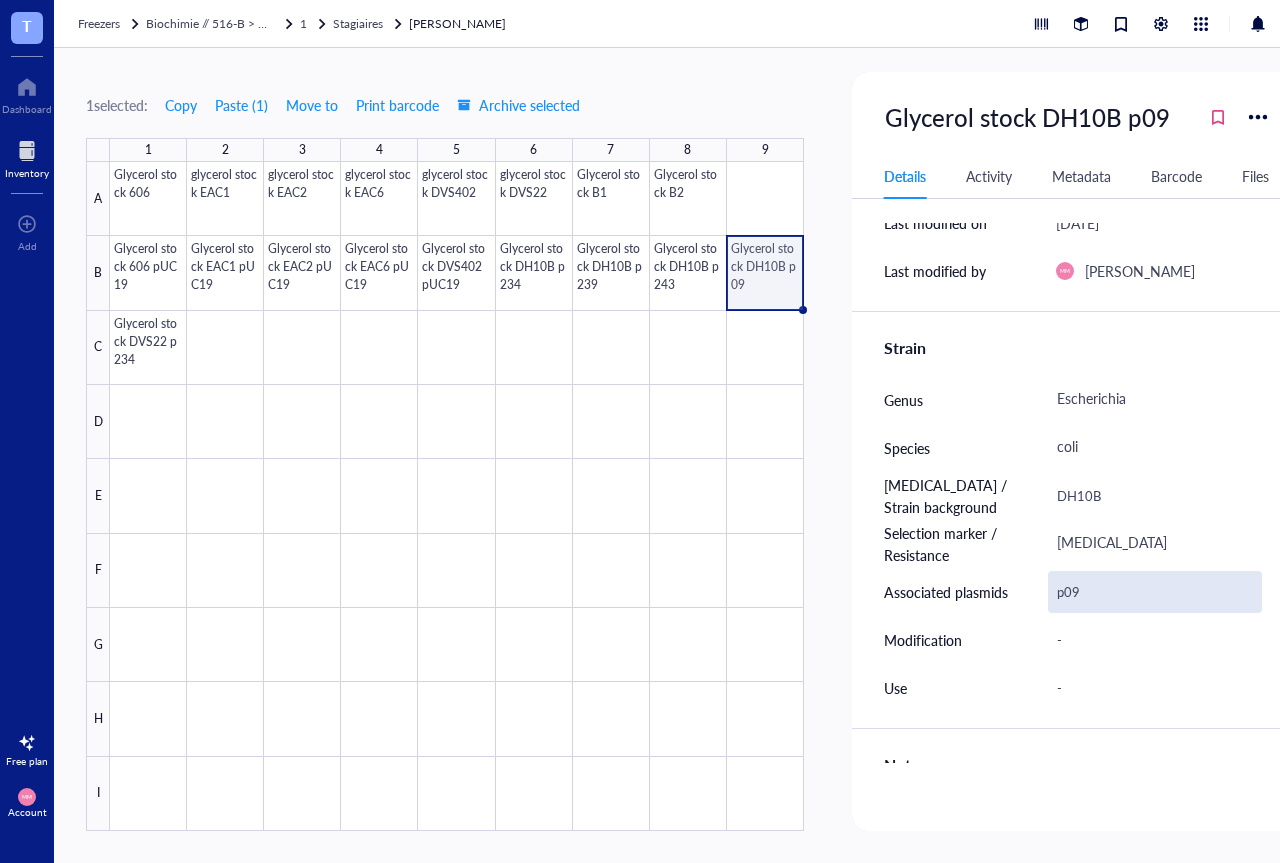 click on "p09" at bounding box center (1155, 592) 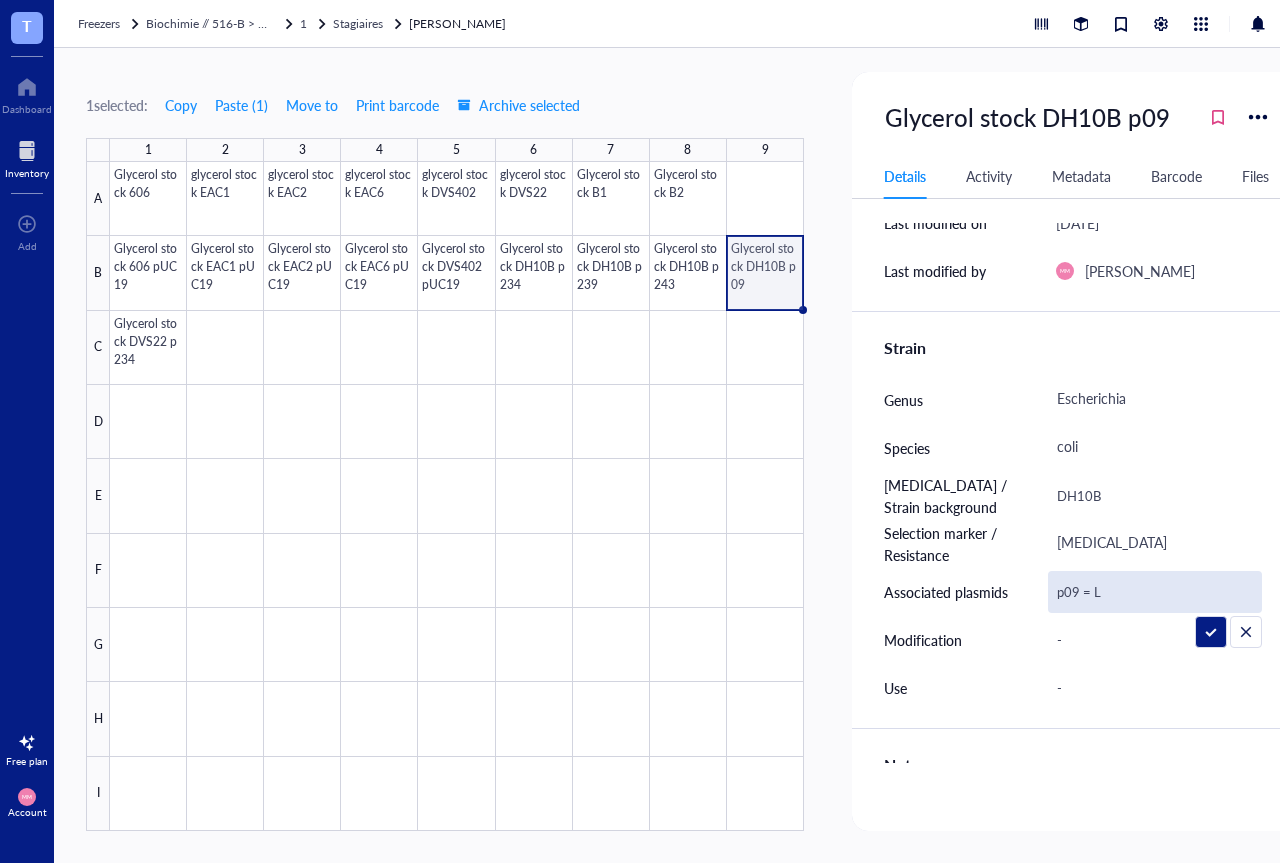 type on "p09 = LS" 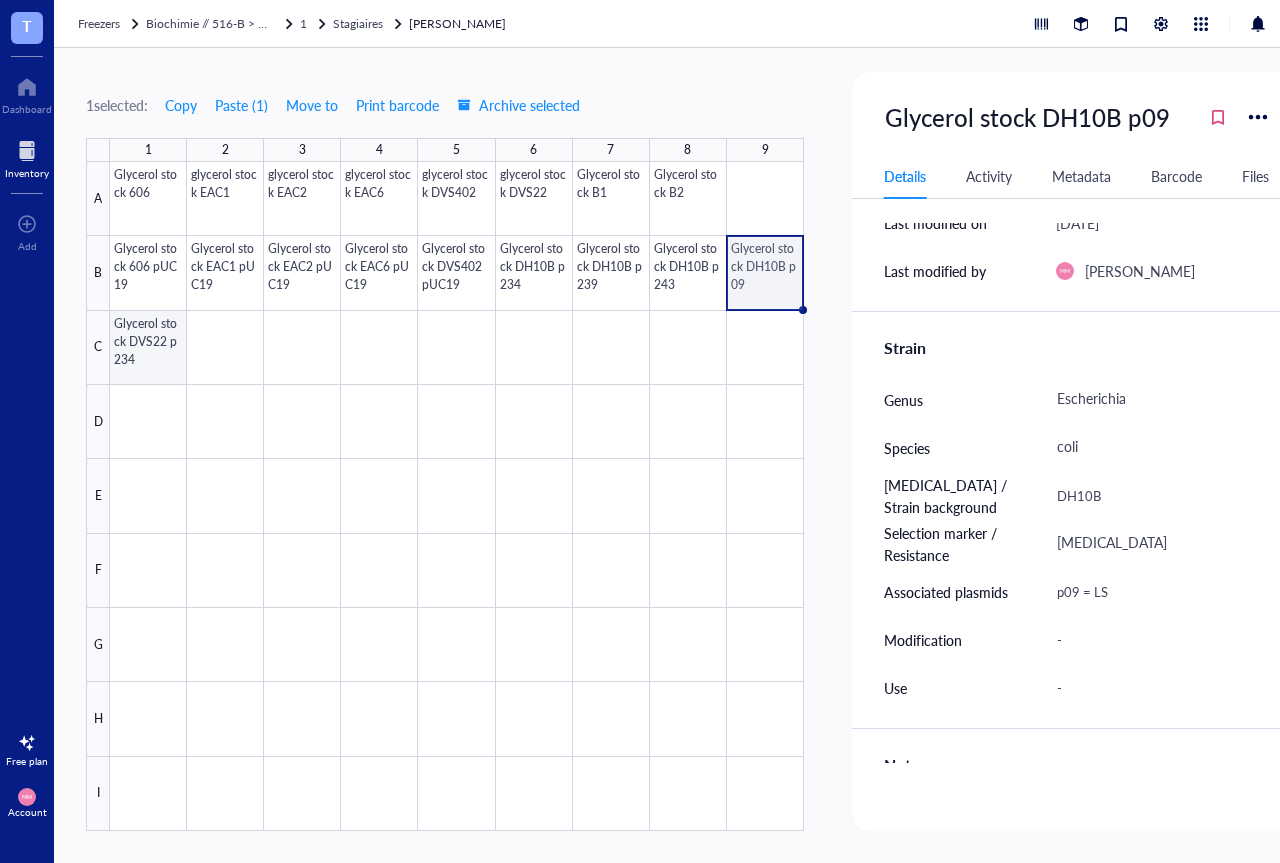 click at bounding box center (457, 496) 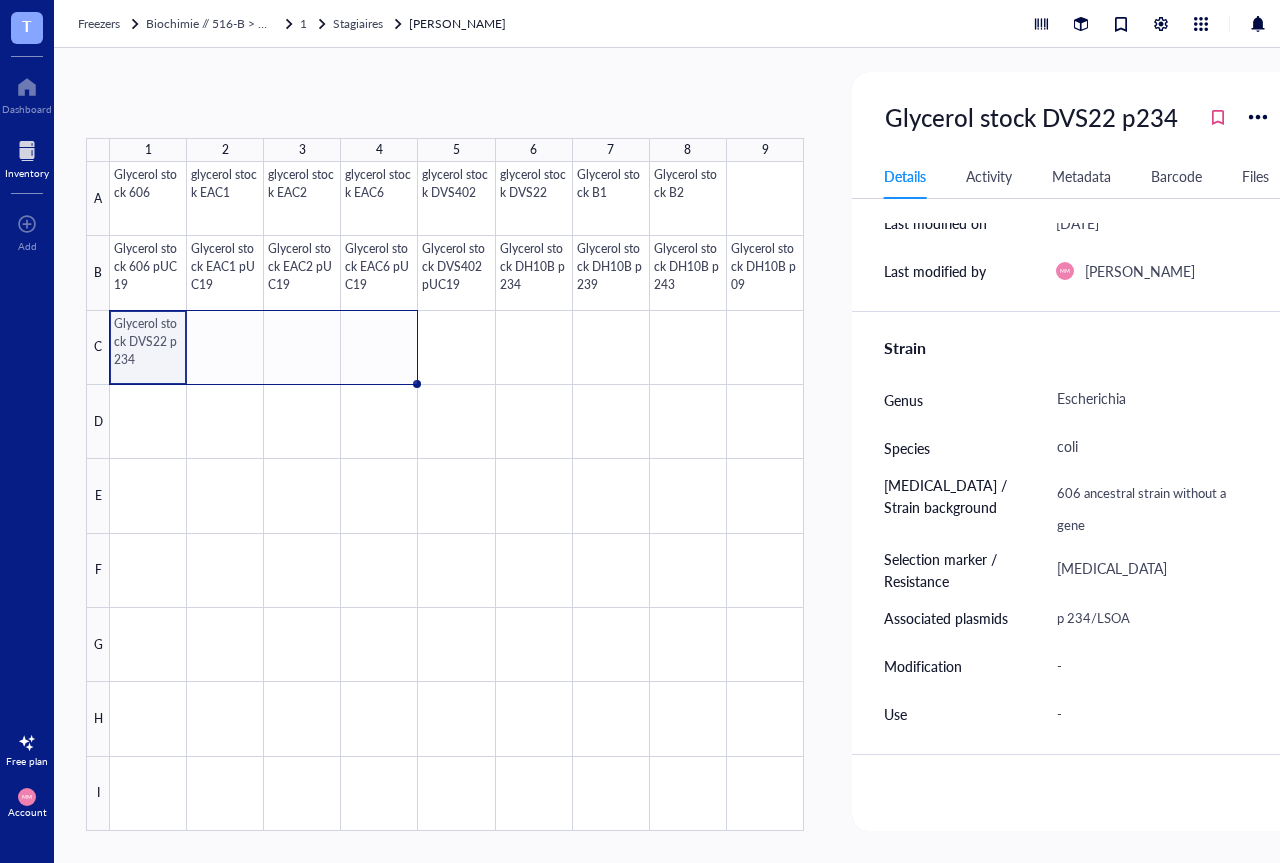 drag, startPoint x: 186, startPoint y: 386, endPoint x: 382, endPoint y: 371, distance: 196.57314 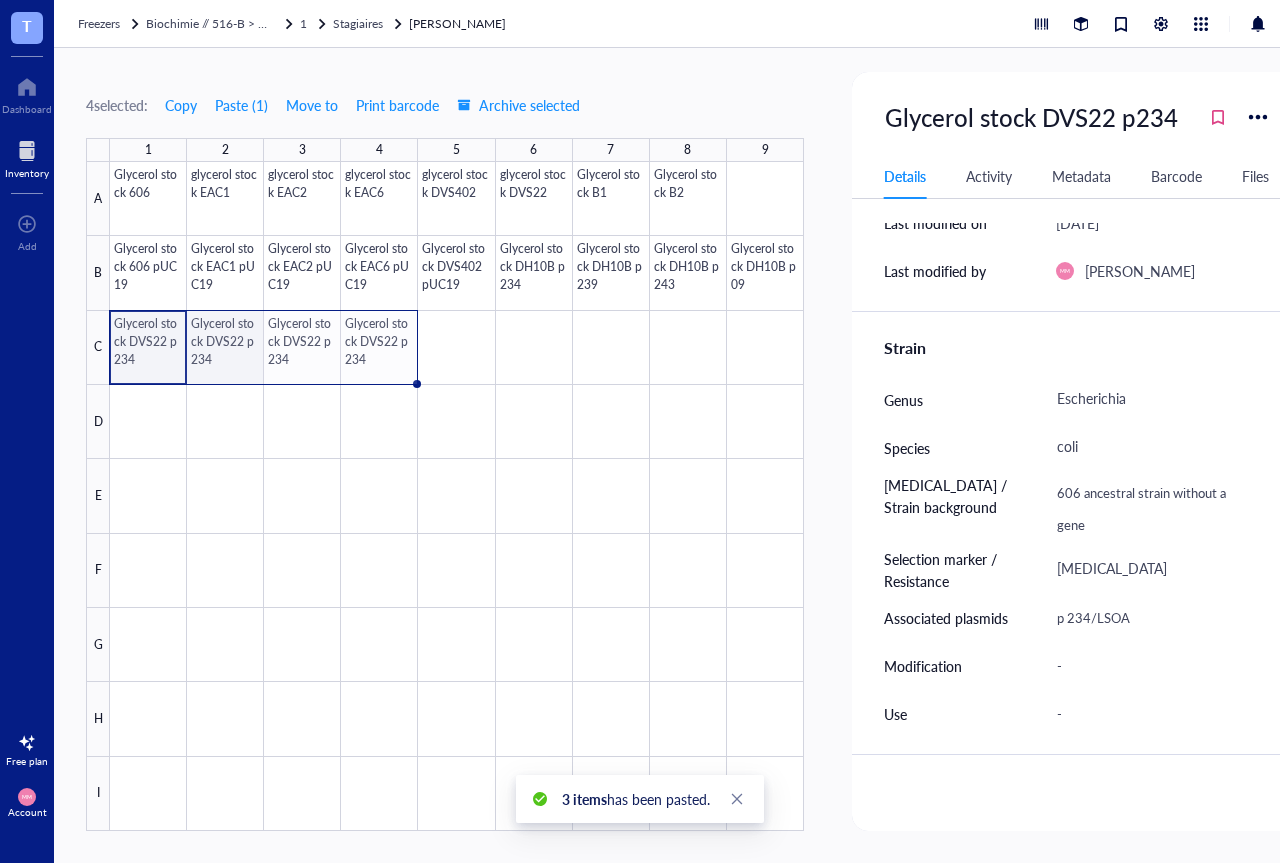 click at bounding box center (457, 496) 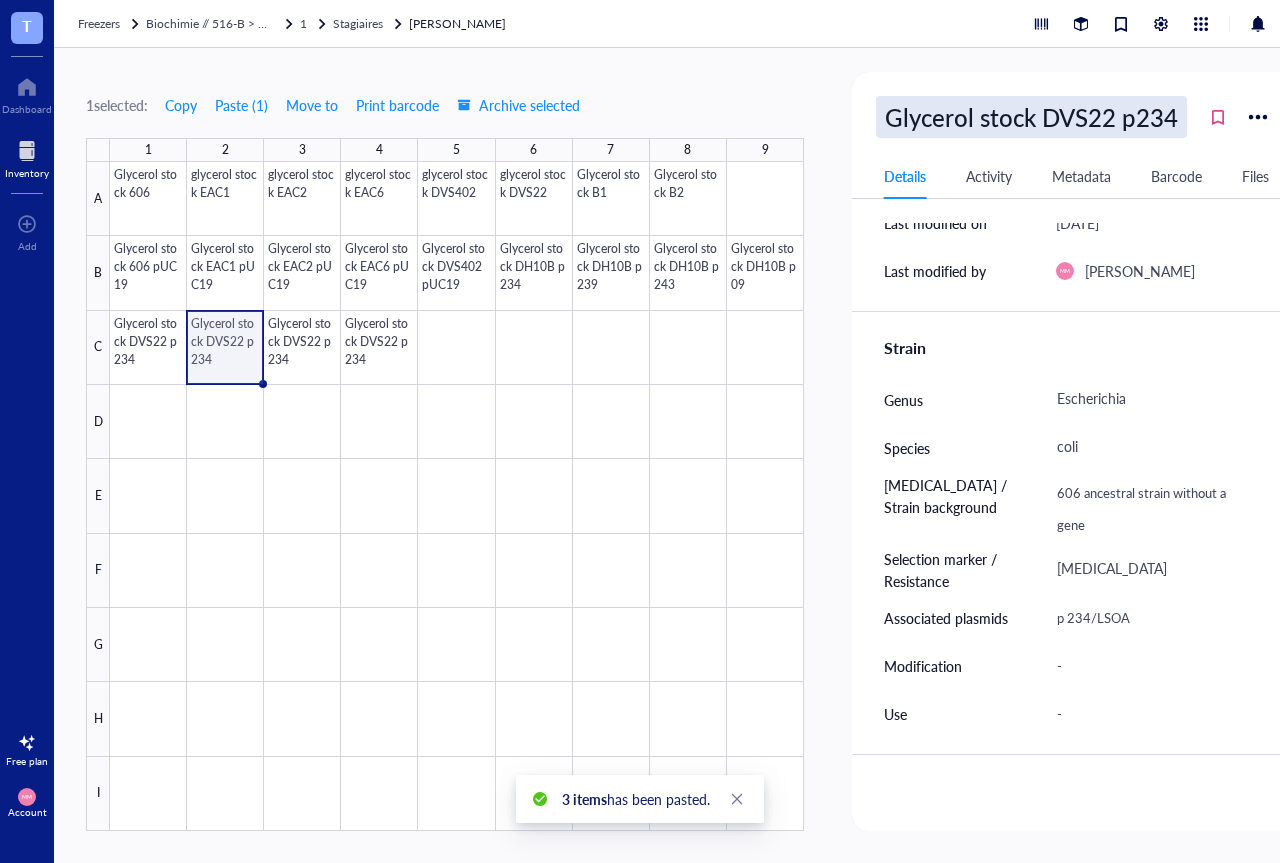 click on "Glycerol stock DVS22 p234" at bounding box center [1031, 117] 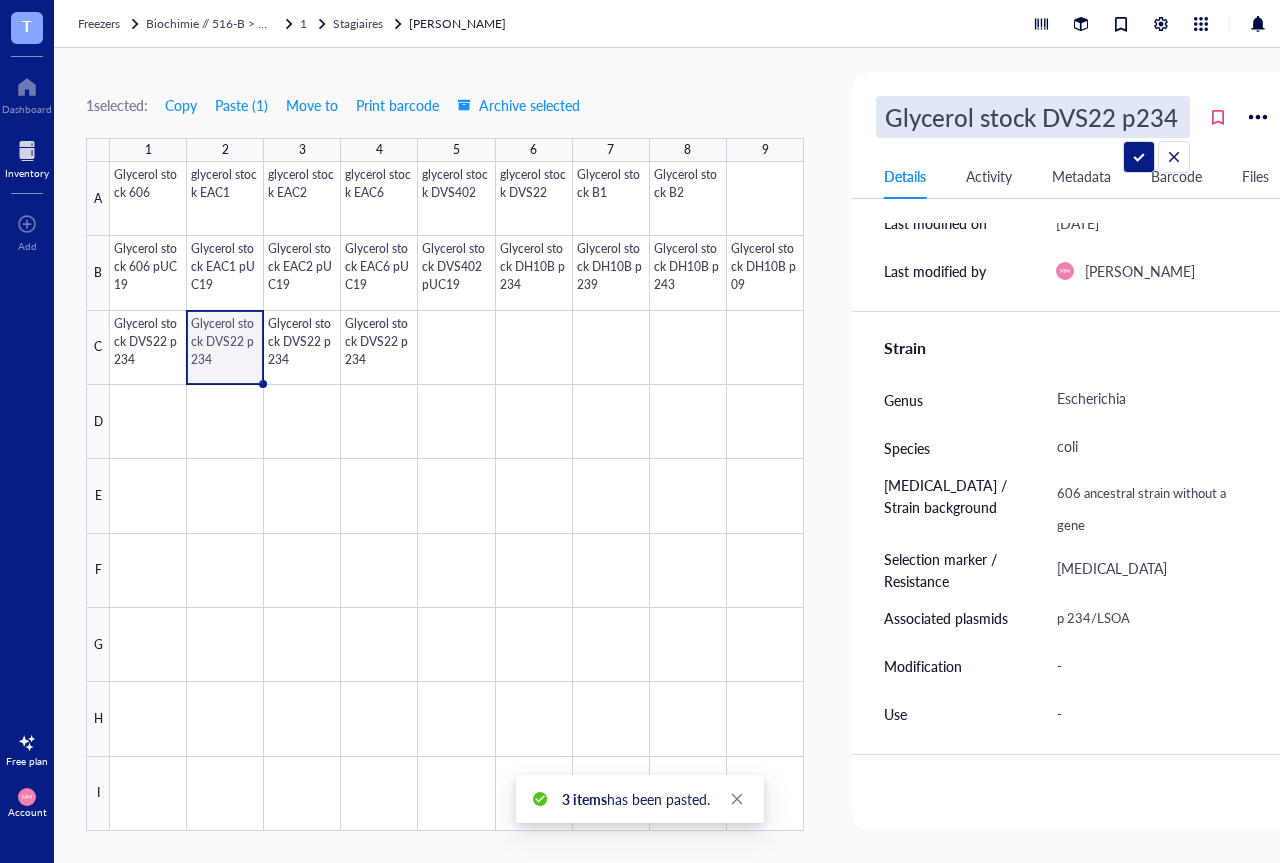 click on "Glycerol stock DVS22 p234" at bounding box center [1033, 117] 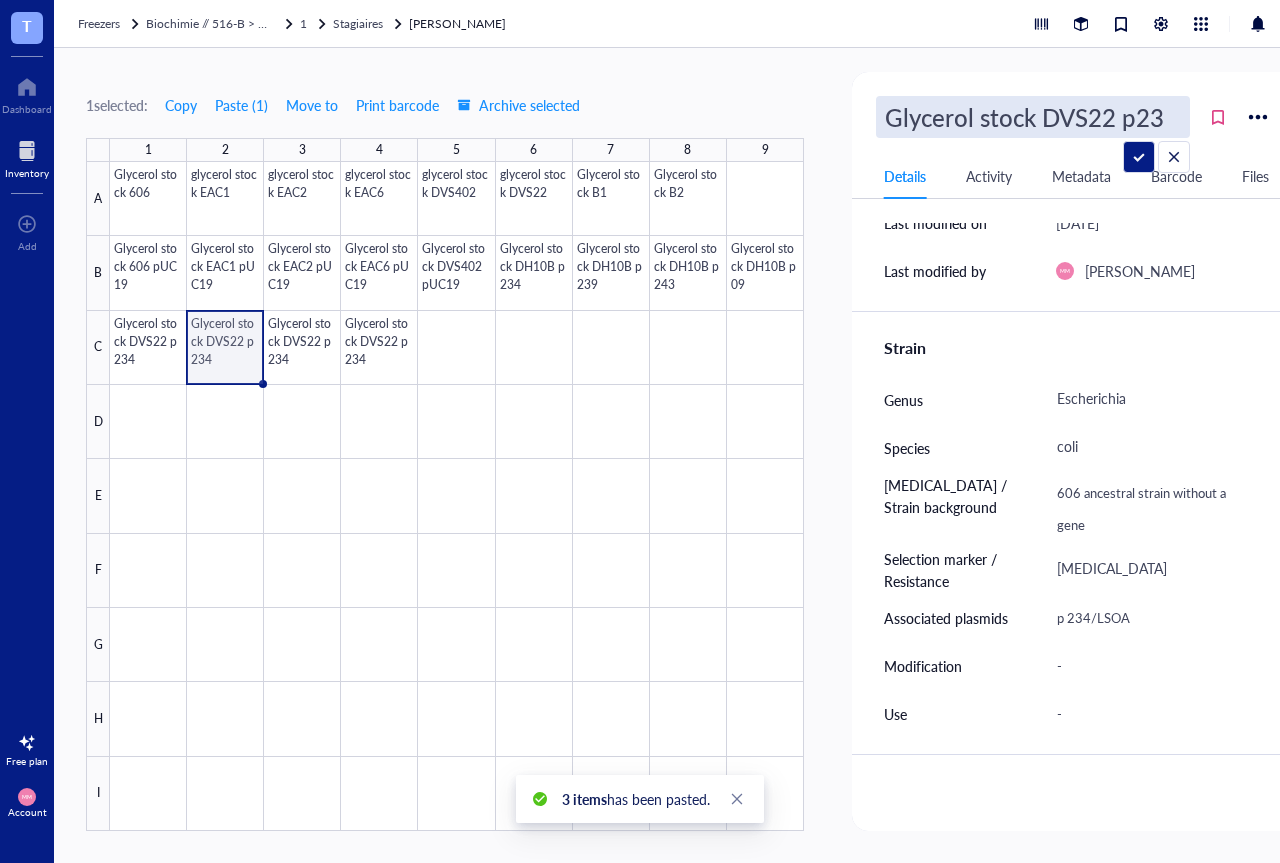 type on "Glycerol stock DVS22 p239" 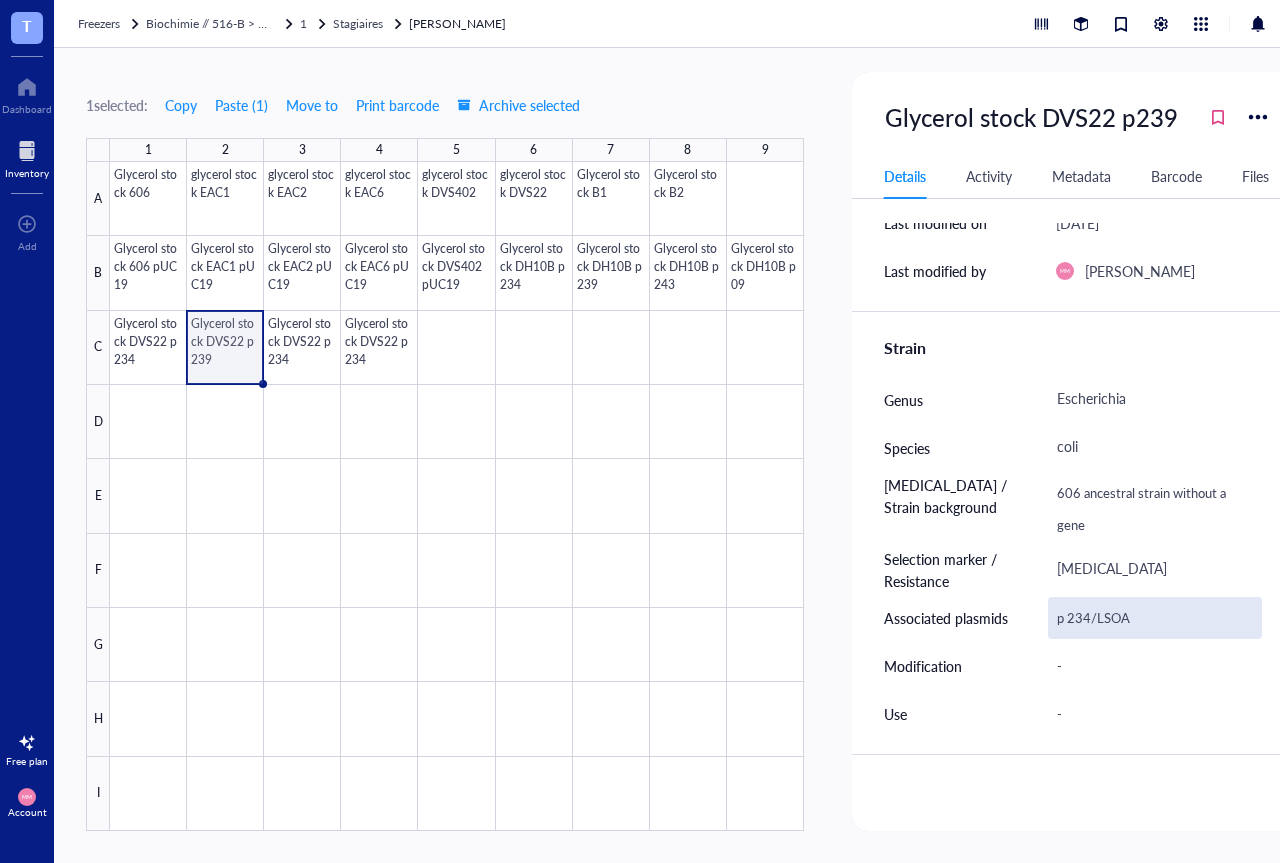 click on "p 234/LSOA" at bounding box center [1155, 618] 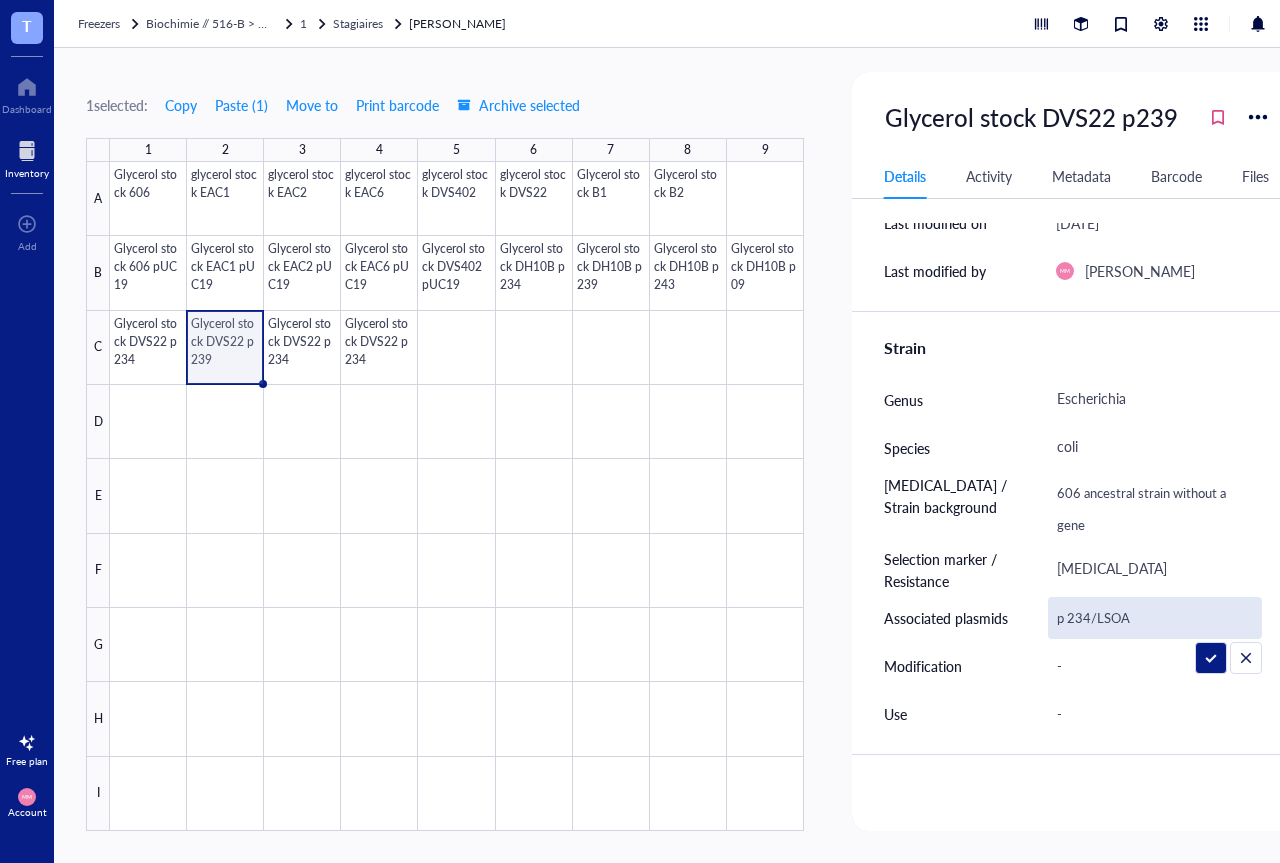 click on "p 234/LSOA" at bounding box center [1155, 618] 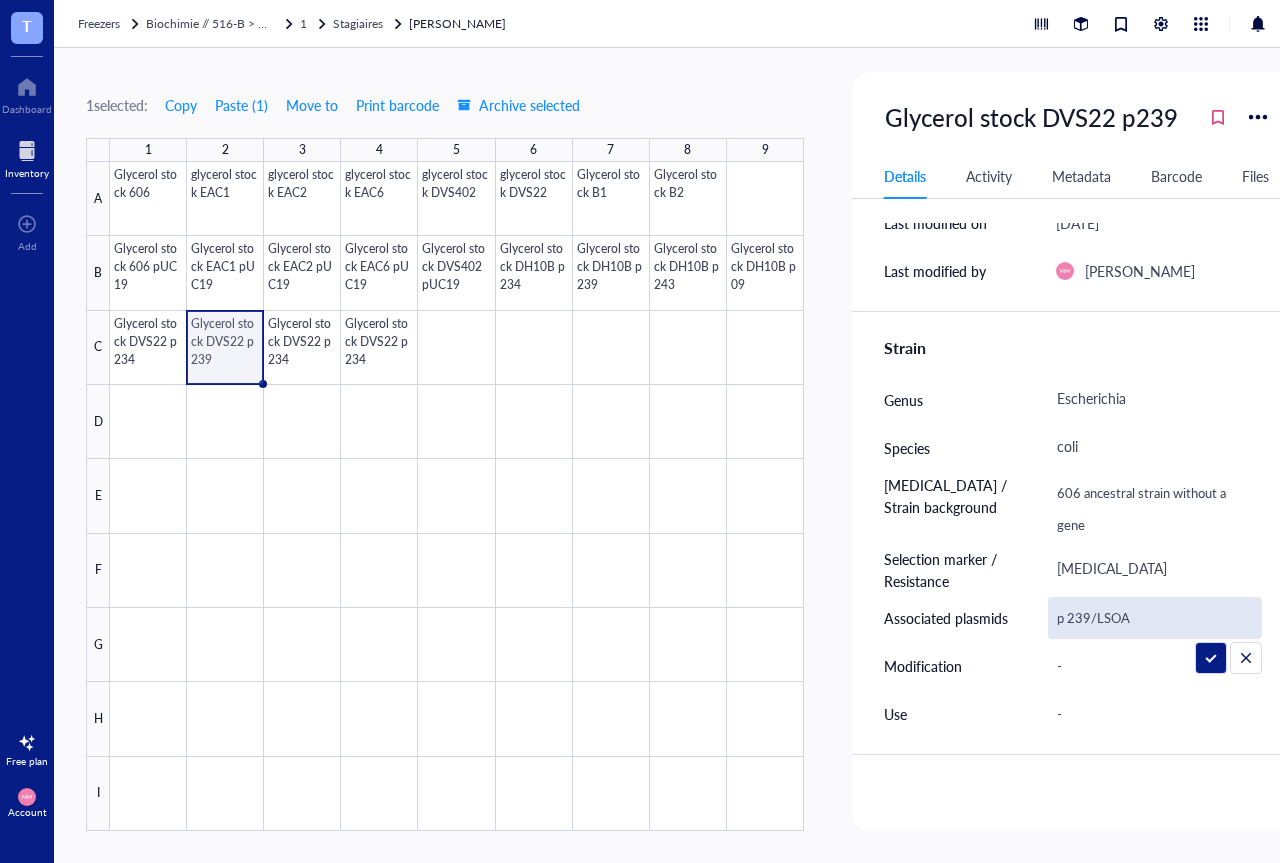 click on "p 239/LSOA" at bounding box center [1155, 618] 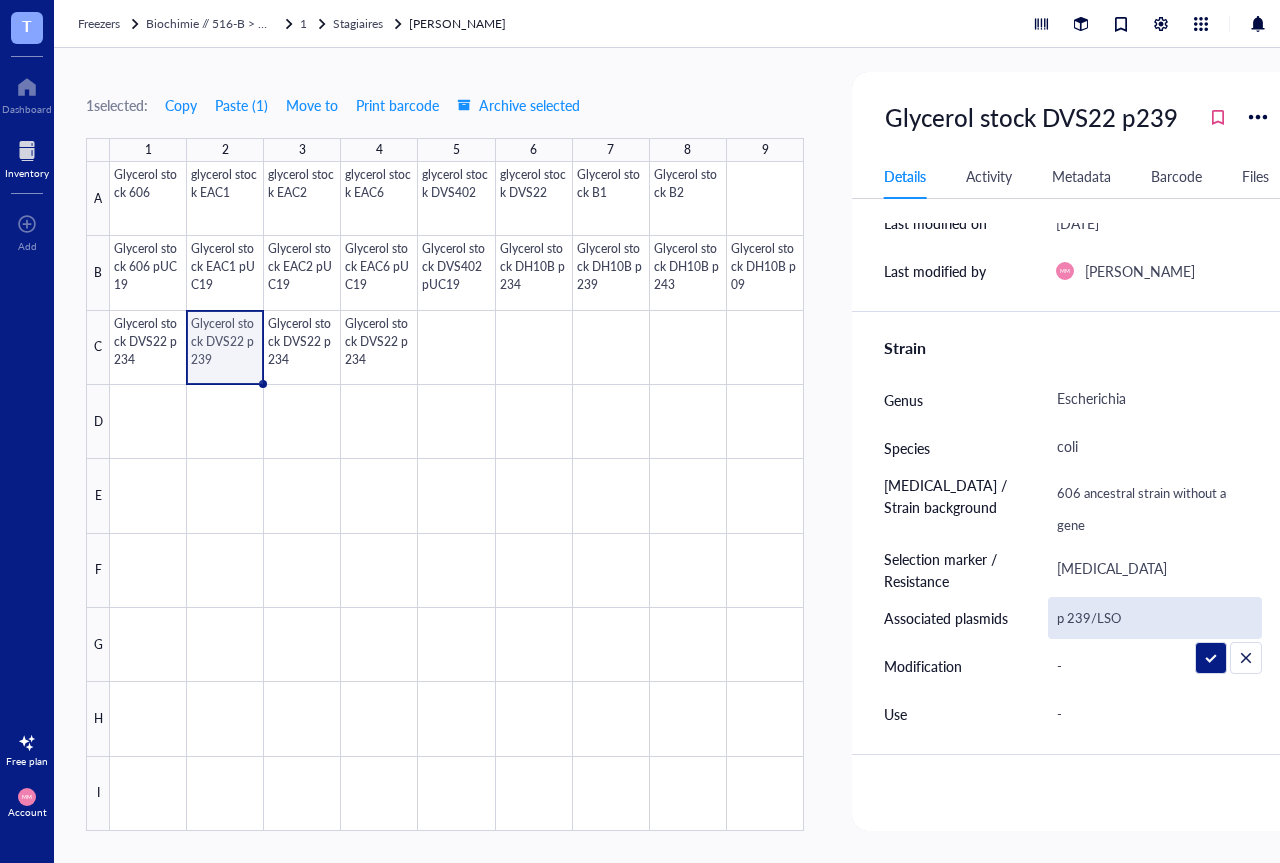 type on "p 239/LSOF" 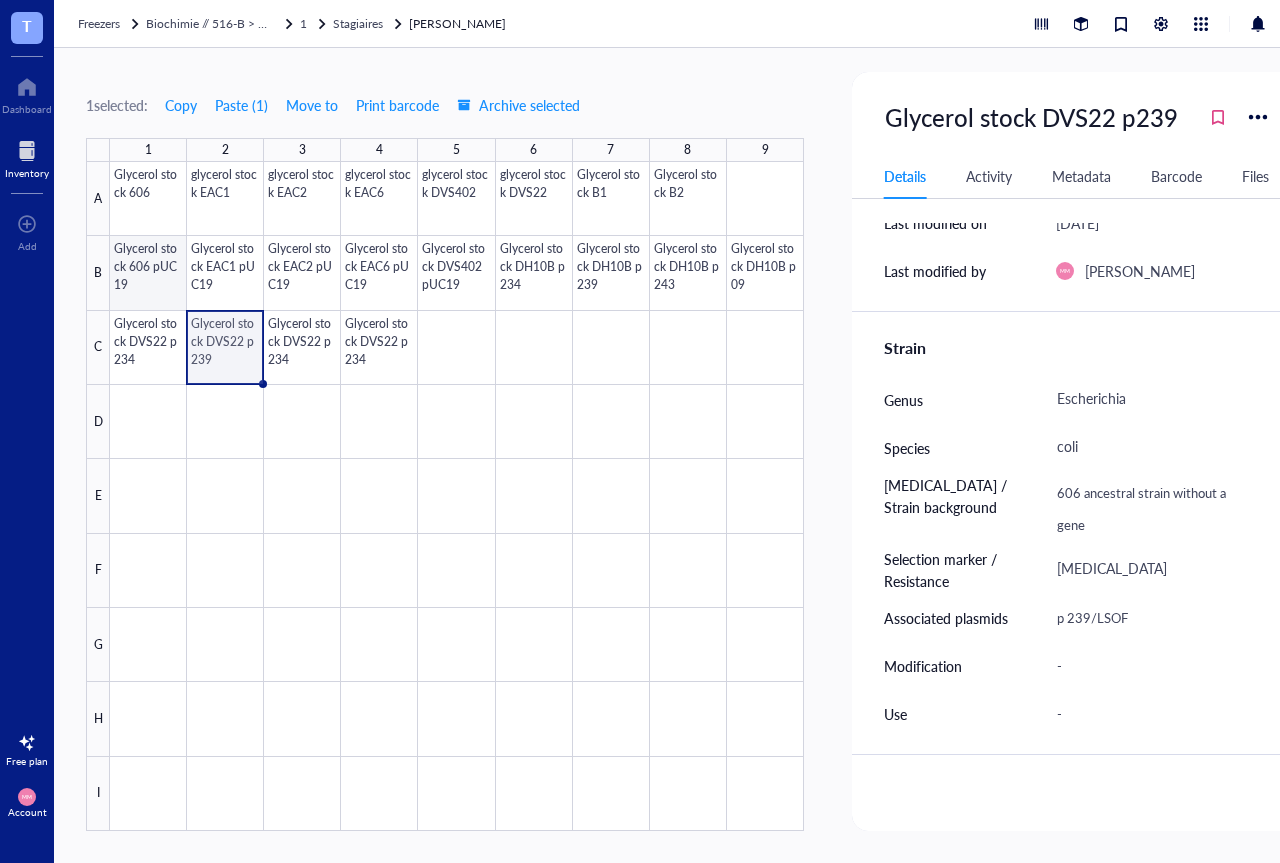 click at bounding box center (457, 496) 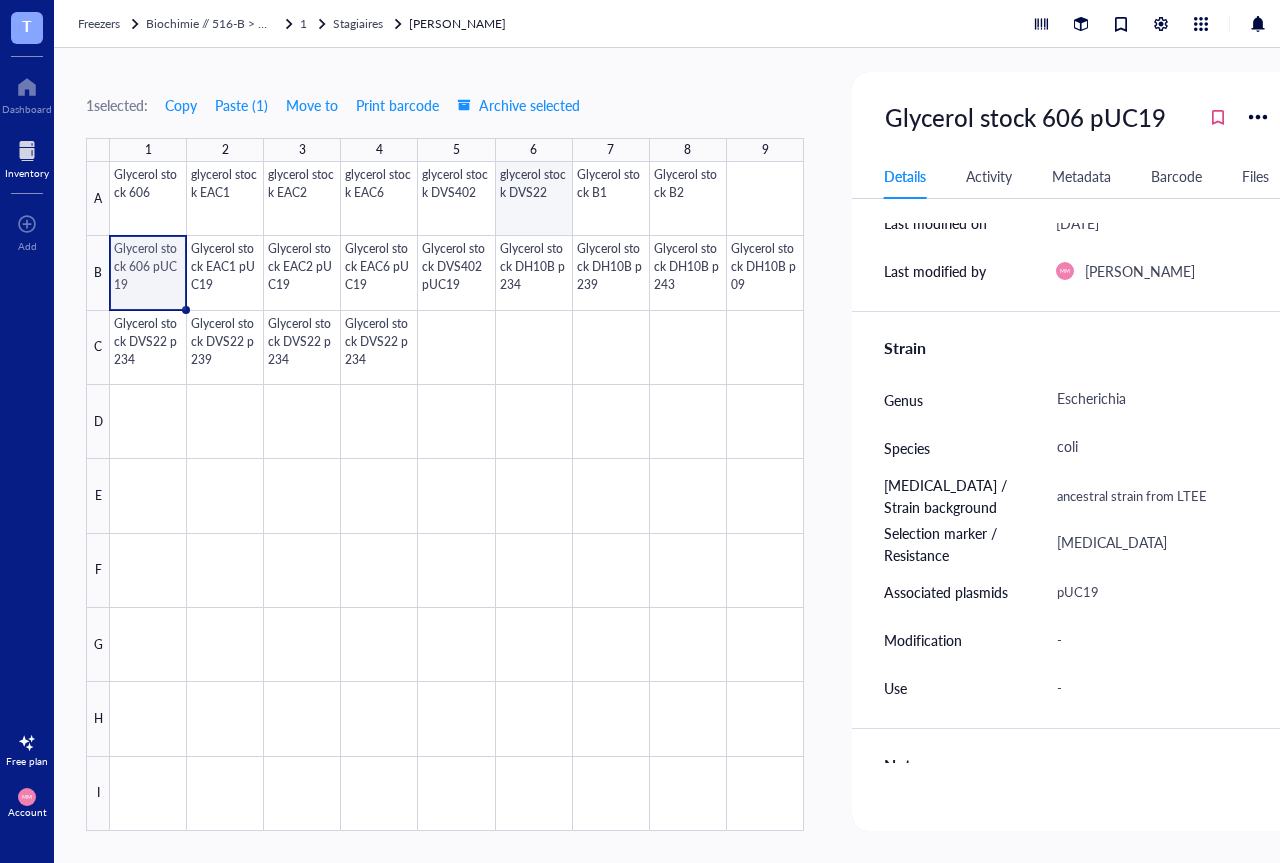 click at bounding box center (457, 496) 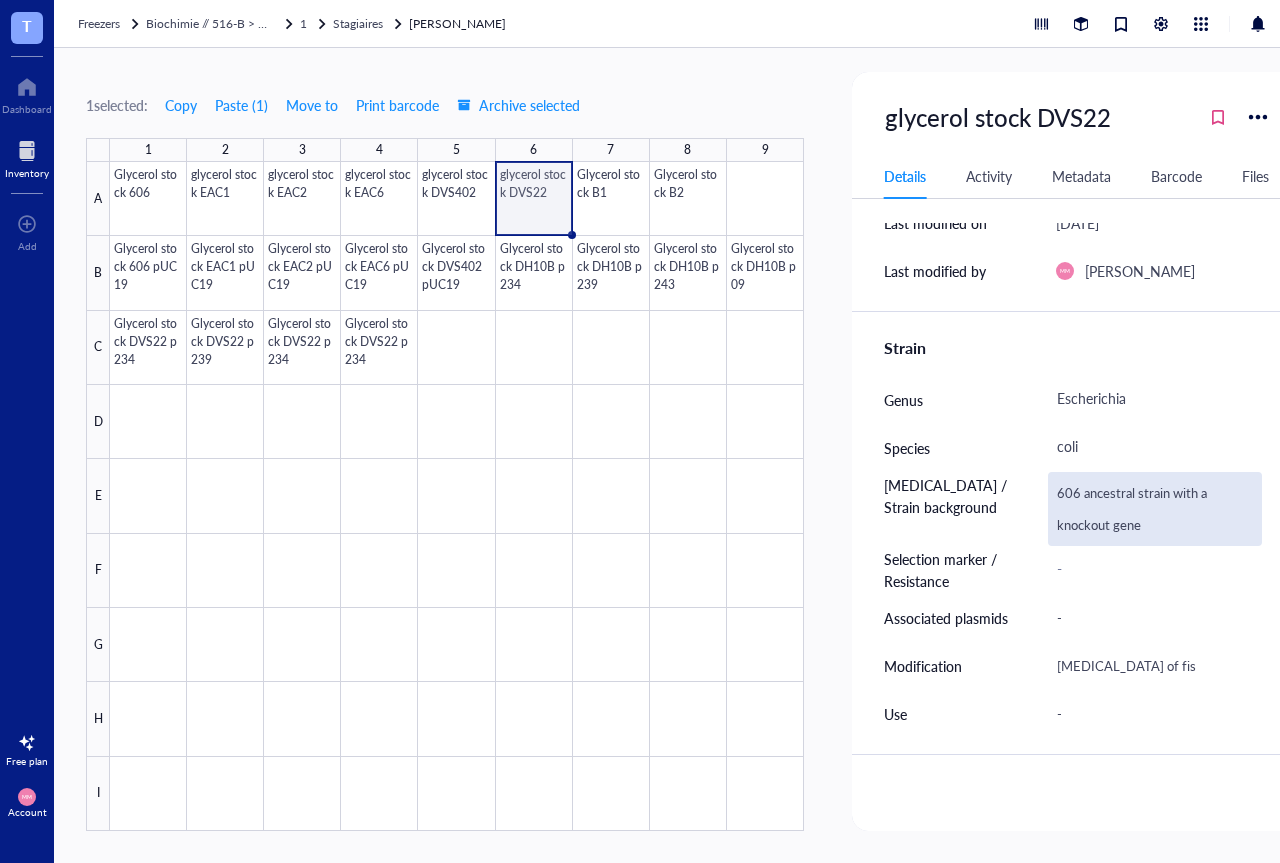 click on "606 ancestral strain with a knockout gene" at bounding box center (1155, 509) 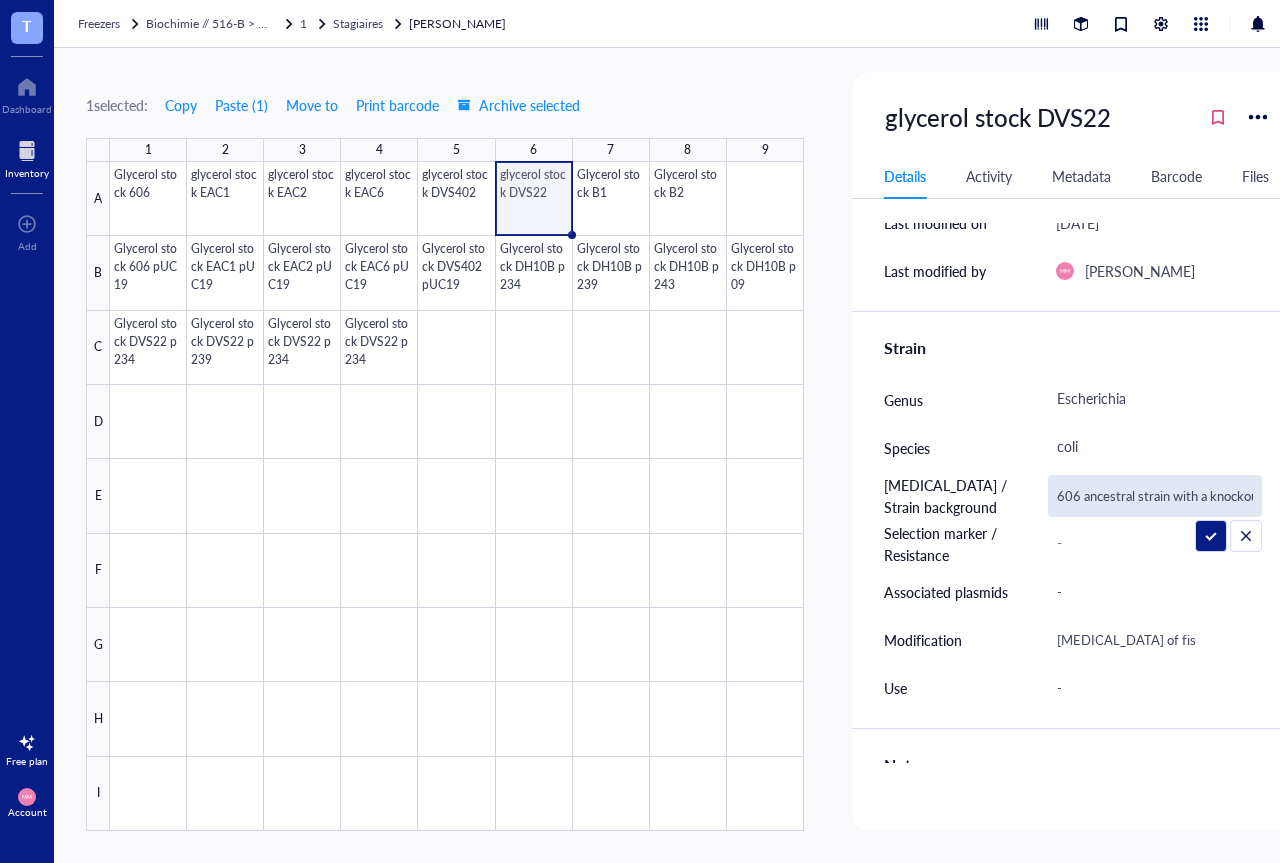 scroll, scrollTop: 0, scrollLeft: 42, axis: horizontal 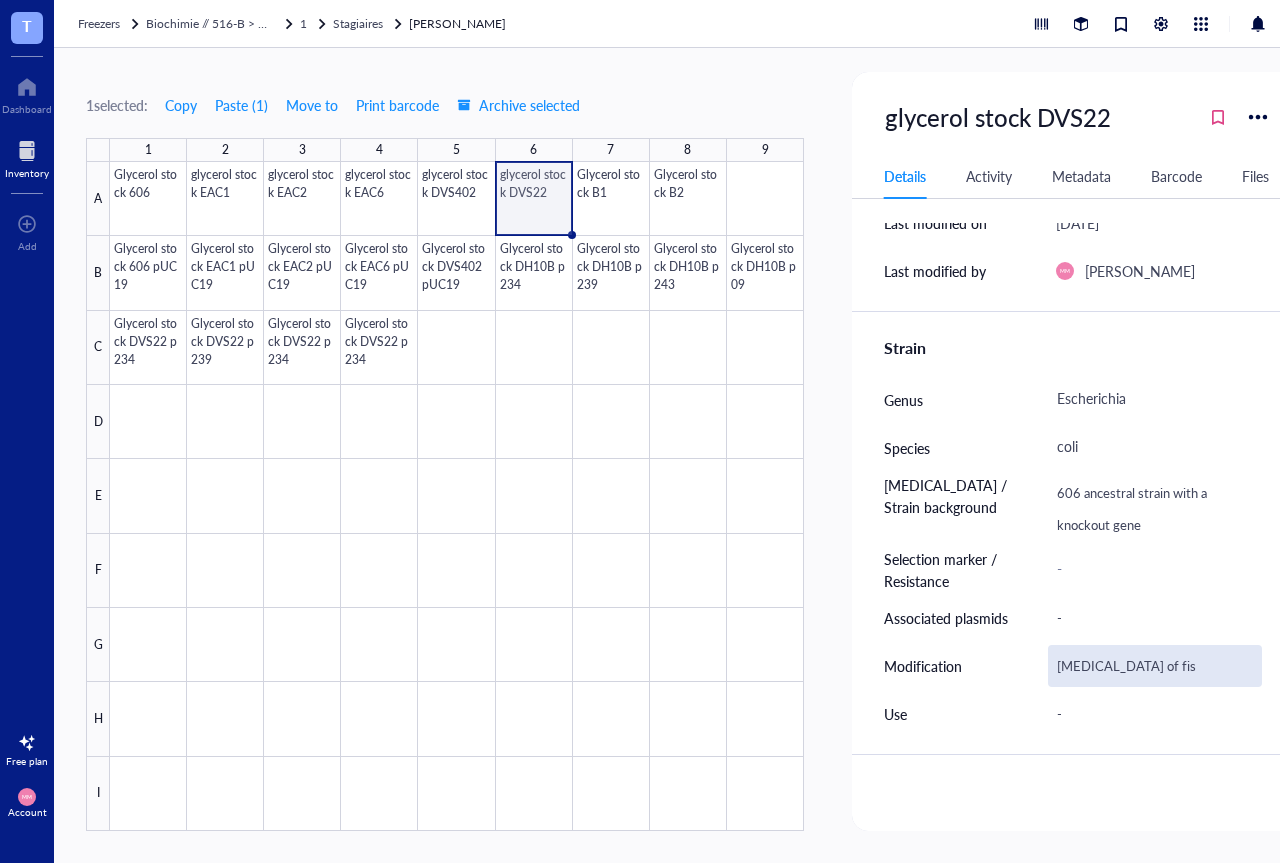 click on "Strain Genus Escherichia Species coli [MEDICAL_DATA] / Strain background 606 ancestral strain with a knockout gene Selection marker / Resistance - Associated plasmids - Modification [MEDICAL_DATA] of fis Use -" at bounding box center [1077, 524] 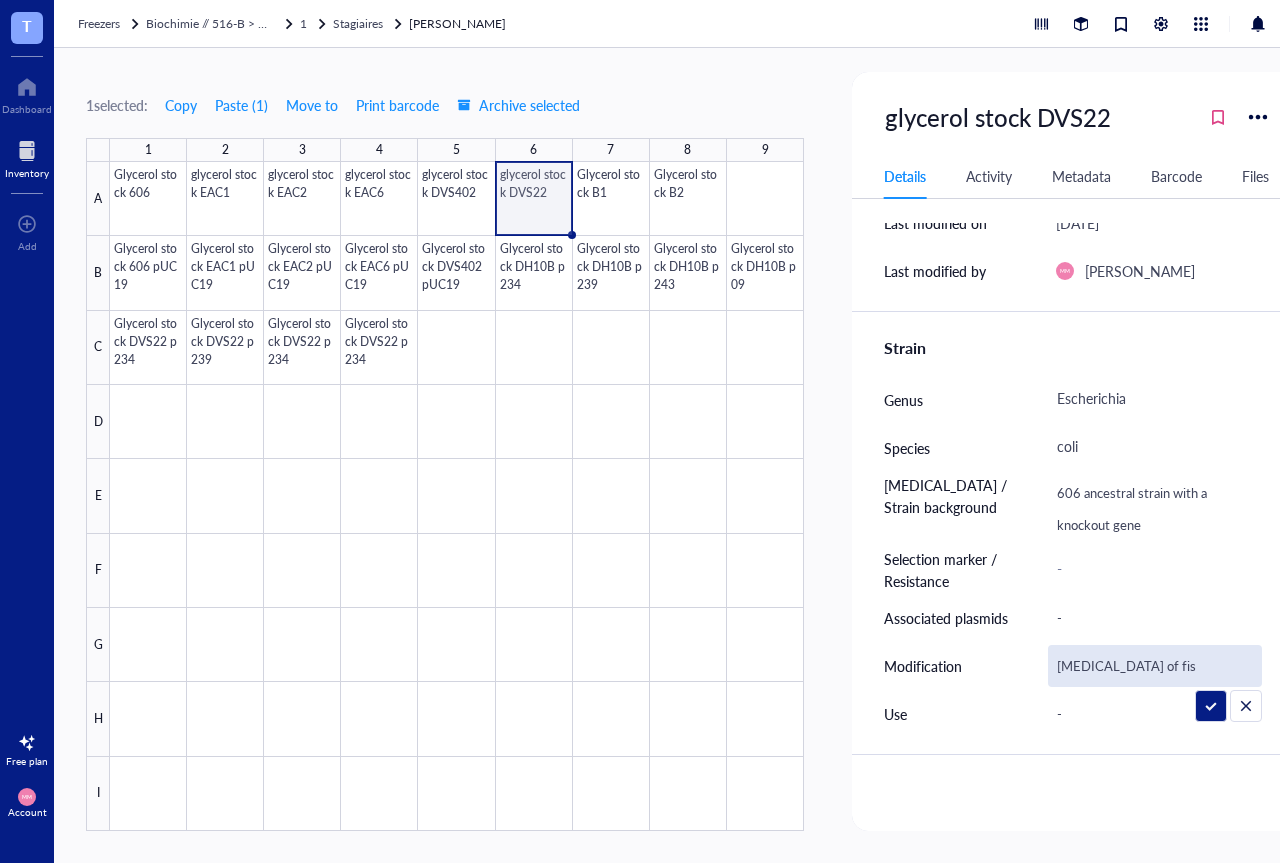 drag, startPoint x: 1153, startPoint y: 664, endPoint x: 1033, endPoint y: 662, distance: 120.01666 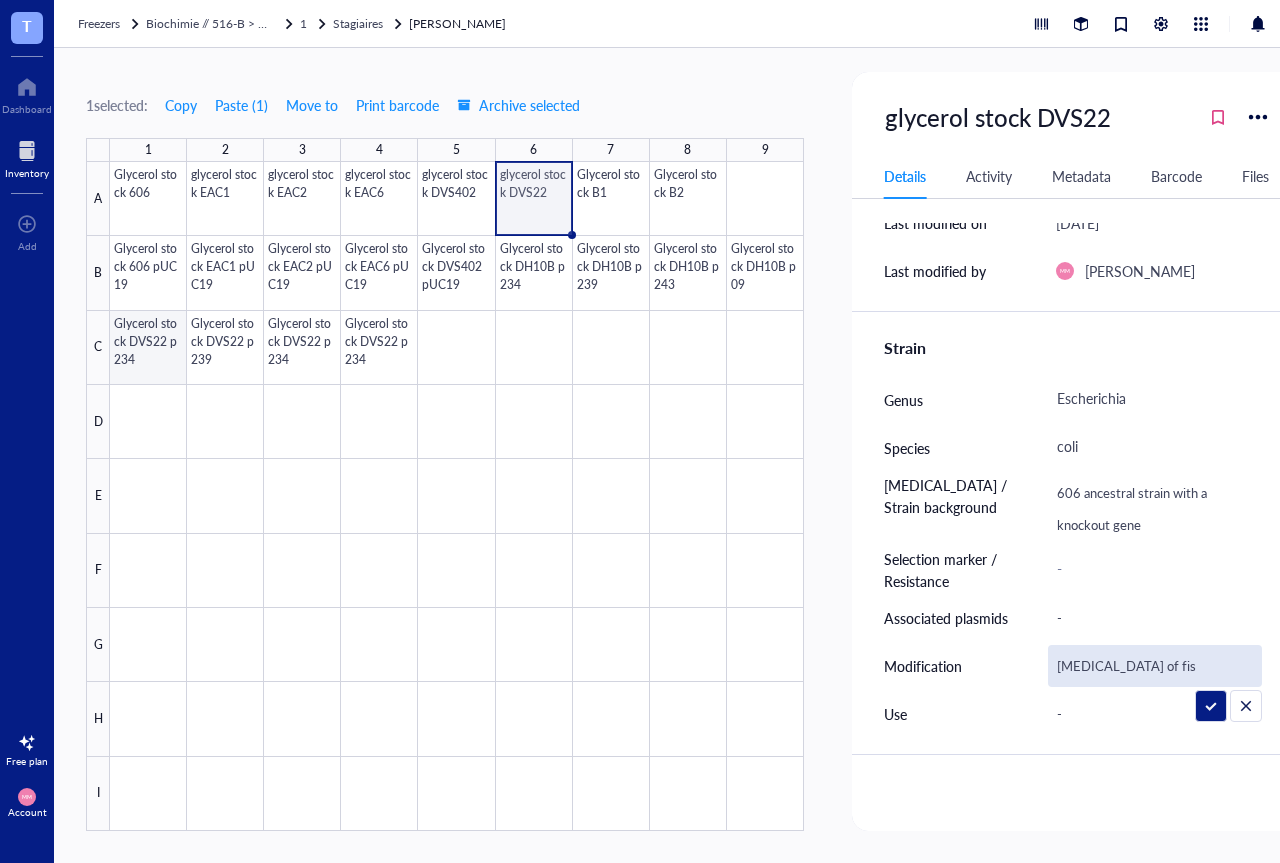 click at bounding box center [457, 496] 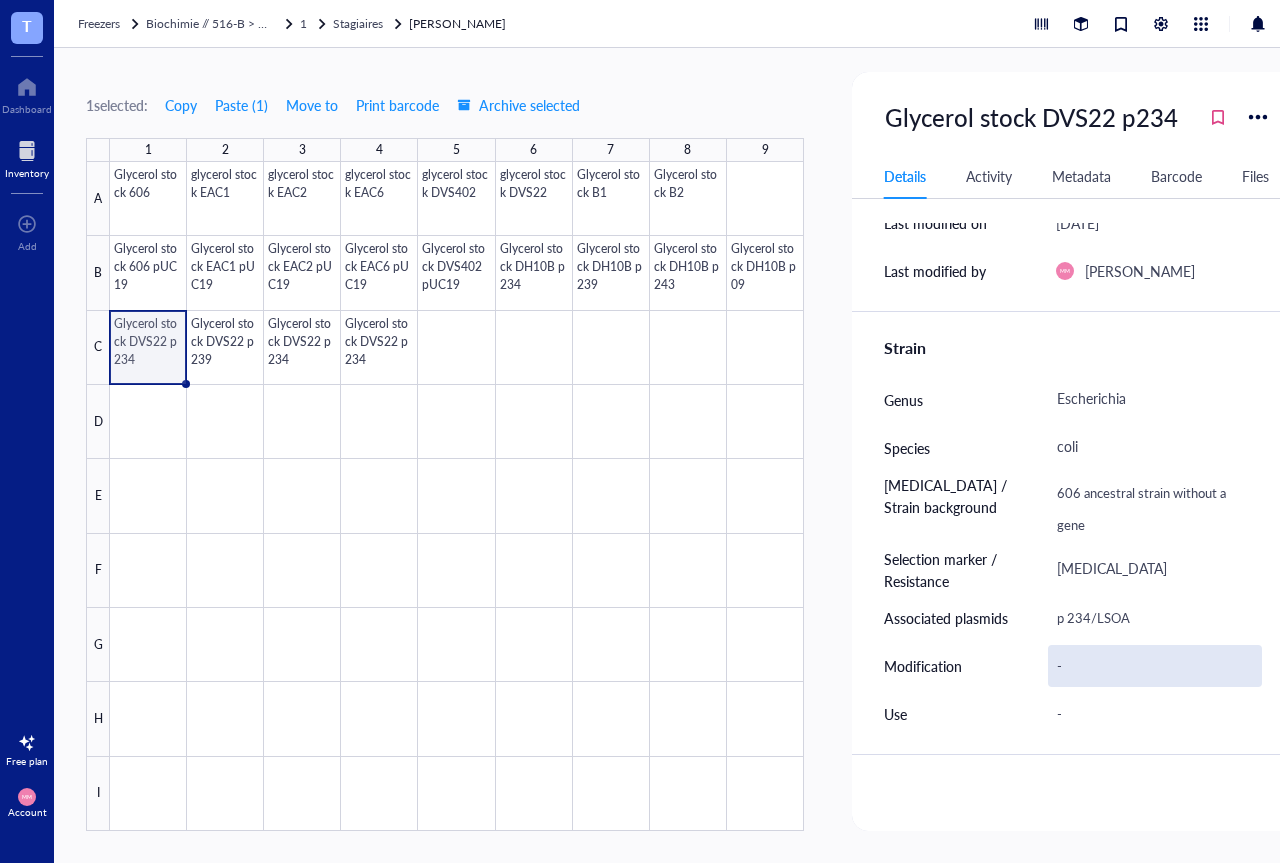 click on "-" at bounding box center [1155, 666] 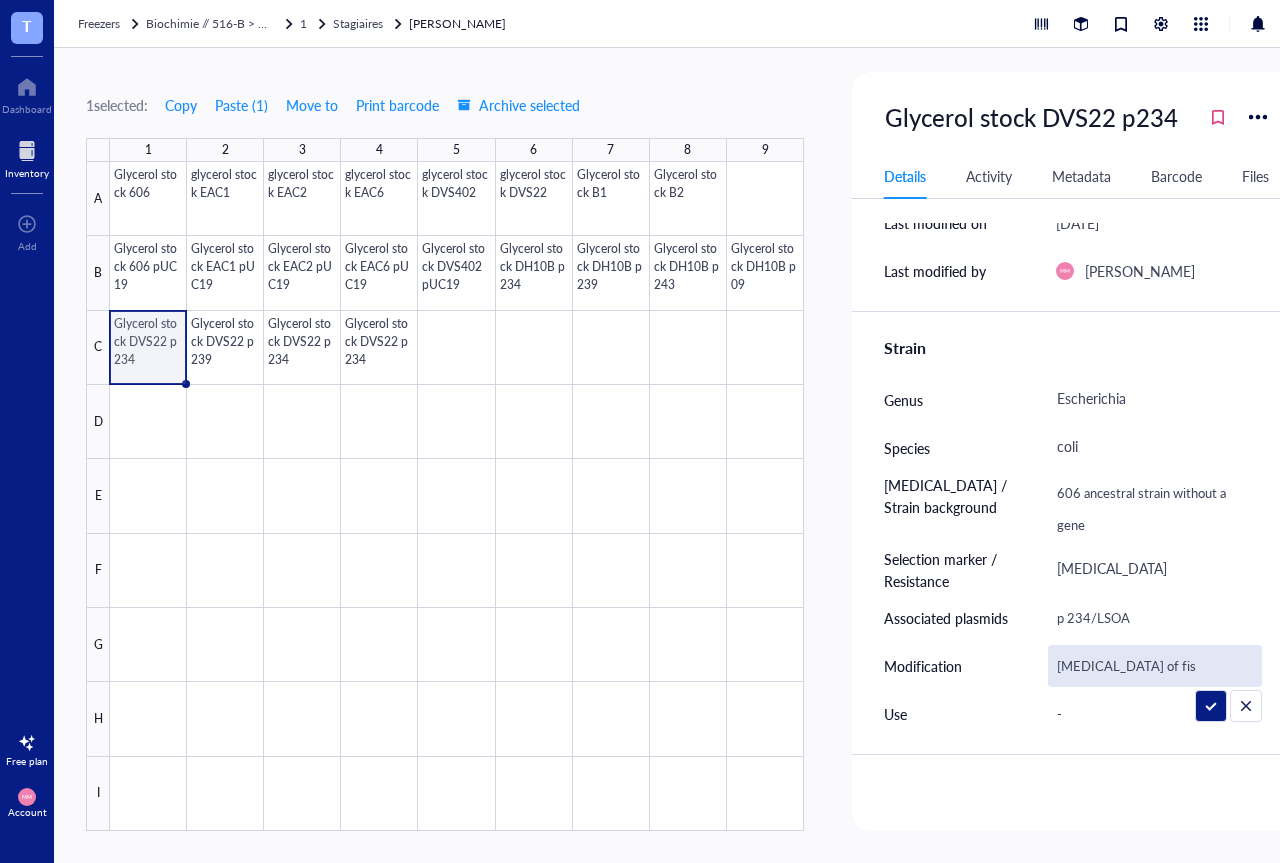 type on "[MEDICAL_DATA] of fisdeletion of fis" 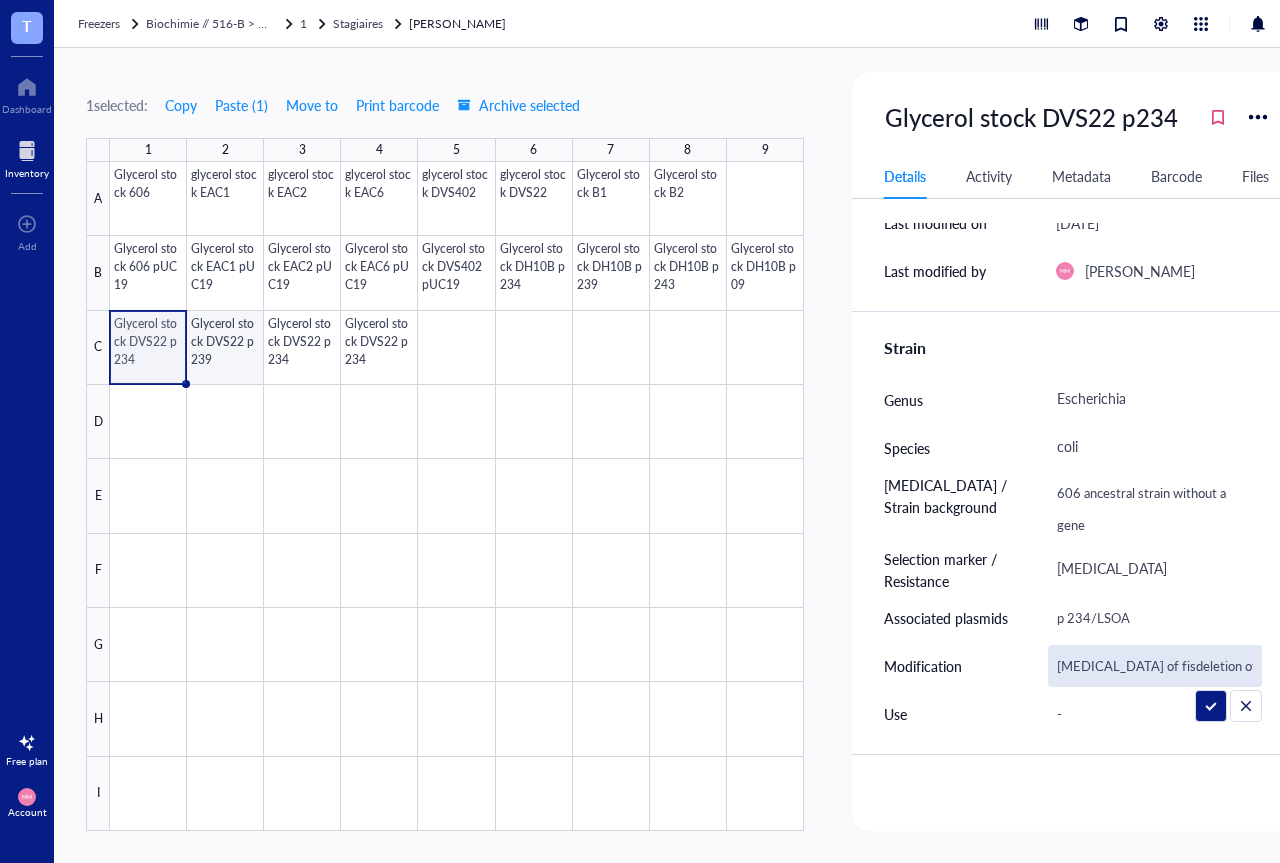 click at bounding box center (457, 496) 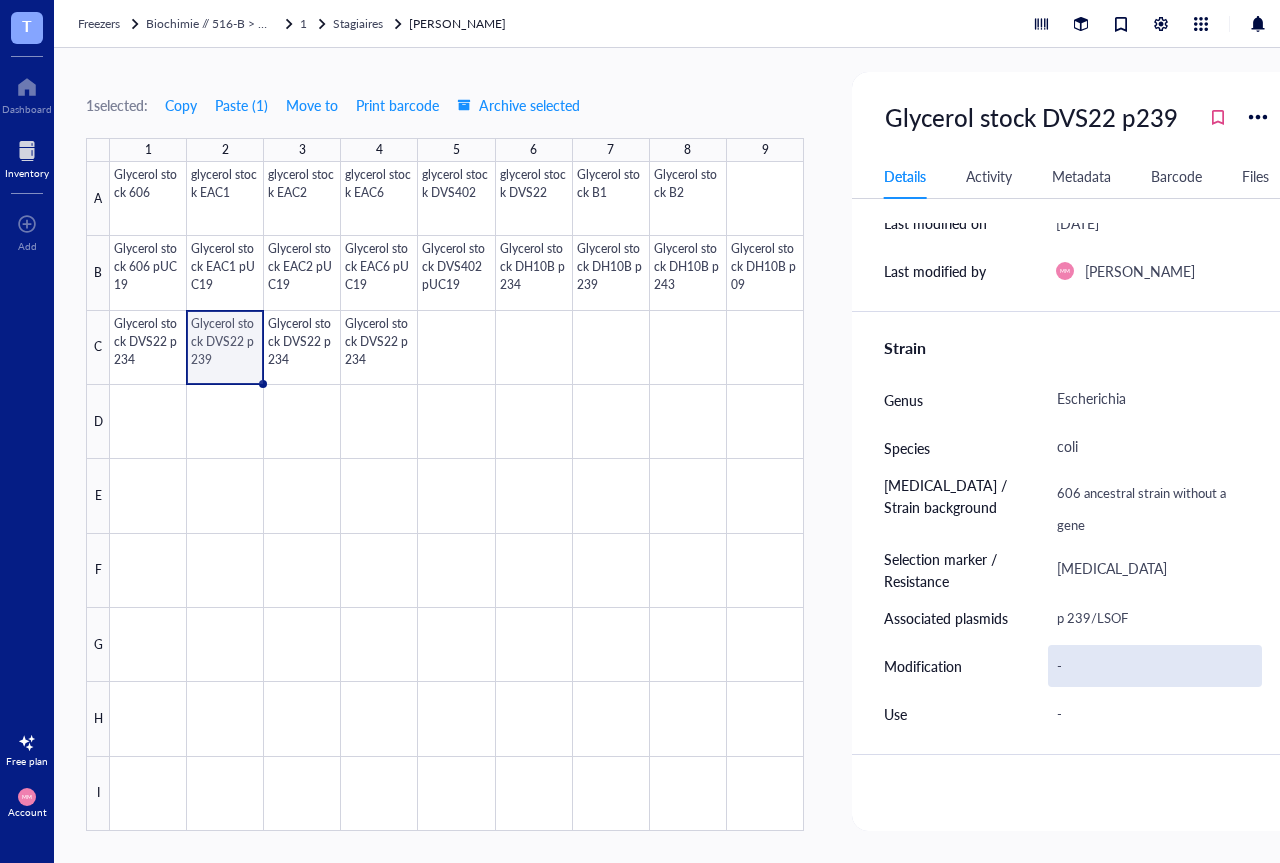 click on "-" at bounding box center (1155, 666) 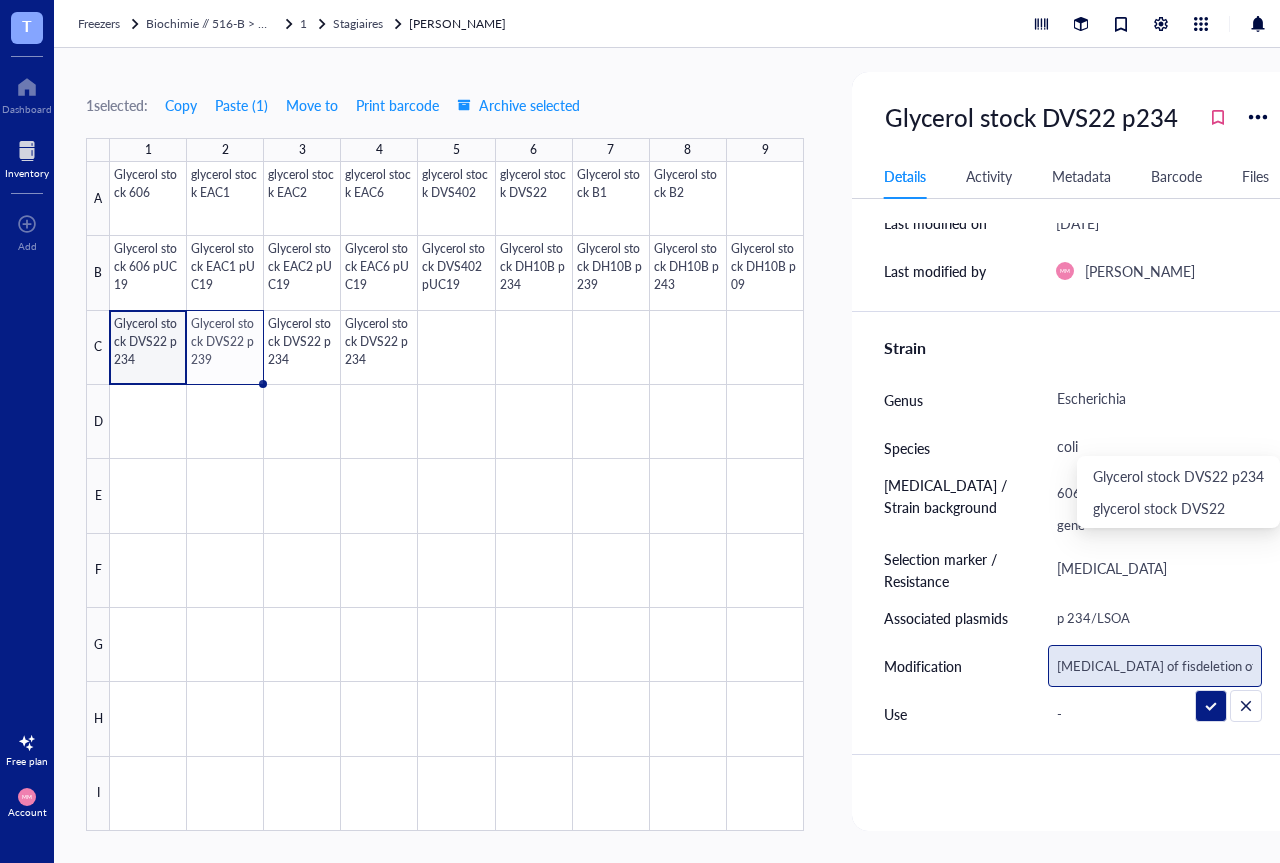 click on "[MEDICAL_DATA] of fisdeletion of fis" at bounding box center [1155, 666] 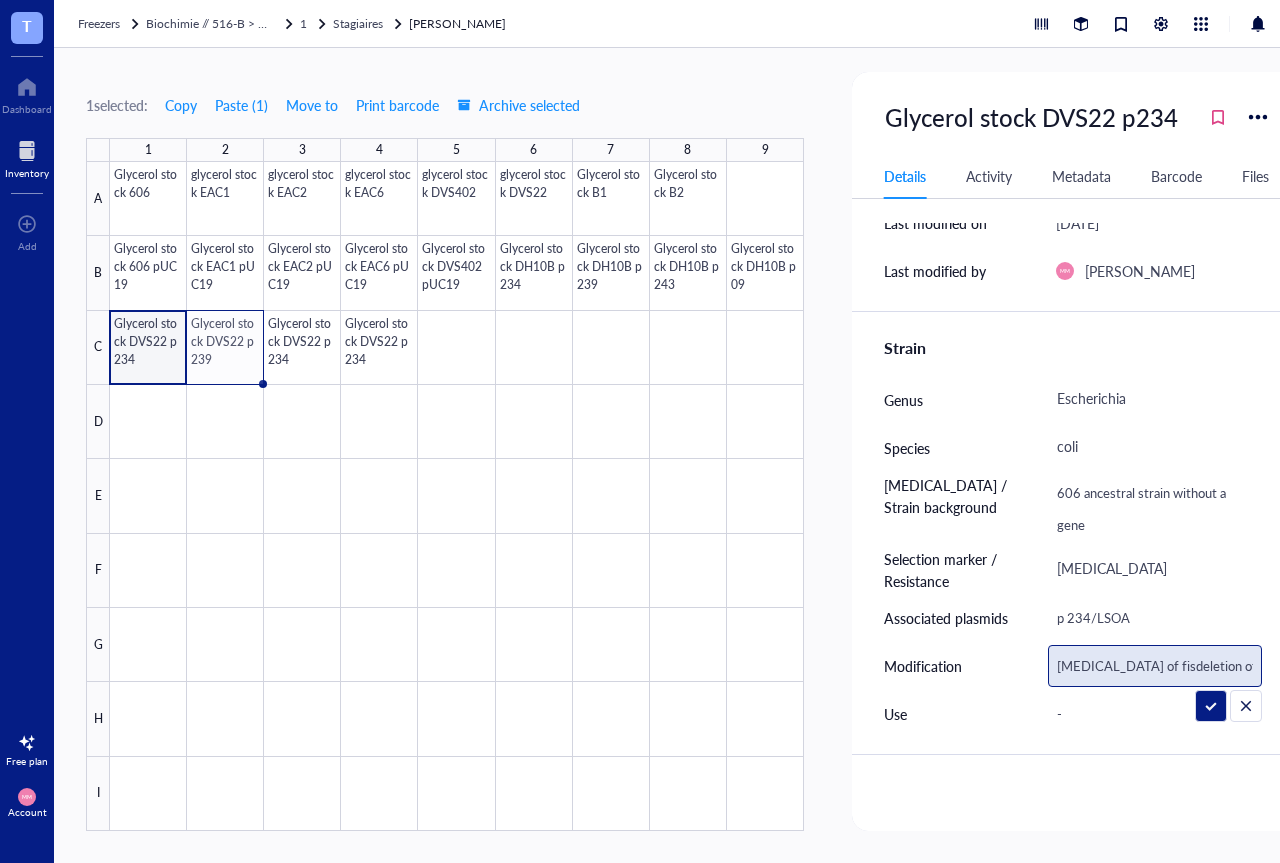 drag, startPoint x: 1218, startPoint y: 665, endPoint x: 1137, endPoint y: 669, distance: 81.09871 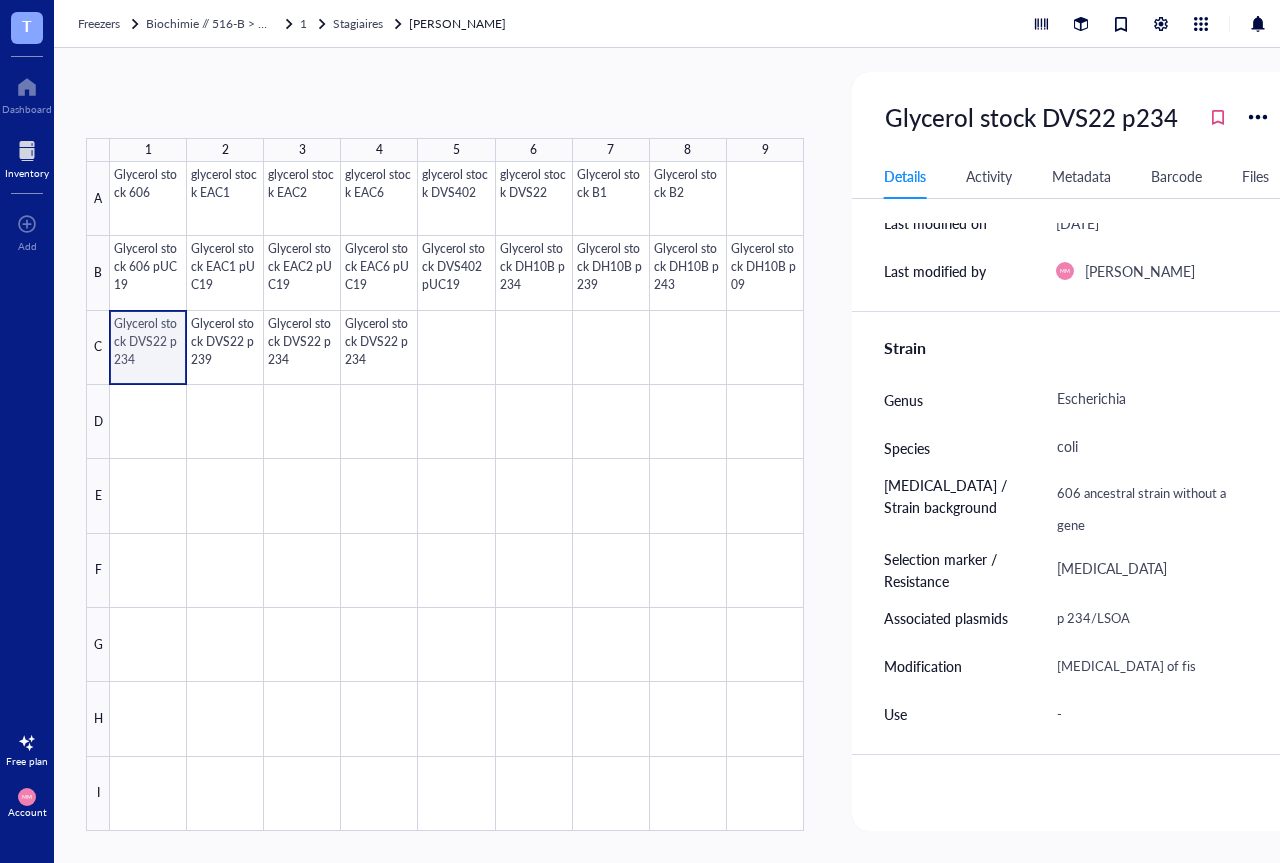 click at bounding box center [457, 496] 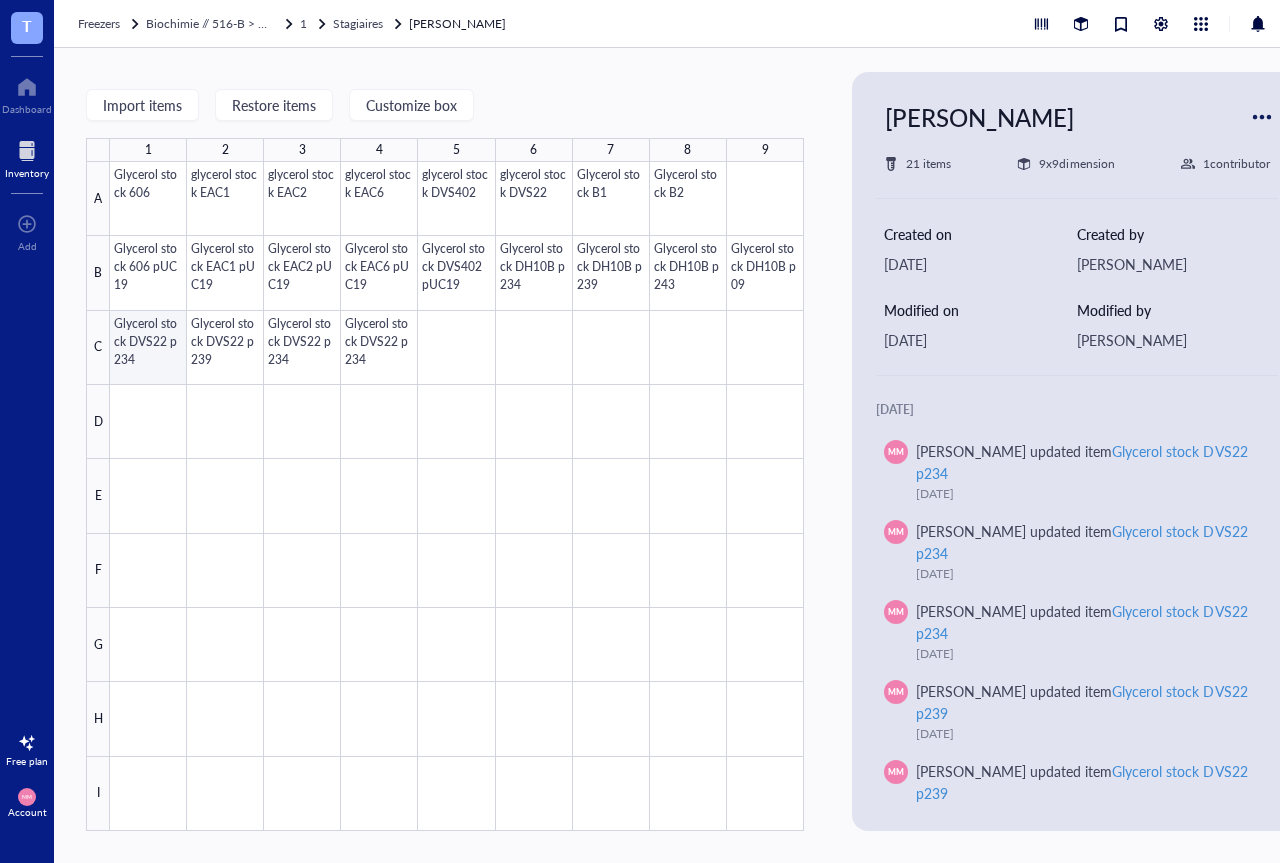 click at bounding box center (457, 496) 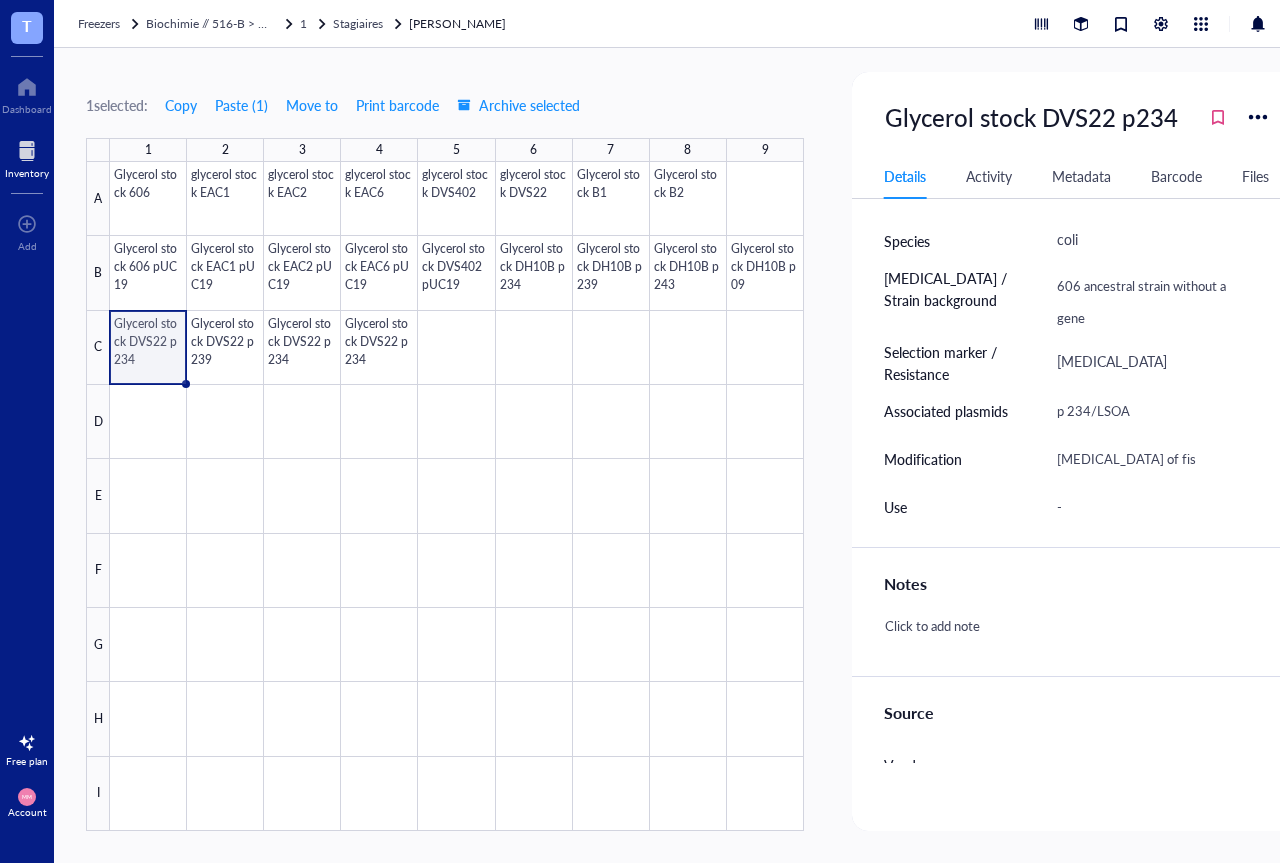 scroll, scrollTop: 600, scrollLeft: 0, axis: vertical 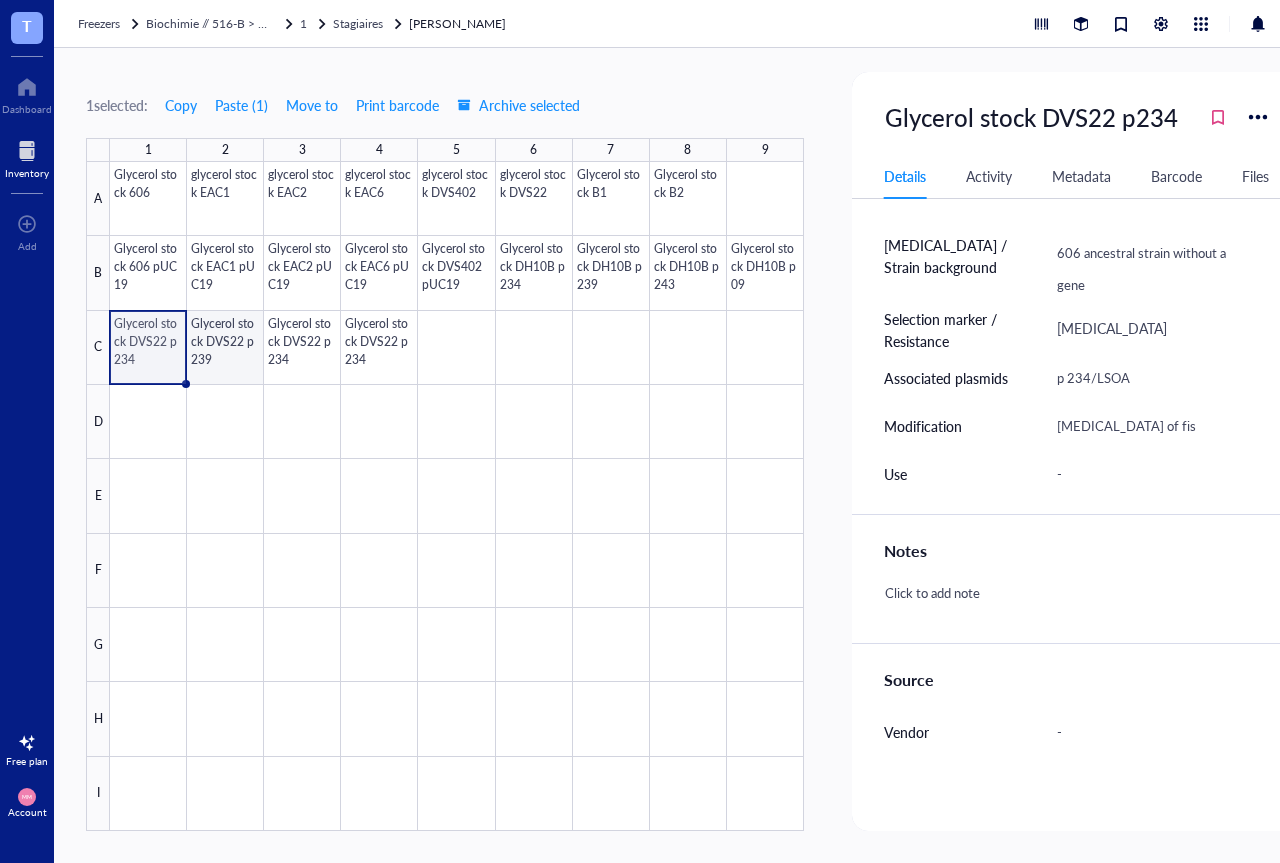 click at bounding box center (457, 496) 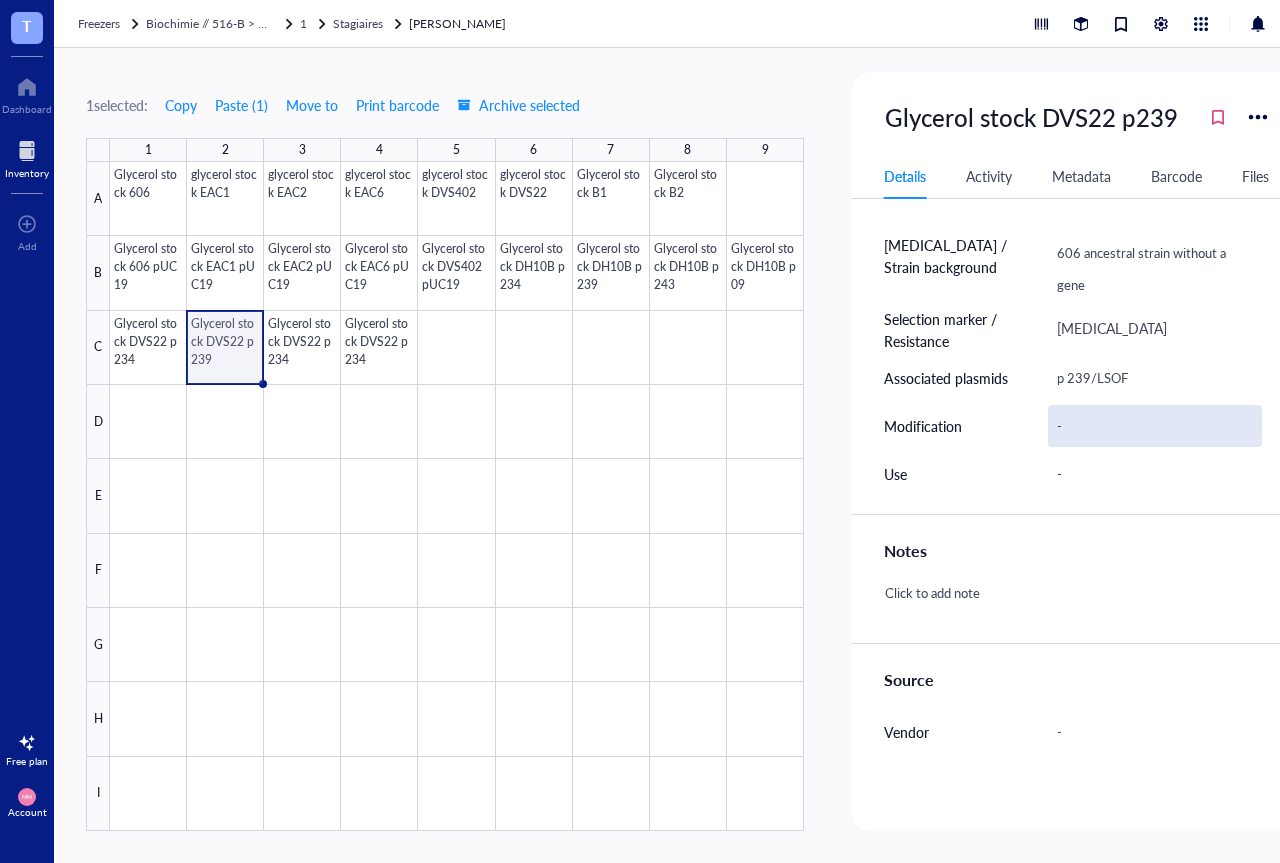 click on "-" at bounding box center [1155, 426] 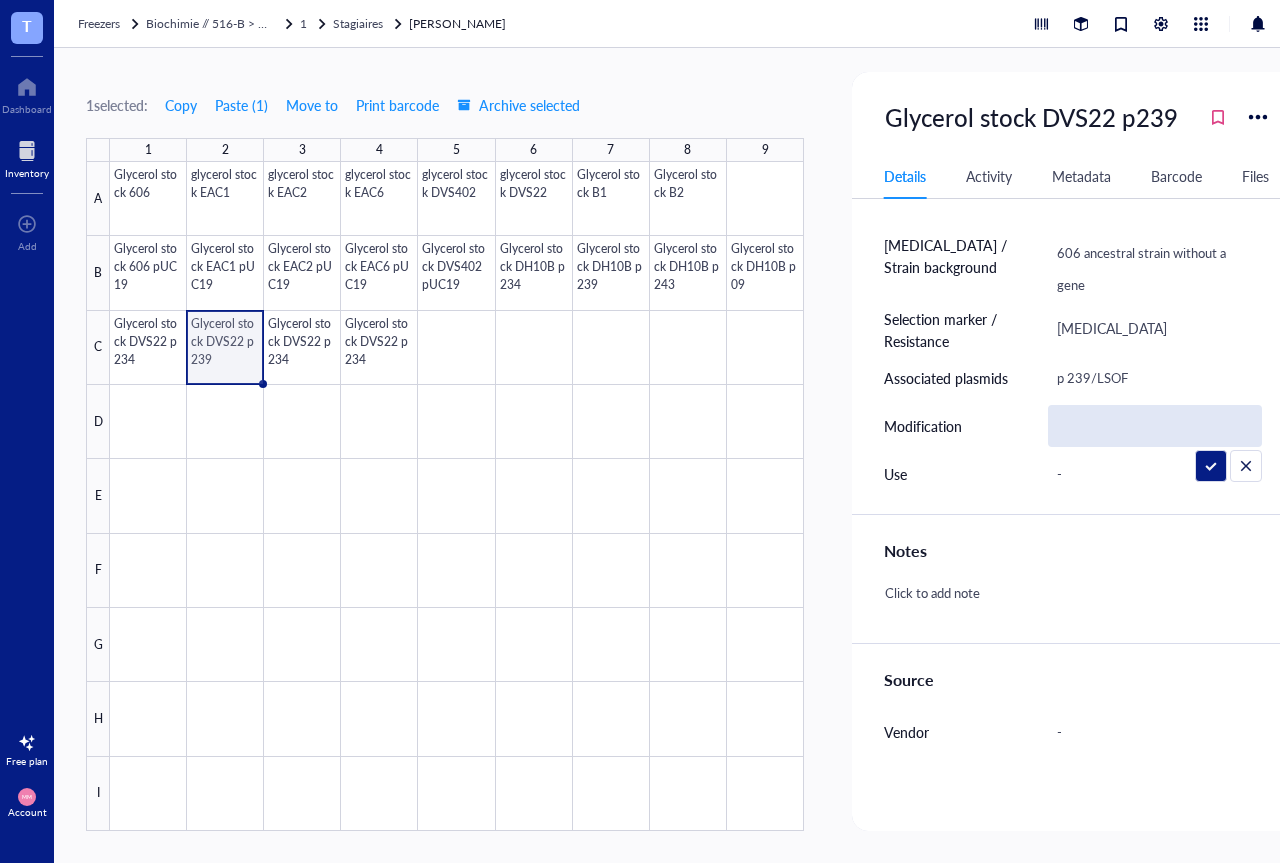 click at bounding box center [1155, 426] 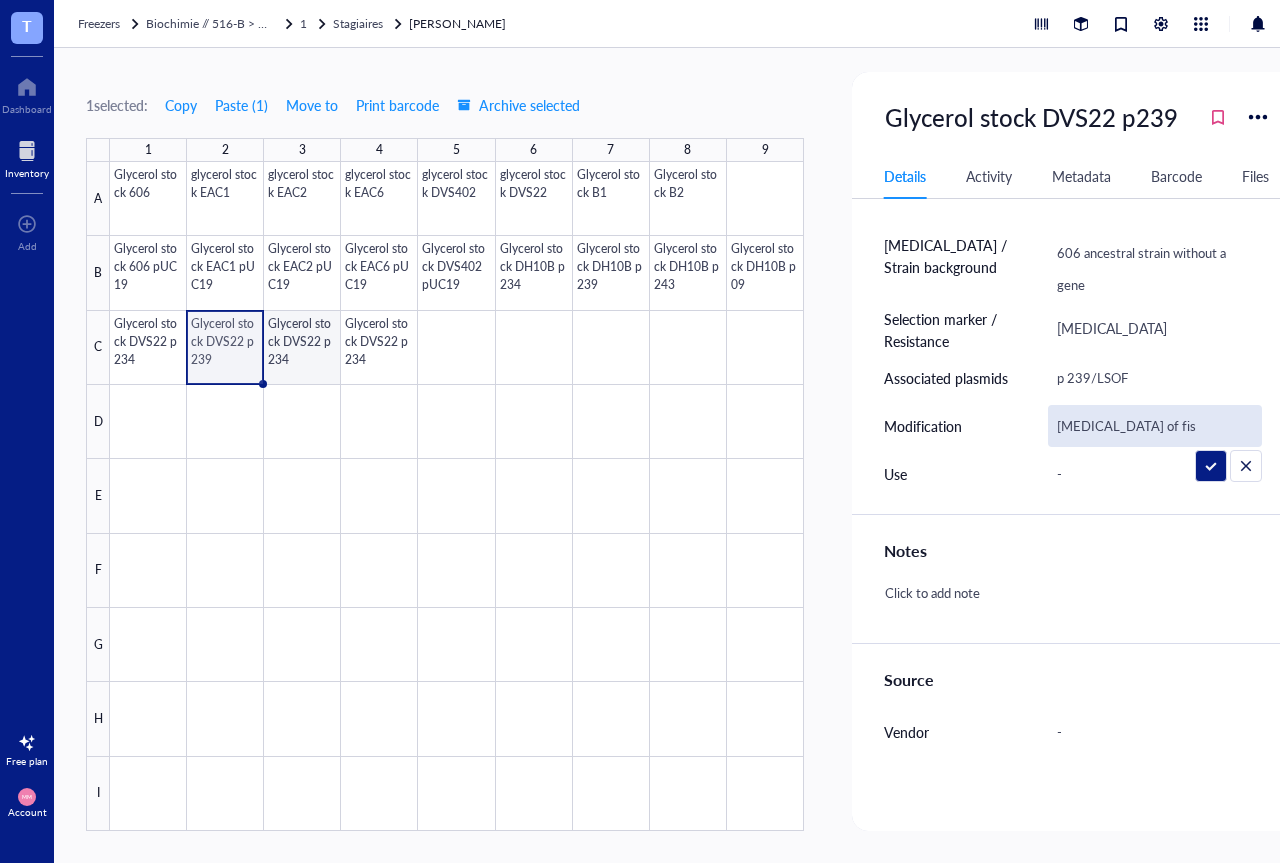 click at bounding box center (457, 496) 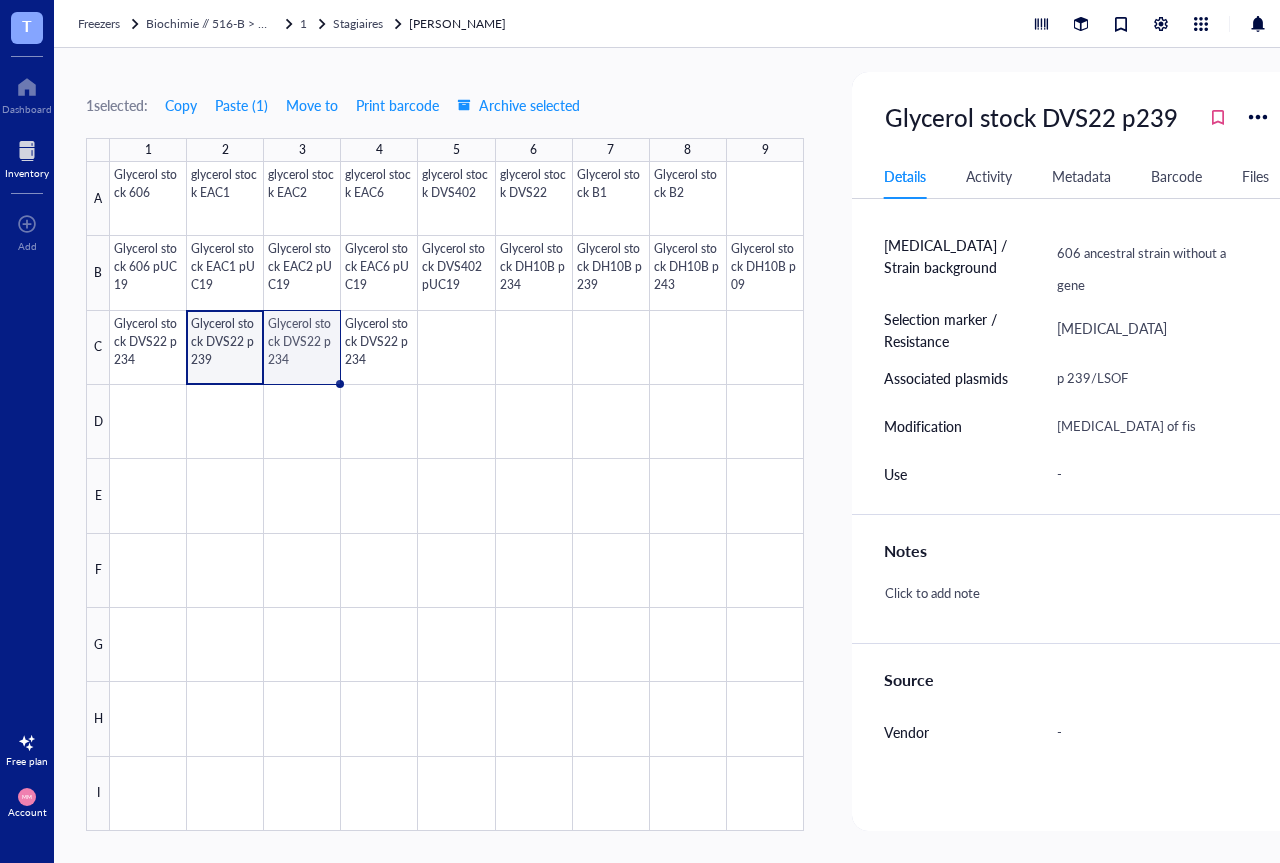 click at bounding box center [457, 496] 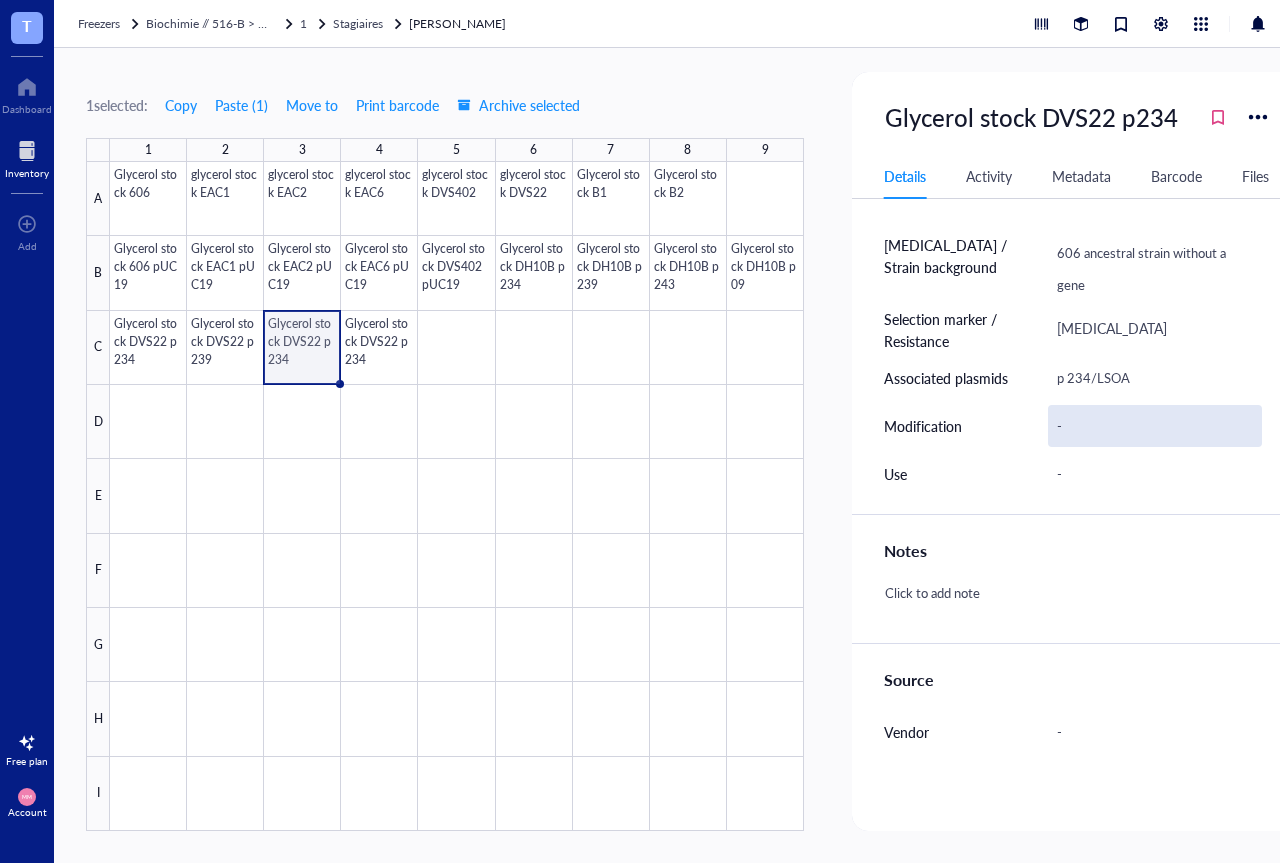 click on "-" at bounding box center [1155, 426] 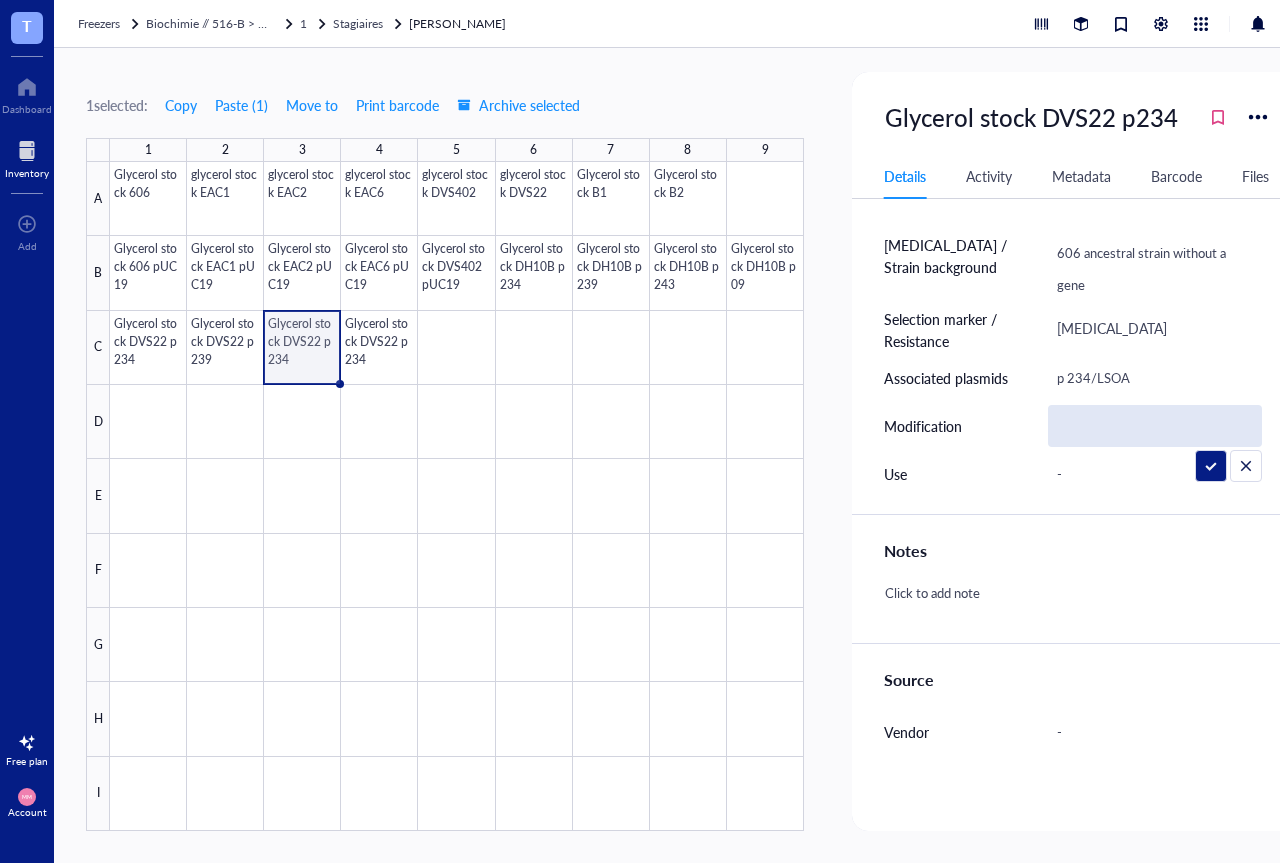 type on "[MEDICAL_DATA] of fis" 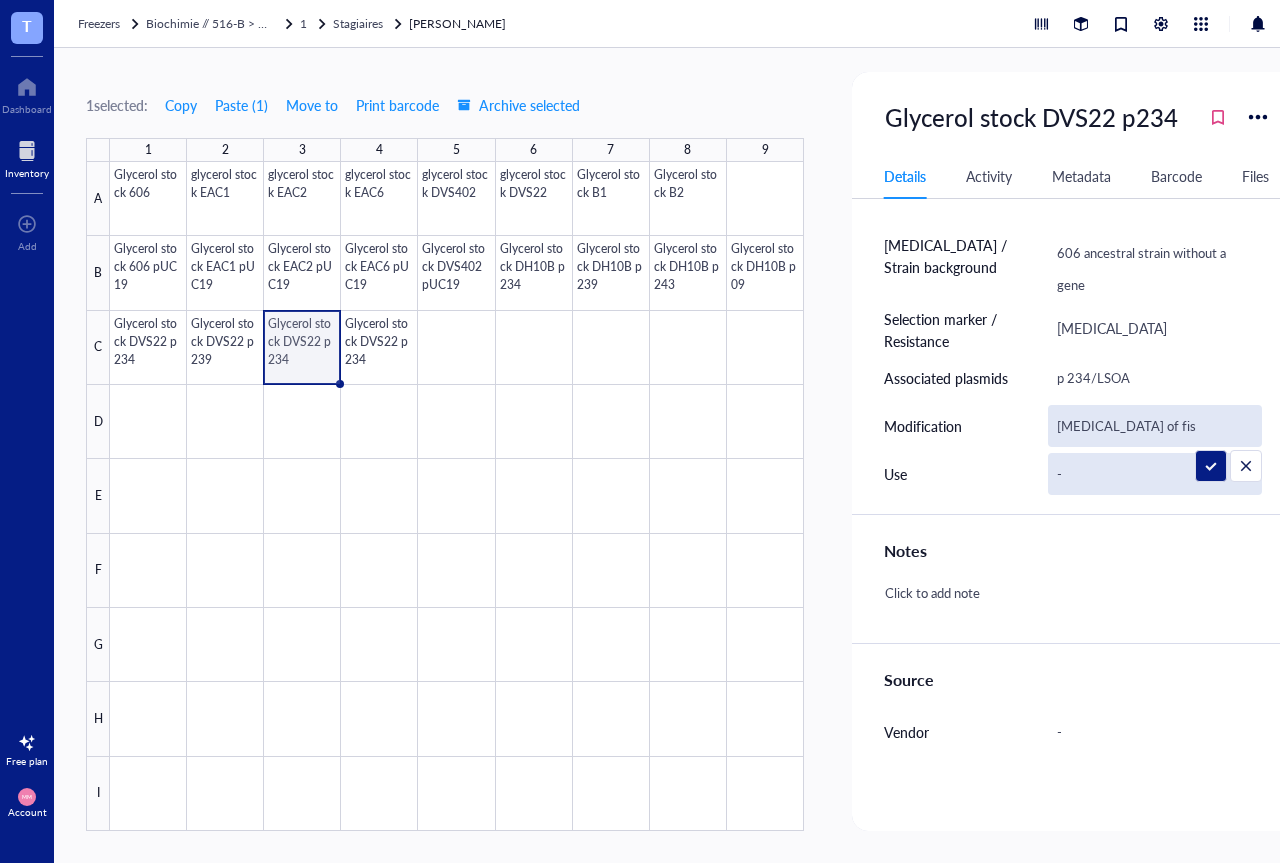 click on "-" at bounding box center [1155, 474] 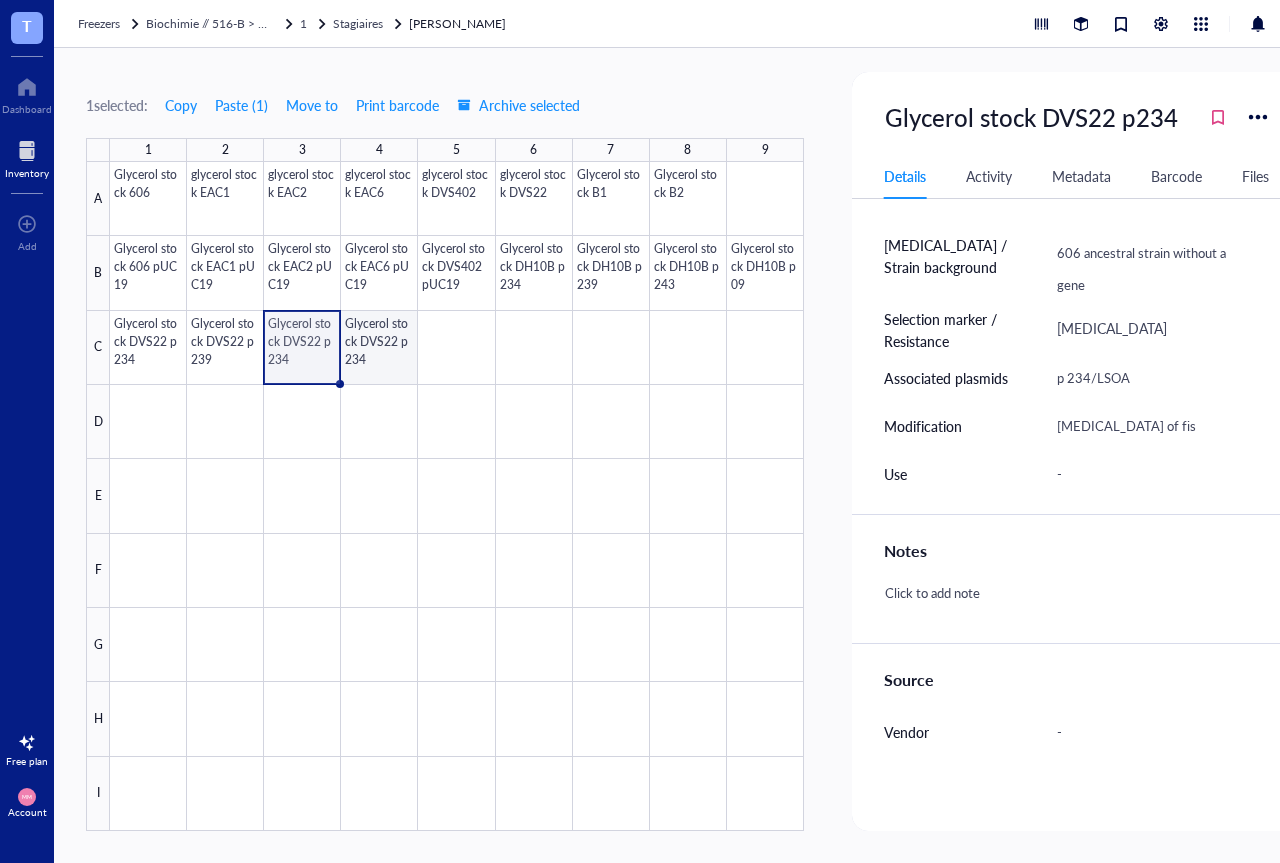 click at bounding box center [457, 496] 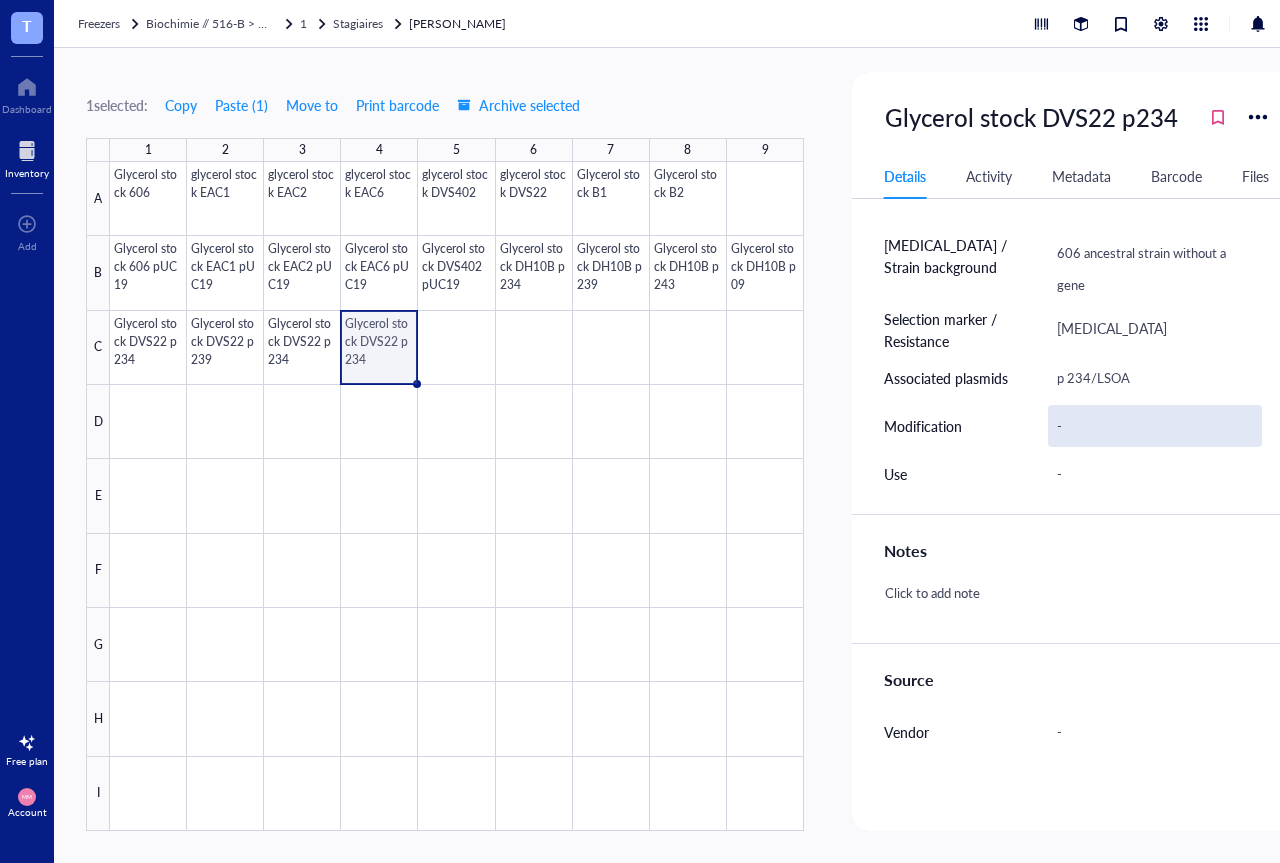 click on "-" at bounding box center (1155, 426) 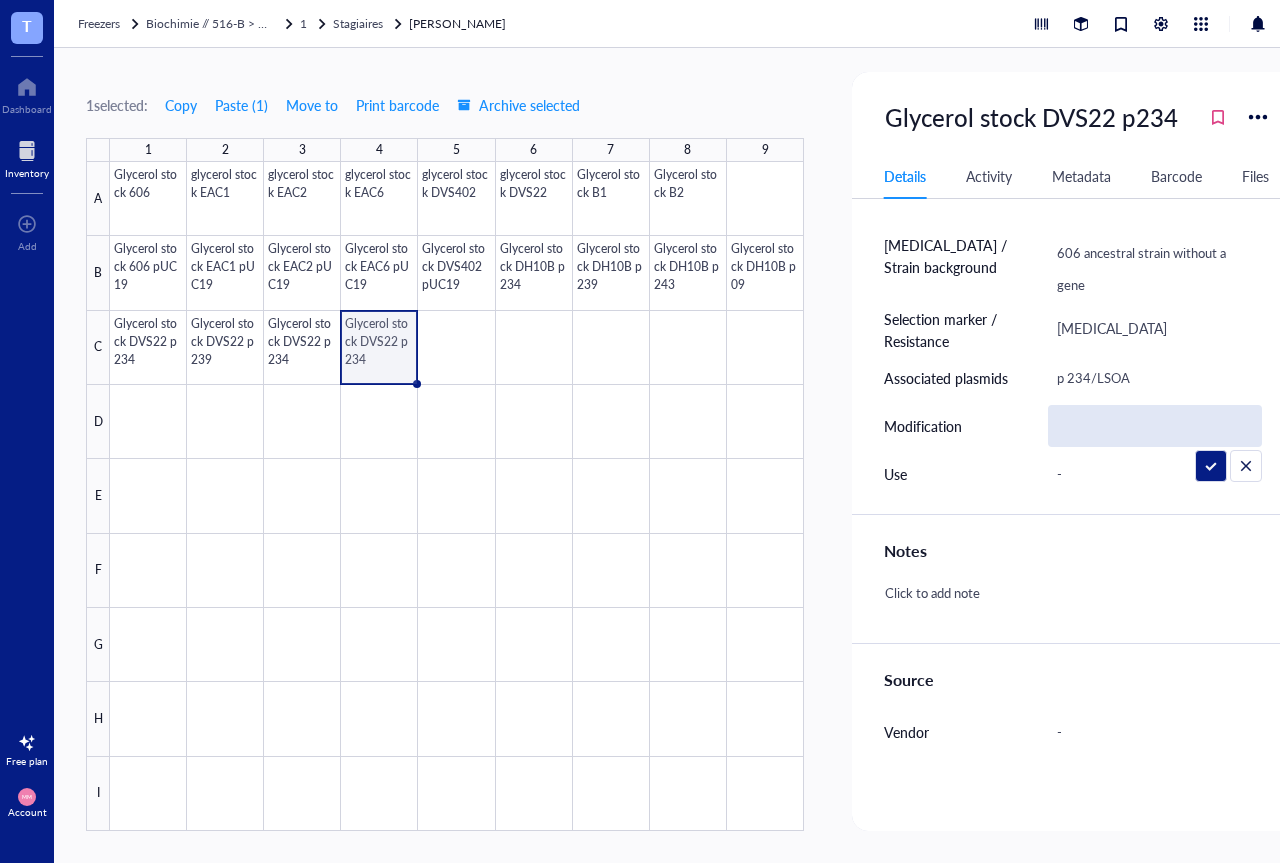 type on "[MEDICAL_DATA] of fis" 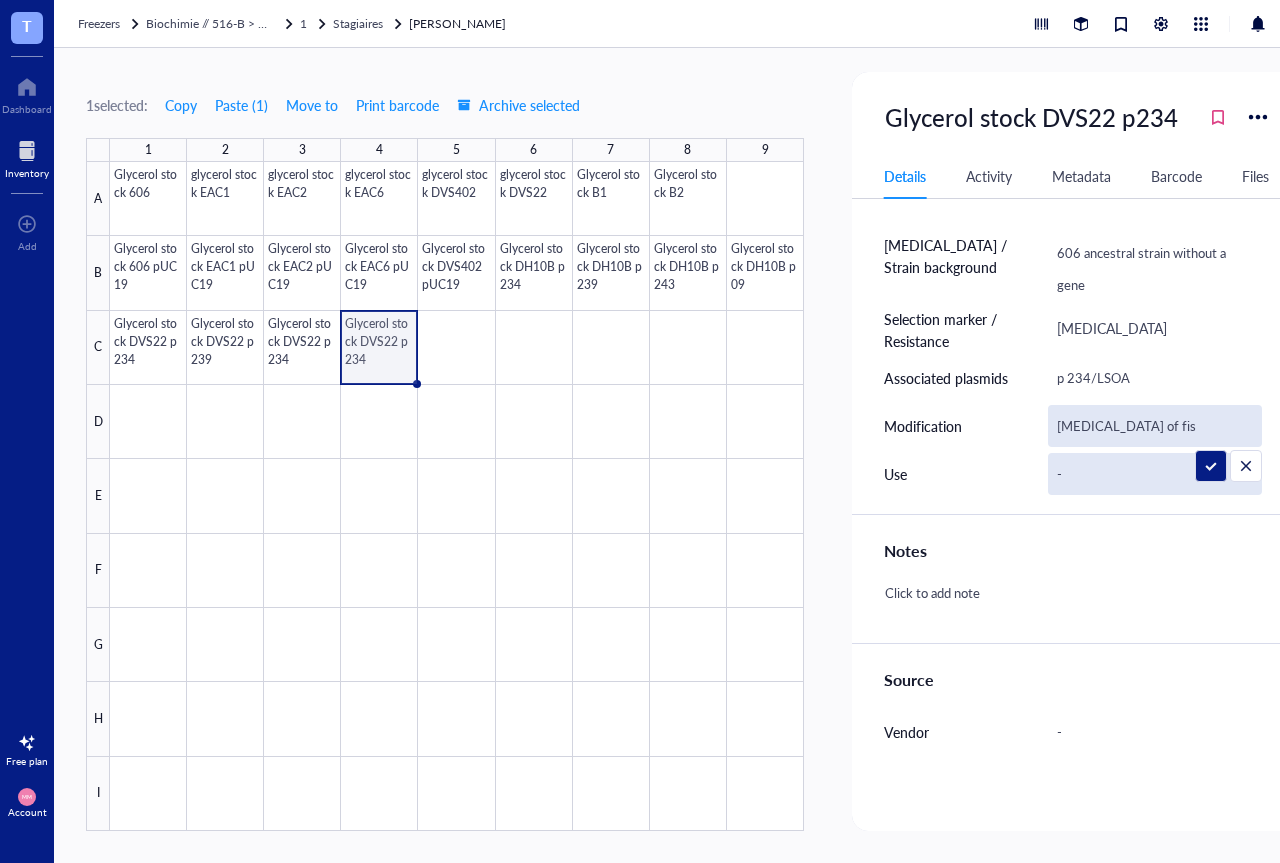 click on "-" at bounding box center (1155, 474) 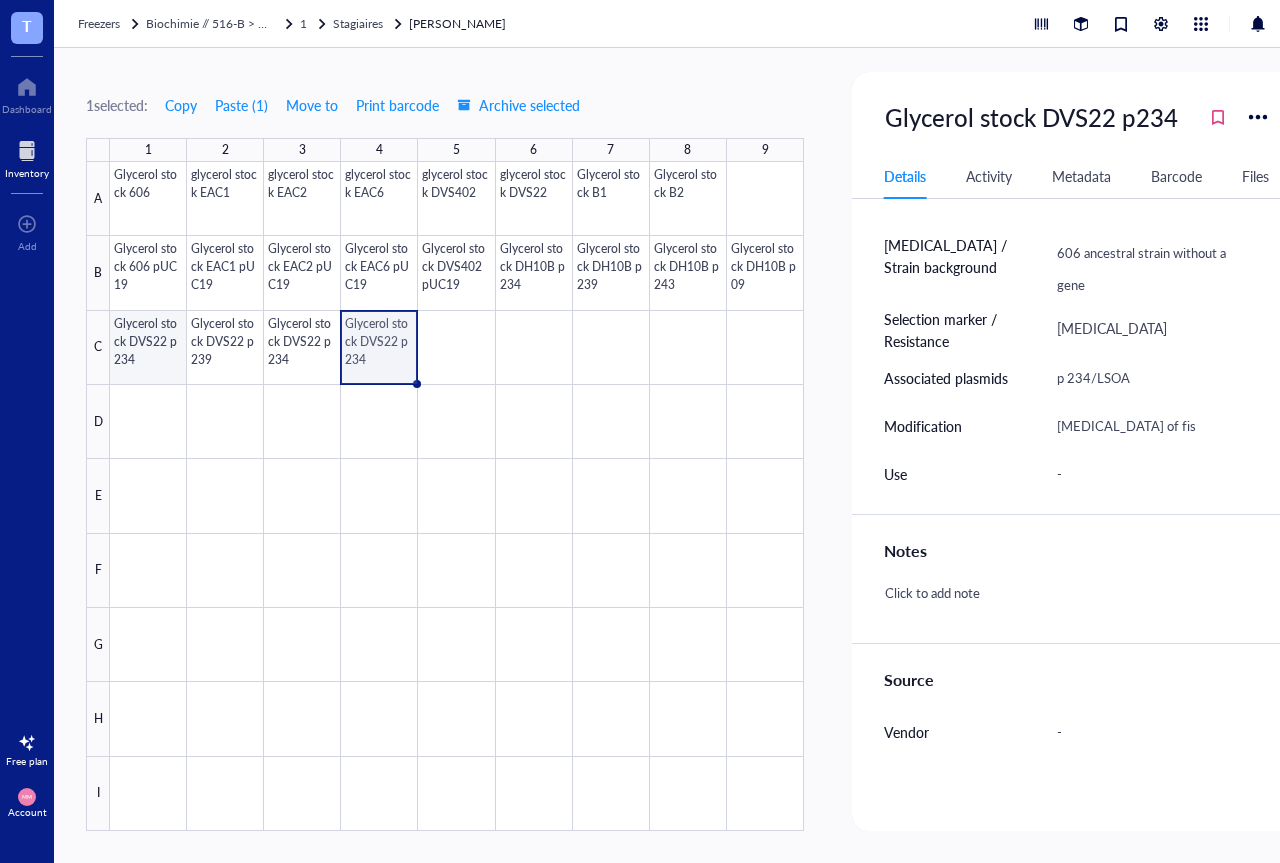 click at bounding box center (457, 496) 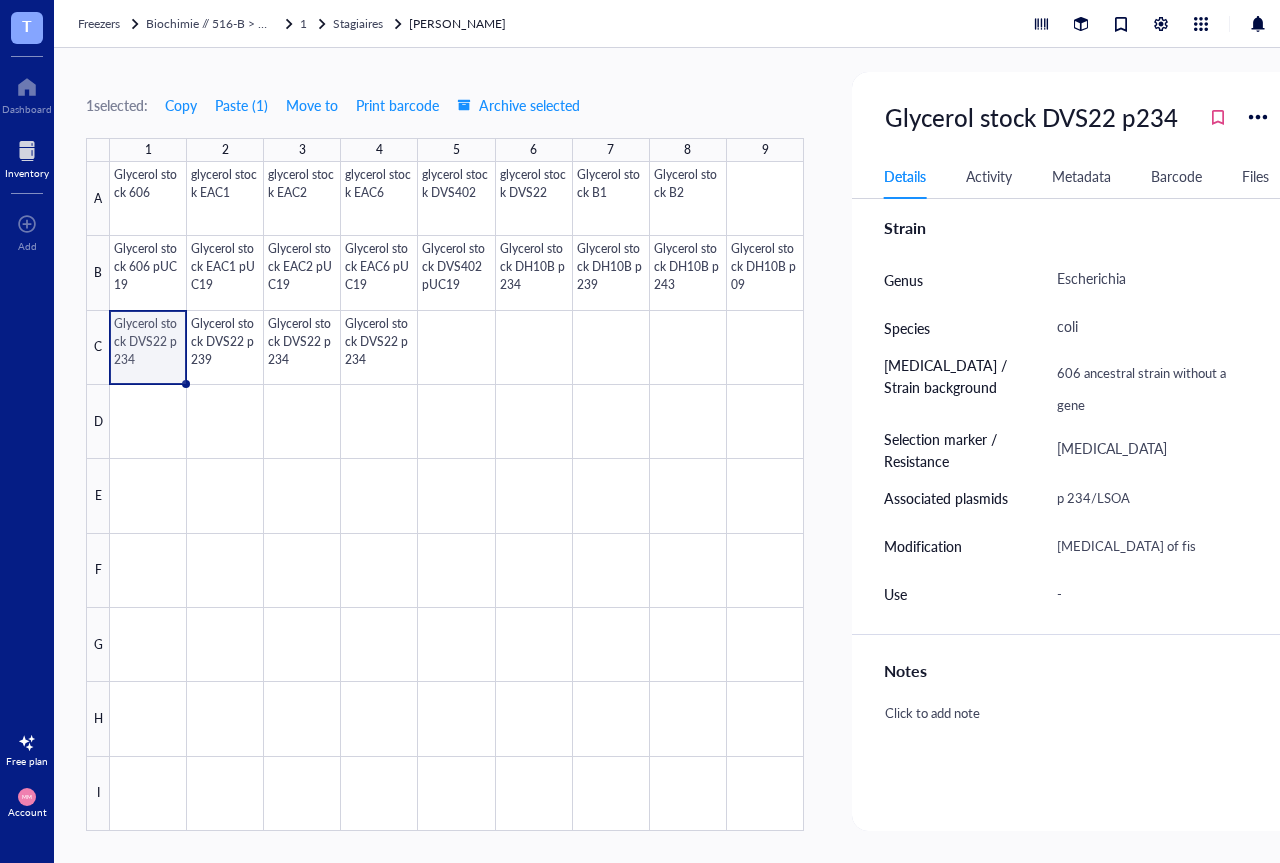 scroll, scrollTop: 360, scrollLeft: 0, axis: vertical 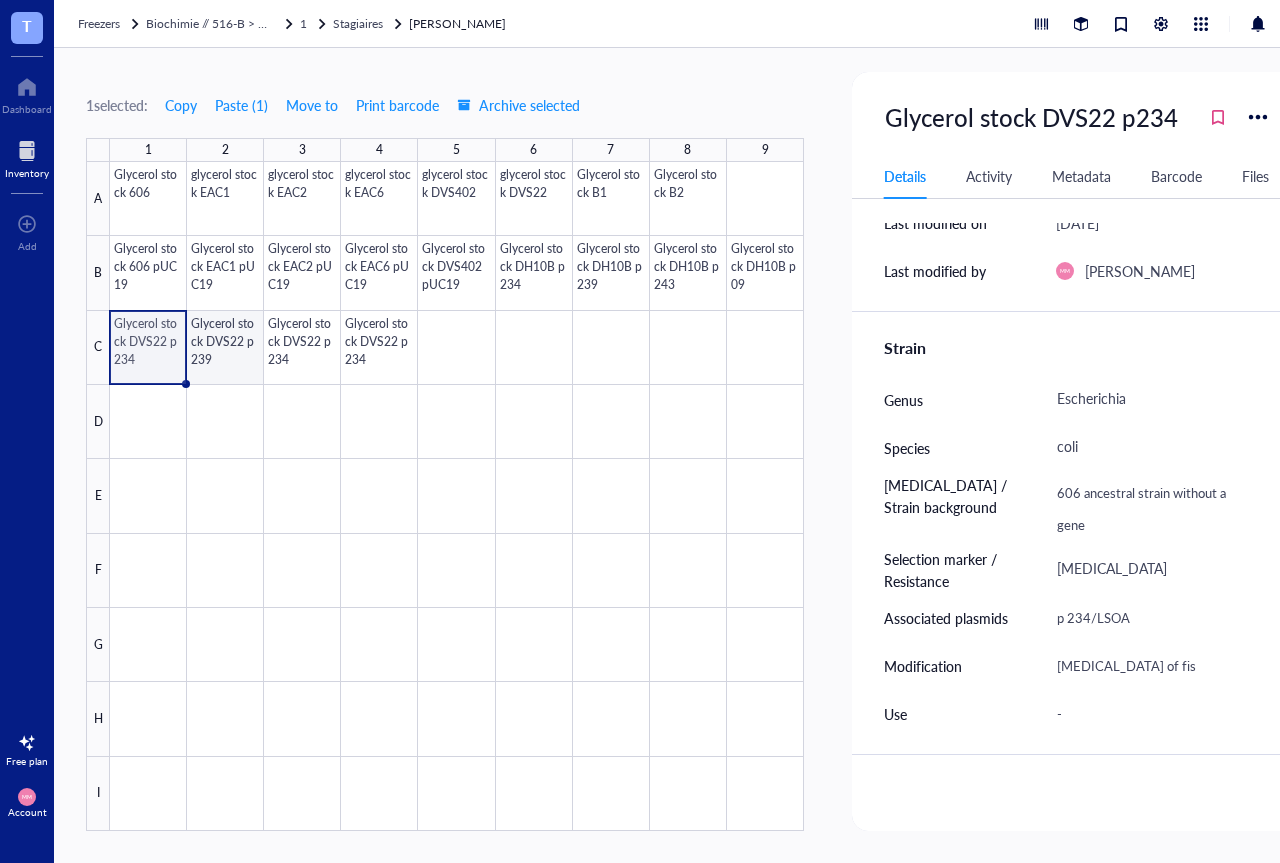 click at bounding box center [457, 496] 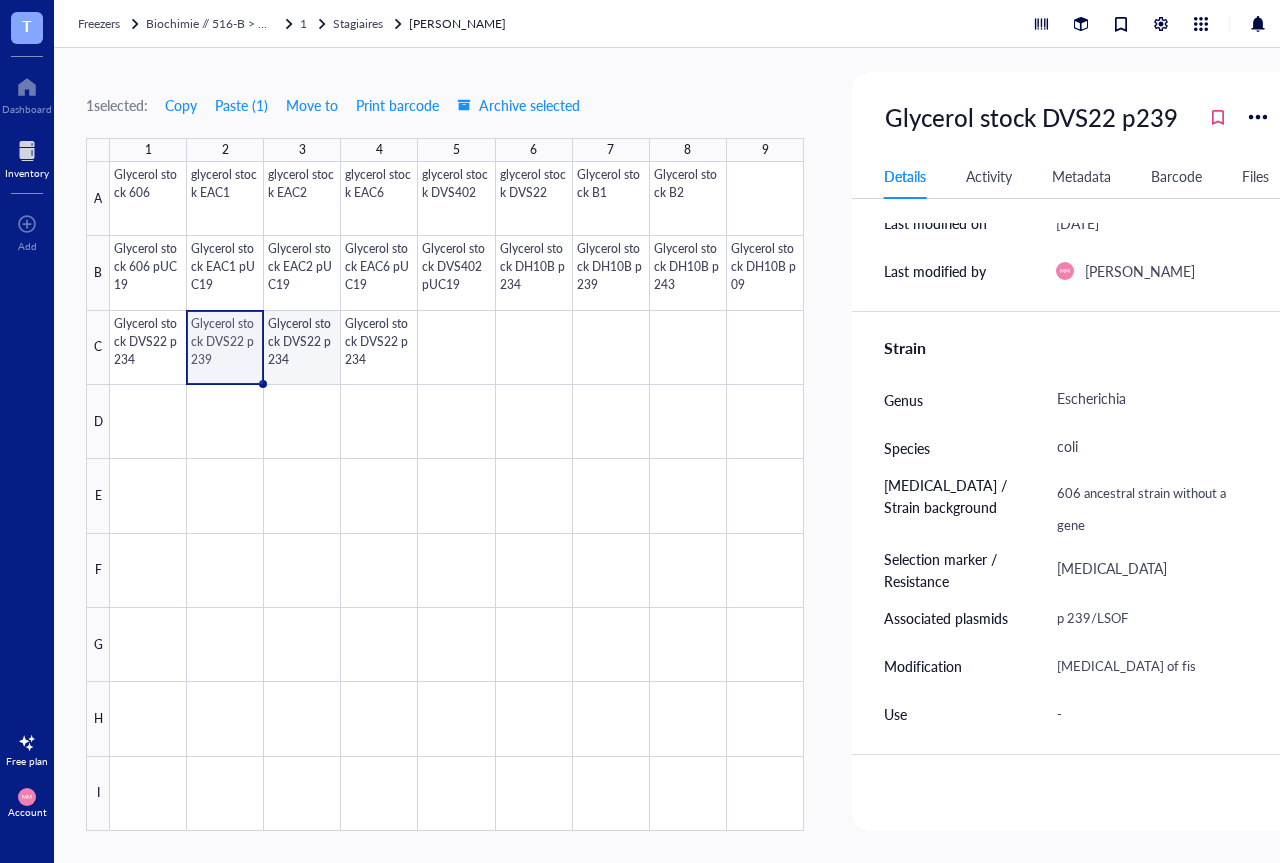 click at bounding box center (457, 496) 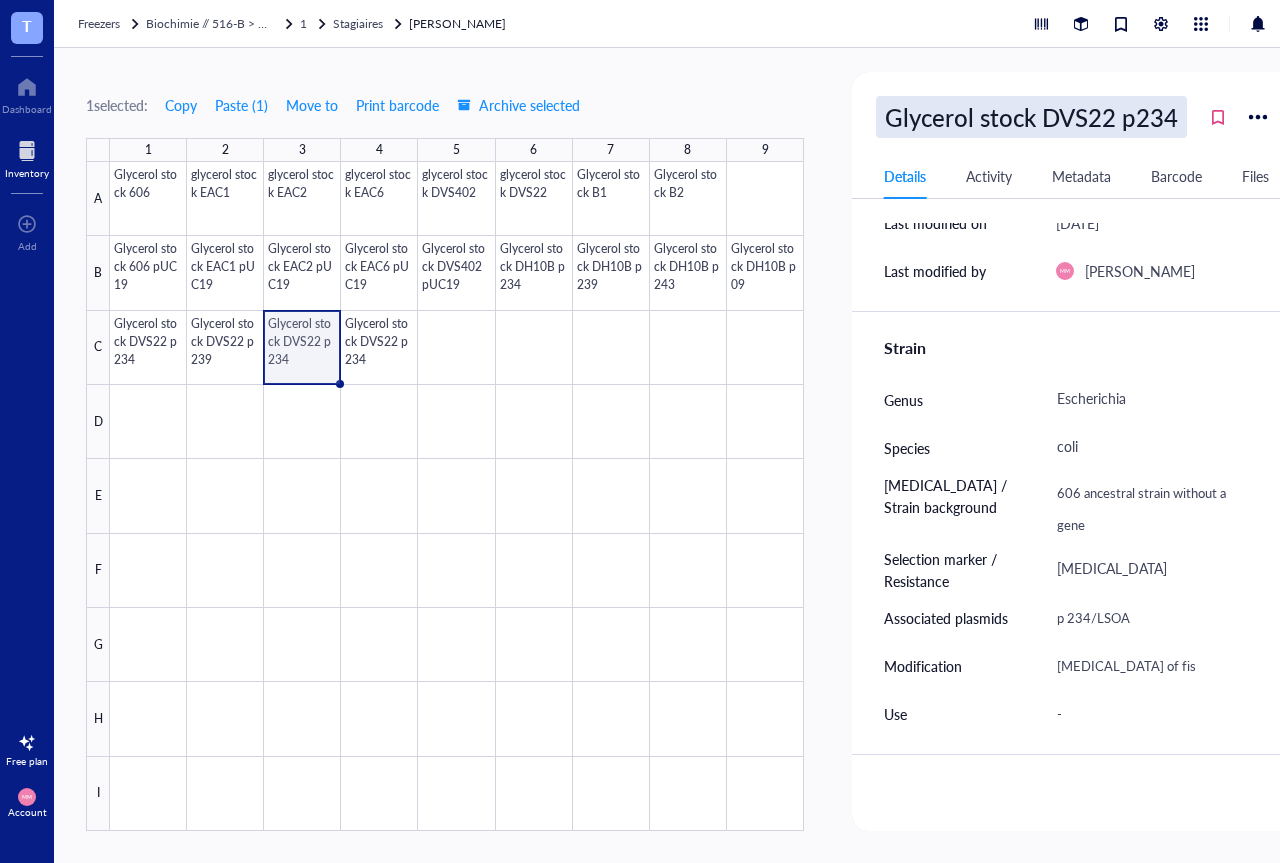 click on "Glycerol stock DVS22 p234" at bounding box center (1031, 117) 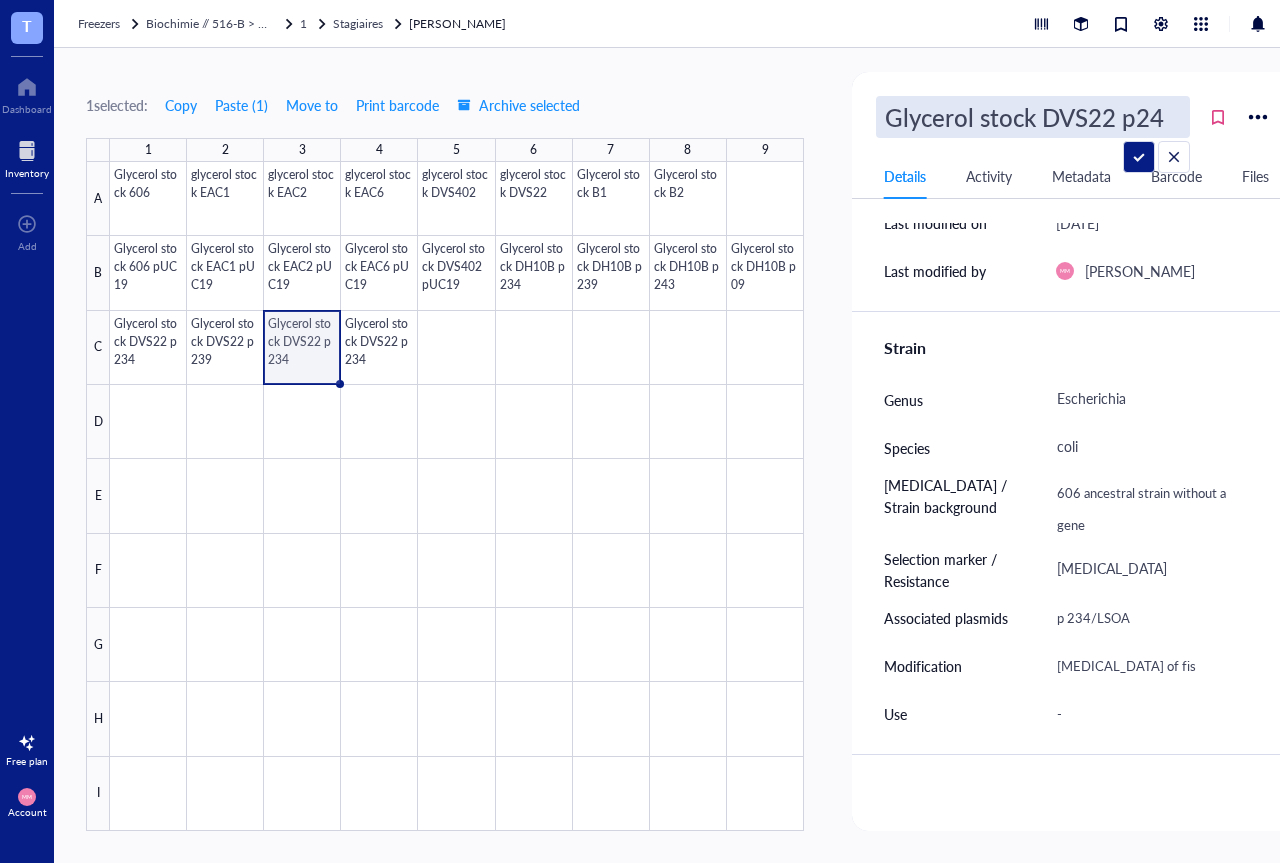 type on "Glycerol stock DVS22 p243" 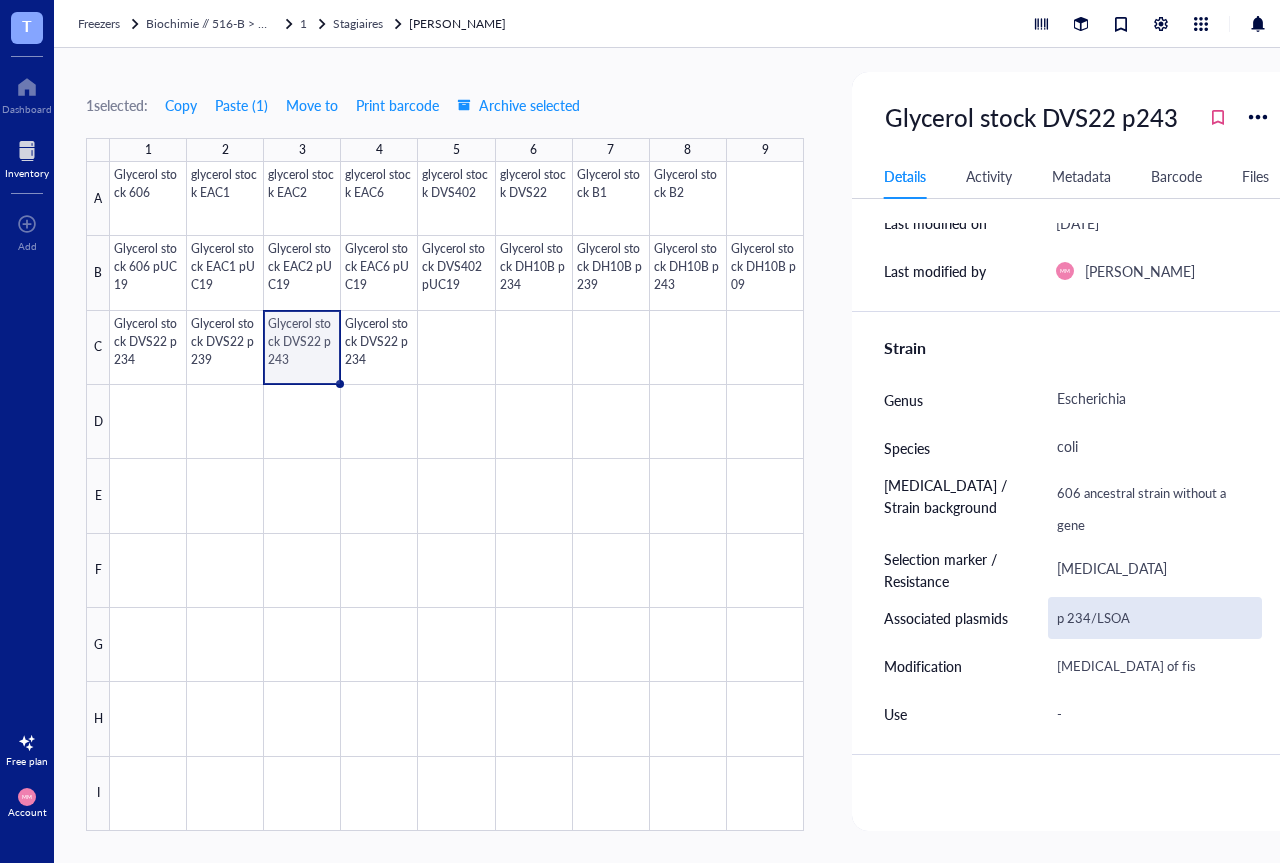 click on "p 234/LSOA" at bounding box center [1155, 618] 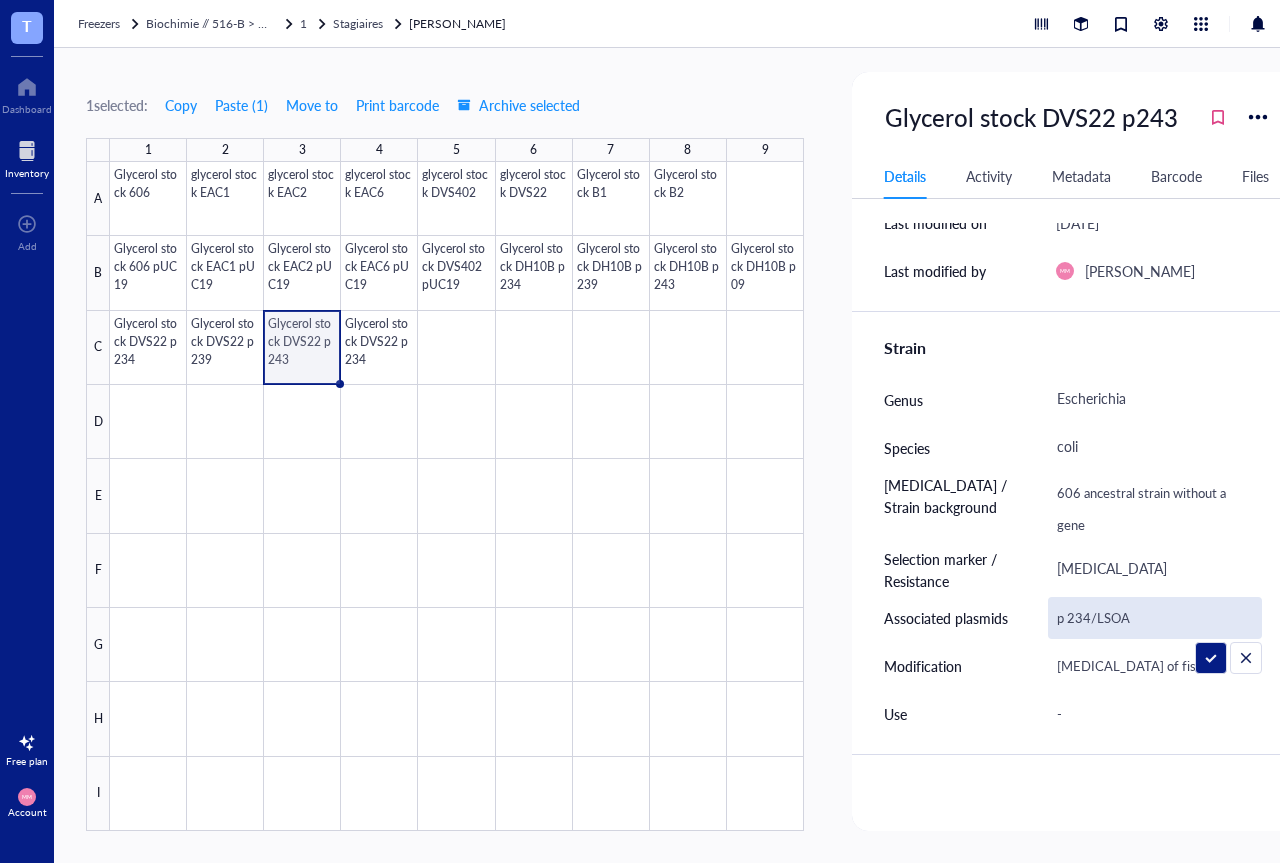click on "p 234/LSOA" at bounding box center (1155, 618) 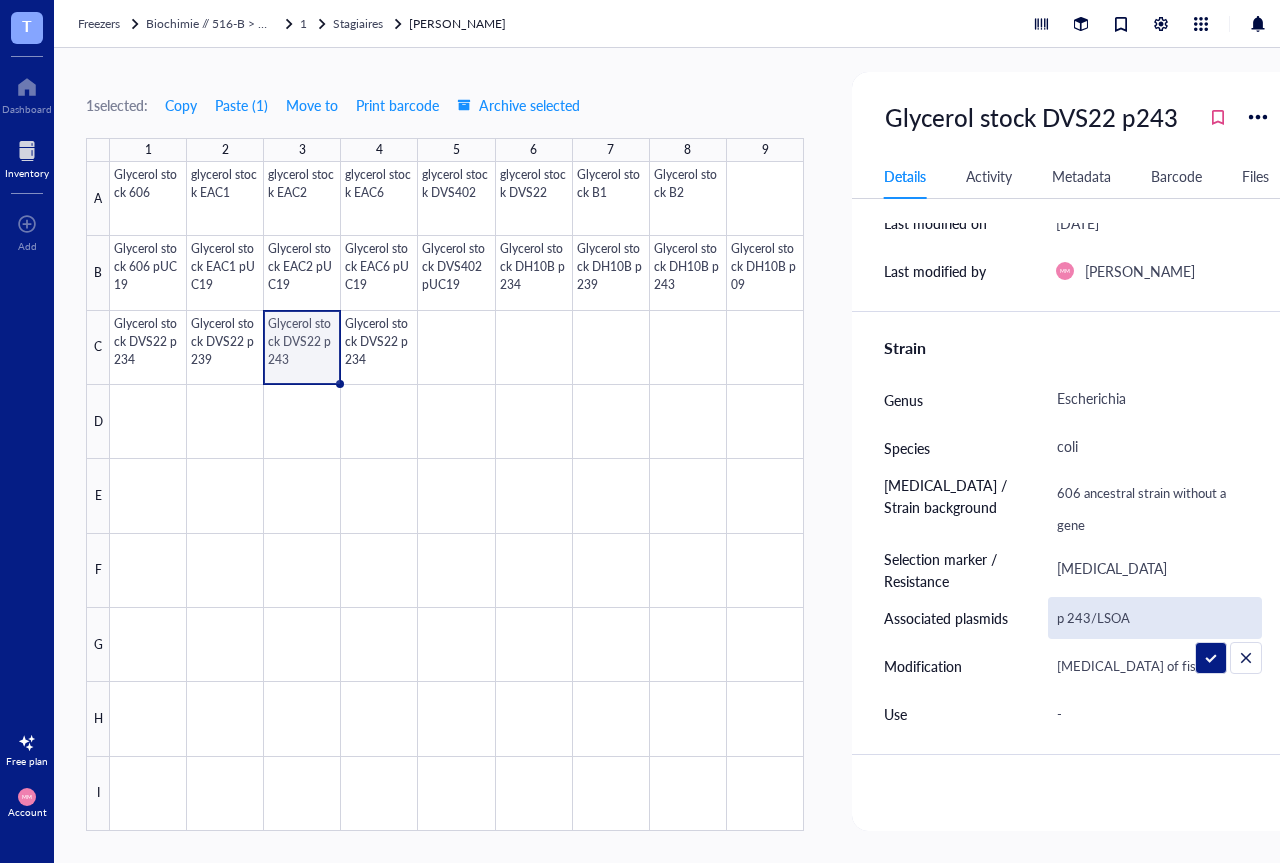click on "p 243/LSOA" at bounding box center [1155, 618] 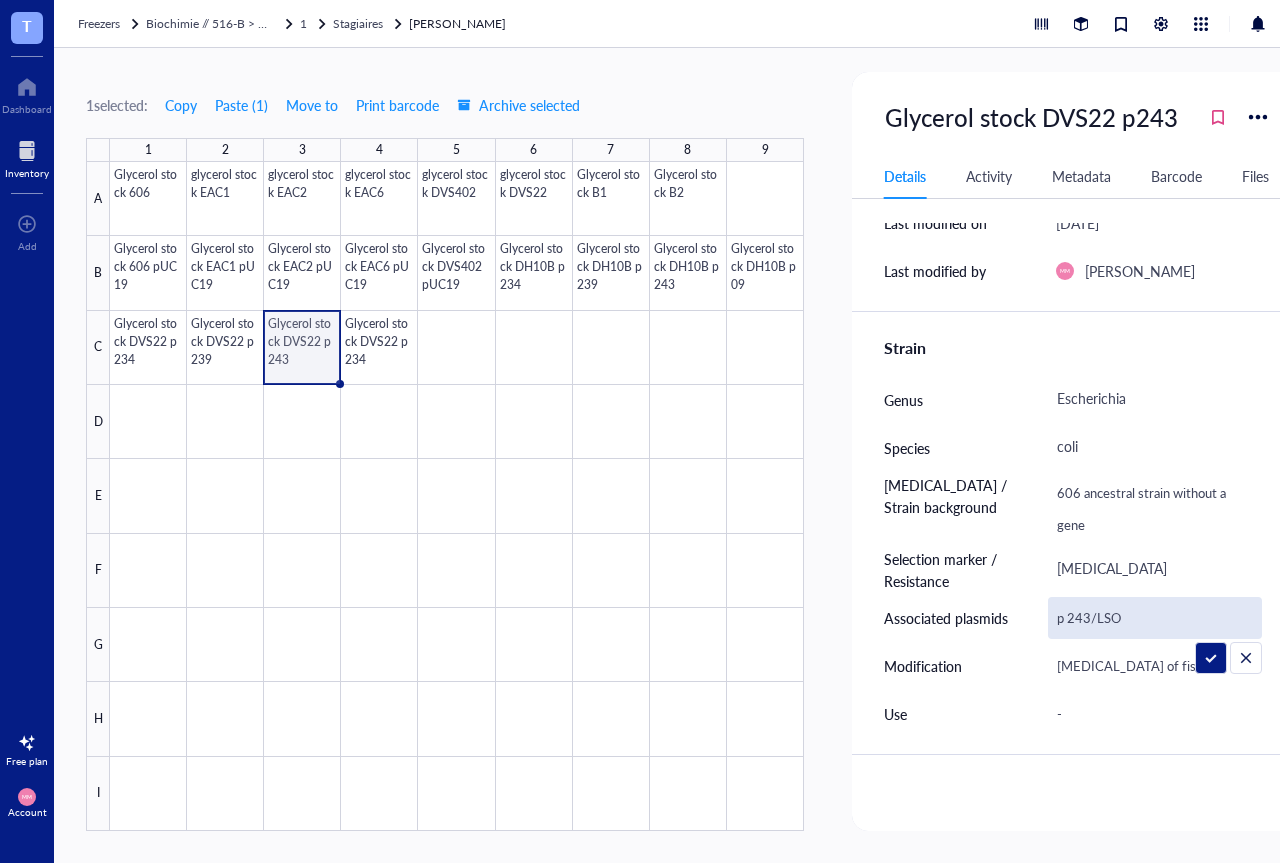 type on "p 243/LSOJ" 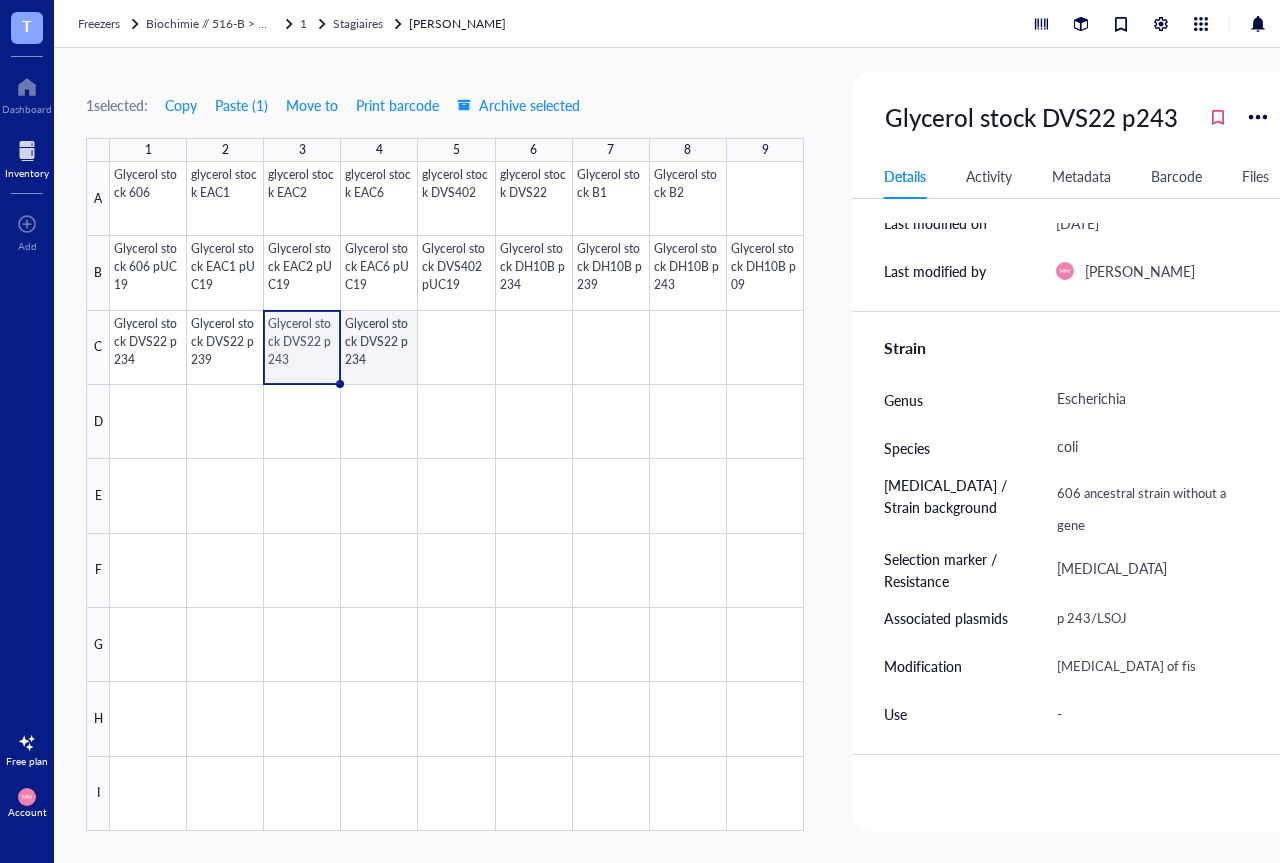 click at bounding box center (457, 496) 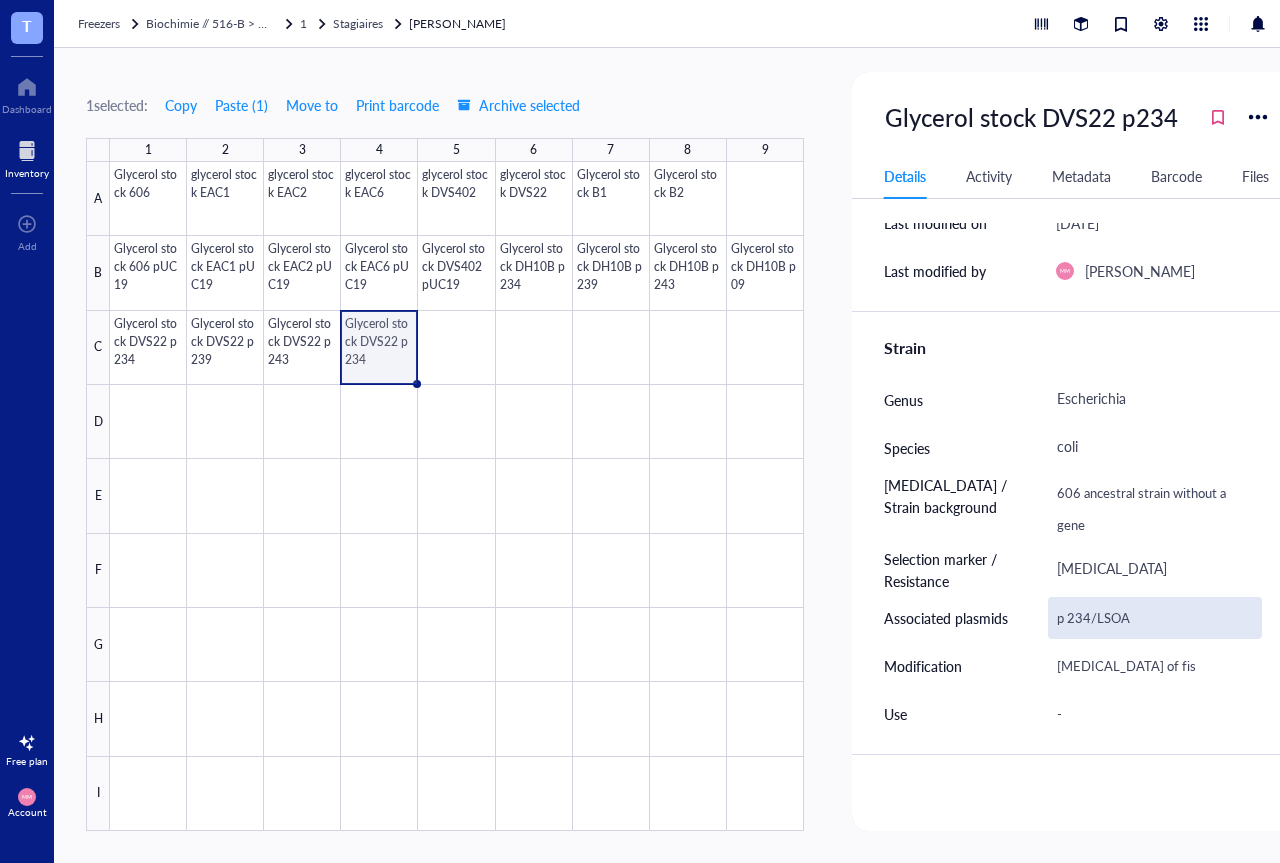 click on "p 234/LSOA" at bounding box center [1155, 618] 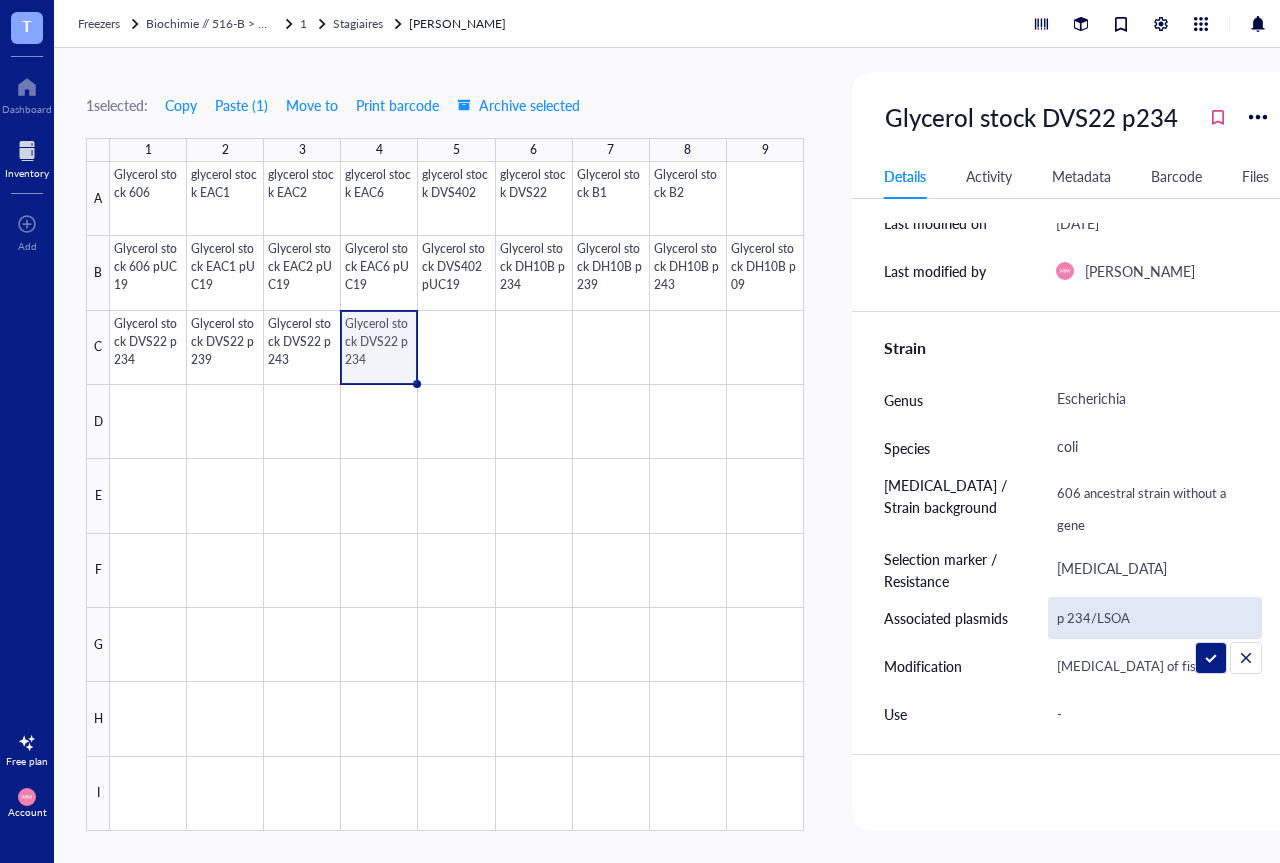 click on "p 234/LSOA" at bounding box center [1155, 618] 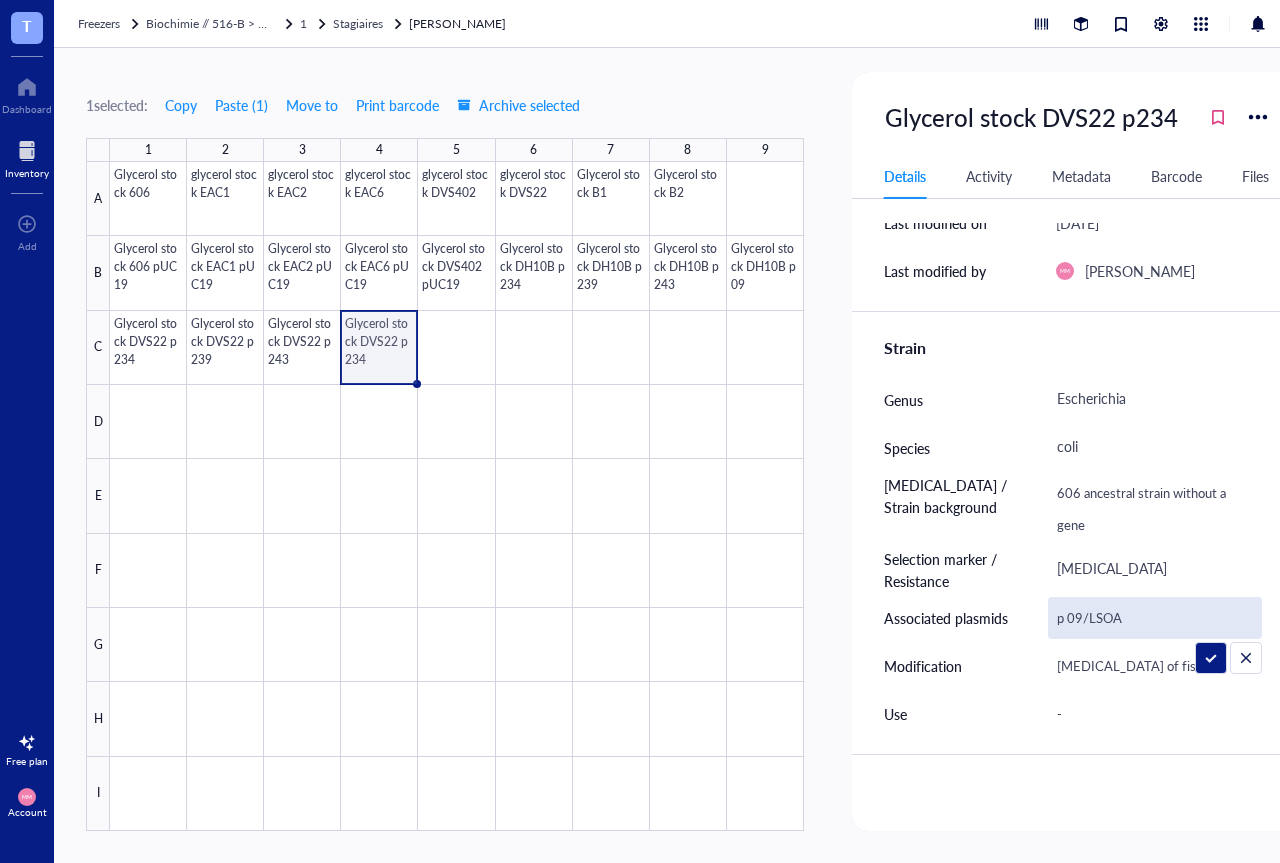 click on "p 09/LSOA" at bounding box center (1155, 618) 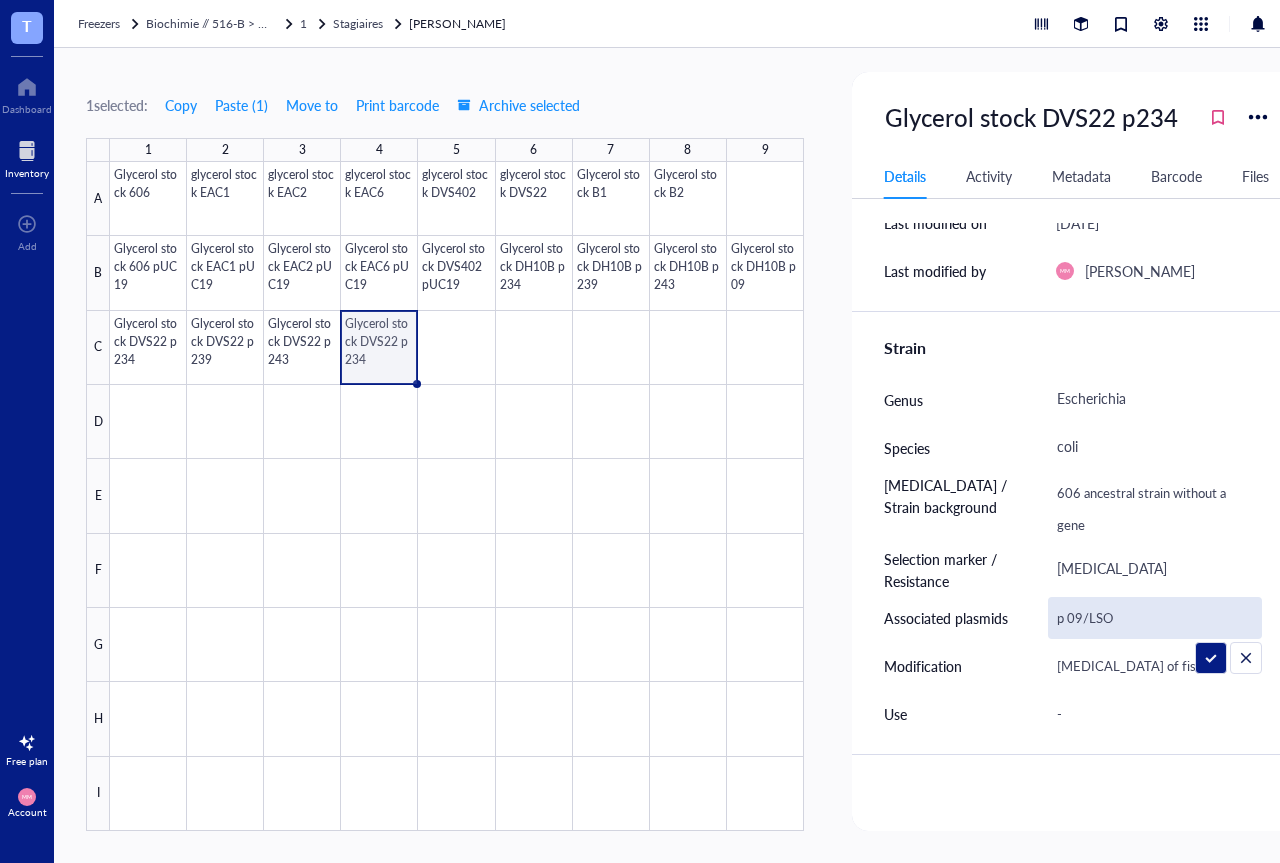 type on "p 09/LS" 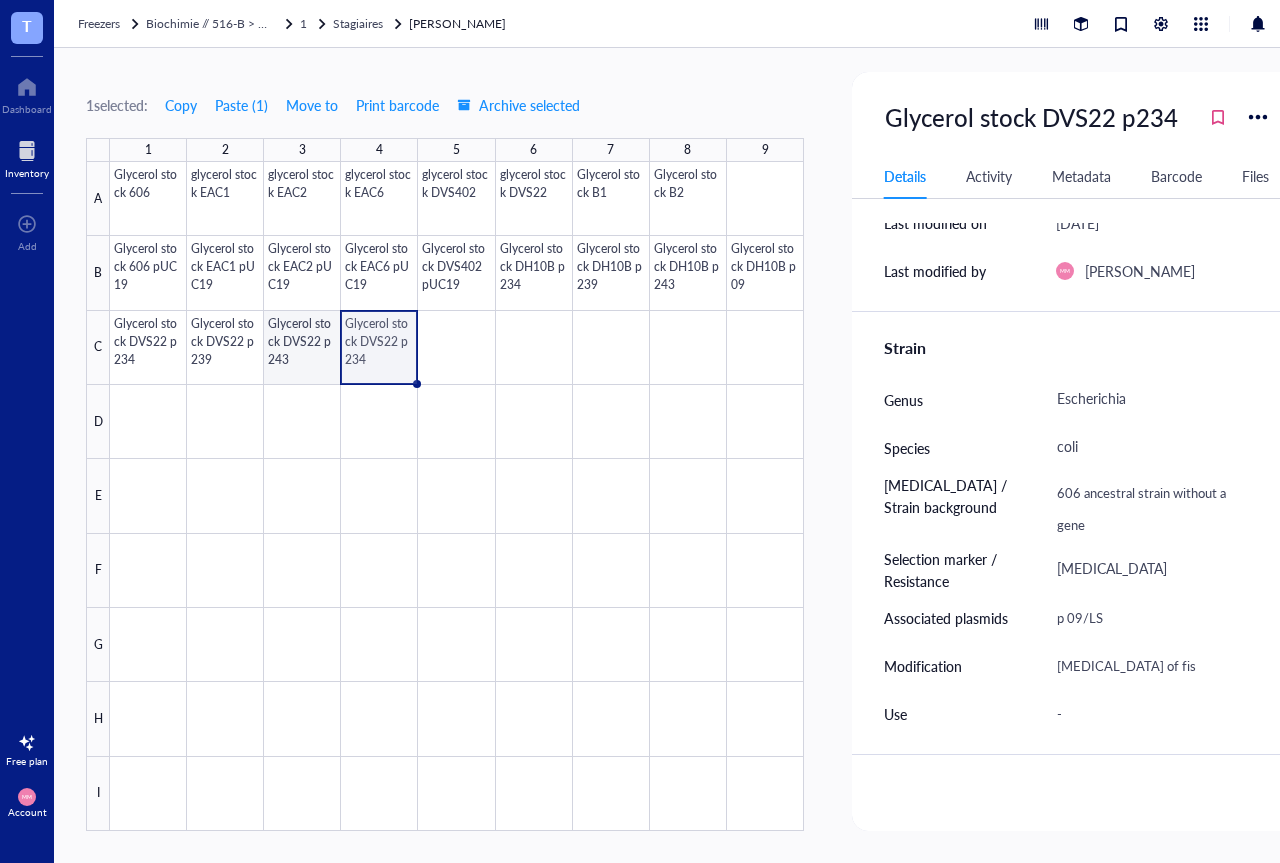 click at bounding box center [457, 496] 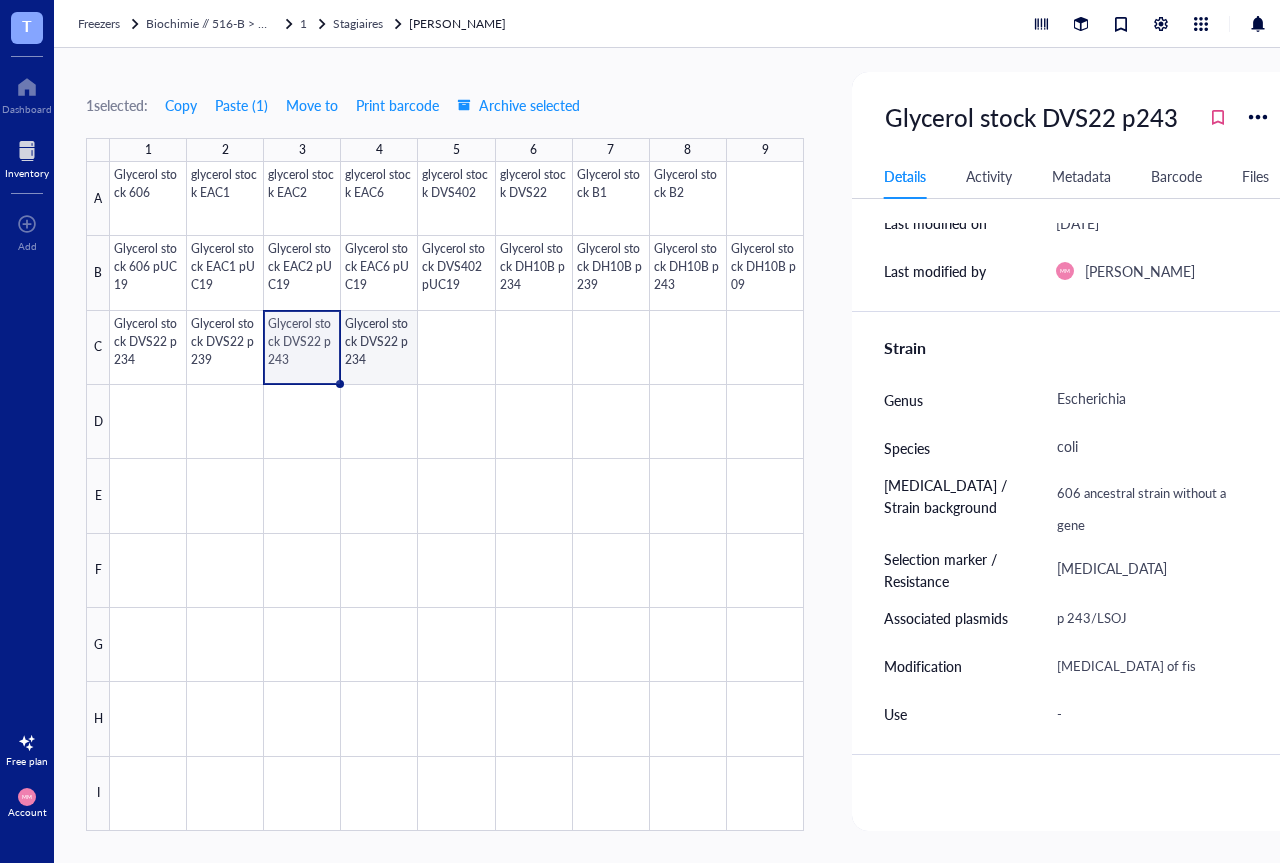 click at bounding box center (457, 496) 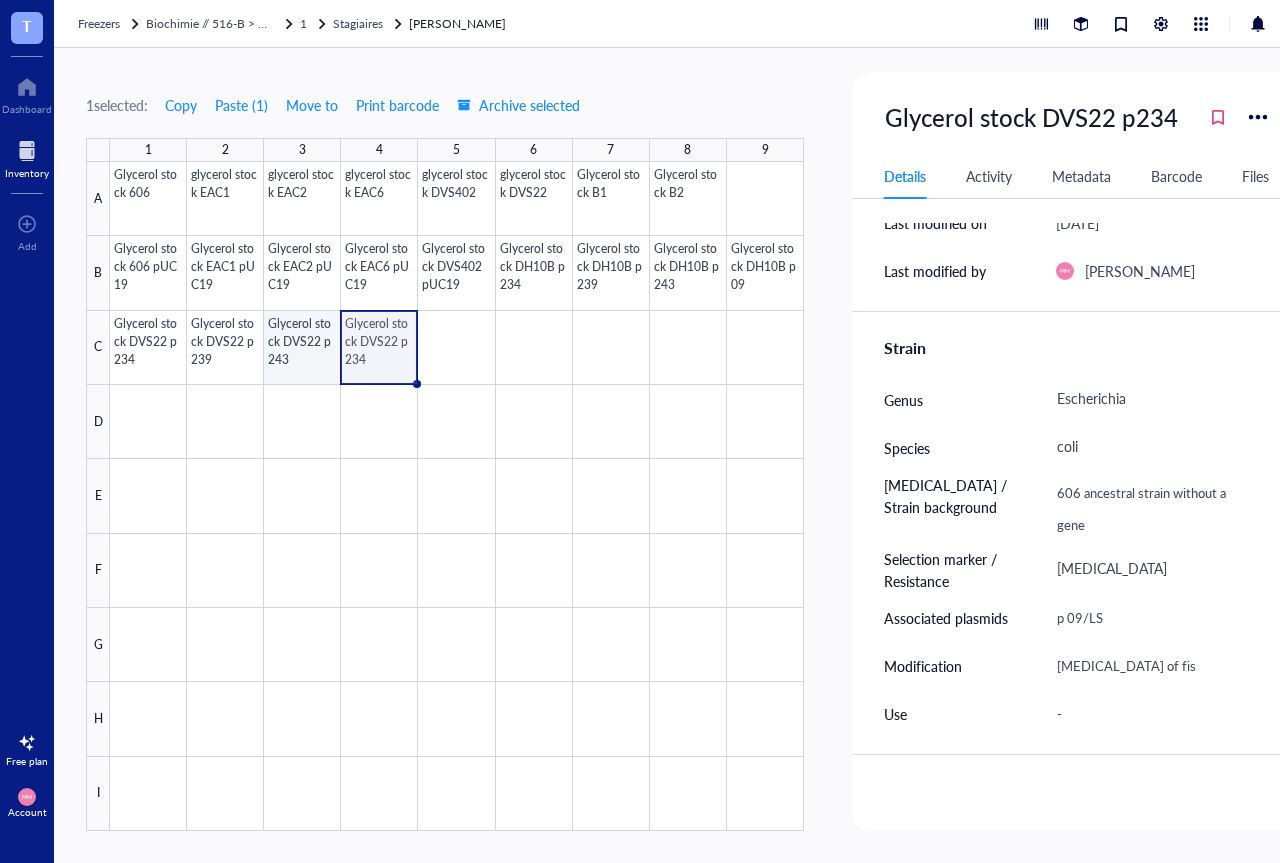 click at bounding box center (457, 496) 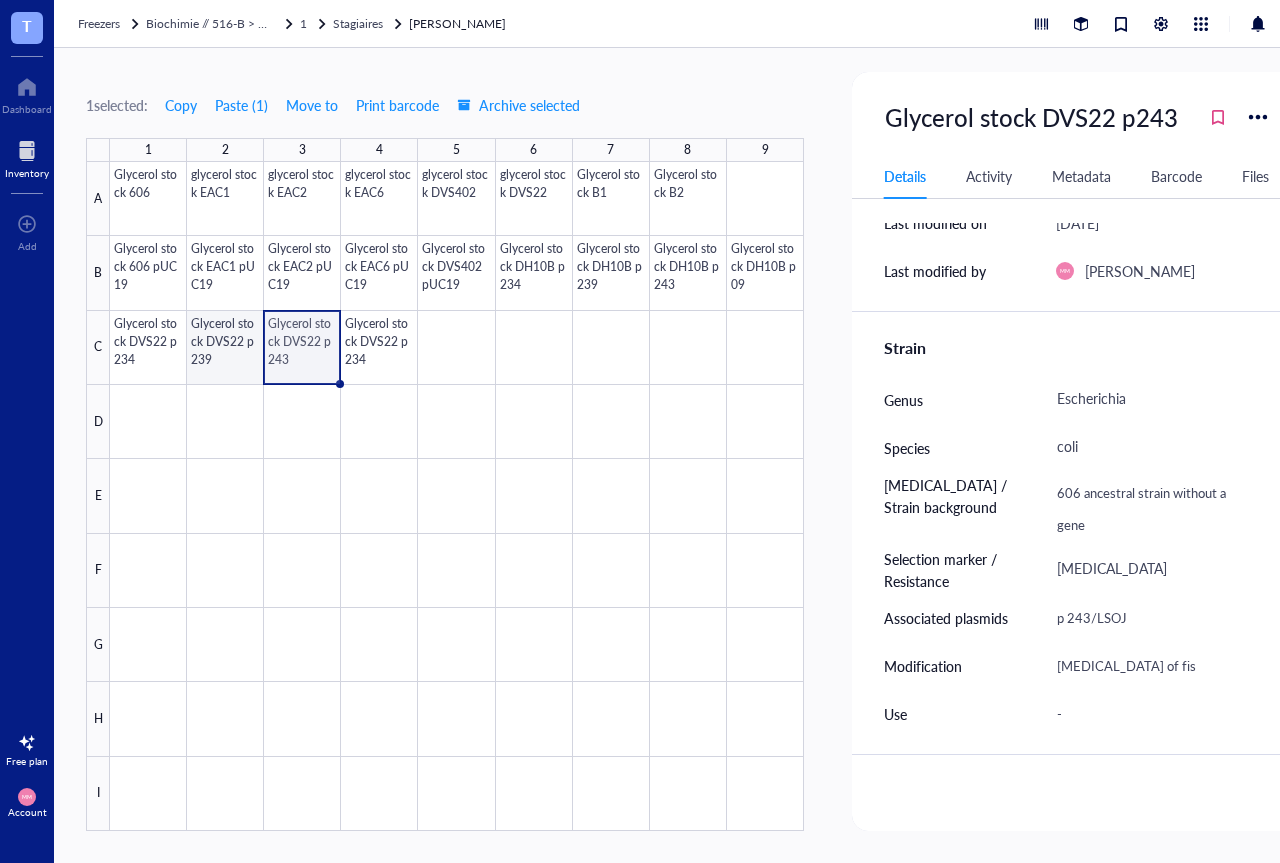 click at bounding box center (457, 496) 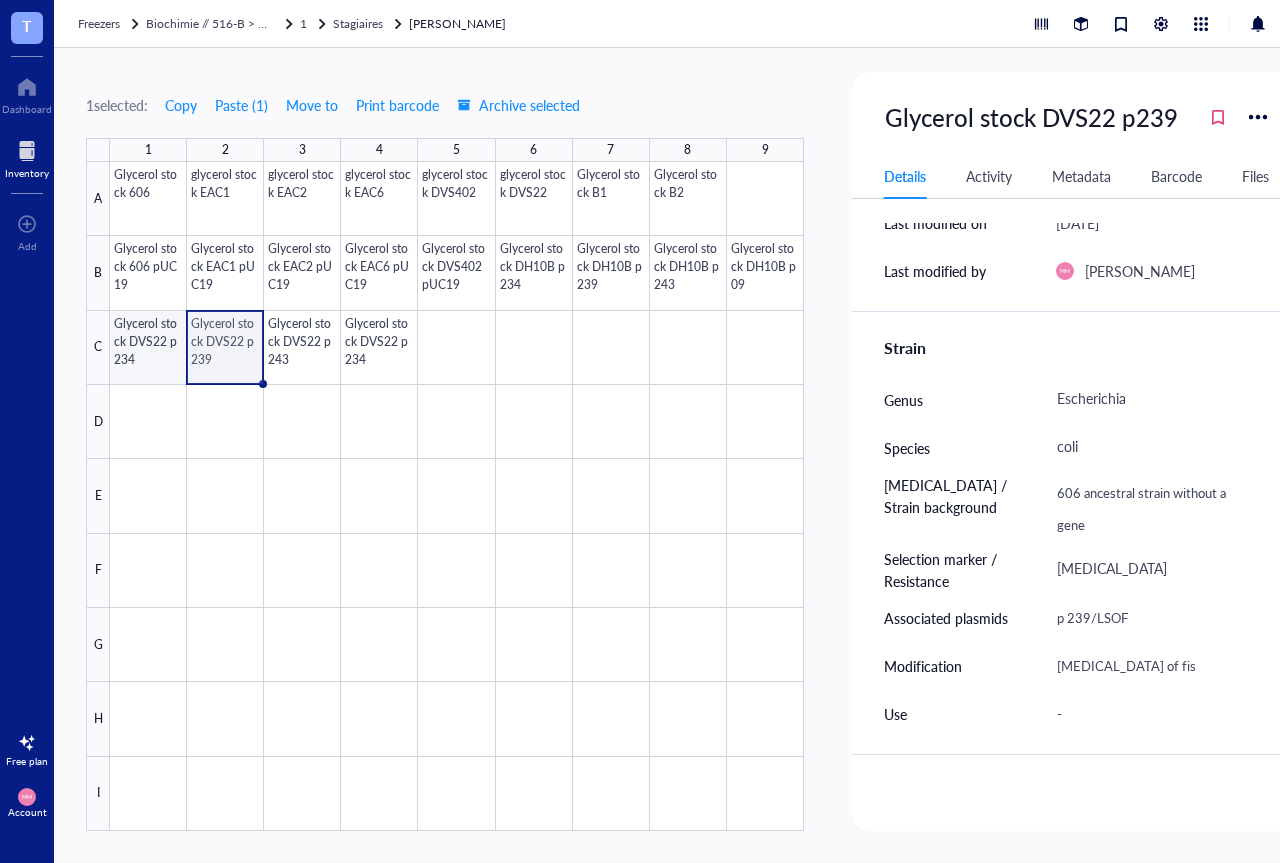 click at bounding box center [457, 496] 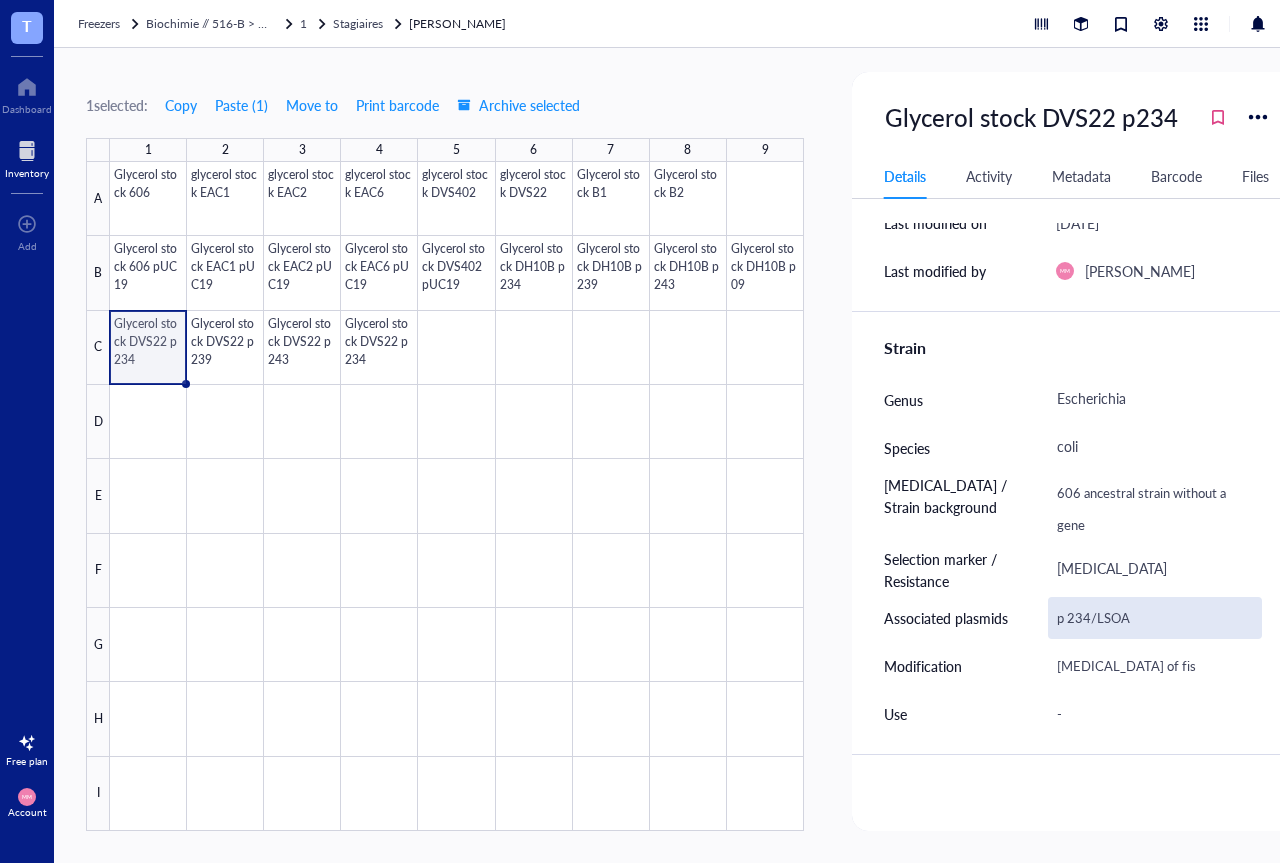 click on "p 234/LSOA" at bounding box center [1155, 618] 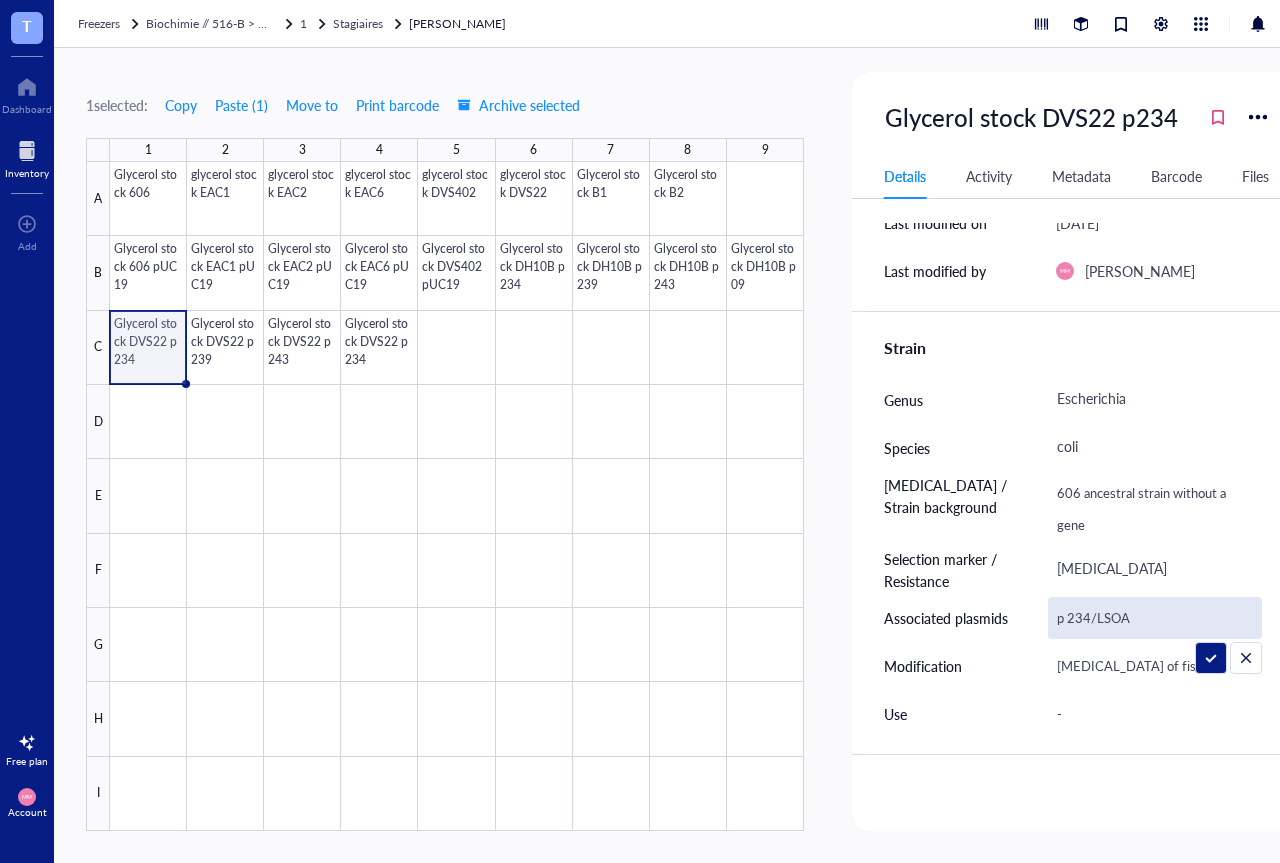 click on "p 234/LSOA" at bounding box center [1155, 618] 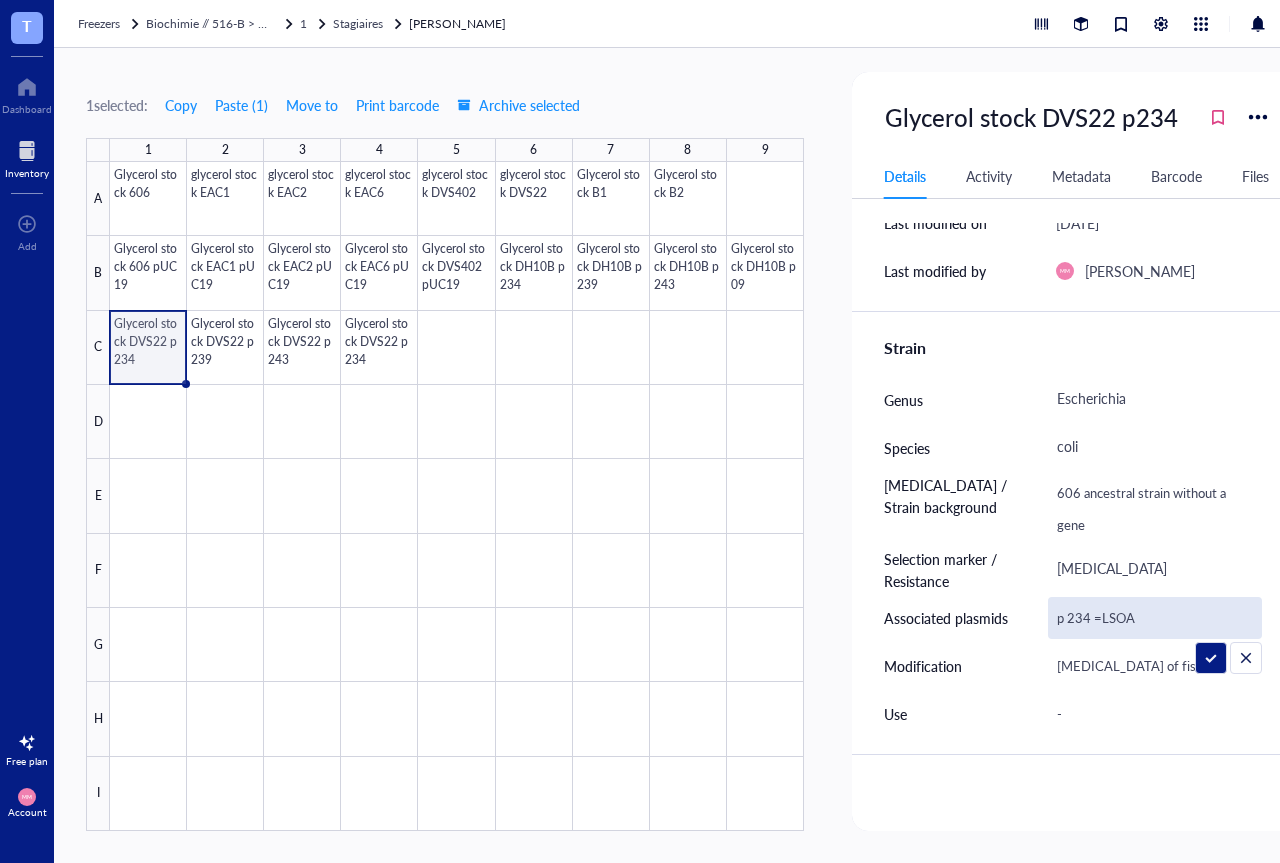 type on "p 234 = LSOA" 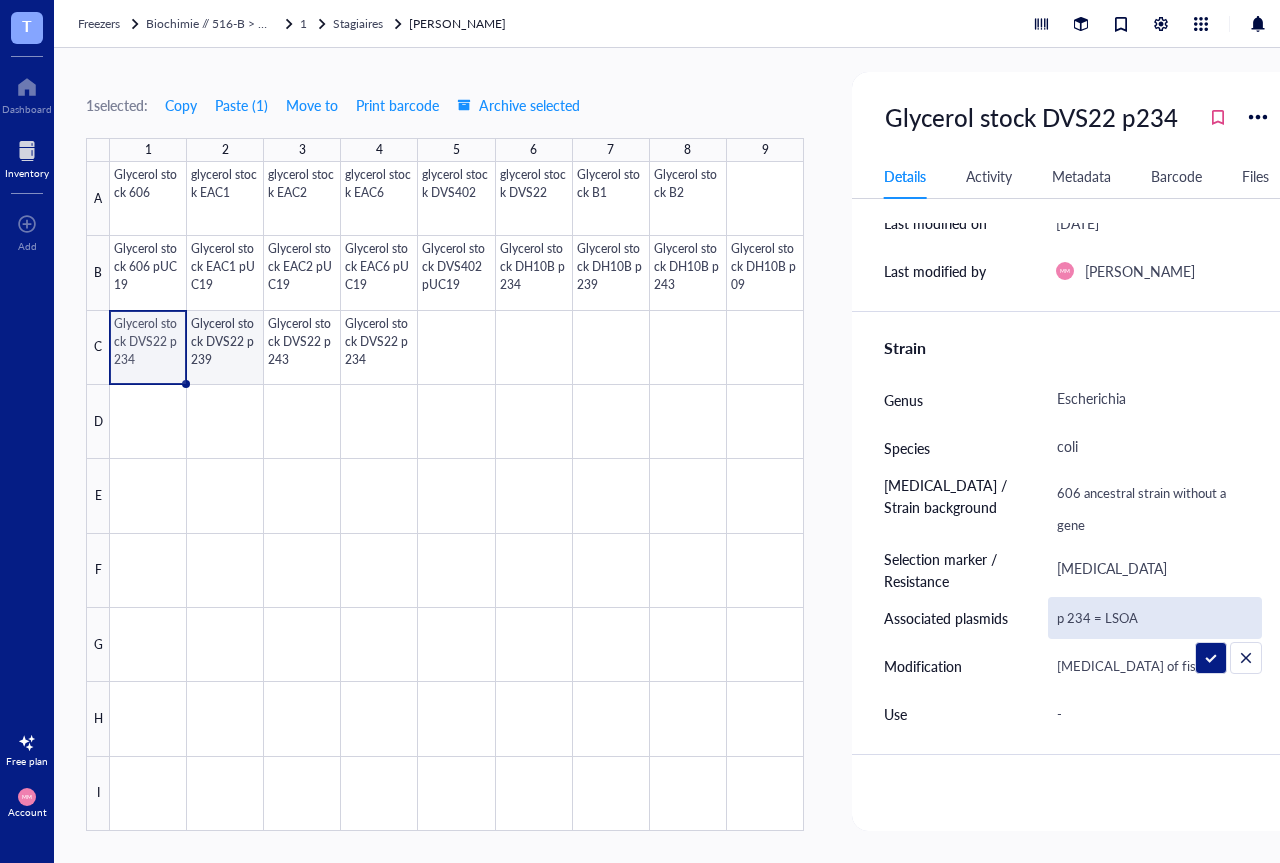 click at bounding box center (457, 496) 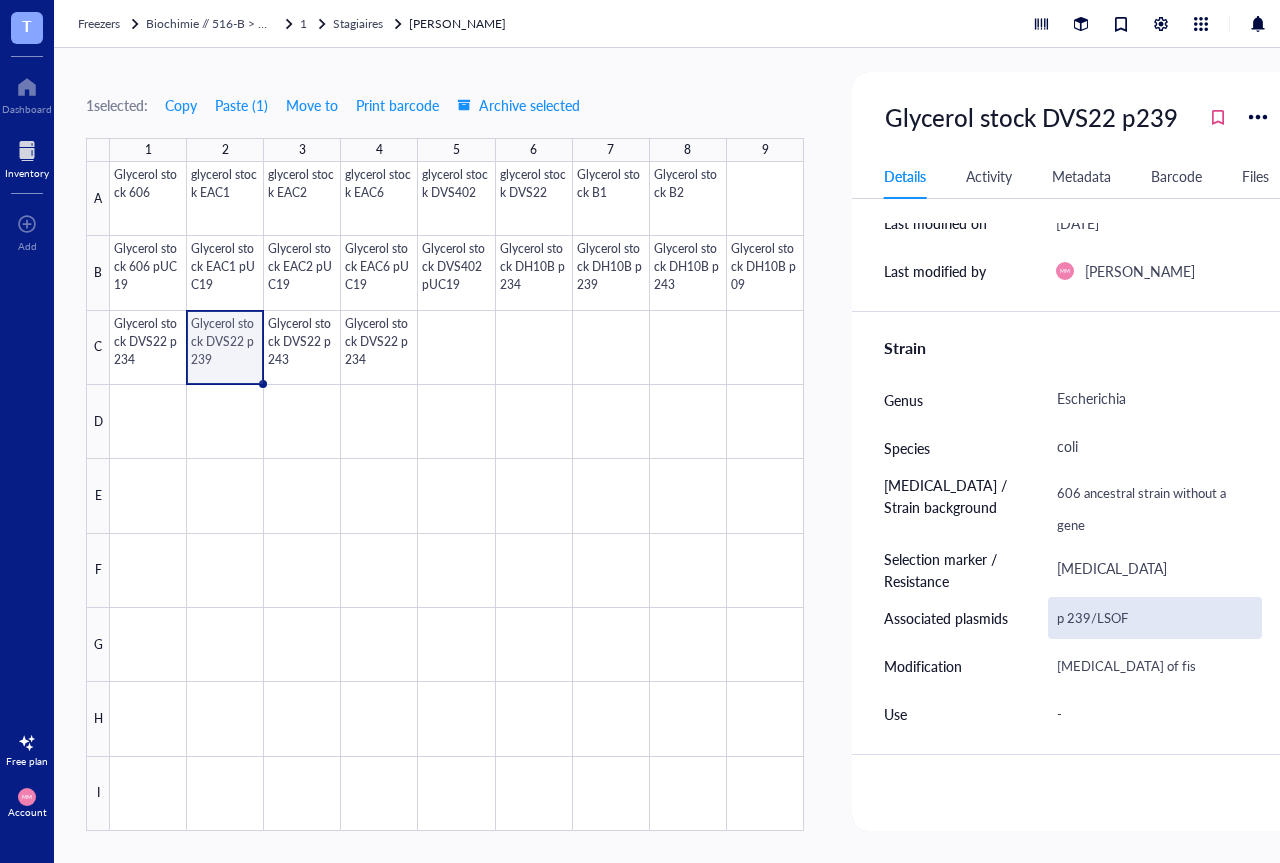 click on "p 239/LSOF" at bounding box center (1155, 618) 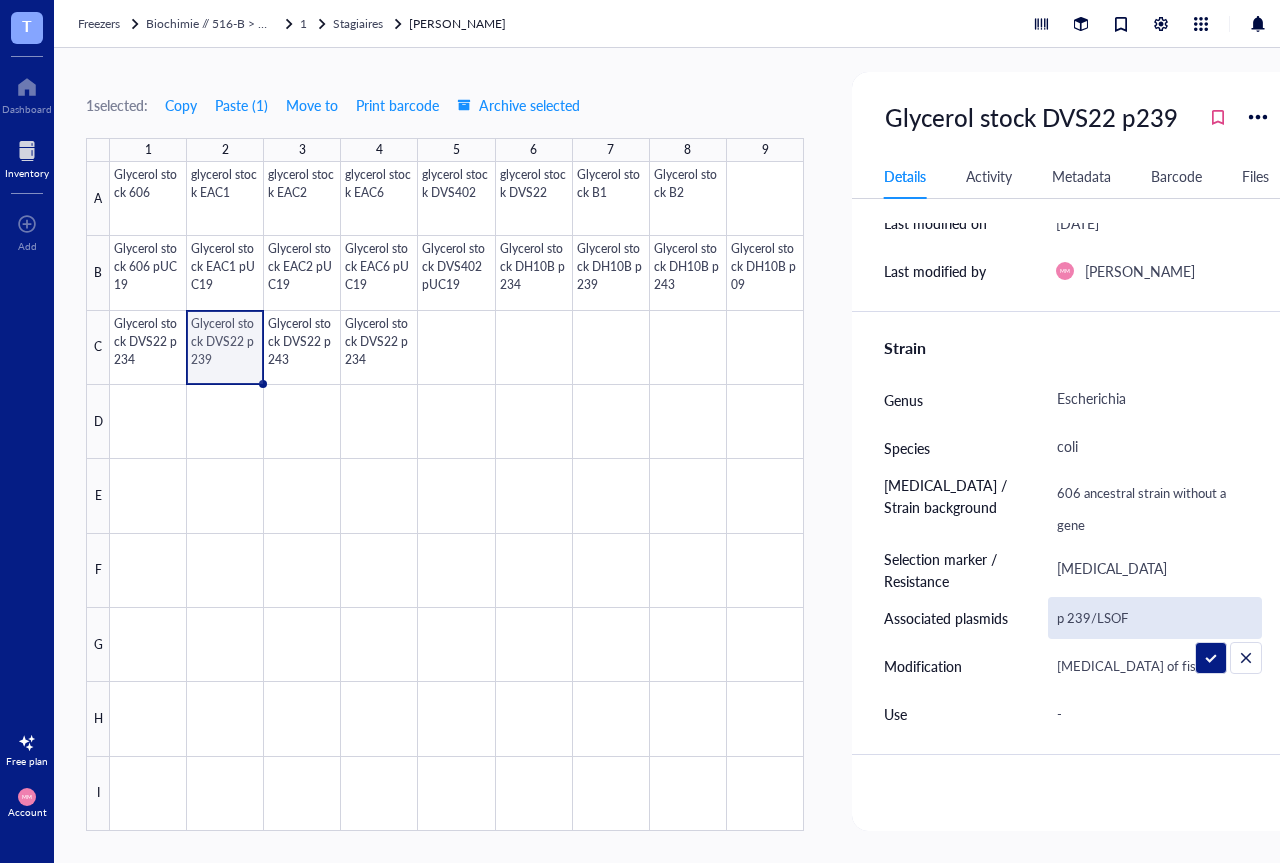 type on "p 234 = LSOA" 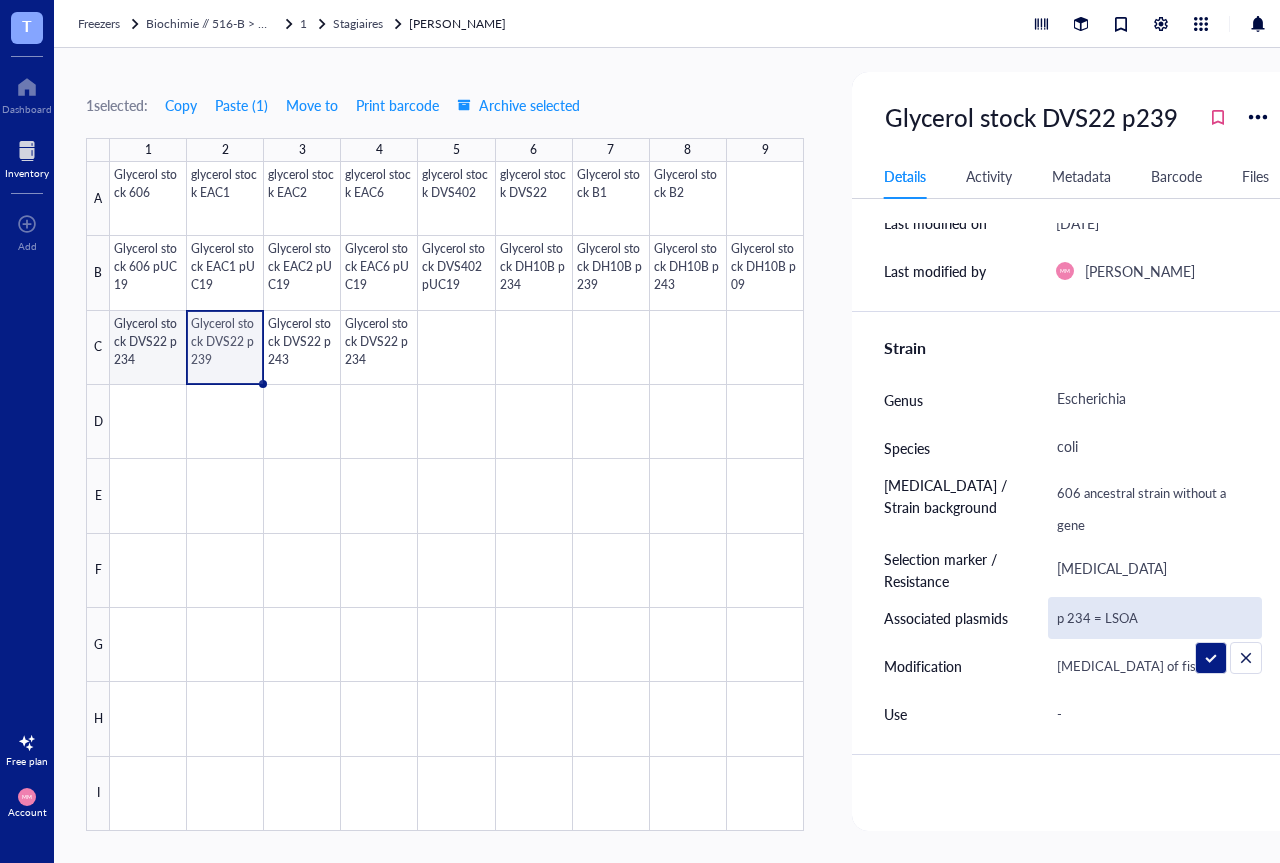 click at bounding box center (457, 496) 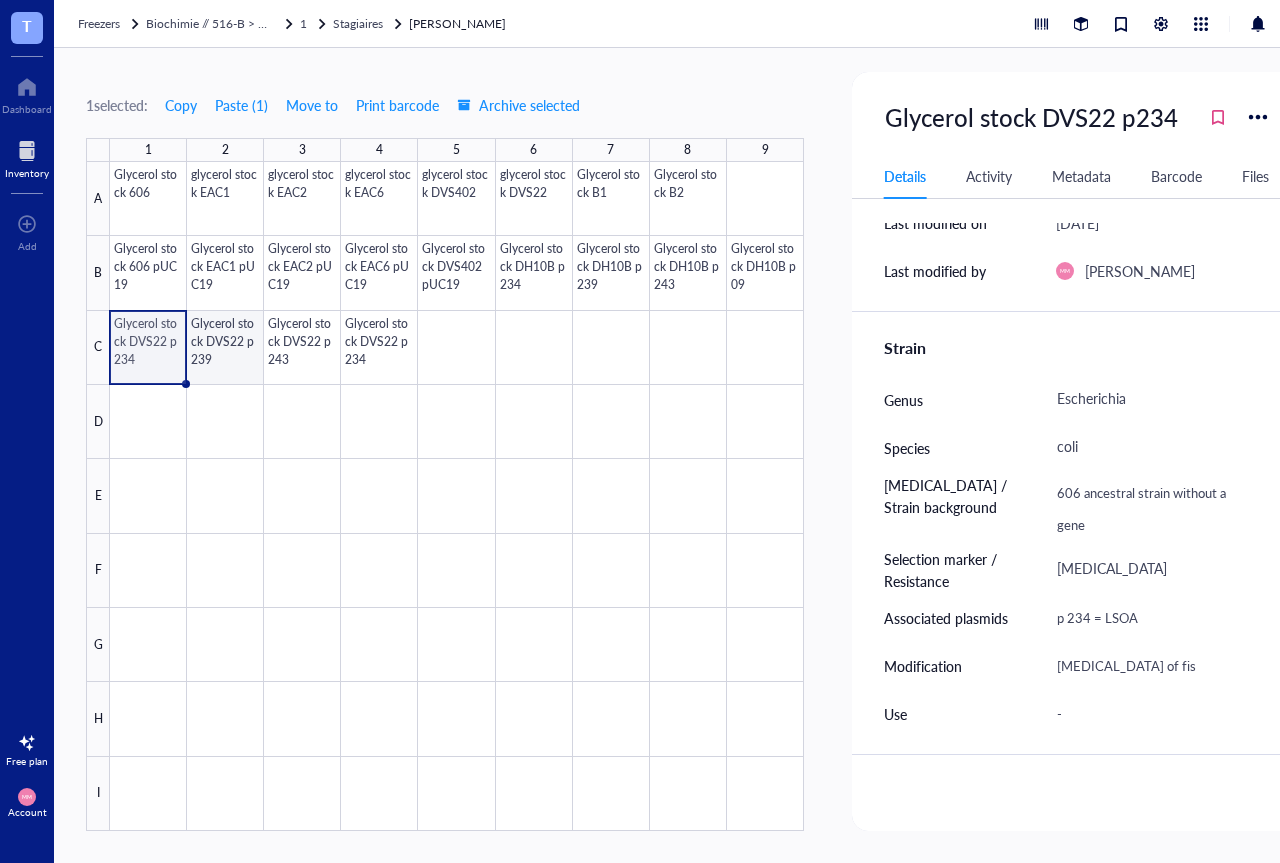 click at bounding box center (457, 496) 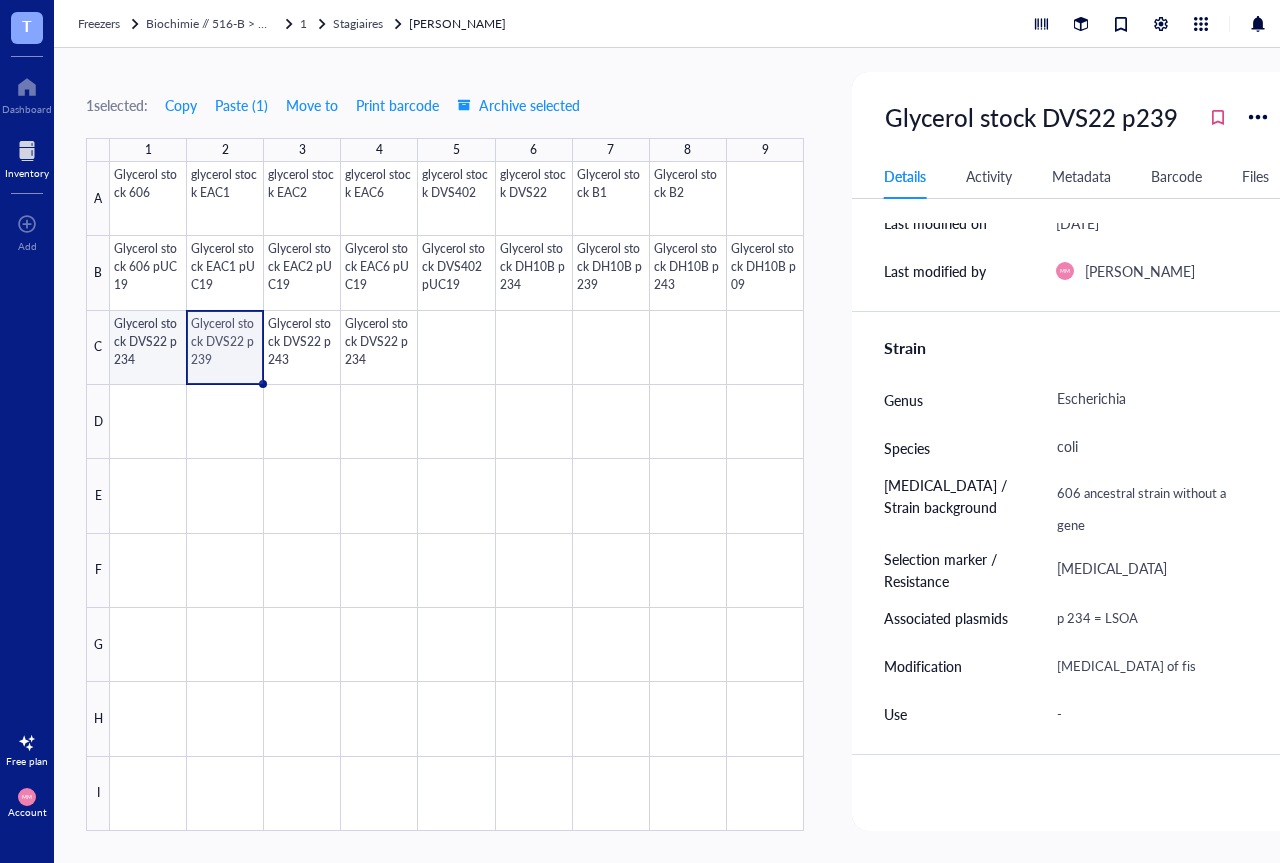 click at bounding box center [457, 496] 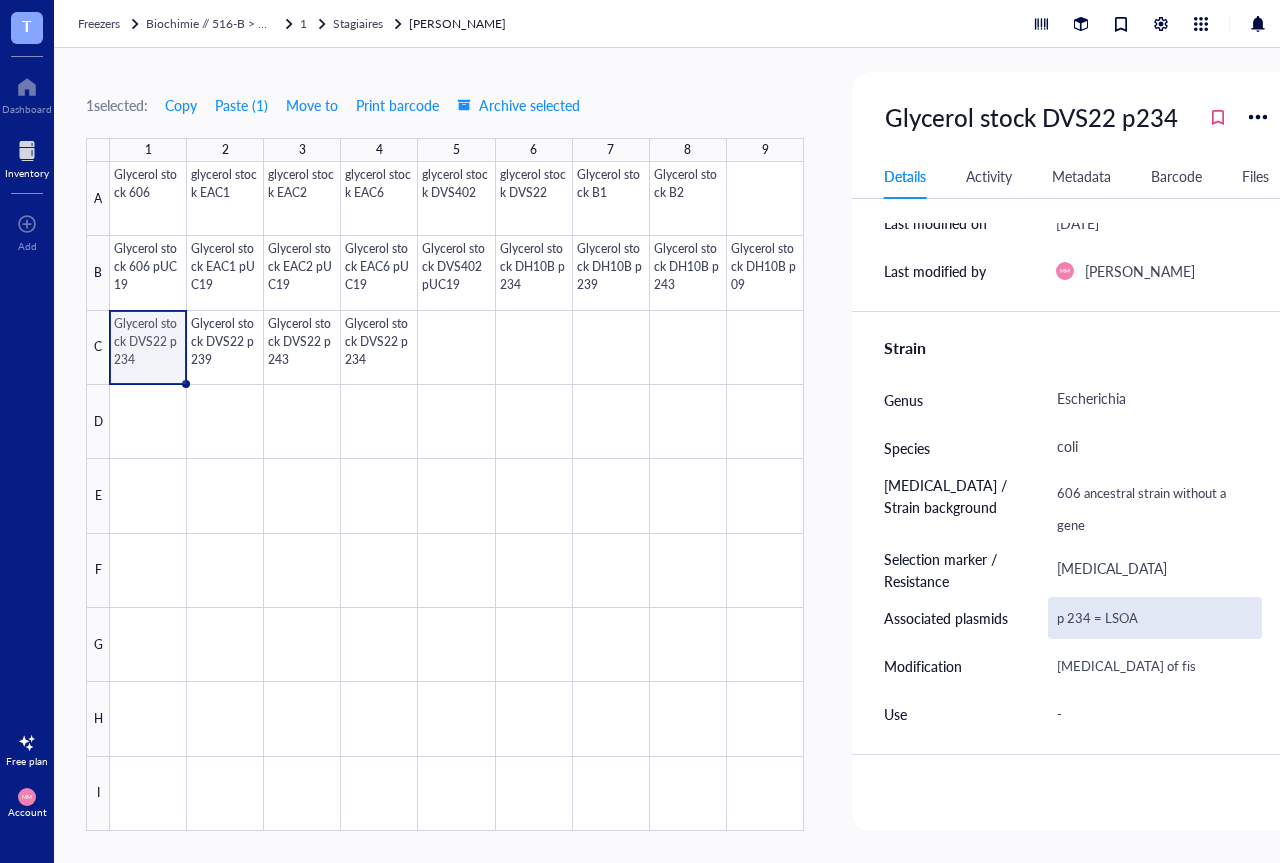 click on "p 234 = LSOA" at bounding box center (1155, 618) 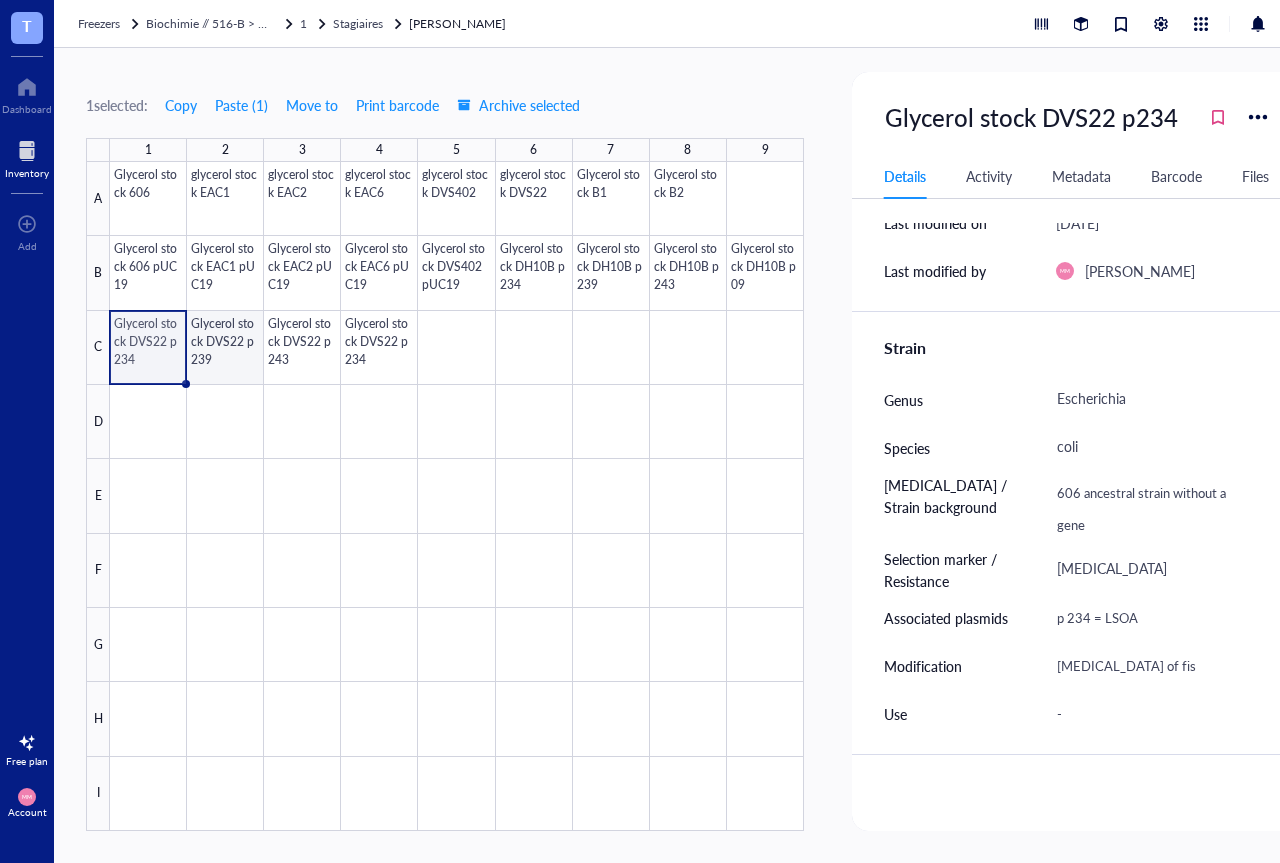 click at bounding box center (457, 496) 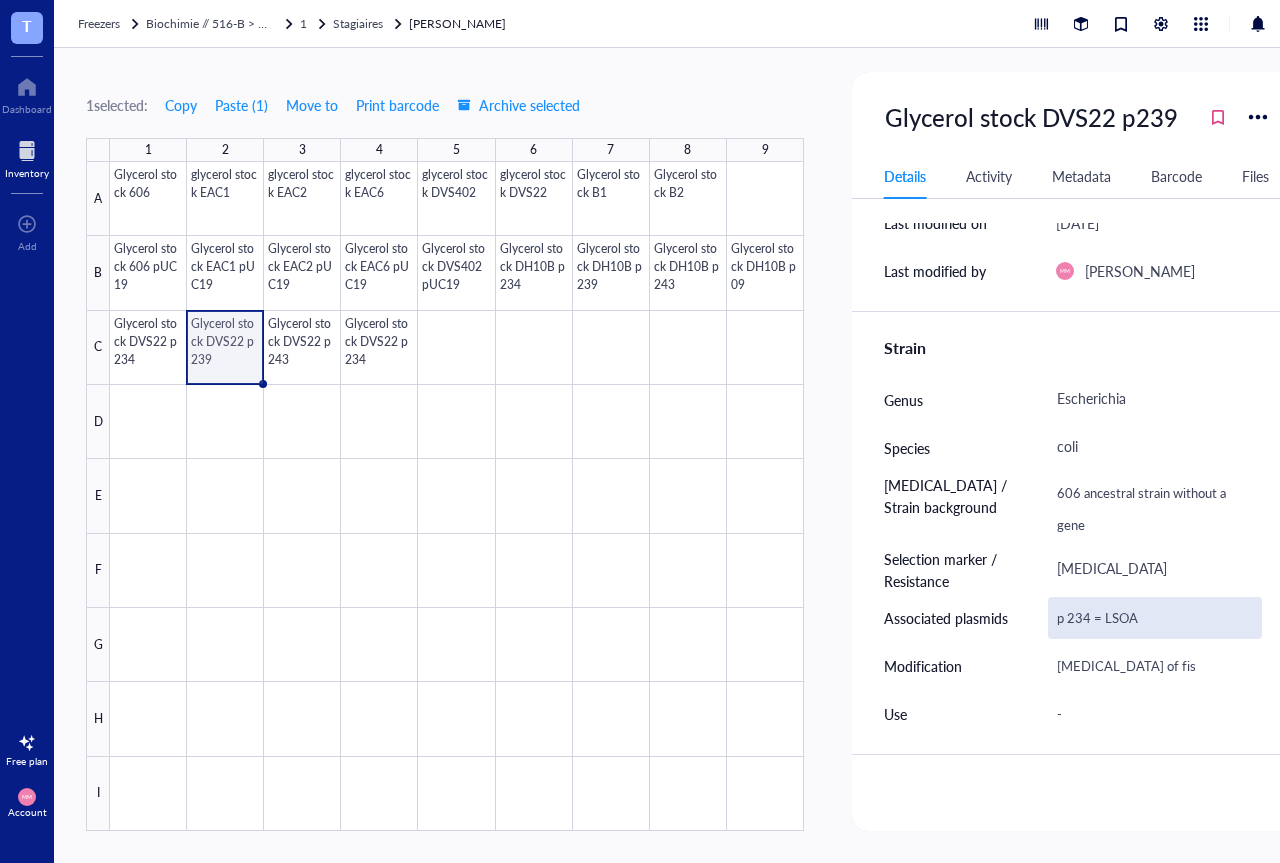 click on "p 234 = LSOA" at bounding box center [1155, 618] 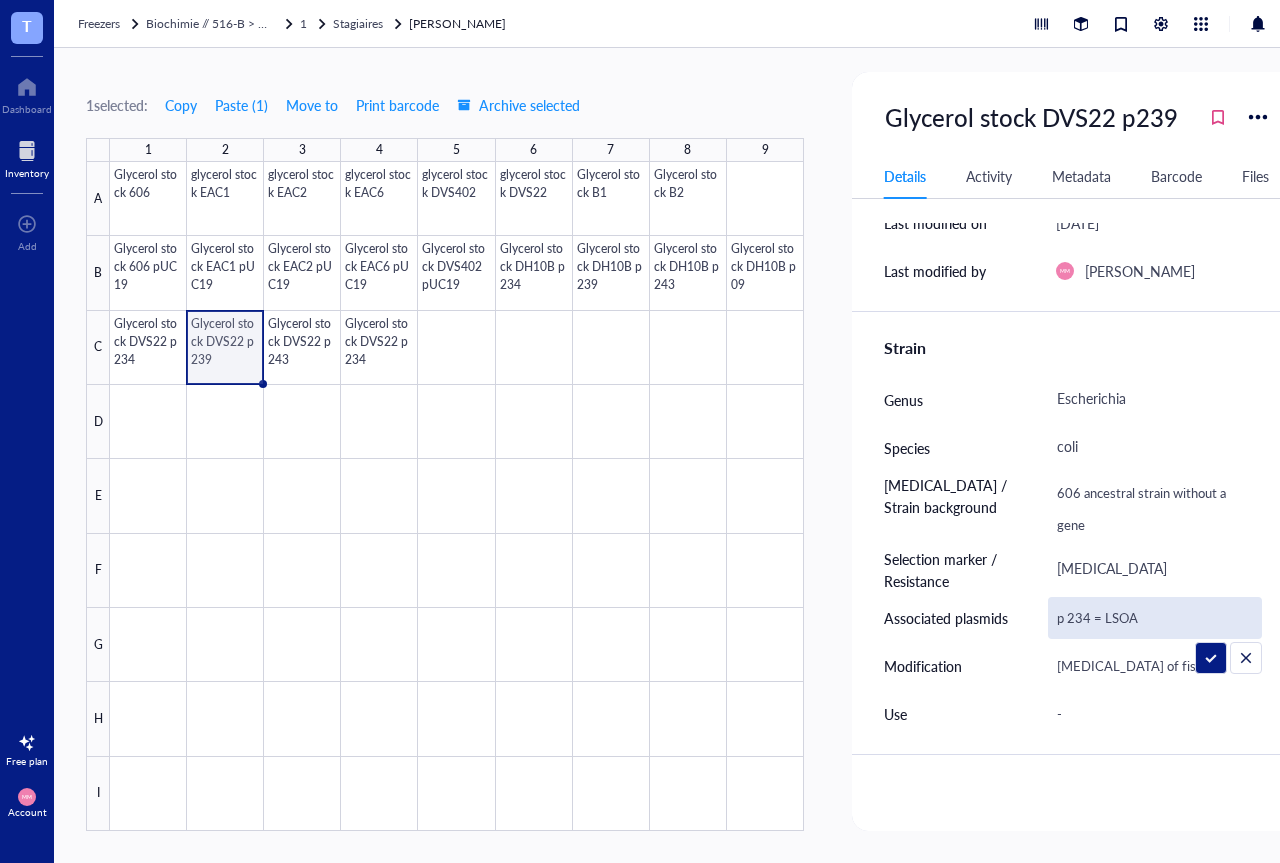 click on "p 234 = LSOA" at bounding box center (1155, 618) 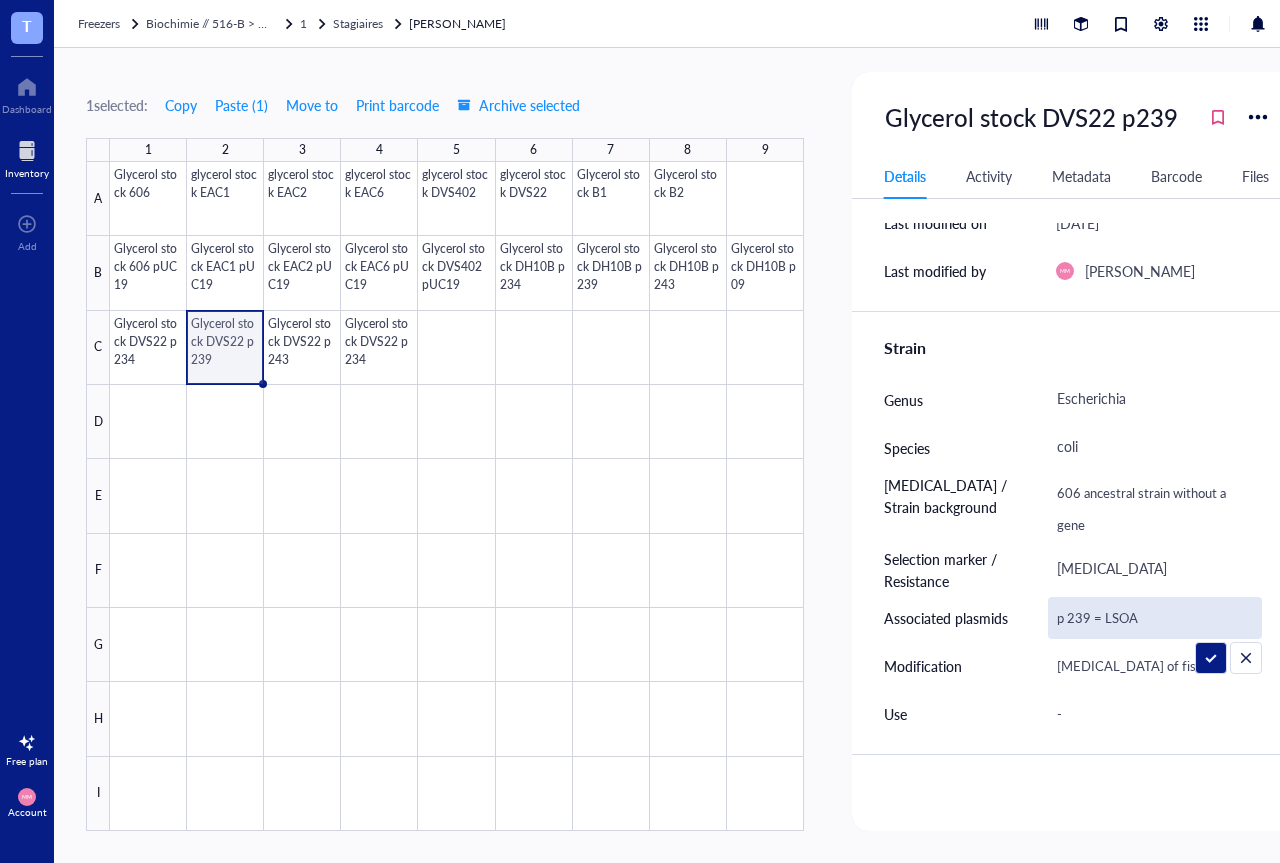 click on "p 239 = LSOA" at bounding box center [1155, 618] 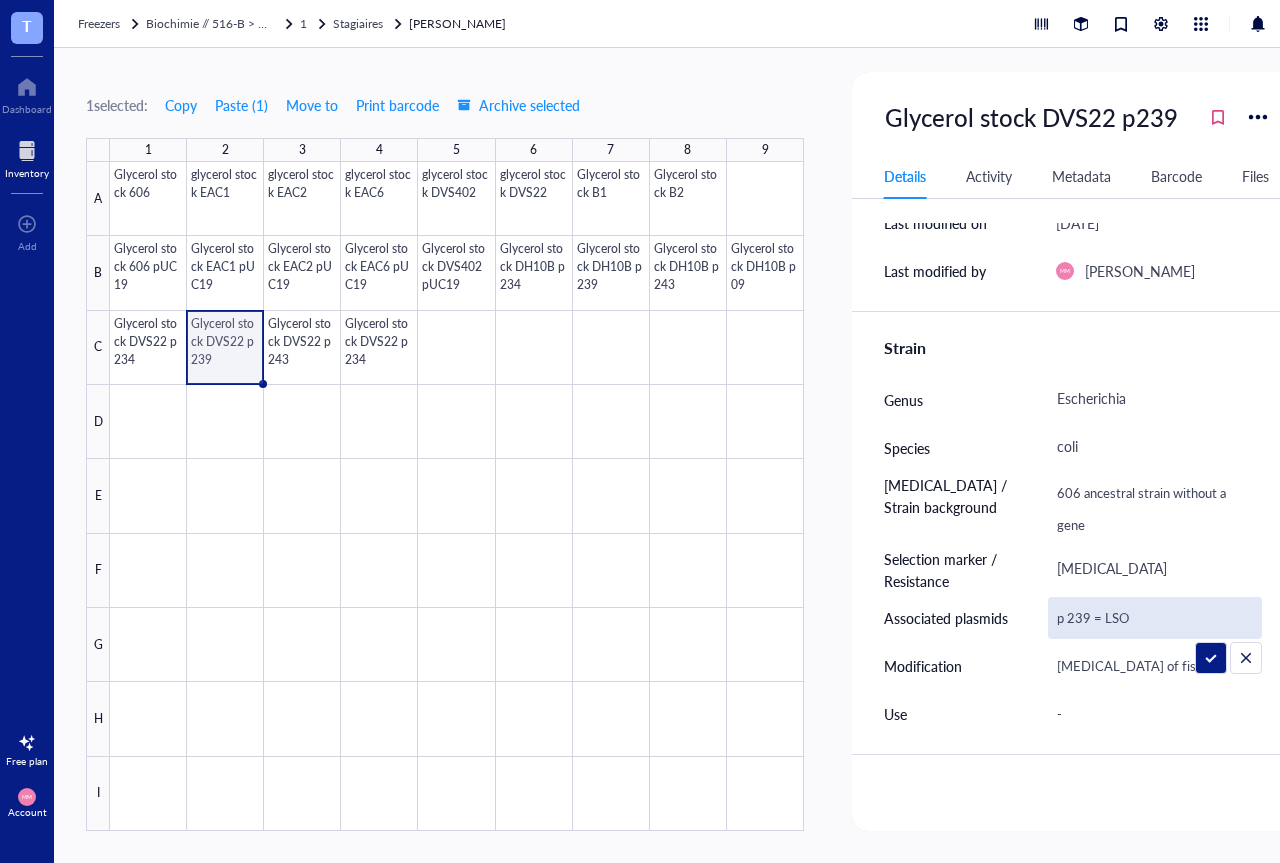 type on "p 239 = LSOF" 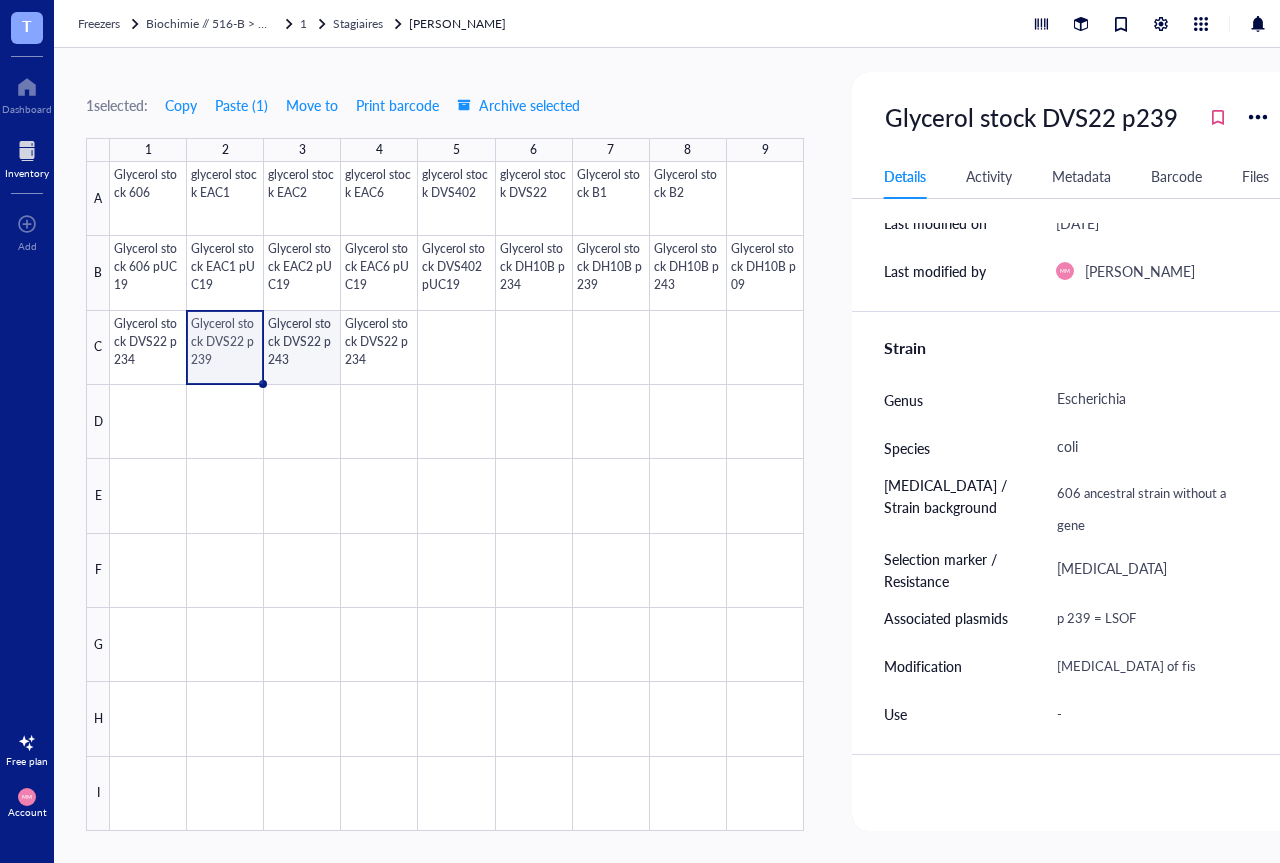 click at bounding box center [457, 496] 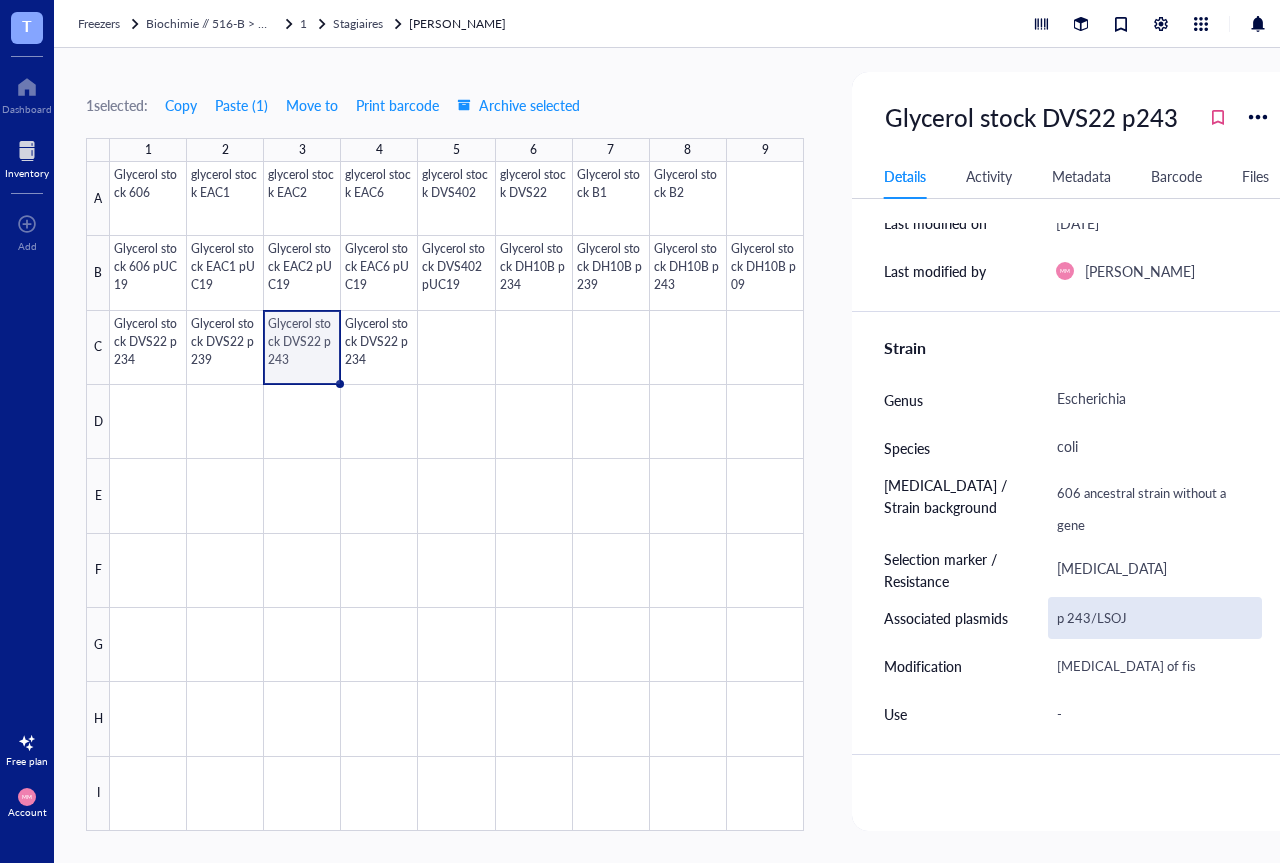 click on "p 243/LSOJ" at bounding box center [1155, 618] 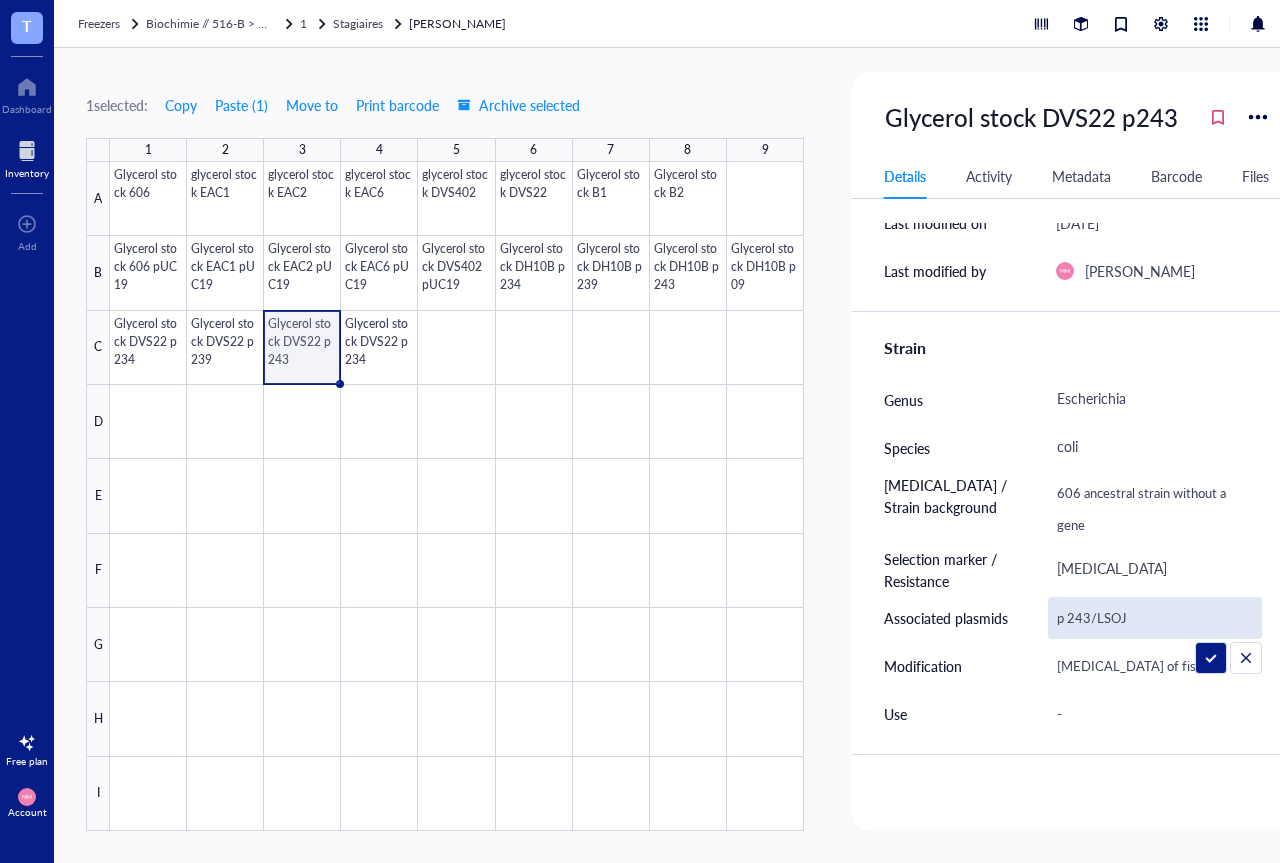 click on "p 243/LSOJ" at bounding box center (1155, 618) 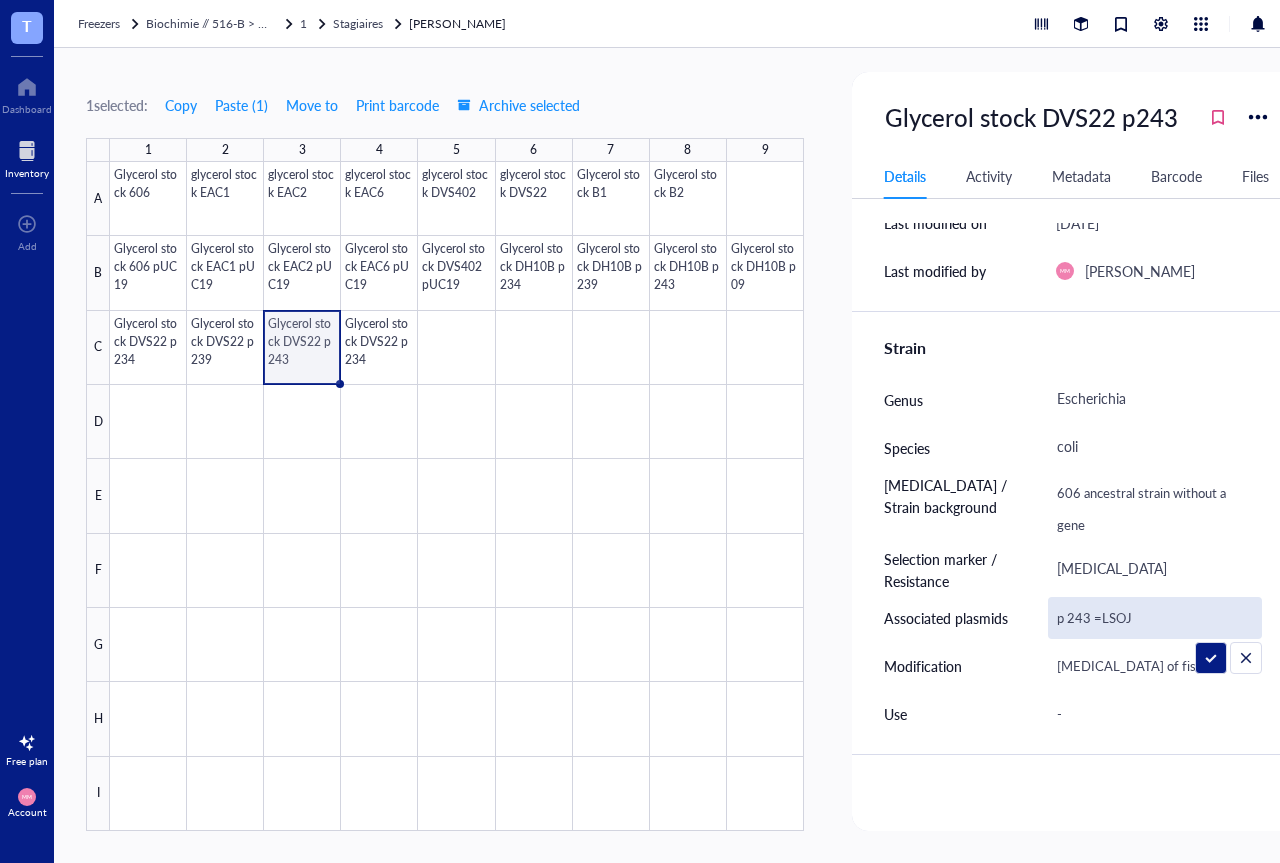type on "p 243 = LSOJ" 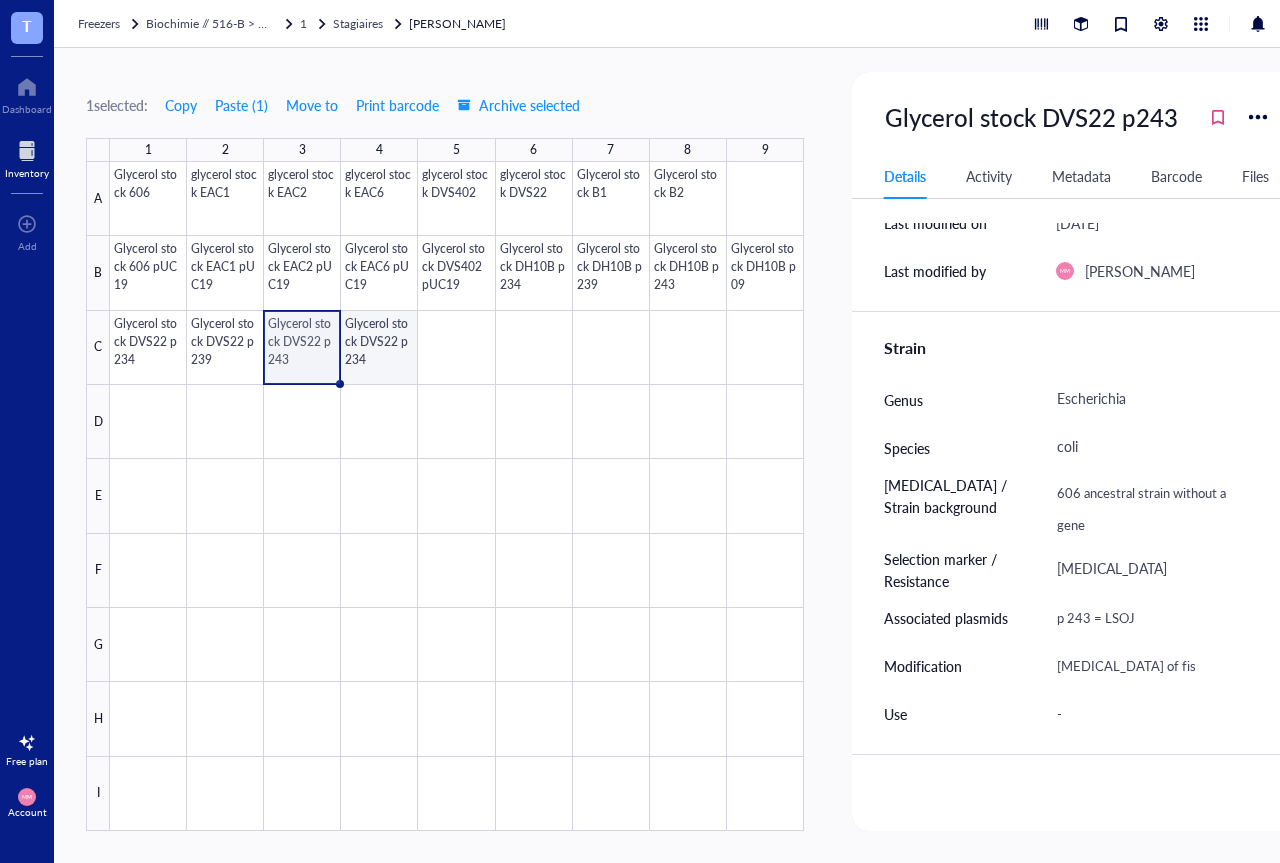 click at bounding box center [457, 496] 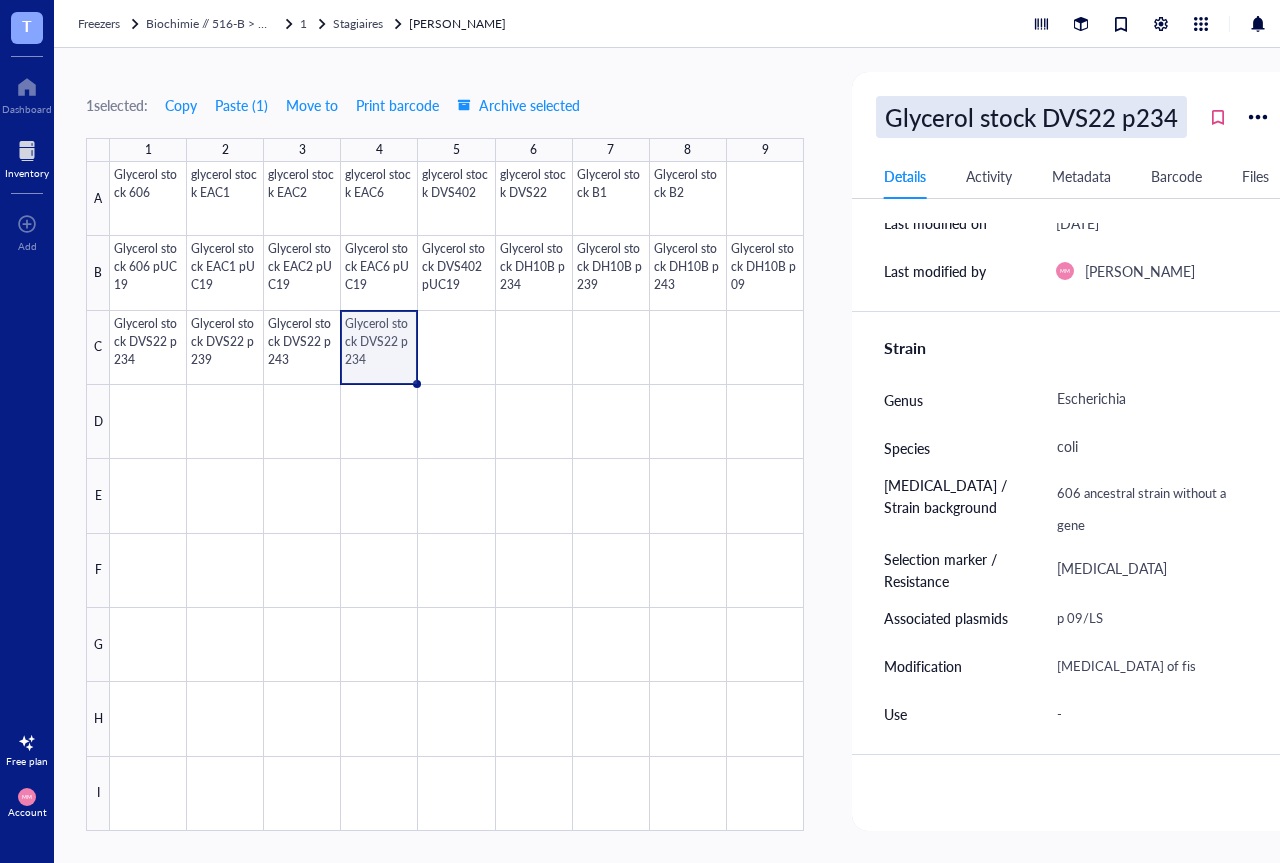 click on "Glycerol stock DVS22 p234" at bounding box center (1031, 117) 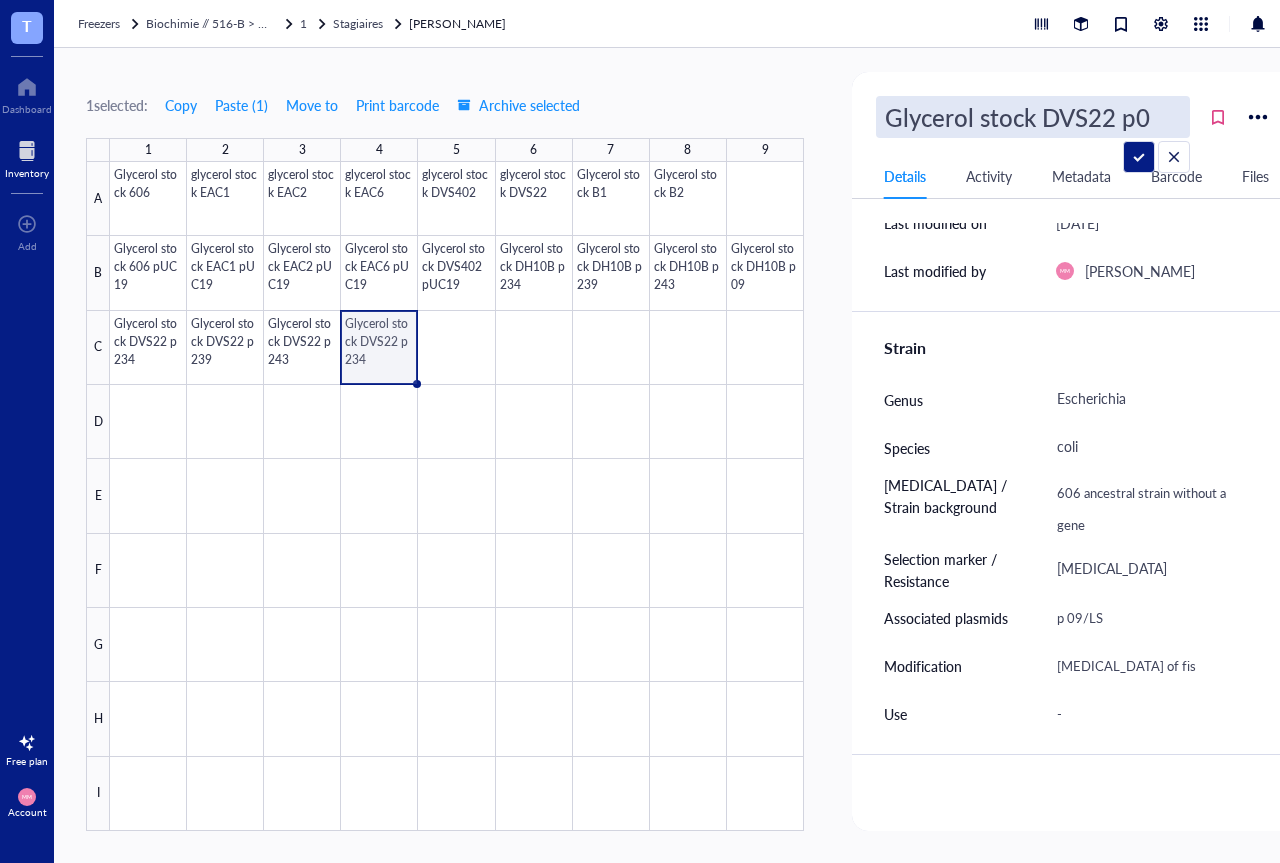 type on "Glycerol stock DVS22 p09" 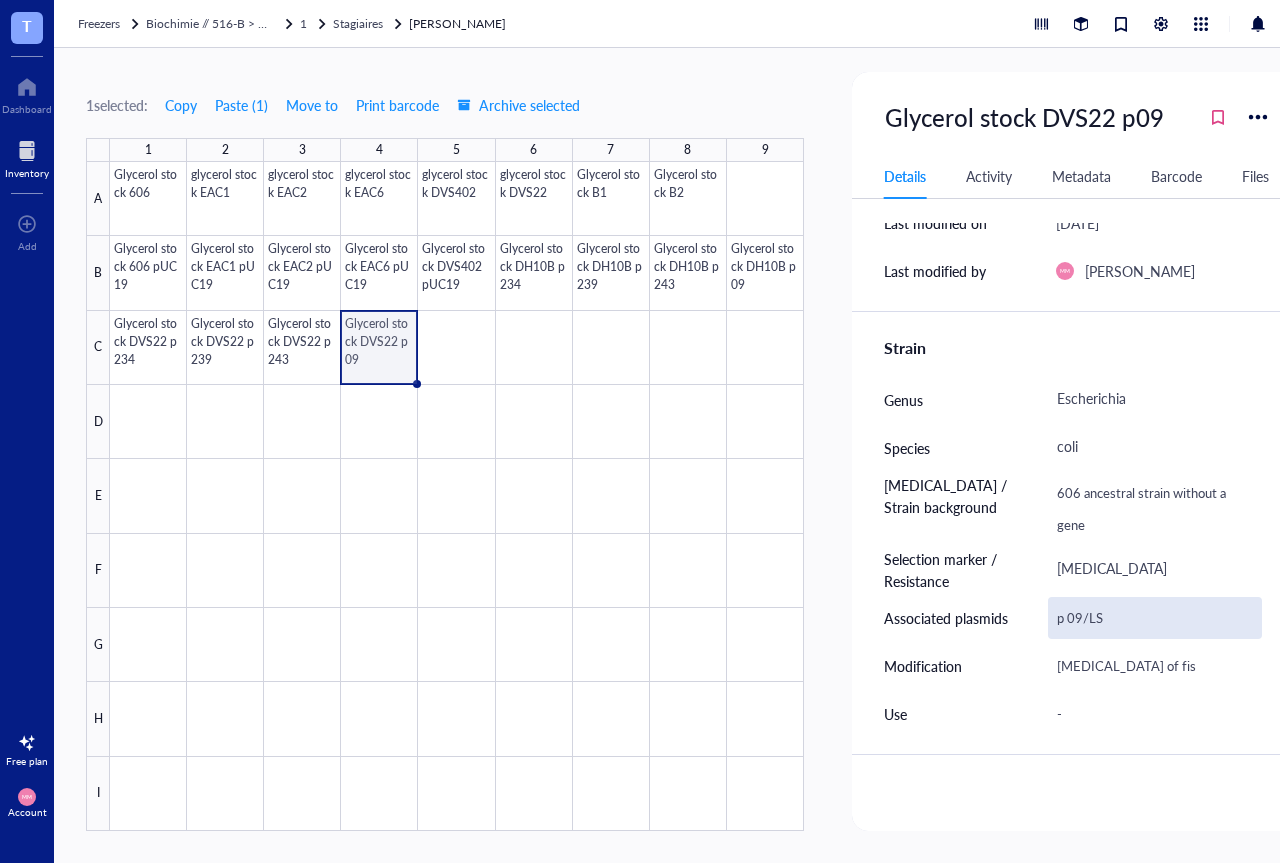 click on "p 09/LS" at bounding box center (1155, 618) 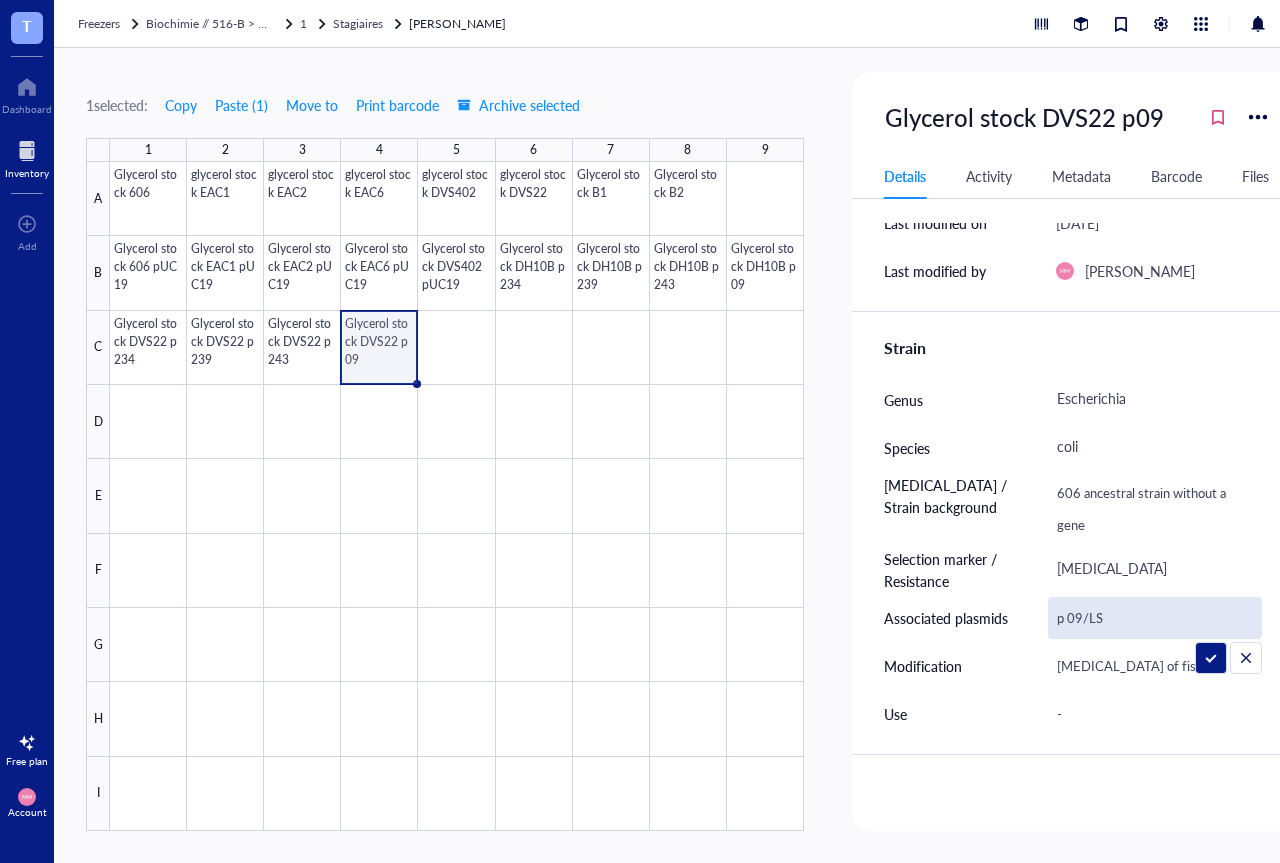 click on "p 09/LS" at bounding box center [1155, 618] 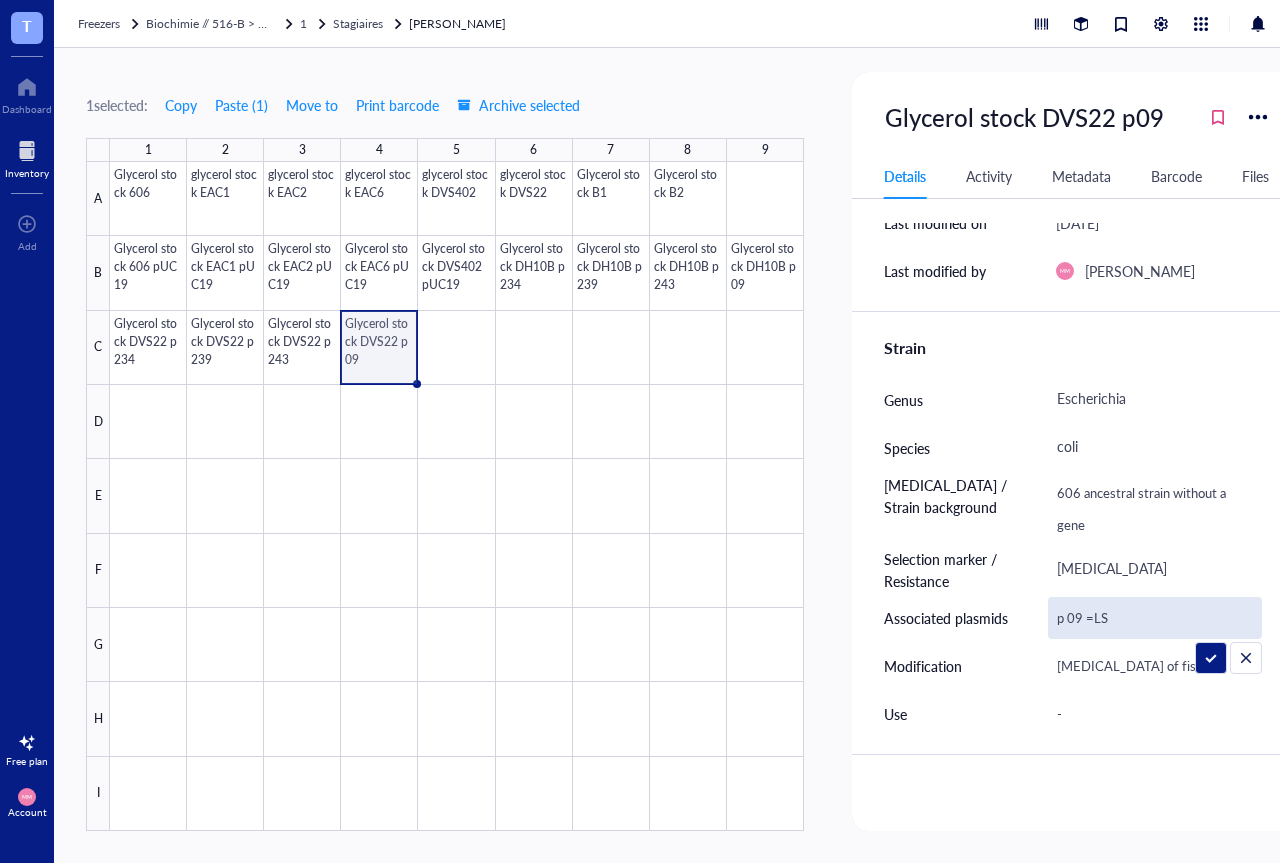 type on "p 09 = LS" 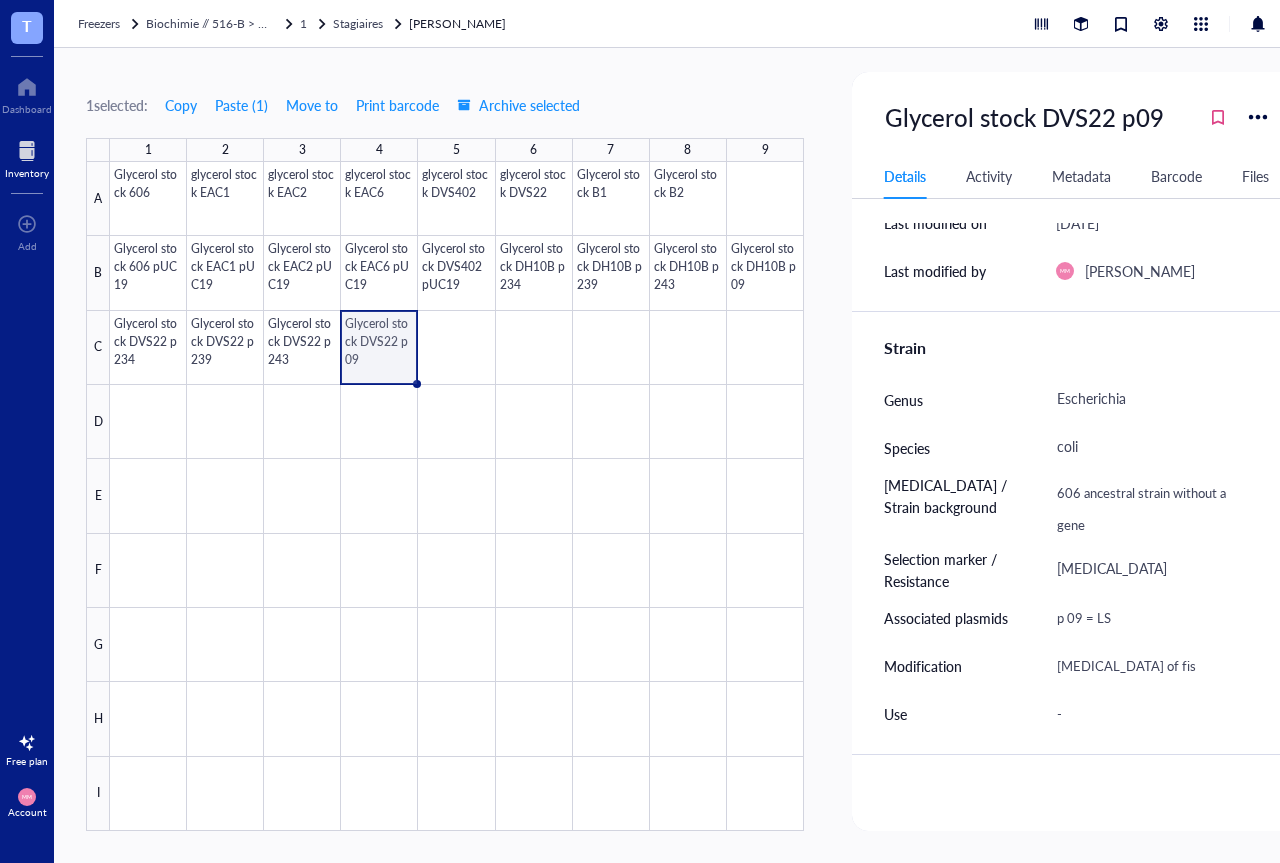 click at bounding box center (457, 496) 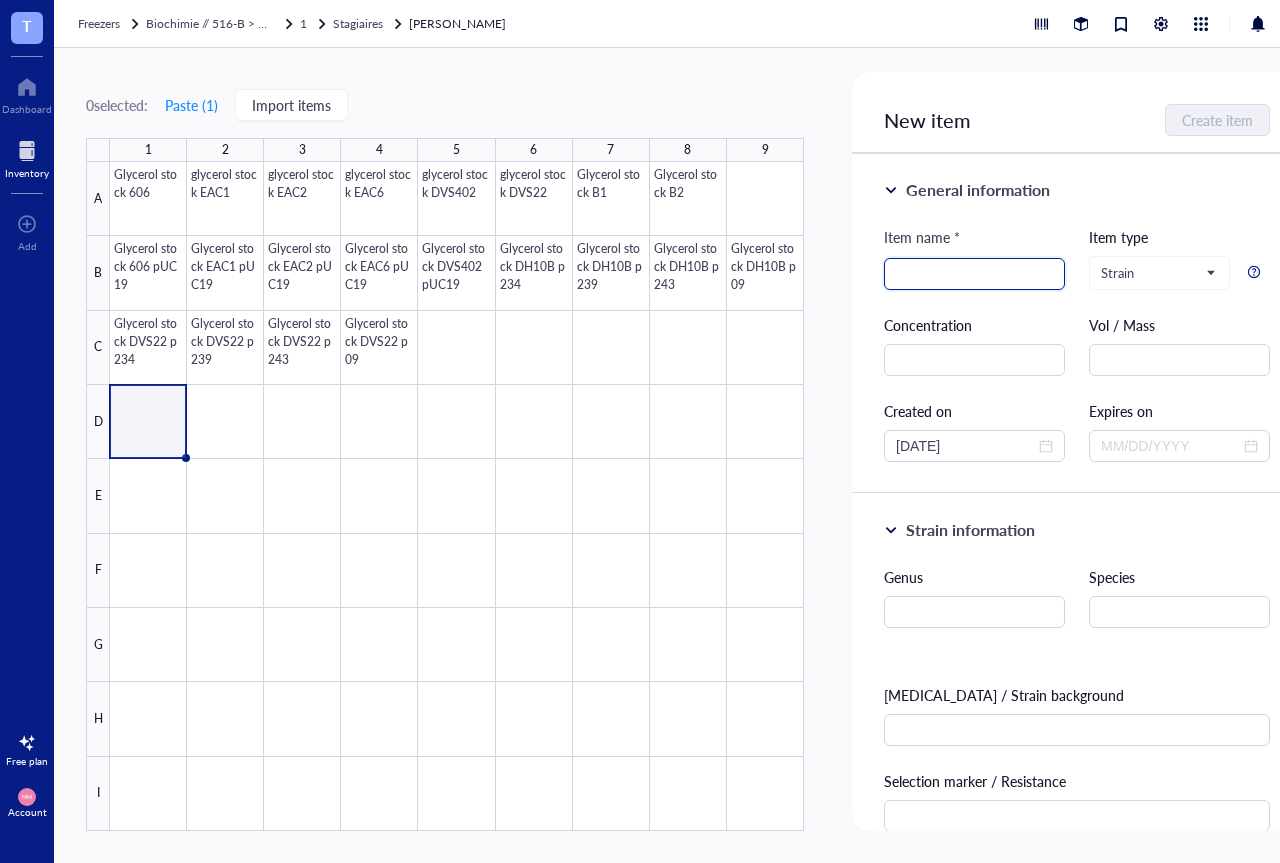 click at bounding box center [974, 274] 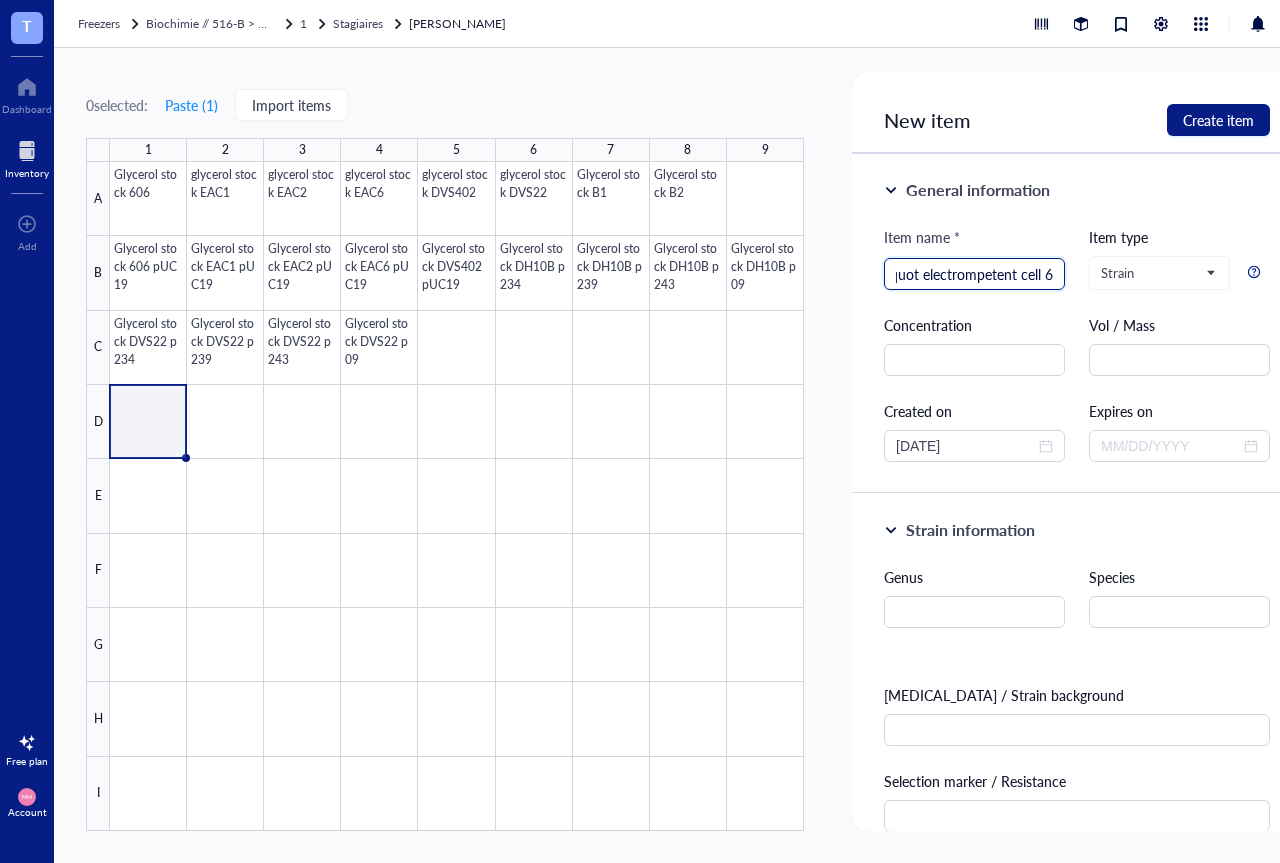 scroll, scrollTop: 0, scrollLeft: 35, axis: horizontal 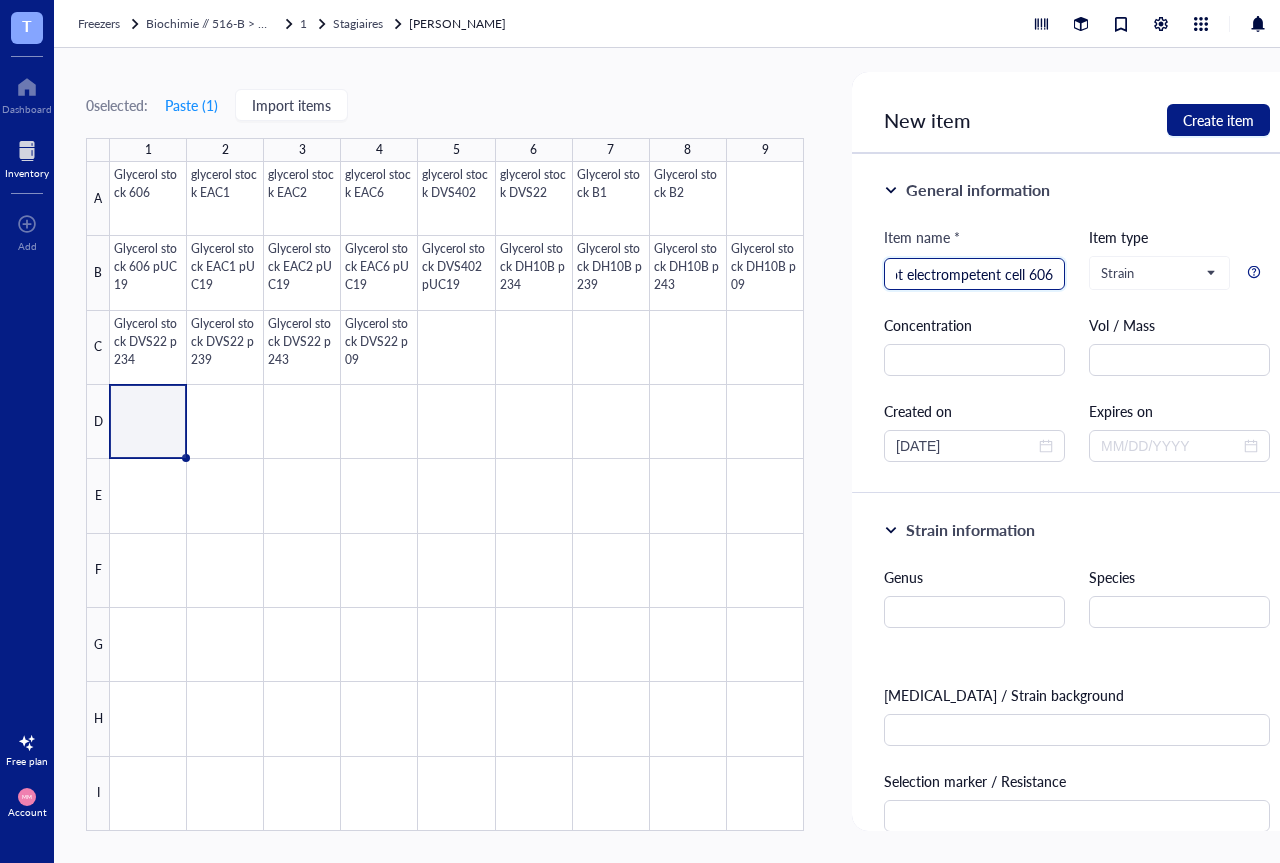 click on "aliquot electrompetent cell 606" at bounding box center [974, 274] 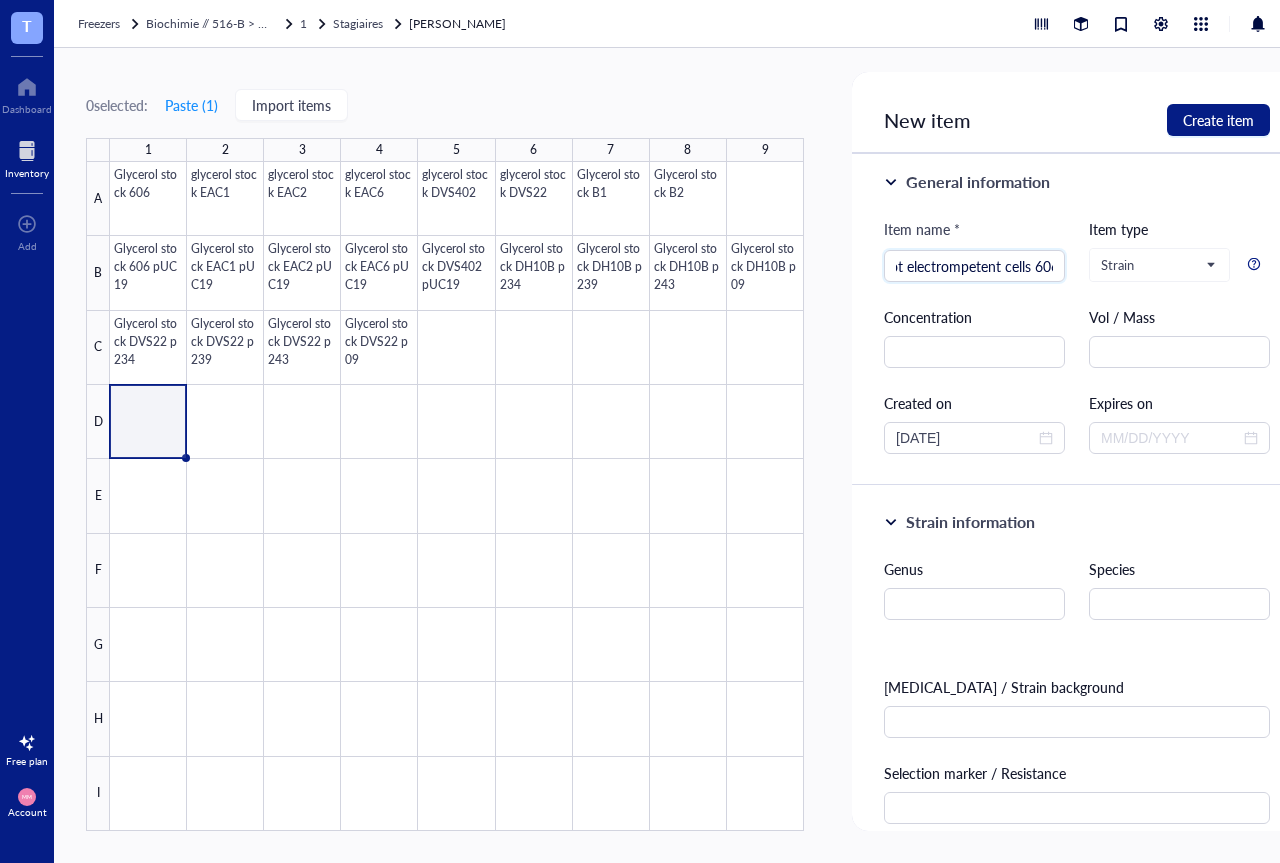 scroll, scrollTop: 0, scrollLeft: 0, axis: both 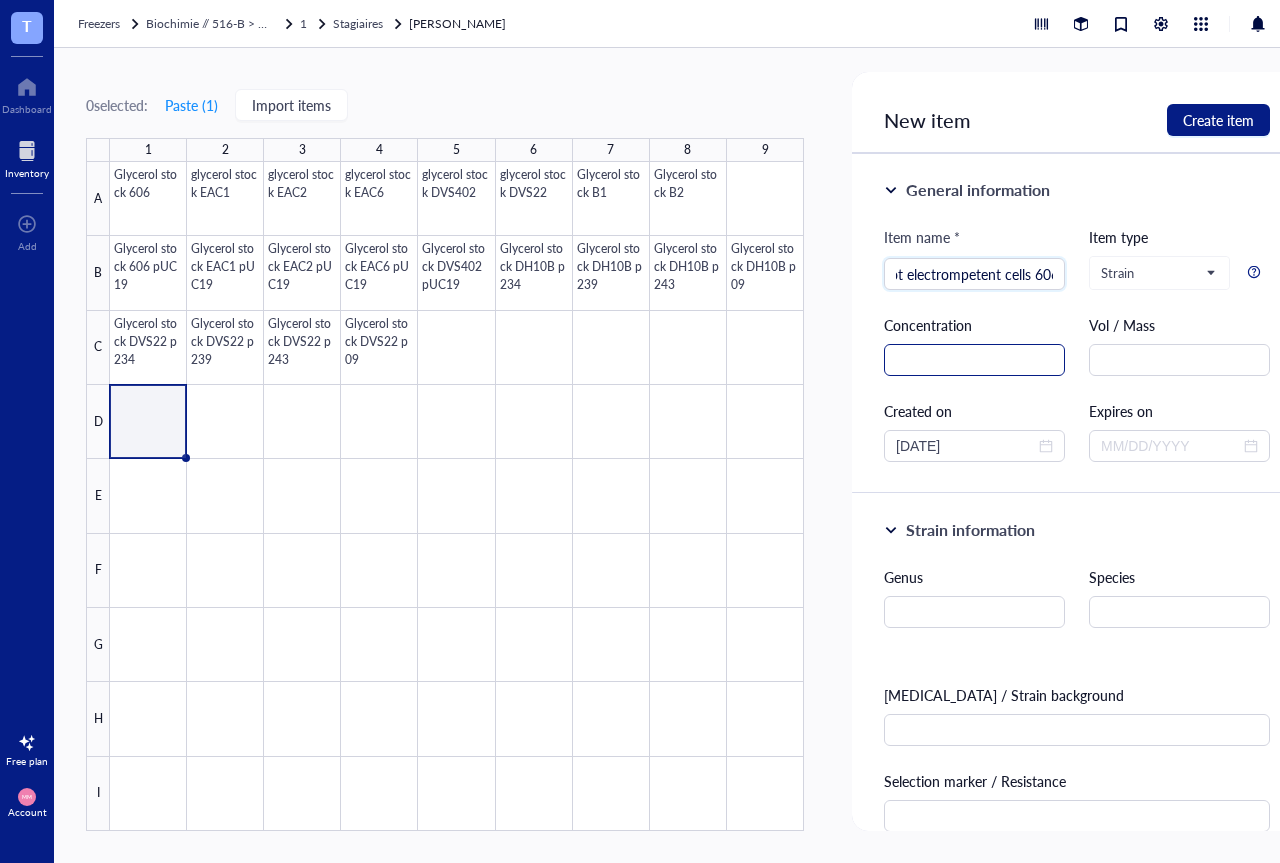 type on "aliquot electrompetent cells 606" 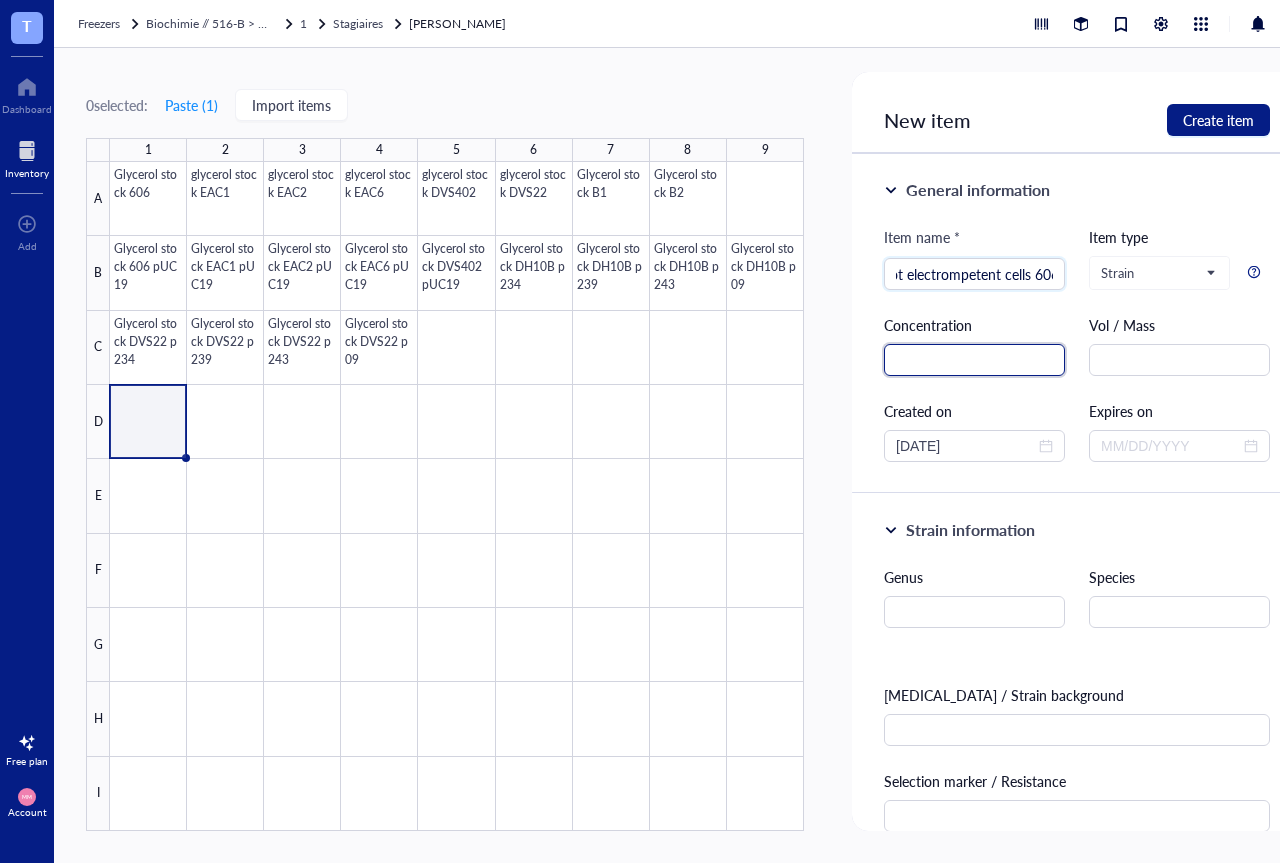 click at bounding box center (974, 360) 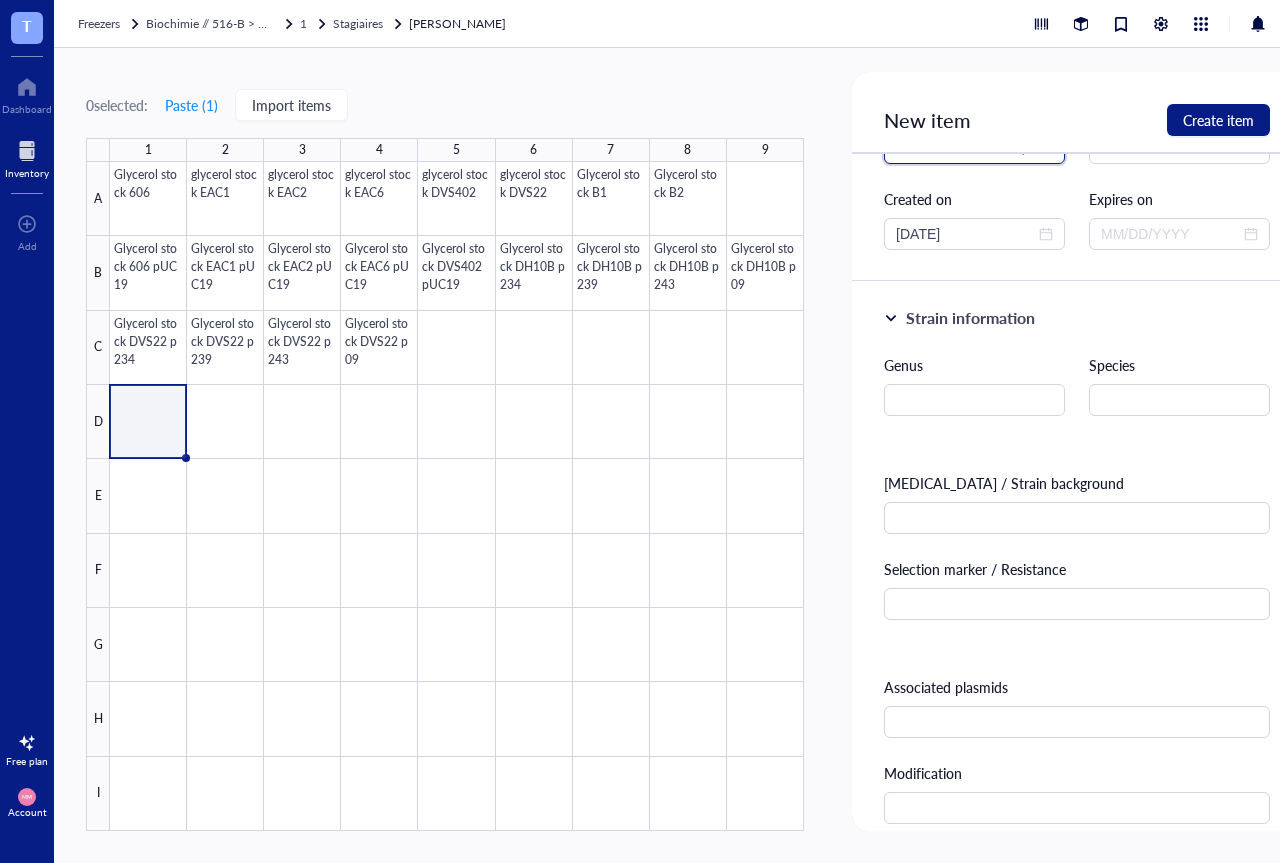 scroll, scrollTop: 252, scrollLeft: 0, axis: vertical 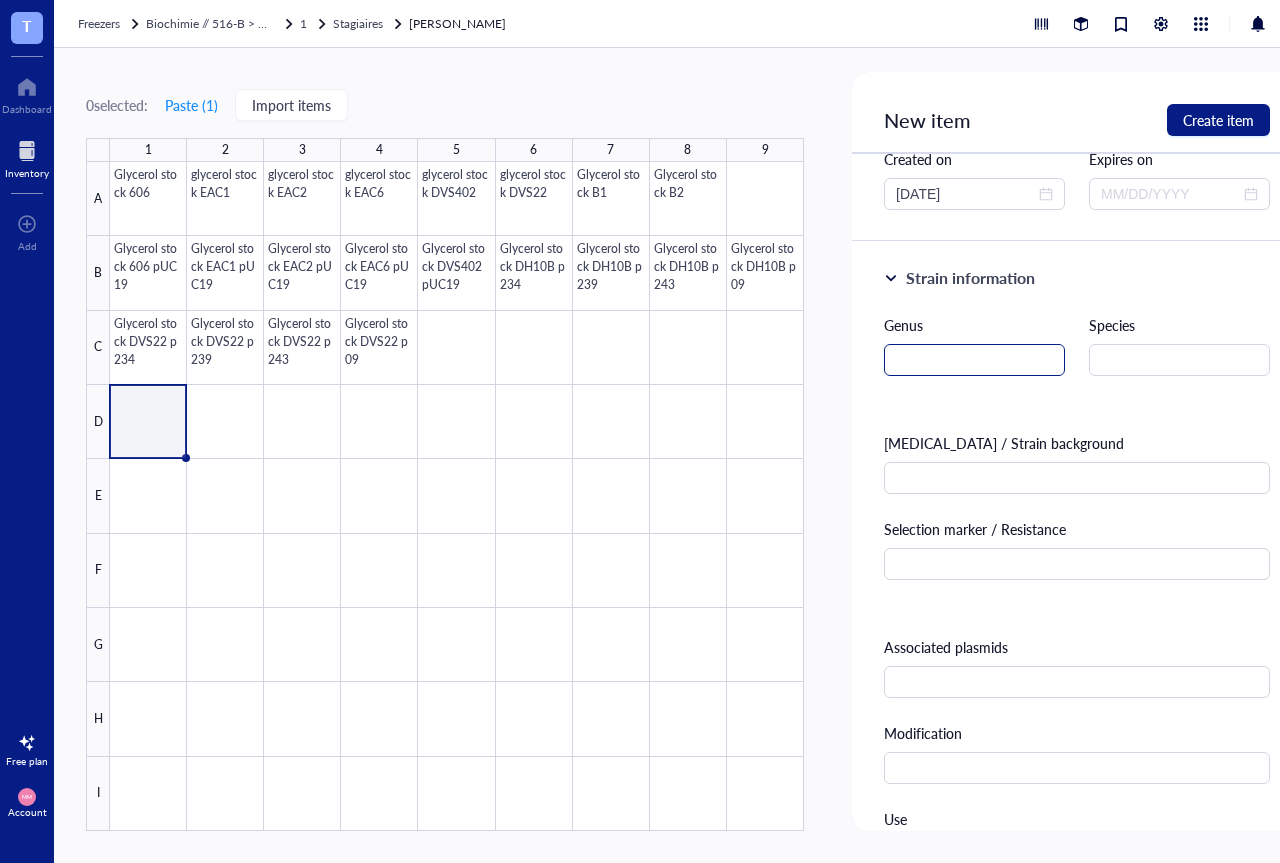 type on "3.5 * 10^10 bacteria/ml" 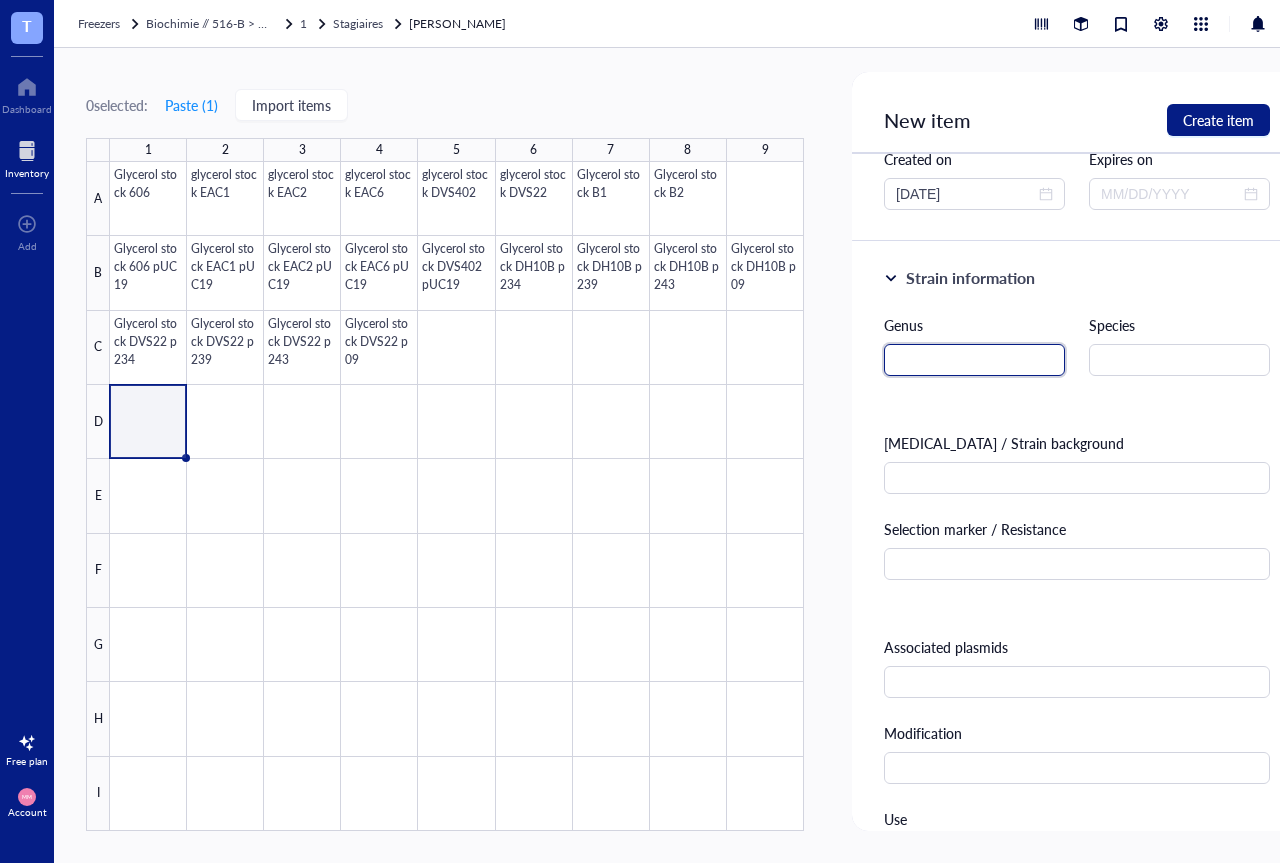 click at bounding box center [974, 360] 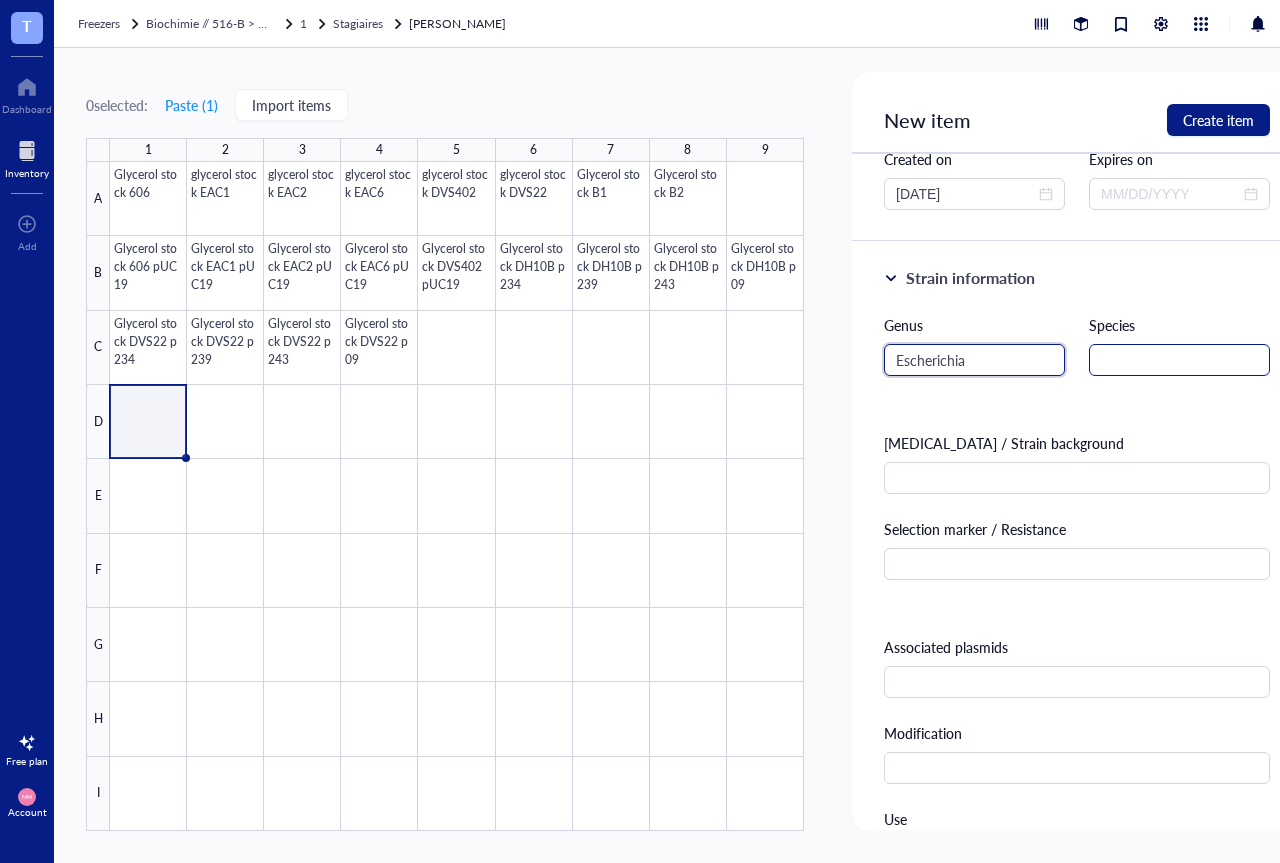 type on "Escherichia" 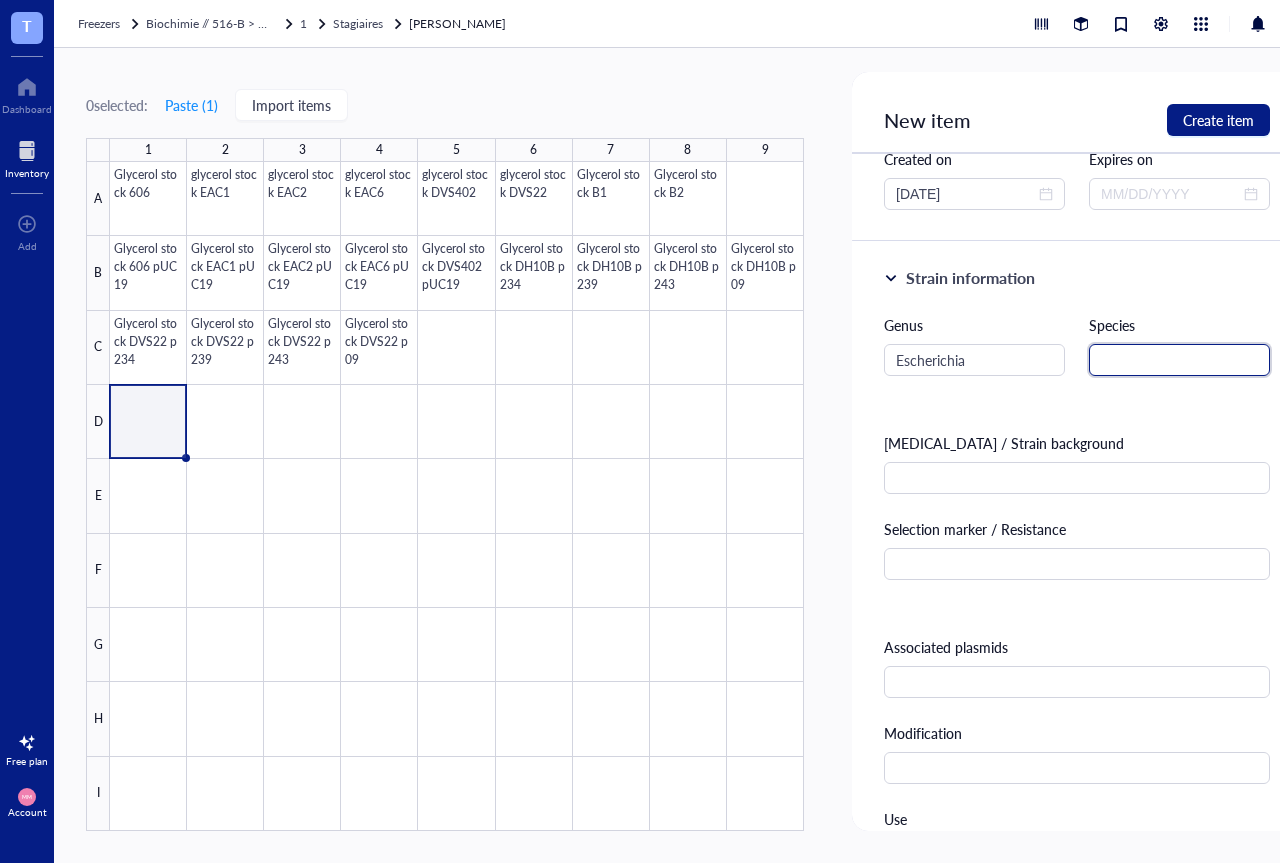 click at bounding box center (1179, 360) 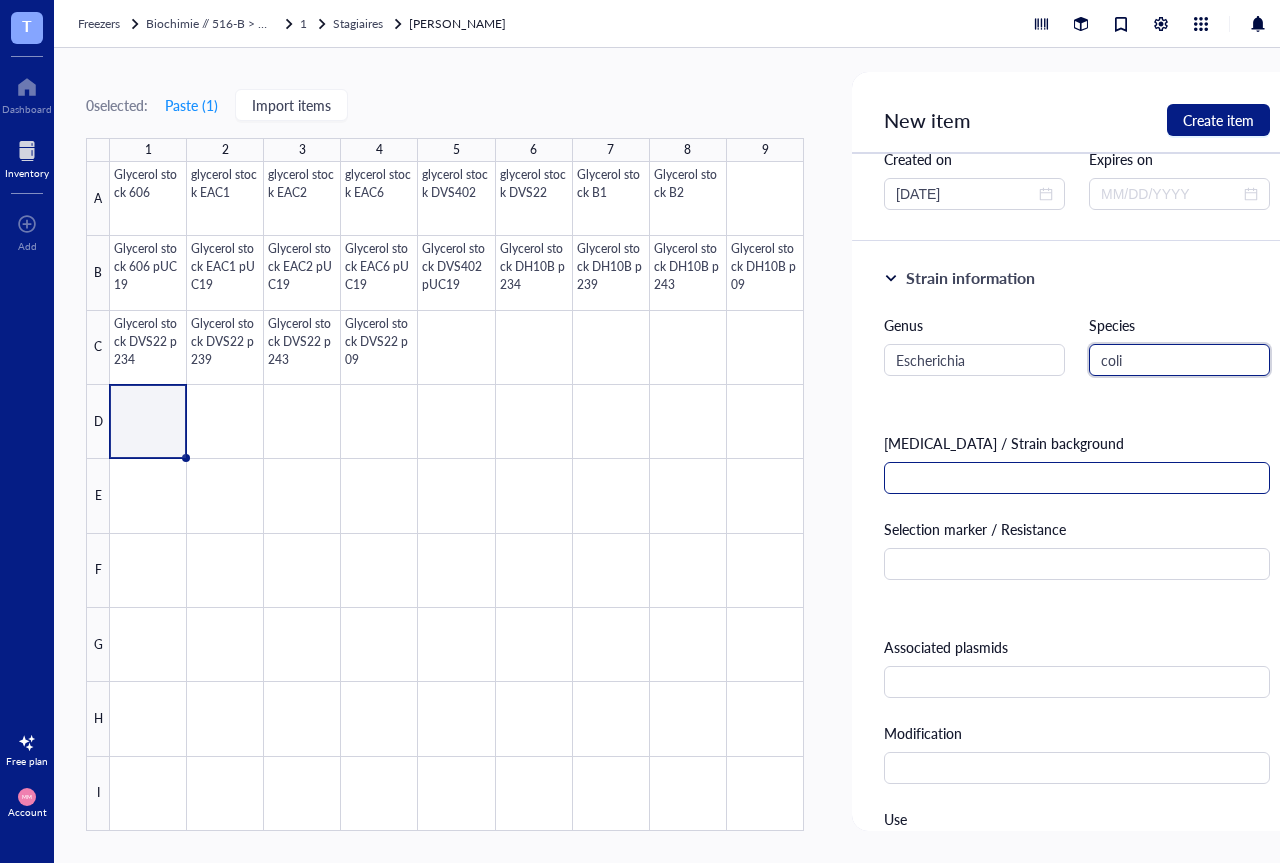 type on "coli" 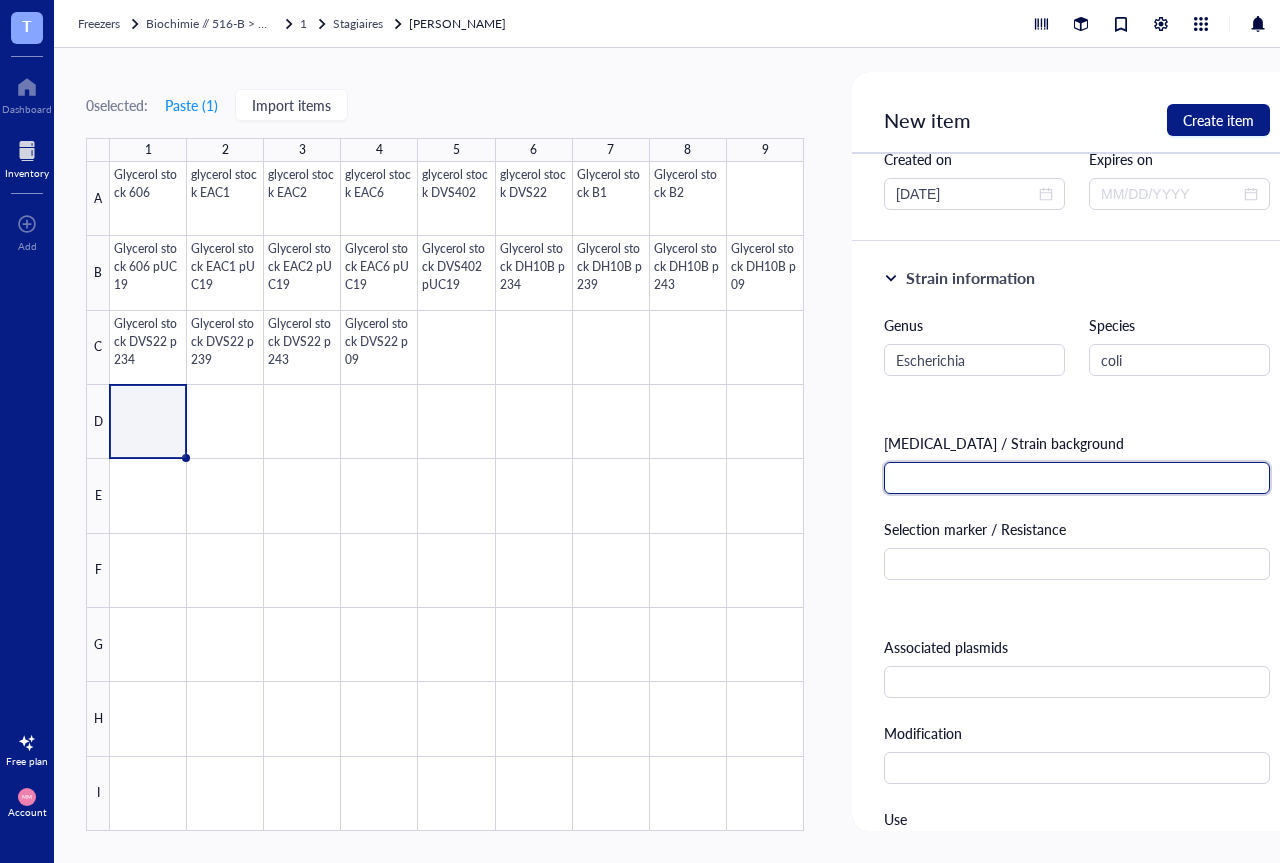 click at bounding box center (1077, 478) 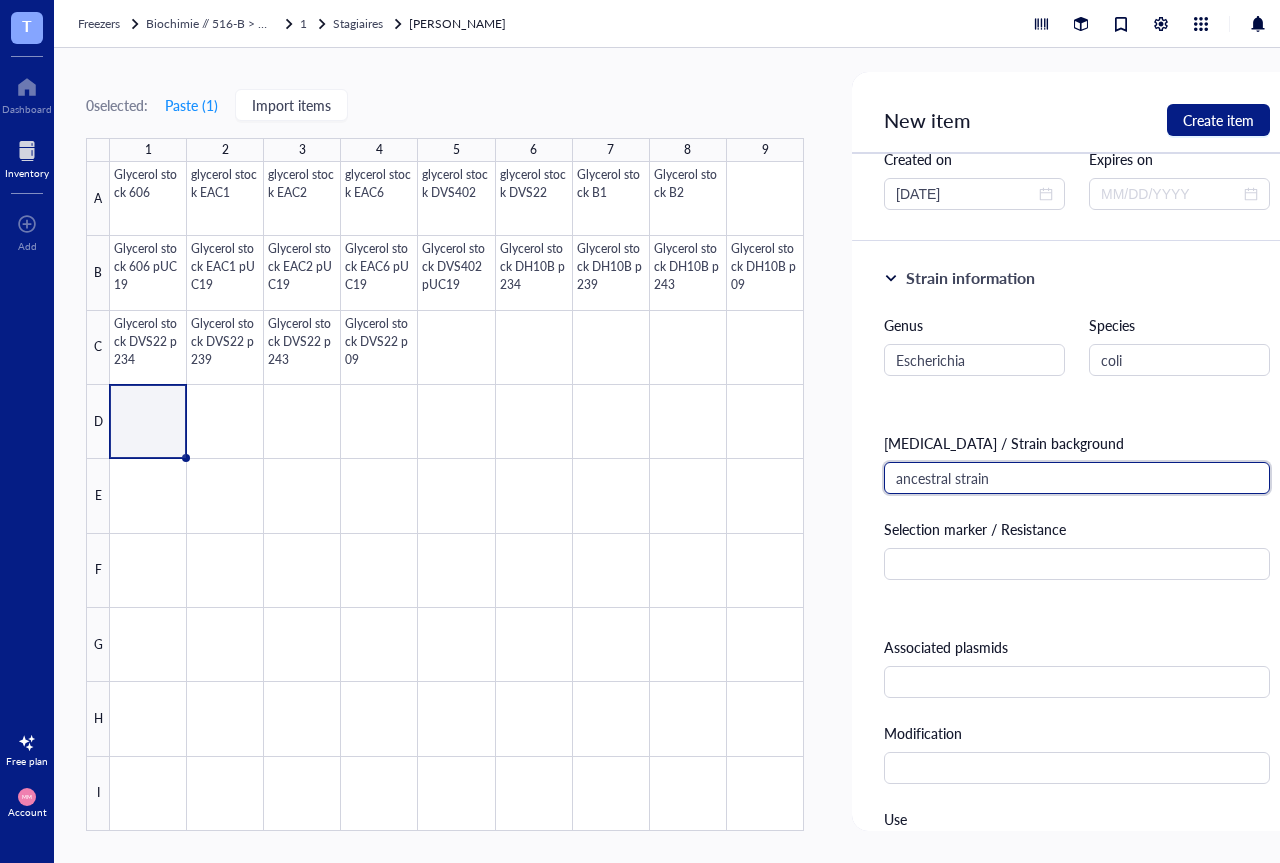 click on "ancestral strain" at bounding box center [1077, 478] 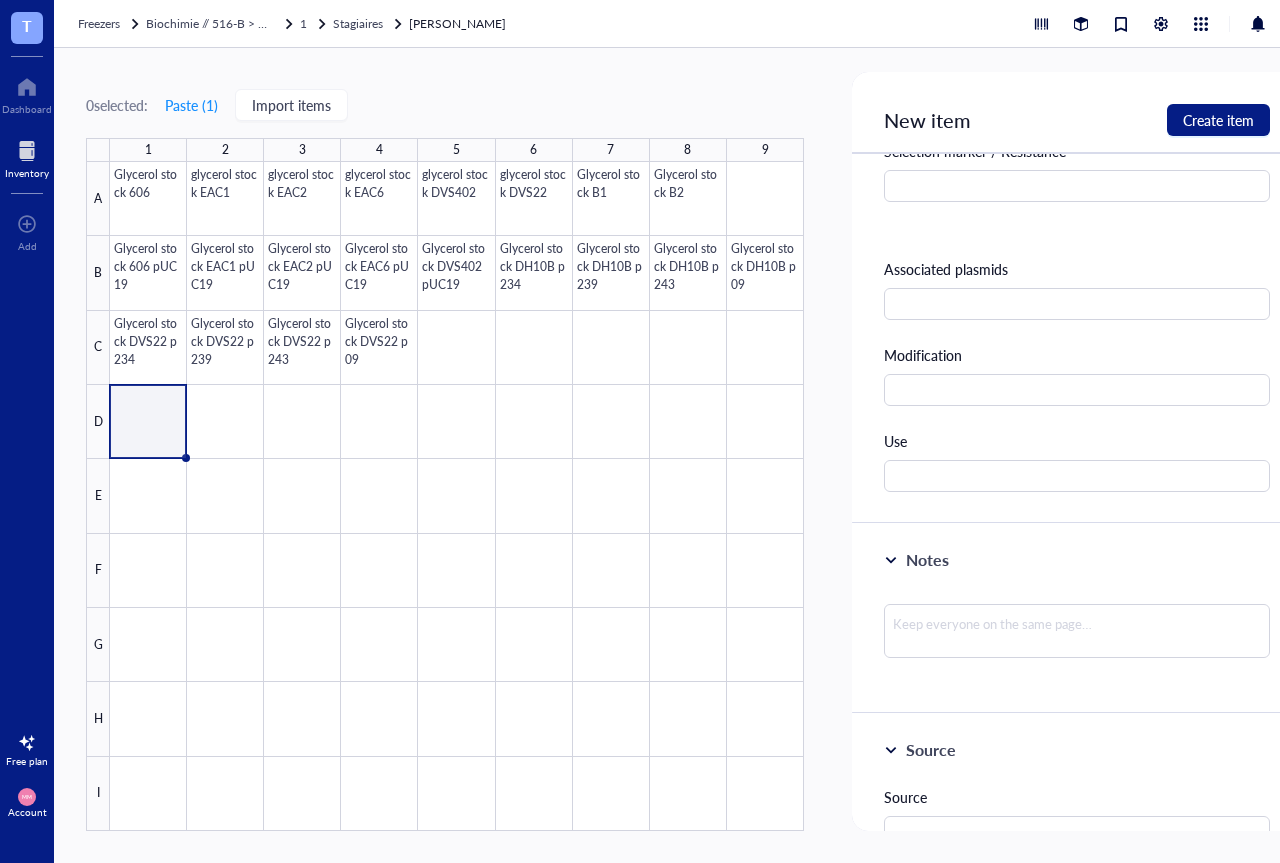 scroll, scrollTop: 504, scrollLeft: 0, axis: vertical 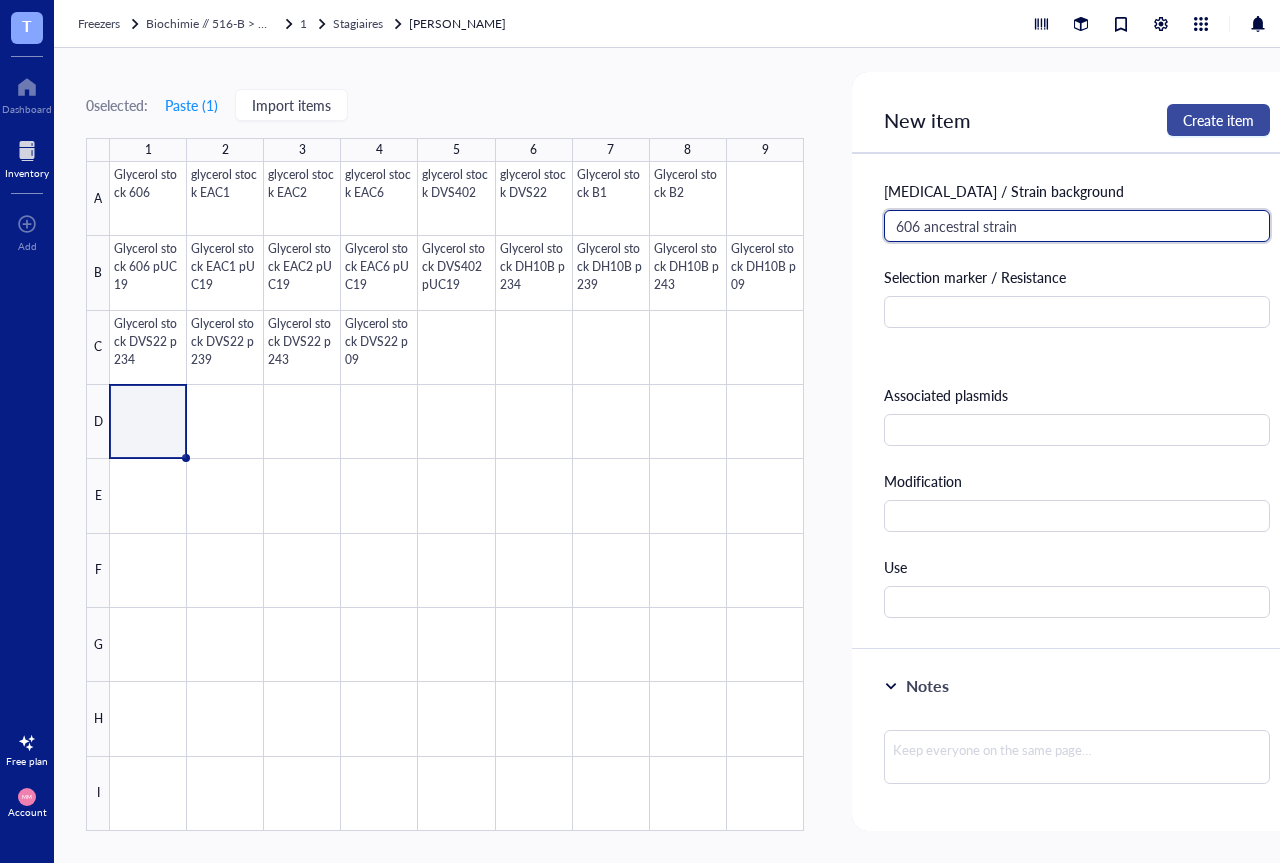 type on "606 ancestral strain" 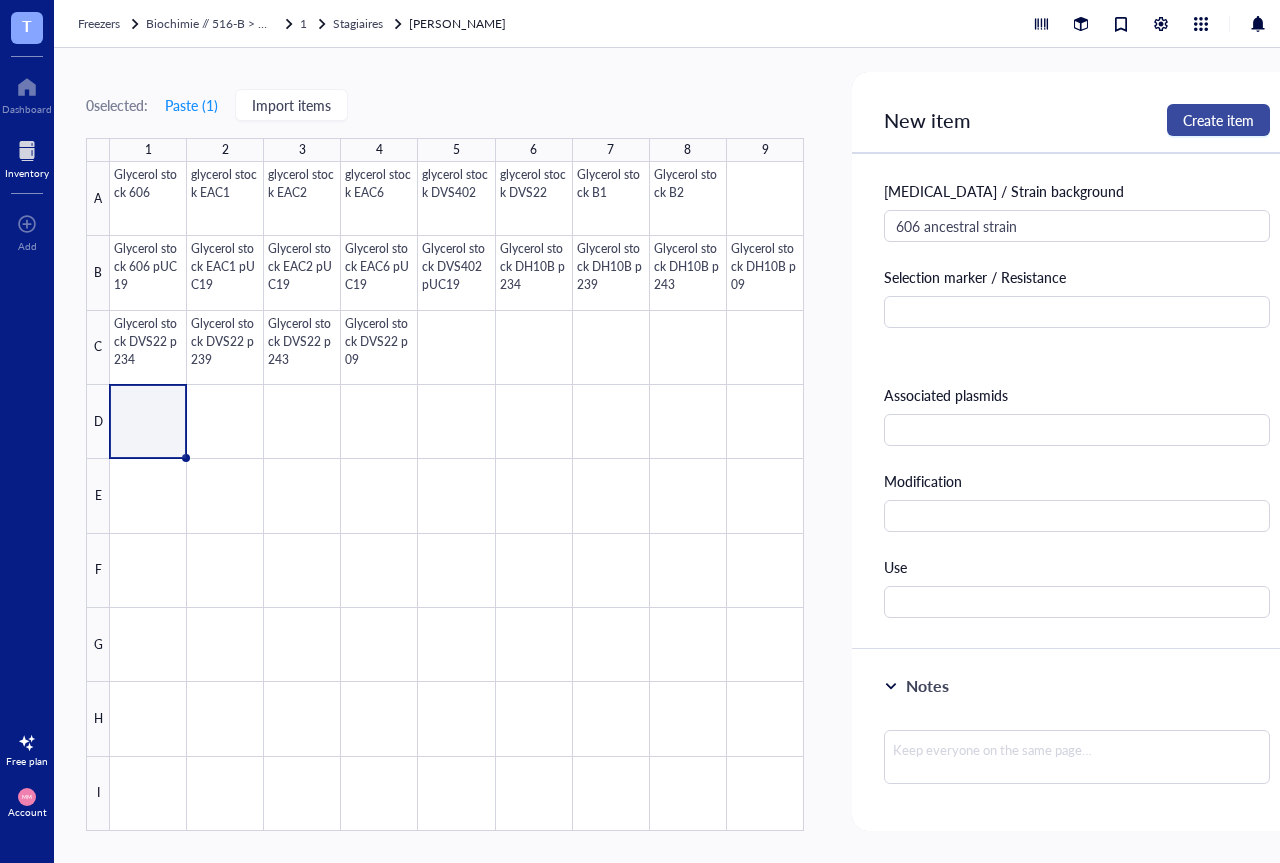 click on "Create item" at bounding box center [1218, 120] 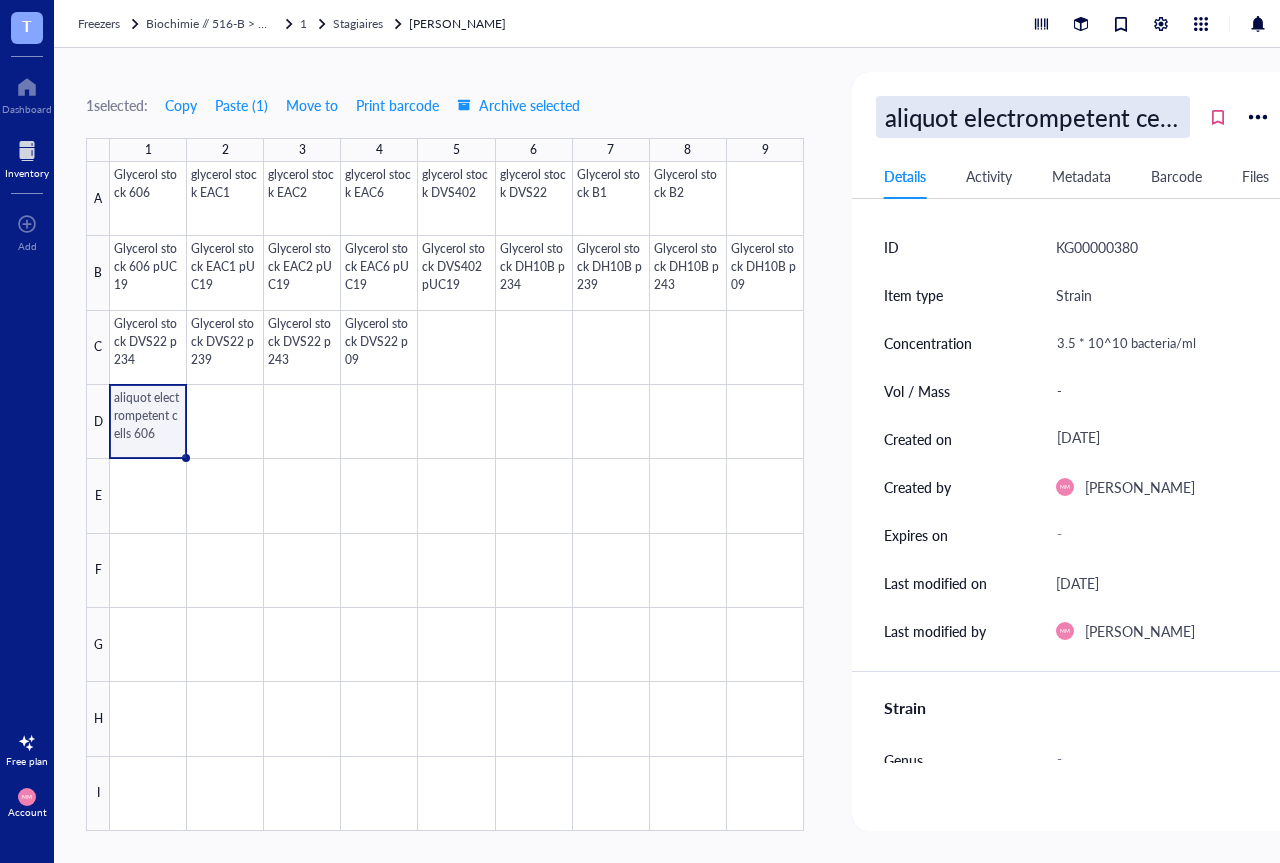 click on "aliquot electrompetent cells 606" at bounding box center (1033, 117) 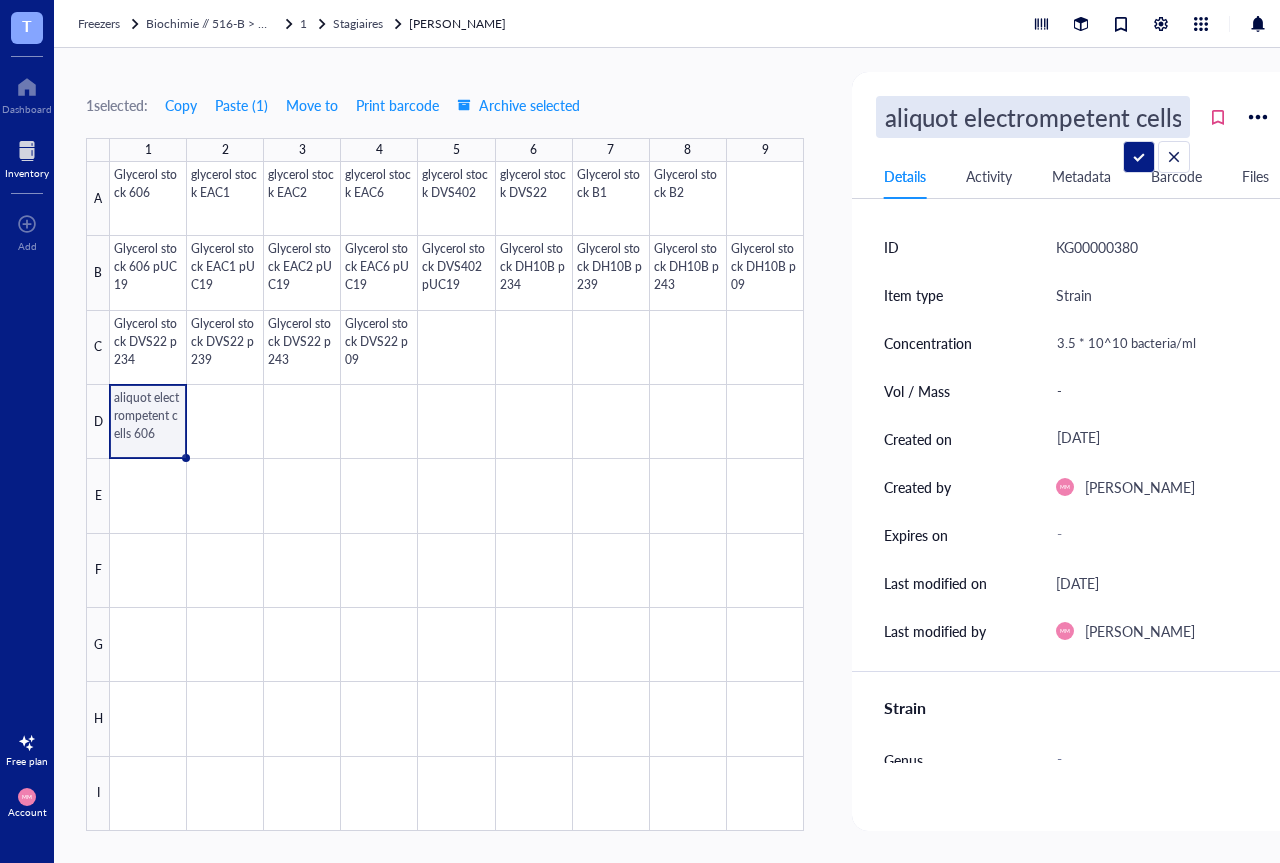 scroll, scrollTop: 0, scrollLeft: 45, axis: horizontal 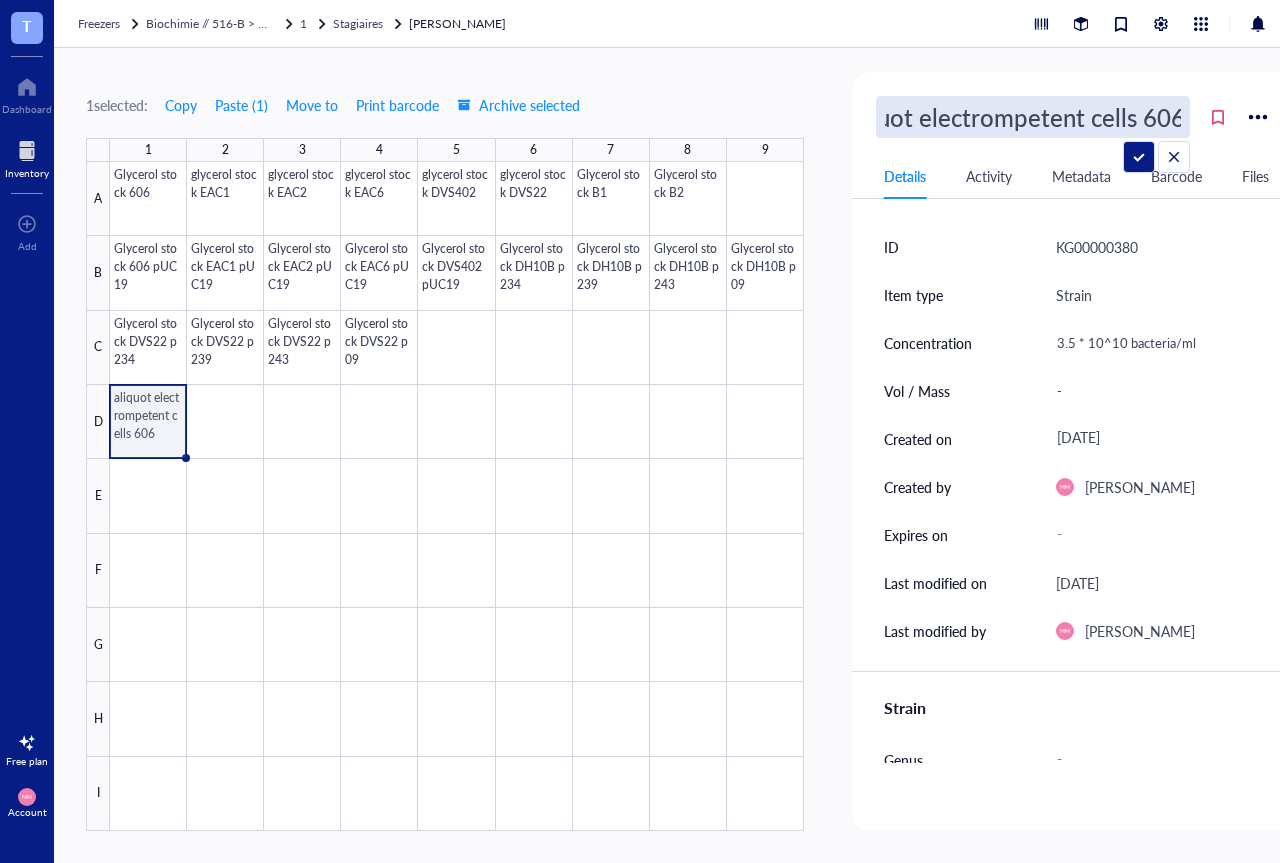 click on "aliquot electrompetent cells 606" at bounding box center [1033, 117] 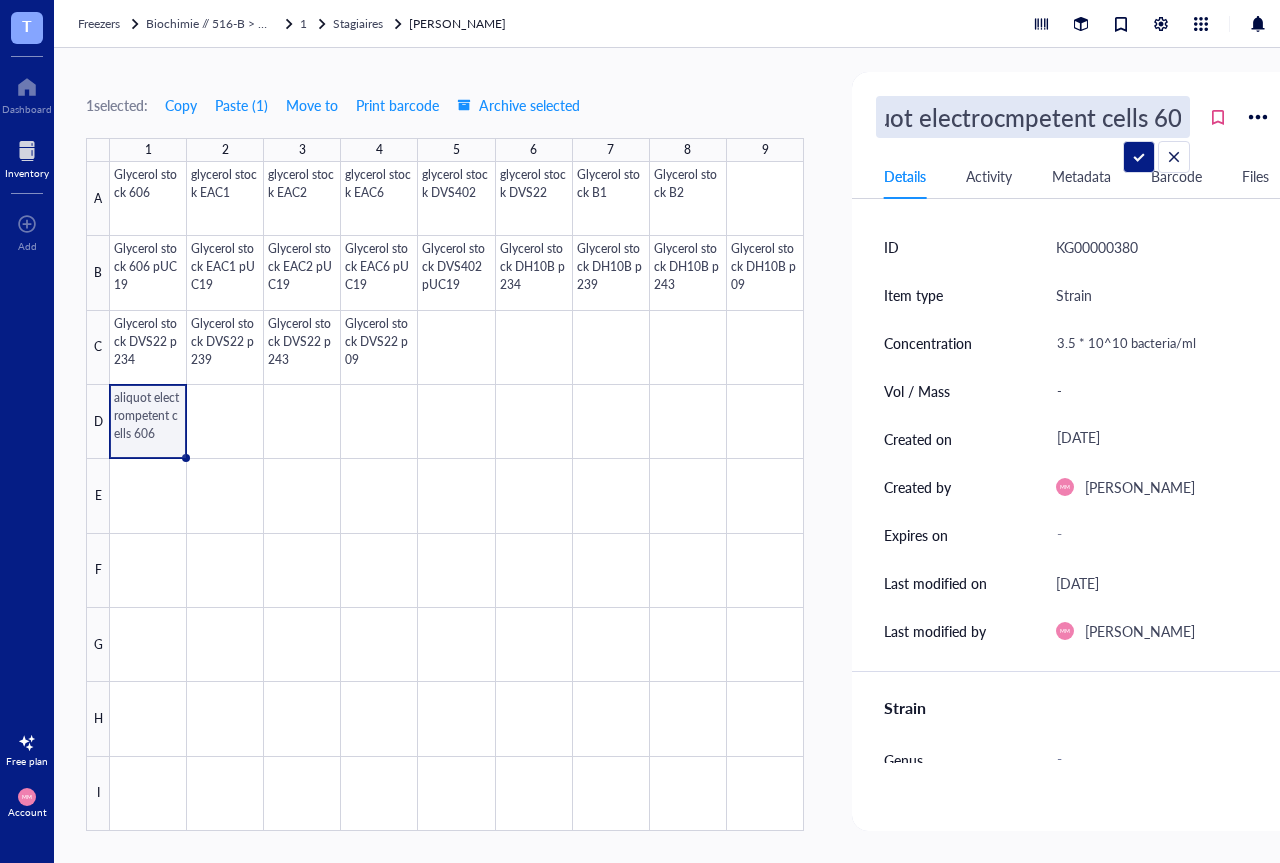 type on "aliquot electrocompetent cells 606" 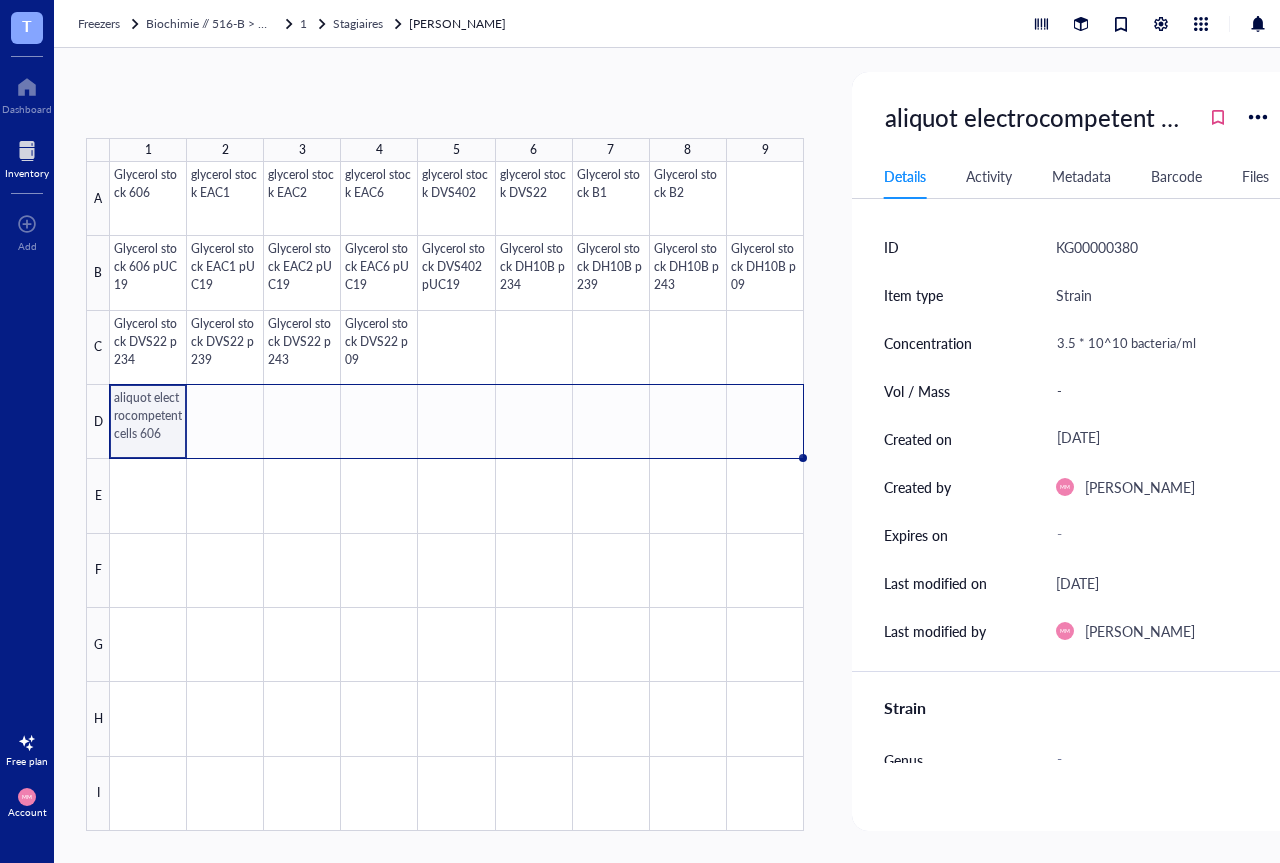 drag, startPoint x: 186, startPoint y: 455, endPoint x: 759, endPoint y: 435, distance: 573.34894 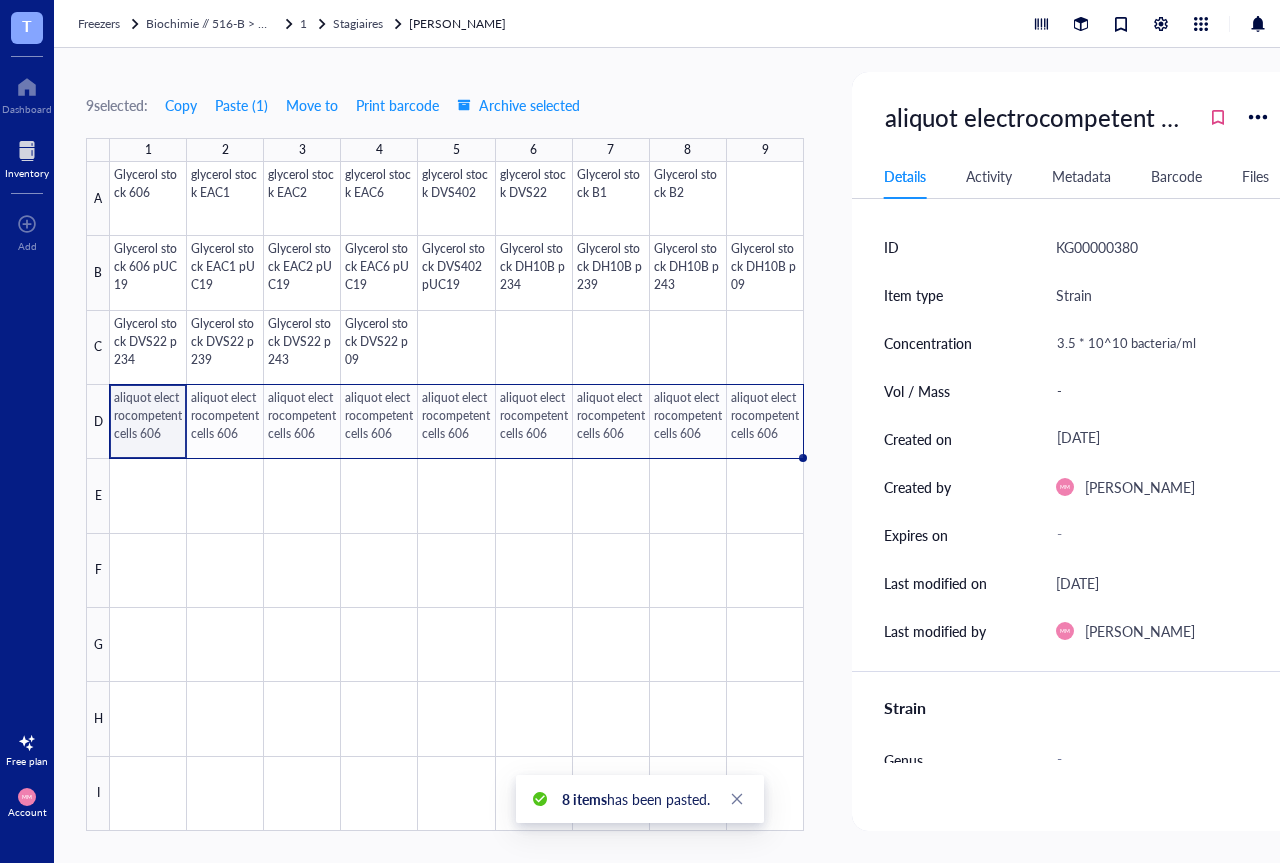 click at bounding box center [457, 496] 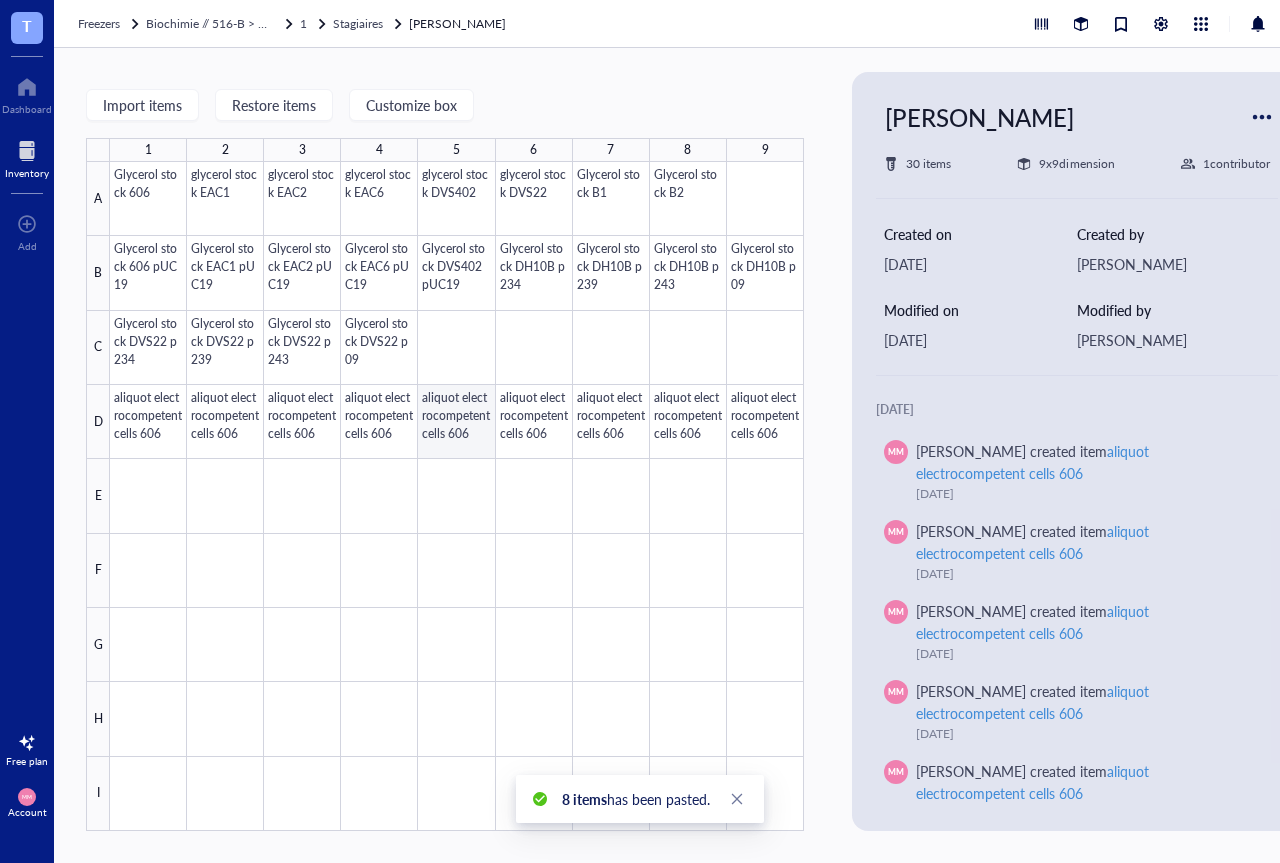 click at bounding box center [457, 496] 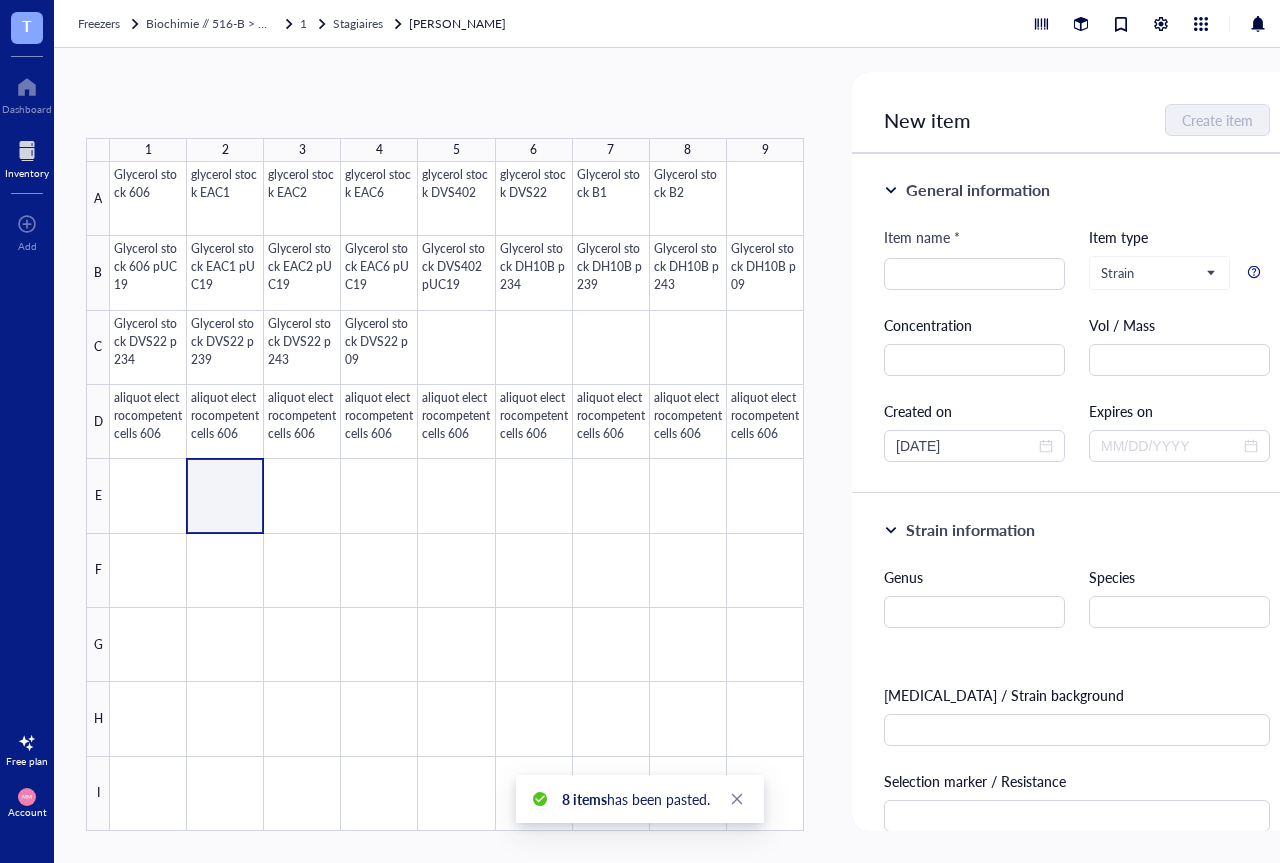 click at bounding box center (457, 496) 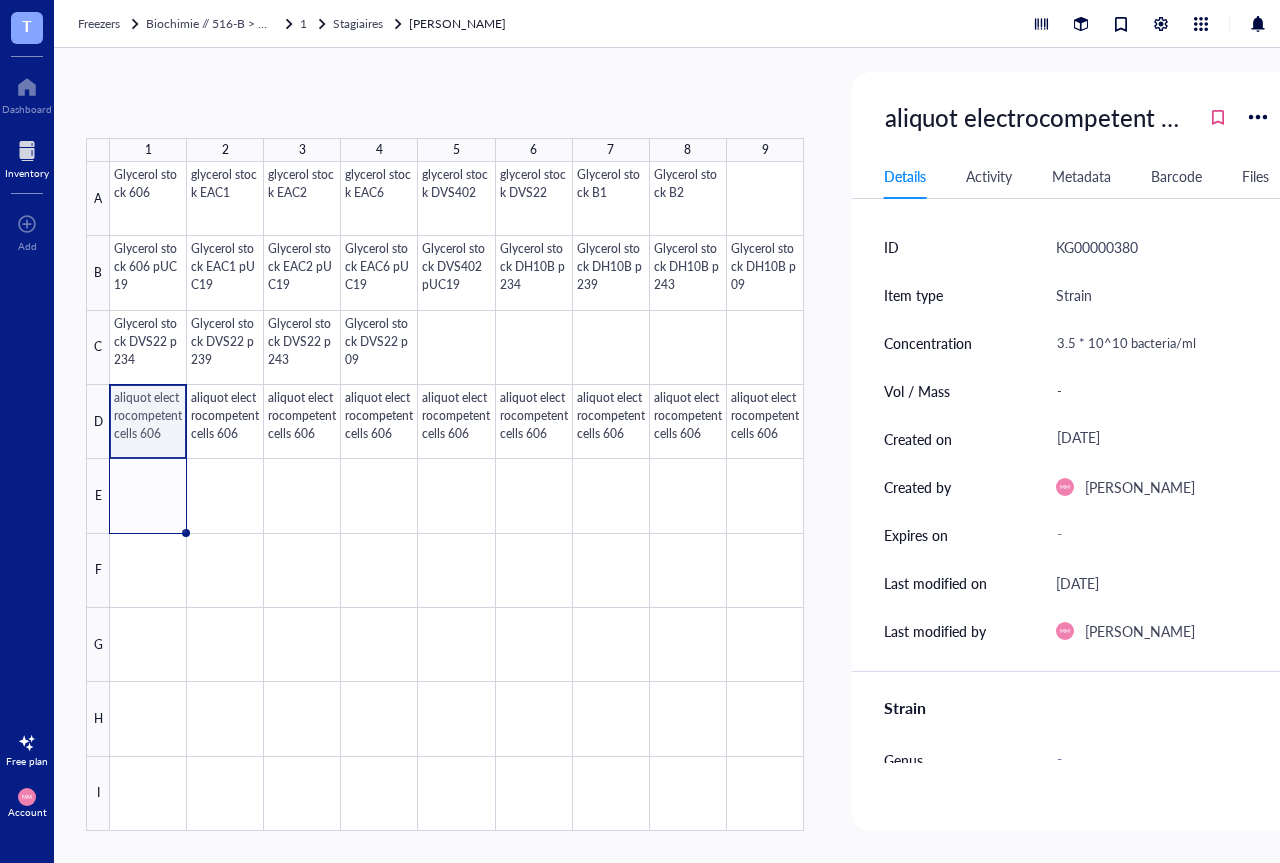 drag, startPoint x: 186, startPoint y: 457, endPoint x: 174, endPoint y: 497, distance: 41.761227 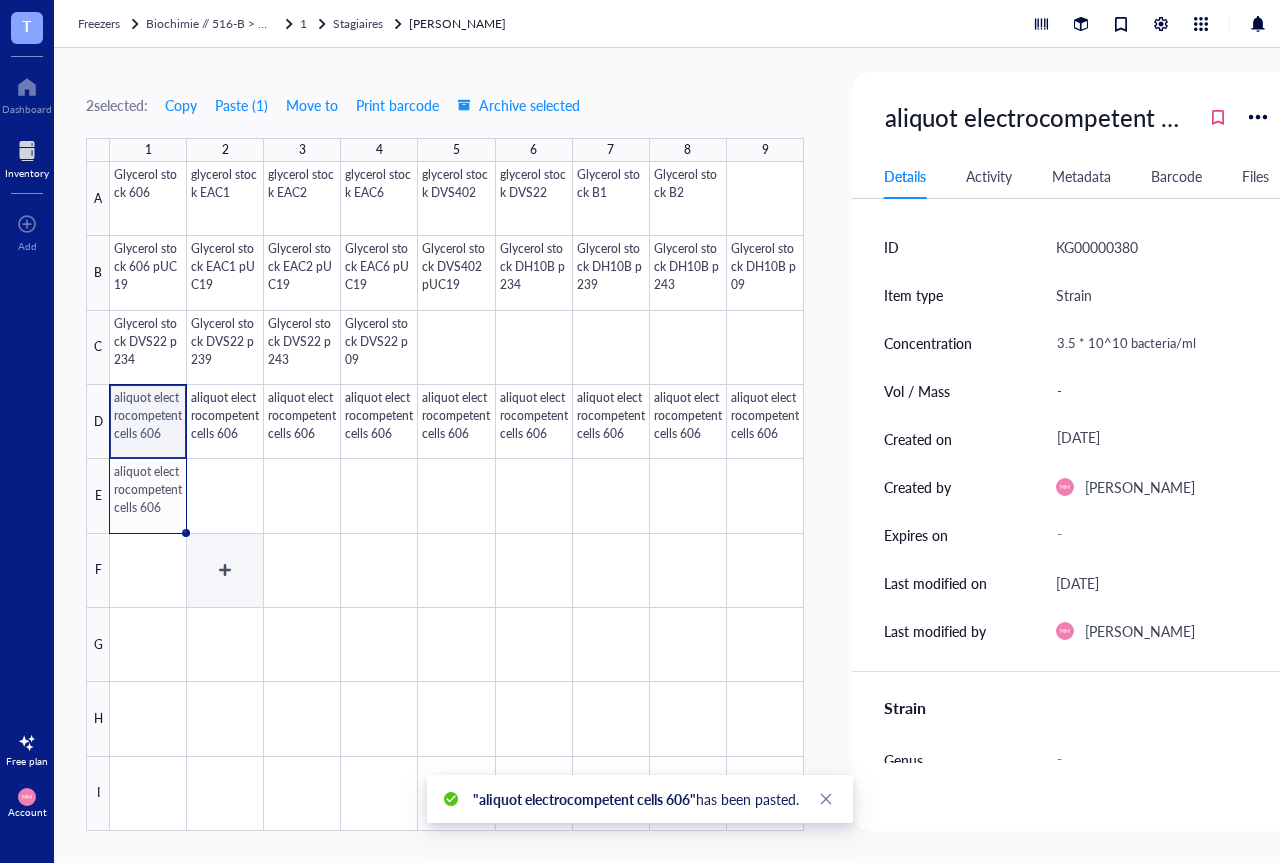 click at bounding box center (457, 496) 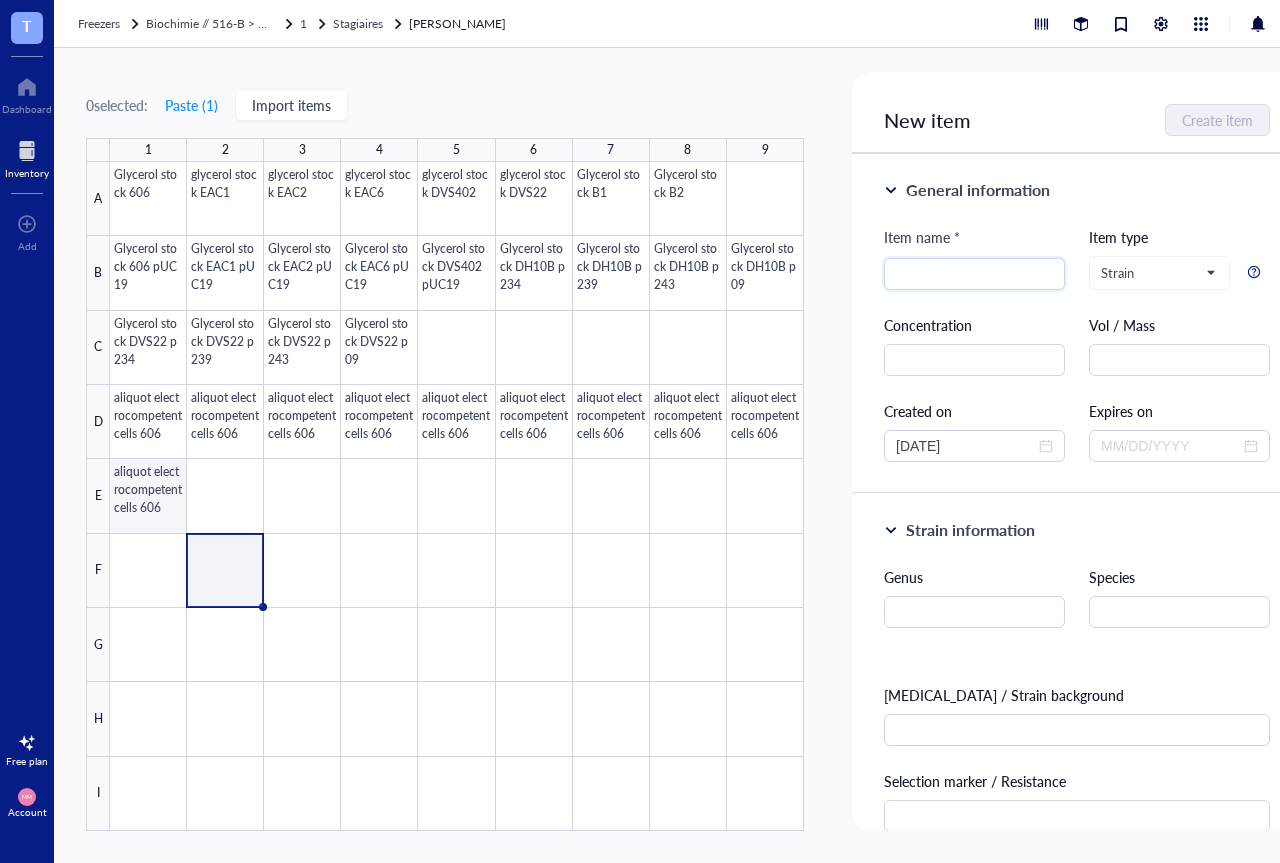 click at bounding box center (457, 496) 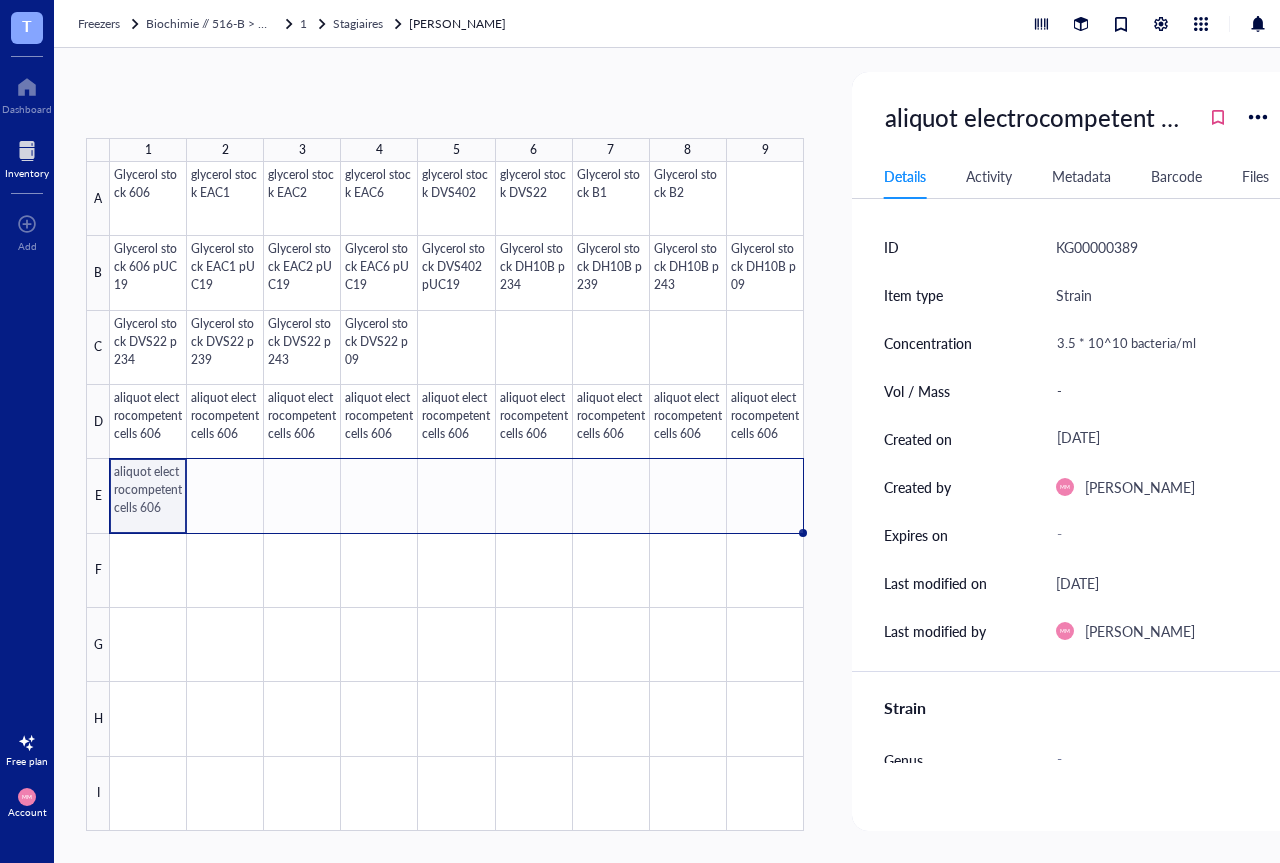 drag, startPoint x: 187, startPoint y: 532, endPoint x: 757, endPoint y: 521, distance: 570.10614 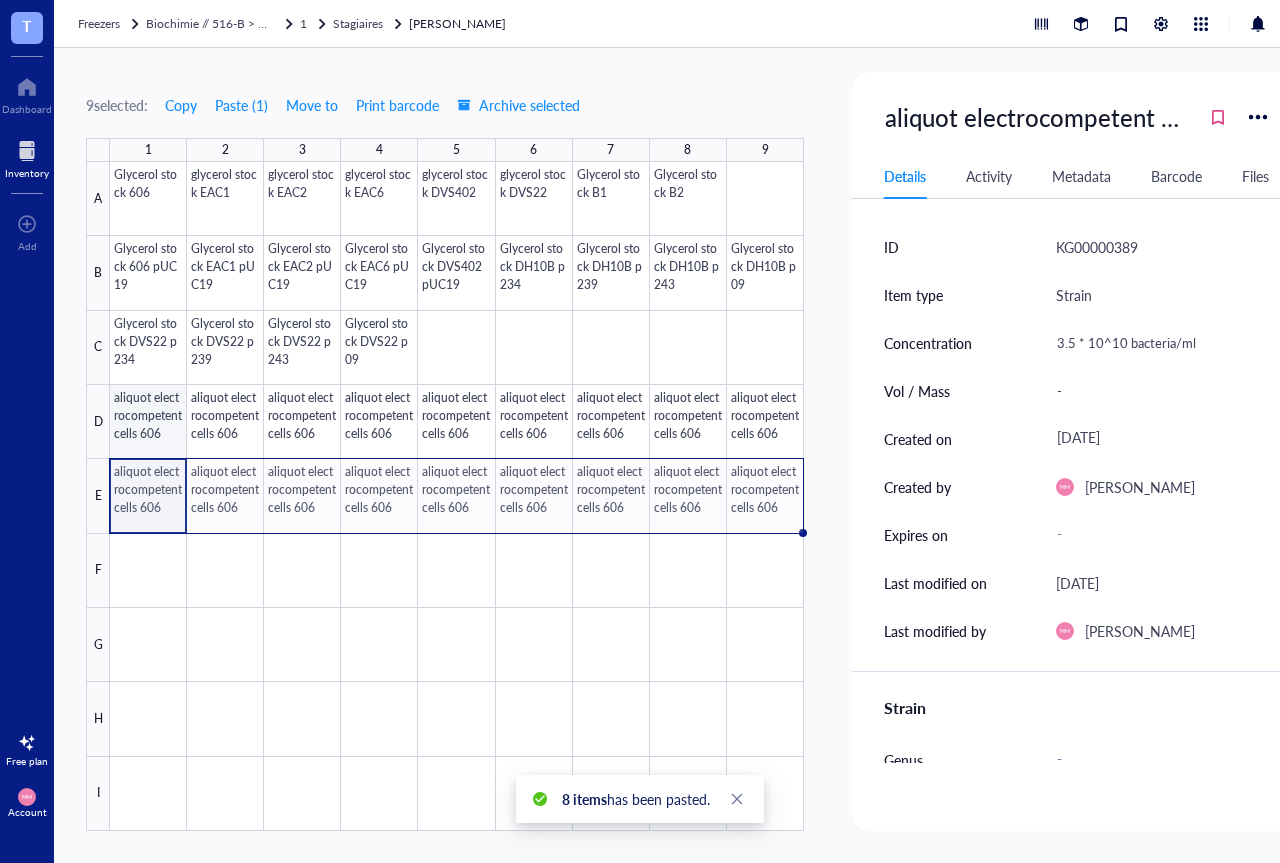 click at bounding box center (457, 496) 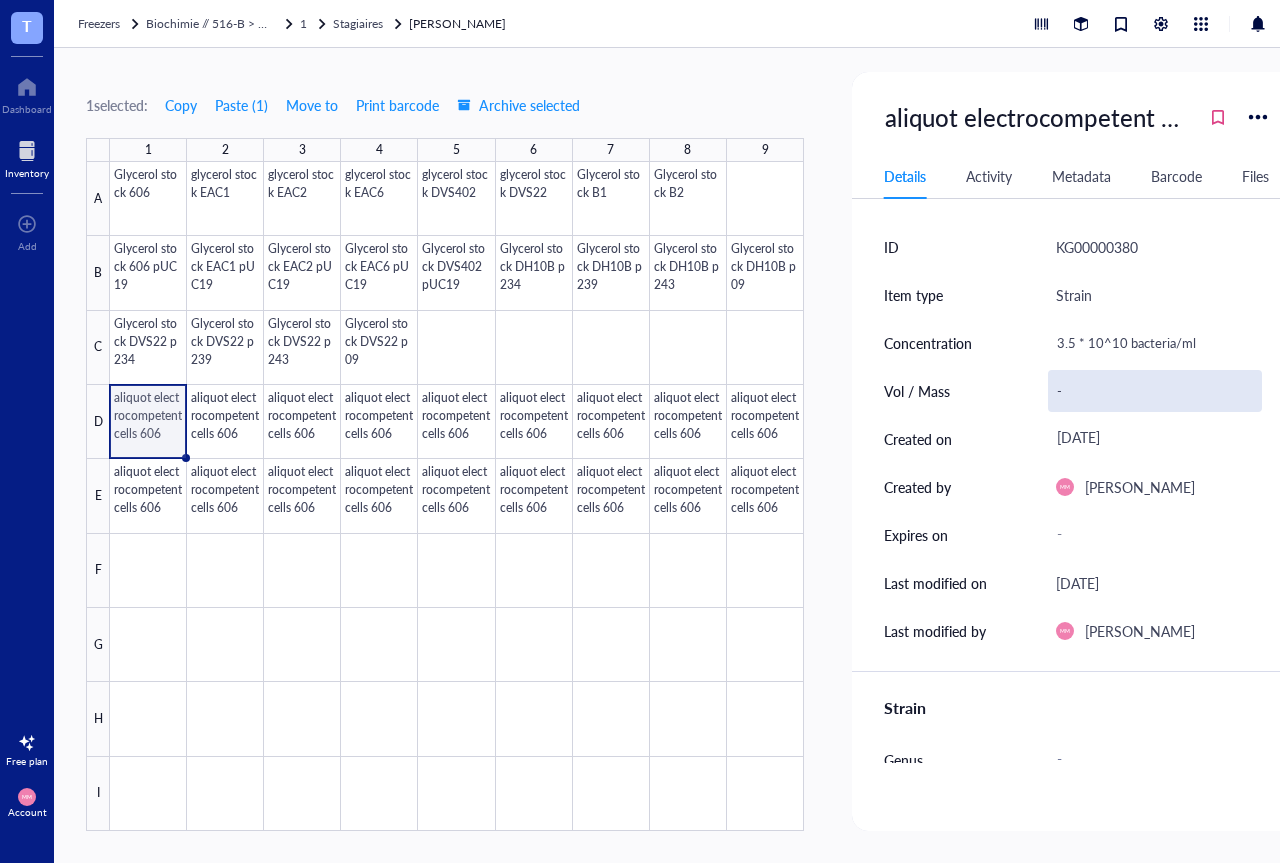 click on "-" at bounding box center [1155, 391] 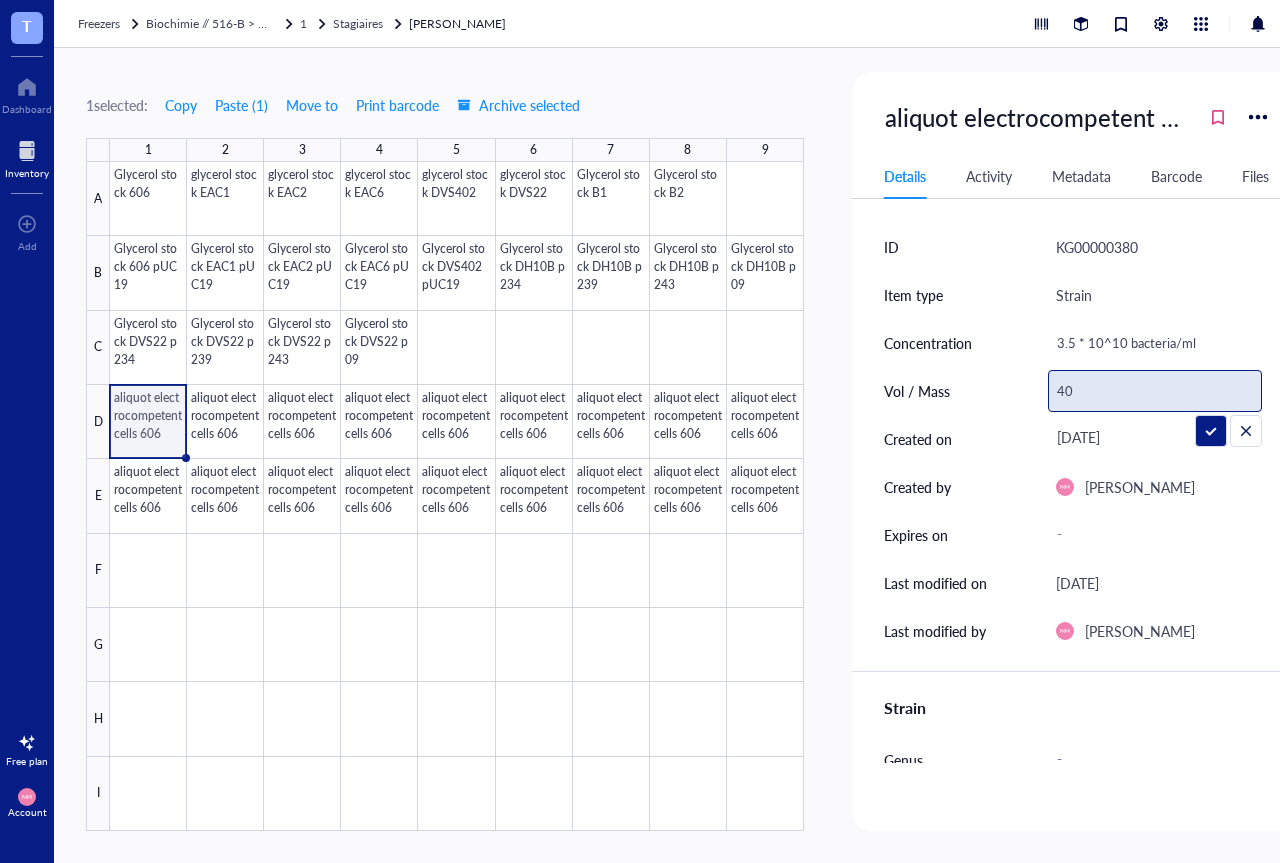 click on "40" at bounding box center (1155, 391) 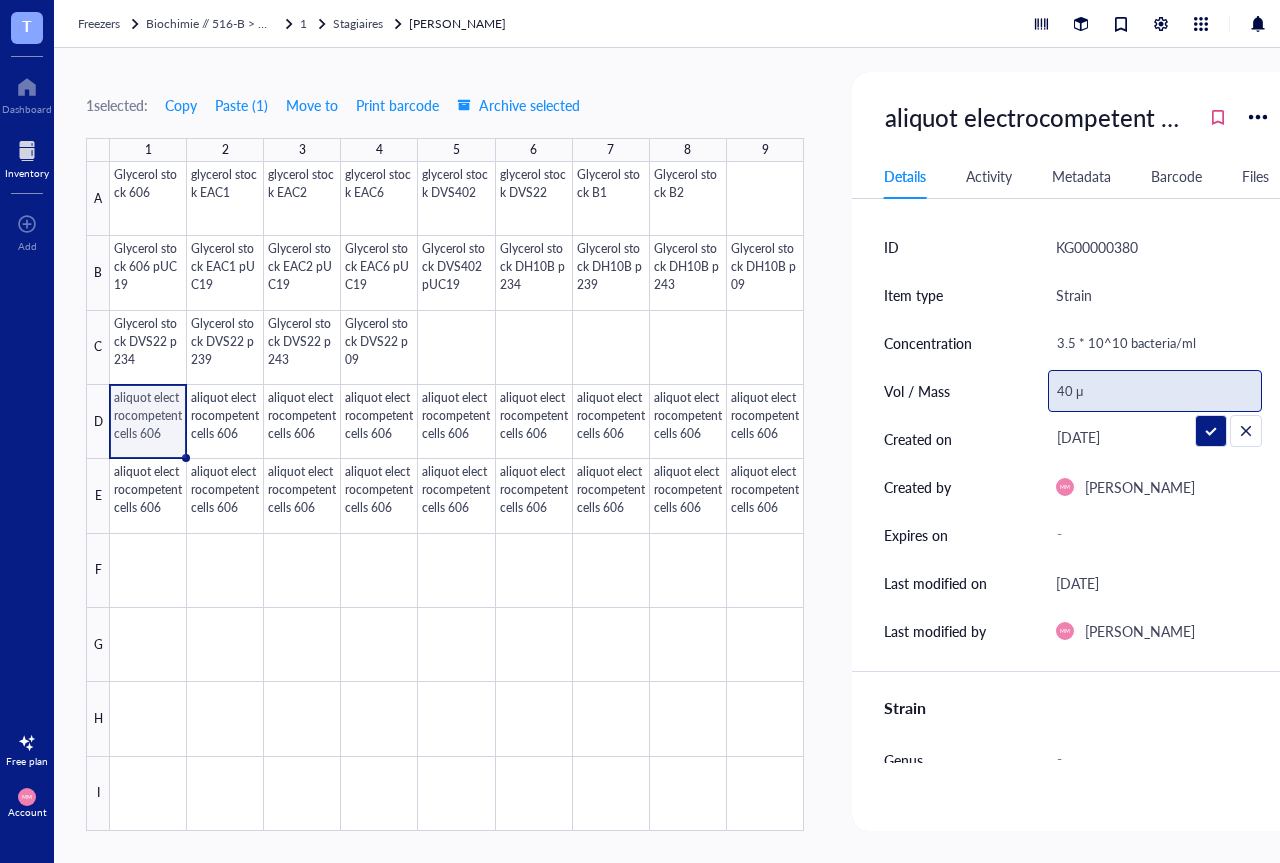 type on "40 μl" 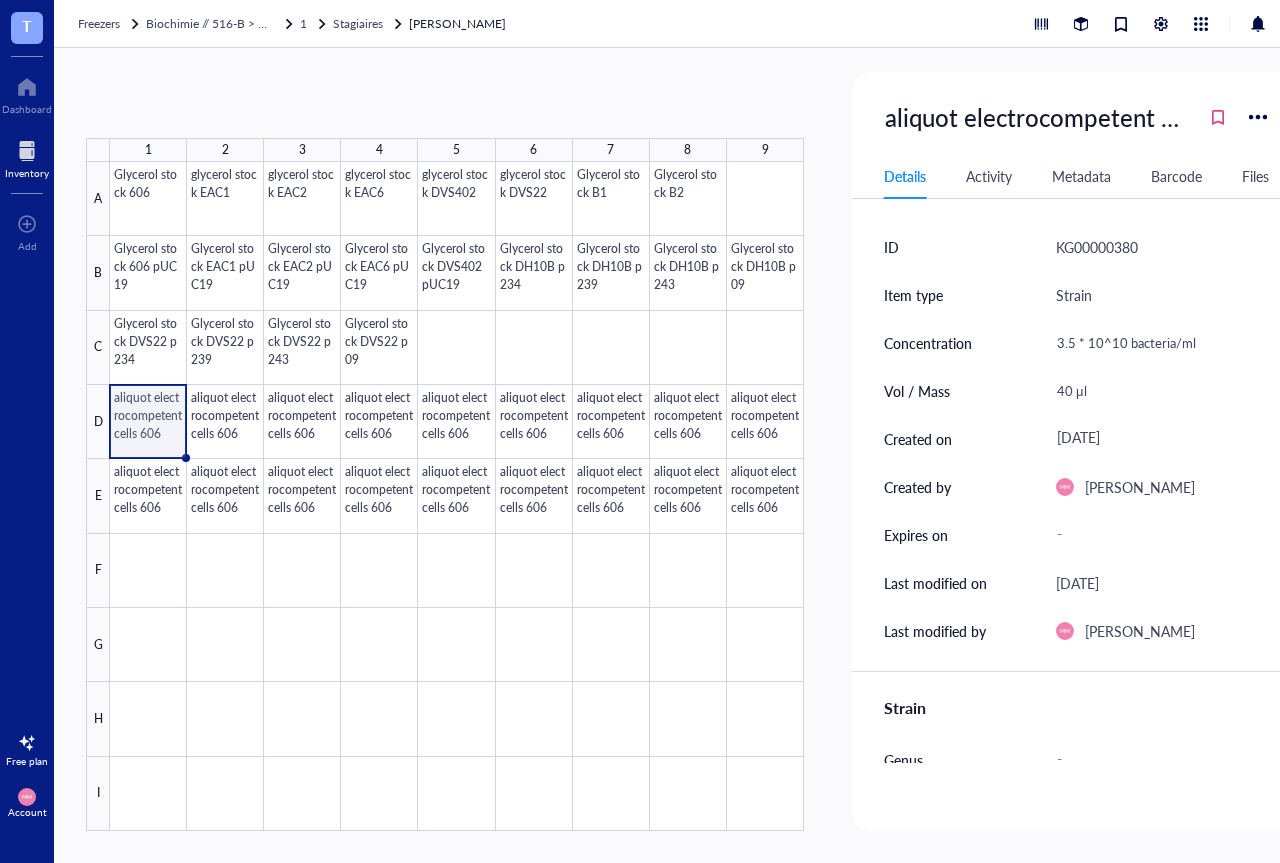 drag, startPoint x: 185, startPoint y: 456, endPoint x: 173, endPoint y: 448, distance: 14.422205 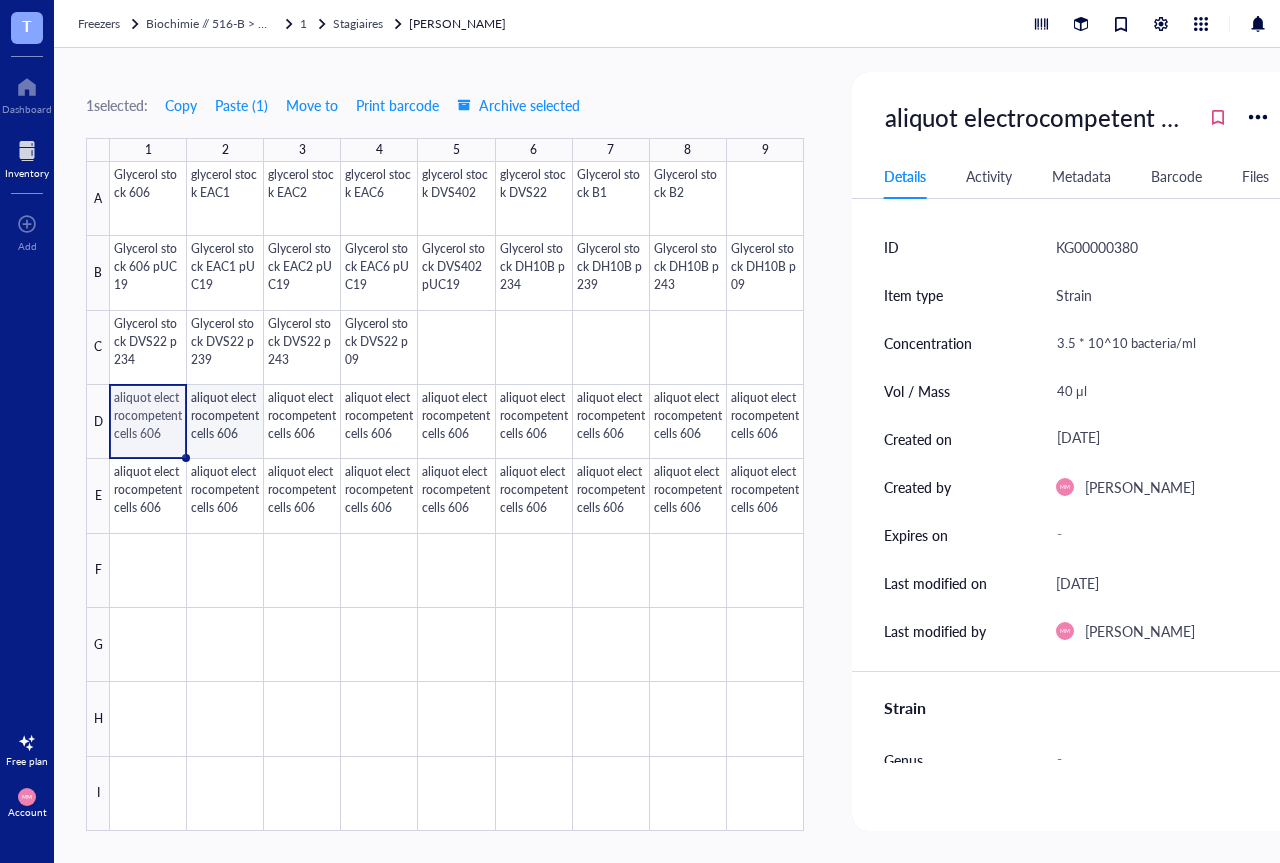 click at bounding box center [457, 496] 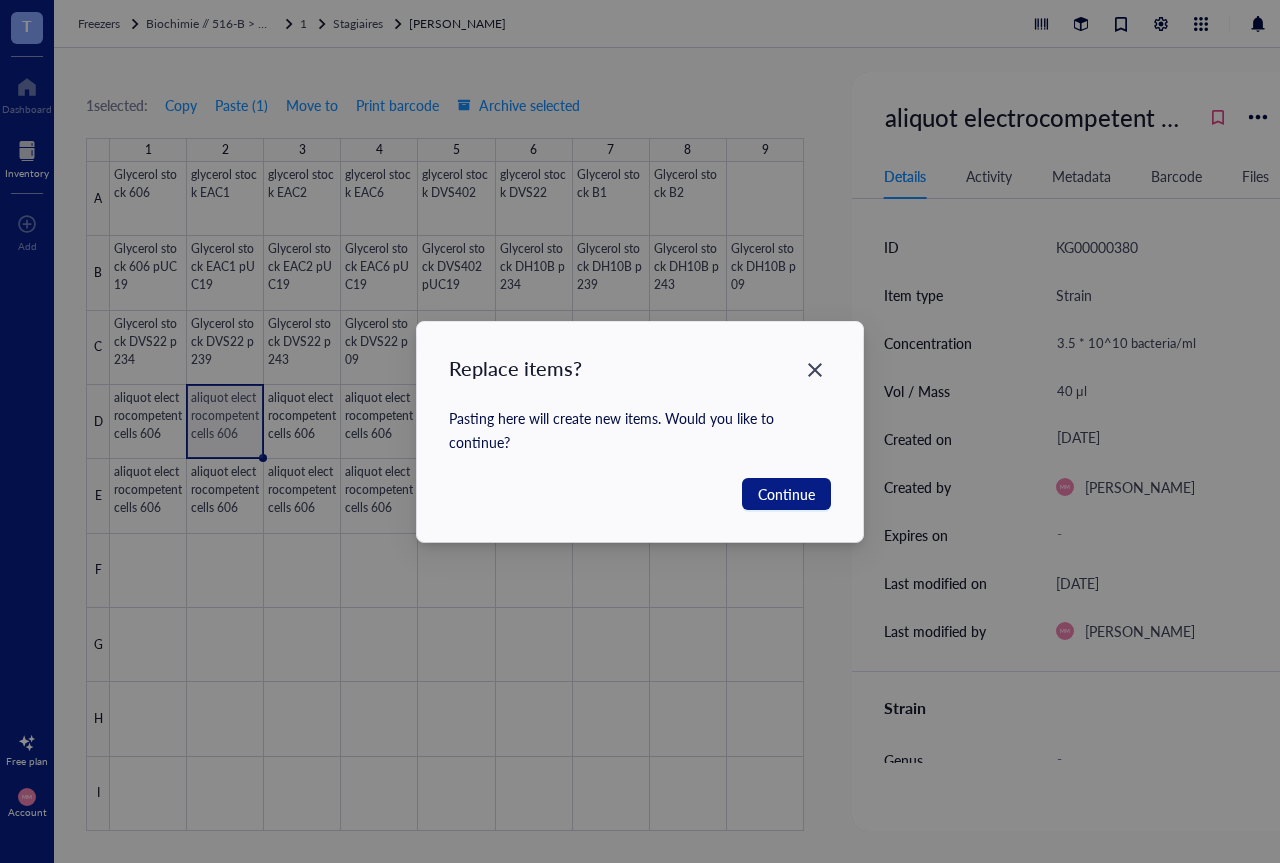 click on "Replace items? Pasting here will create new items. Would you like to continue? Cancel Continue" at bounding box center (640, 431) 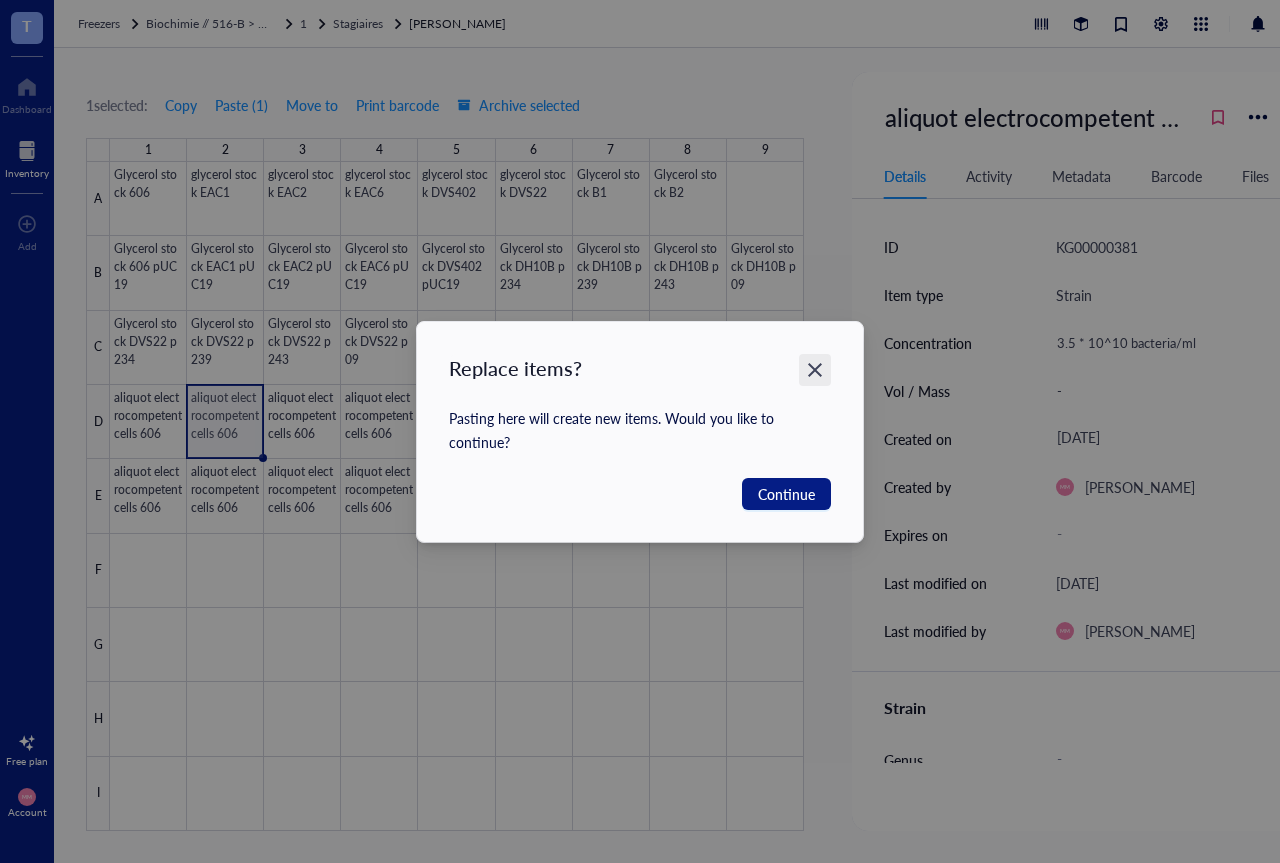 click 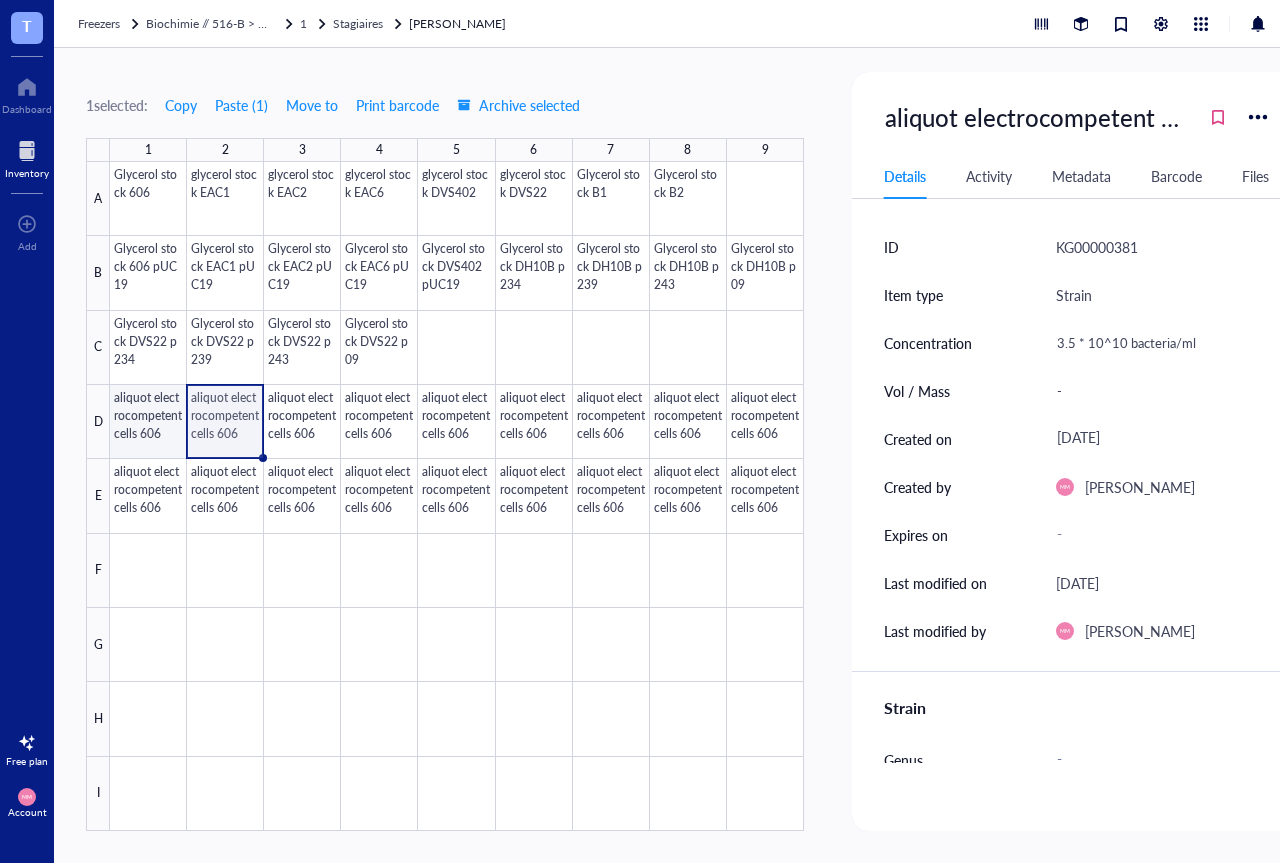 click at bounding box center (457, 496) 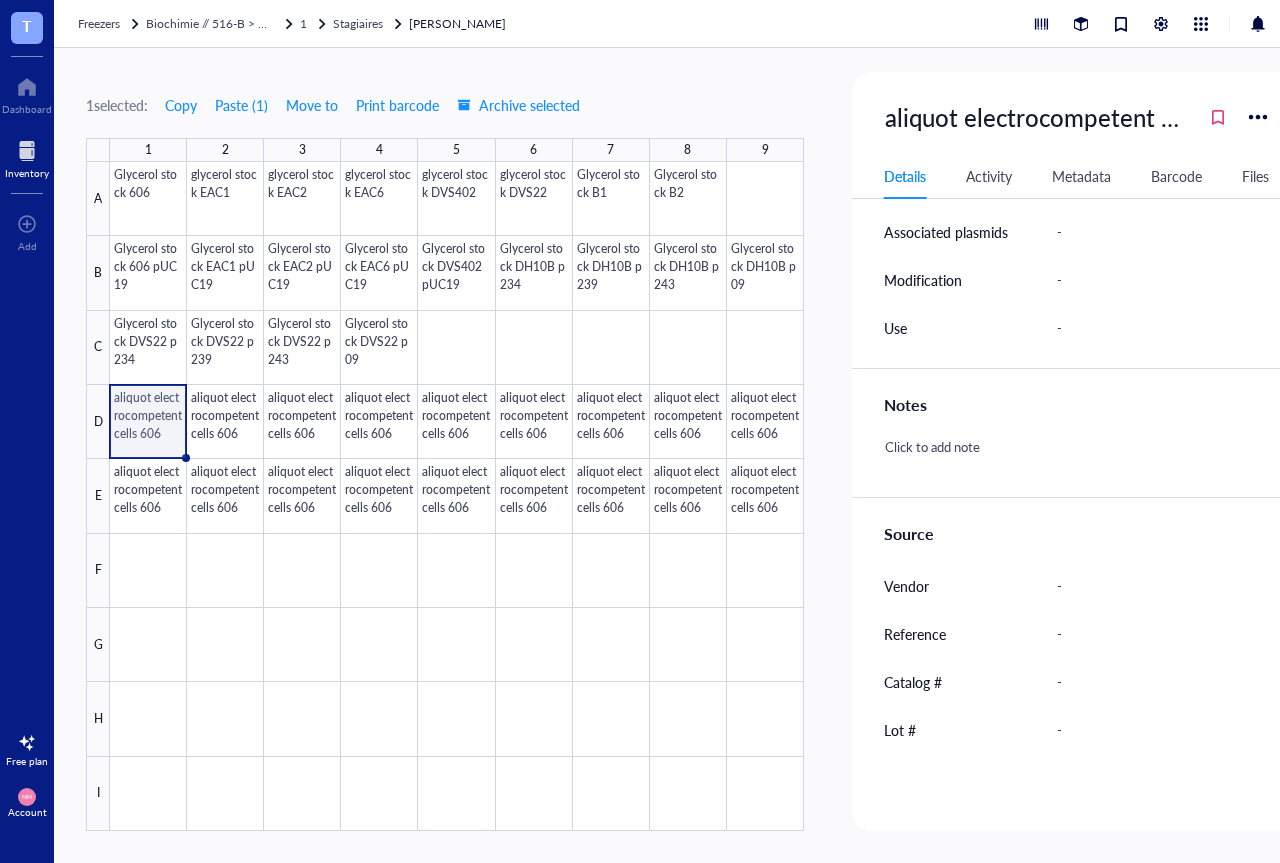 scroll, scrollTop: 823, scrollLeft: 0, axis: vertical 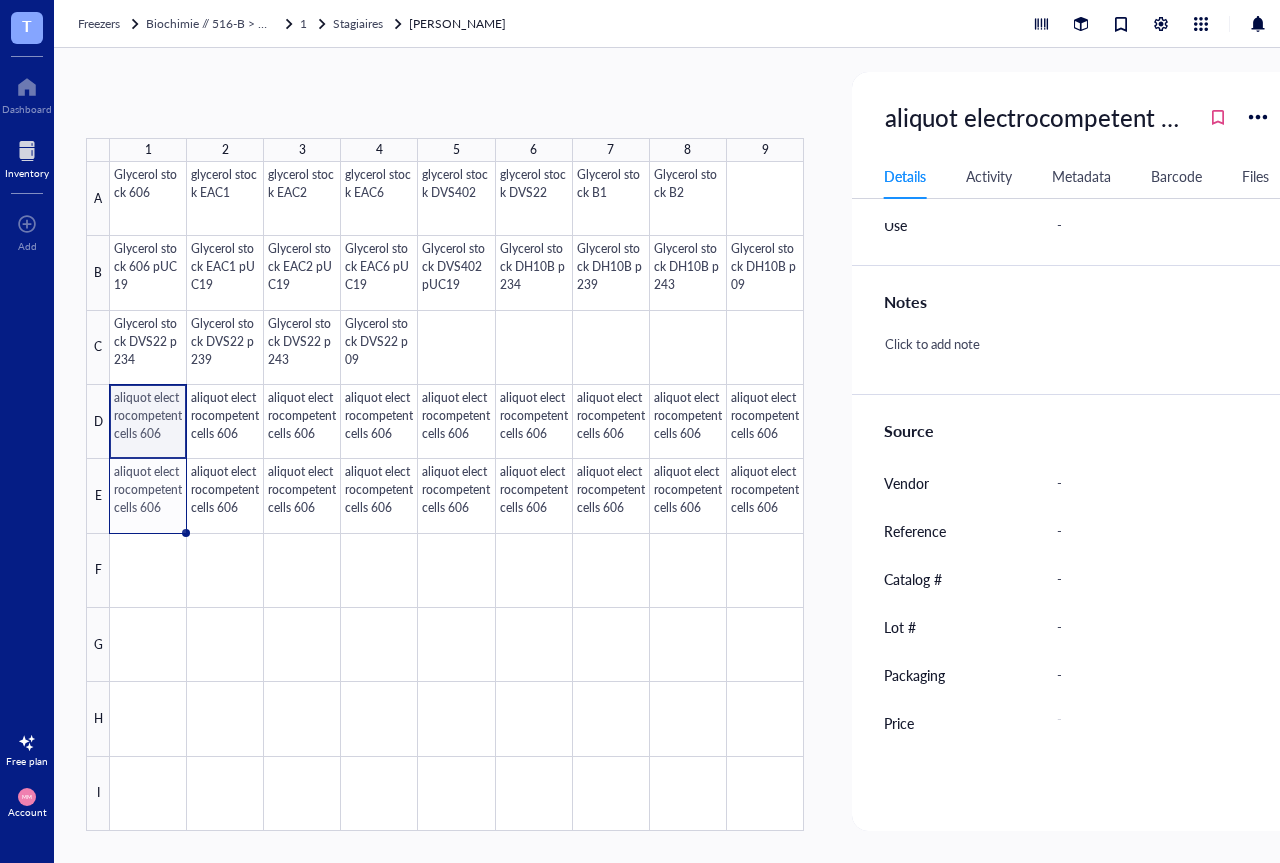 drag, startPoint x: 184, startPoint y: 457, endPoint x: 179, endPoint y: 504, distance: 47.26521 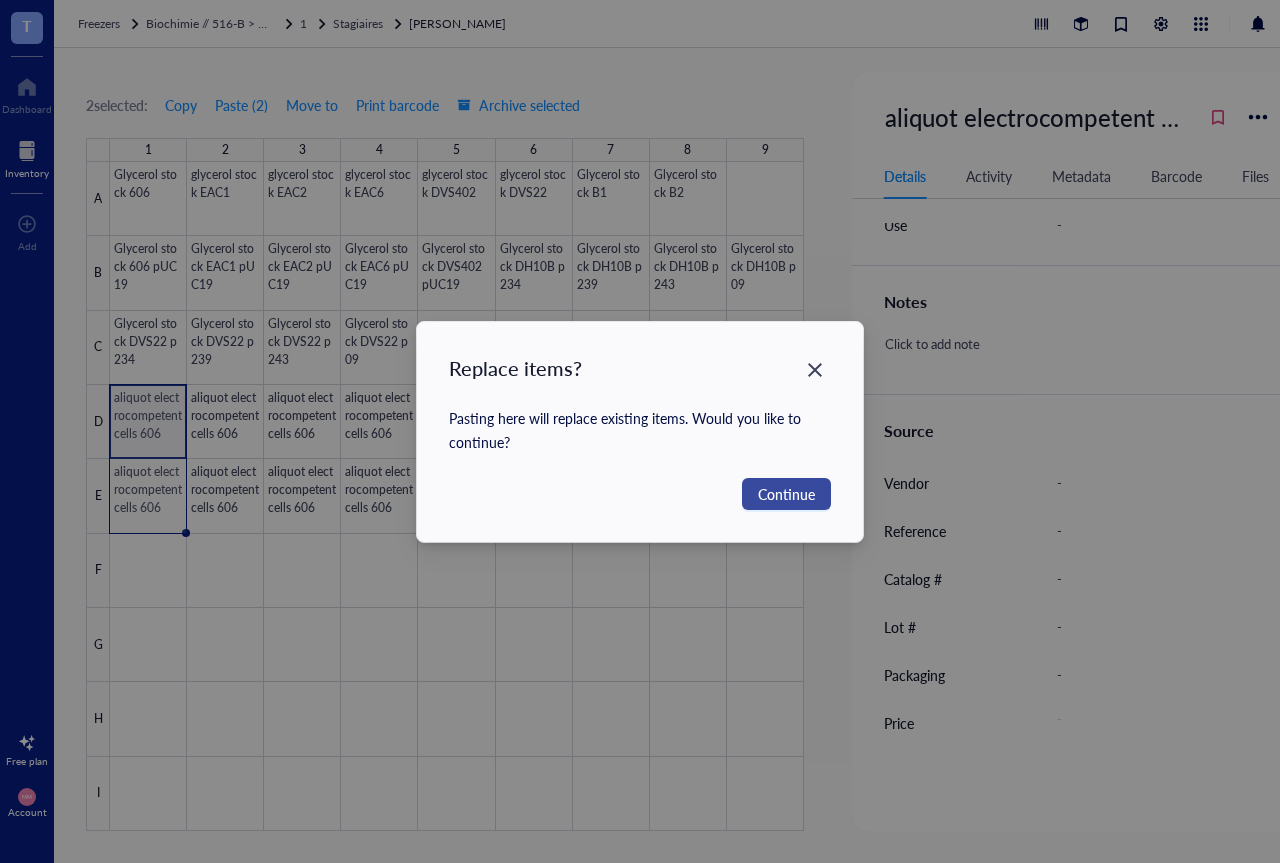 click on "Continue" at bounding box center (786, 494) 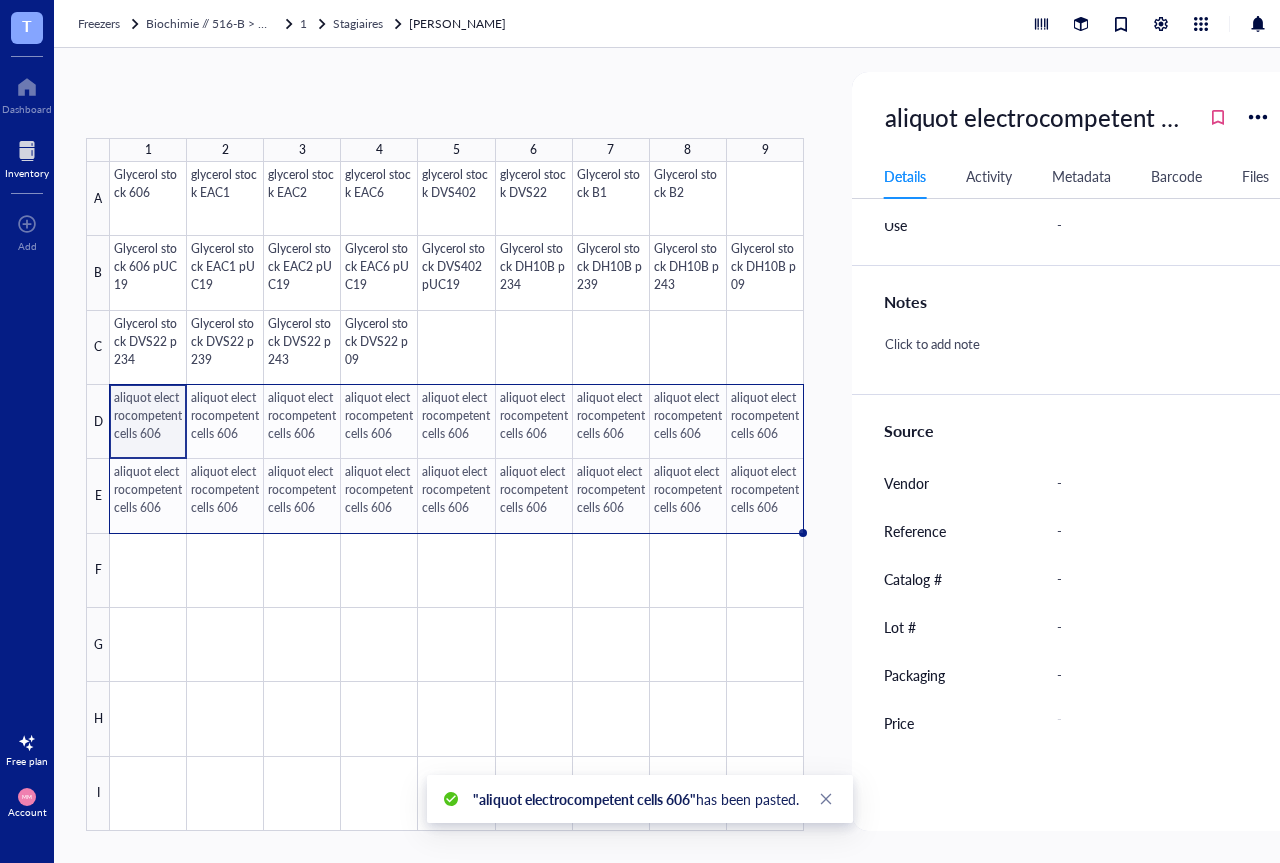 drag, startPoint x: 185, startPoint y: 533, endPoint x: 760, endPoint y: 518, distance: 575.1956 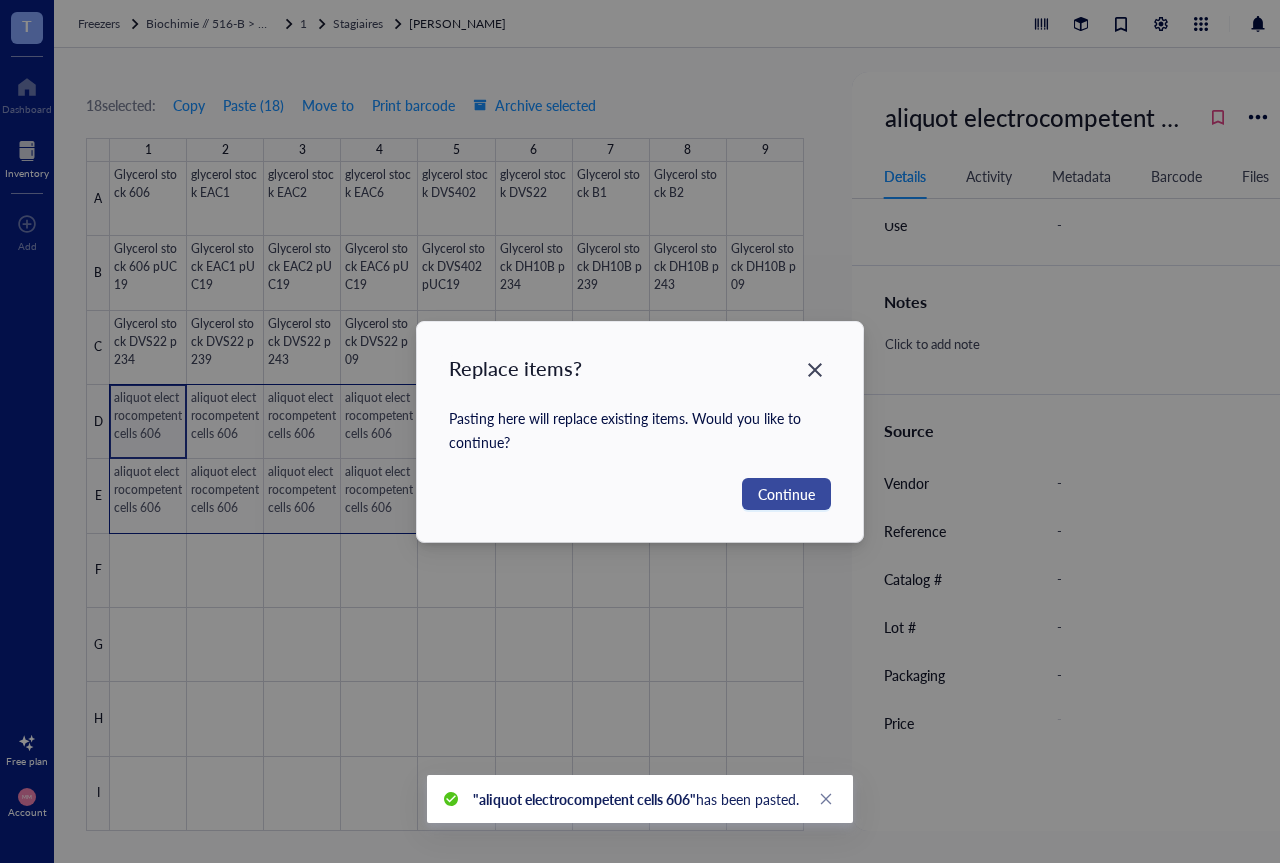 click on "Continue" at bounding box center (786, 494) 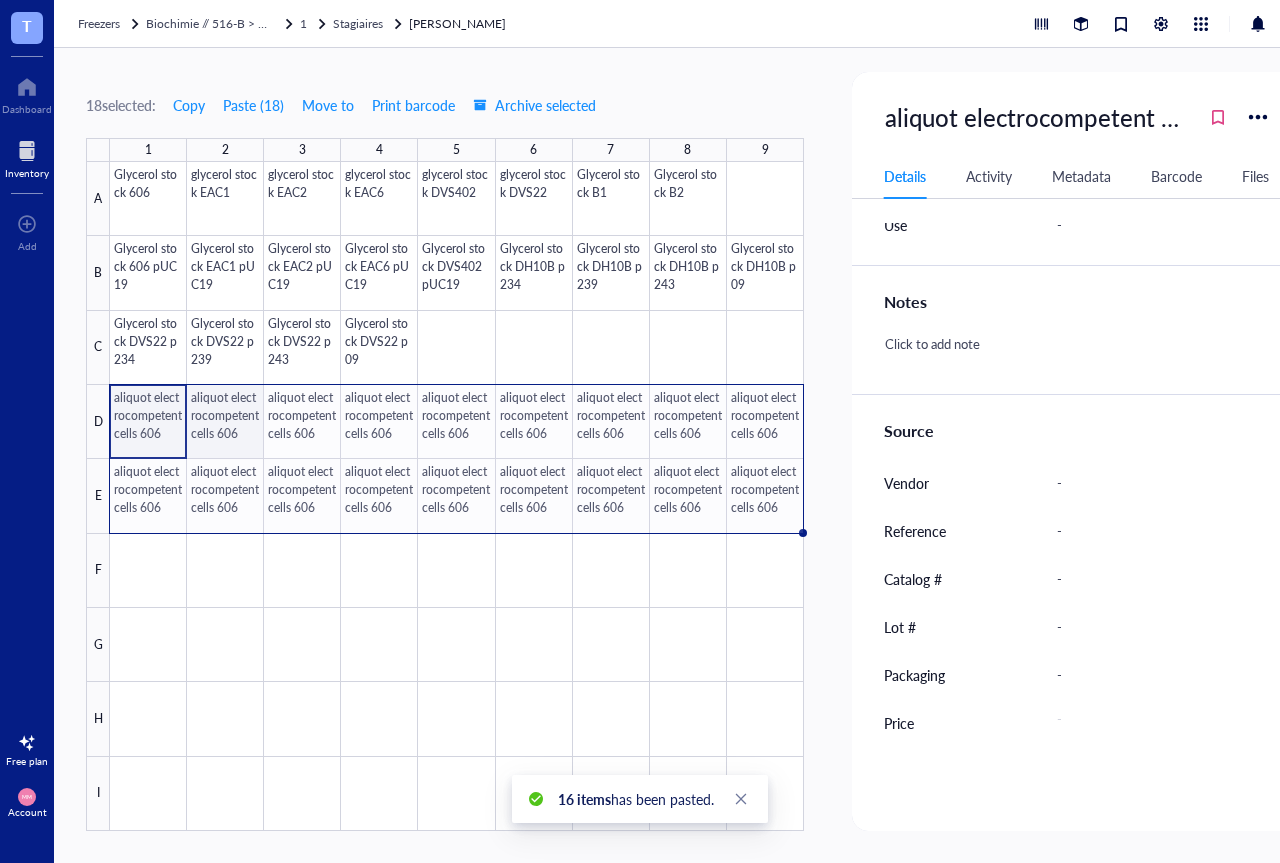 click at bounding box center (457, 496) 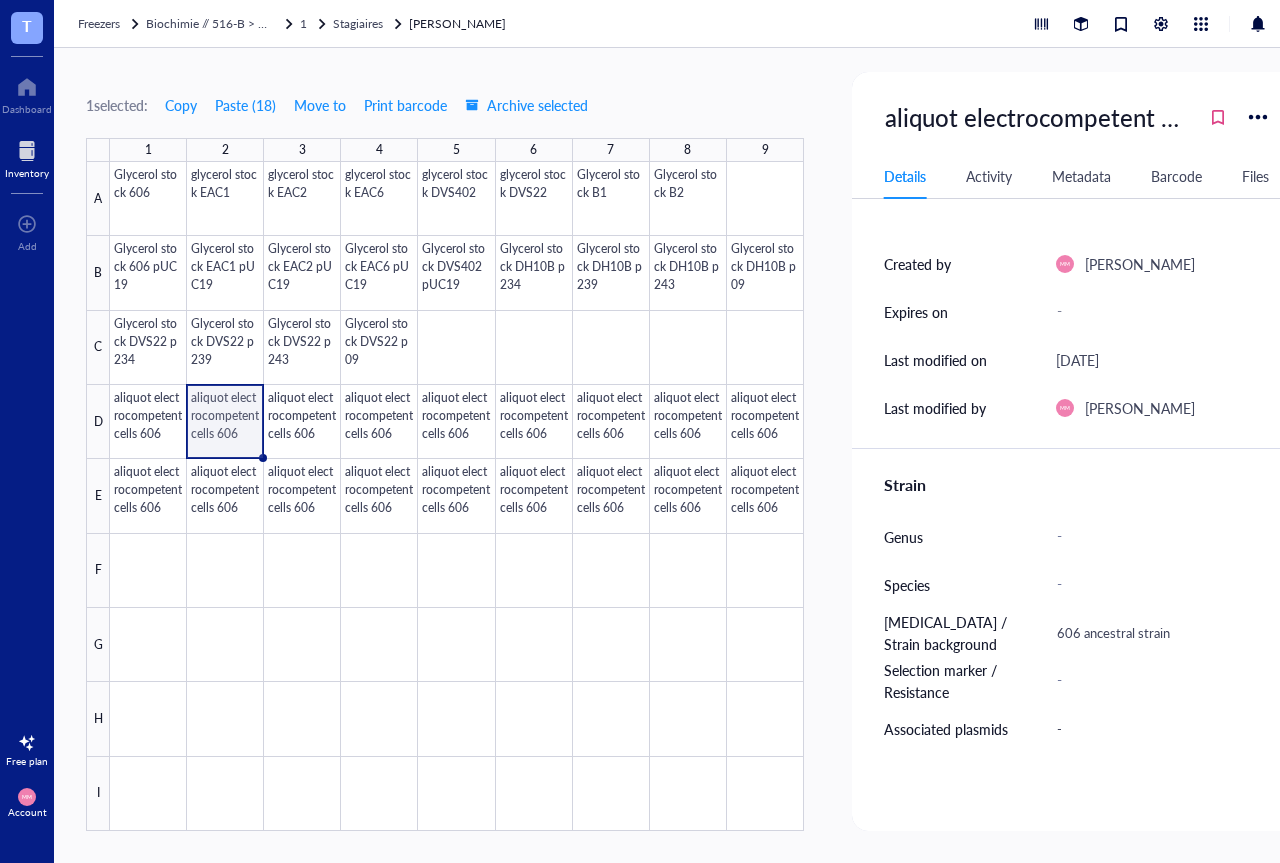 scroll, scrollTop: 0, scrollLeft: 0, axis: both 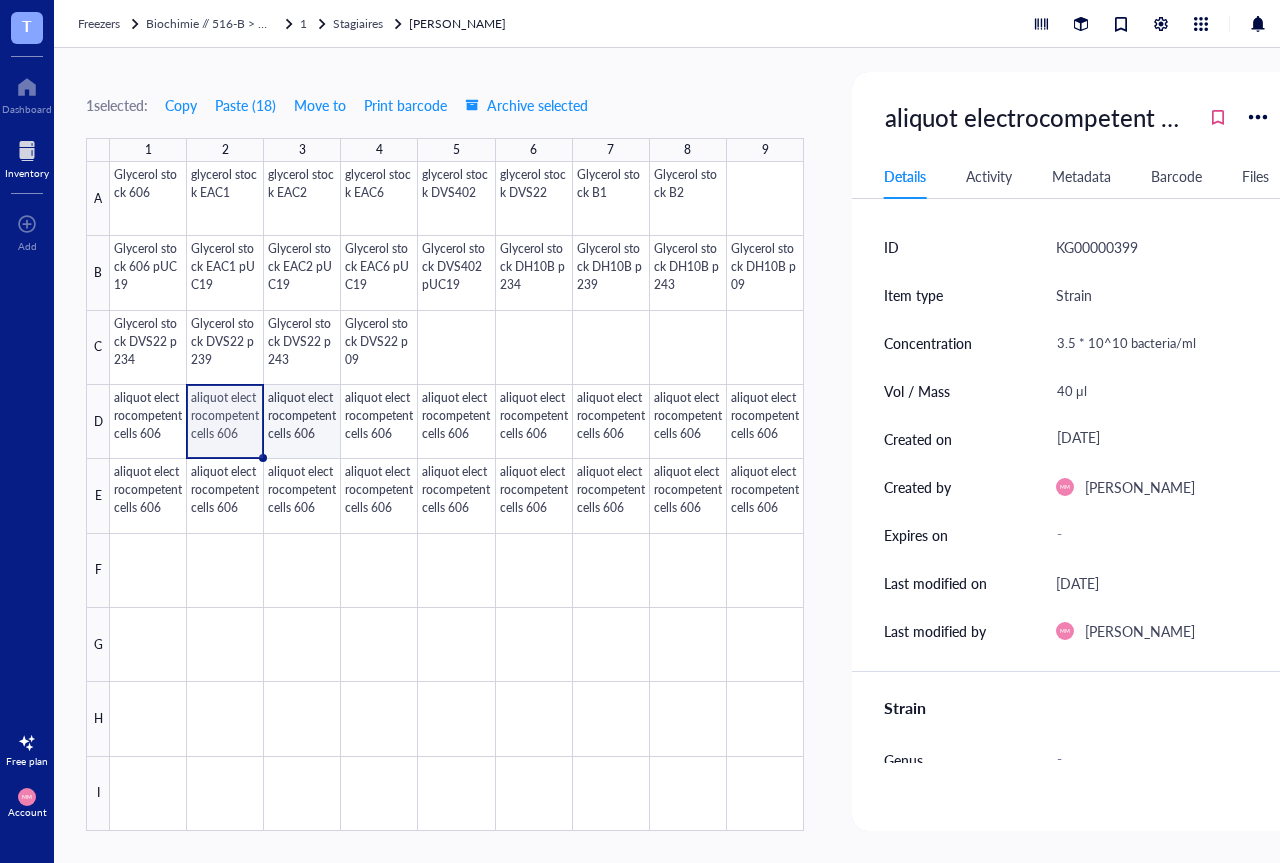 click at bounding box center (457, 496) 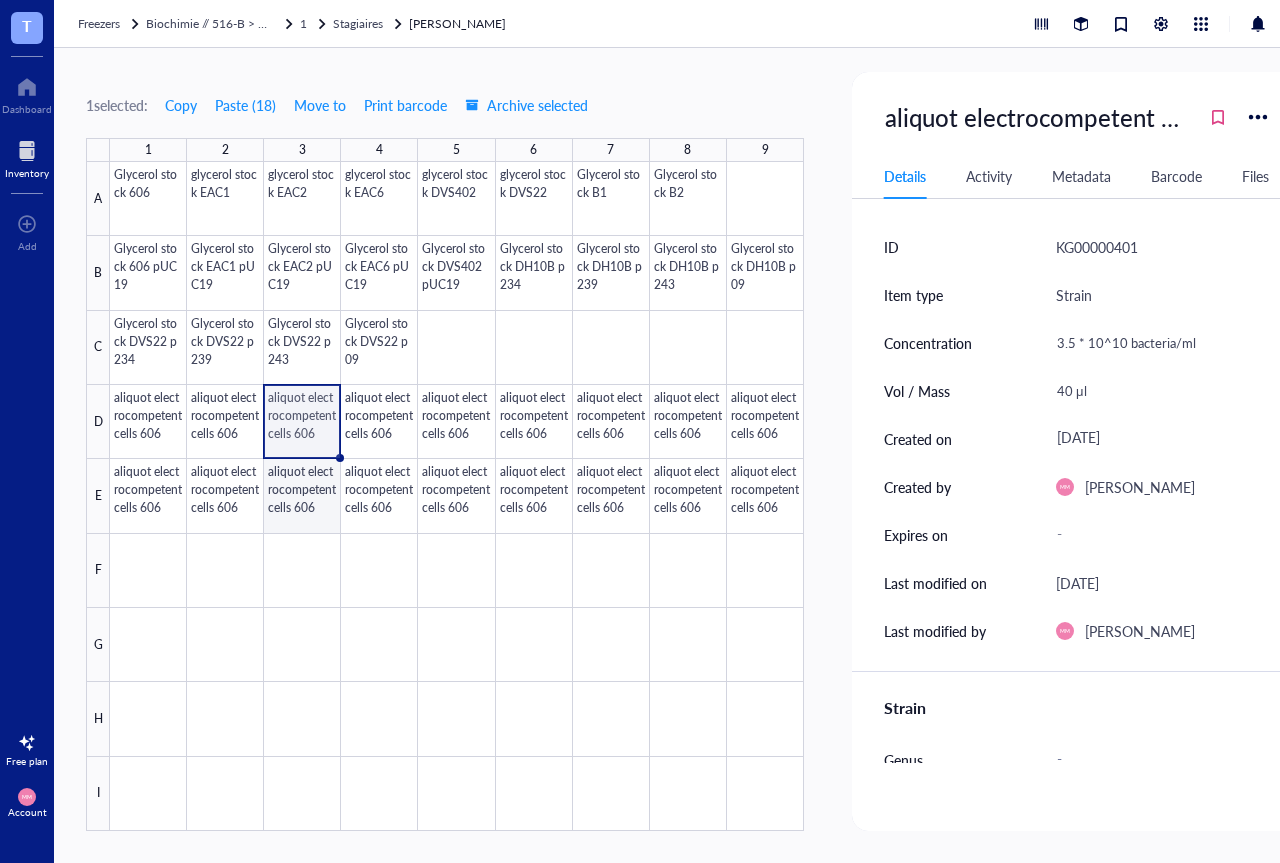 click at bounding box center (457, 496) 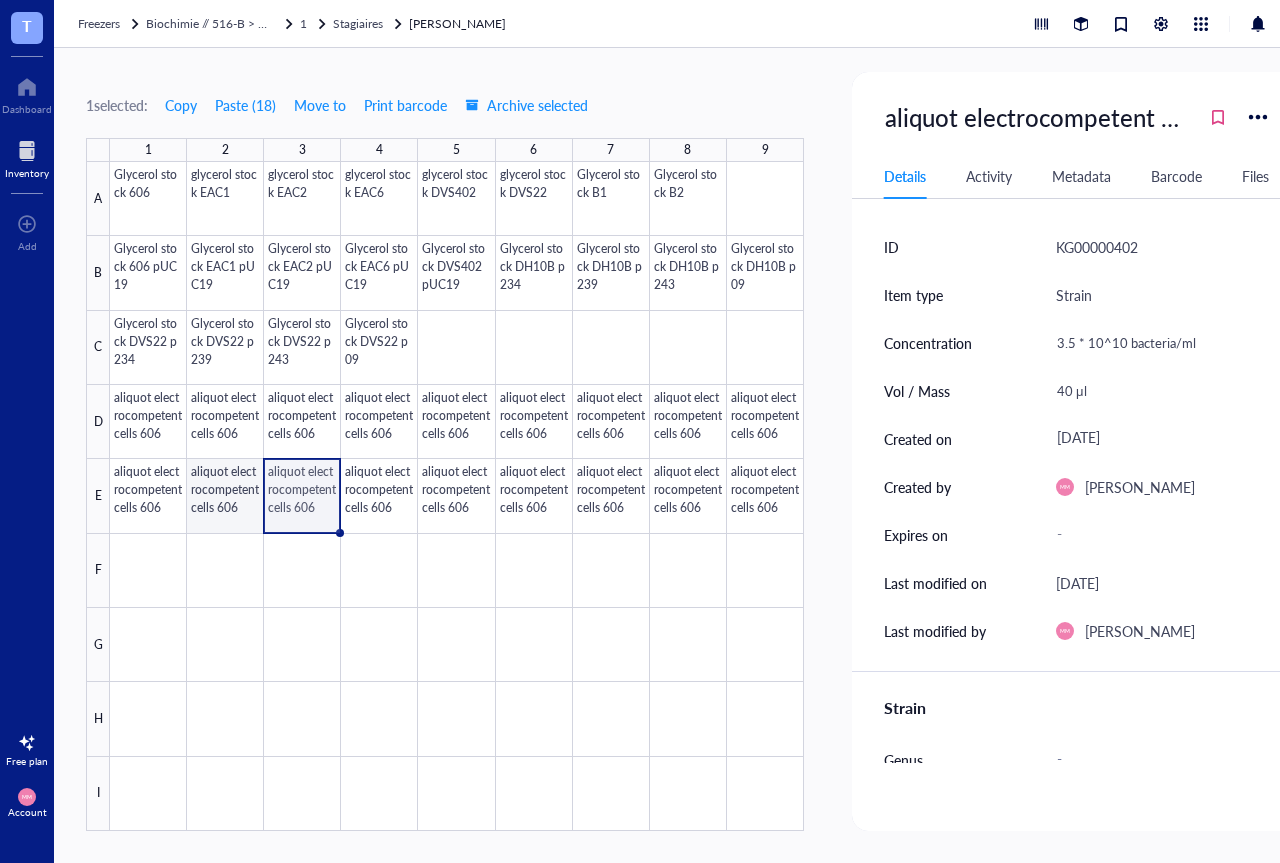 click at bounding box center (457, 496) 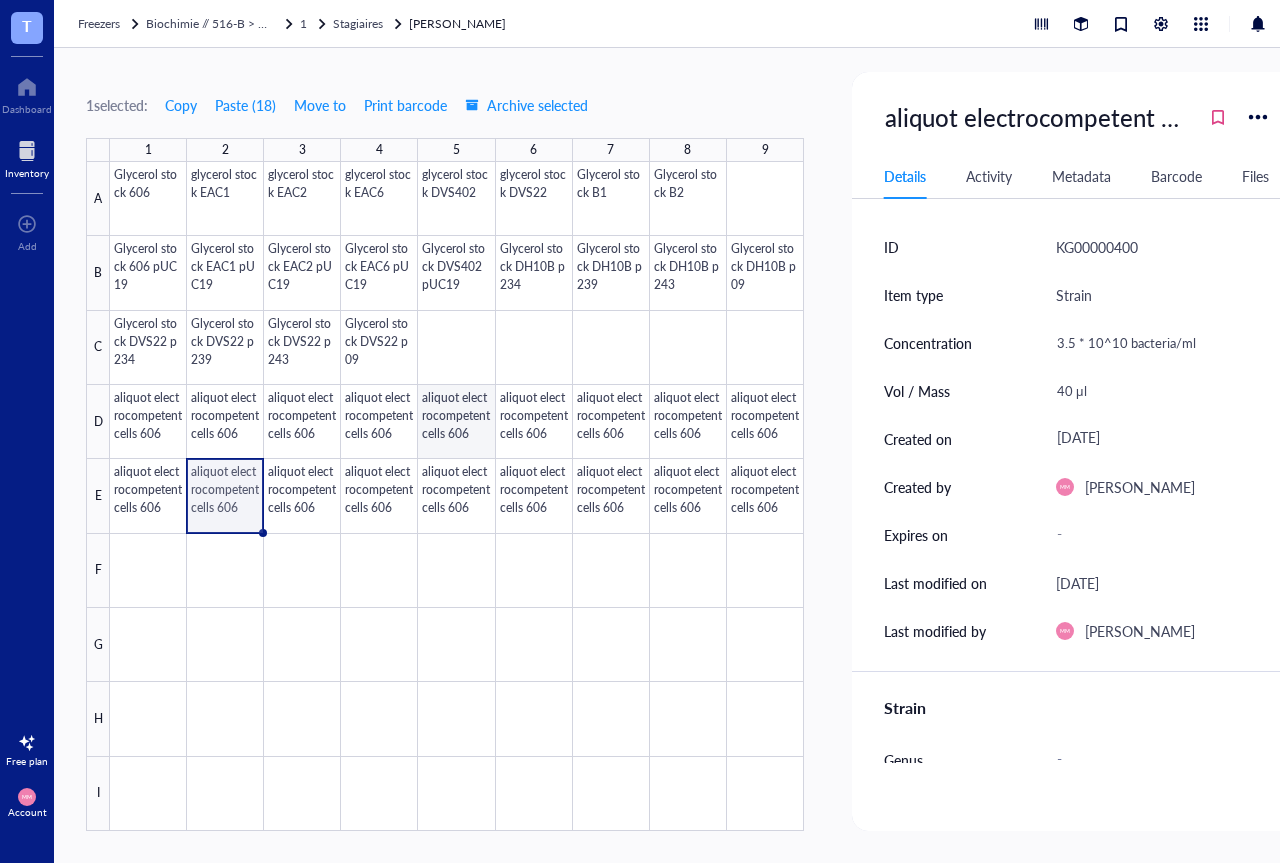 click at bounding box center (457, 496) 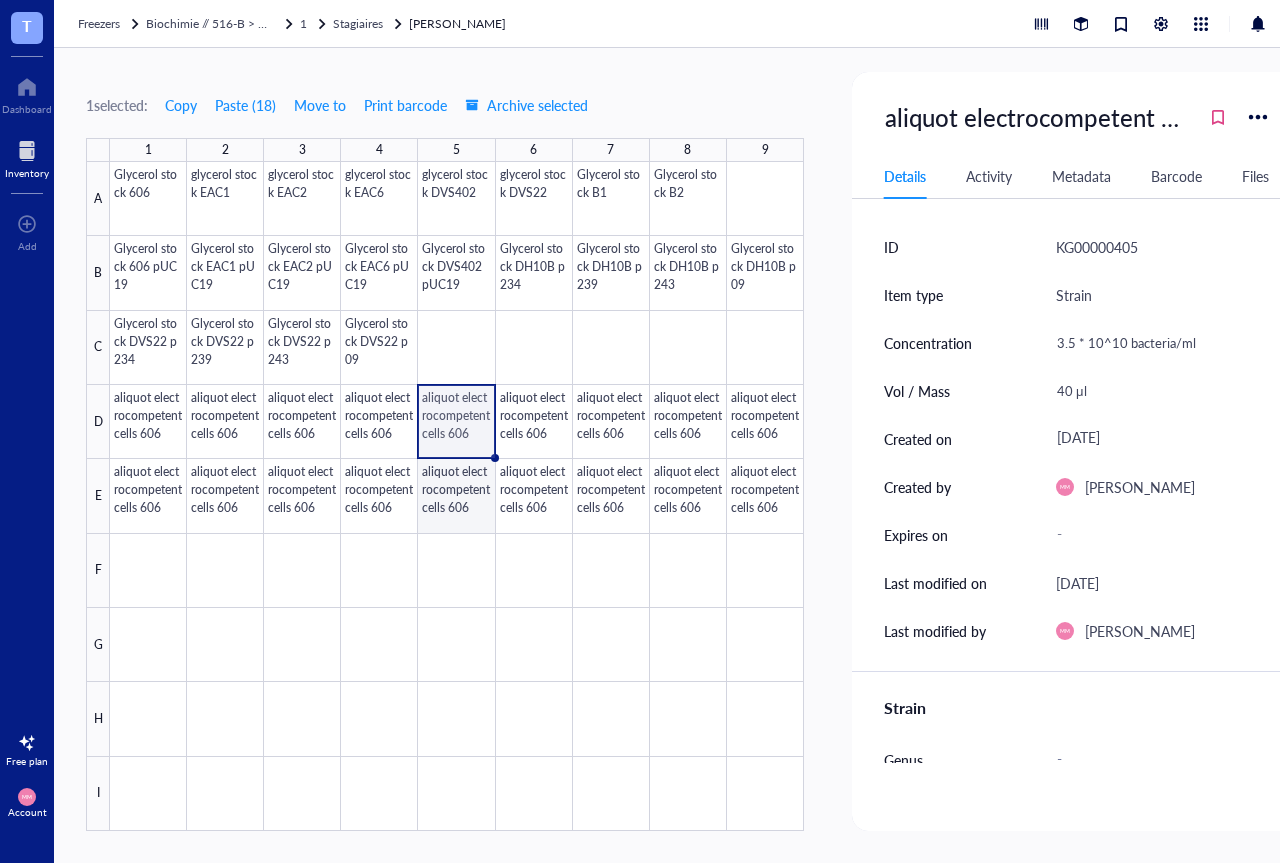 click at bounding box center [457, 496] 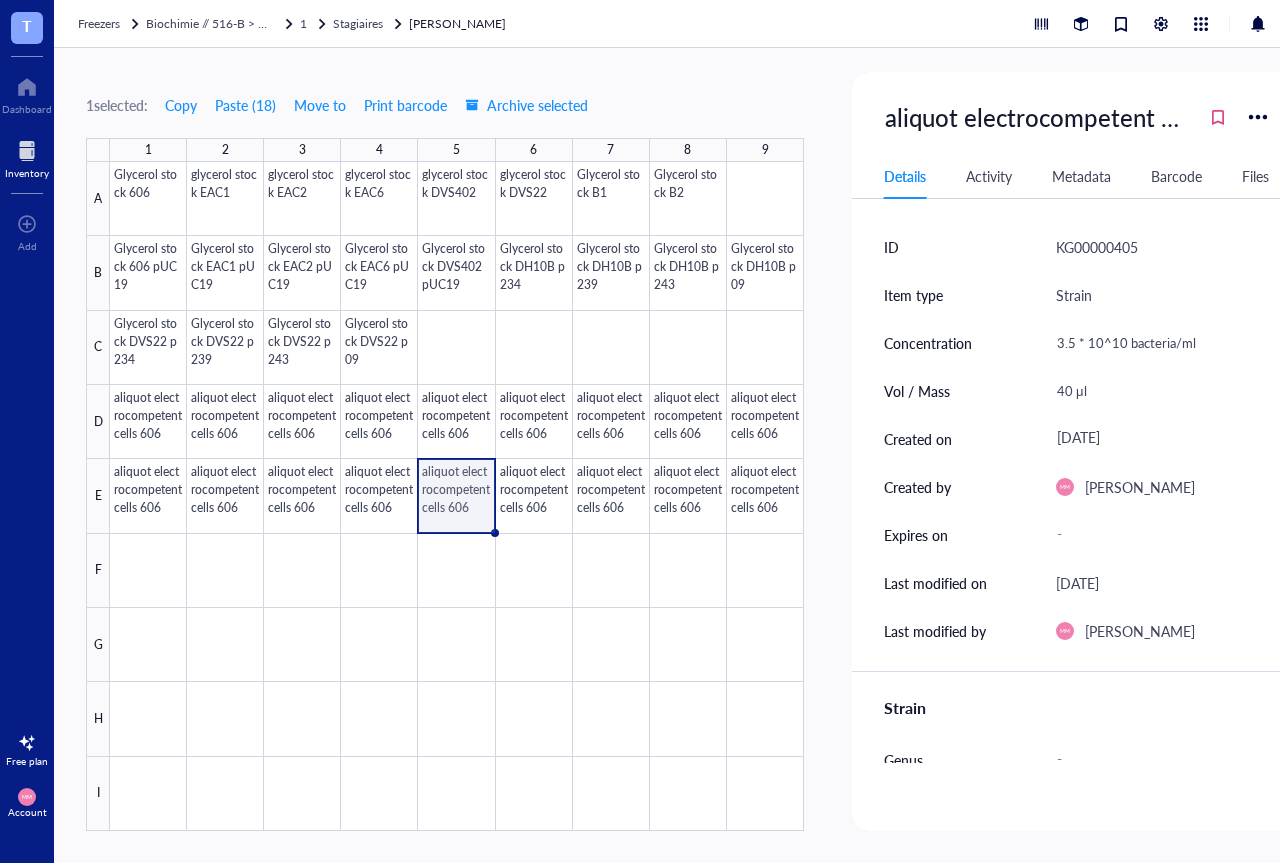 click at bounding box center (457, 496) 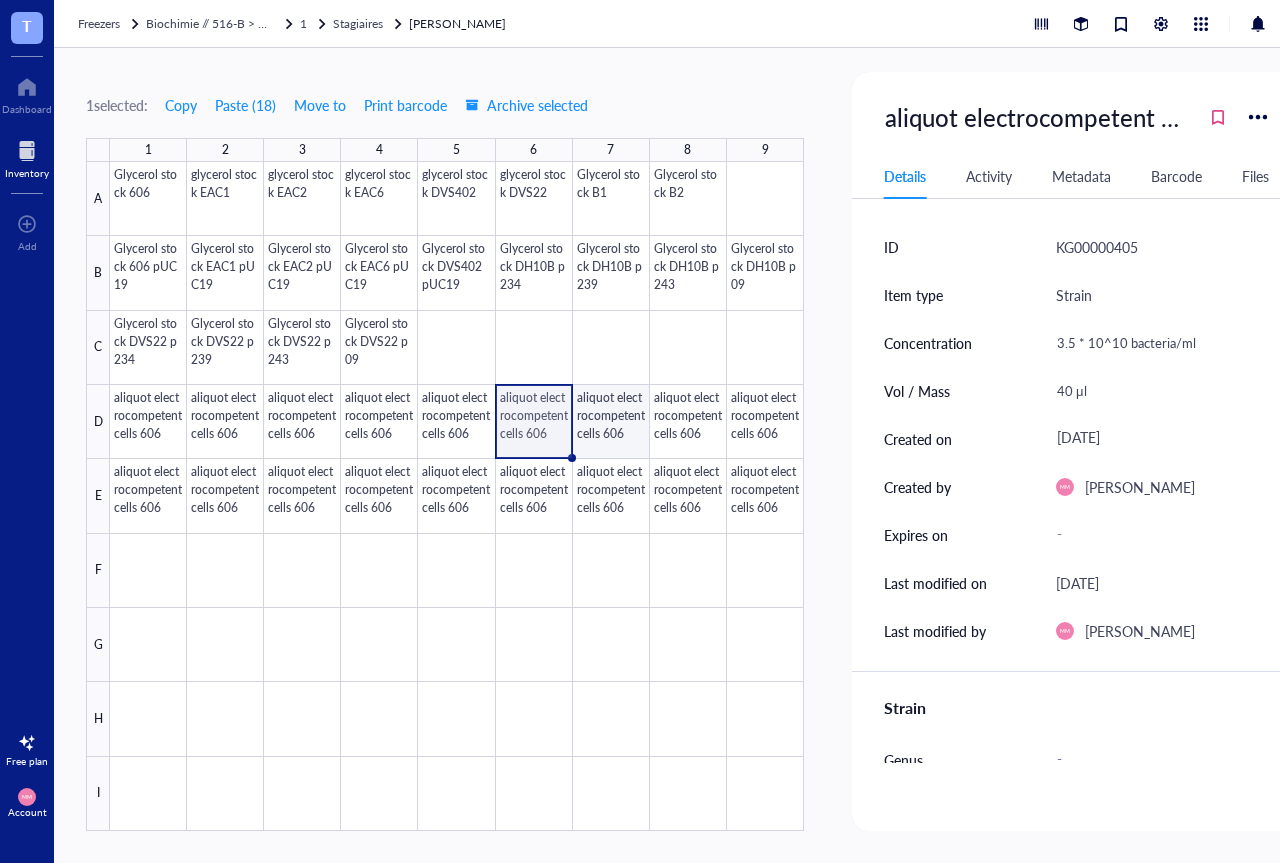 click at bounding box center [457, 496] 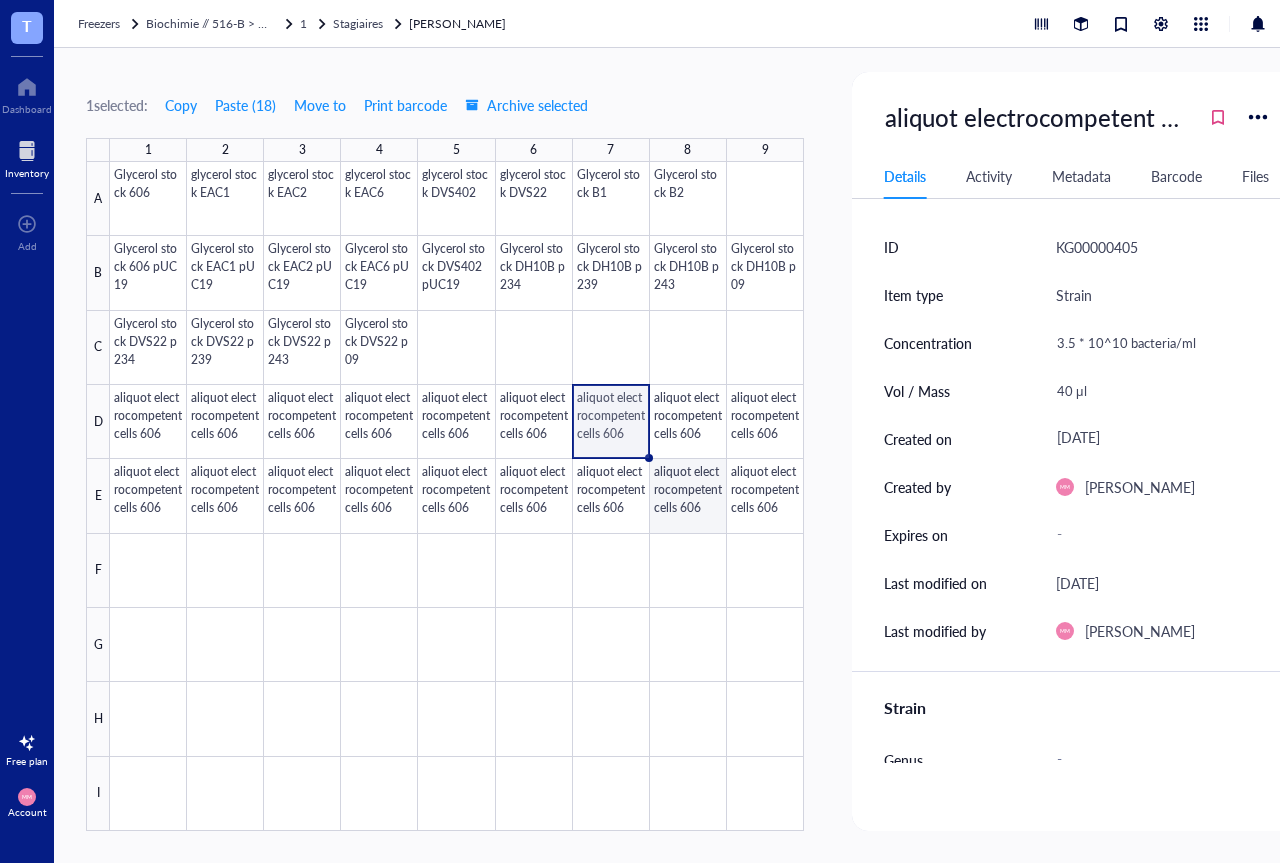 click at bounding box center [457, 496] 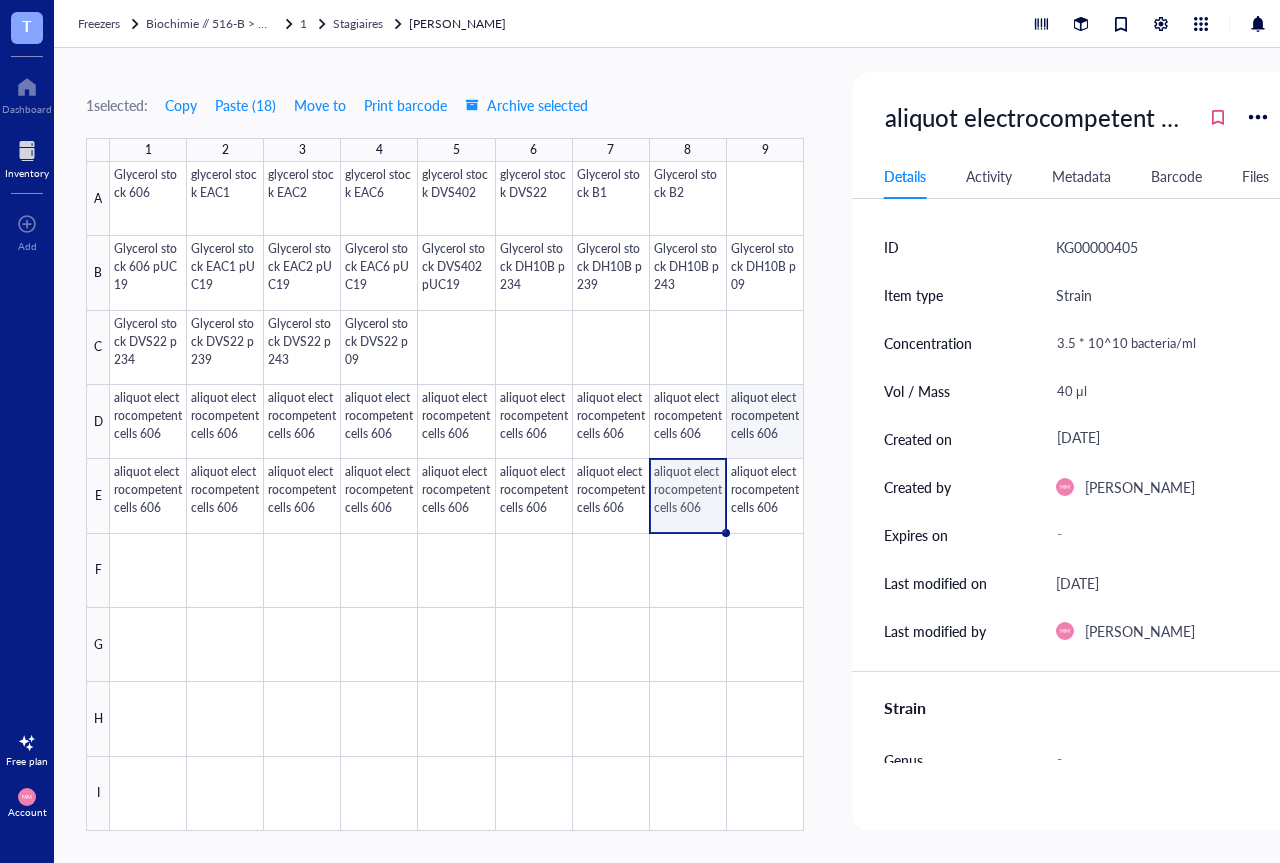 click at bounding box center [457, 496] 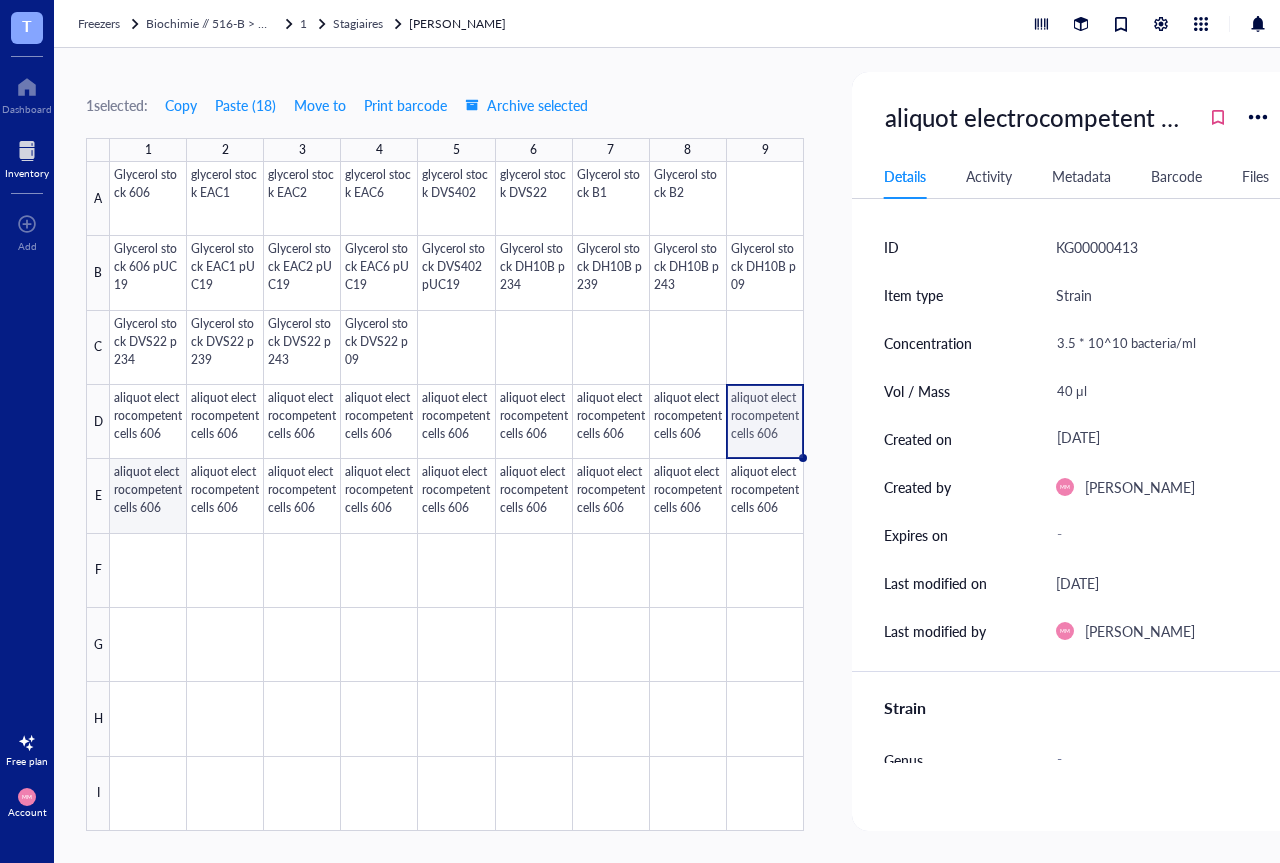 click at bounding box center [457, 496] 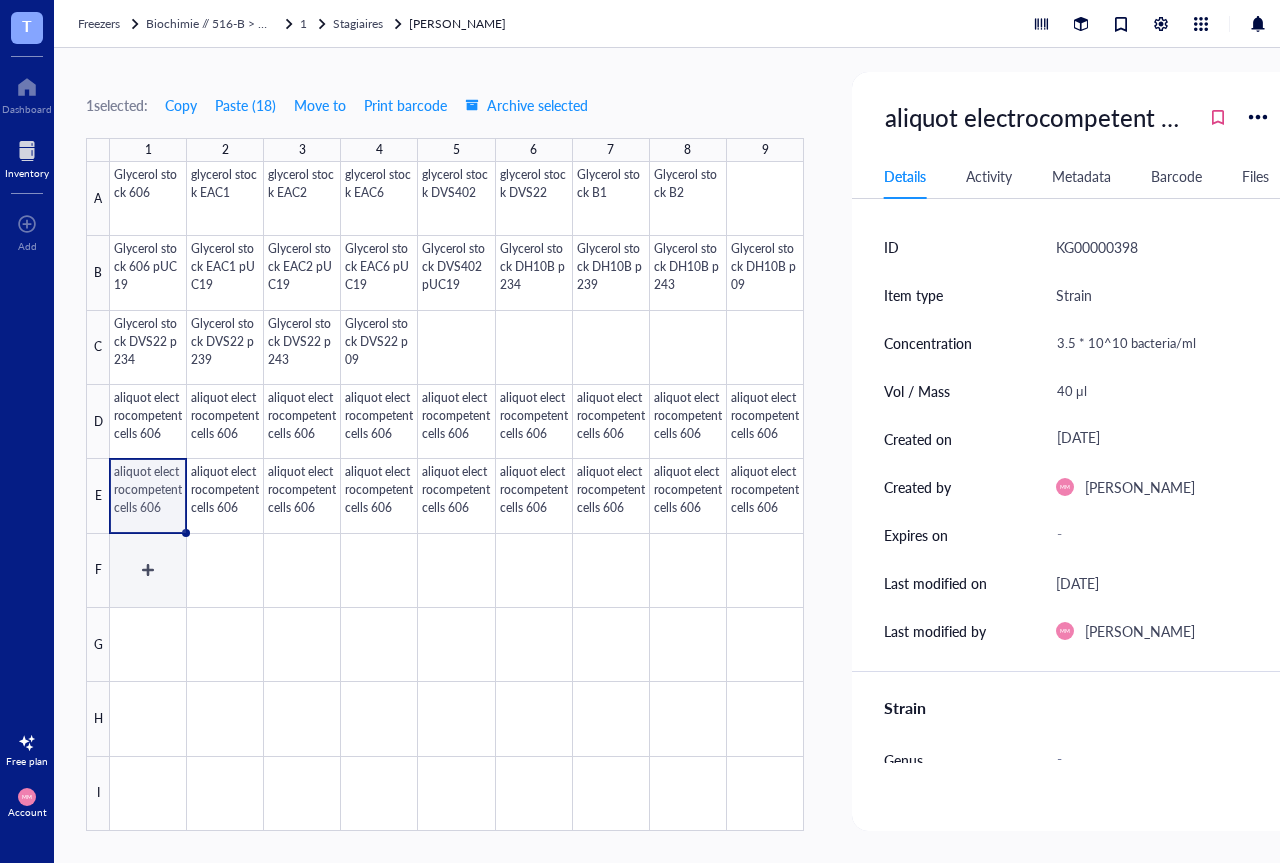 click at bounding box center [457, 496] 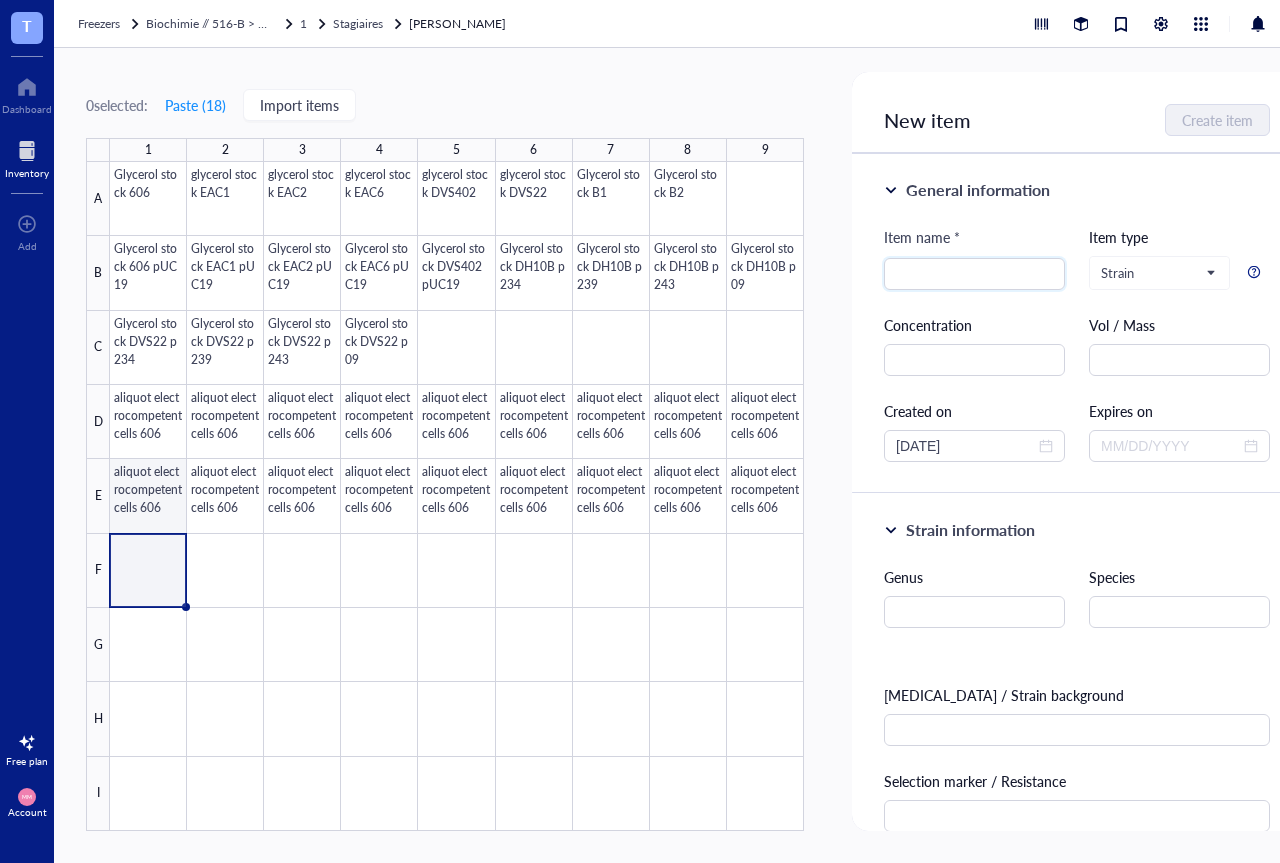 click at bounding box center (457, 496) 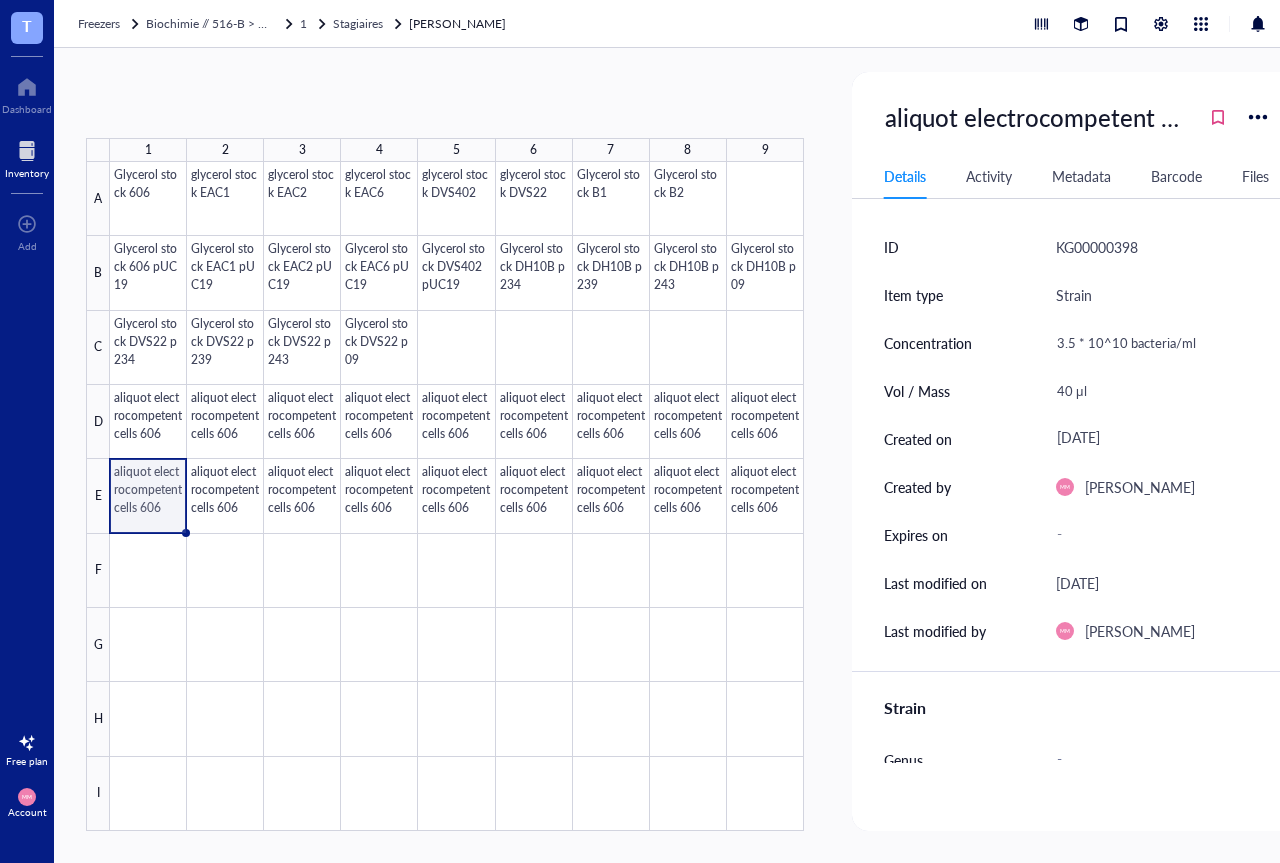 drag, startPoint x: 186, startPoint y: 534, endPoint x: 185, endPoint y: 575, distance: 41.01219 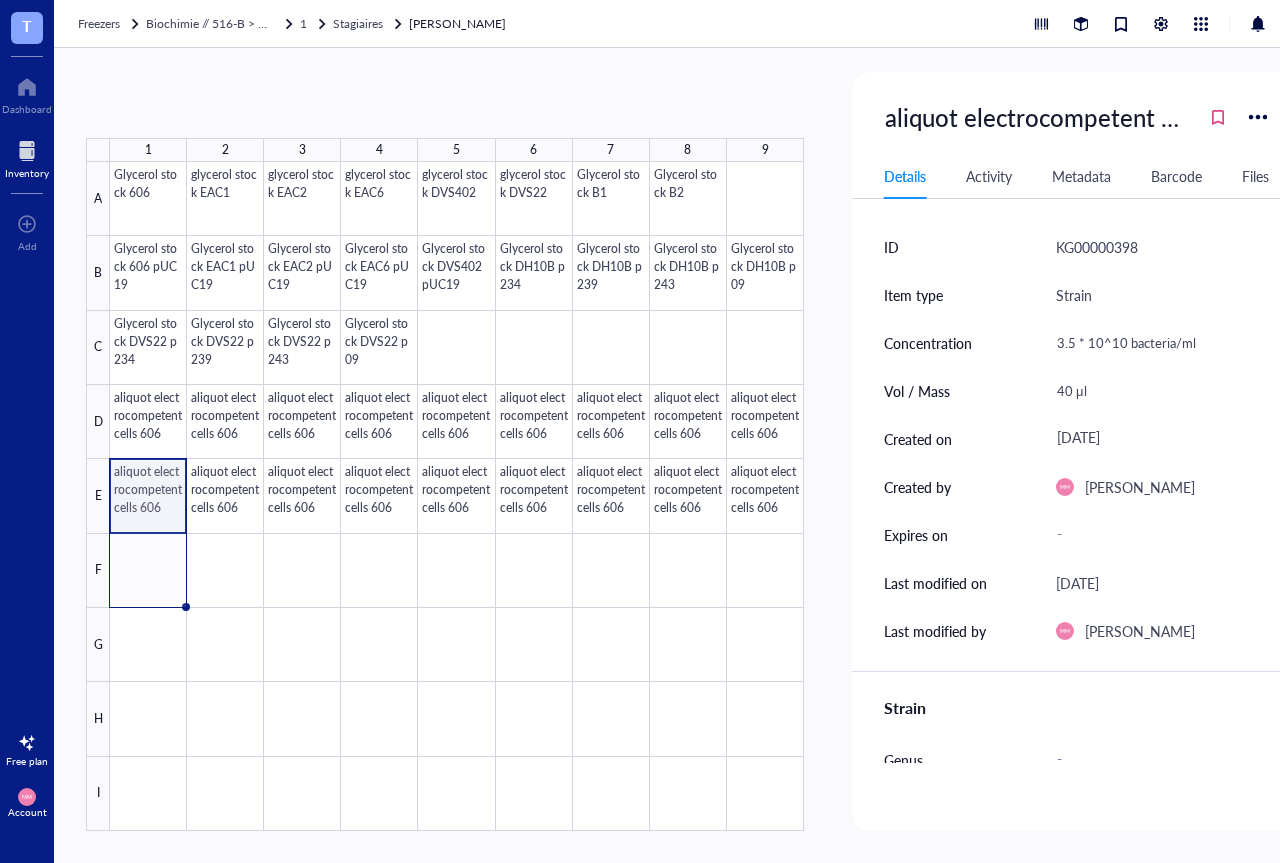 drag, startPoint x: 187, startPoint y: 533, endPoint x: 173, endPoint y: 580, distance: 49.0408 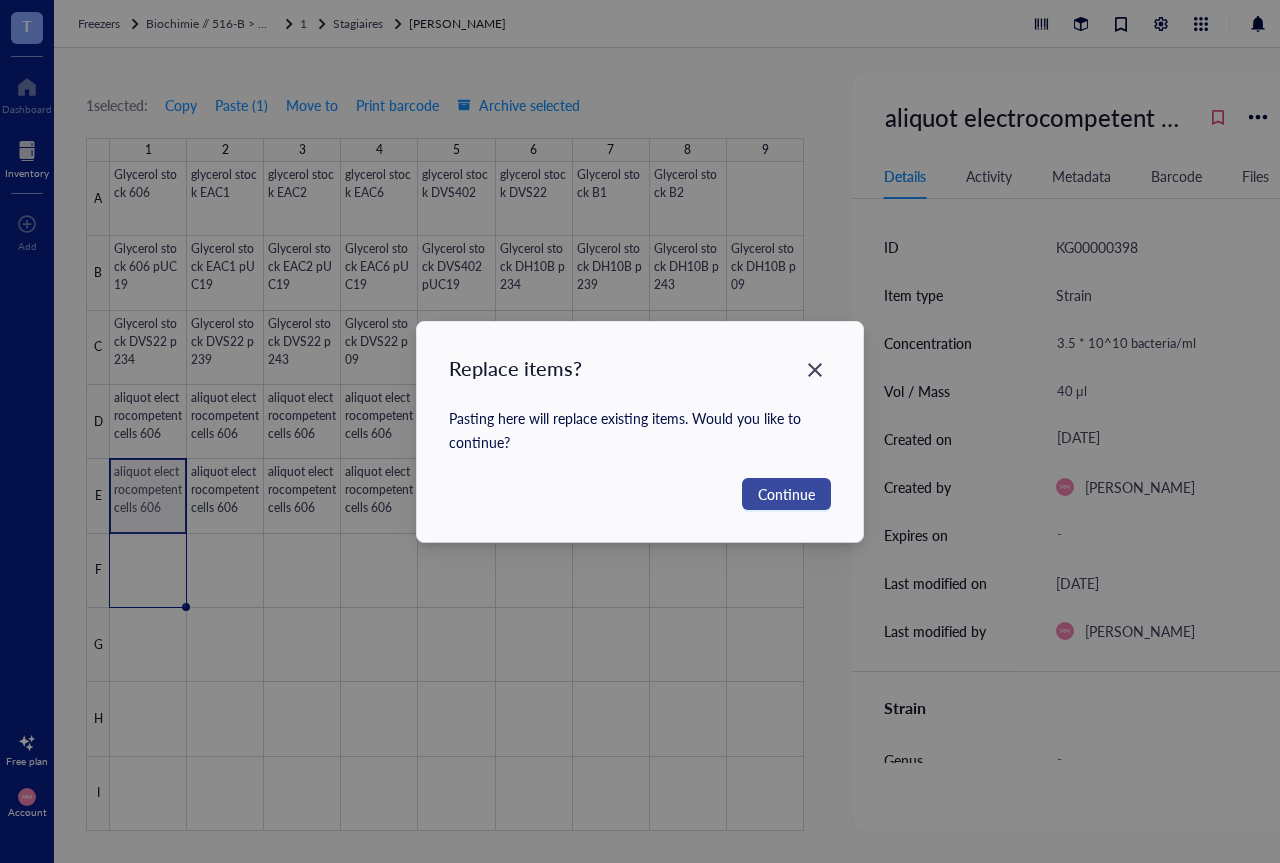 click on "Continue" at bounding box center (786, 494) 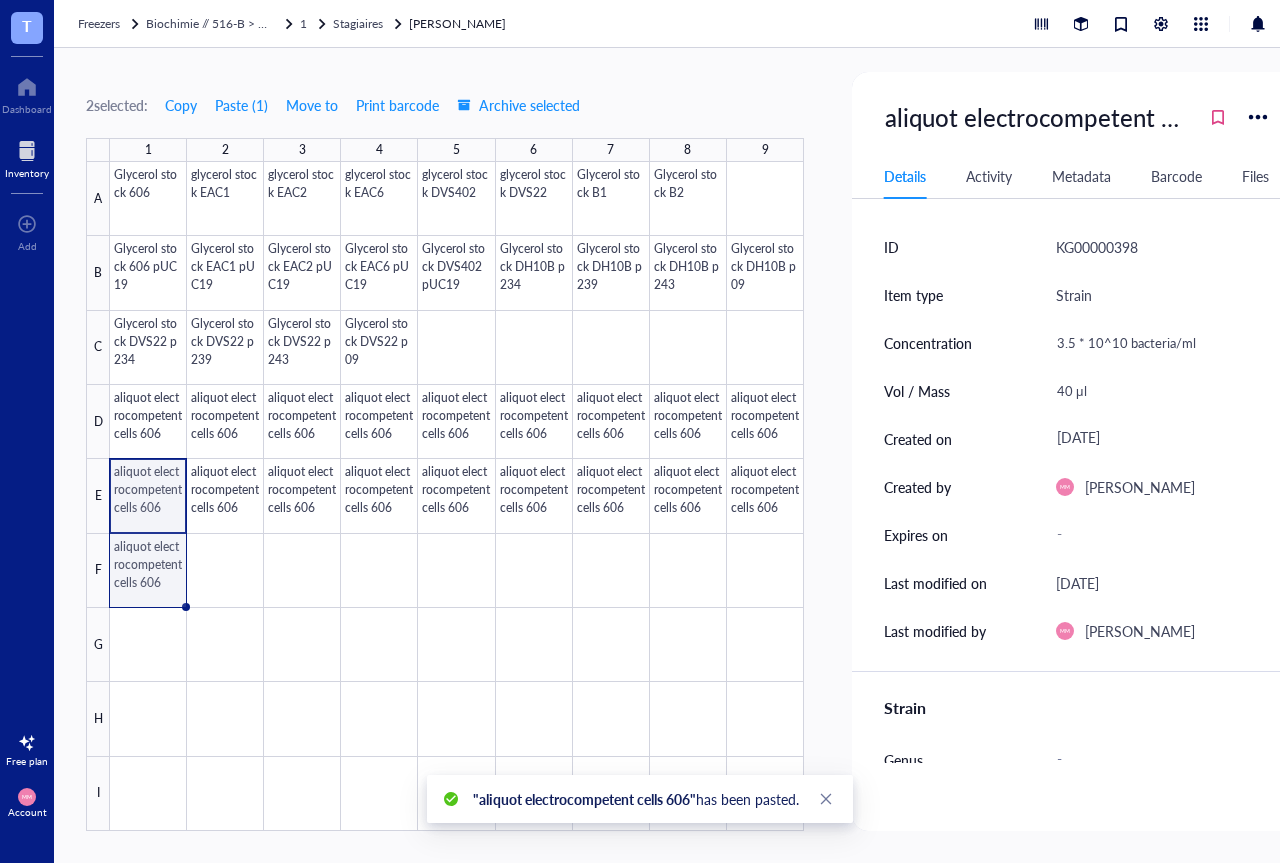 click at bounding box center [457, 496] 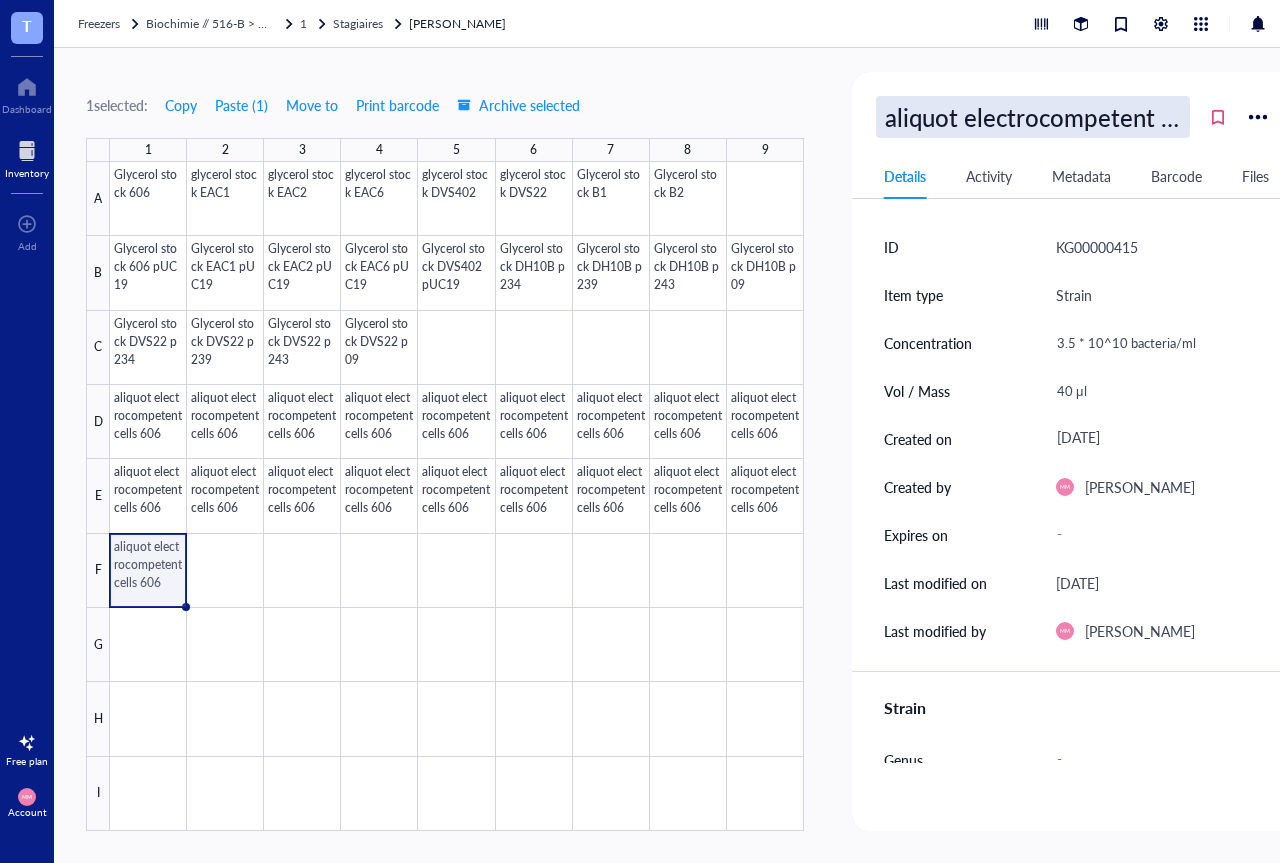 click on "aliquot electrocompetent cells 606" at bounding box center [1033, 117] 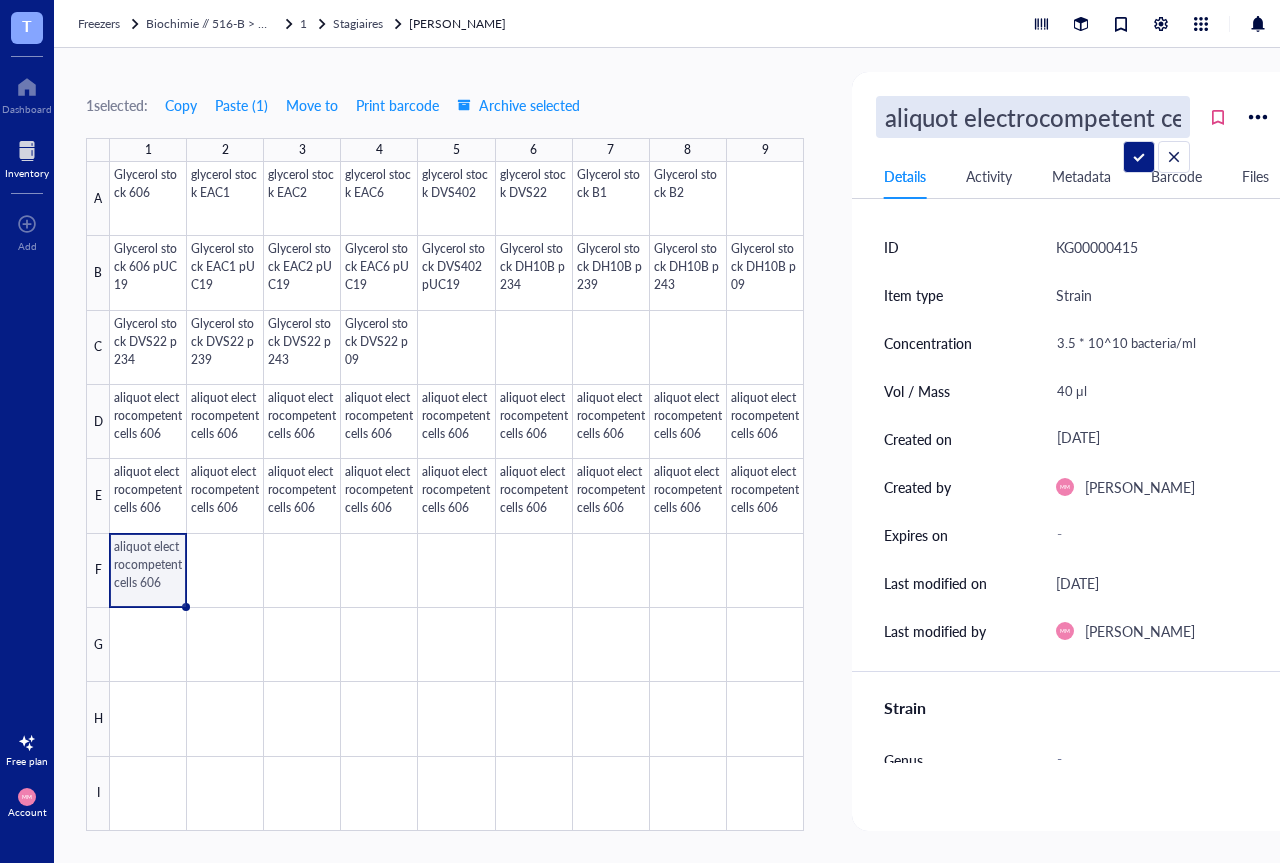scroll, scrollTop: 0, scrollLeft: 70, axis: horizontal 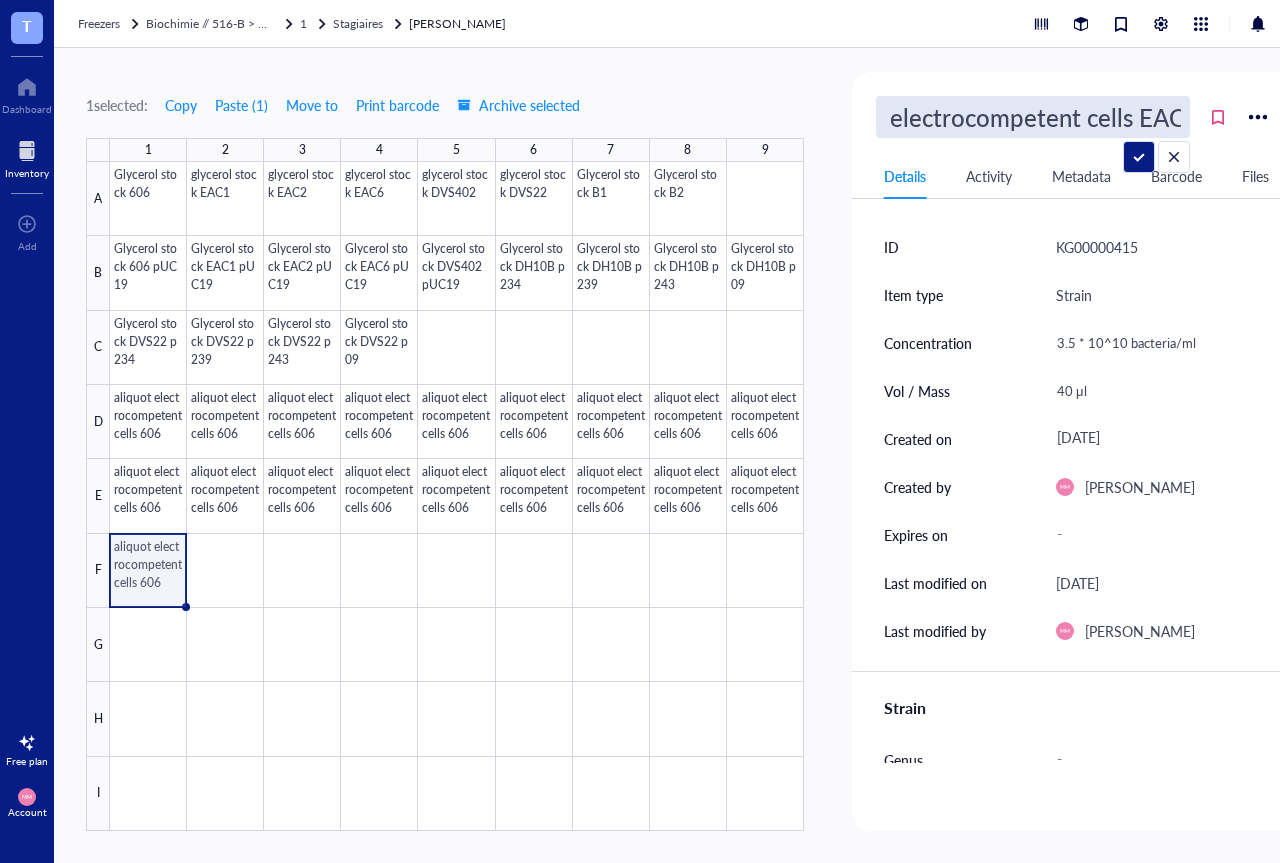 type on "aliquot electrocompetent cells EAC1" 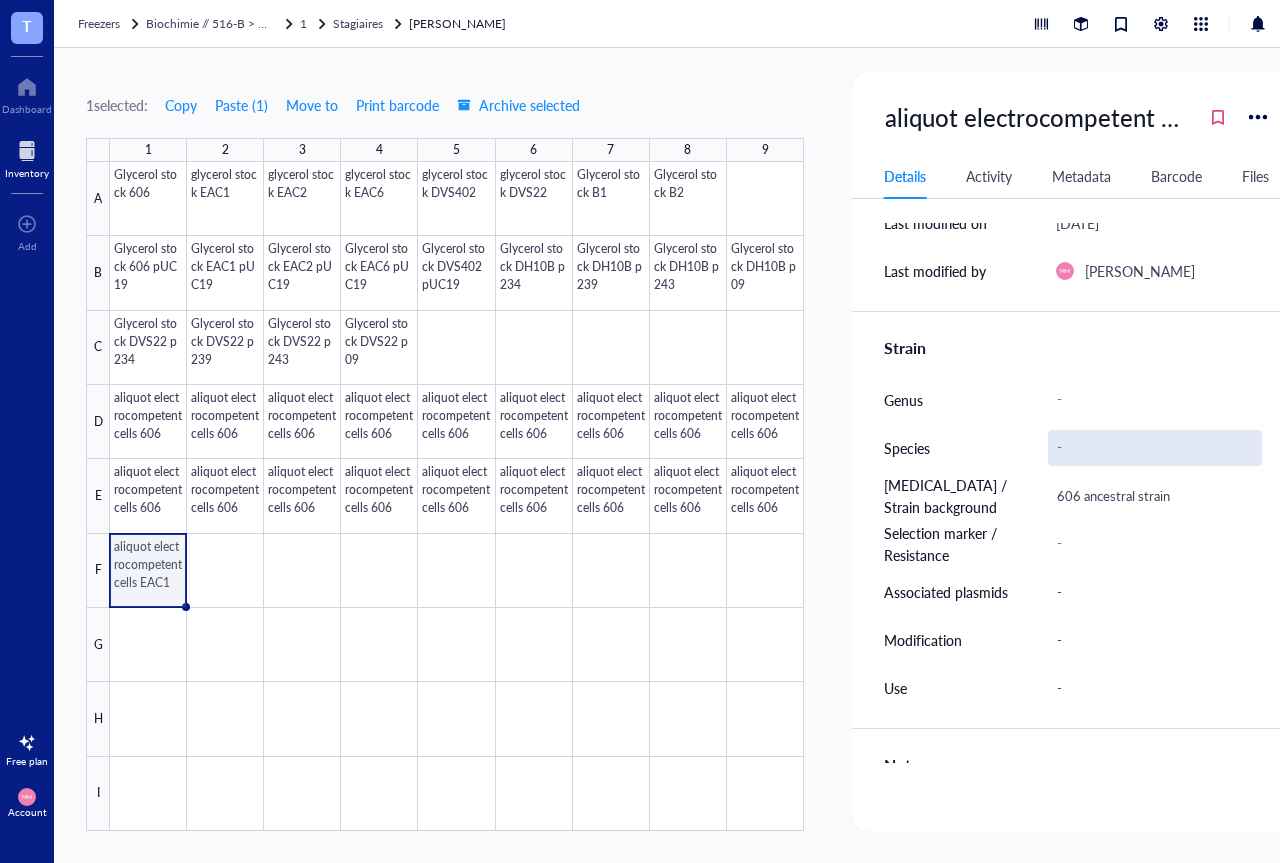 scroll, scrollTop: 480, scrollLeft: 0, axis: vertical 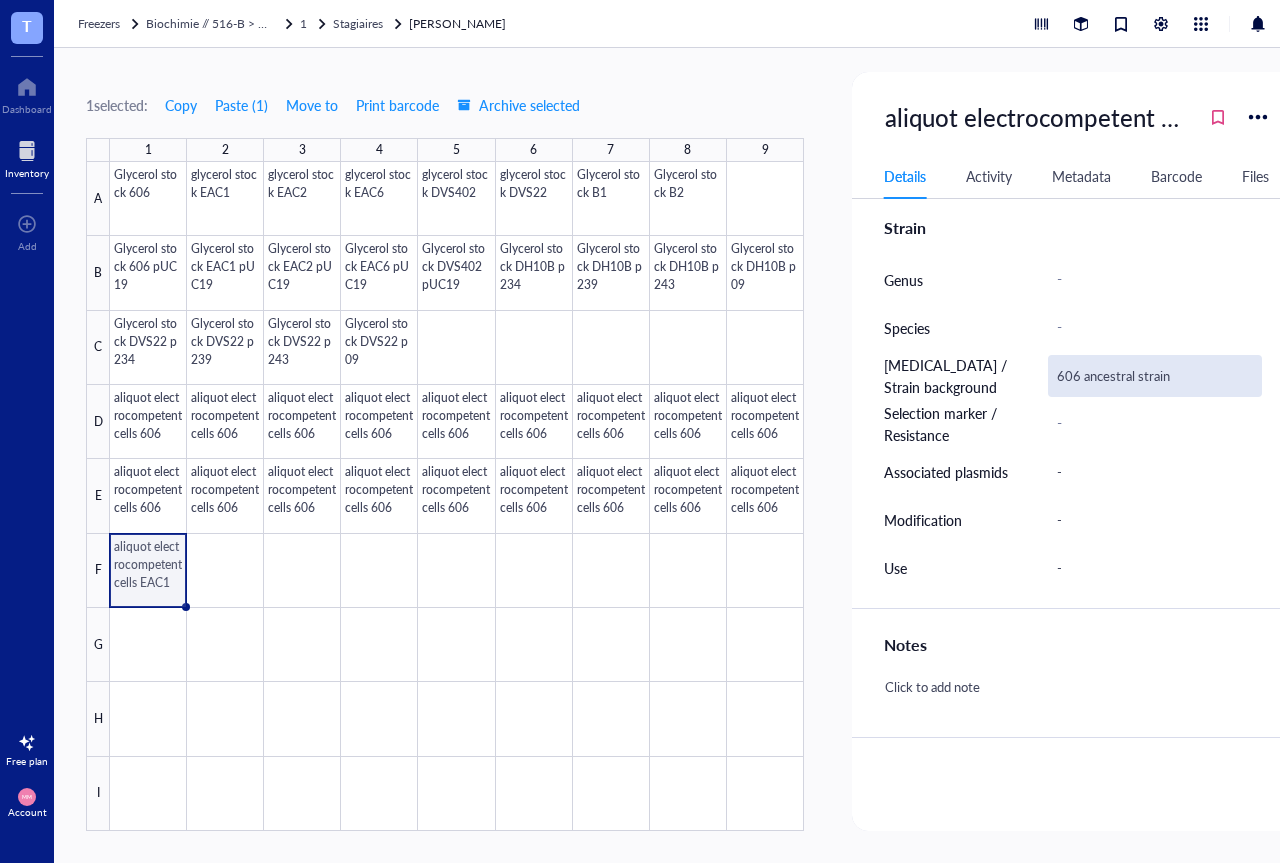 click on "606 ancestral strain" at bounding box center (1155, 376) 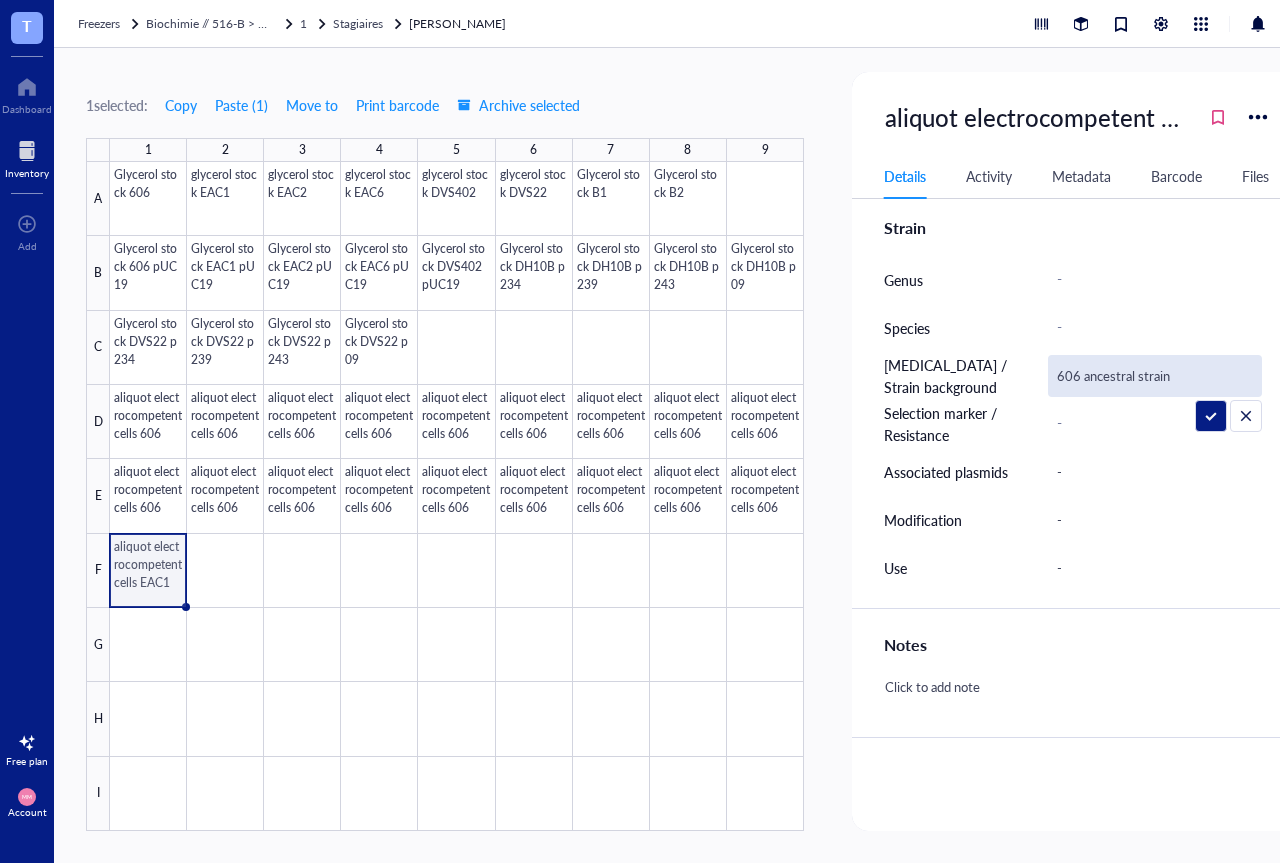 click on "606 ancestral strain" at bounding box center (1155, 376) 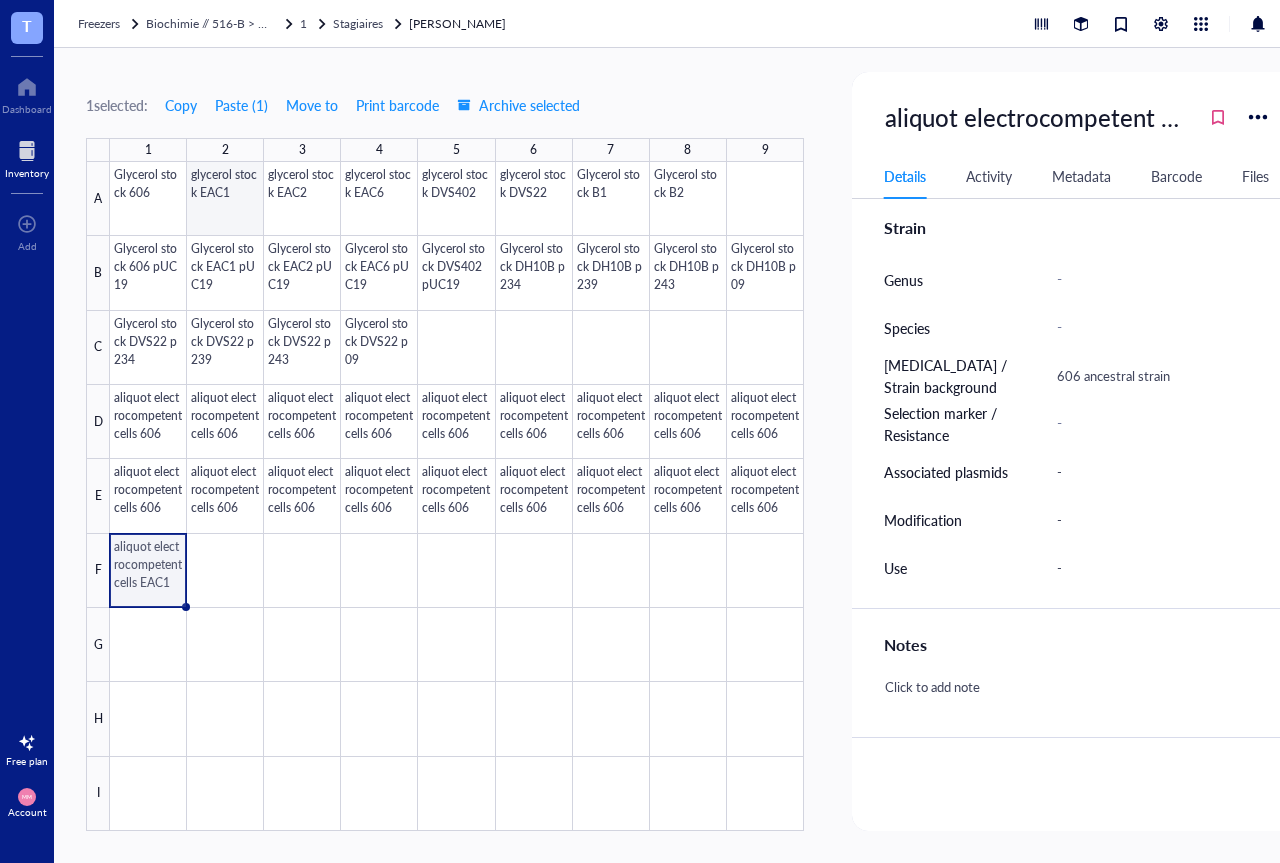 click at bounding box center (457, 496) 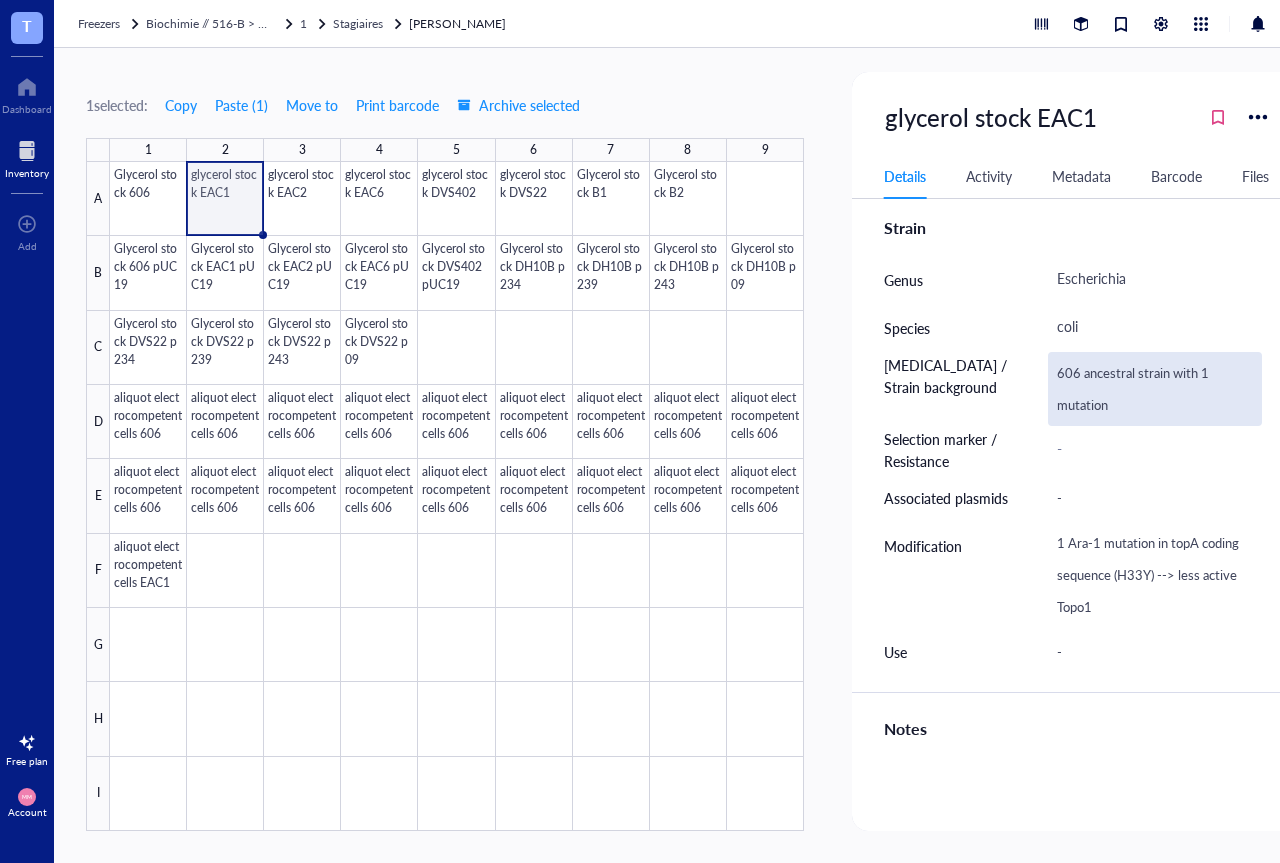 click on "606 ancestral strain with 1 mutation" at bounding box center [1155, 389] 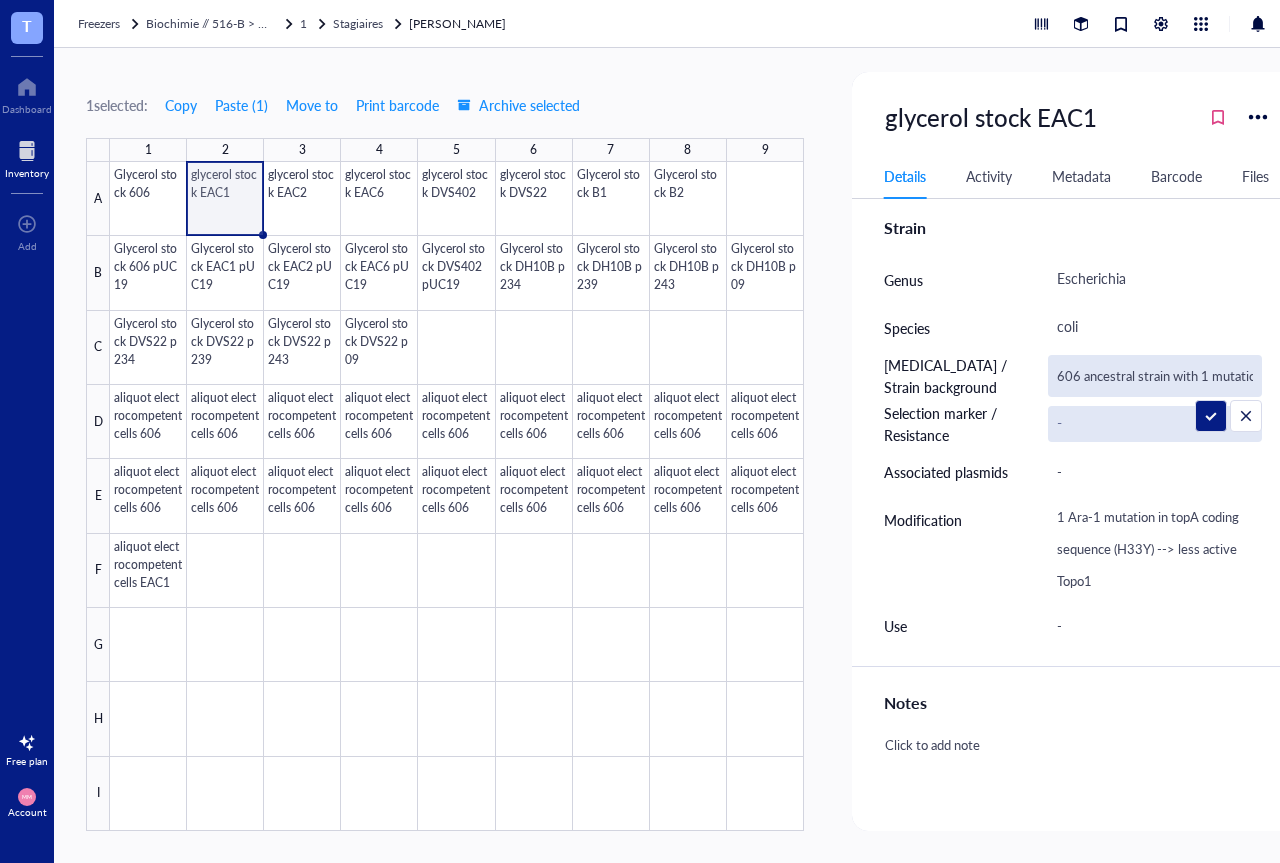 scroll, scrollTop: 0, scrollLeft: 10, axis: horizontal 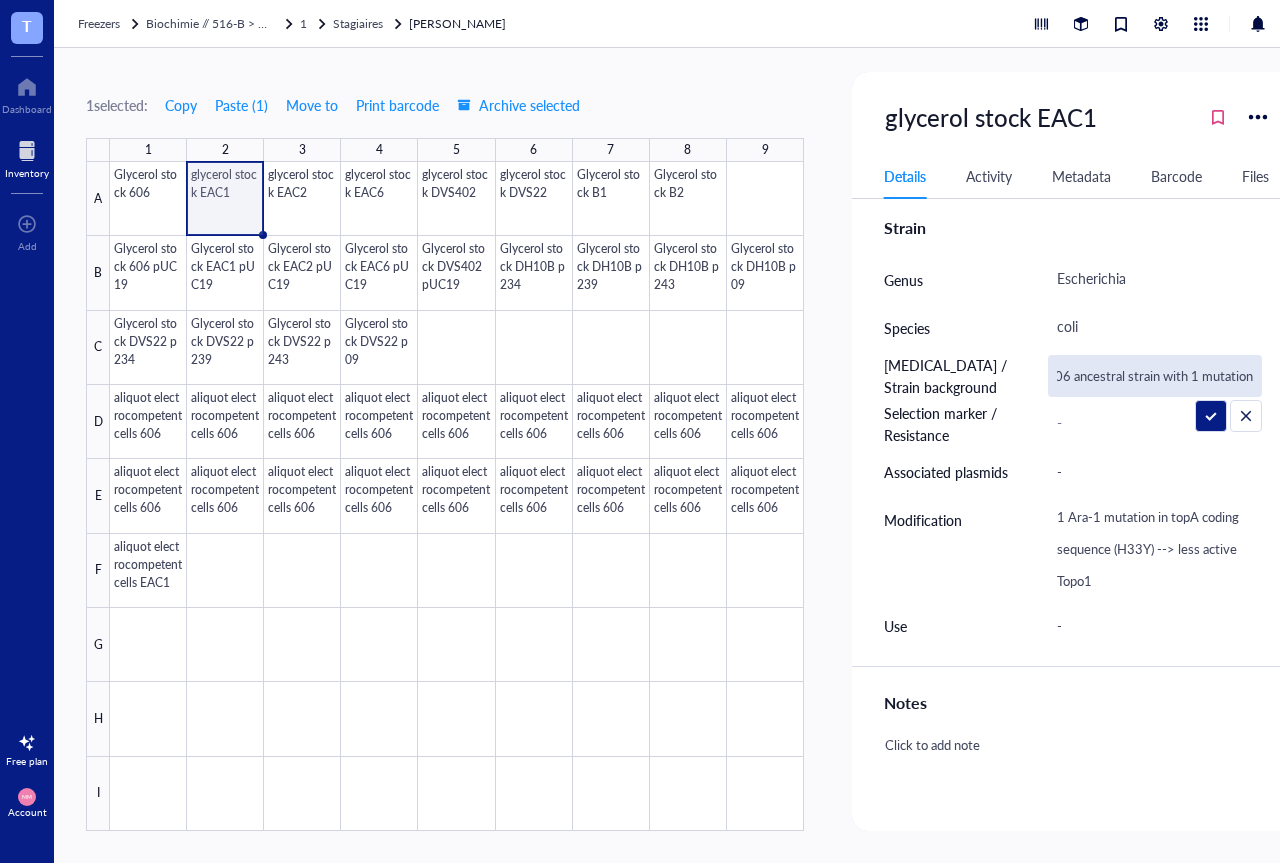 drag, startPoint x: 1255, startPoint y: 375, endPoint x: 1013, endPoint y: 376, distance: 242.00206 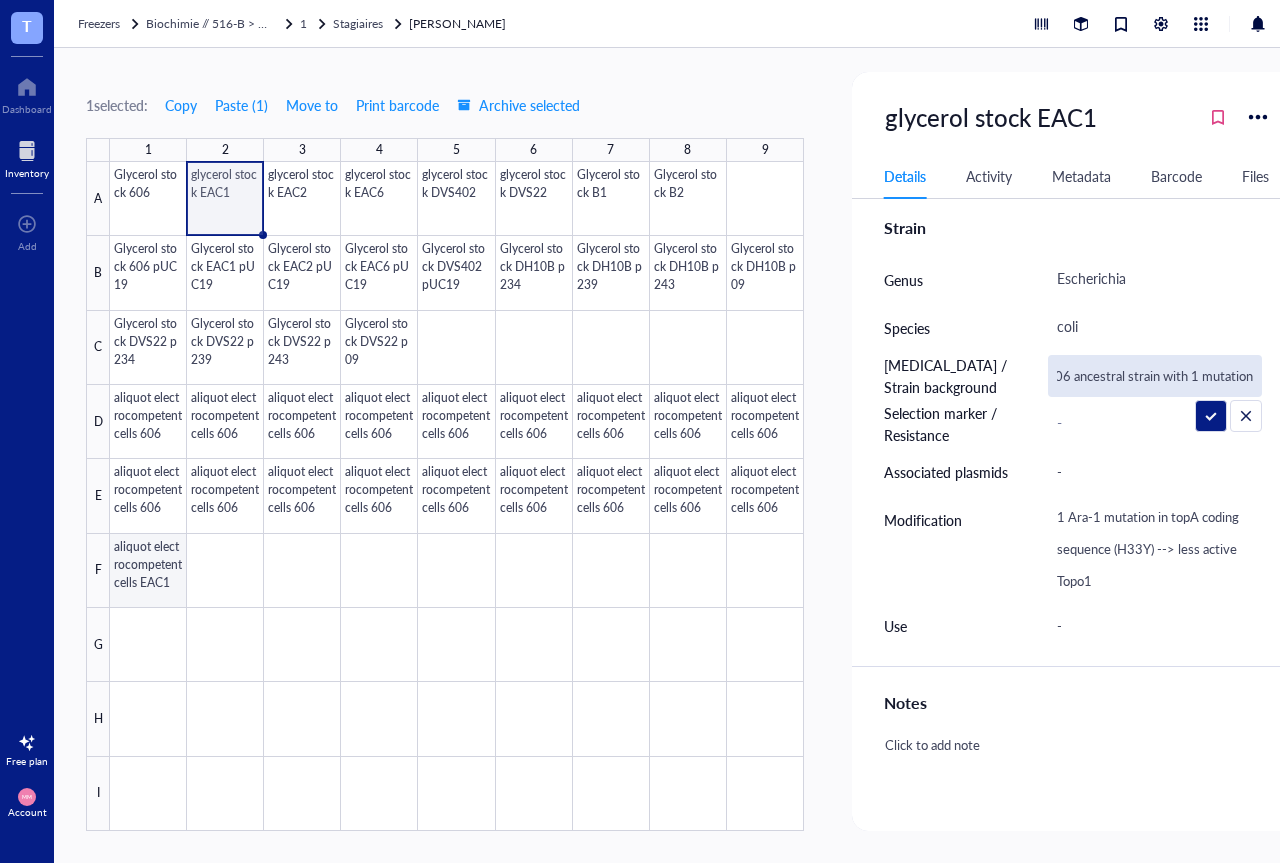 click at bounding box center [457, 496] 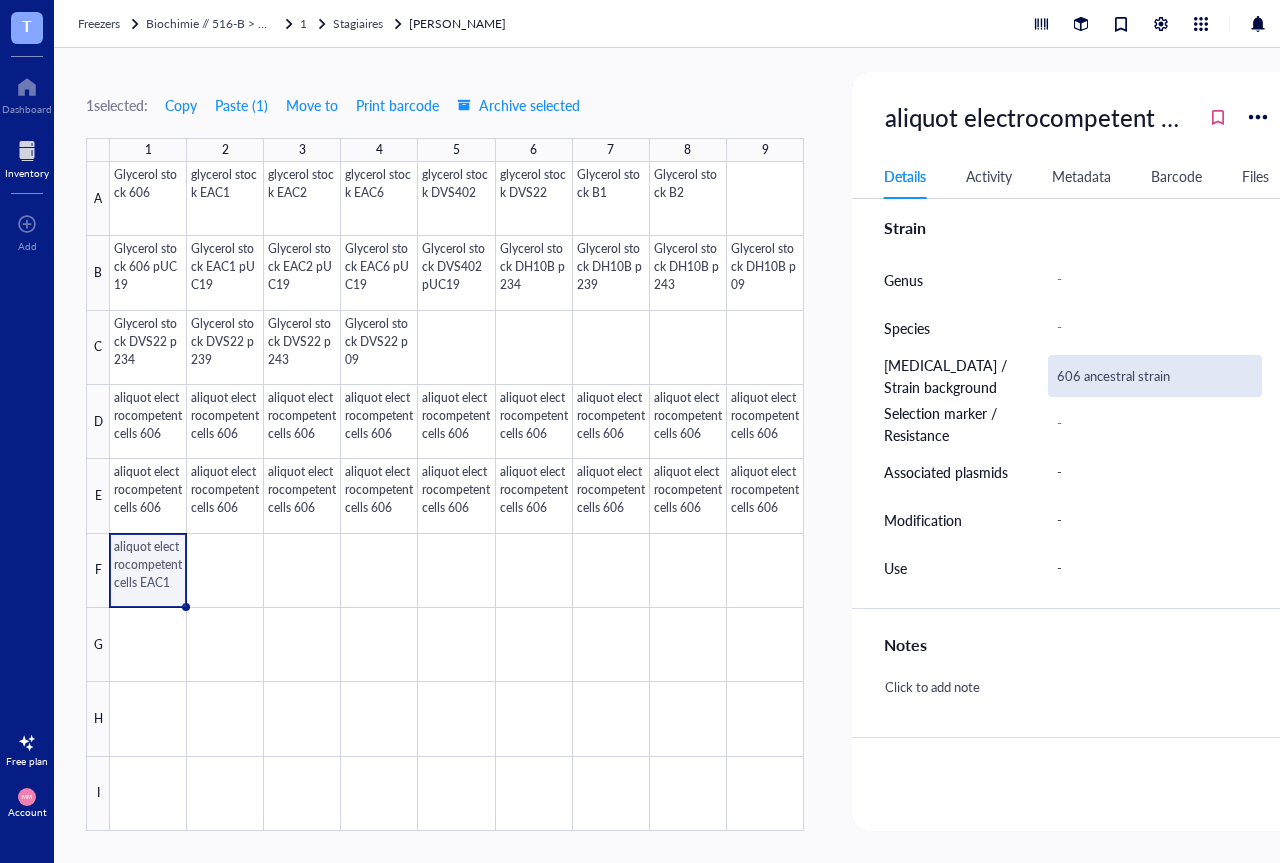 click on "606 ancestral strain" at bounding box center [1155, 376] 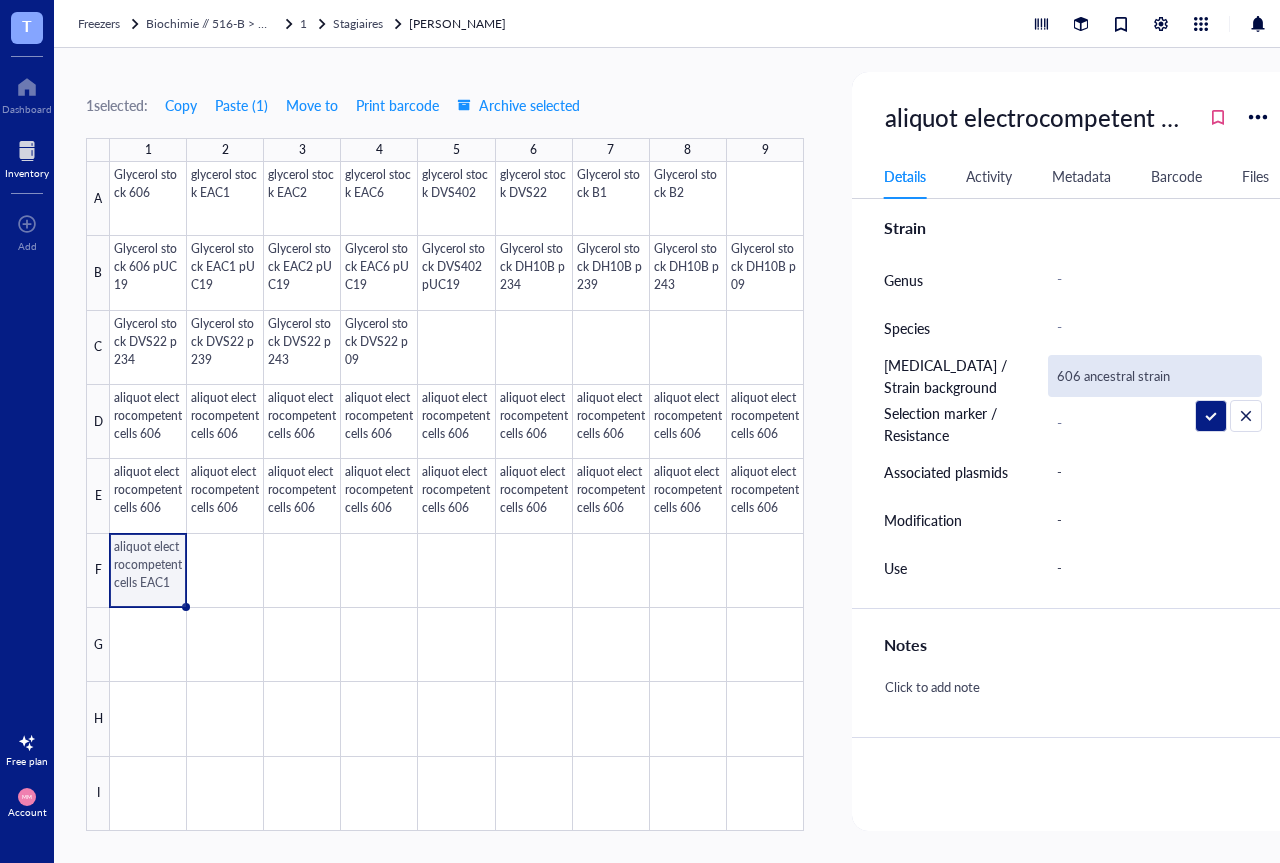 type on "606 ancestral strain with 1 mutation" 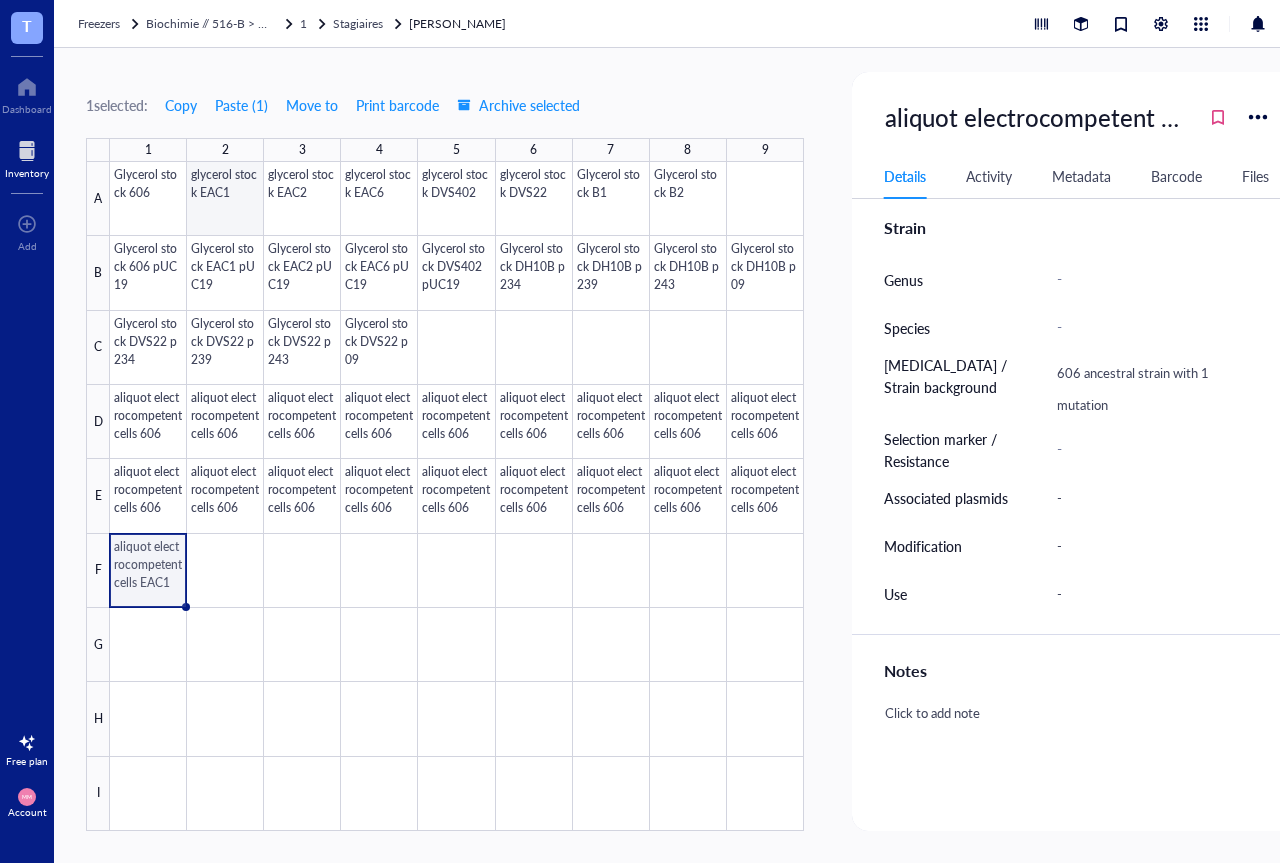 click at bounding box center [457, 496] 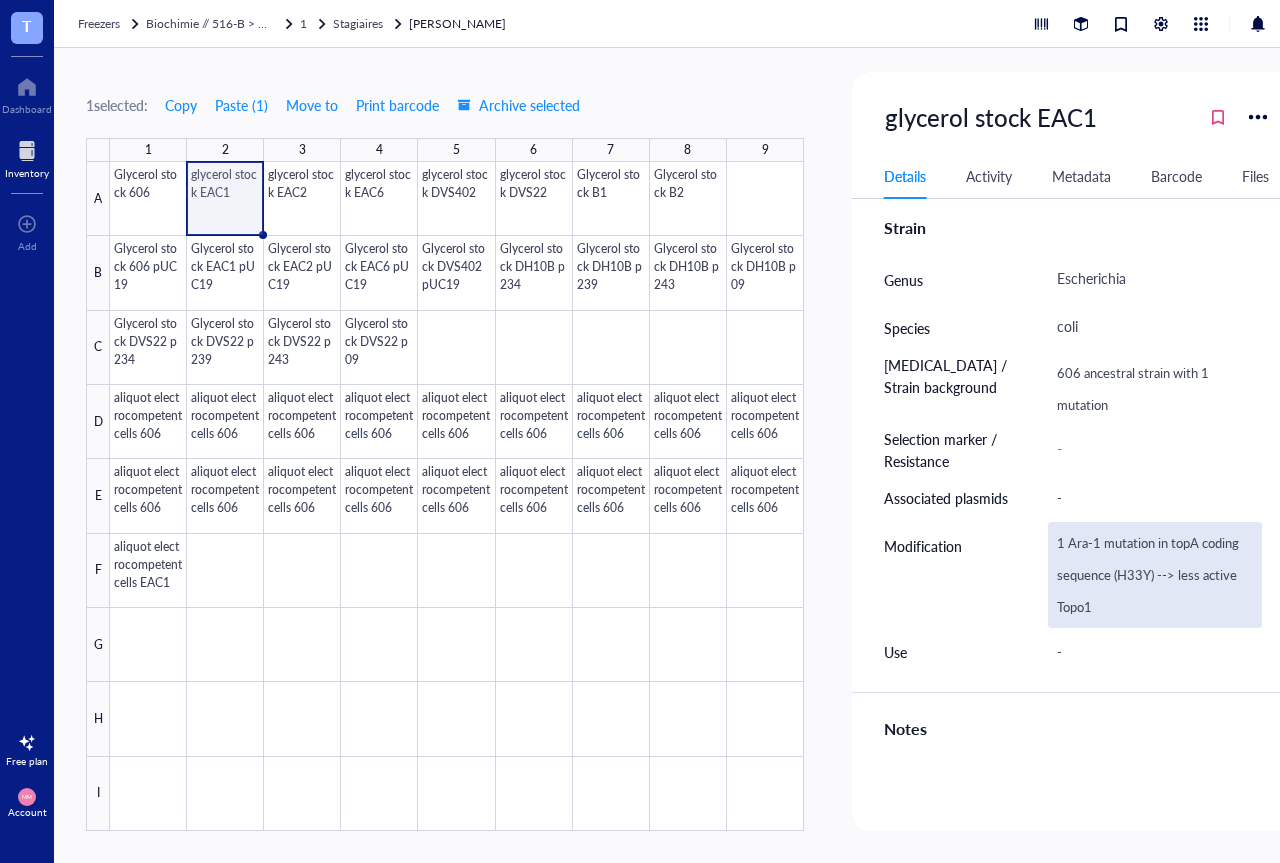 click on "1 Ara-1 mutation in topA coding sequence (H33Y) --> less active Topo1" at bounding box center [1155, 575] 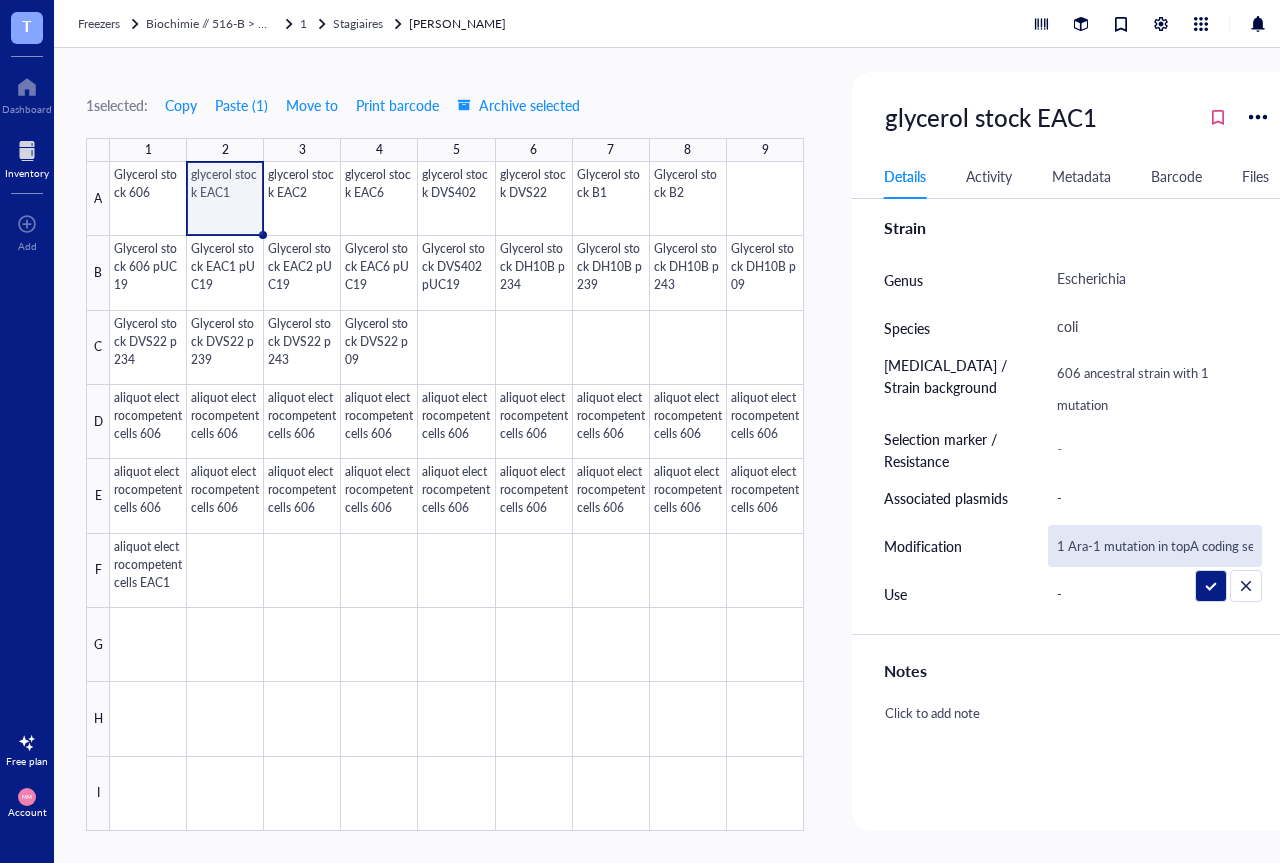 scroll, scrollTop: 0, scrollLeft: 210, axis: horizontal 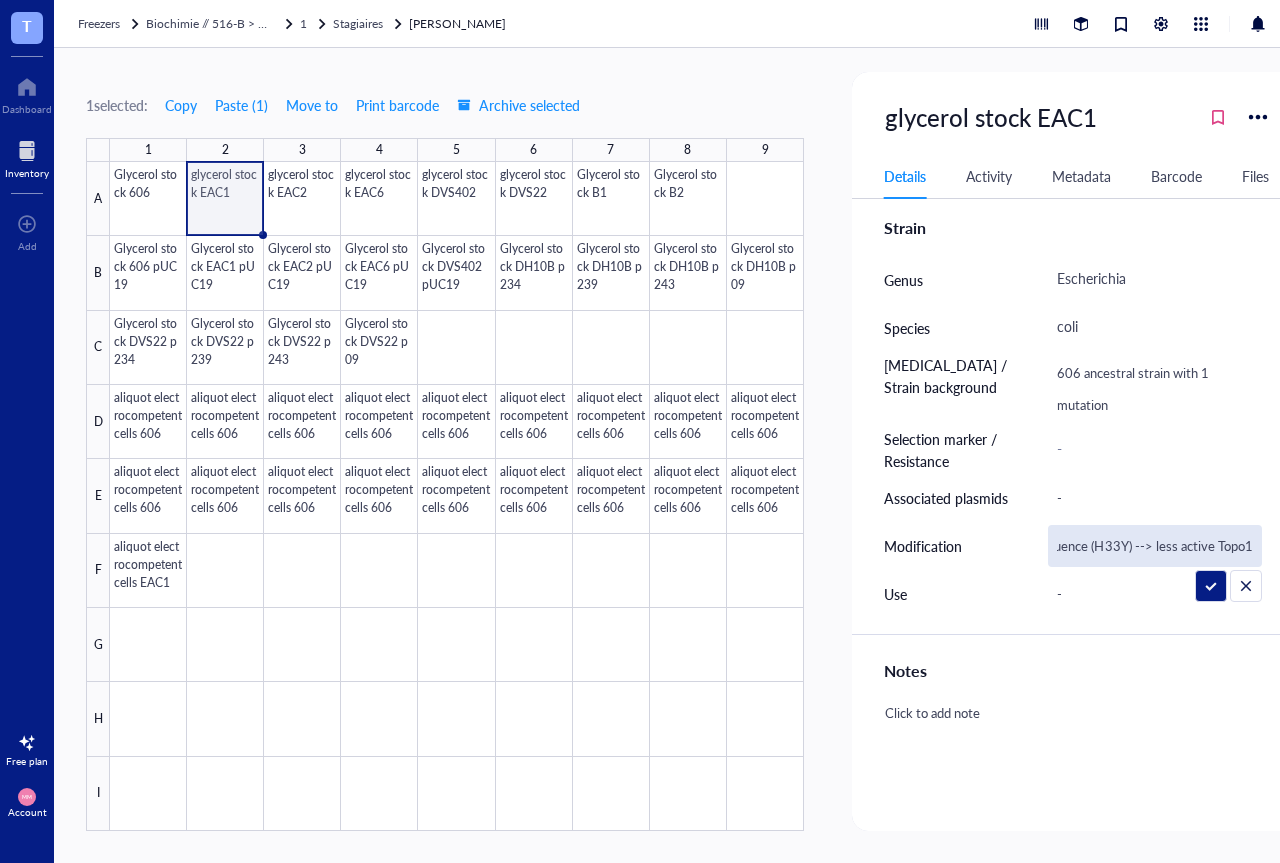 drag, startPoint x: 1256, startPoint y: 552, endPoint x: 1017, endPoint y: 550, distance: 239.00836 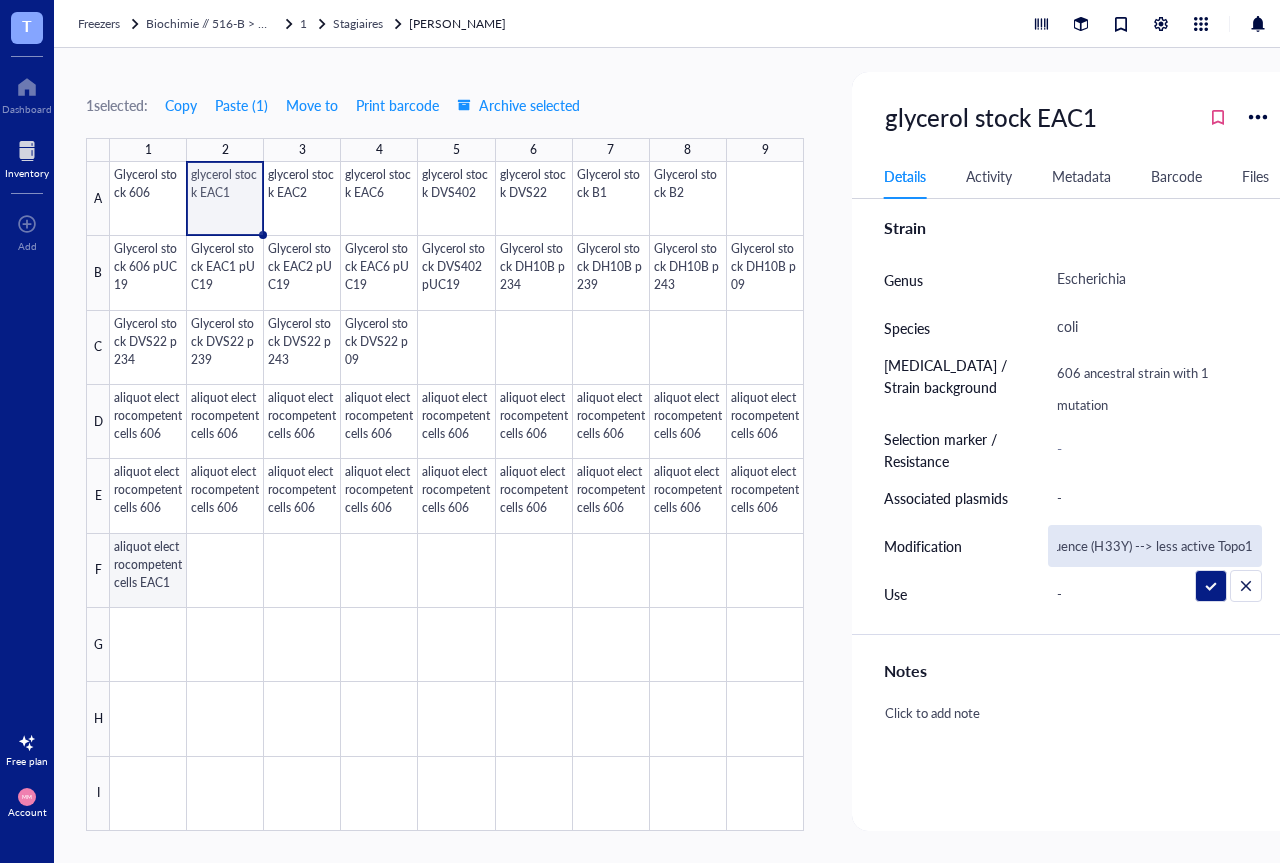 click at bounding box center (457, 496) 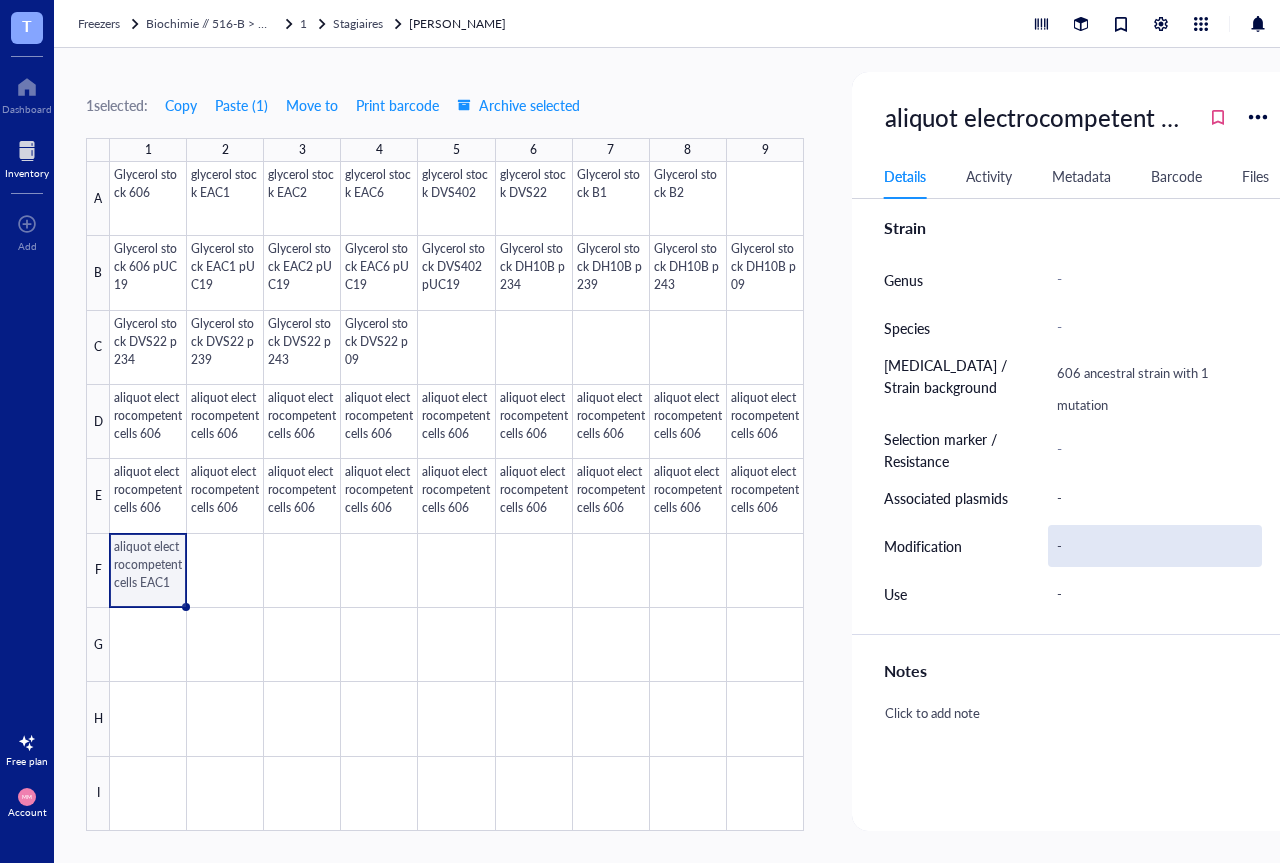 click on "-" at bounding box center [1155, 546] 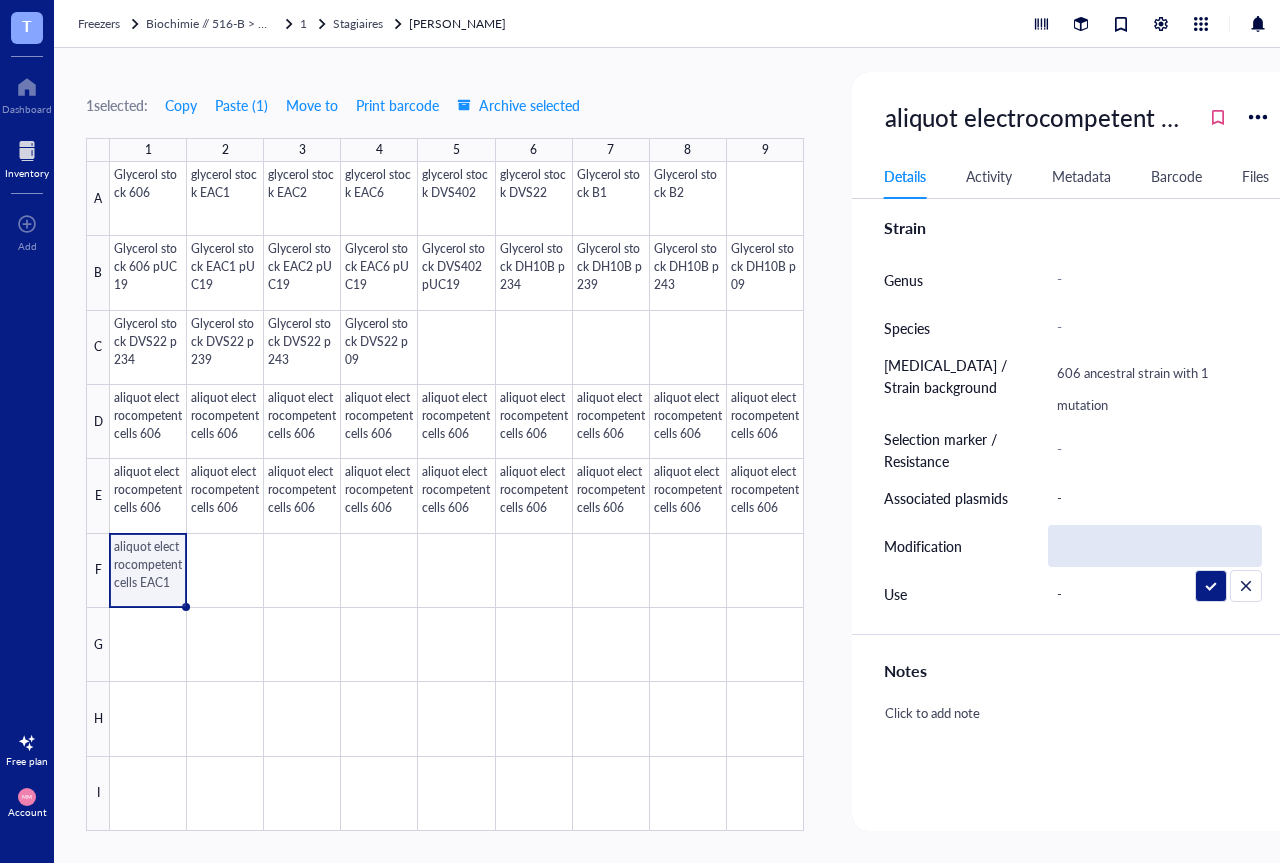 type on "1 Ara-1 mutation in topA coding sequence (H33Y) --> less active Topo1" 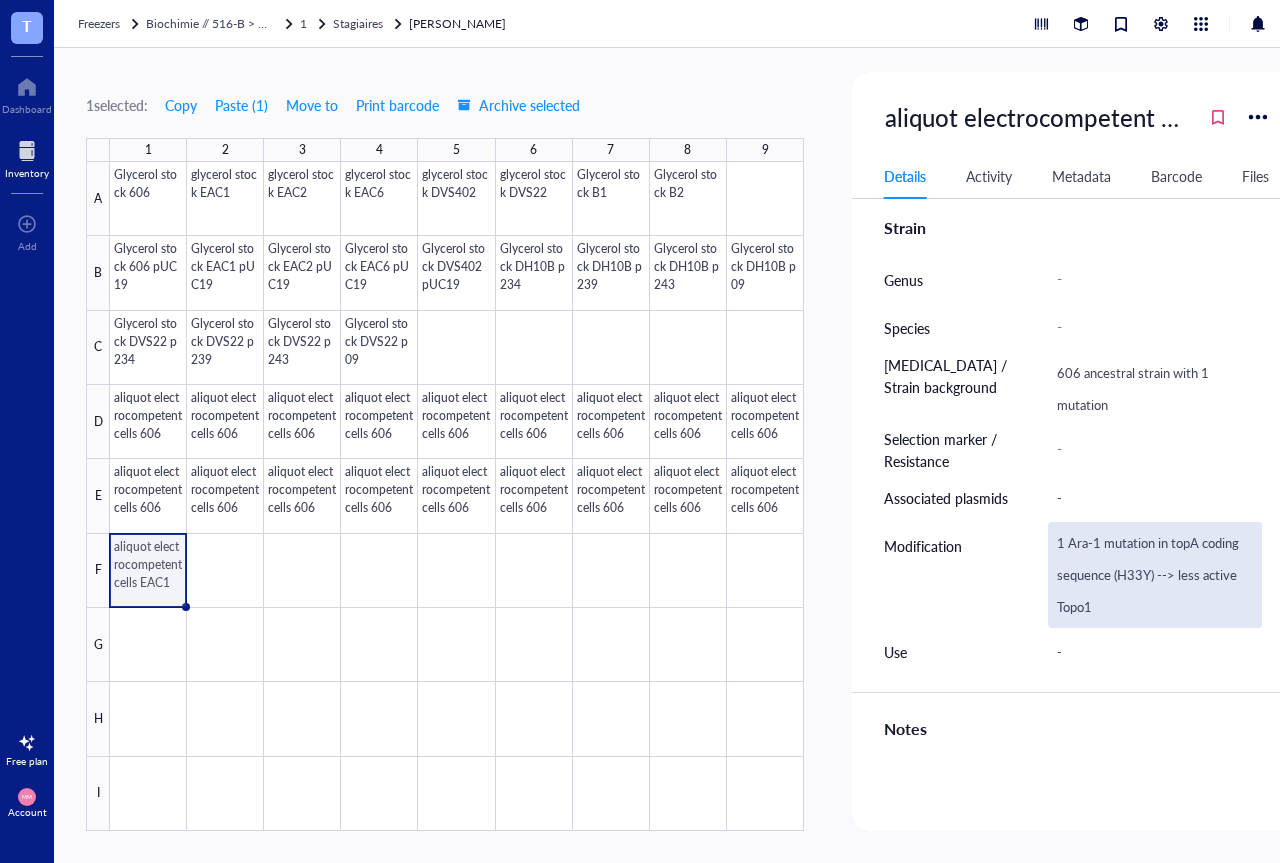 click on "1 Ara-1 mutation in topA coding sequence (H33Y) --> less active Topo1" at bounding box center [1155, 575] 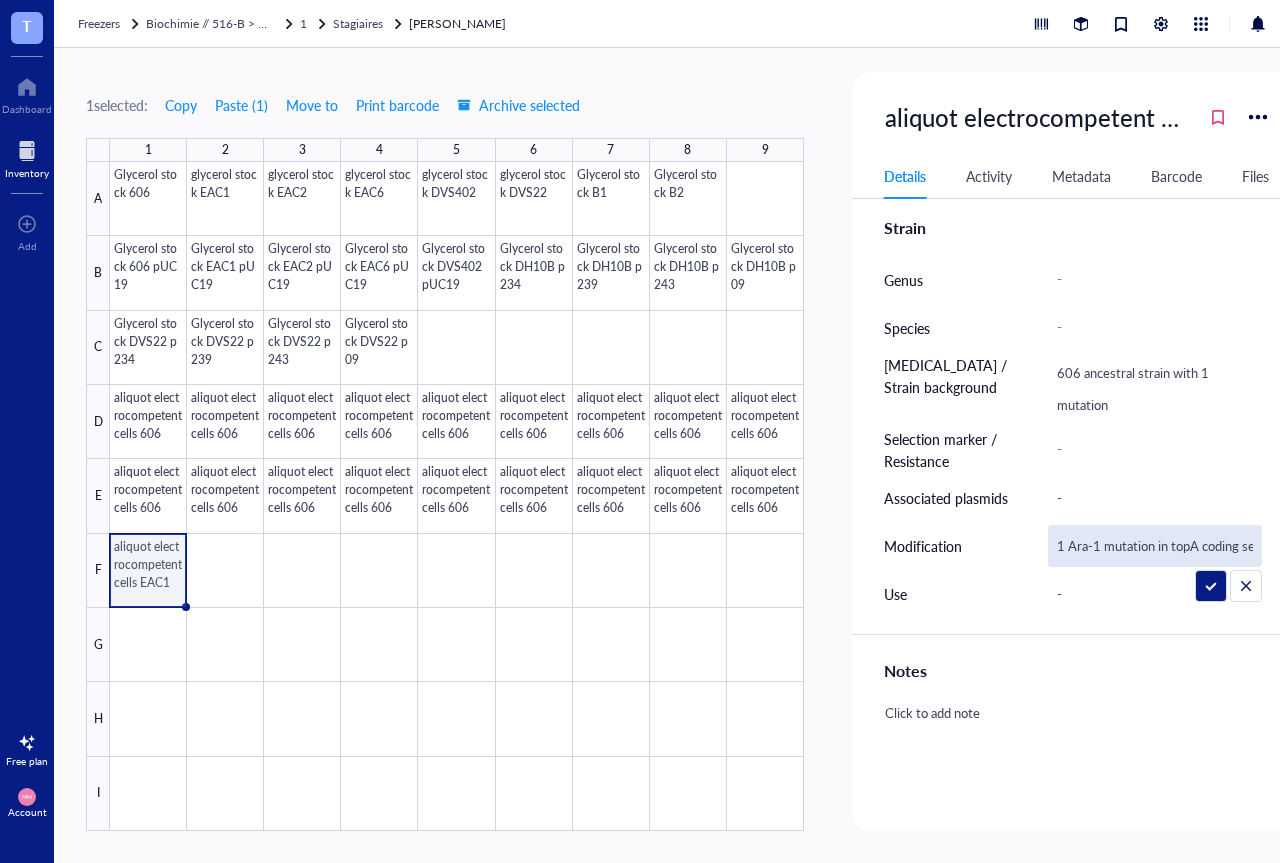 scroll, scrollTop: 0, scrollLeft: 210, axis: horizontal 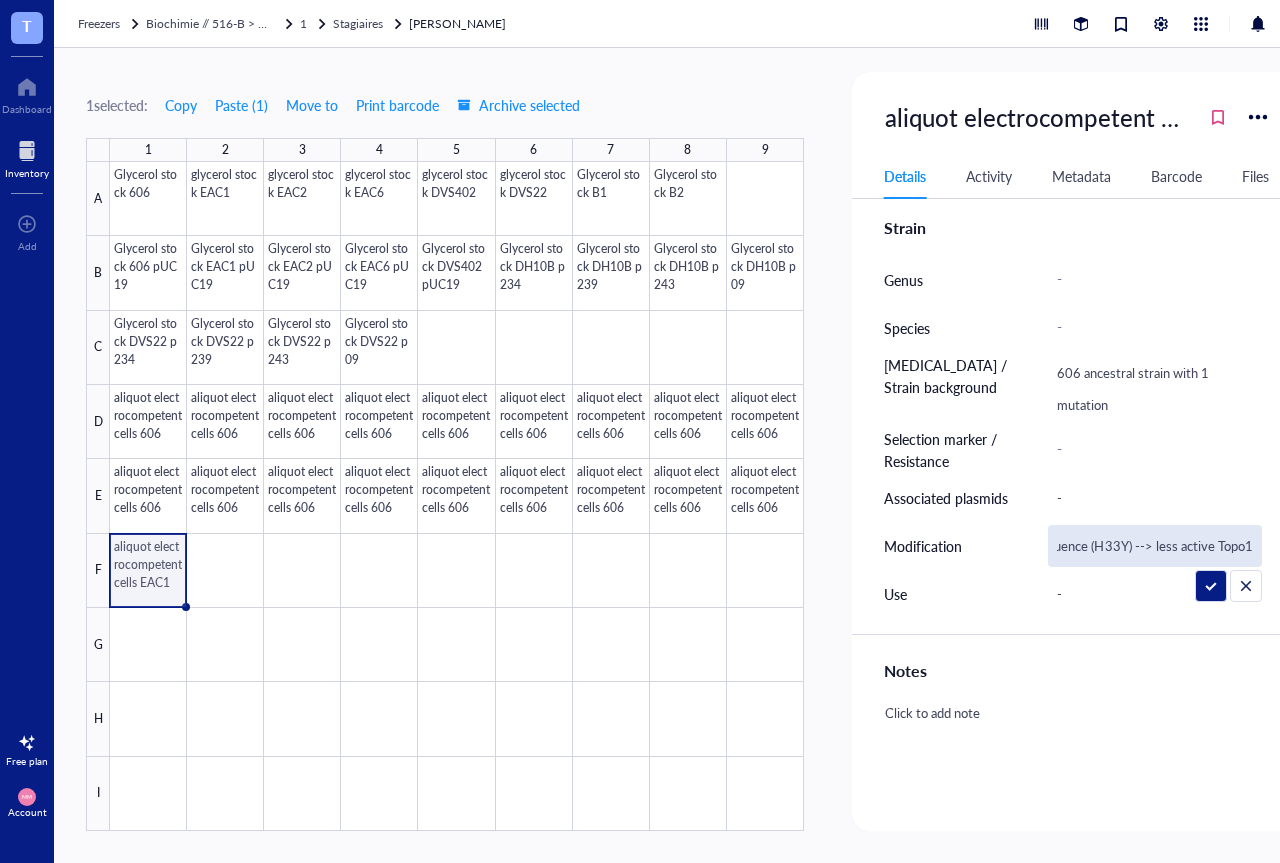 click on "1 Ara-1 mutation in topA coding sequence (H33Y) --> less active Topo1" at bounding box center (1155, 546) 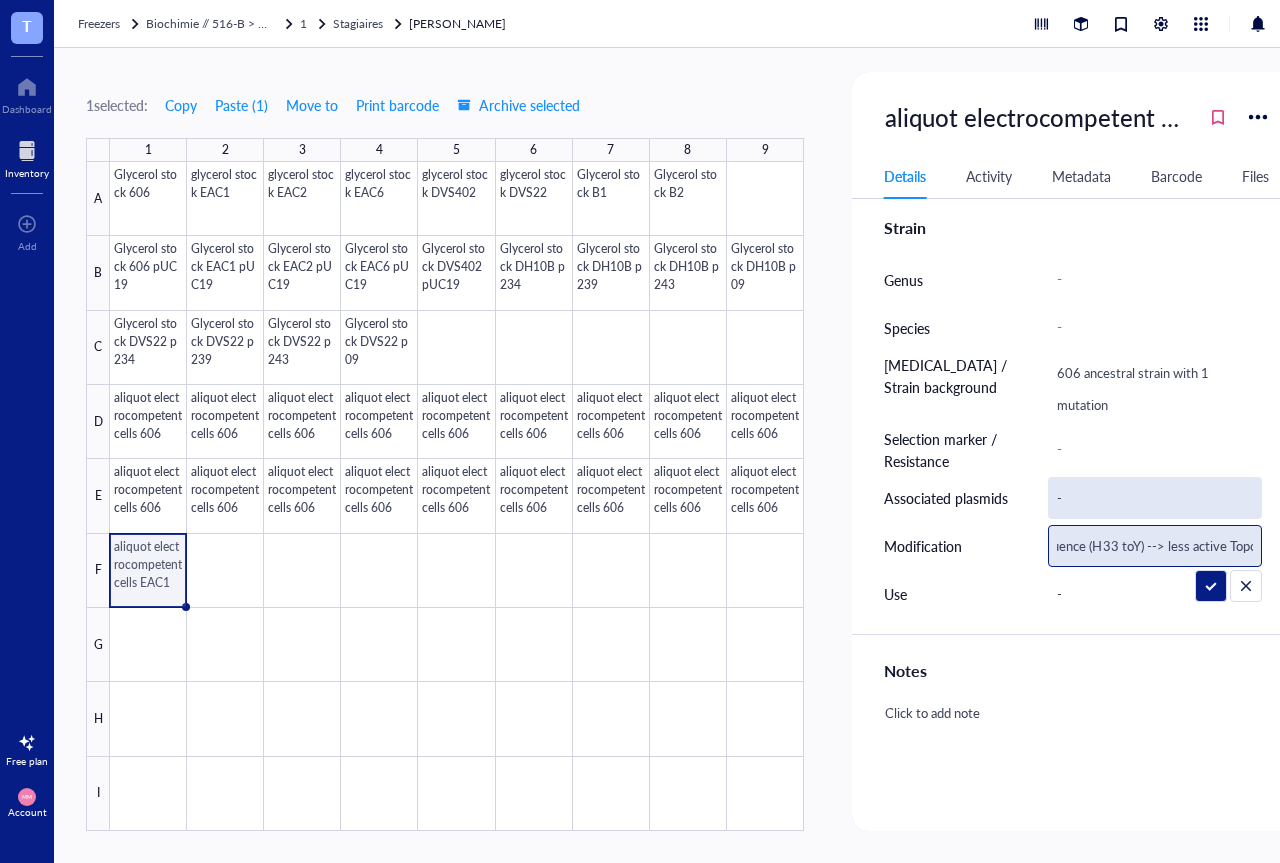 type on "1 Ara-1 mutation in topA coding sequence (H33 to Y) --> less active Topo1" 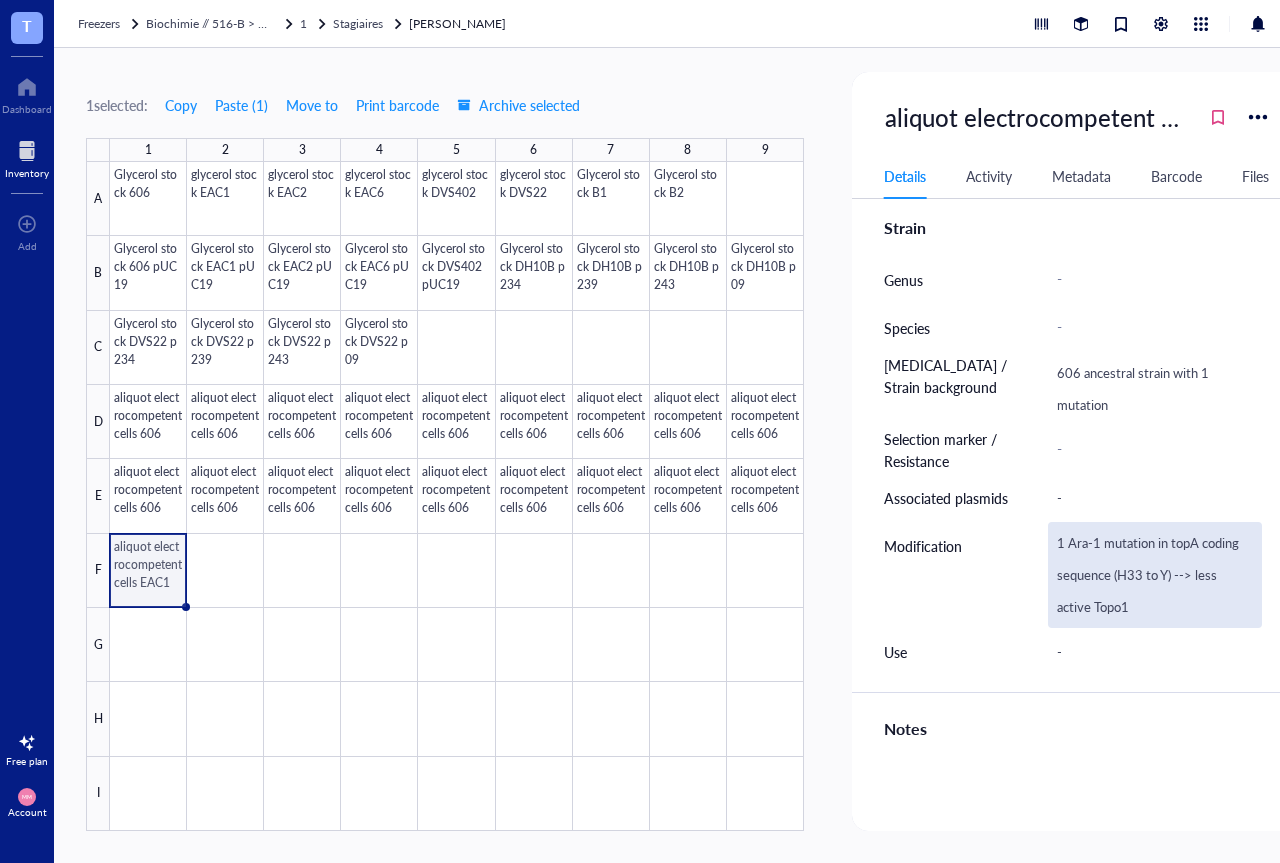 click on "1 Ara-1 mutation in topA coding sequence (H33 to Y) --> less active Topo1" at bounding box center [1155, 575] 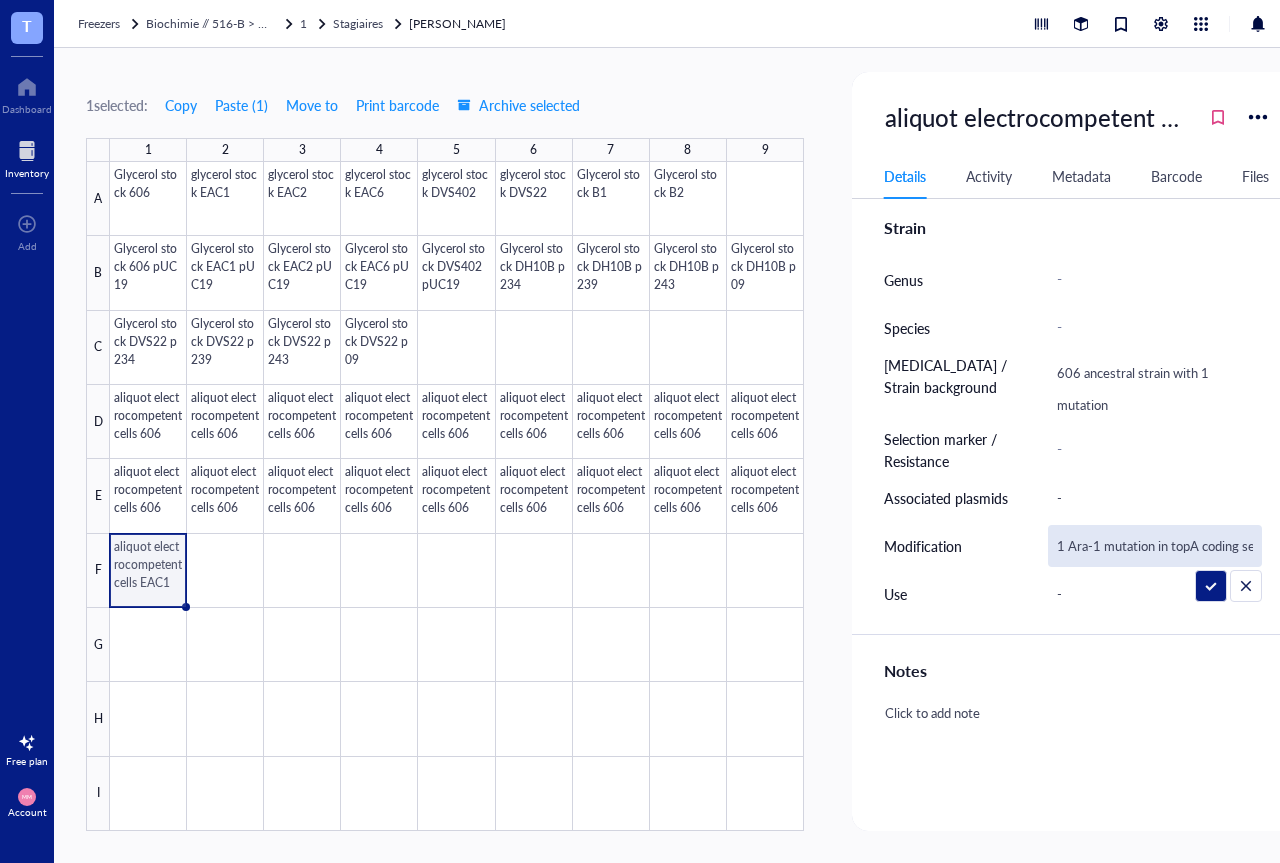 scroll, scrollTop: 0, scrollLeft: 228, axis: horizontal 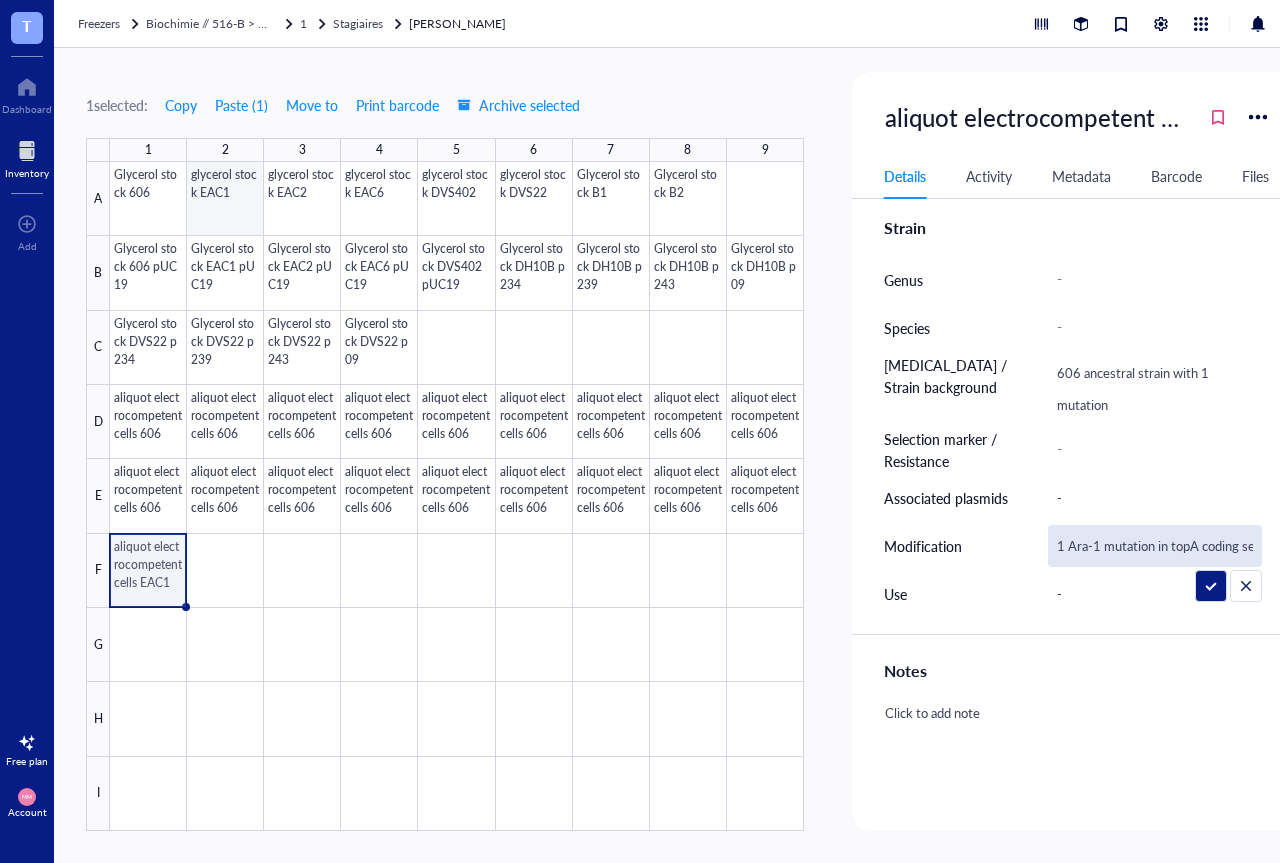 click at bounding box center (457, 496) 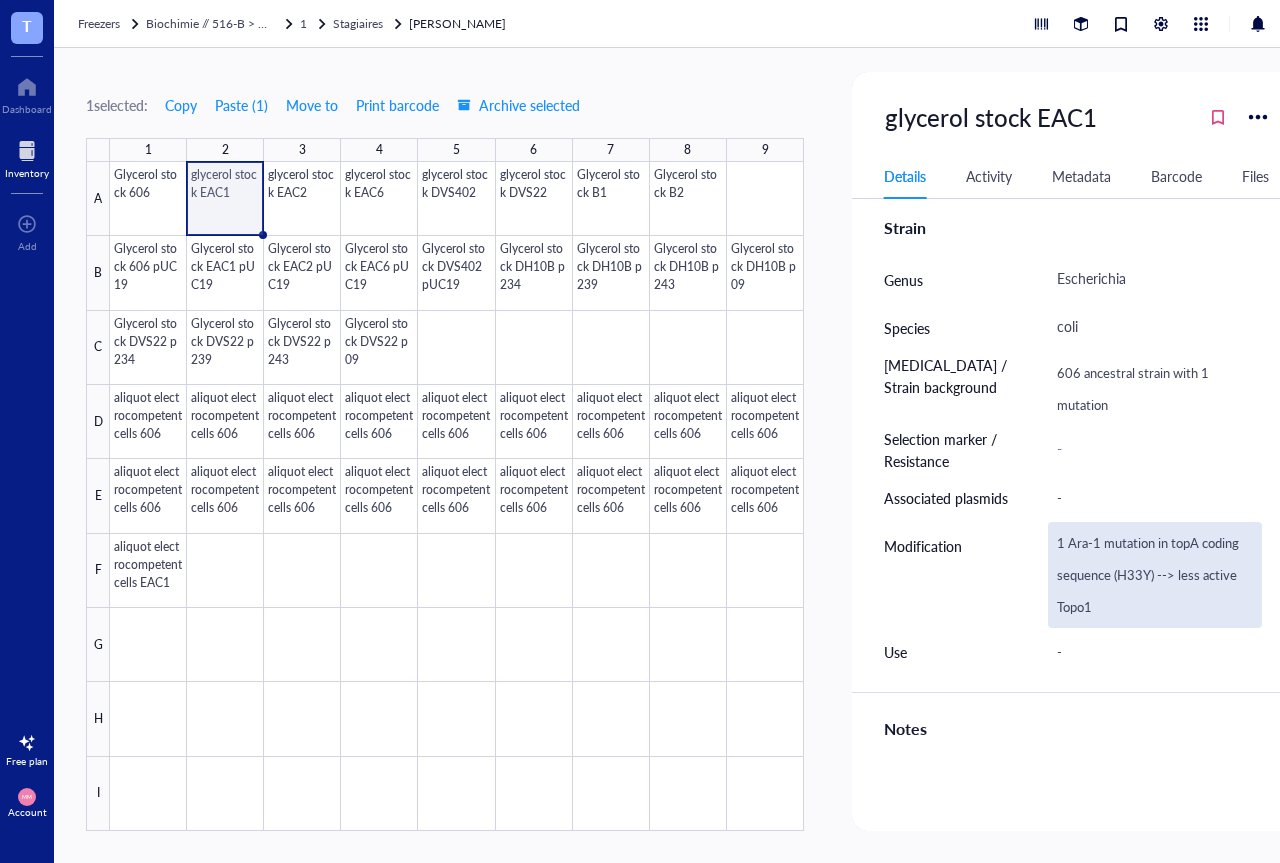 click on "1 Ara-1 mutation in topA coding sequence (H33Y) --> less active Topo1" at bounding box center [1155, 575] 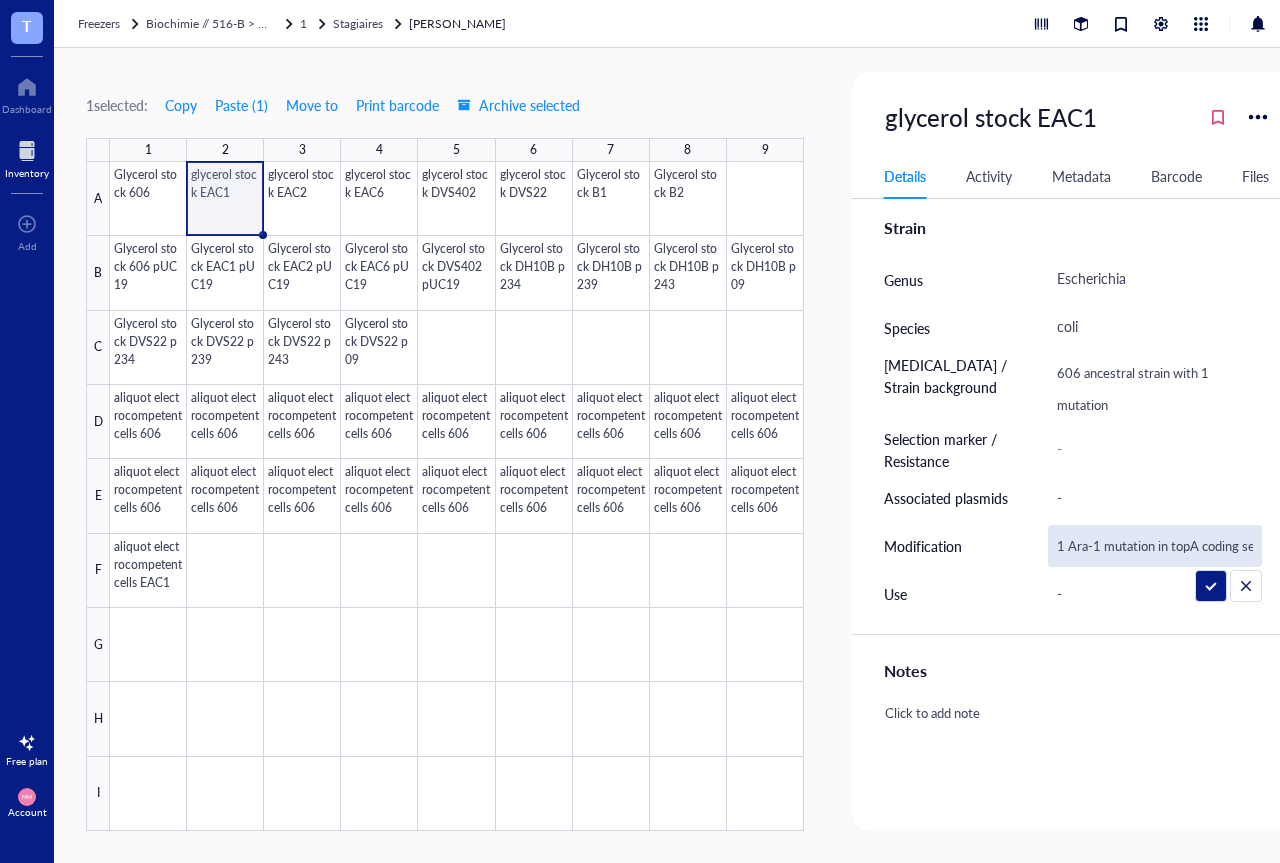 scroll, scrollTop: 0, scrollLeft: 210, axis: horizontal 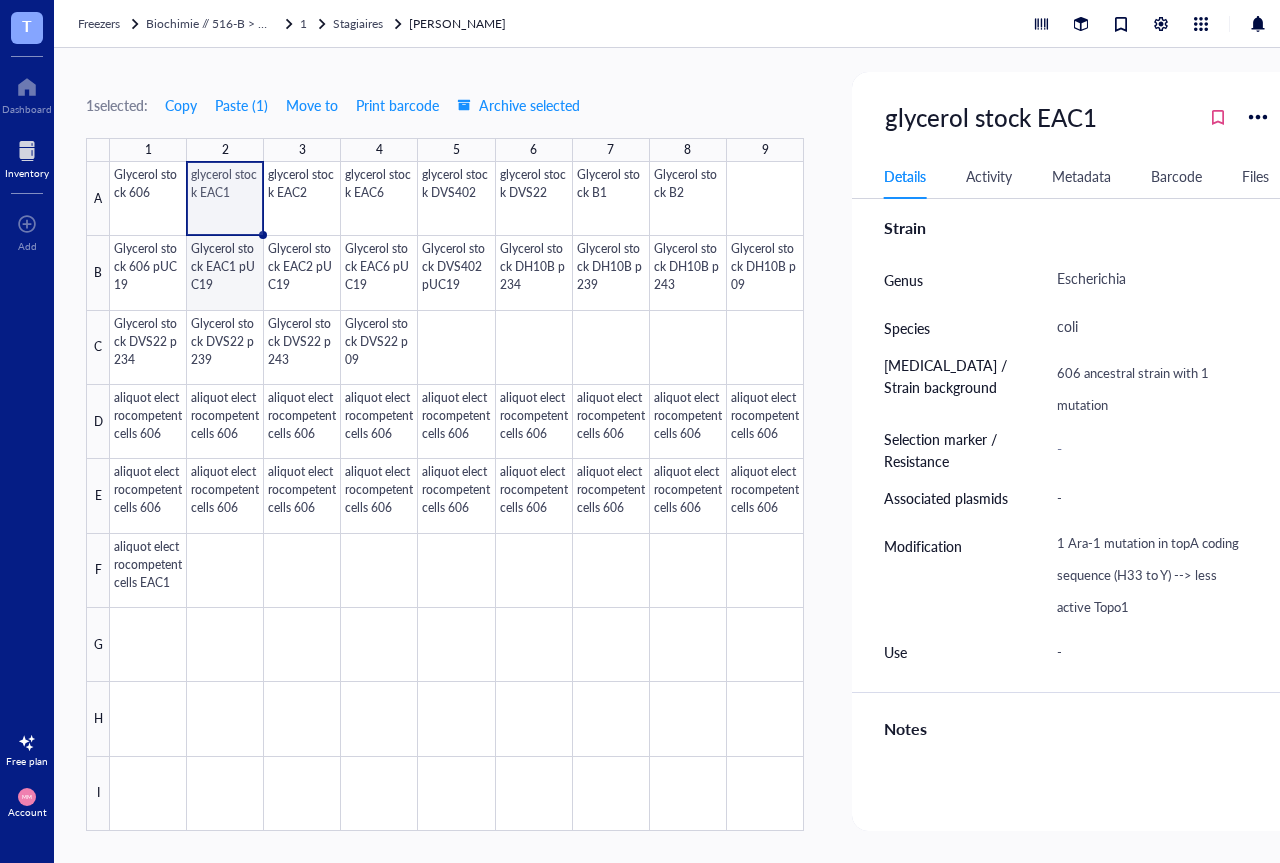 click at bounding box center [457, 496] 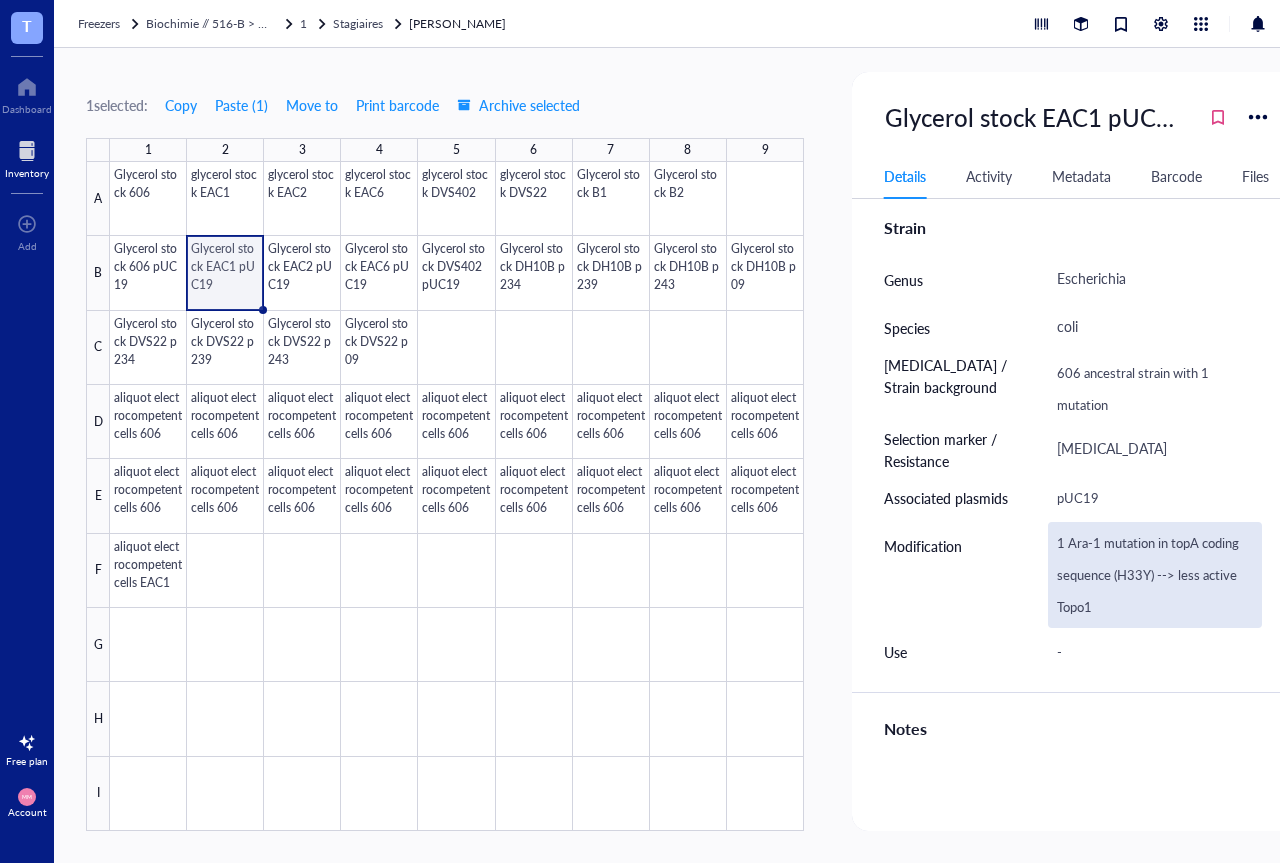 click on "1 Ara-1 mutation in topA coding sequence (H33Y) --> less active Topo1" at bounding box center [1155, 575] 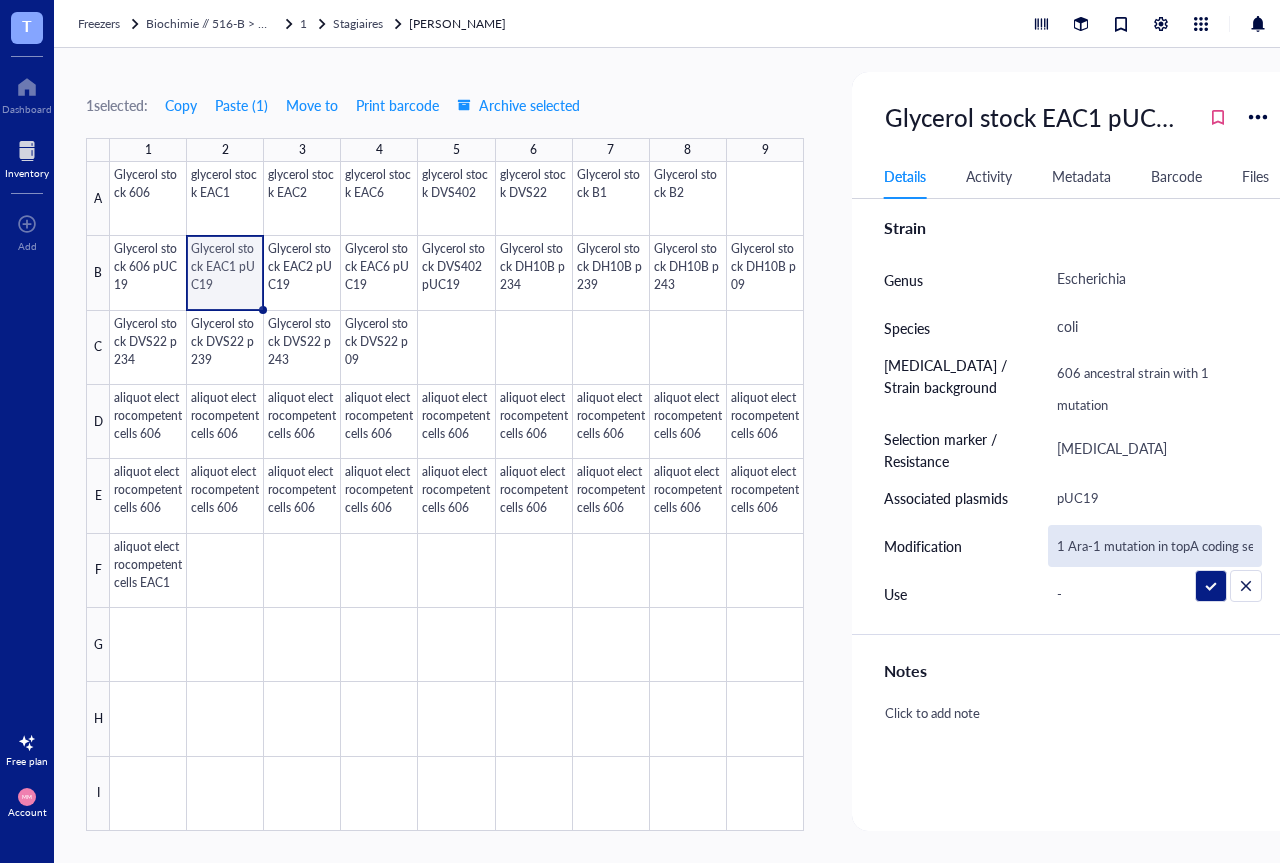 scroll, scrollTop: 0, scrollLeft: 210, axis: horizontal 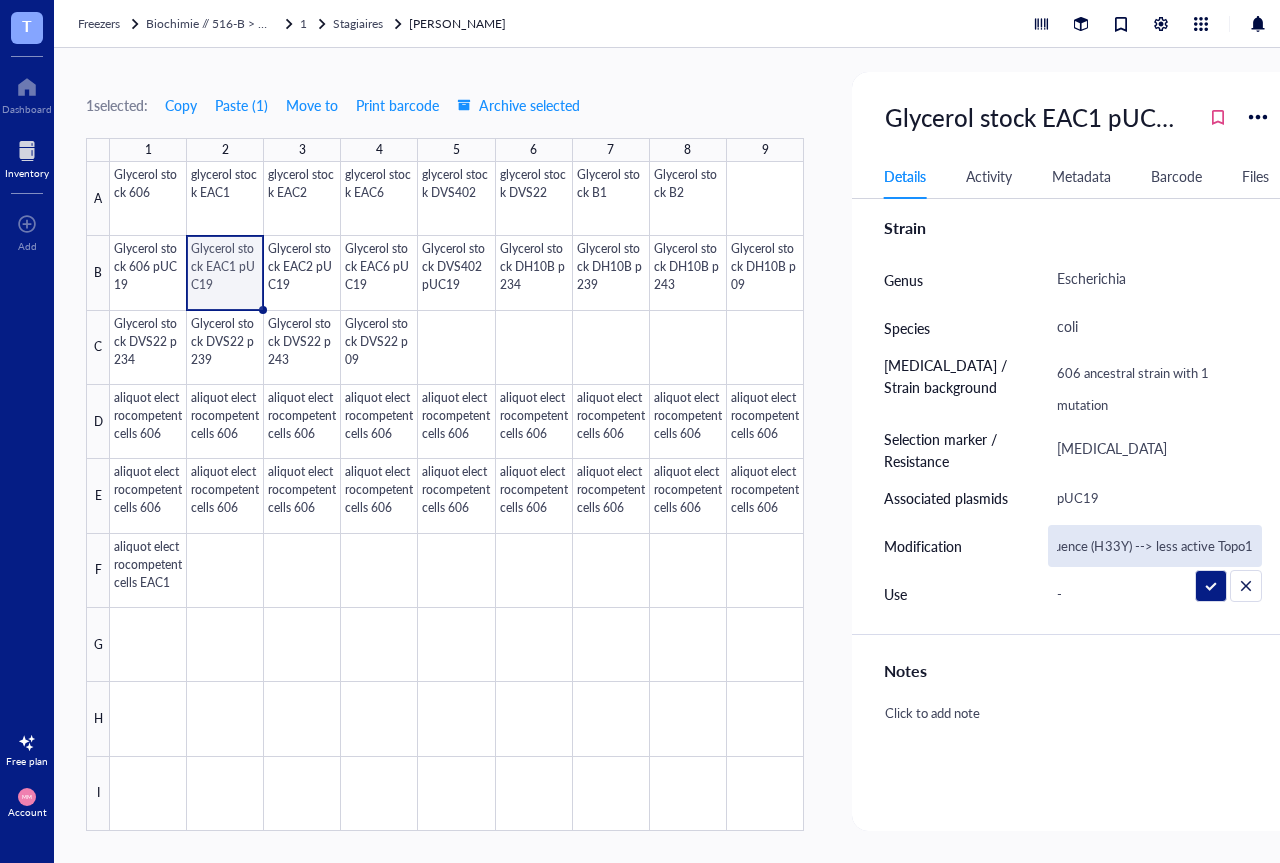 drag, startPoint x: 1258, startPoint y: 545, endPoint x: 995, endPoint y: 545, distance: 263 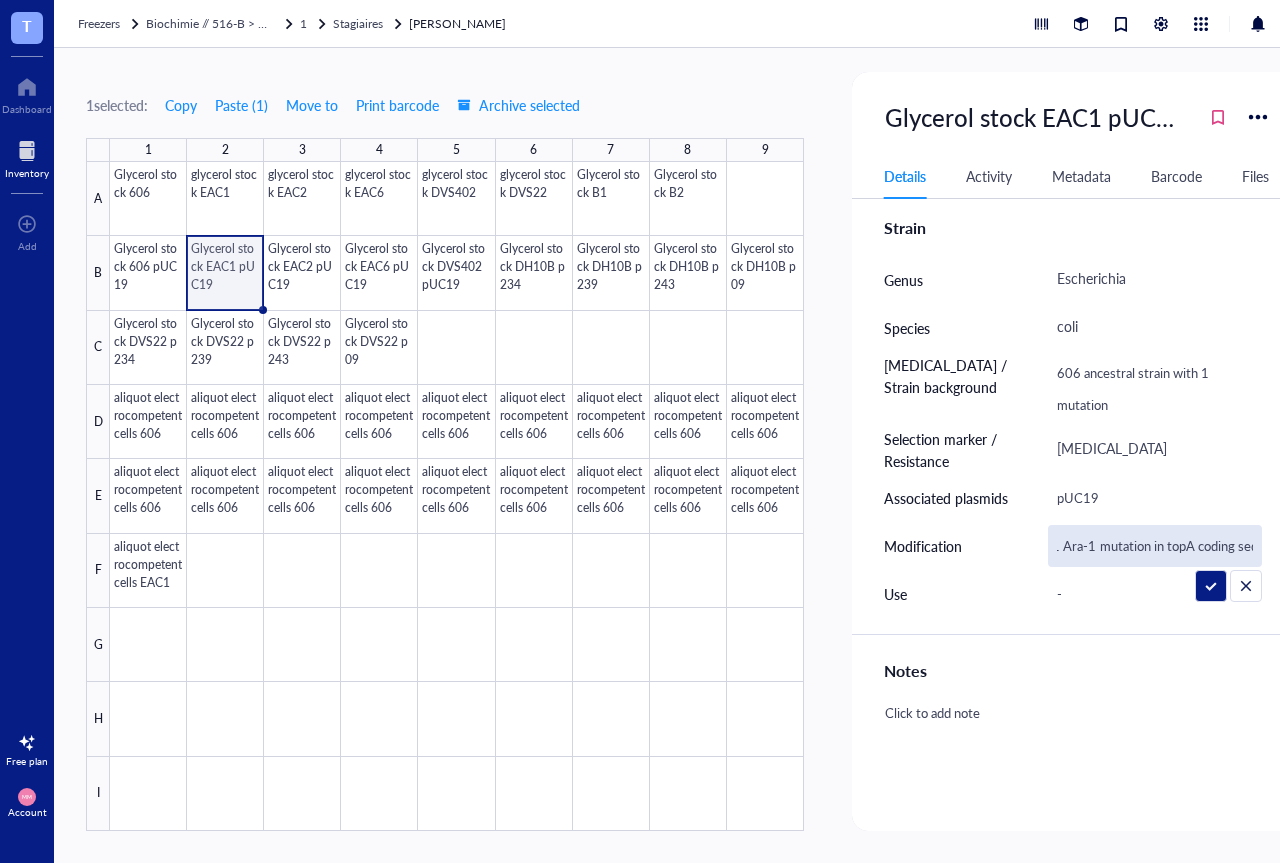 scroll, scrollTop: 0, scrollLeft: 435, axis: horizontal 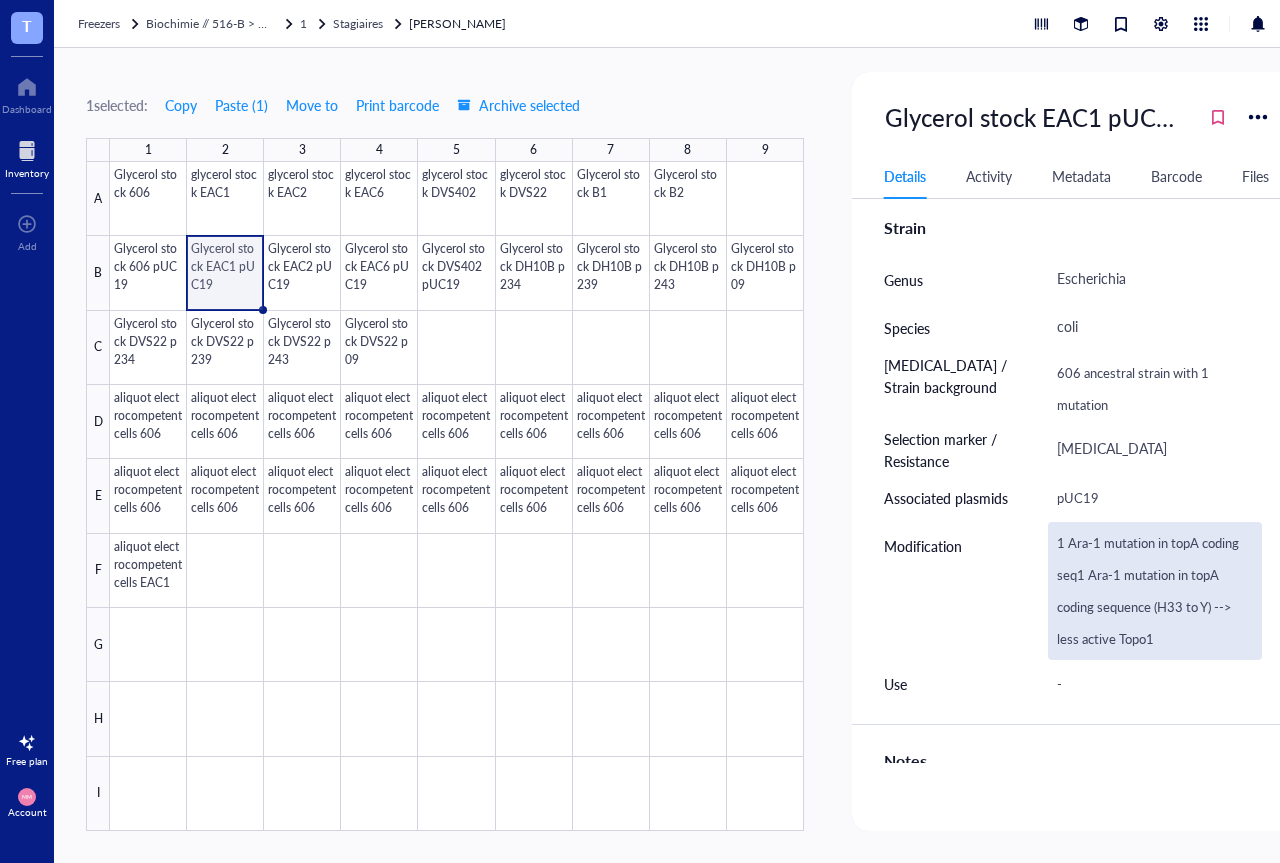 click on "1 Ara-1 mutation in topA coding seq1 Ara-1 mutation in topA coding sequence (H33 to Y) --> less active Topo1" at bounding box center [1155, 591] 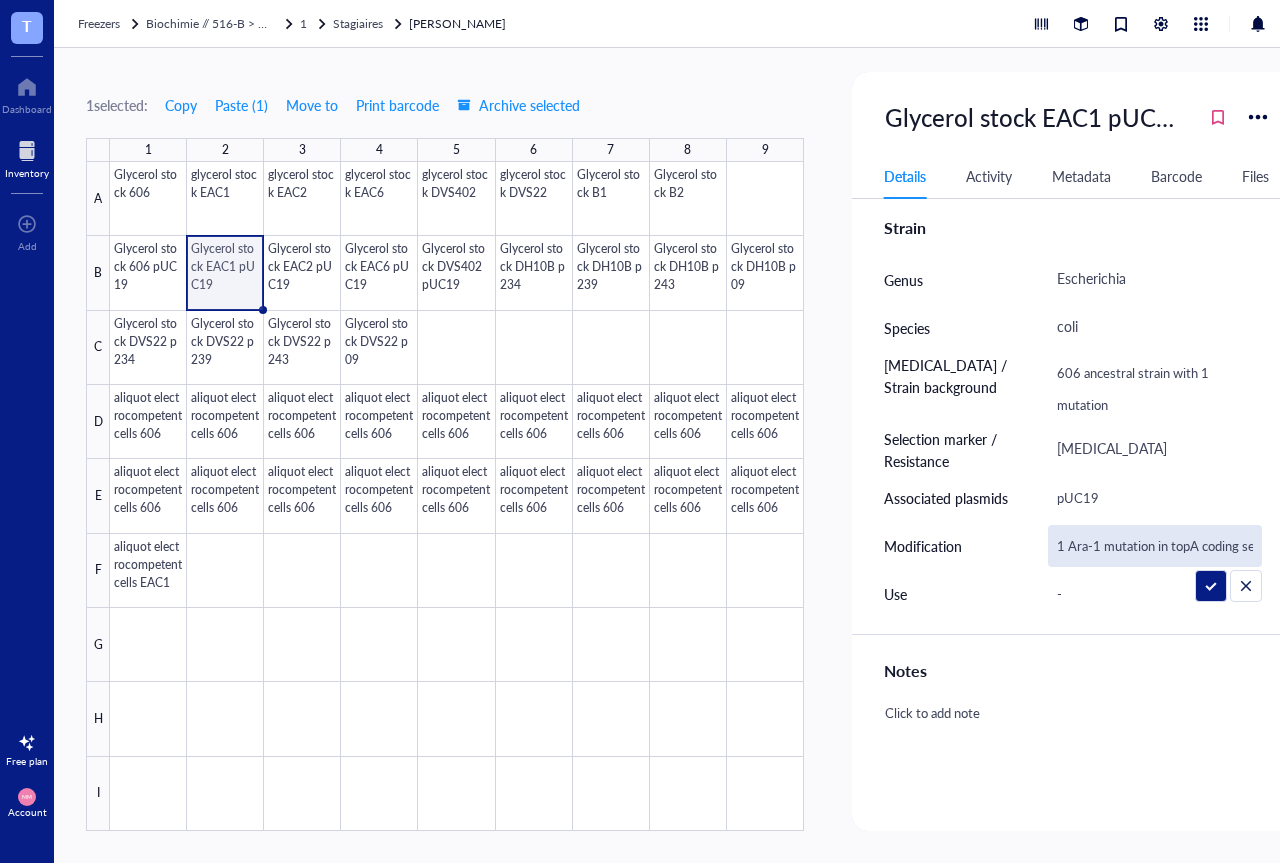 scroll, scrollTop: 0, scrollLeft: 435, axis: horizontal 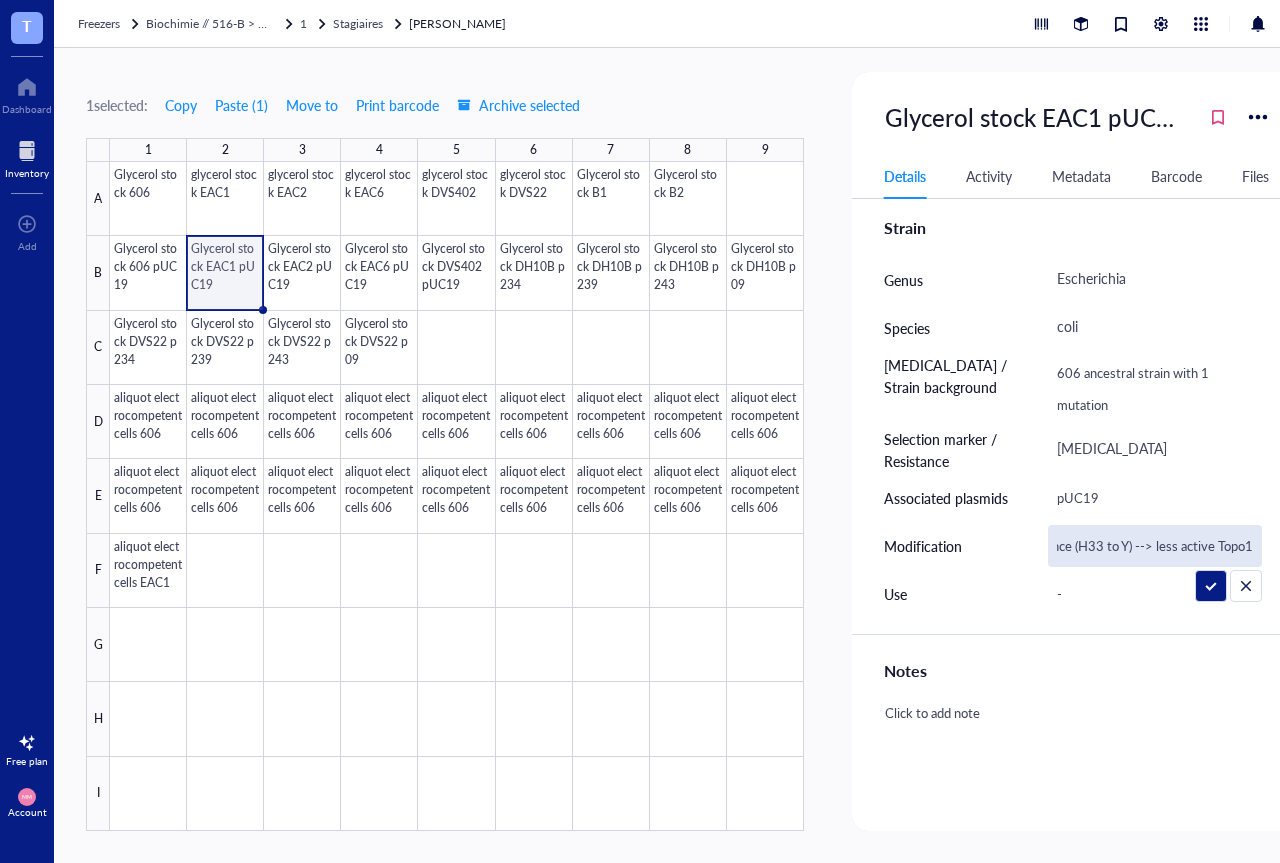 click on "1 Ara-1 mutation in topA coding seq1 Ara-1 mutation in topA coding sequence (H33 to Y) --> less active Topo1" at bounding box center (1155, 546) 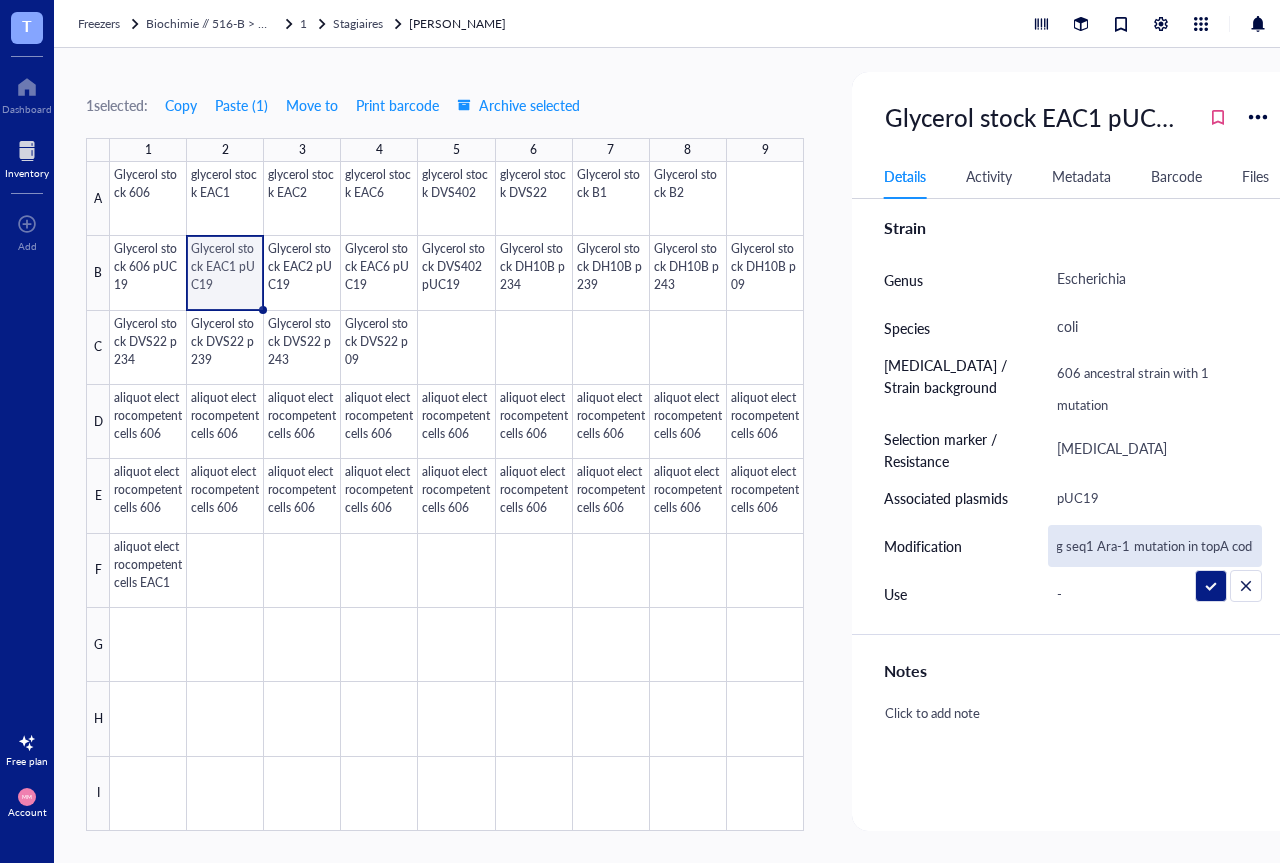 scroll, scrollTop: 0, scrollLeft: 142, axis: horizontal 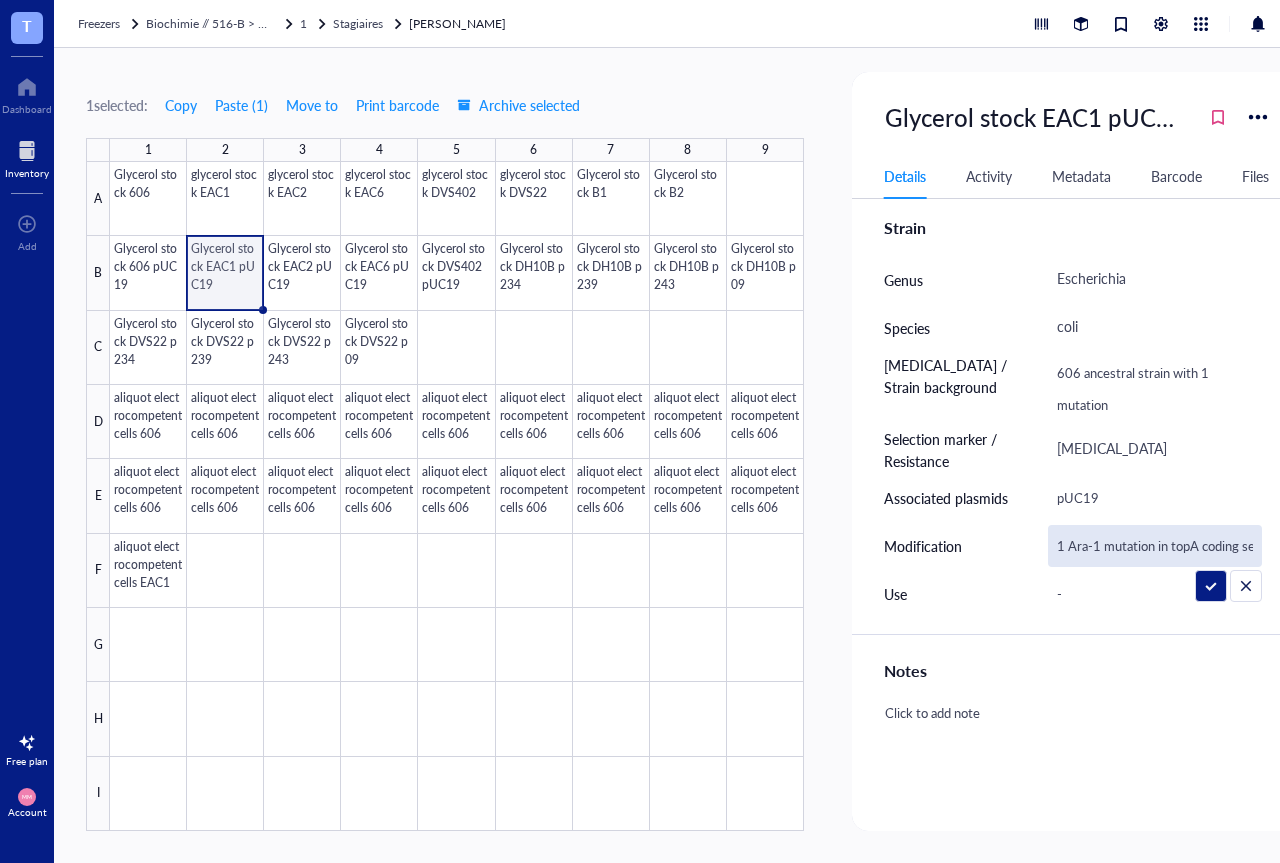 drag, startPoint x: 1129, startPoint y: 549, endPoint x: 1036, endPoint y: 552, distance: 93.04838 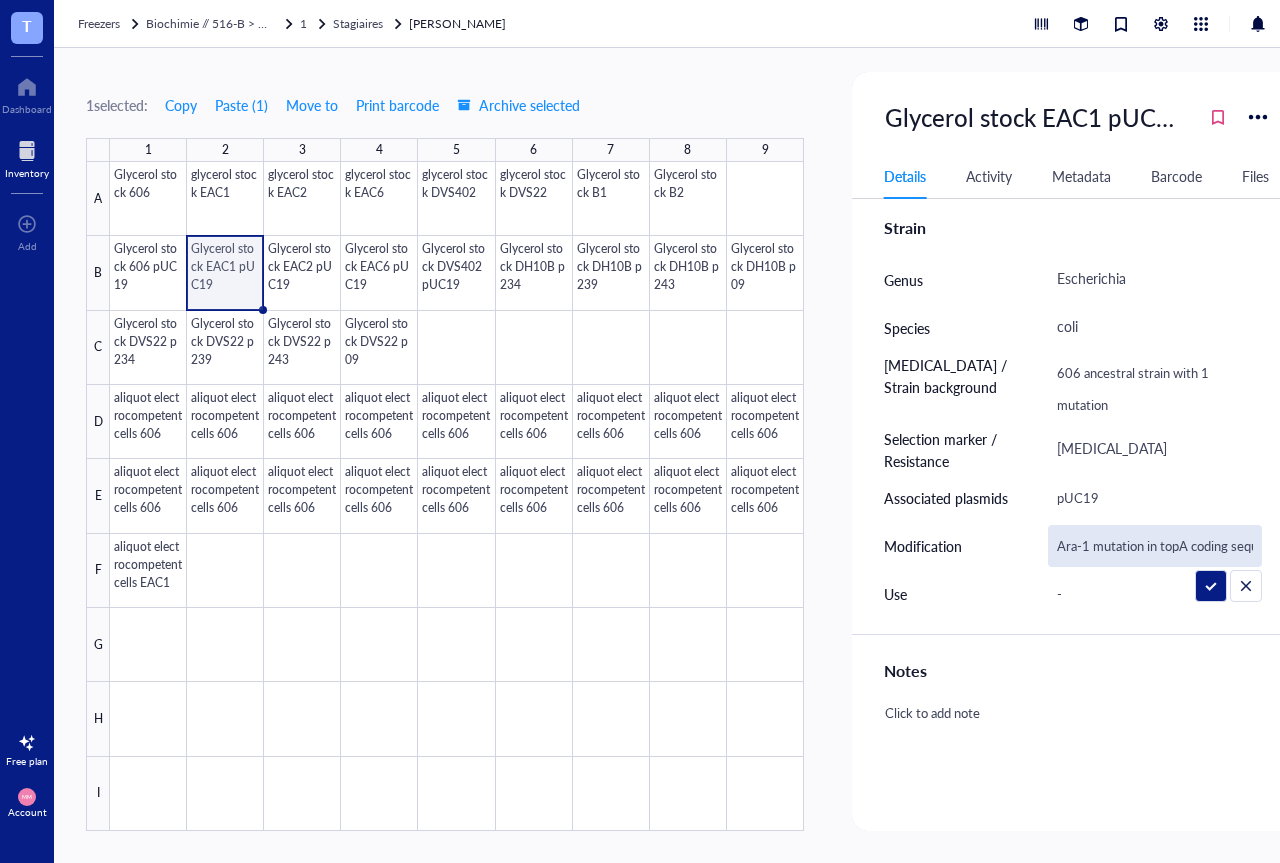 type on "1 Ara-1 mutation in topA coding sequence (H33 to Y) --> less active Topo1" 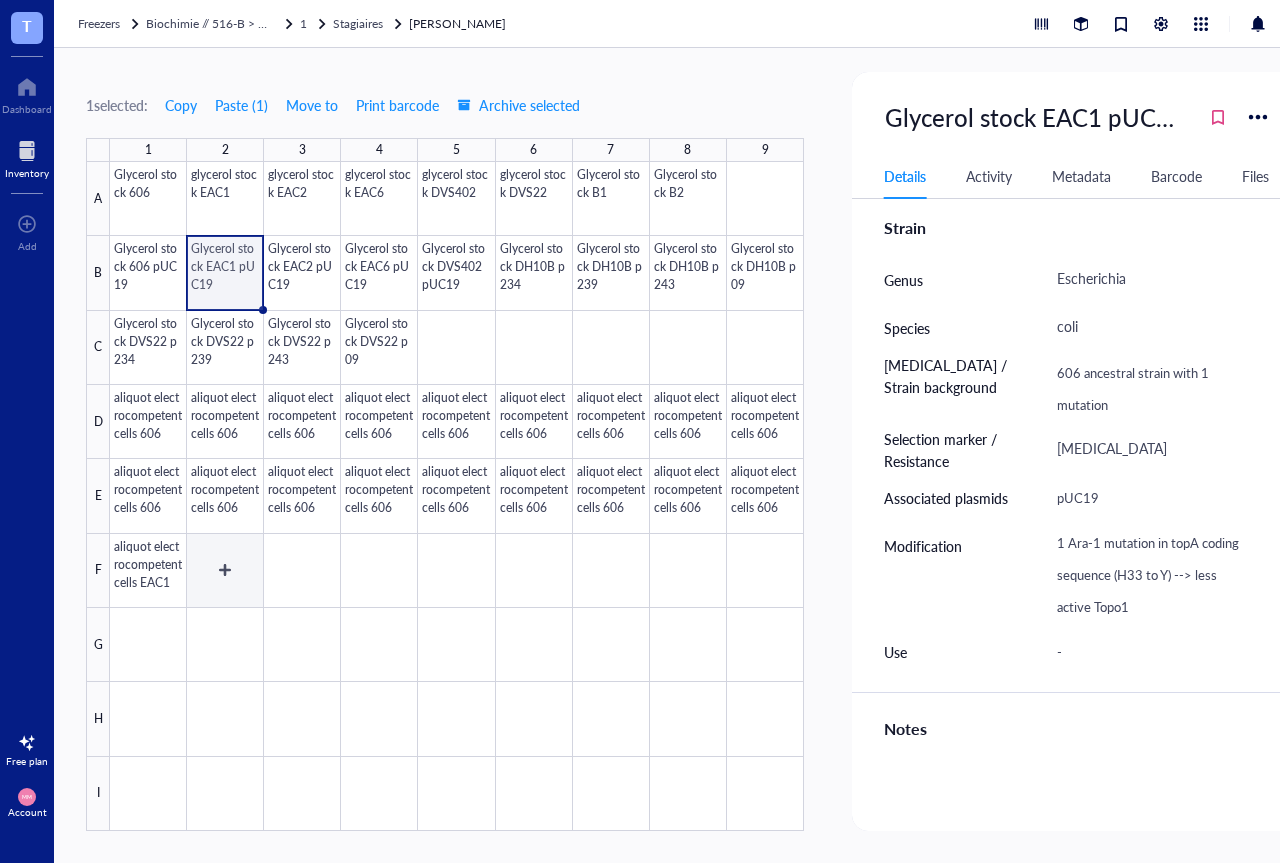 click at bounding box center [457, 496] 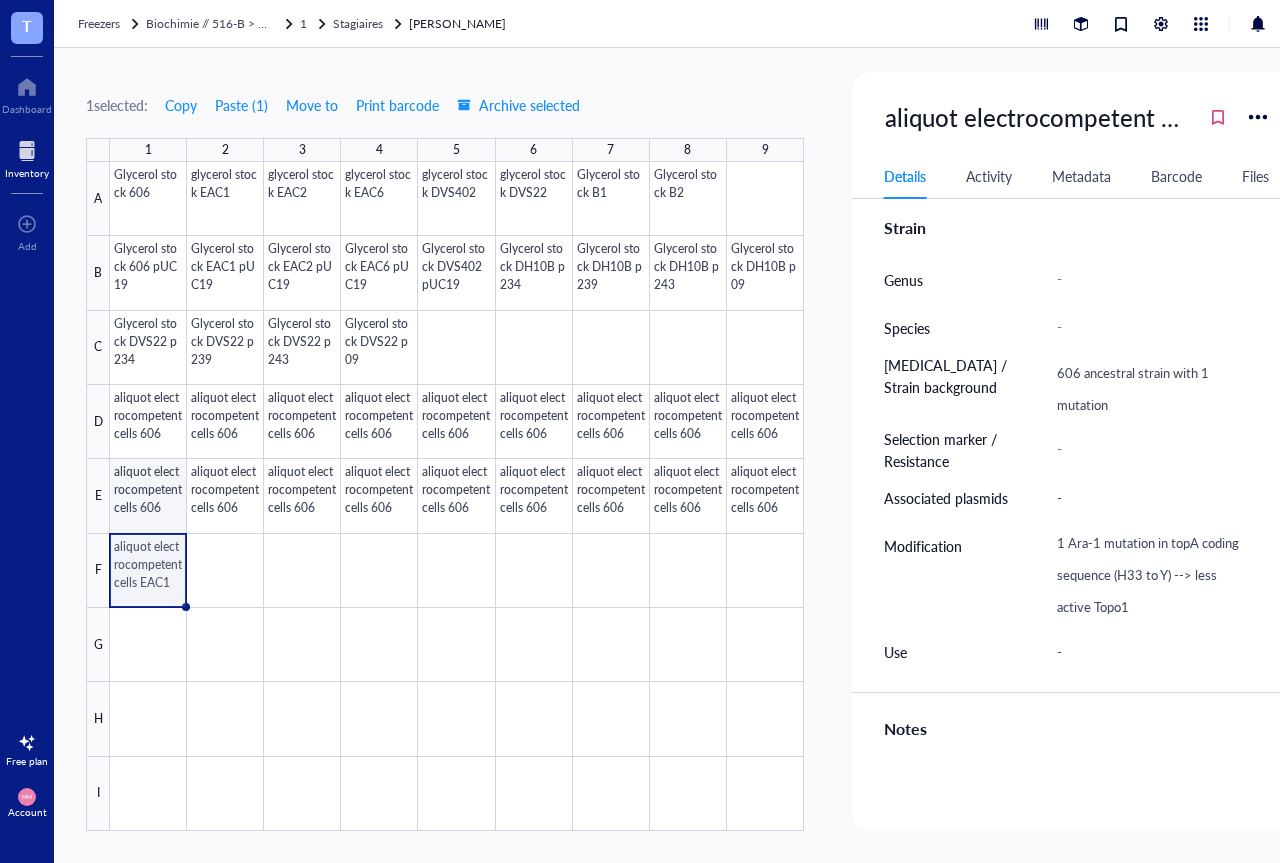 click at bounding box center [457, 496] 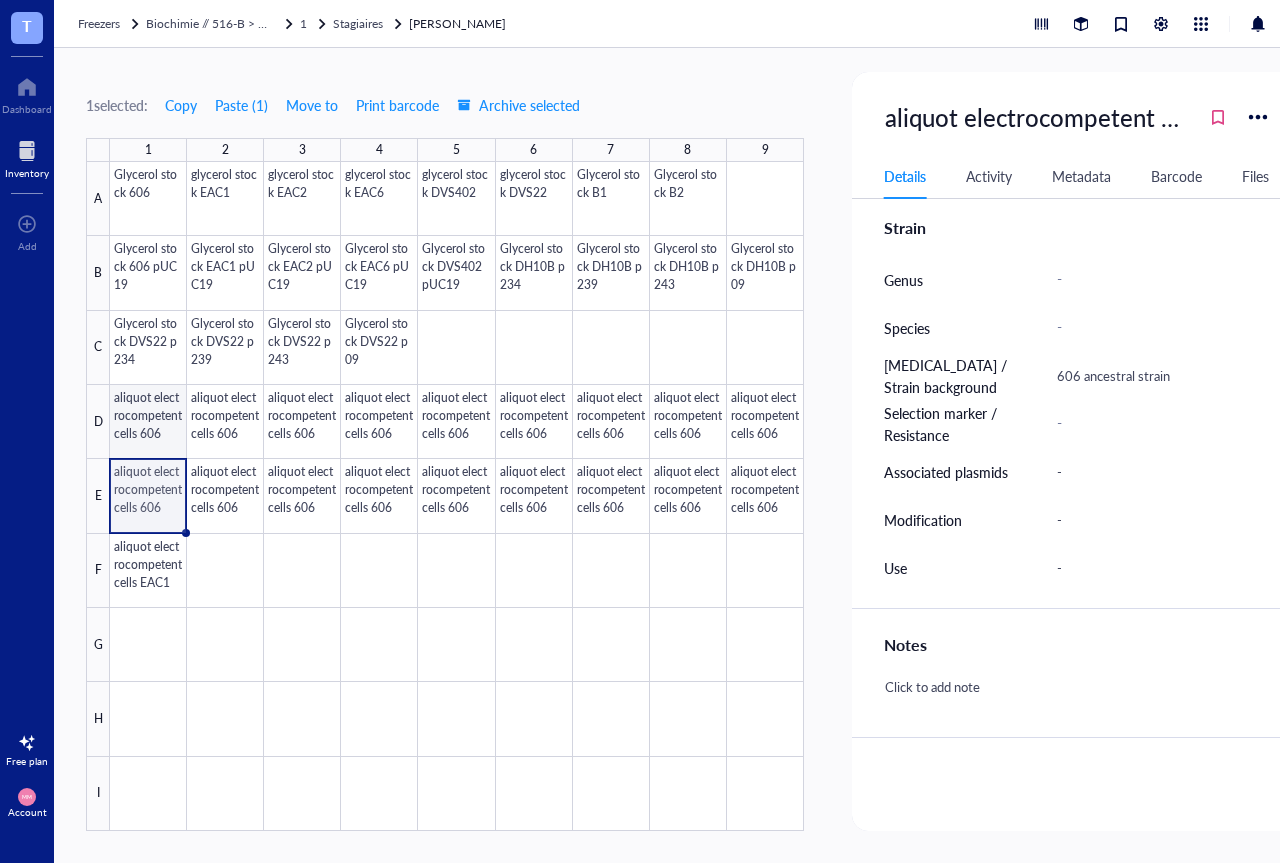click at bounding box center (457, 496) 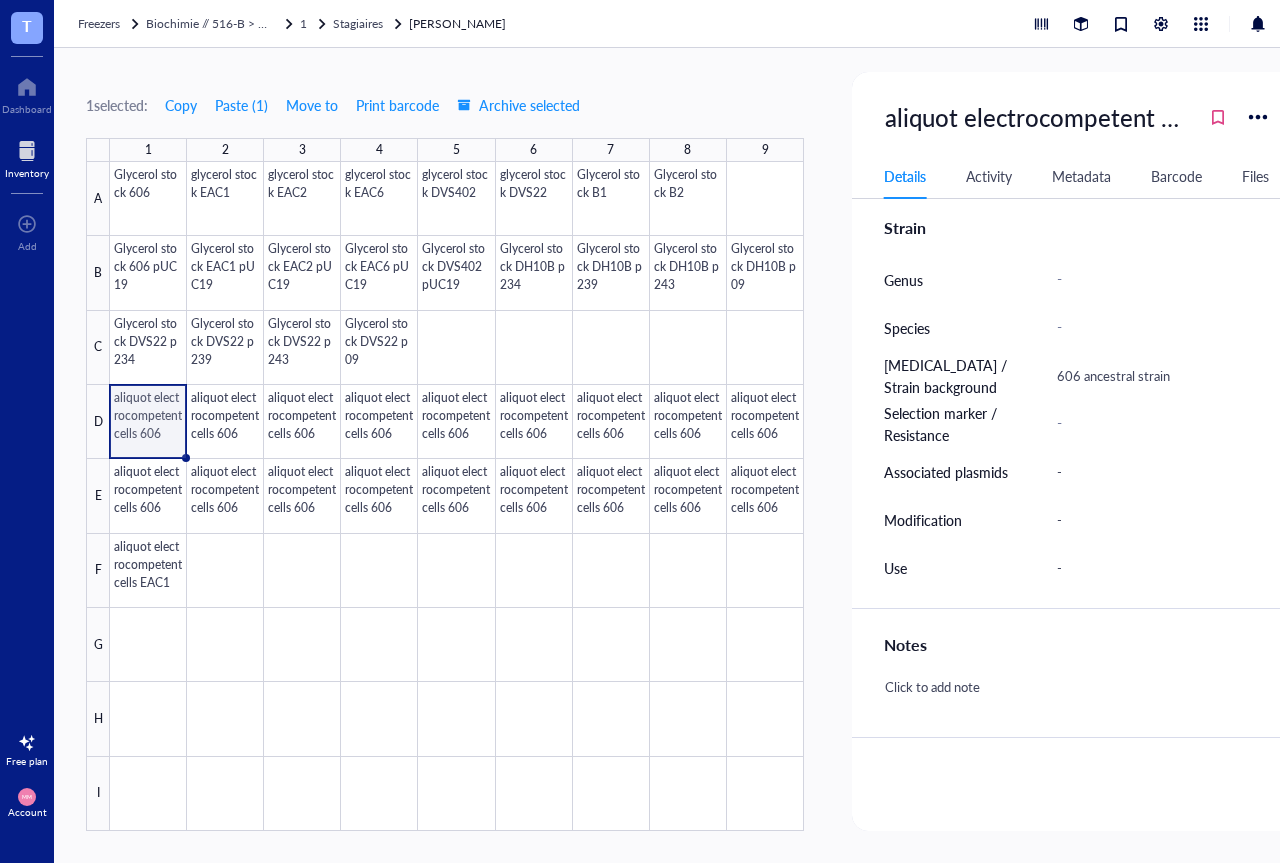 scroll, scrollTop: 360, scrollLeft: 0, axis: vertical 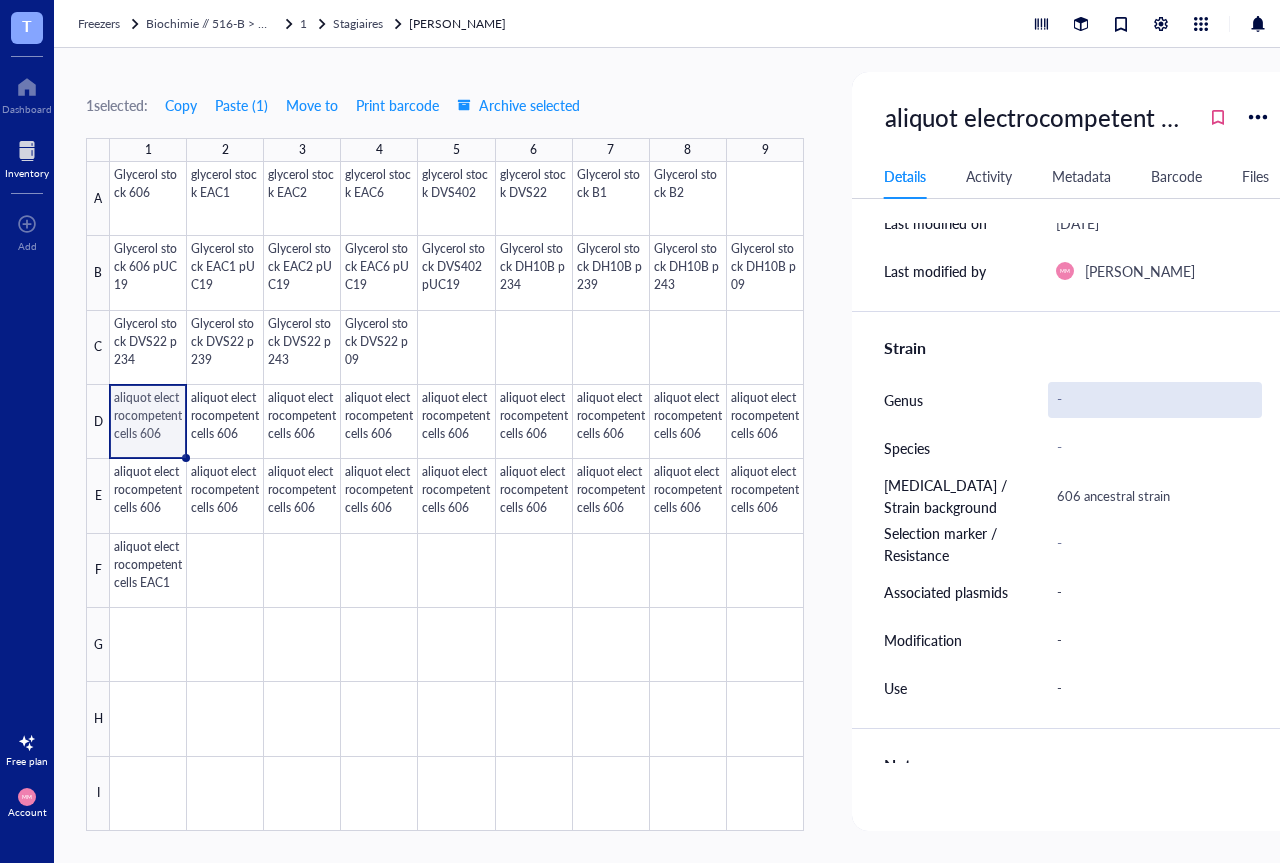 click on "-" at bounding box center [1155, 400] 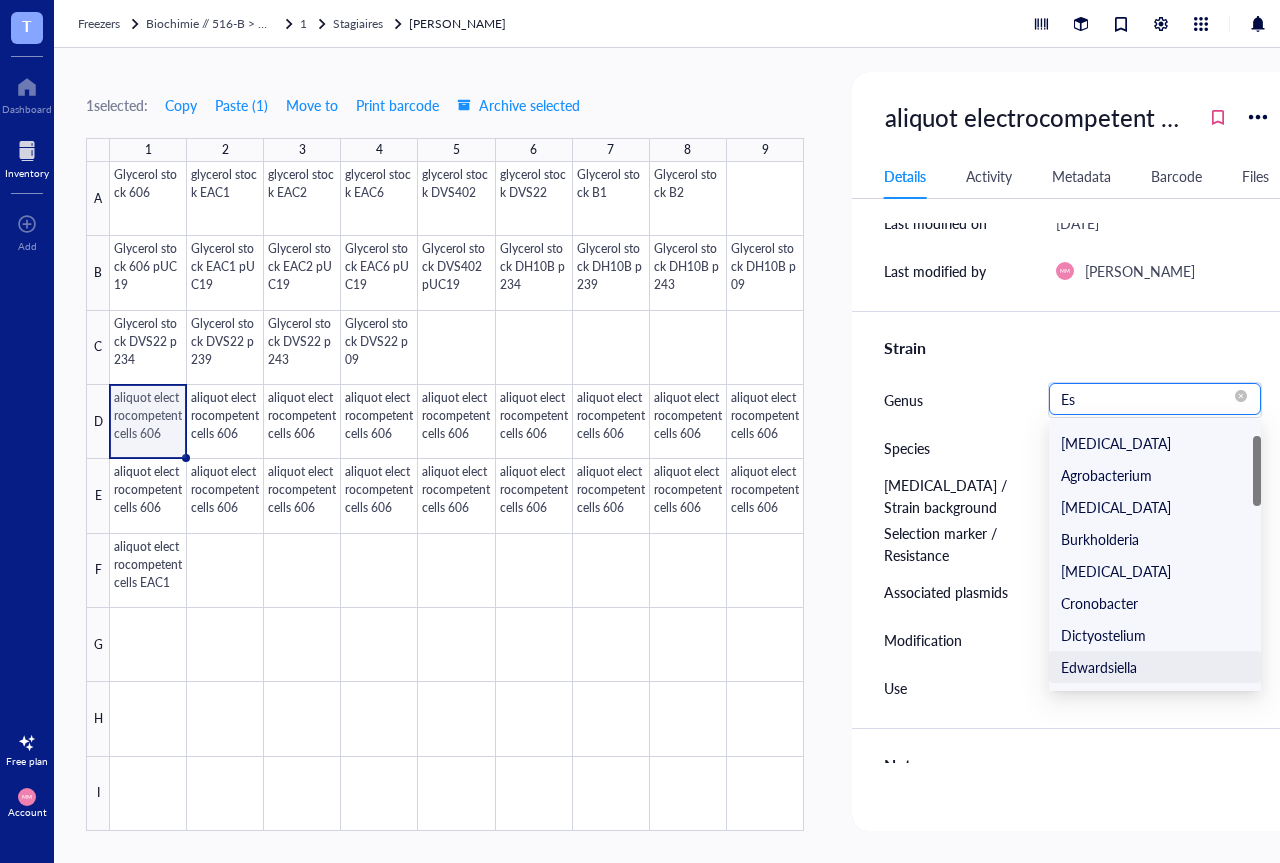 scroll, scrollTop: 0, scrollLeft: 0, axis: both 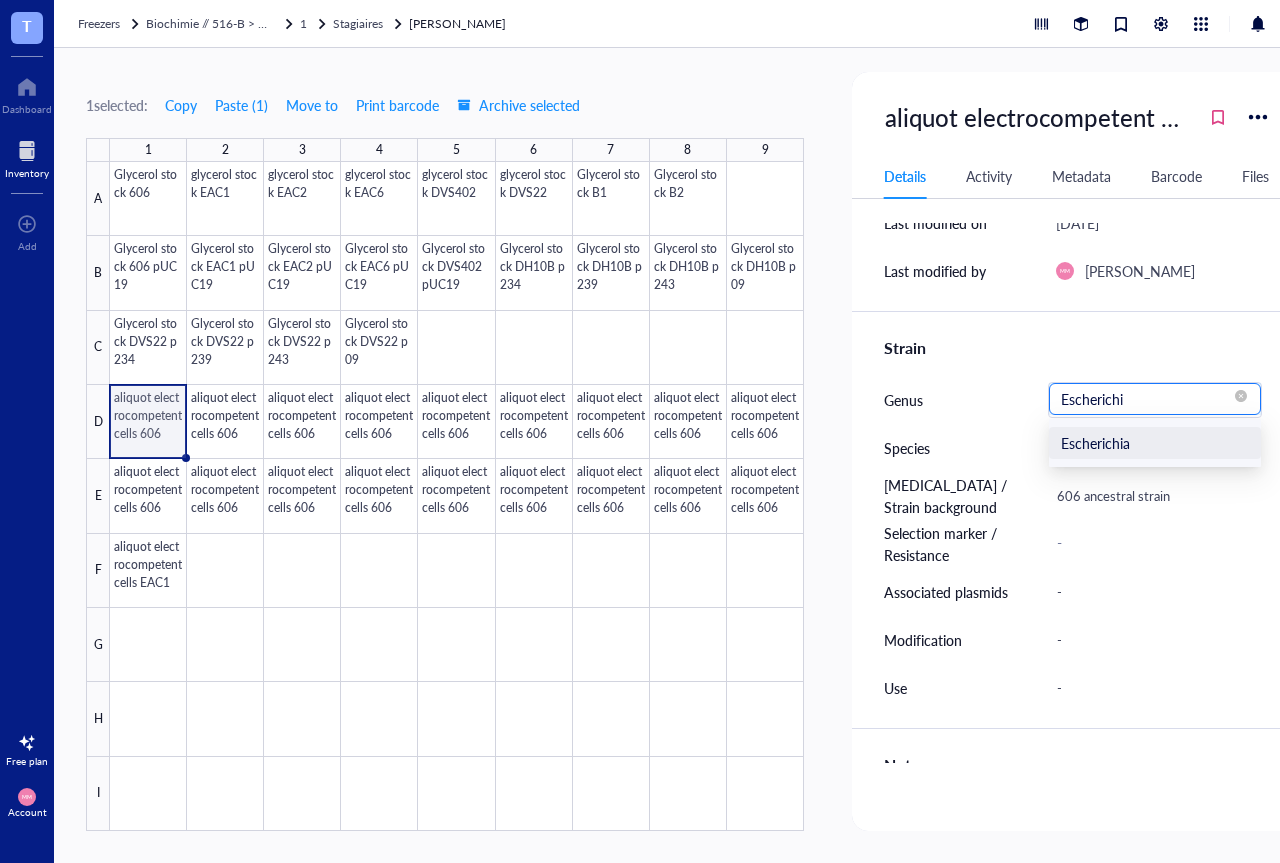 type on "Escherichia" 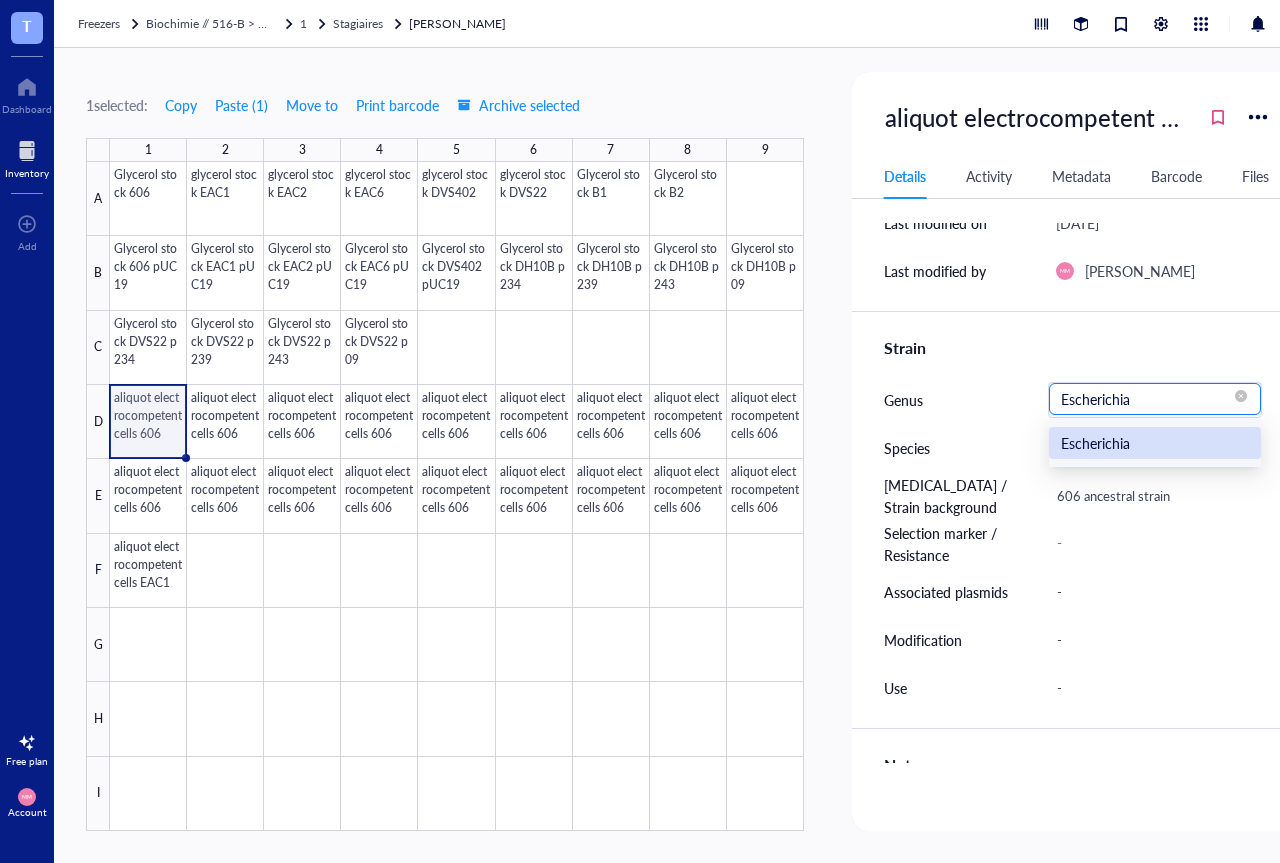click on "Escherichia" at bounding box center (1155, 443) 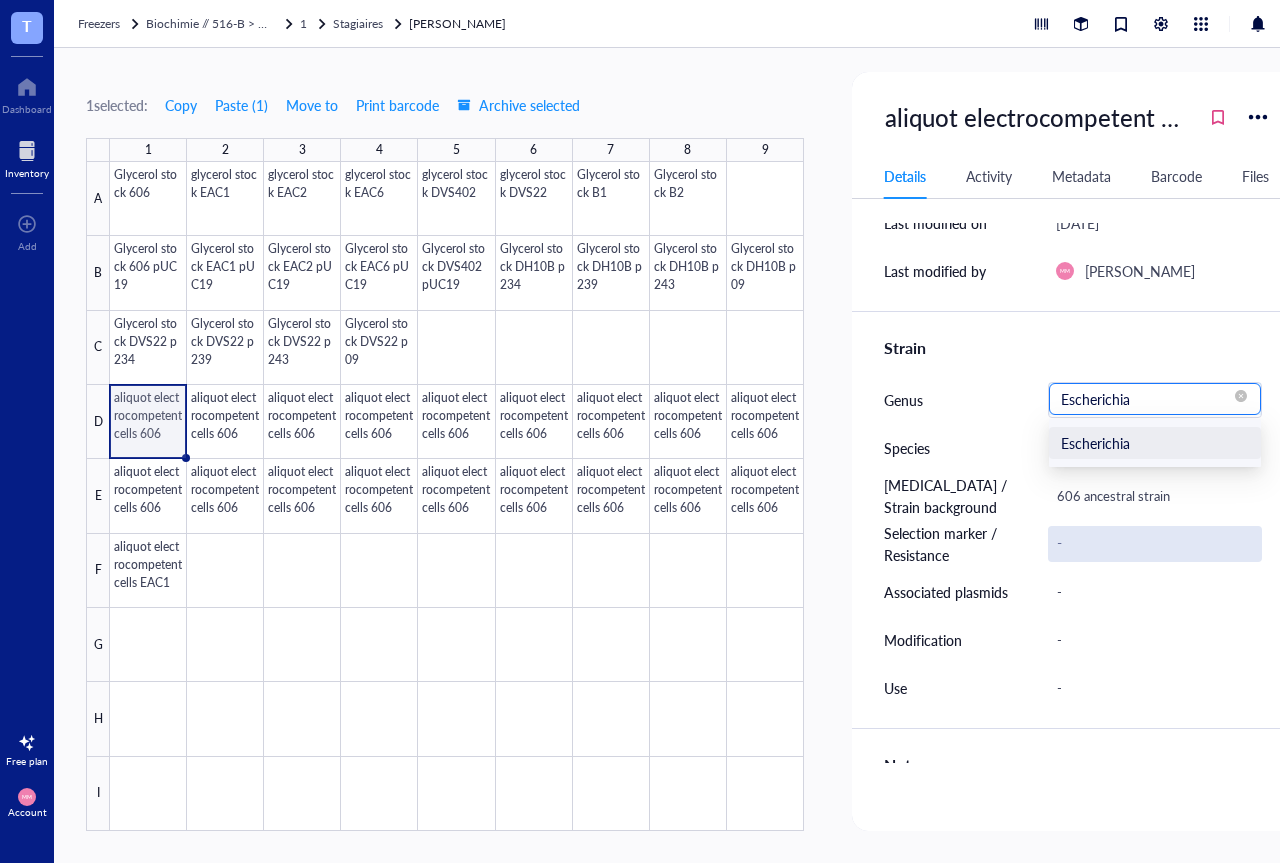 click on "-" at bounding box center (1155, 544) 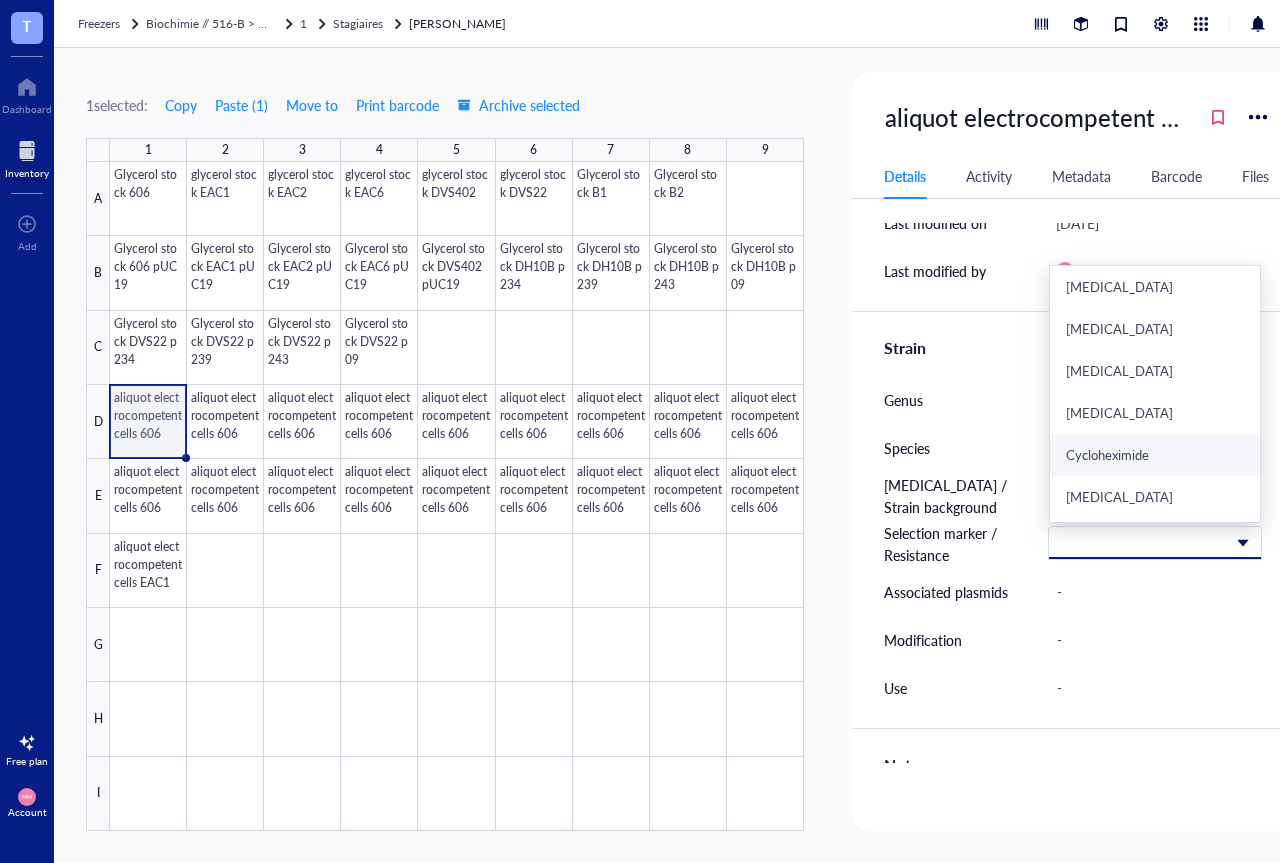 click on "Genus" at bounding box center (958, 400) 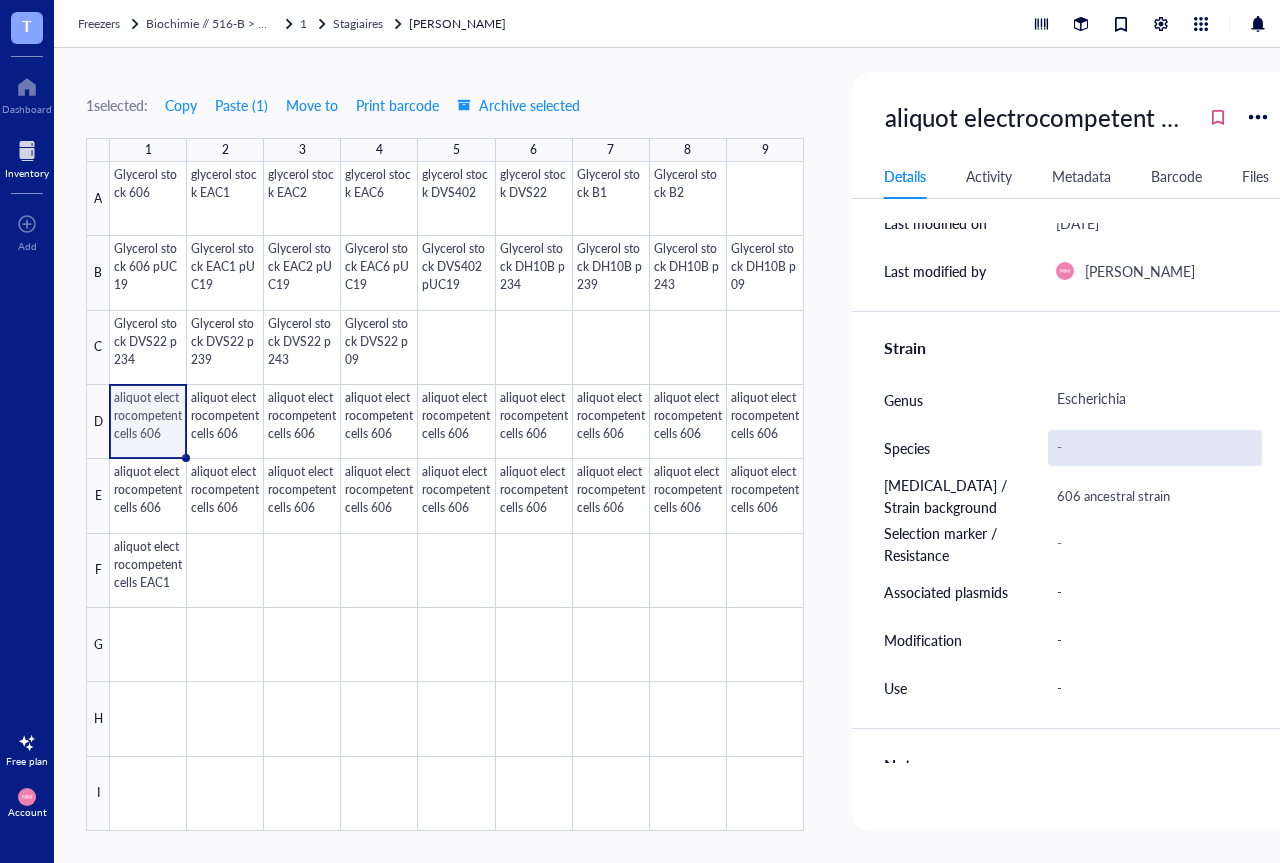 click on "-" at bounding box center [1155, 448] 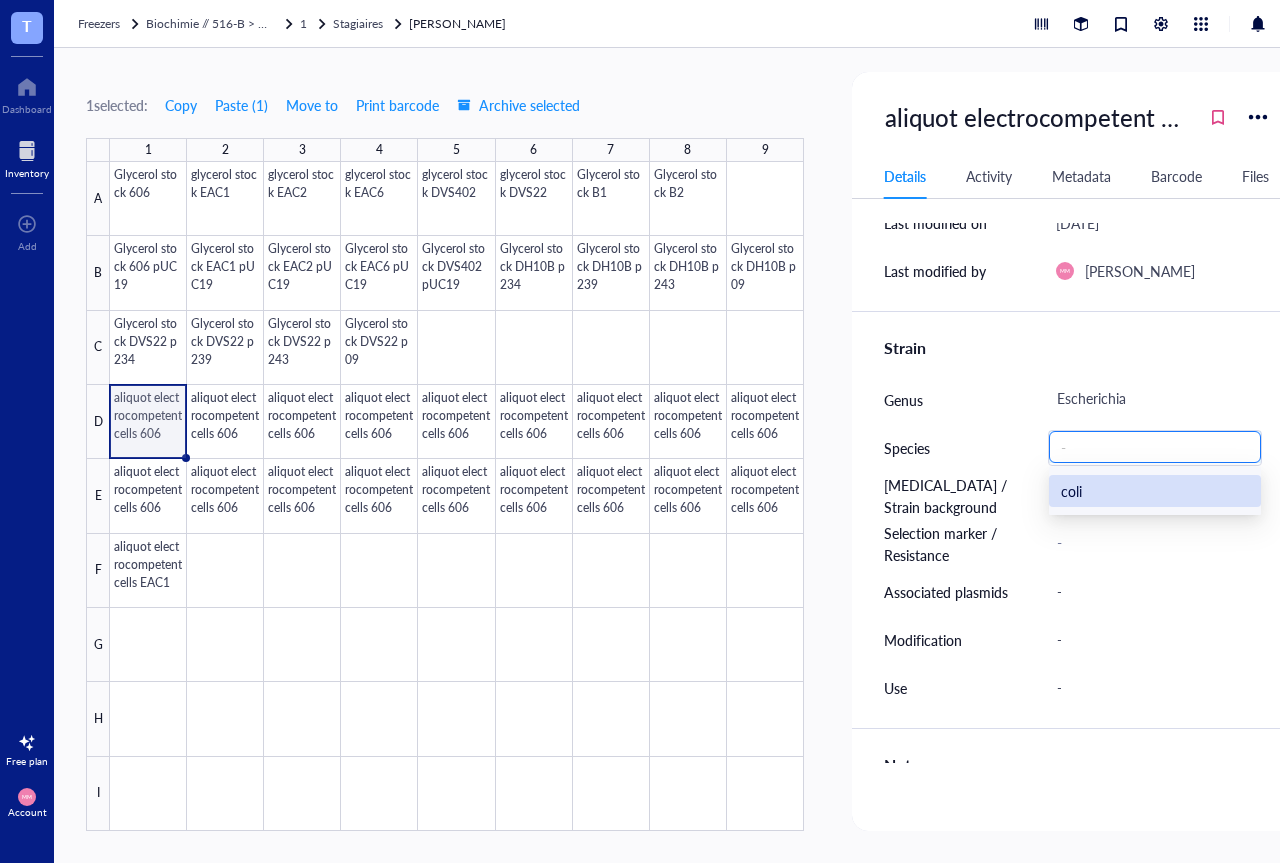 click on "coli" at bounding box center (1155, 491) 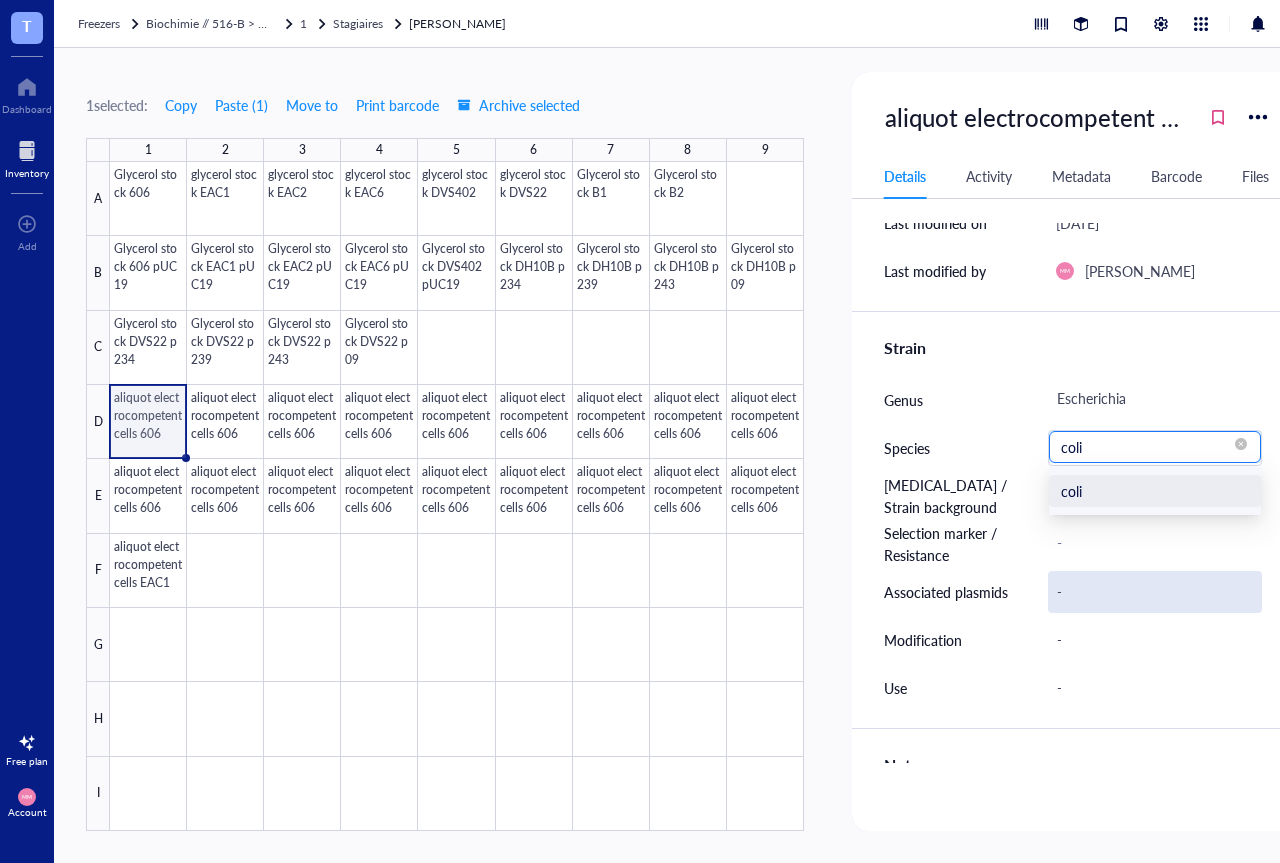 click on "-" at bounding box center [1155, 592] 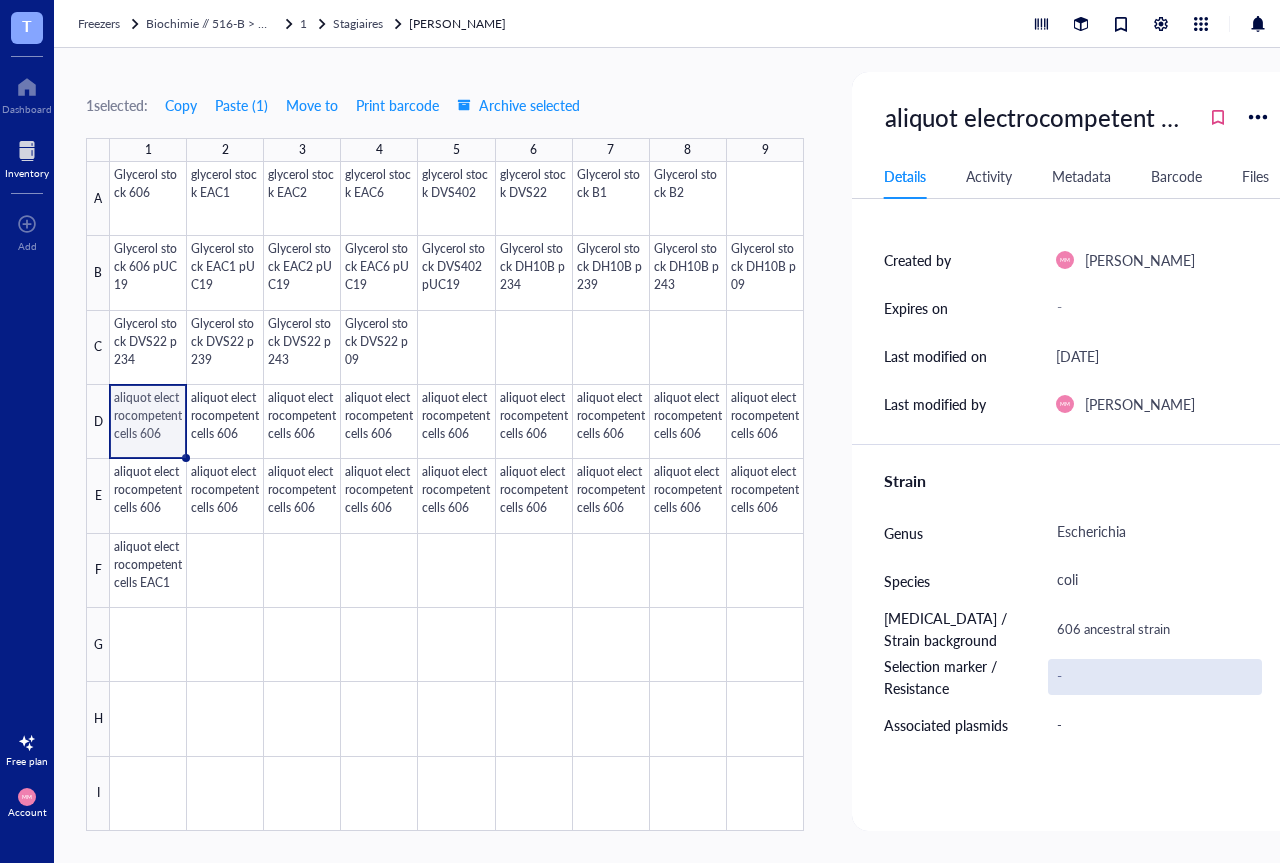 scroll, scrollTop: 240, scrollLeft: 0, axis: vertical 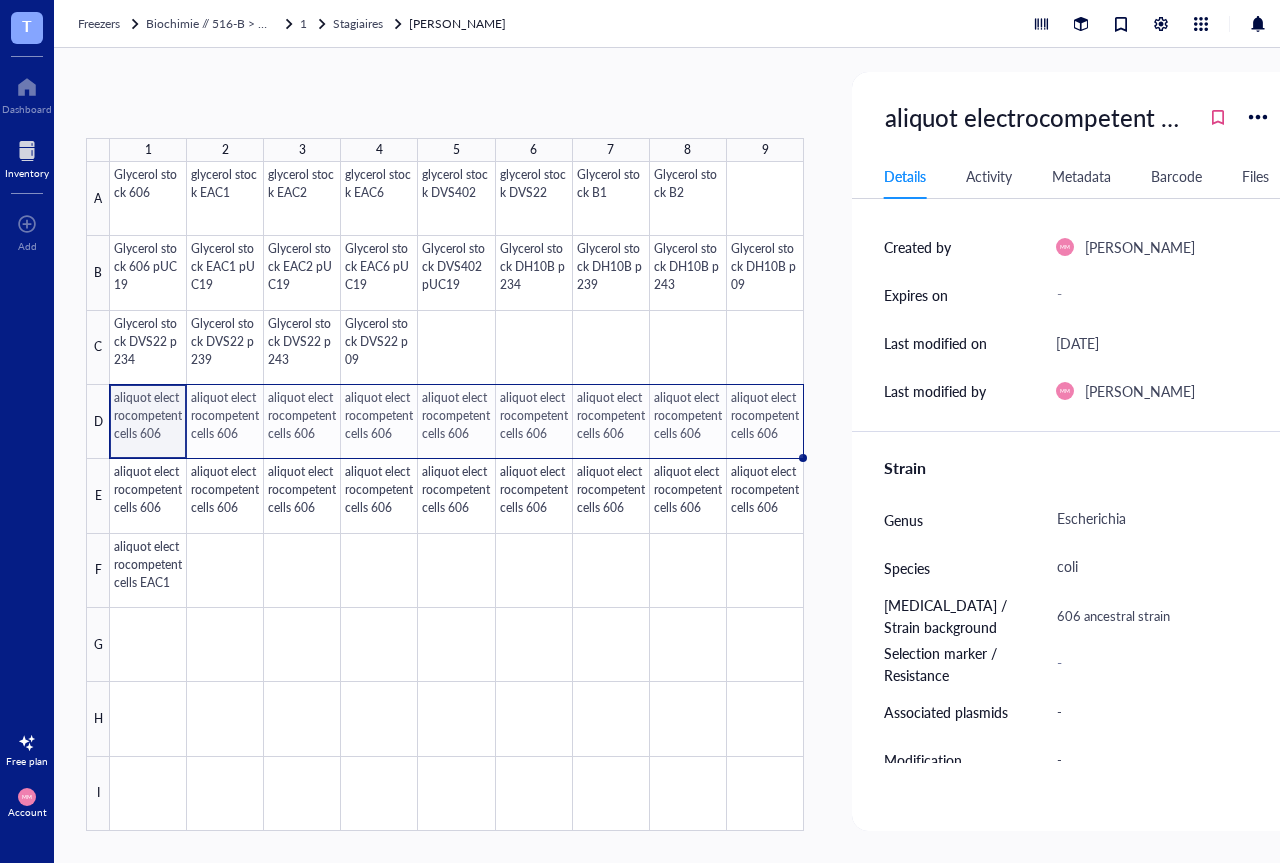 drag, startPoint x: 189, startPoint y: 459, endPoint x: 763, endPoint y: 441, distance: 574.28217 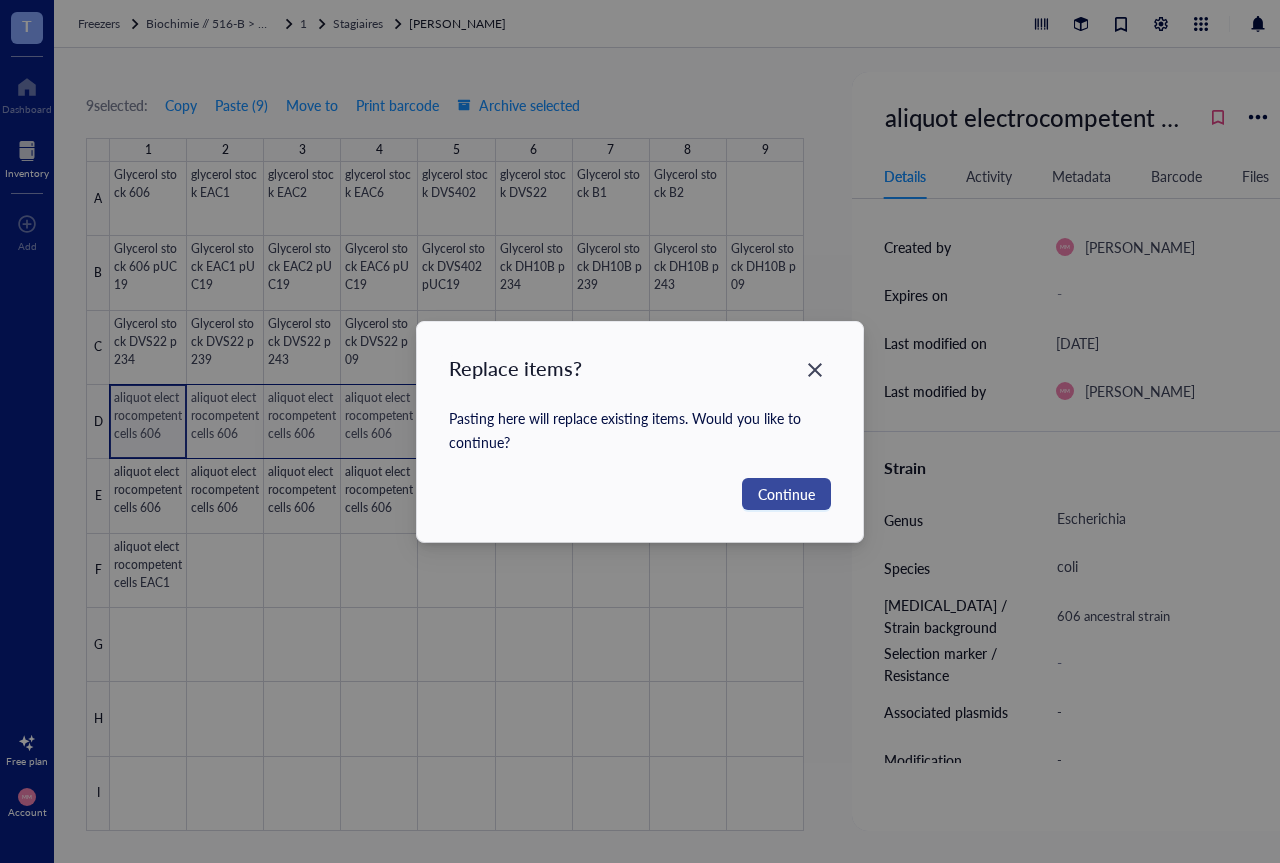 click on "Continue" at bounding box center [786, 494] 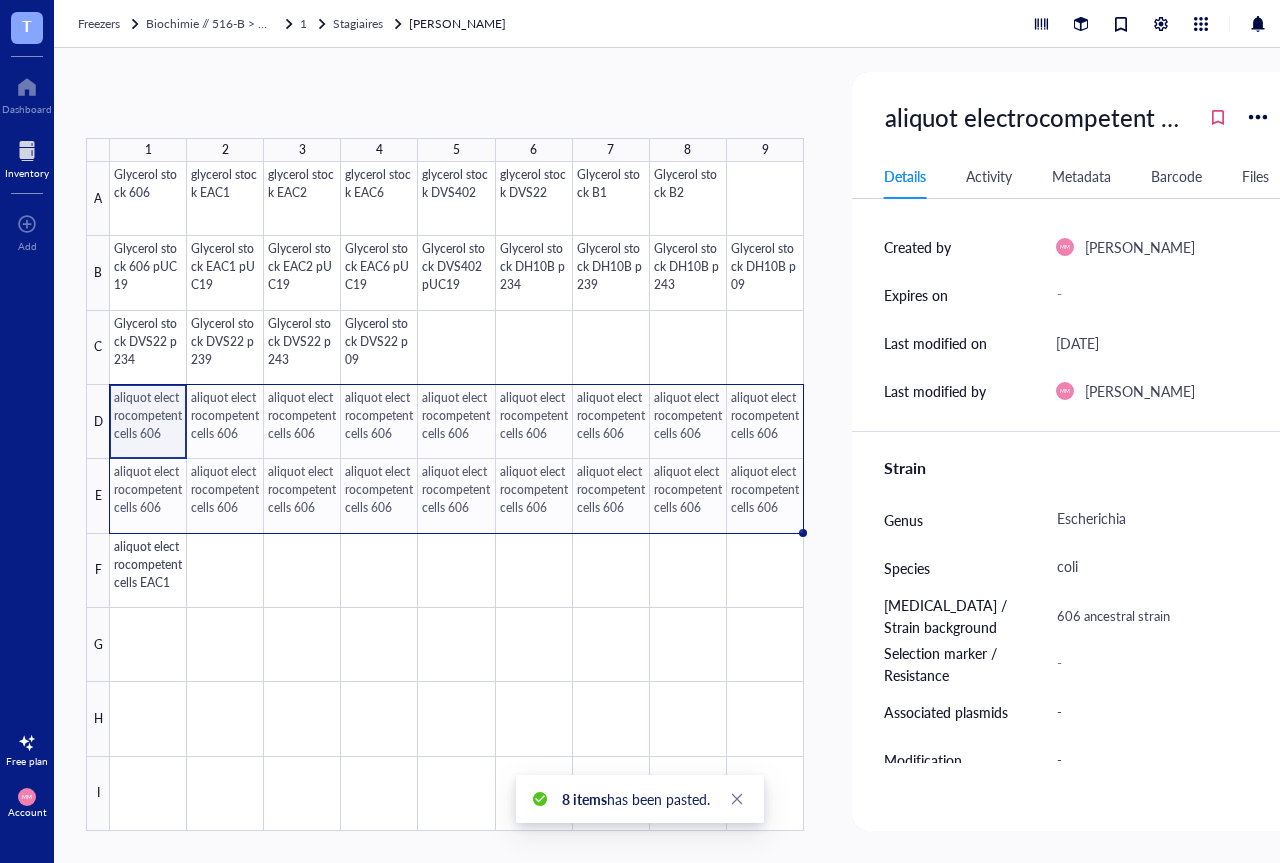 drag, startPoint x: 803, startPoint y: 456, endPoint x: 803, endPoint y: 484, distance: 28 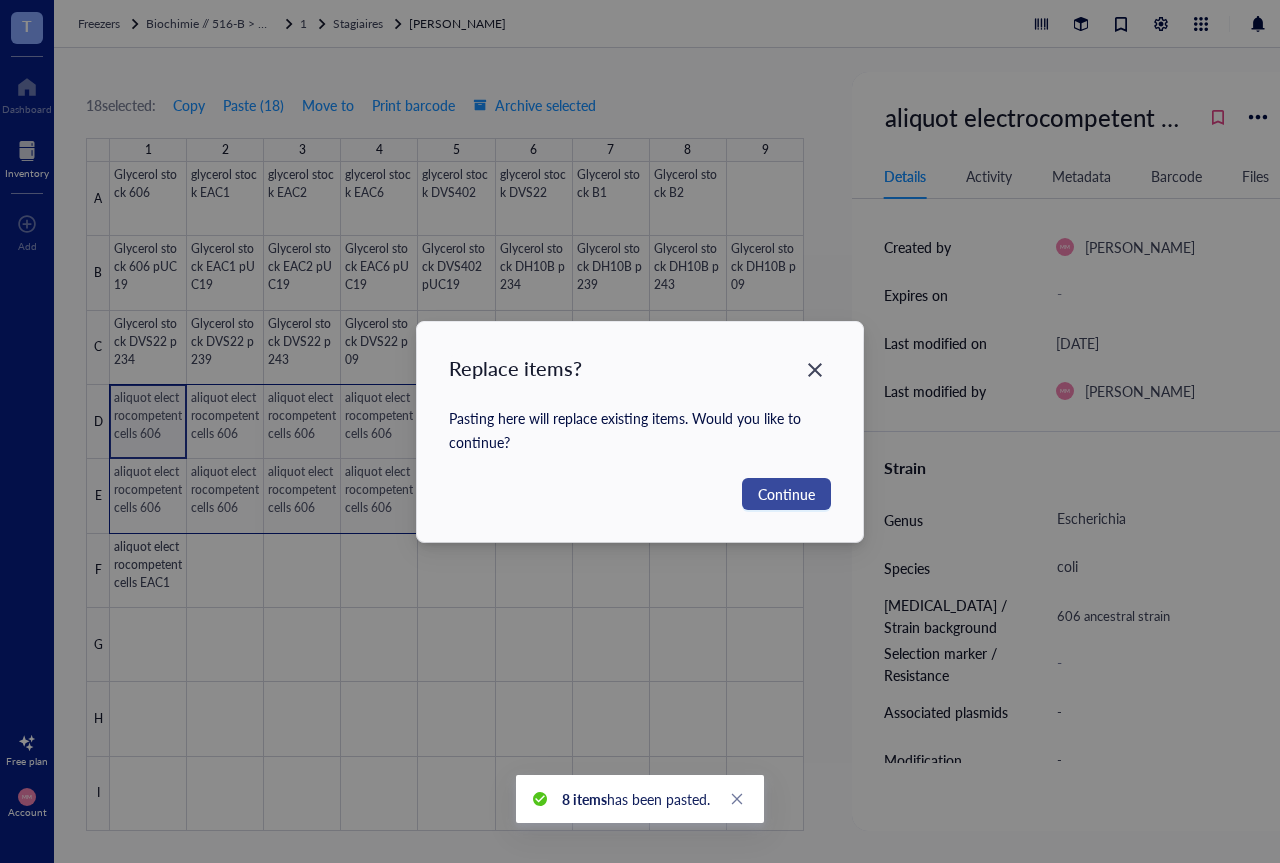 click on "Continue" at bounding box center [786, 494] 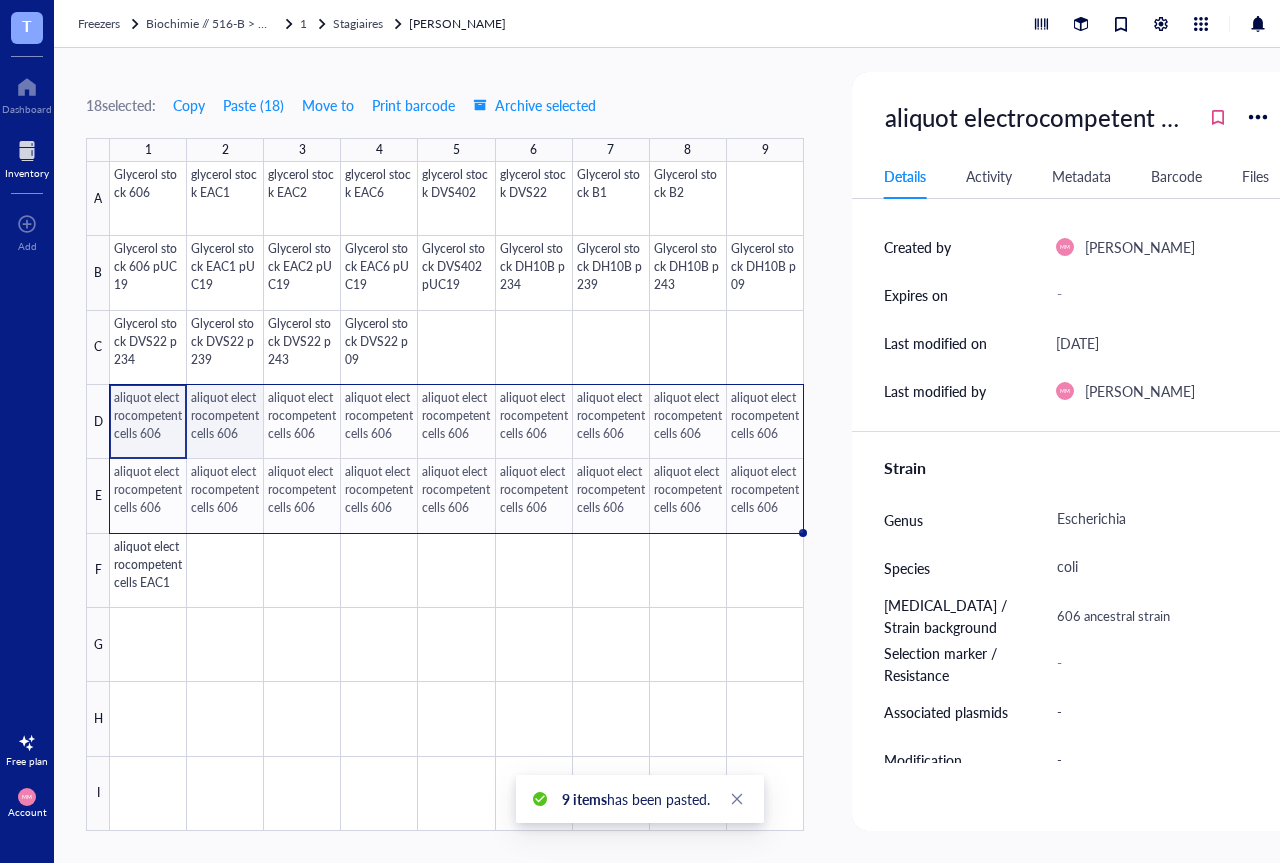 click at bounding box center (457, 496) 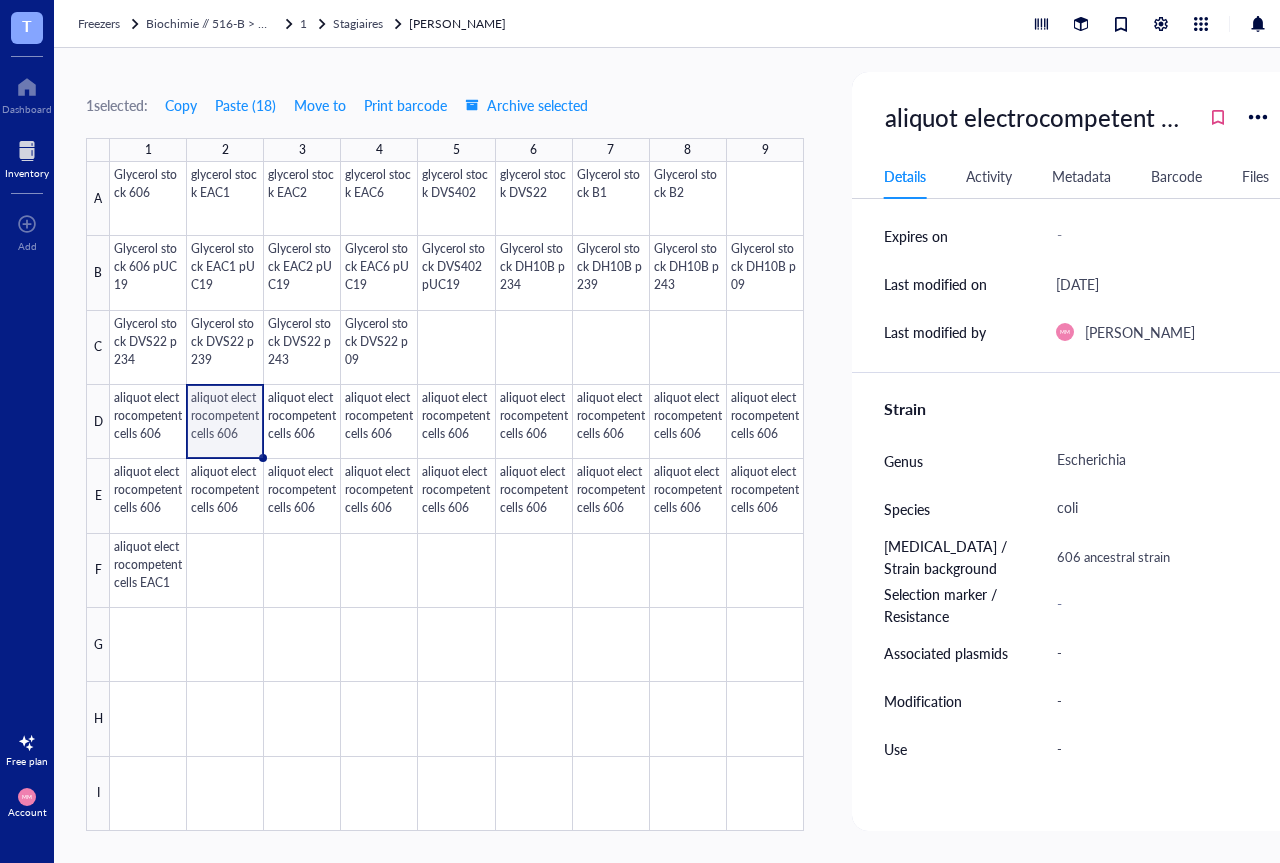 scroll, scrollTop: 360, scrollLeft: 0, axis: vertical 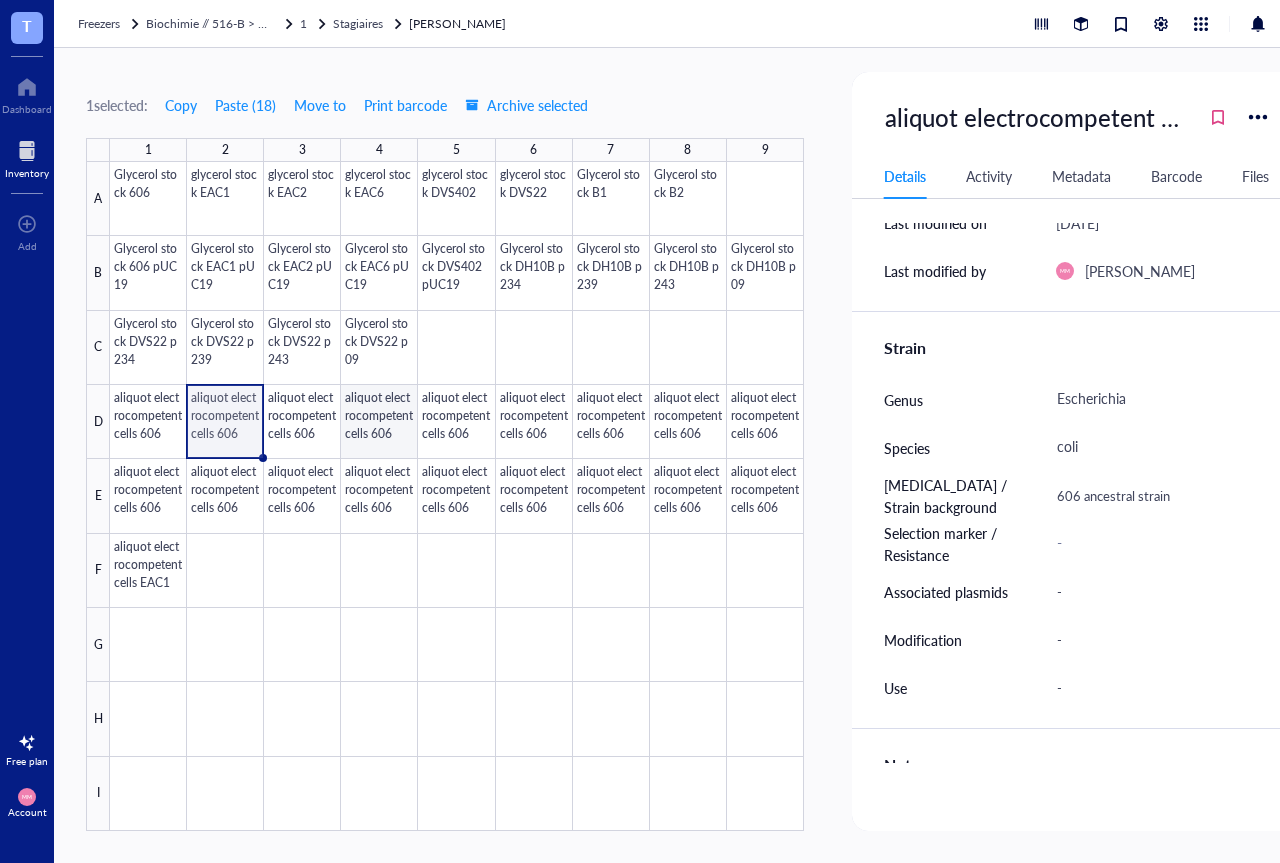 click at bounding box center (457, 496) 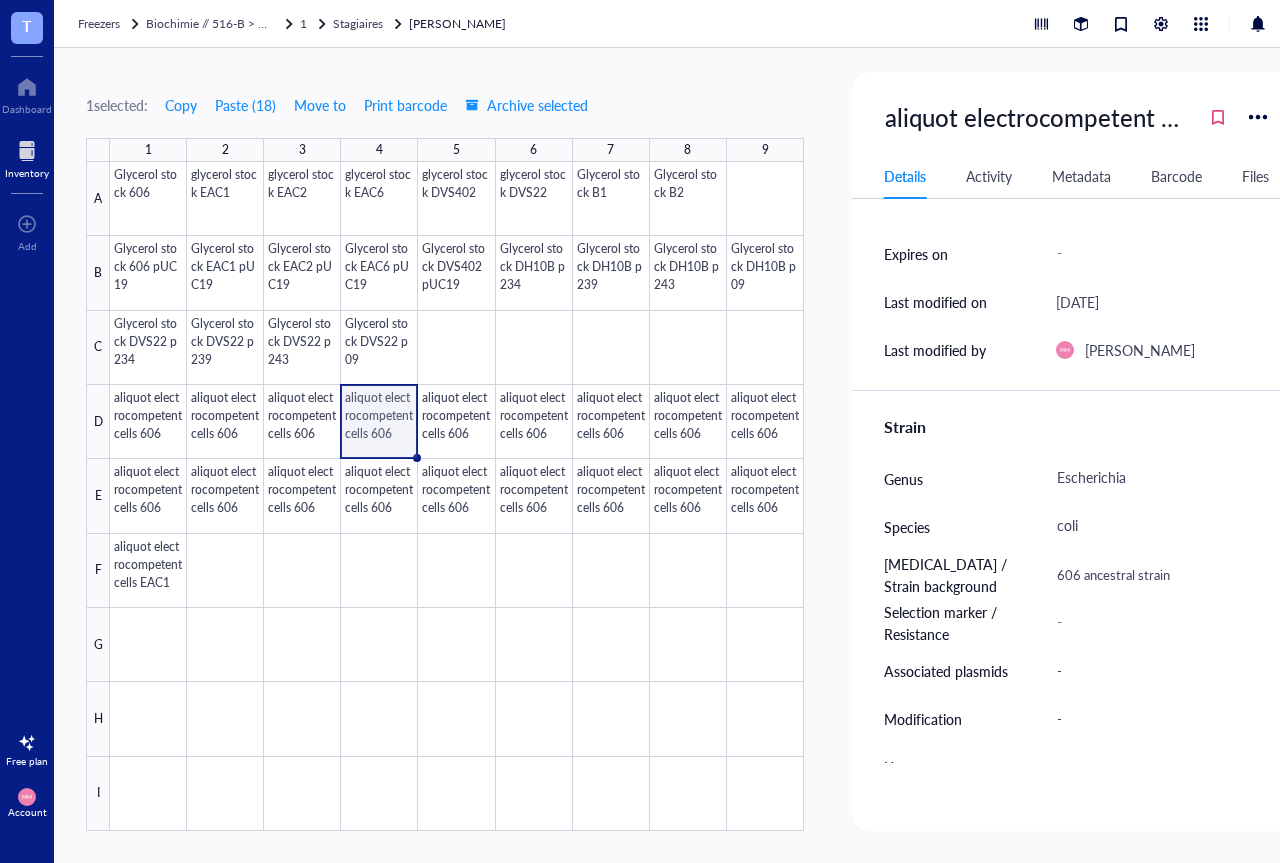 scroll, scrollTop: 0, scrollLeft: 0, axis: both 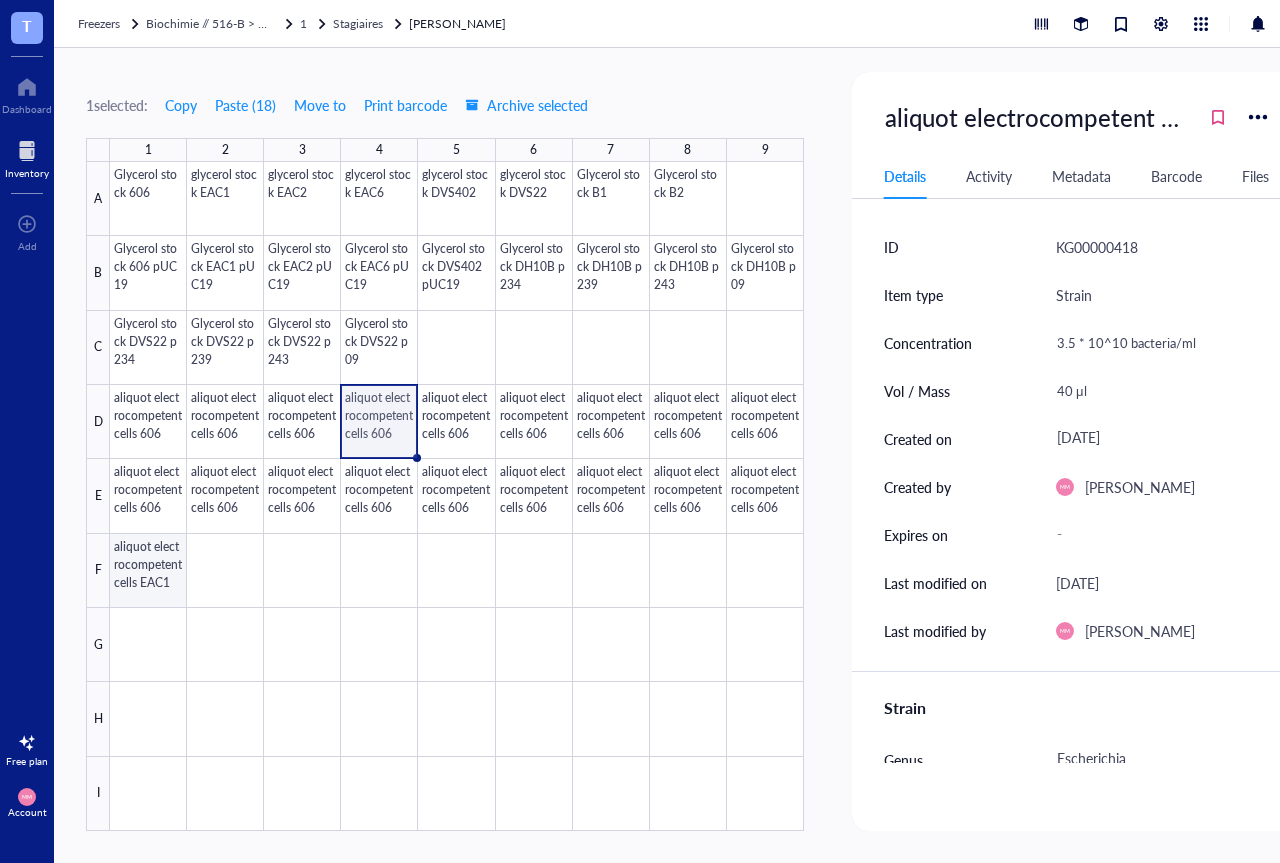 click at bounding box center (457, 496) 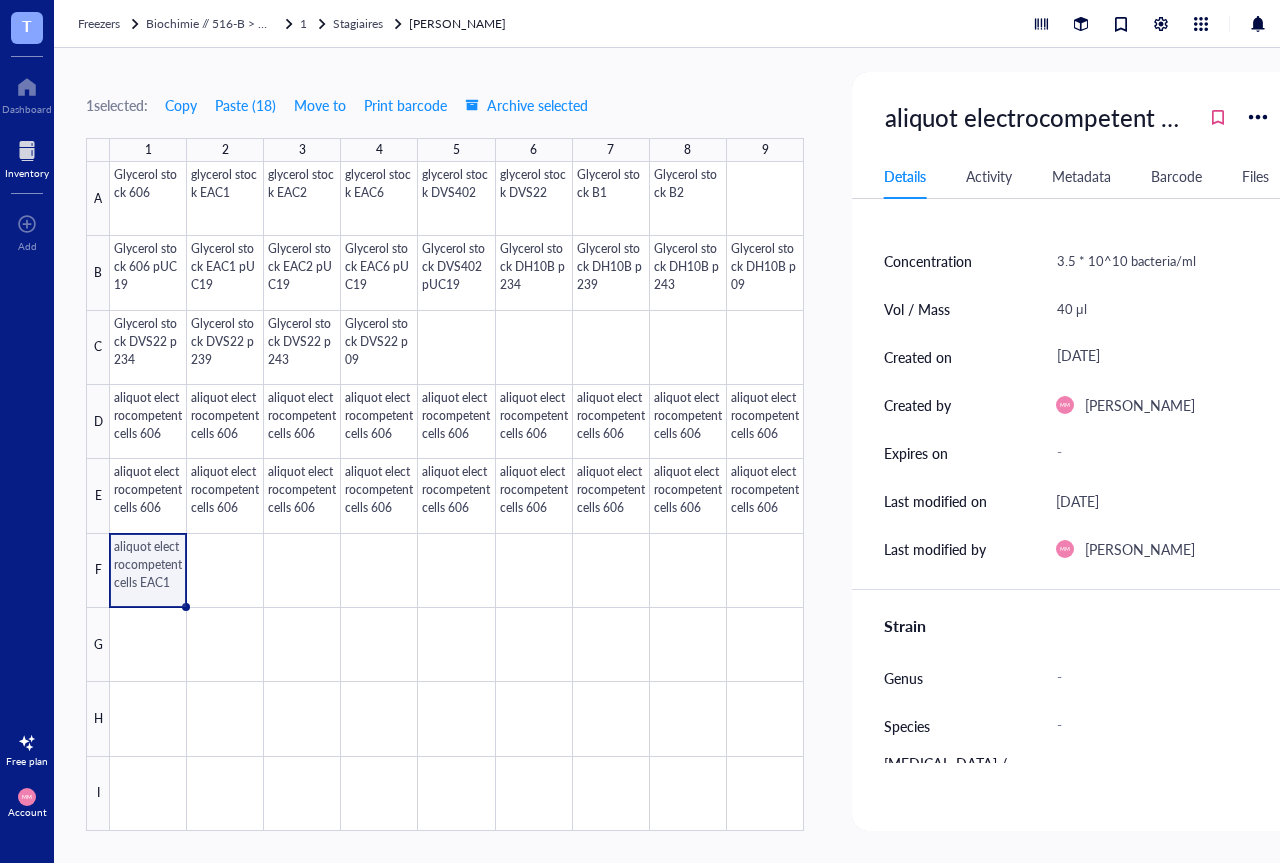 scroll, scrollTop: 120, scrollLeft: 0, axis: vertical 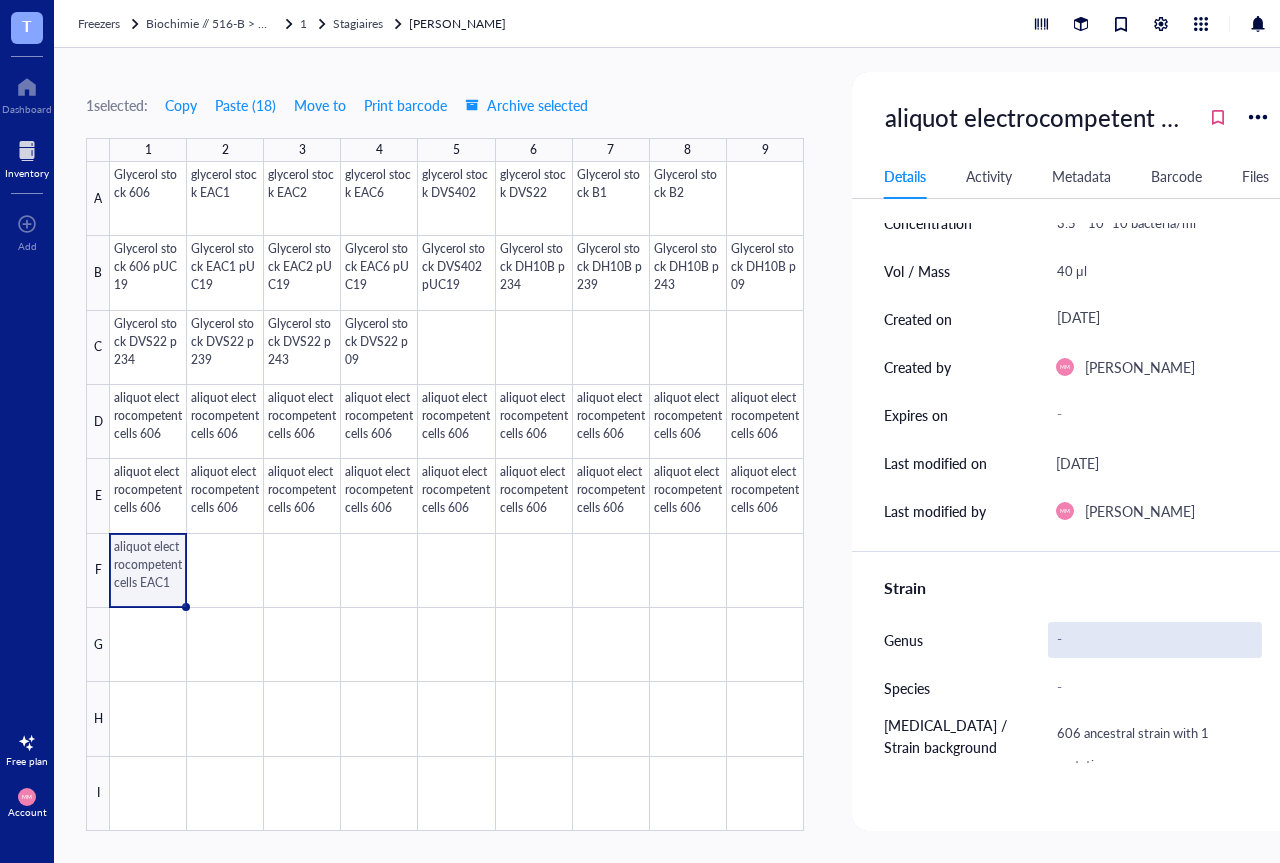 click on "-" at bounding box center (1155, 640) 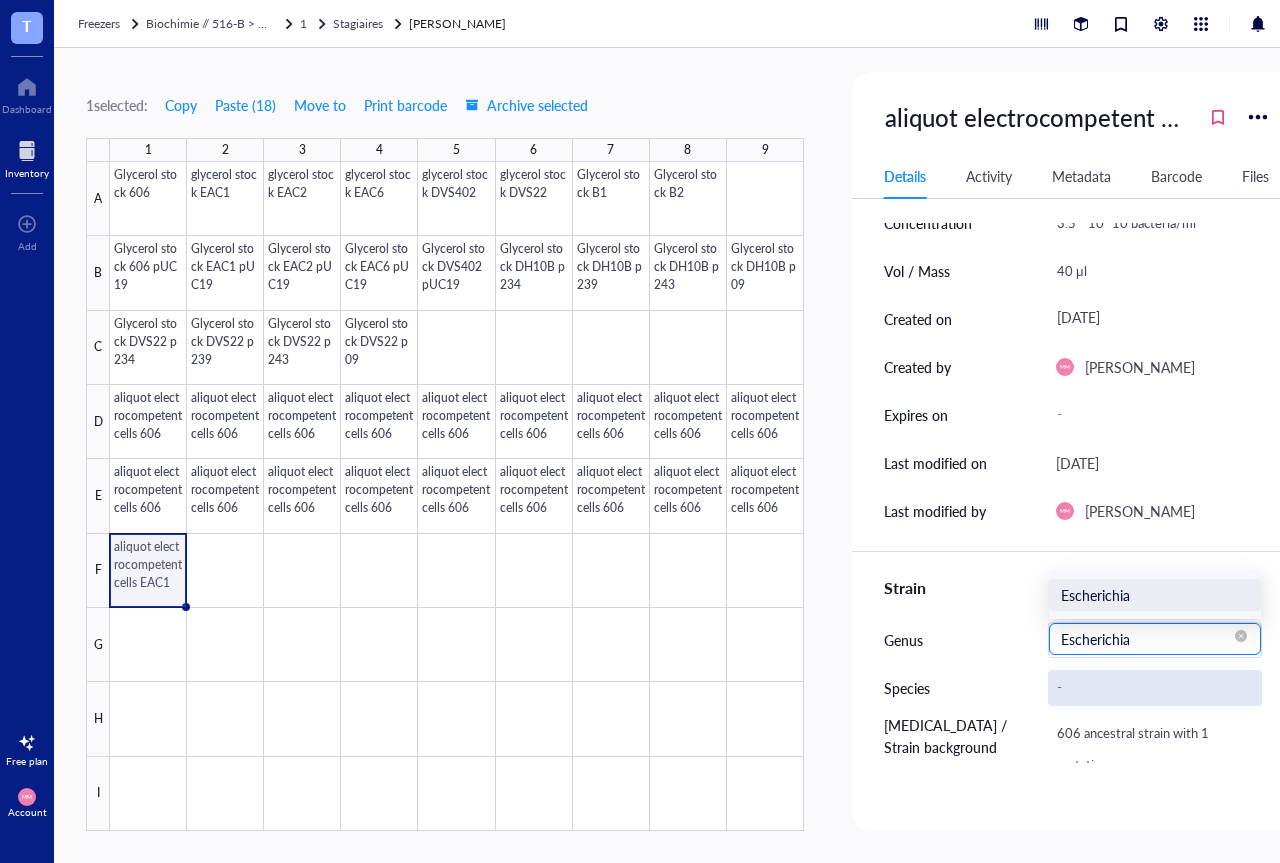 click on "-" at bounding box center (1155, 688) 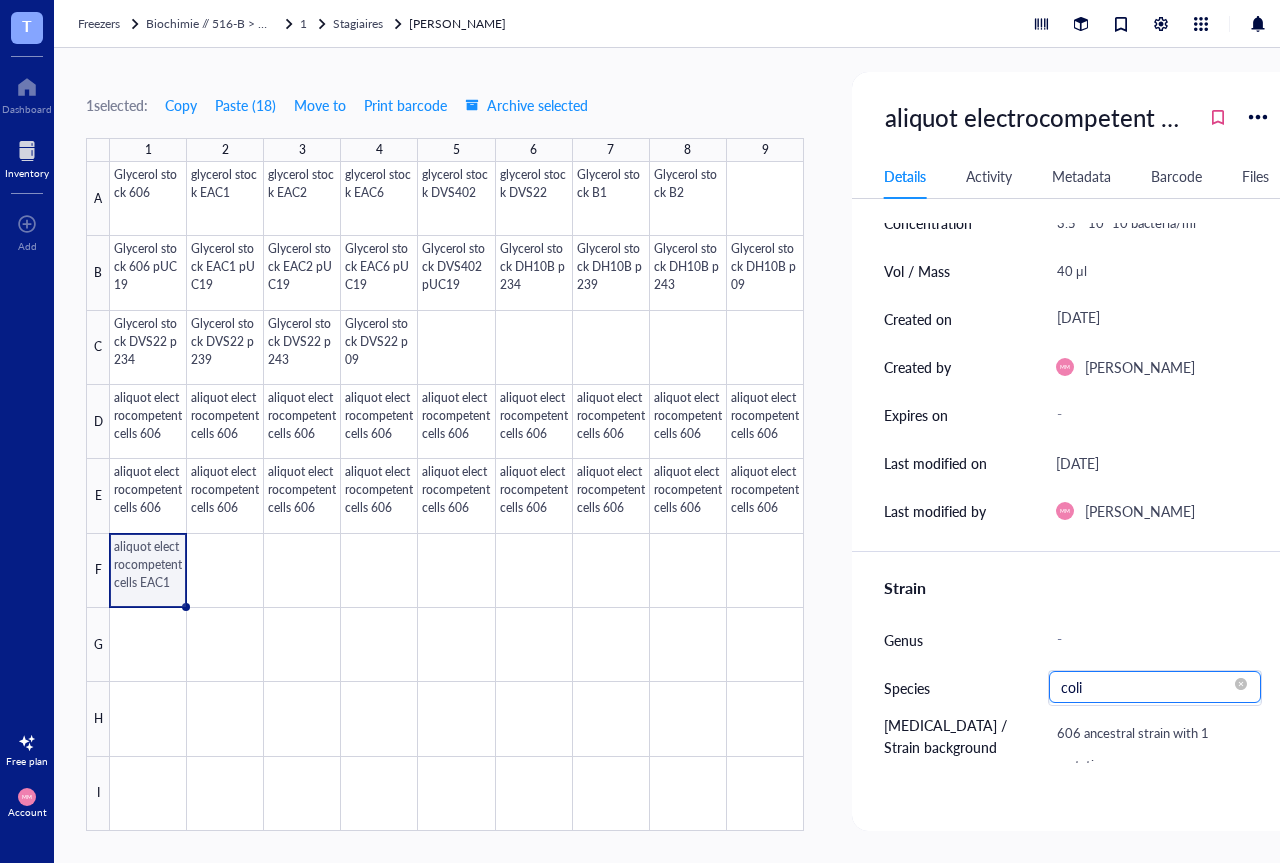 click on "coli" at bounding box center [1155, 687] 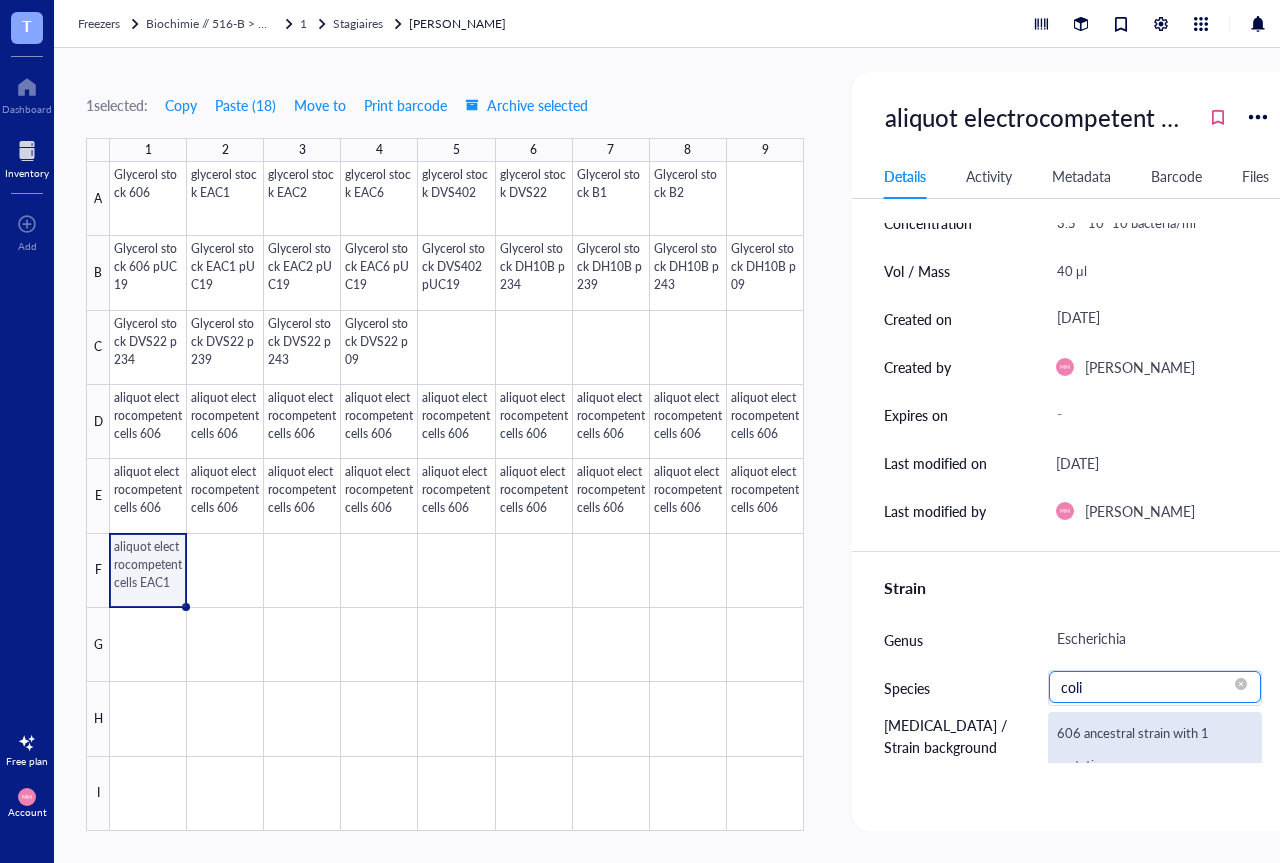 click on "606 ancestral strain with 1 mutation" at bounding box center (1155, 749) 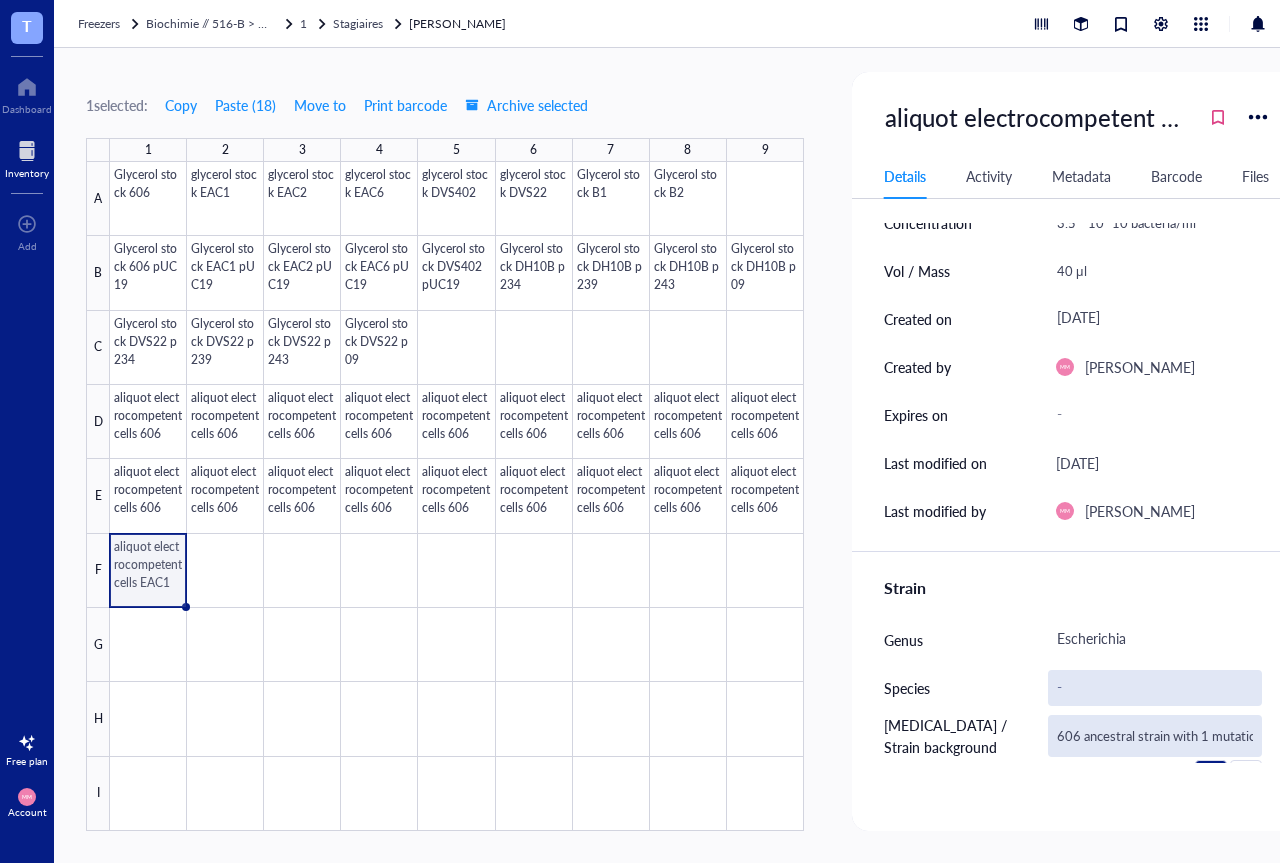 scroll, scrollTop: 0, scrollLeft: 10, axis: horizontal 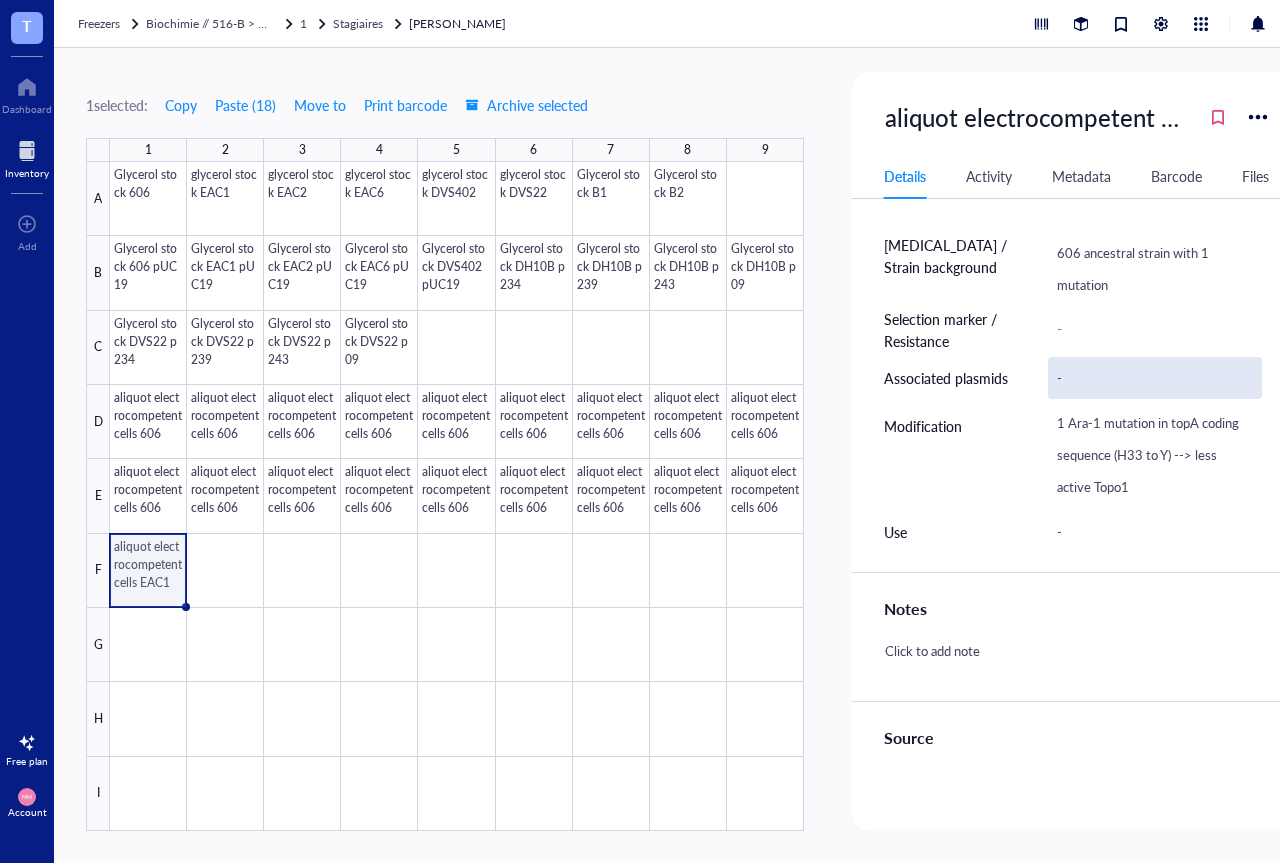 click on "-" at bounding box center (1155, 378) 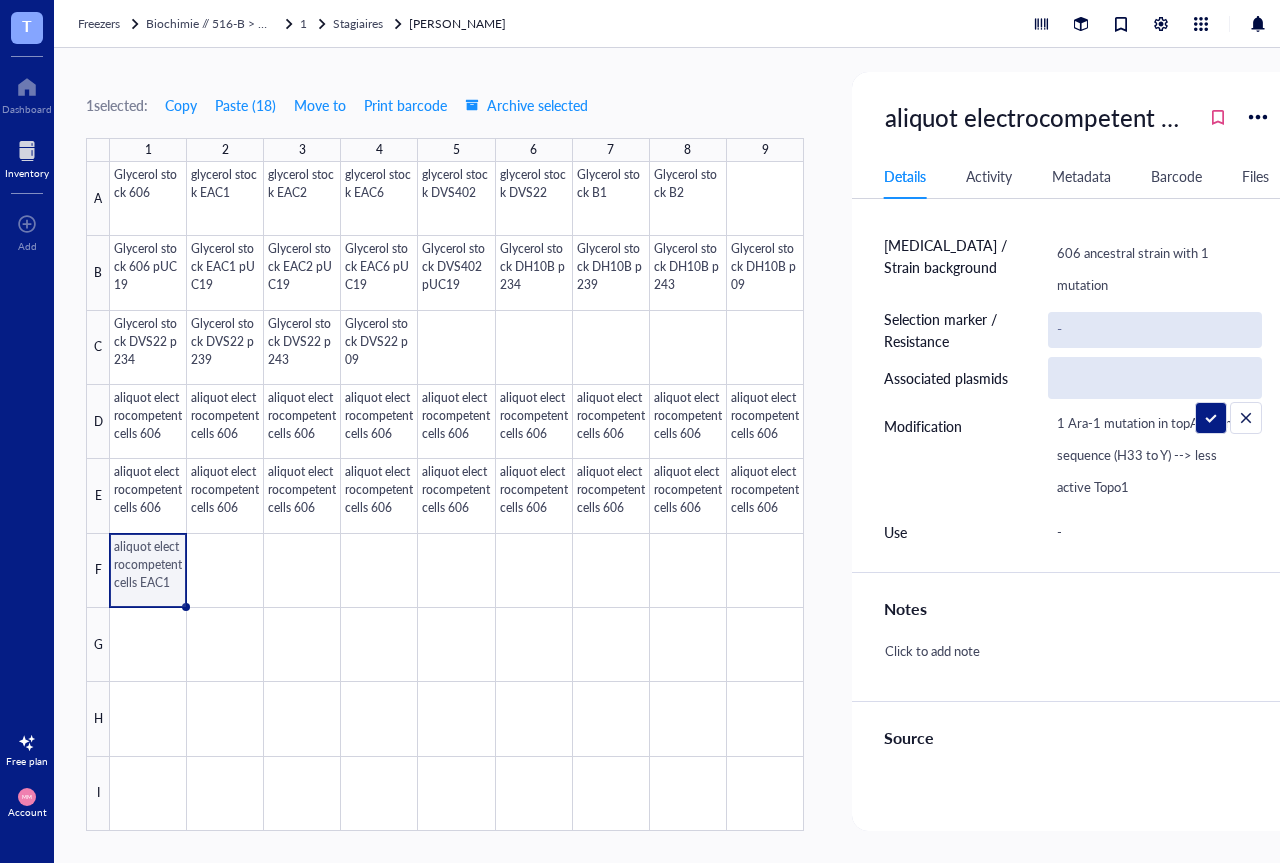 click on "-" at bounding box center (1155, 330) 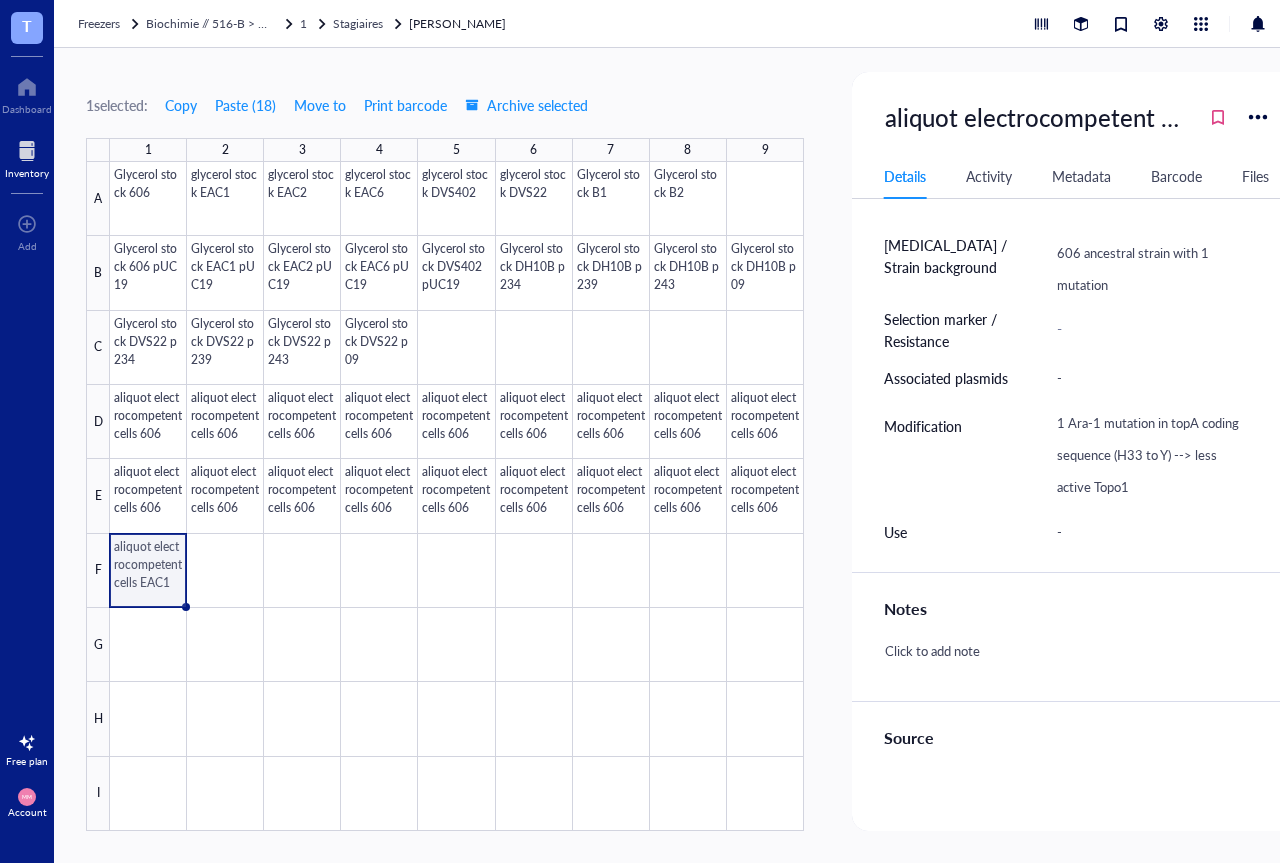 click on "Modification 1 Ara-1 mutation in topA coding sequence (H33 to Y) --> less active Topo1" at bounding box center [1077, 455] 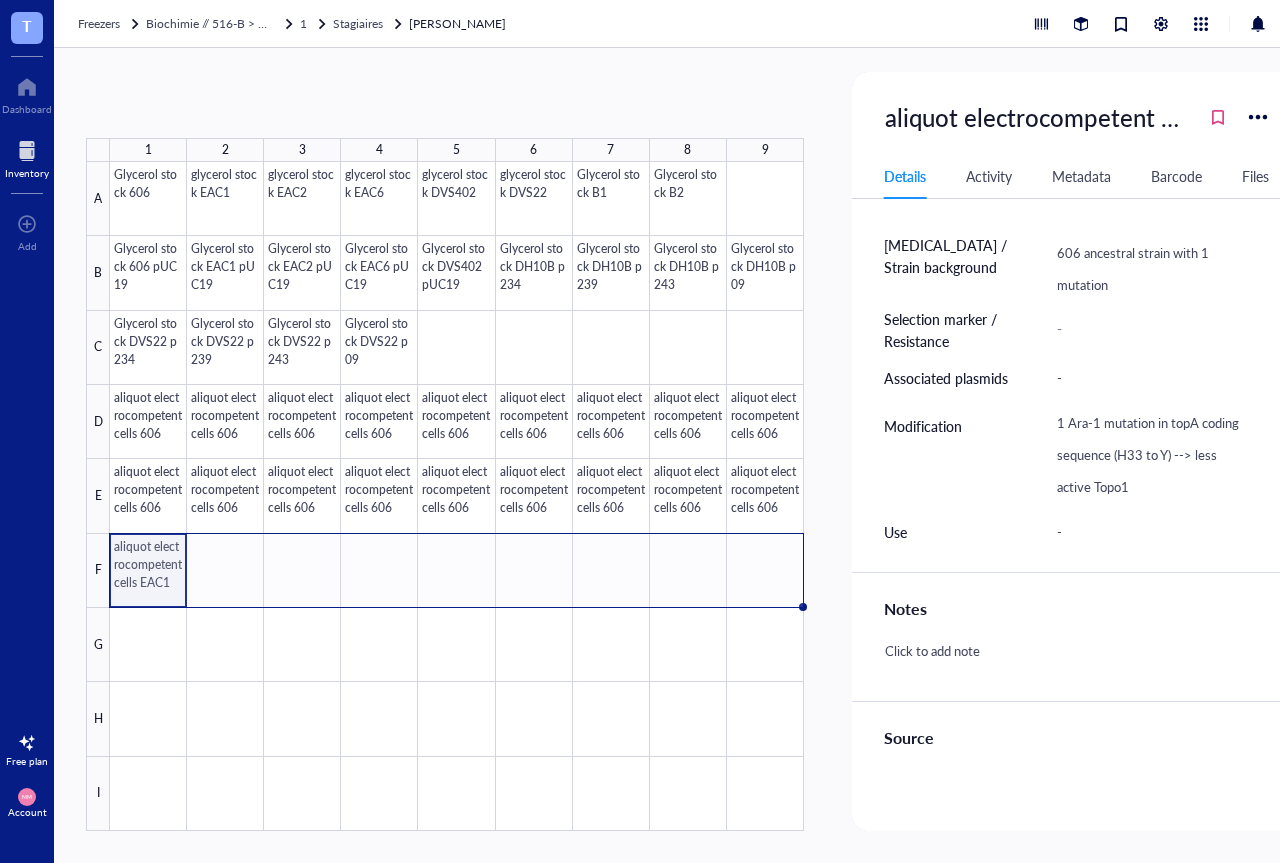 drag, startPoint x: 188, startPoint y: 606, endPoint x: 761, endPoint y: 607, distance: 573.00085 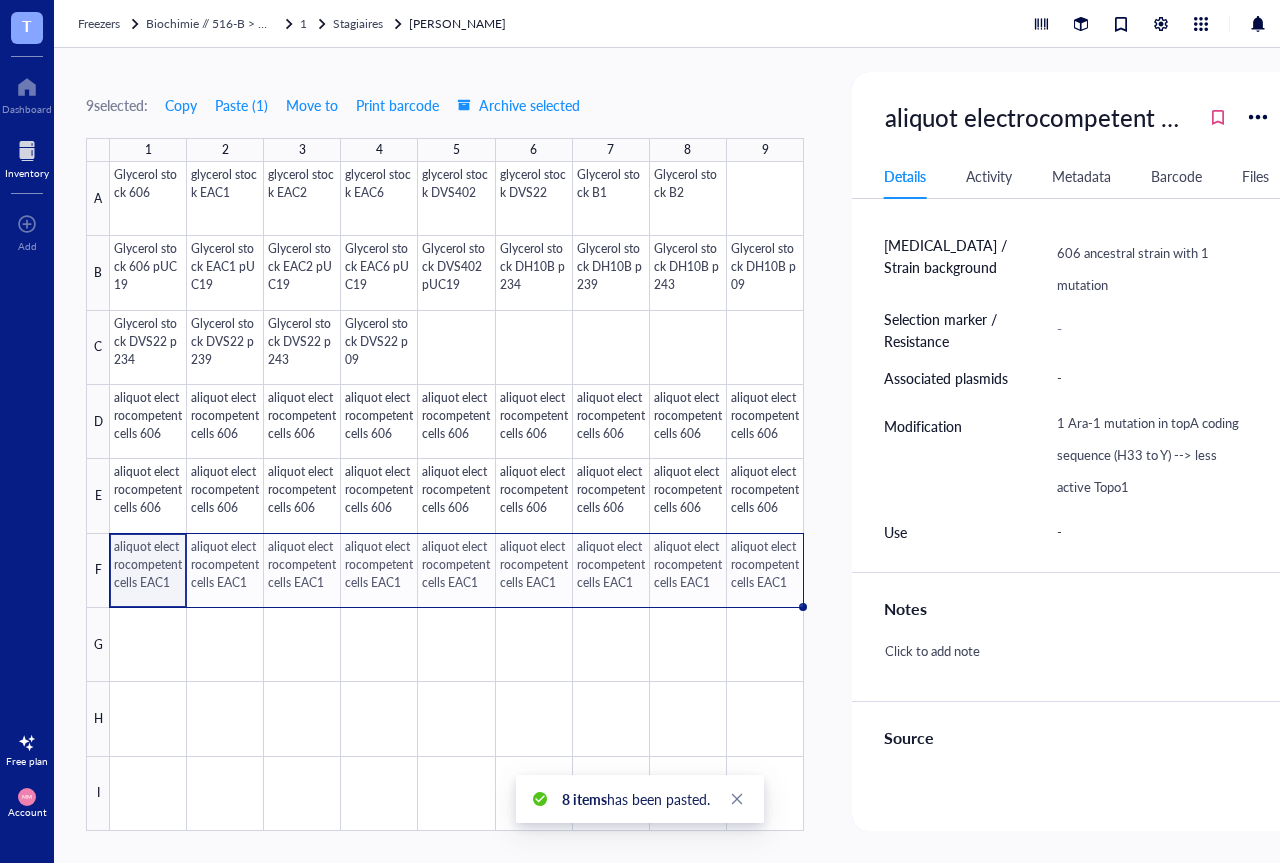 click at bounding box center [457, 496] 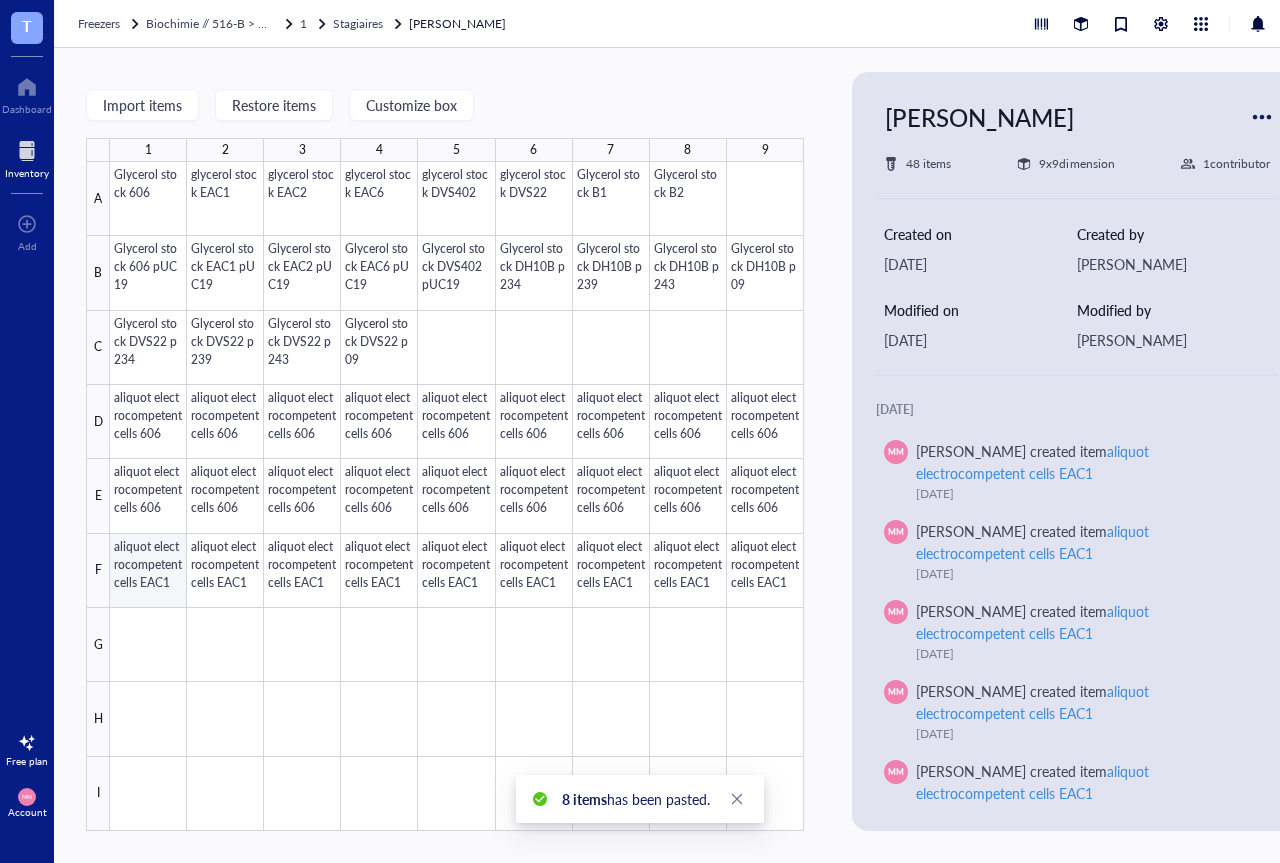 click at bounding box center (457, 496) 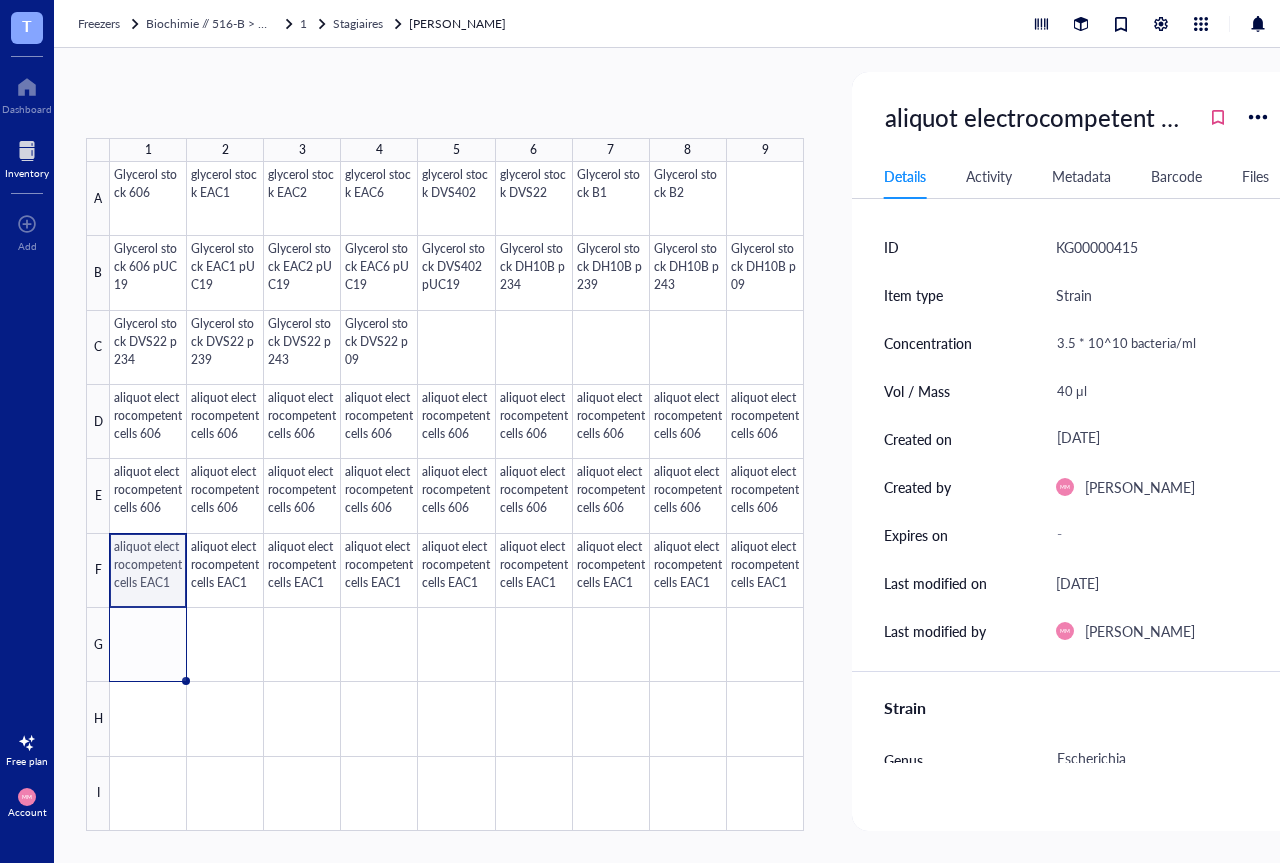 drag, startPoint x: 184, startPoint y: 606, endPoint x: 179, endPoint y: 644, distance: 38.327538 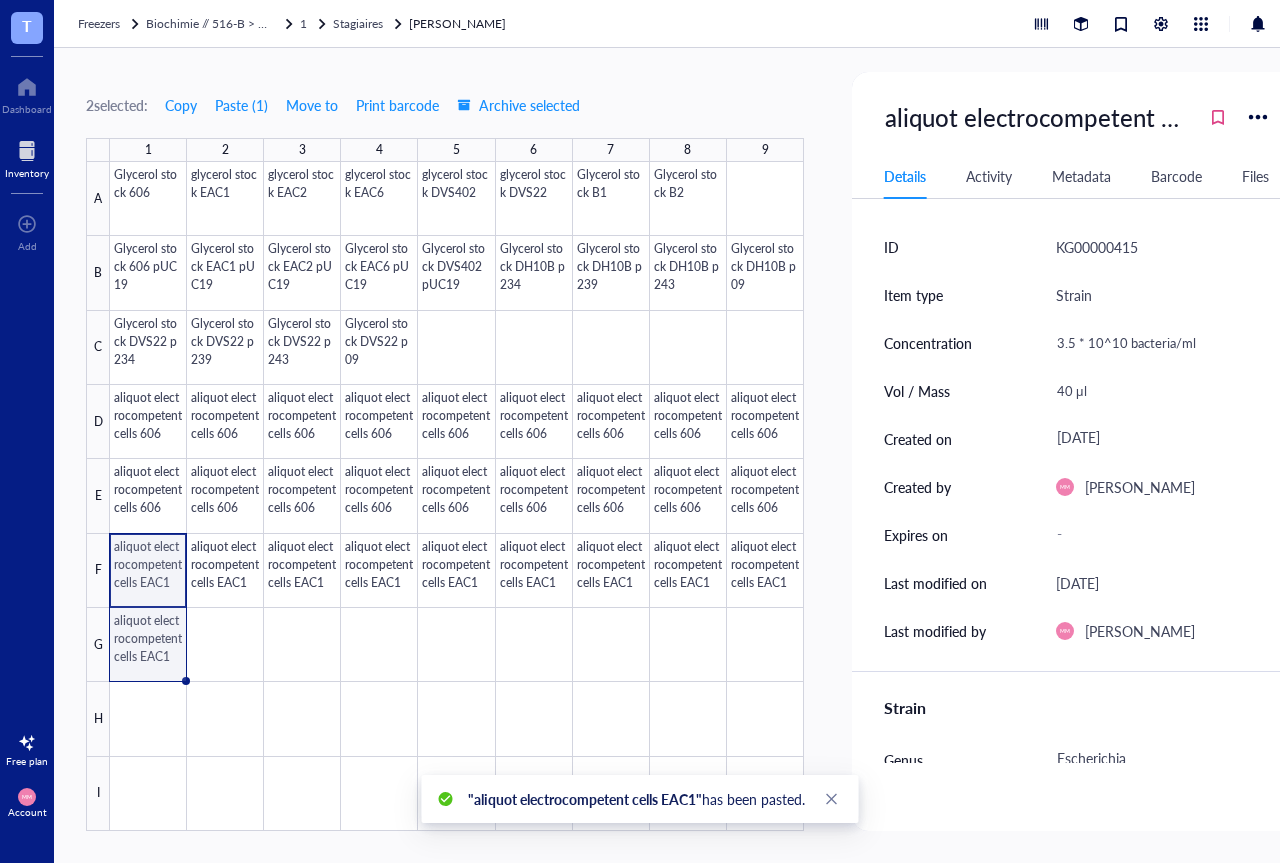 click at bounding box center (457, 496) 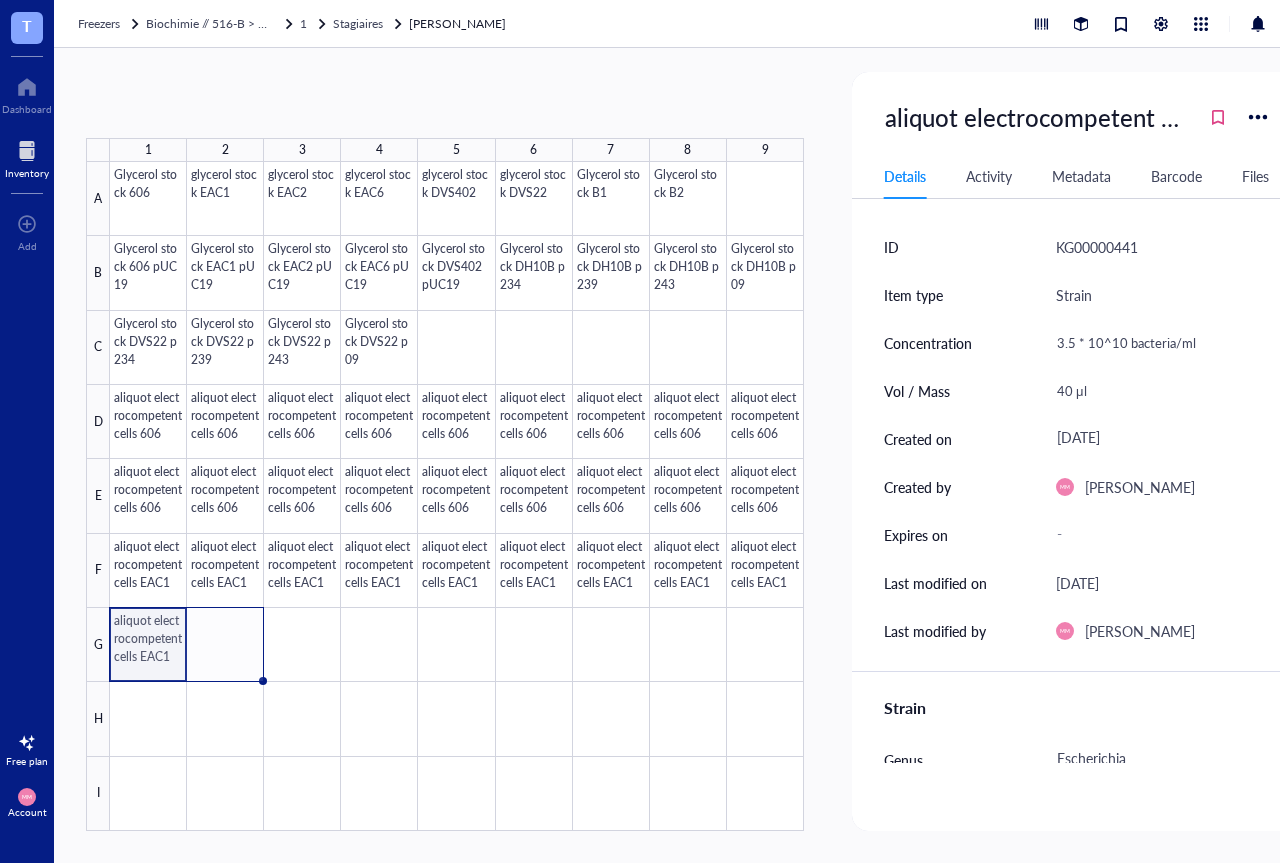 drag, startPoint x: 186, startPoint y: 680, endPoint x: 243, endPoint y: 675, distance: 57.21888 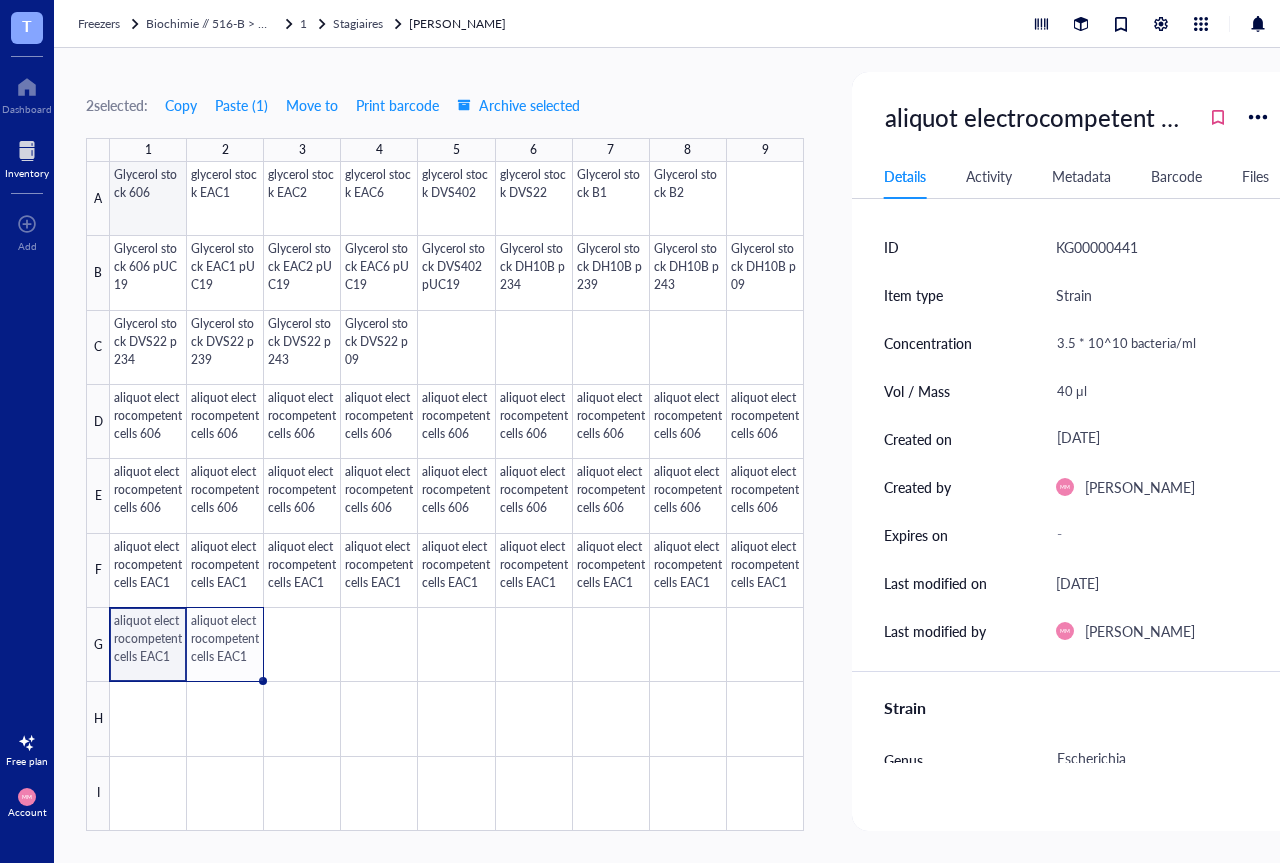click at bounding box center (457, 496) 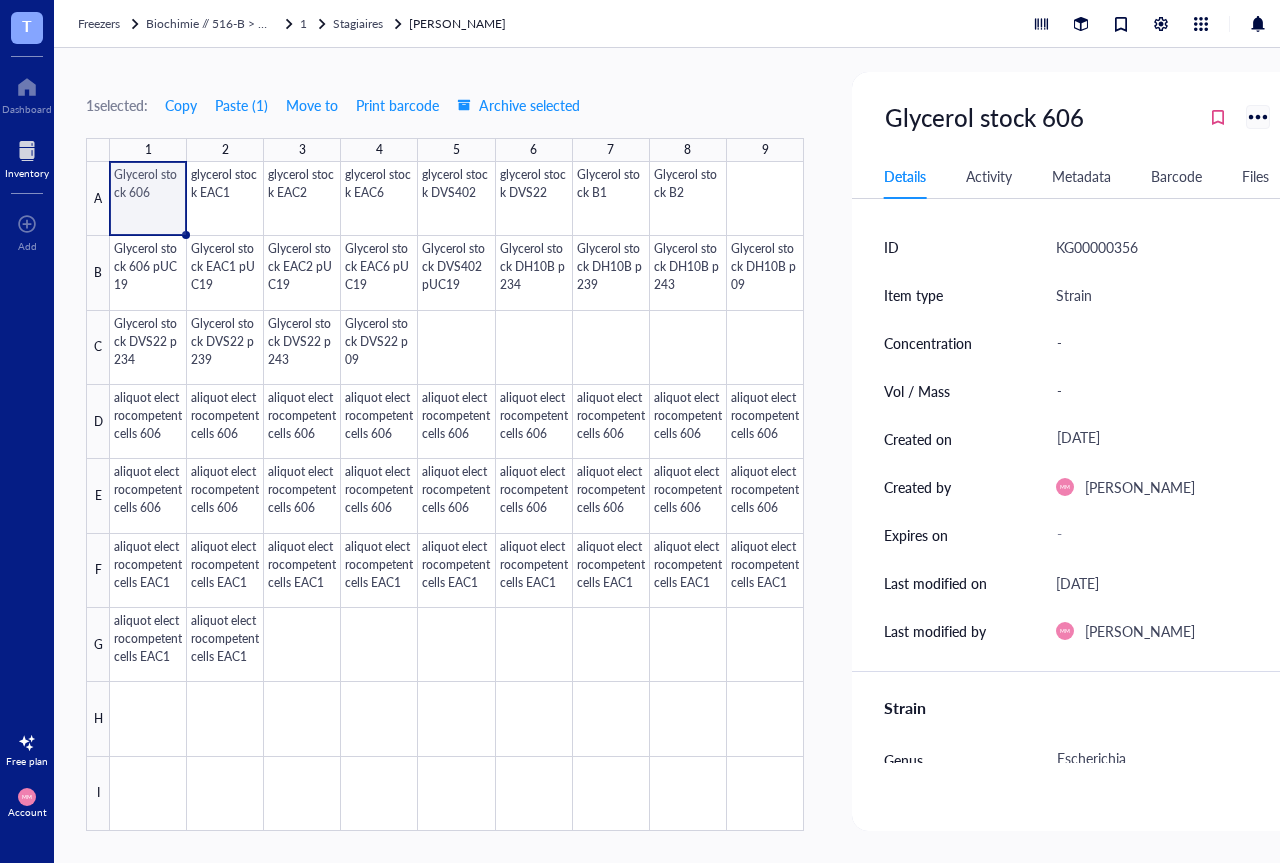 click at bounding box center (1257, 116) 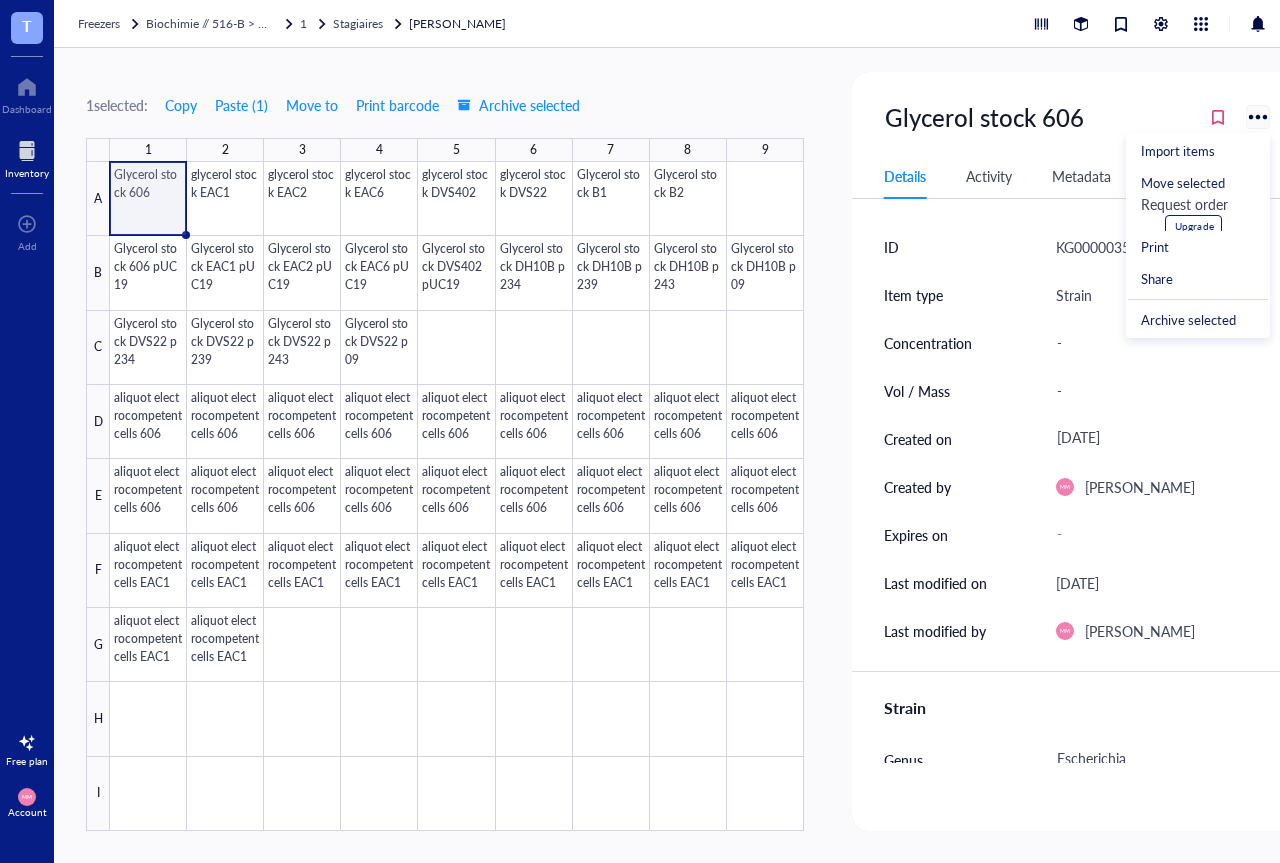 click at bounding box center [1257, 116] 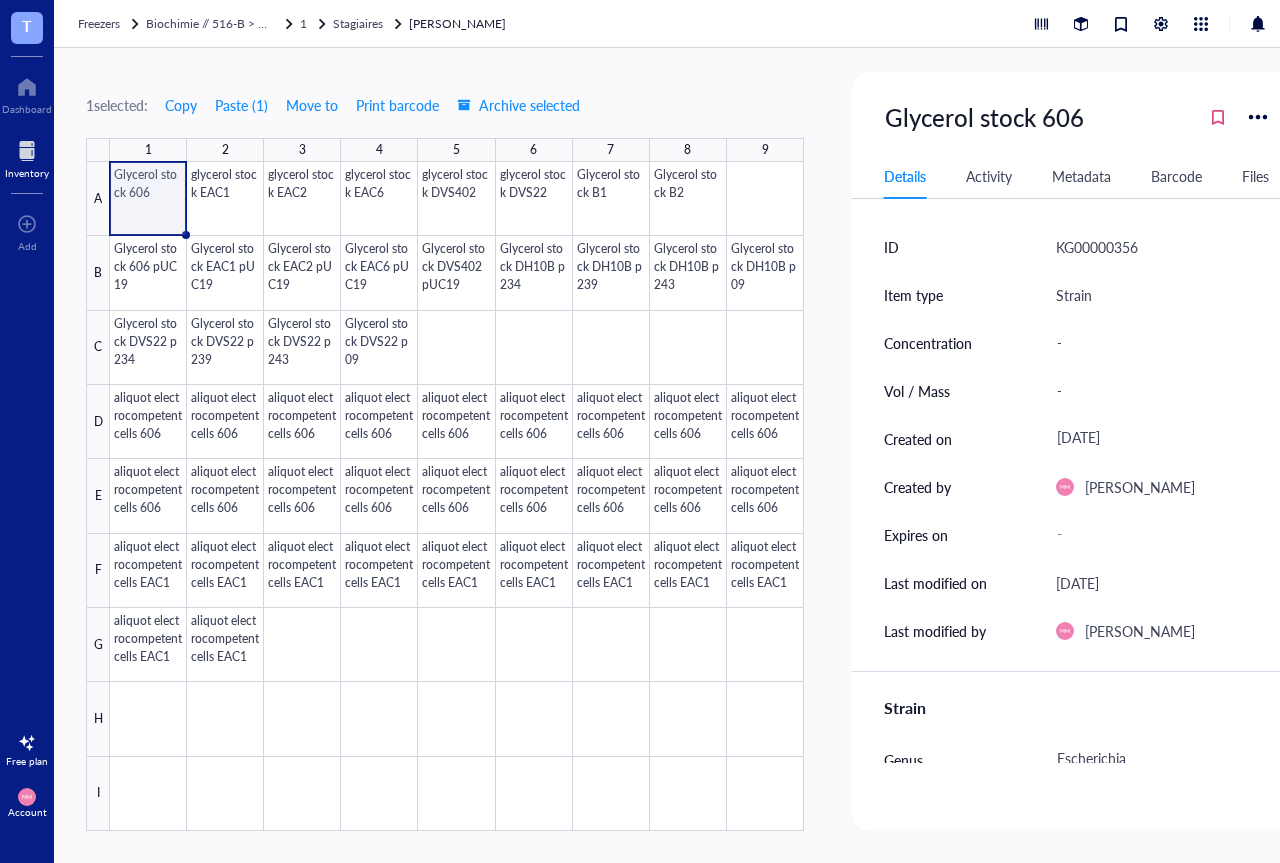 click on "Activity" at bounding box center (989, 176) 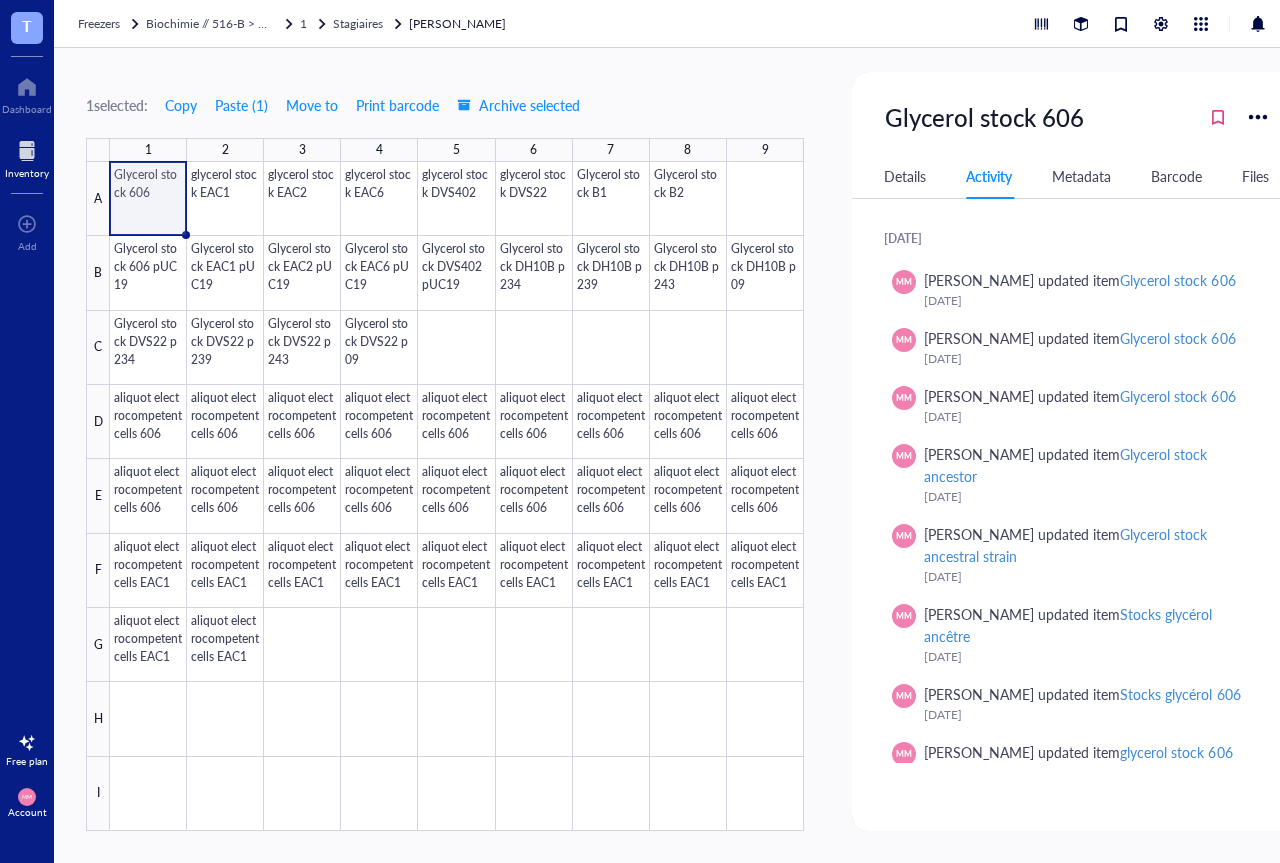 click on "Metadata" at bounding box center [1081, 176] 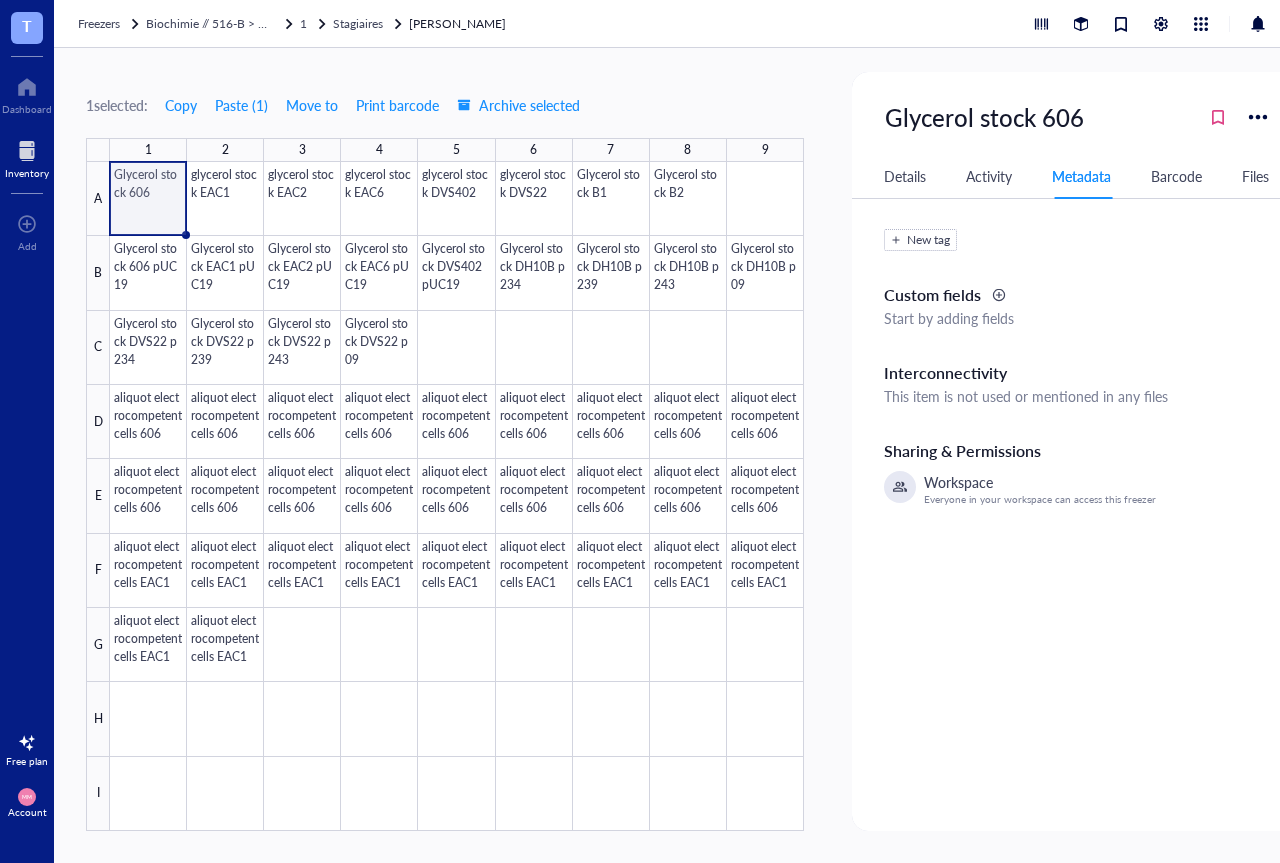 click on "Barcode" at bounding box center [1176, 176] 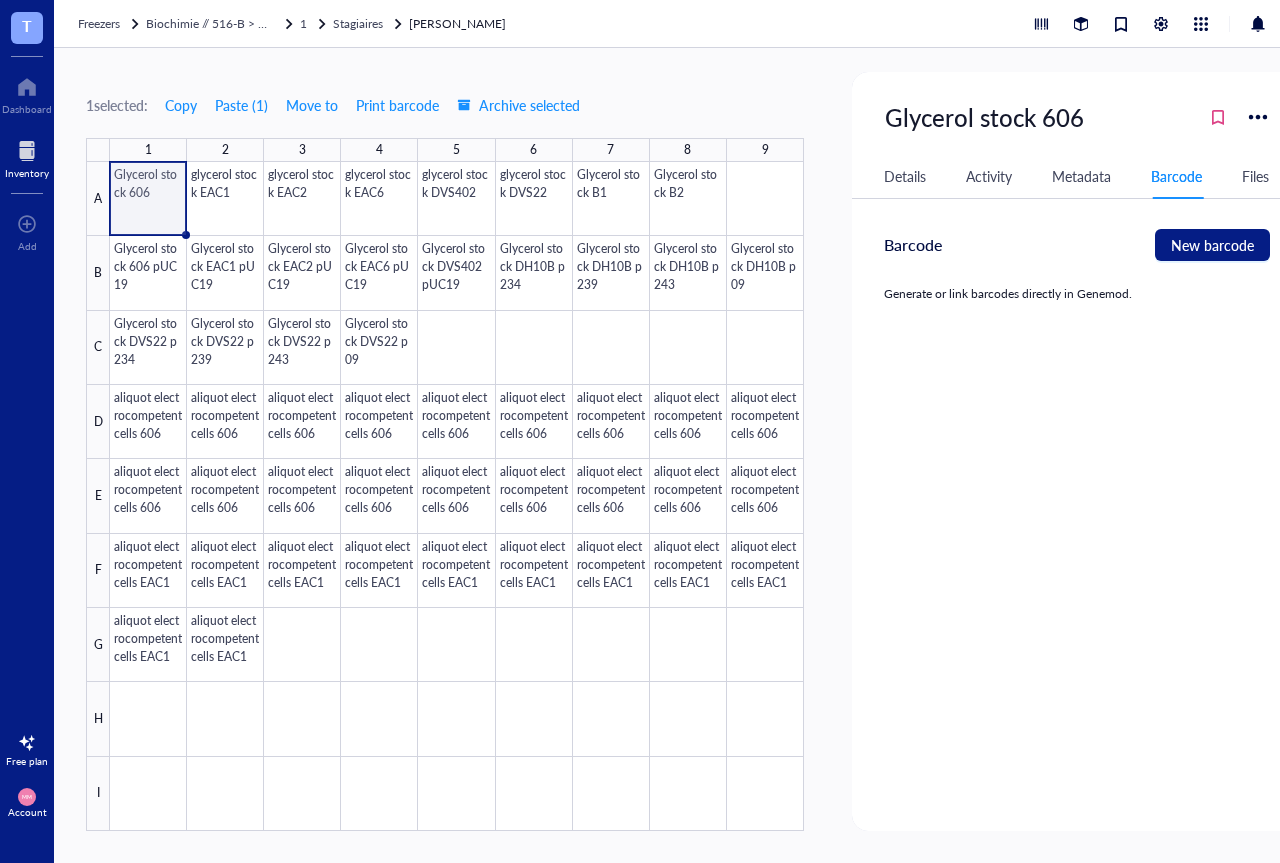 click on "Files" at bounding box center [1255, 176] 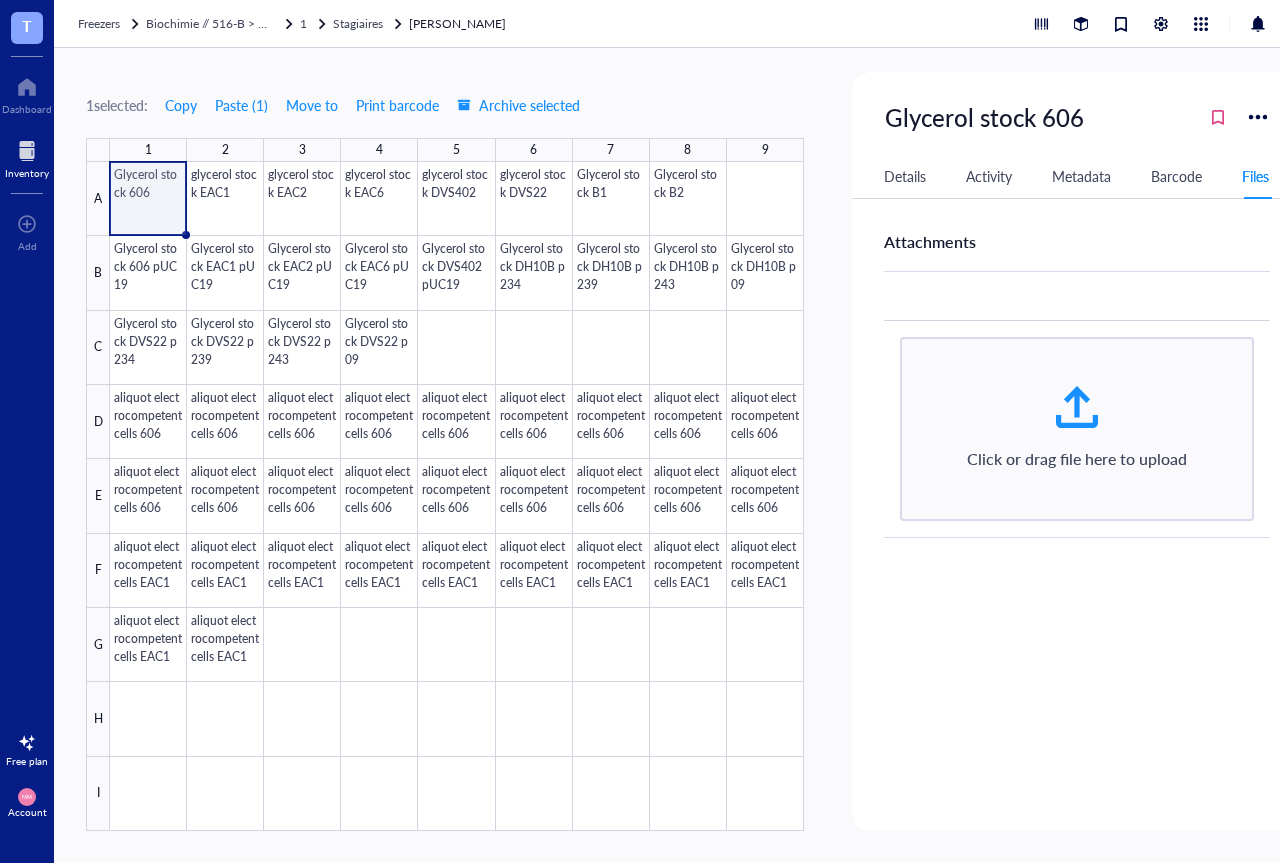 click on "Details" at bounding box center [905, 176] 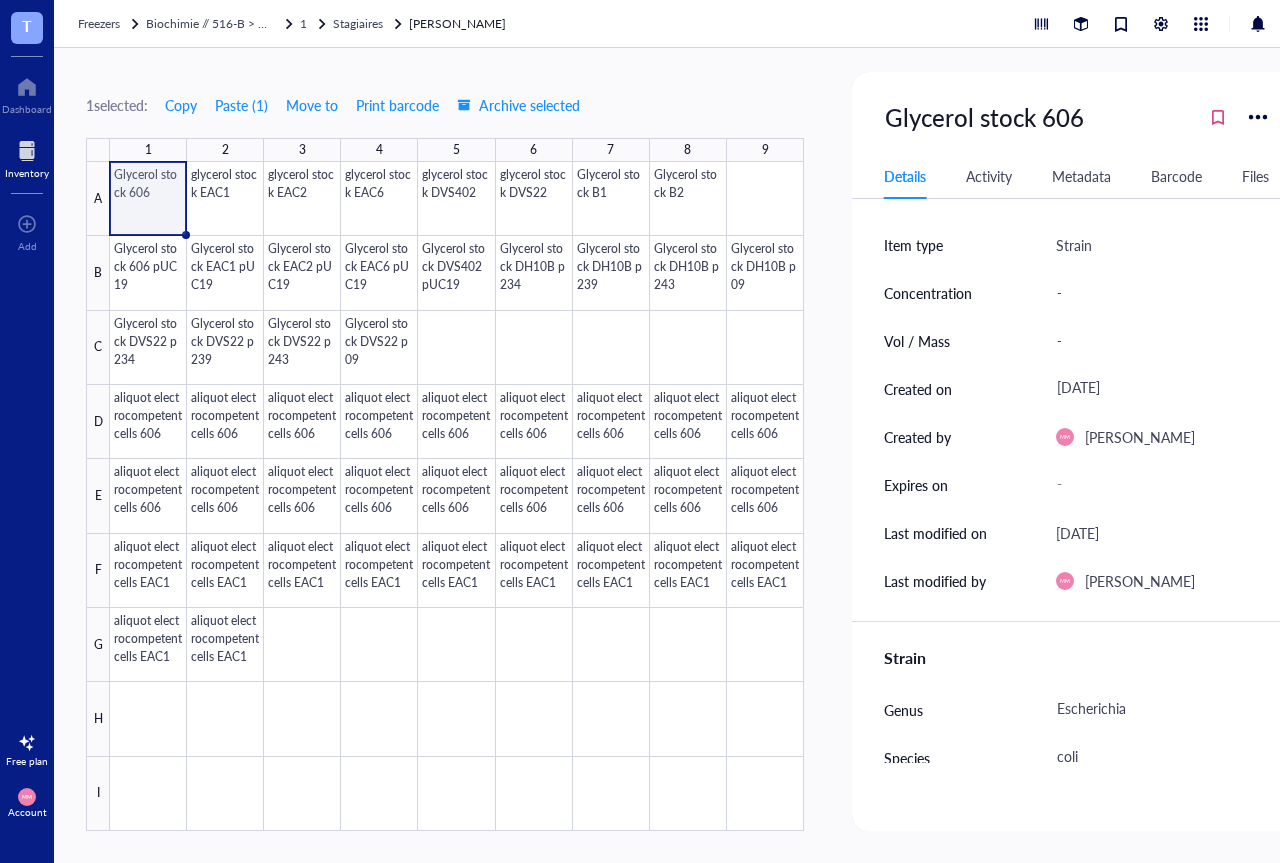 scroll, scrollTop: 0, scrollLeft: 0, axis: both 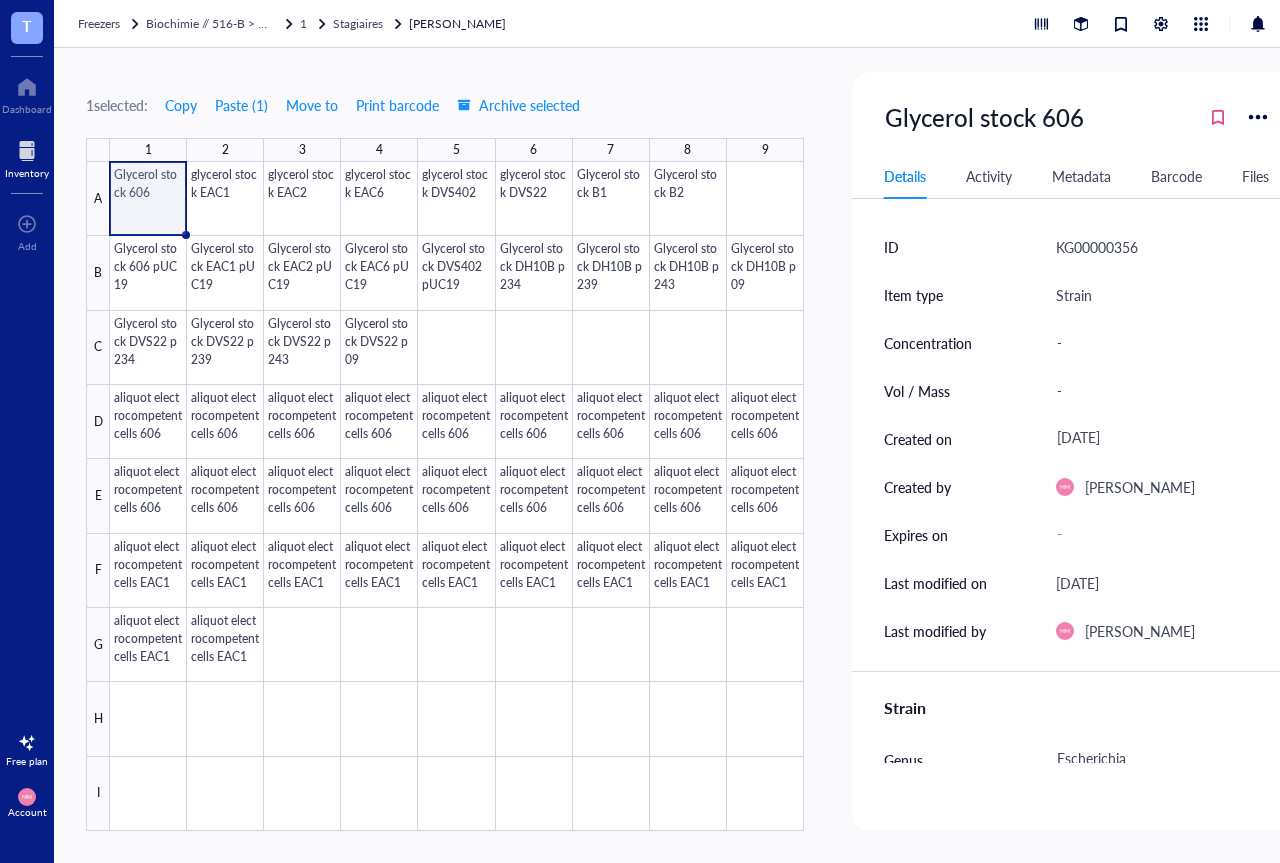 click on "8" at bounding box center [688, 150] 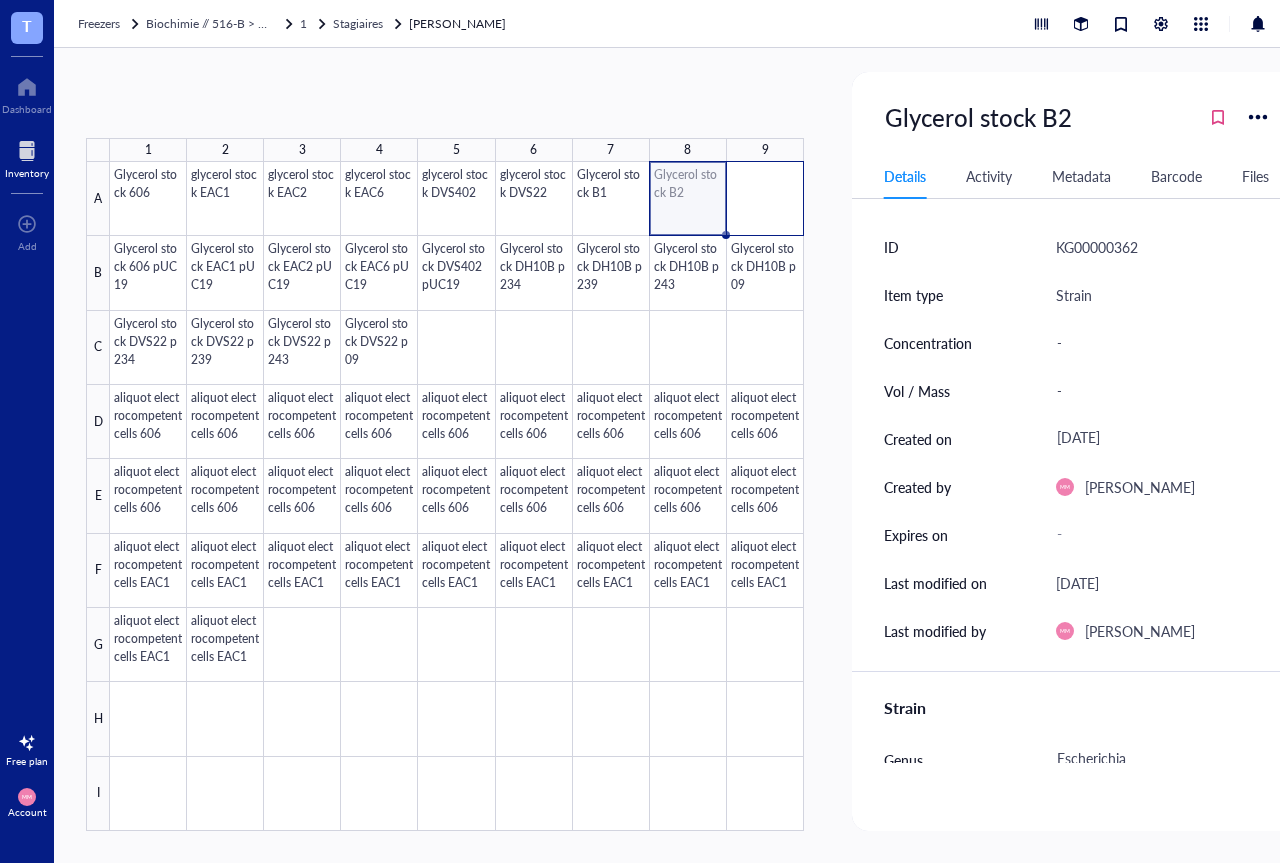 drag, startPoint x: 725, startPoint y: 186, endPoint x: 828, endPoint y: 193, distance: 103.23759 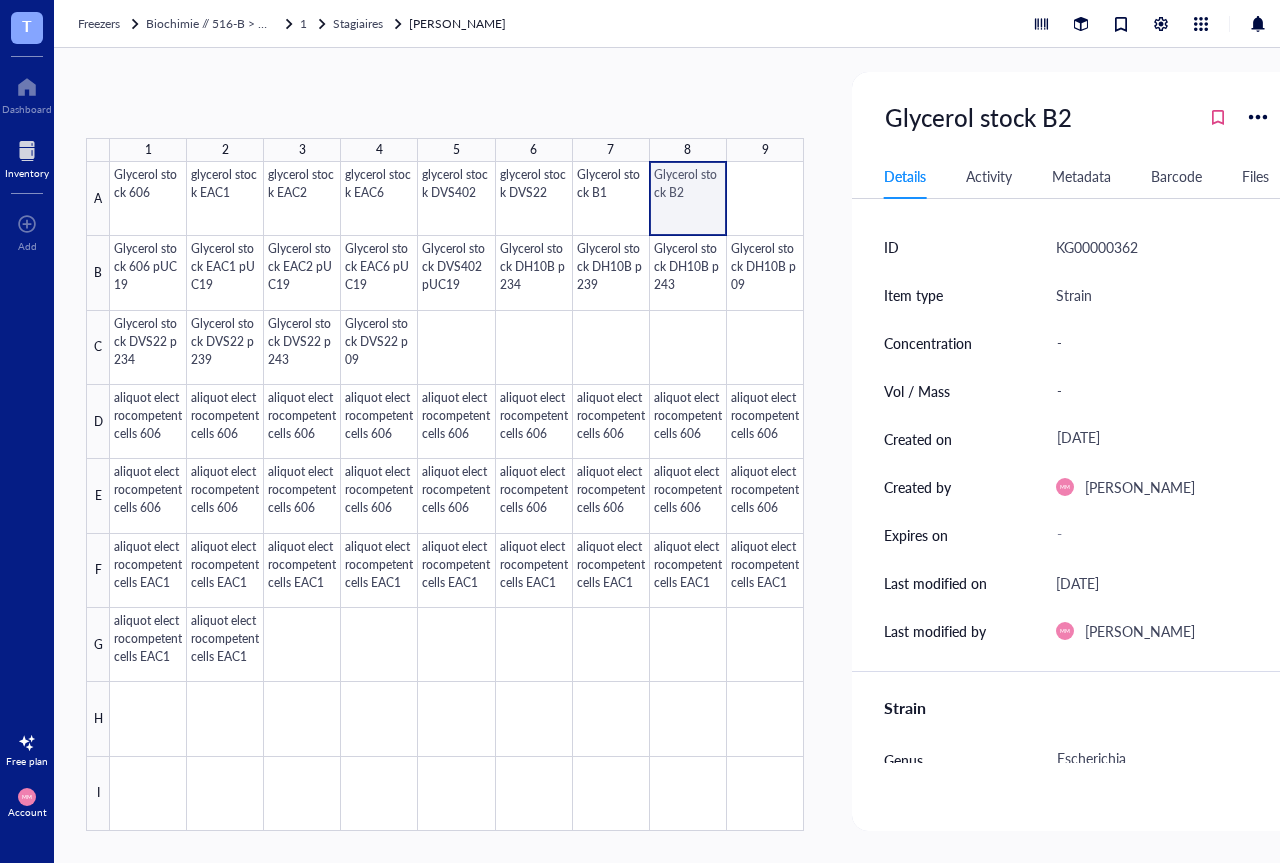 click at bounding box center (457, 496) 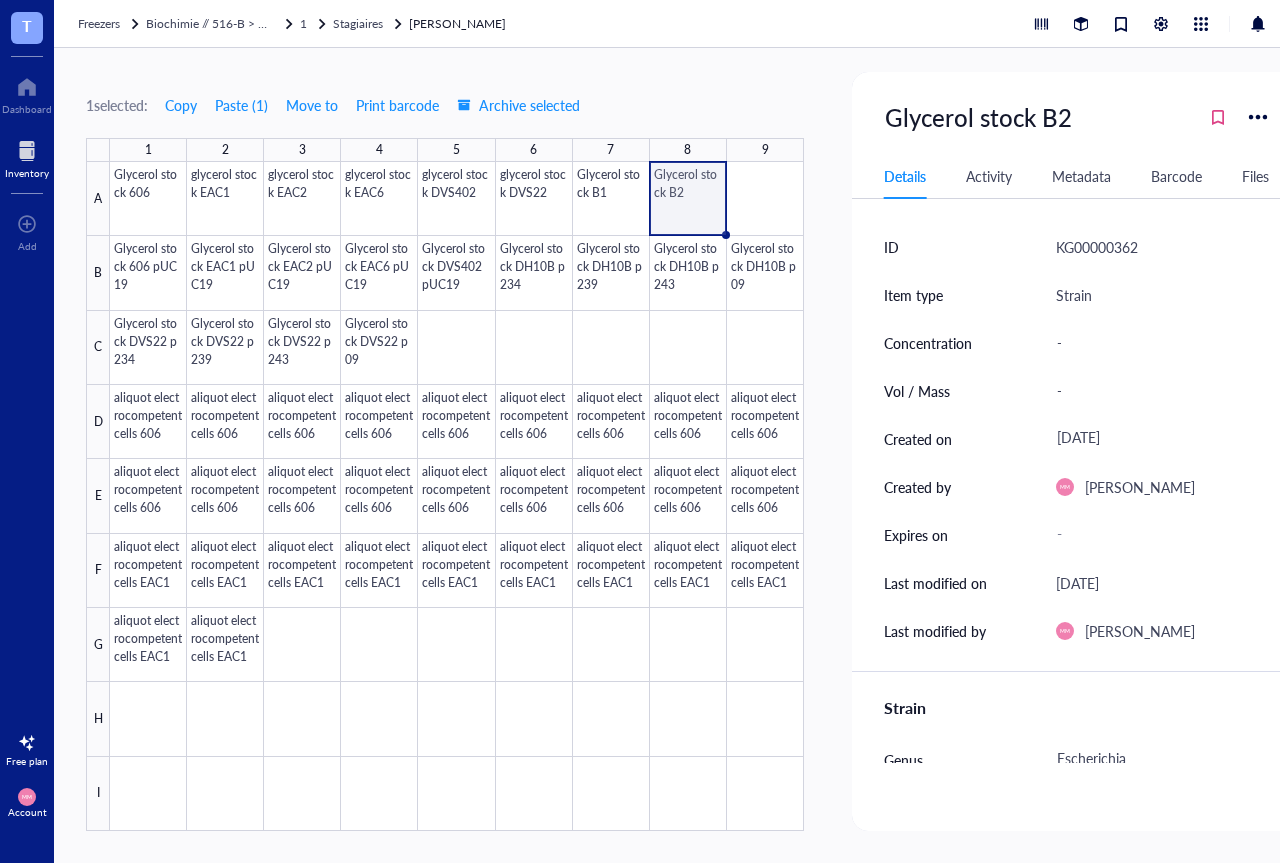 click on "1  selected: Copy Paste ( 1 ) Move to Print barcode Archive selected" at bounding box center (445, 105) 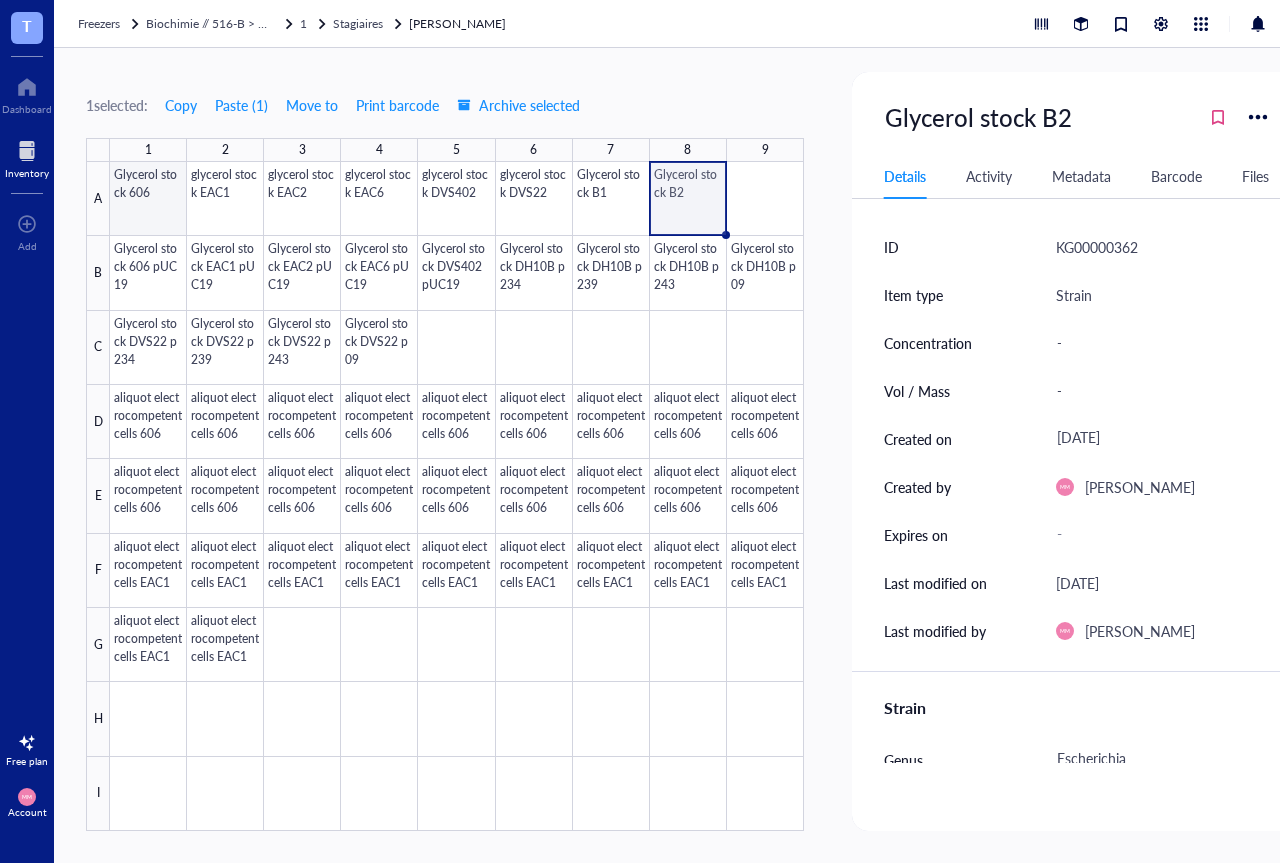 click at bounding box center [457, 496] 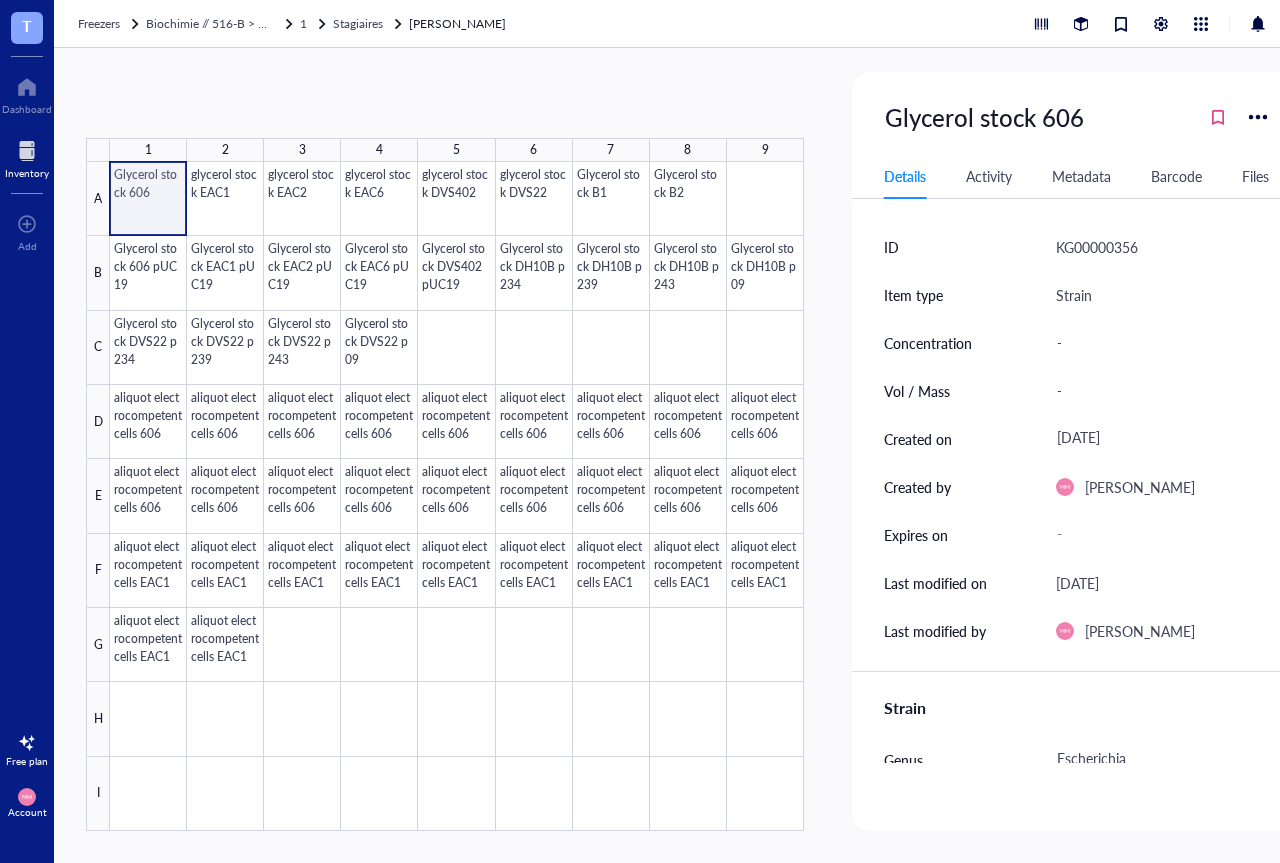 drag, startPoint x: 165, startPoint y: 196, endPoint x: 155, endPoint y: 198, distance: 10.198039 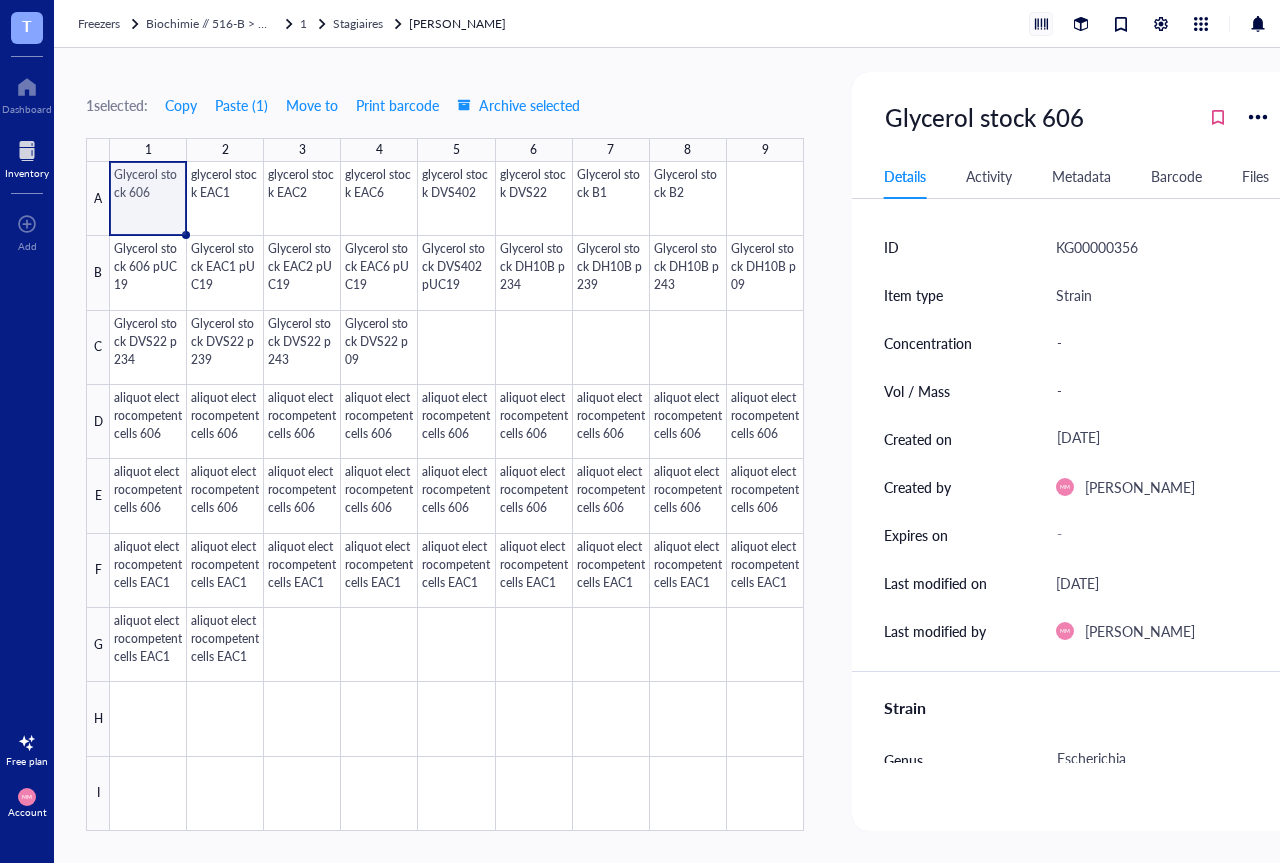 click at bounding box center (1041, 24) 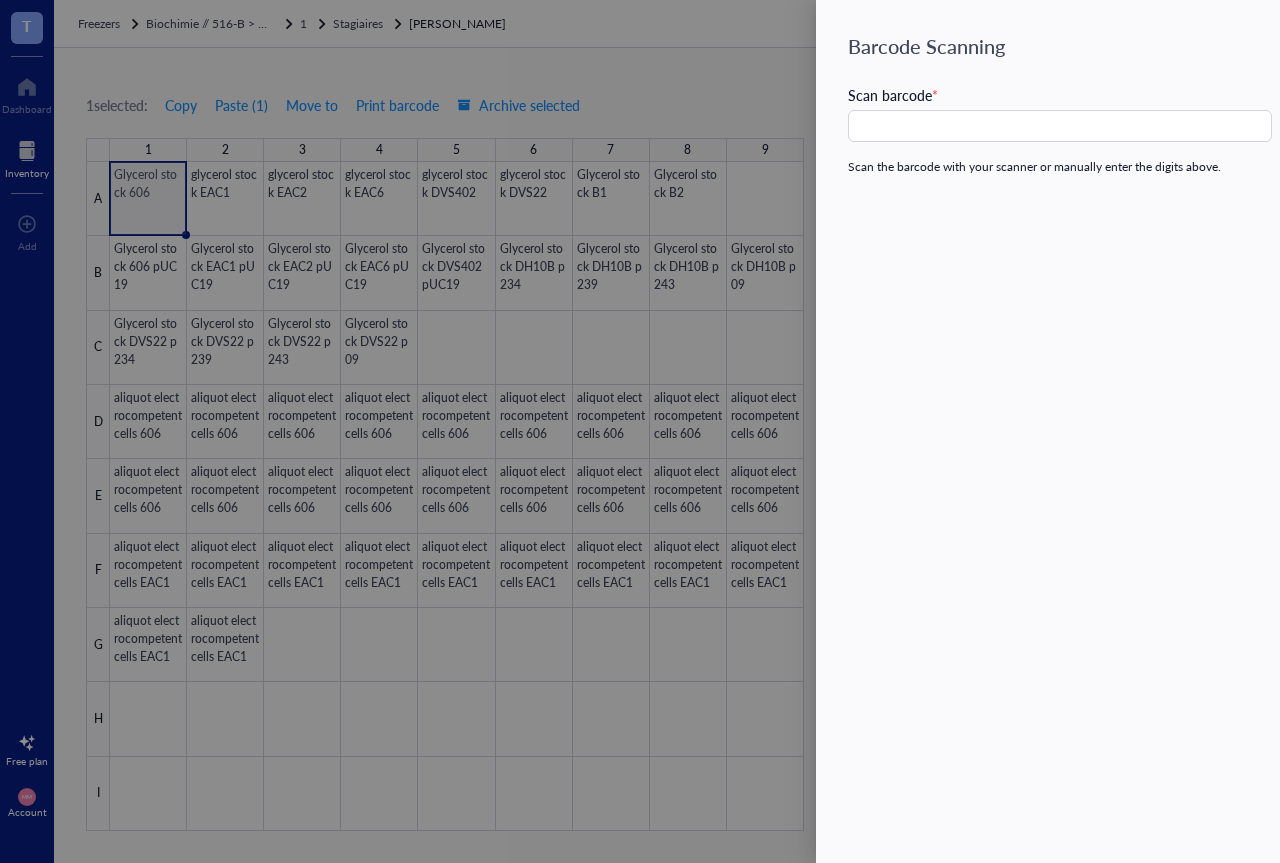 click at bounding box center [640, 431] 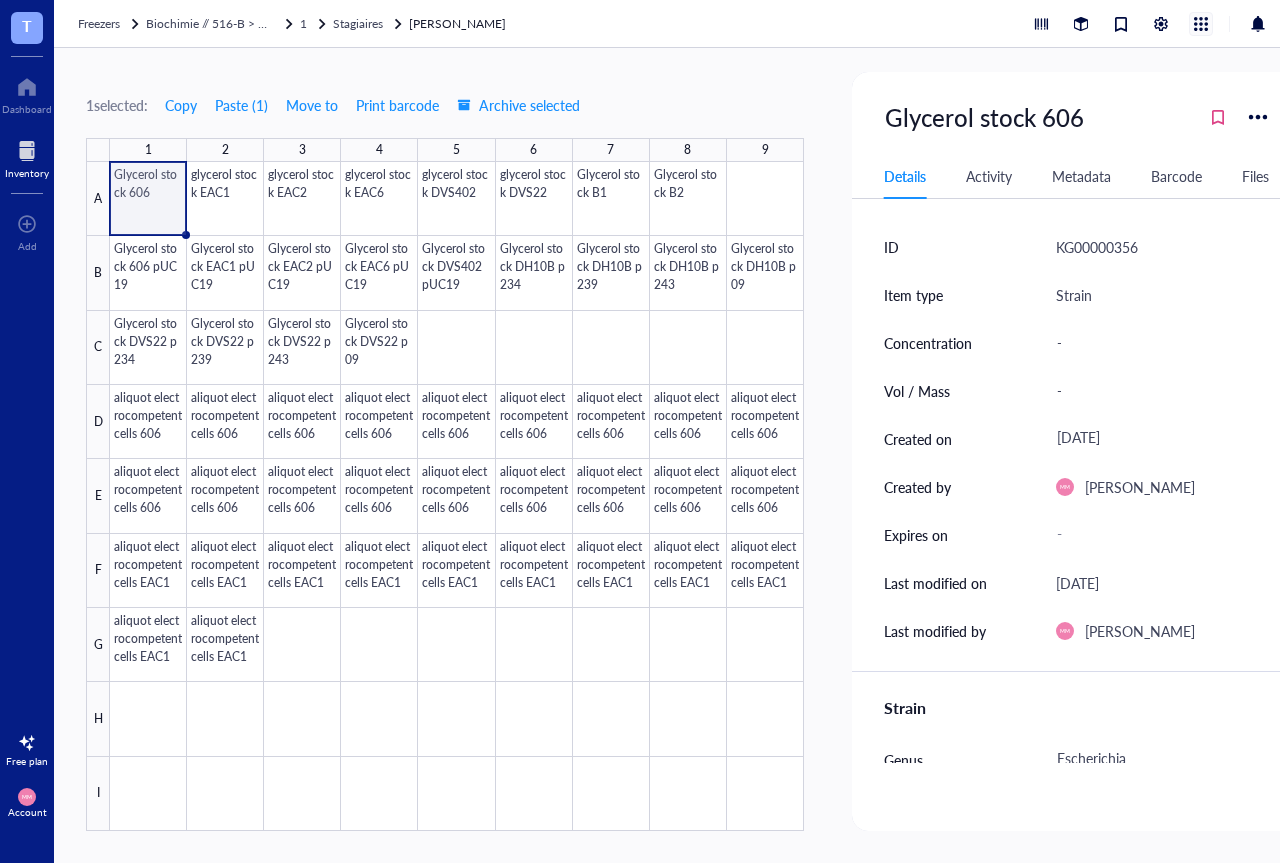 click at bounding box center (1201, 24) 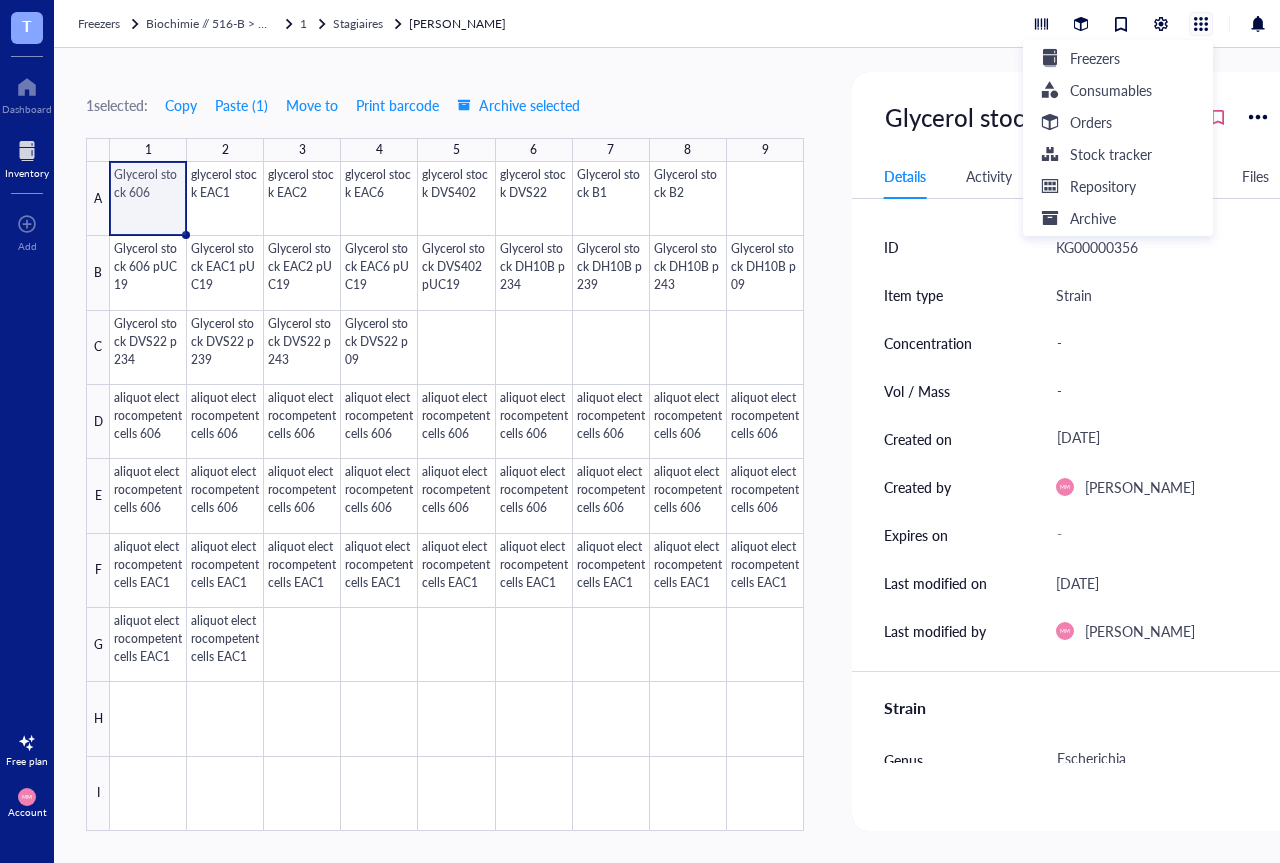 click at bounding box center (1201, 24) 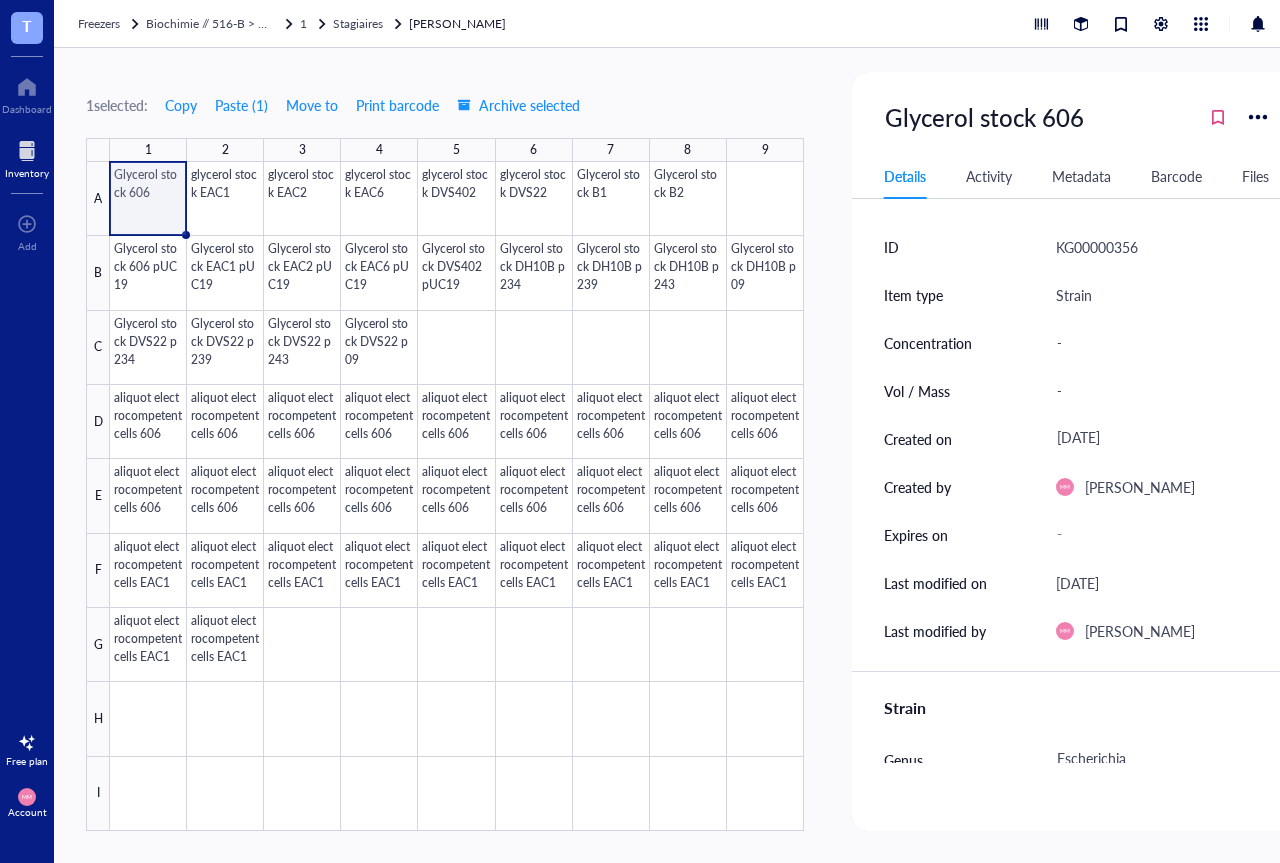 click at bounding box center (457, 496) 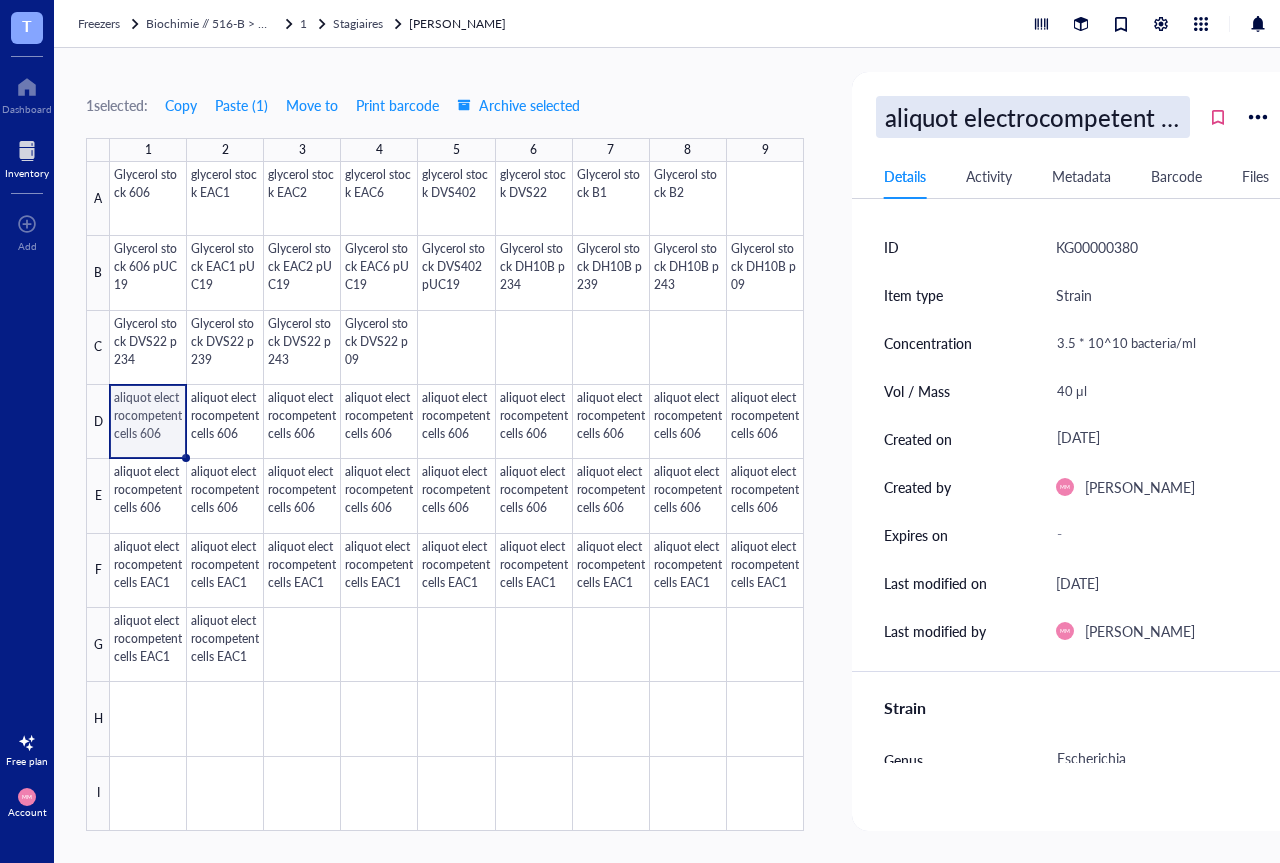 click on "aliquot electrocompetent cells 606" at bounding box center (1033, 117) 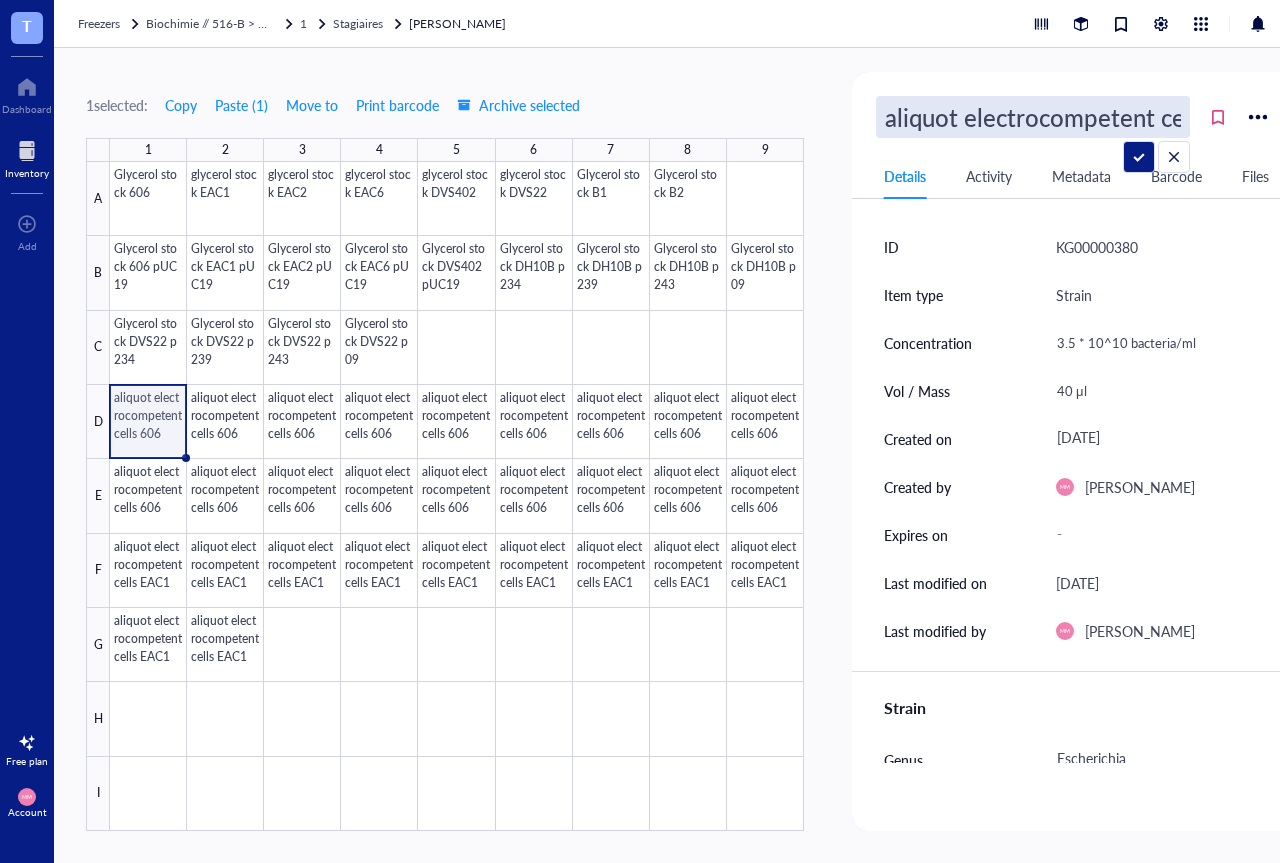 scroll, scrollTop: 0, scrollLeft: 70, axis: horizontal 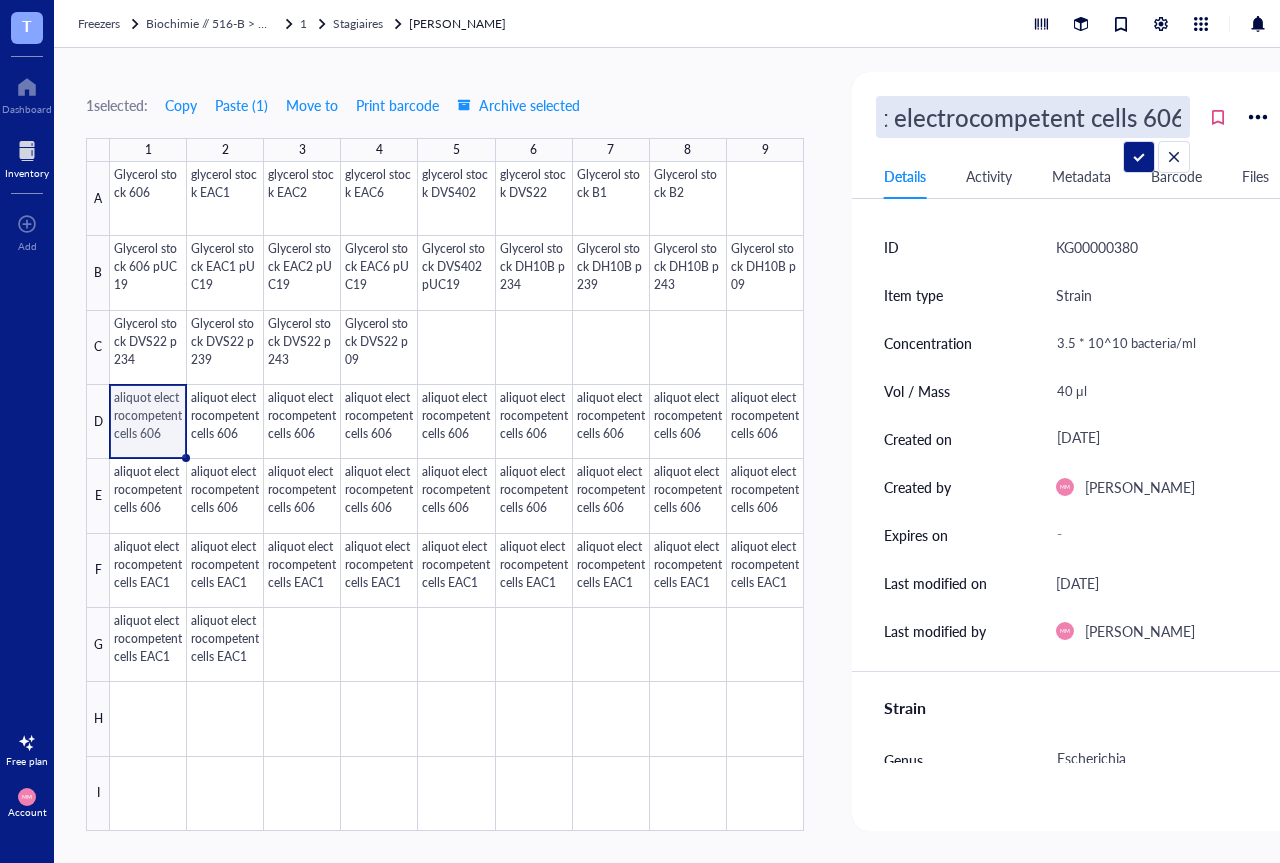 click on "aliquot electrocompetent cells 606" at bounding box center (1033, 117) 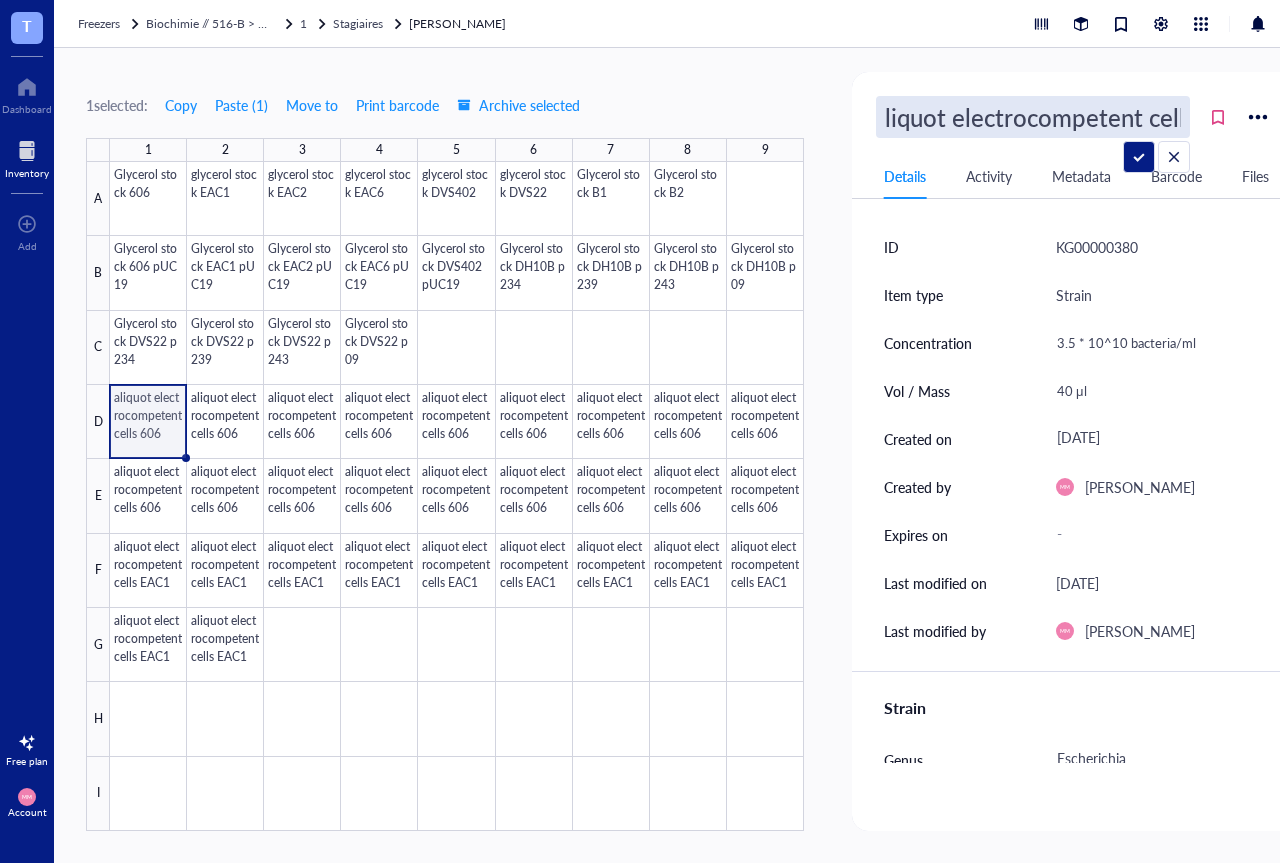 scroll, scrollTop: 0, scrollLeft: 0, axis: both 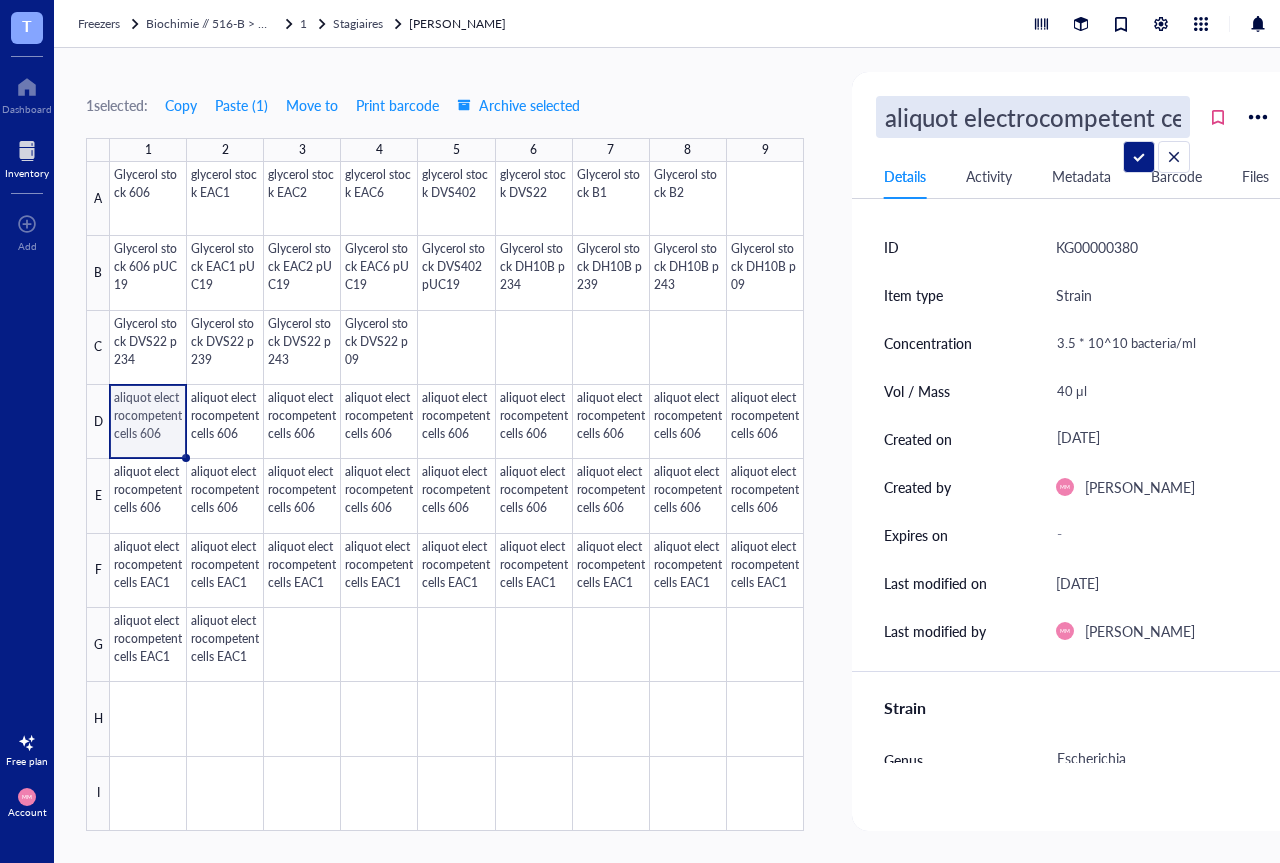 drag, startPoint x: 959, startPoint y: 119, endPoint x: 869, endPoint y: 120, distance: 90.005554 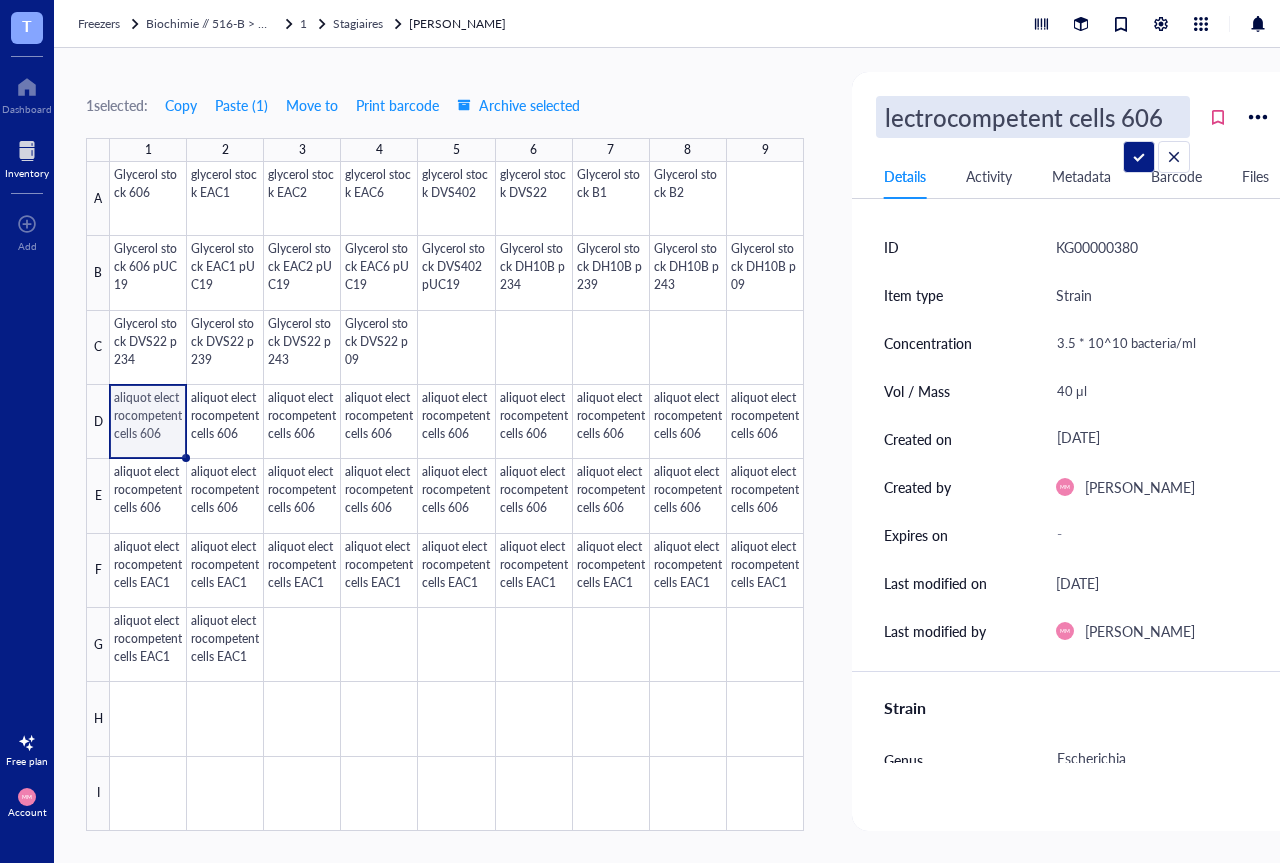 type on "Electrocompetent cells 606" 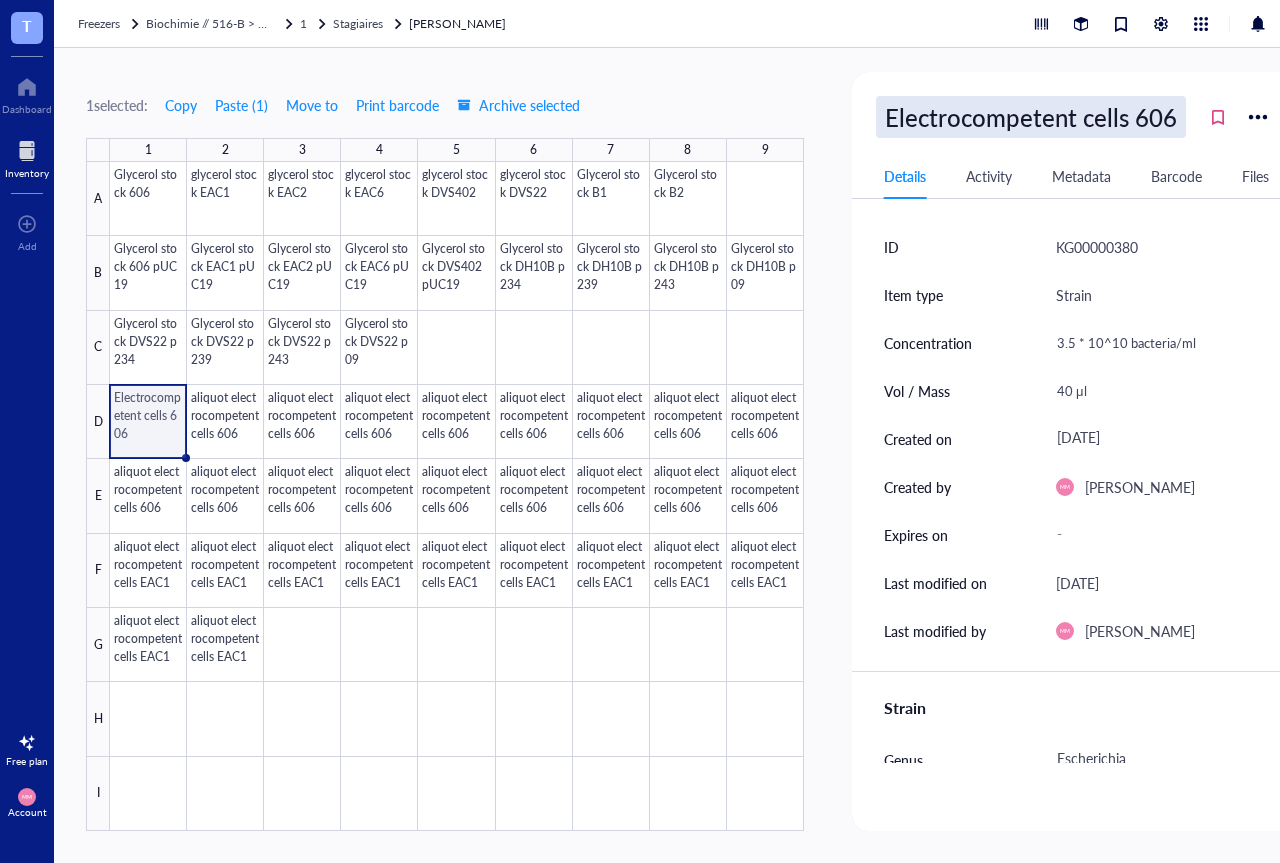 click on "Electrocompetent cells 606" at bounding box center [1031, 117] 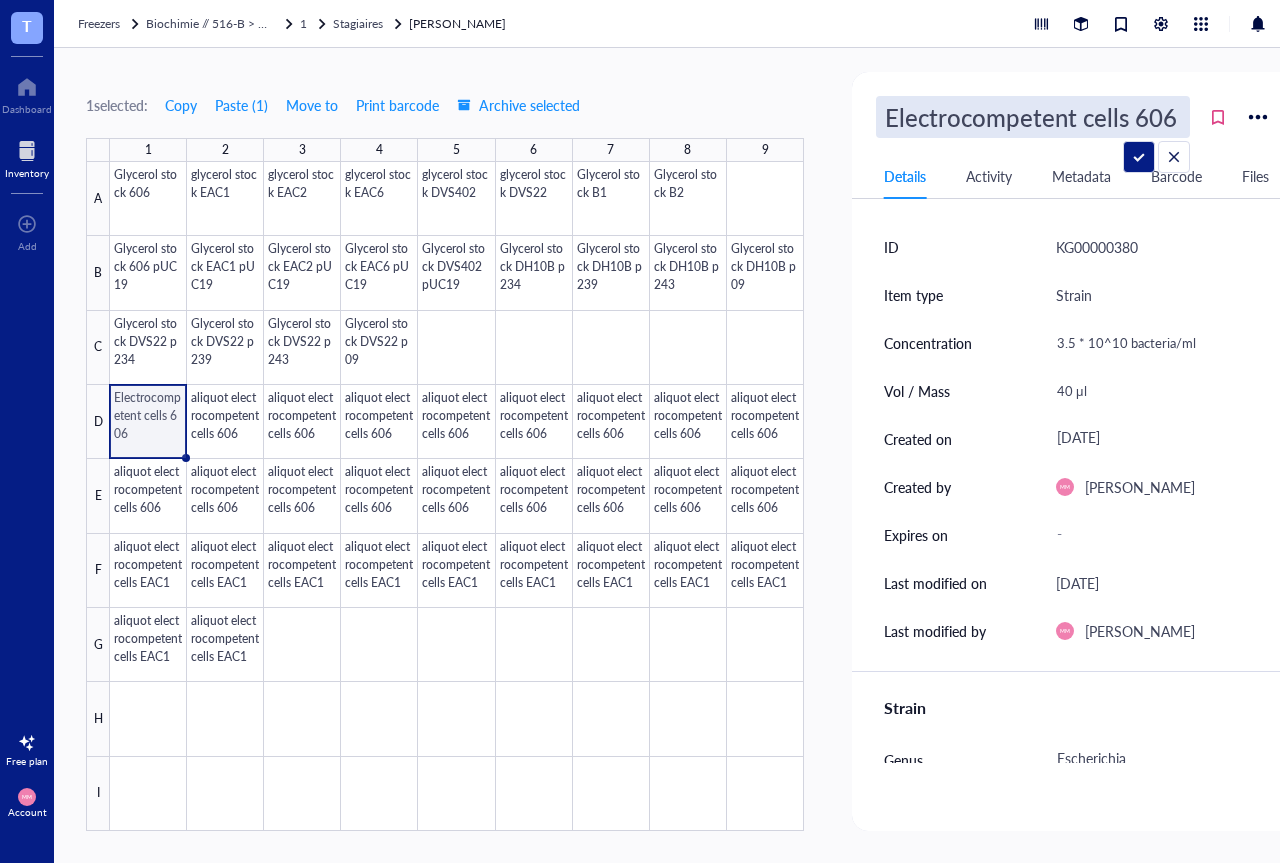 click on "Electrocompetent cells 606" at bounding box center [1033, 117] 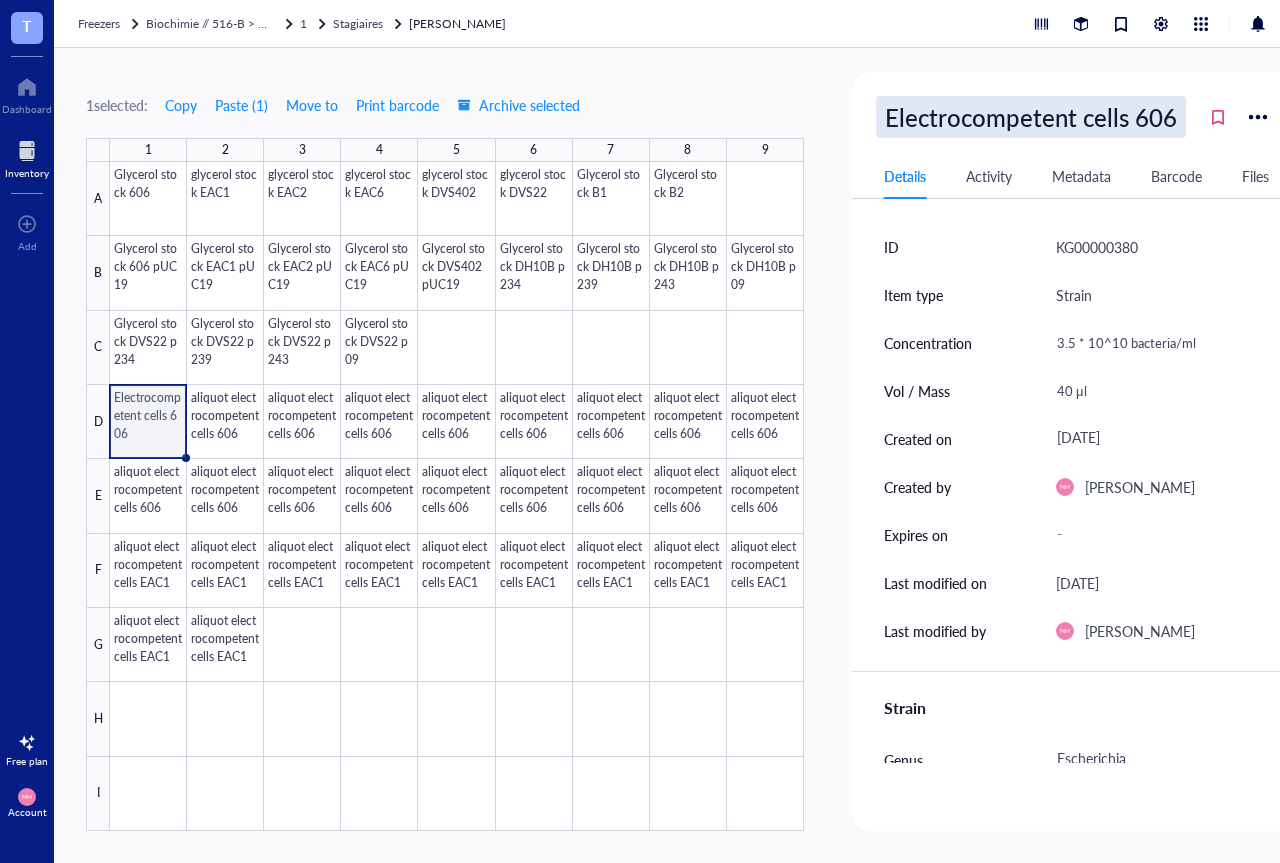 click on "Electrocompetent cells  606" at bounding box center (1031, 117) 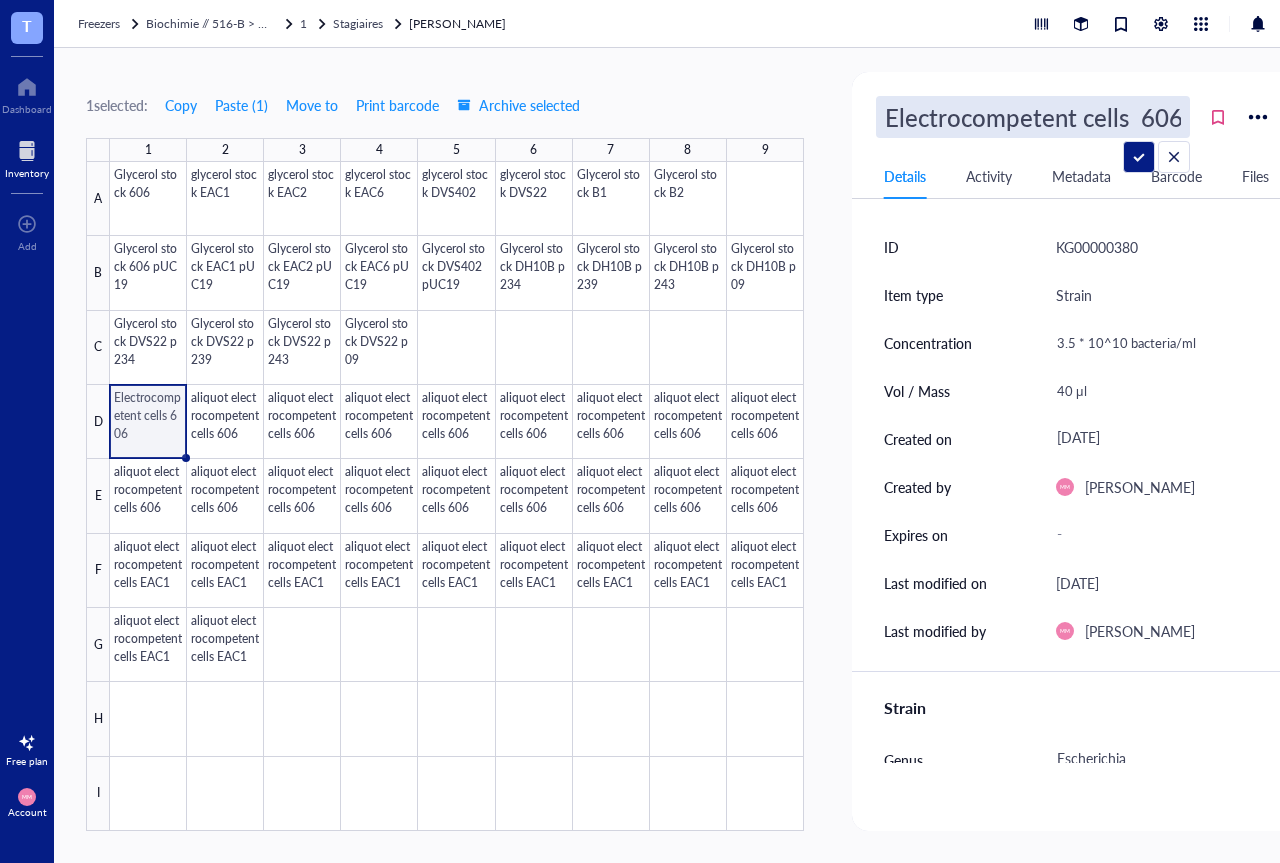 click on "Electrocompetent cells  606" at bounding box center (1033, 117) 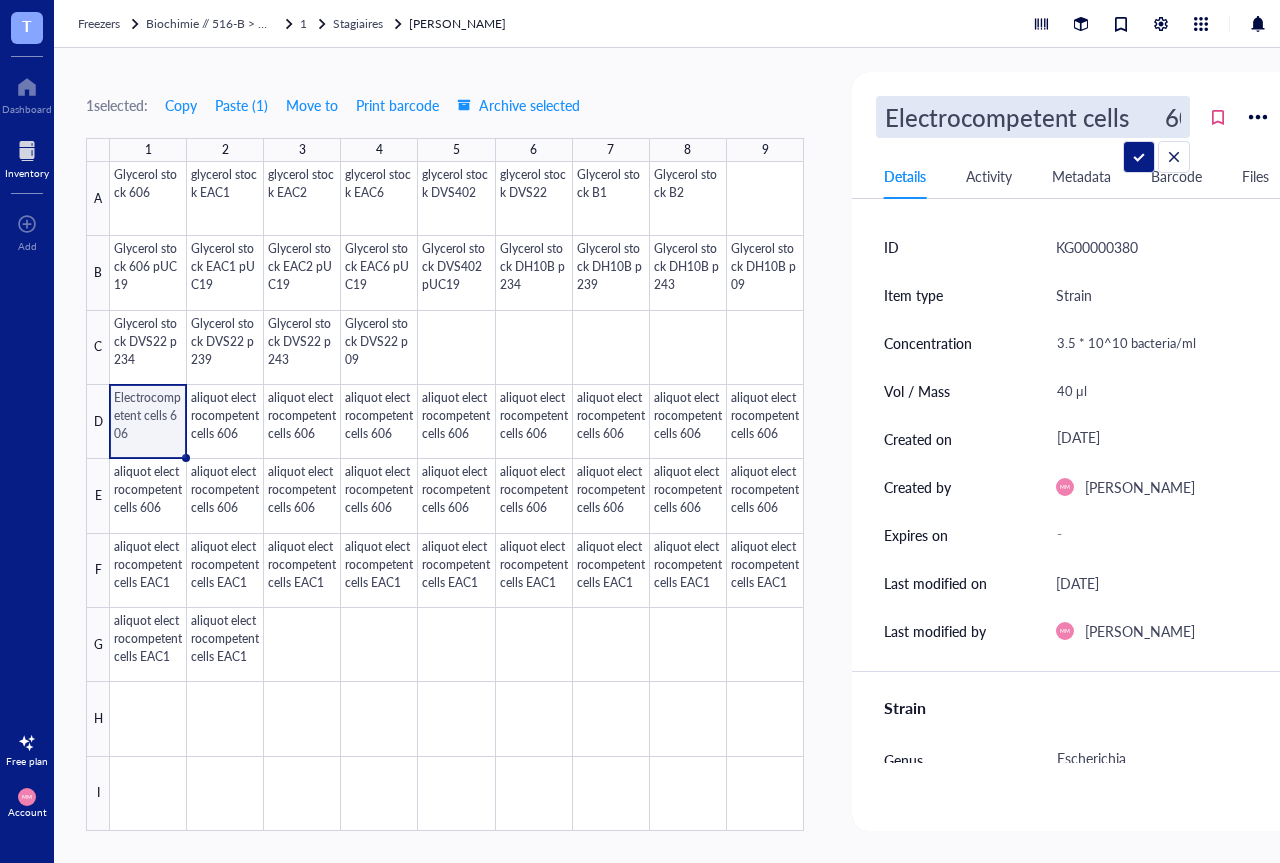 type on "Electrocompetent cells       606" 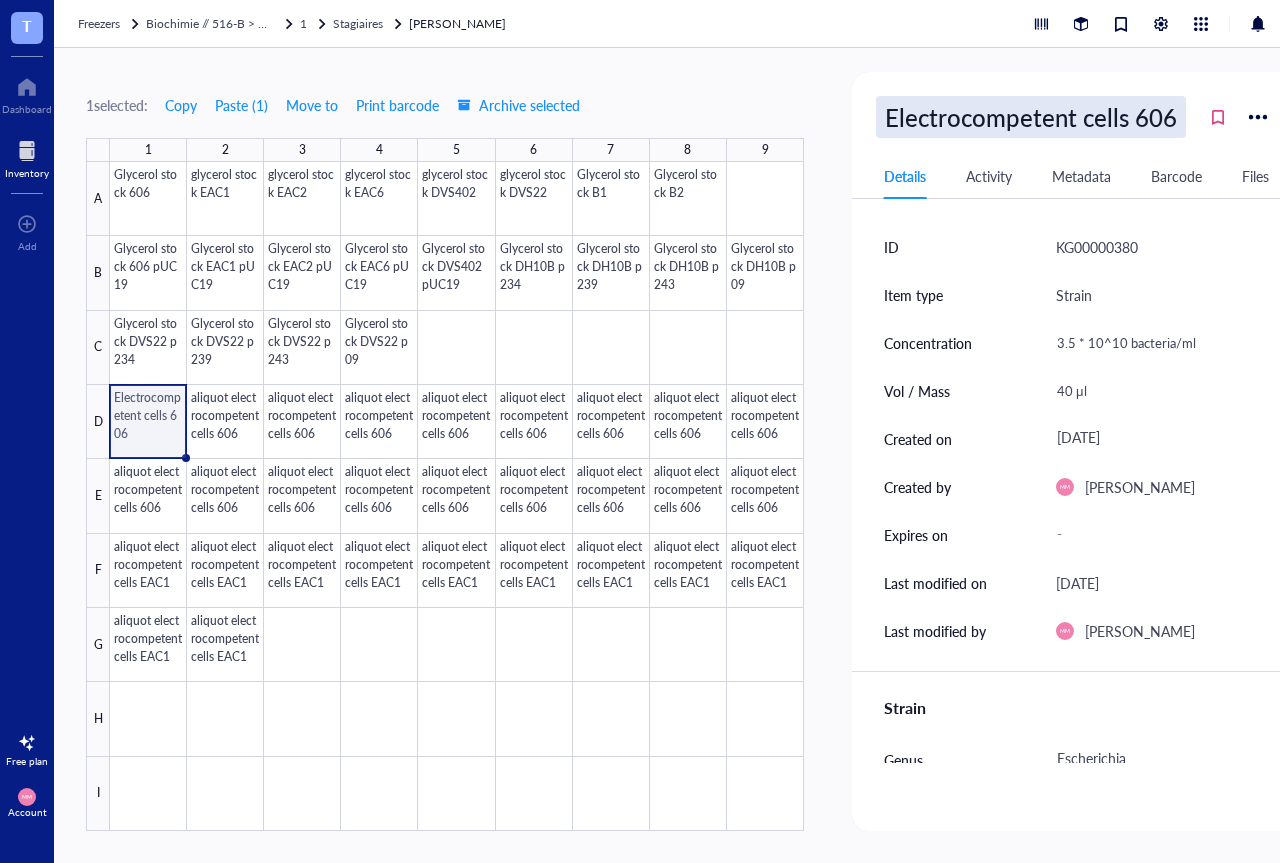 click on "Electrocompetent cells       606" at bounding box center [1031, 117] 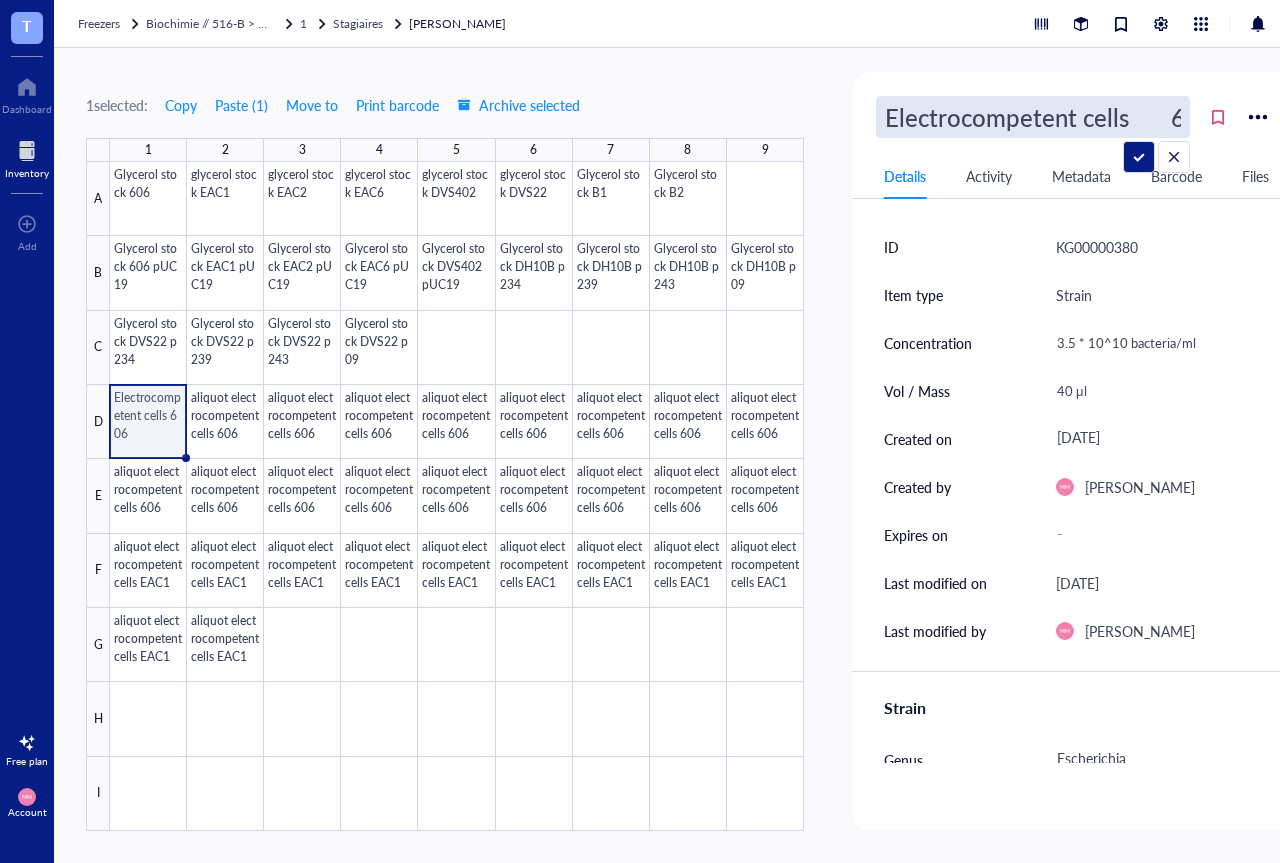 scroll, scrollTop: 0, scrollLeft: 29, axis: horizontal 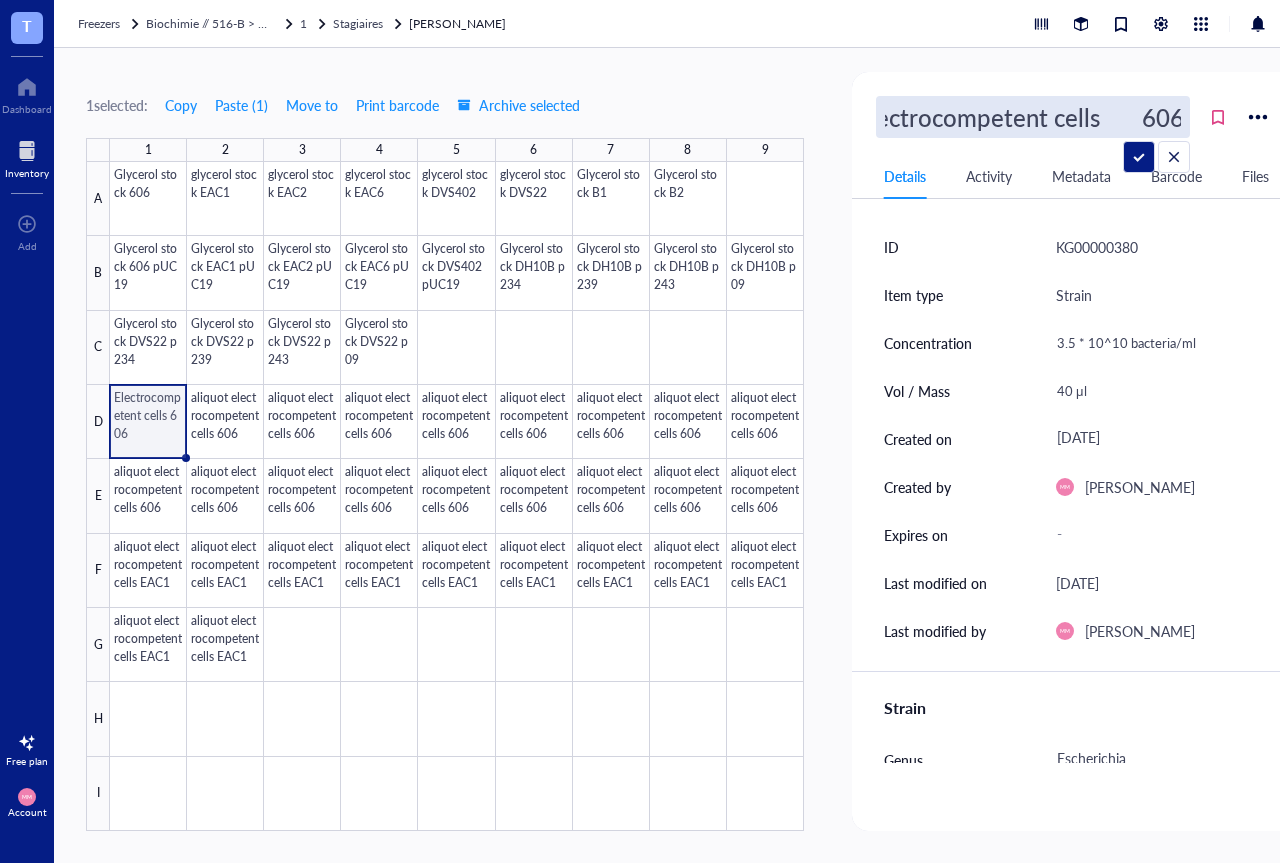 click on "Electrocompetent cells       606" at bounding box center [1033, 117] 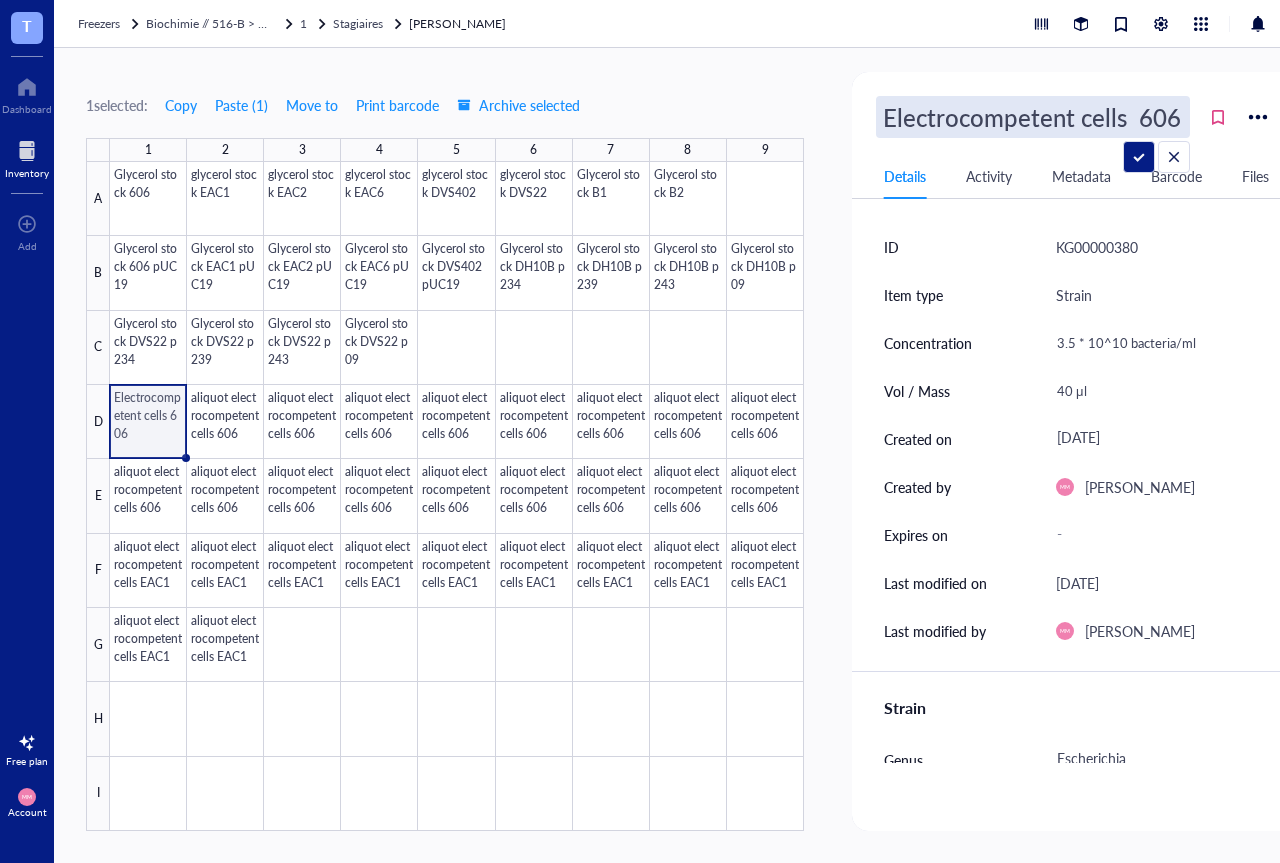 scroll, scrollTop: 0, scrollLeft: 0, axis: both 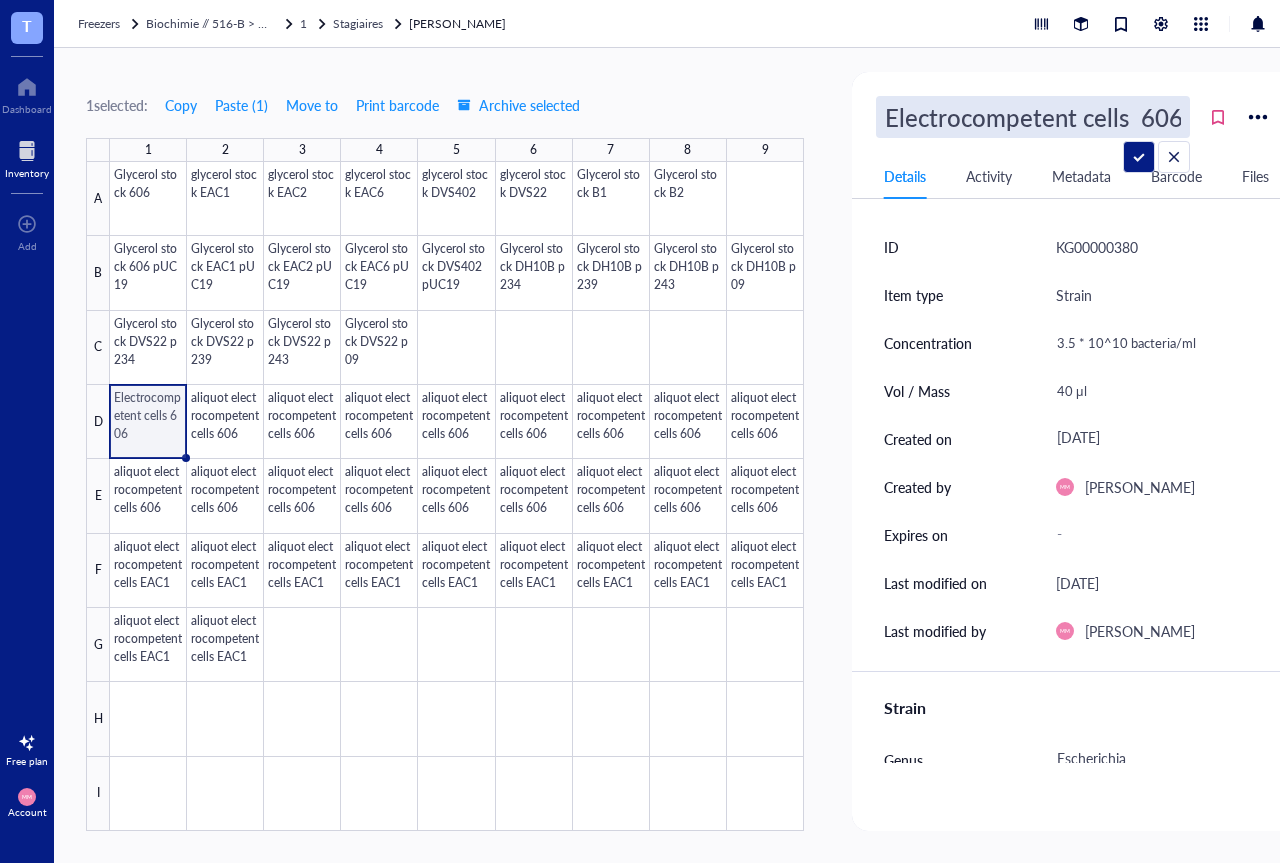 type on "Electrocompetent cells : 606" 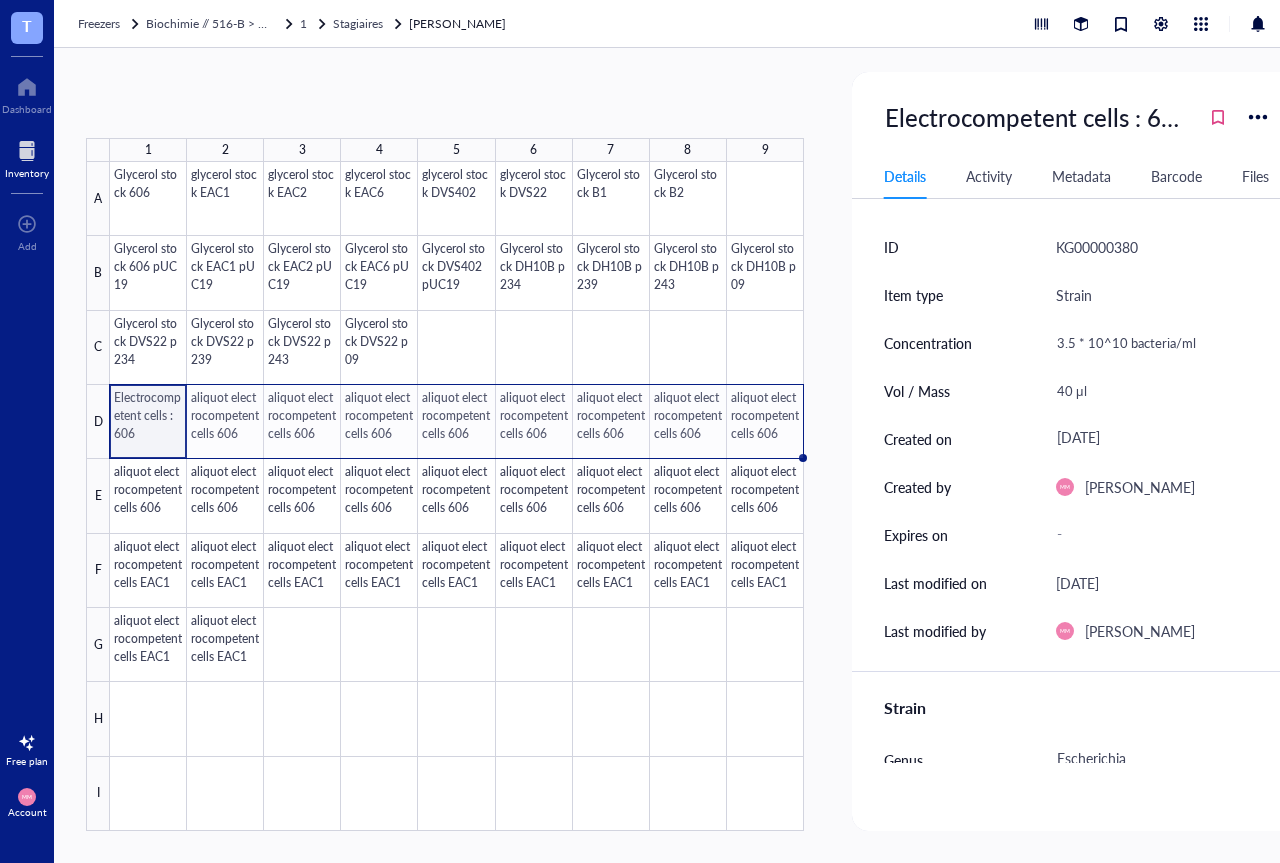 drag, startPoint x: 187, startPoint y: 456, endPoint x: 773, endPoint y: 438, distance: 586.27637 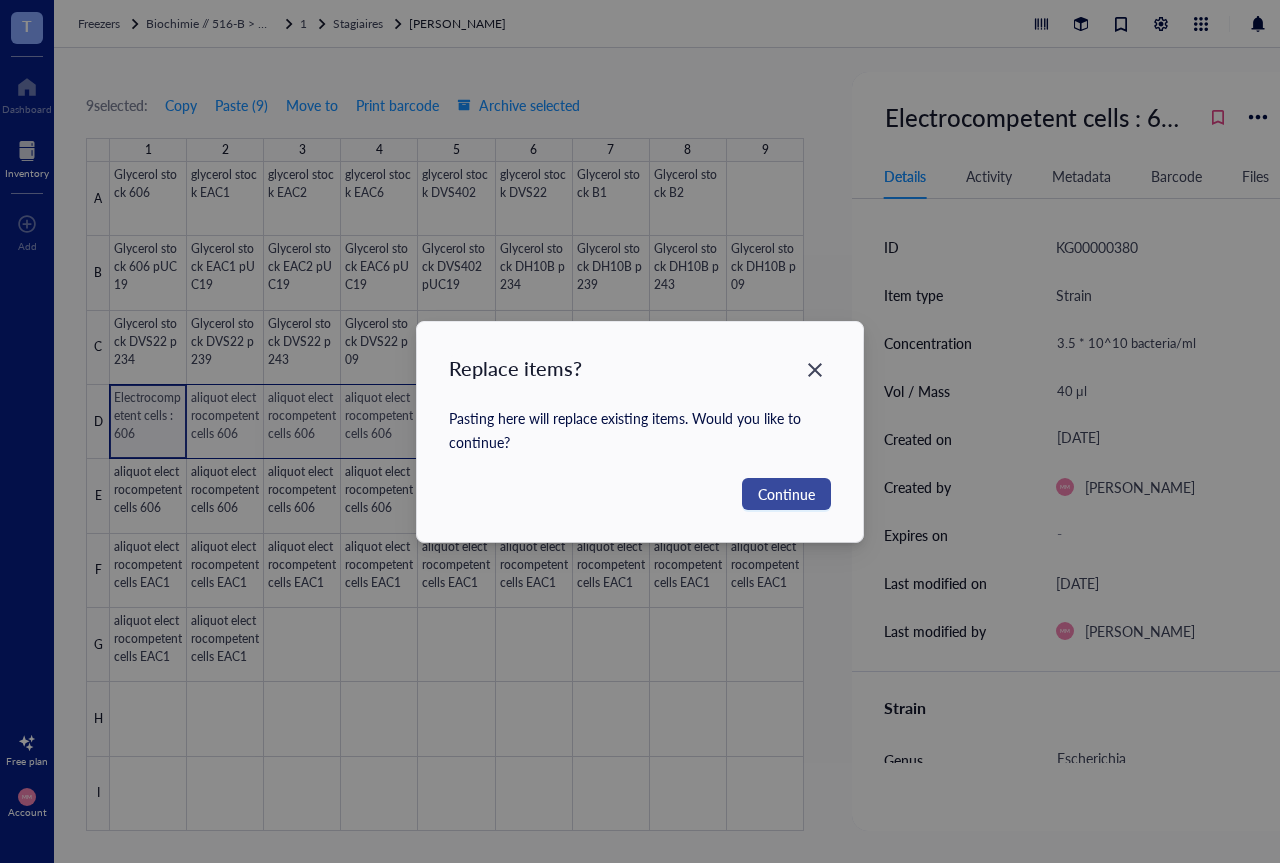 click on "Continue" at bounding box center (786, 494) 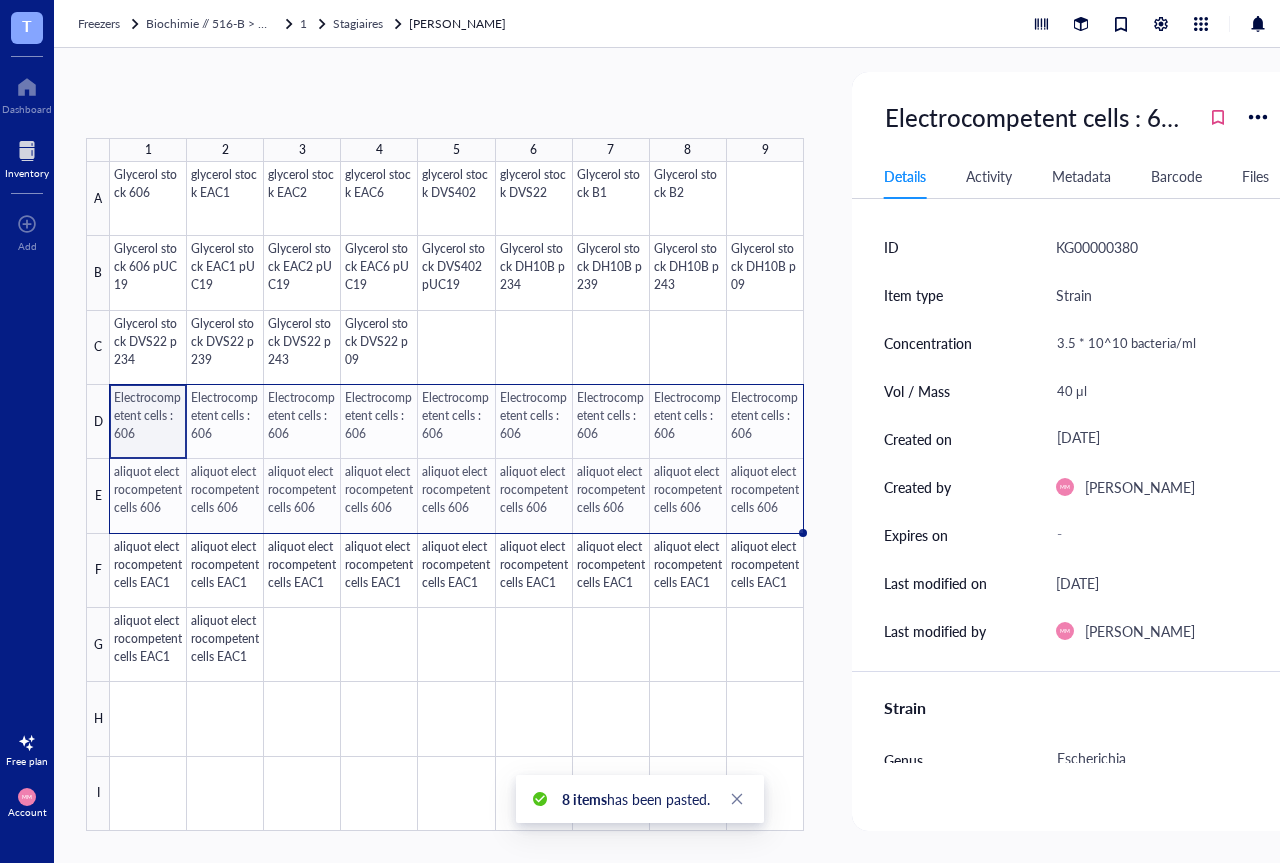 drag, startPoint x: 802, startPoint y: 457, endPoint x: 801, endPoint y: 490, distance: 33.01515 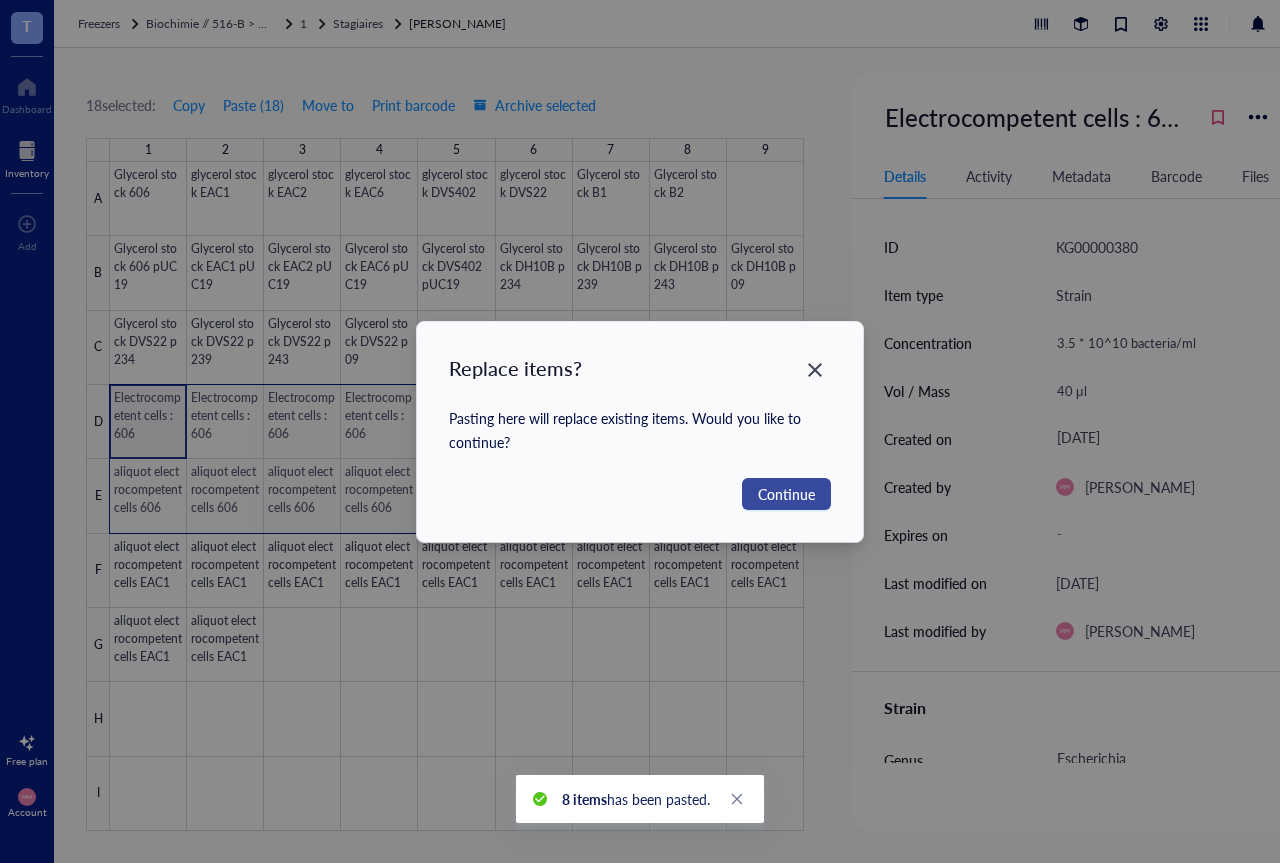 click on "Continue" at bounding box center (786, 494) 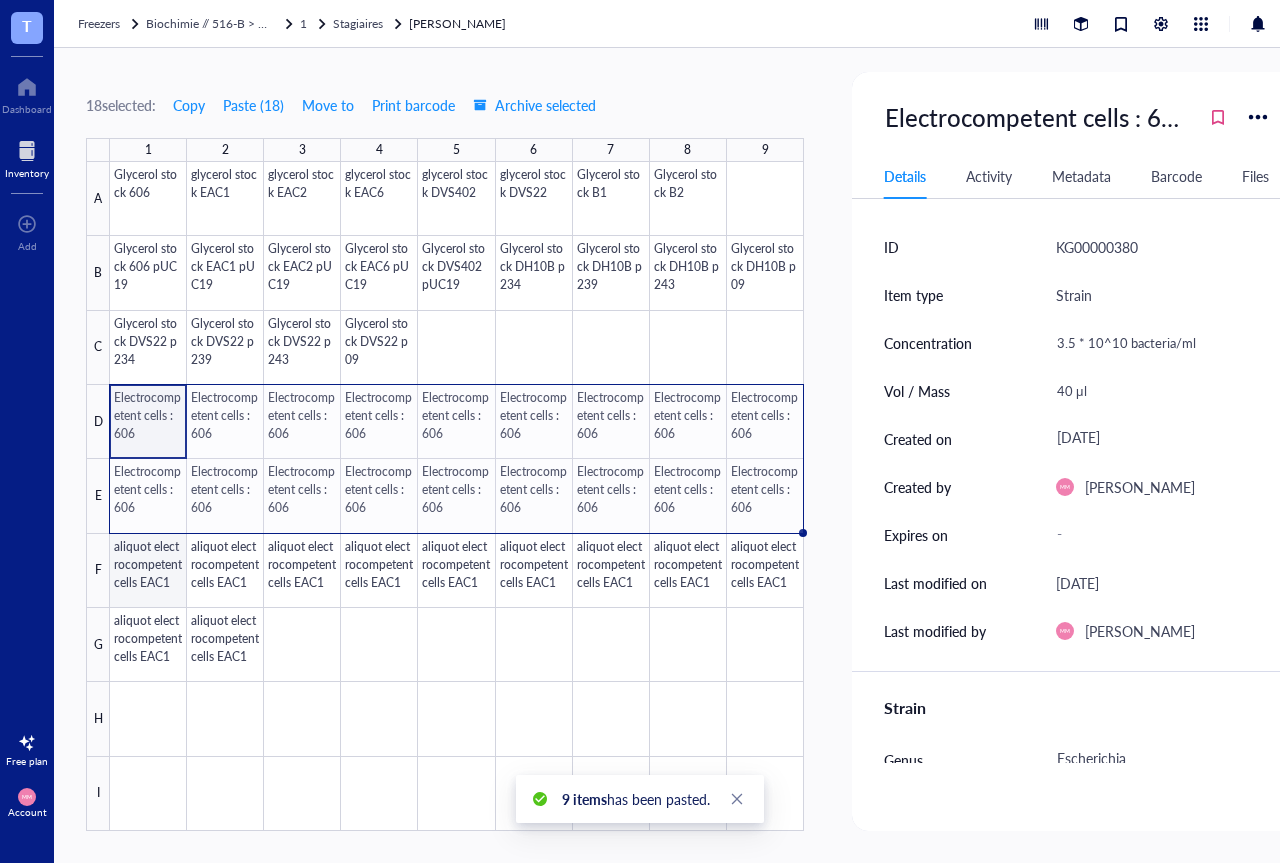 click at bounding box center [457, 496] 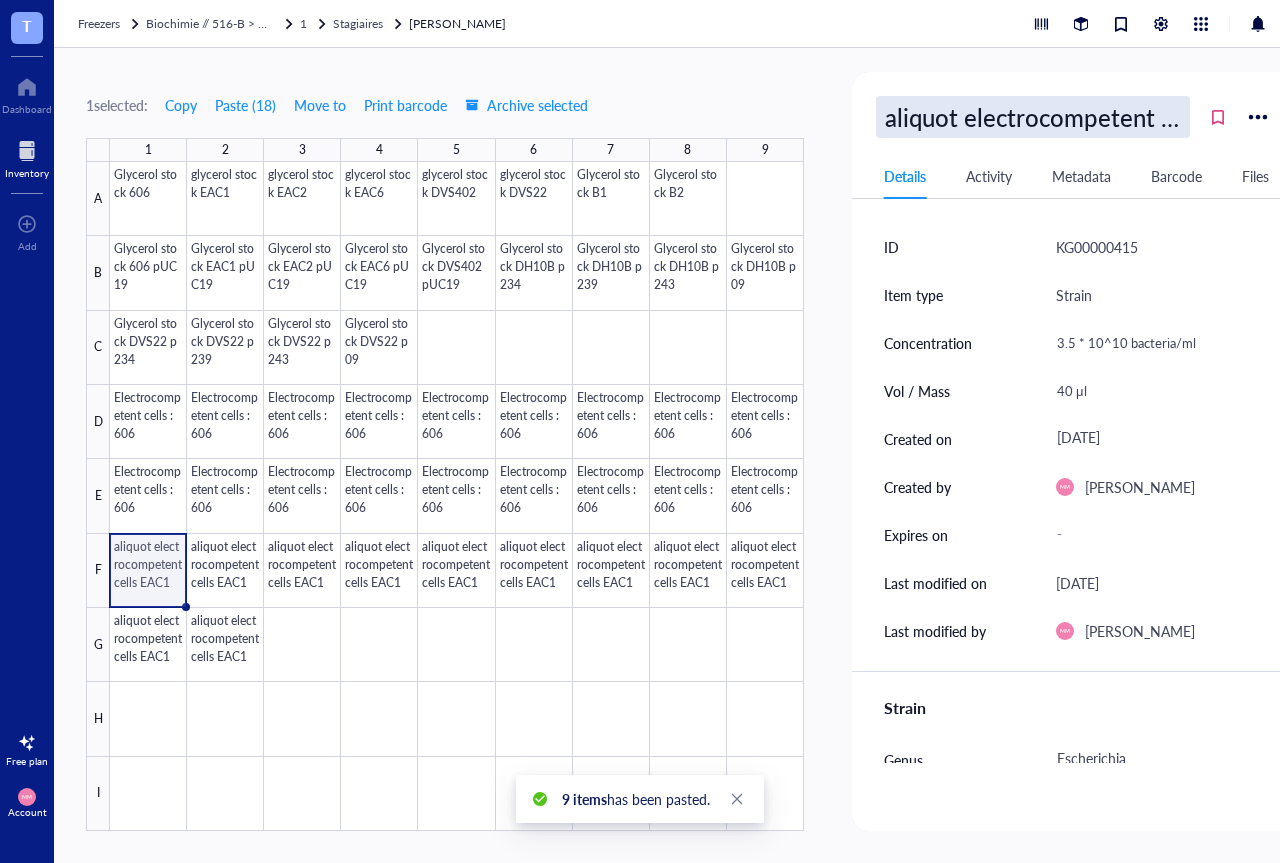 click on "aliquot electrocompetent cells EAC1" at bounding box center [1033, 117] 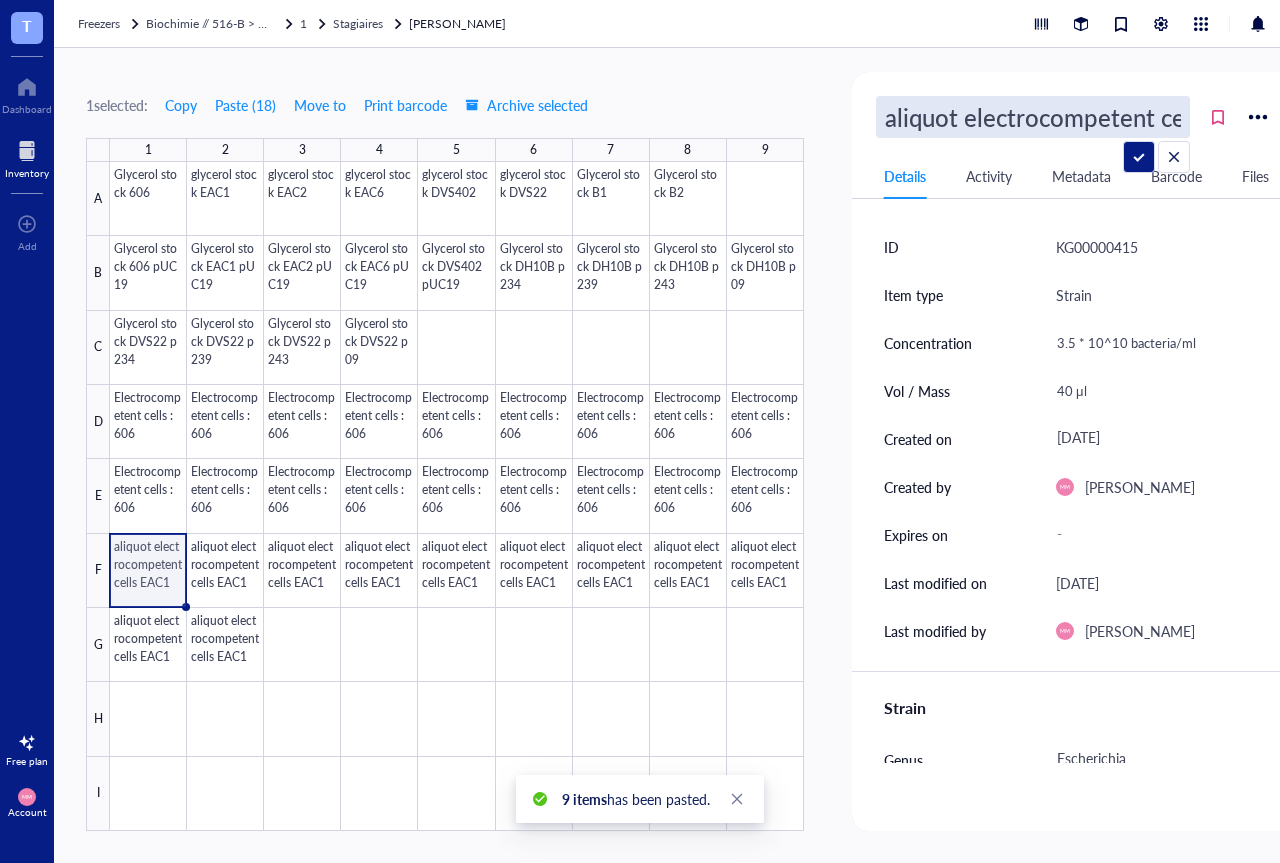 scroll, scrollTop: 0, scrollLeft: 88, axis: horizontal 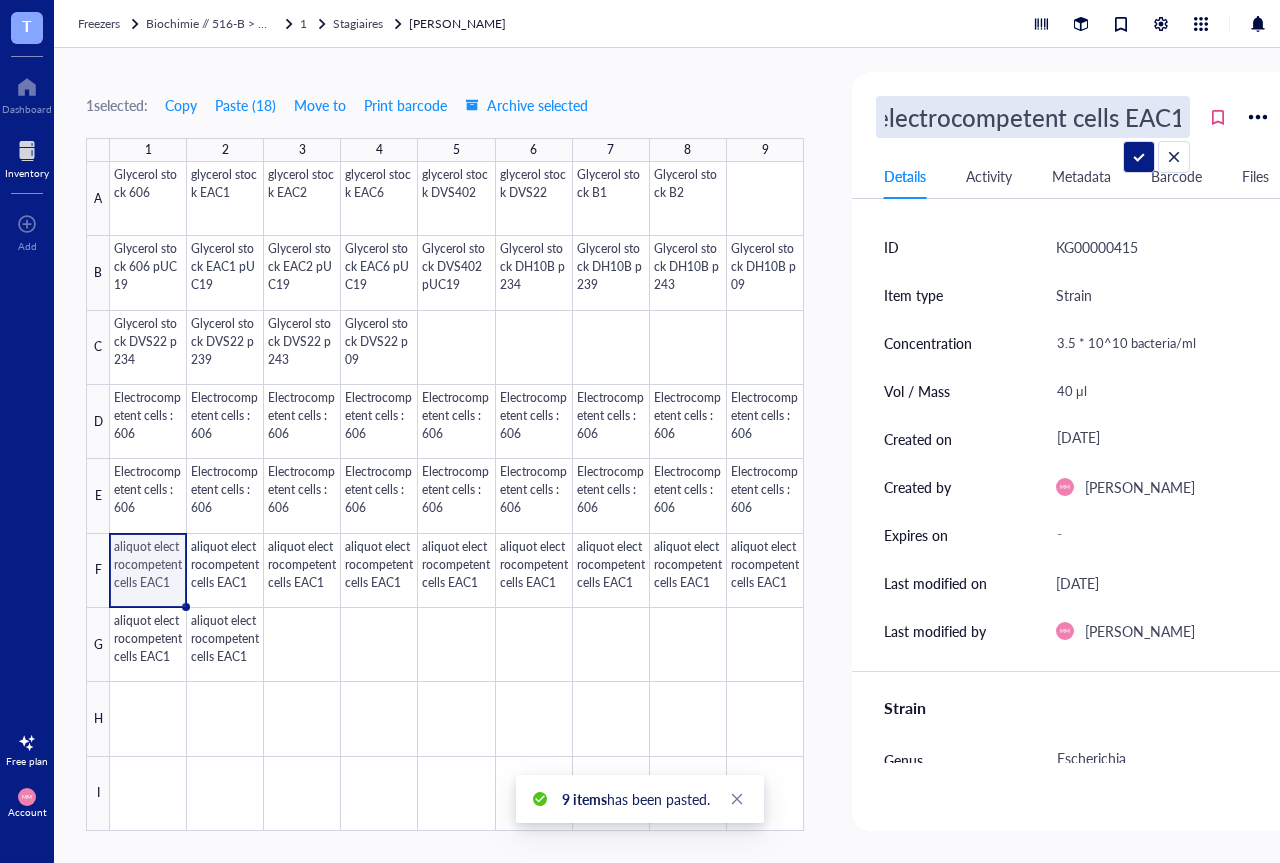 click on "aliquot electrocompetent cells EAC1" at bounding box center [1033, 117] 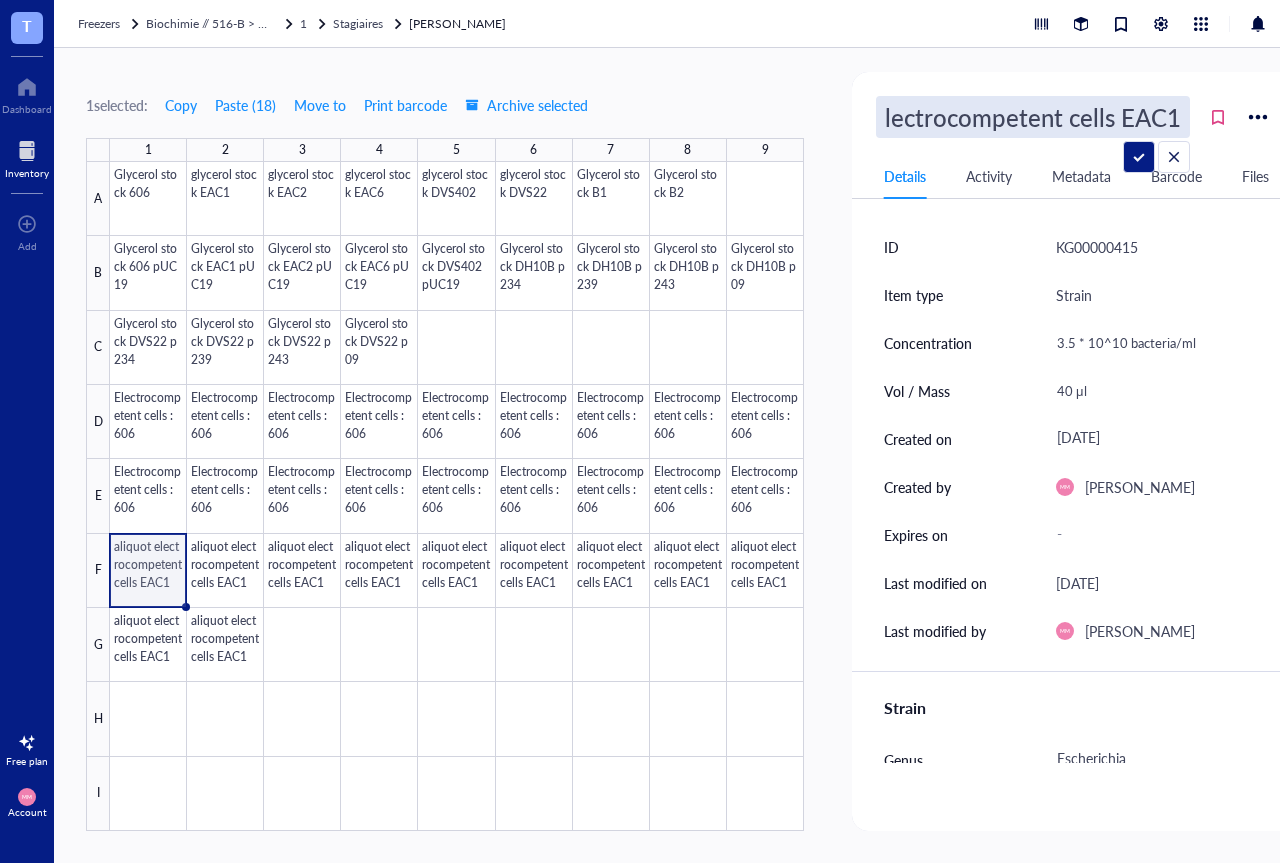 scroll, scrollTop: 0, scrollLeft: 0, axis: both 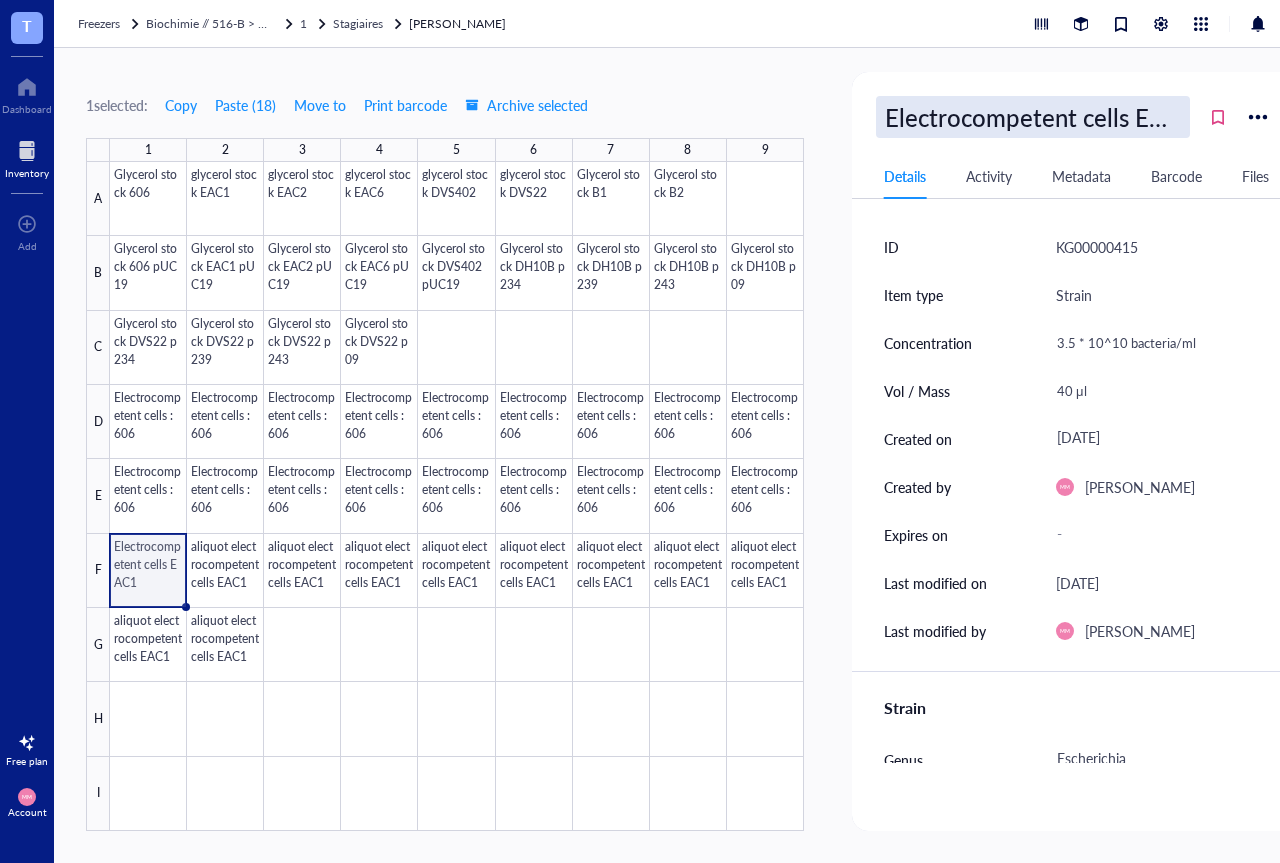 click on "Electrocompetent cells EAC1" at bounding box center [1033, 117] 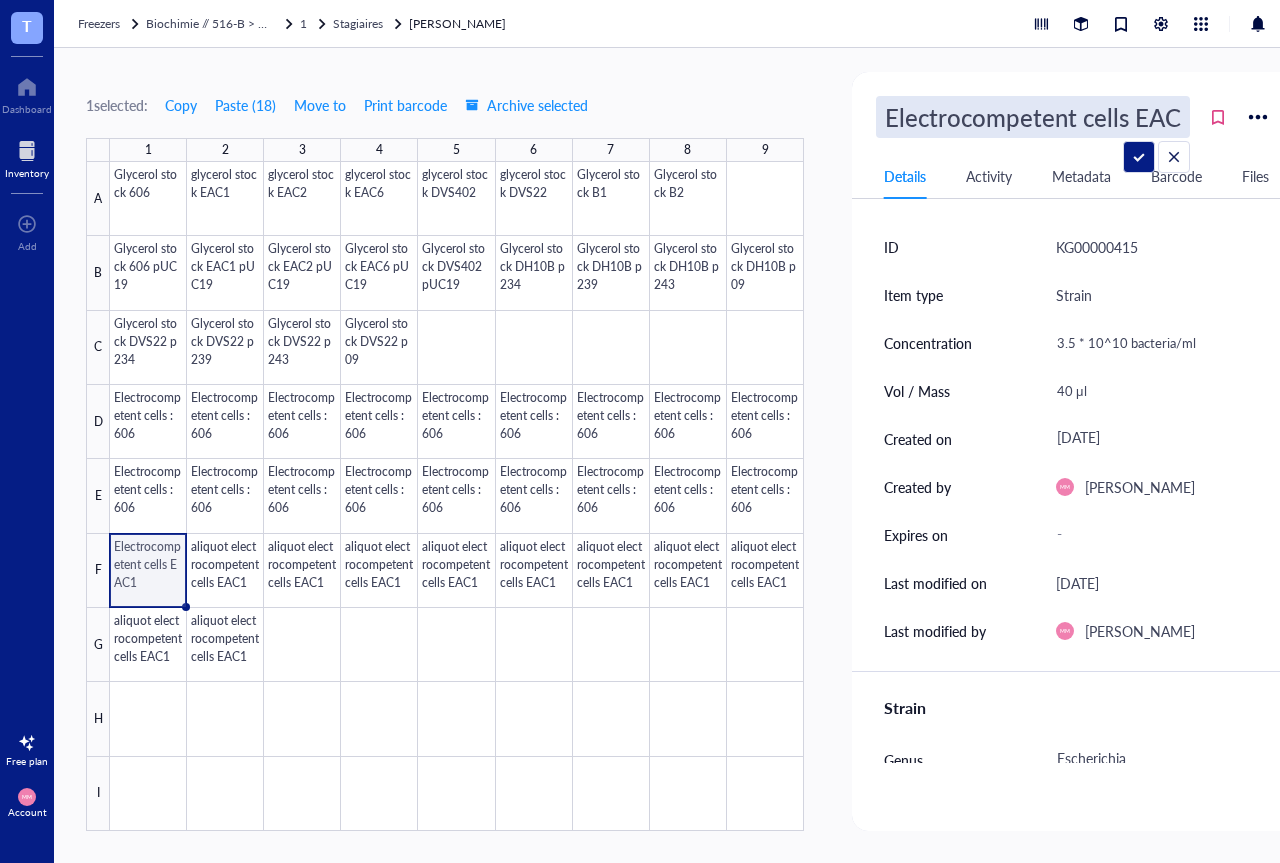 scroll, scrollTop: 0, scrollLeft: 10, axis: horizontal 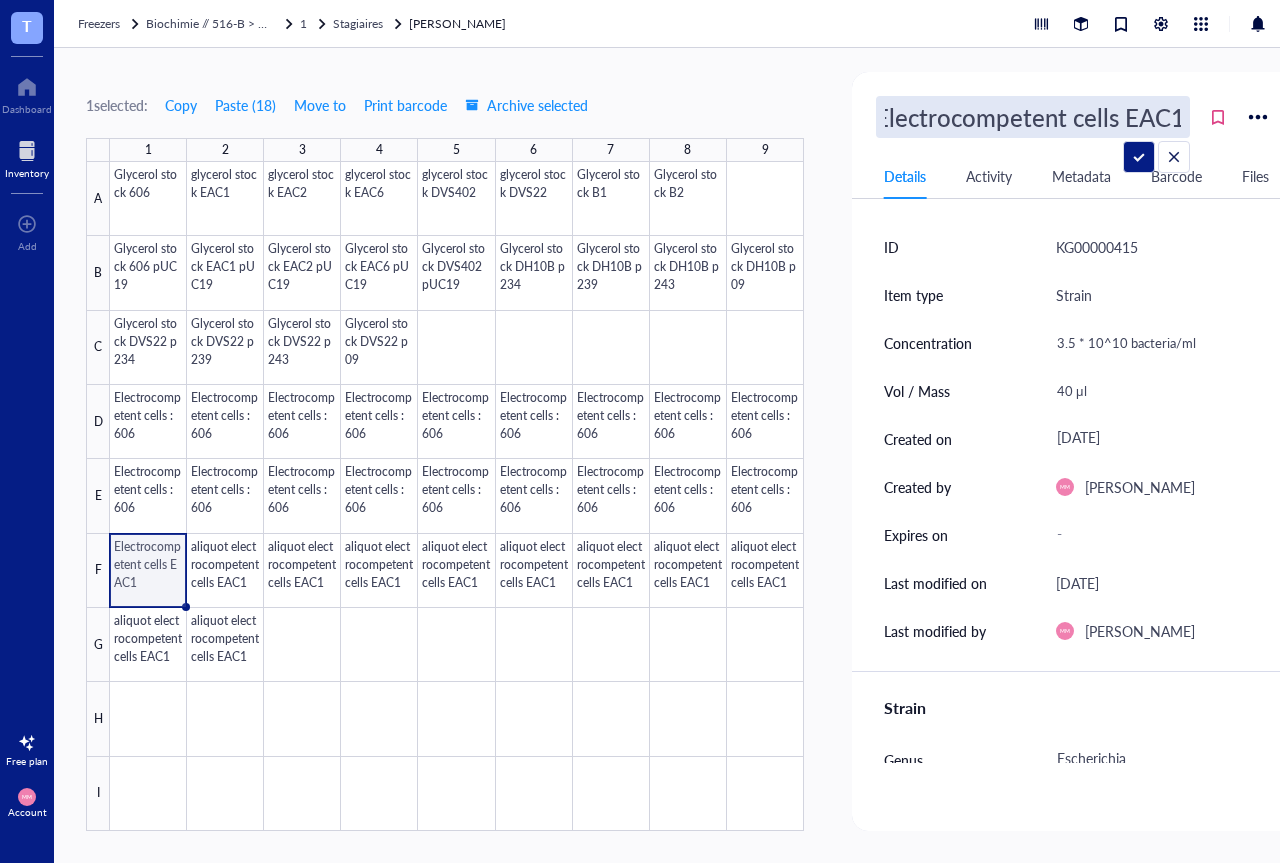 click on "Electrocompetent cells EAC1" at bounding box center [1033, 117] 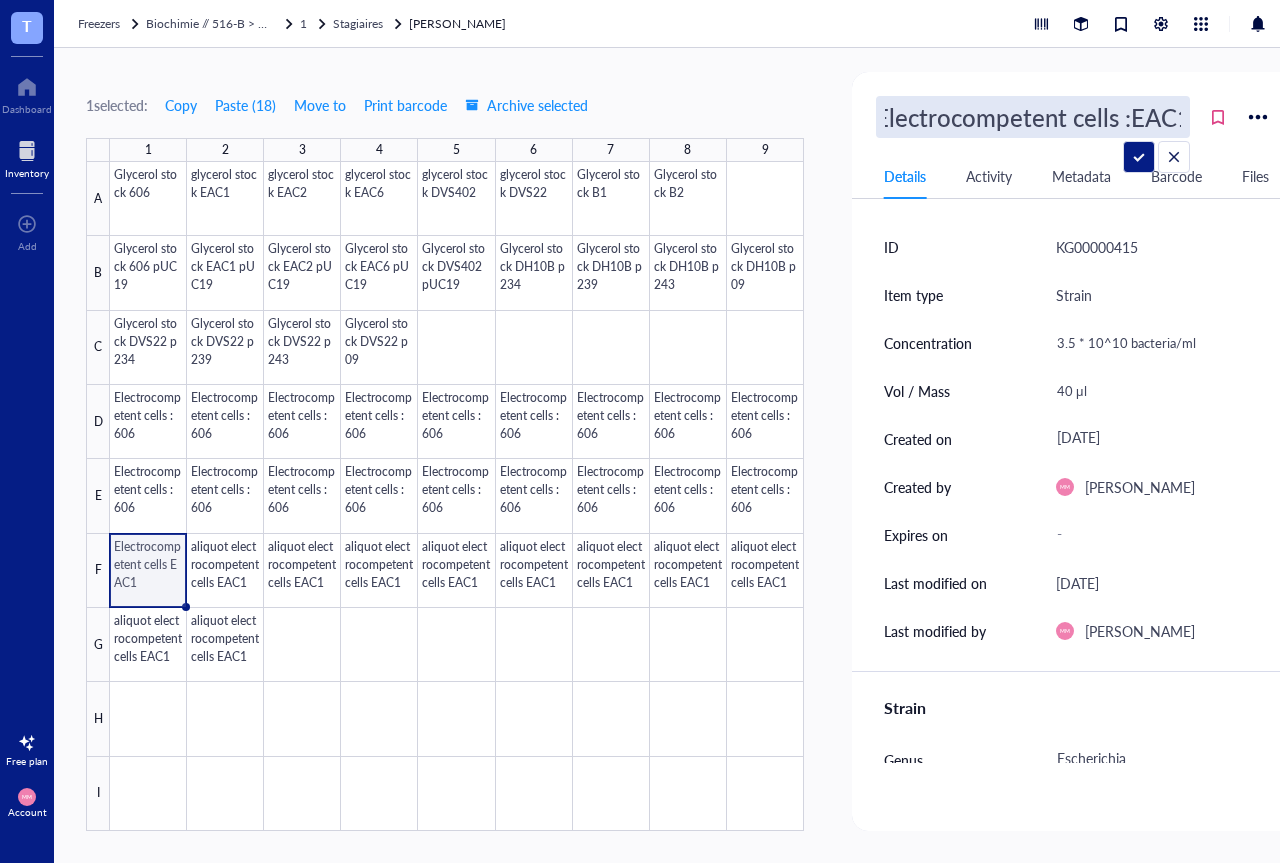 type on "Electrocompetent cells : EAC1" 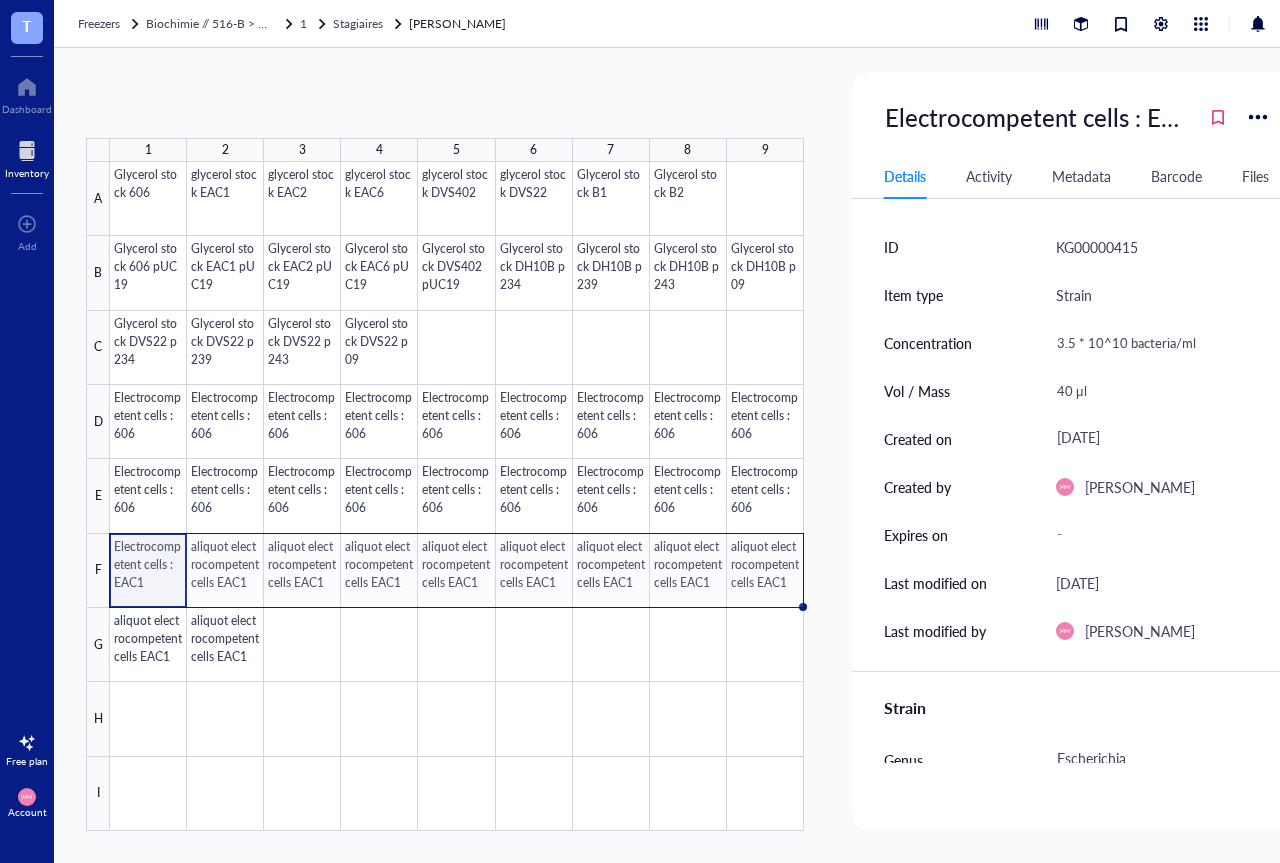 drag, startPoint x: 185, startPoint y: 604, endPoint x: 763, endPoint y: 574, distance: 578.778 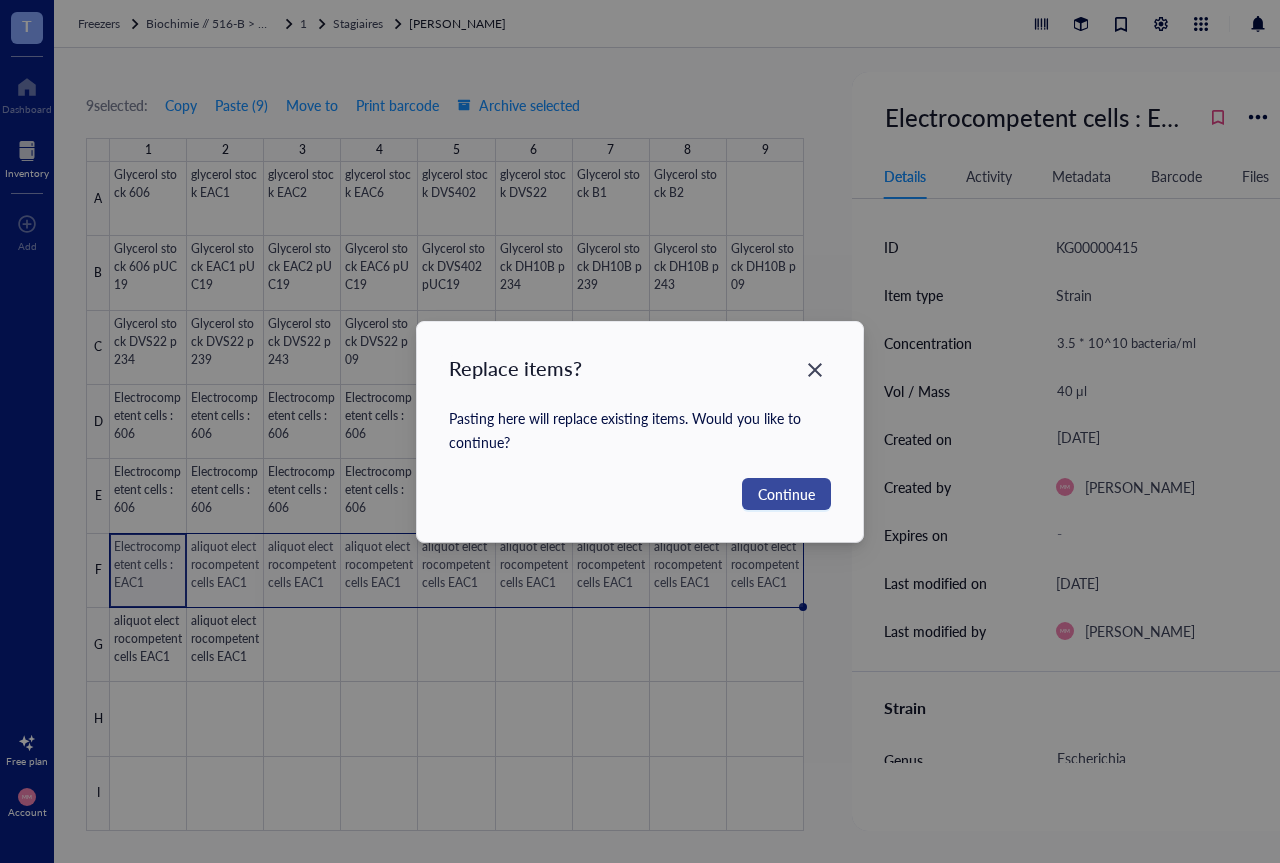 click on "Continue" at bounding box center (786, 494) 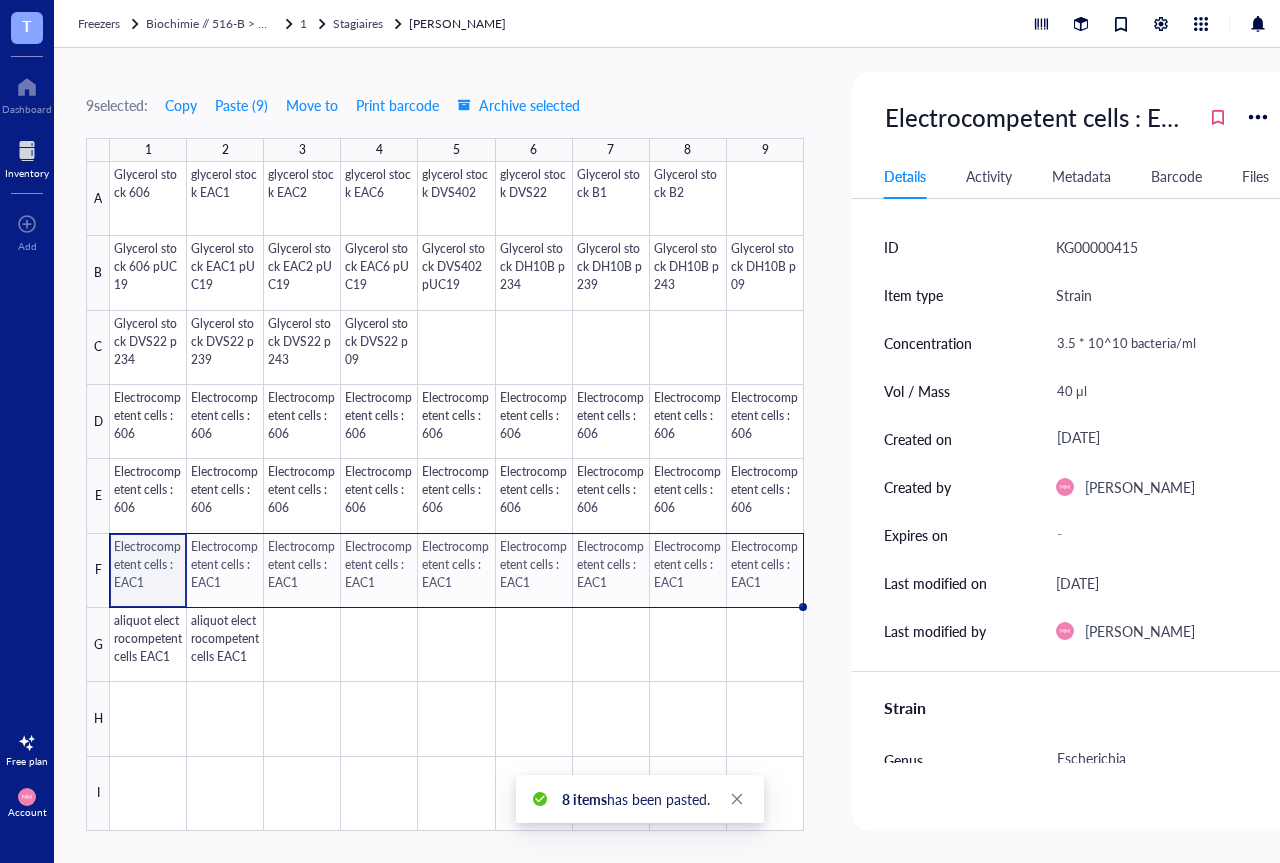 click at bounding box center (457, 496) 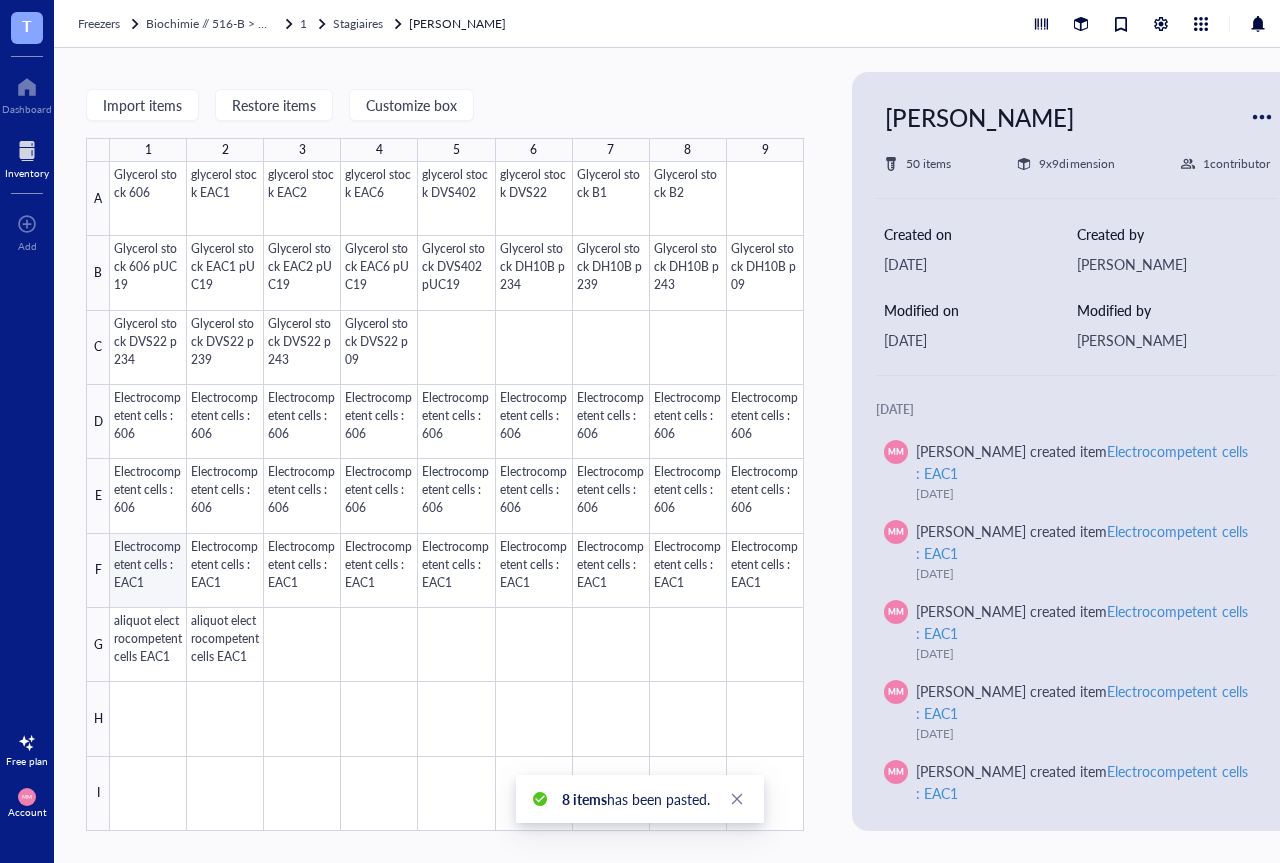 click at bounding box center [457, 496] 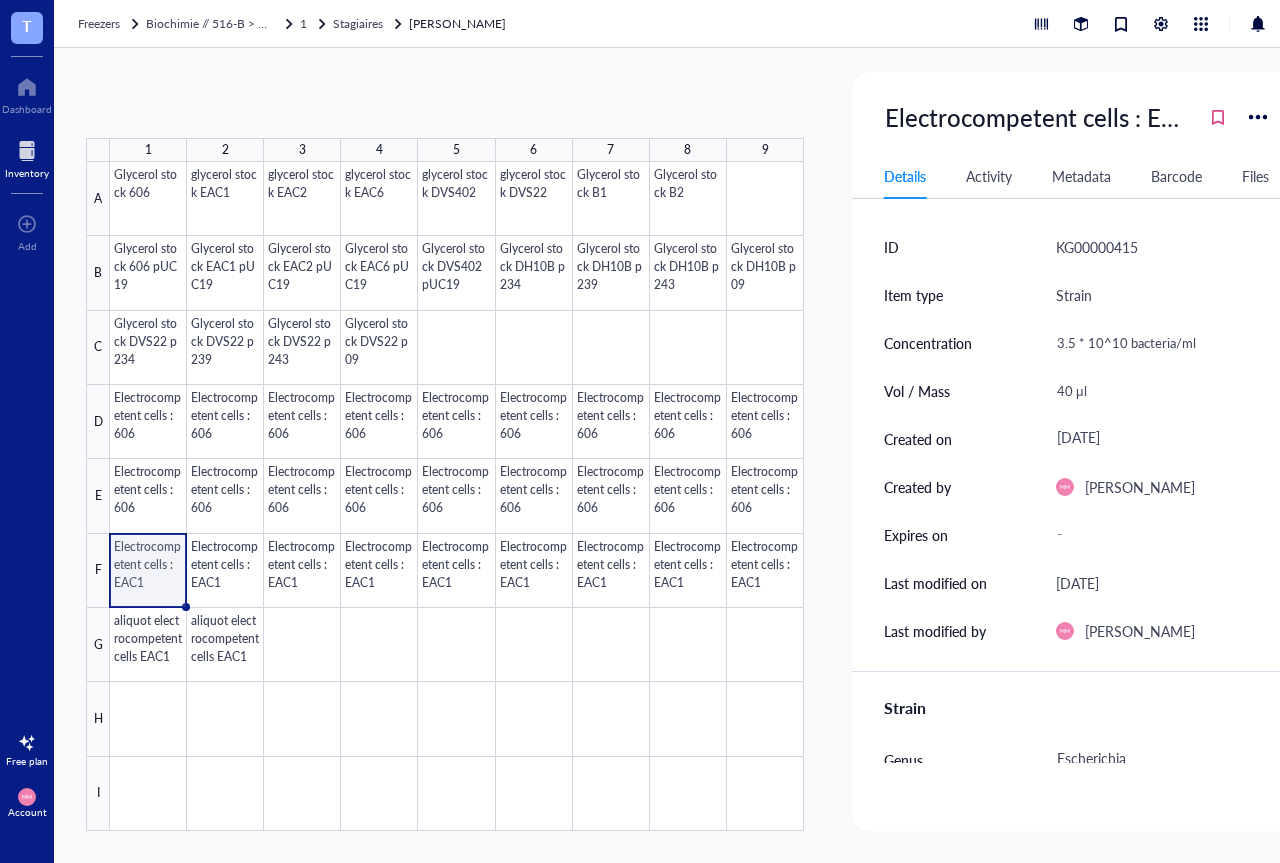 drag, startPoint x: 185, startPoint y: 608, endPoint x: 173, endPoint y: 675, distance: 68.06615 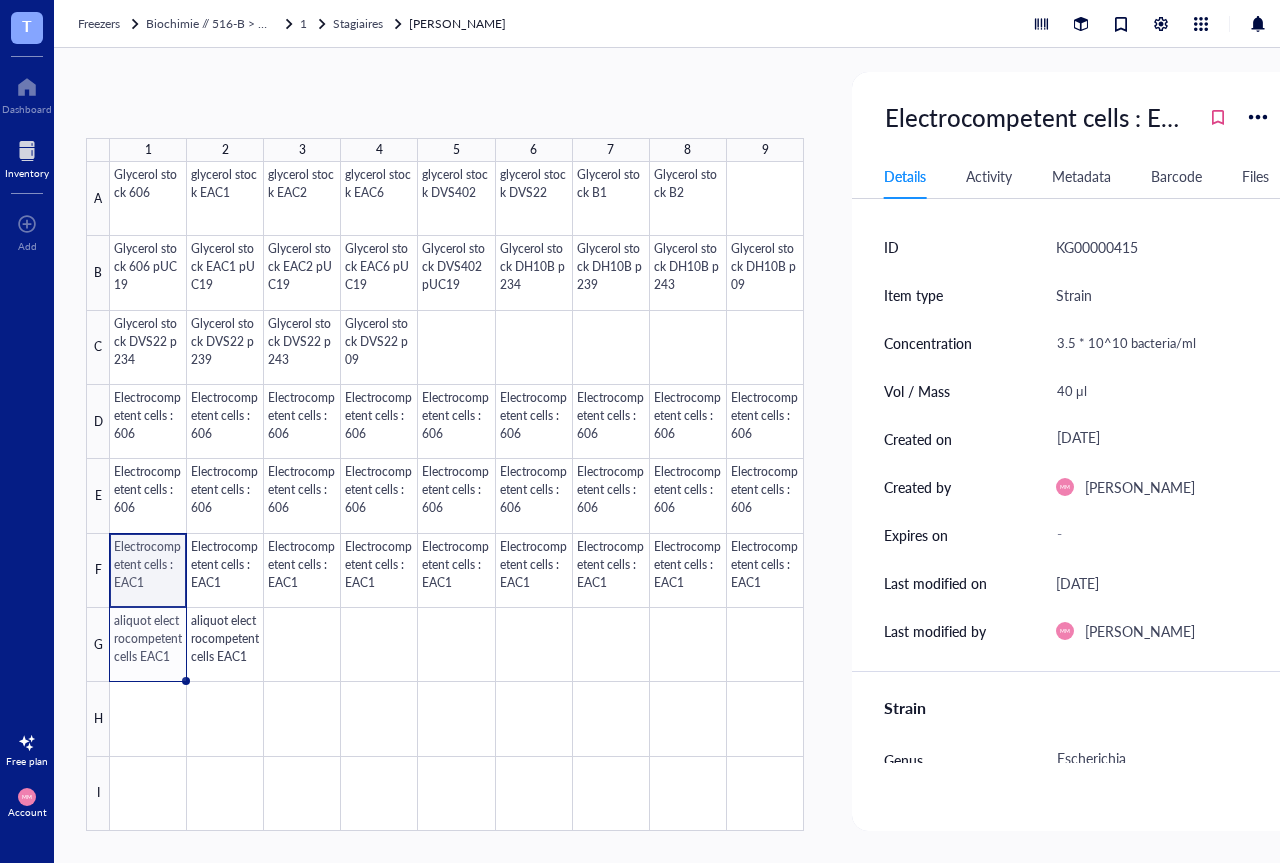 drag, startPoint x: 186, startPoint y: 607, endPoint x: 180, endPoint y: 653, distance: 46.389652 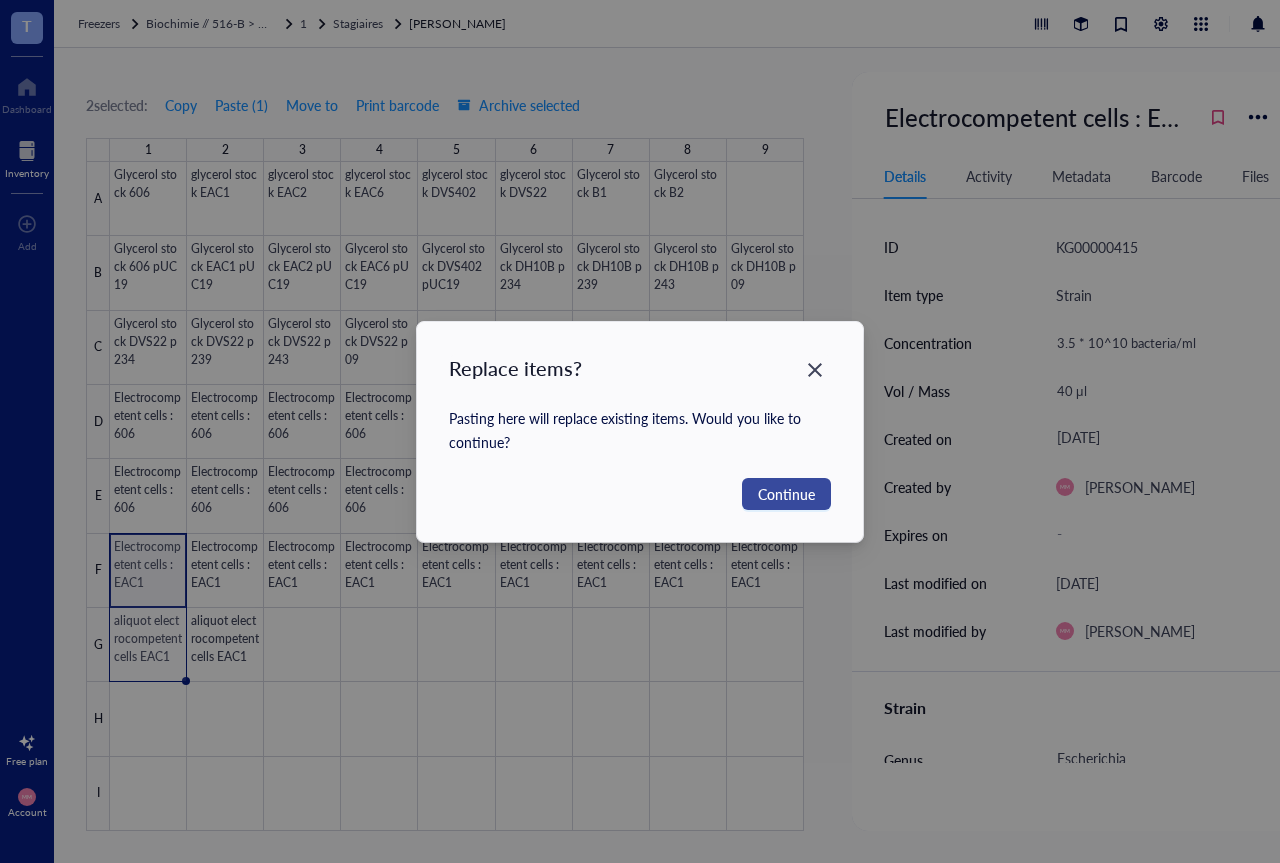 click on "Continue" at bounding box center [786, 494] 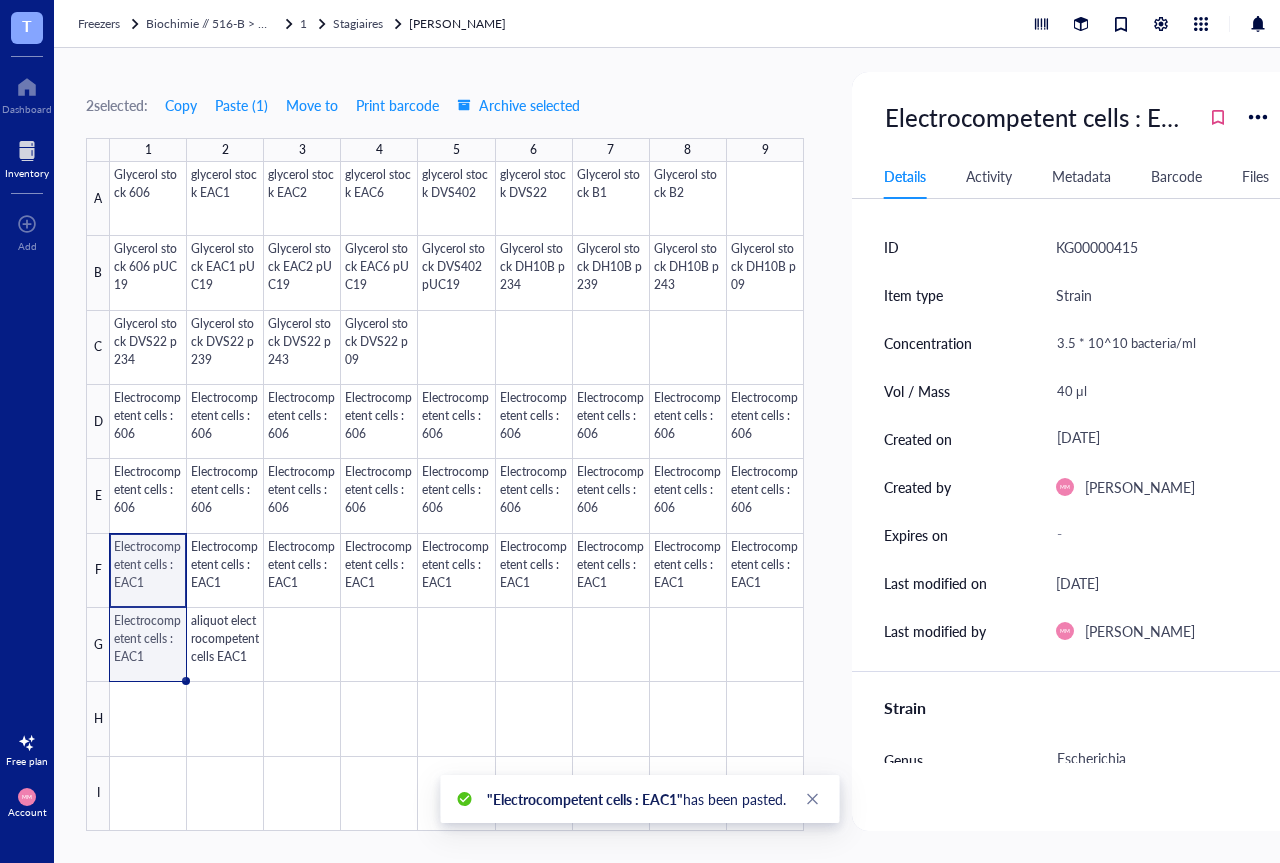 click at bounding box center (457, 496) 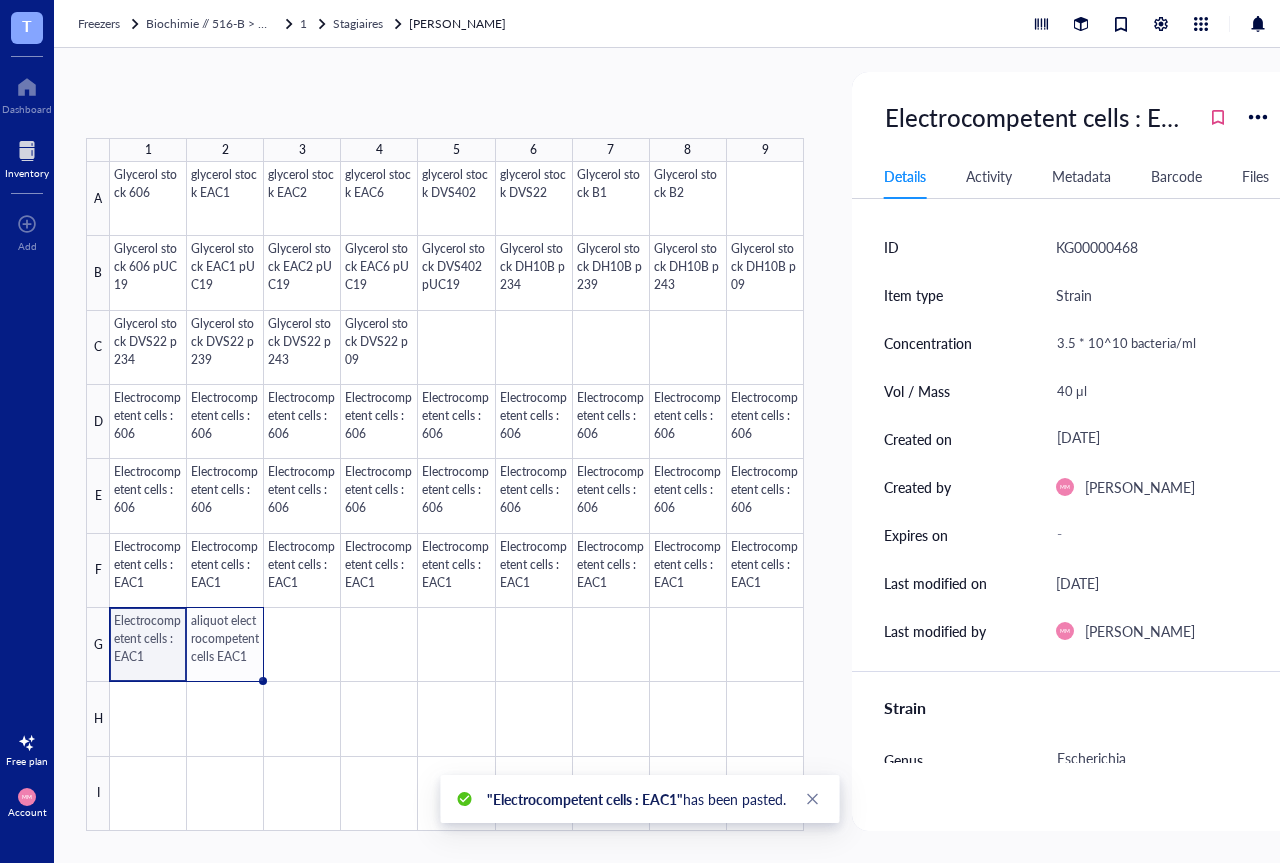 drag, startPoint x: 186, startPoint y: 681, endPoint x: 238, endPoint y: 672, distance: 52.773098 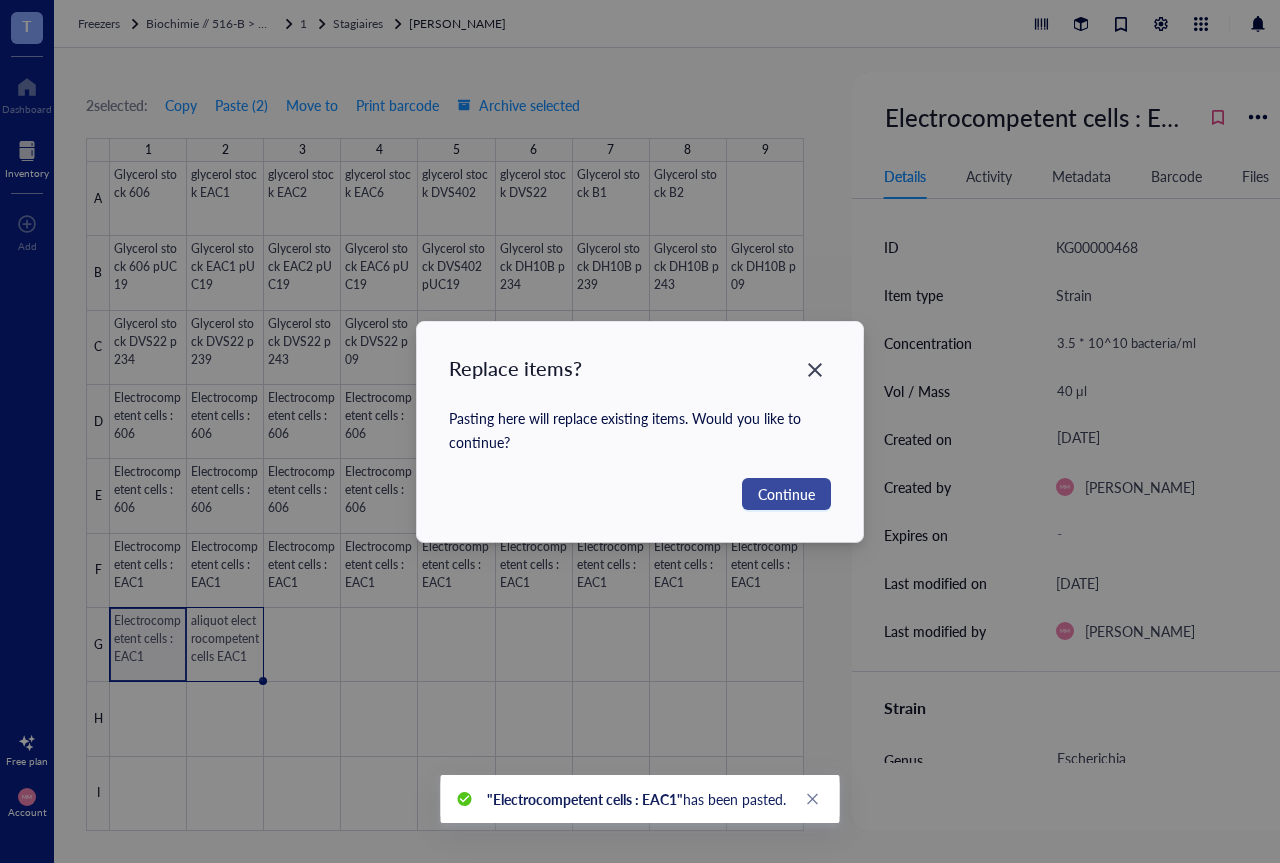 click on "Continue" at bounding box center (786, 494) 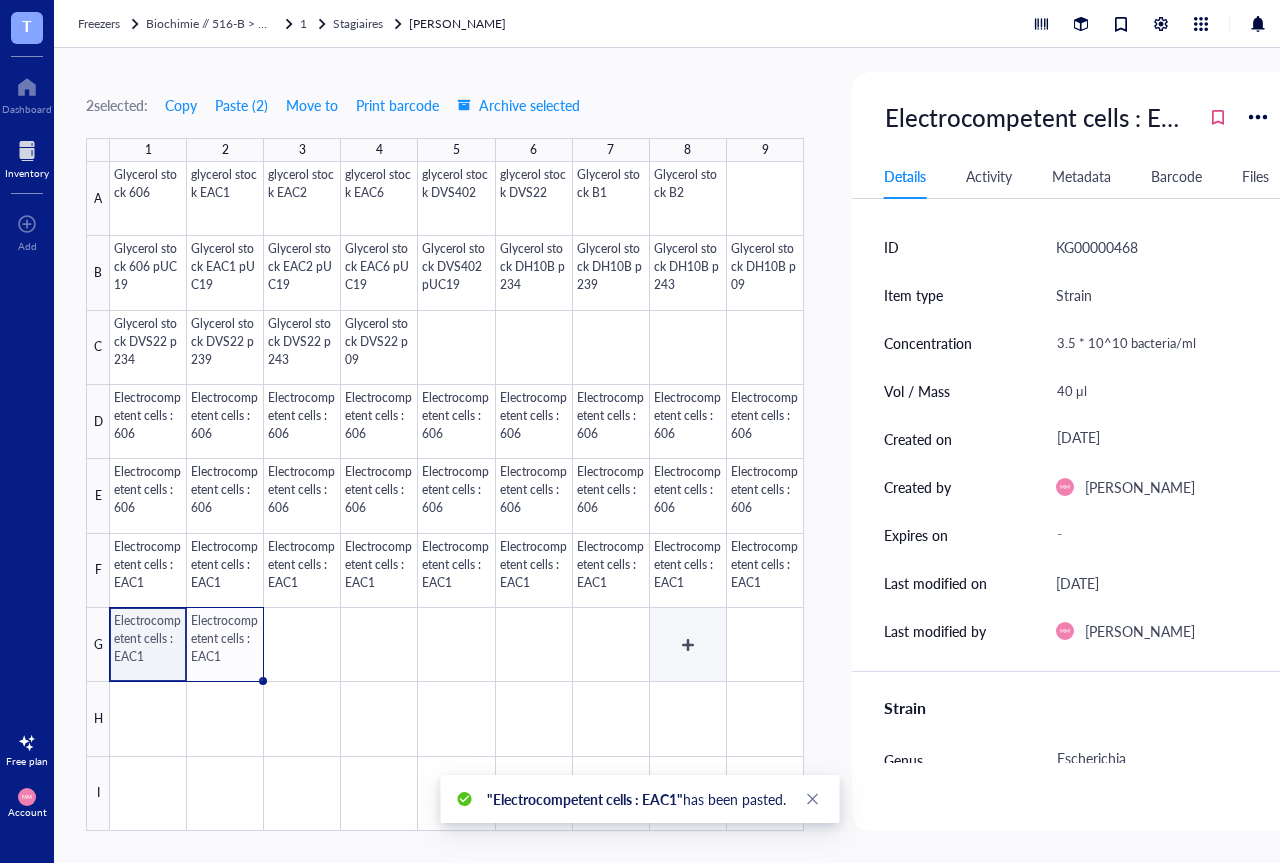 click at bounding box center (457, 496) 